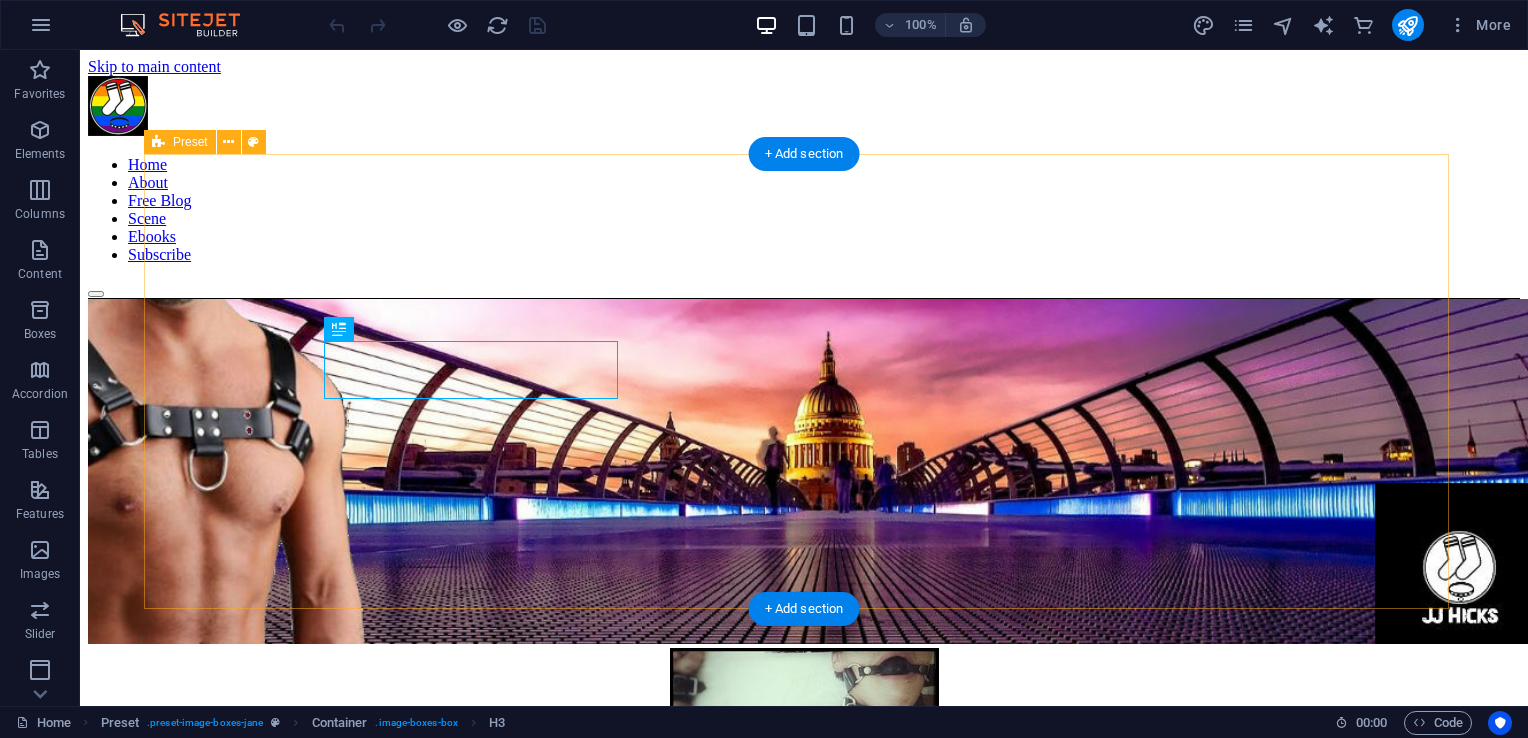 scroll, scrollTop: 363, scrollLeft: 0, axis: vertical 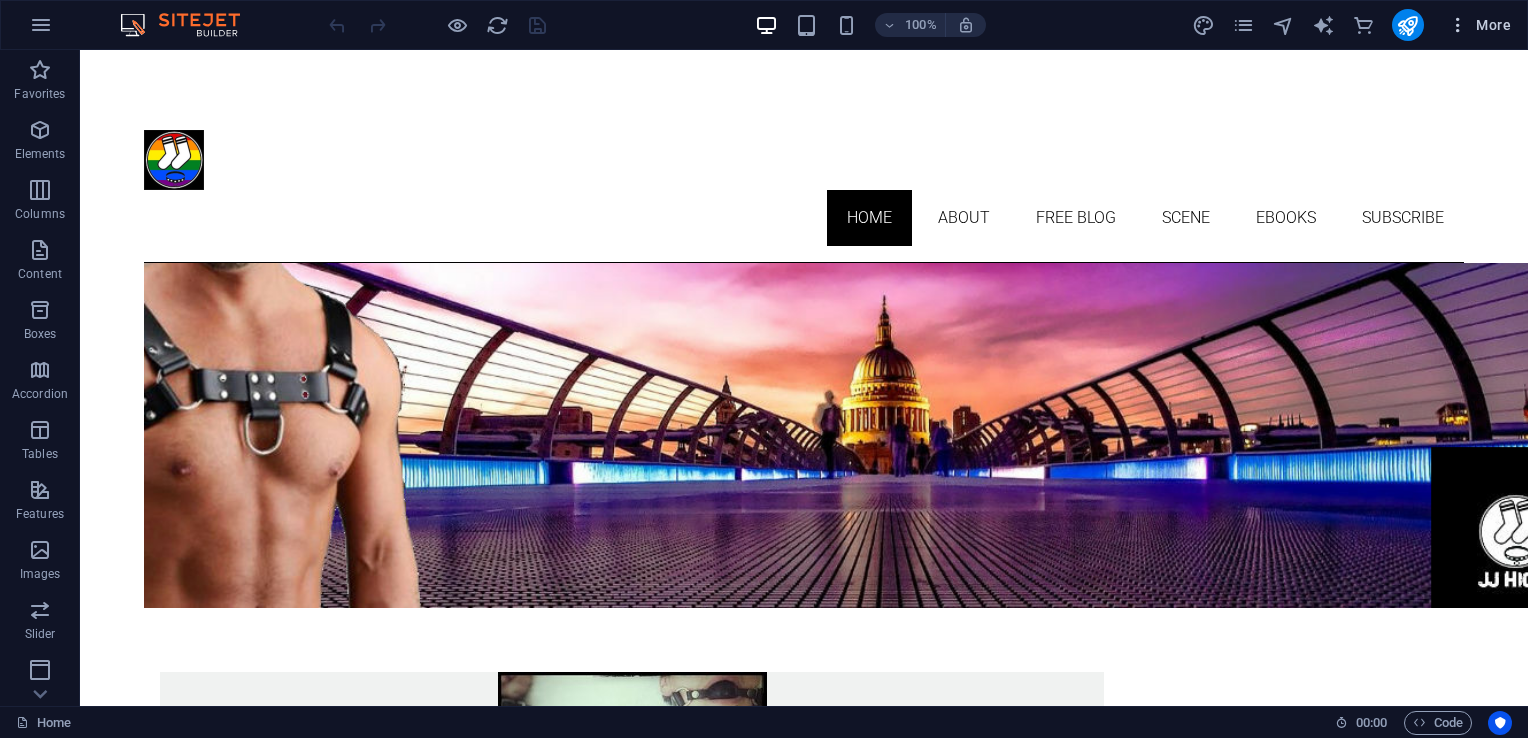 click on "More" at bounding box center (1479, 25) 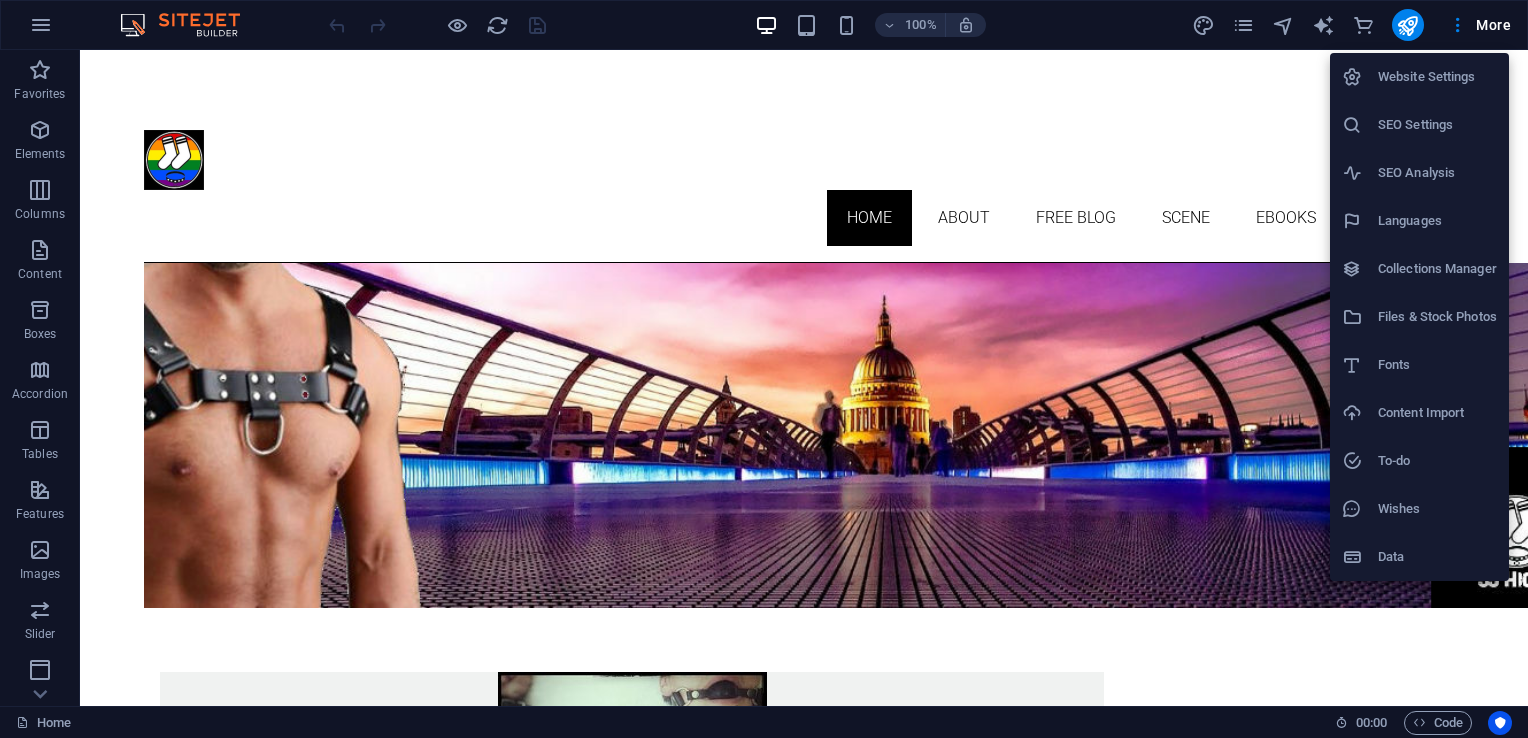 click on "Files & Stock Photos" at bounding box center (1437, 317) 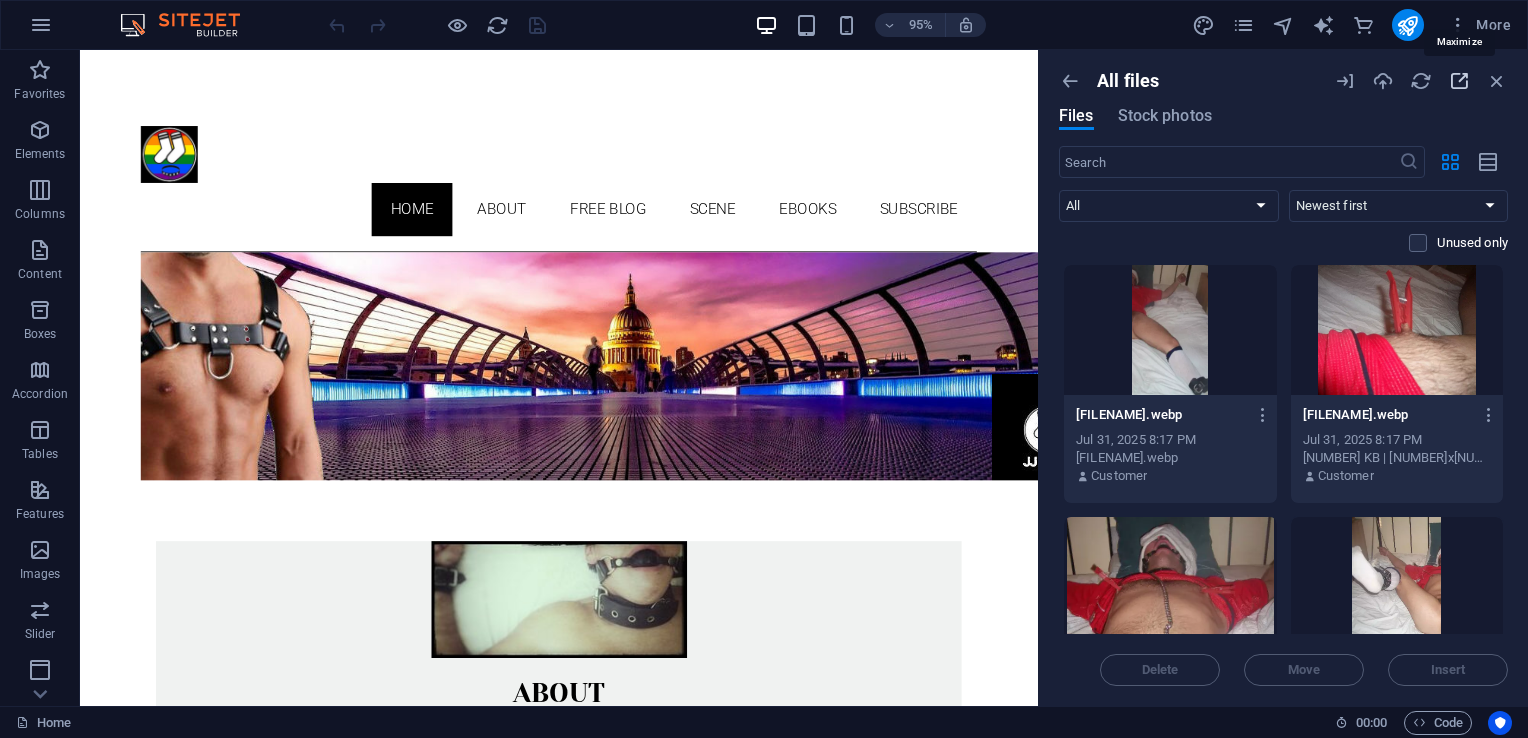 click at bounding box center [1459, 81] 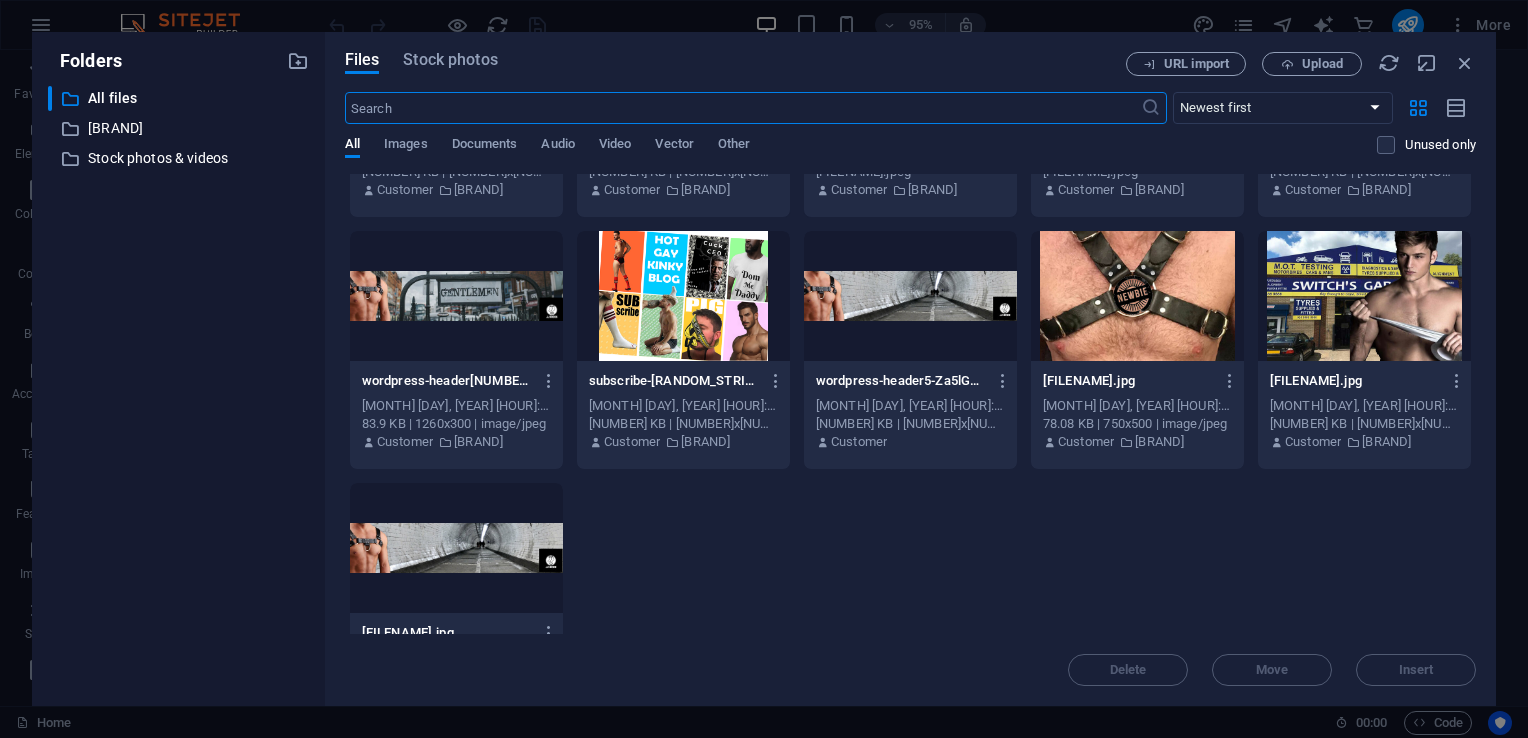 scroll, scrollTop: 7339, scrollLeft: 0, axis: vertical 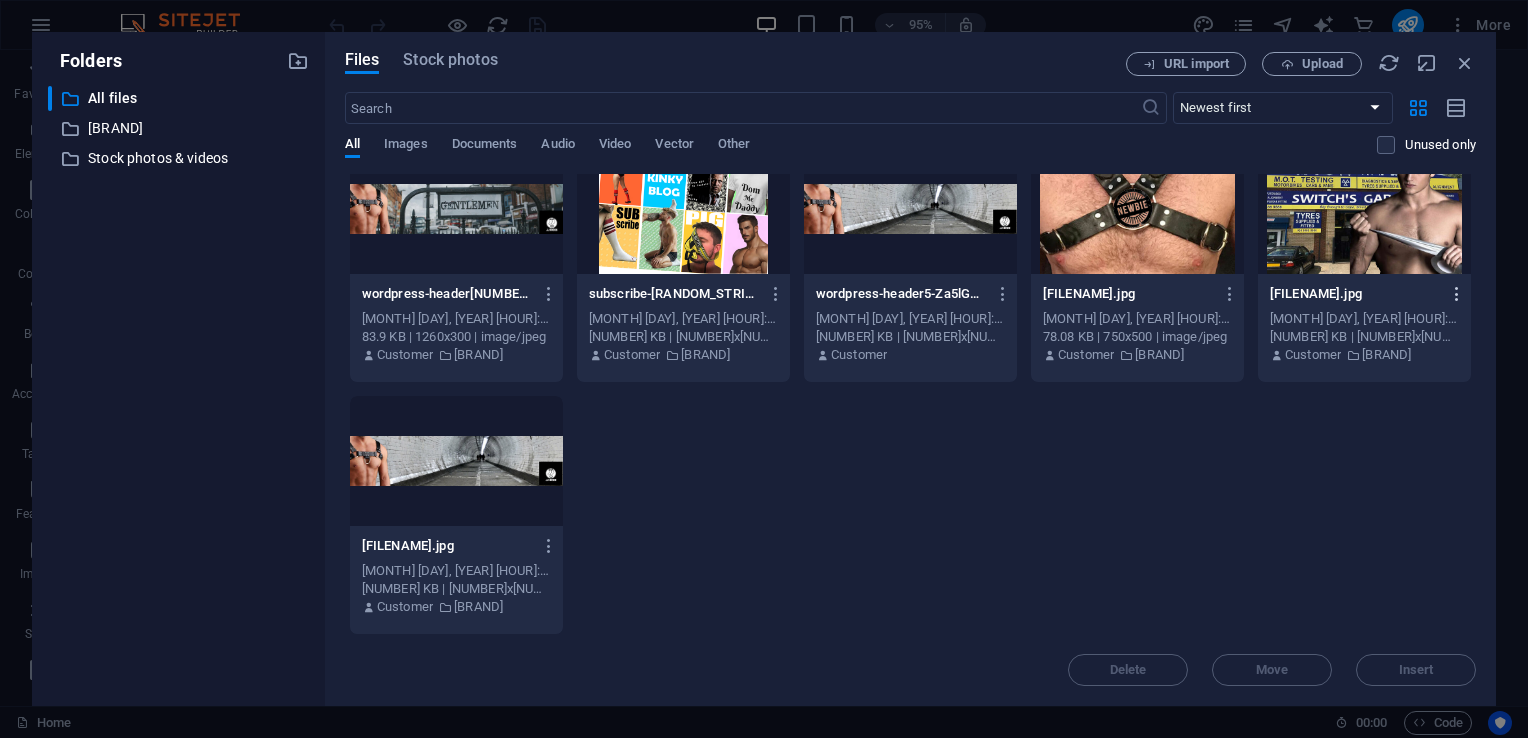 click at bounding box center (1457, 294) 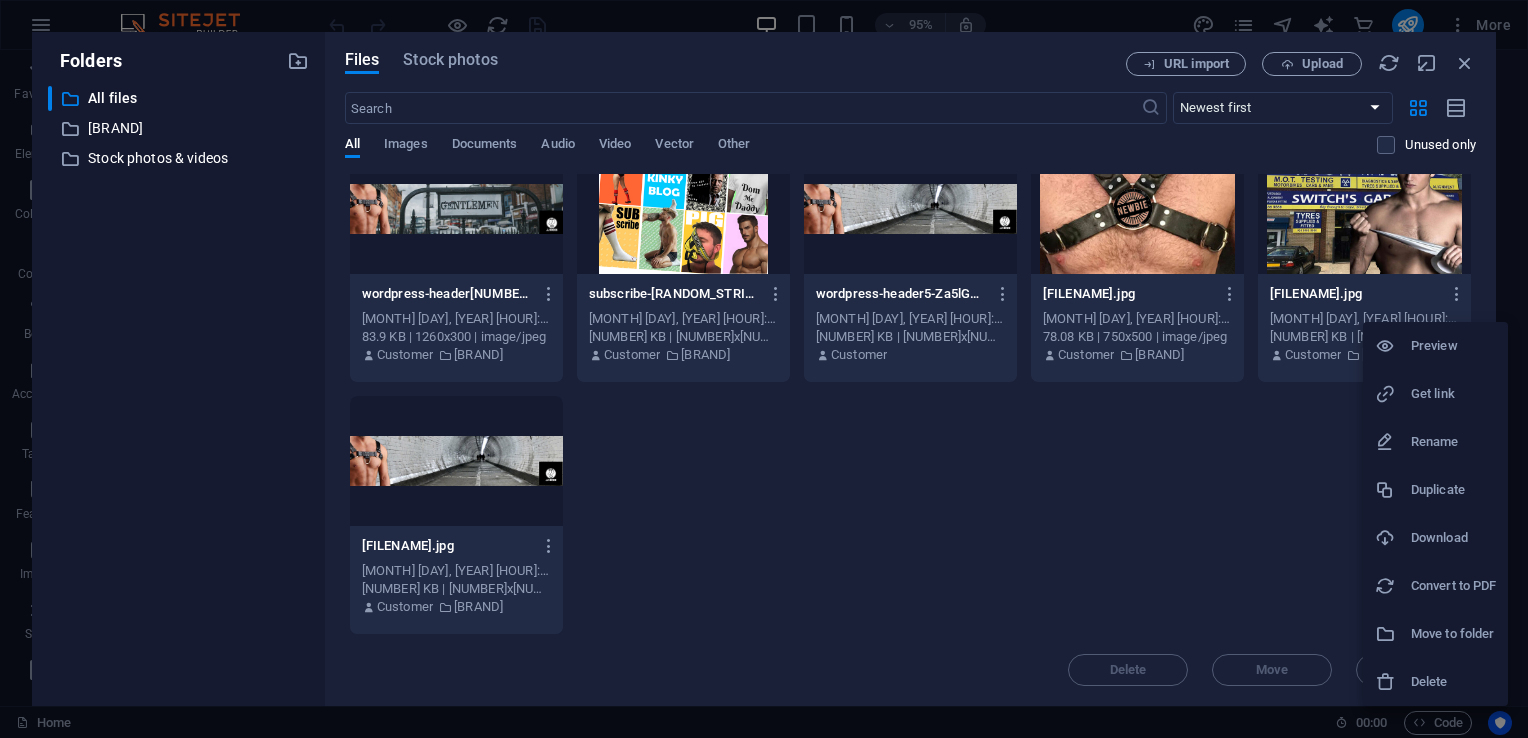 click on "Delete" at bounding box center (1453, 682) 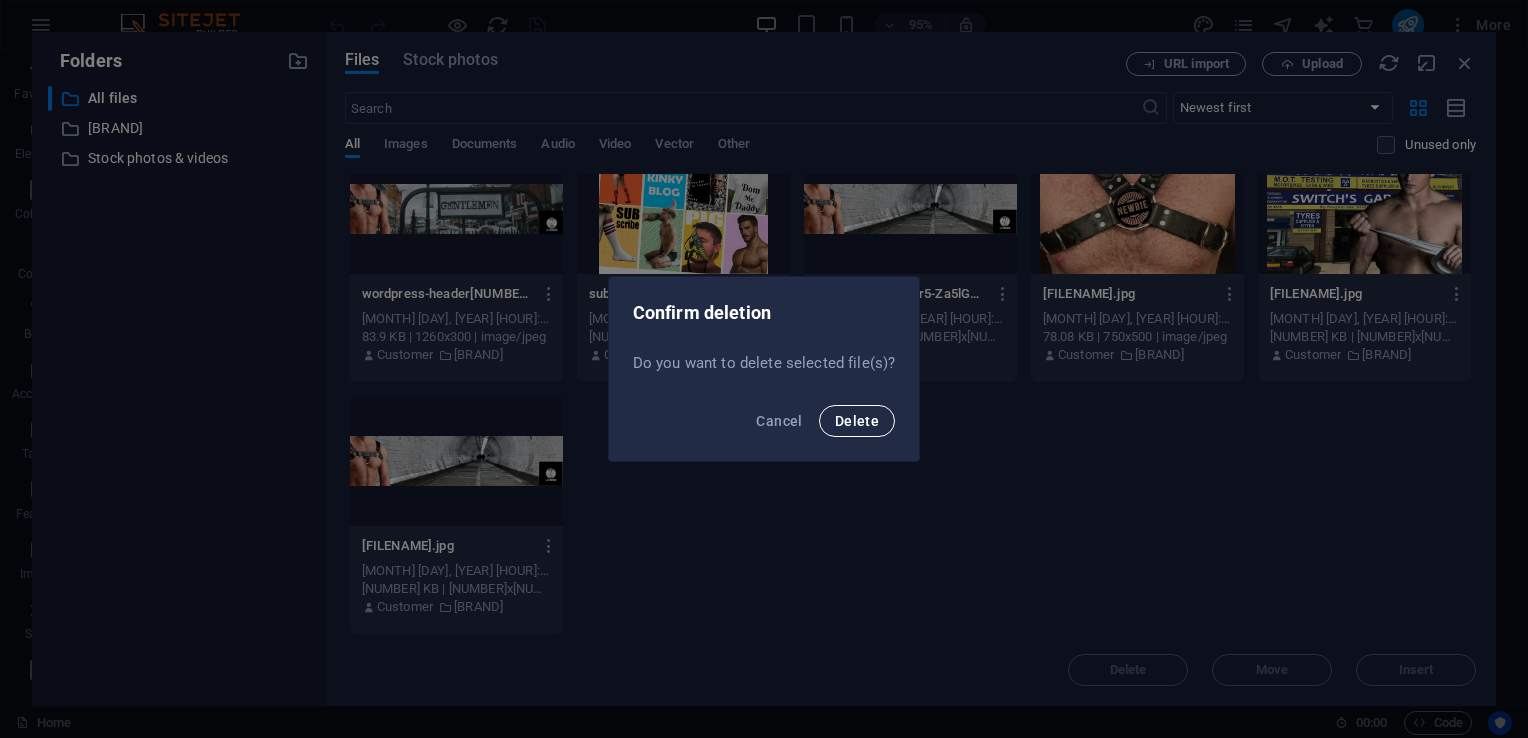 click on "Delete" at bounding box center (857, 421) 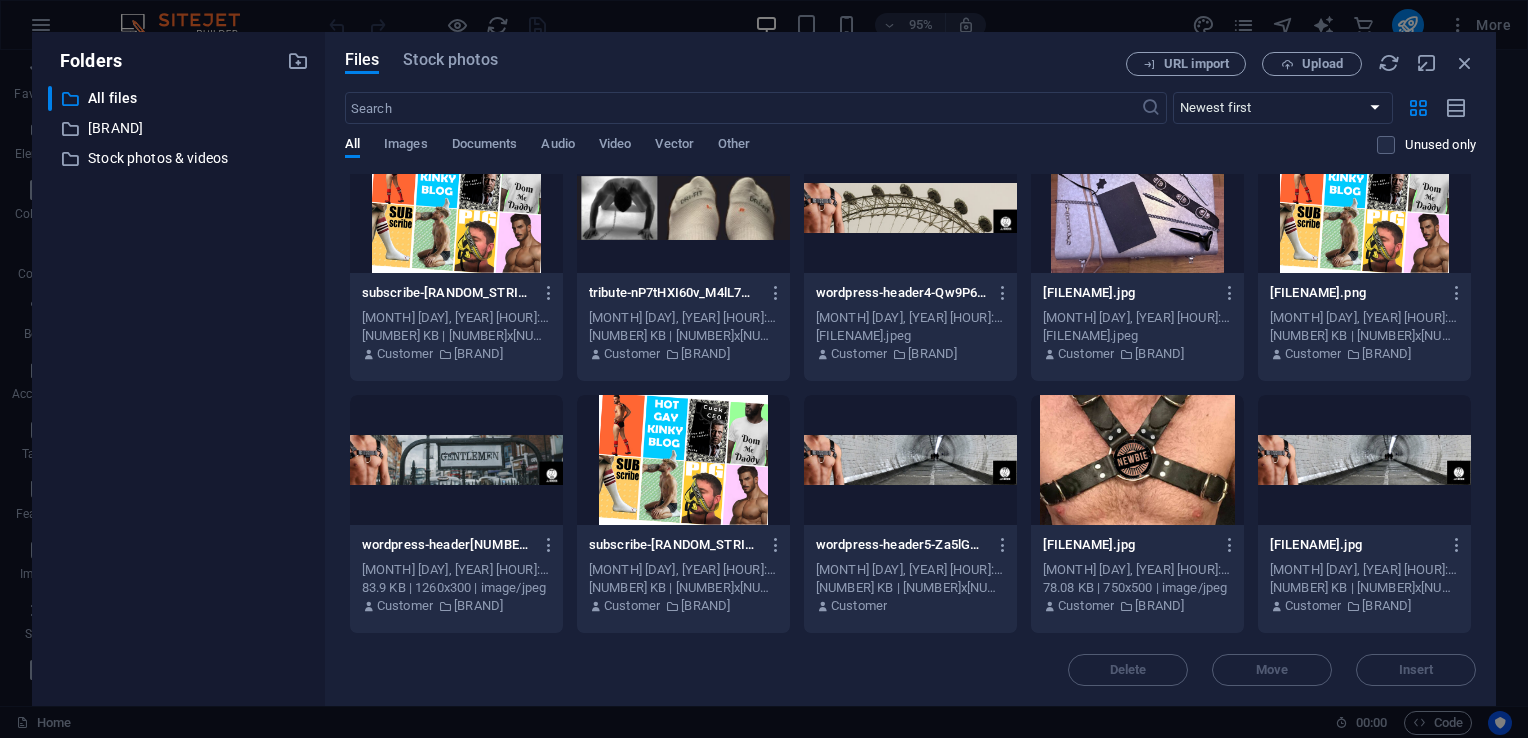 scroll, scrollTop: 7087, scrollLeft: 0, axis: vertical 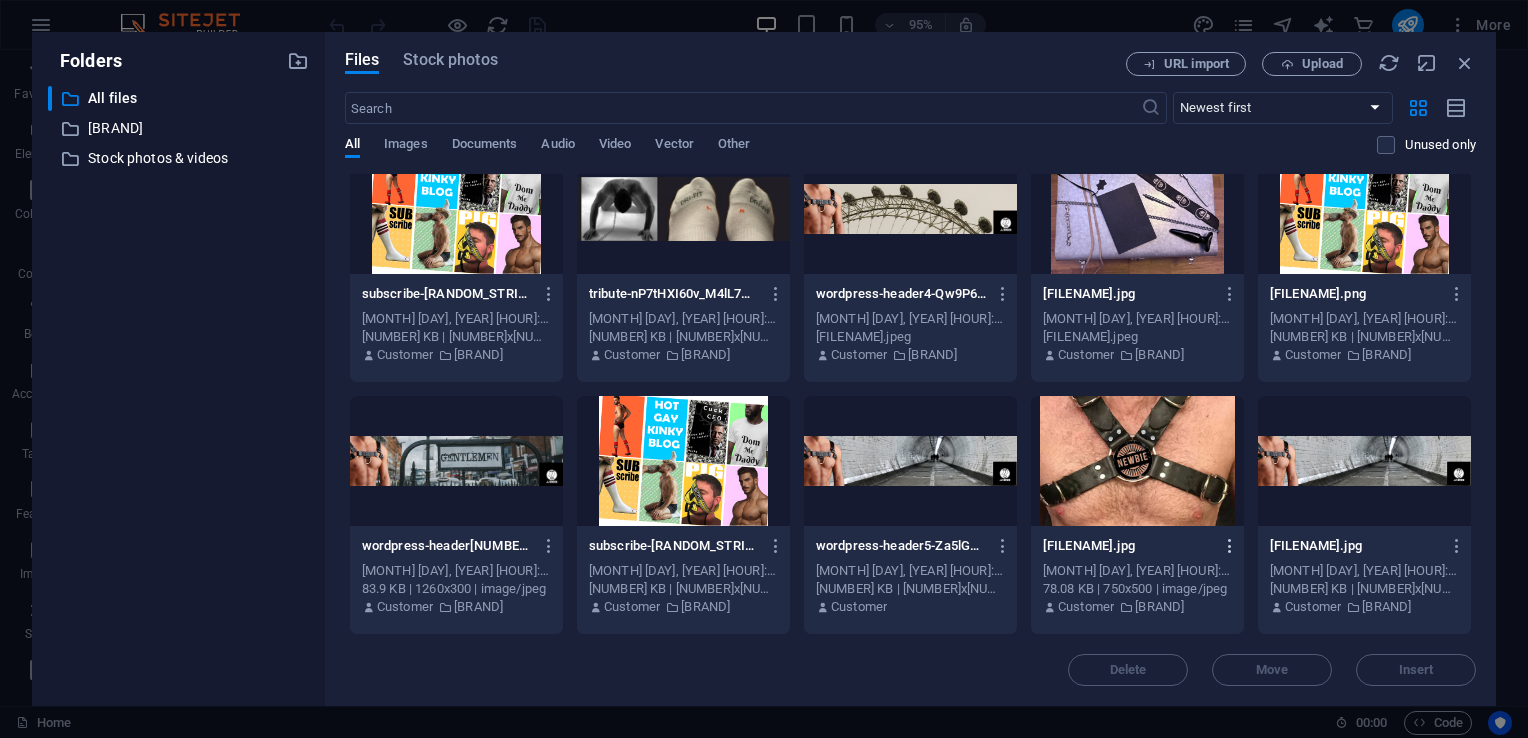 click at bounding box center (1230, 546) 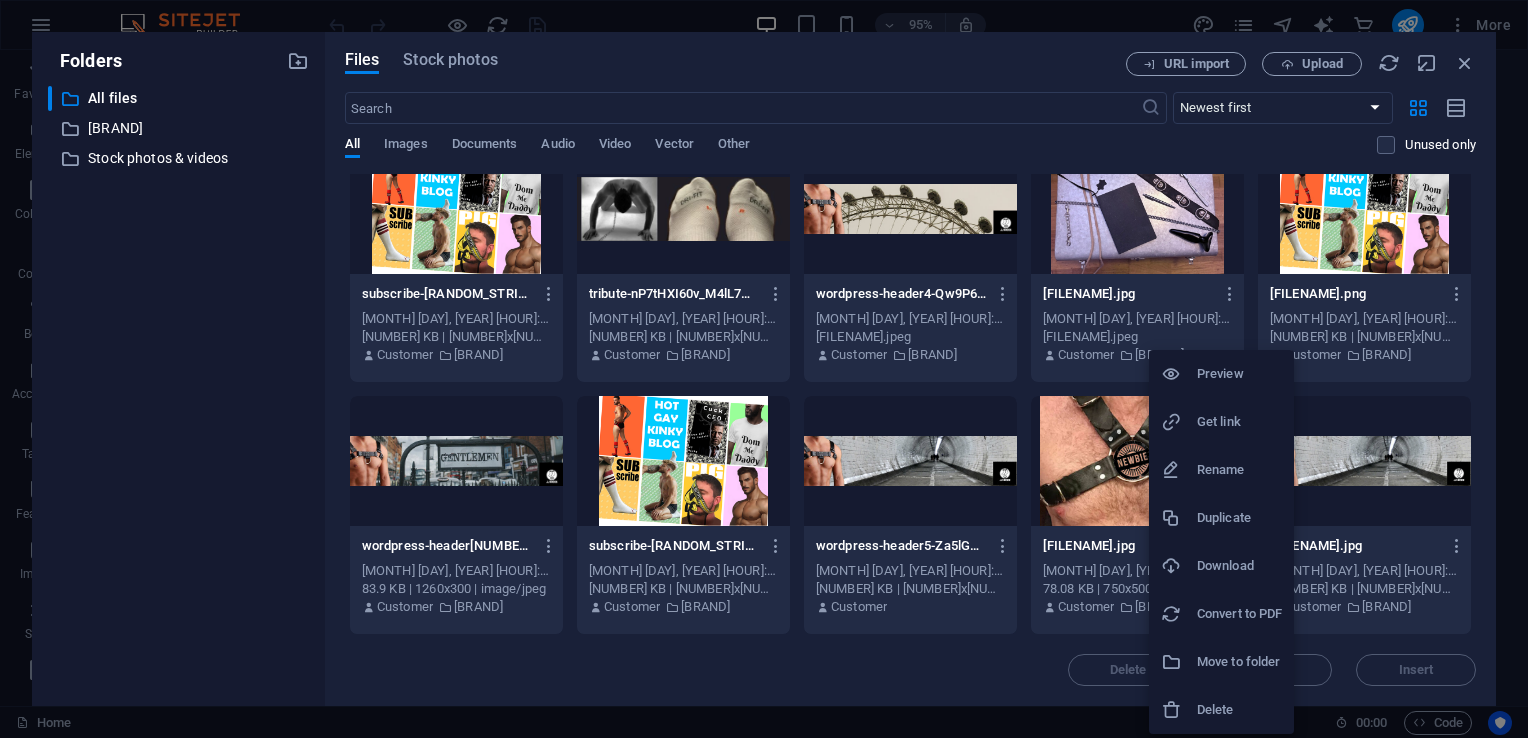 click on "Delete" at bounding box center [1239, 710] 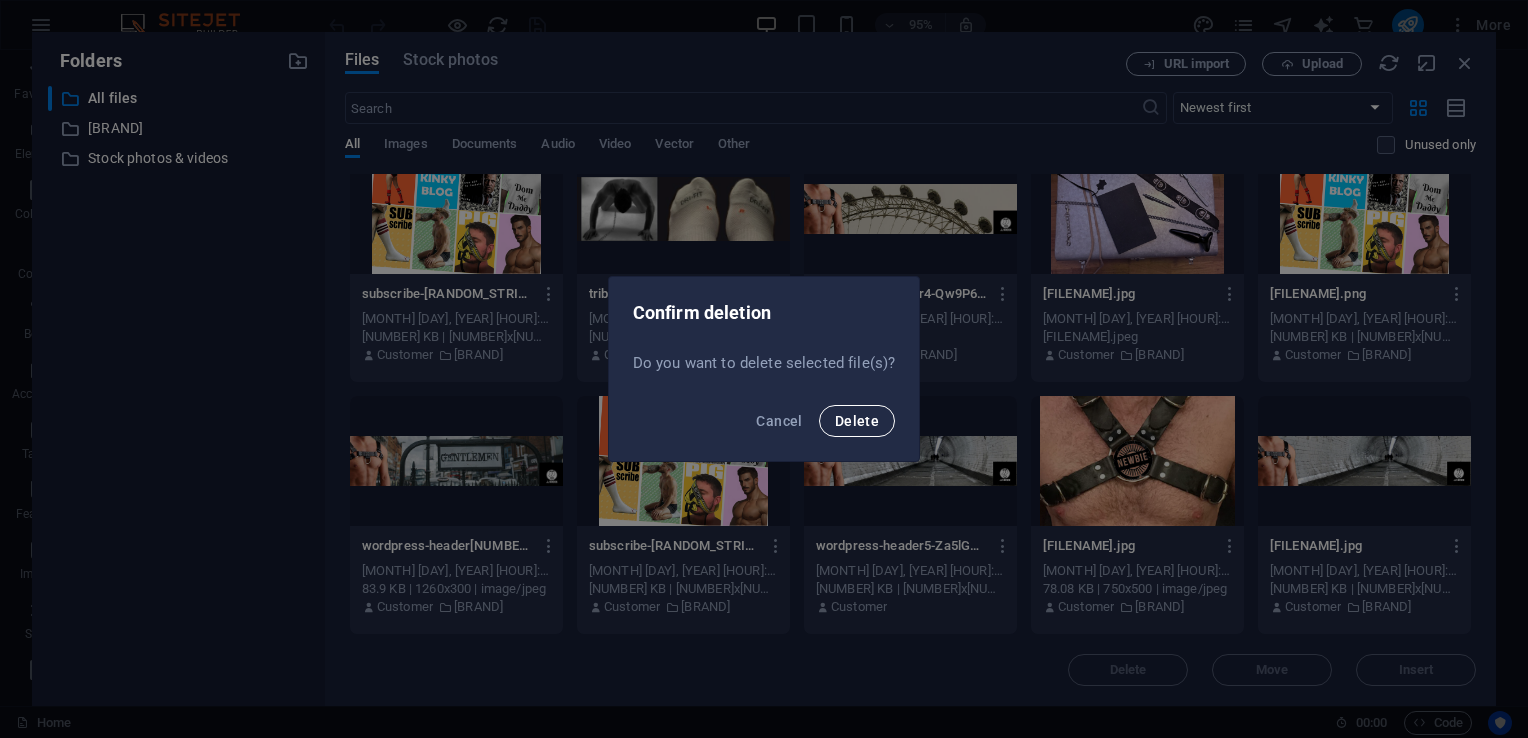 click on "Delete" at bounding box center (857, 421) 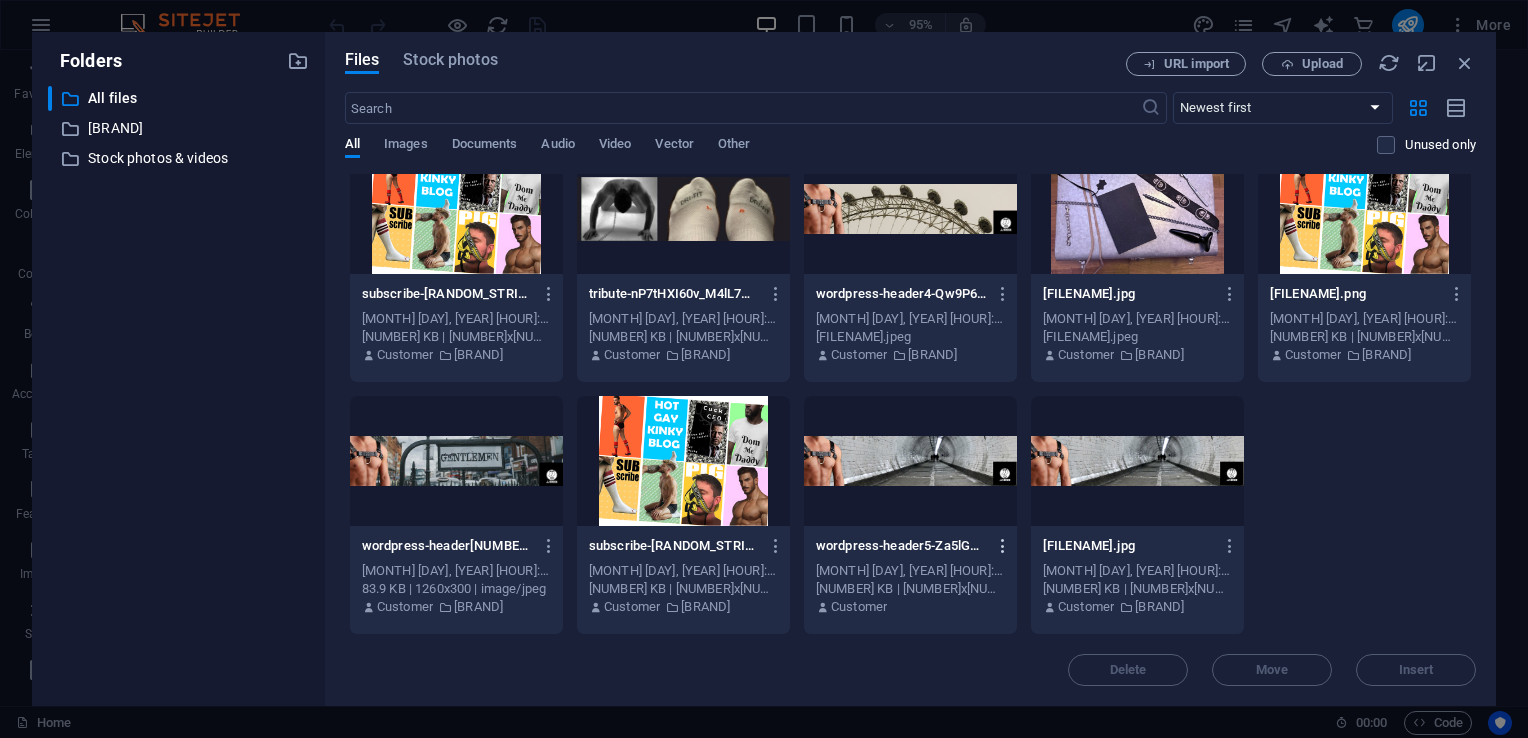 click at bounding box center [1003, 546] 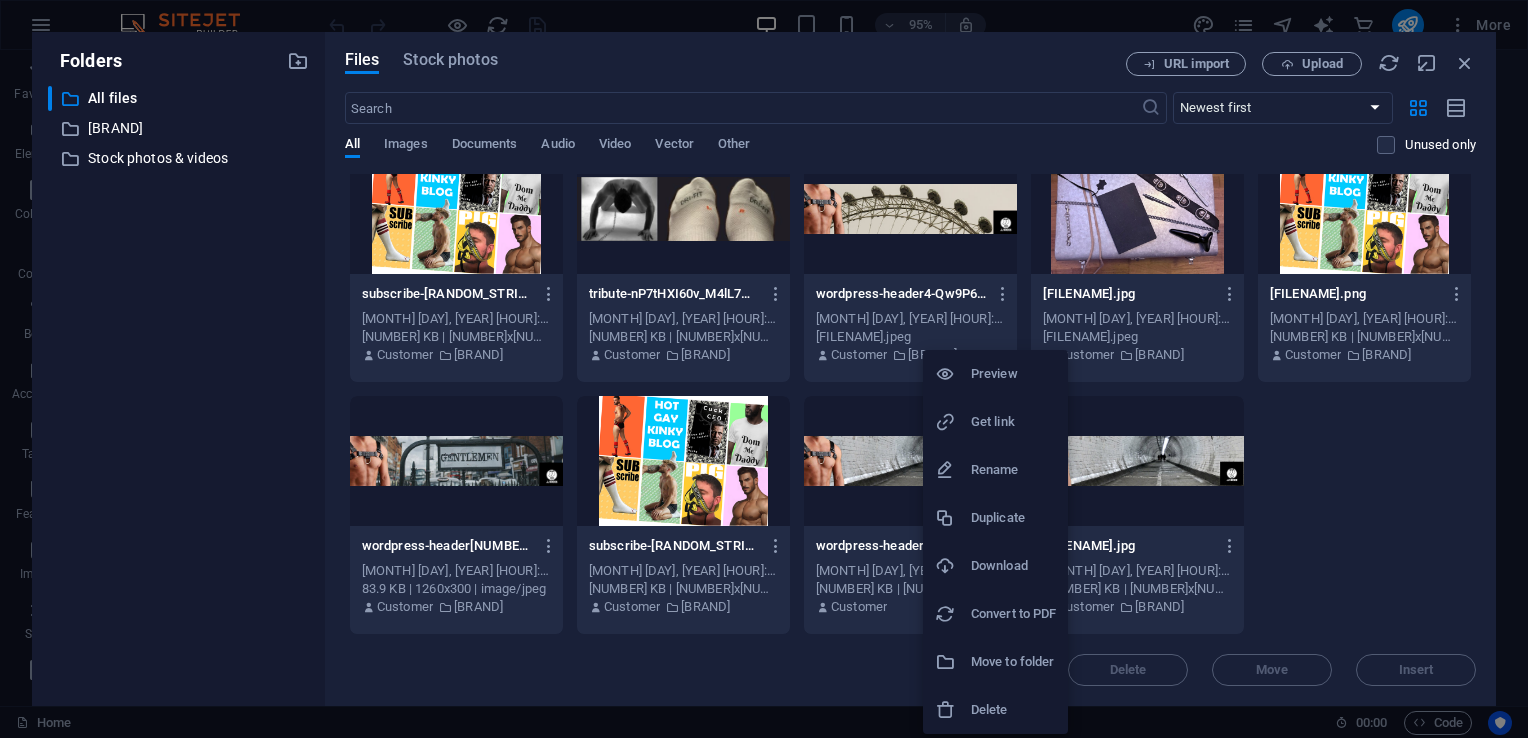 click on "Delete" at bounding box center (1013, 710) 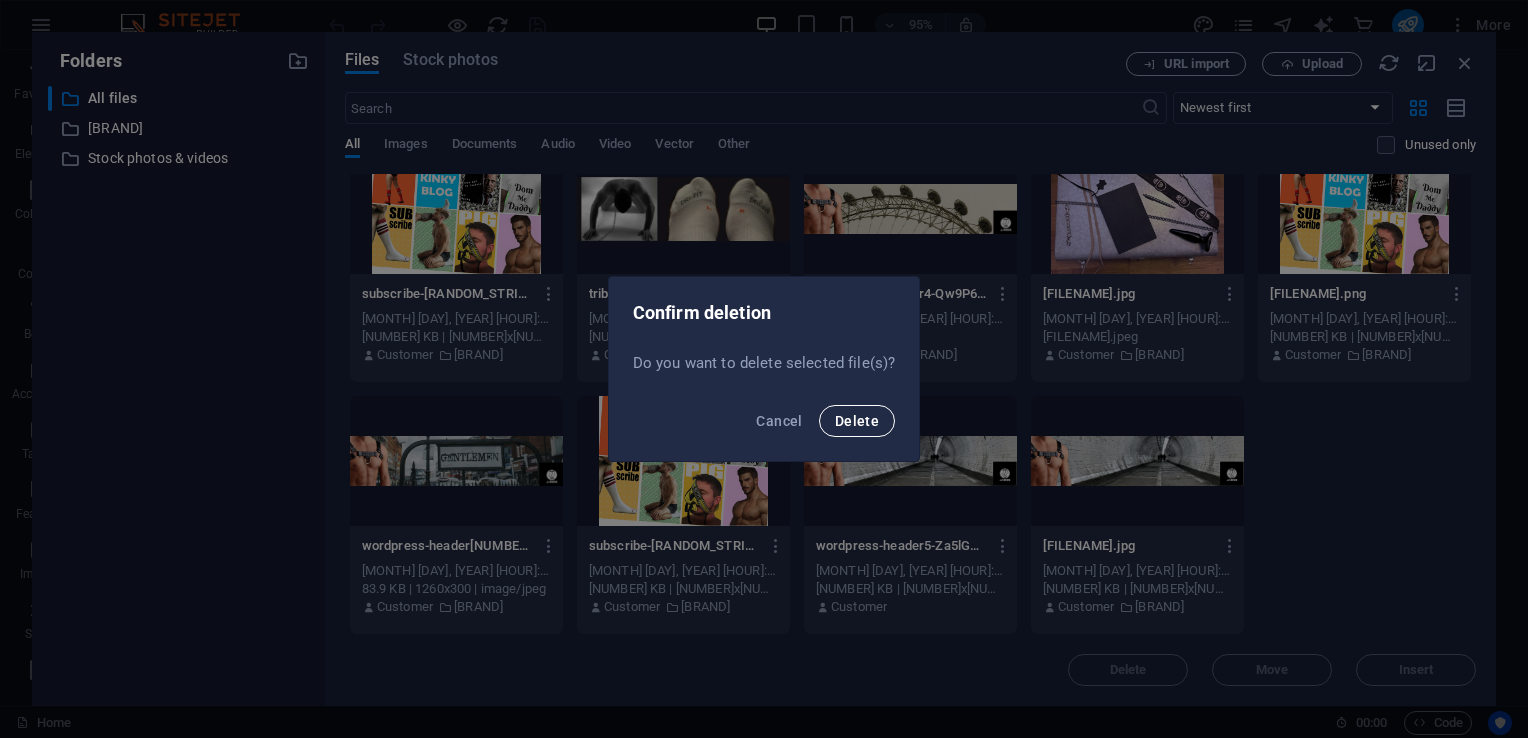 click on "Delete" at bounding box center [857, 421] 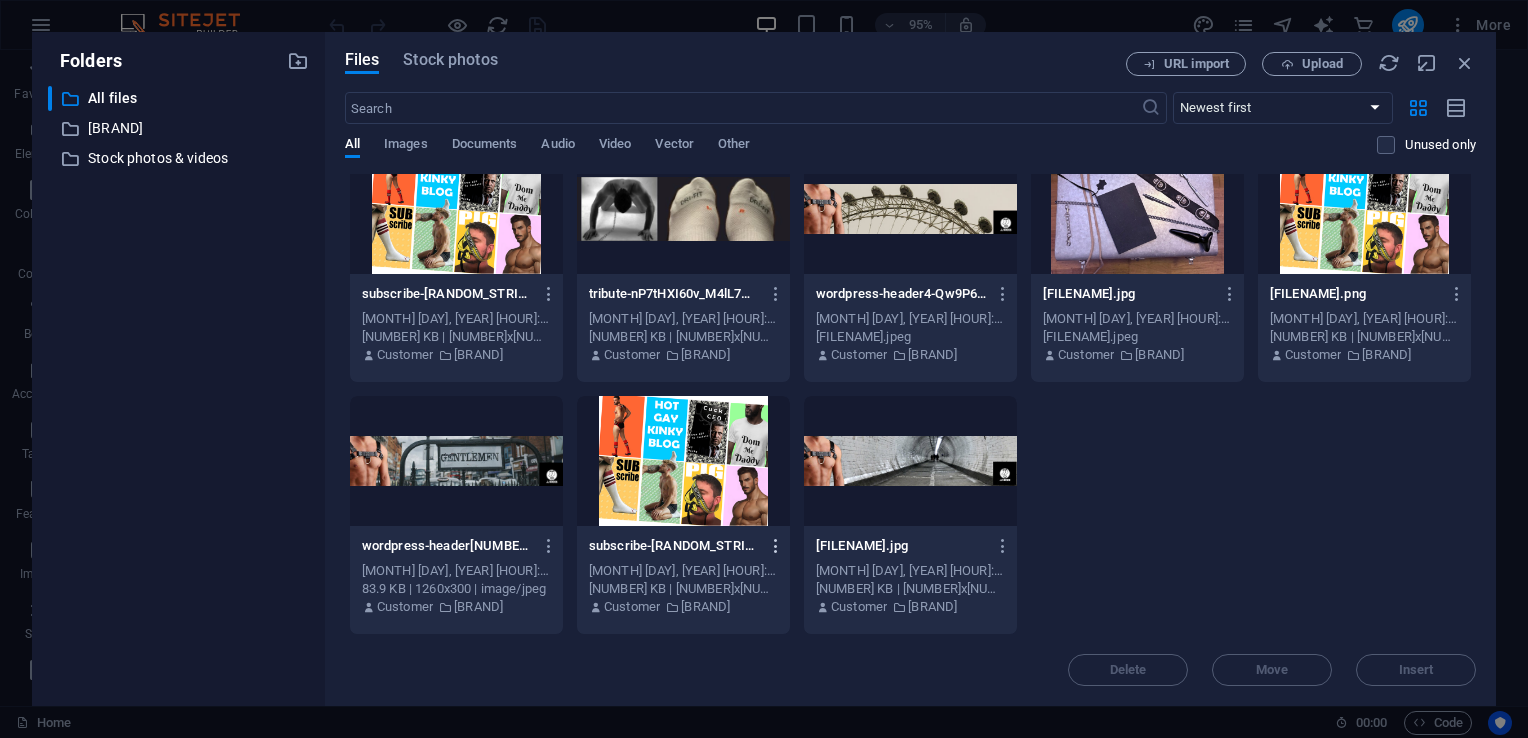 click at bounding box center [776, 546] 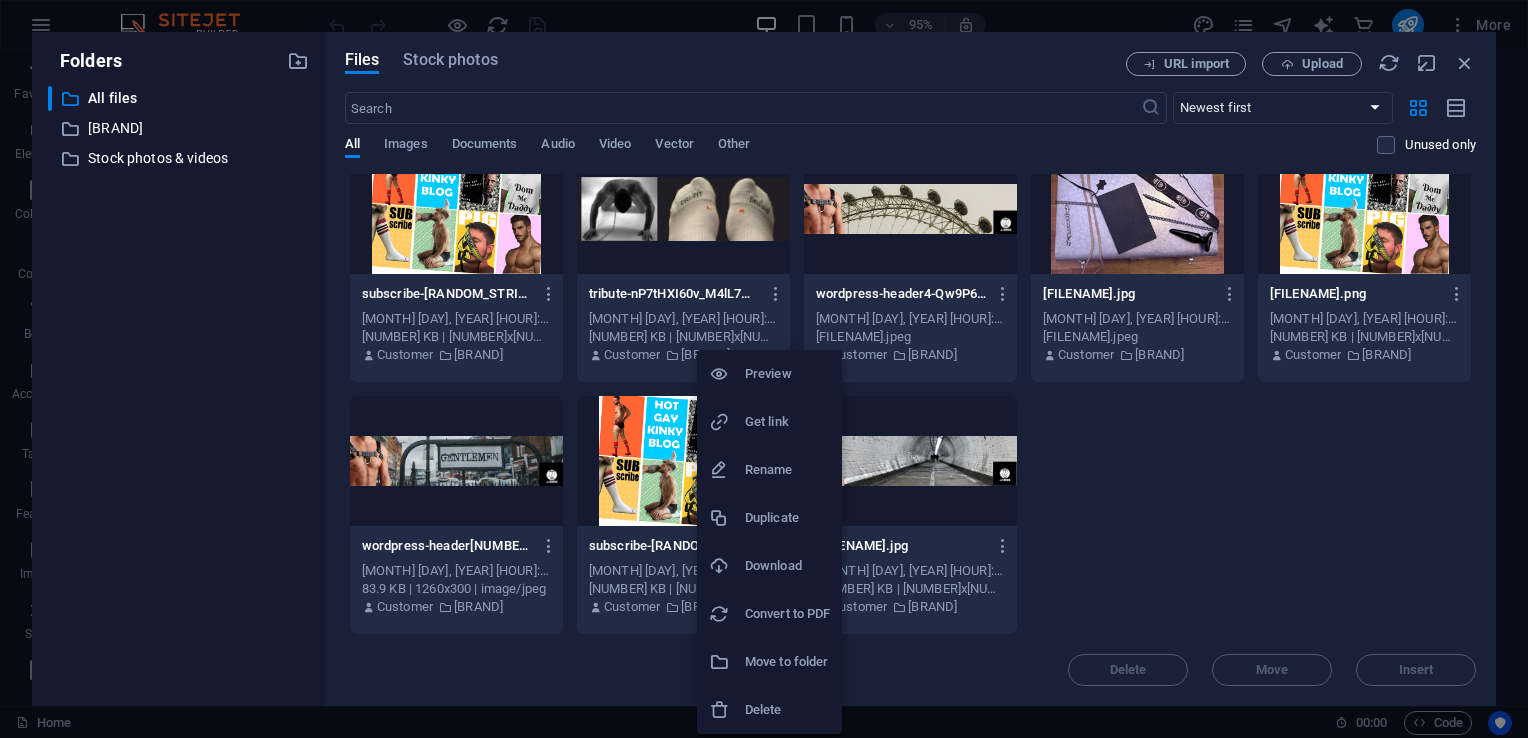 click on "Delete" at bounding box center [787, 710] 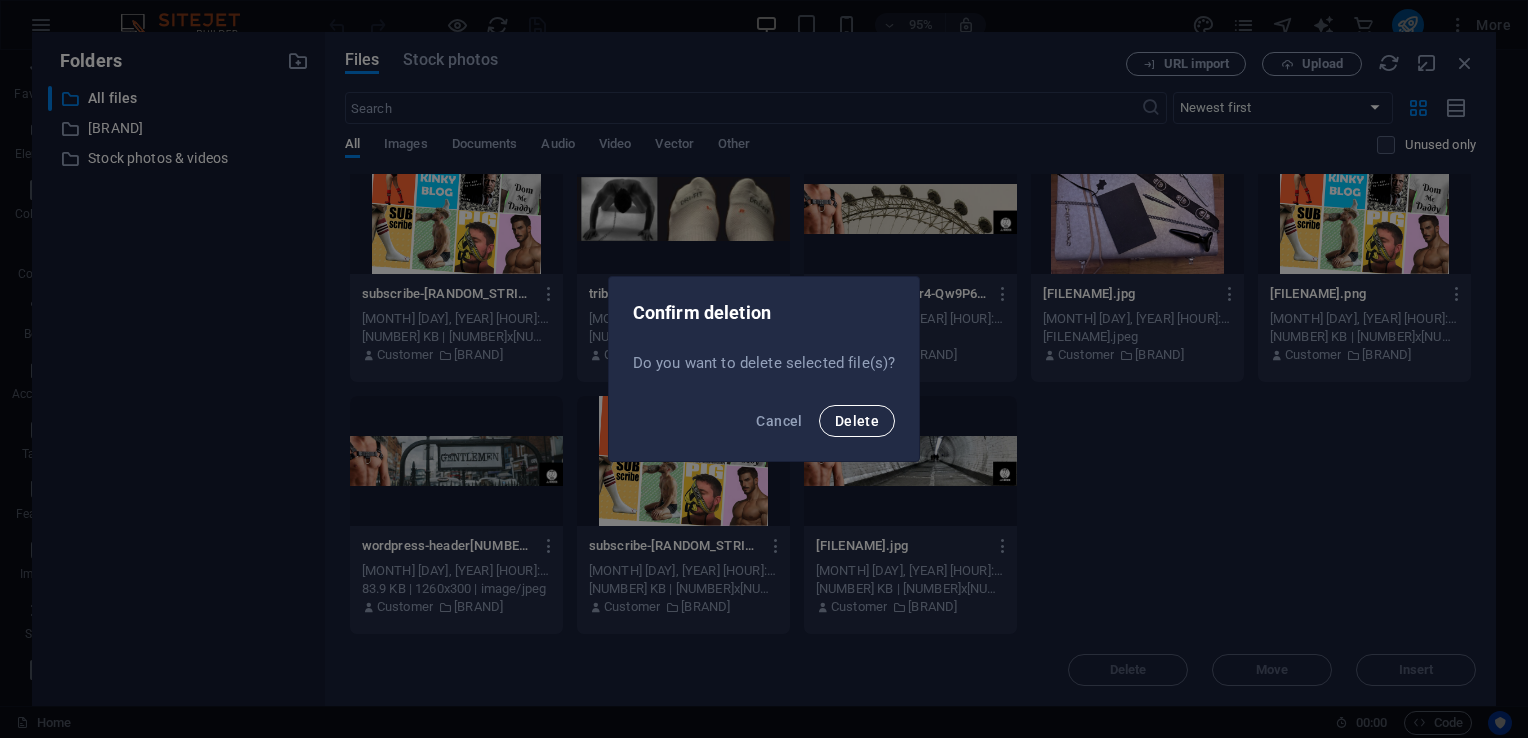 click on "Delete" at bounding box center (857, 421) 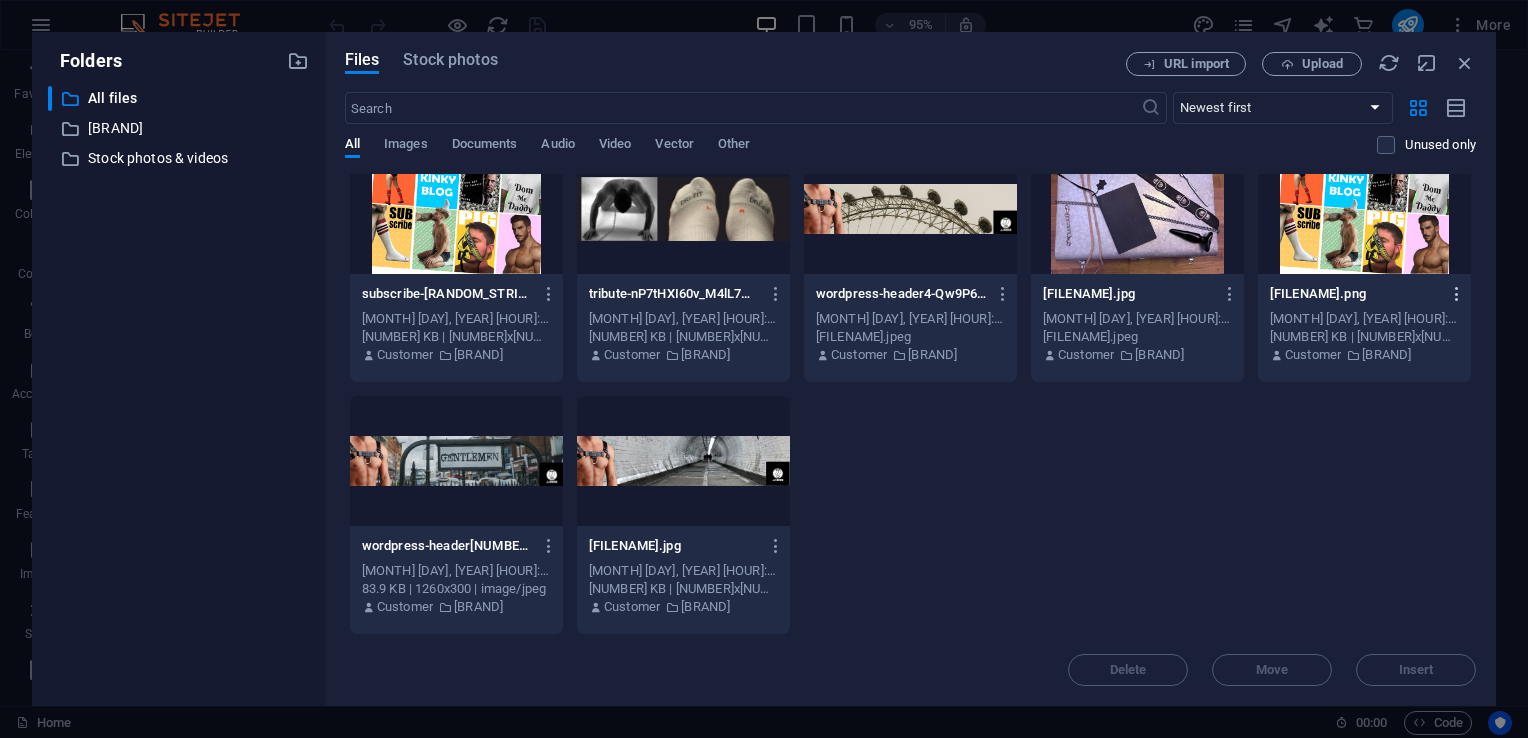 click at bounding box center (1457, 294) 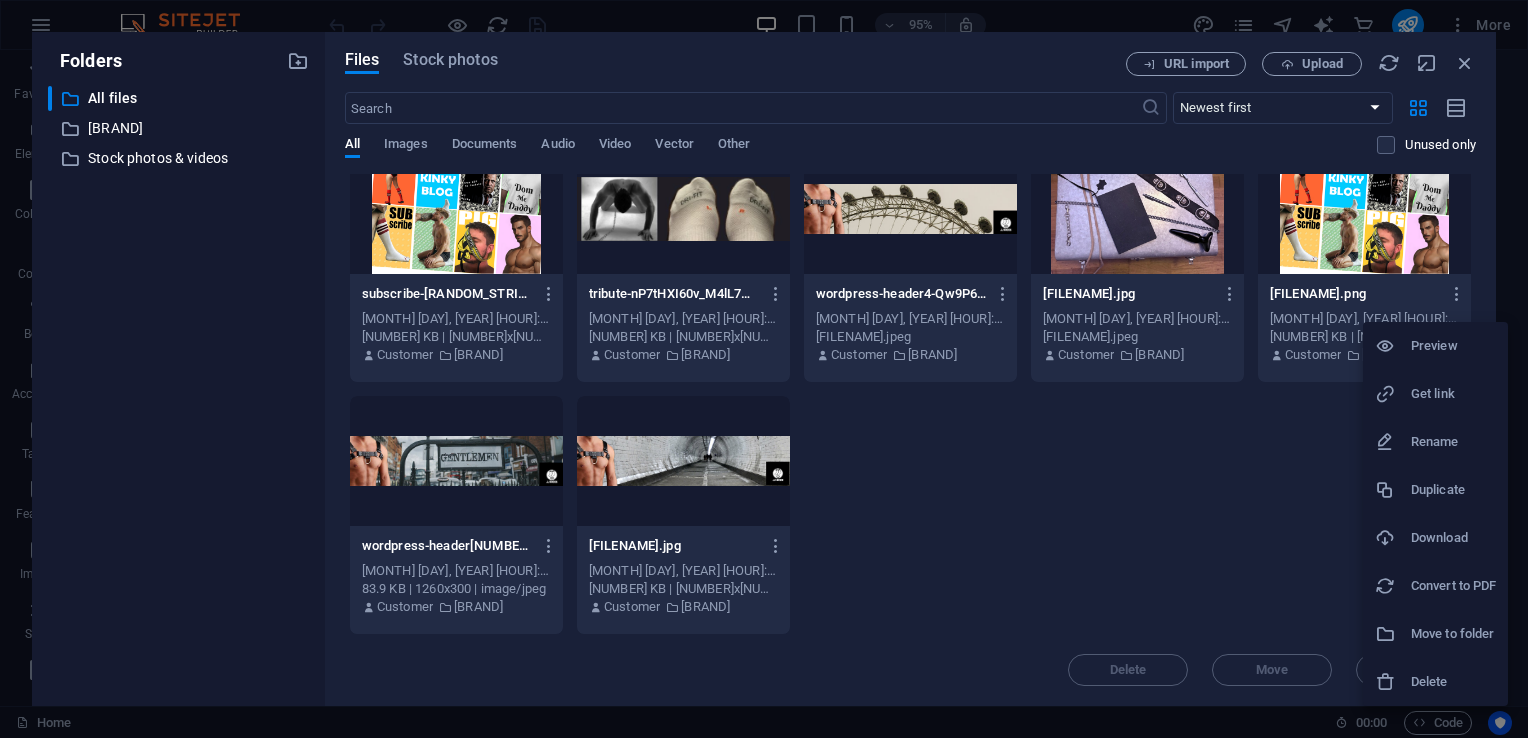 click on "Delete" at bounding box center [1453, 682] 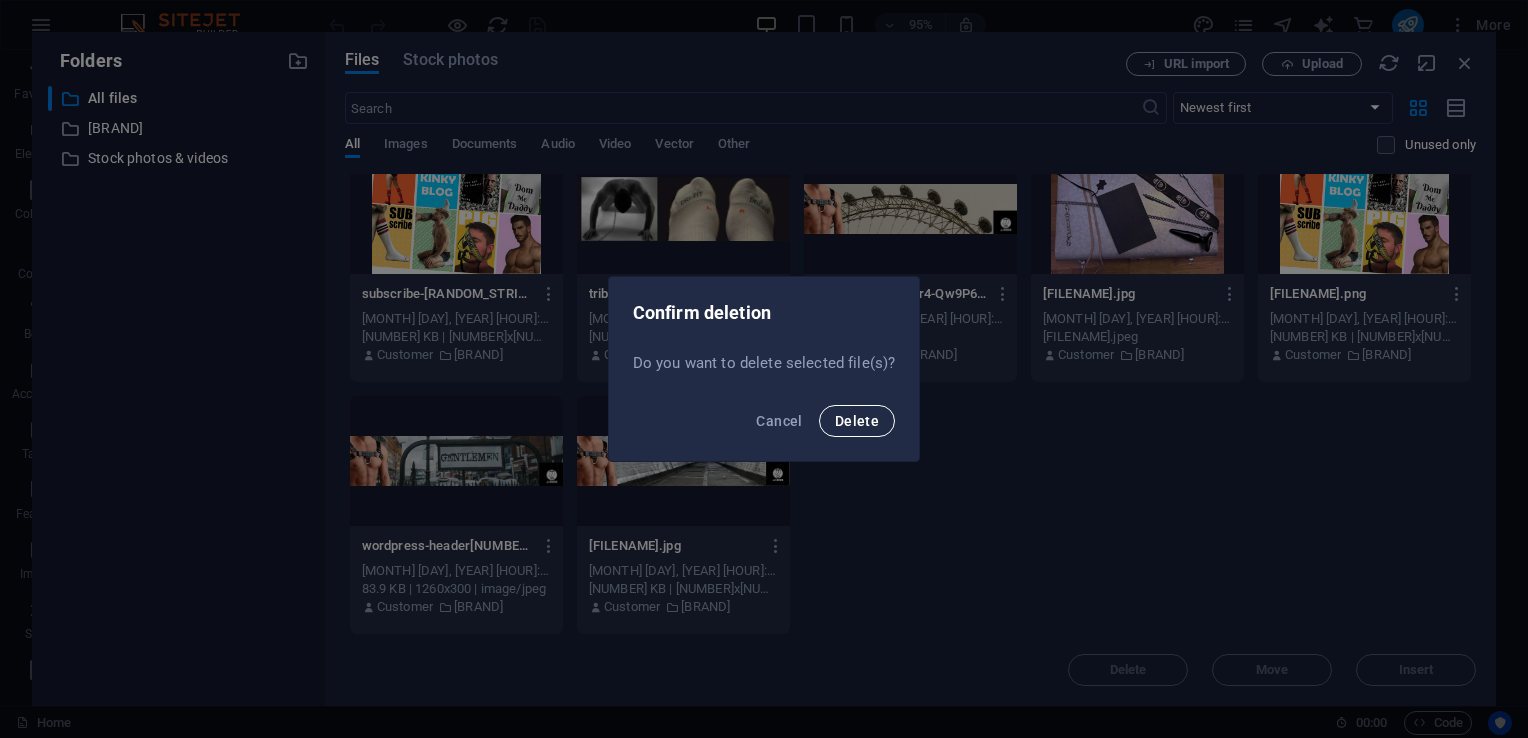 click on "Delete" at bounding box center [857, 421] 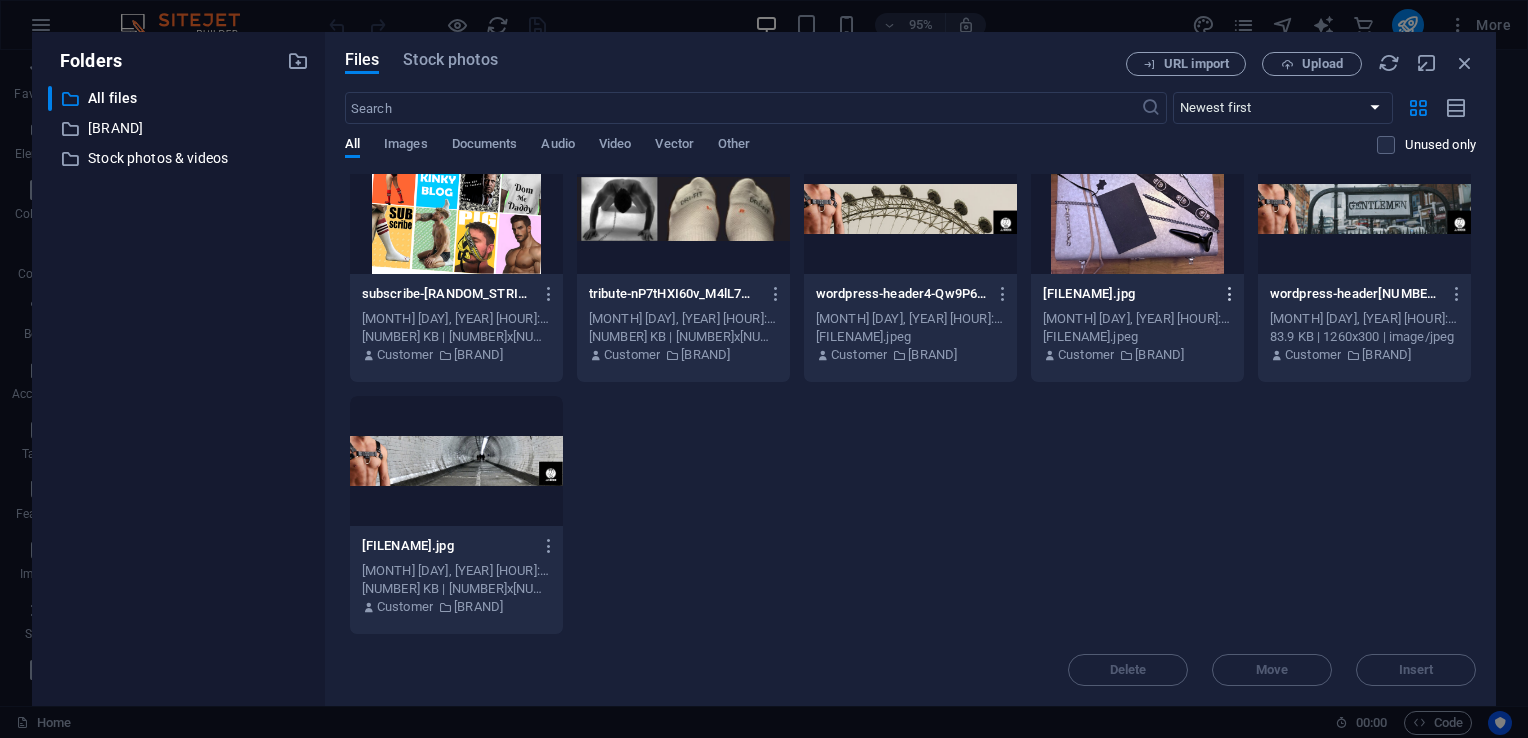click at bounding box center [1226, 294] 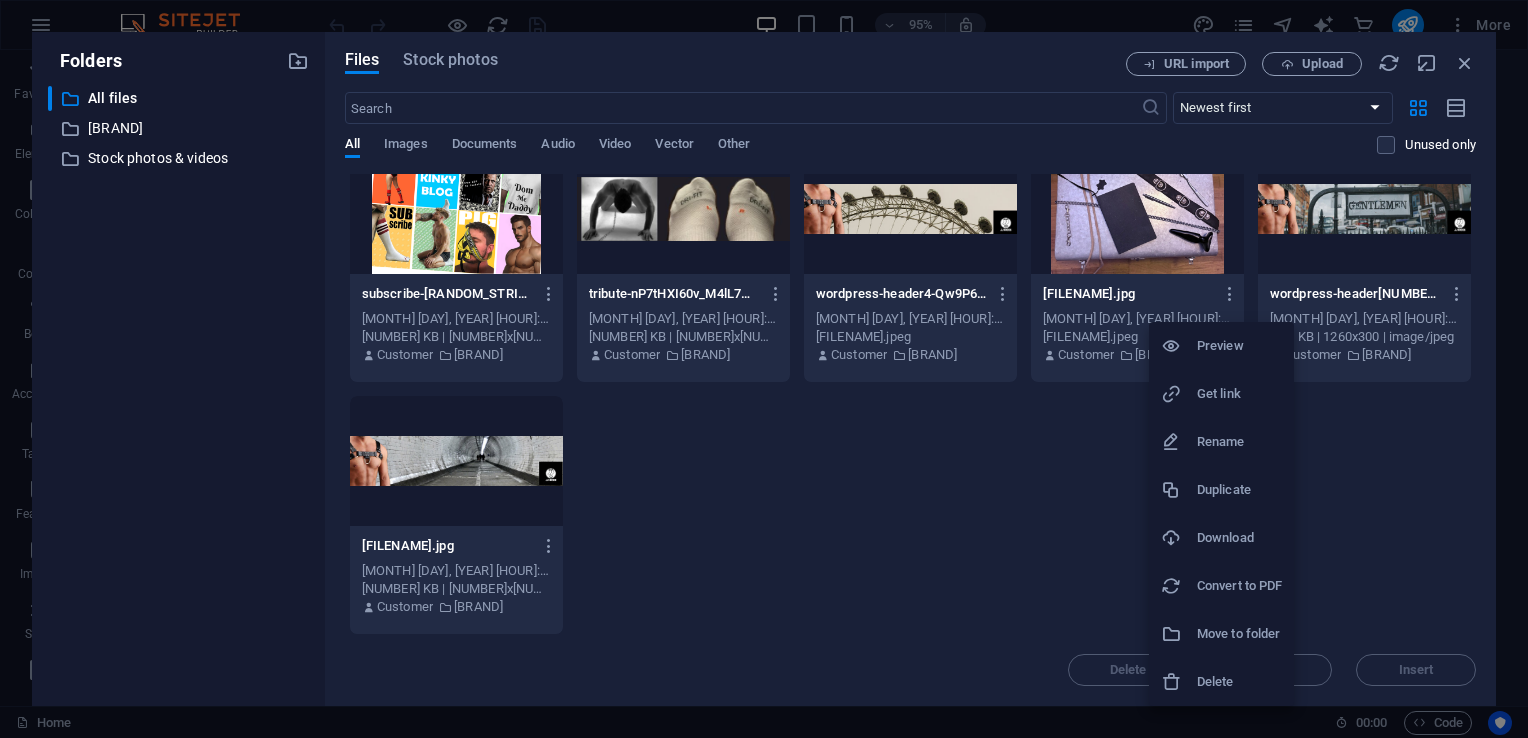 click on "Delete" at bounding box center [1239, 682] 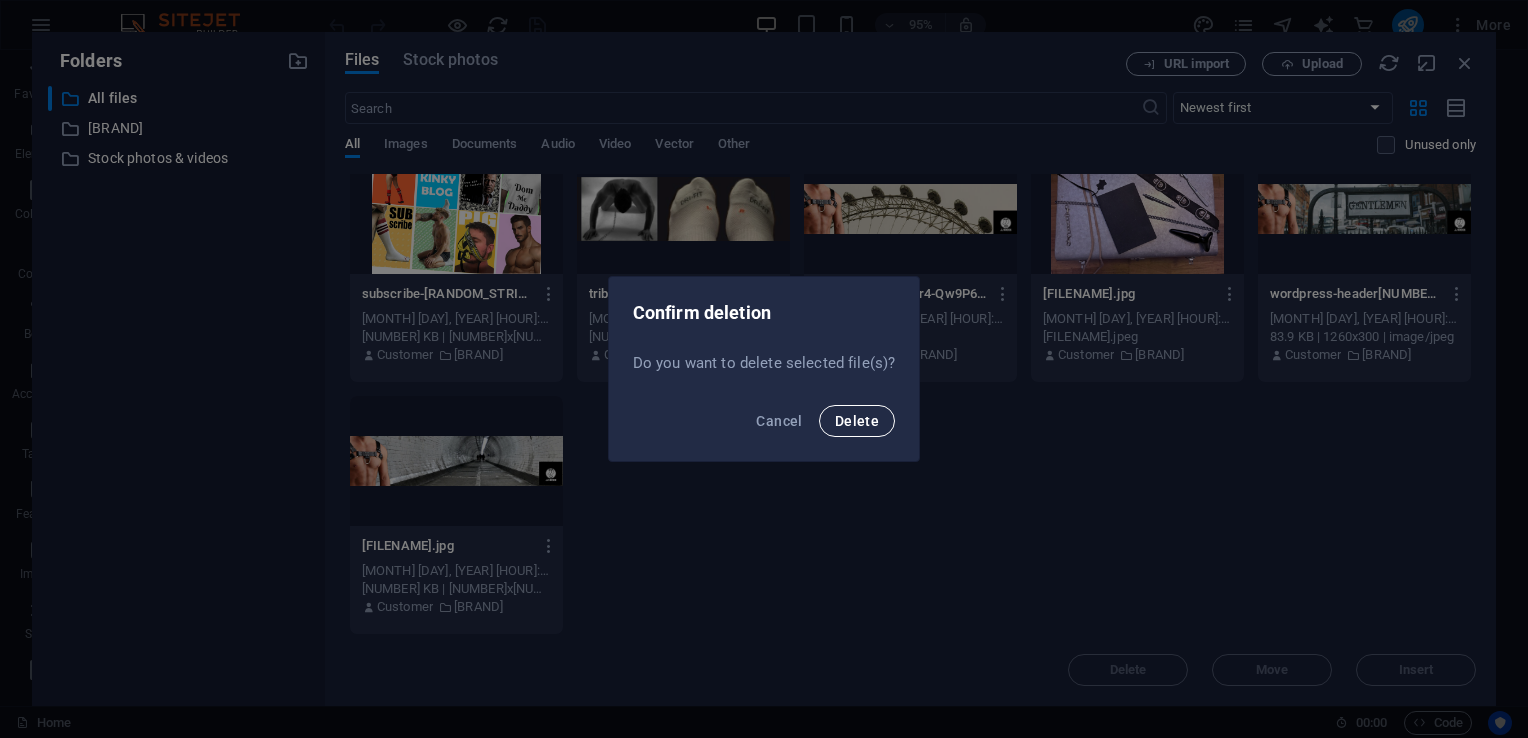 click on "Delete" at bounding box center [857, 421] 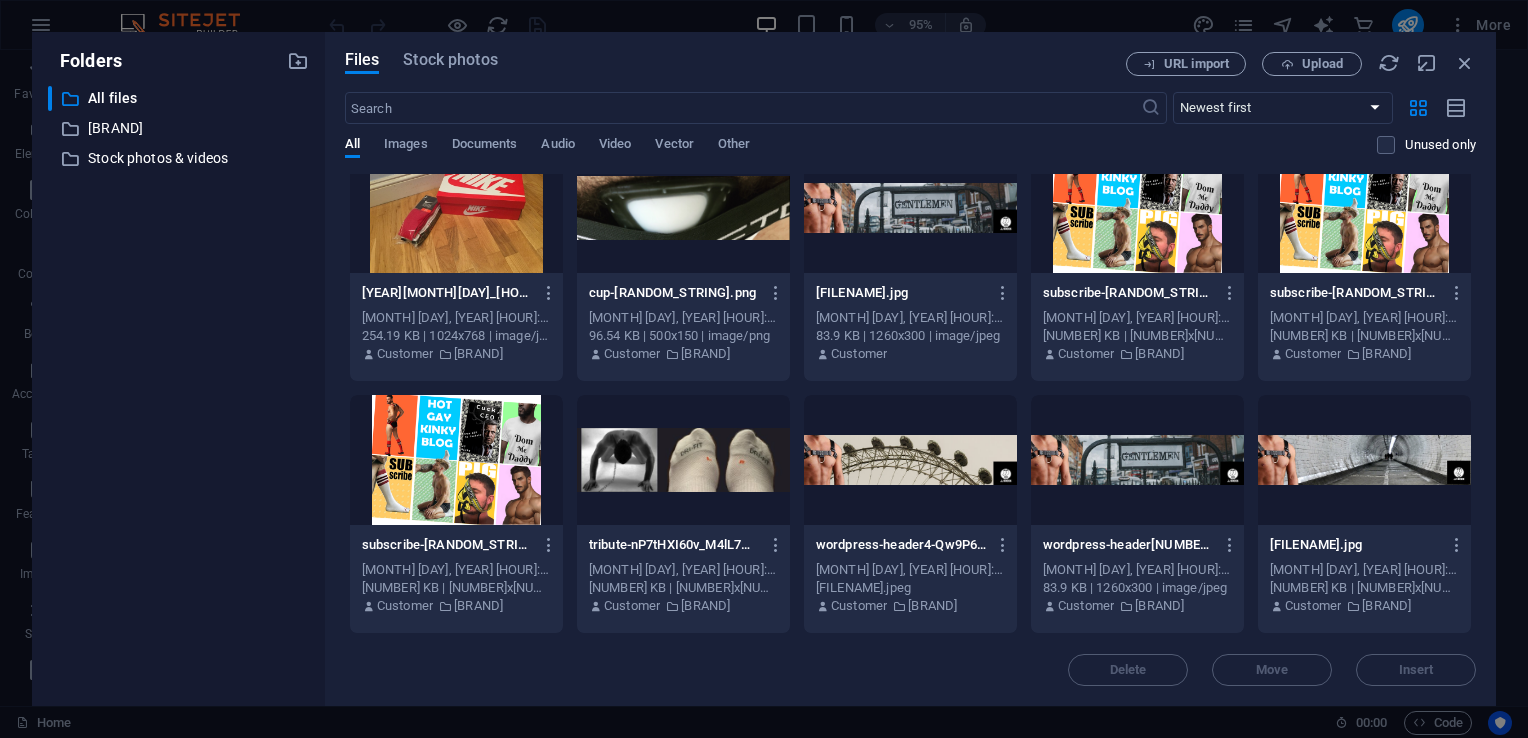 scroll, scrollTop: 6835, scrollLeft: 0, axis: vertical 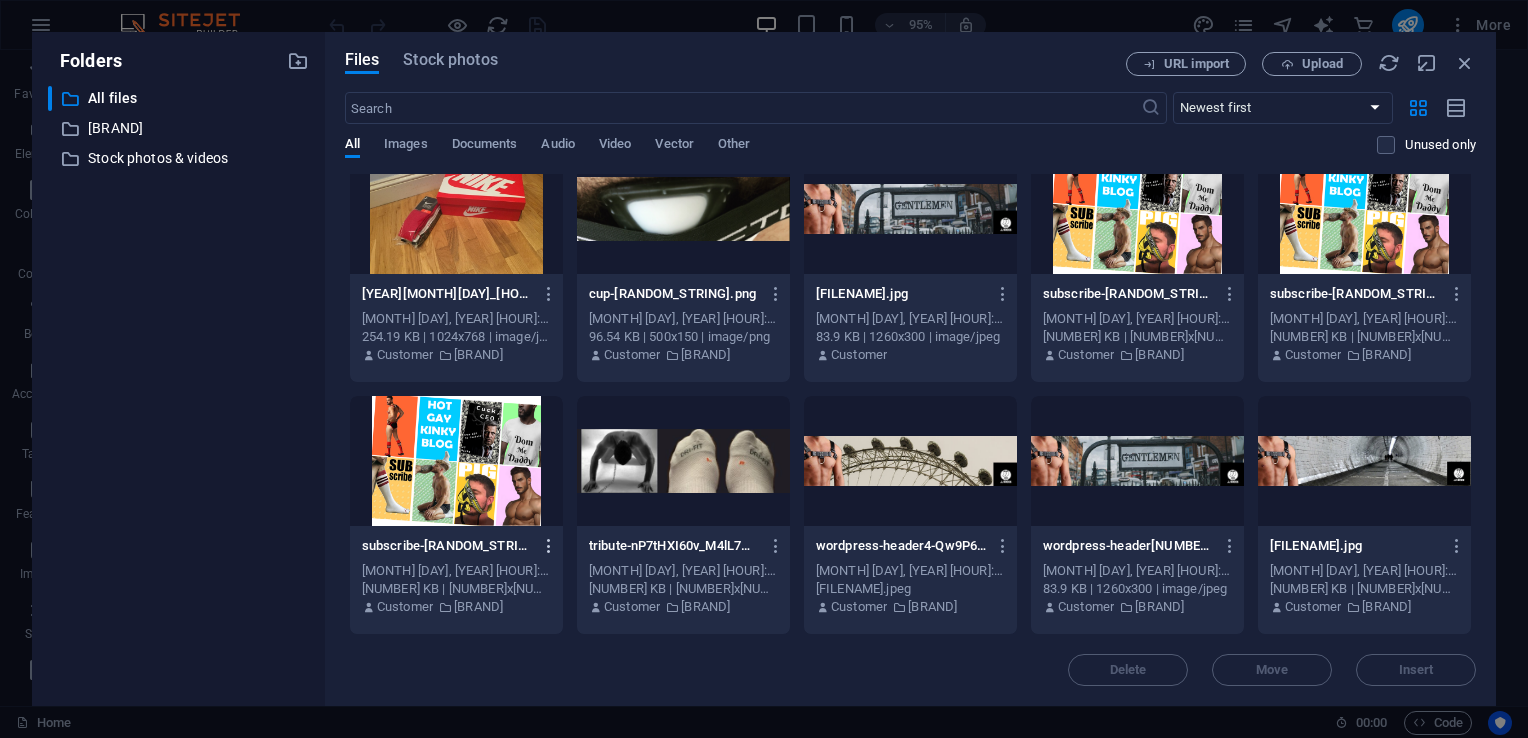 click at bounding box center [549, 546] 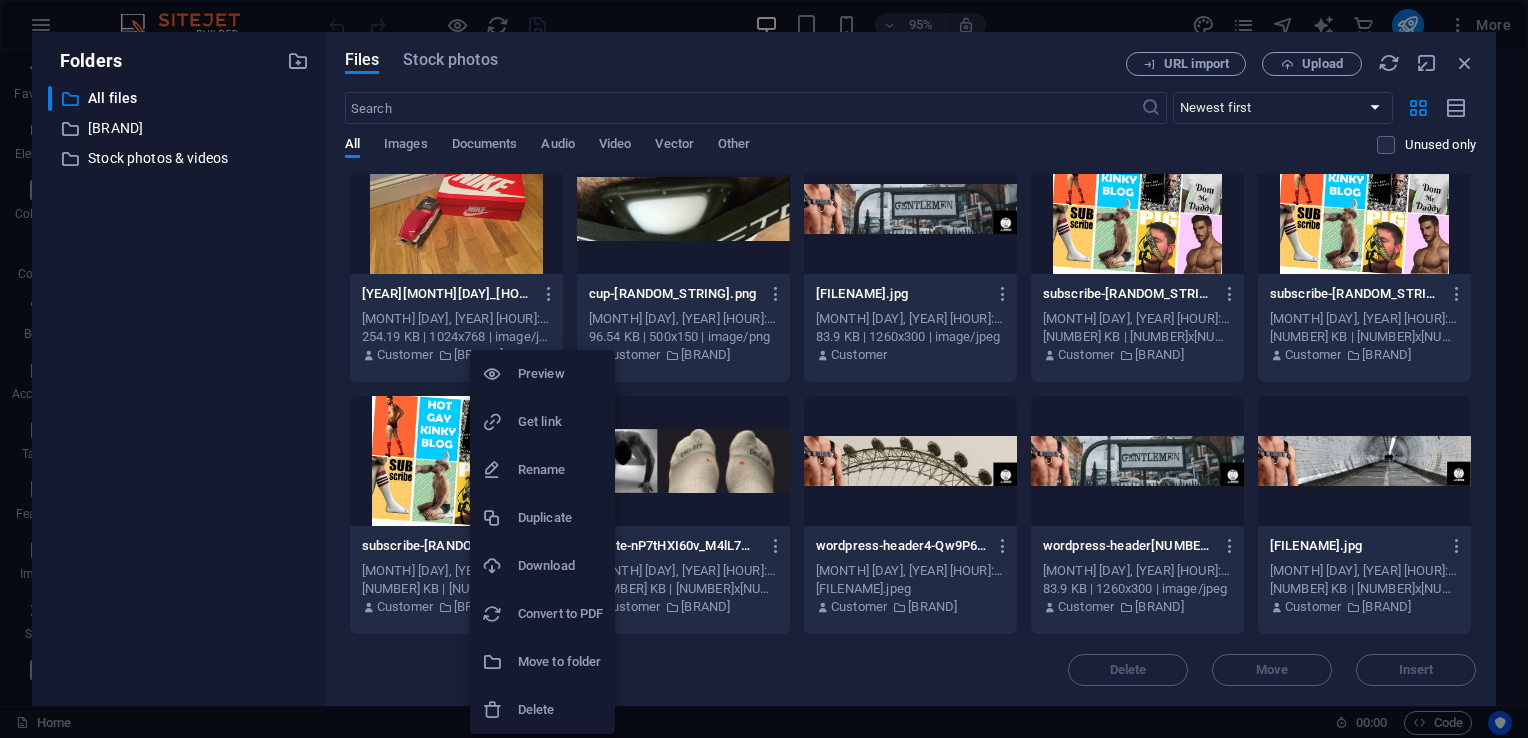 click on "Delete" at bounding box center (560, 710) 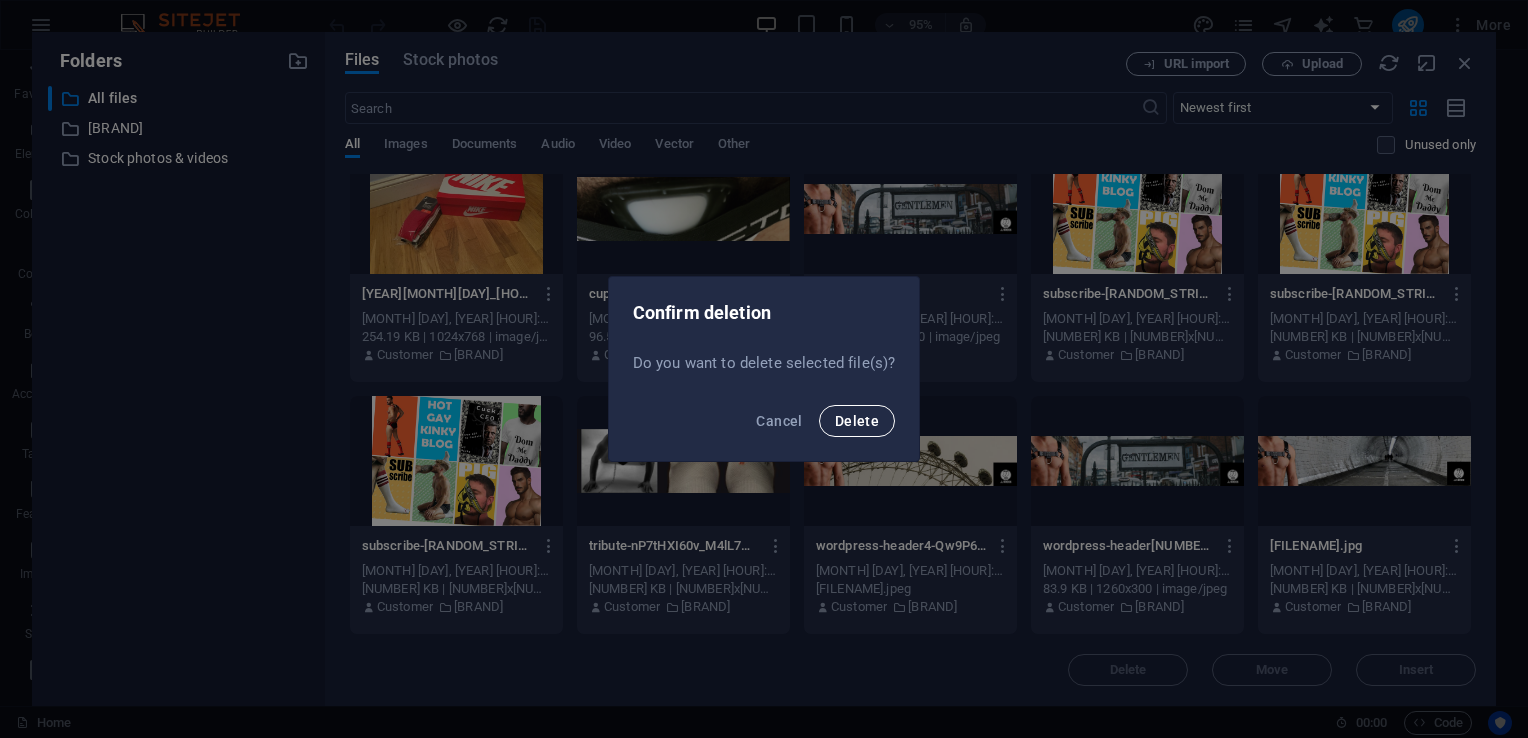 click on "Delete" at bounding box center (857, 421) 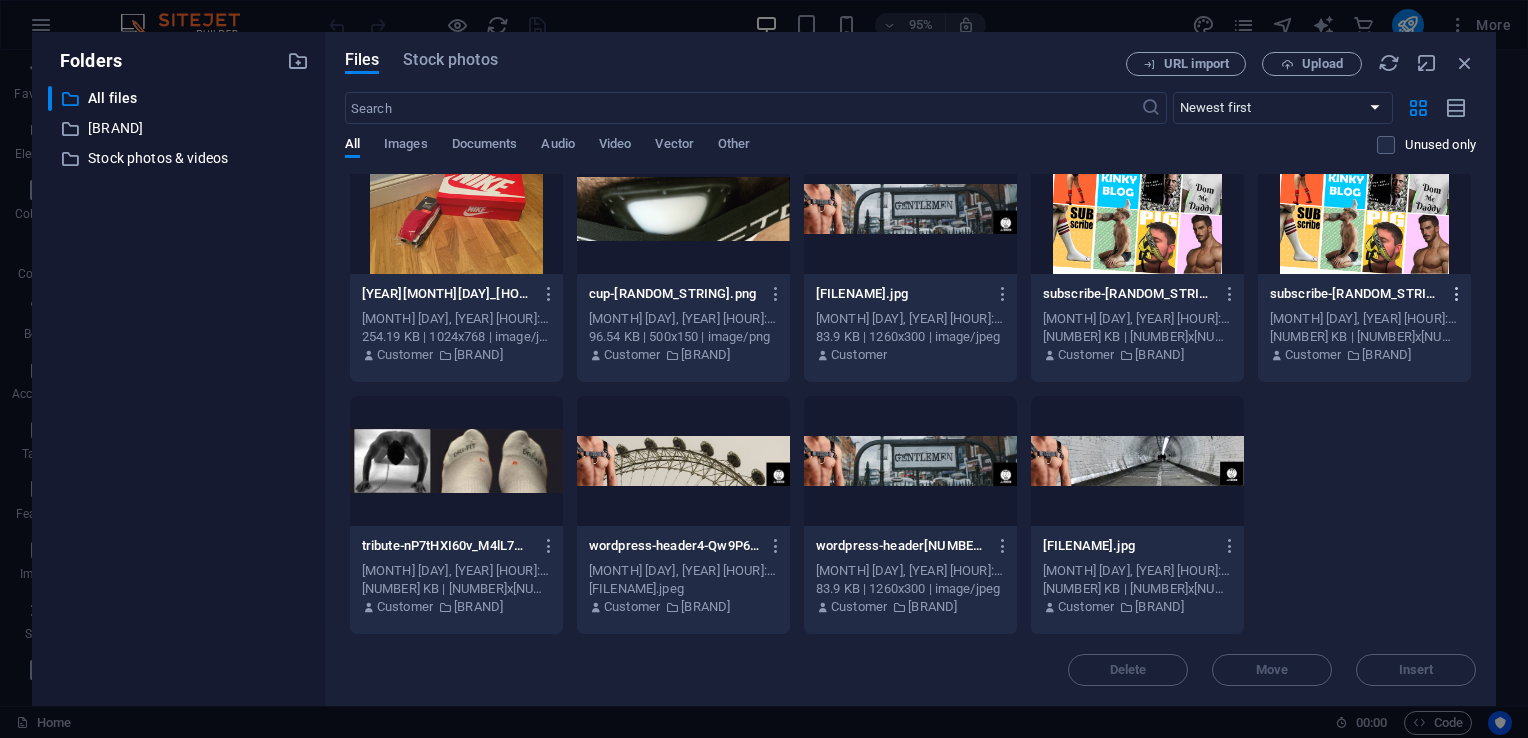 click at bounding box center (1457, 294) 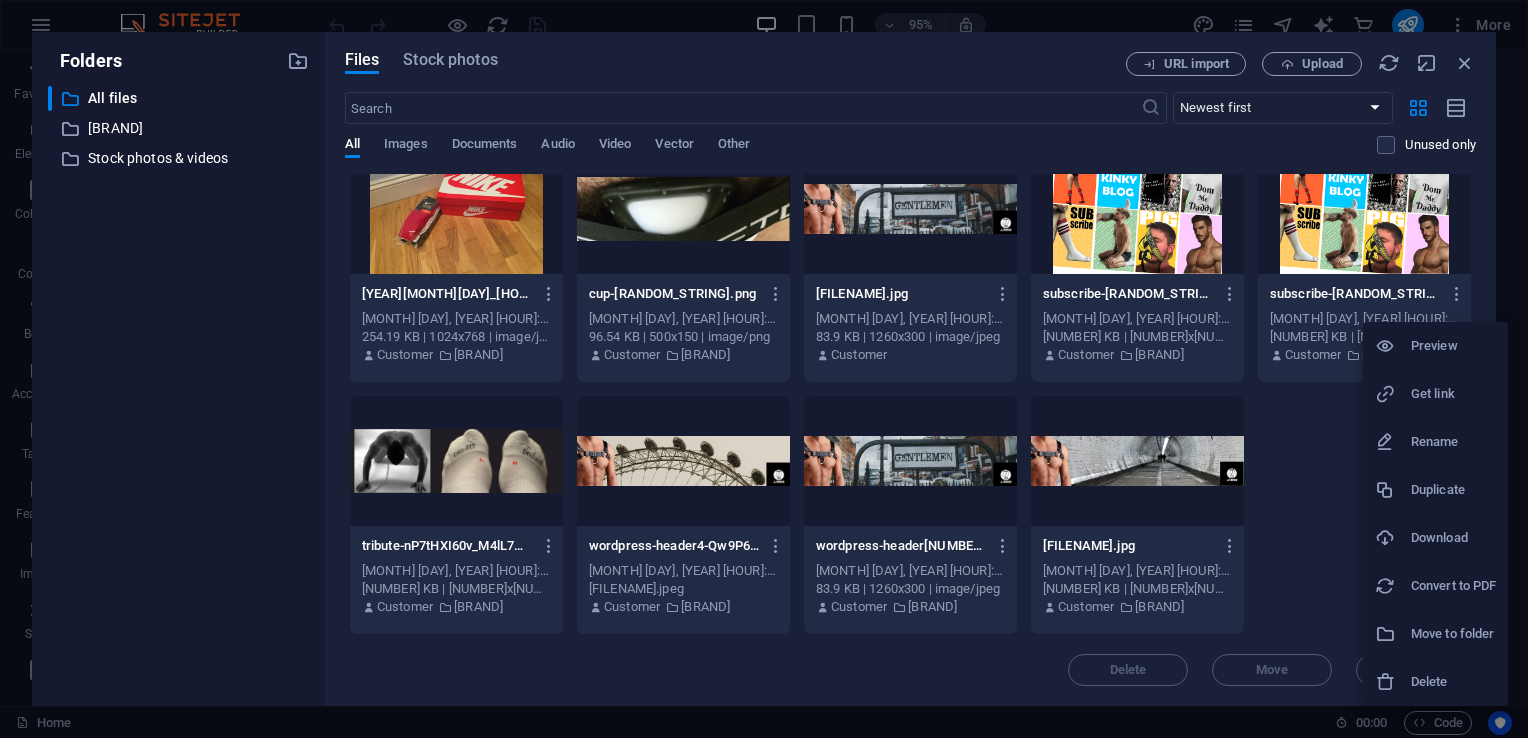 click on "Delete" at bounding box center [1453, 682] 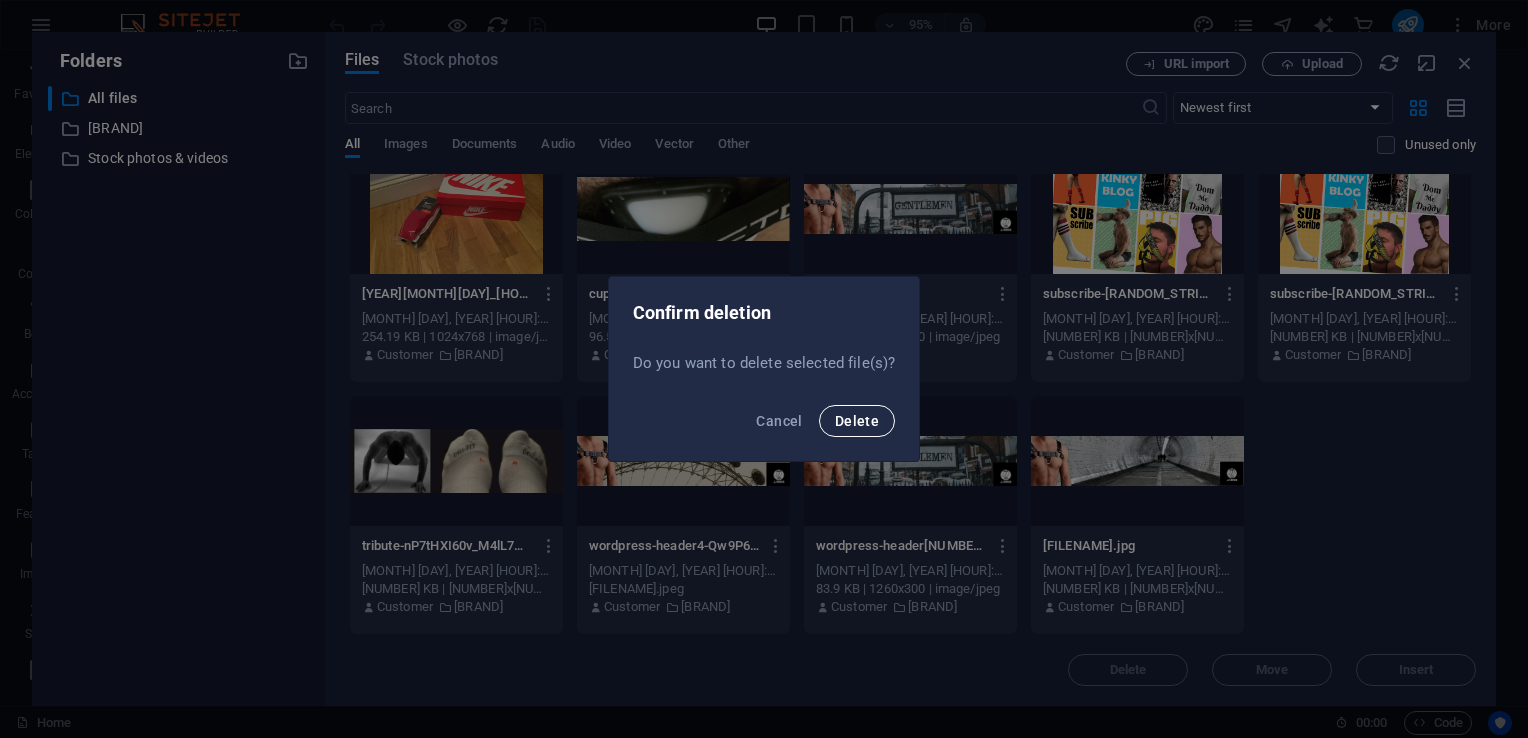 click on "Delete" at bounding box center [857, 421] 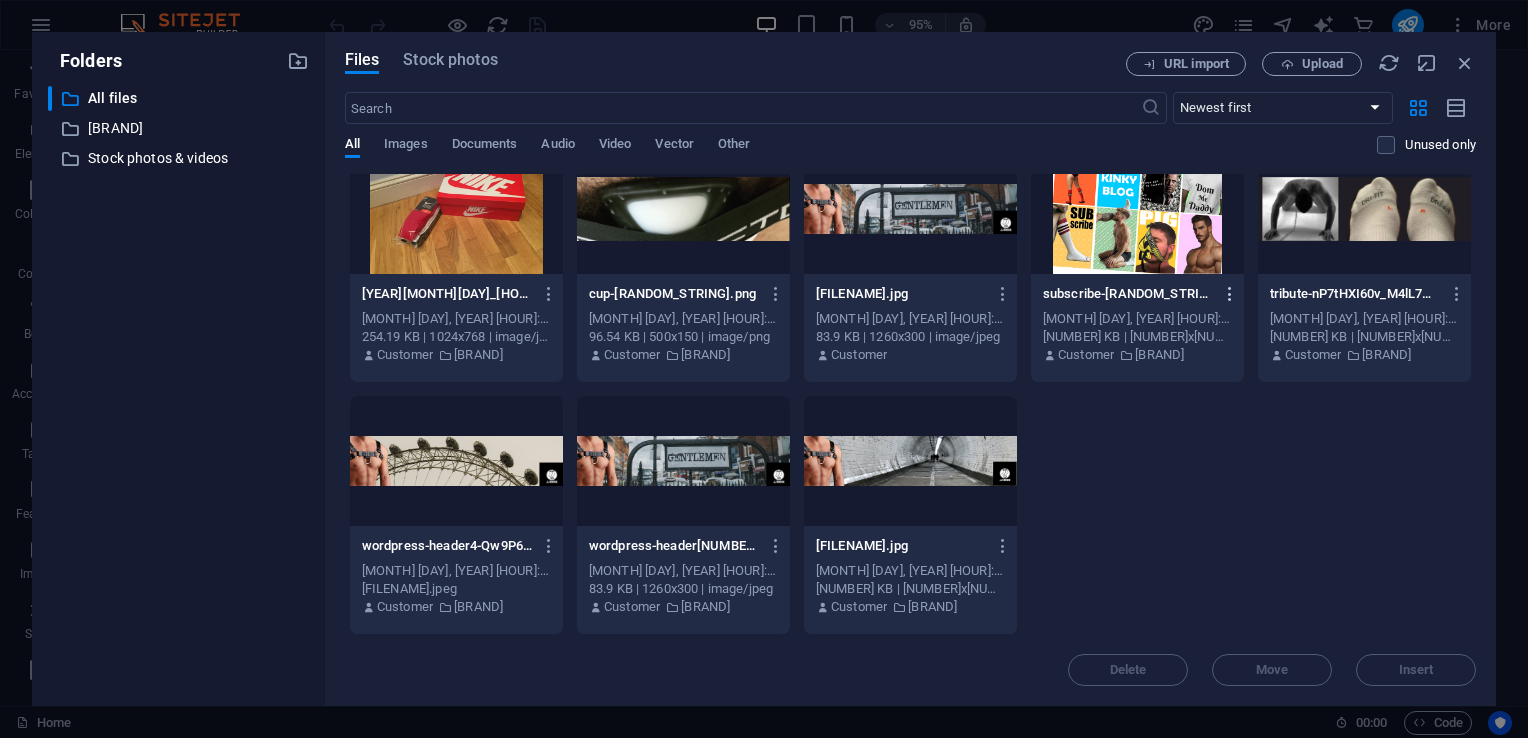 click at bounding box center [1230, 294] 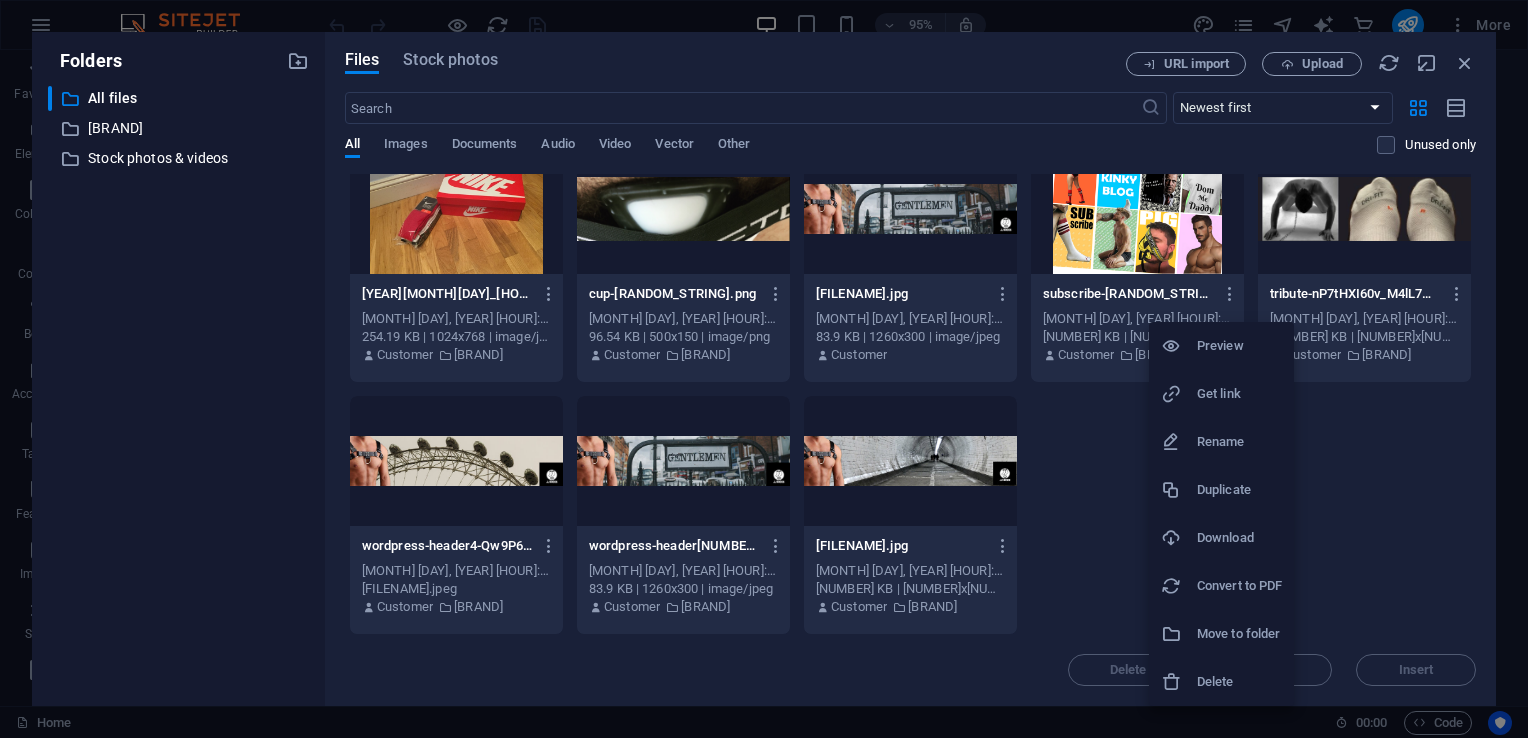 click on "Delete" at bounding box center (1239, 682) 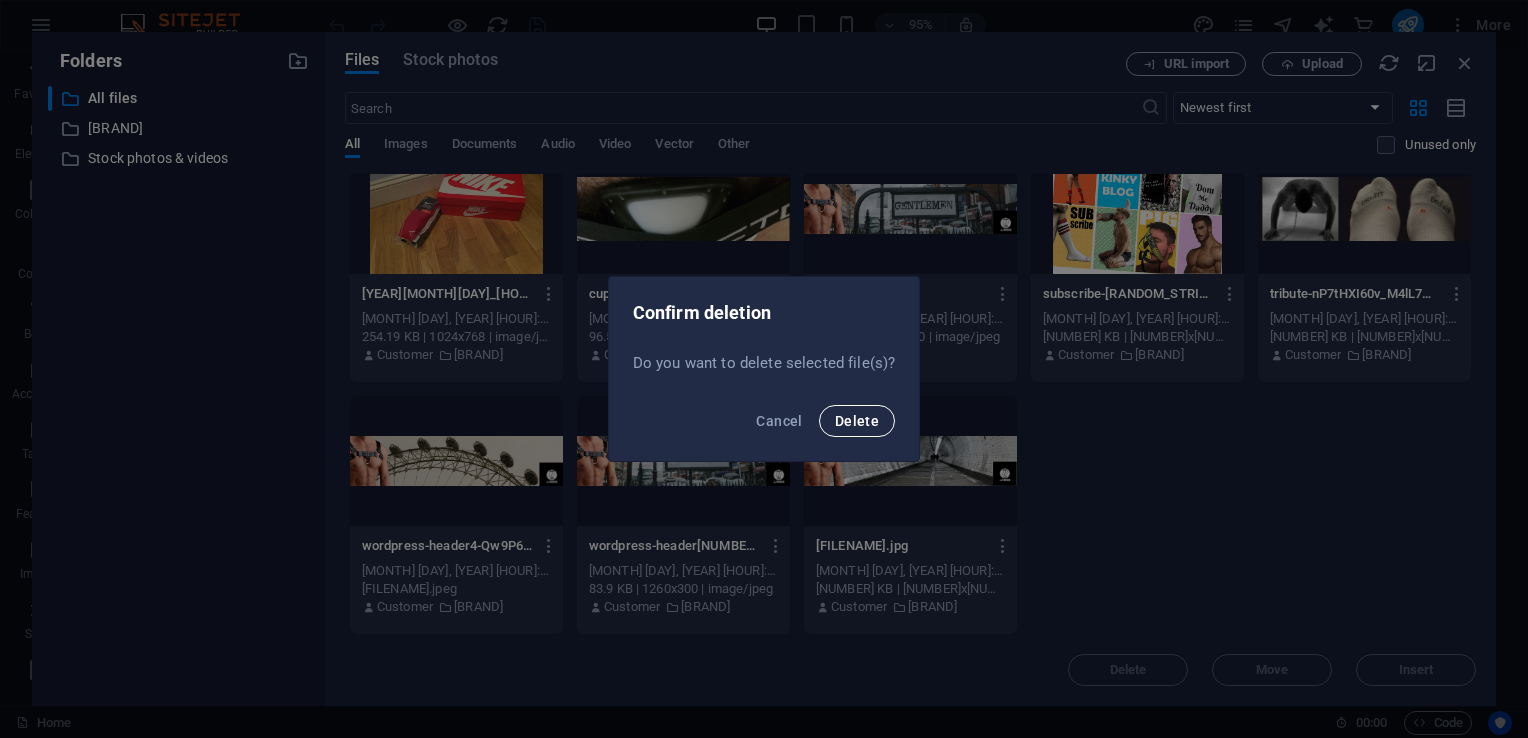 click on "Delete" at bounding box center [857, 421] 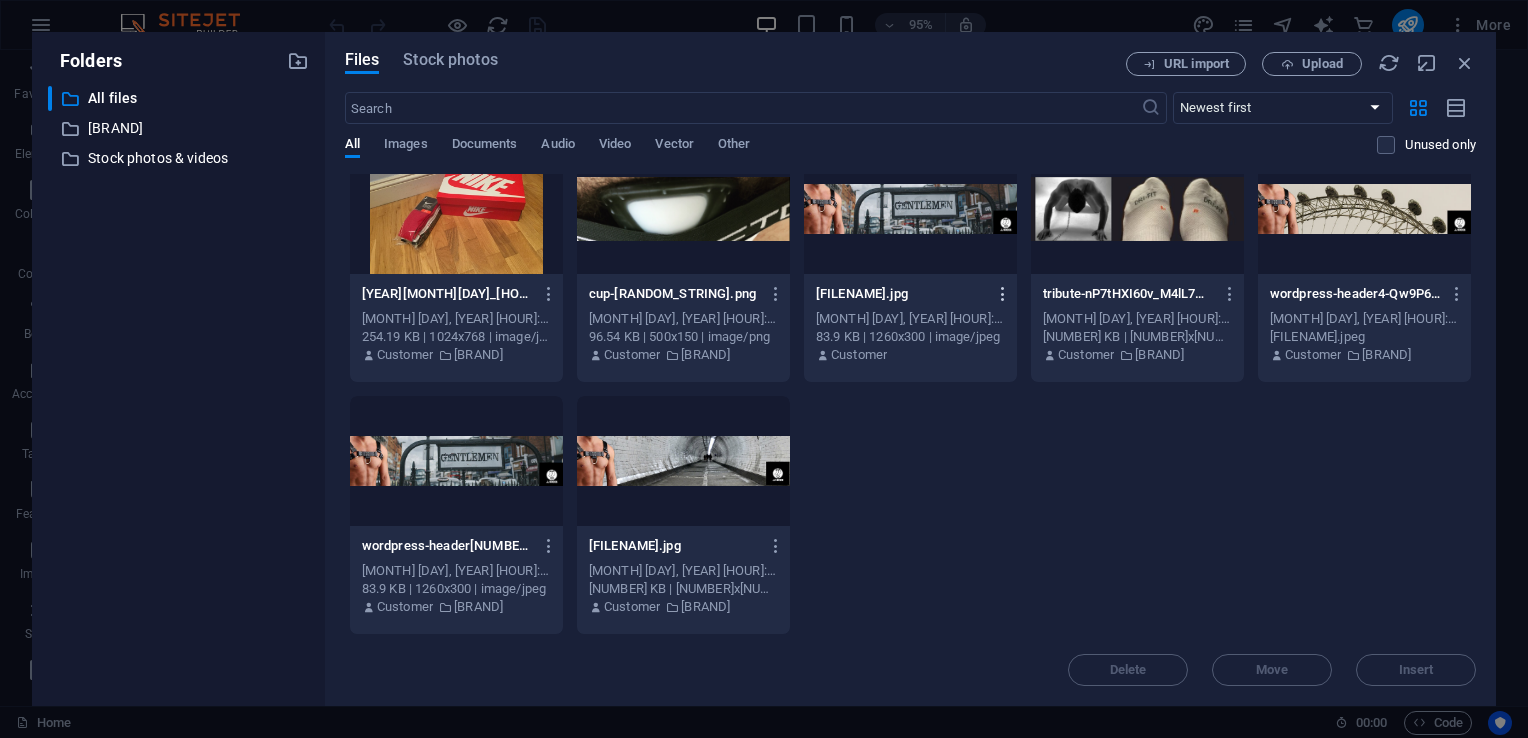 click at bounding box center [1003, 294] 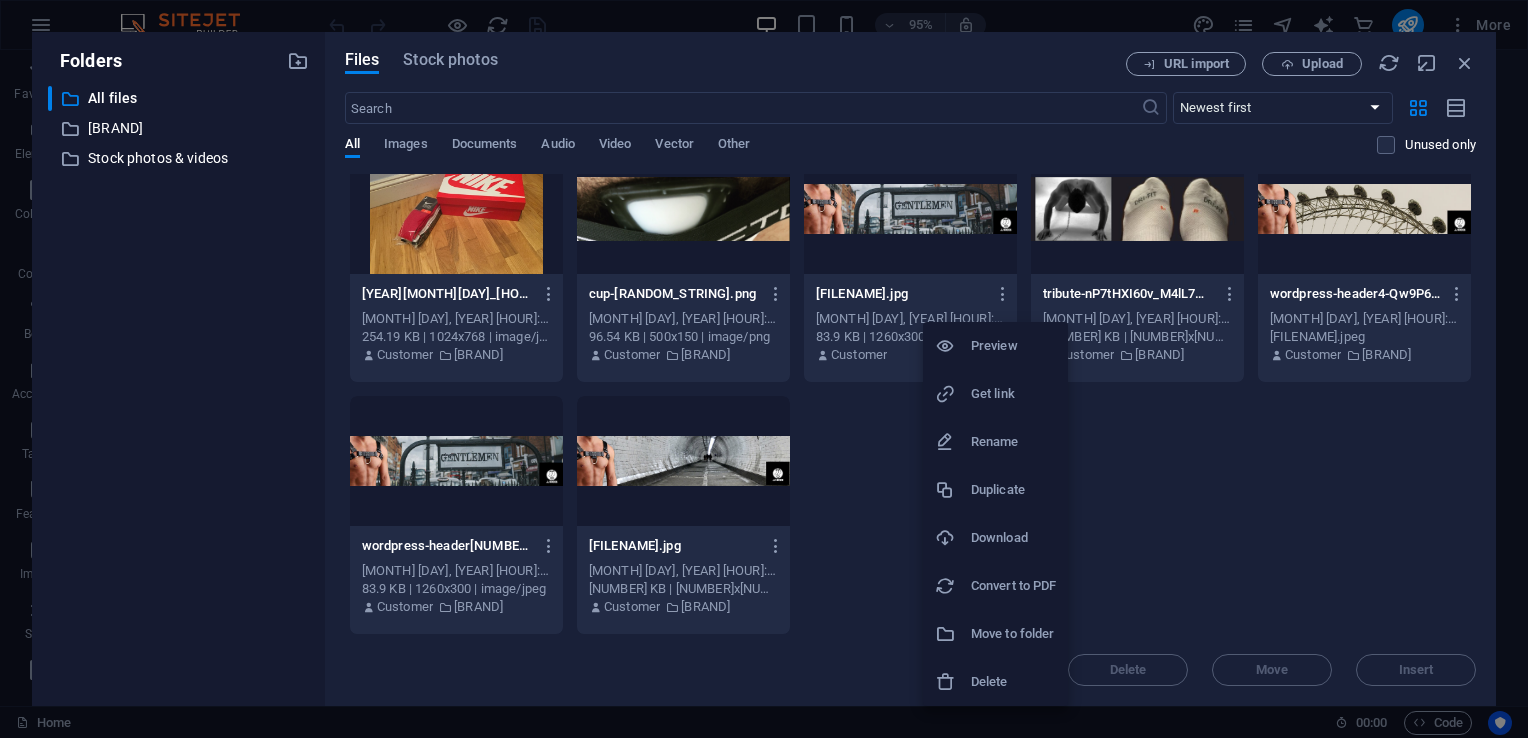 click on "Delete" at bounding box center [1013, 682] 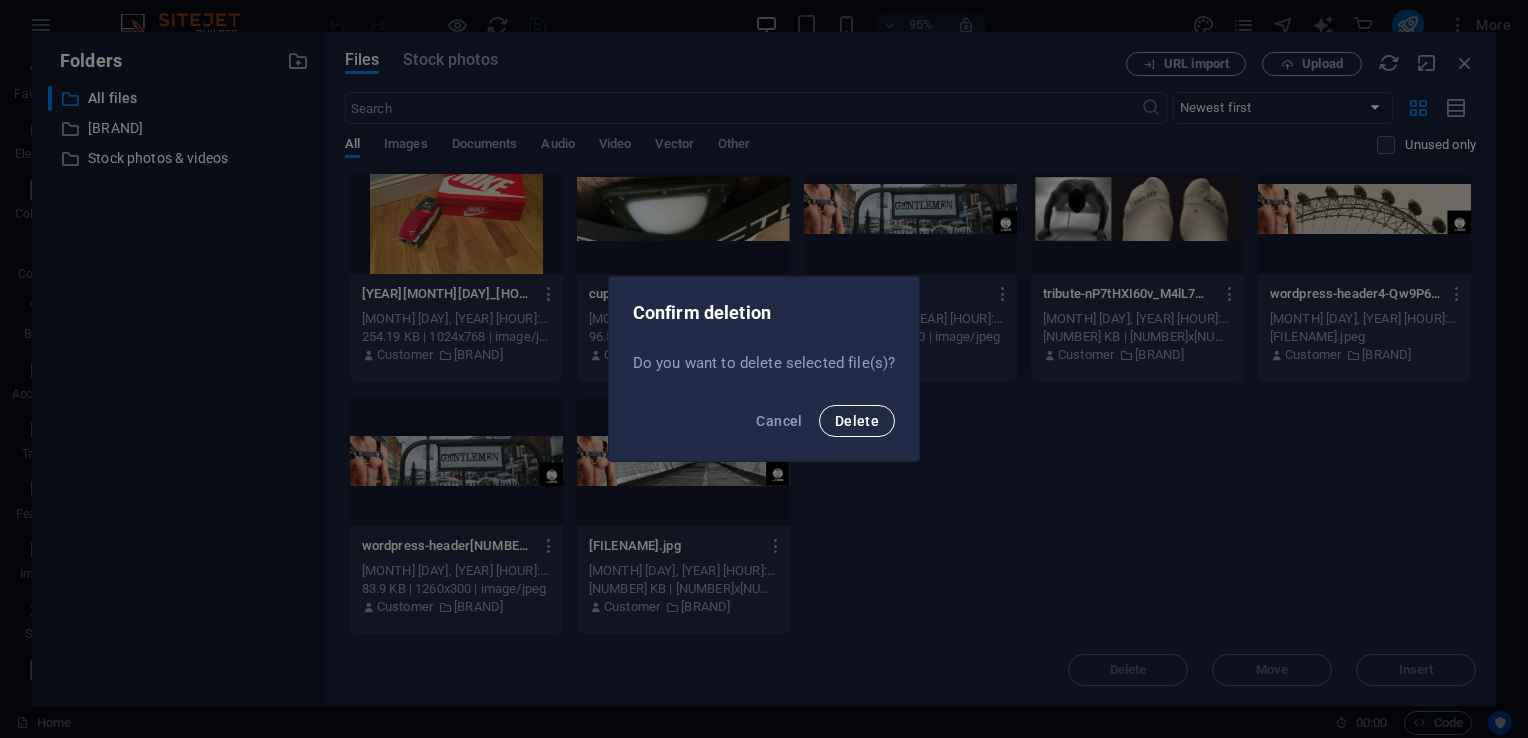 click on "Delete" at bounding box center [857, 421] 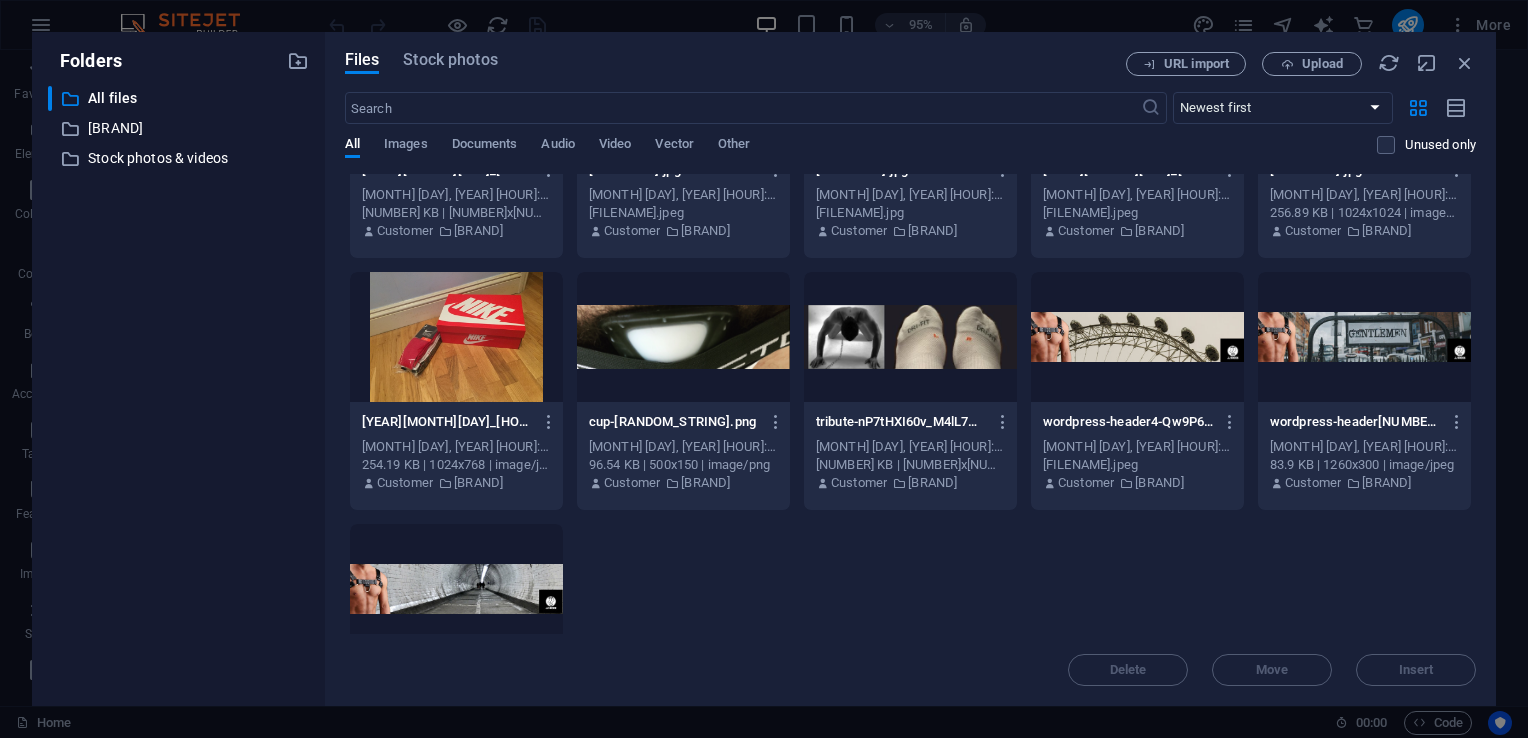 scroll, scrollTop: 6704, scrollLeft: 0, axis: vertical 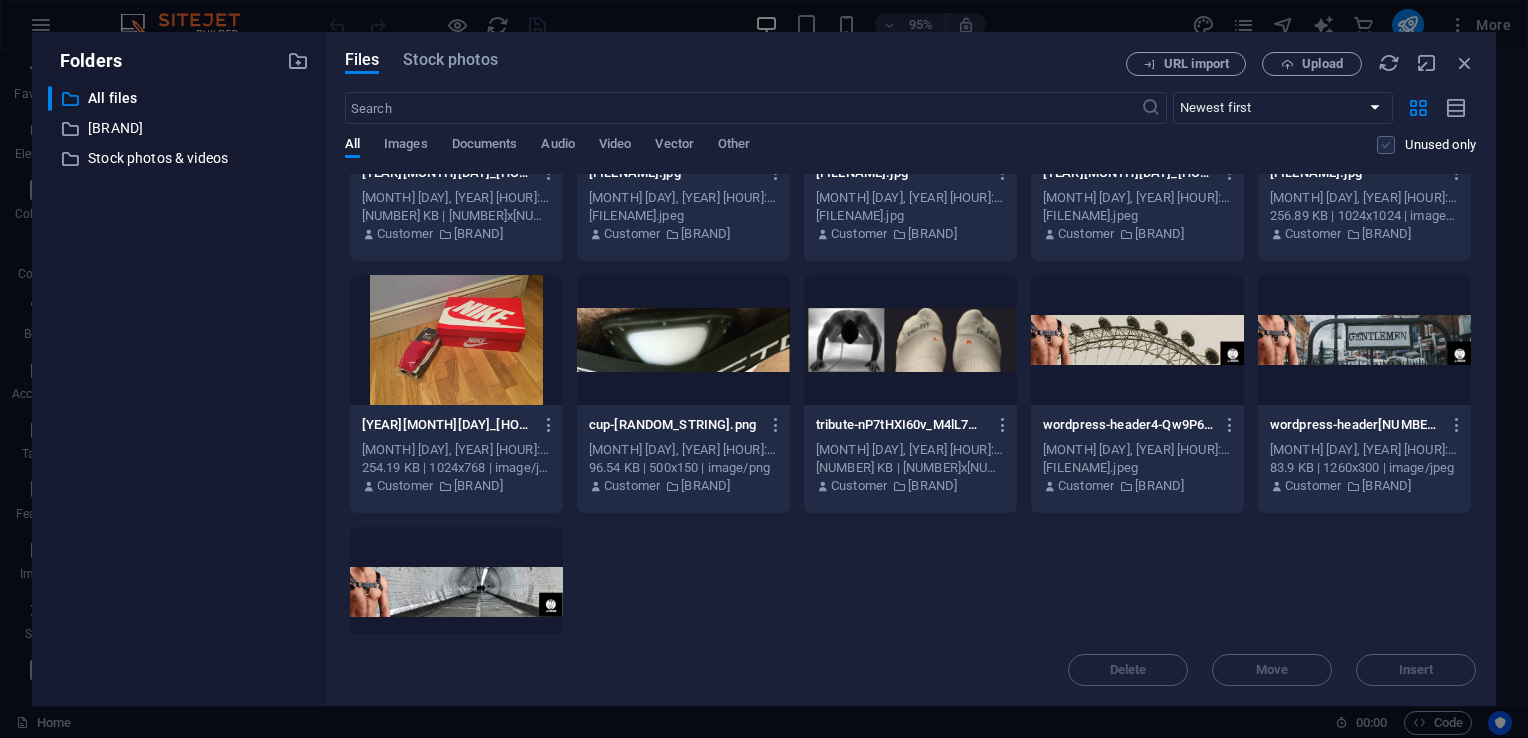 click at bounding box center (1386, 145) 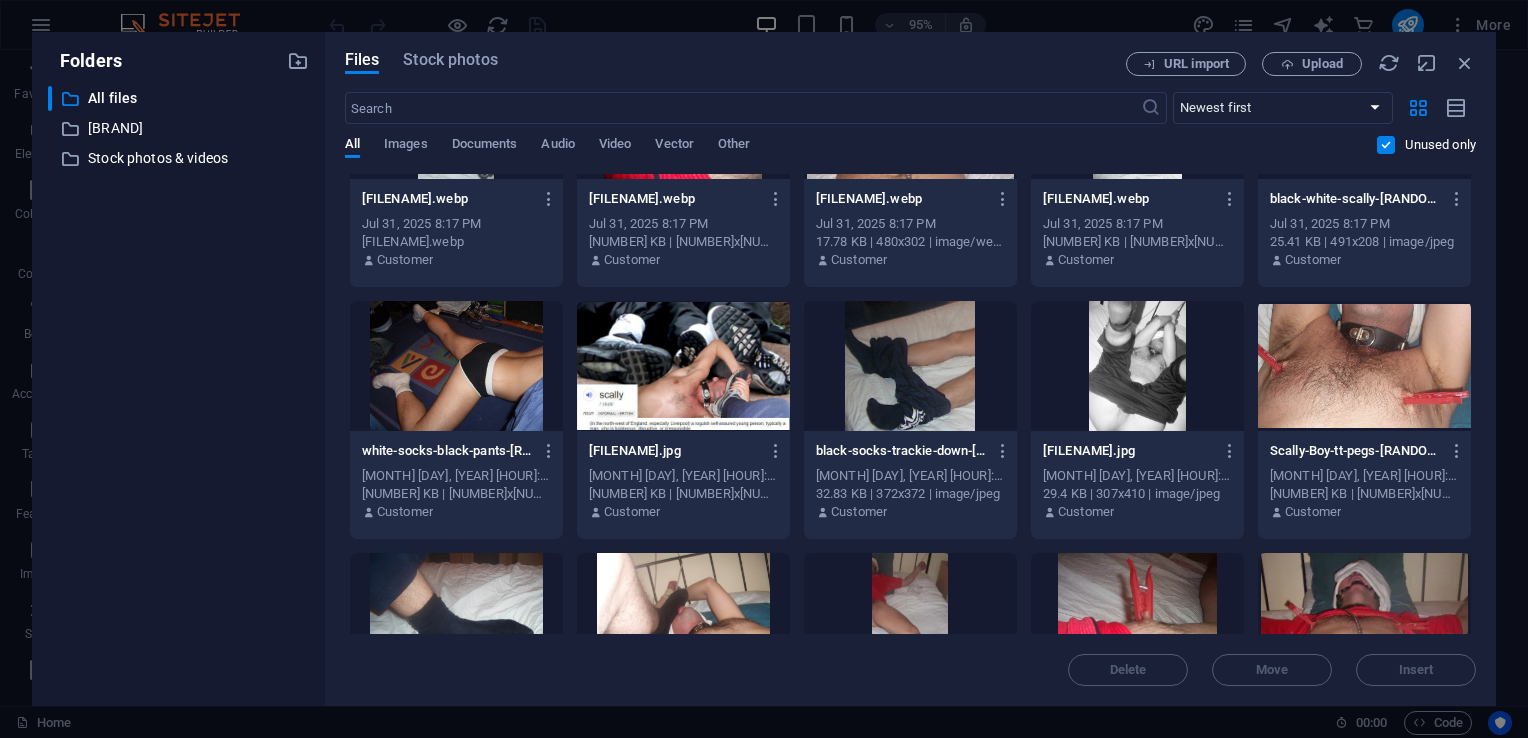 scroll, scrollTop: 0, scrollLeft: 0, axis: both 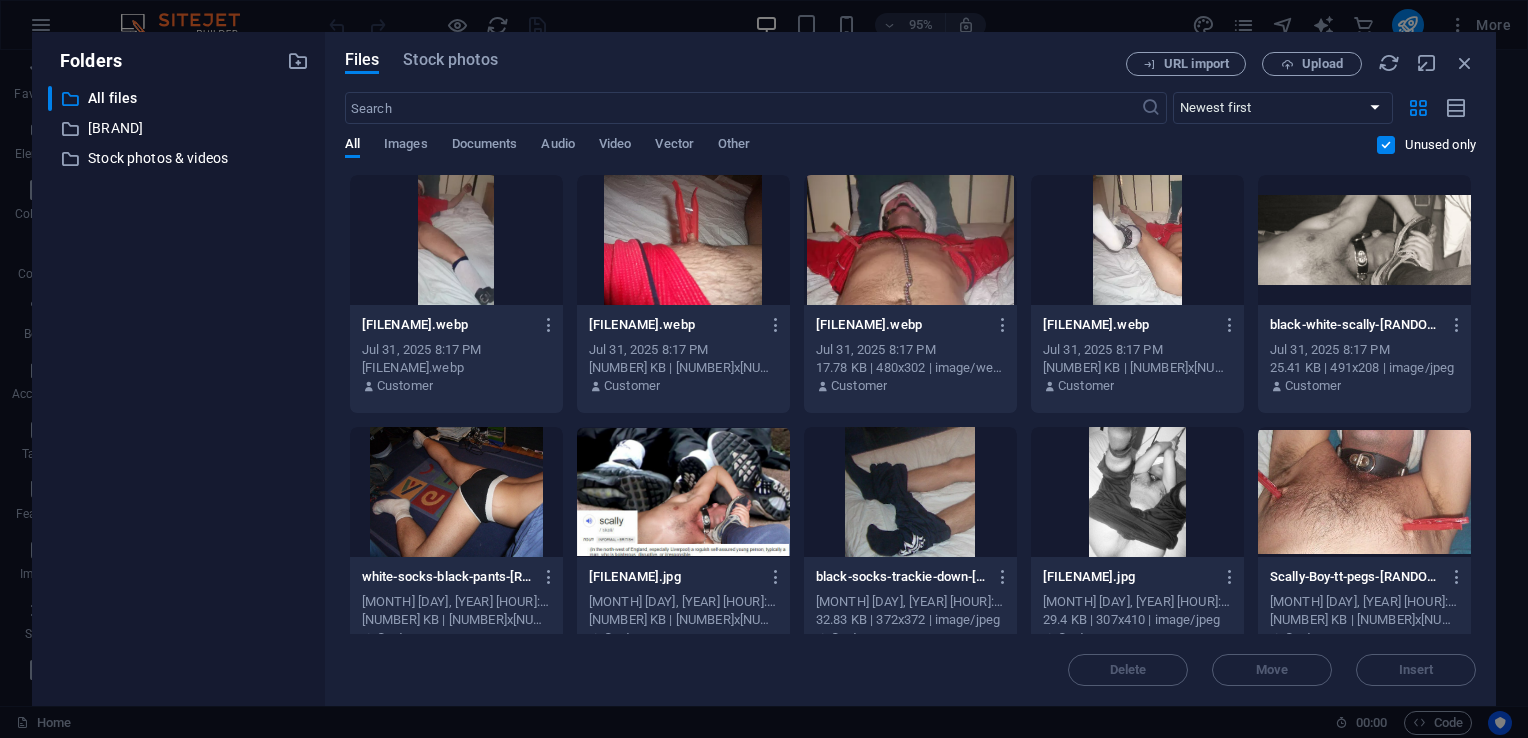 click at bounding box center (1386, 145) 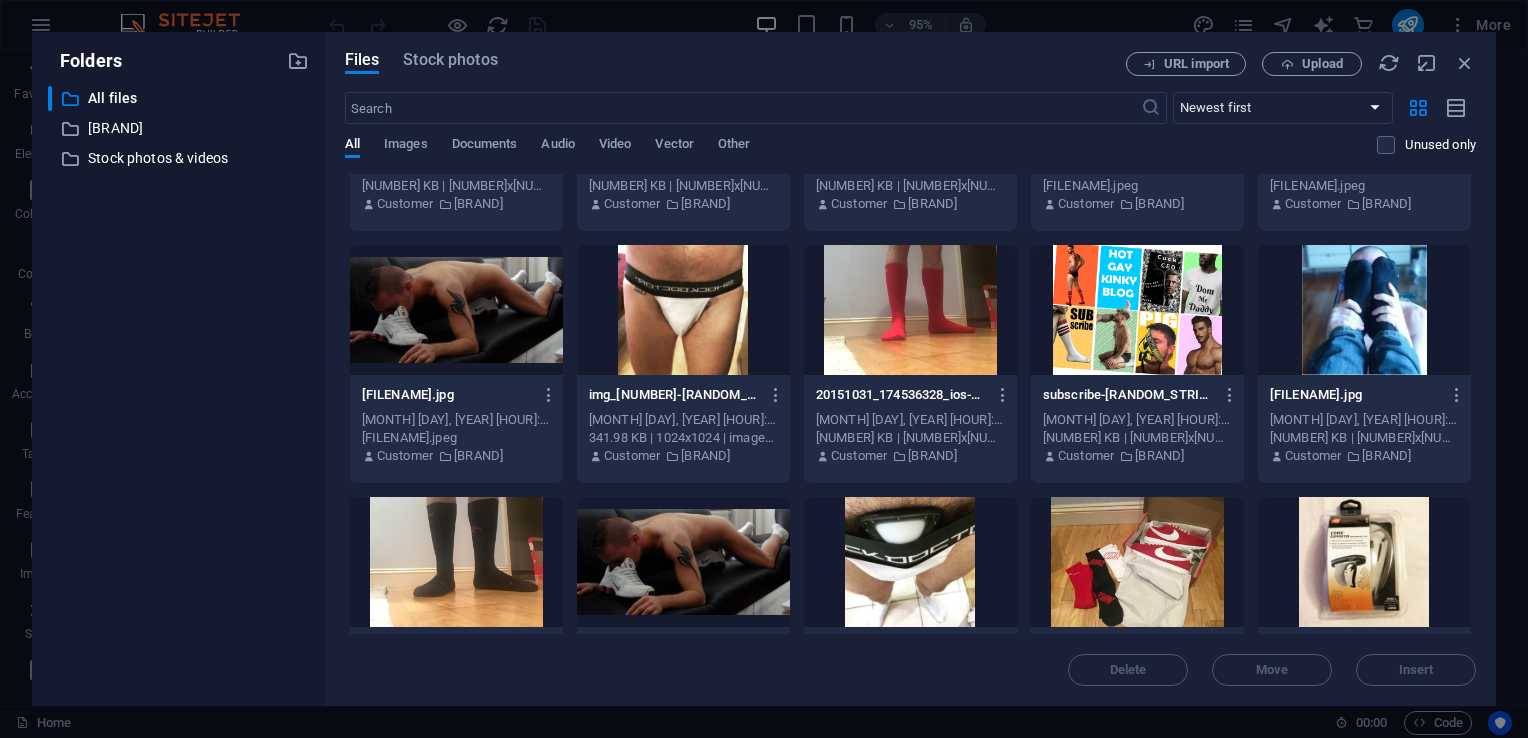 scroll, scrollTop: 6227, scrollLeft: 0, axis: vertical 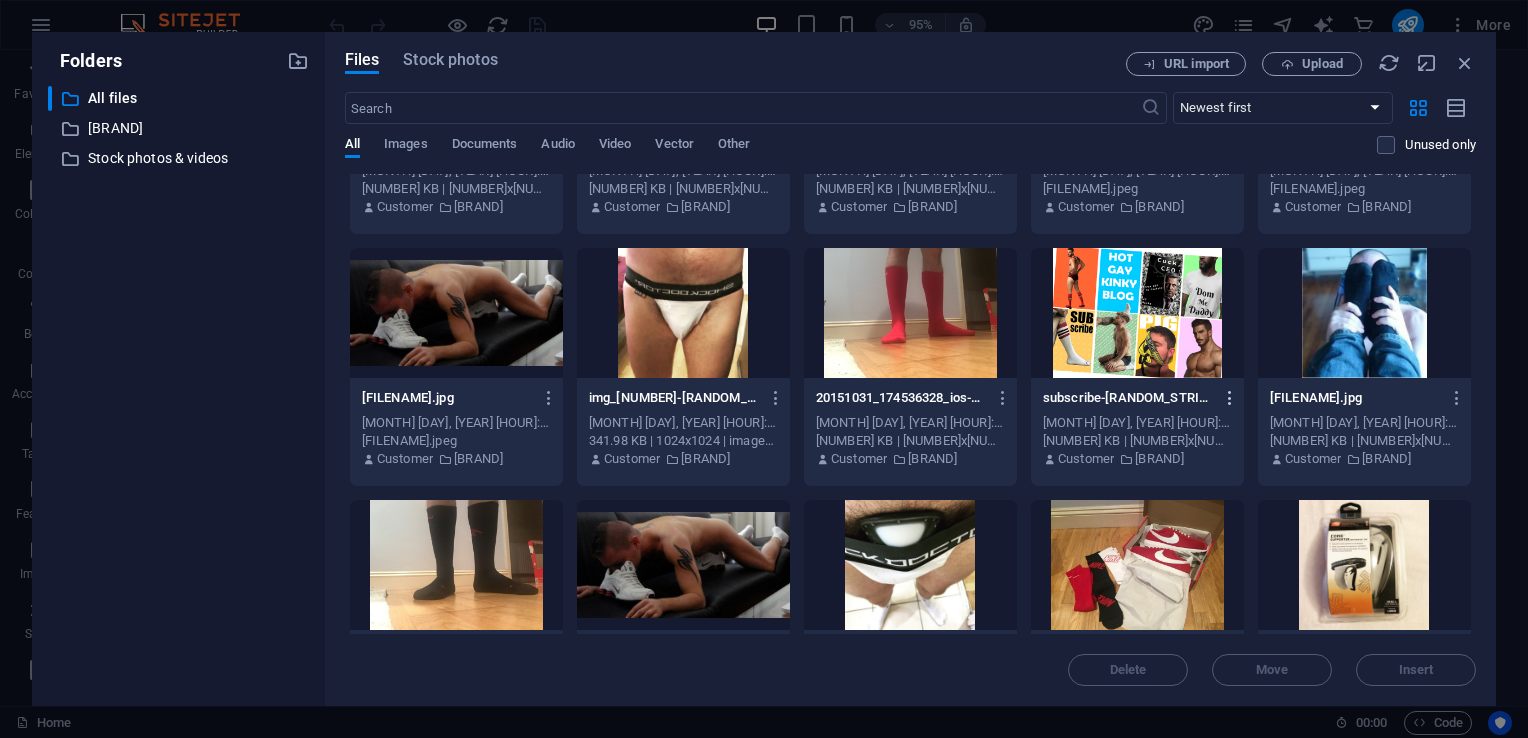 click at bounding box center (1230, 398) 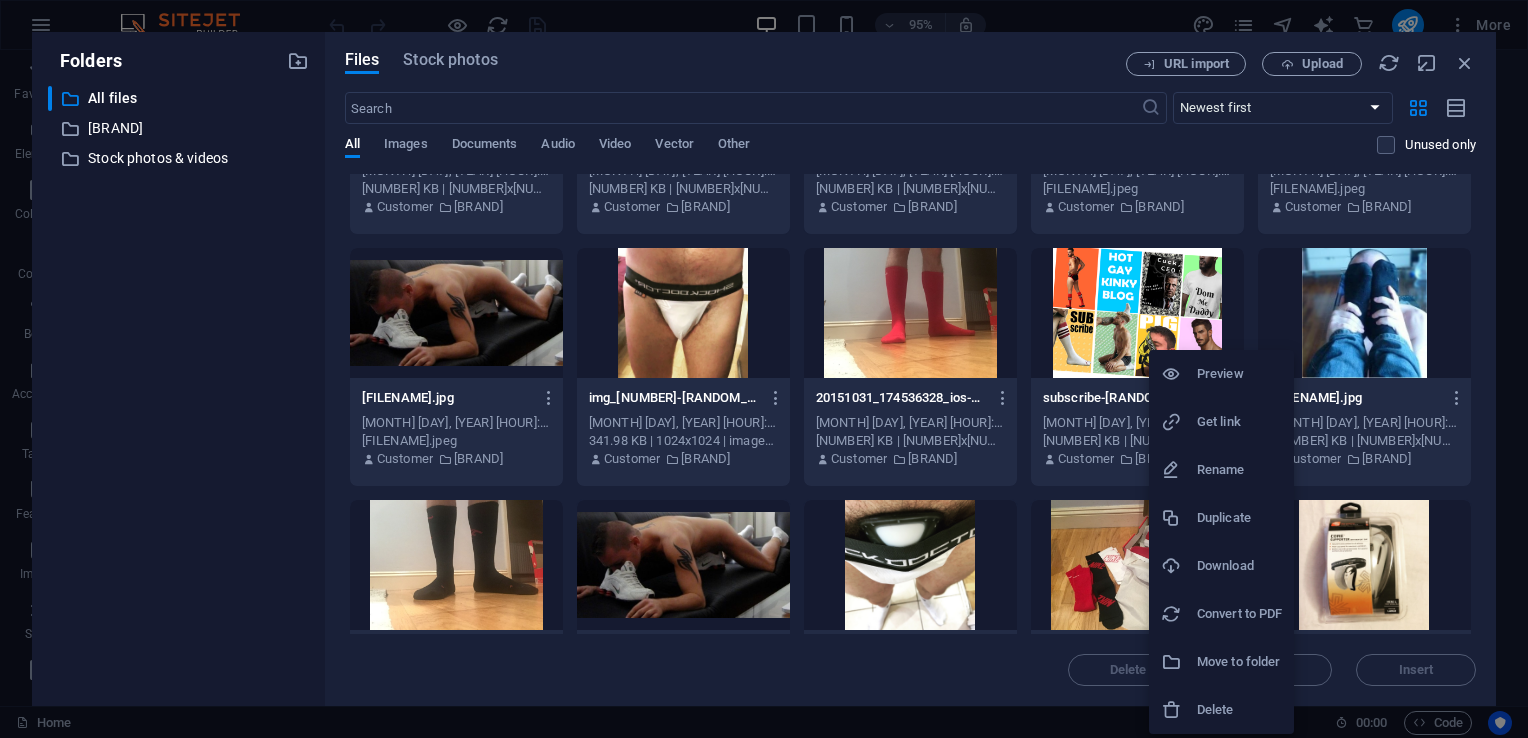 click on "Delete" at bounding box center (1239, 710) 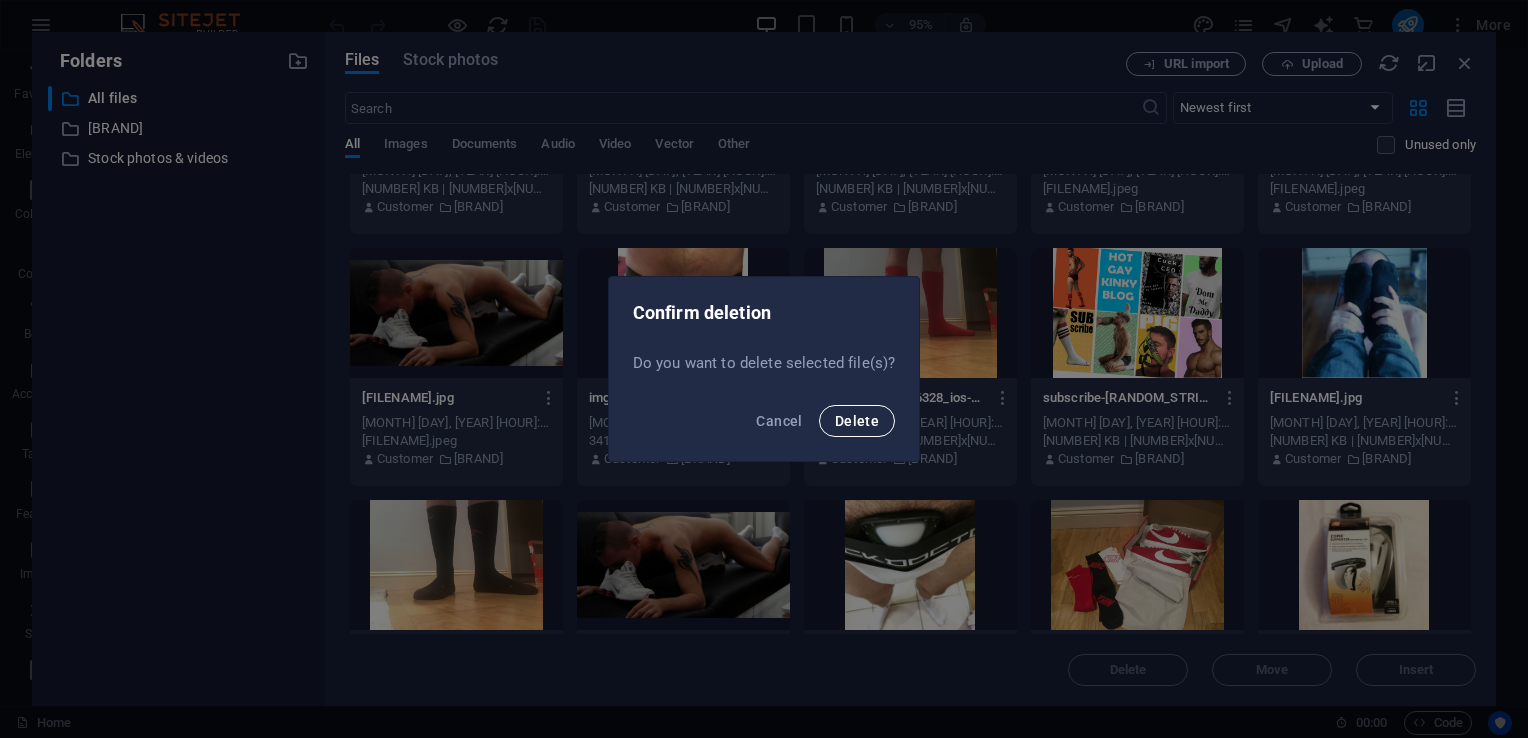 click on "Delete" at bounding box center [857, 421] 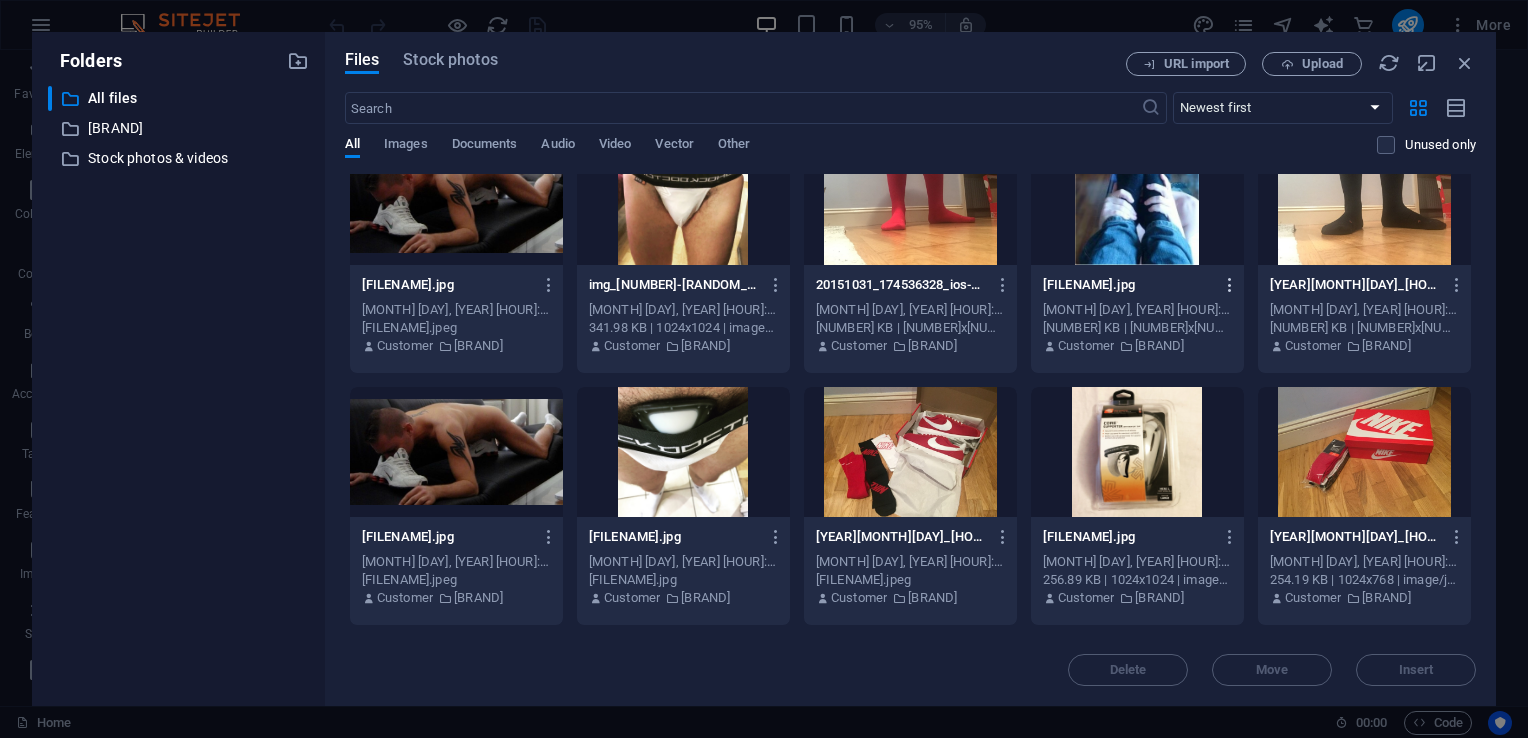 scroll, scrollTop: 6342, scrollLeft: 0, axis: vertical 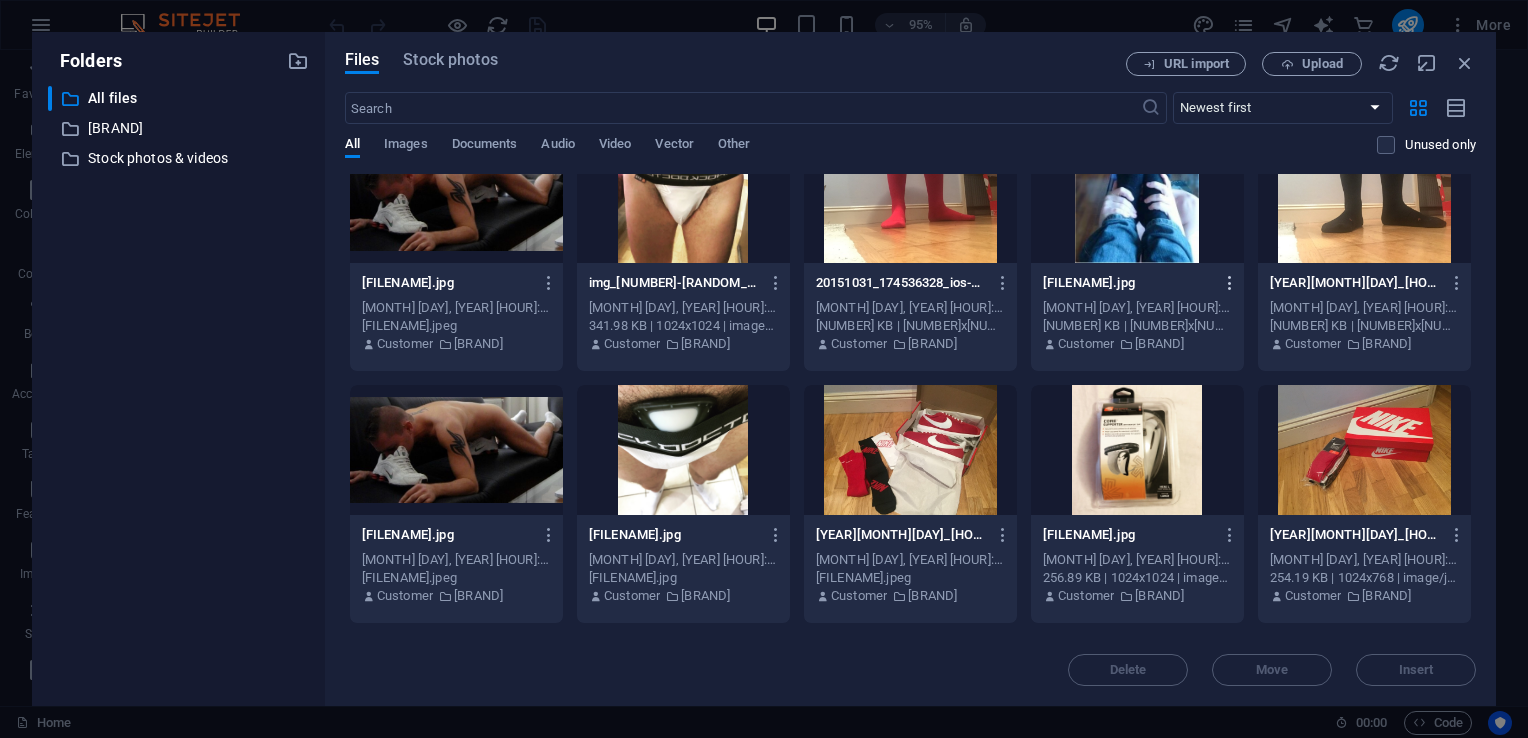 click at bounding box center (1230, 283) 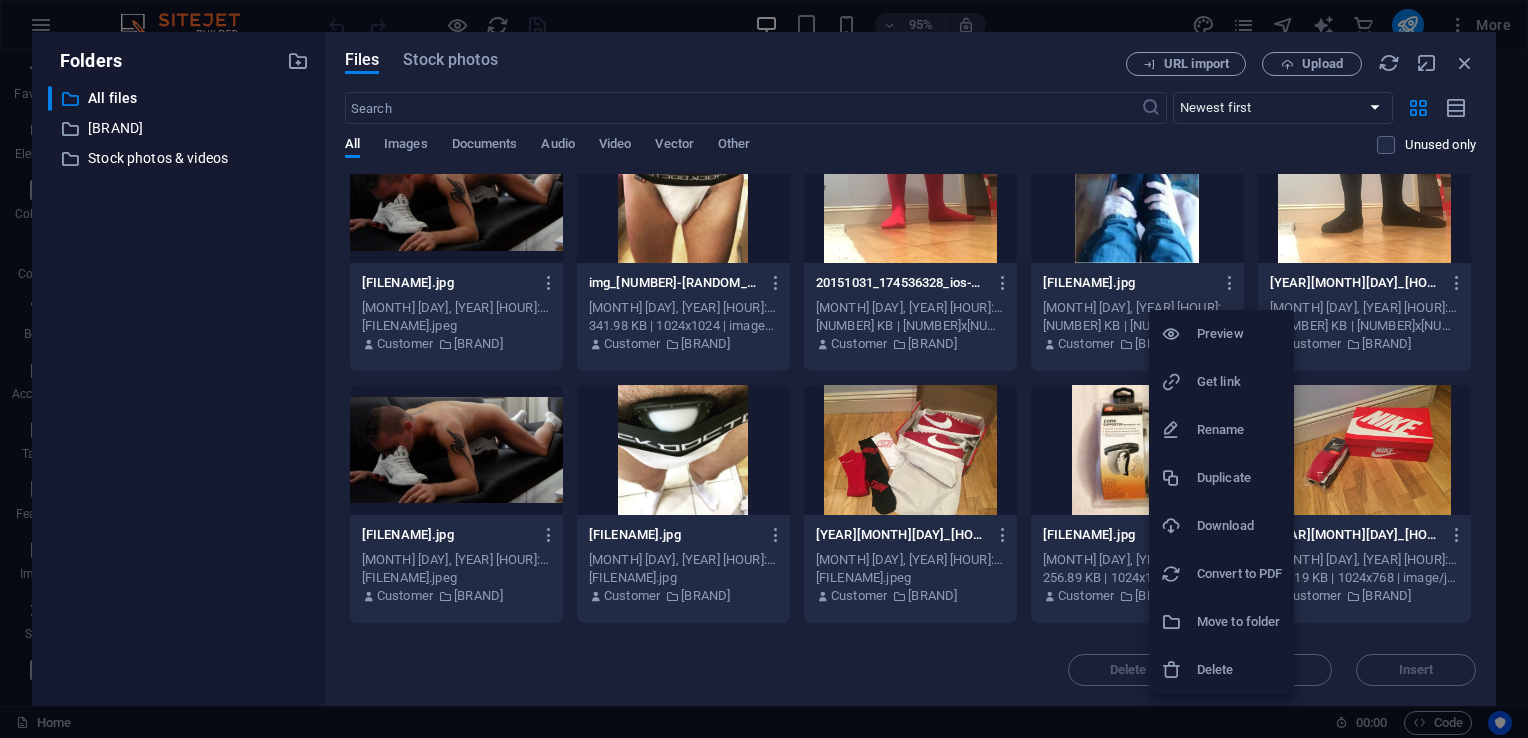 click on "Delete" at bounding box center (1239, 670) 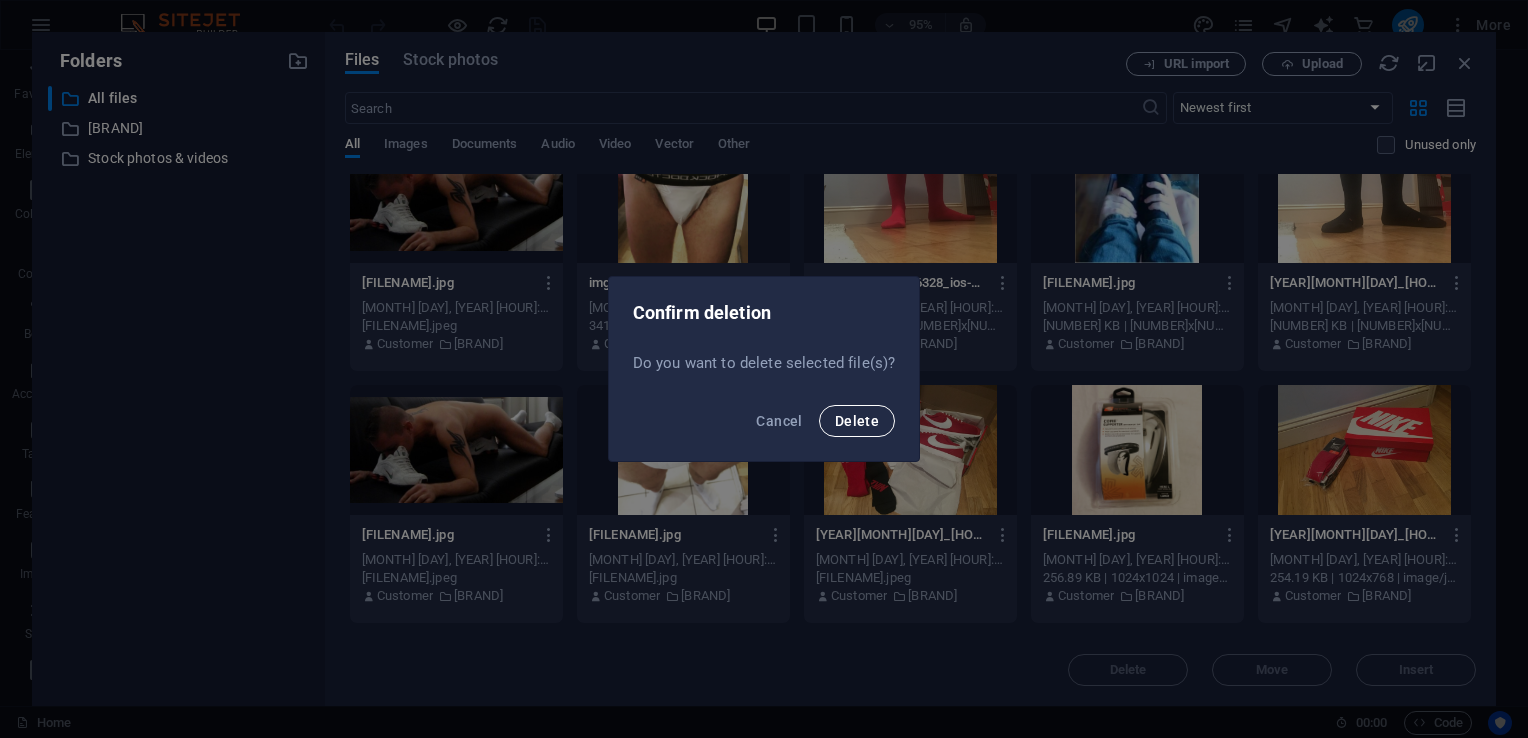 click on "Delete" at bounding box center (857, 421) 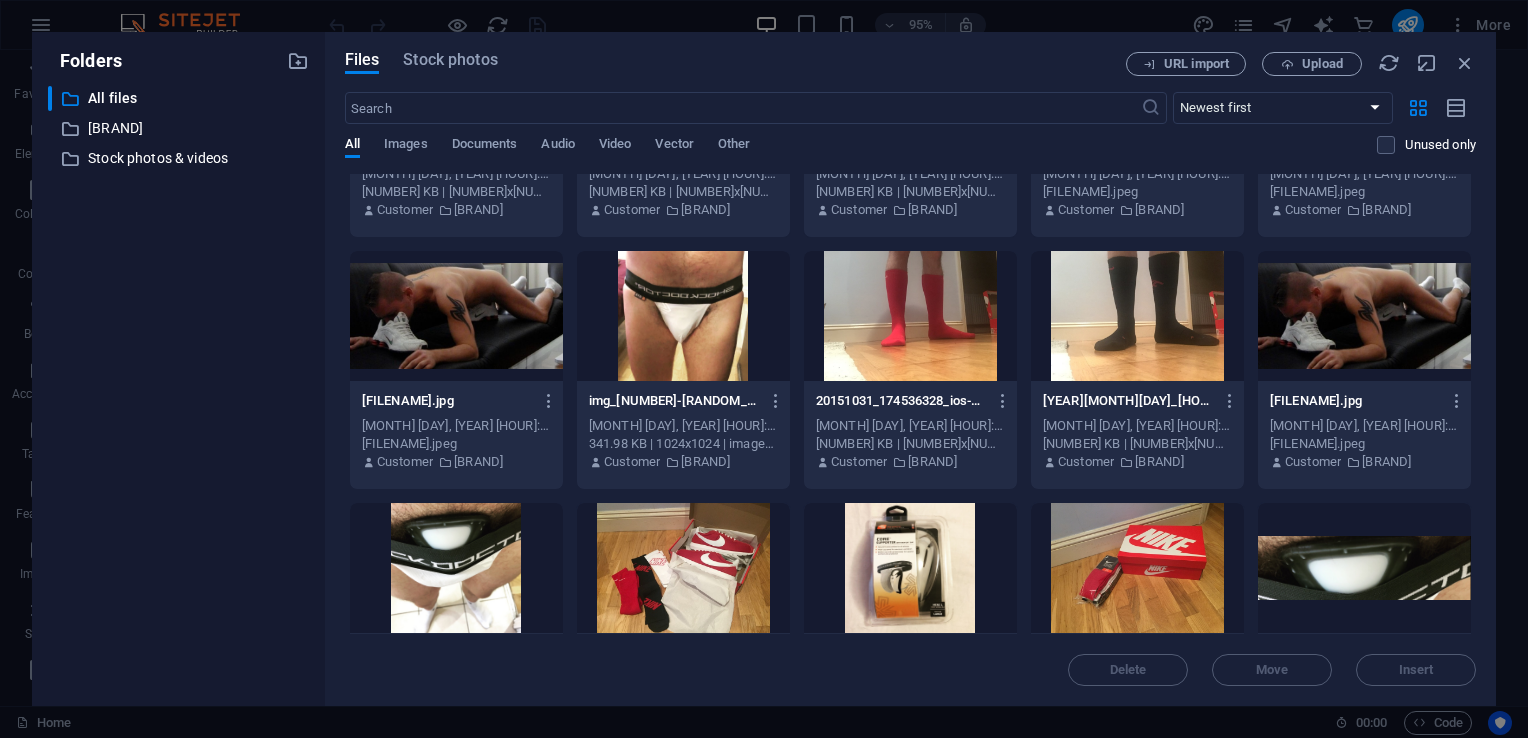 scroll, scrollTop: 6212, scrollLeft: 0, axis: vertical 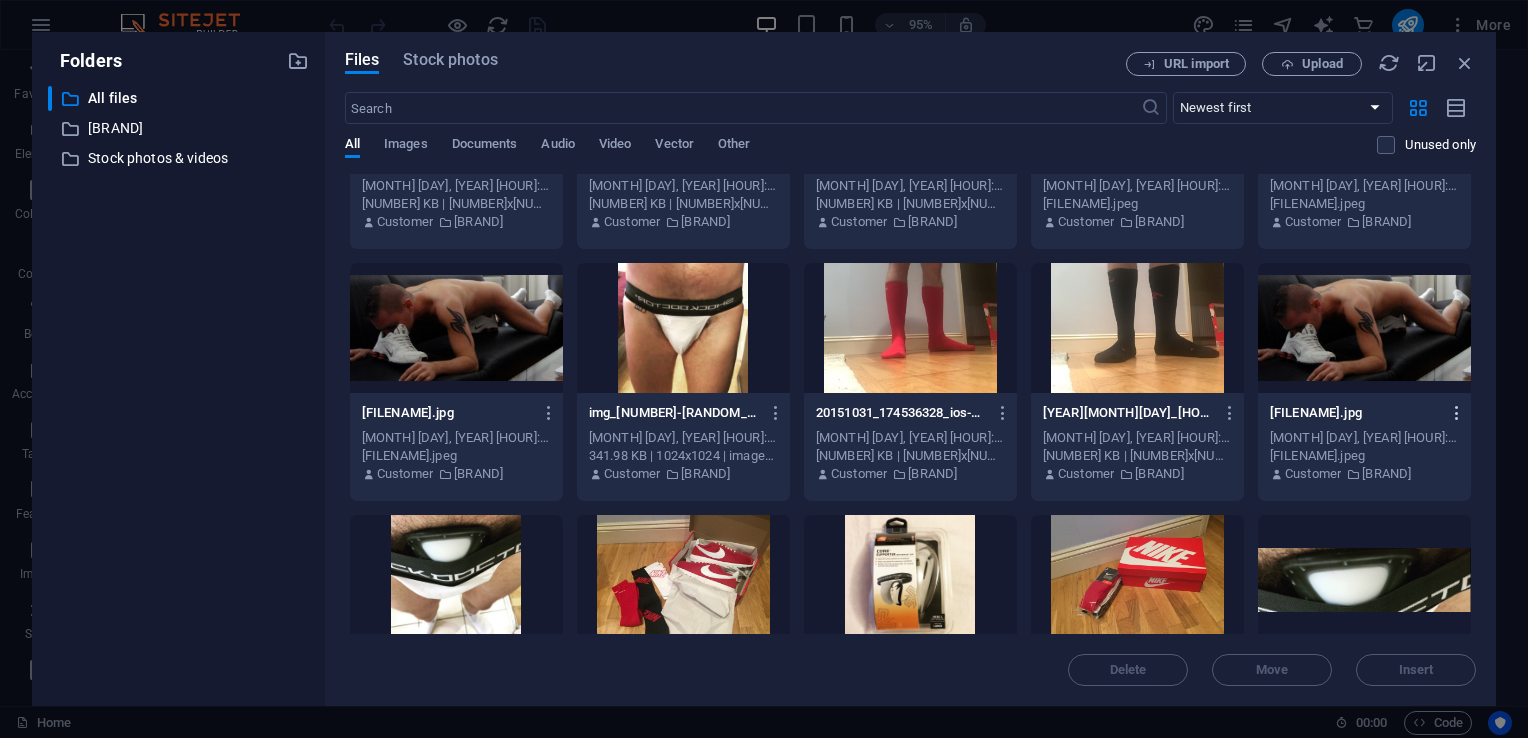 click at bounding box center (1457, 413) 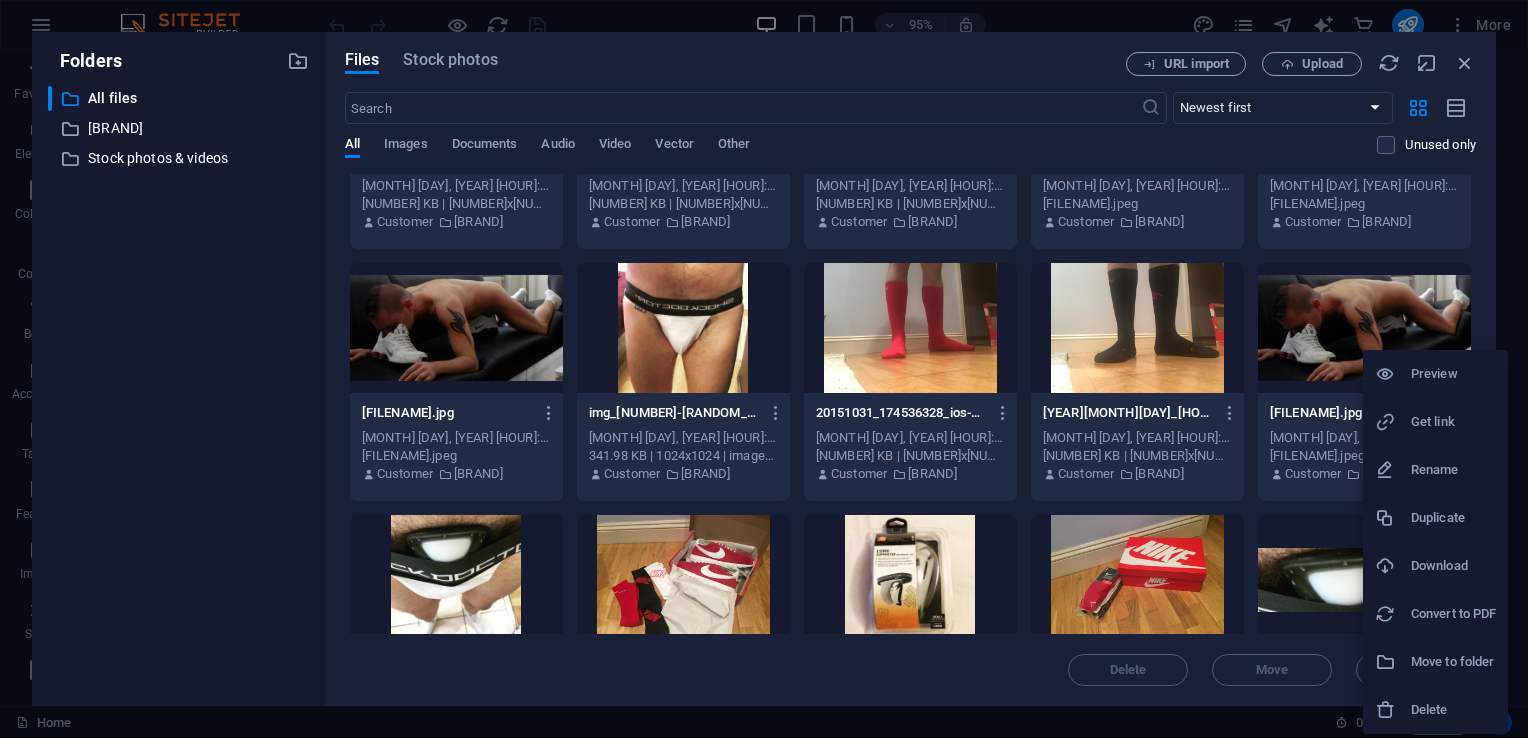 click at bounding box center (1393, 710) 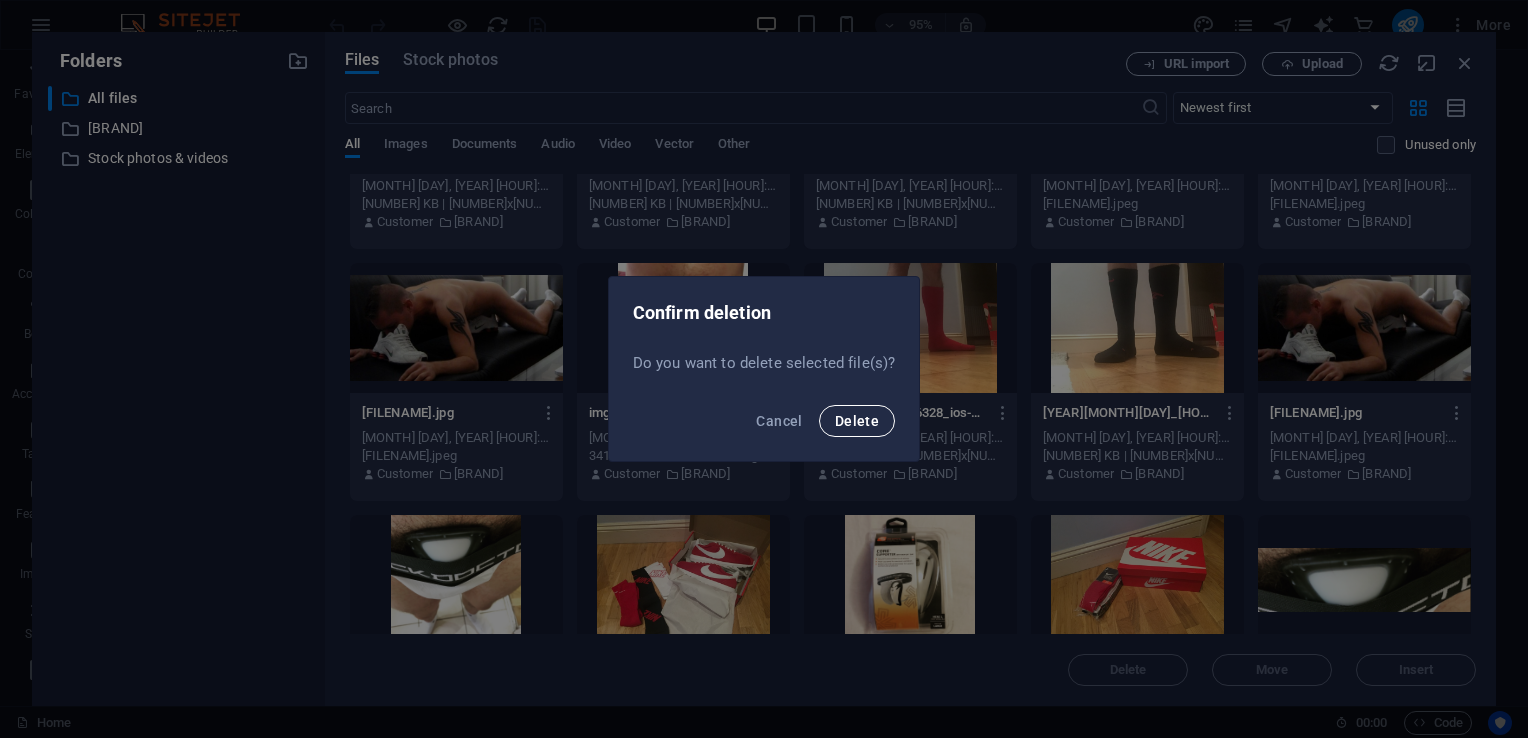 click on "Delete" at bounding box center [857, 421] 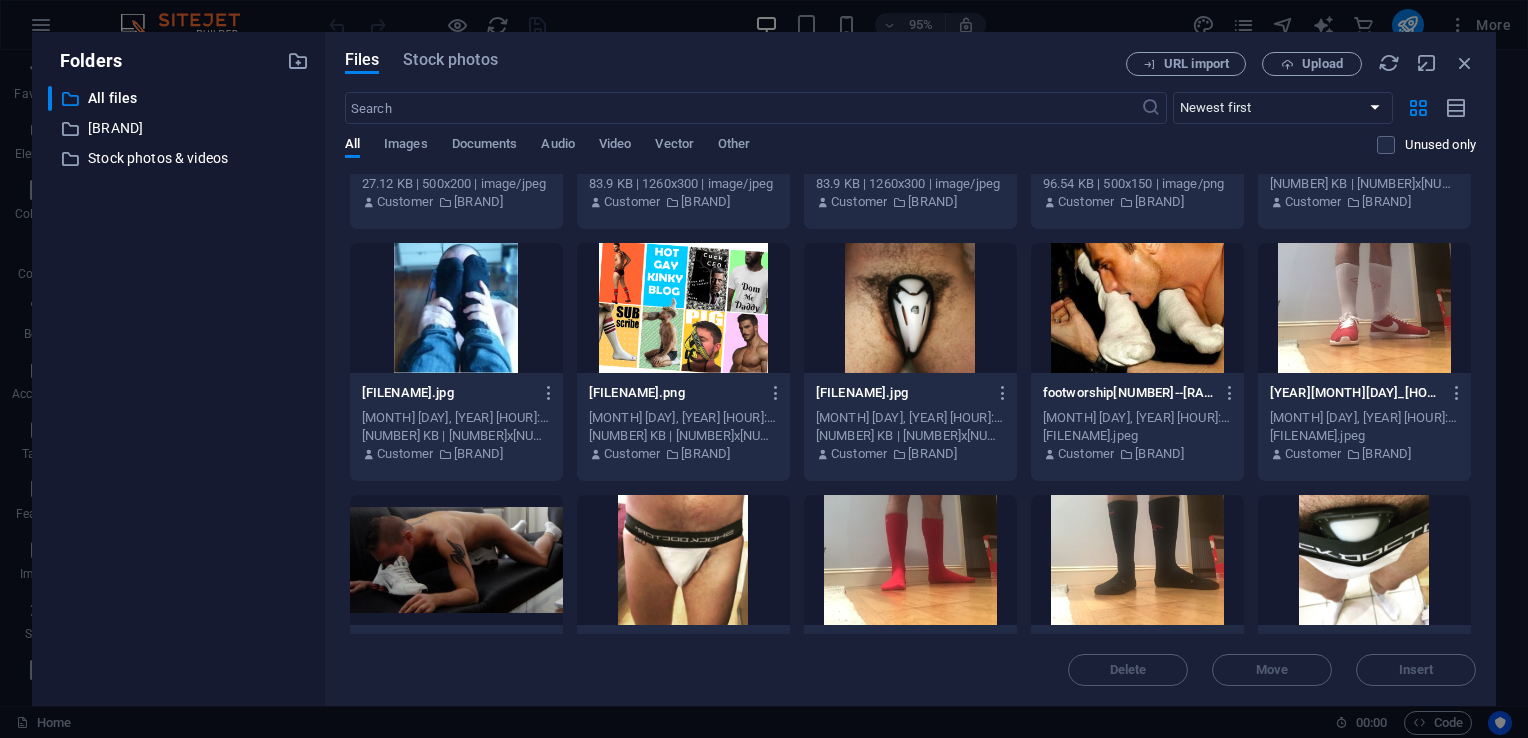 scroll, scrollTop: 5978, scrollLeft: 0, axis: vertical 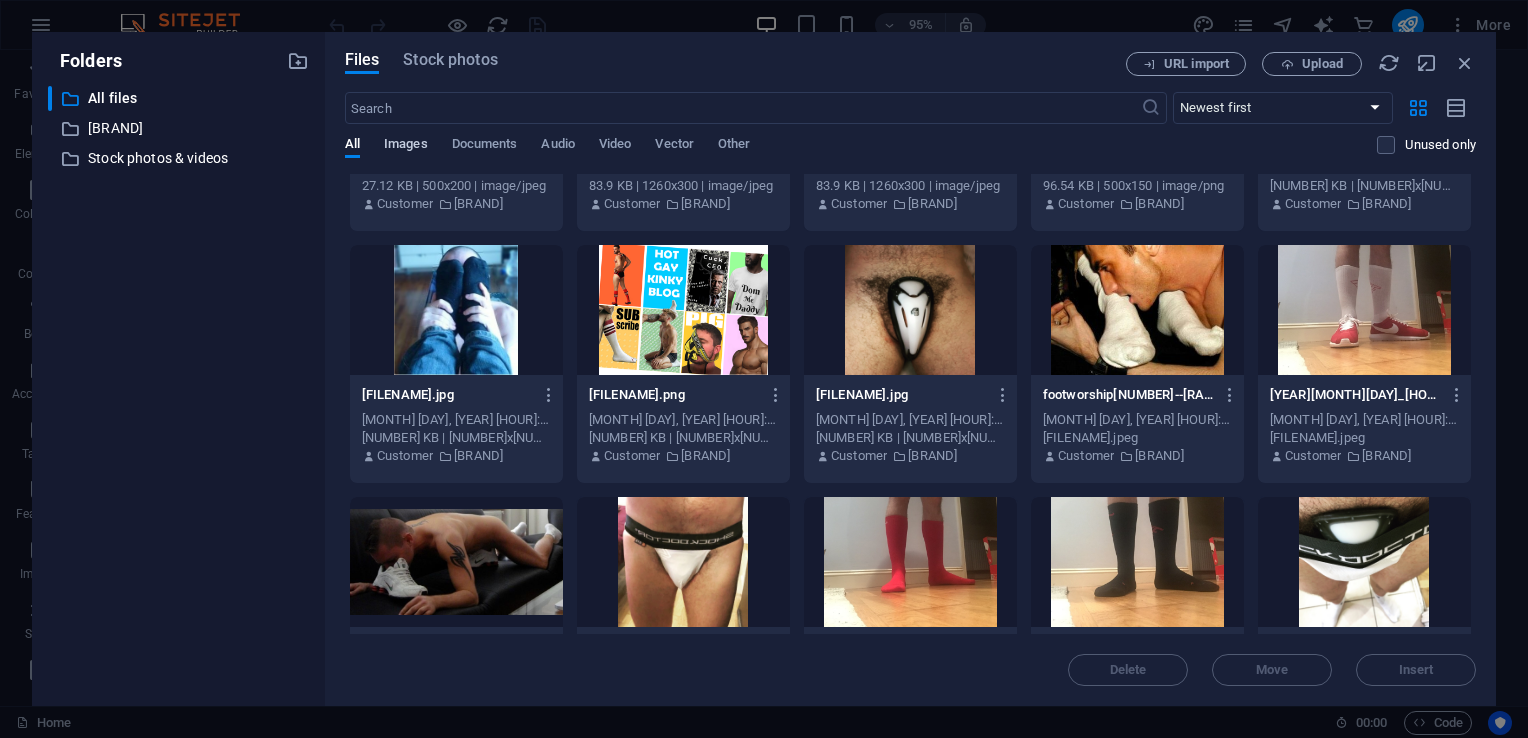 click on "Images" at bounding box center [406, 147] 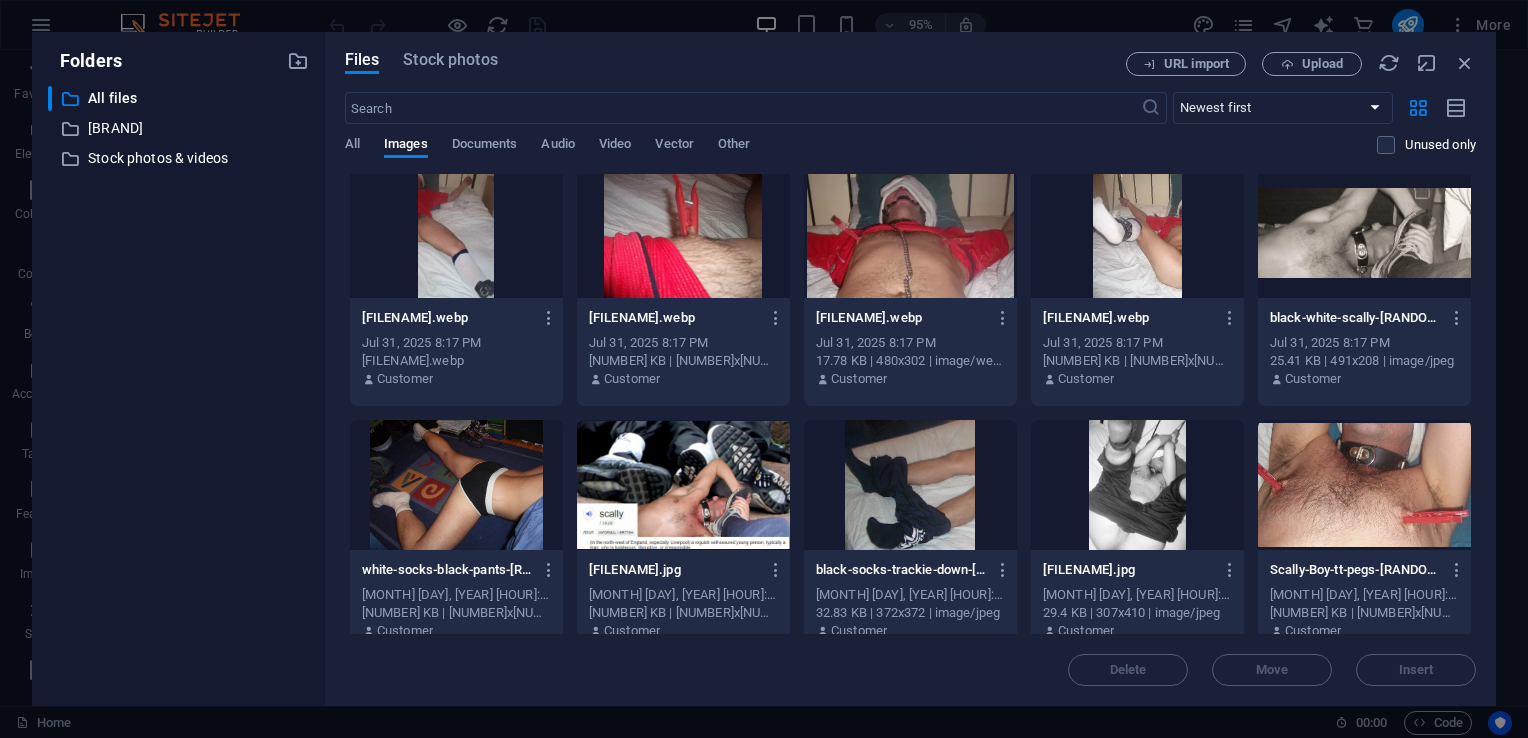 scroll, scrollTop: 0, scrollLeft: 0, axis: both 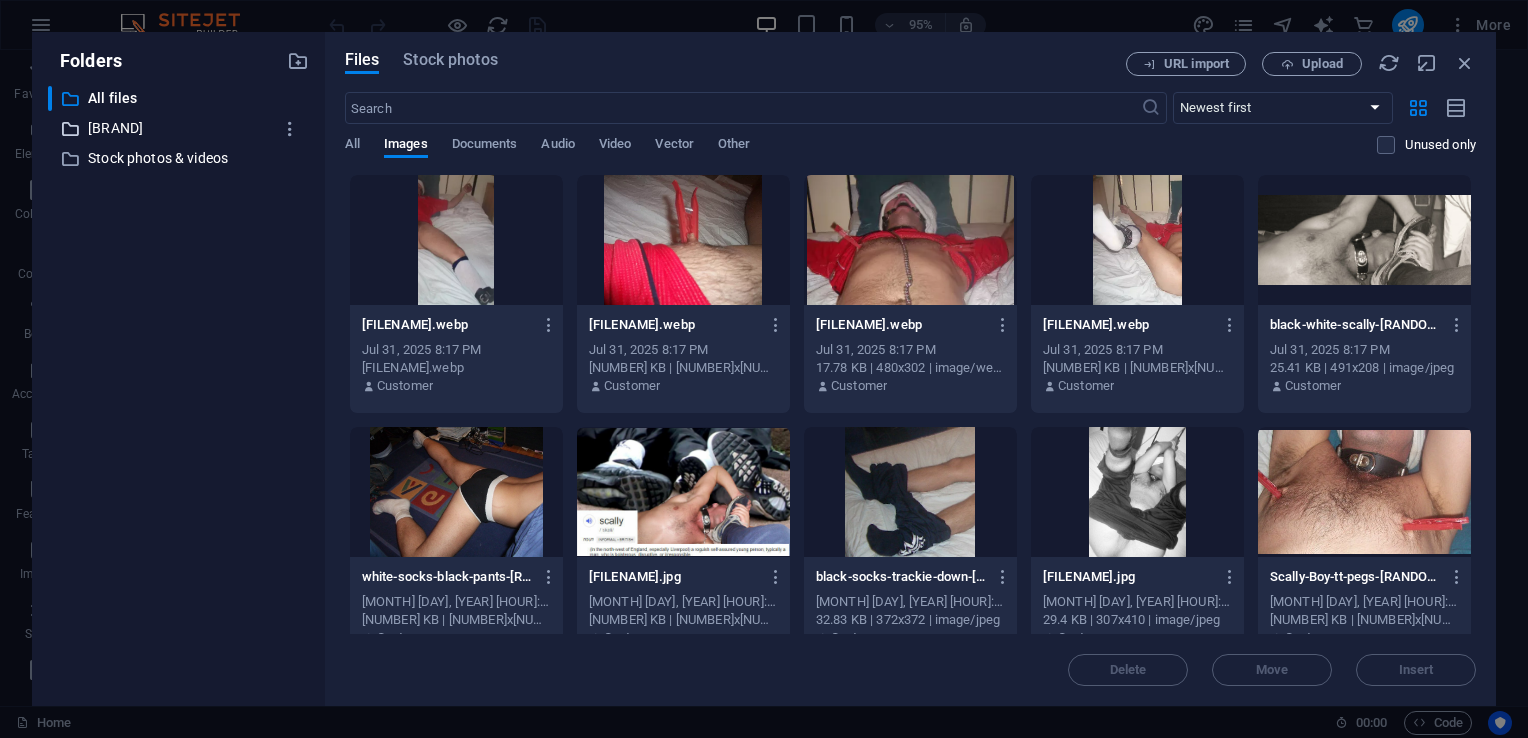 click on "[BRAND]" at bounding box center [180, 128] 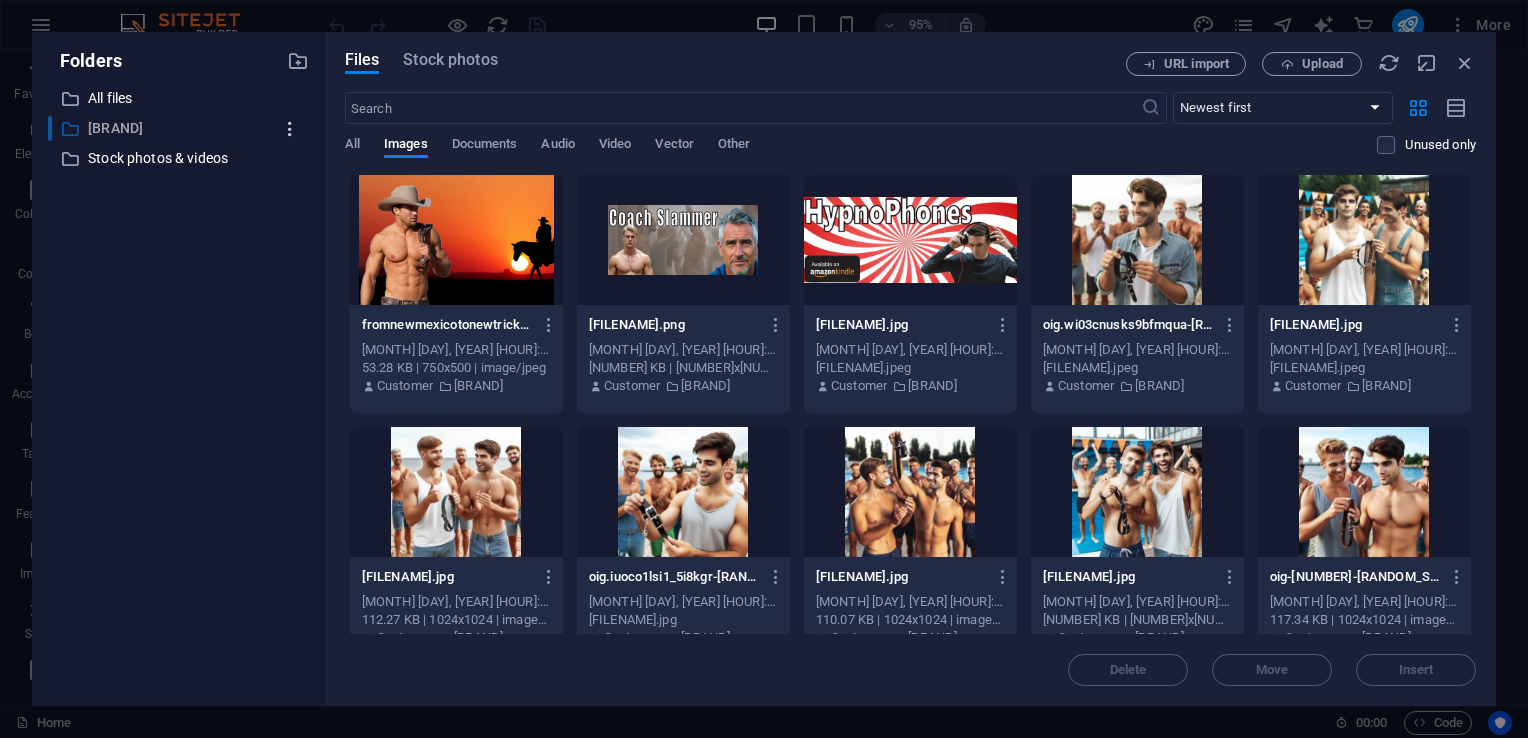 click at bounding box center (290, 129) 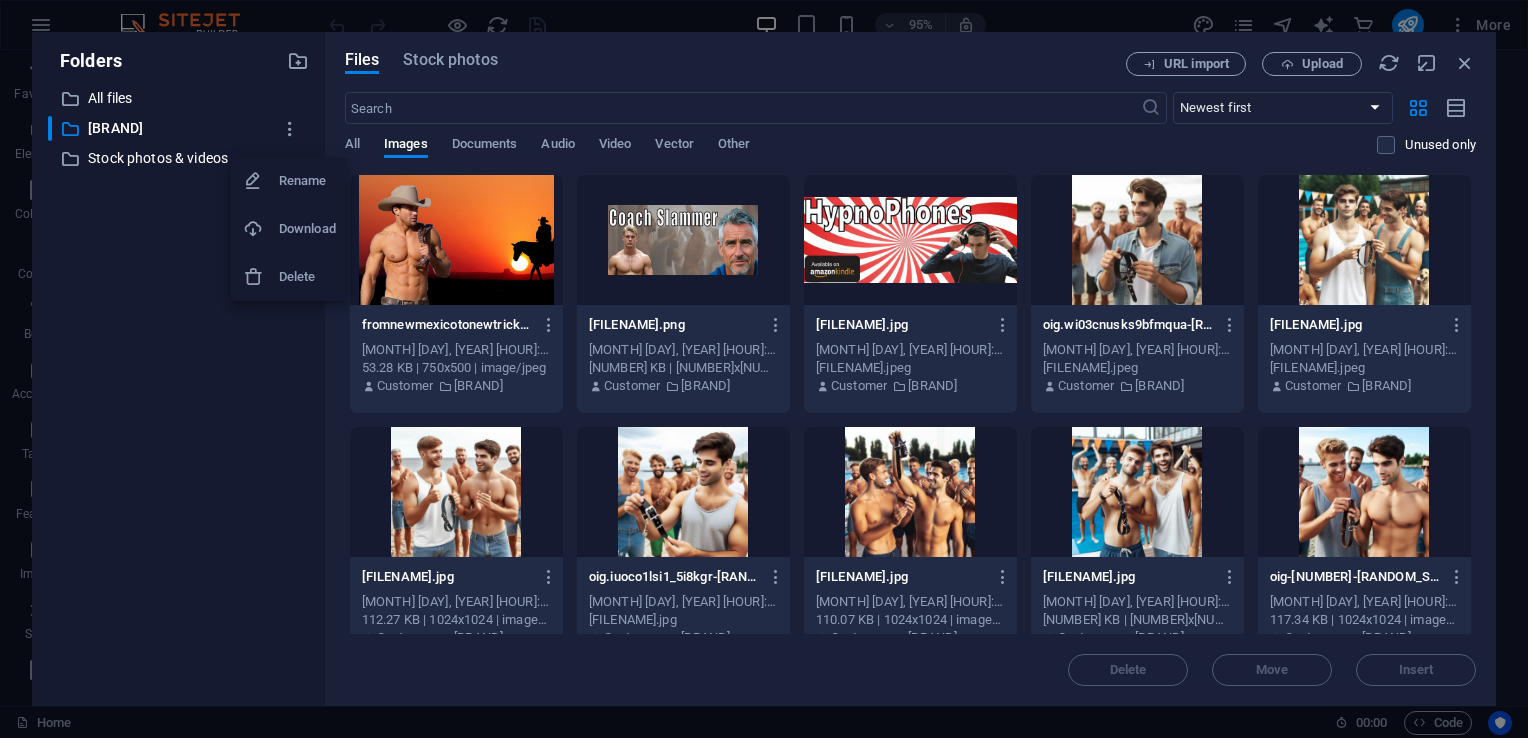 click at bounding box center [764, 369] 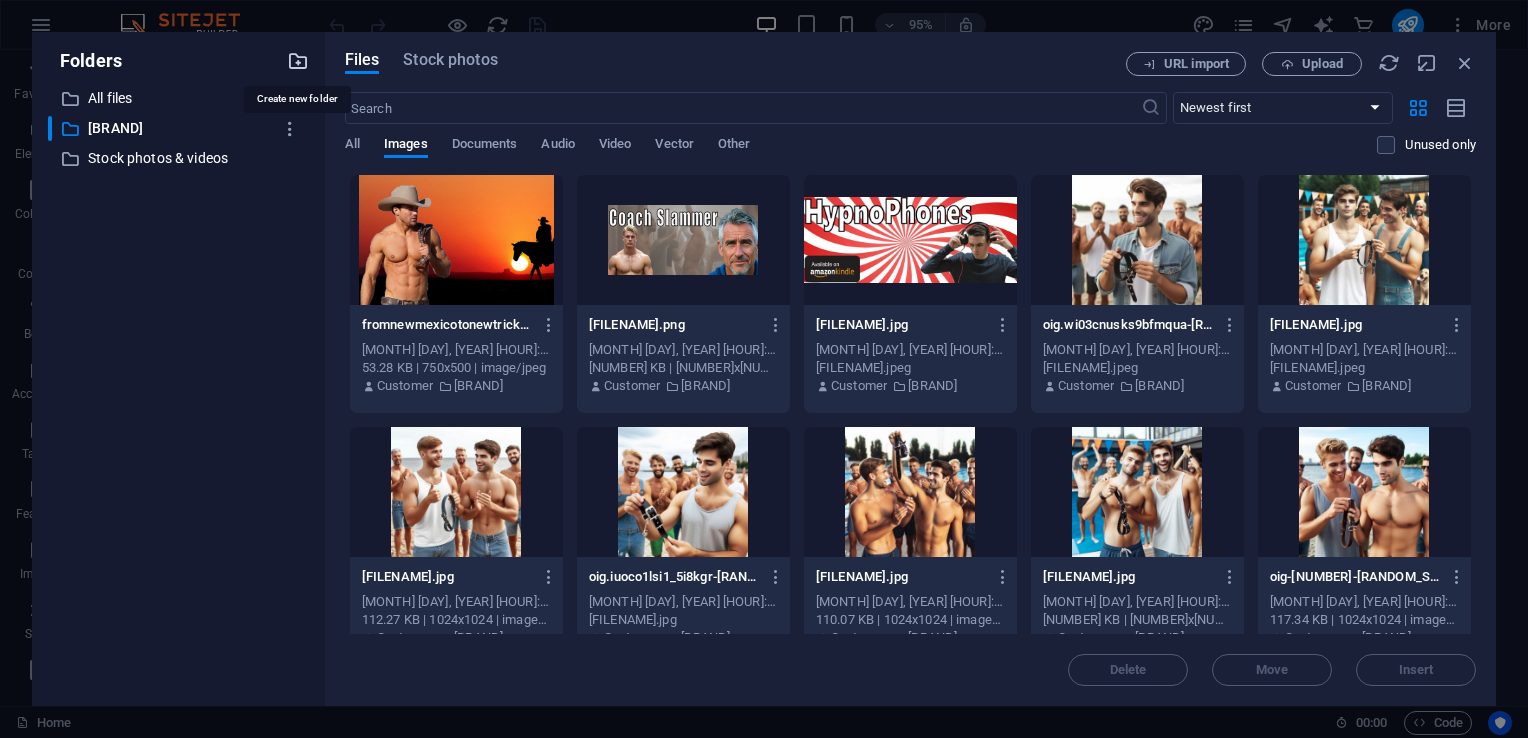 click at bounding box center [298, 61] 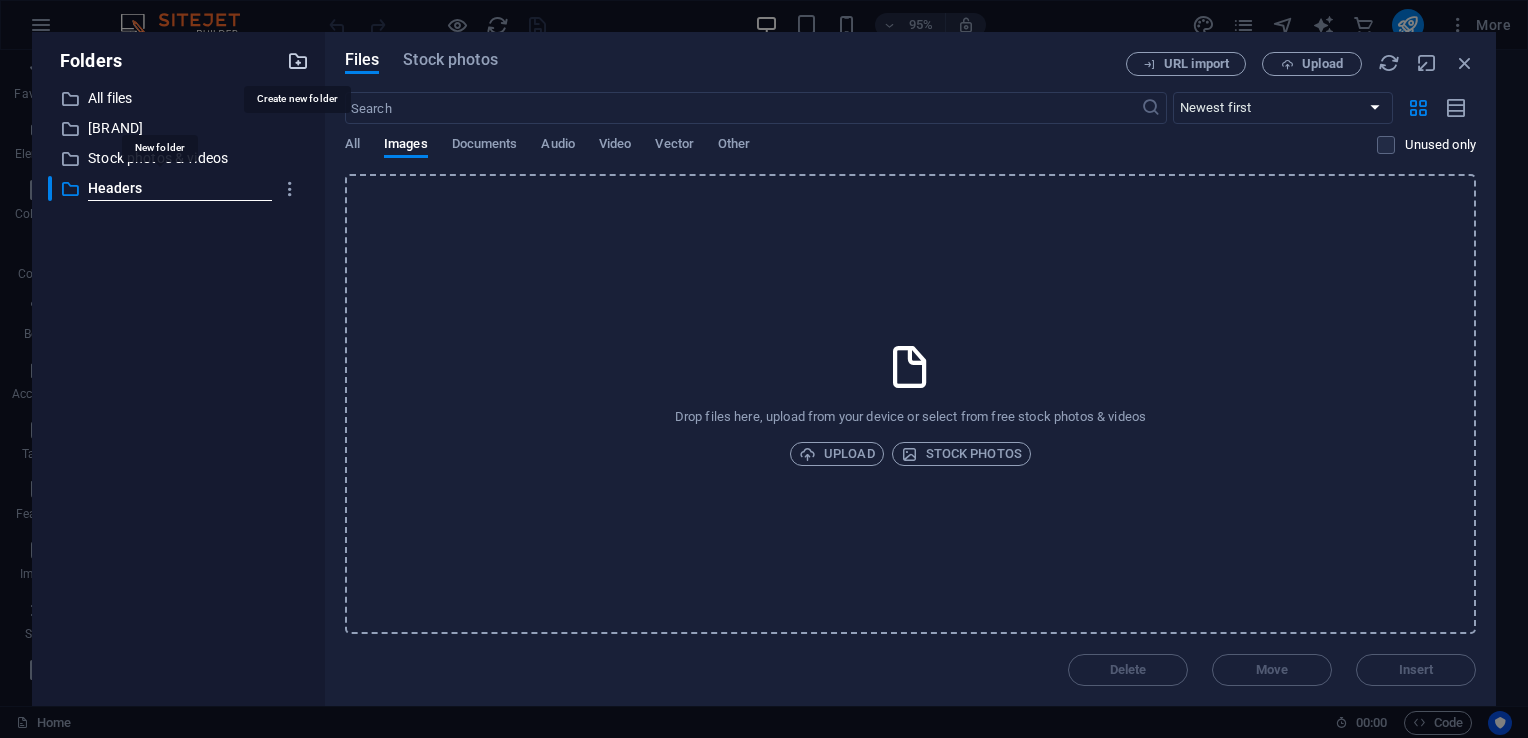 type on "Headers" 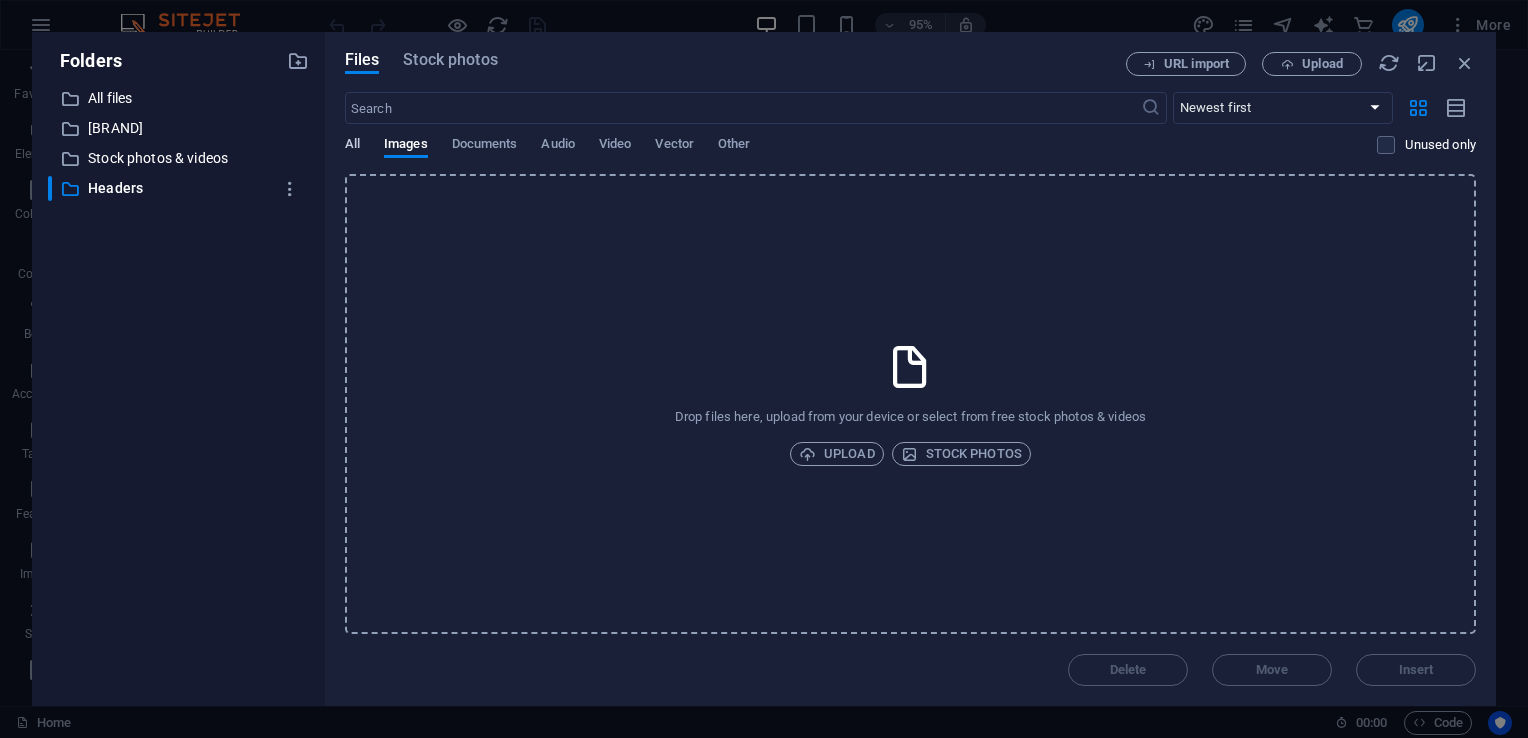 click on "All Images Documents Audio Video Vector Other" at bounding box center [861, 155] 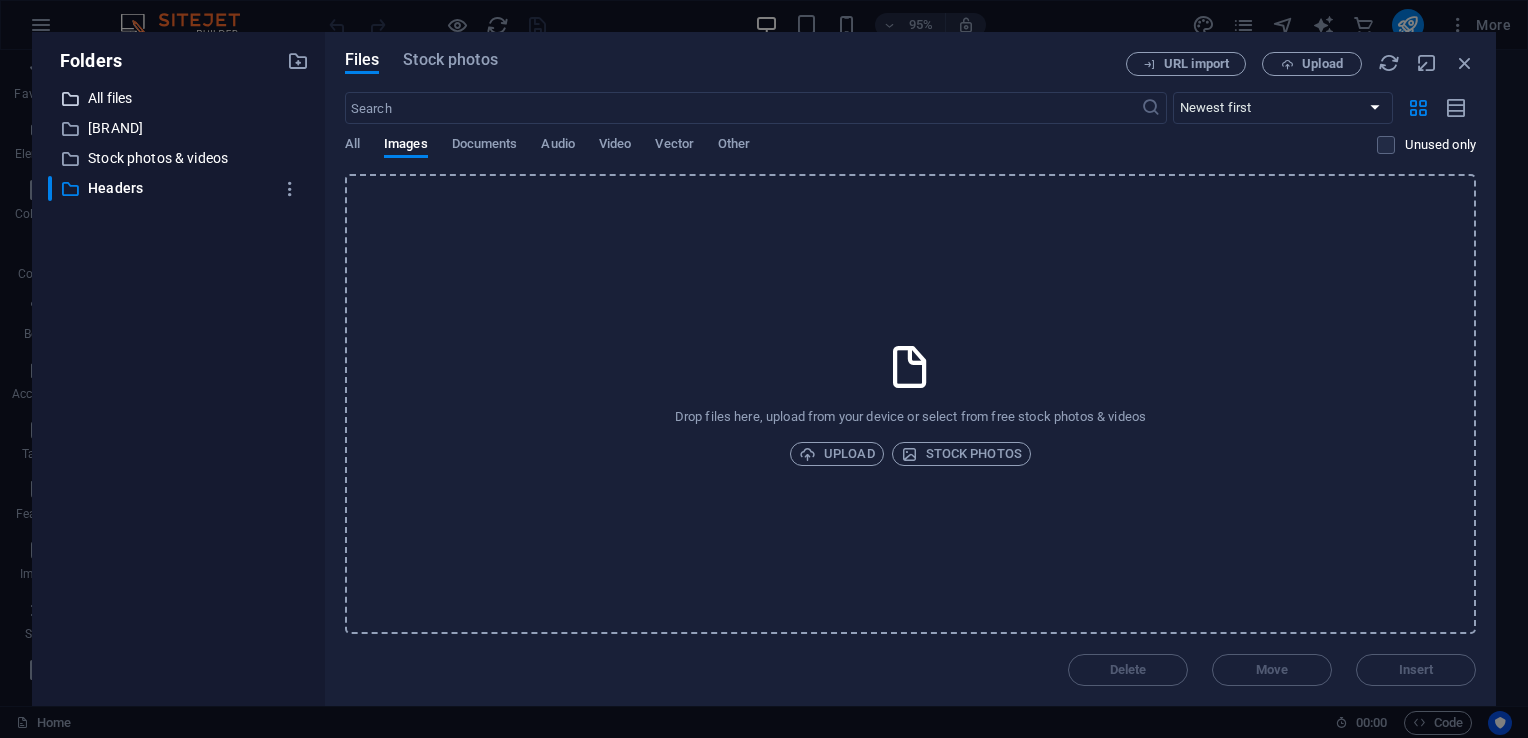 click on "All files" at bounding box center [180, 98] 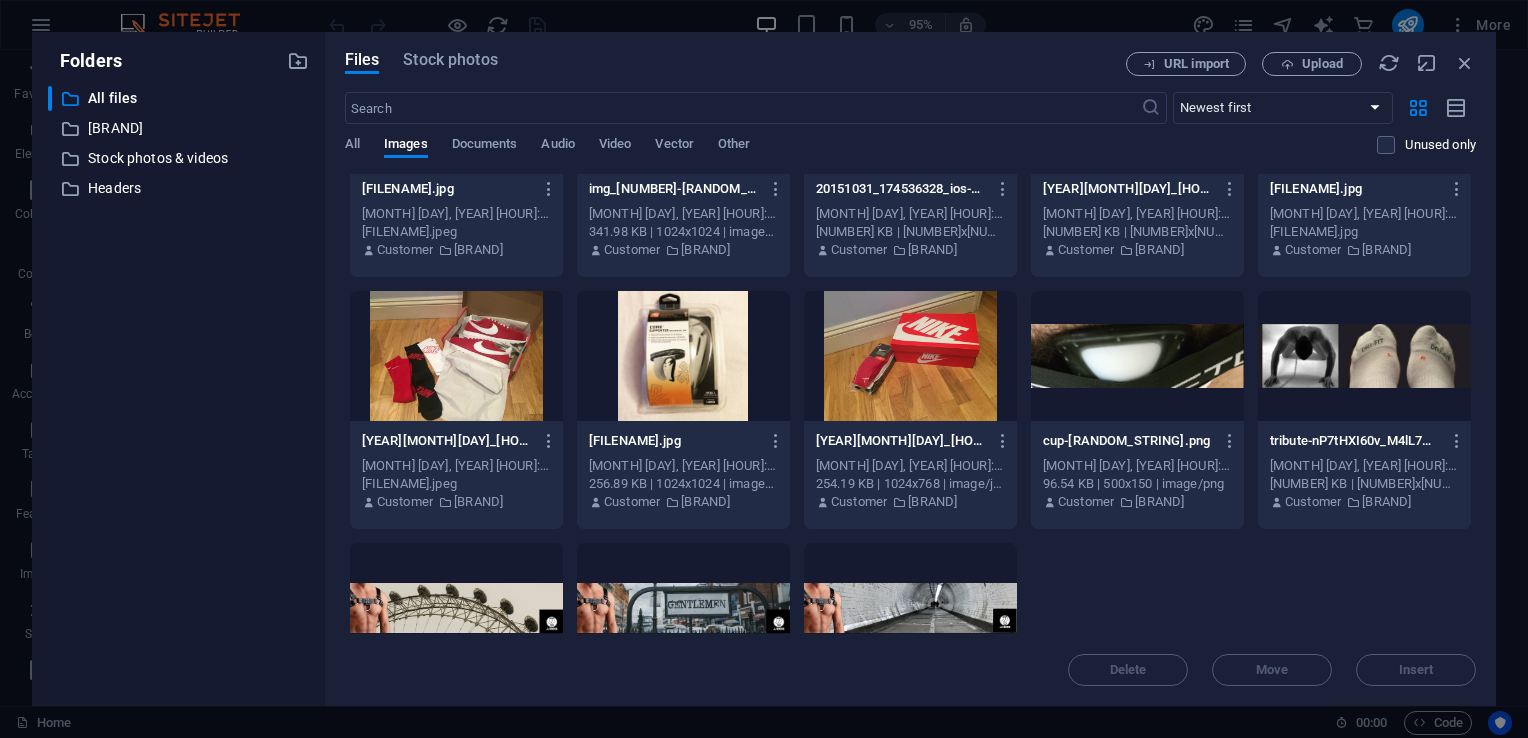 scroll, scrollTop: 6583, scrollLeft: 0, axis: vertical 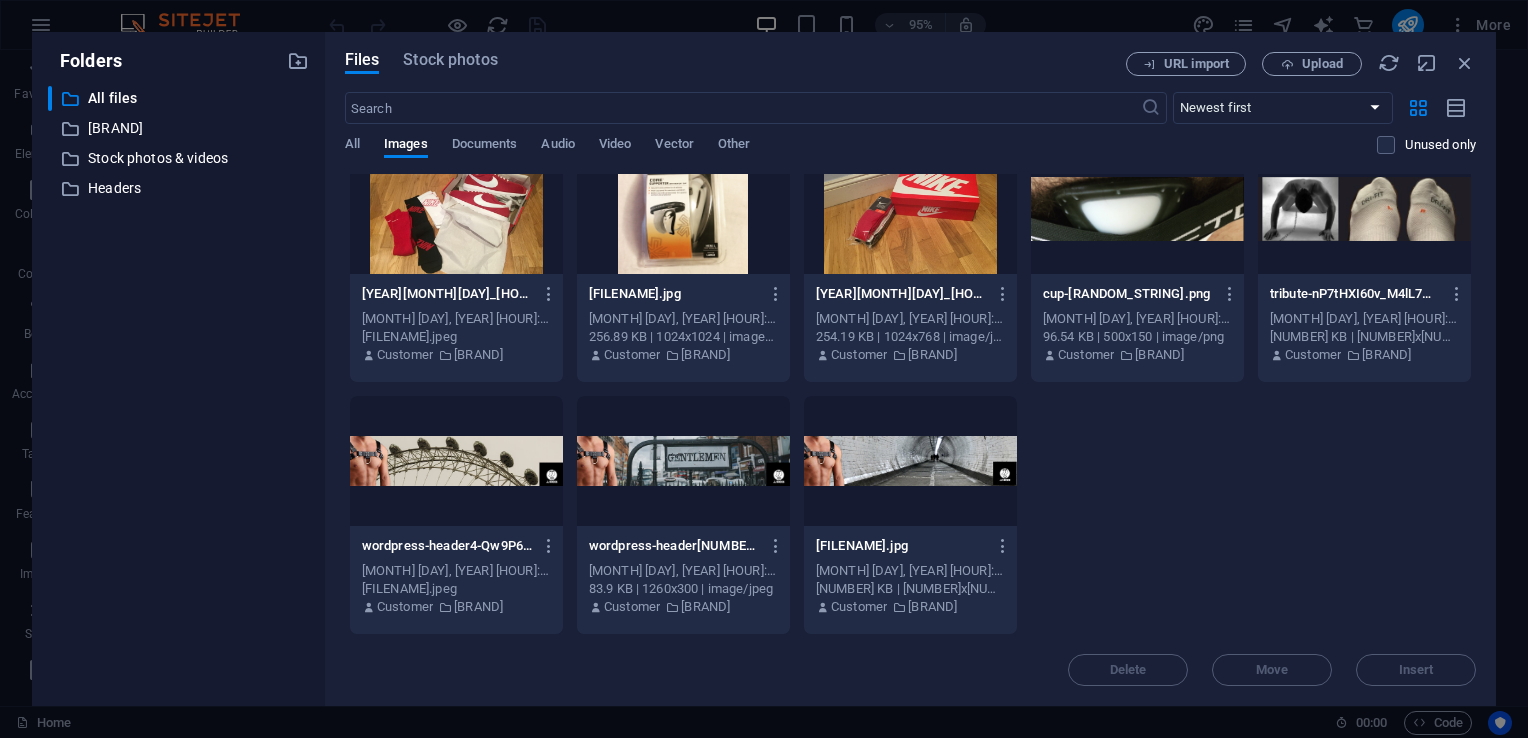click at bounding box center [456, 461] 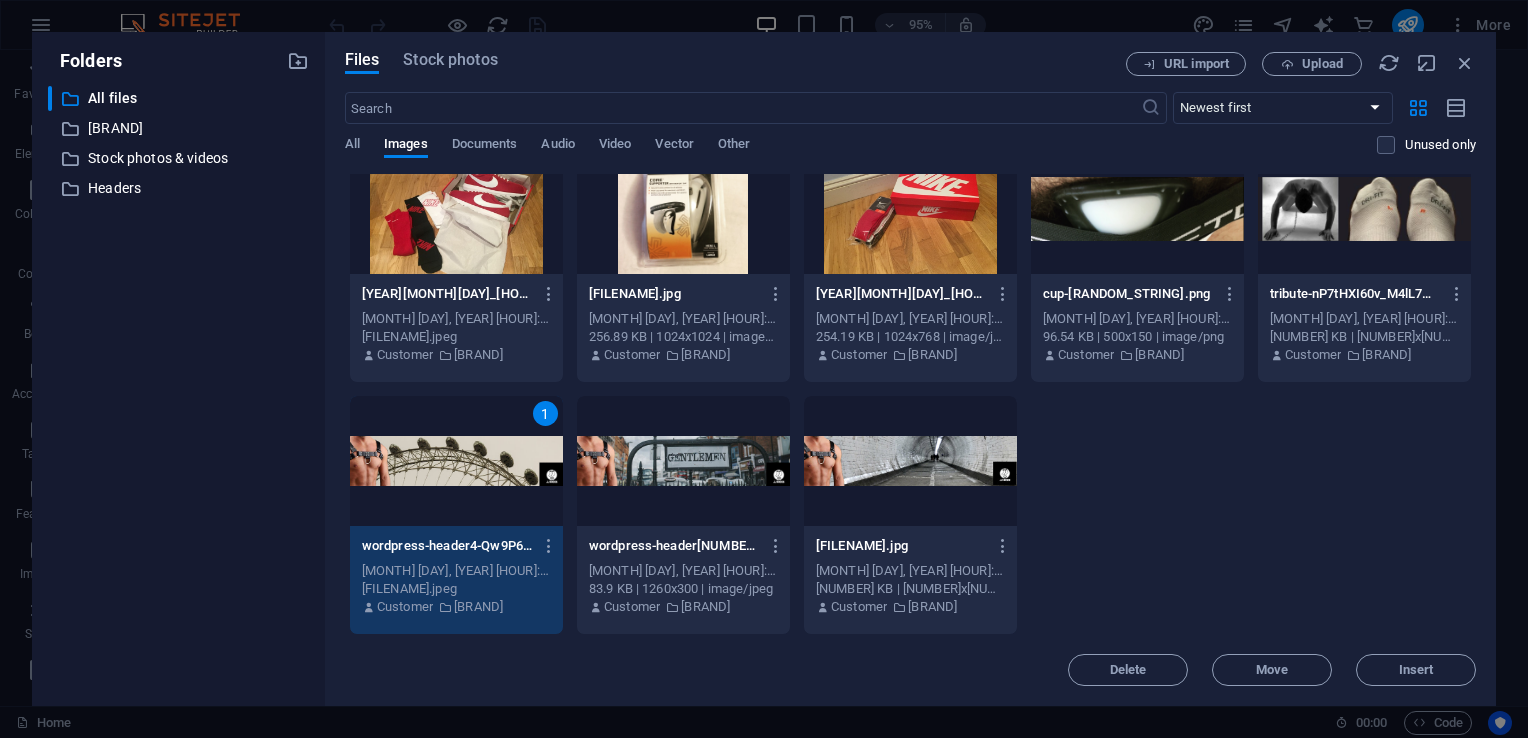 click at bounding box center [683, 461] 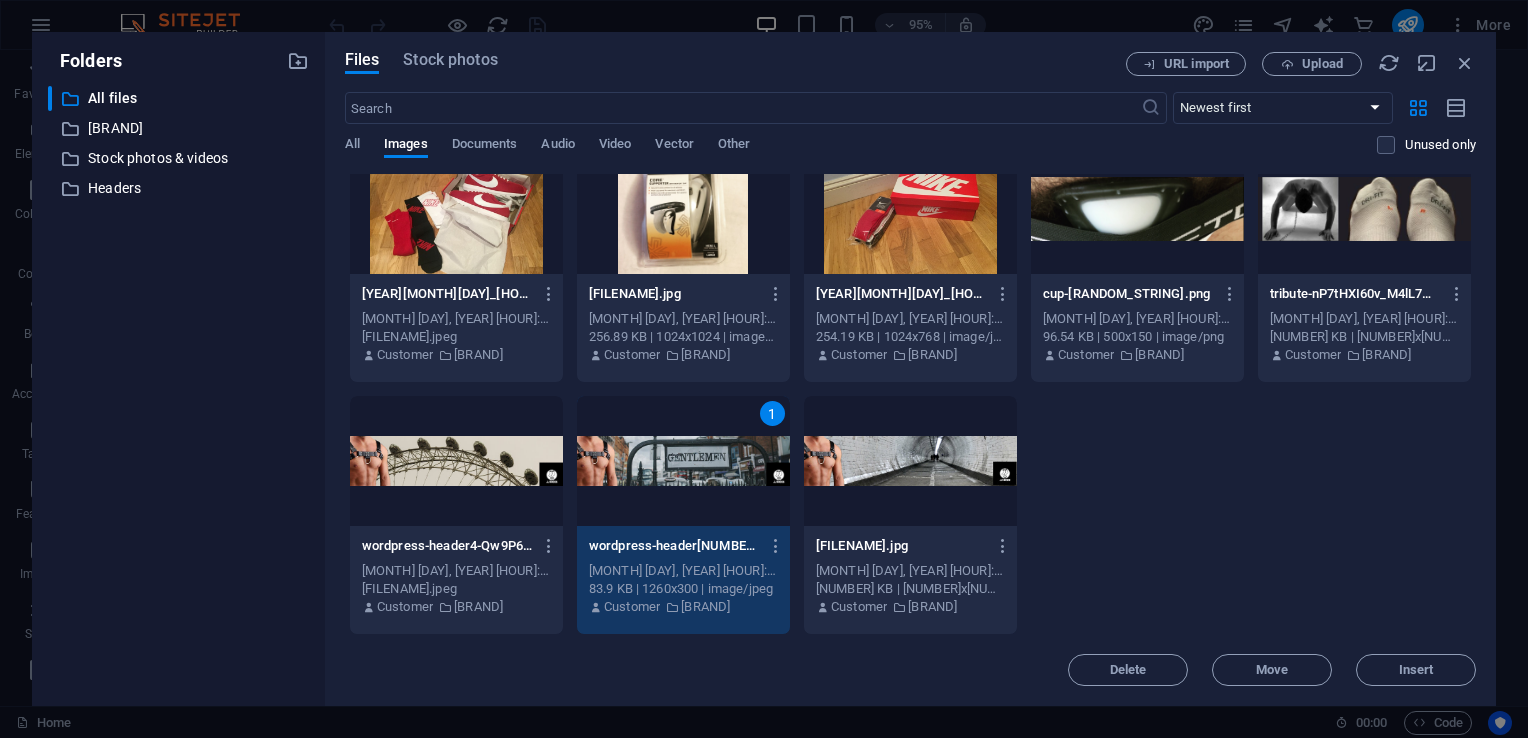 click at bounding box center [456, 461] 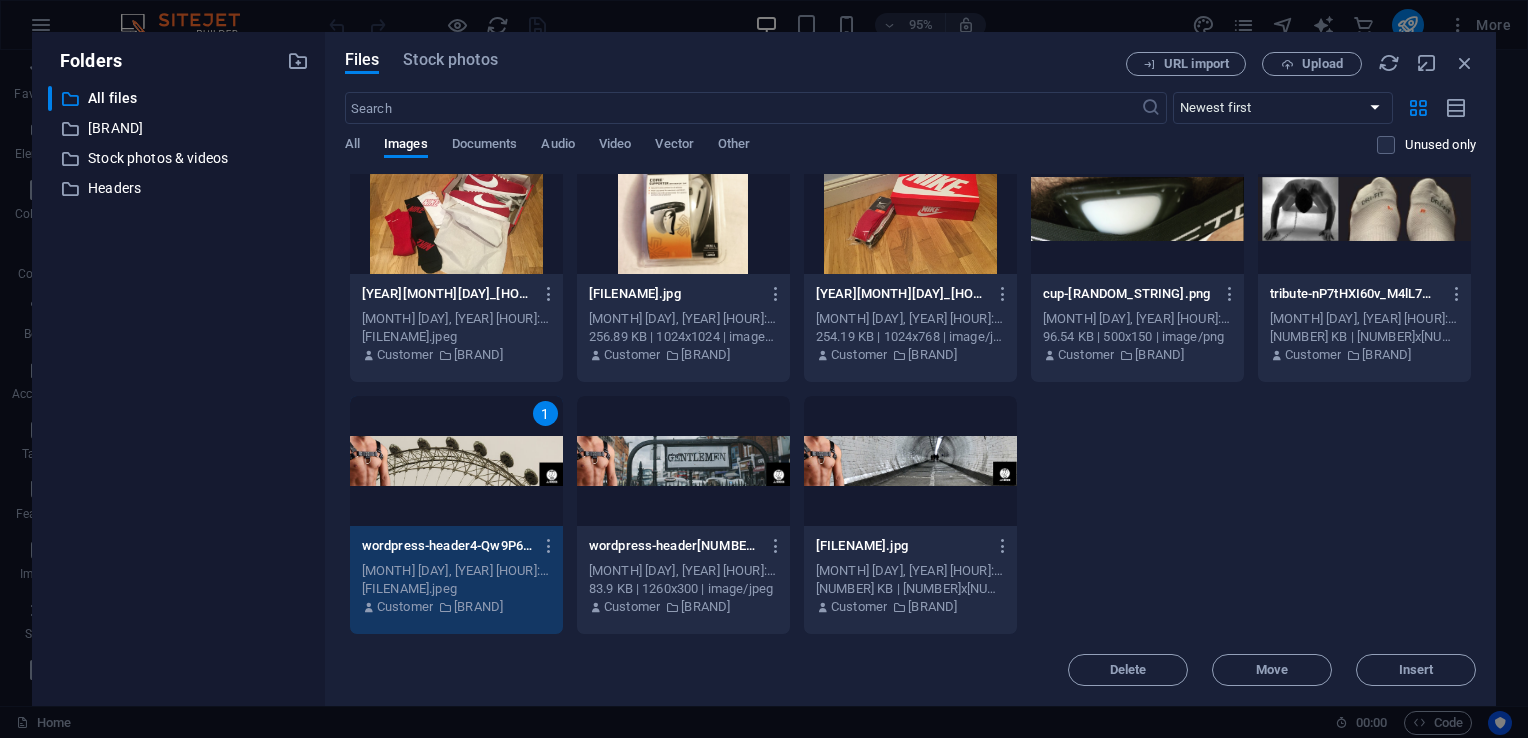 click at bounding box center (683, 461) 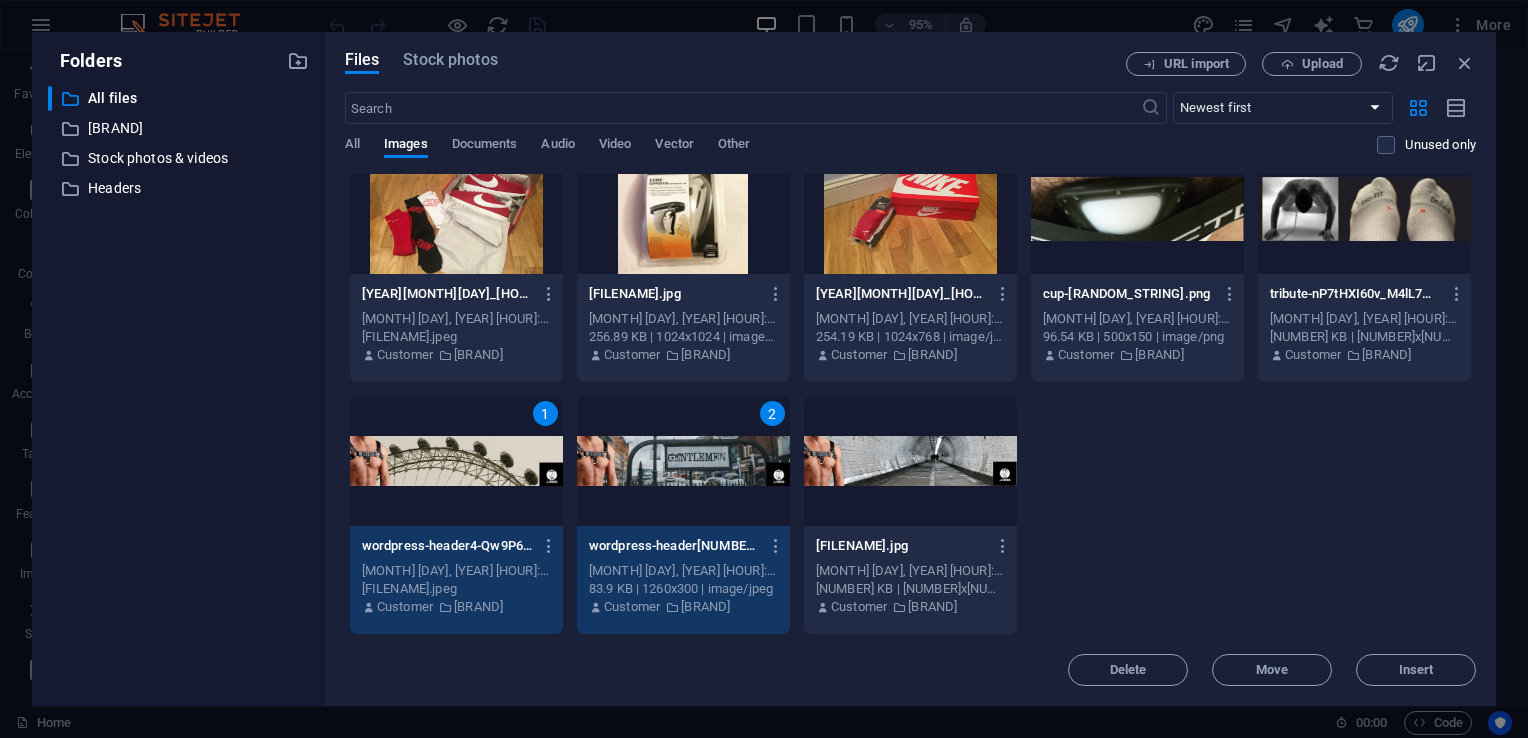 click at bounding box center (910, 461) 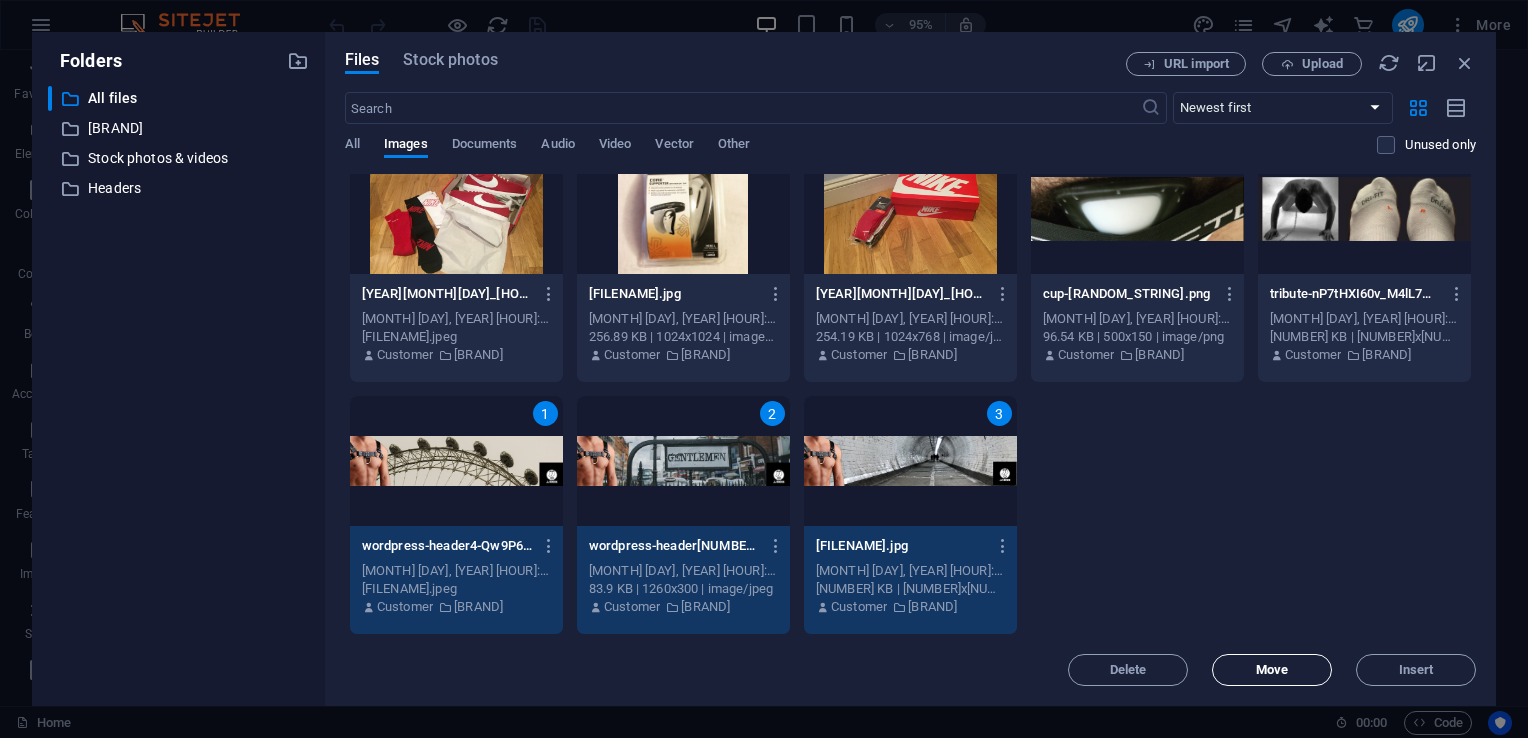 click on "Move" at bounding box center (1272, 670) 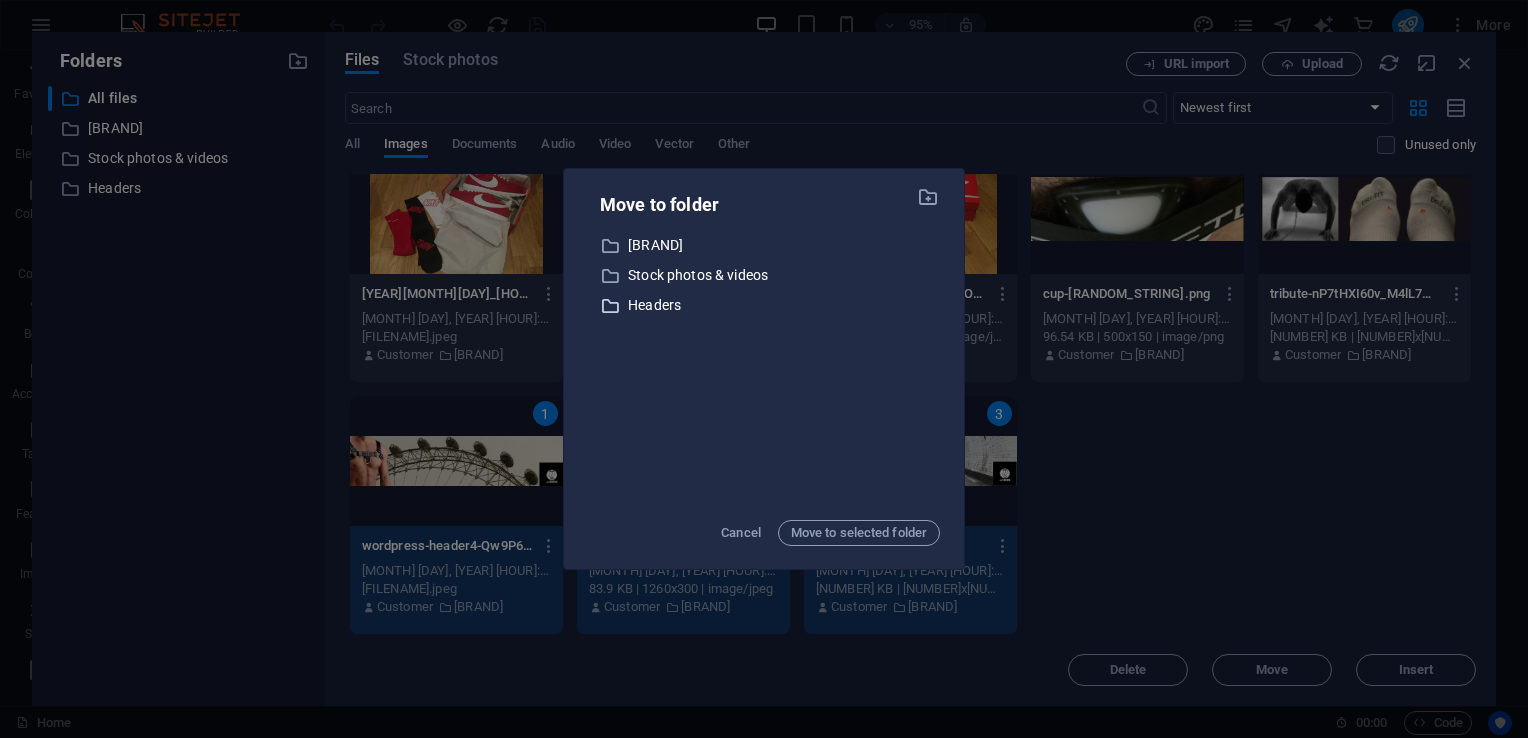 click at bounding box center (610, 306) 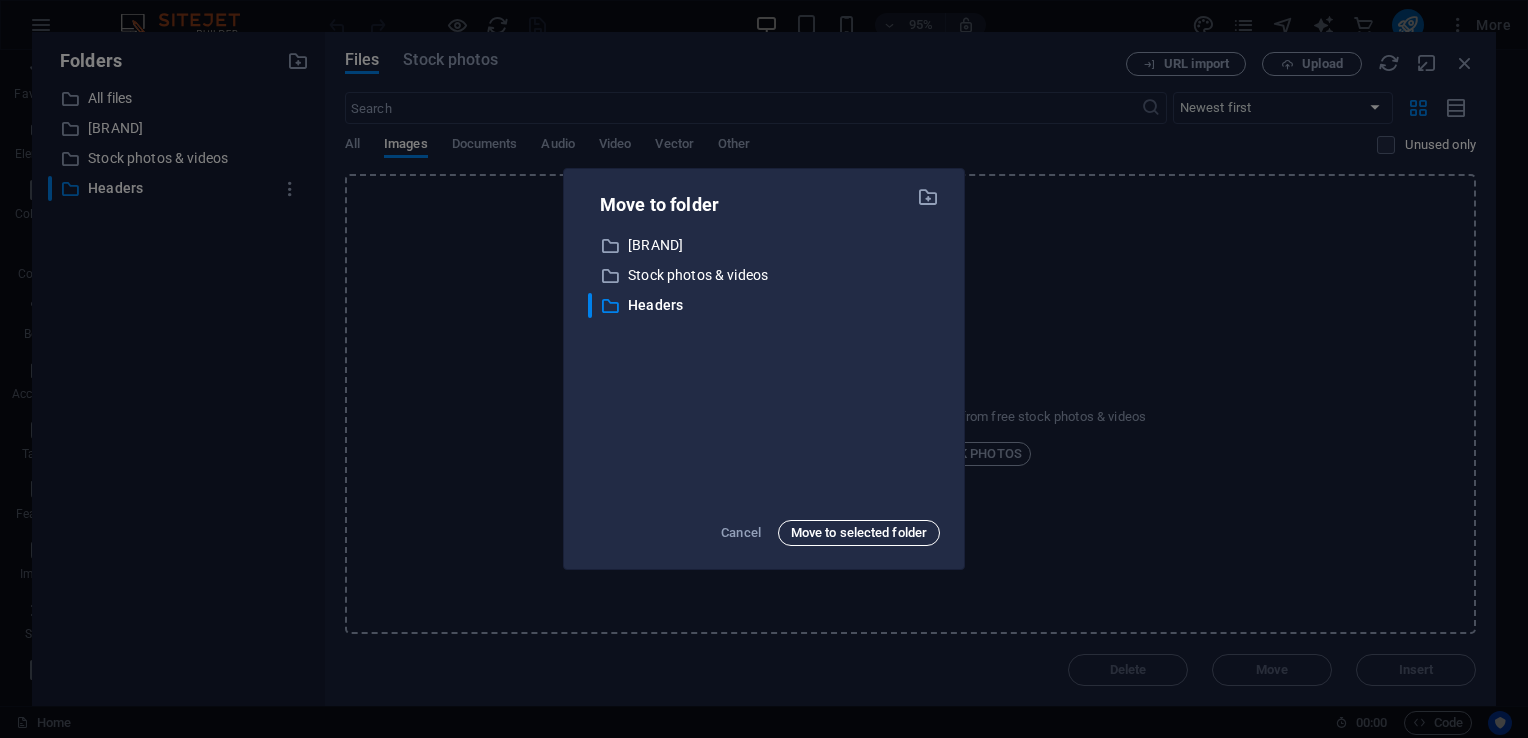click on "Move to selected folder" at bounding box center [859, 533] 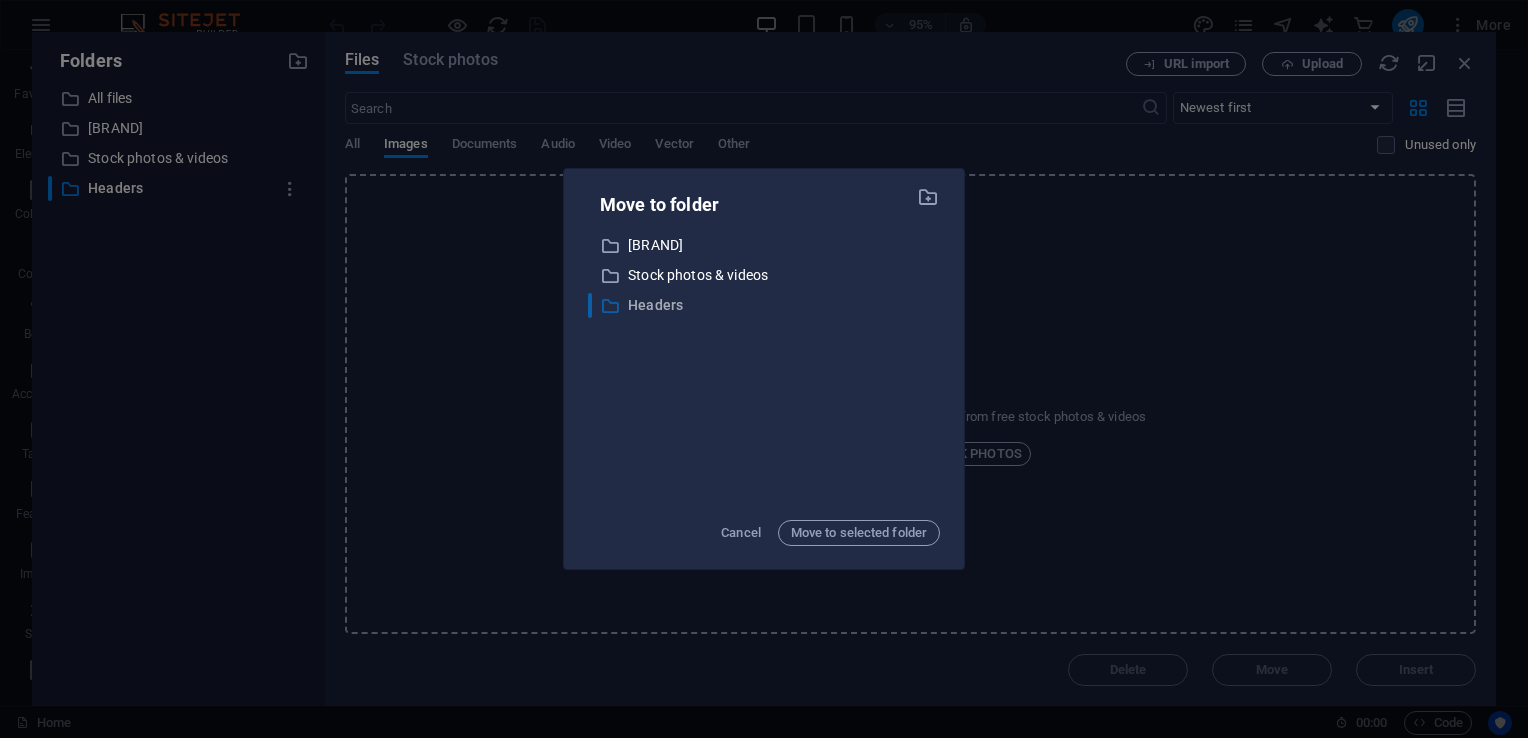 click on "Headers" at bounding box center [784, 305] 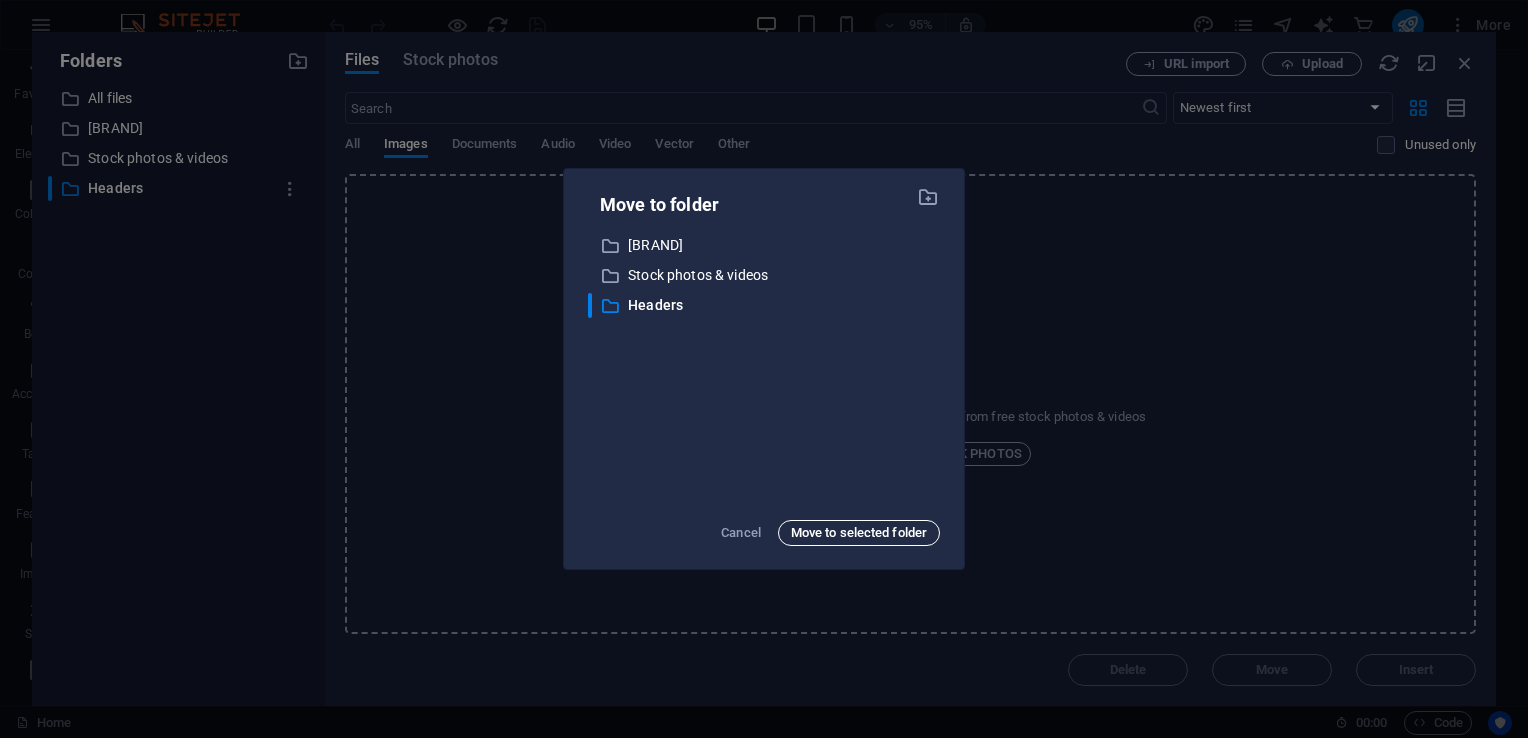click on "Move to selected folder" at bounding box center [859, 533] 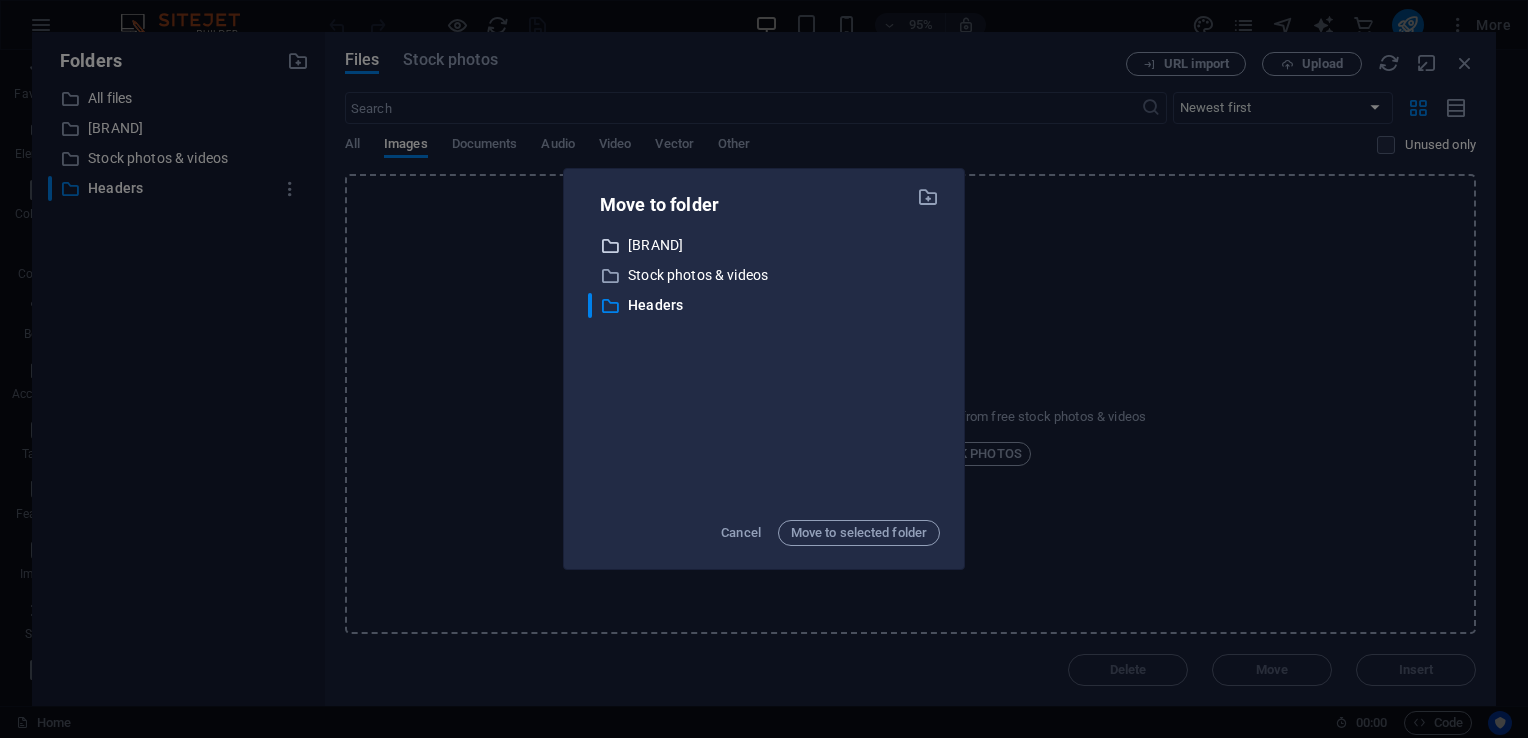 click on "[BRAND]" at bounding box center (784, 245) 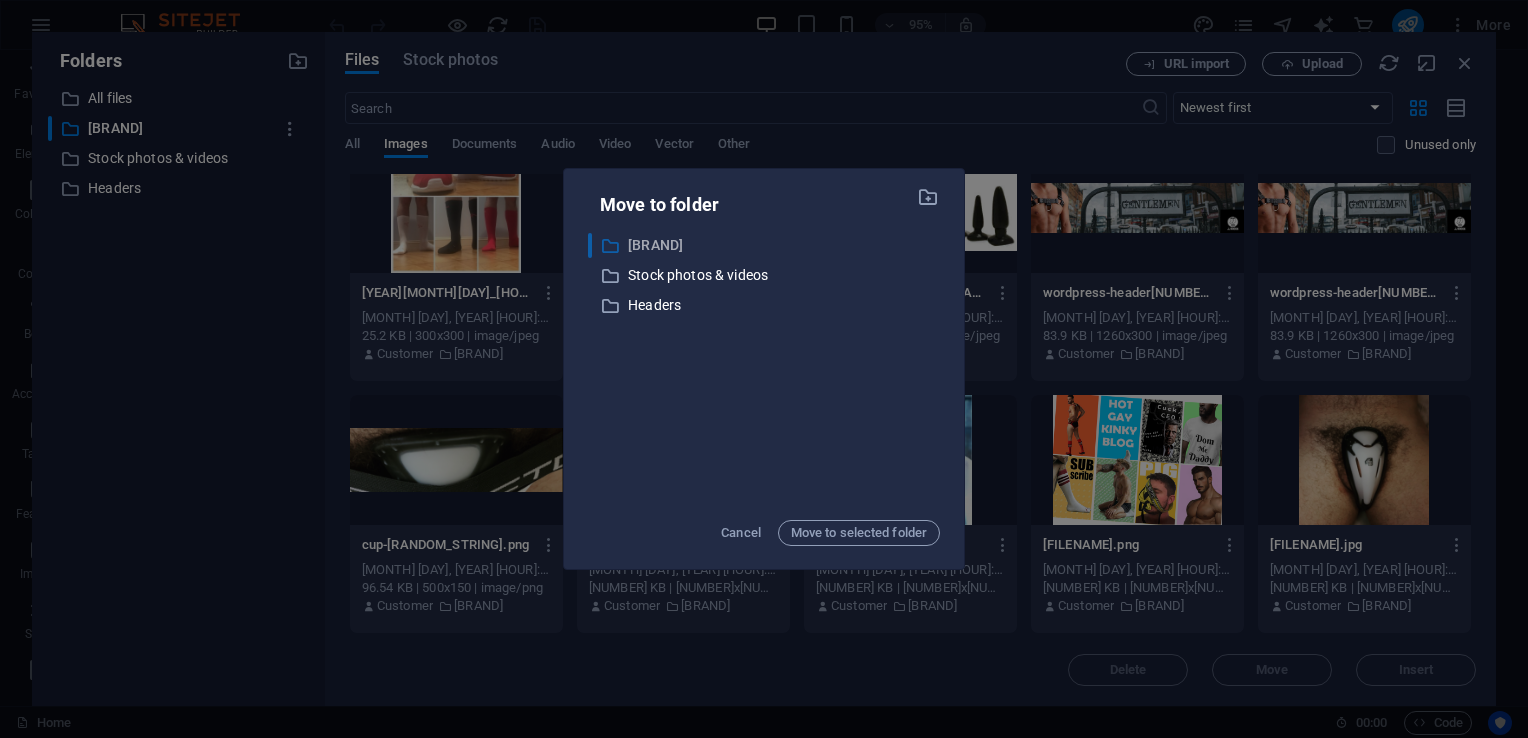 scroll, scrollTop: 1039, scrollLeft: 0, axis: vertical 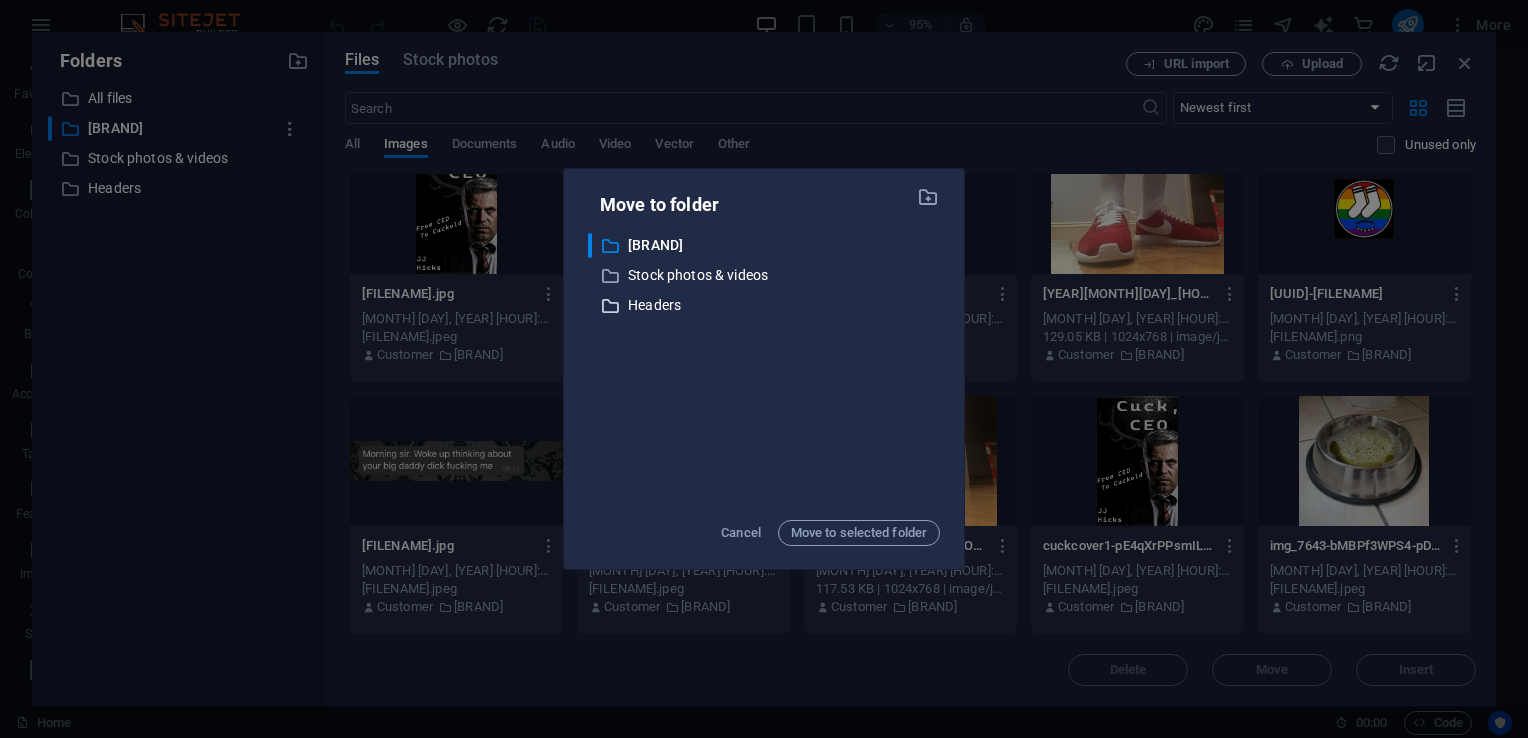 click on "Headers" at bounding box center [784, 305] 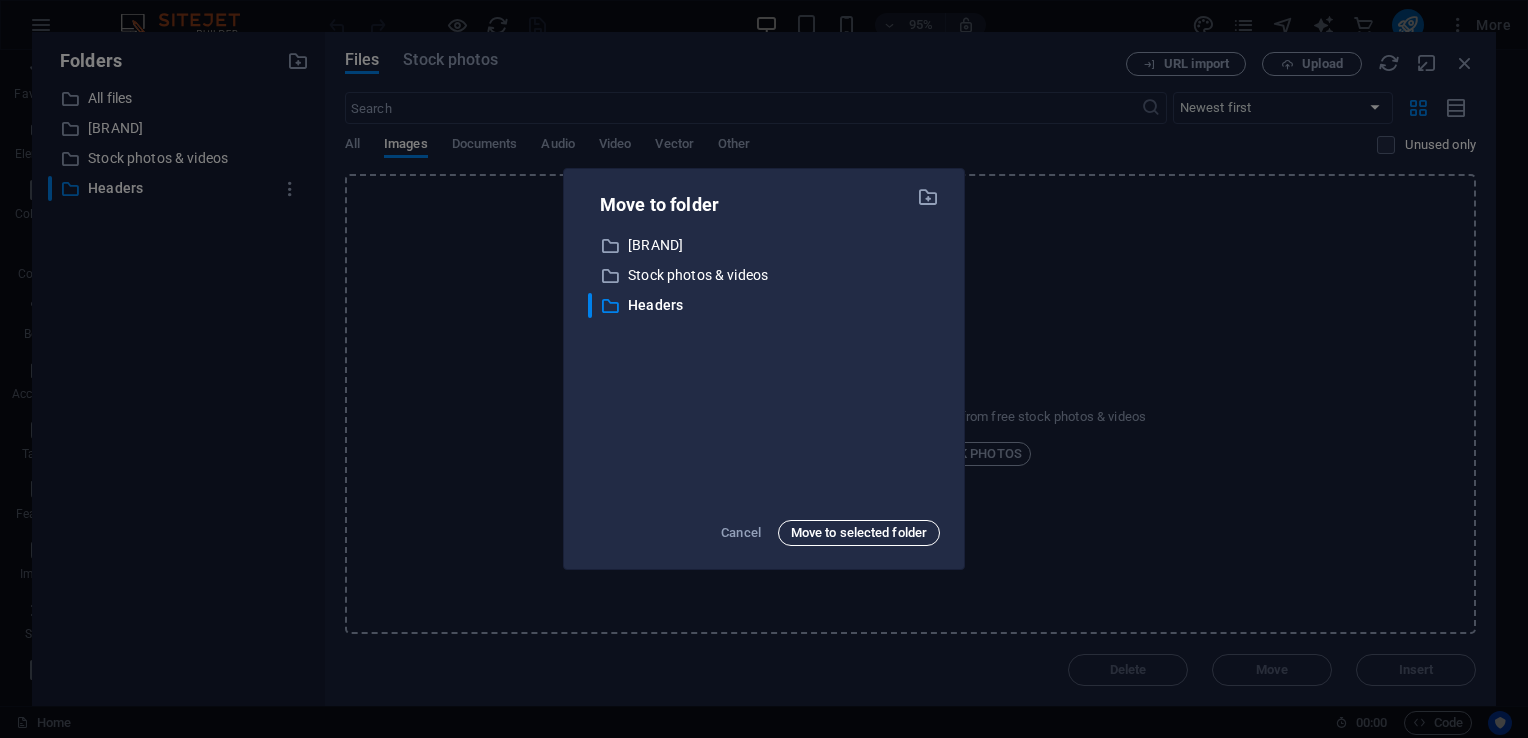 click on "Move to selected folder" at bounding box center [859, 533] 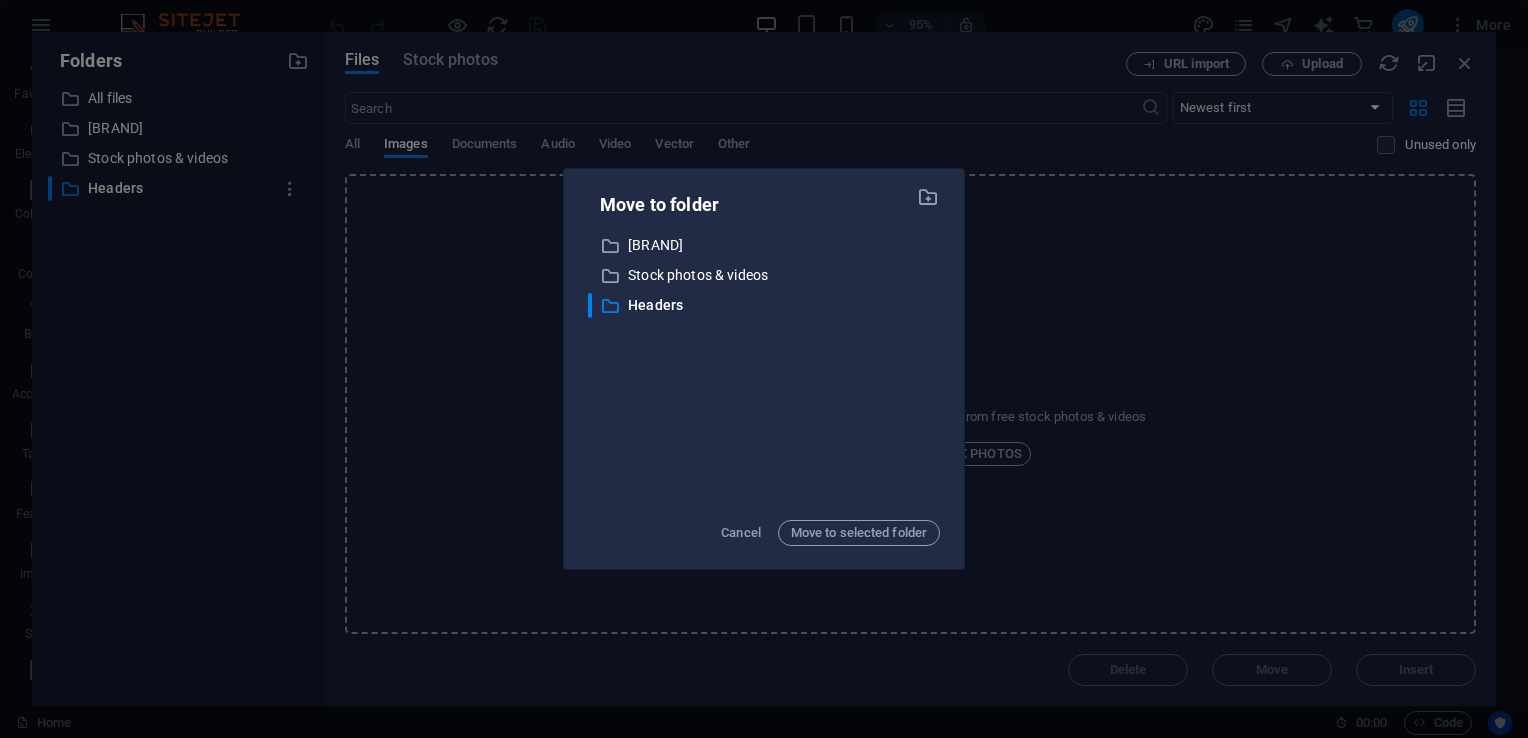 click on "Move to folder ​ [BRAND] [BRAND] ​ Stock photos & videos Stock photos & videos ​ Headers Headers Cancel Move to selected folder" at bounding box center [764, 369] 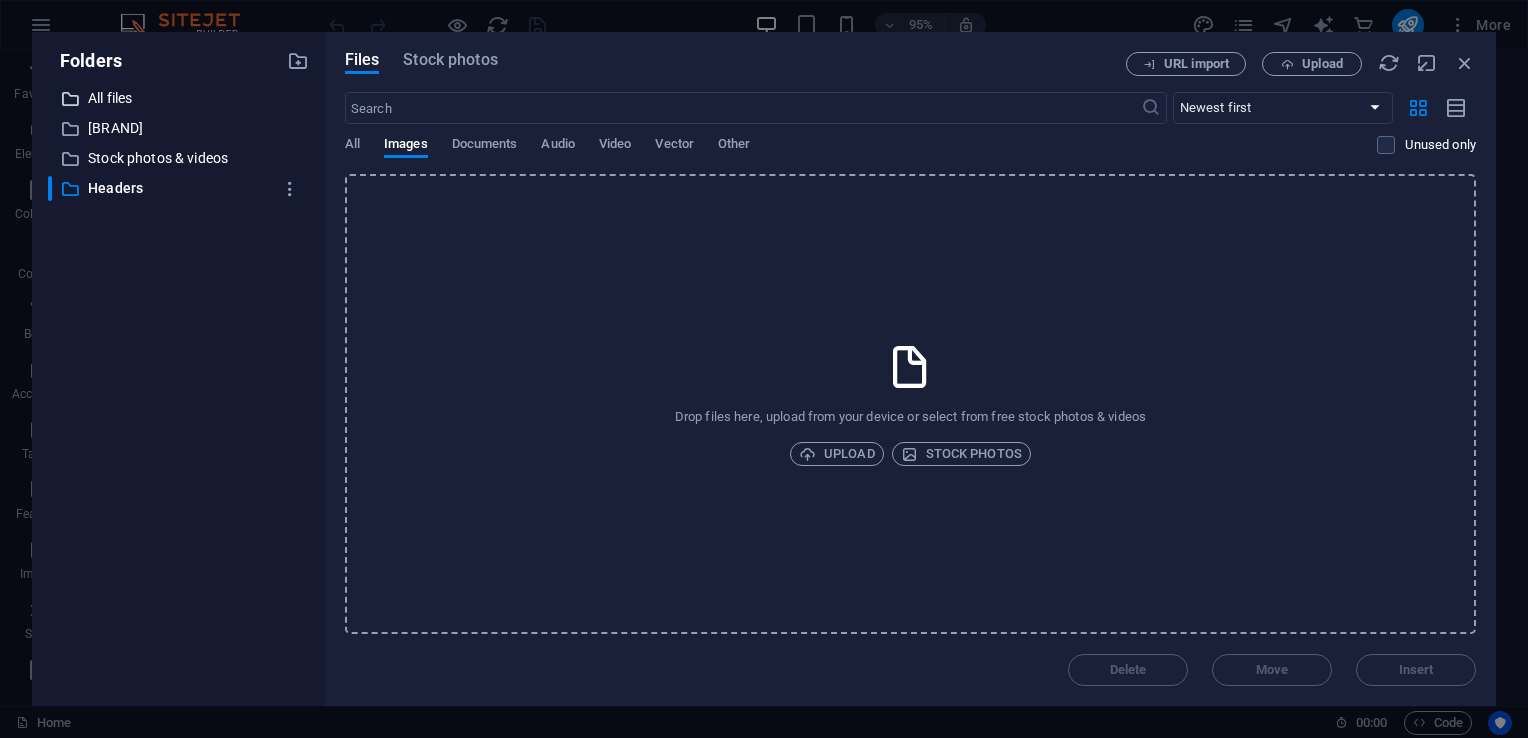 click on "All files" at bounding box center (180, 98) 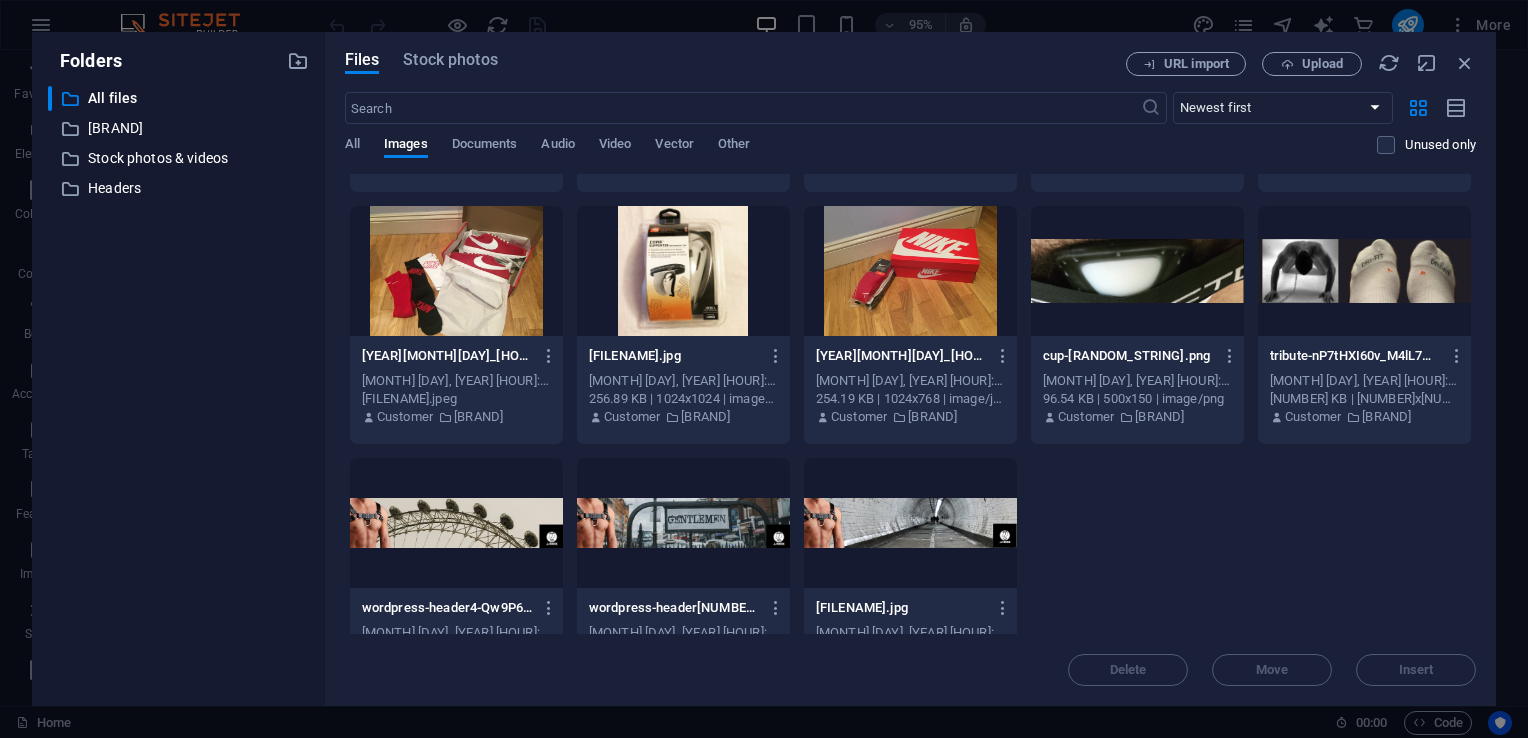 scroll, scrollTop: 6583, scrollLeft: 0, axis: vertical 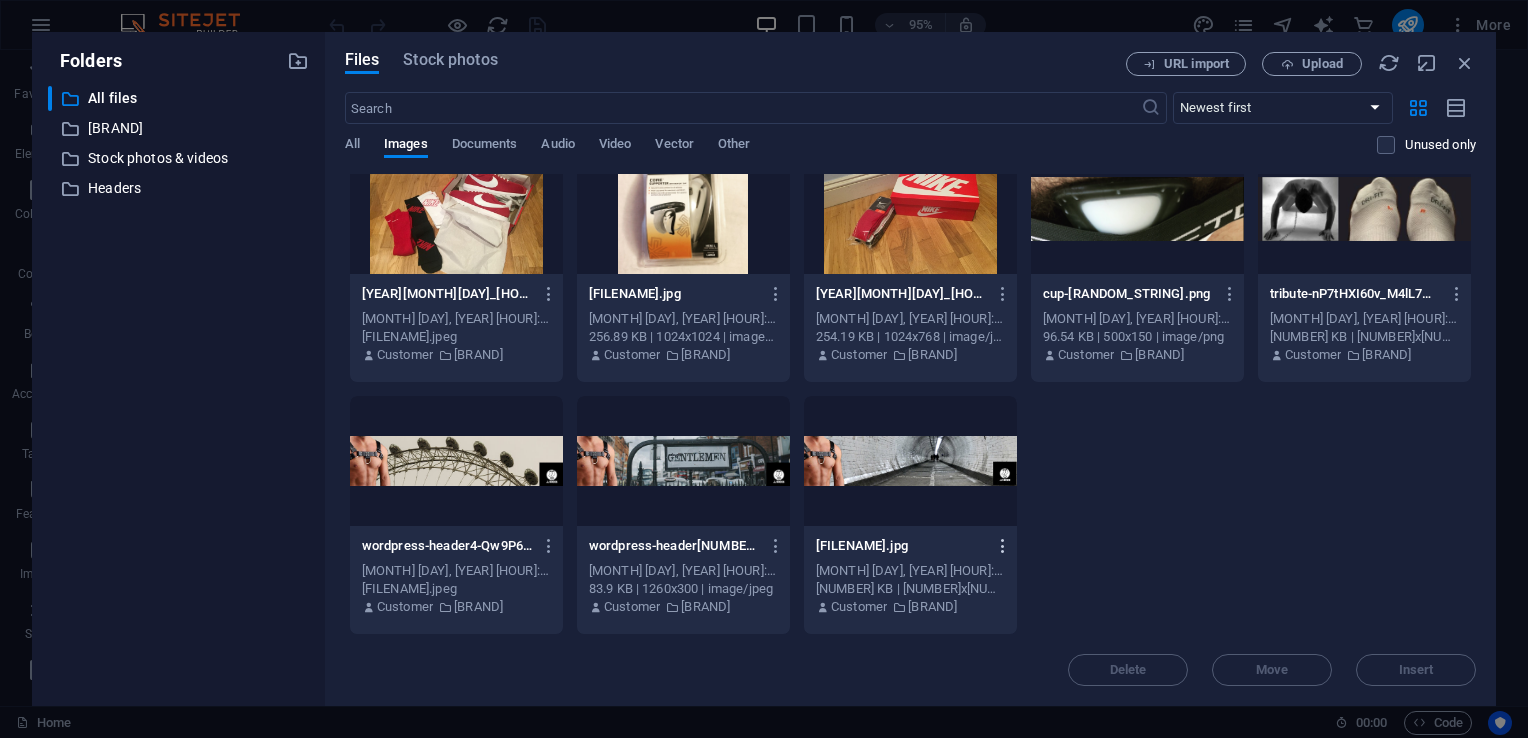 click at bounding box center (1003, 546) 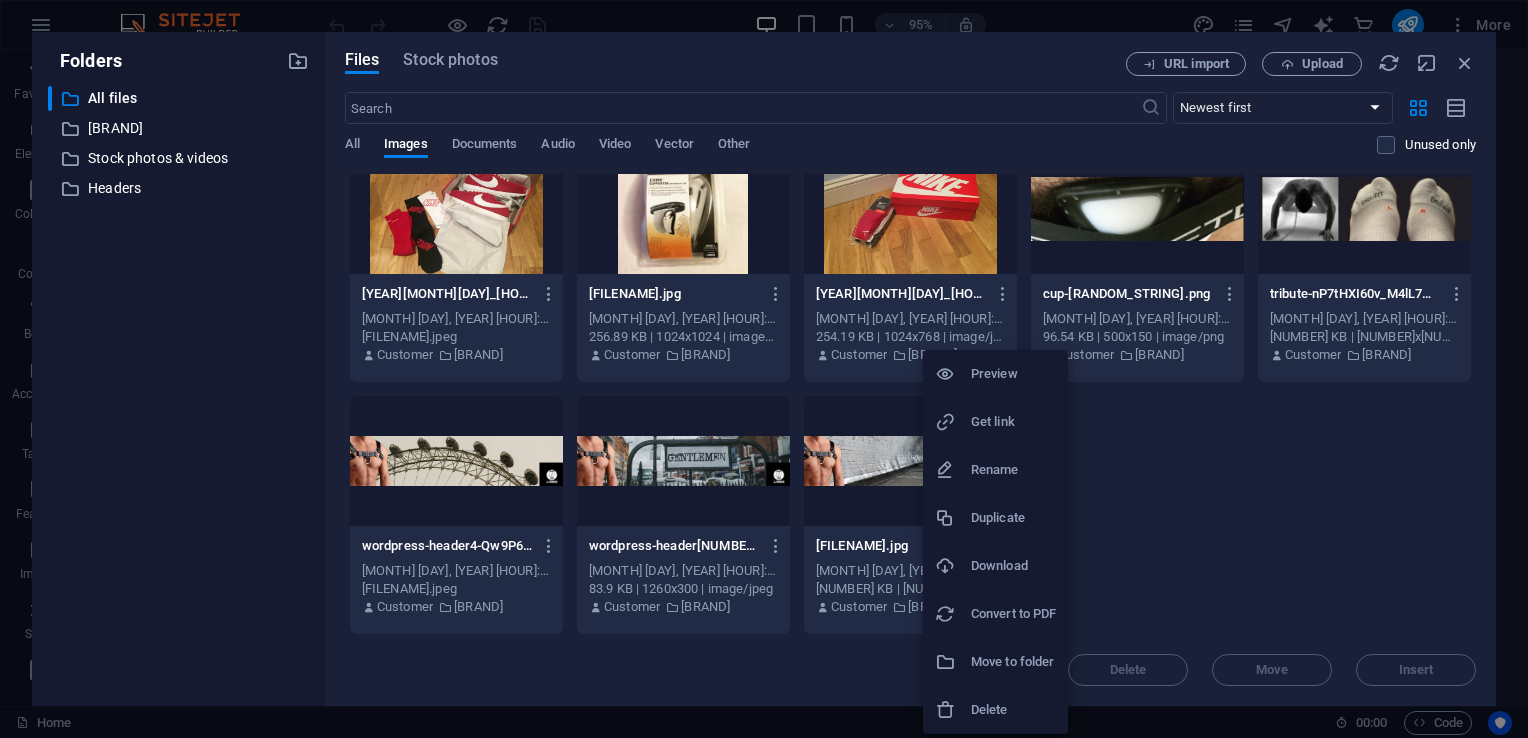click on "Move to folder" at bounding box center (1013, 662) 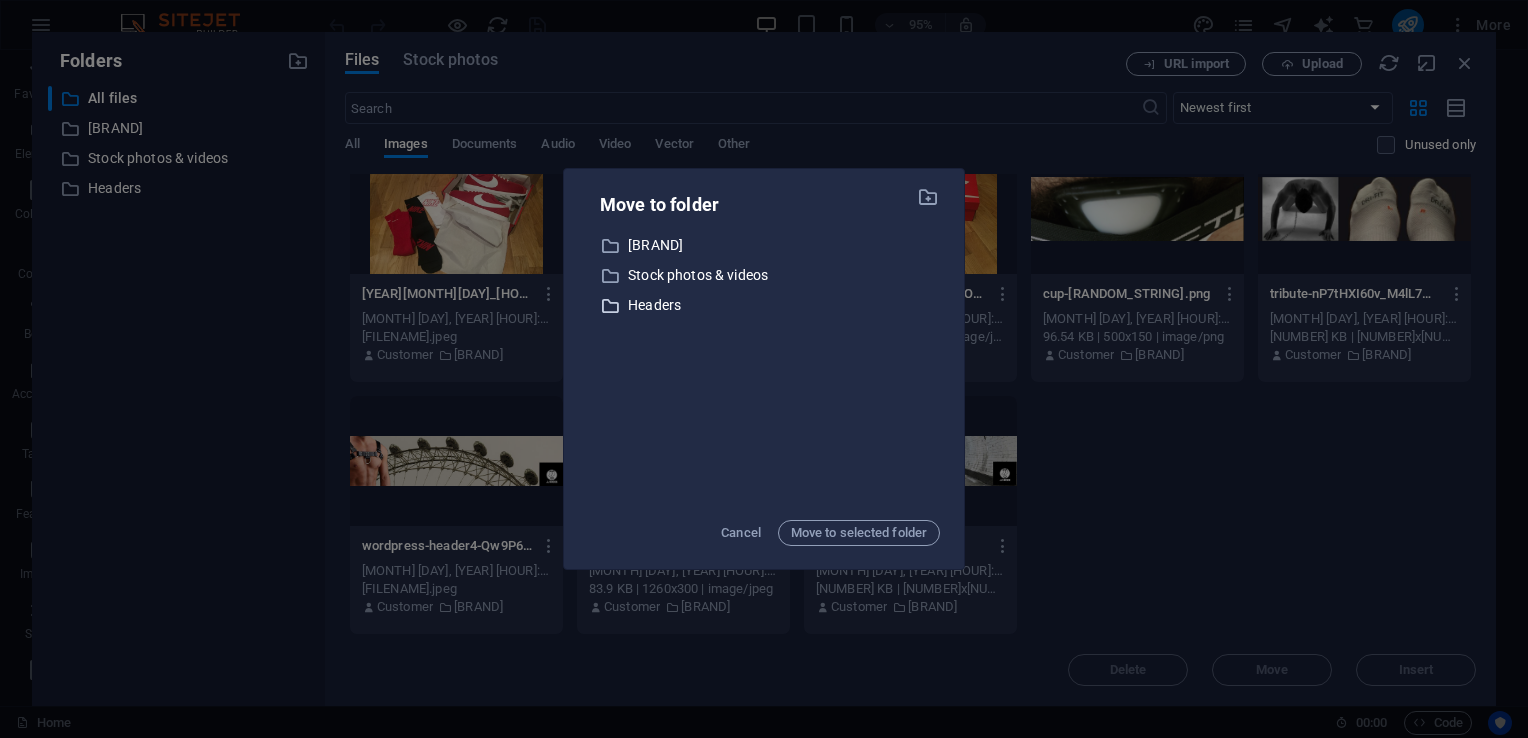 click on "Headers" at bounding box center [784, 305] 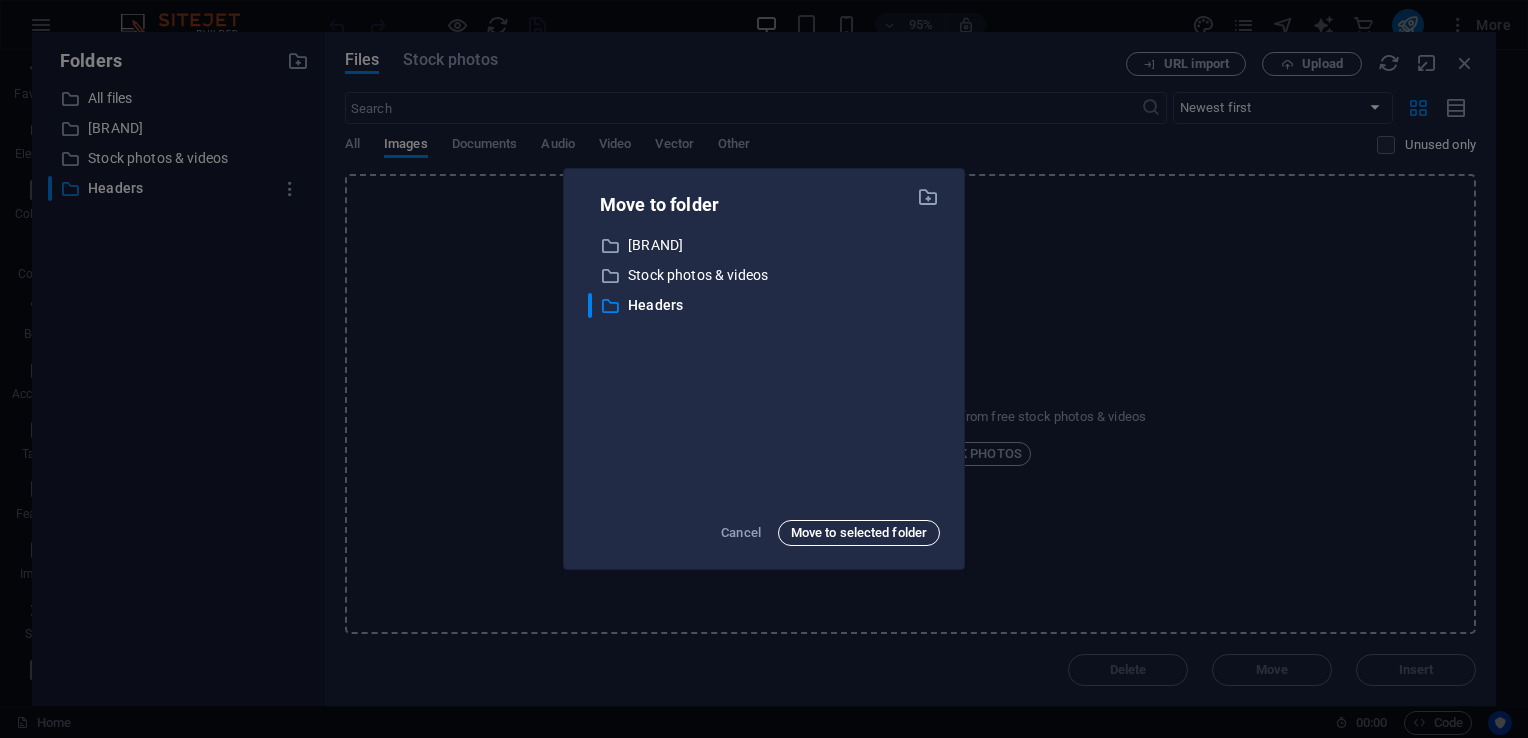click on "Move to selected folder" at bounding box center [859, 533] 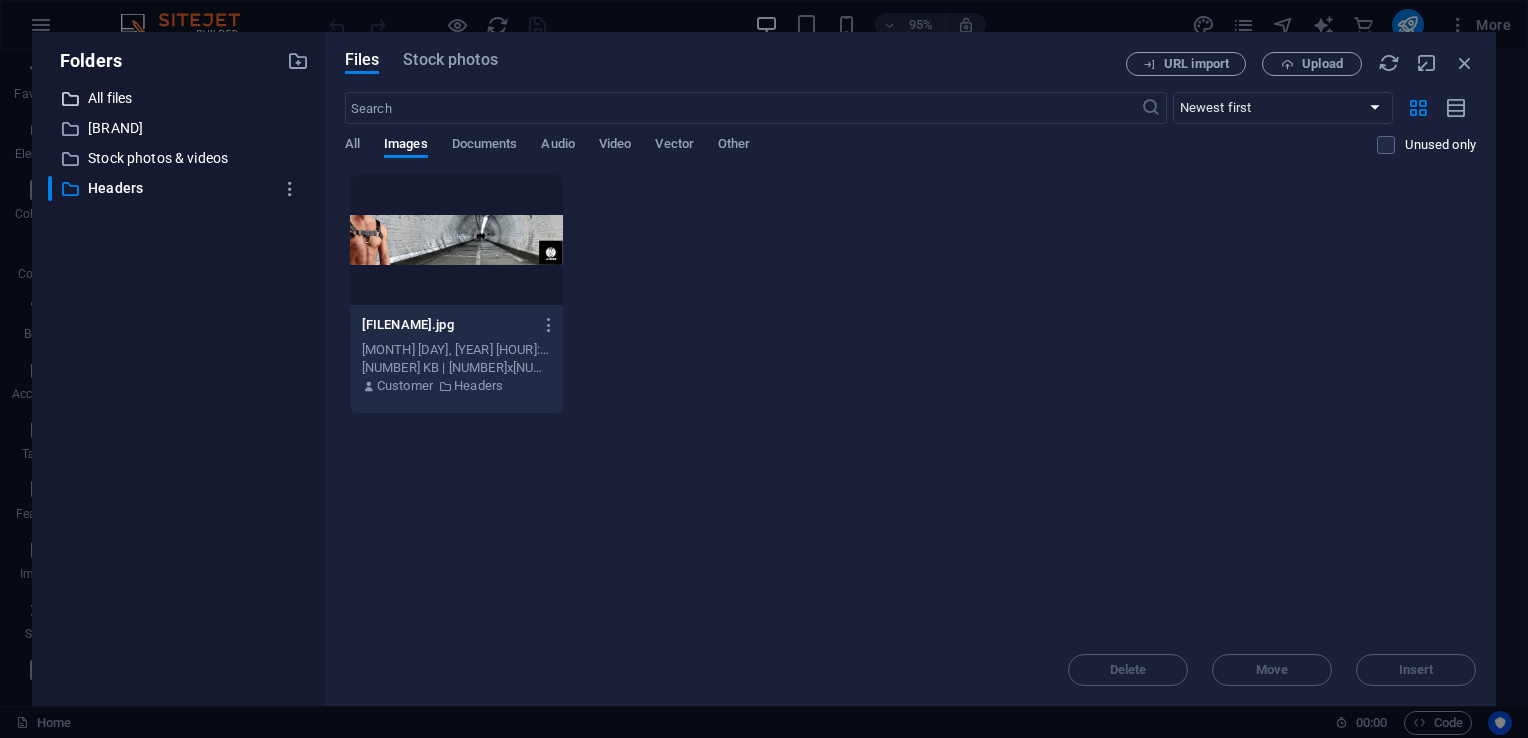 click on "All files" at bounding box center (180, 98) 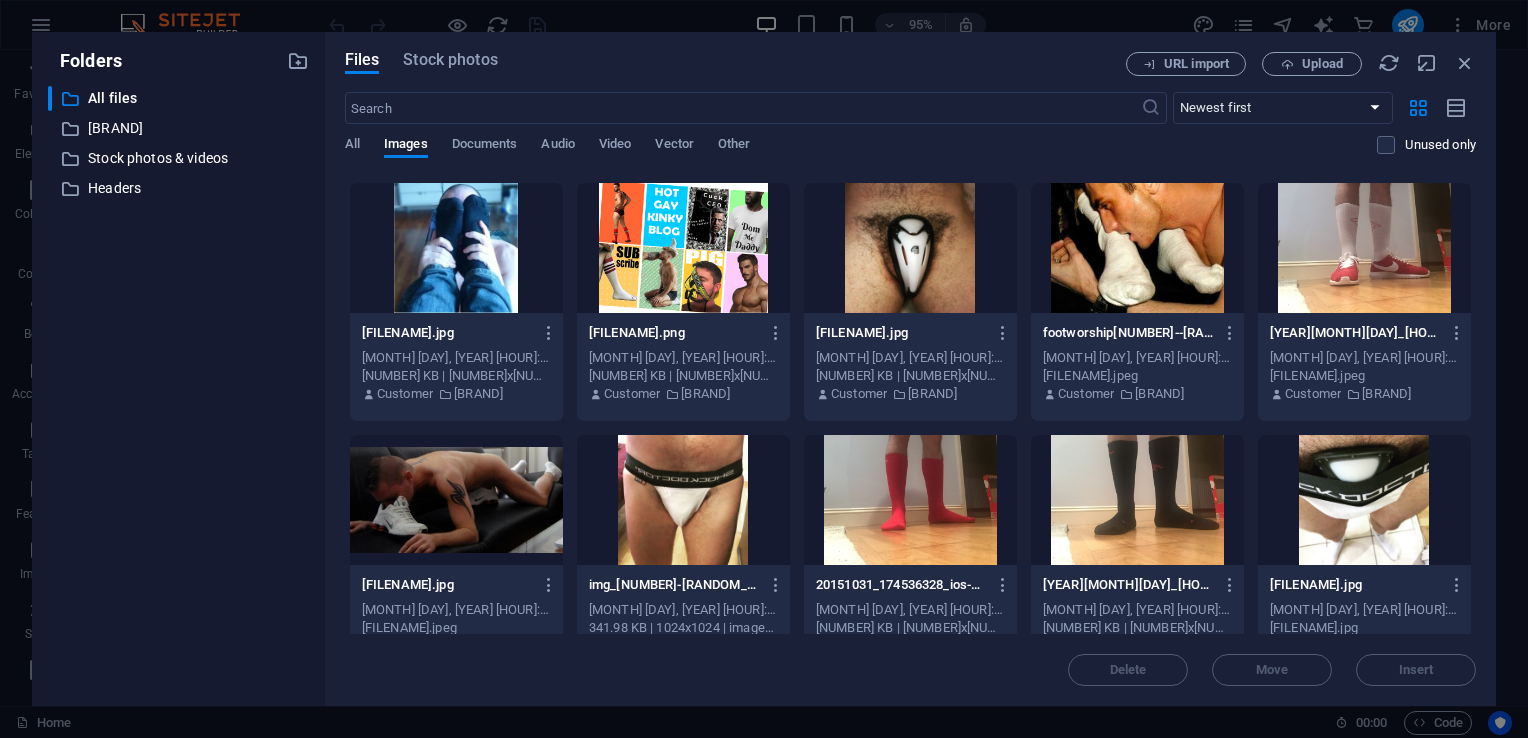 scroll, scrollTop: 6583, scrollLeft: 0, axis: vertical 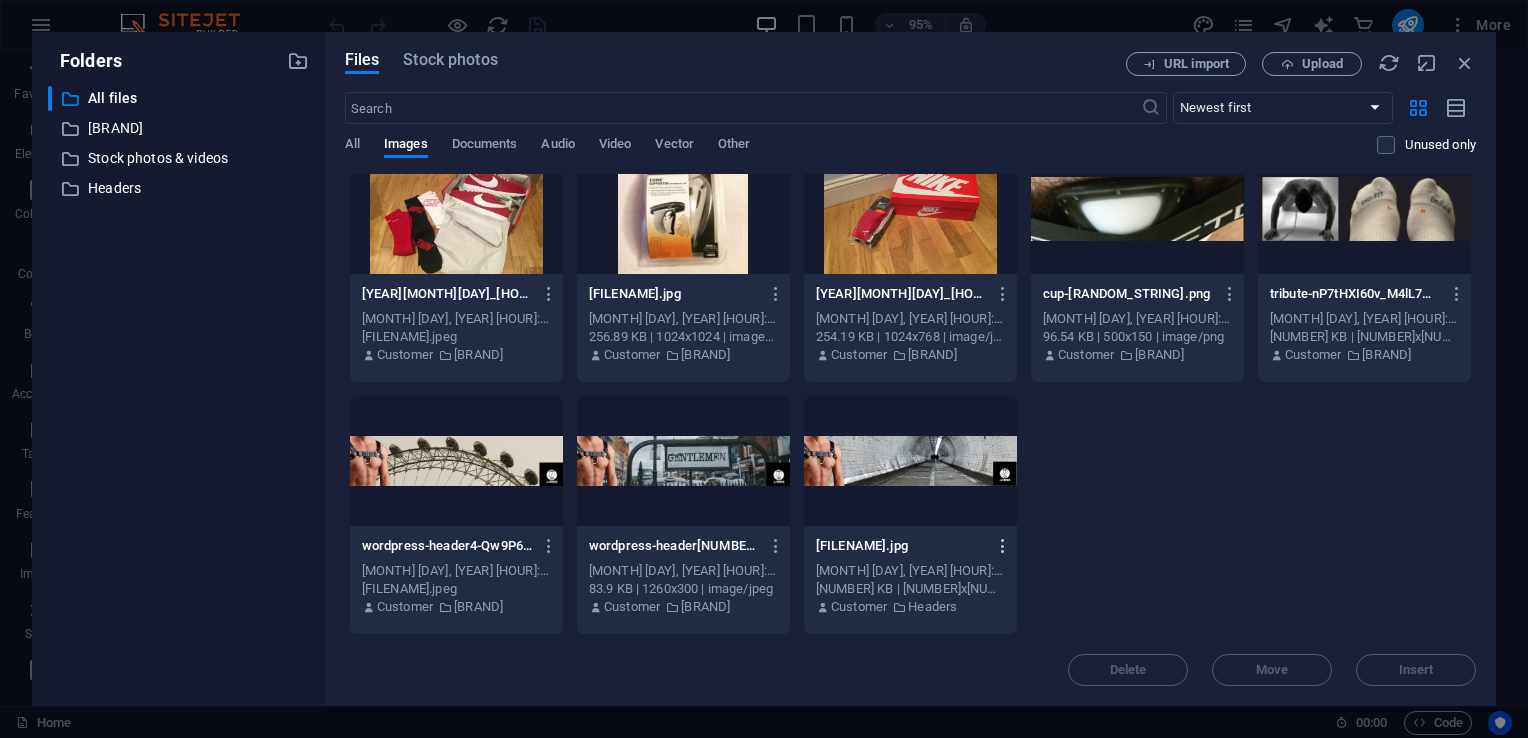 click at bounding box center [1003, 546] 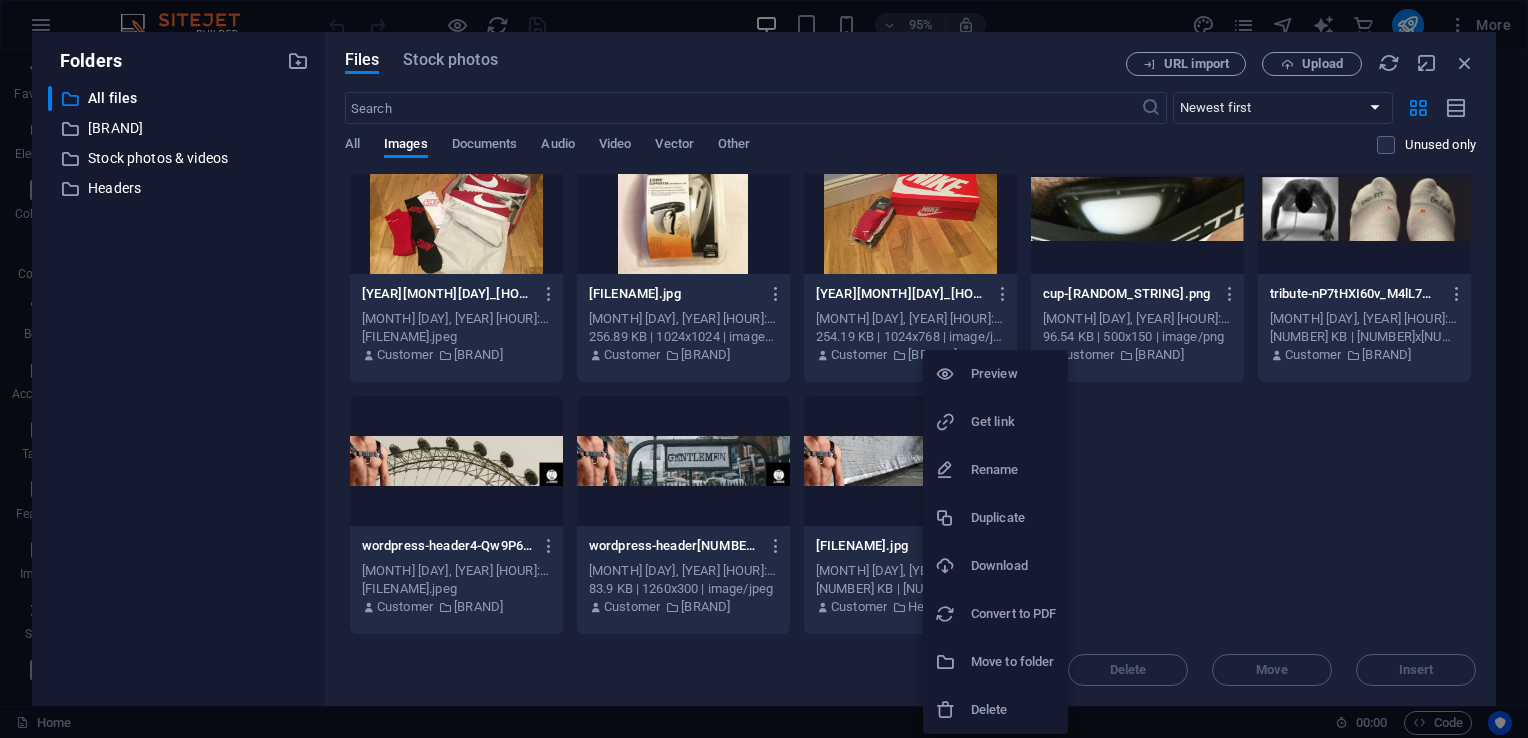 click on "Download" at bounding box center (995, 566) 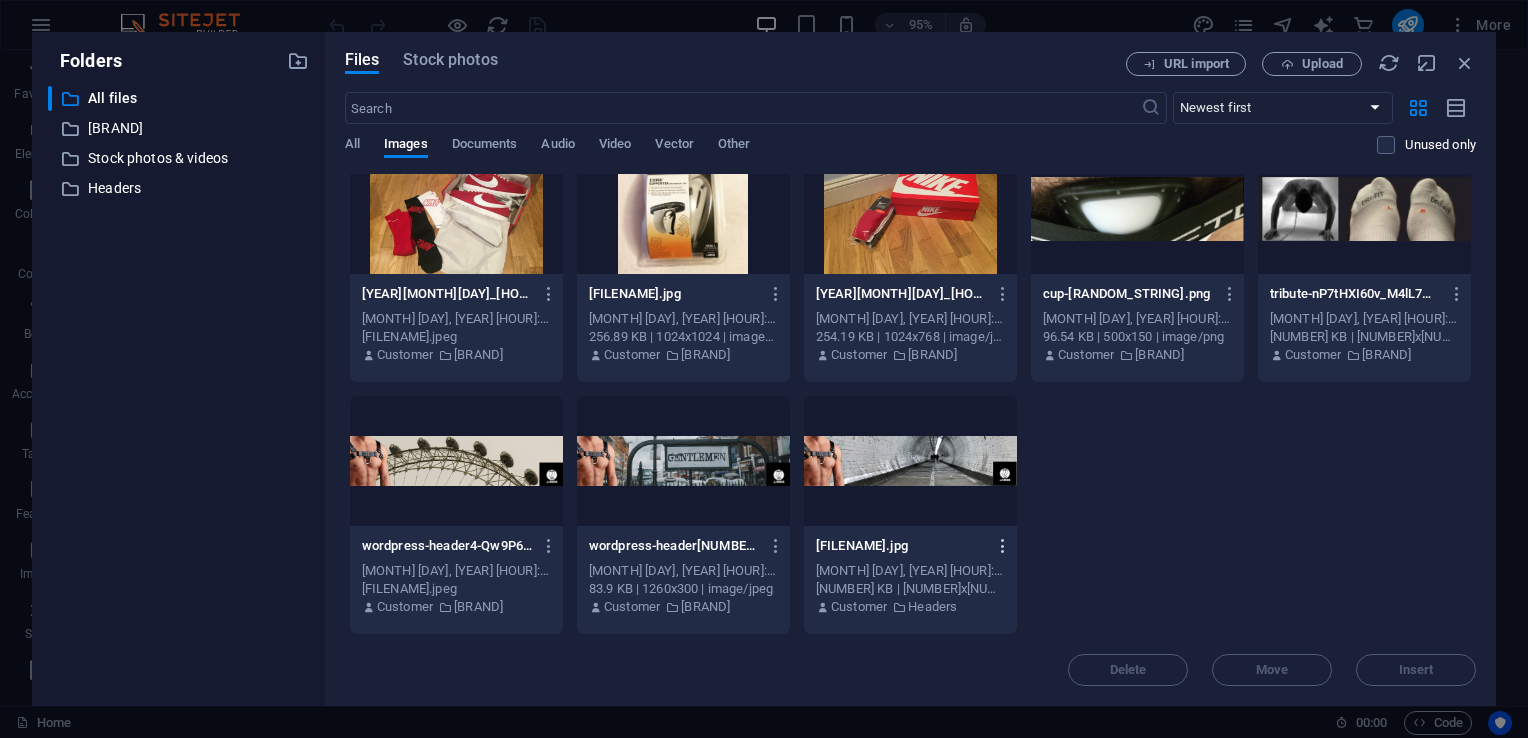 click at bounding box center [1003, 546] 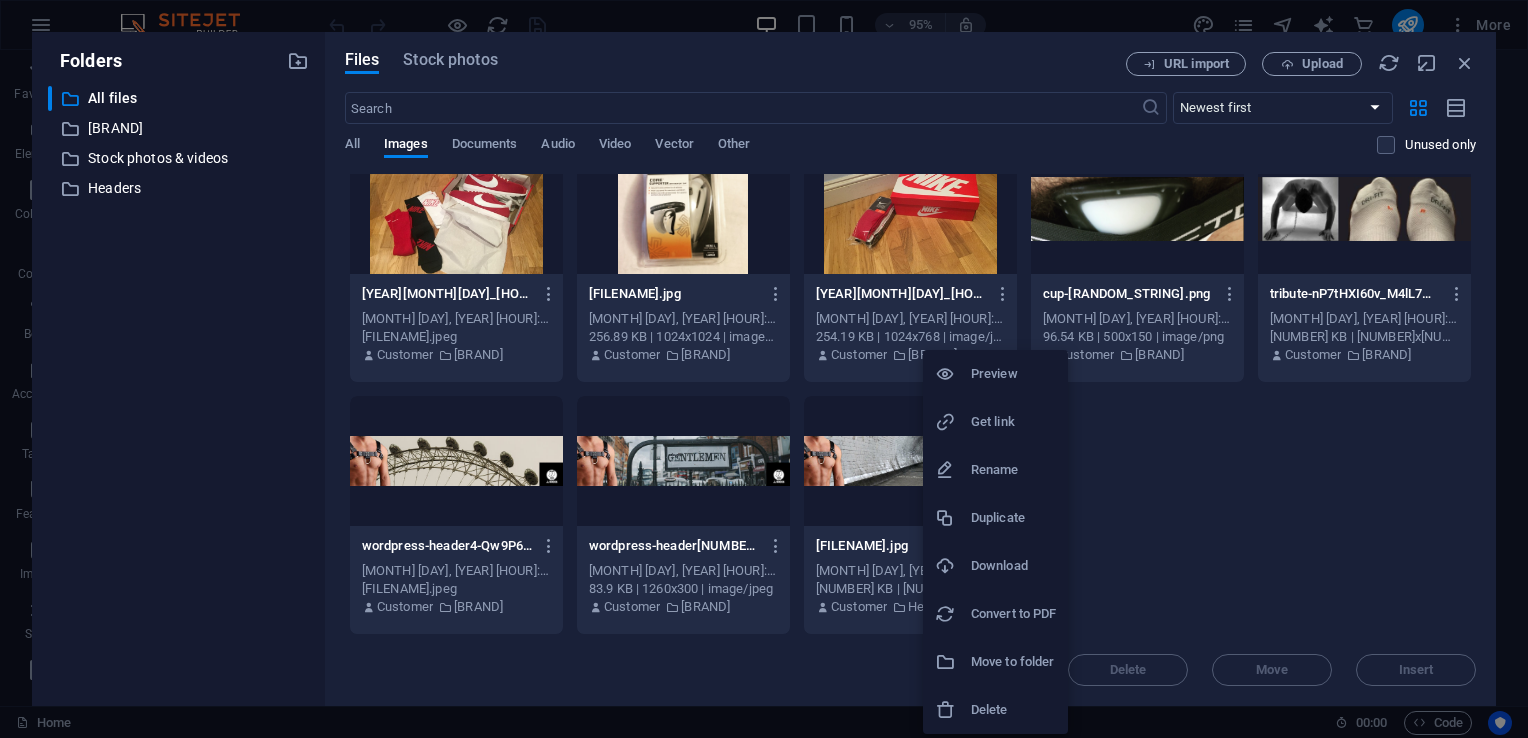 click on "Move to folder" at bounding box center (1013, 662) 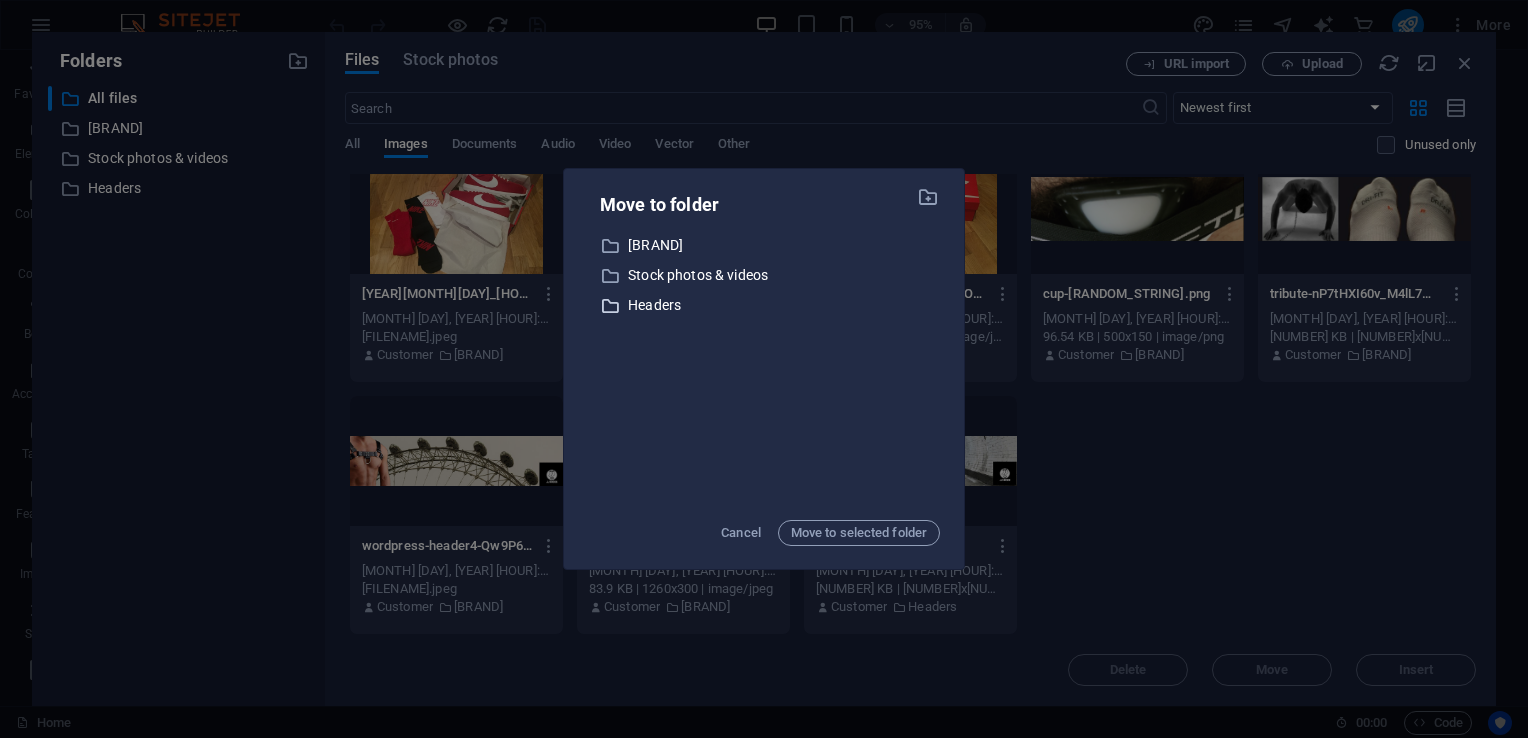 click on "Headers" at bounding box center (784, 305) 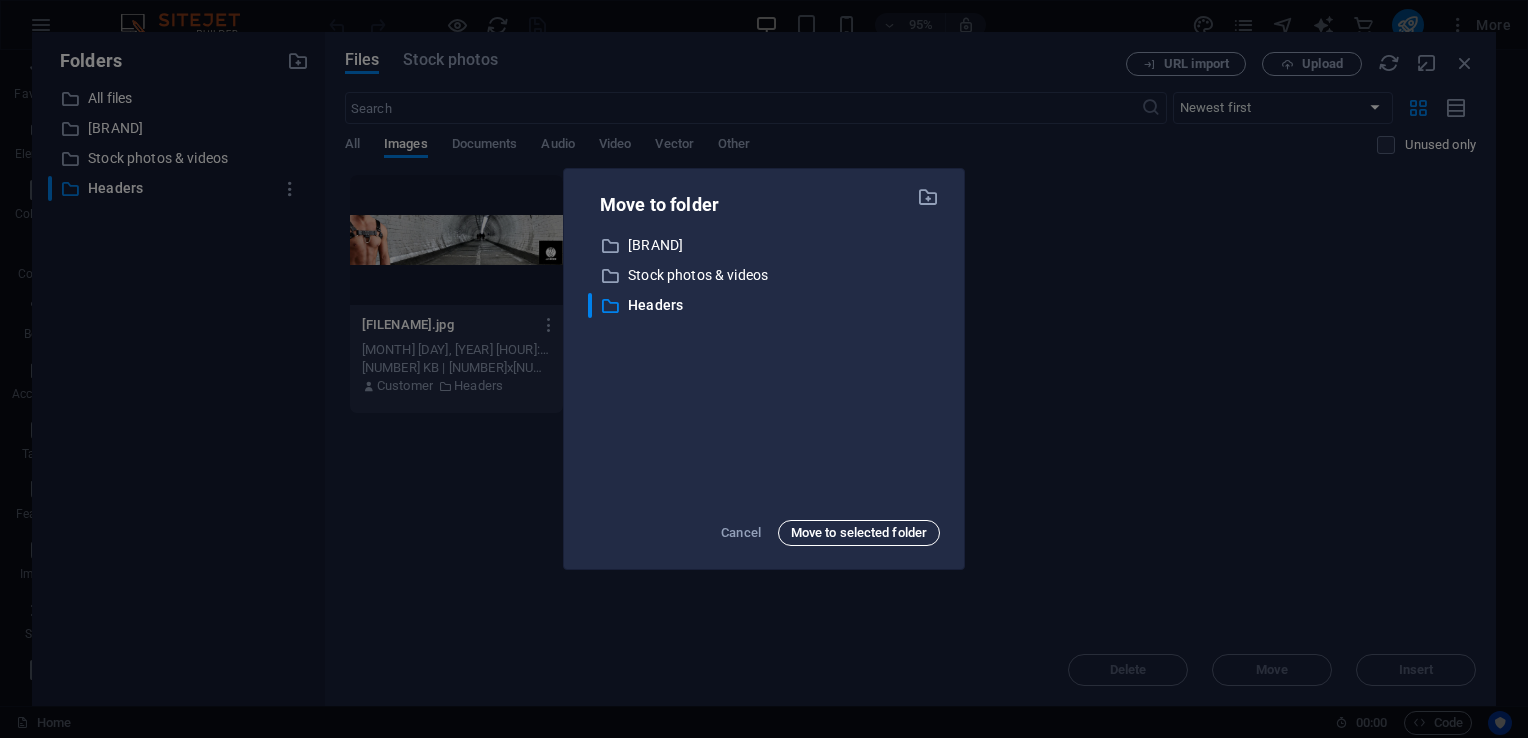 click on "Move to selected folder" at bounding box center [859, 533] 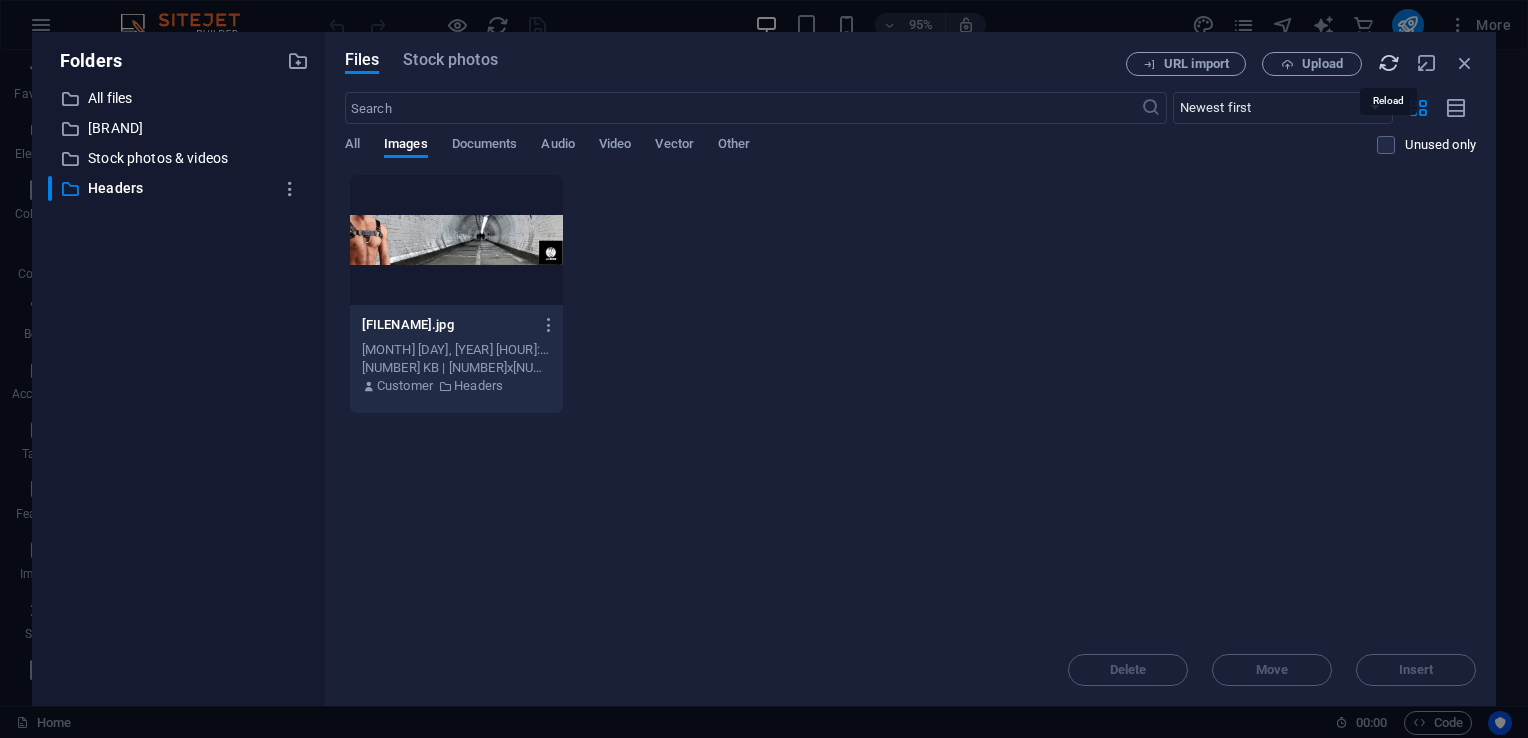 click at bounding box center (1389, 63) 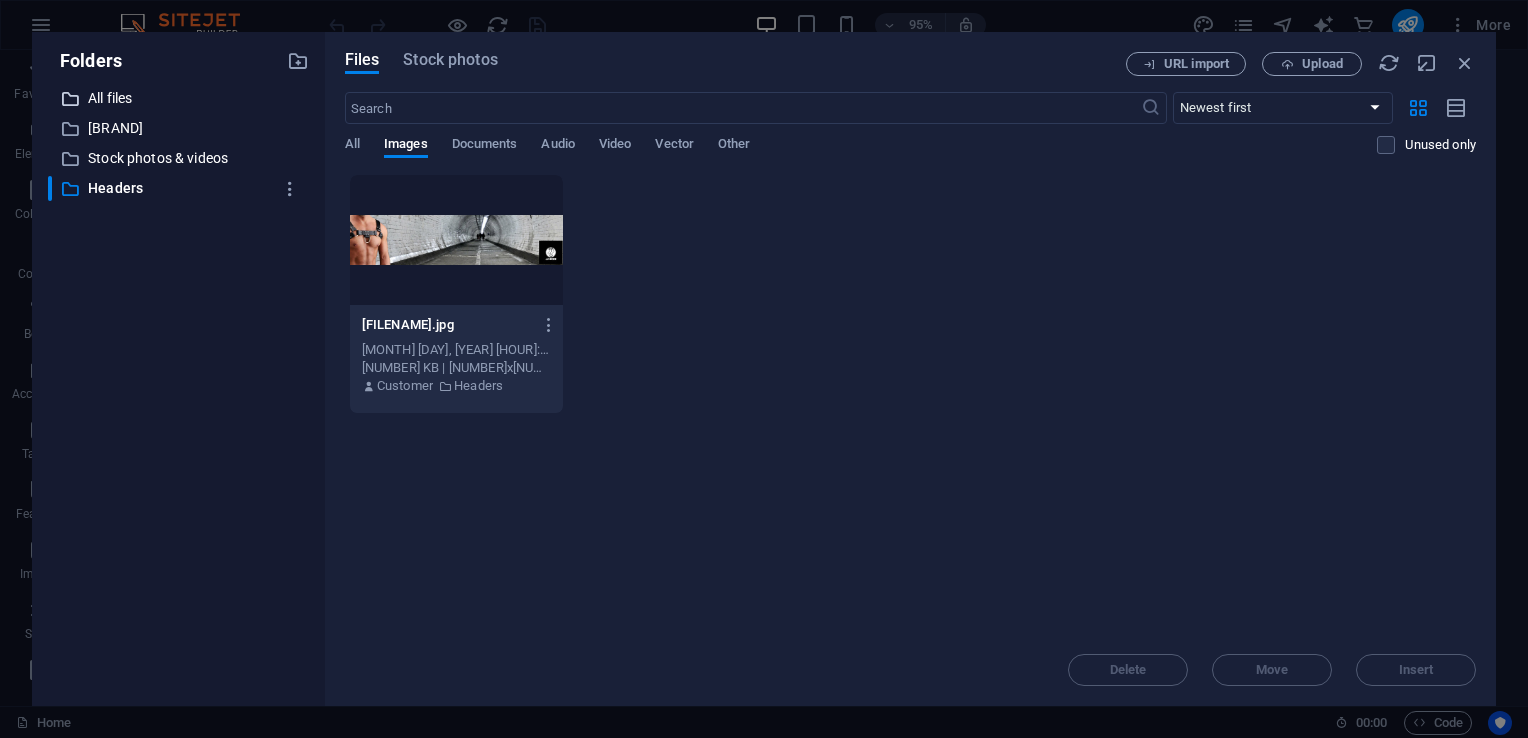 click on "All files" at bounding box center [180, 98] 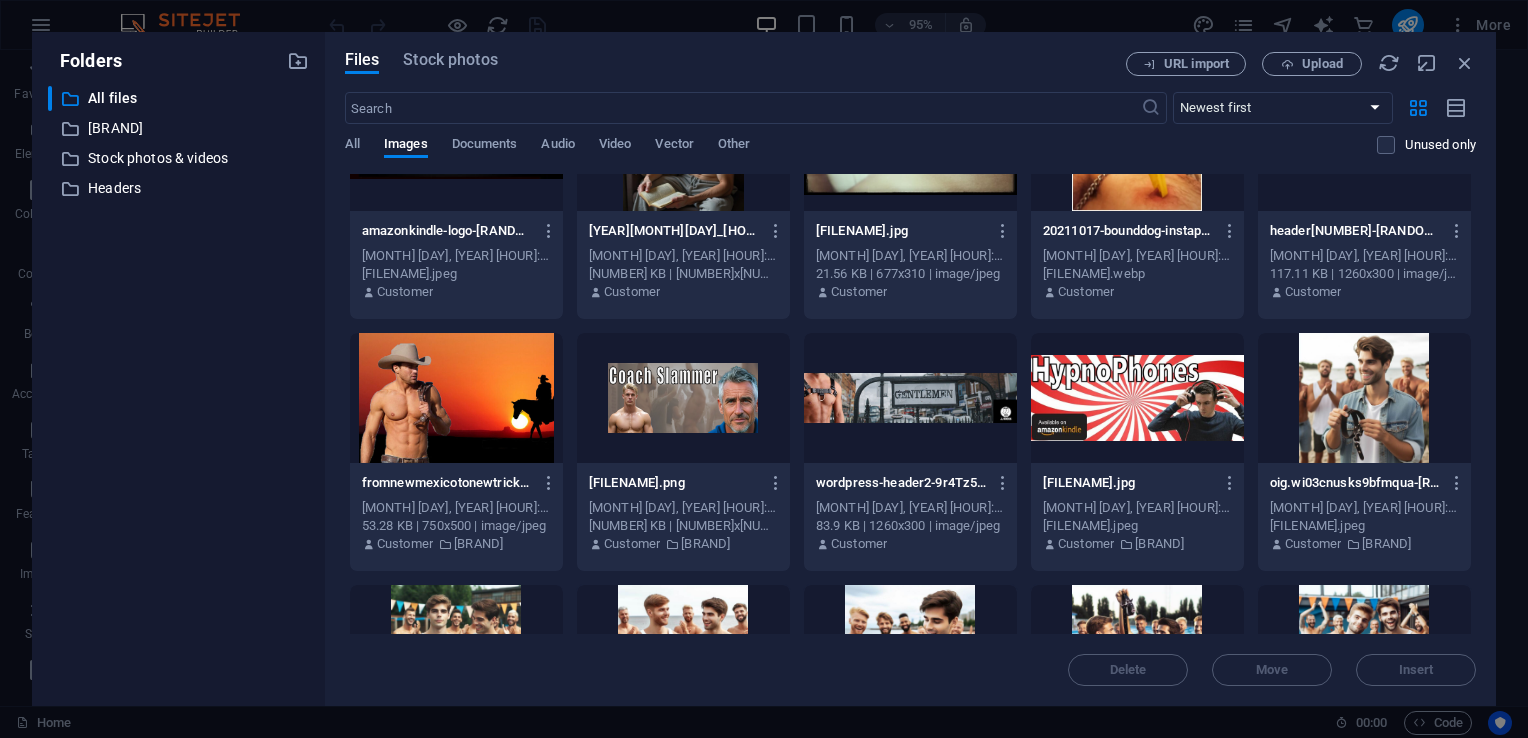 scroll, scrollTop: 2874, scrollLeft: 0, axis: vertical 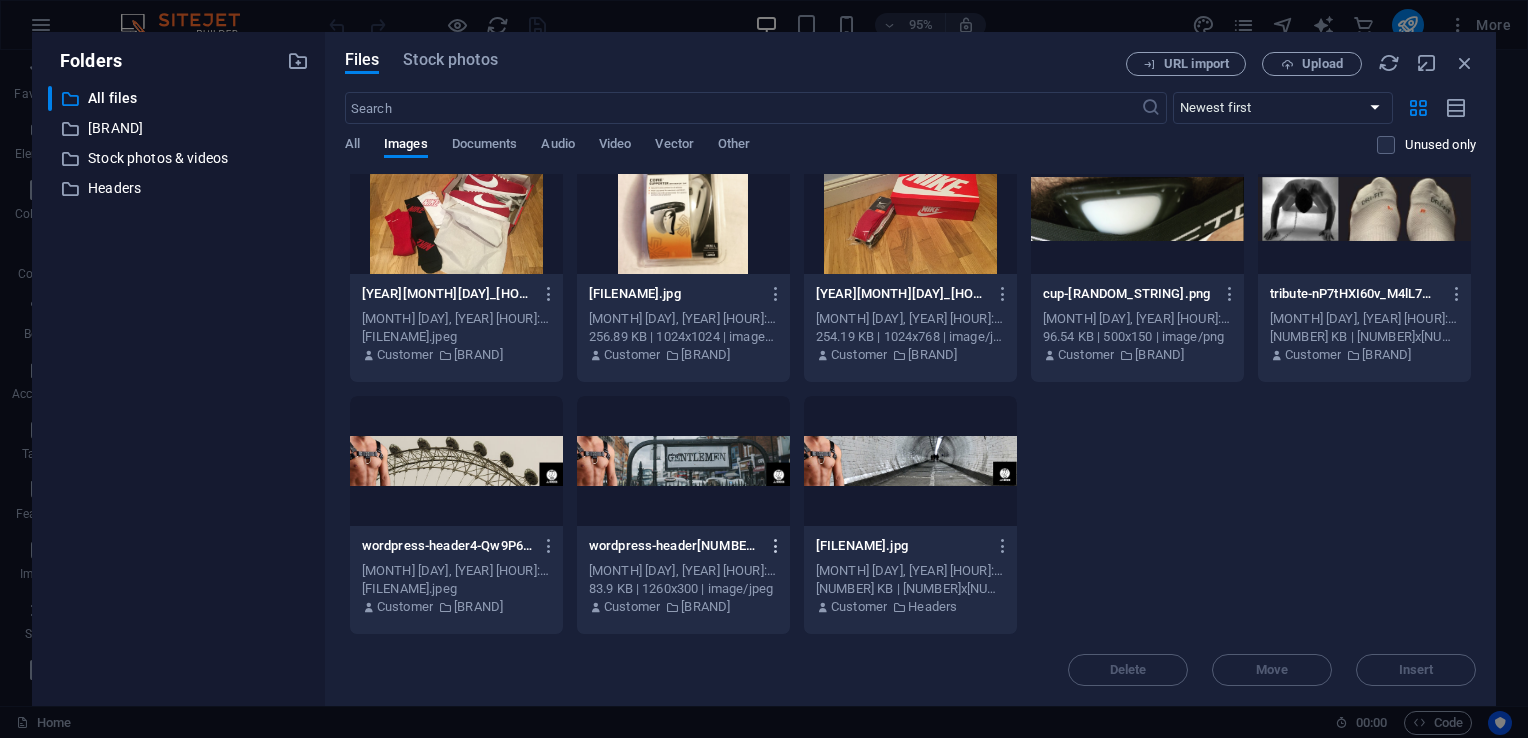 click at bounding box center [772, 546] 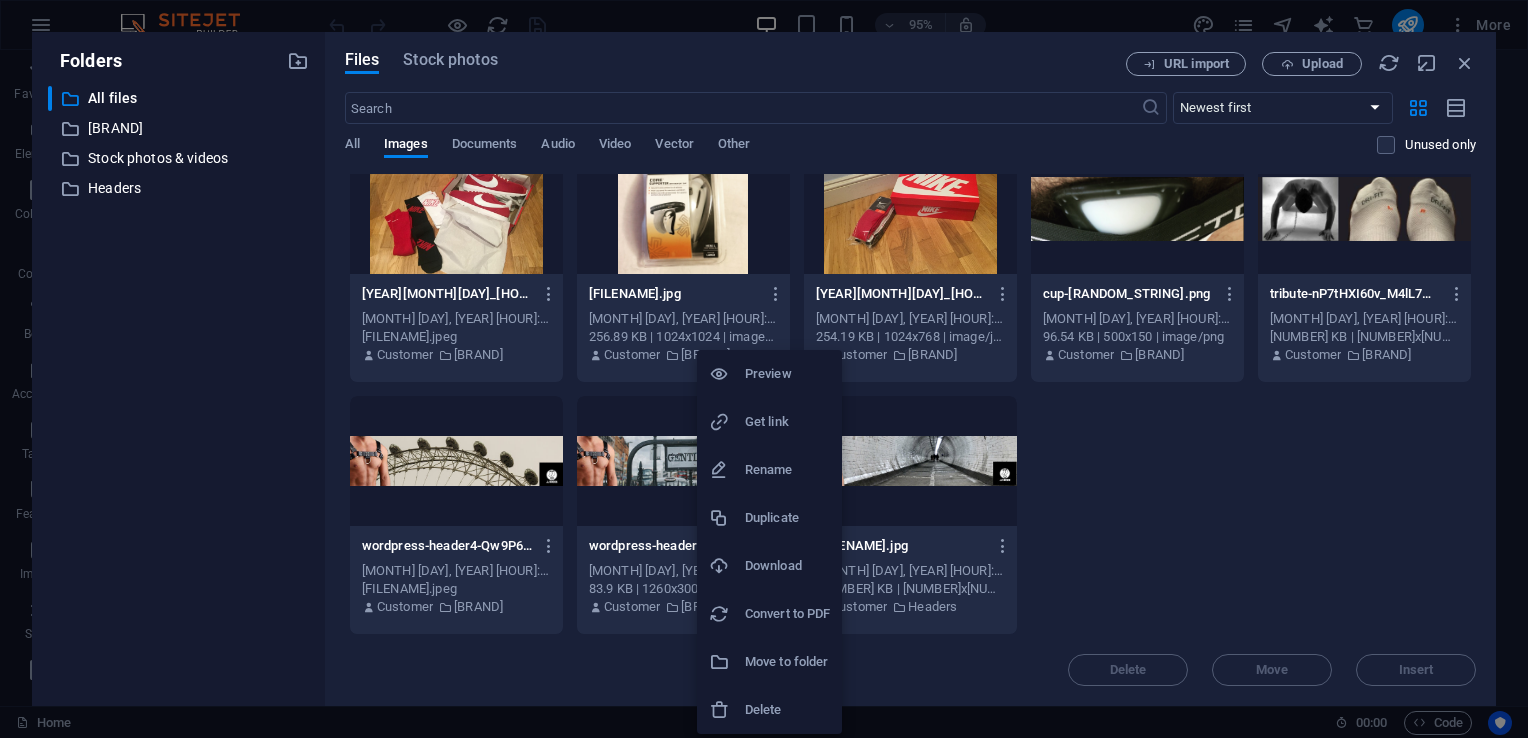 click on "Move to folder" at bounding box center (787, 662) 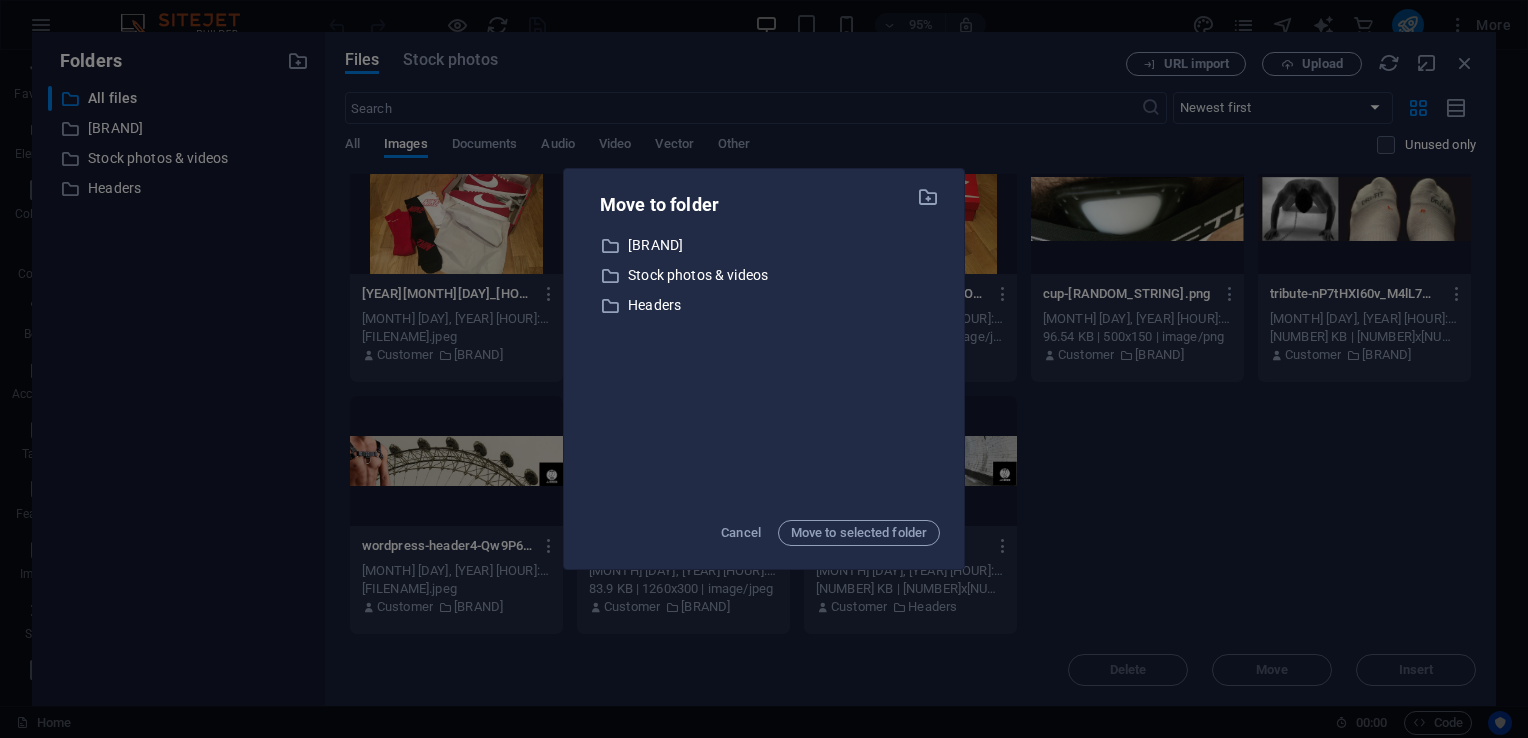 click at bounding box center (610, 306) 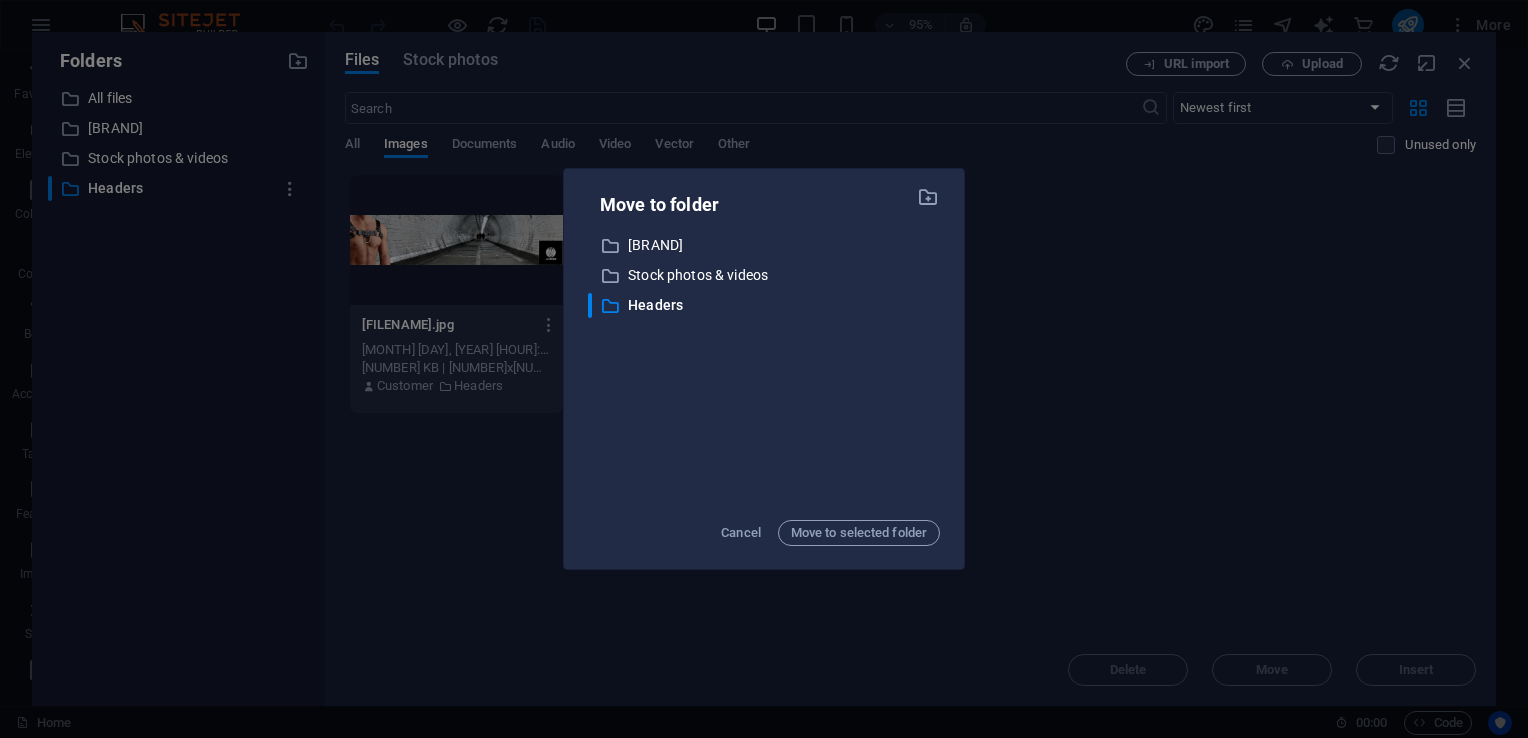 scroll, scrollTop: 0, scrollLeft: 0, axis: both 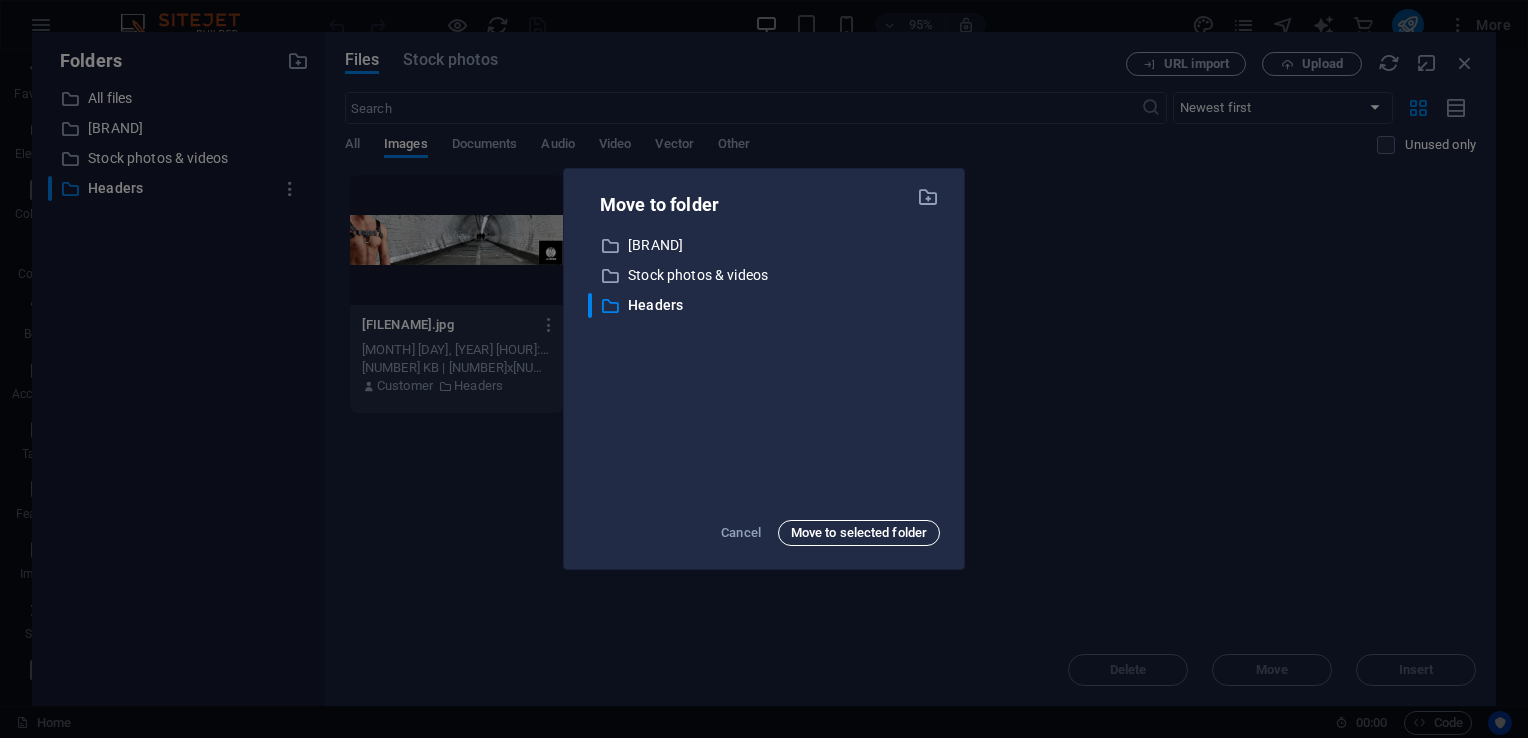 click on "Move to selected folder" at bounding box center [859, 533] 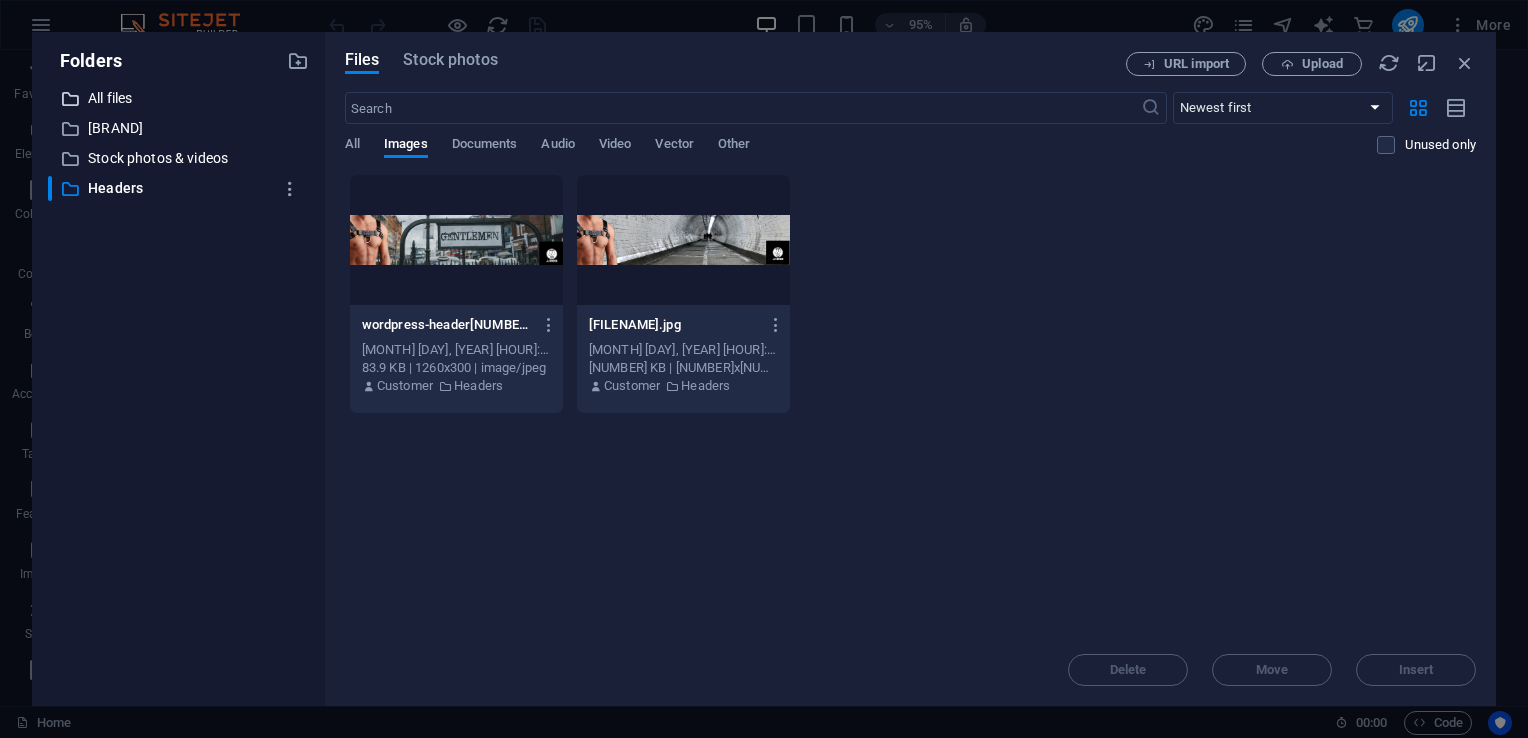 click on "All files" at bounding box center (180, 98) 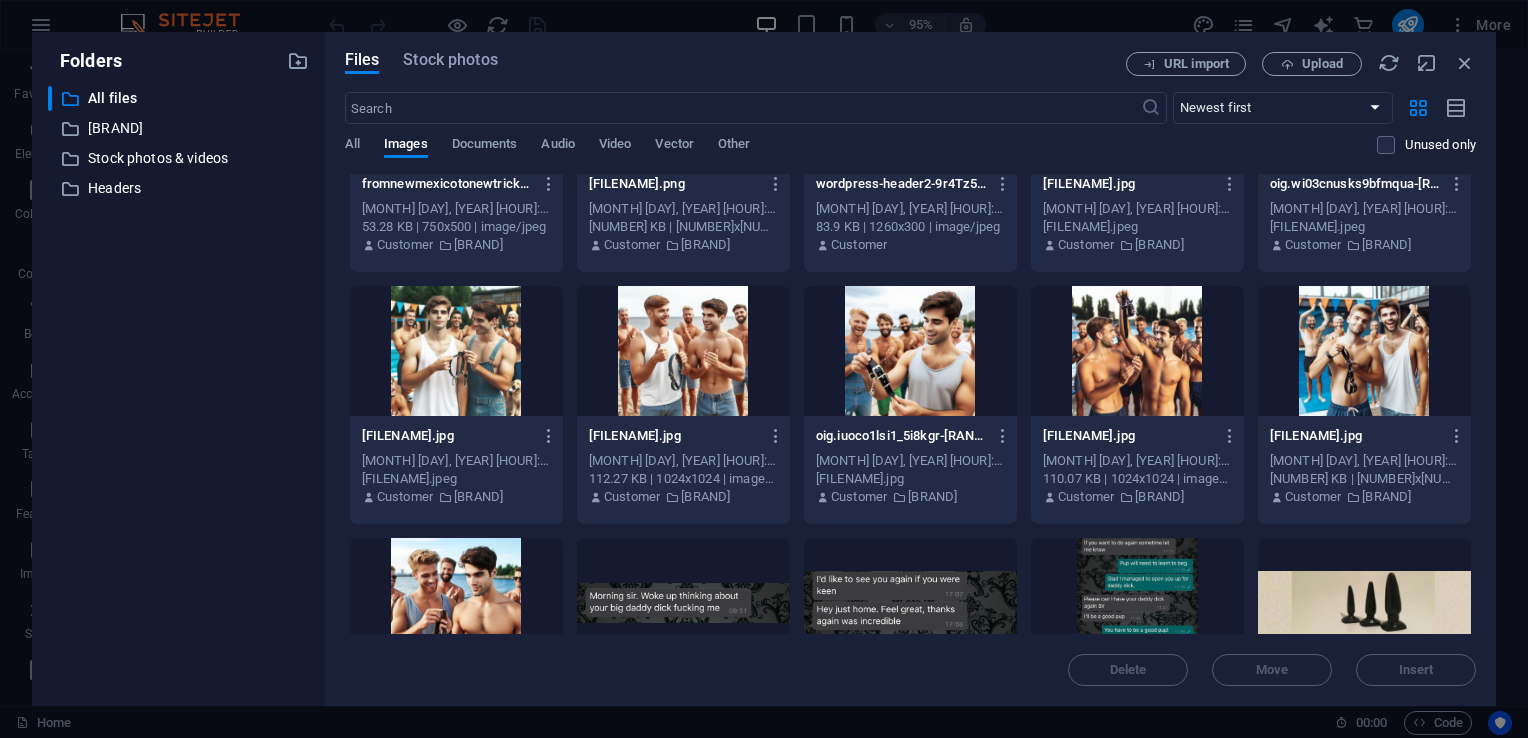 scroll, scrollTop: 3173, scrollLeft: 0, axis: vertical 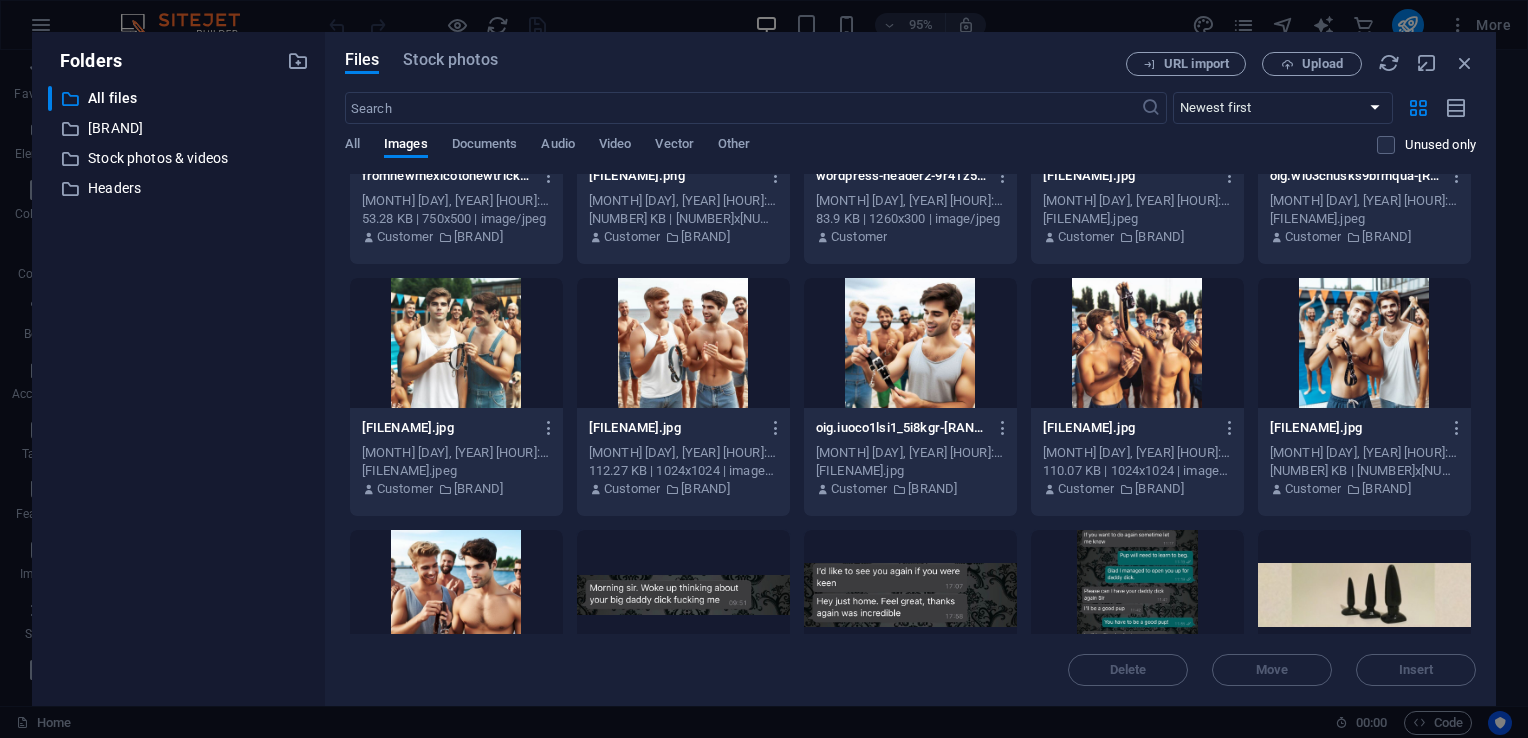 drag, startPoint x: 1476, startPoint y: 502, endPoint x: 1478, endPoint y: 627, distance: 125.016 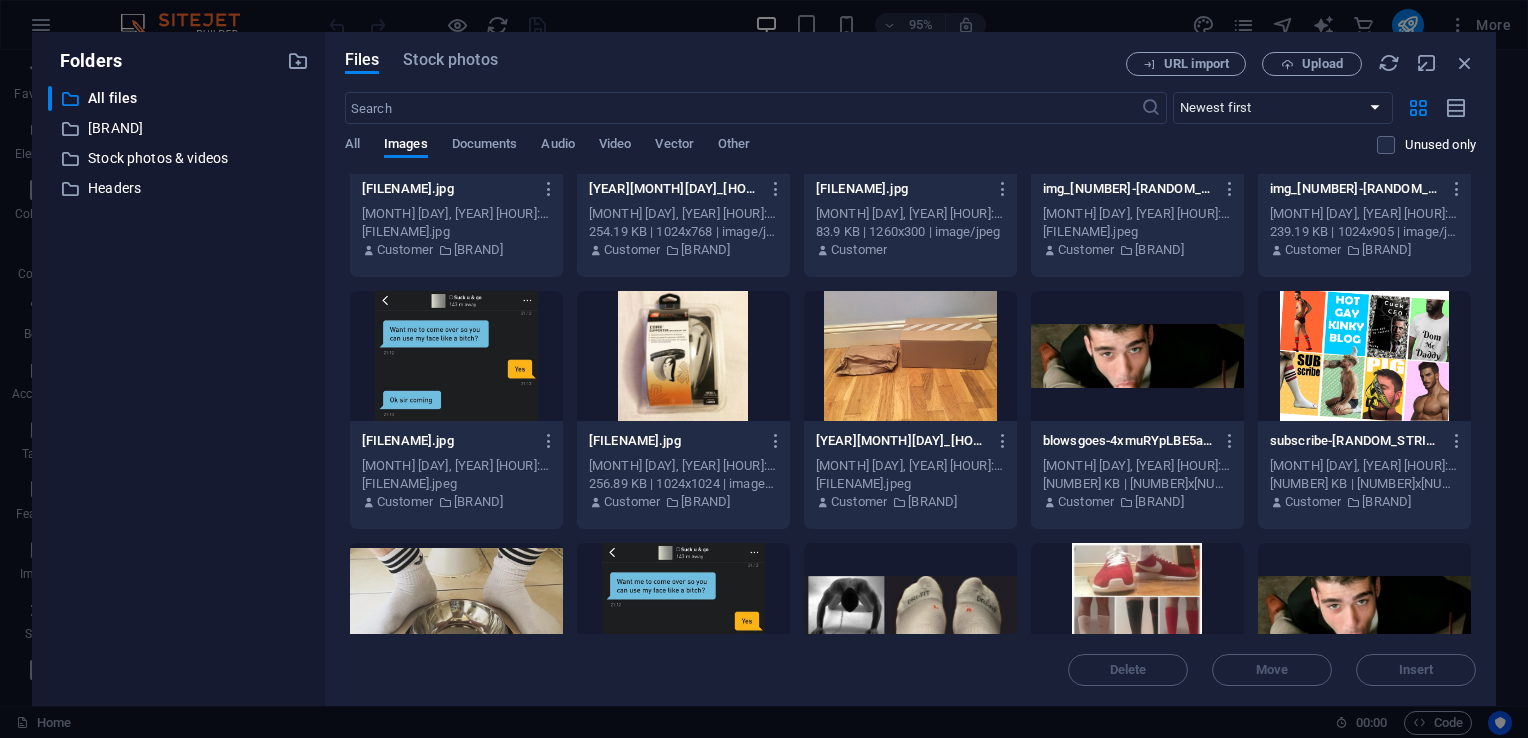 scroll, scrollTop: 5334, scrollLeft: 0, axis: vertical 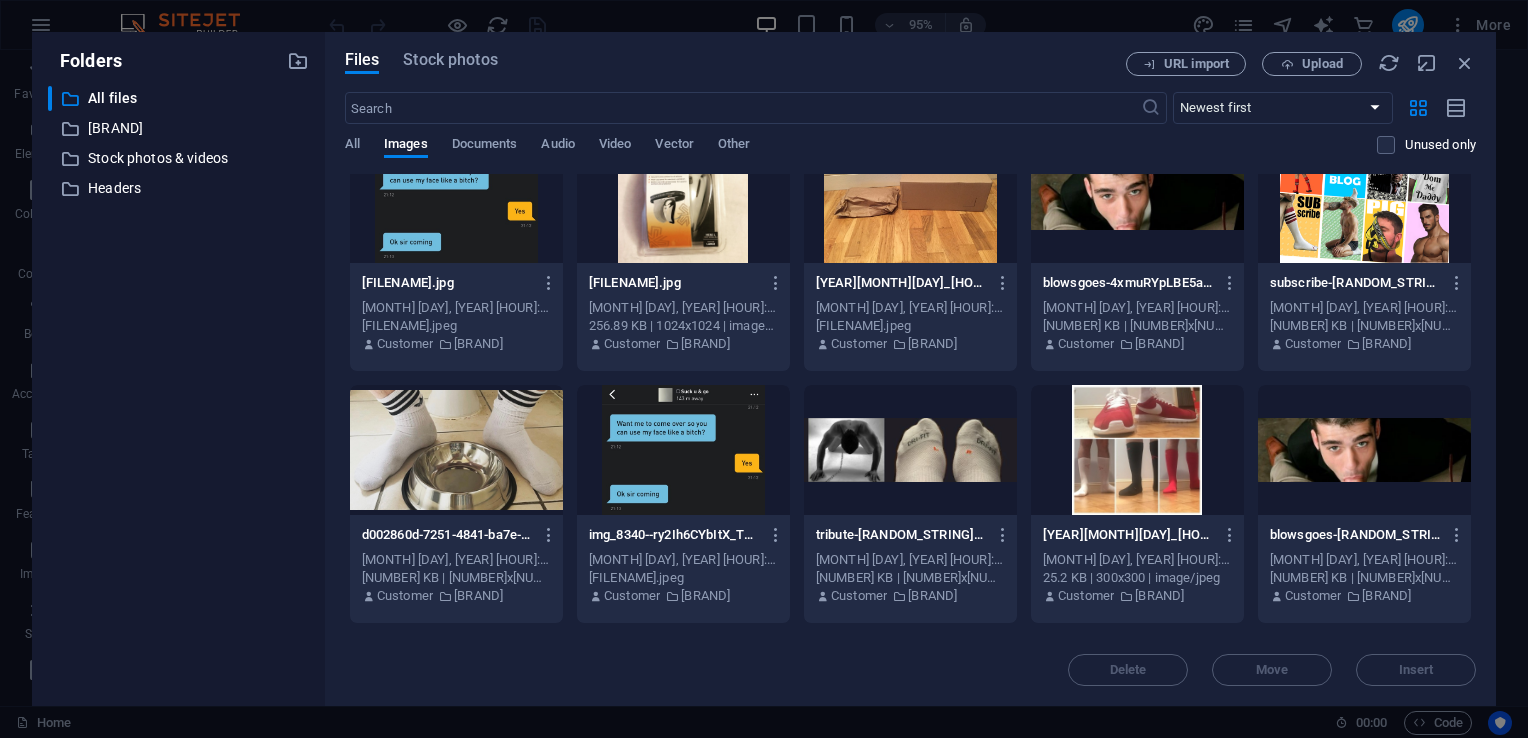 drag, startPoint x: 1476, startPoint y: 533, endPoint x: 1476, endPoint y: 650, distance: 117 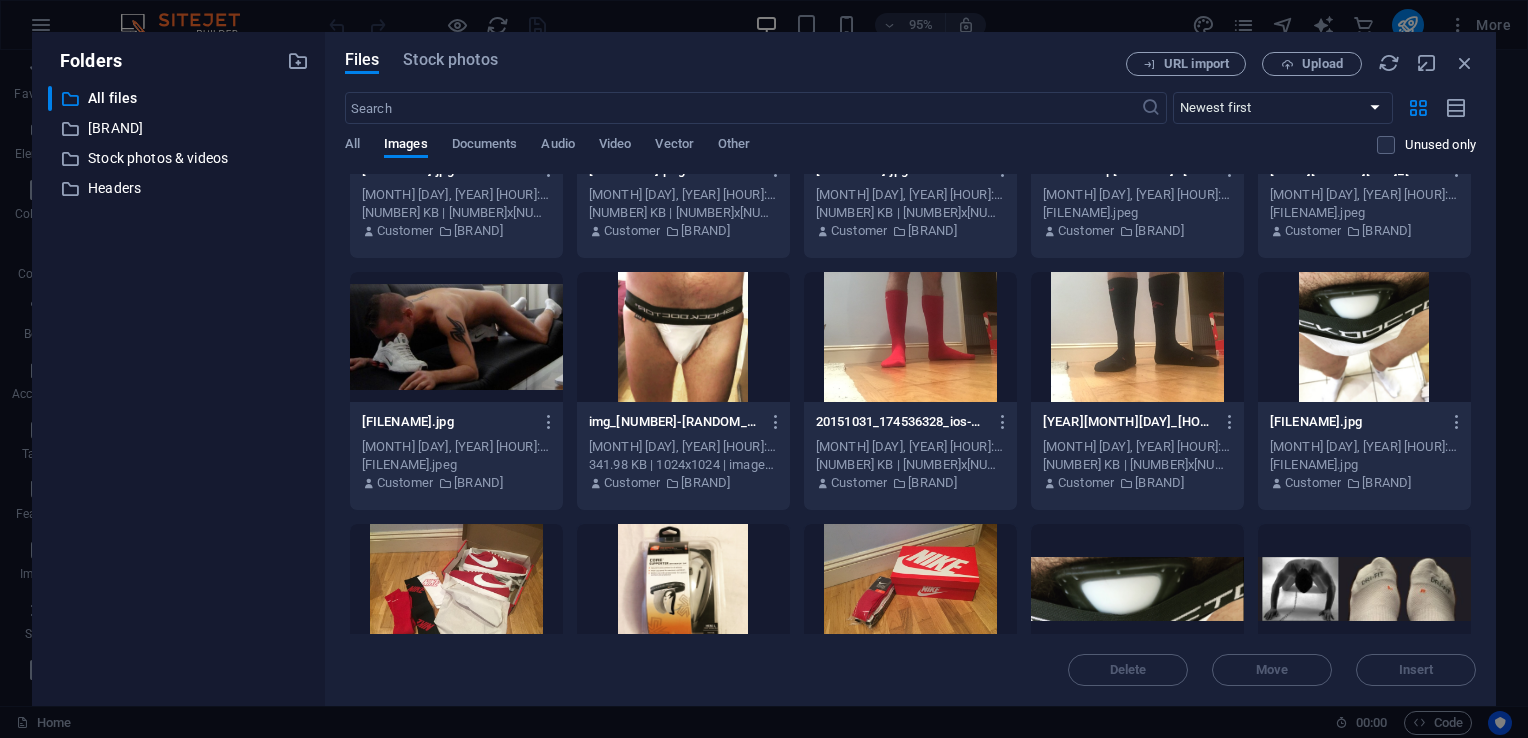 scroll, scrollTop: 6583, scrollLeft: 0, axis: vertical 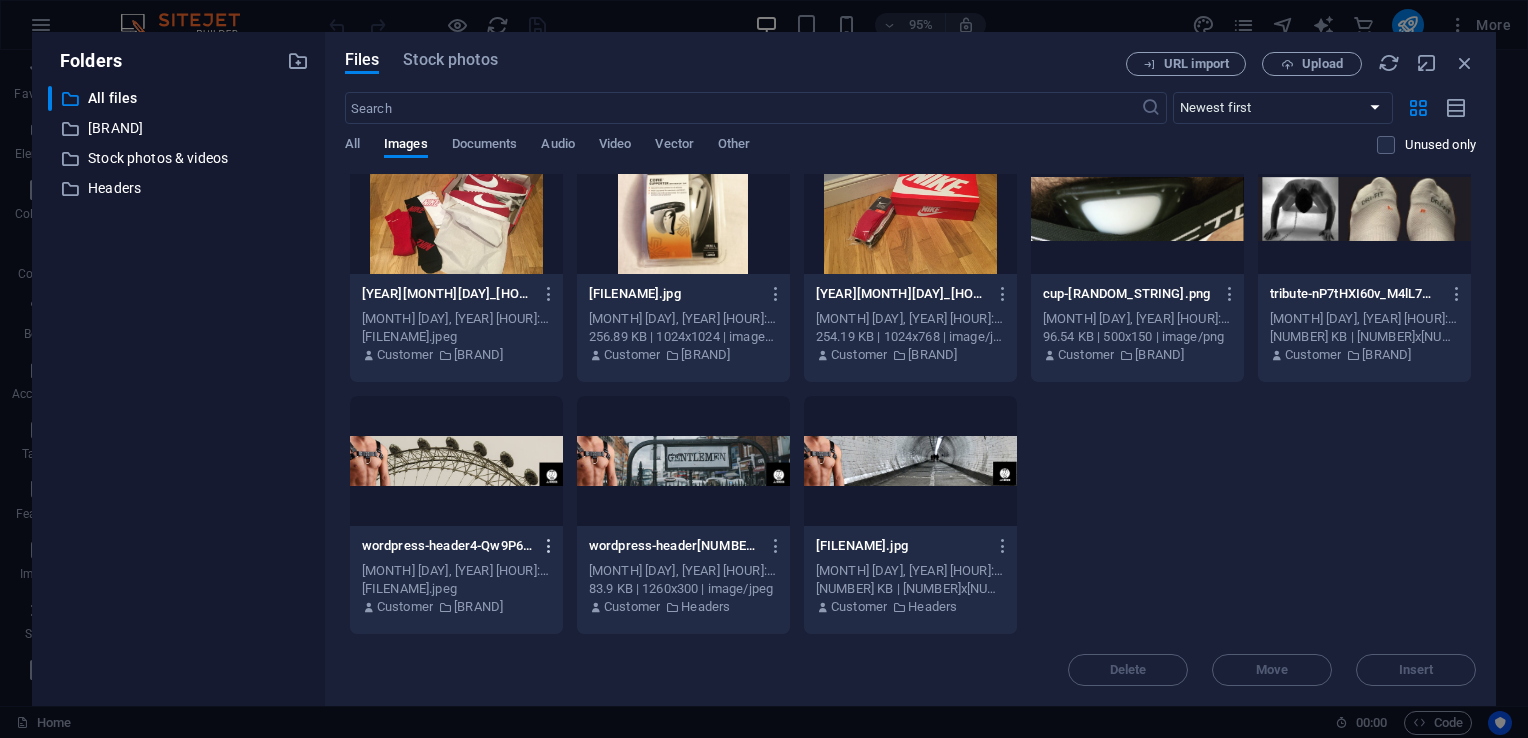 click at bounding box center [545, 546] 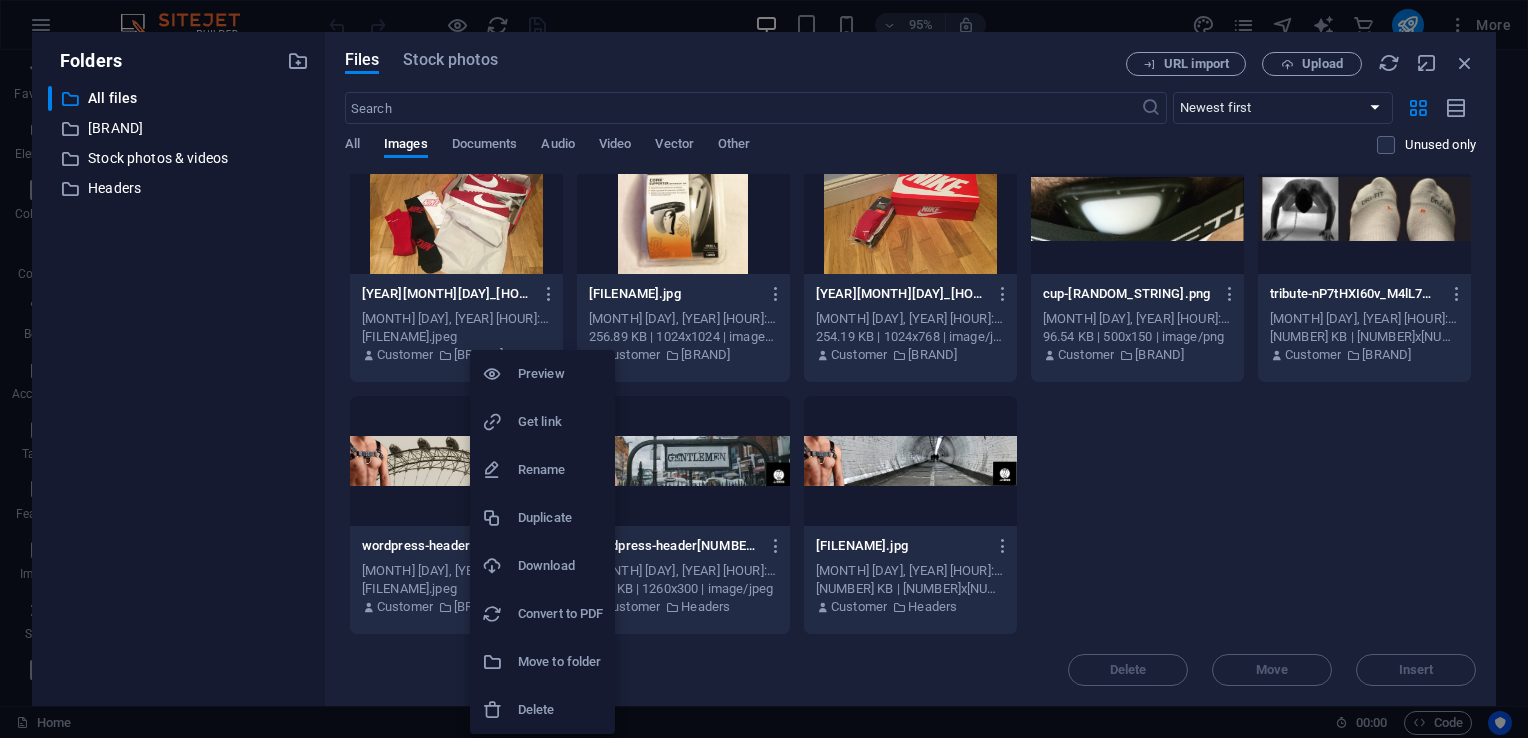 click on "Move to folder" at bounding box center [560, 662] 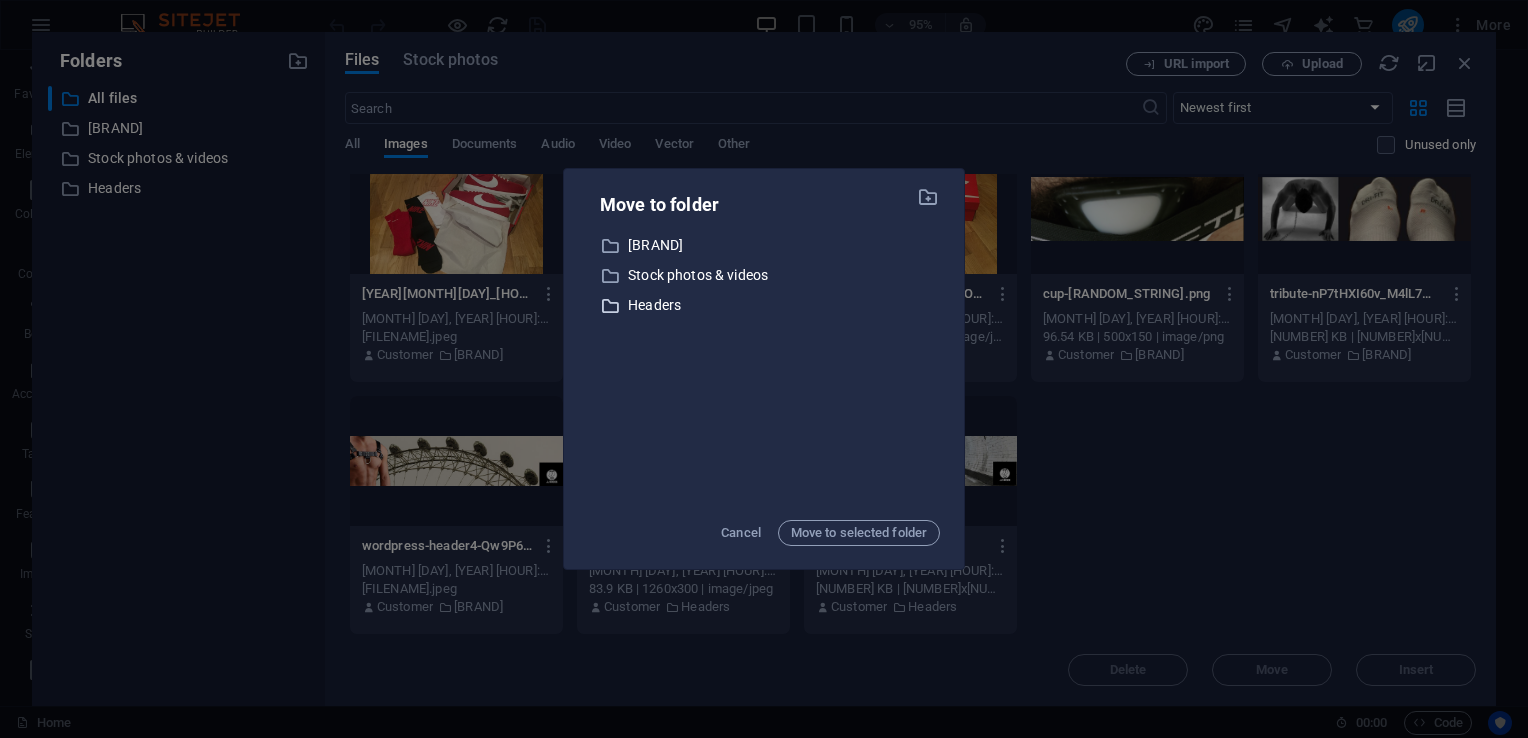 click on "Headers" at bounding box center [784, 305] 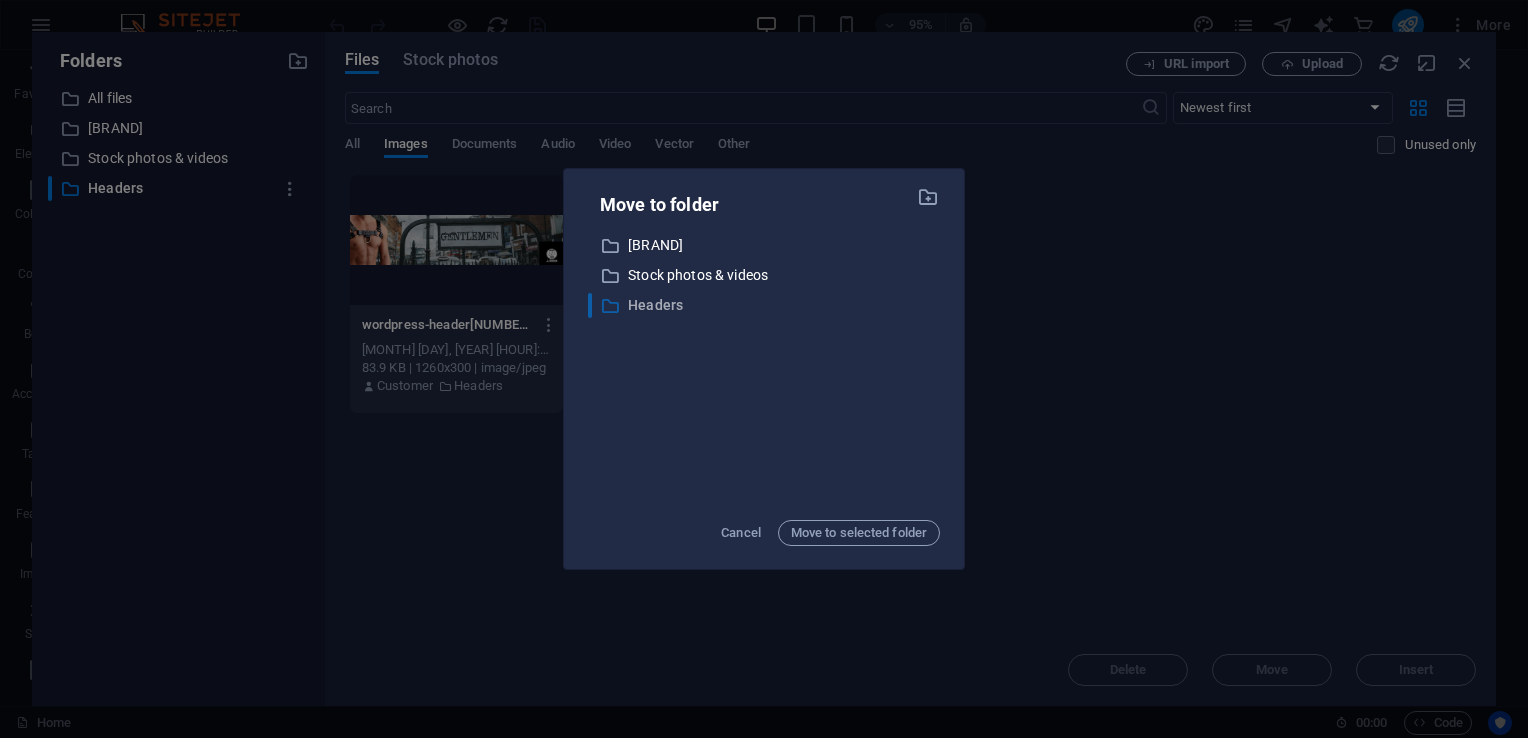 scroll, scrollTop: 0, scrollLeft: 0, axis: both 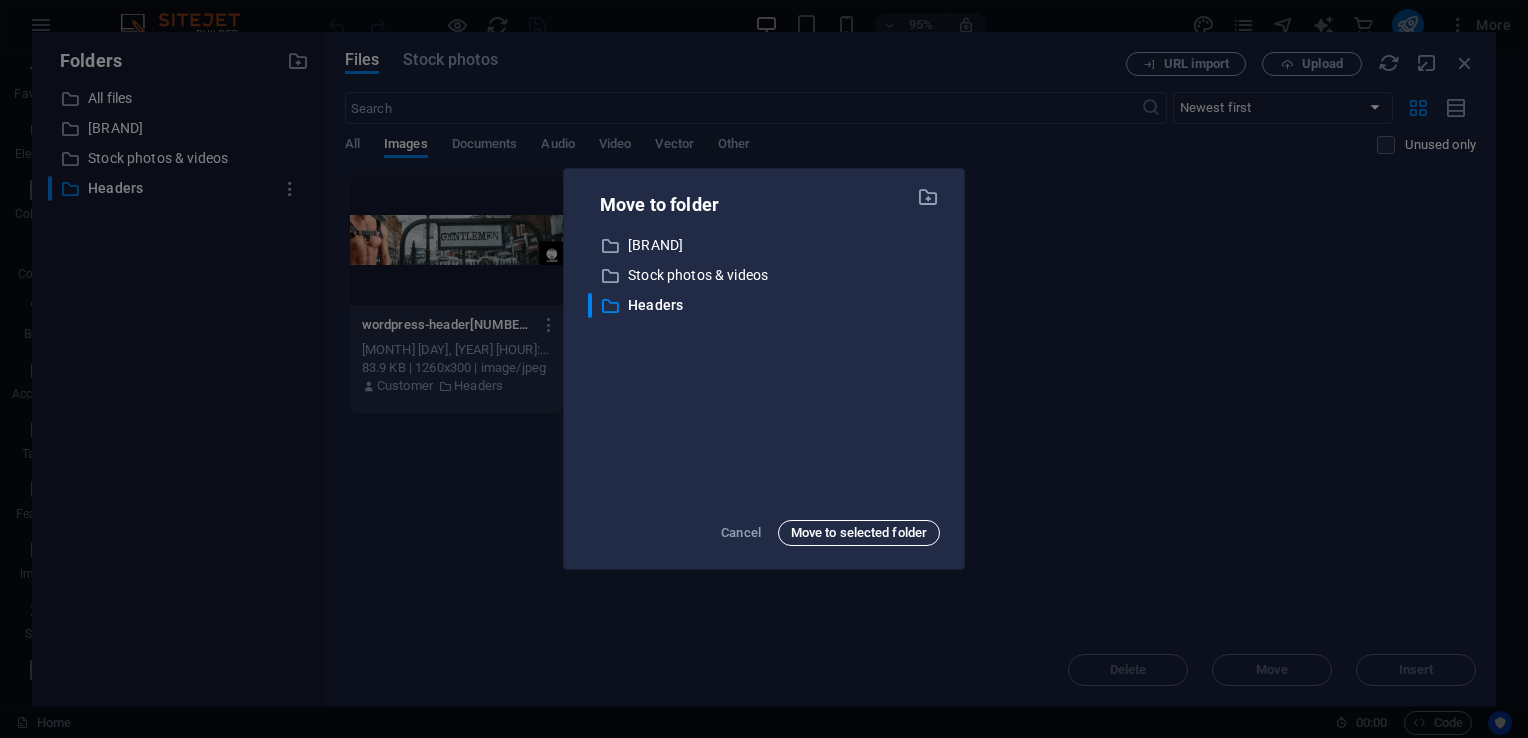 click on "Move to selected folder" at bounding box center [859, 533] 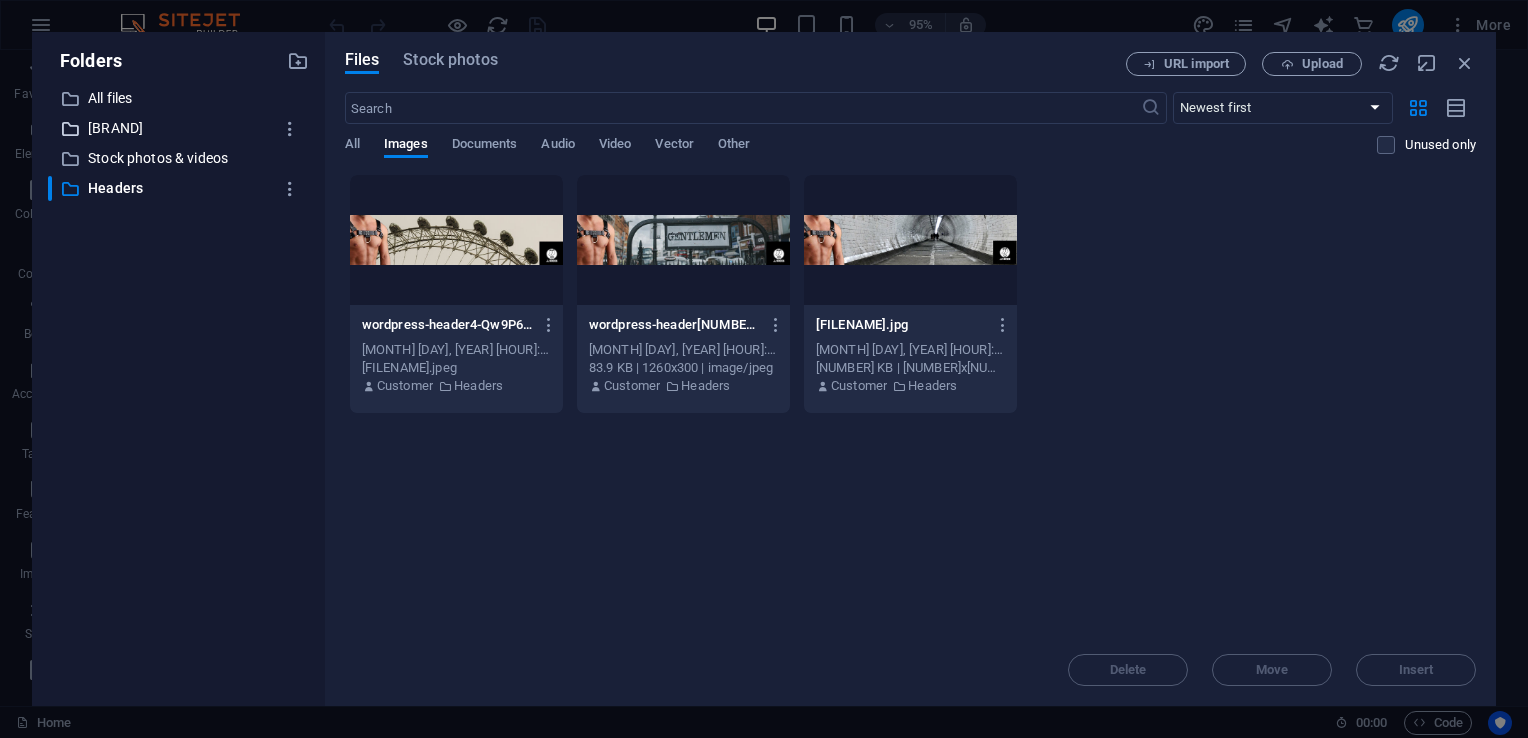 click on "[BRAND]" at bounding box center [180, 128] 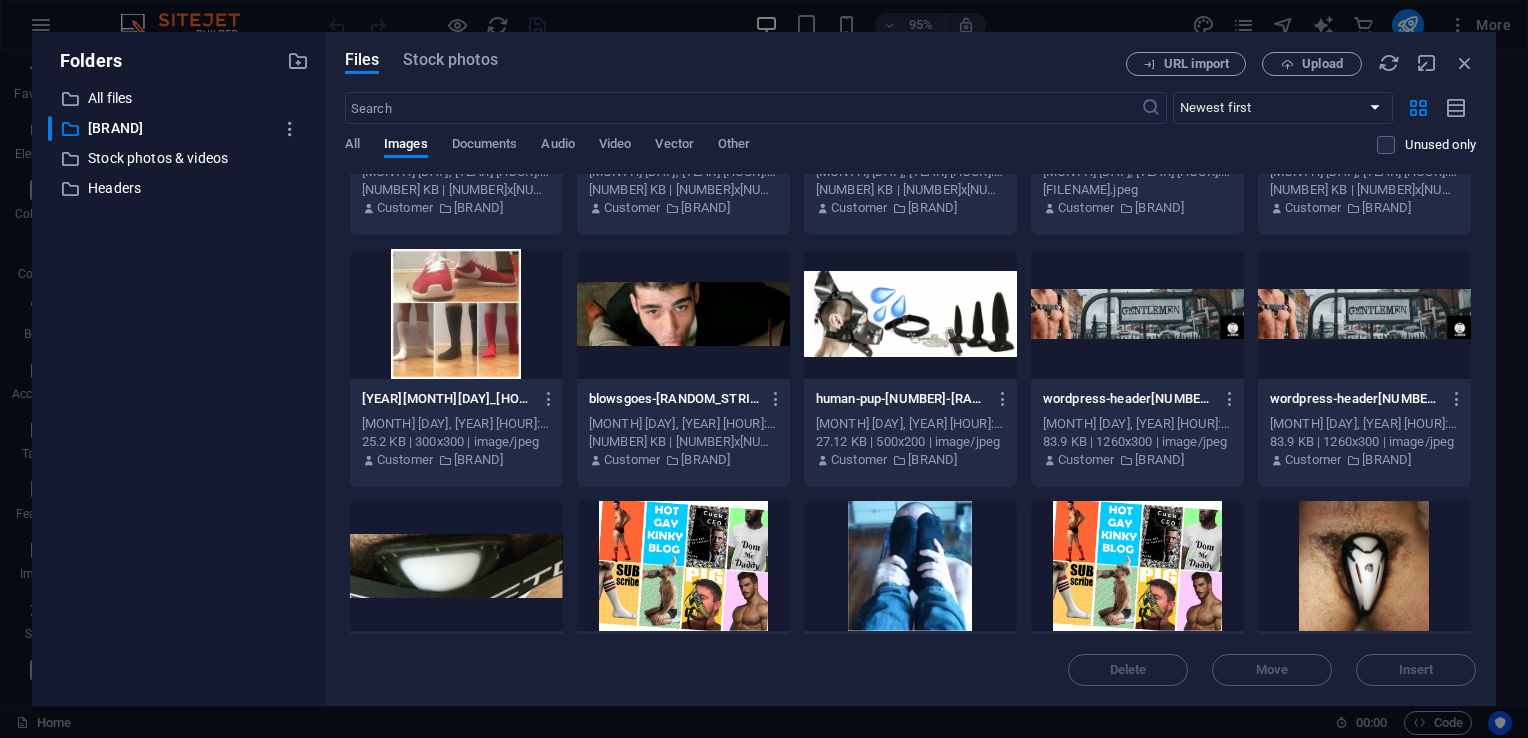 scroll, scrollTop: 2440, scrollLeft: 0, axis: vertical 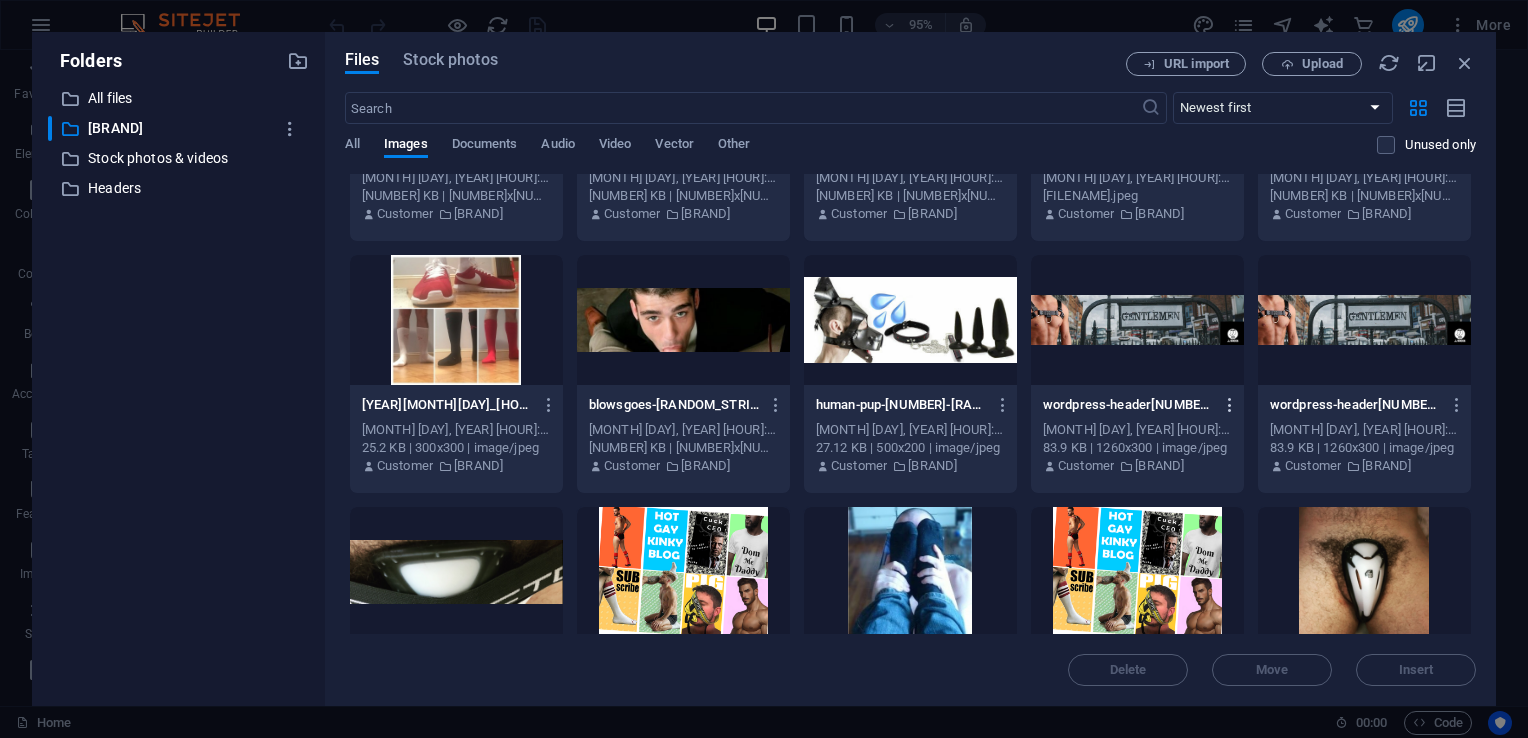 click at bounding box center [1230, 405] 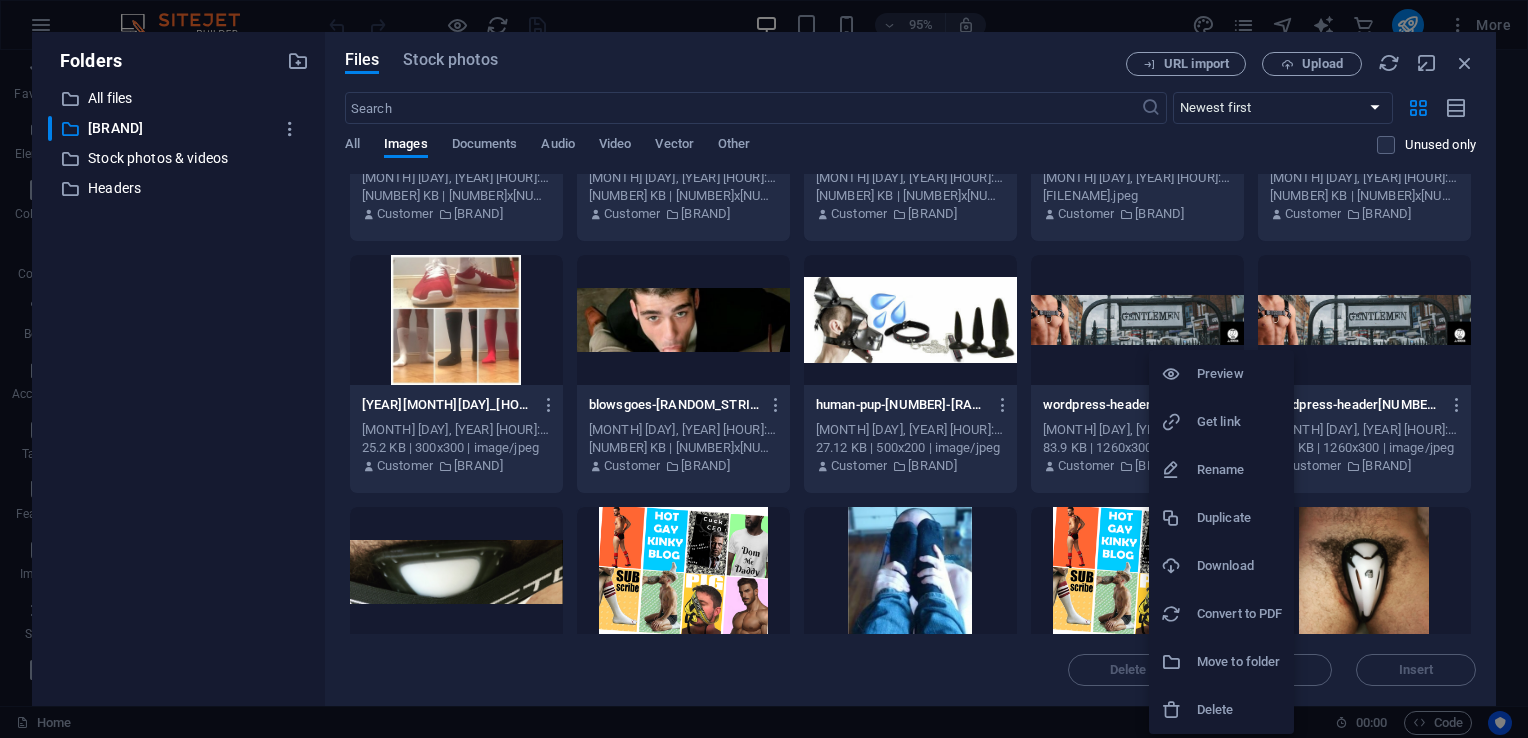 click on "Delete" at bounding box center (1239, 710) 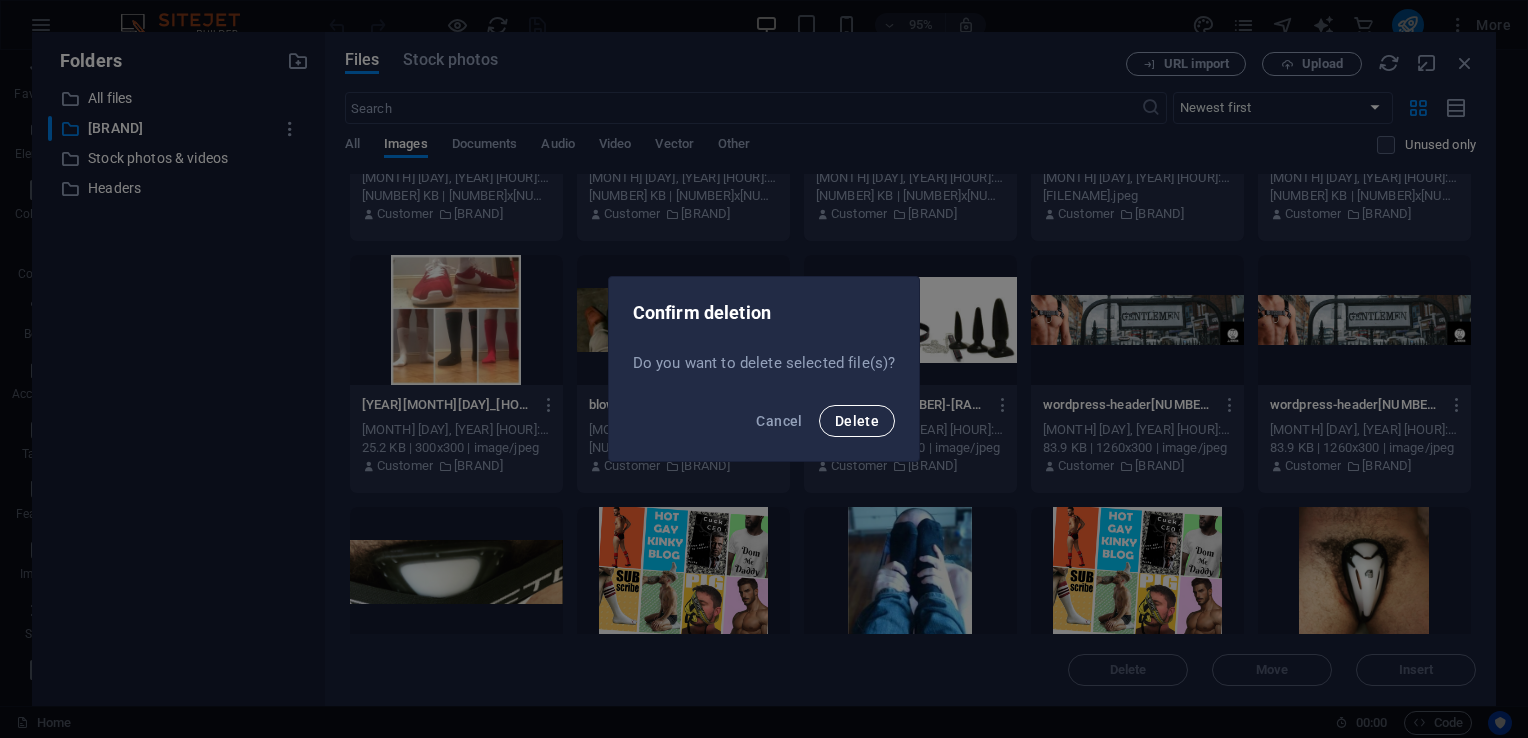click on "Delete" at bounding box center (857, 421) 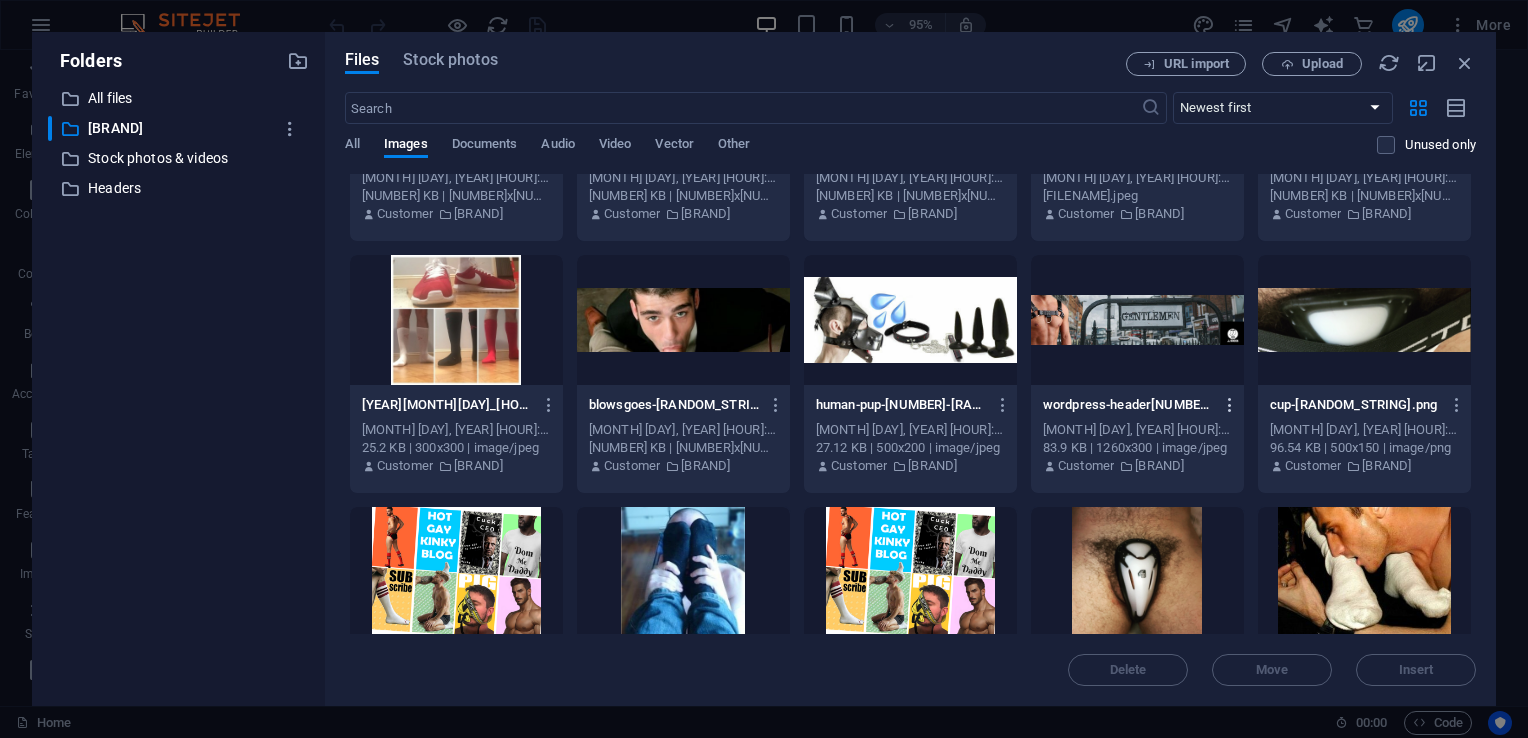 click at bounding box center (1230, 405) 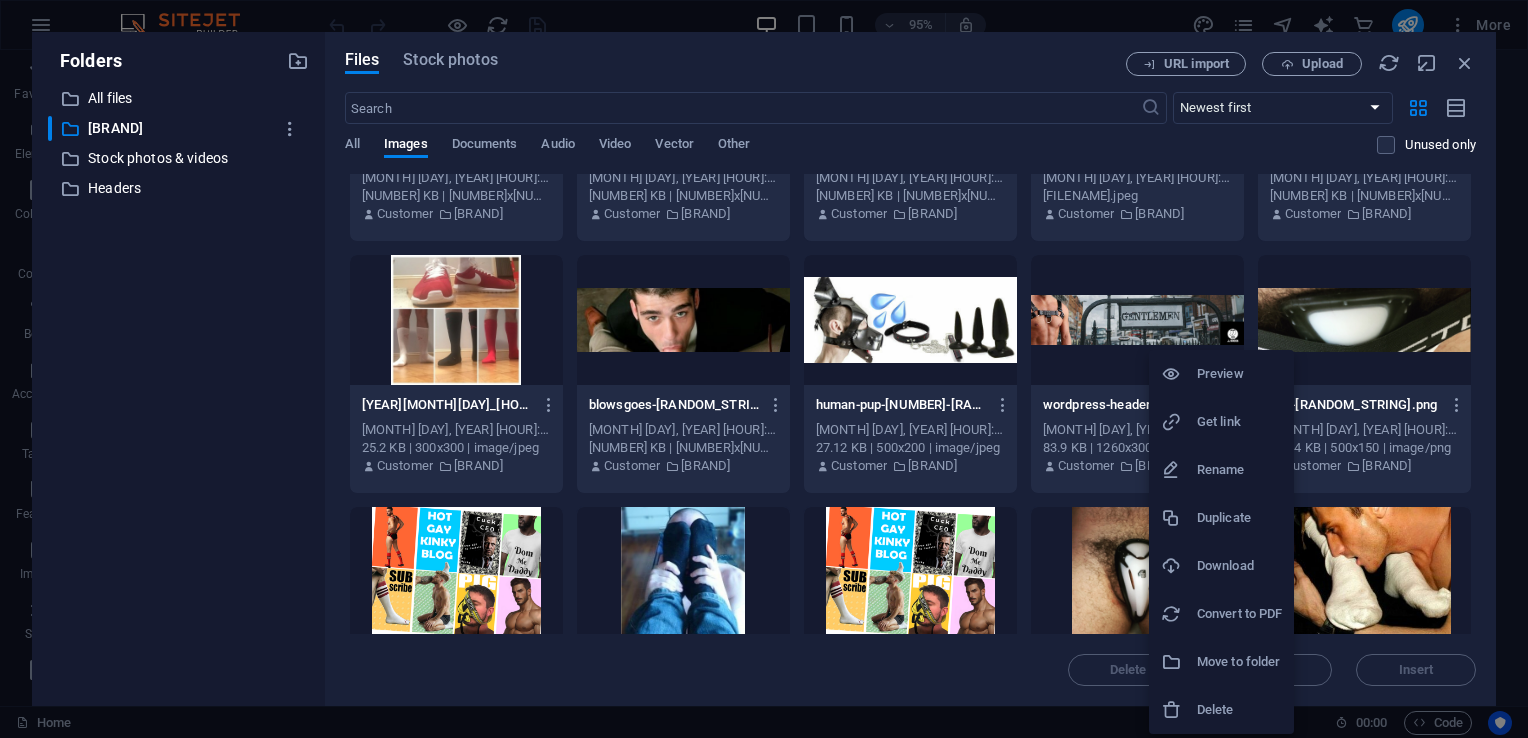 click on "Delete" at bounding box center [1239, 710] 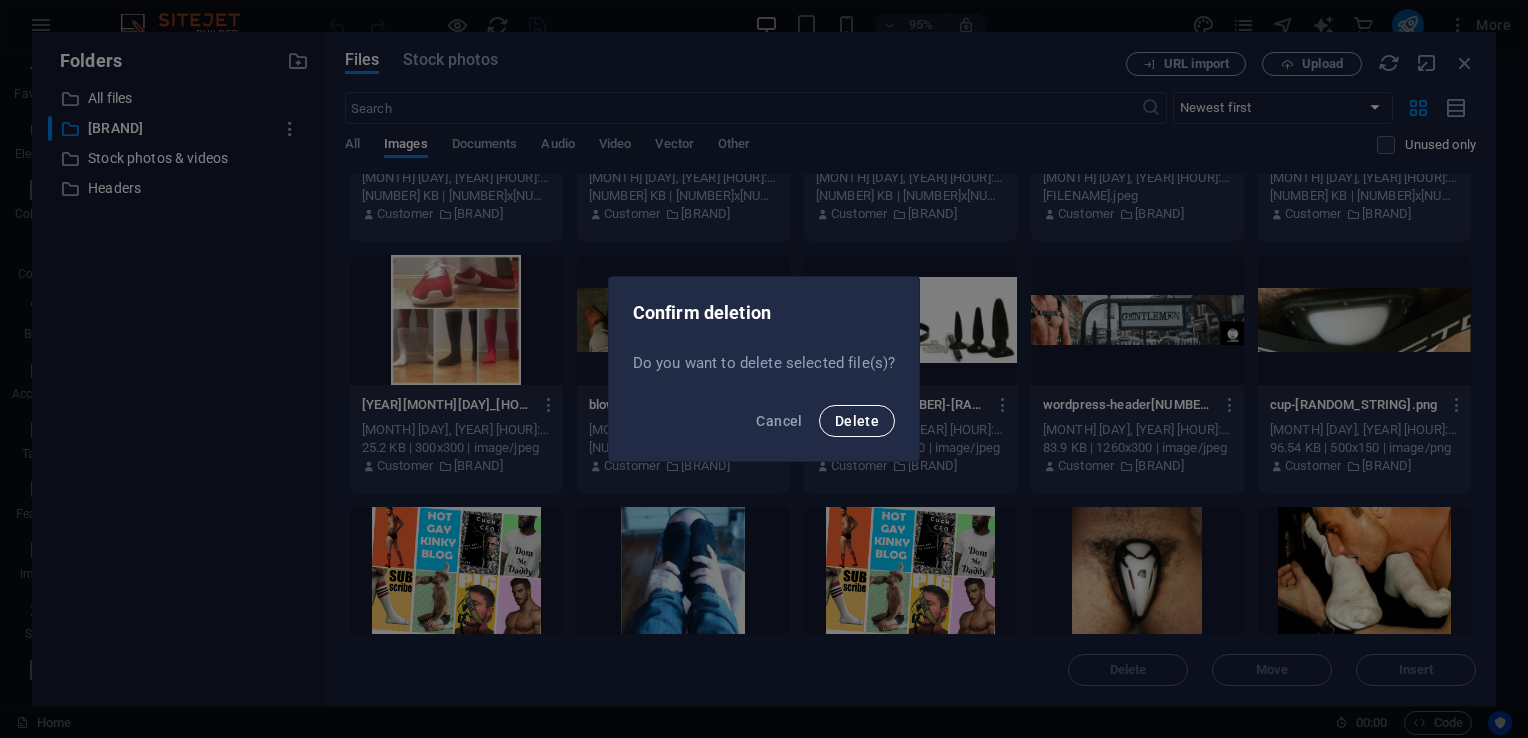 click on "Delete" at bounding box center [857, 421] 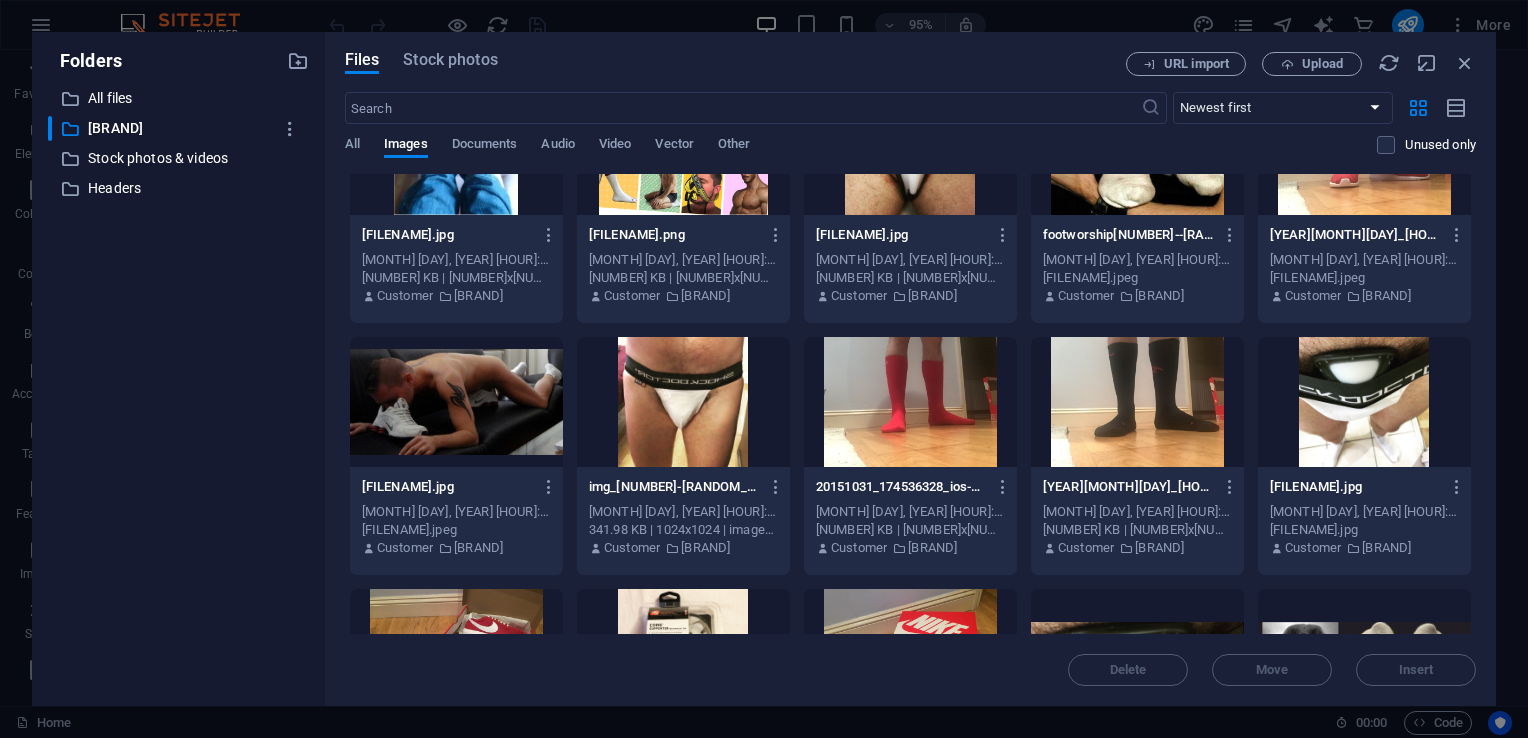 scroll, scrollTop: 3055, scrollLeft: 0, axis: vertical 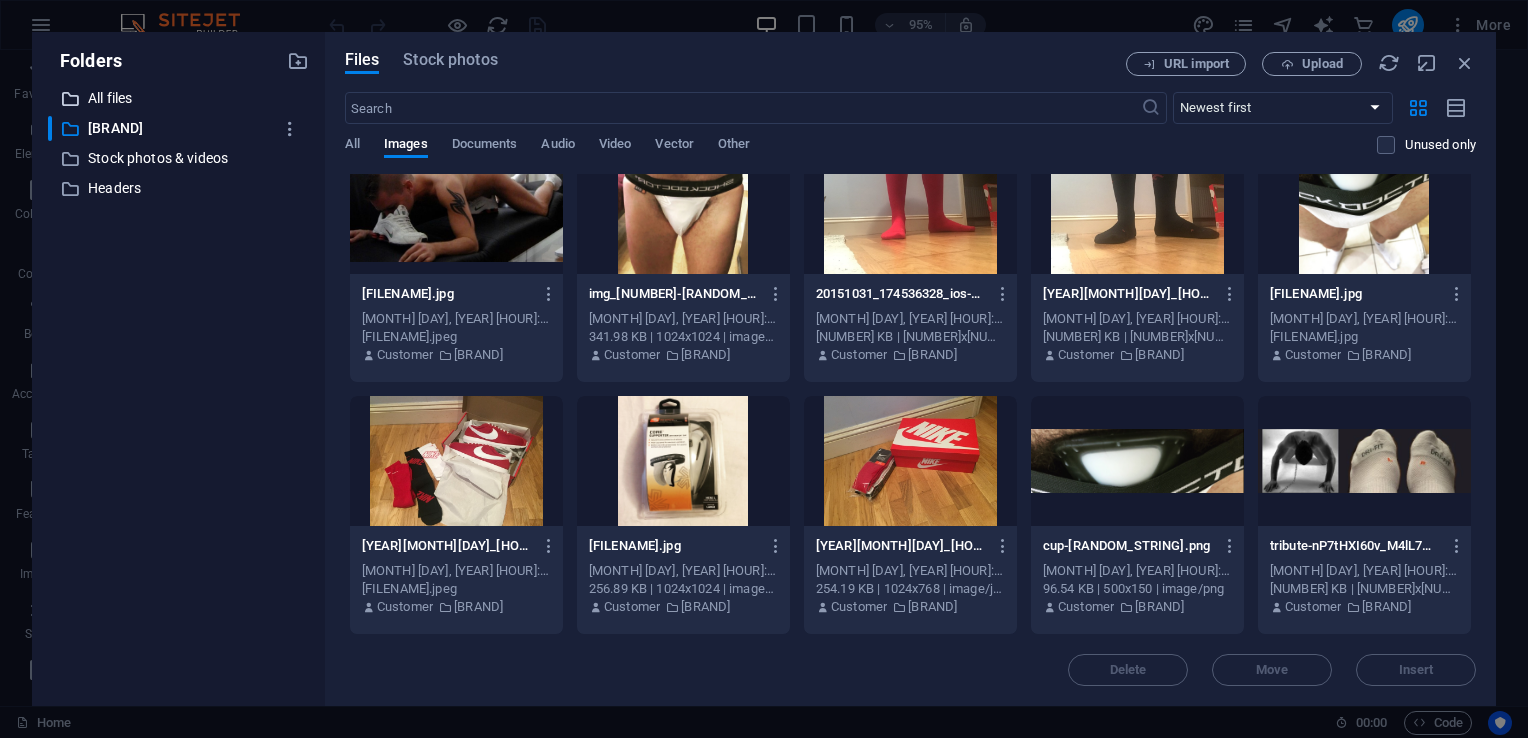 click on "All files" at bounding box center (180, 98) 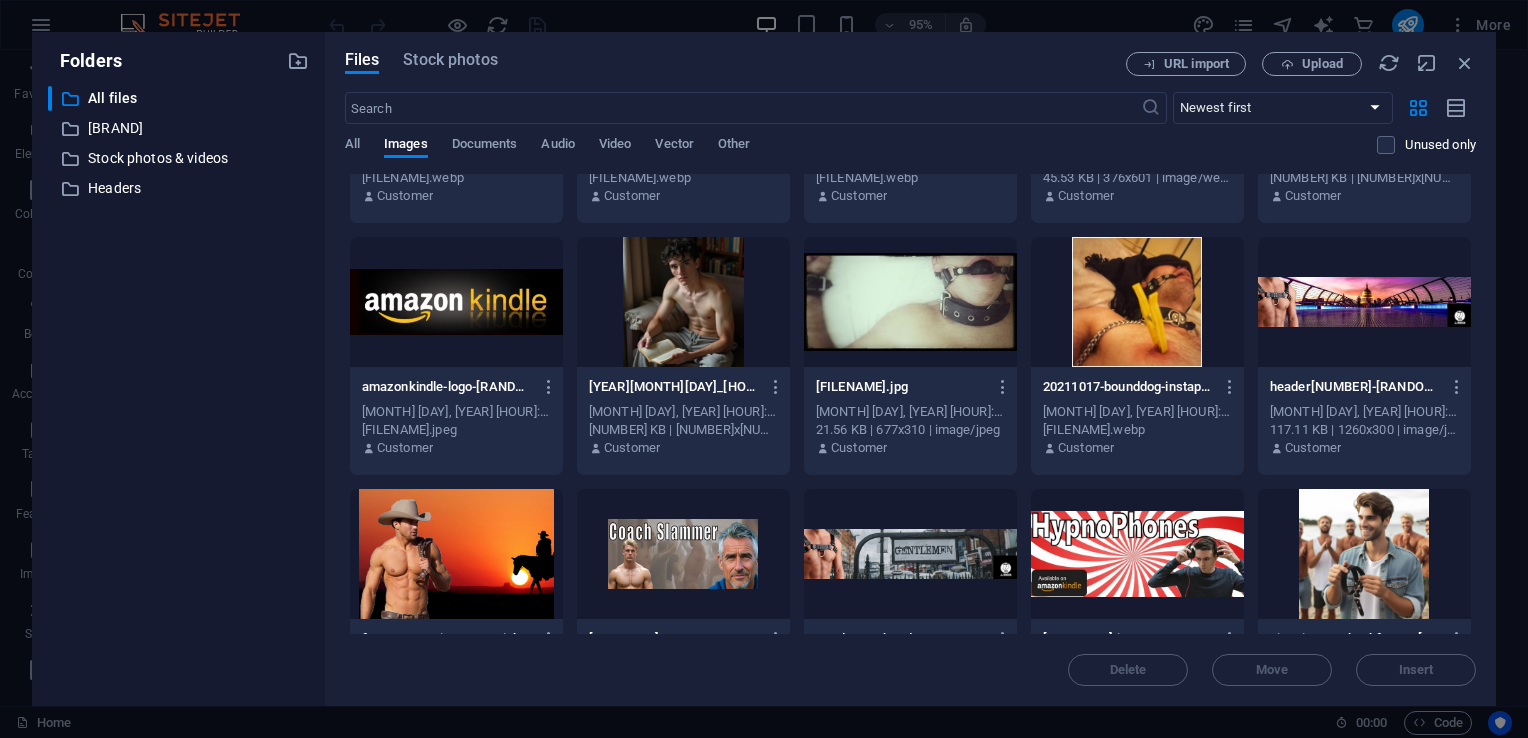scroll, scrollTop: 2711, scrollLeft: 0, axis: vertical 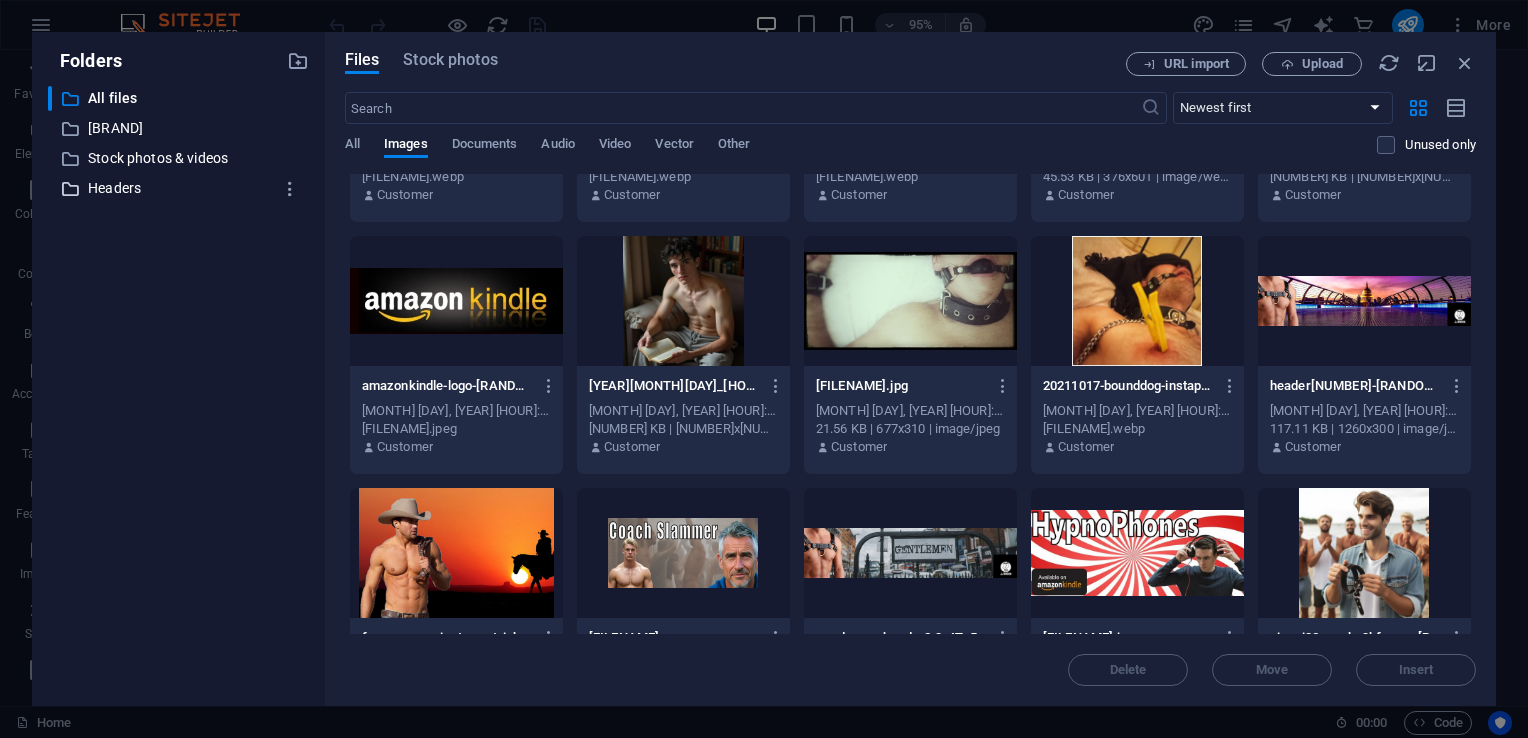 click on "Headers" at bounding box center [180, 188] 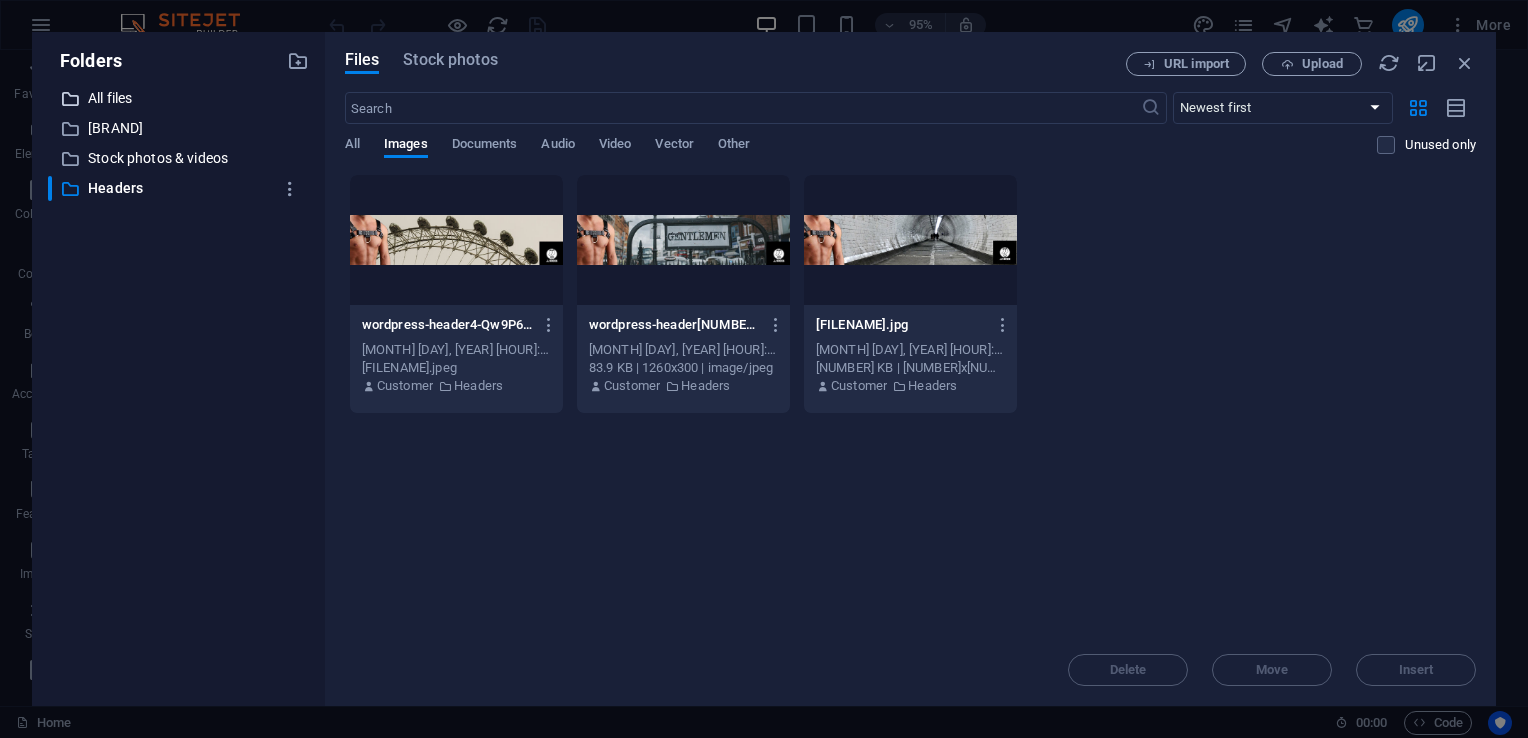 click on "All files" at bounding box center [180, 98] 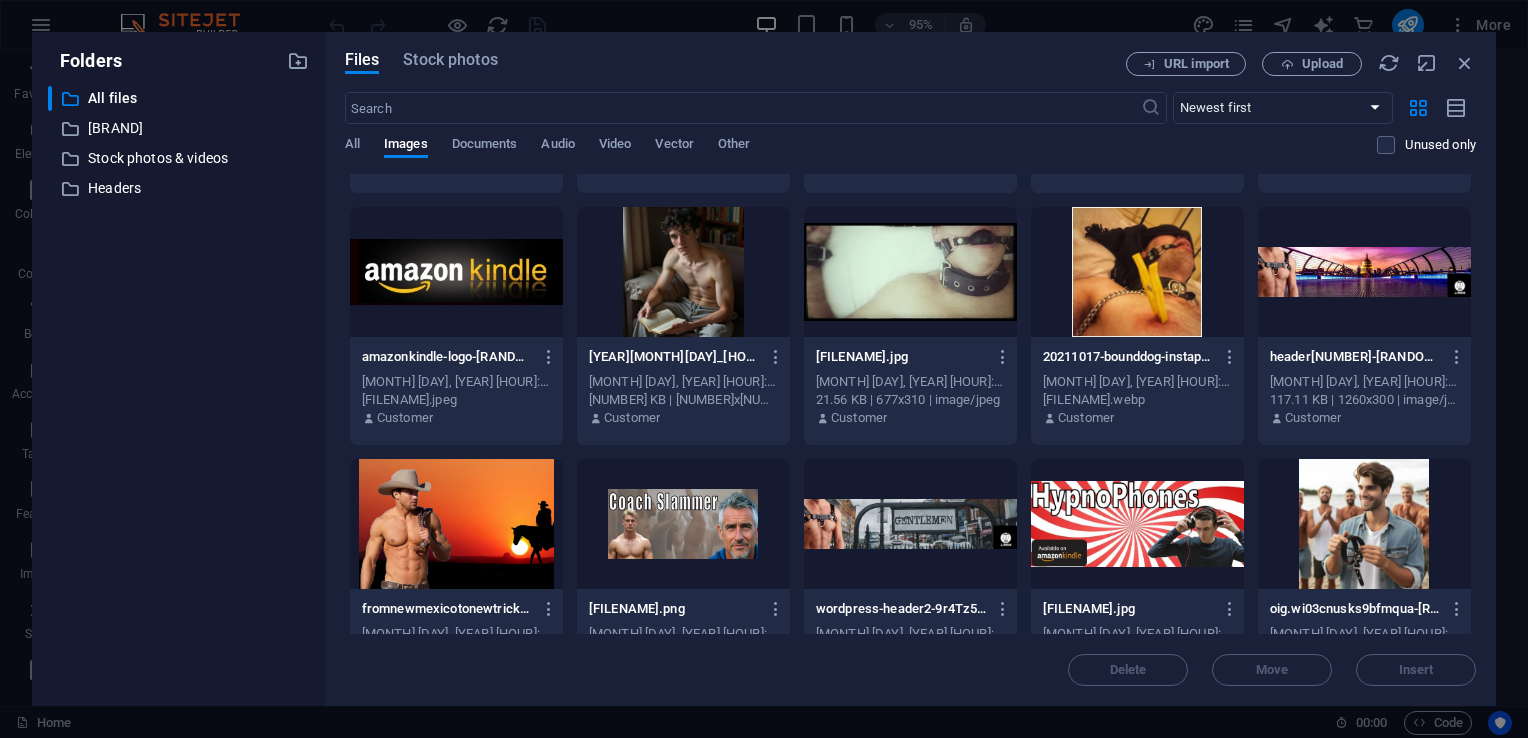 scroll, scrollTop: 2742, scrollLeft: 0, axis: vertical 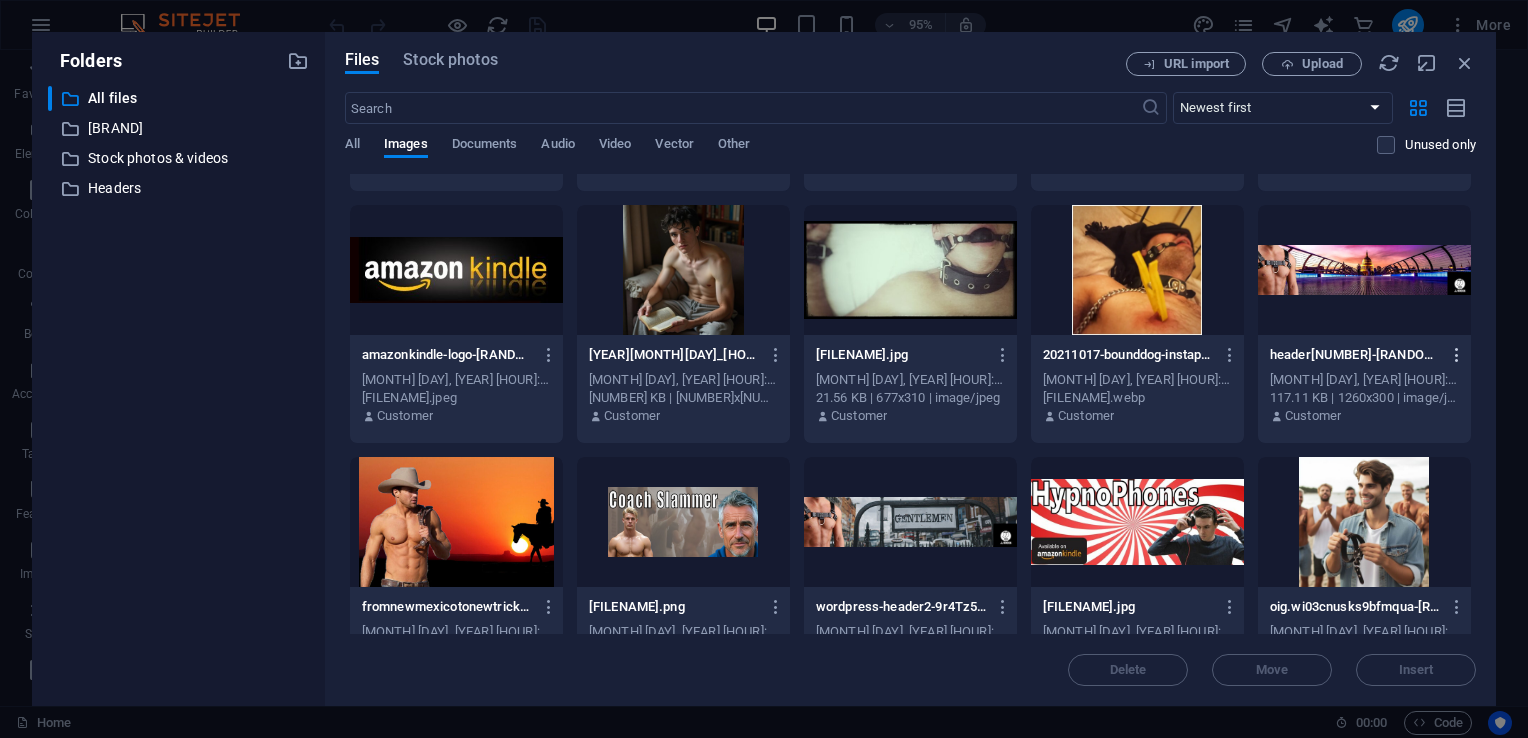 click at bounding box center [1457, 355] 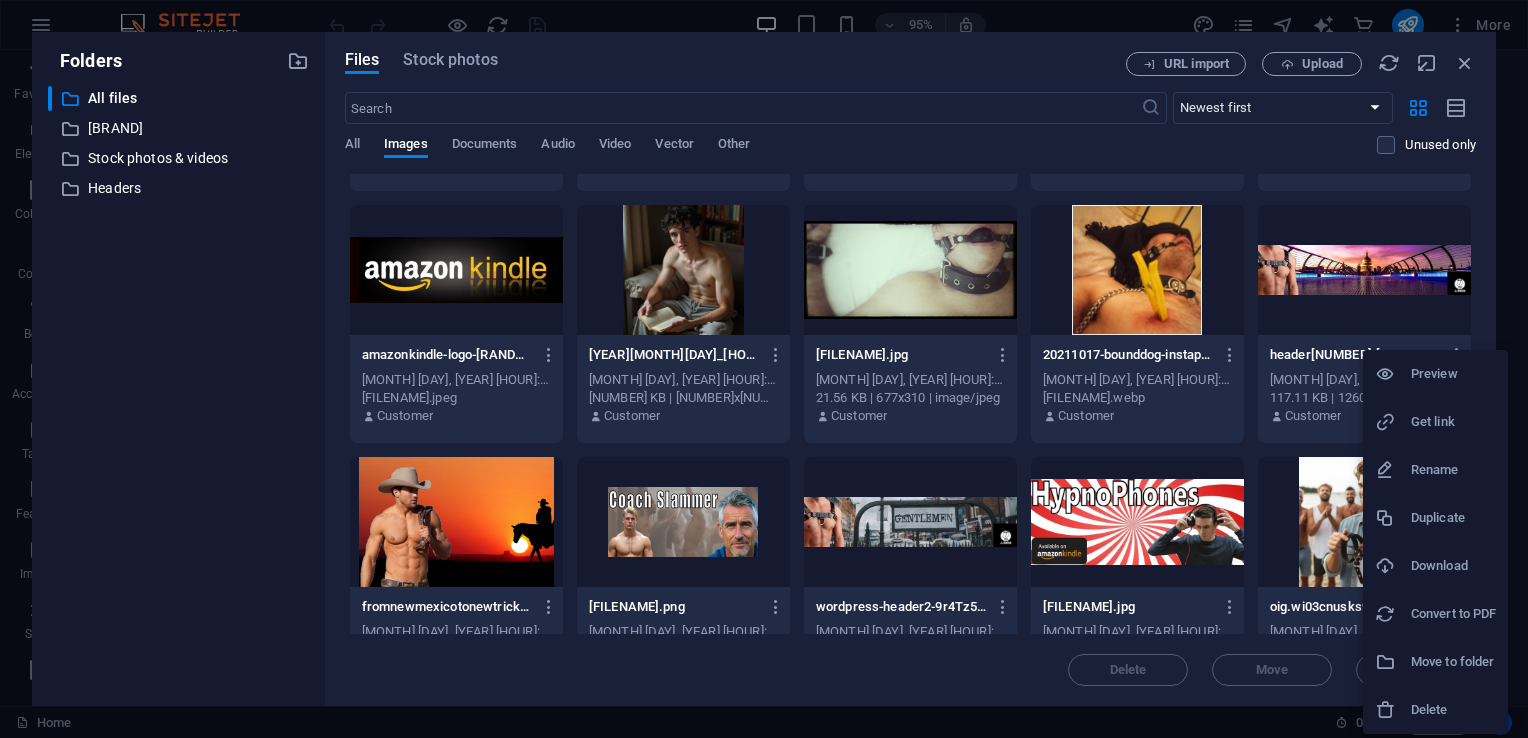 click on "Move to folder" at bounding box center [1453, 662] 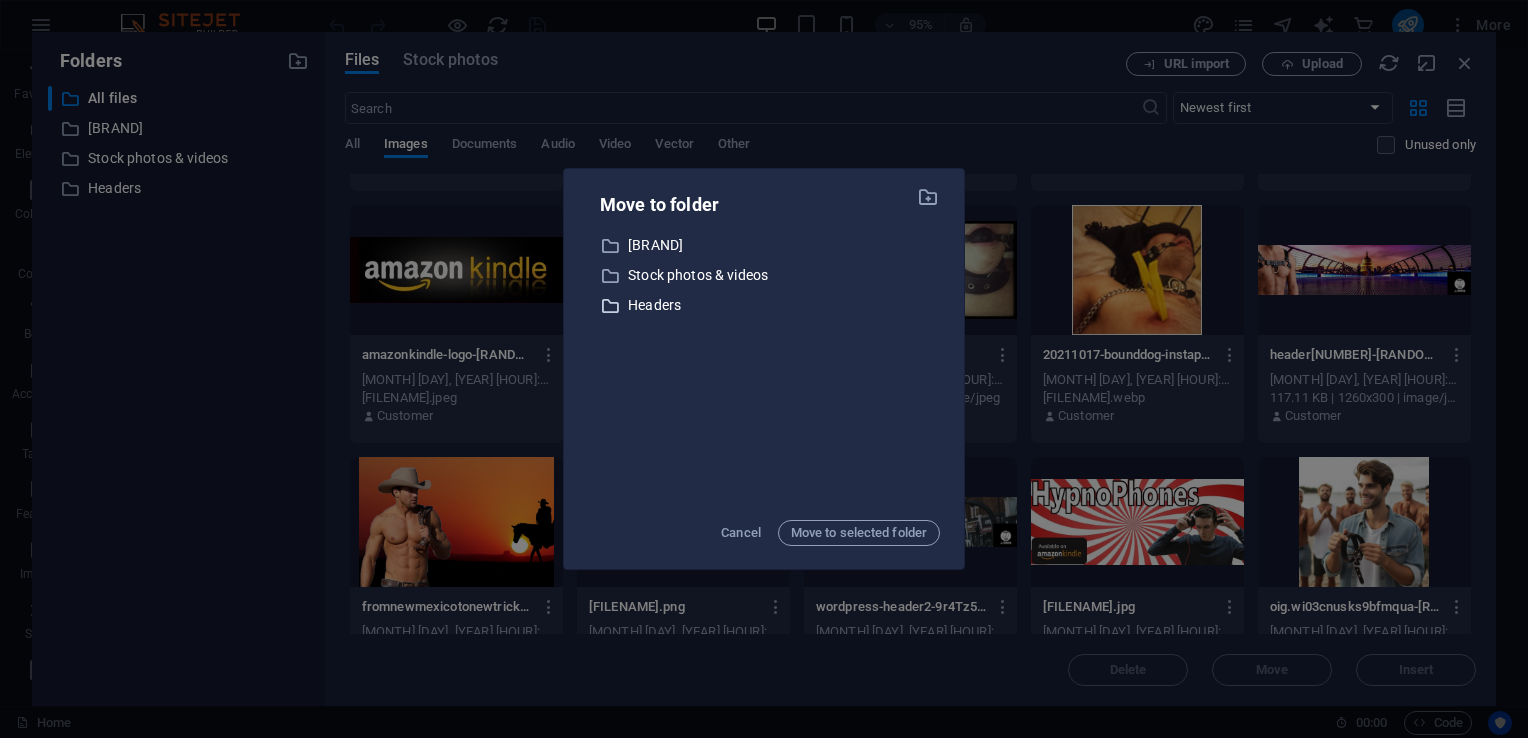 click on "Headers" at bounding box center (784, 305) 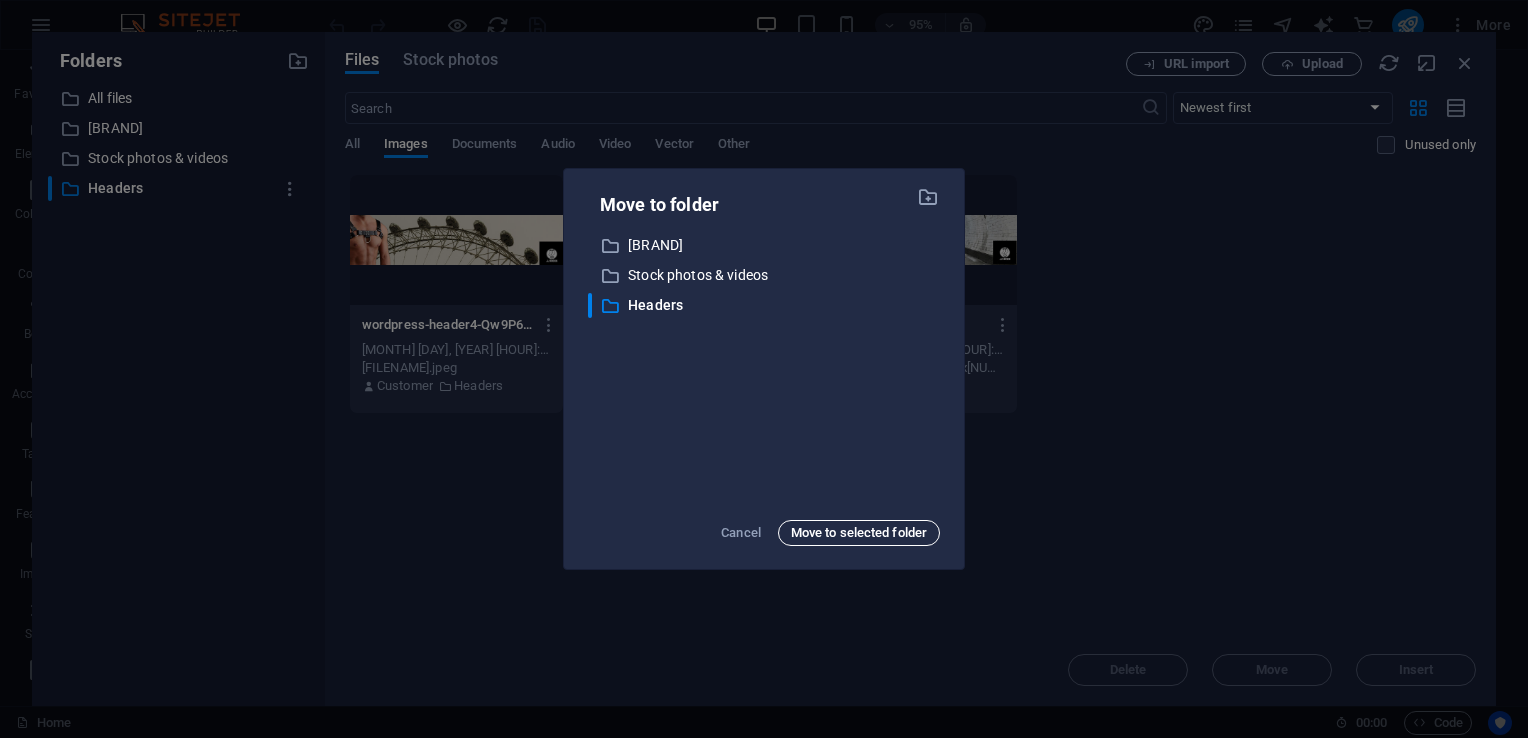 click on "Move to selected folder" at bounding box center [859, 533] 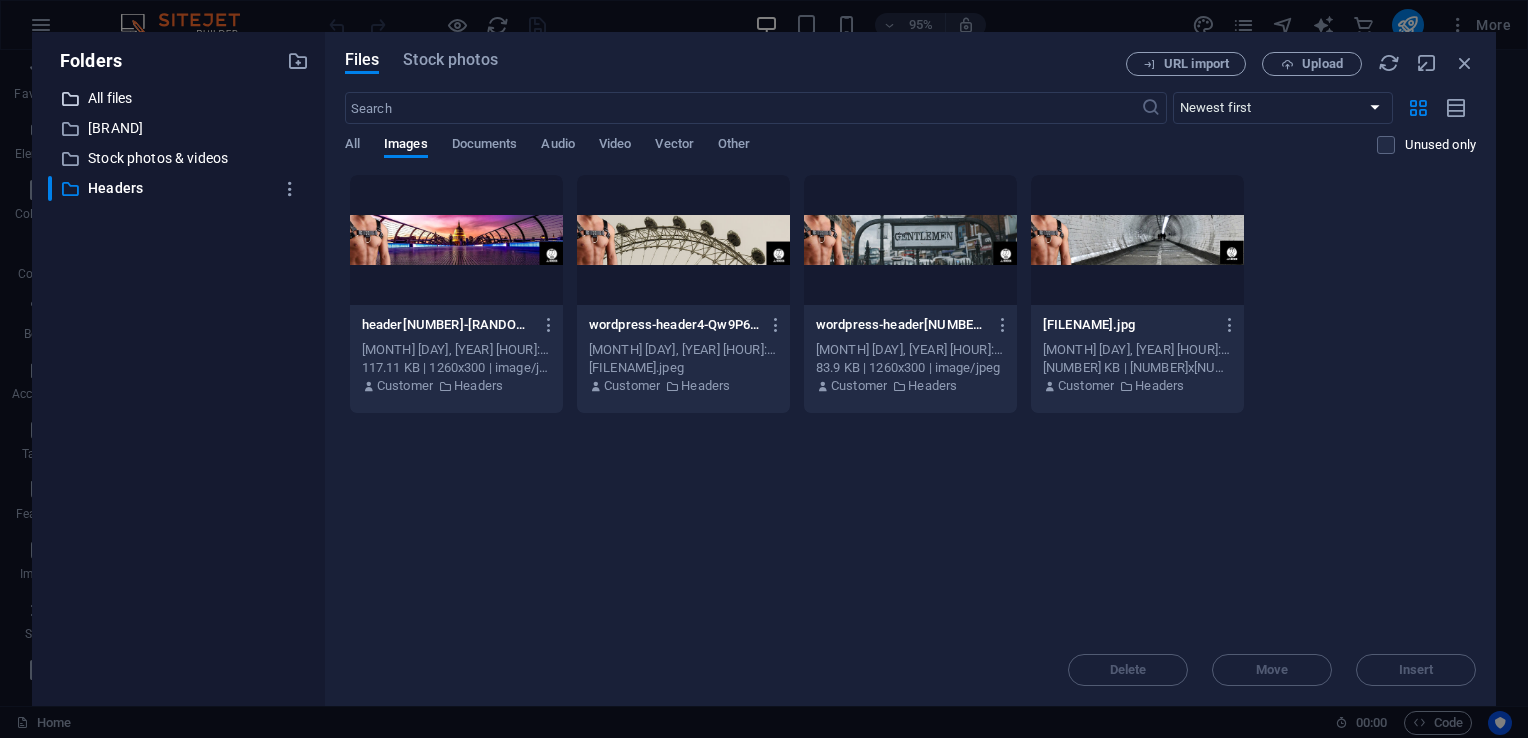 click on "All files" at bounding box center (180, 98) 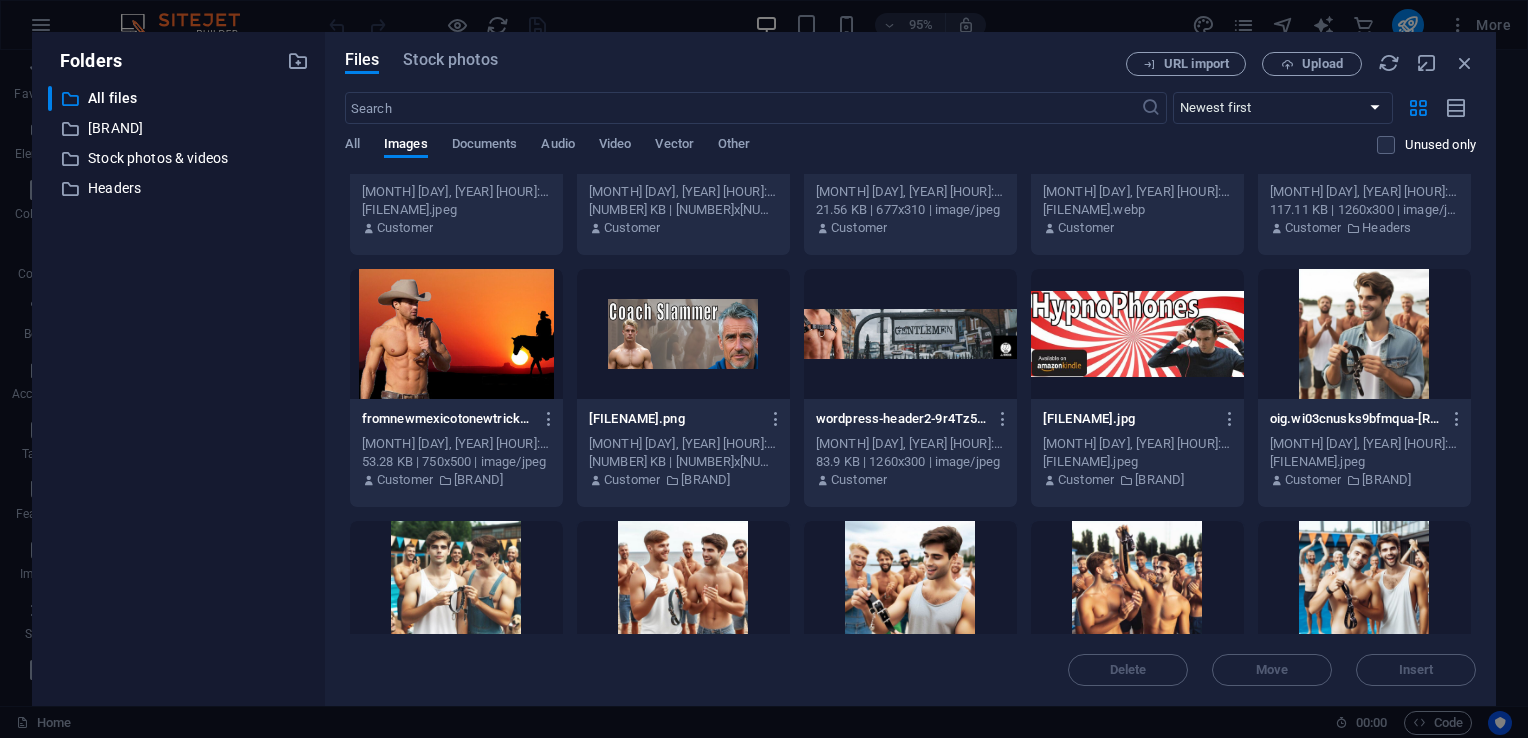 scroll, scrollTop: 2932, scrollLeft: 0, axis: vertical 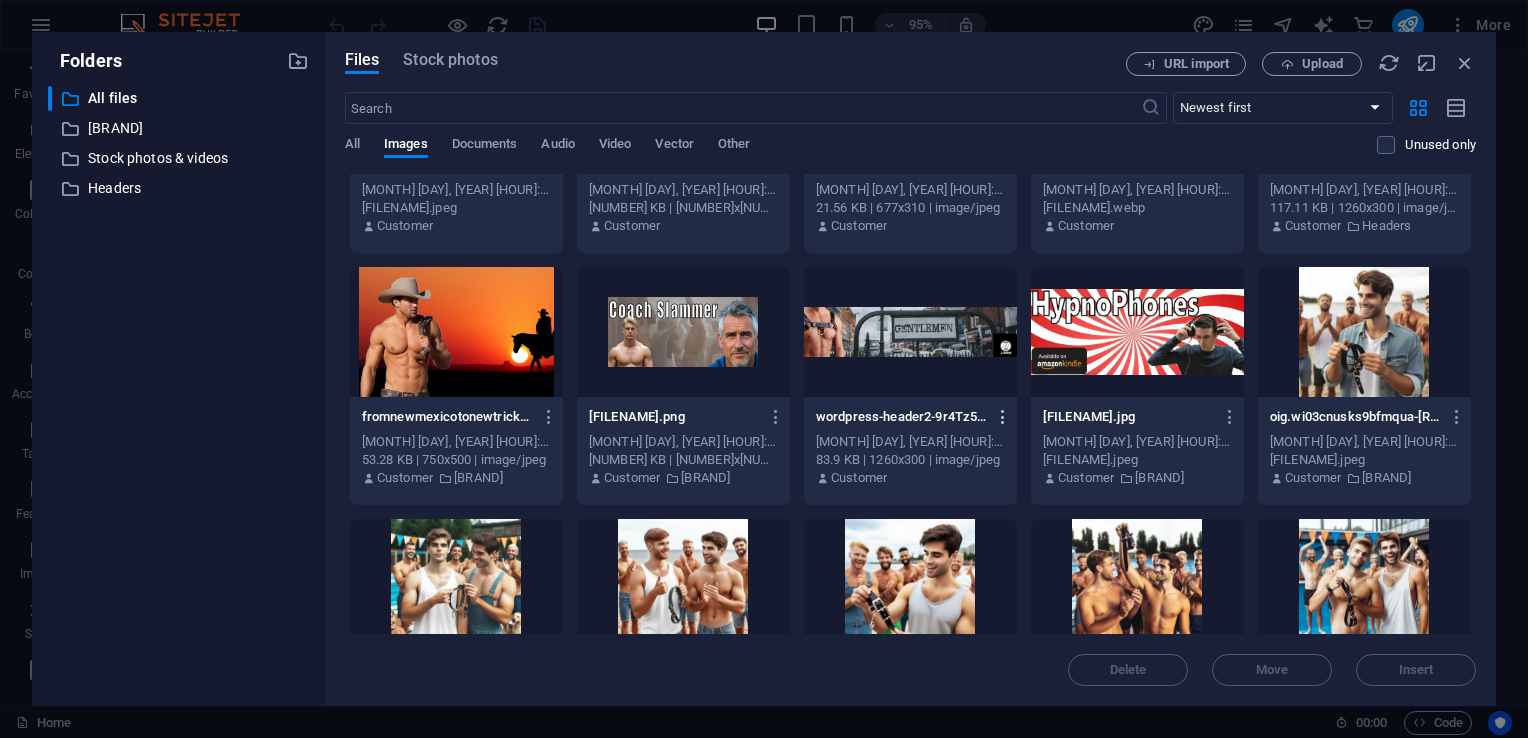 click at bounding box center [1003, 417] 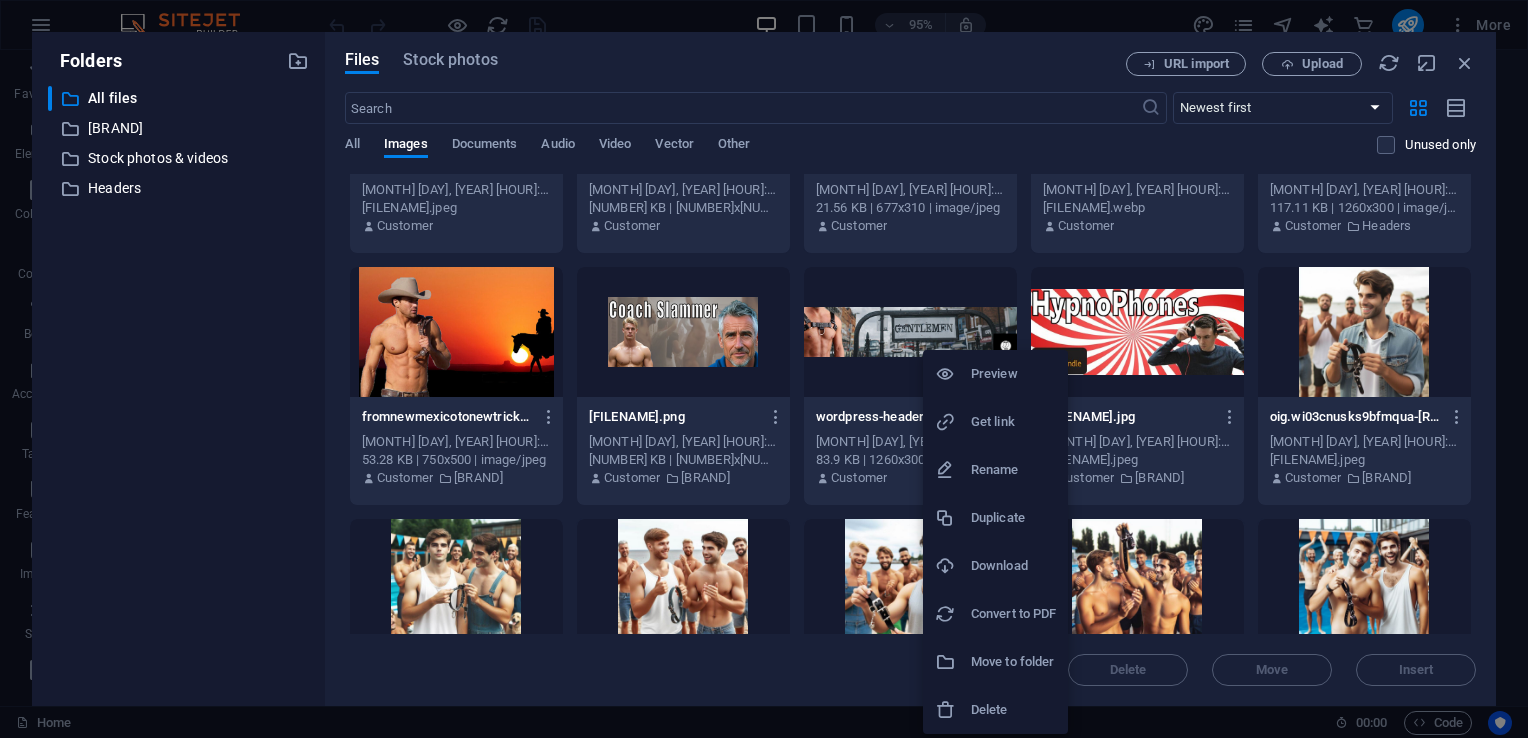 click on "Delete" at bounding box center [1013, 710] 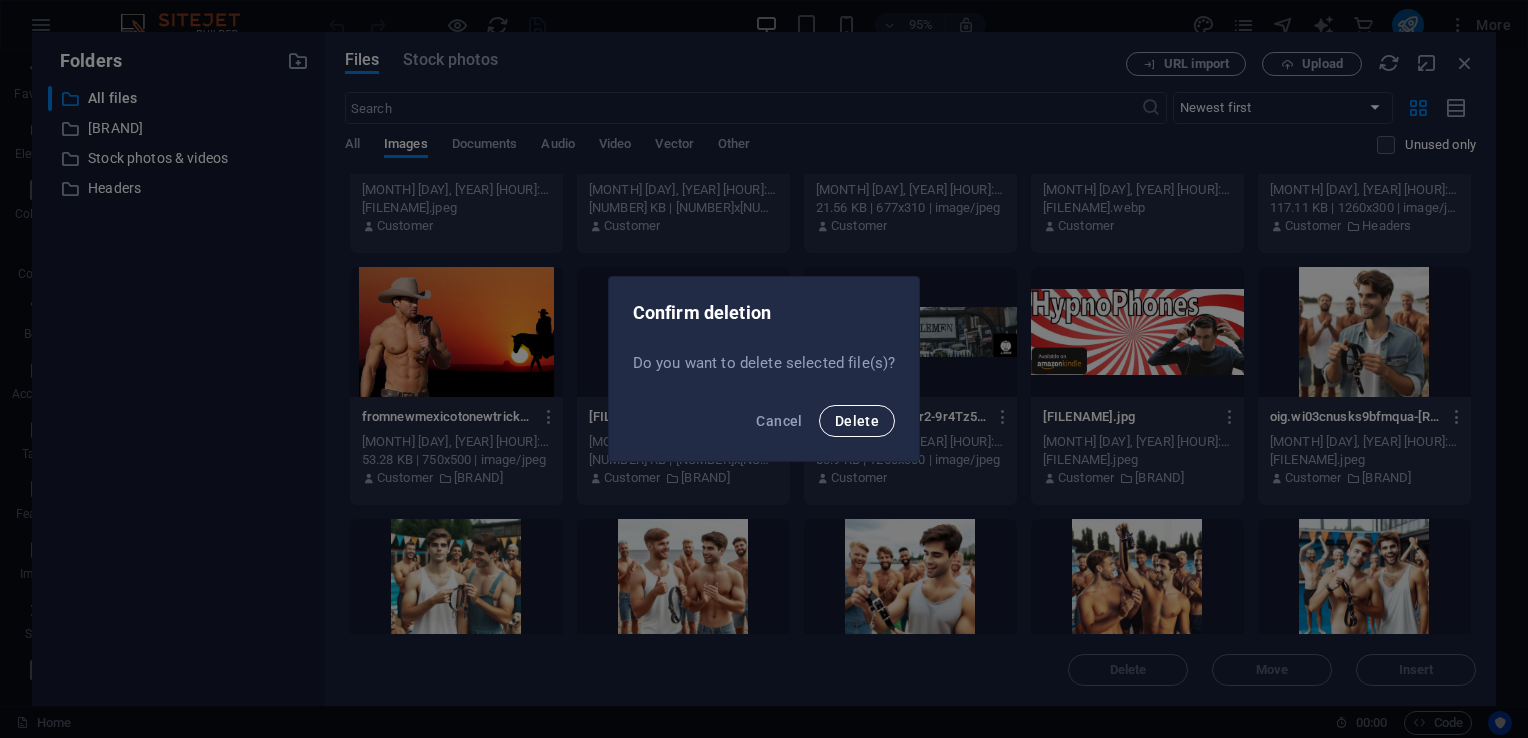 click on "Delete" at bounding box center [857, 421] 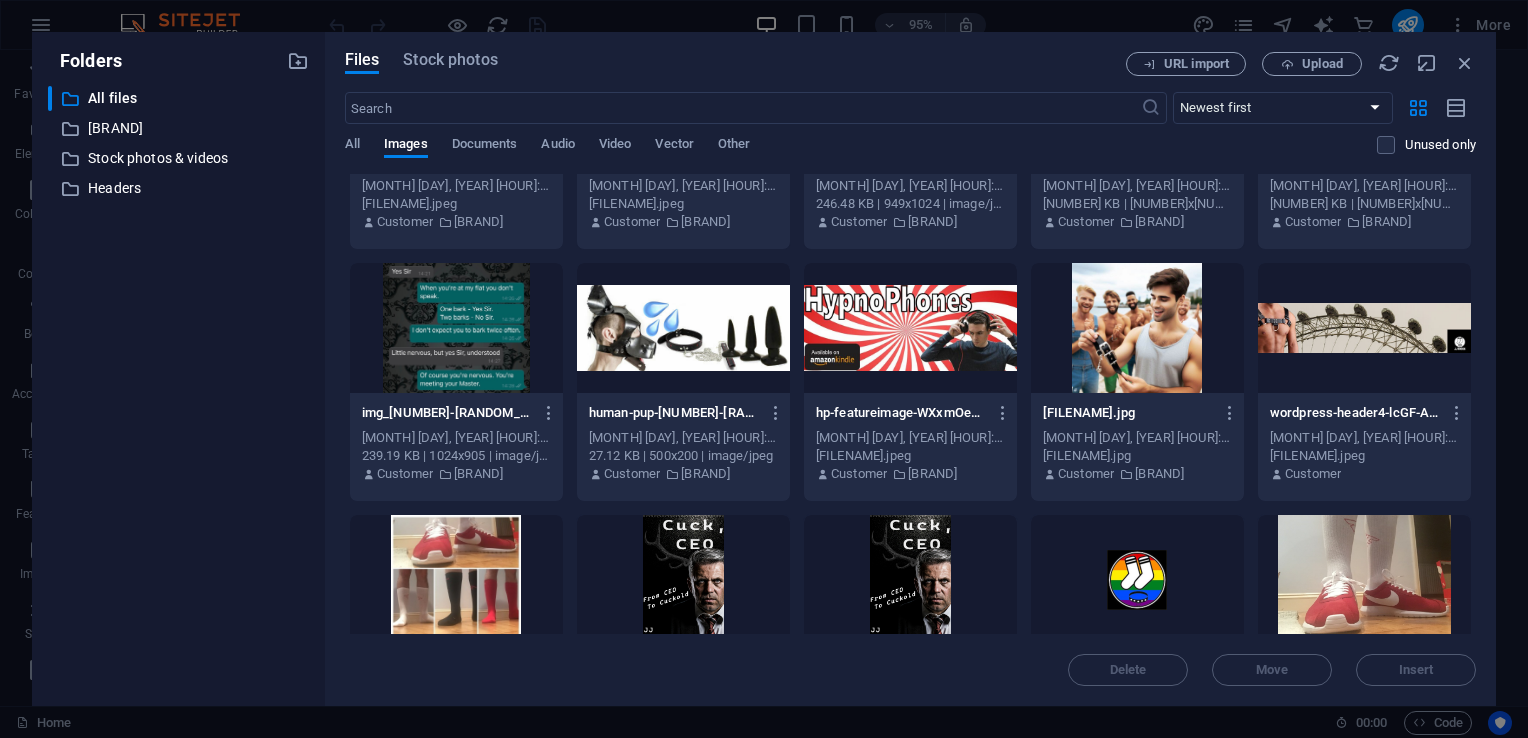 scroll, scrollTop: 3694, scrollLeft: 0, axis: vertical 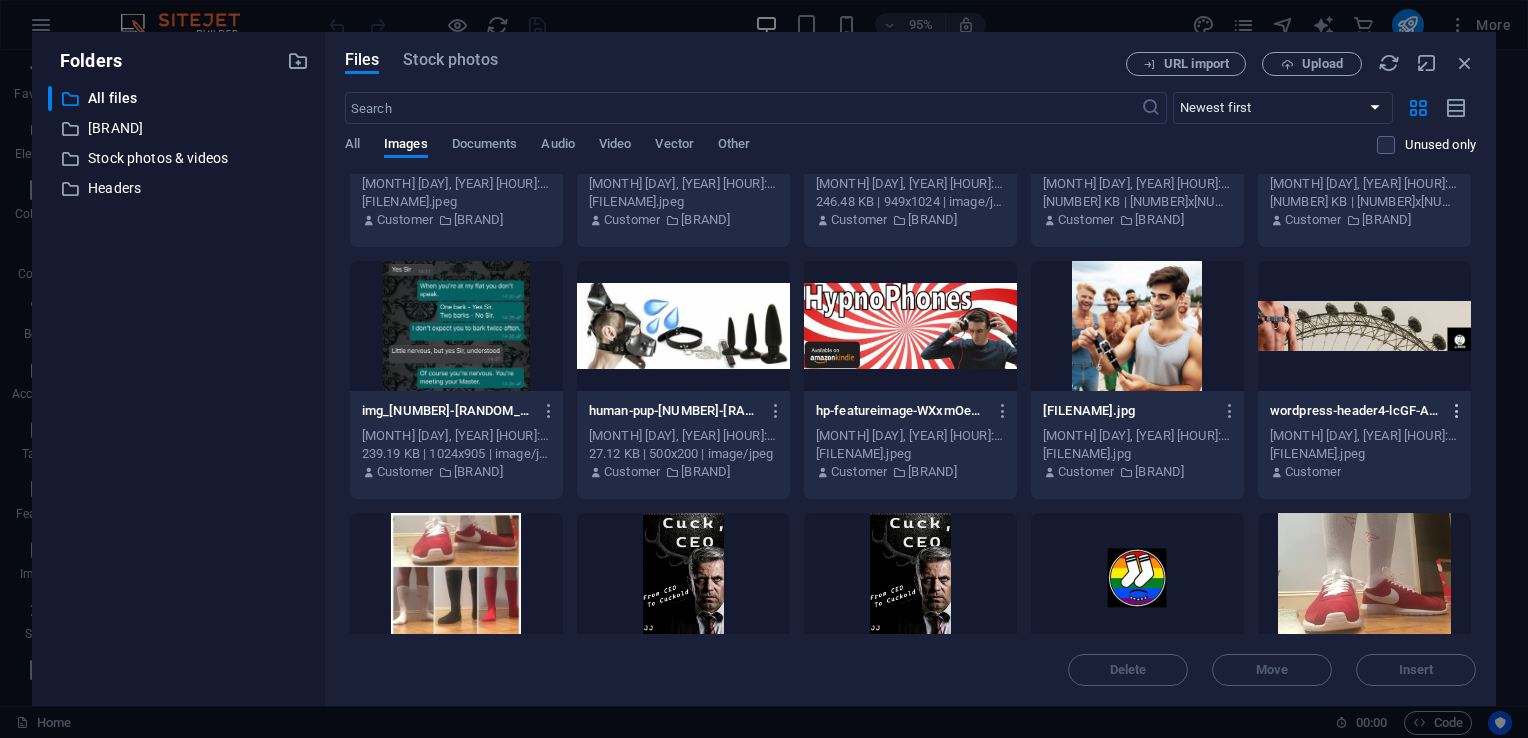 click at bounding box center [1457, 411] 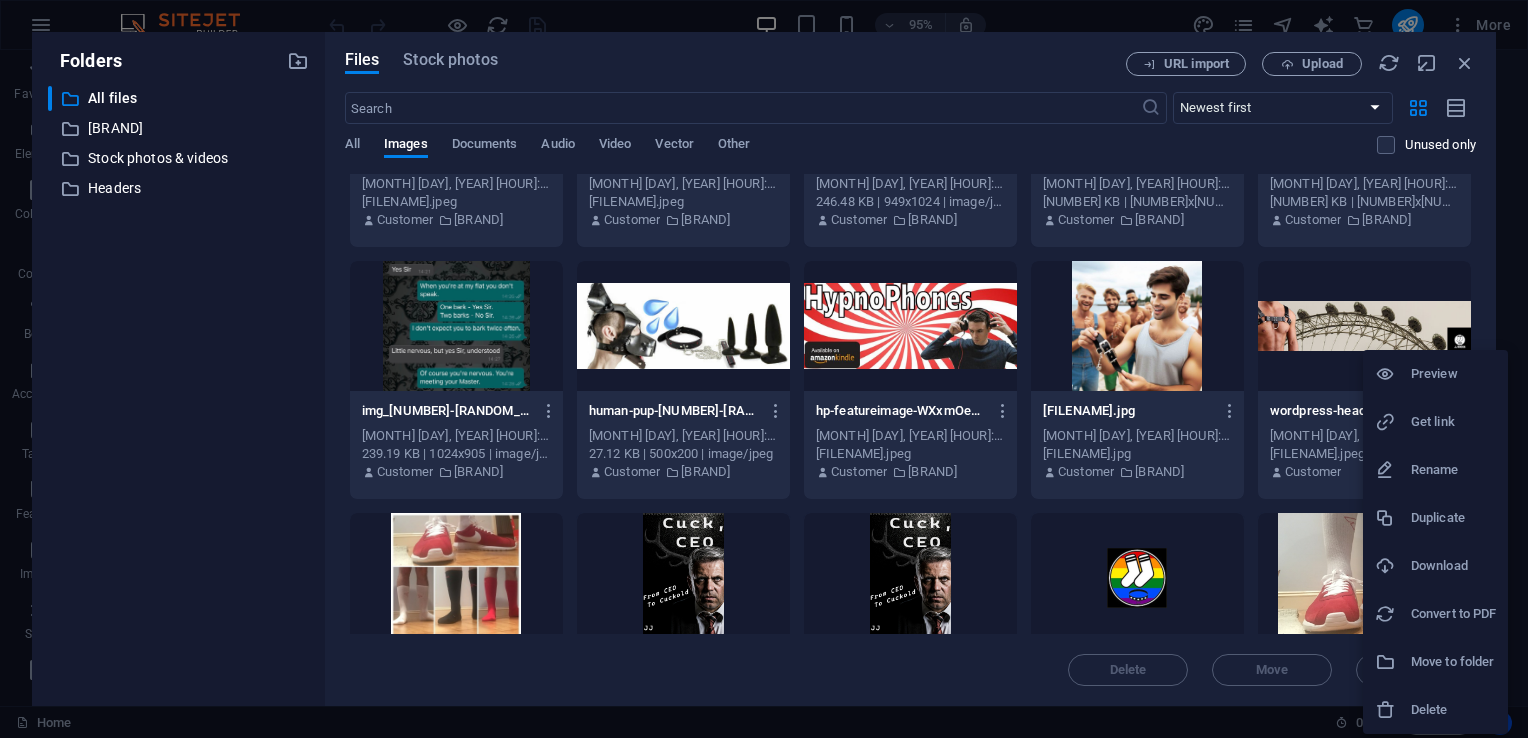 click on "Delete" at bounding box center [1453, 710] 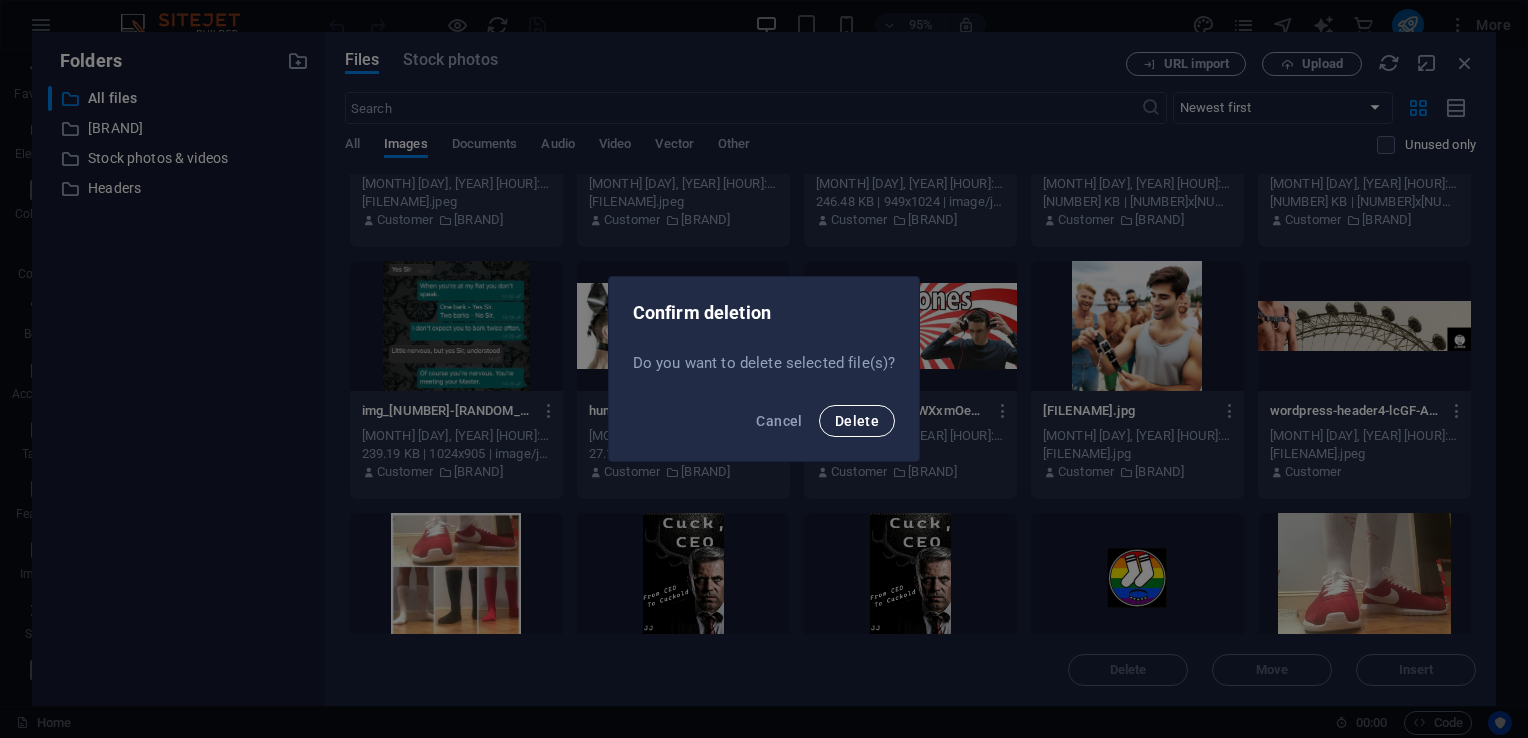 click on "Delete" at bounding box center [857, 421] 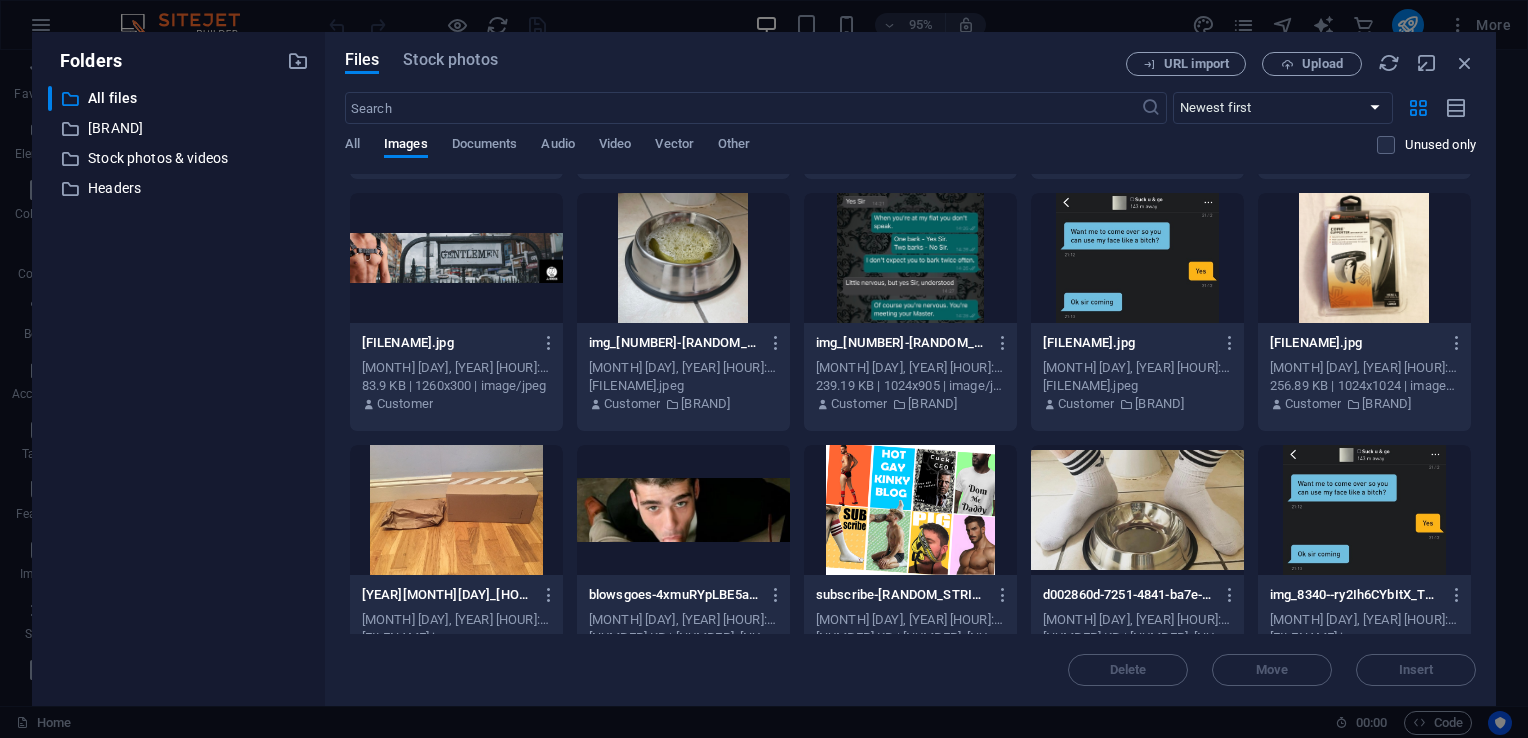 scroll, scrollTop: 5023, scrollLeft: 0, axis: vertical 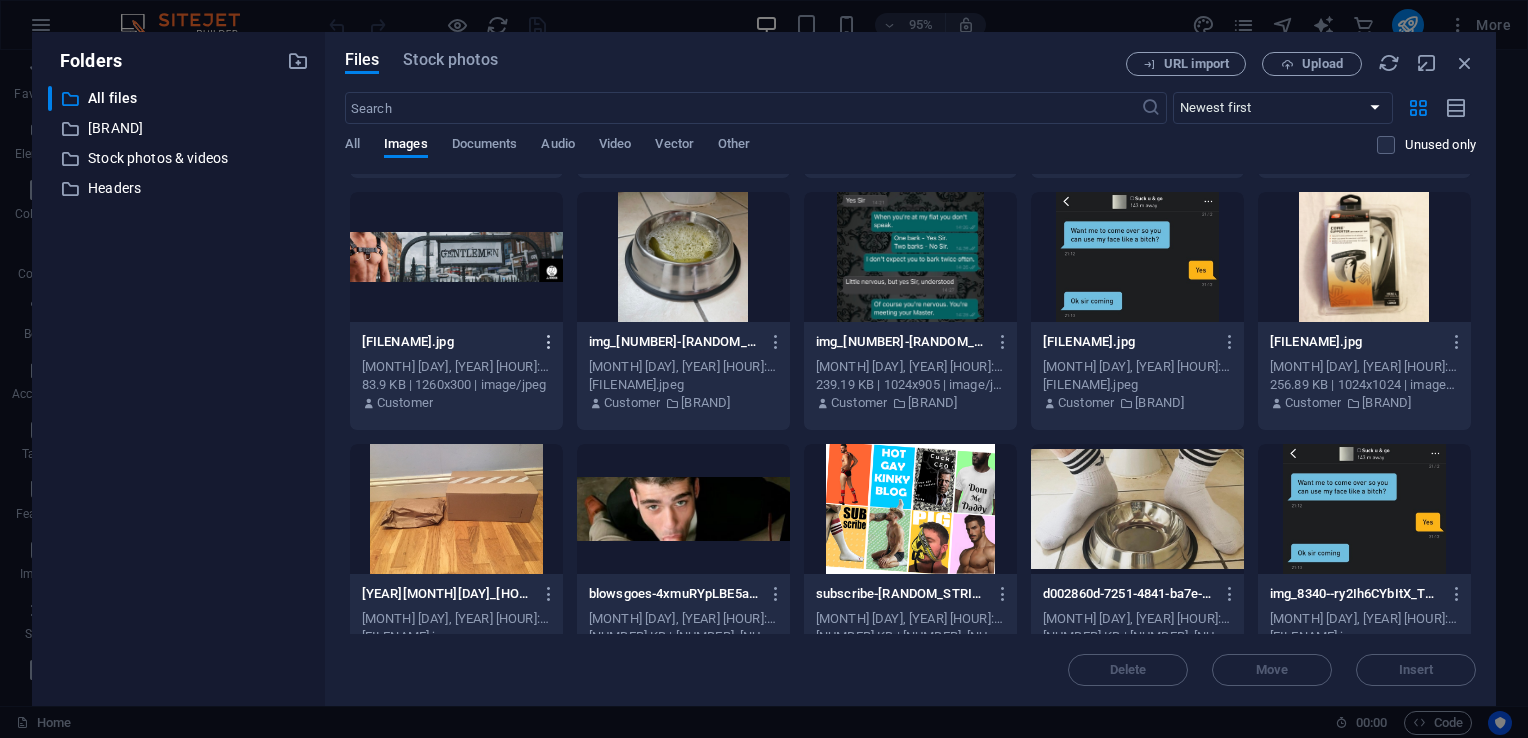 click at bounding box center (549, 342) 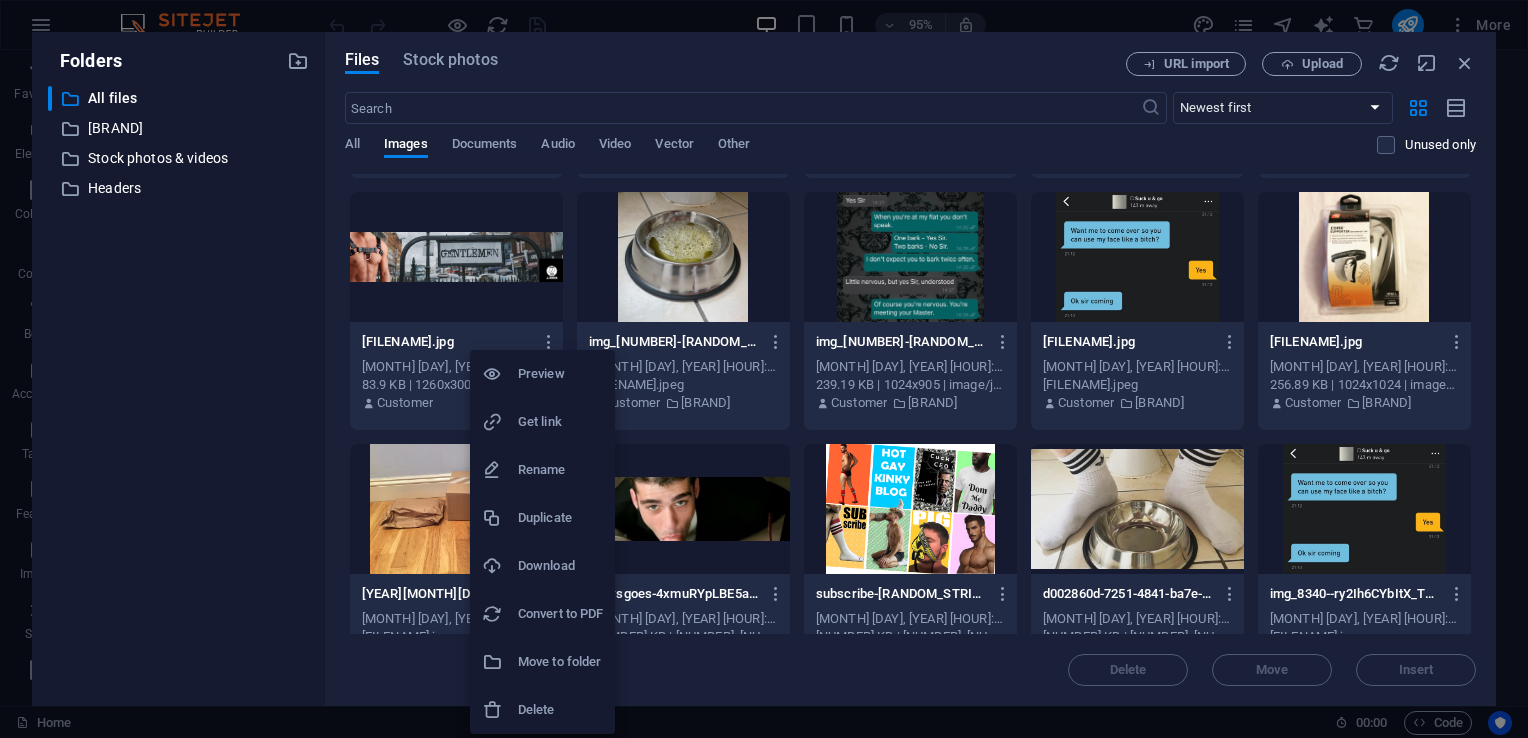 click on "Delete" at bounding box center (560, 710) 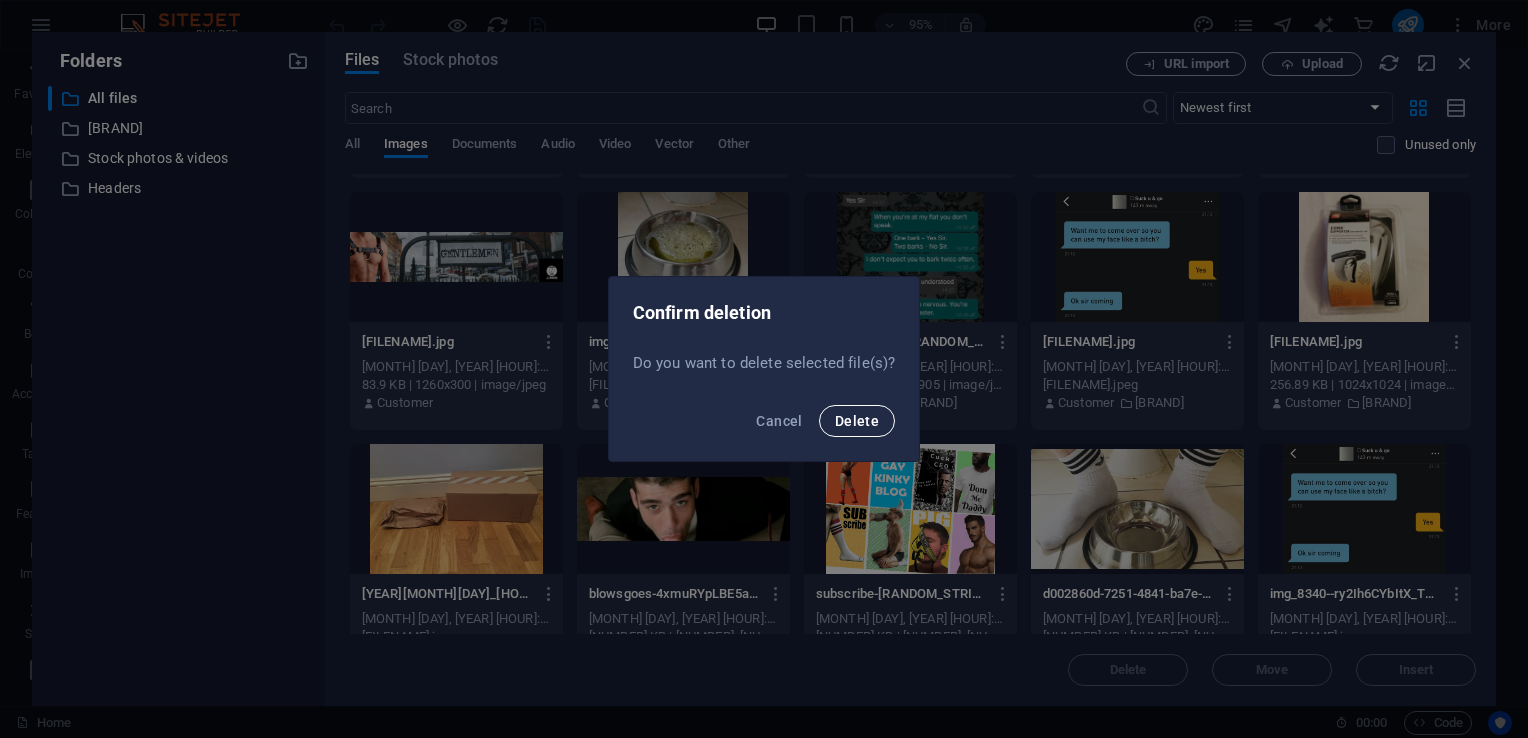click on "Delete" at bounding box center [857, 421] 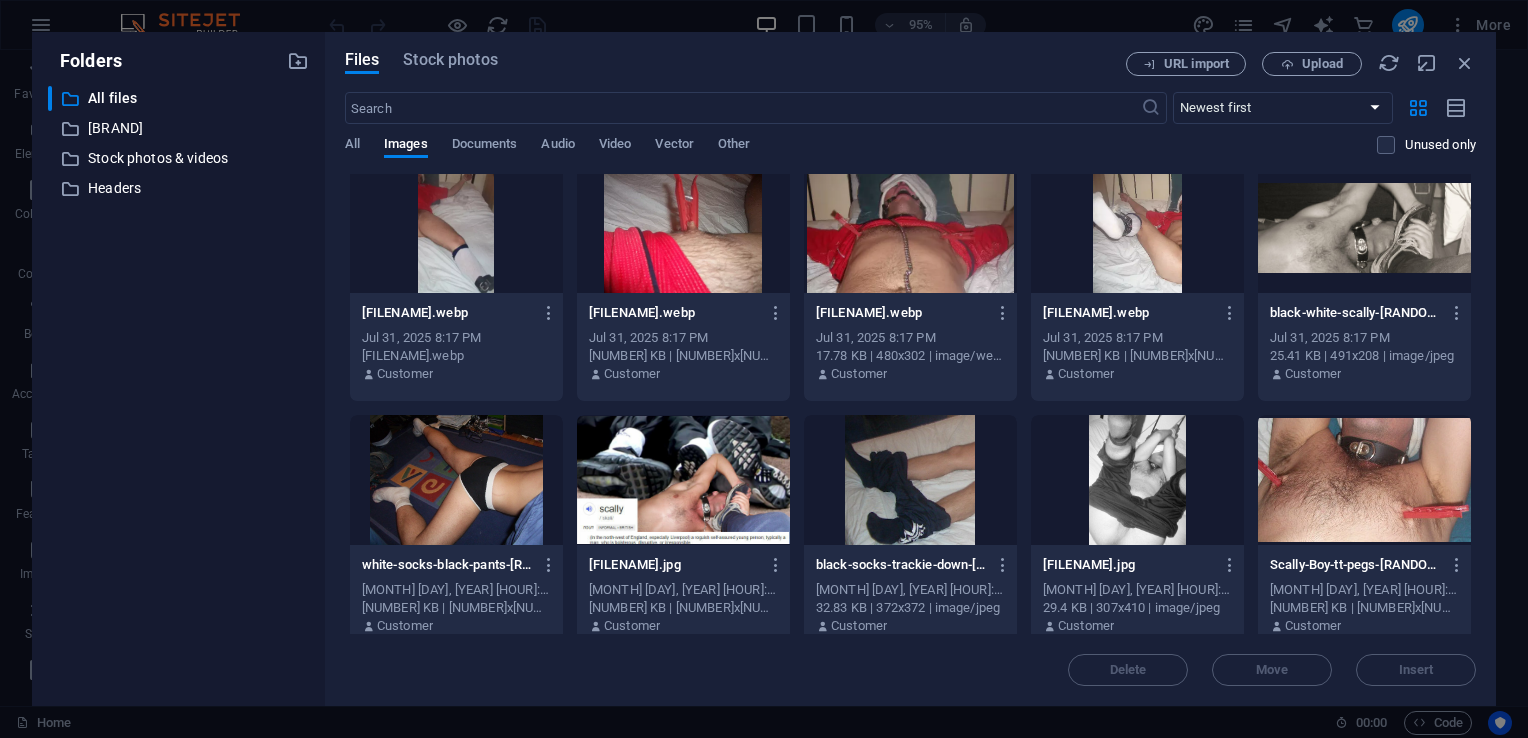 scroll, scrollTop: 0, scrollLeft: 0, axis: both 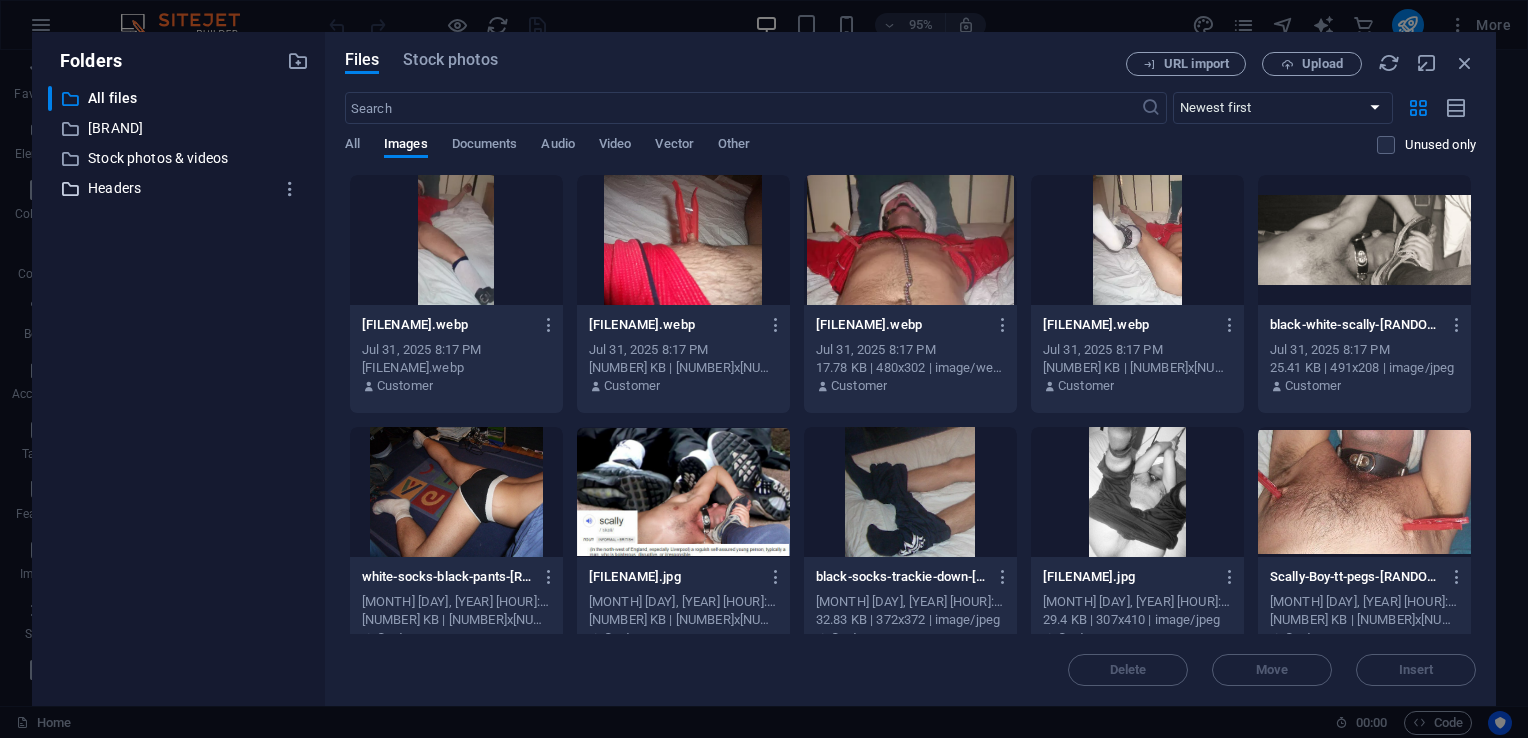 click on "Headers" at bounding box center (180, 188) 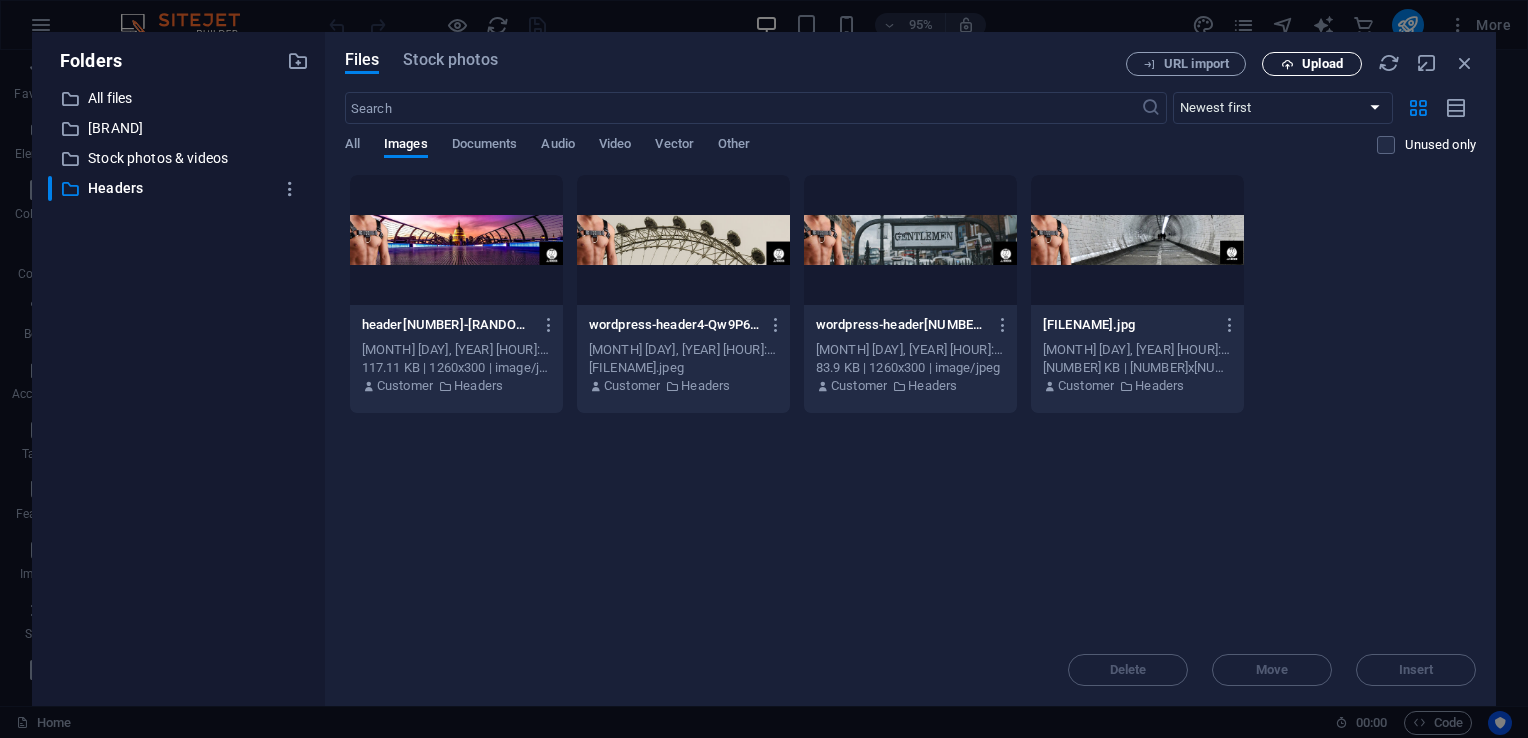 click on "Upload" at bounding box center [1322, 64] 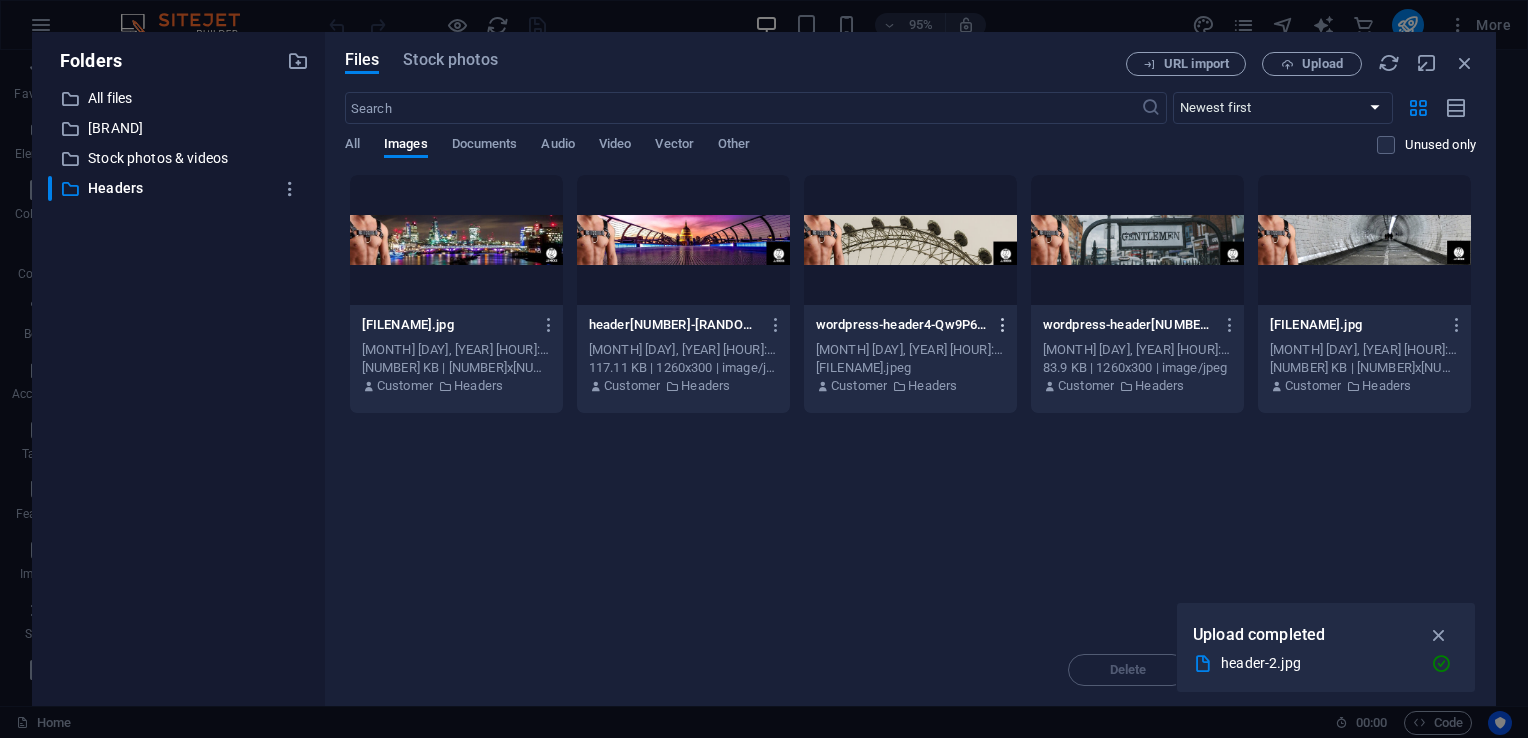 click at bounding box center (1003, 325) 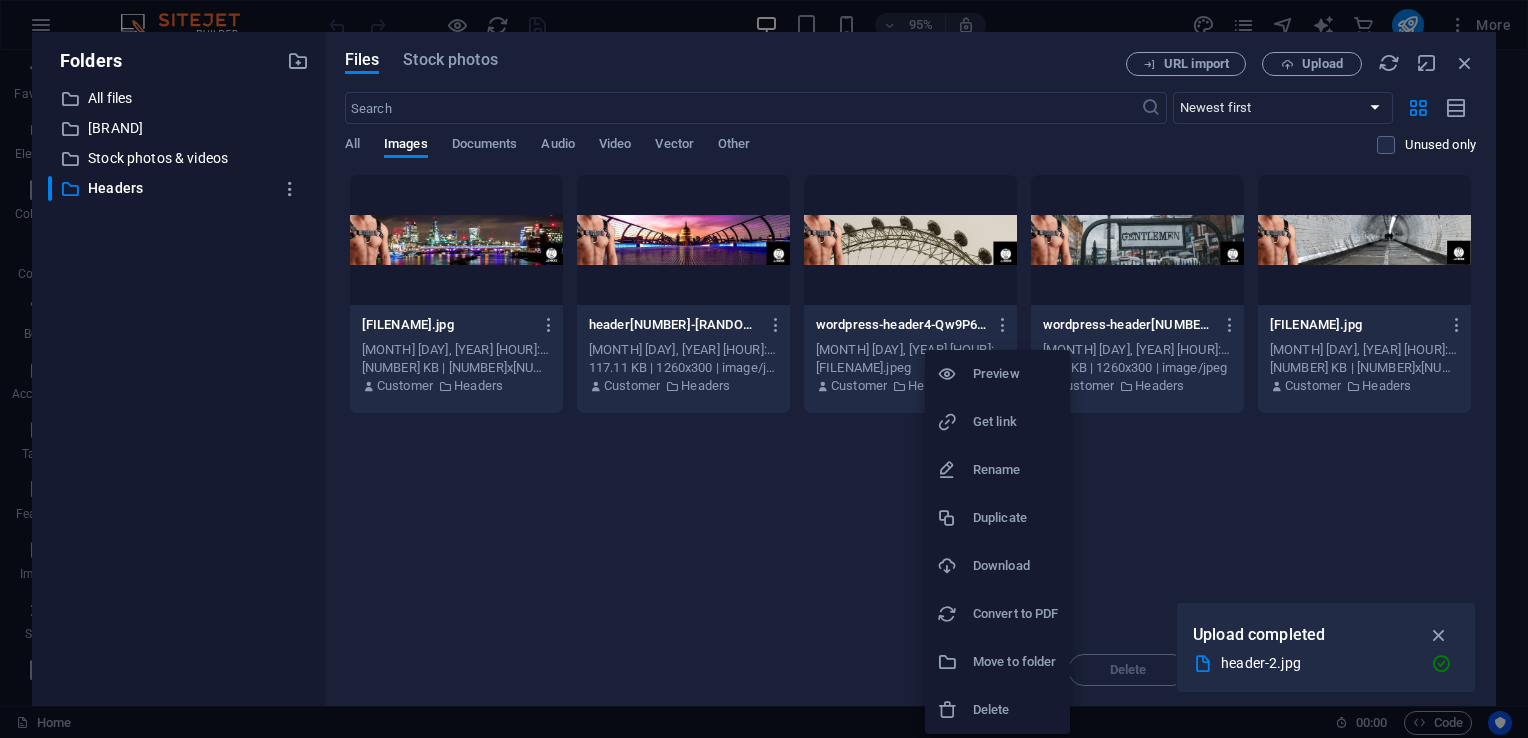click on "Rename" at bounding box center [1015, 470] 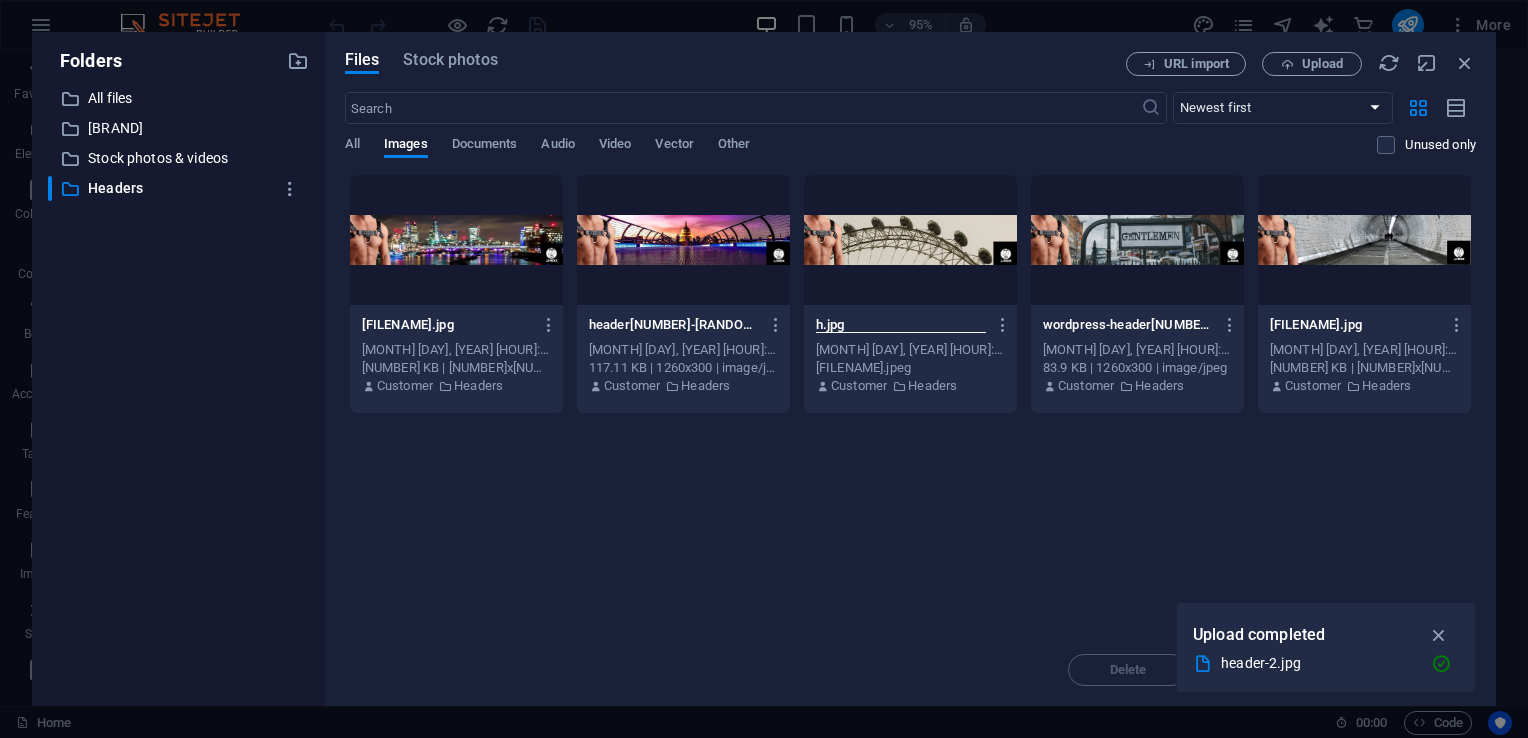 scroll, scrollTop: 0, scrollLeft: 0, axis: both 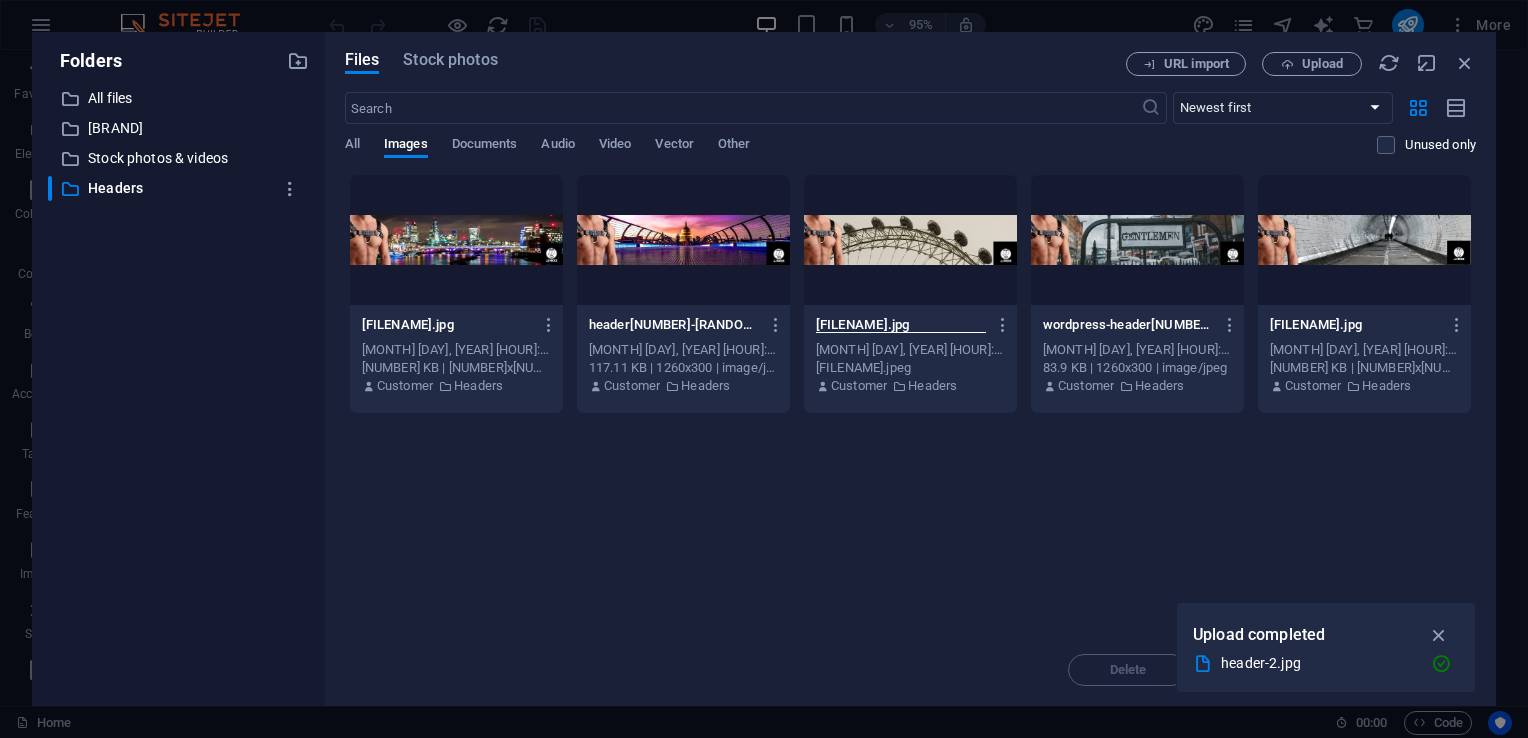 type on "[FILENAME].jpg" 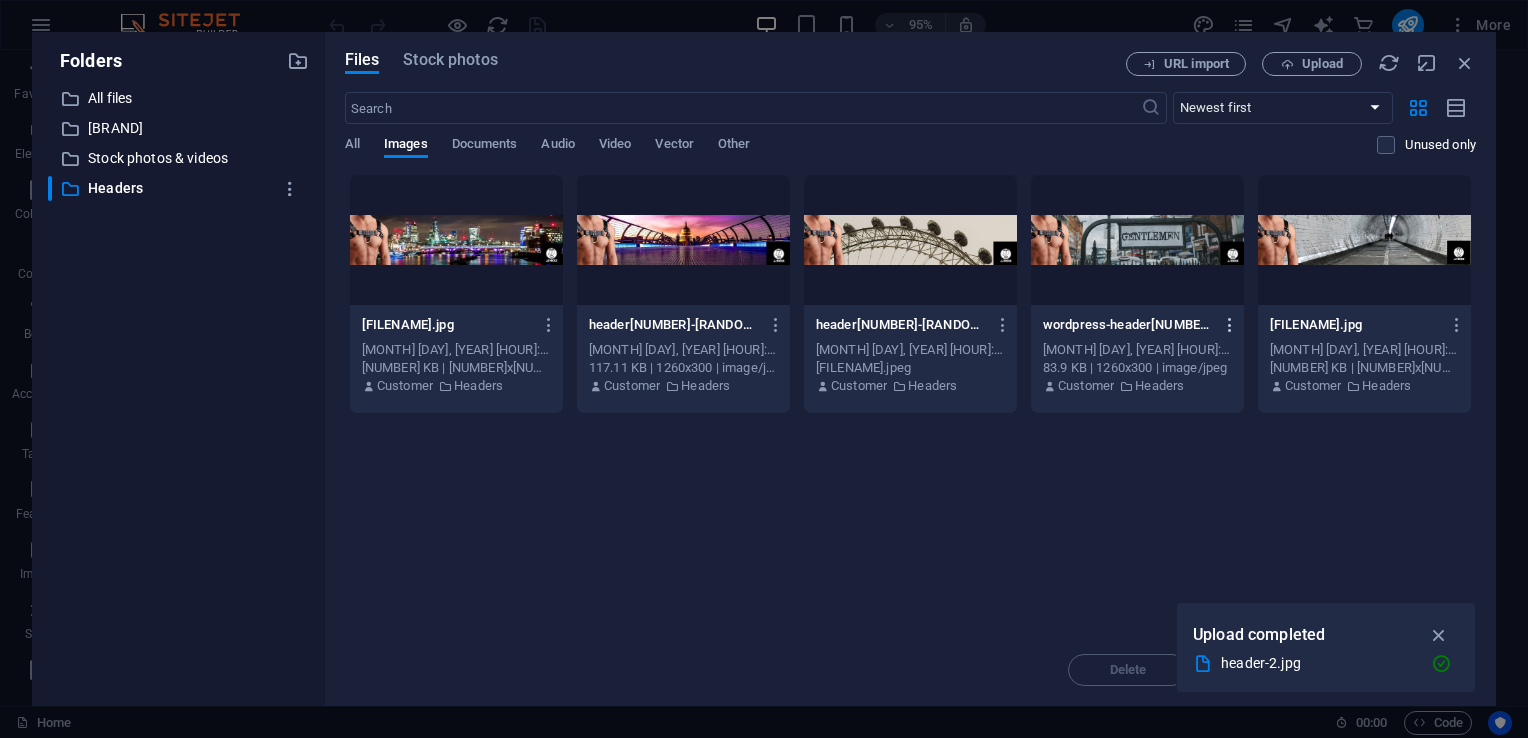 click at bounding box center (1230, 325) 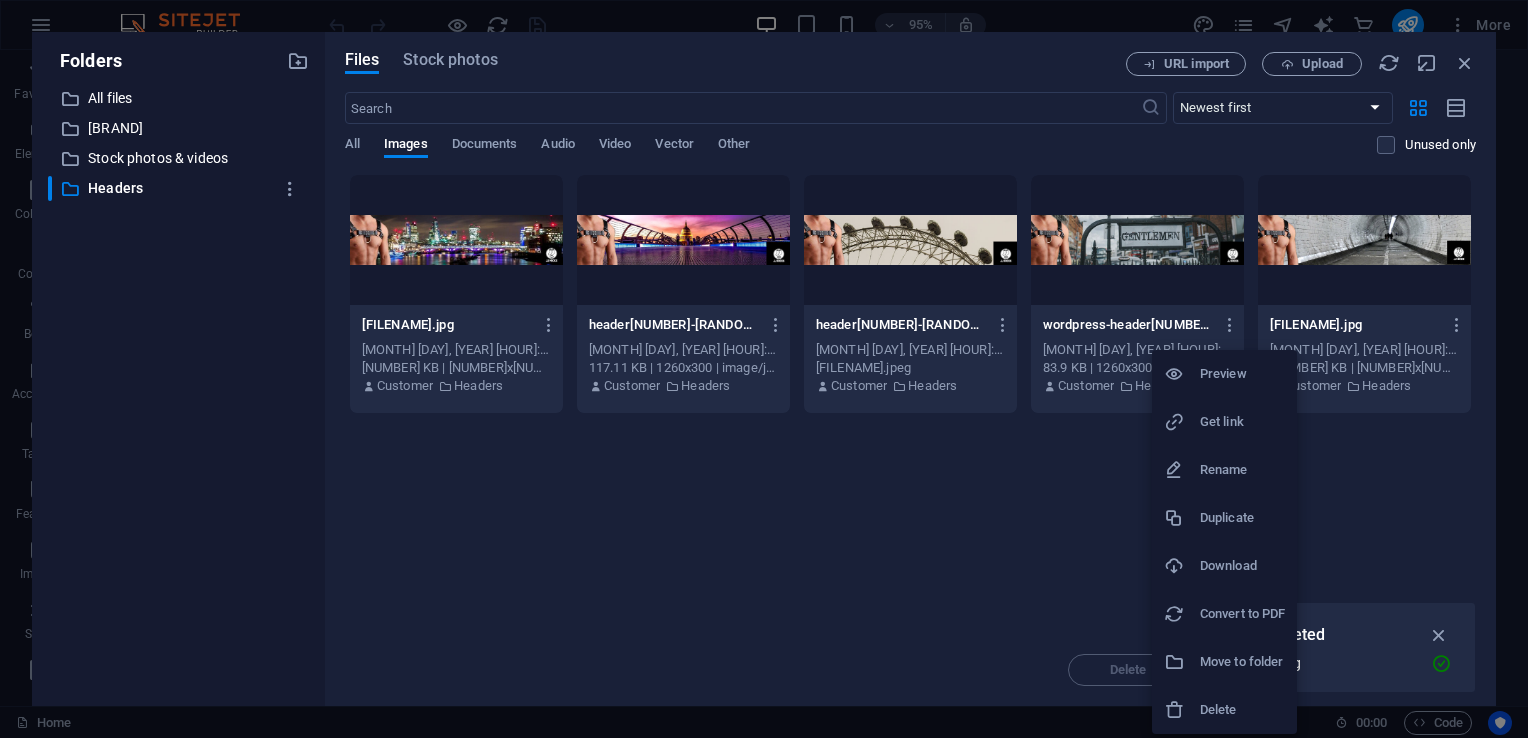 click on "Rename" at bounding box center [1242, 470] 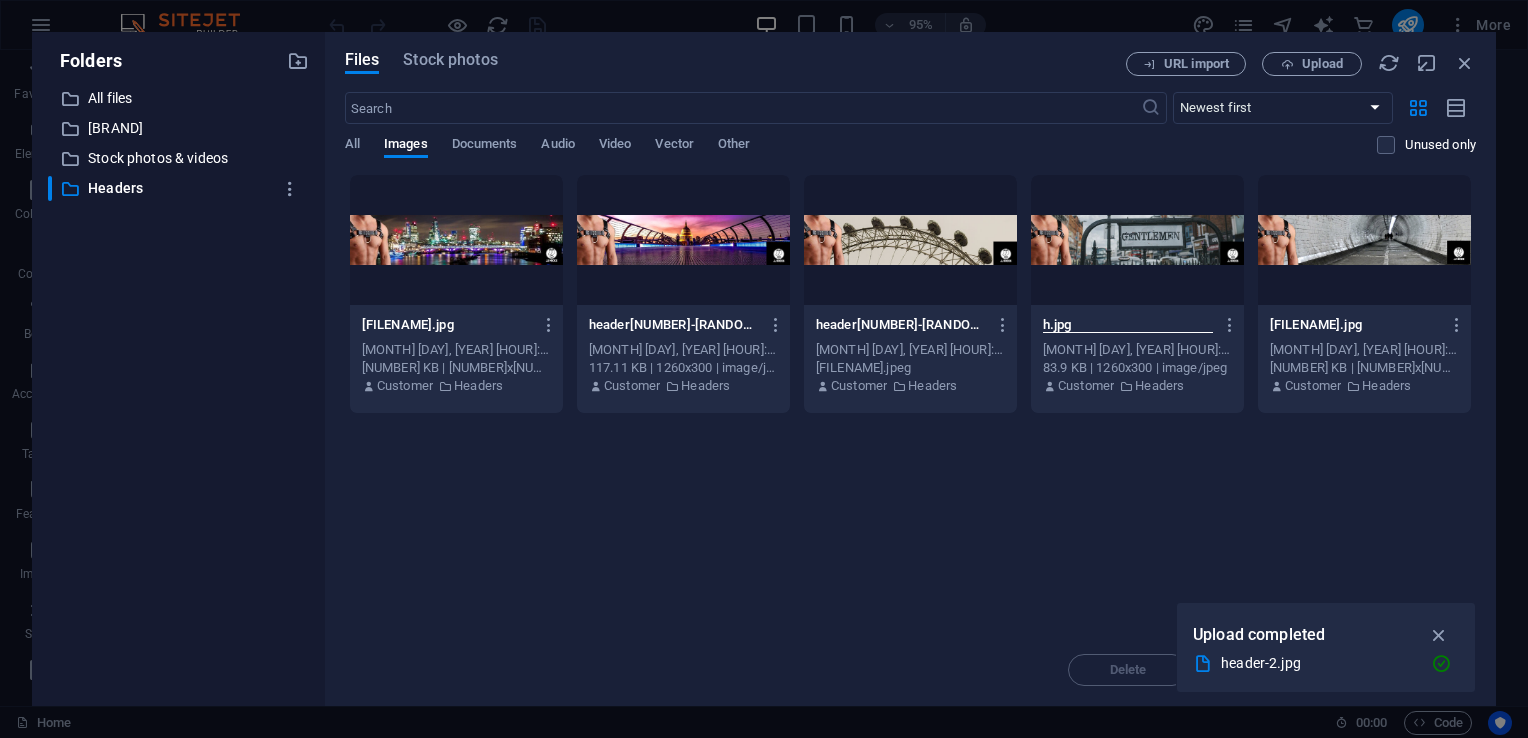 scroll, scrollTop: 0, scrollLeft: 0, axis: both 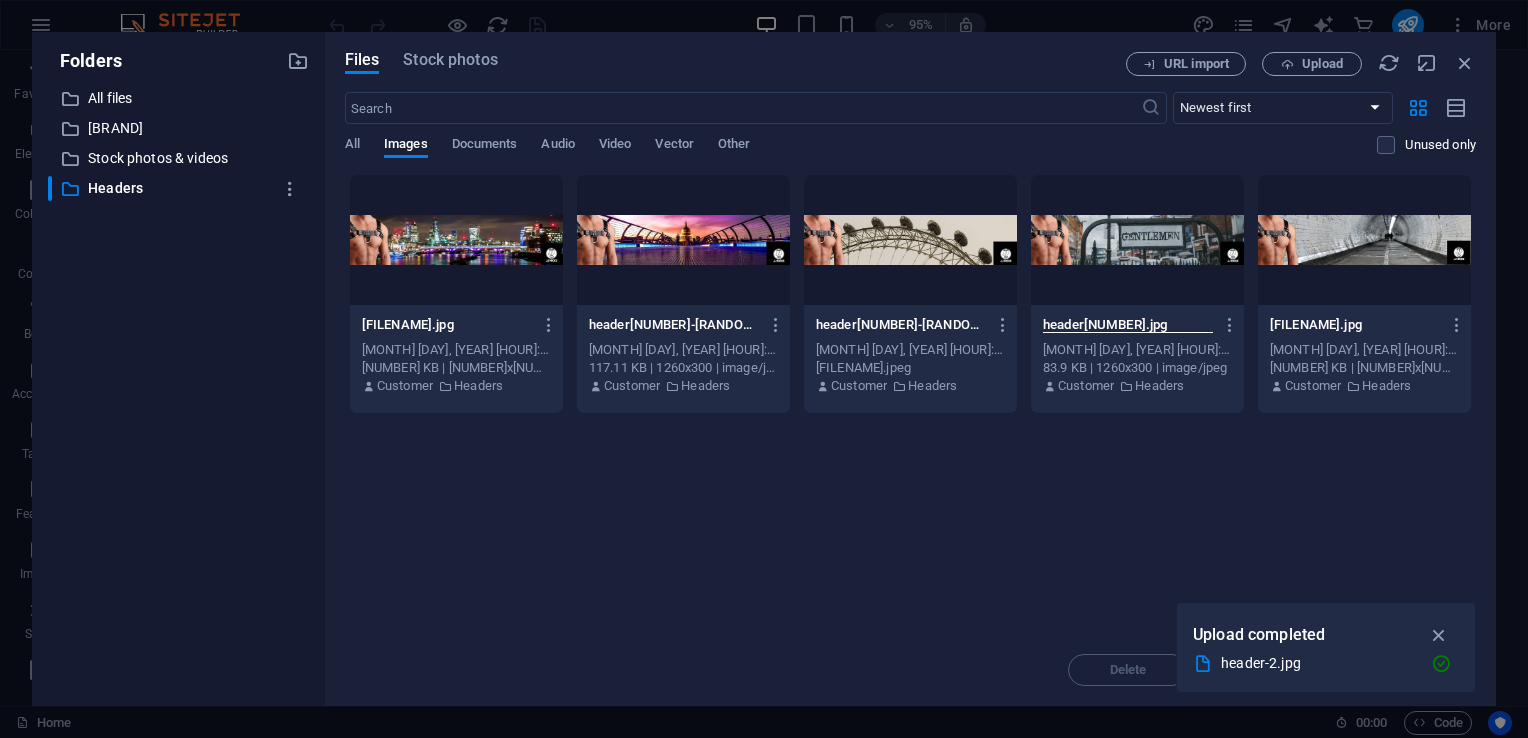 type on "header[NUMBER].jpg" 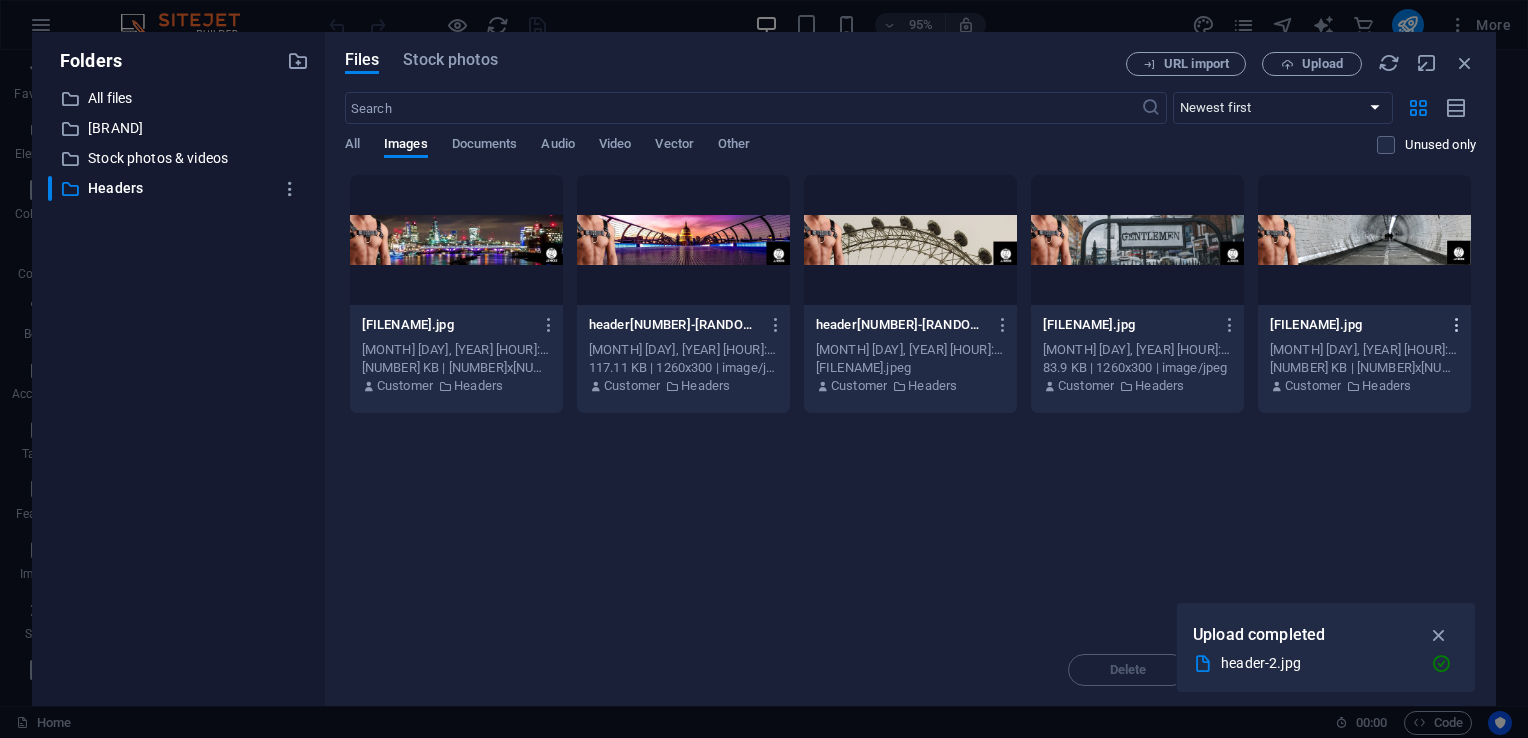click at bounding box center (1457, 325) 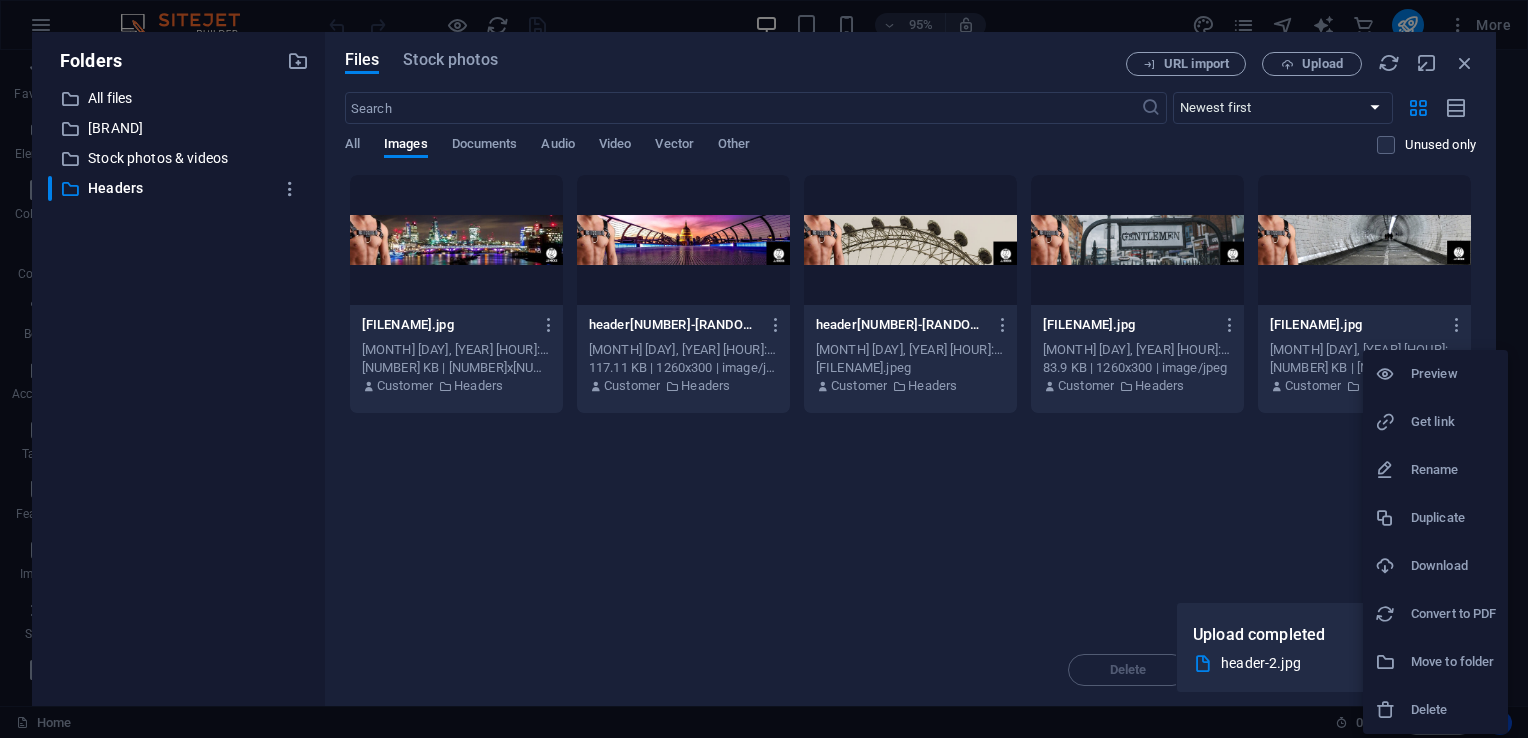 click on "Rename" at bounding box center (1453, 470) 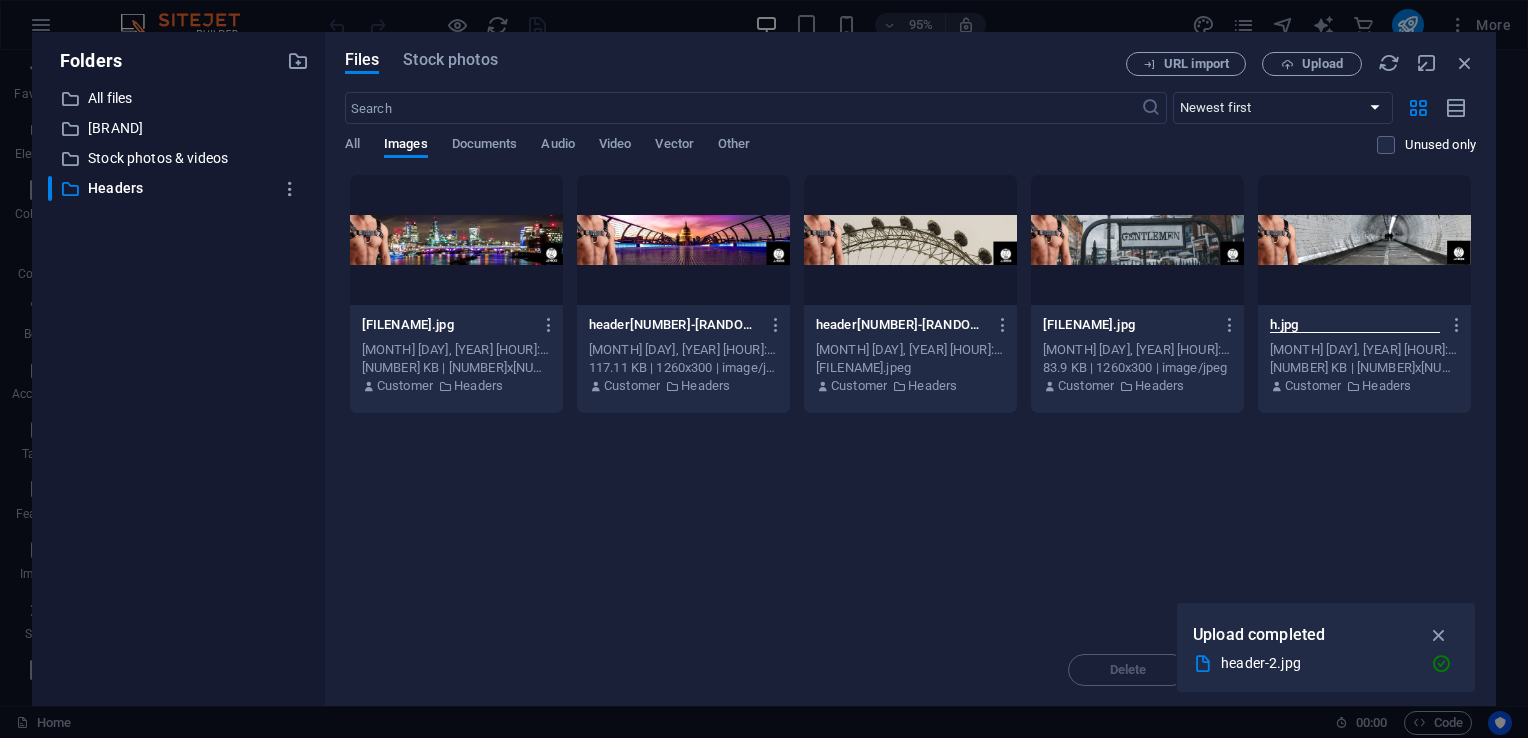 scroll, scrollTop: 0, scrollLeft: 0, axis: both 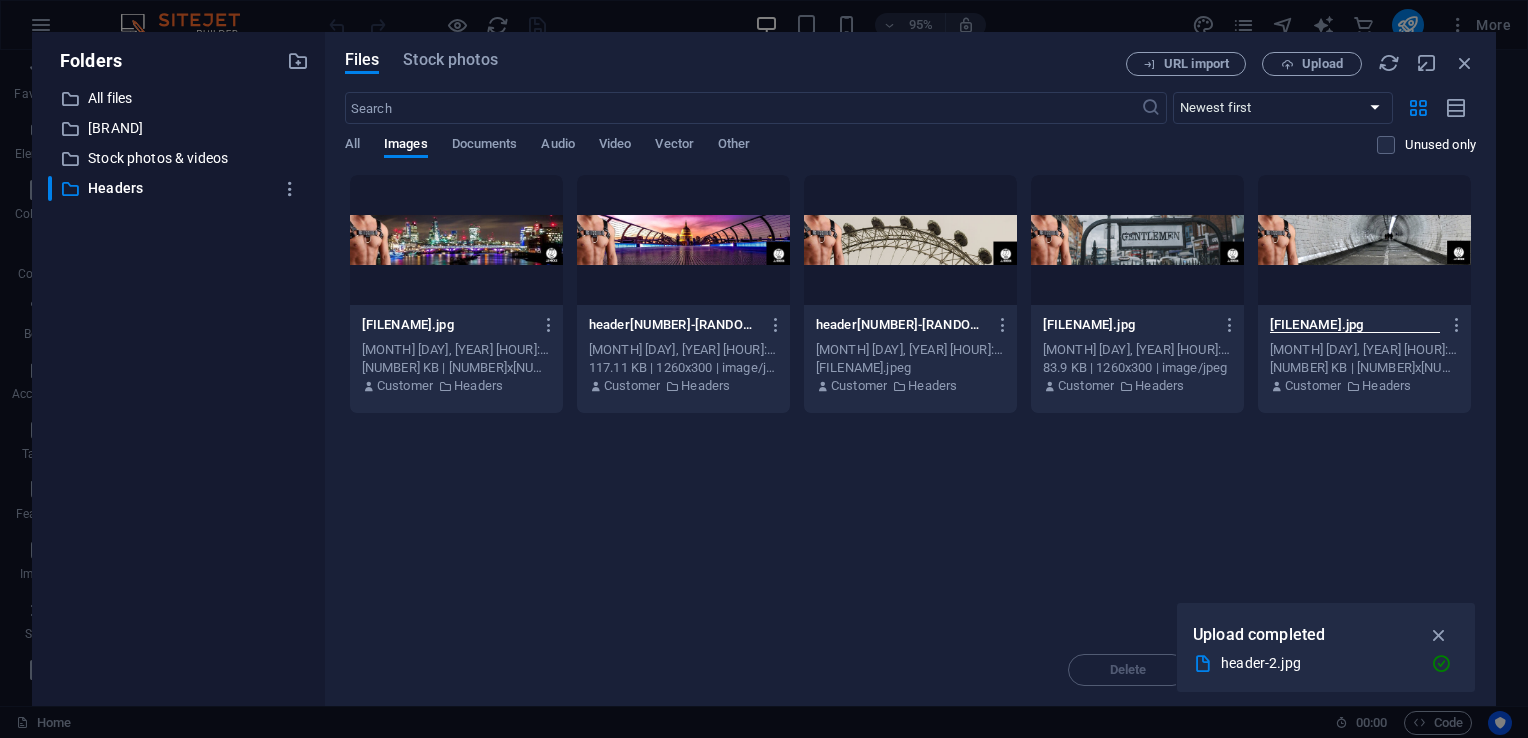 type on "[FILENAME].jpg" 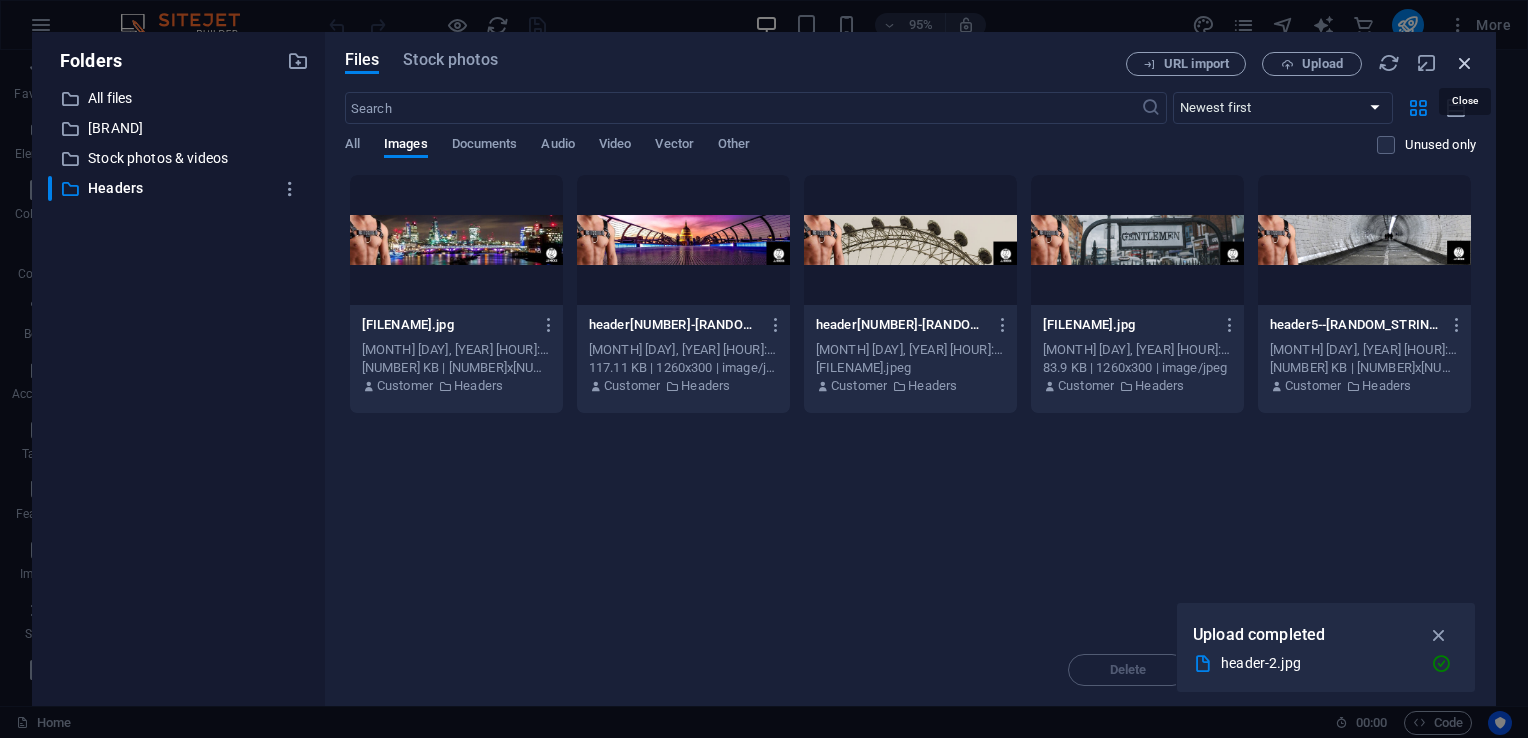 click at bounding box center (1465, 63) 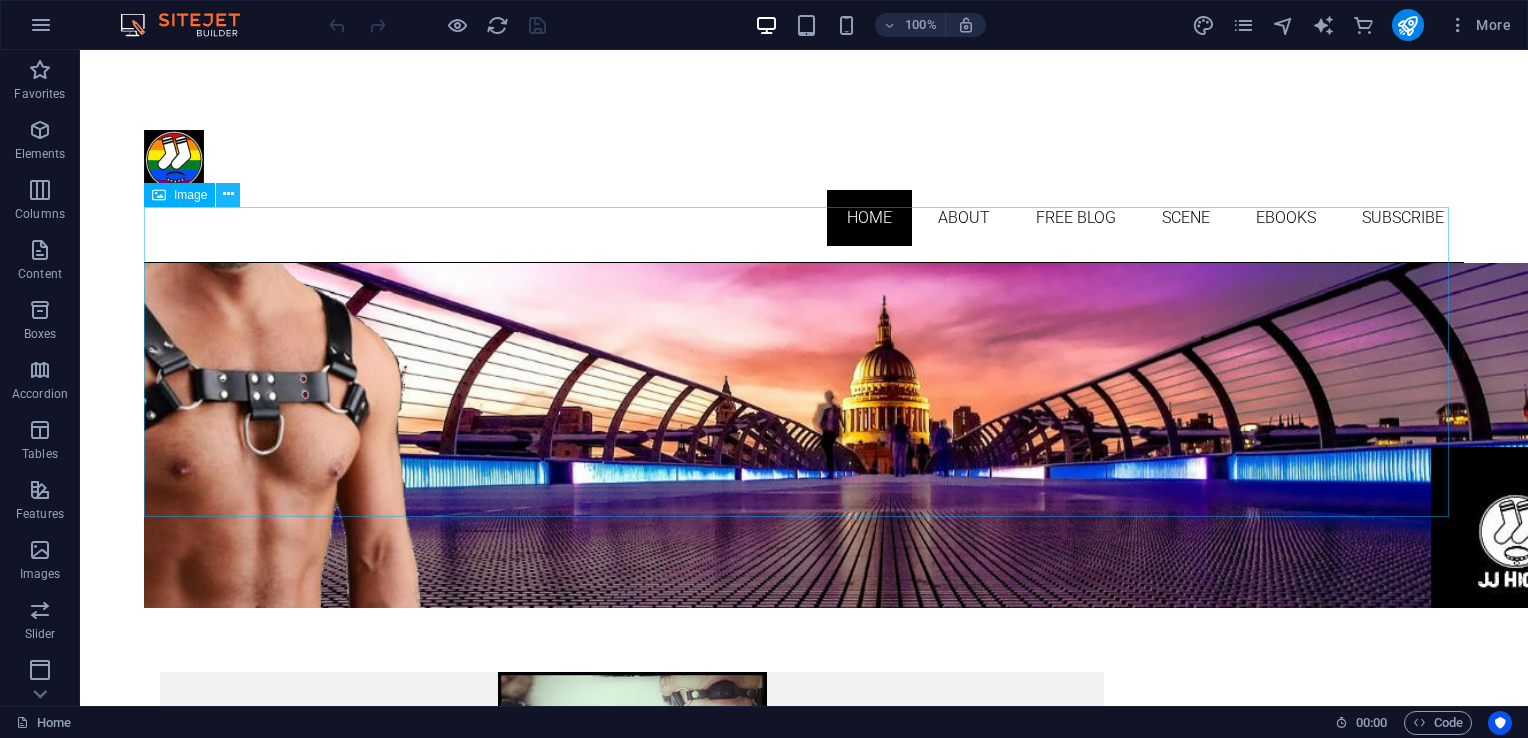 click at bounding box center (228, 194) 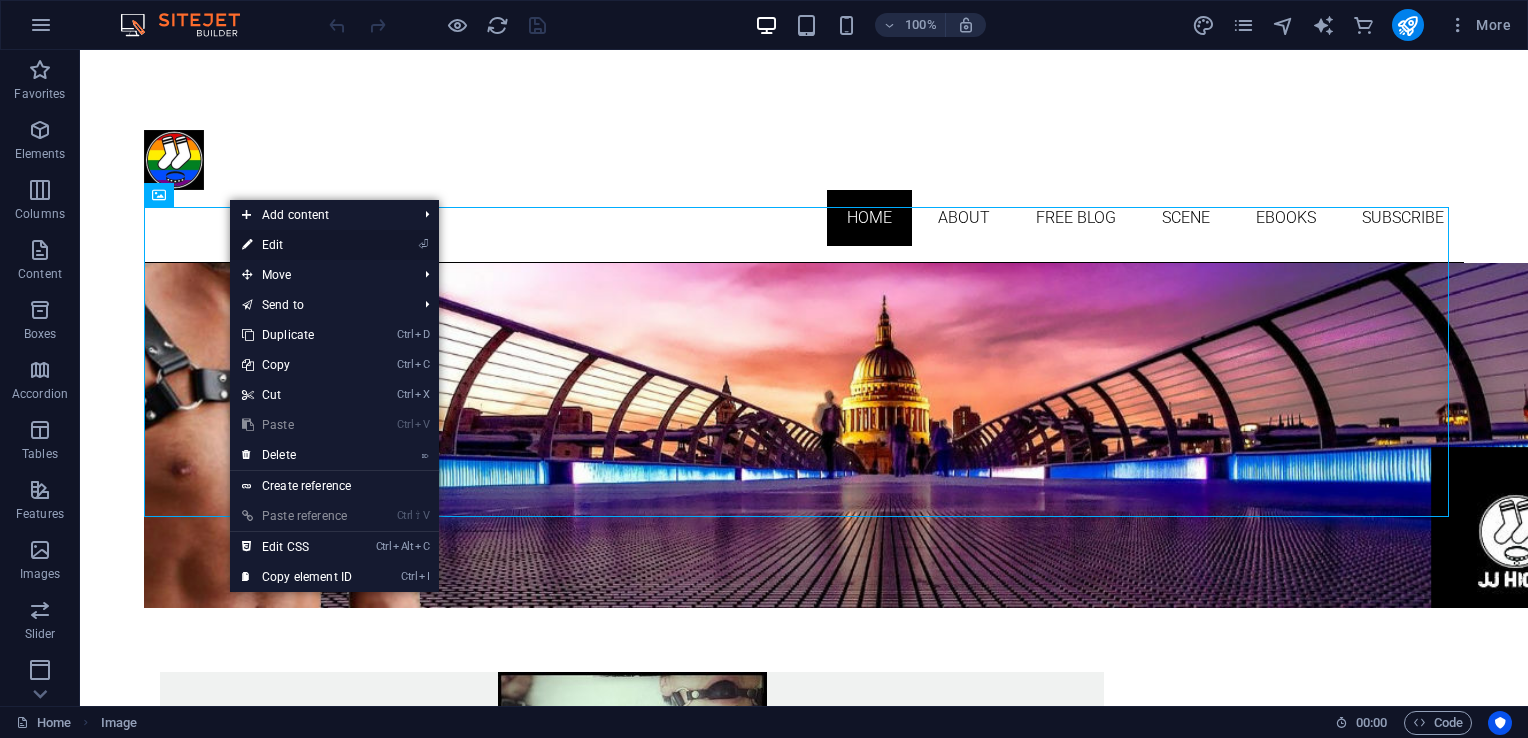 click on "⏎  Edit" at bounding box center [297, 245] 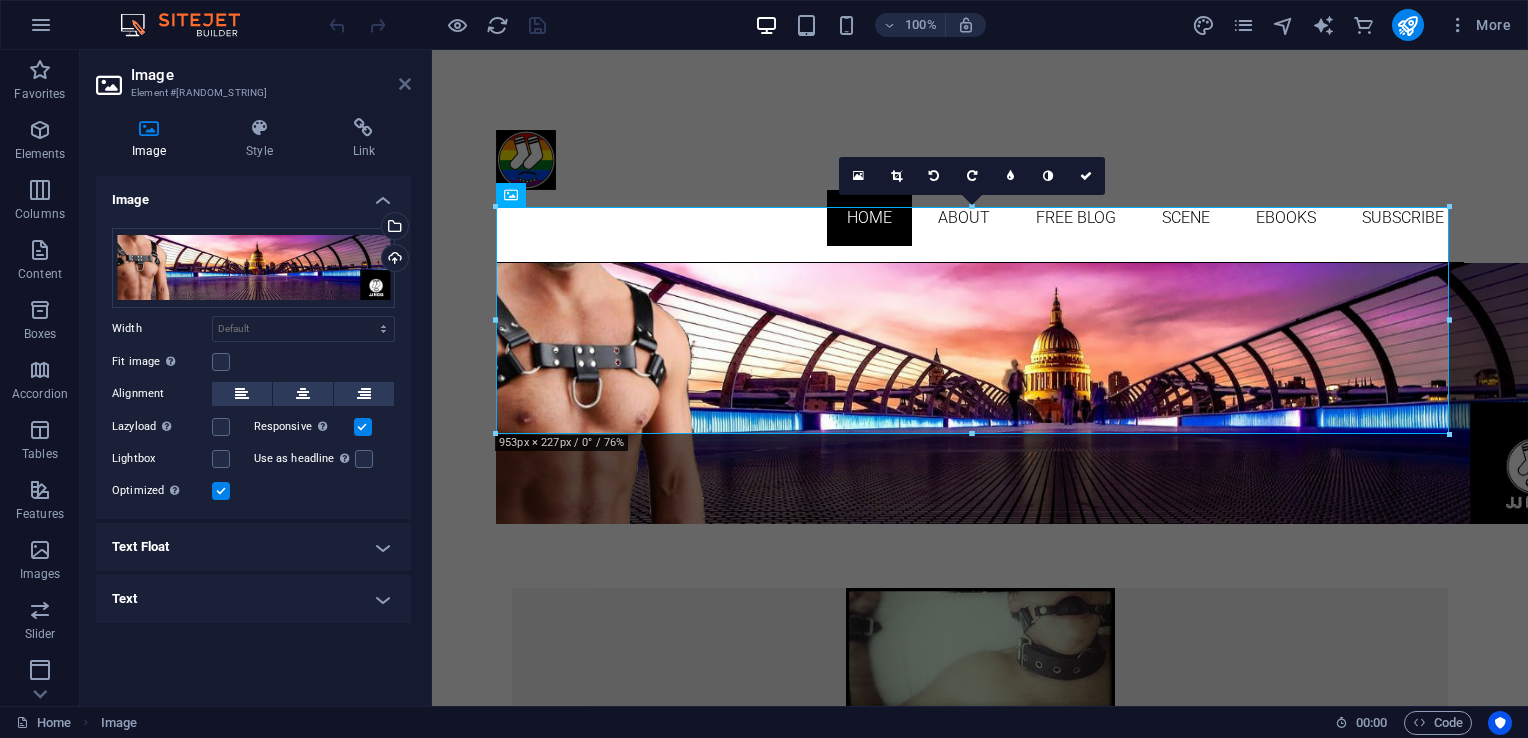 click at bounding box center [405, 84] 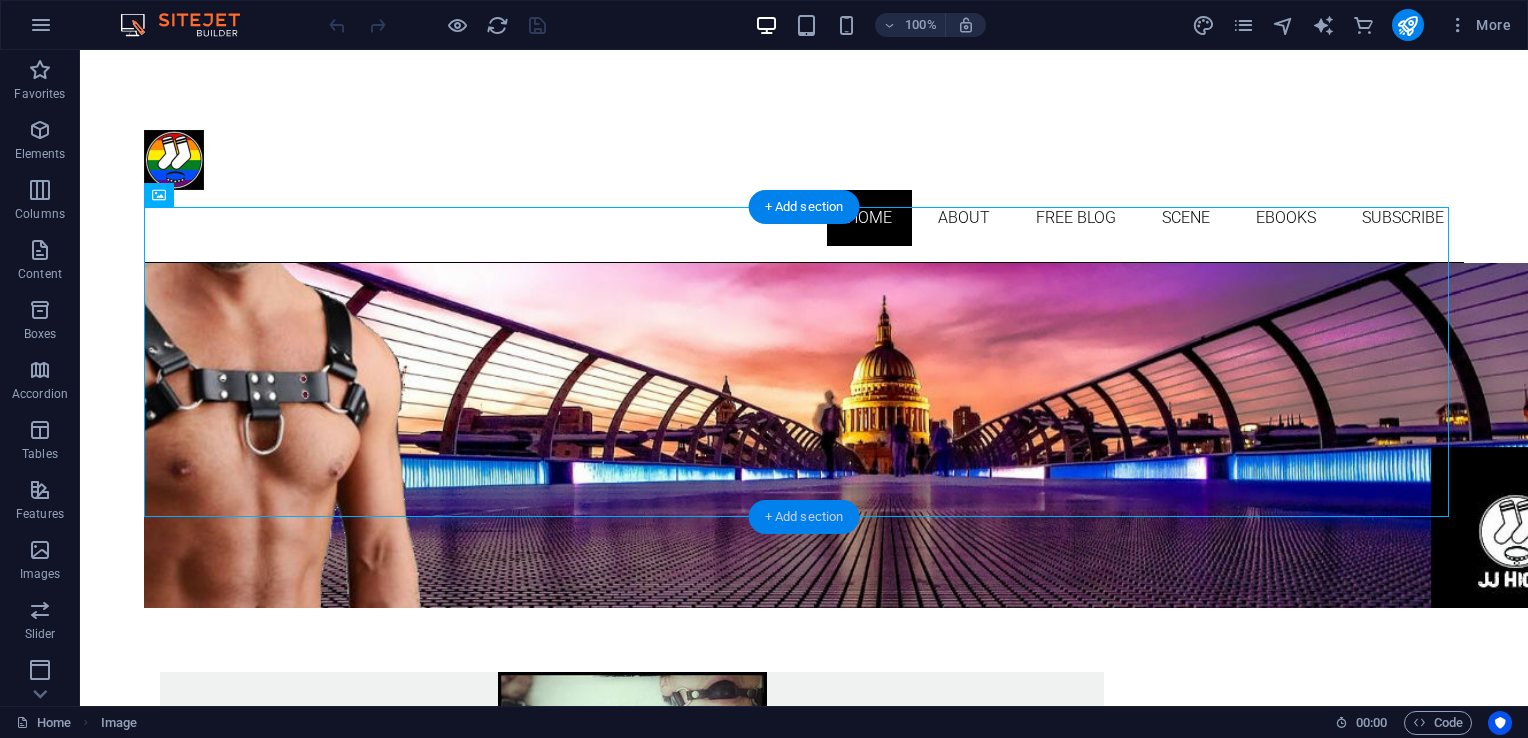 click on "+ Add section" at bounding box center [804, 517] 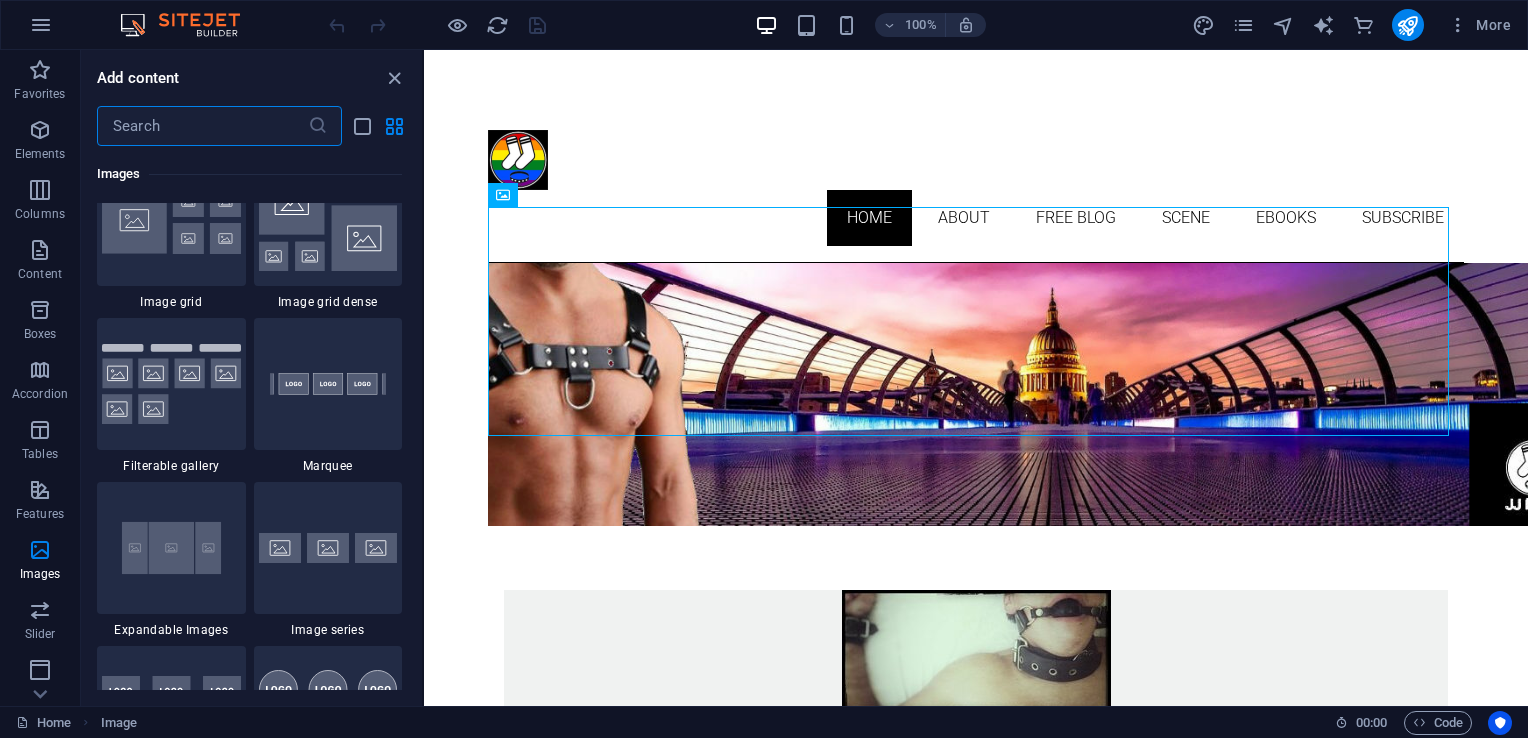 scroll, scrollTop: 10673, scrollLeft: 0, axis: vertical 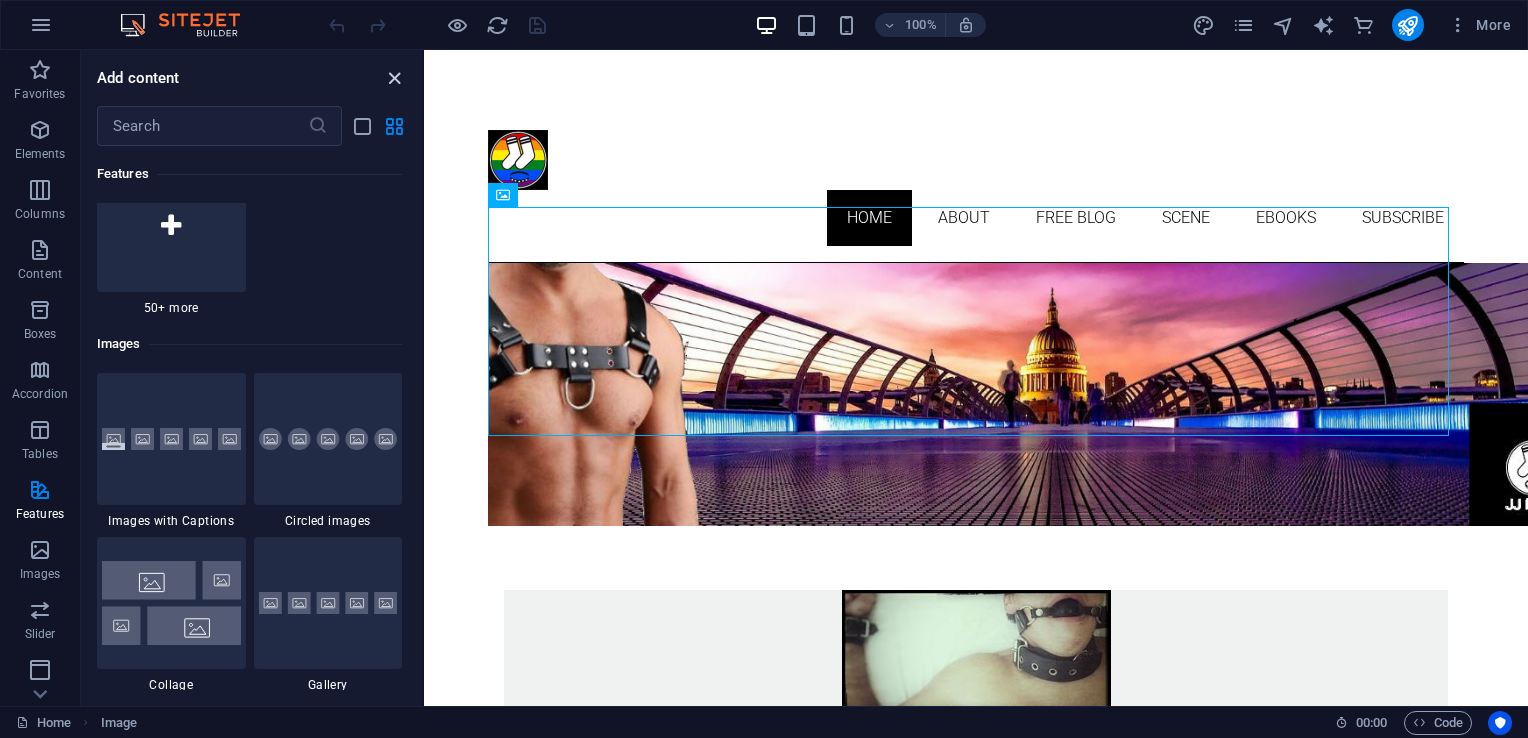 click at bounding box center (394, 78) 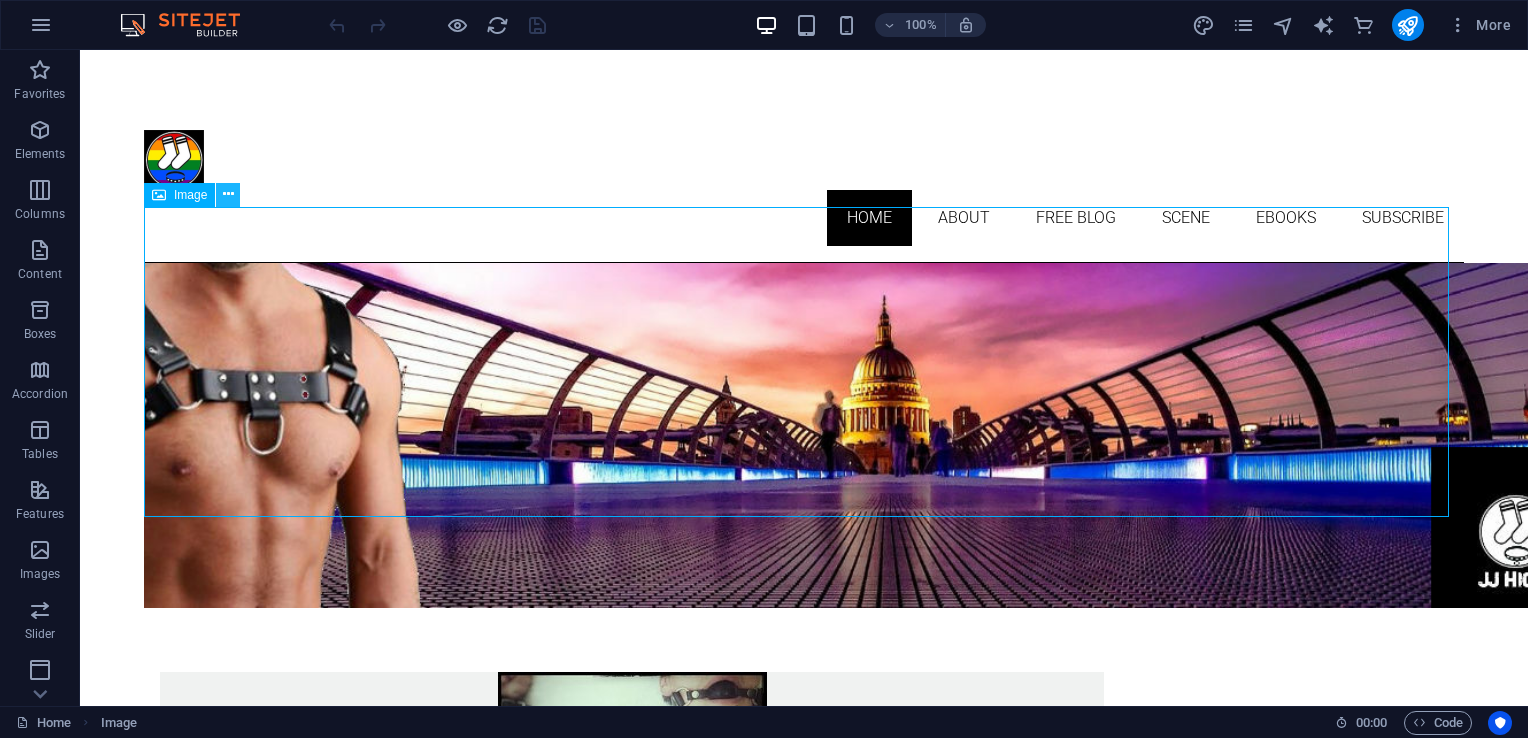 click at bounding box center [228, 194] 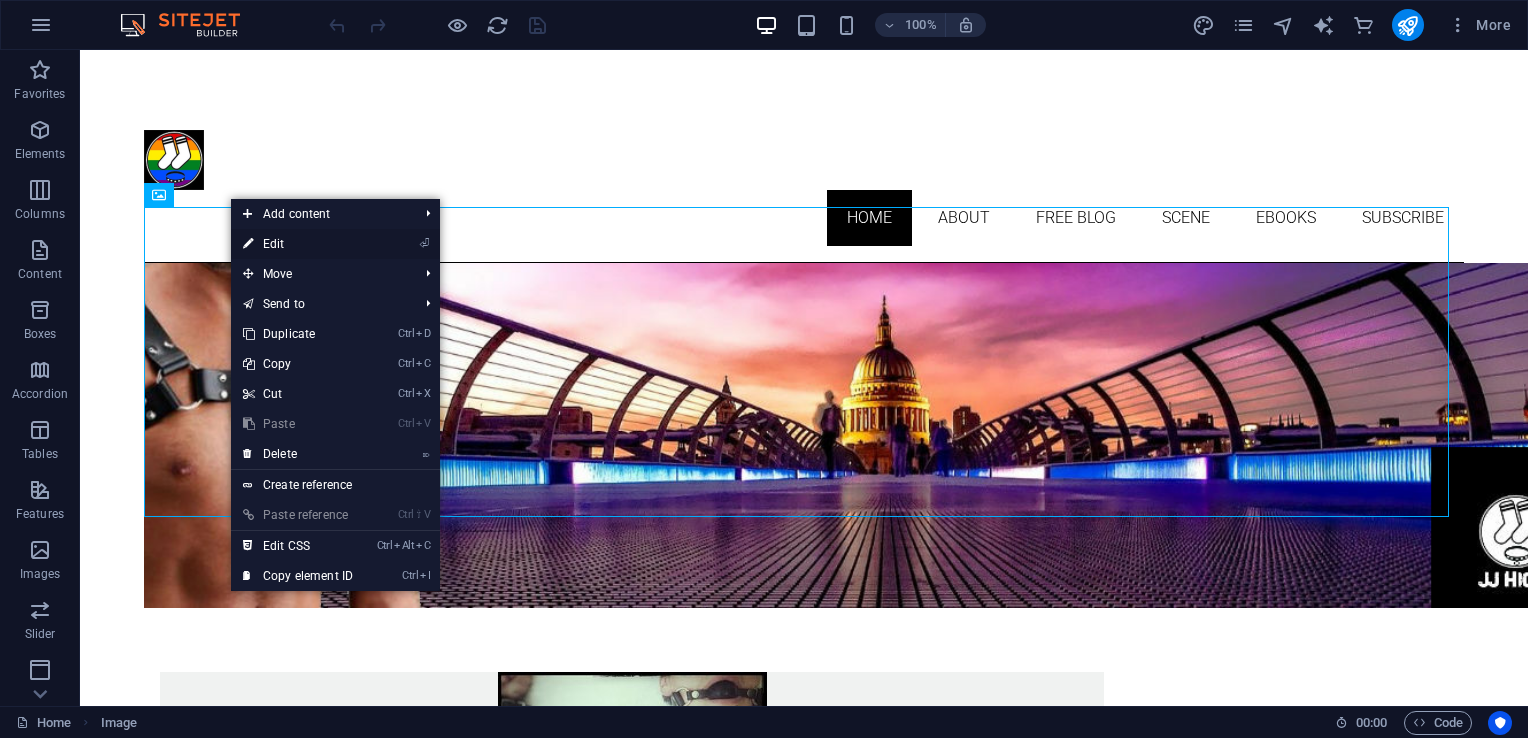 click on "⏎  Edit" at bounding box center (298, 244) 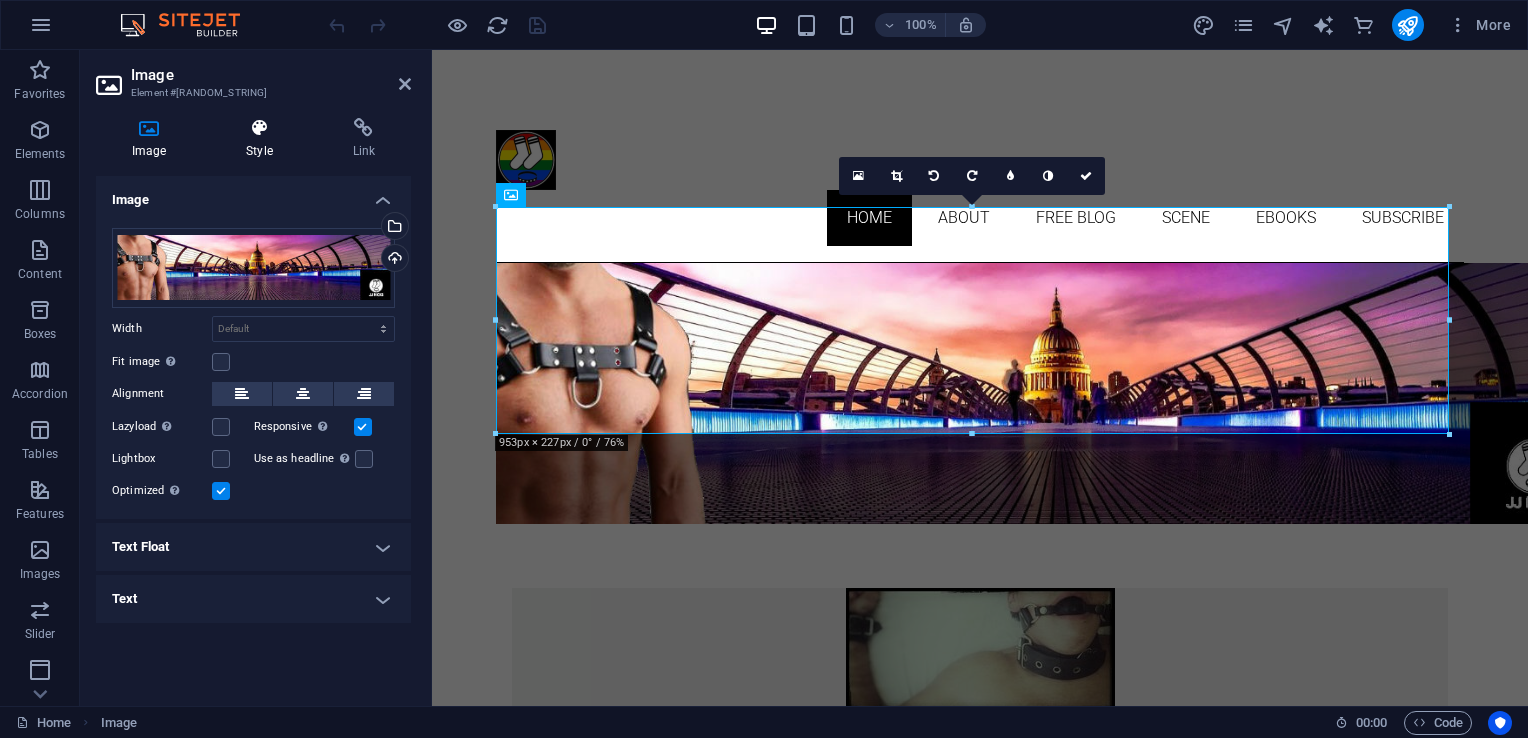 click at bounding box center [259, 128] 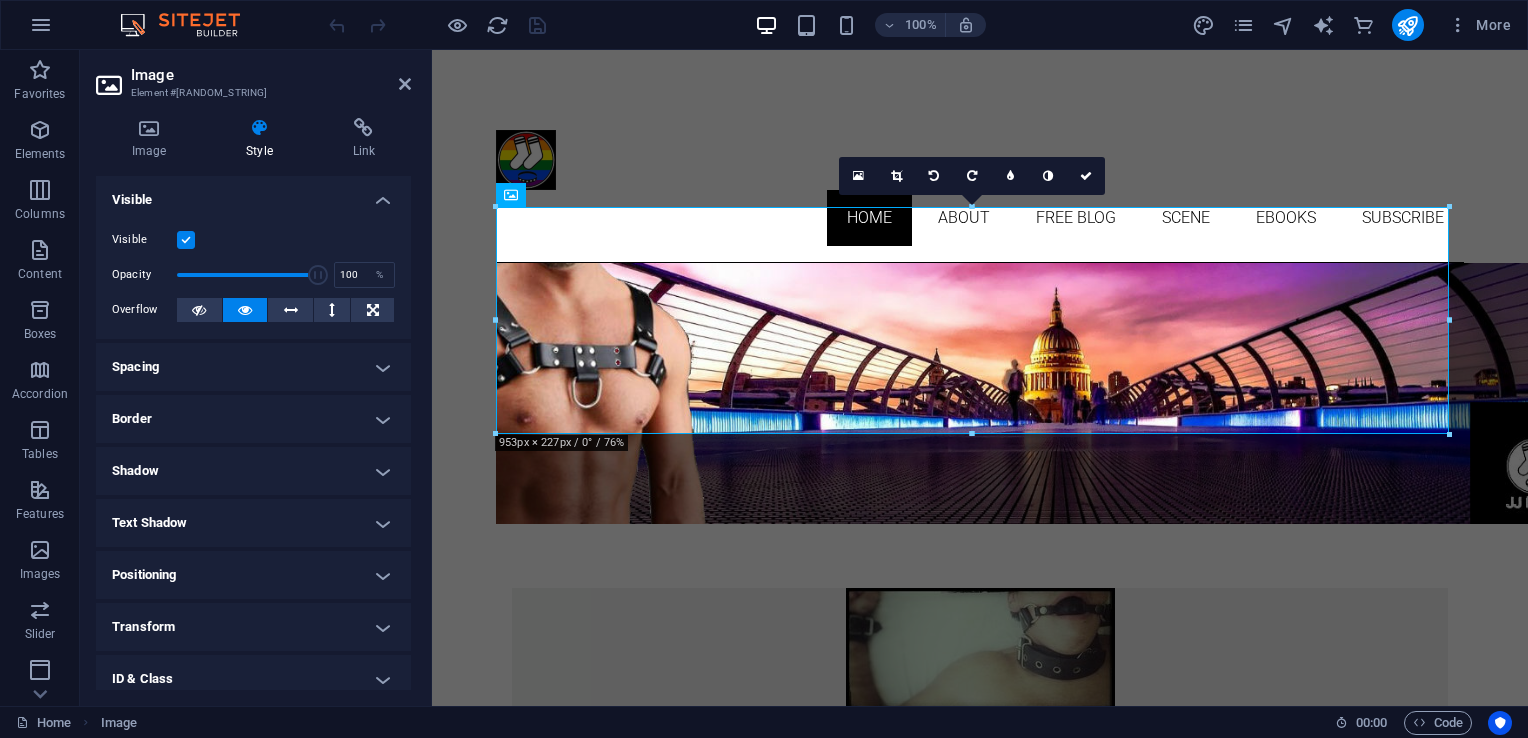 scroll, scrollTop: 116, scrollLeft: 0, axis: vertical 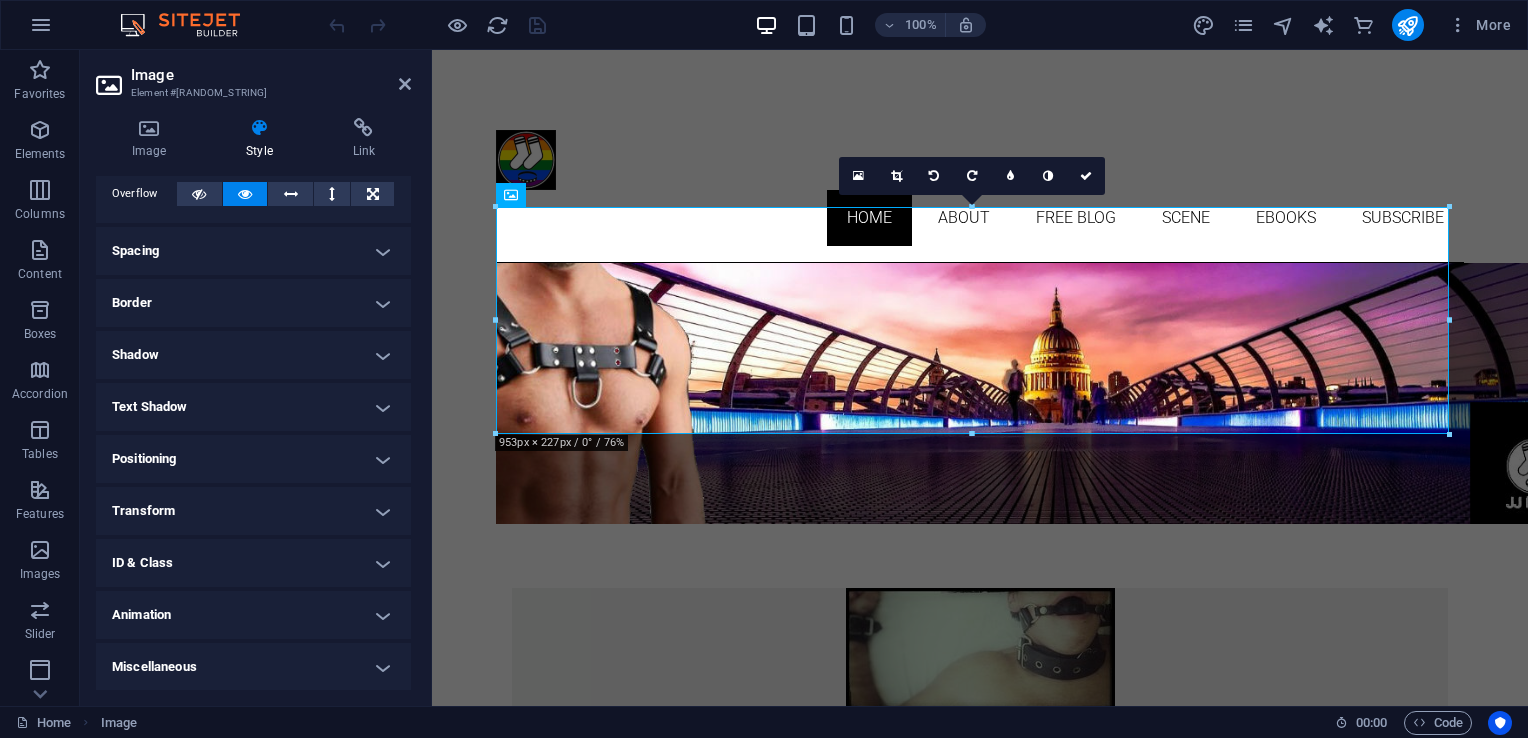 click on "Miscellaneous" at bounding box center [253, 667] 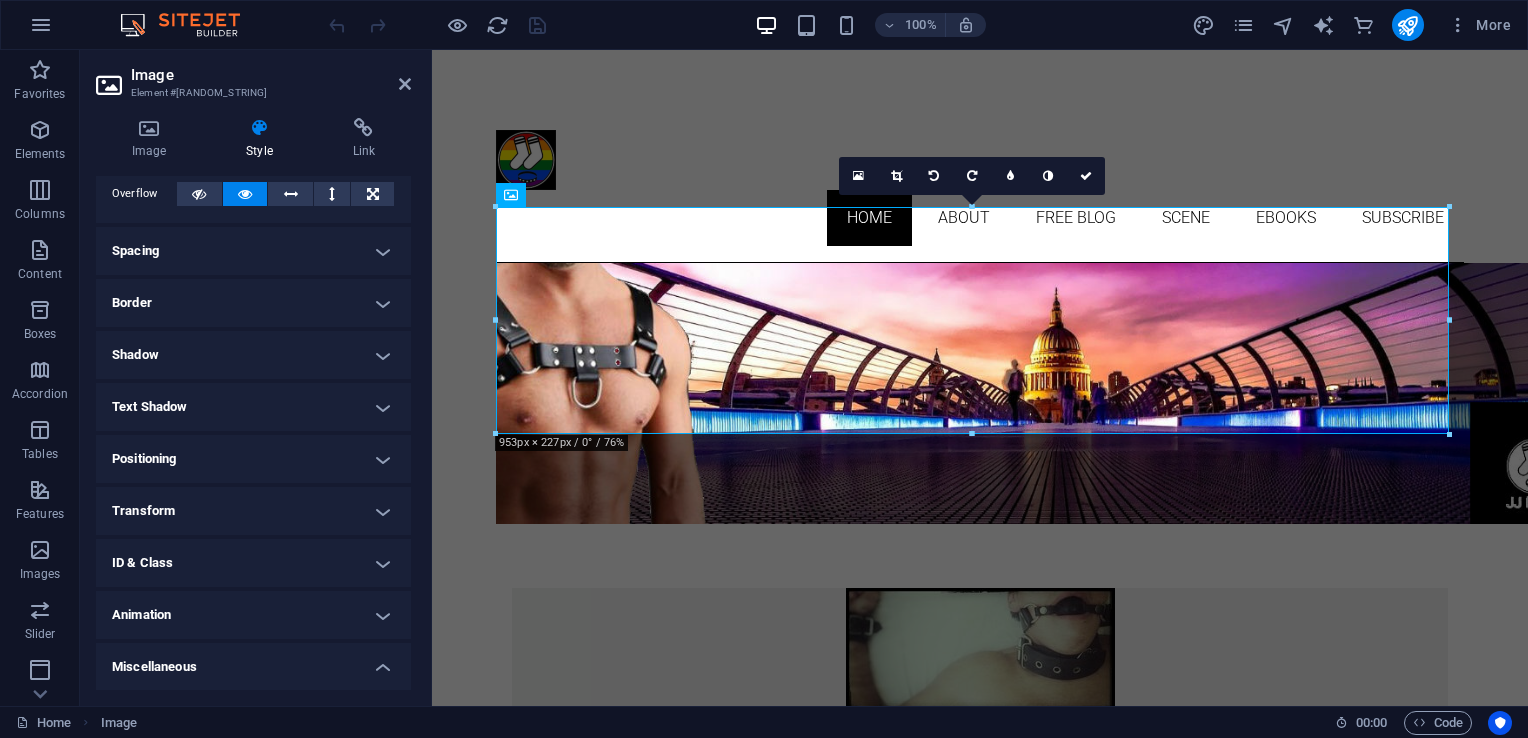 scroll, scrollTop: 239, scrollLeft: 0, axis: vertical 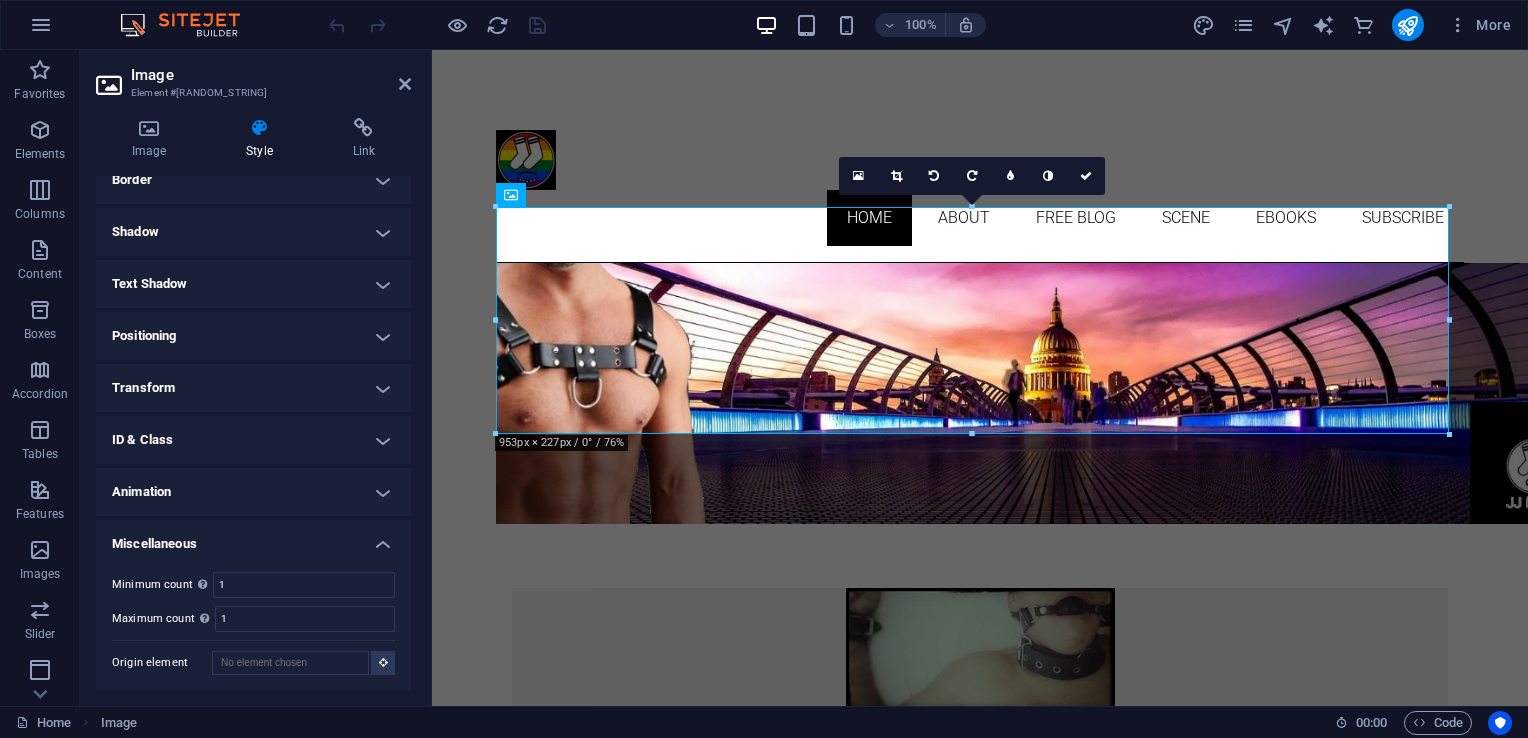 click on "Animation" at bounding box center [253, 492] 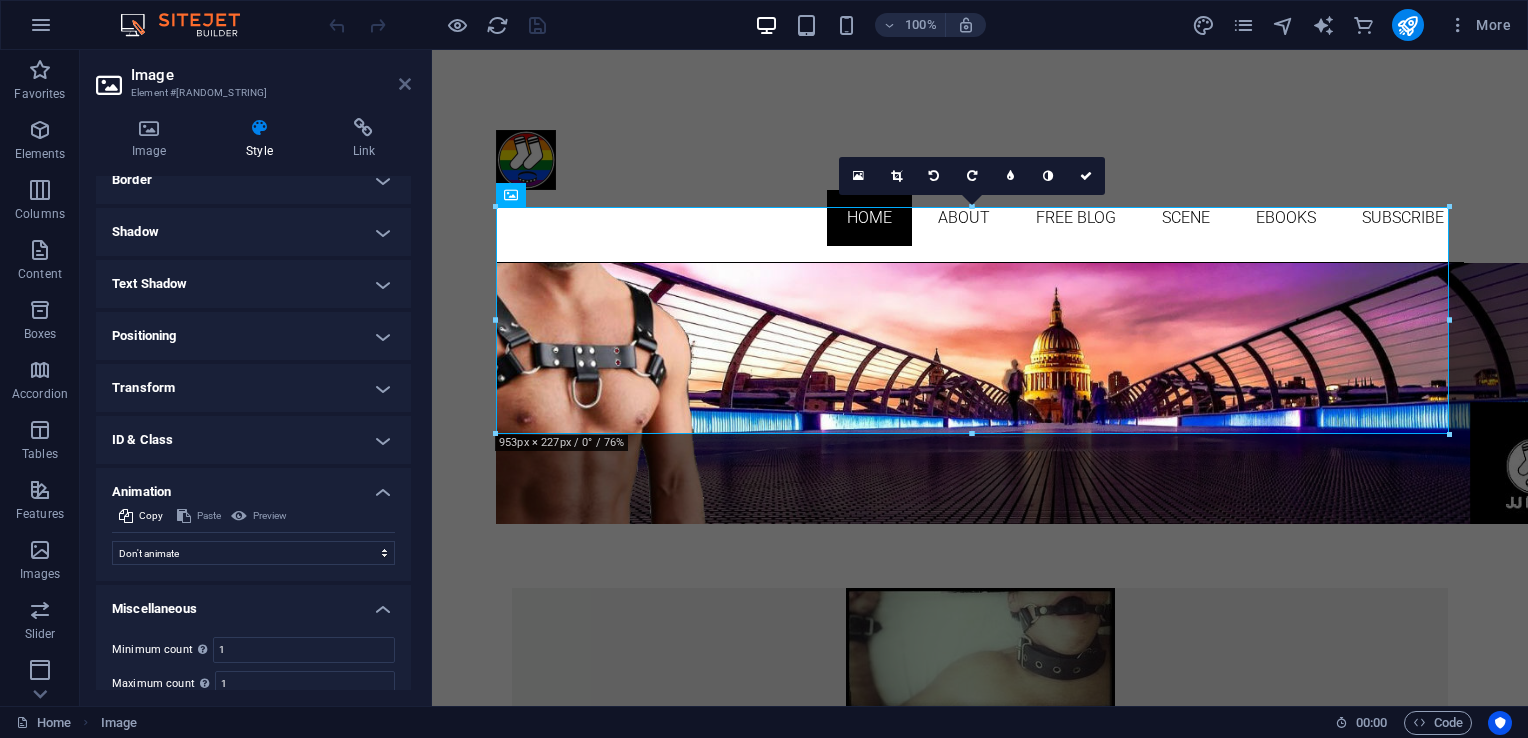 click at bounding box center [405, 84] 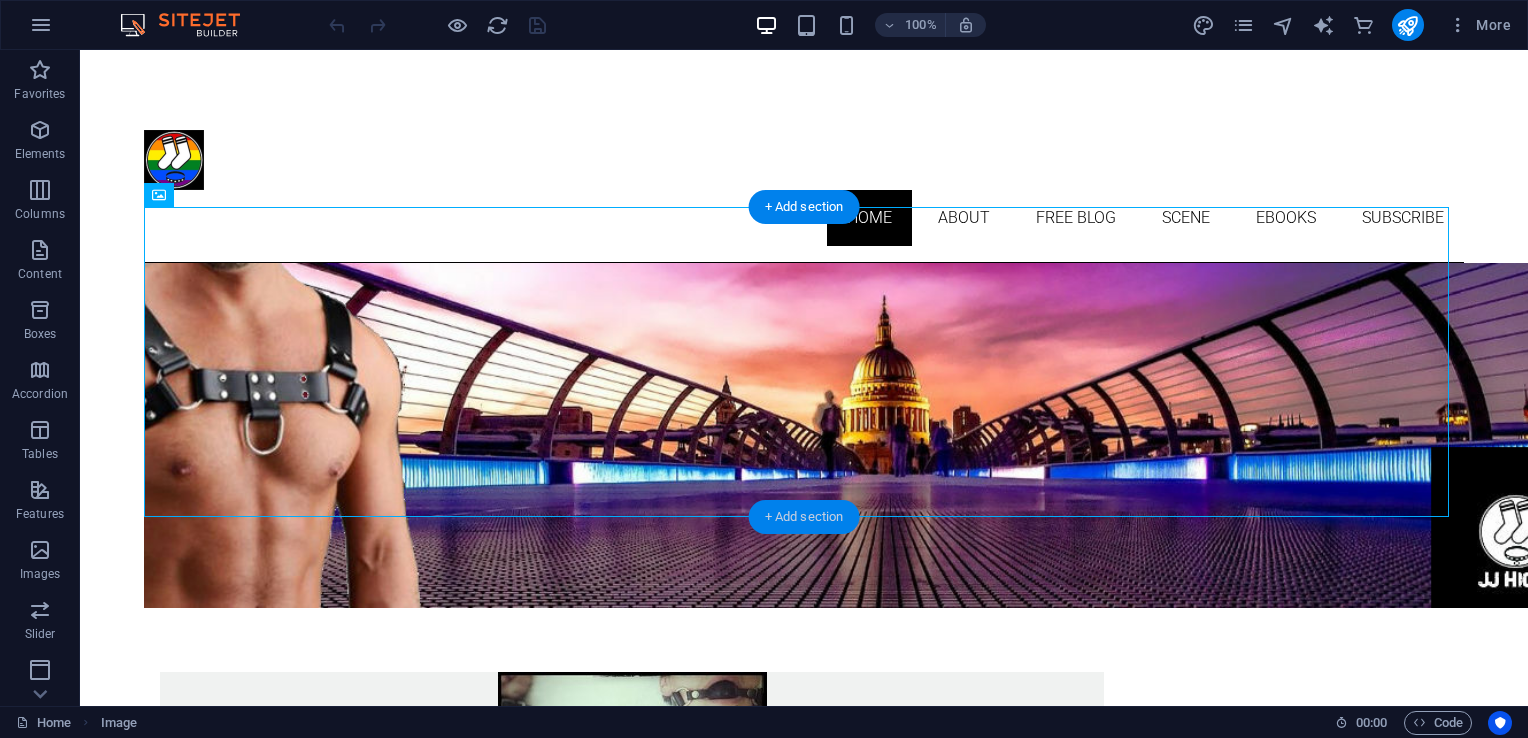 click on "+ Add section" at bounding box center (804, 517) 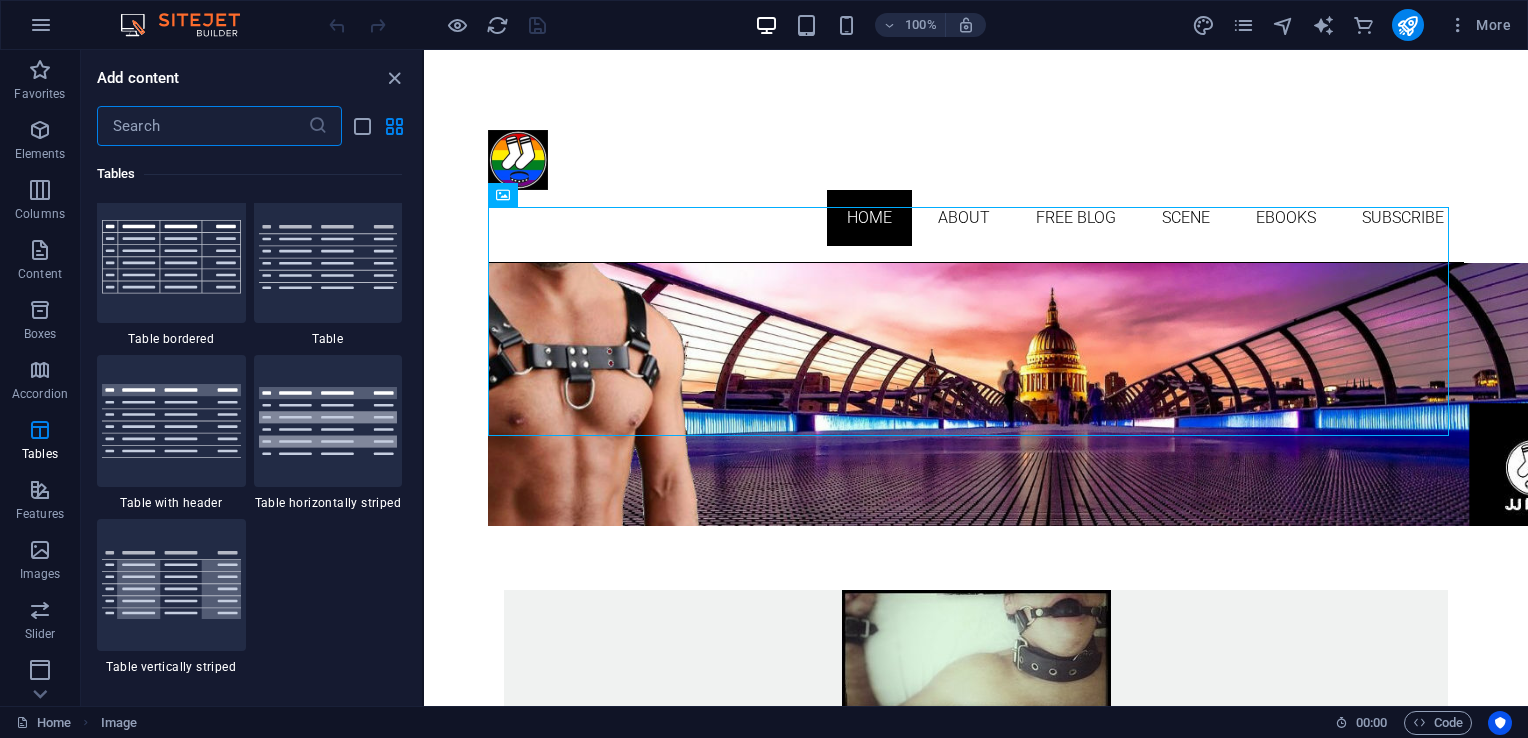 scroll, scrollTop: 7462, scrollLeft: 0, axis: vertical 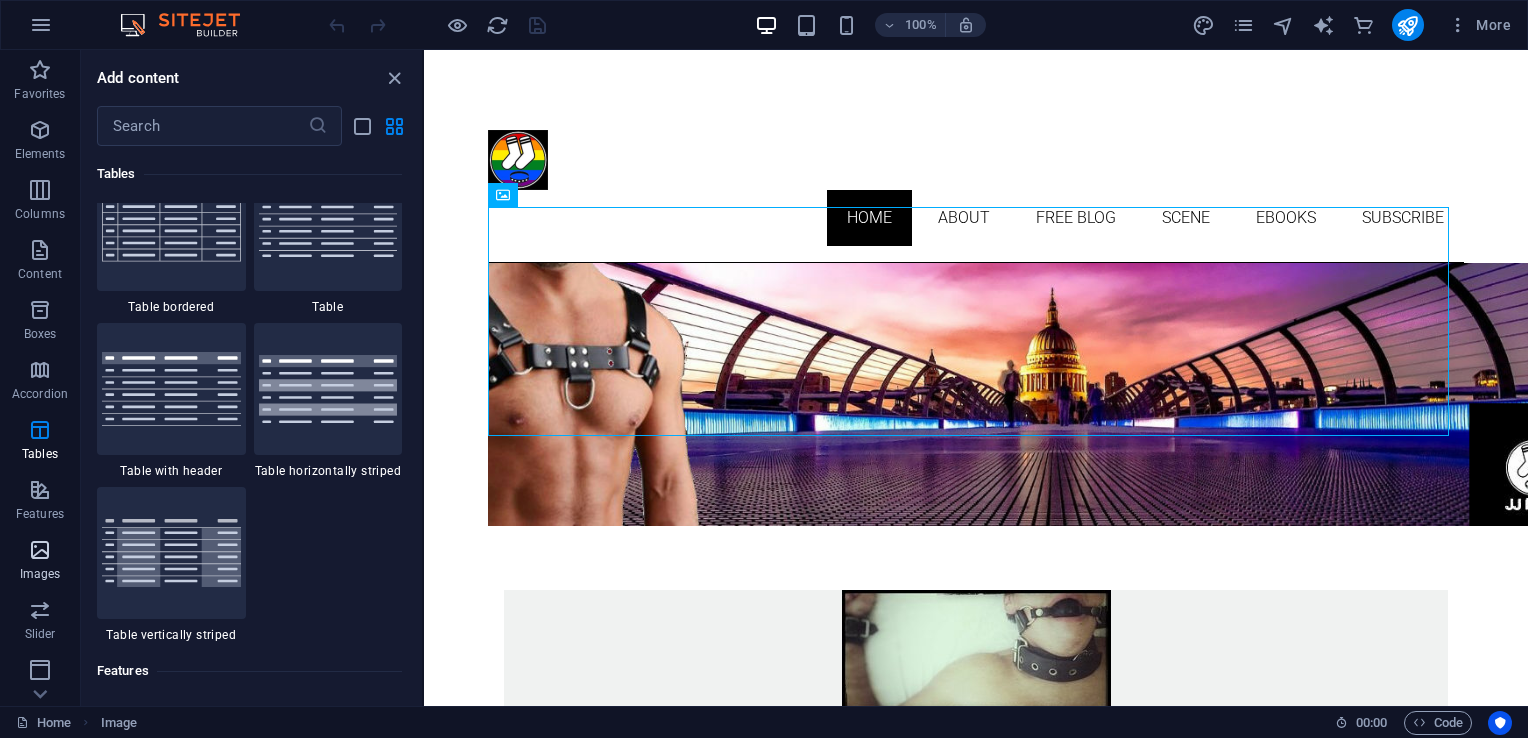 click on "Images" at bounding box center (40, 562) 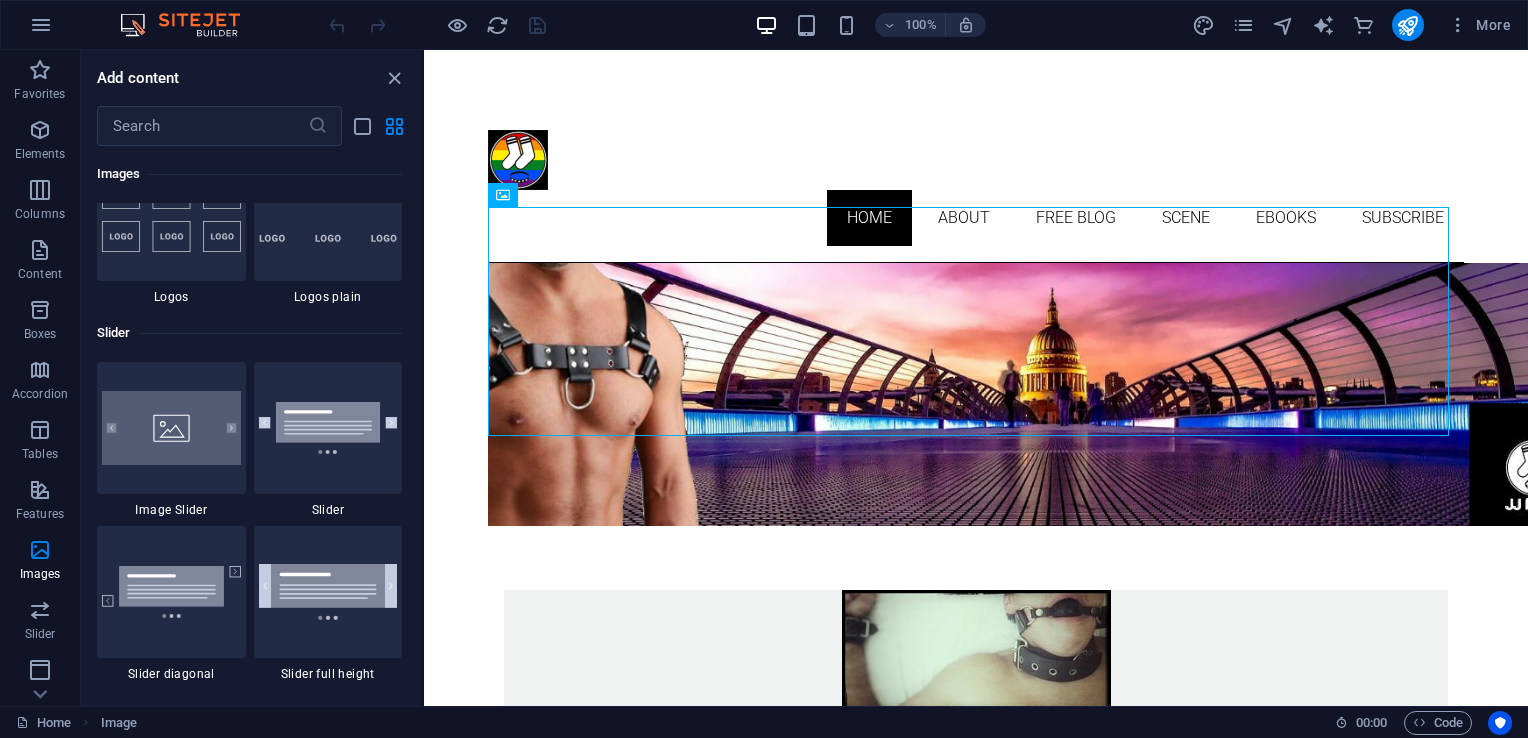 scroll, scrollTop: 11341, scrollLeft: 0, axis: vertical 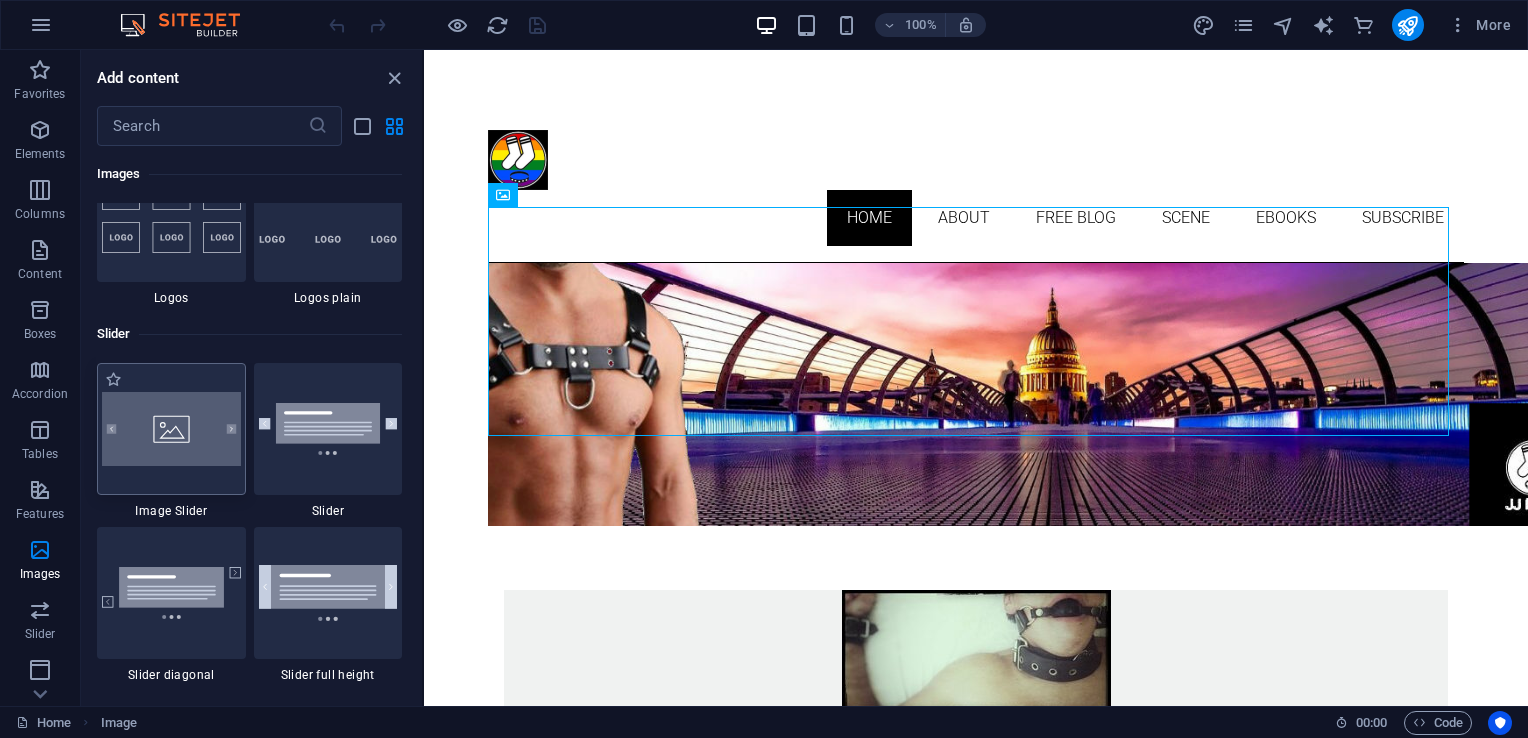 click at bounding box center [171, 429] 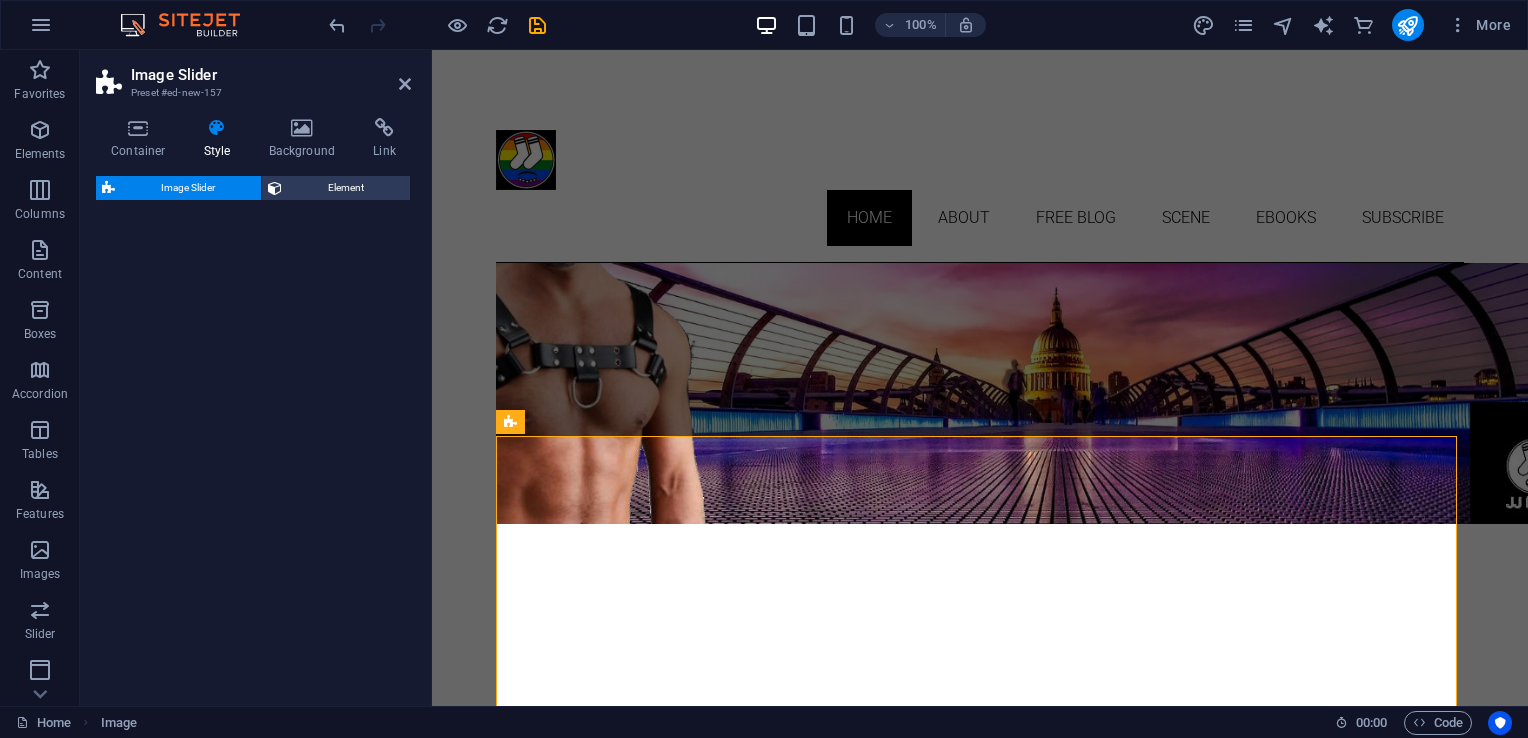 select on "rem" 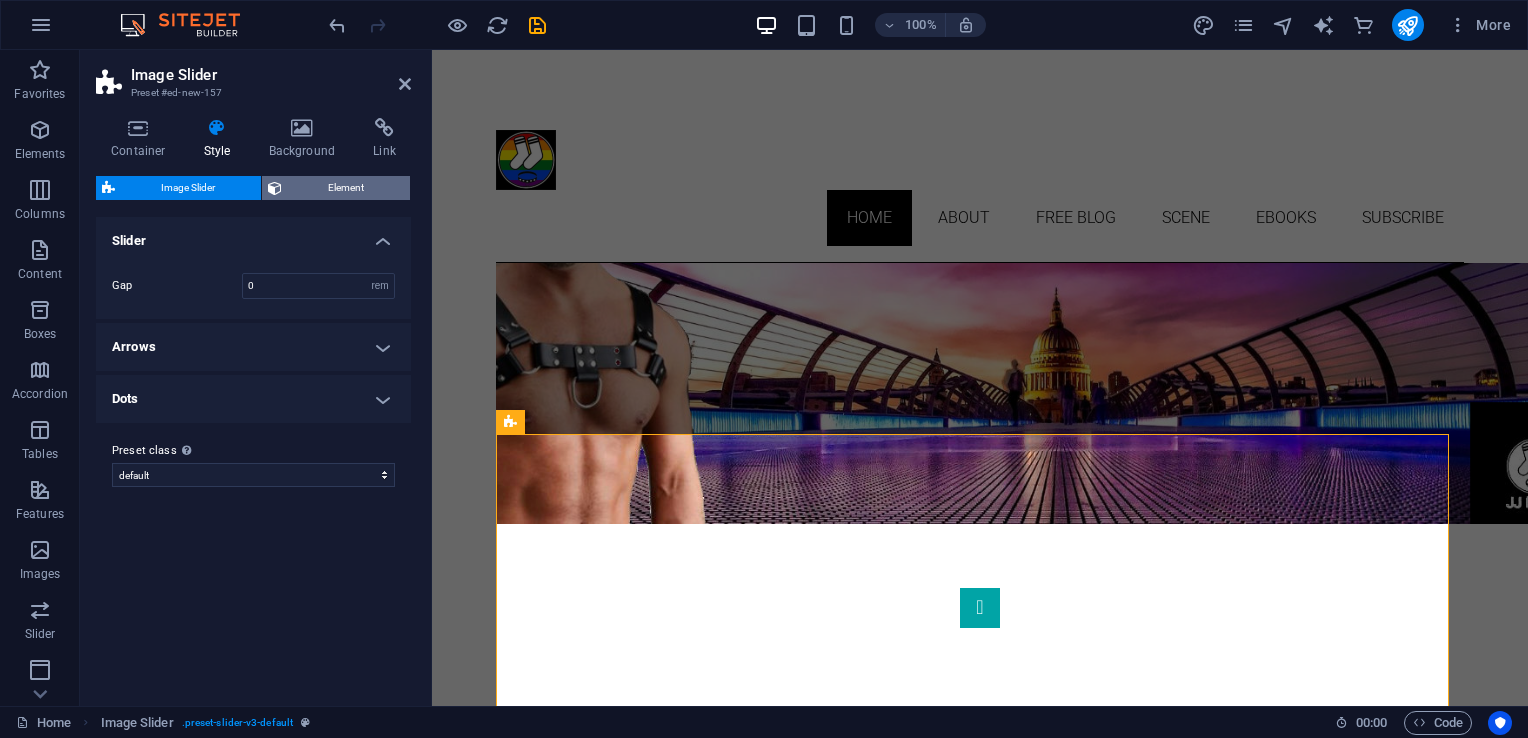 click on "Element" at bounding box center [346, 188] 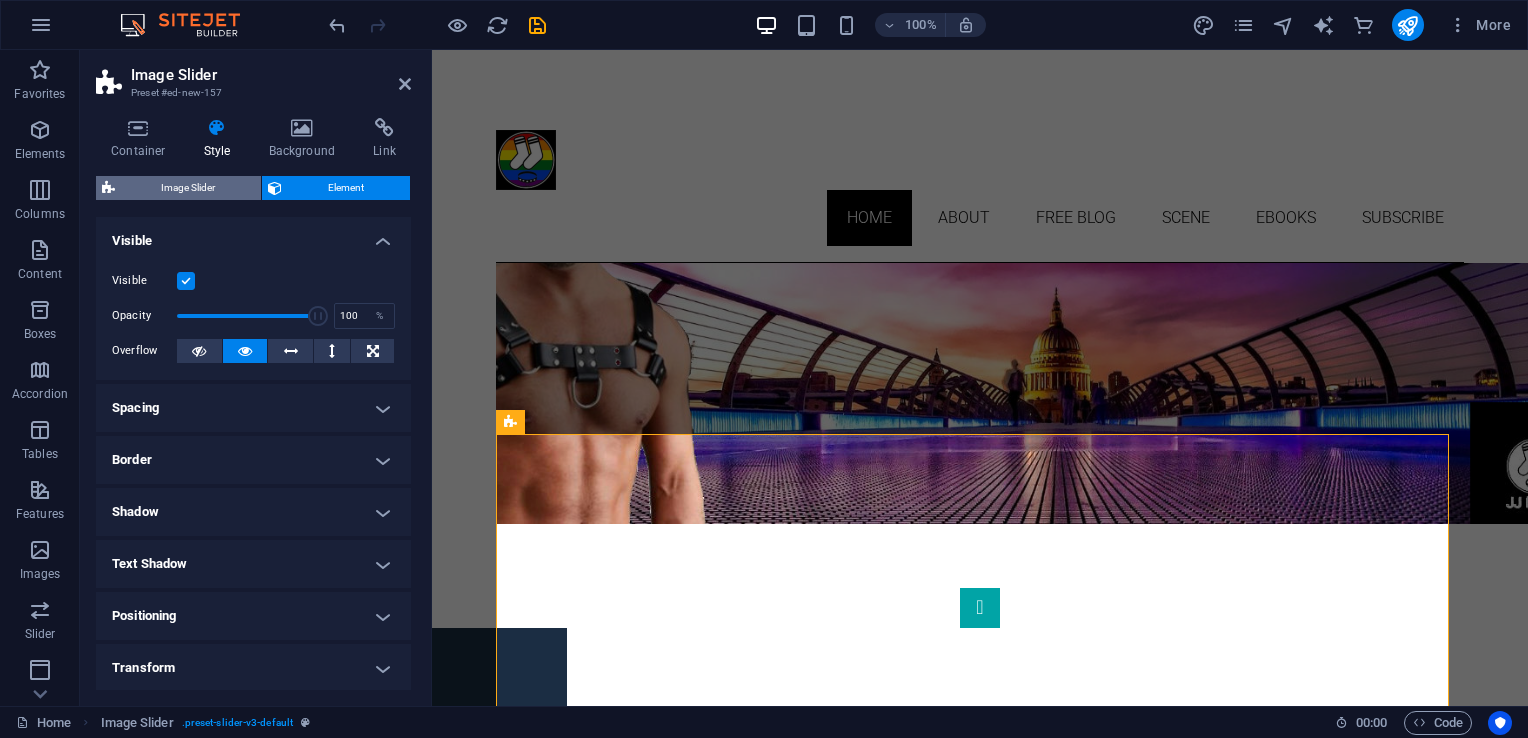 click on "Image Slider" at bounding box center (188, 188) 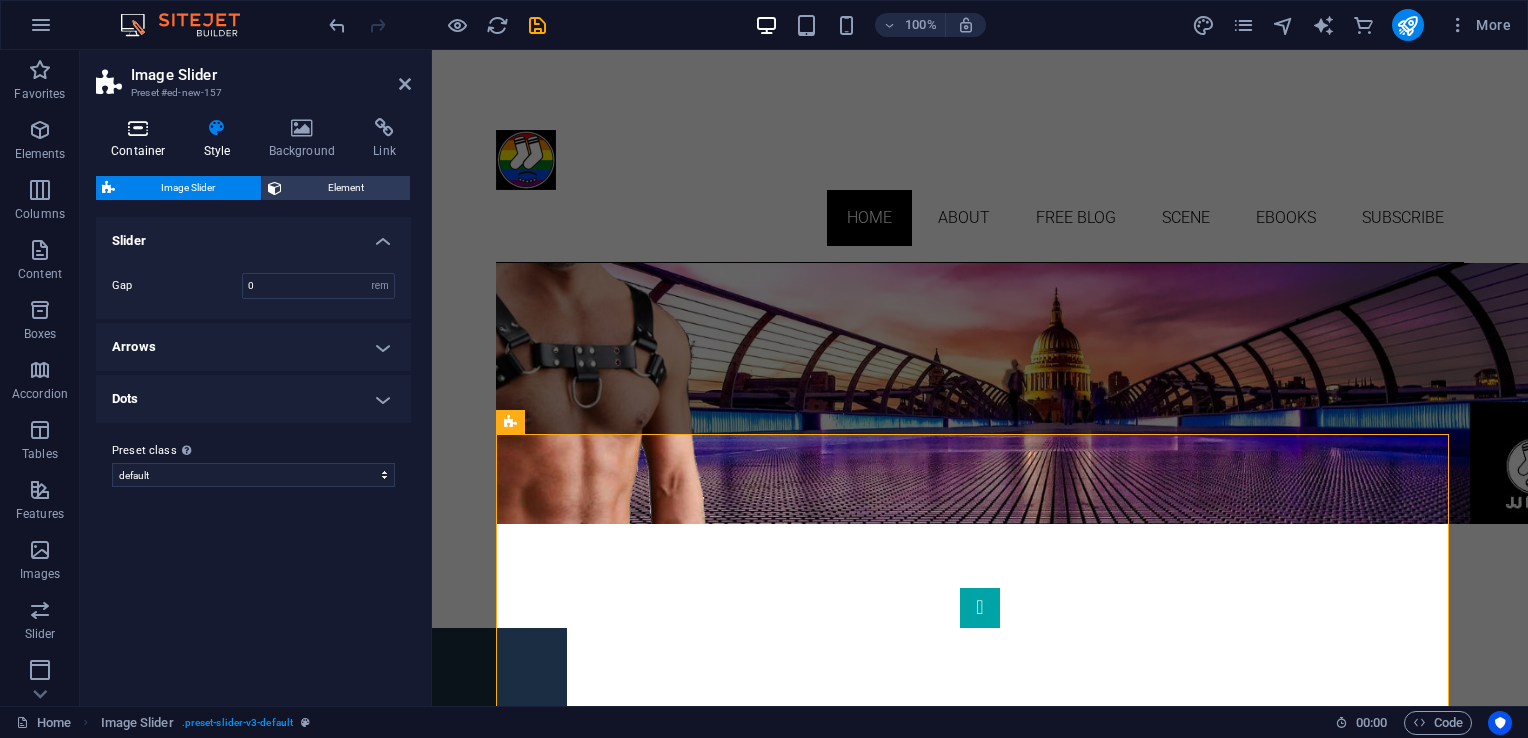 click at bounding box center (138, 128) 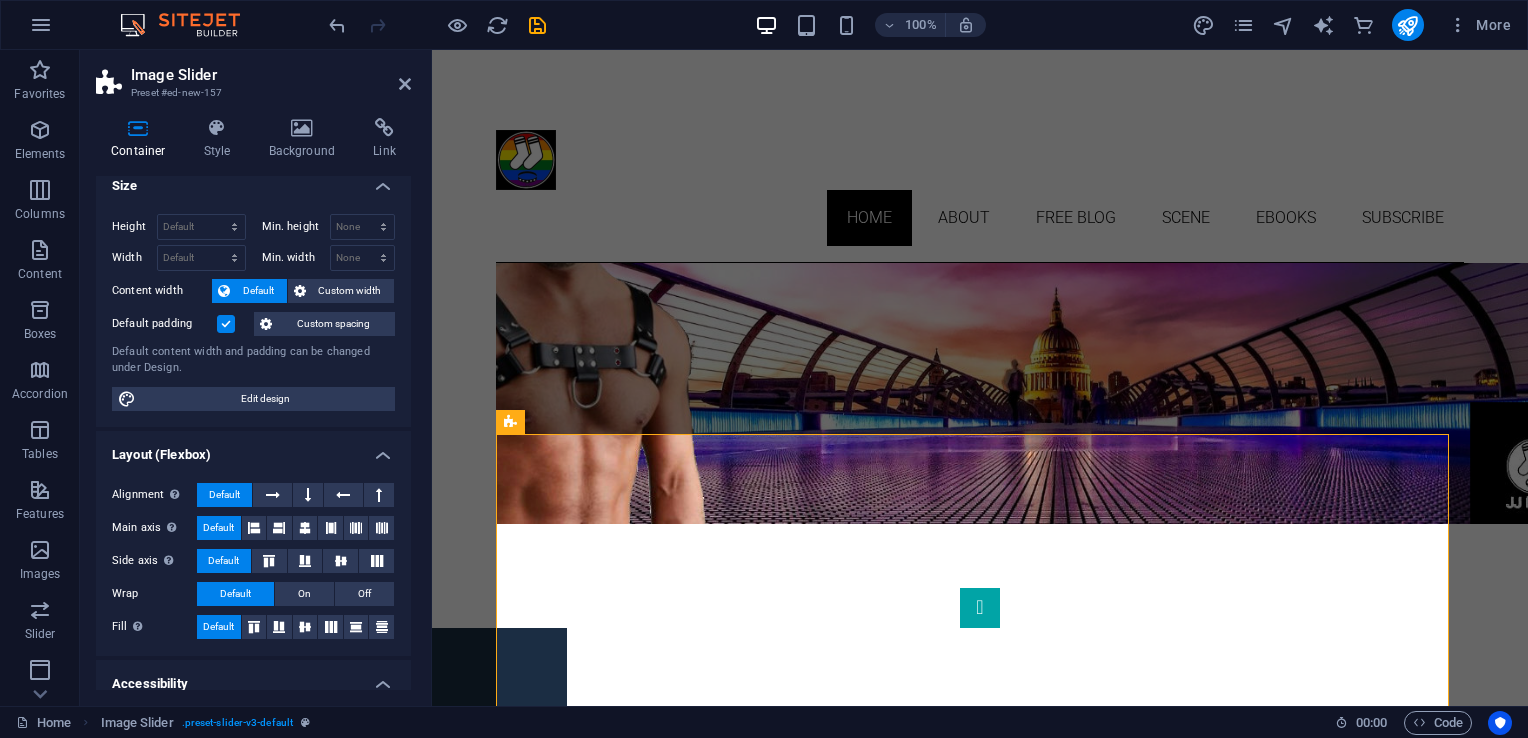scroll, scrollTop: 0, scrollLeft: 0, axis: both 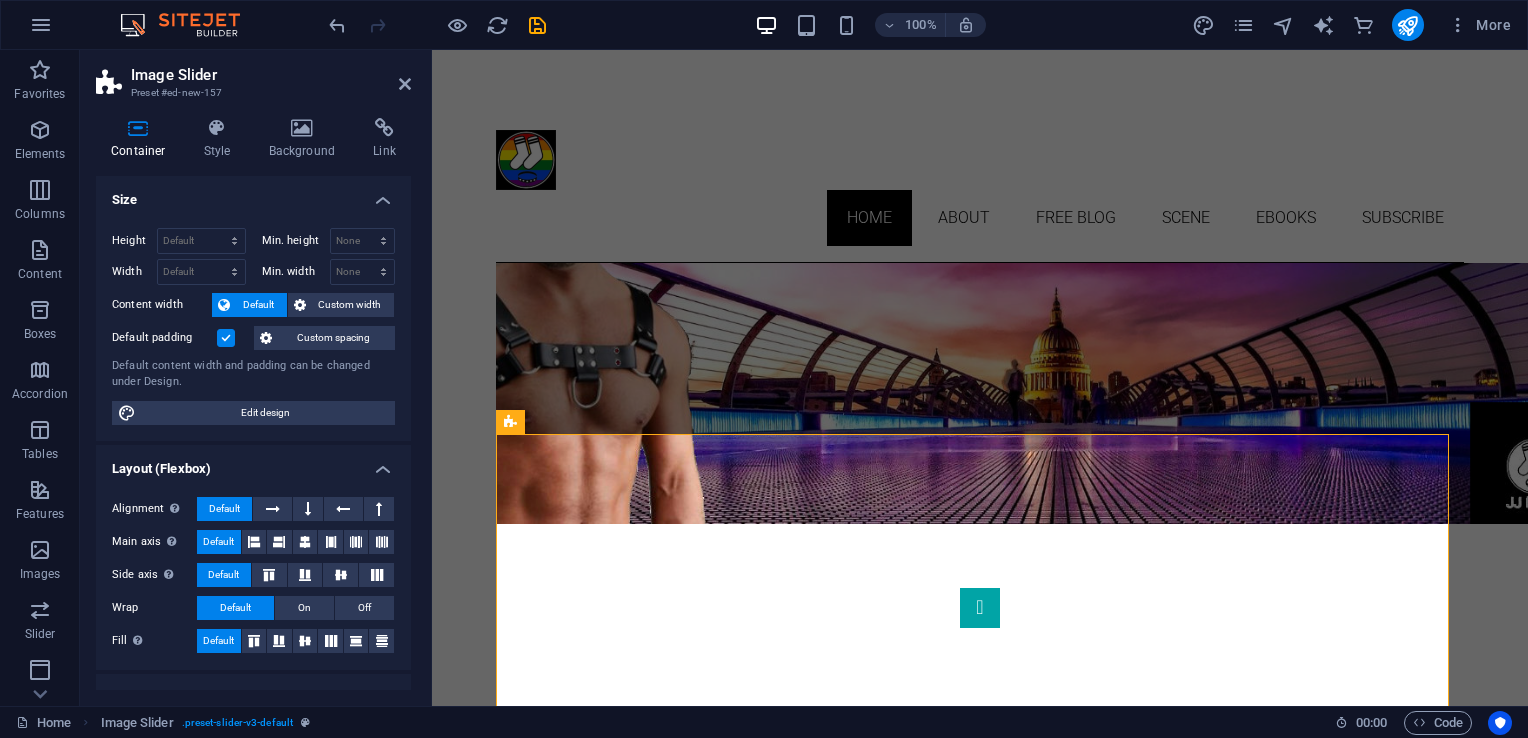 click on "Image Slider" at bounding box center (271, 75) 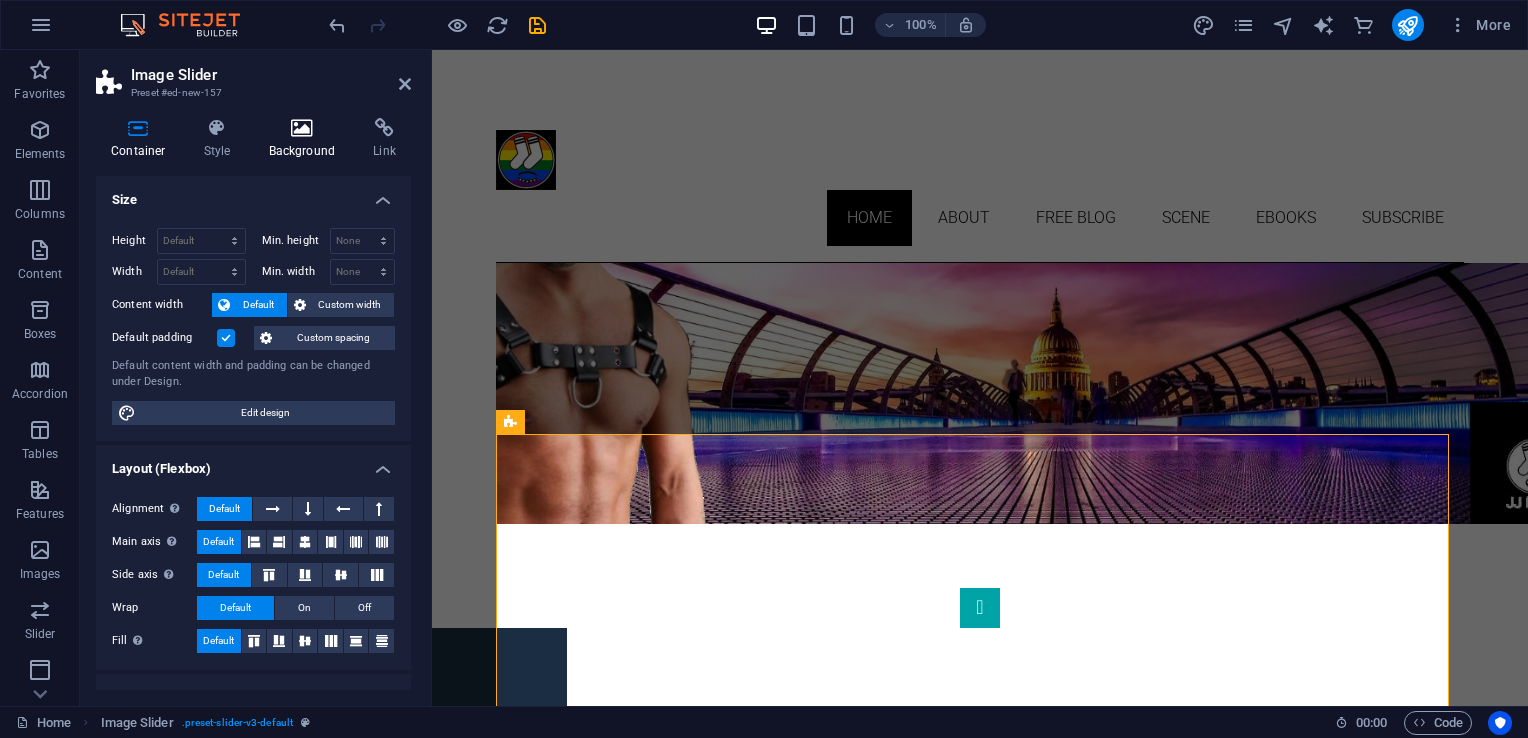 click at bounding box center [302, 128] 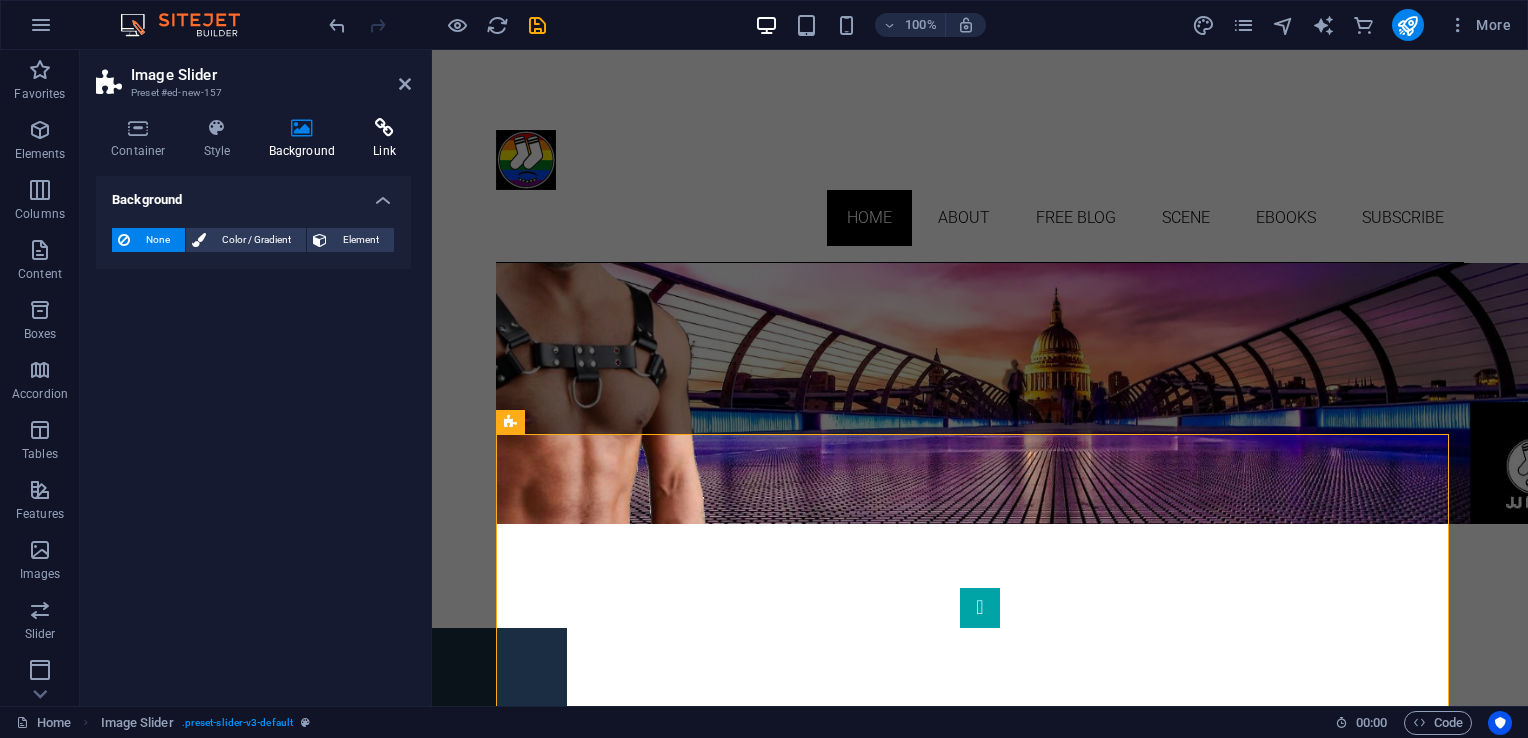 click on "Link" at bounding box center [384, 139] 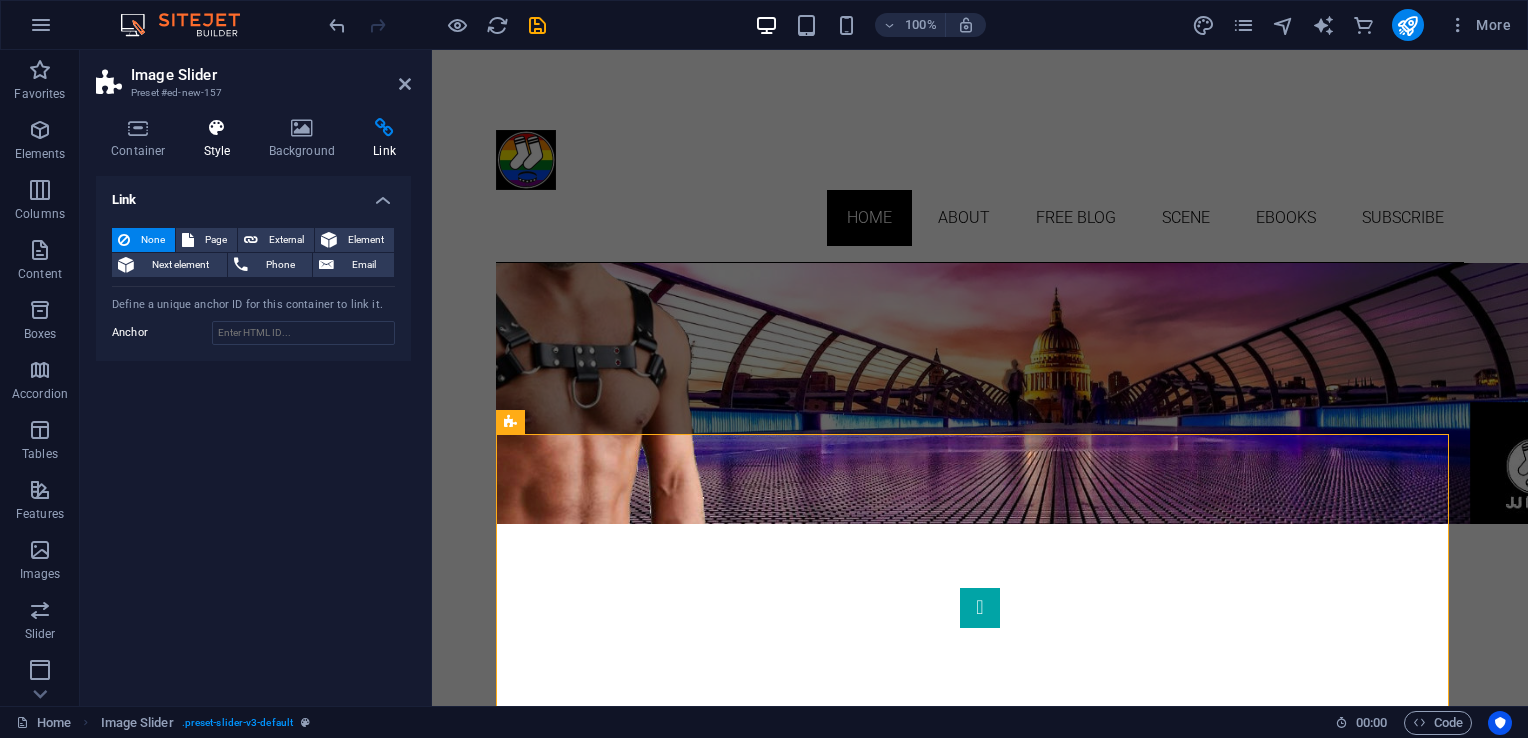 click at bounding box center (217, 128) 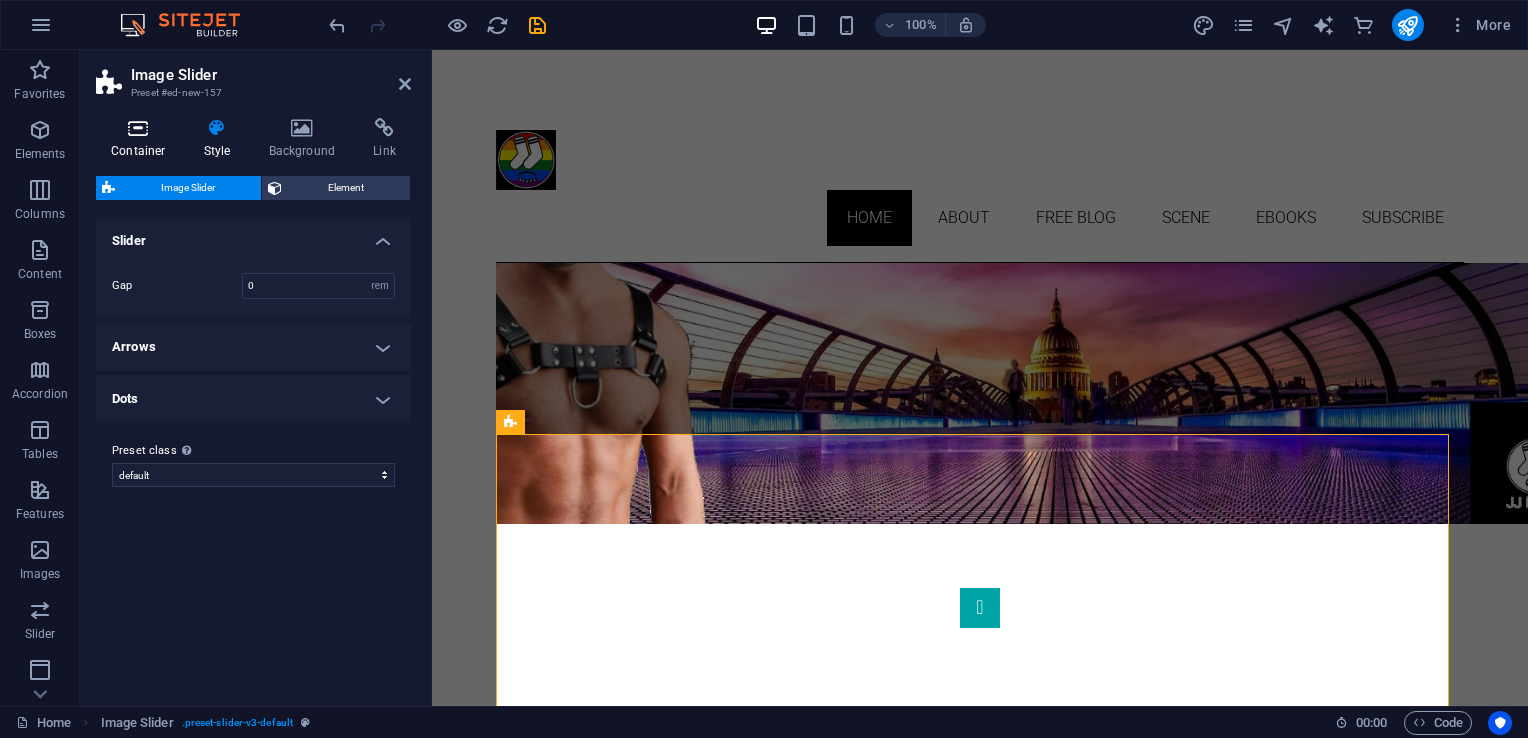 click at bounding box center [138, 128] 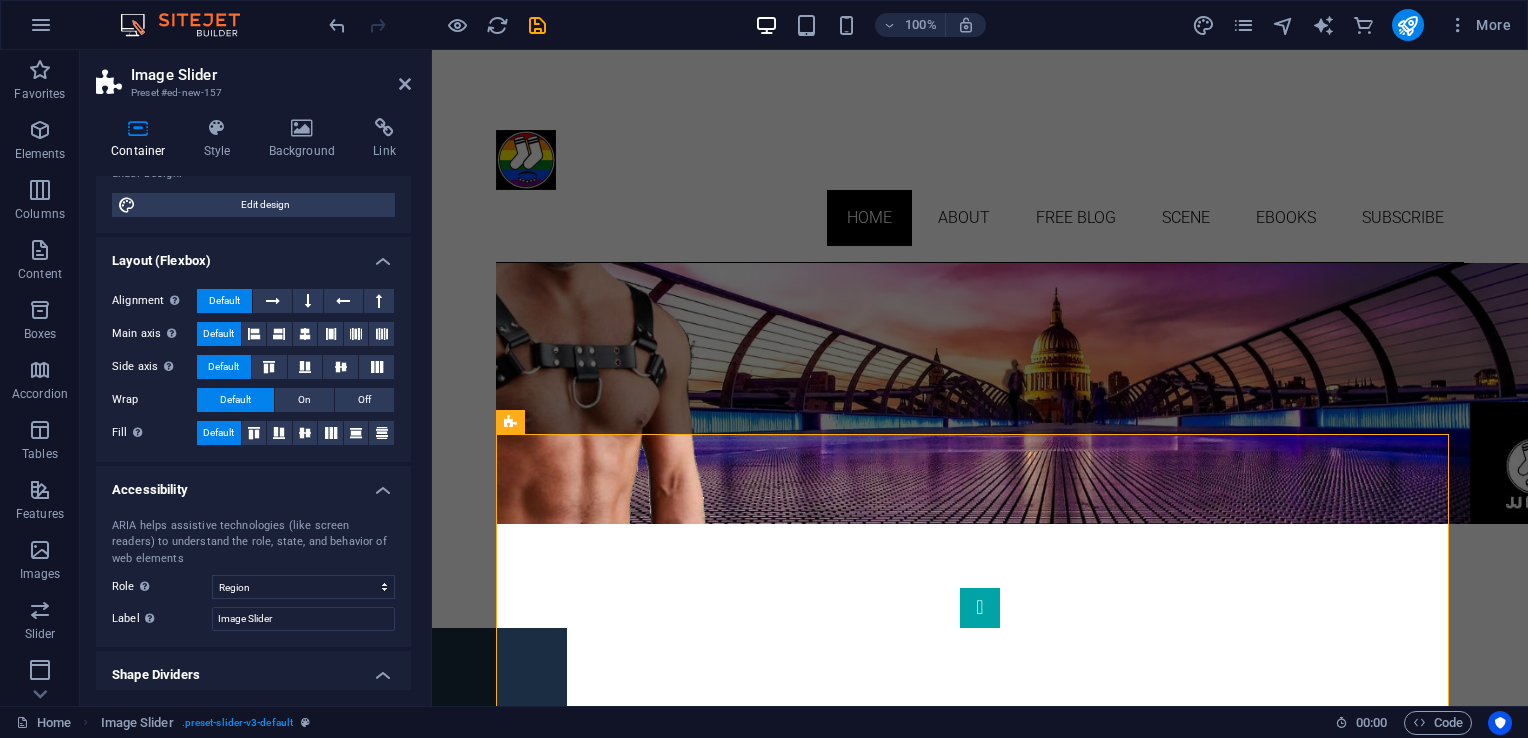 scroll, scrollTop: 259, scrollLeft: 0, axis: vertical 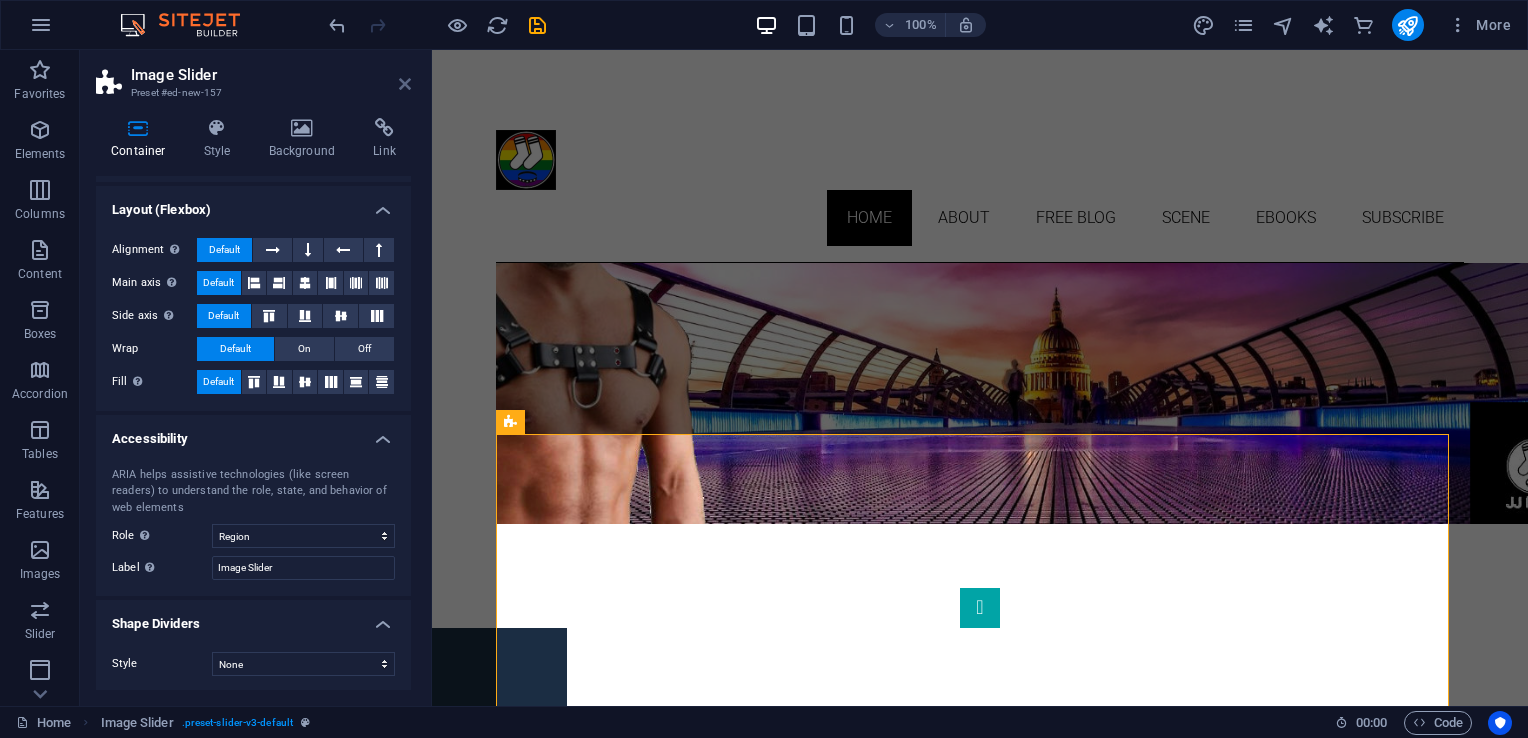click at bounding box center (405, 84) 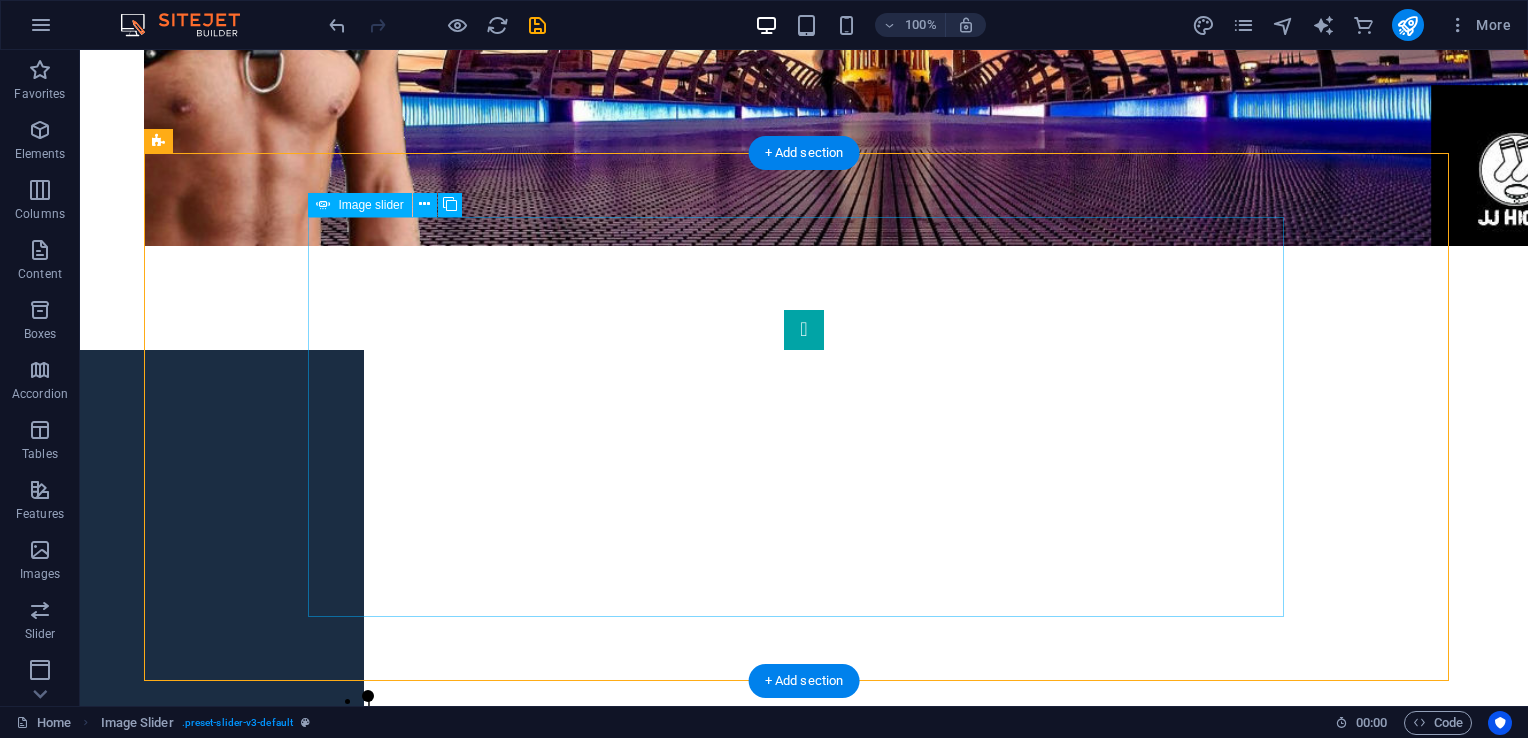 scroll, scrollTop: 364, scrollLeft: 0, axis: vertical 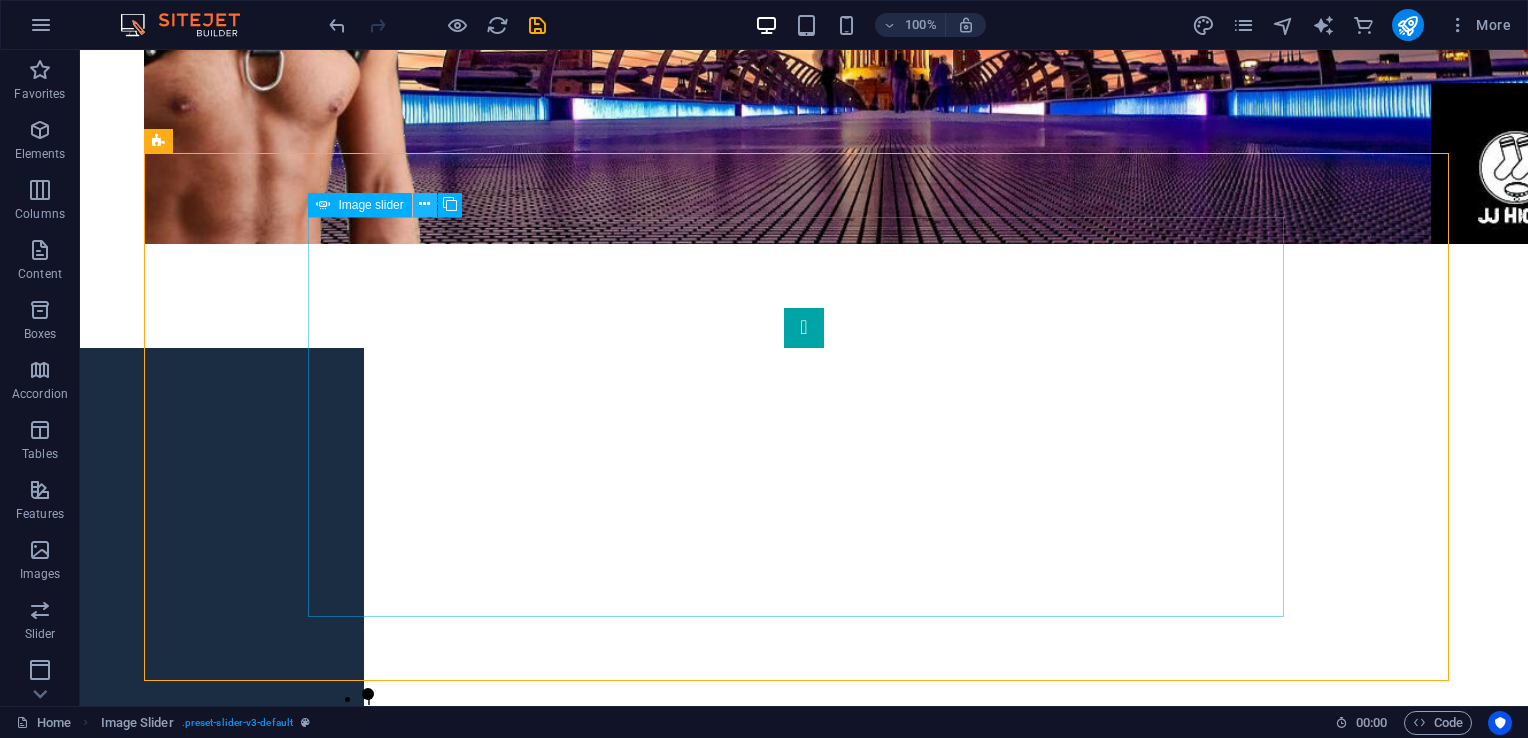 click at bounding box center (424, 204) 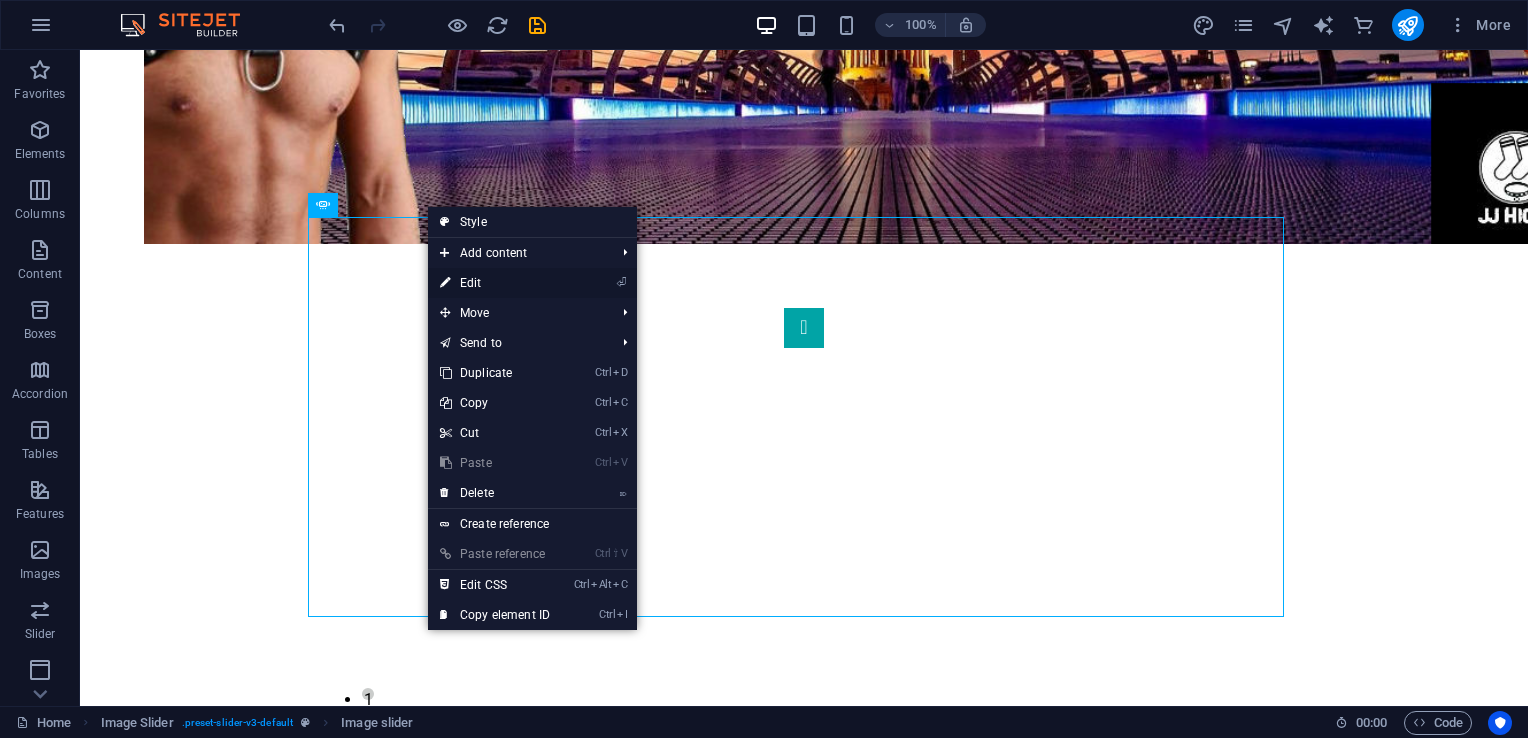 click on "⏎  Edit" at bounding box center [495, 283] 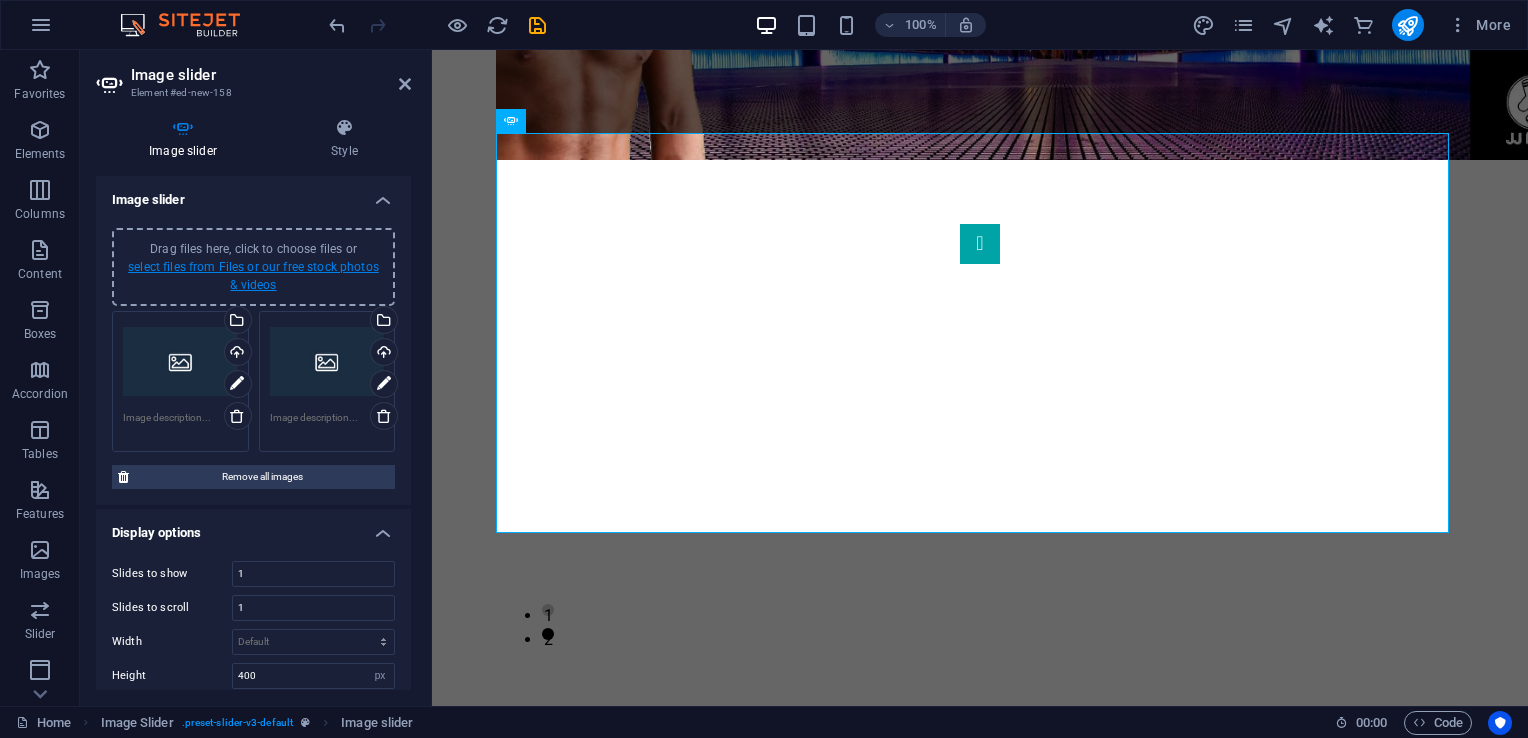 click on "select files from Files or our free stock photos & videos" at bounding box center [253, 276] 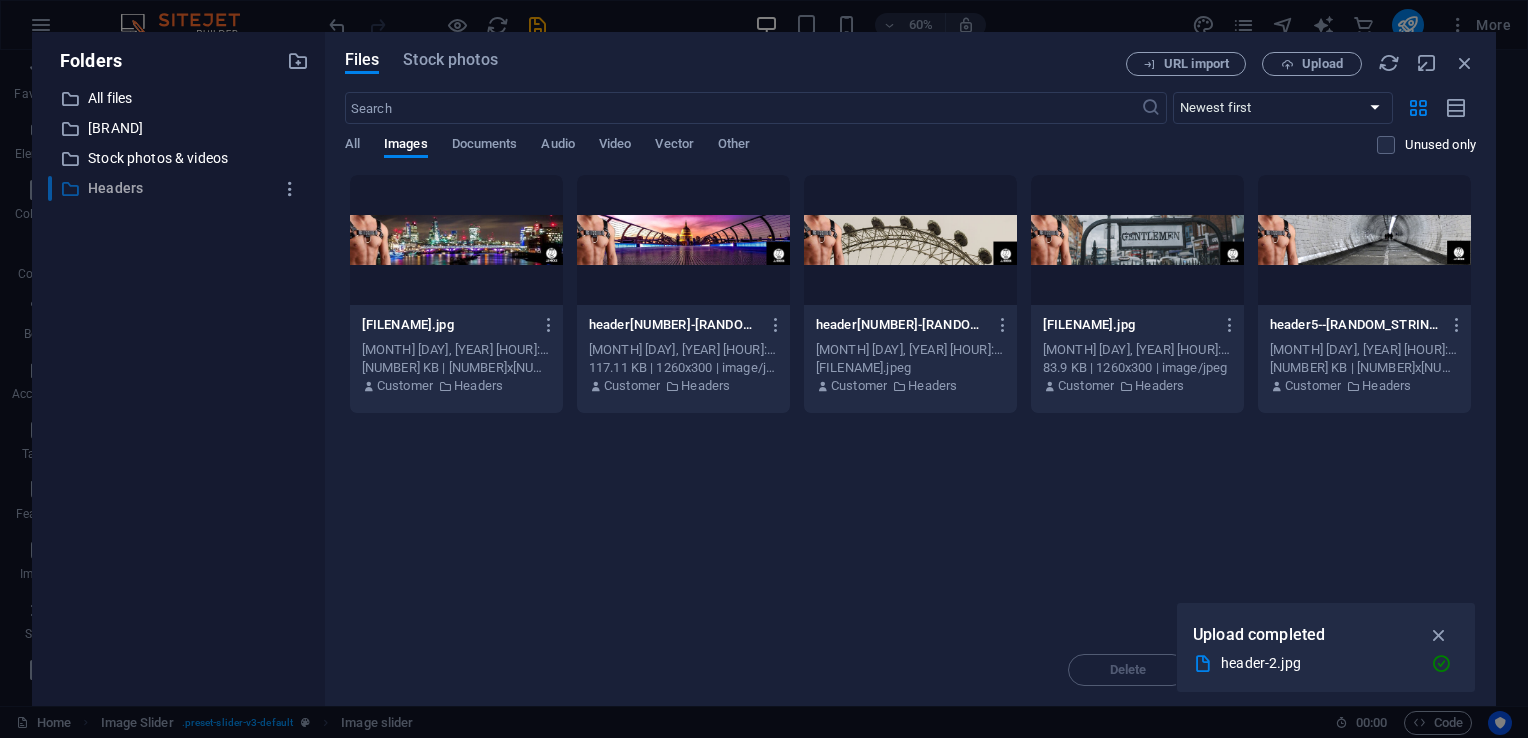 click on "Headers" at bounding box center [180, 188] 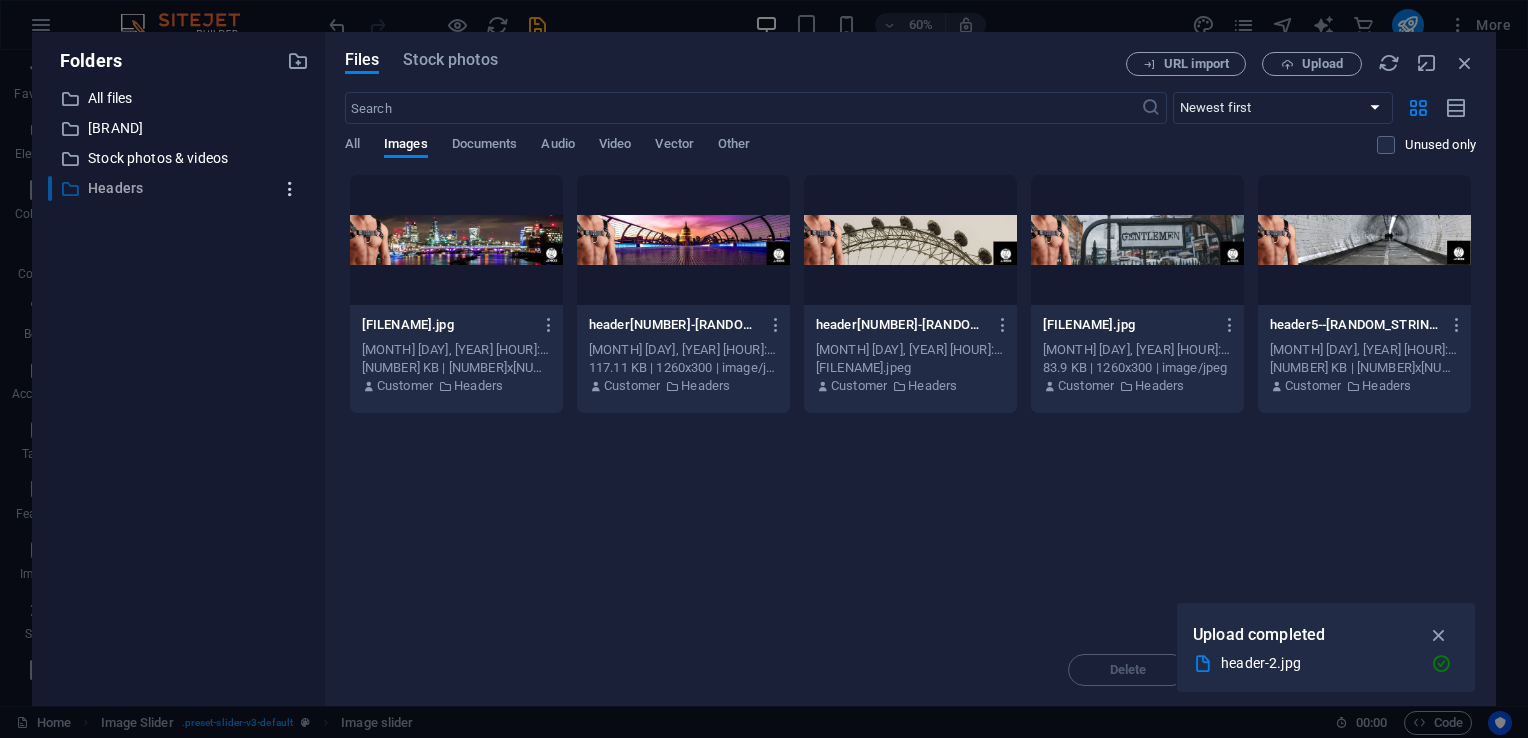 click at bounding box center [290, 189] 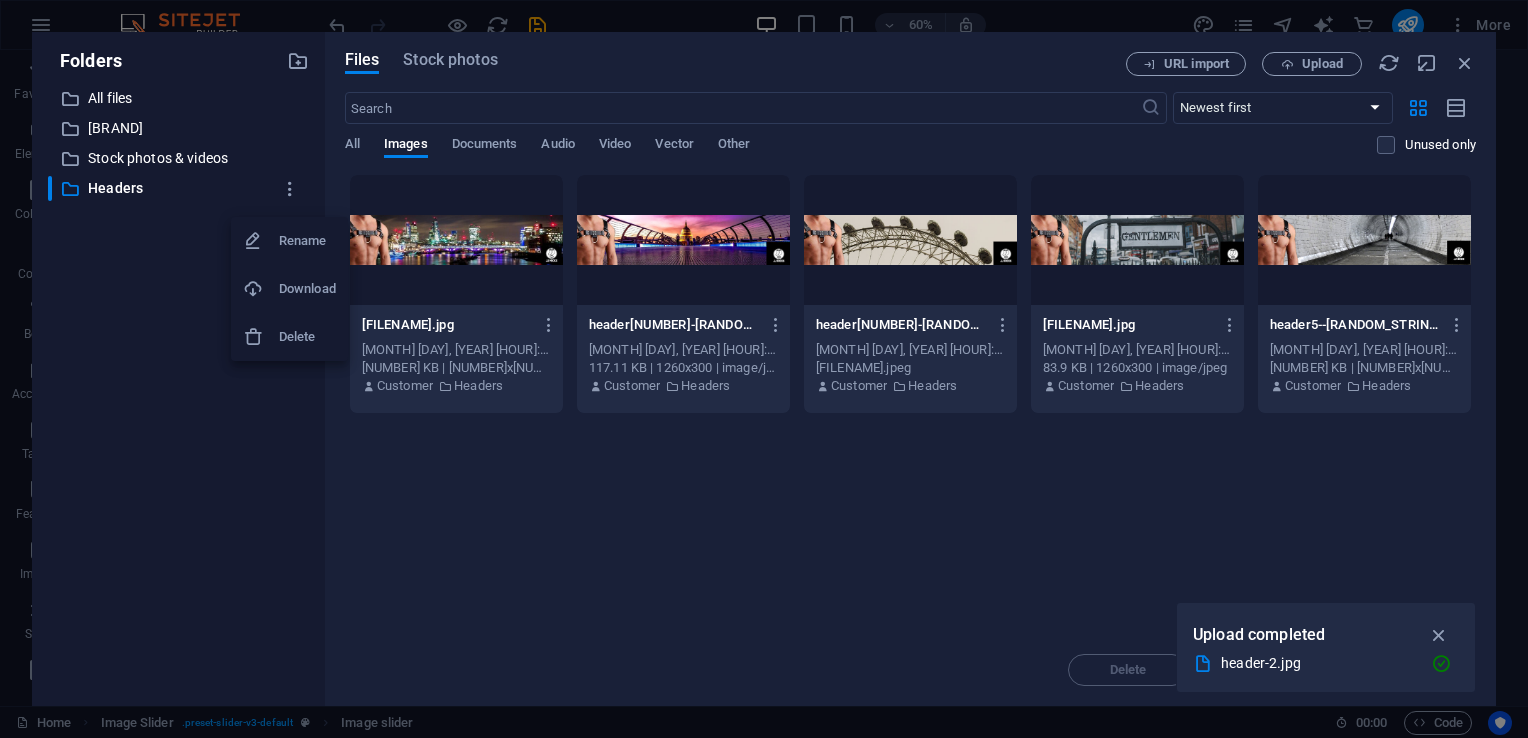 click at bounding box center (764, 369) 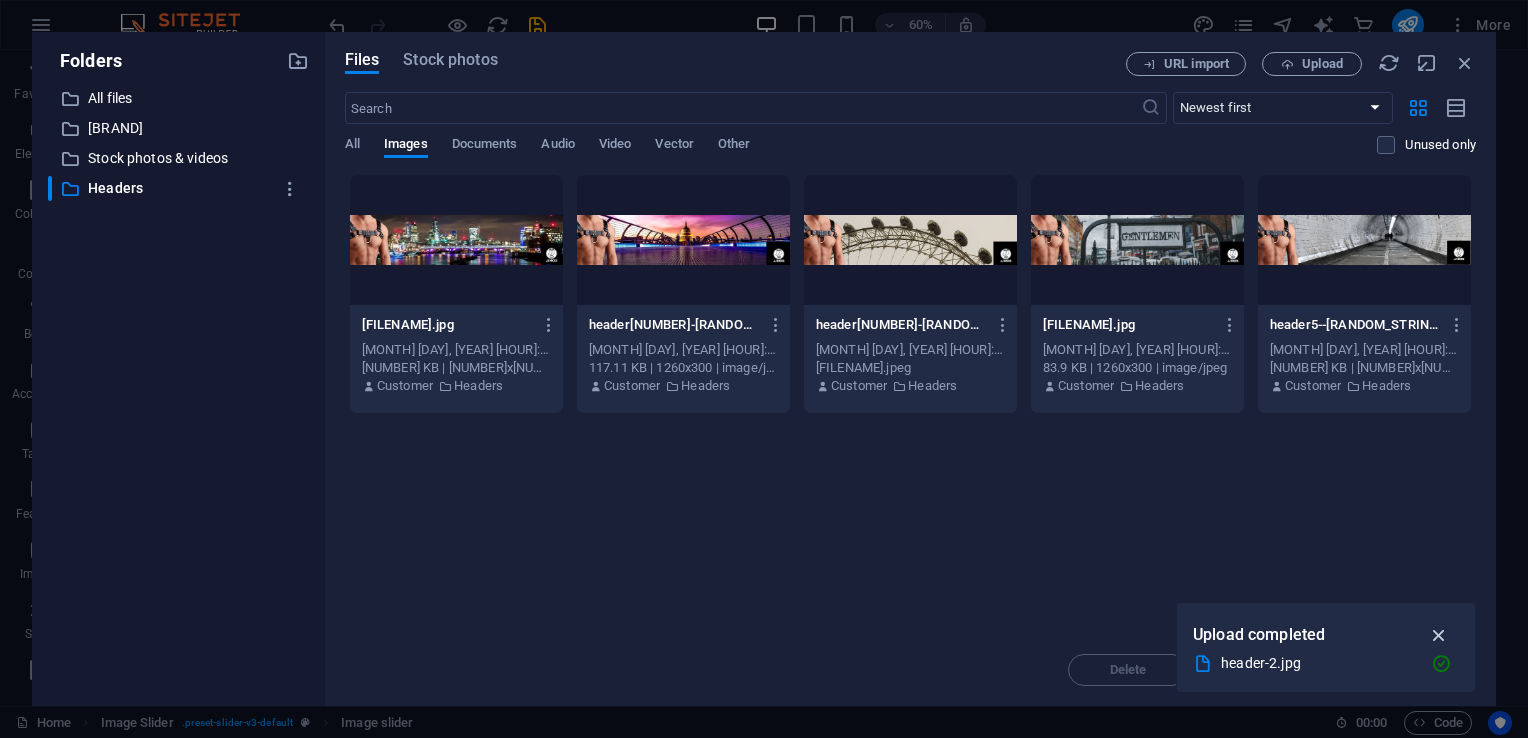 click at bounding box center (1439, 635) 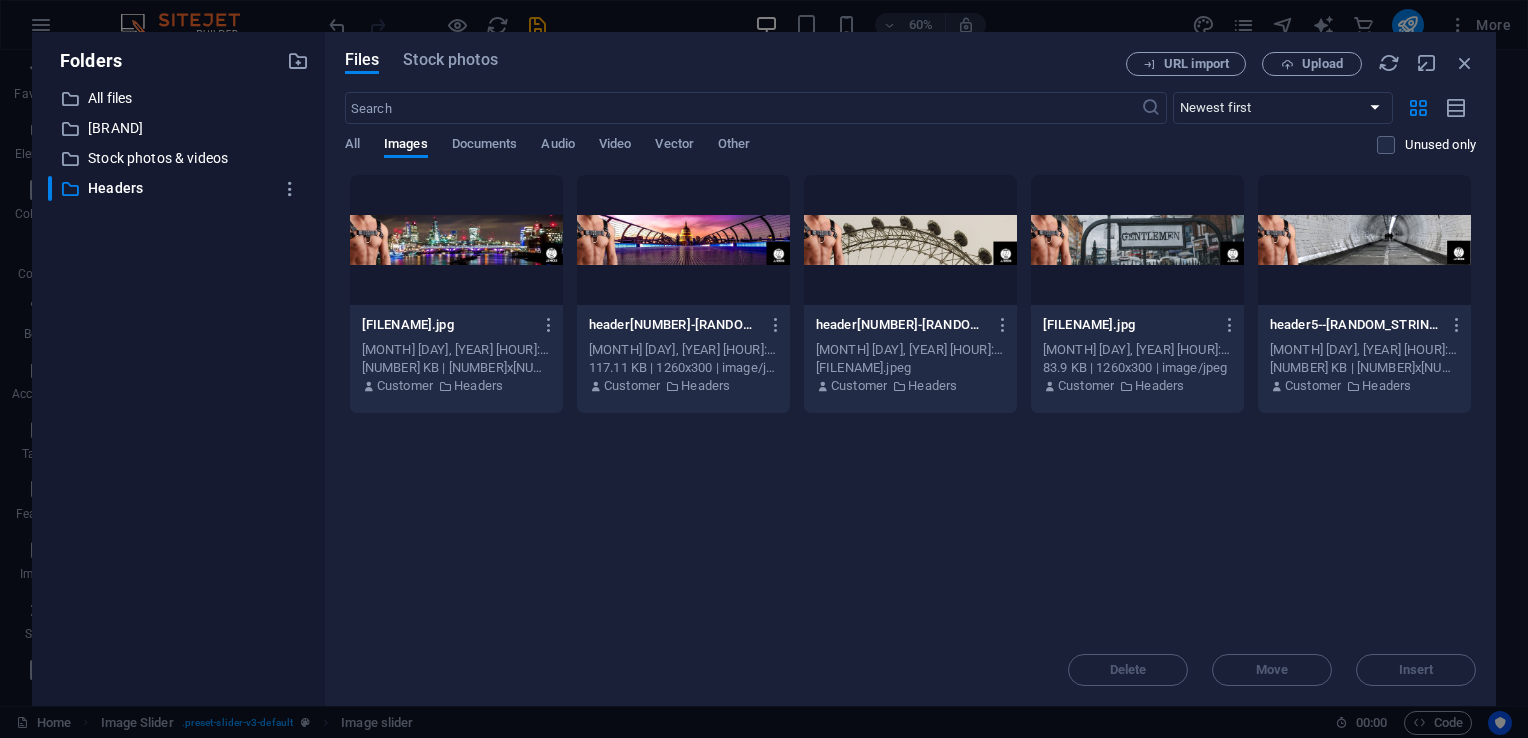 click at bounding box center (456, 240) 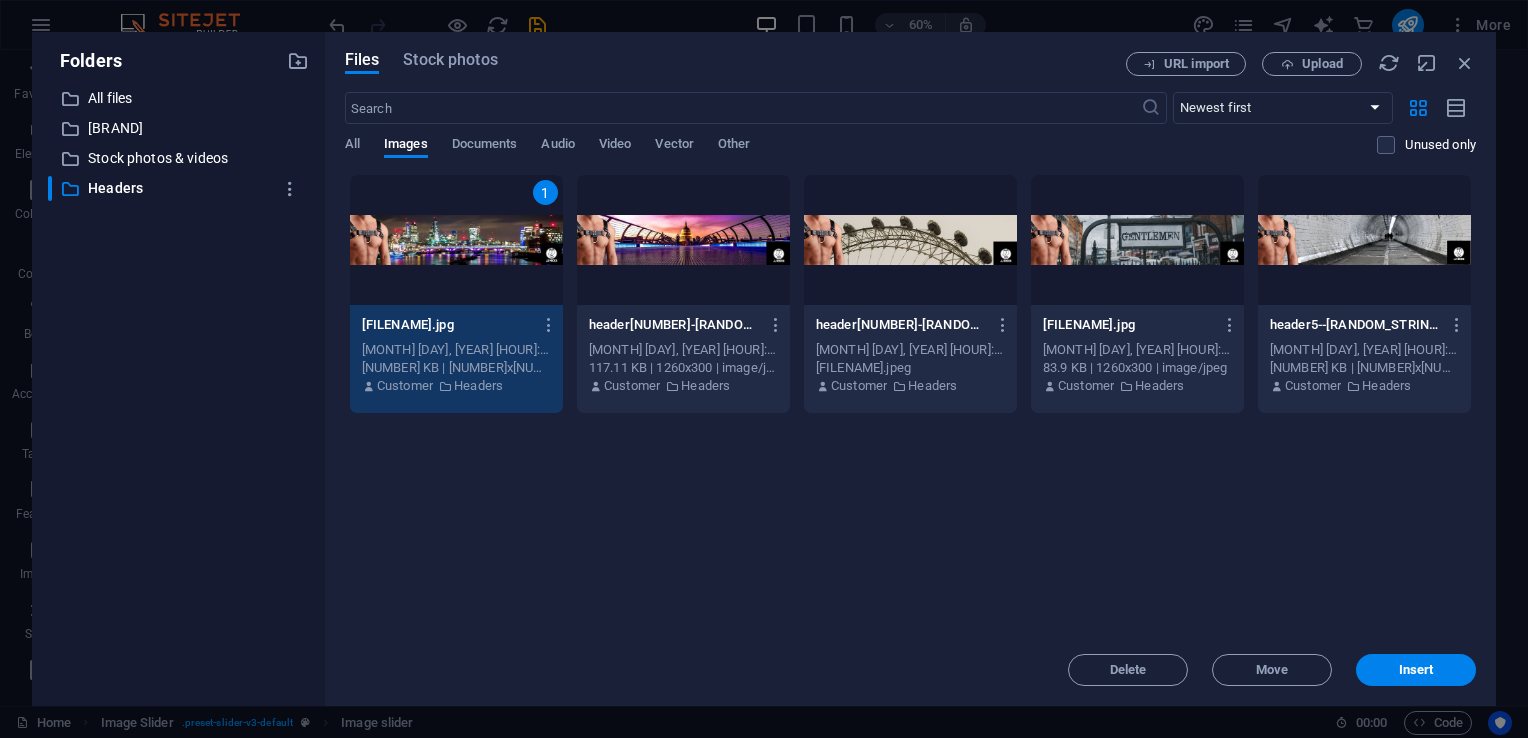 click at bounding box center [683, 240] 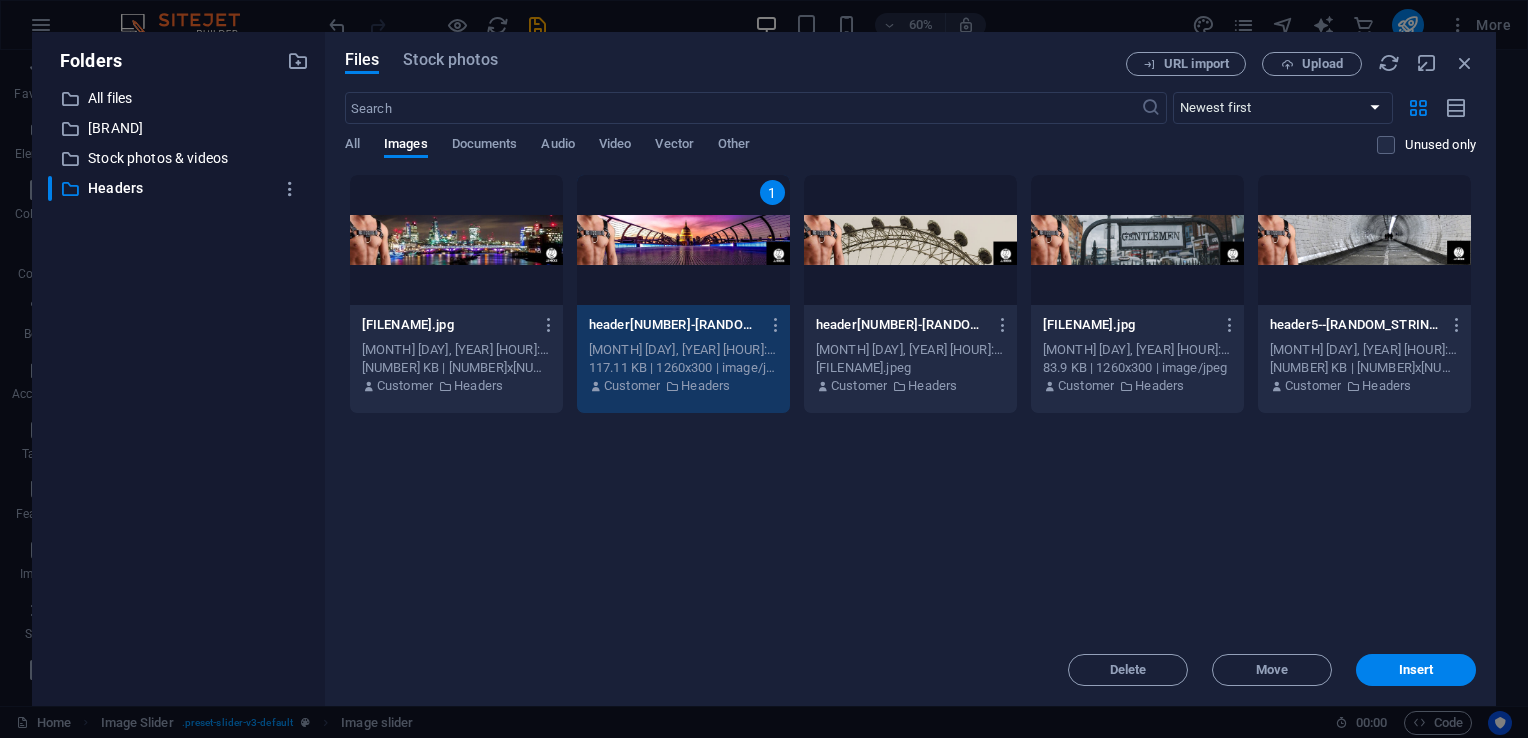 click at bounding box center (456, 240) 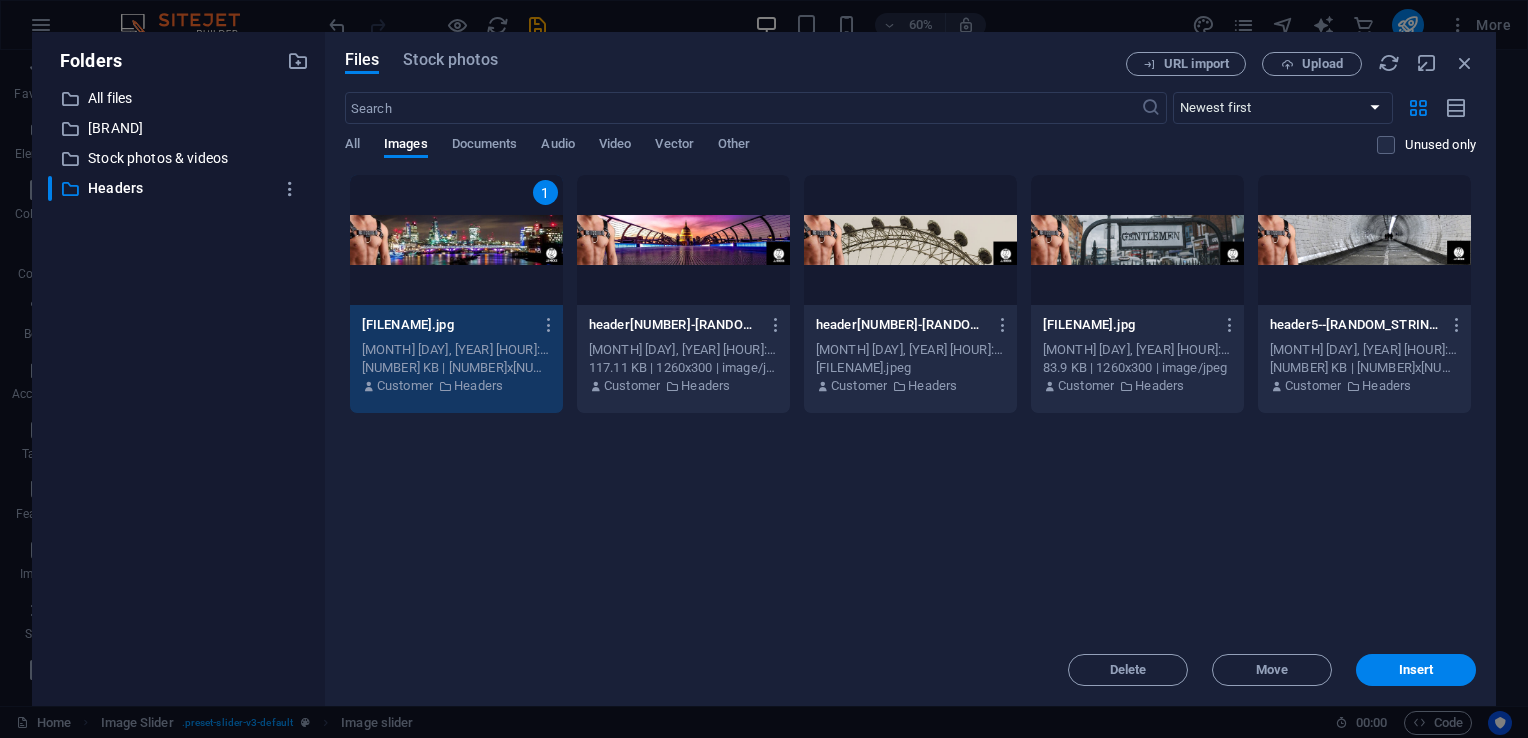click at bounding box center [683, 240] 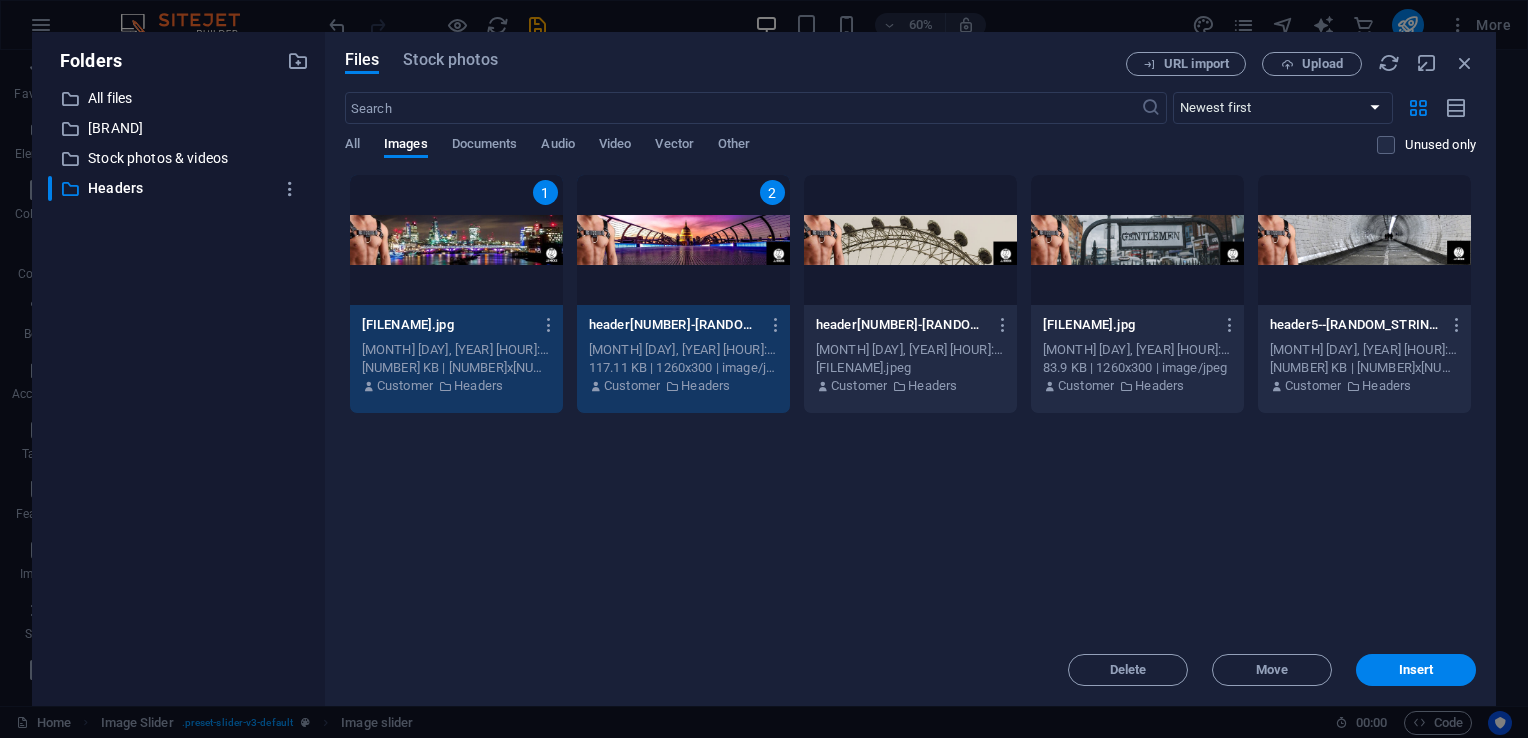 click at bounding box center (910, 240) 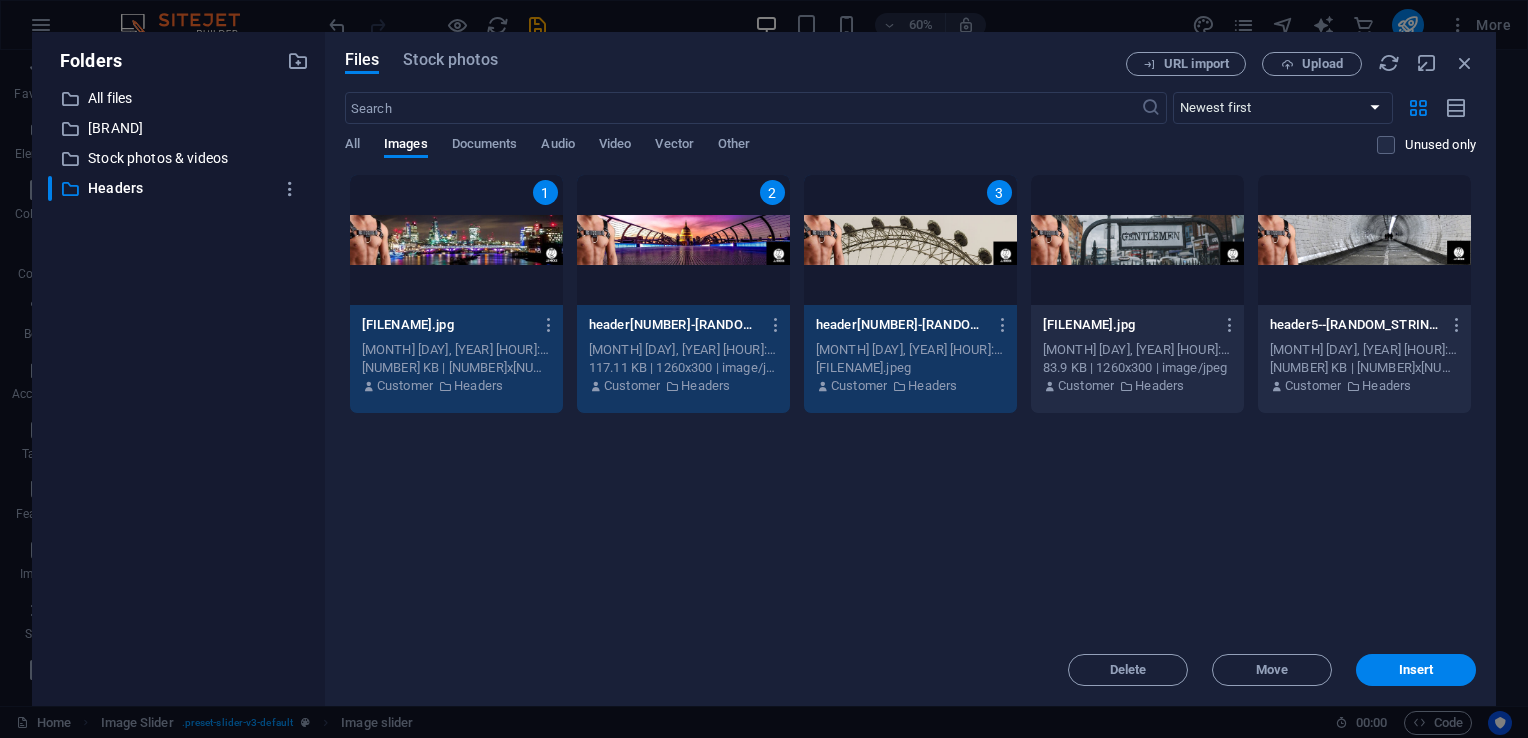 click at bounding box center (1137, 240) 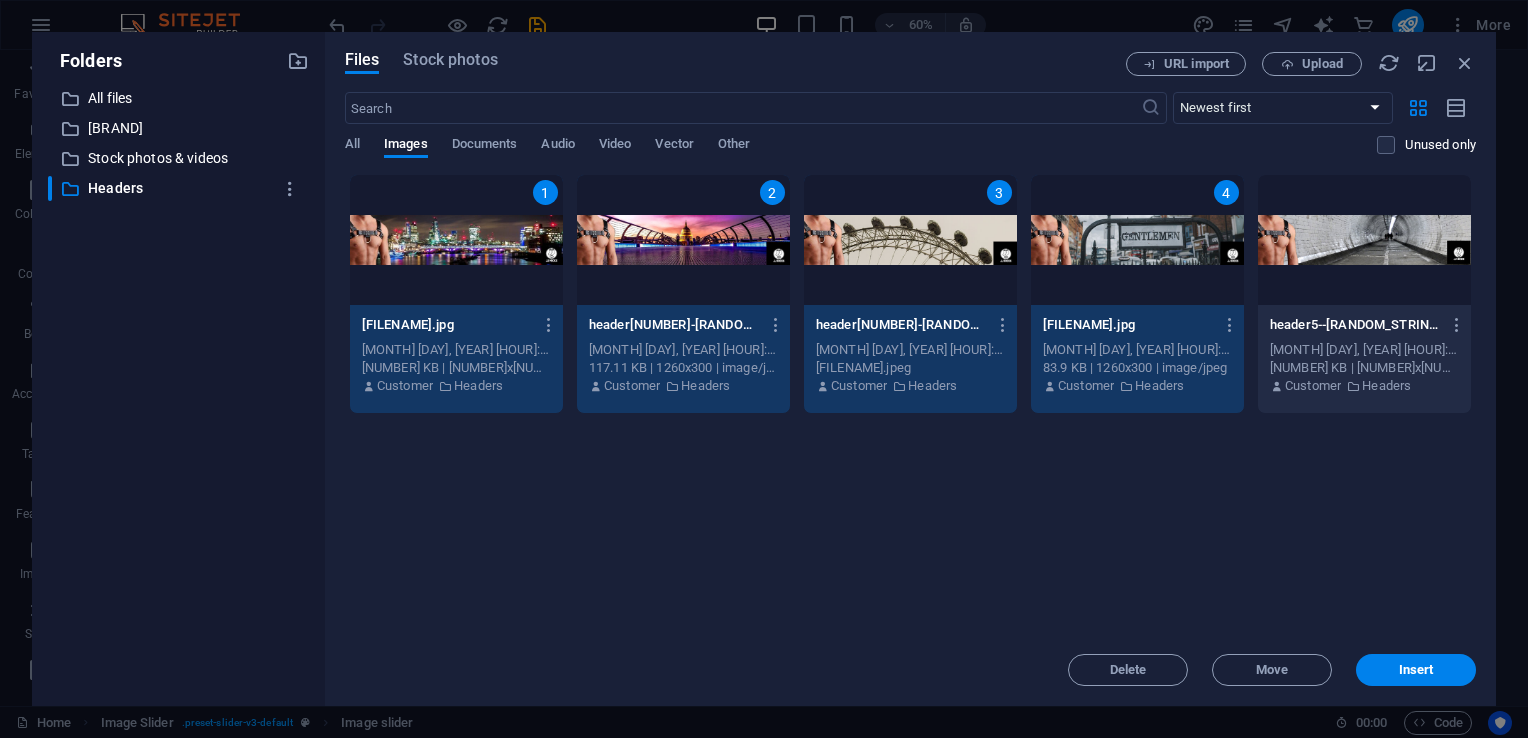 click at bounding box center [1364, 240] 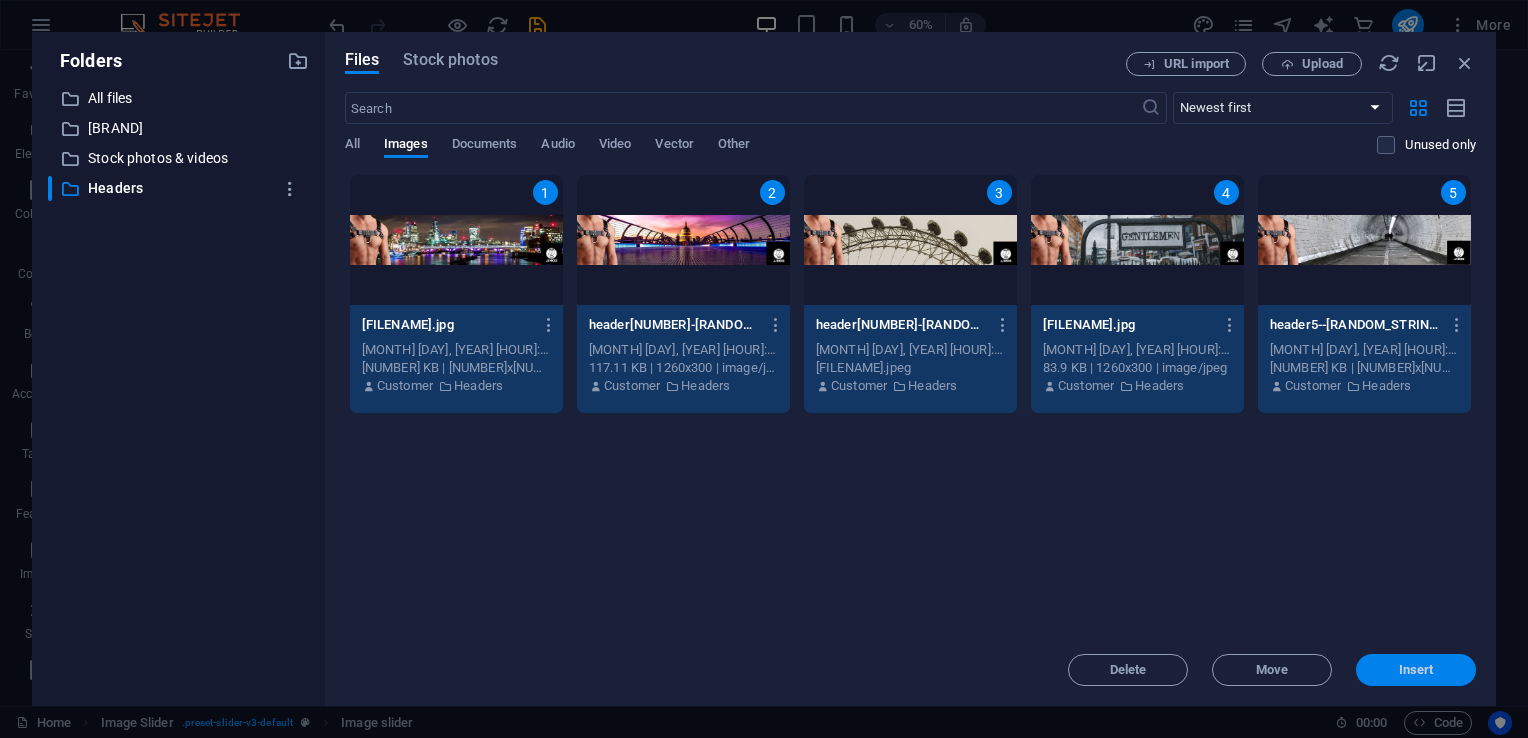 click on "Insert" at bounding box center [1416, 670] 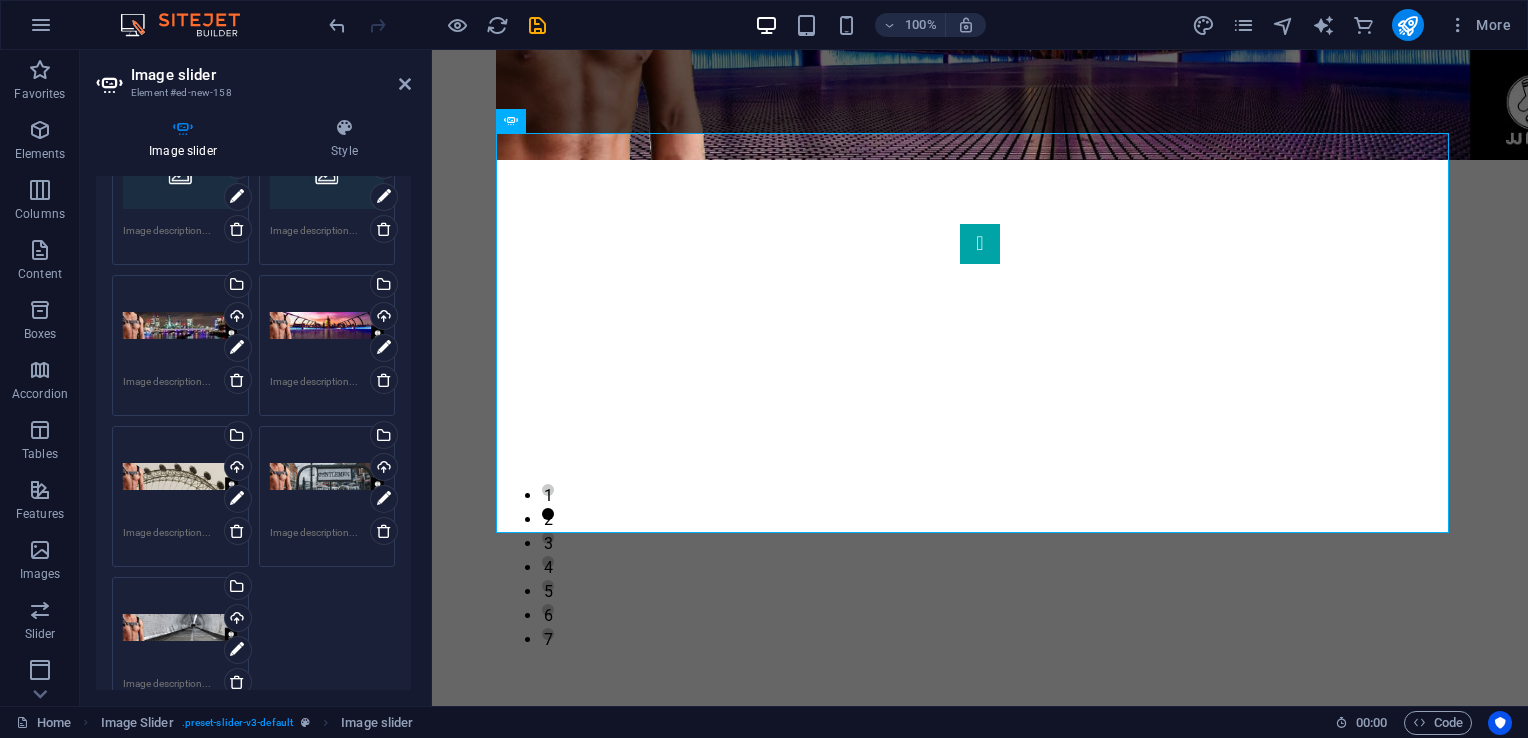 scroll, scrollTop: 186, scrollLeft: 0, axis: vertical 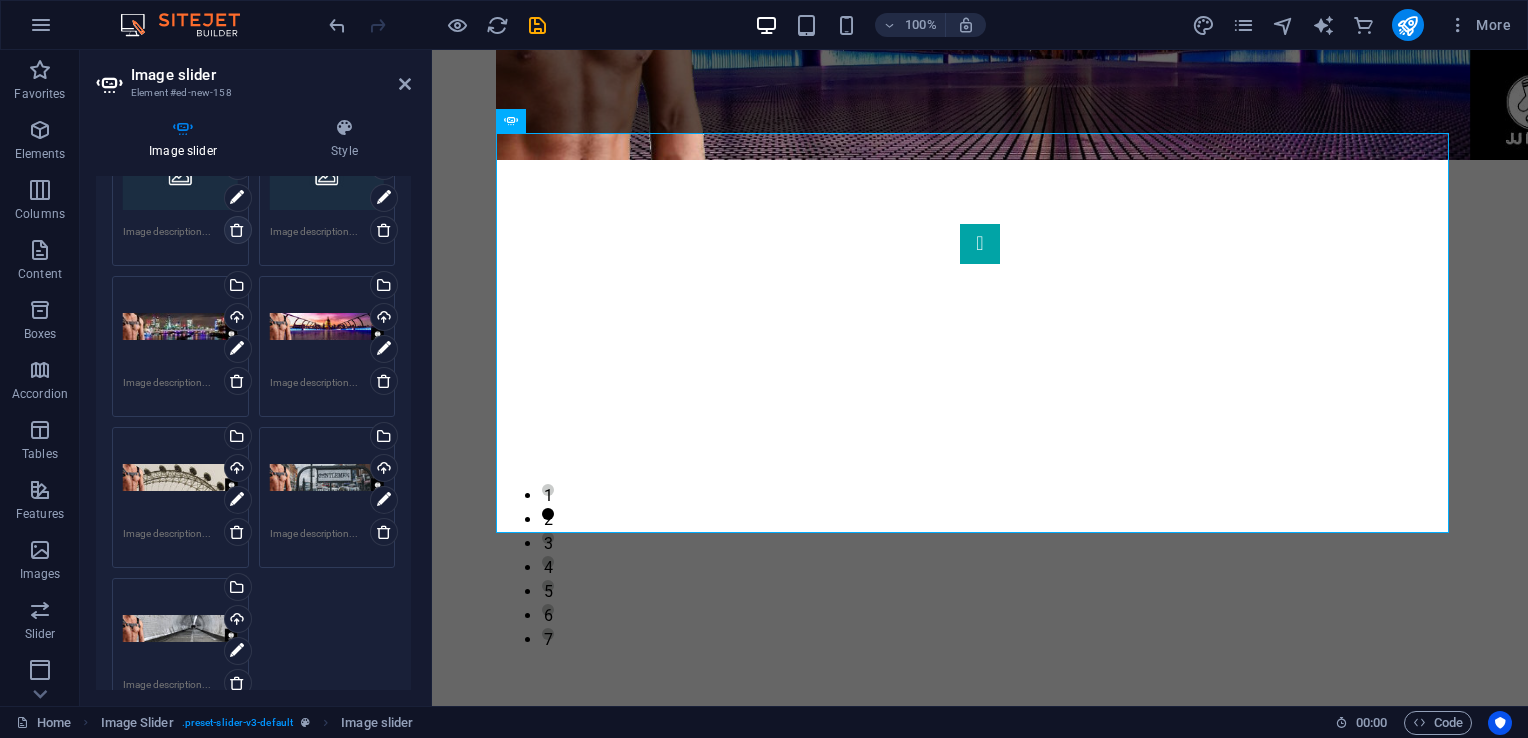 click at bounding box center [237, 230] 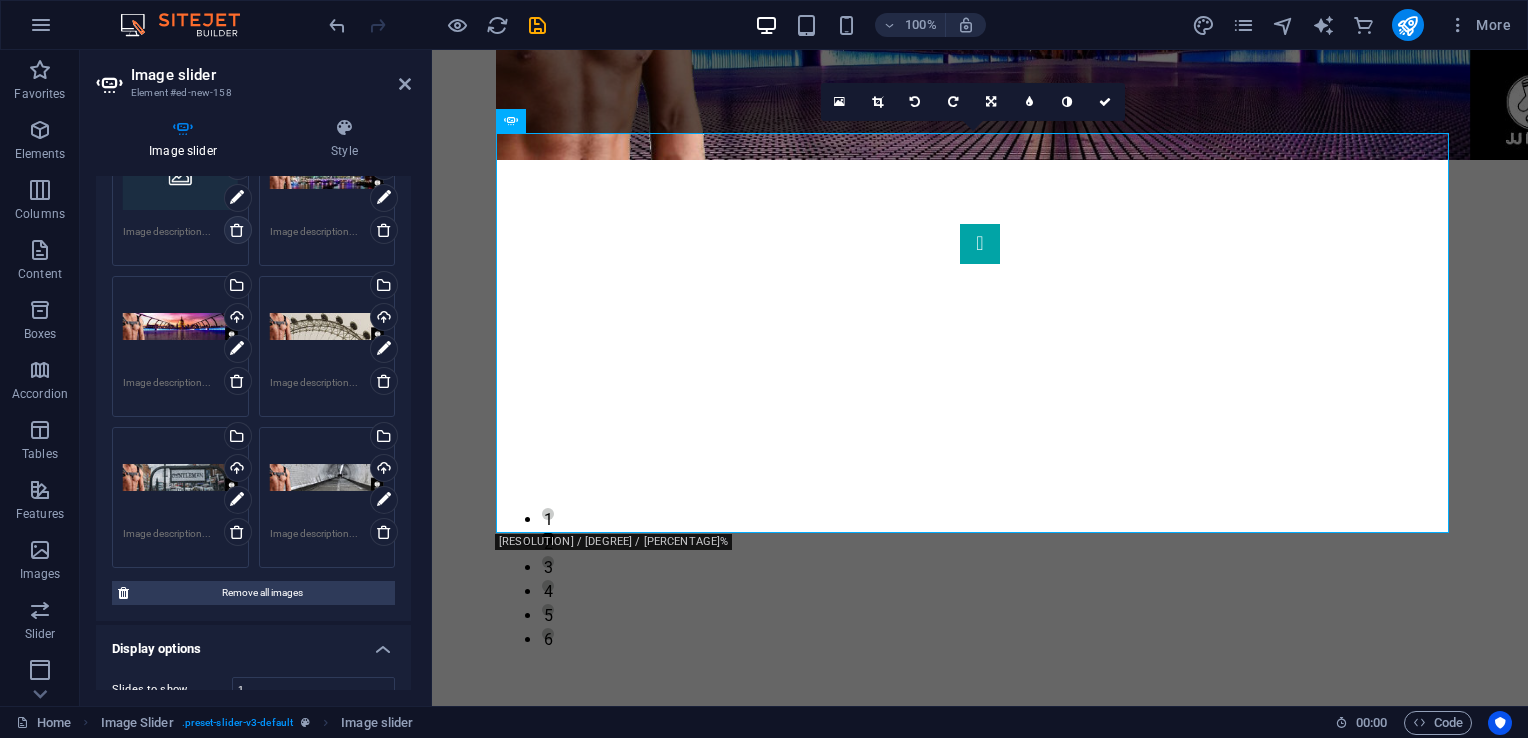click at bounding box center (237, 230) 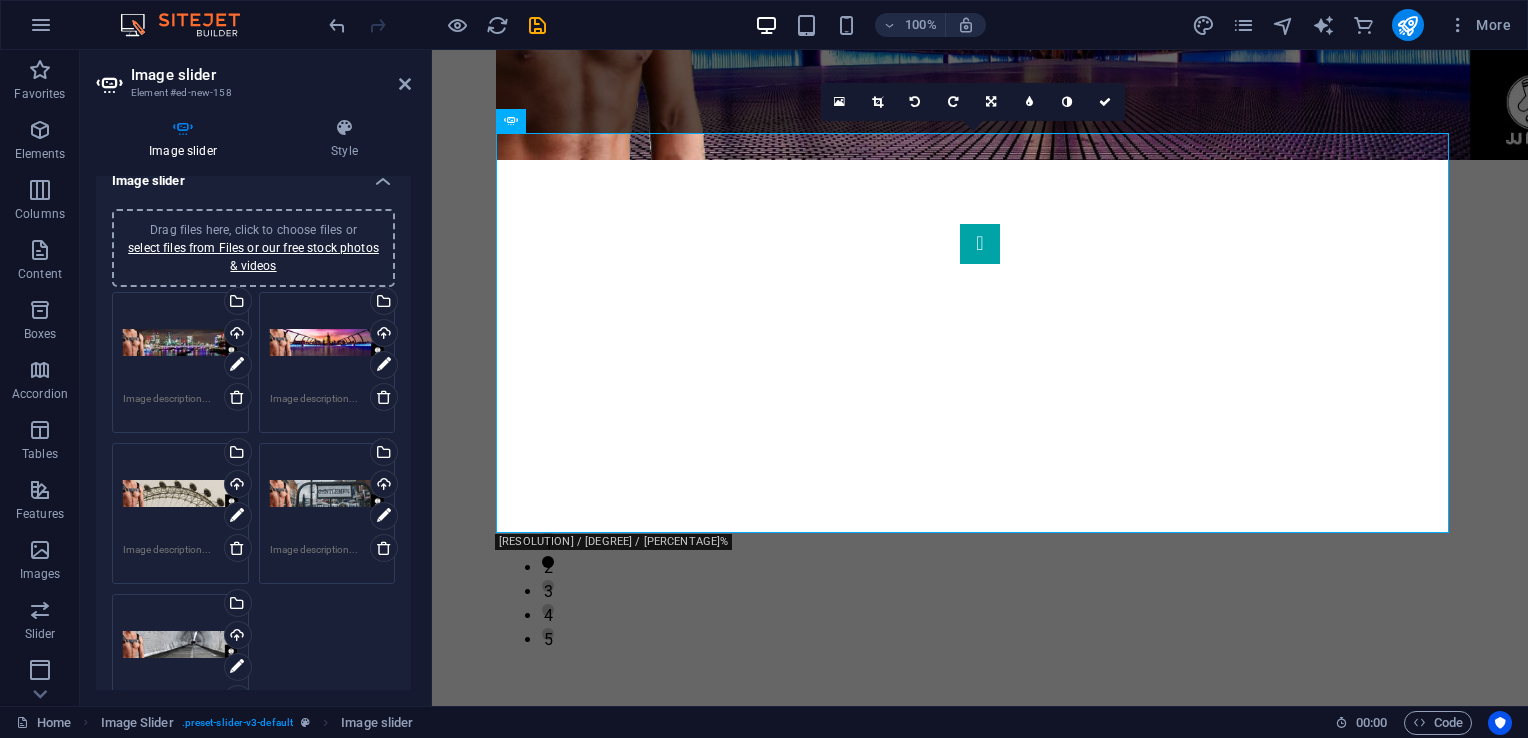 scroll, scrollTop: 0, scrollLeft: 0, axis: both 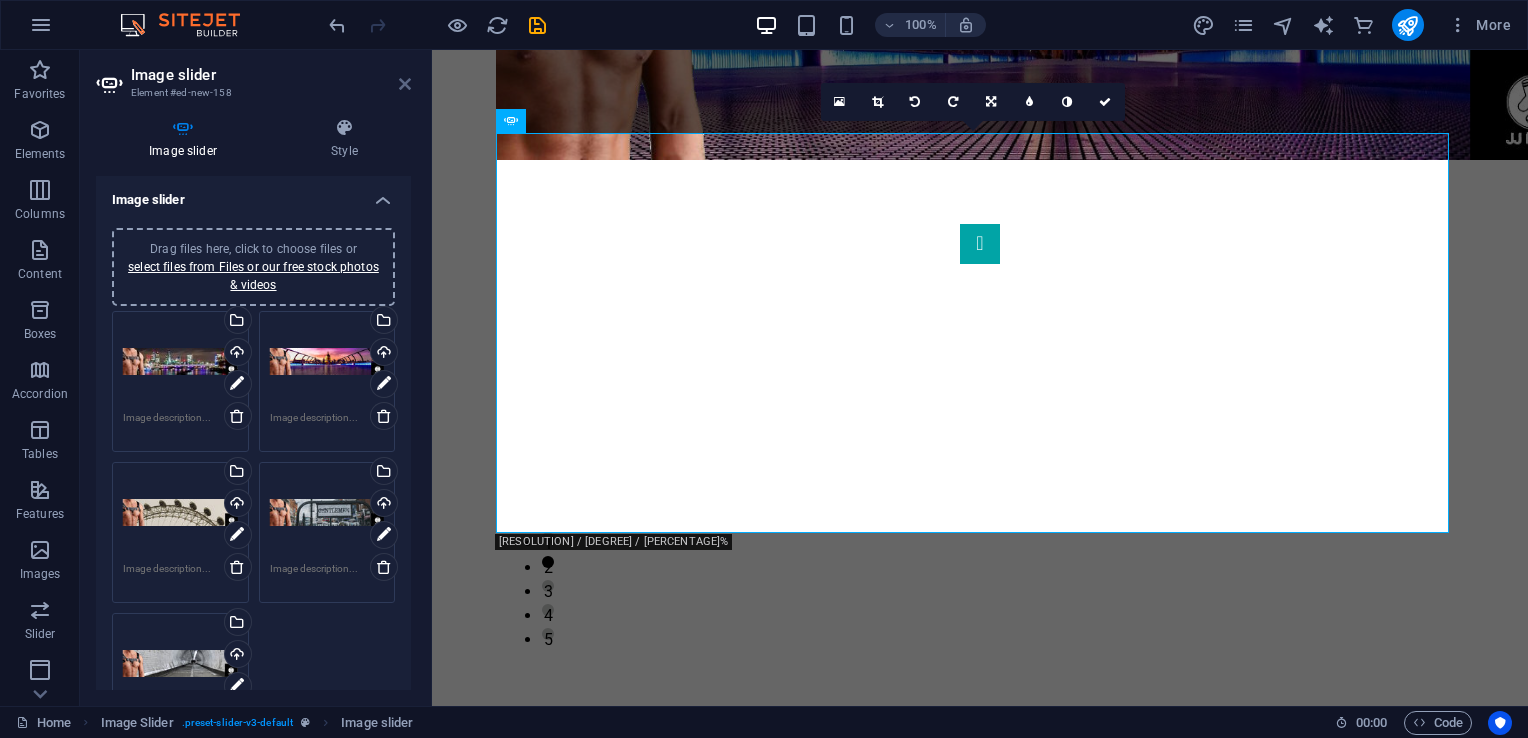 click at bounding box center [405, 84] 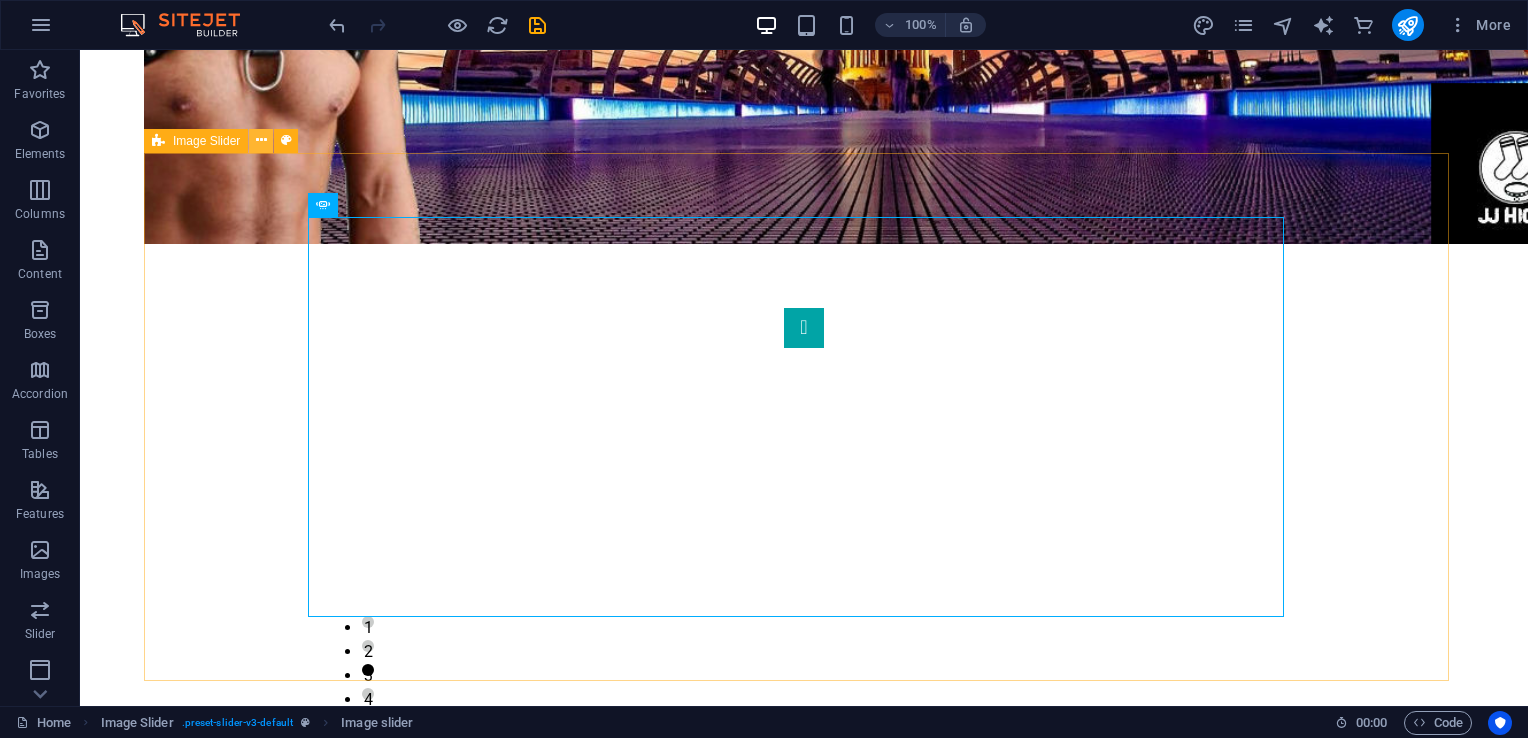click at bounding box center [261, 140] 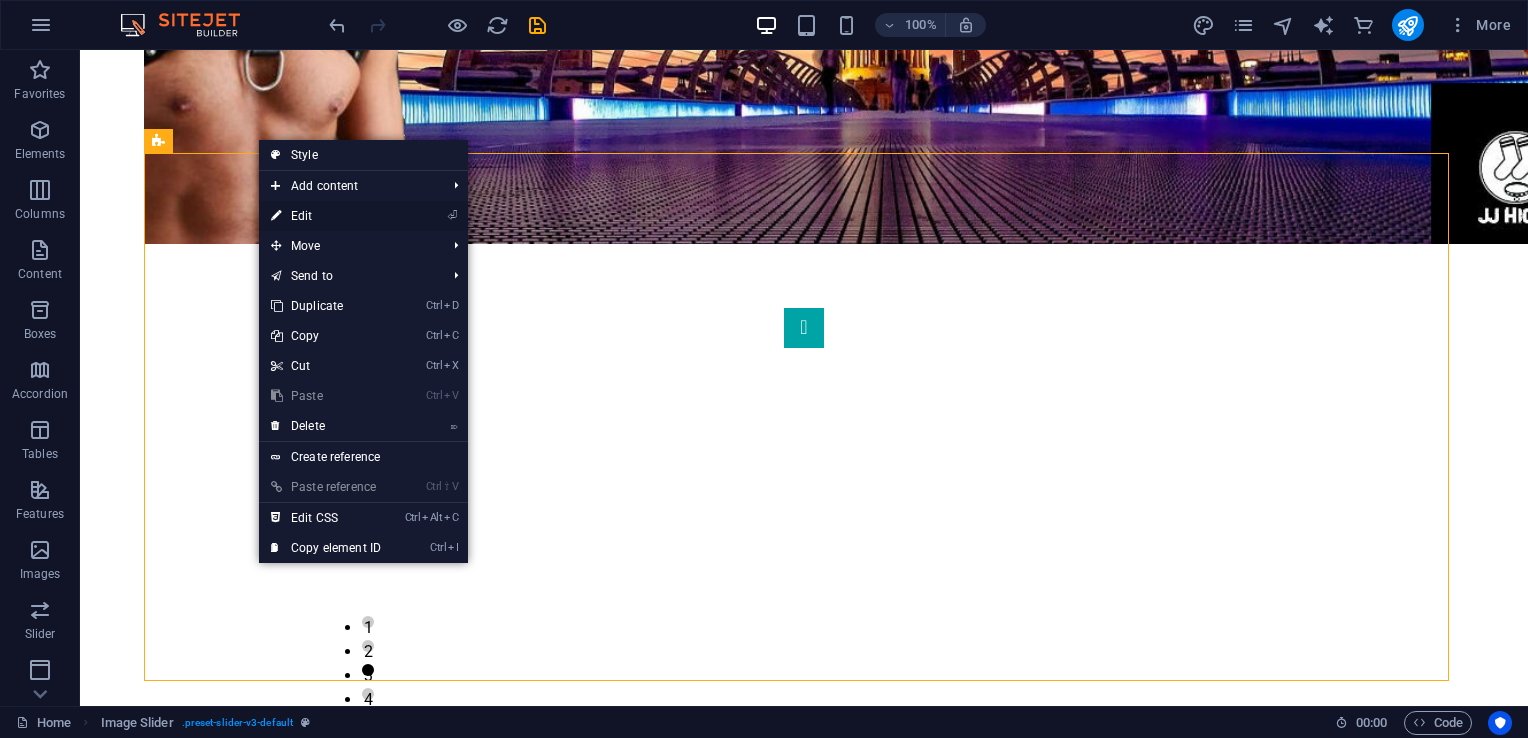 click on "⏎  Edit" at bounding box center (326, 216) 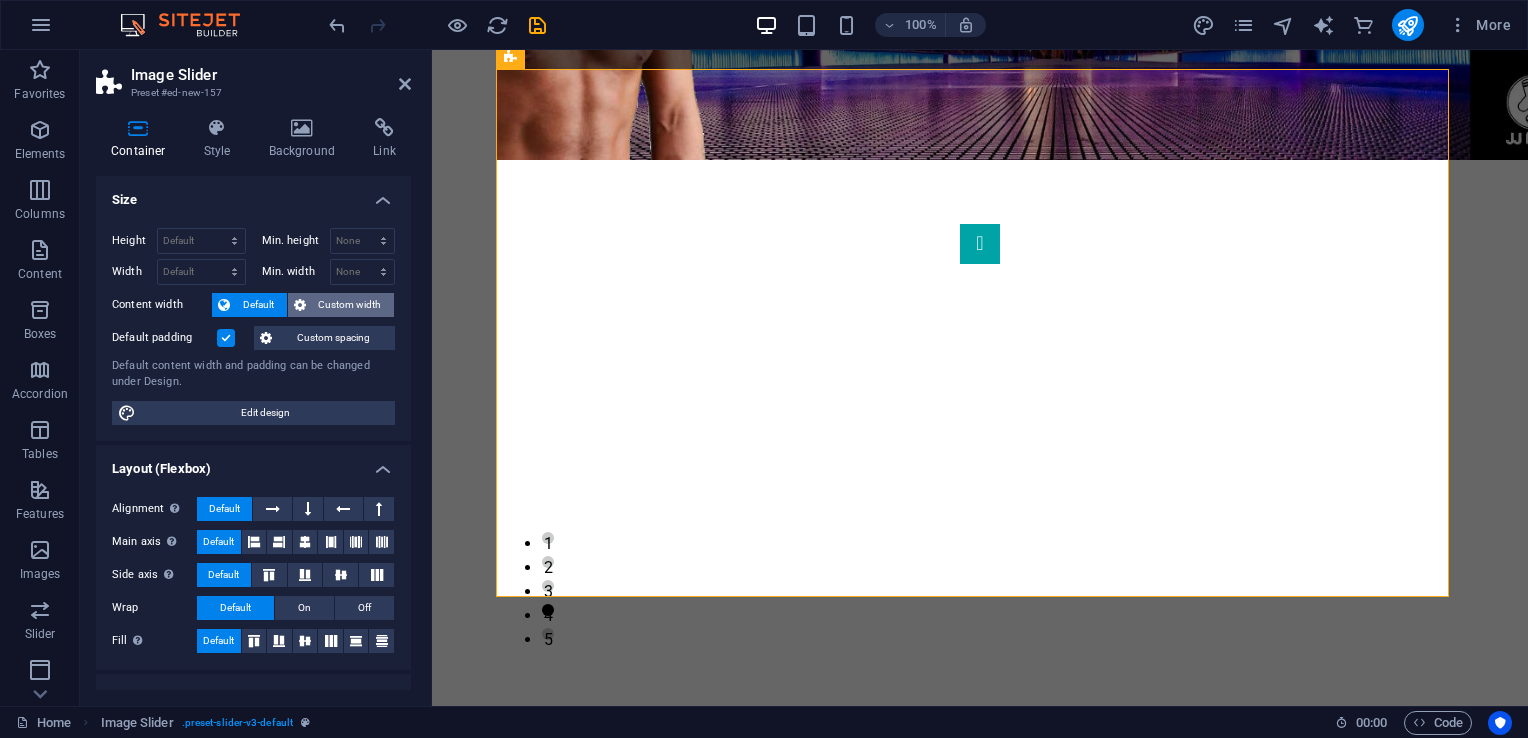 click on "Custom width" at bounding box center (350, 305) 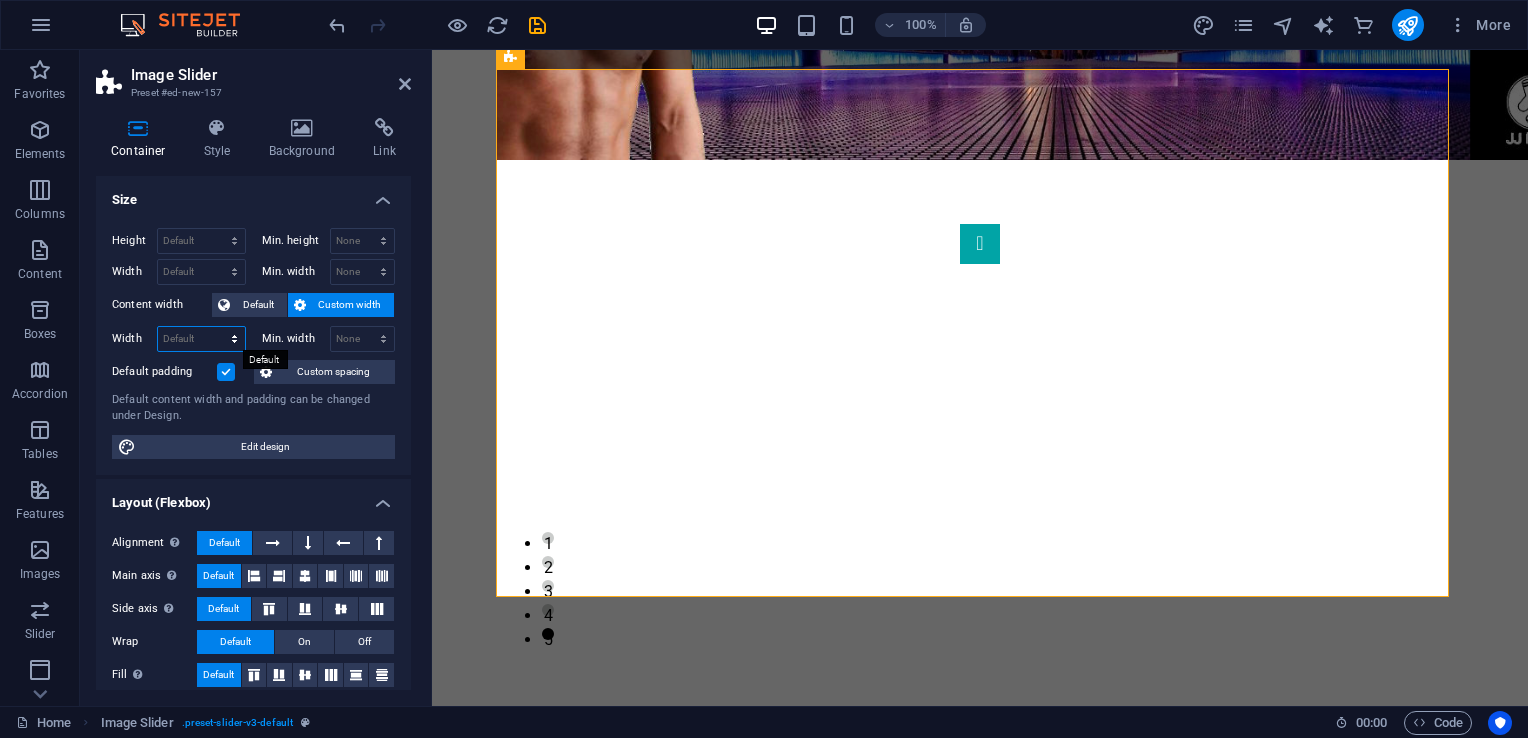 click on "Default px rem % em vh vw" at bounding box center (201, 339) 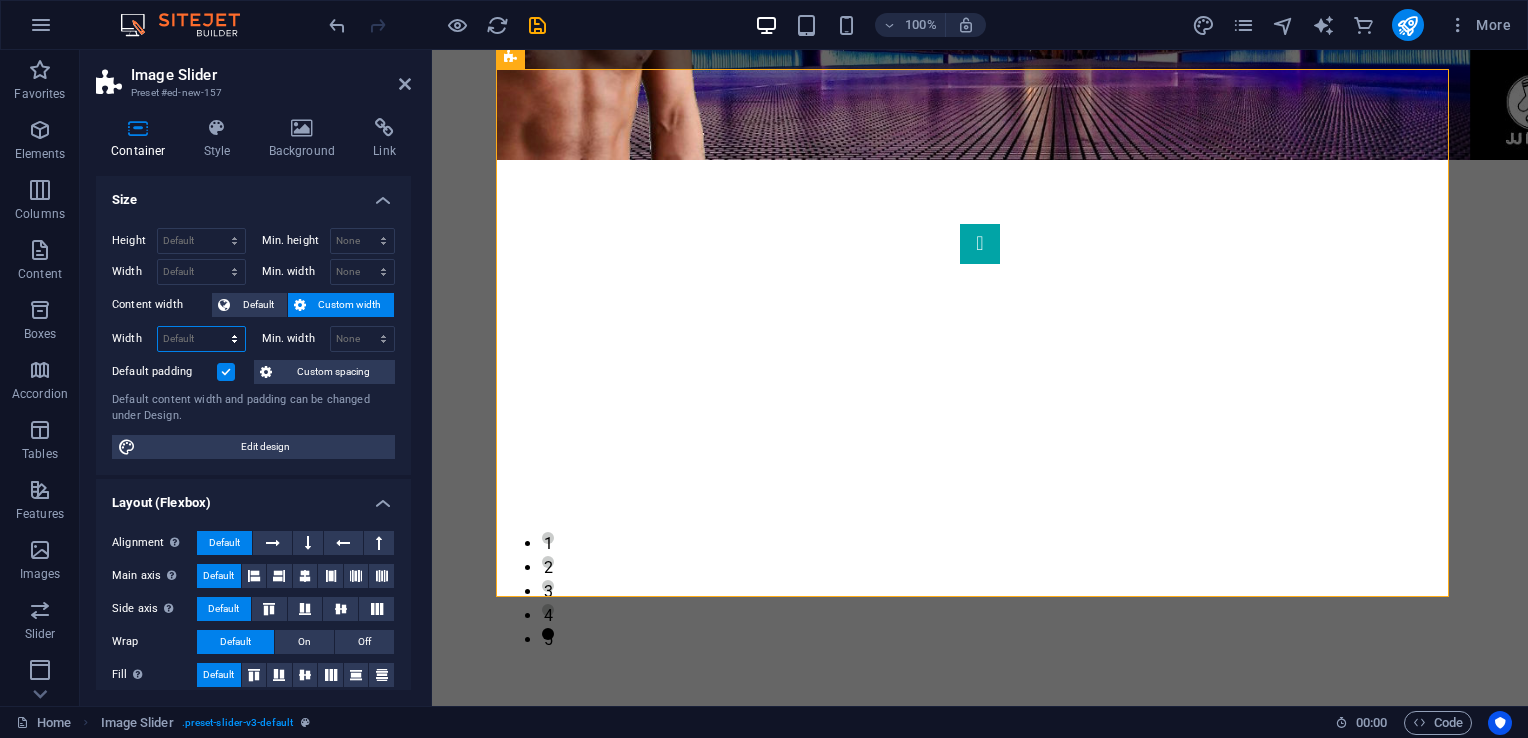 select on "%" 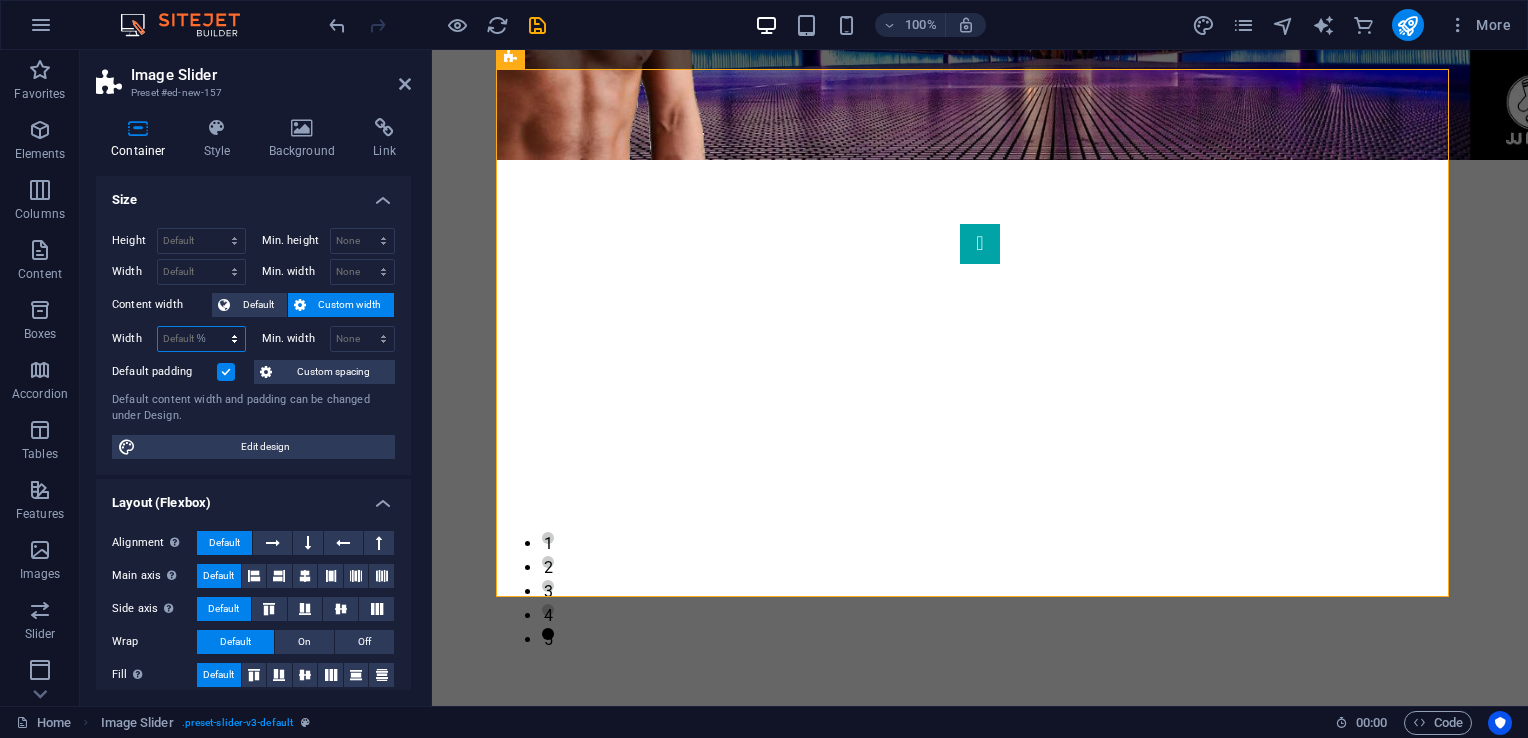 click on "Default px rem % em vh vw" at bounding box center [201, 339] 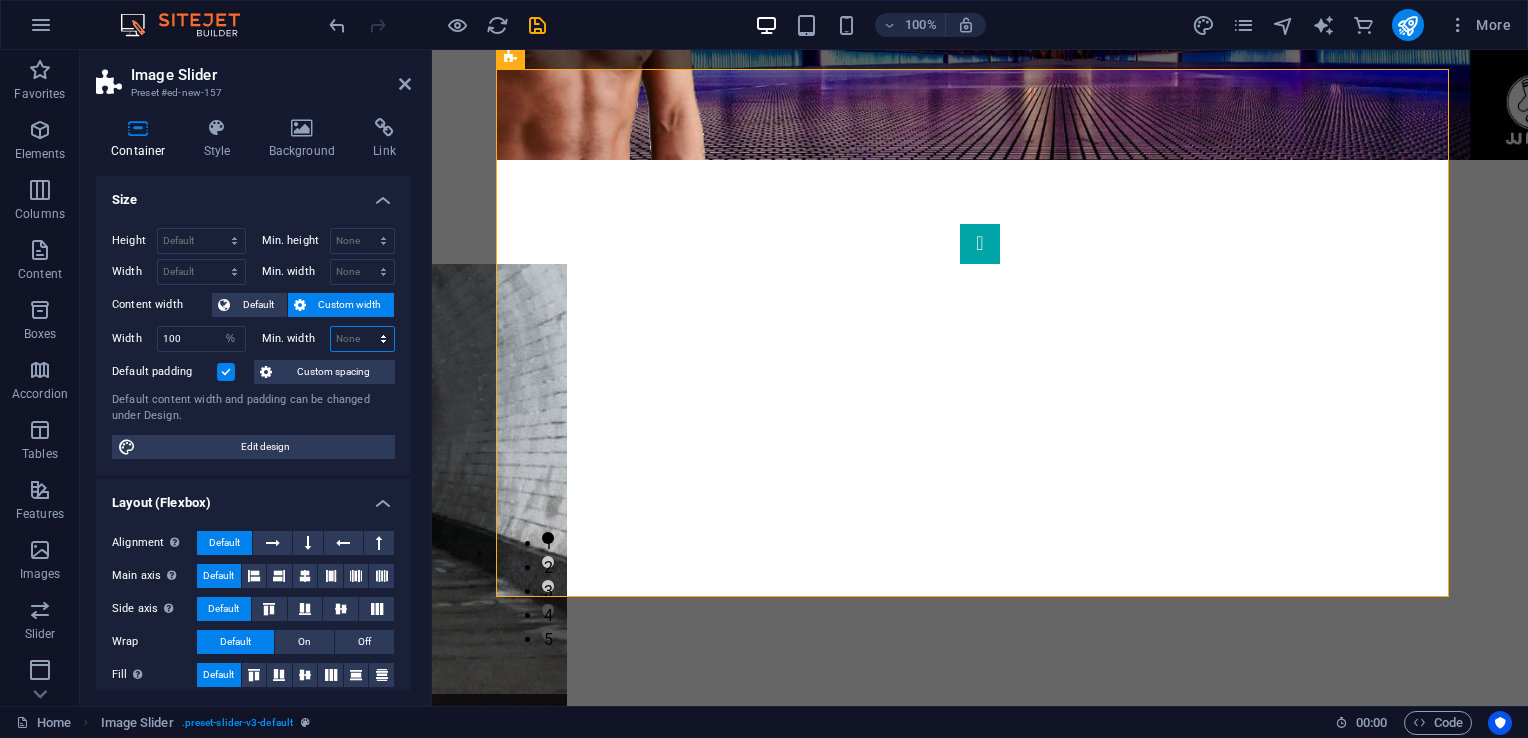 click on "None px rem % vh vw" at bounding box center [363, 339] 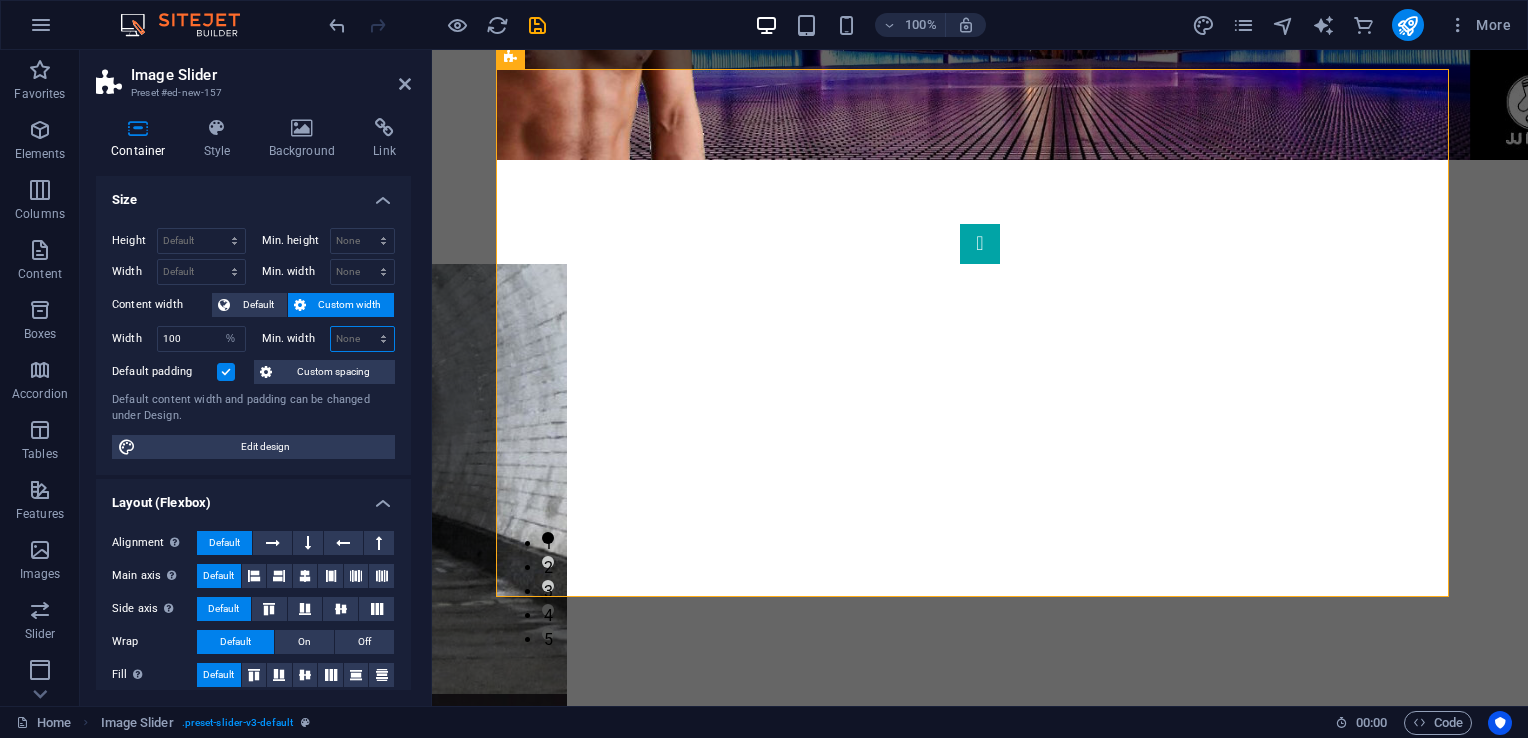 select on "%" 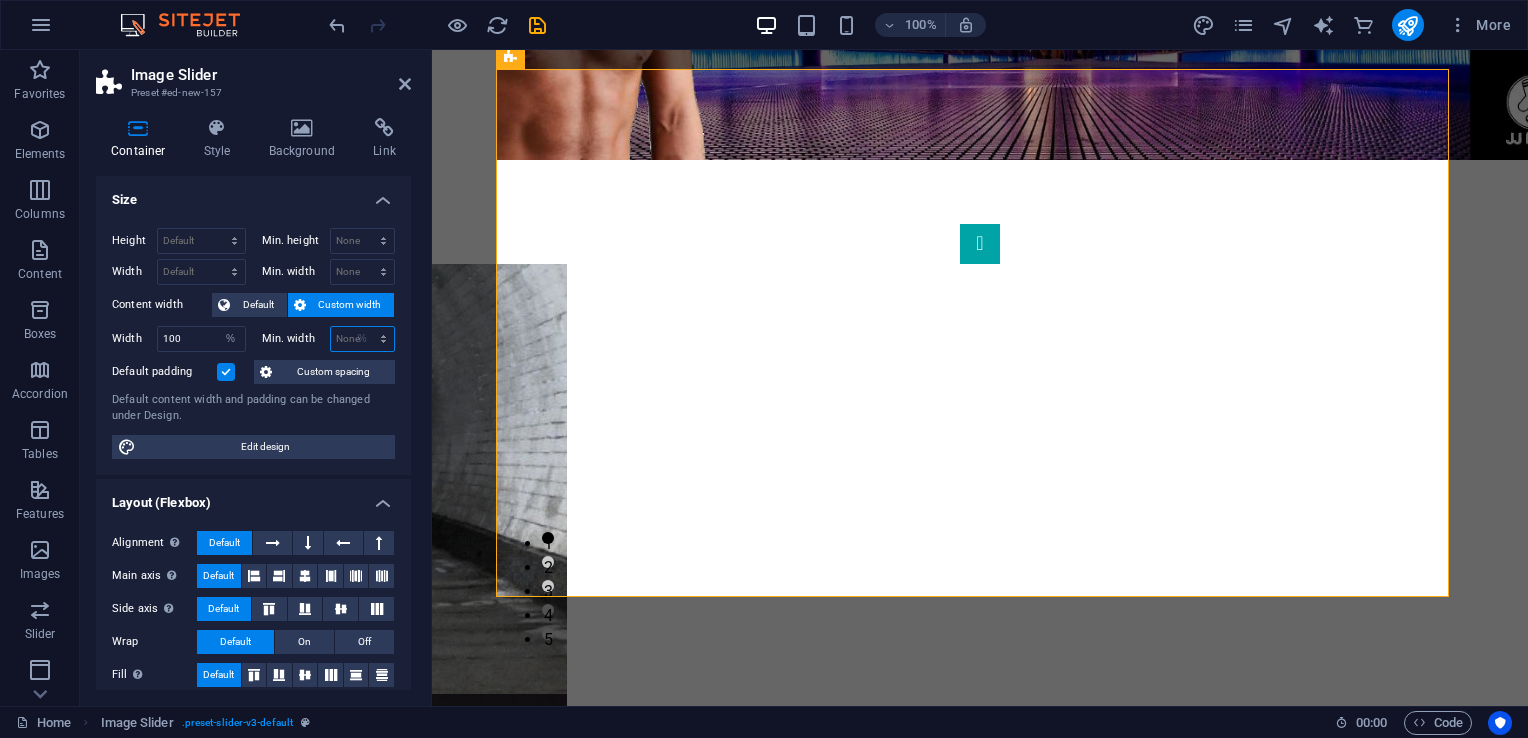 click on "None px rem % vh vw" at bounding box center [363, 339] 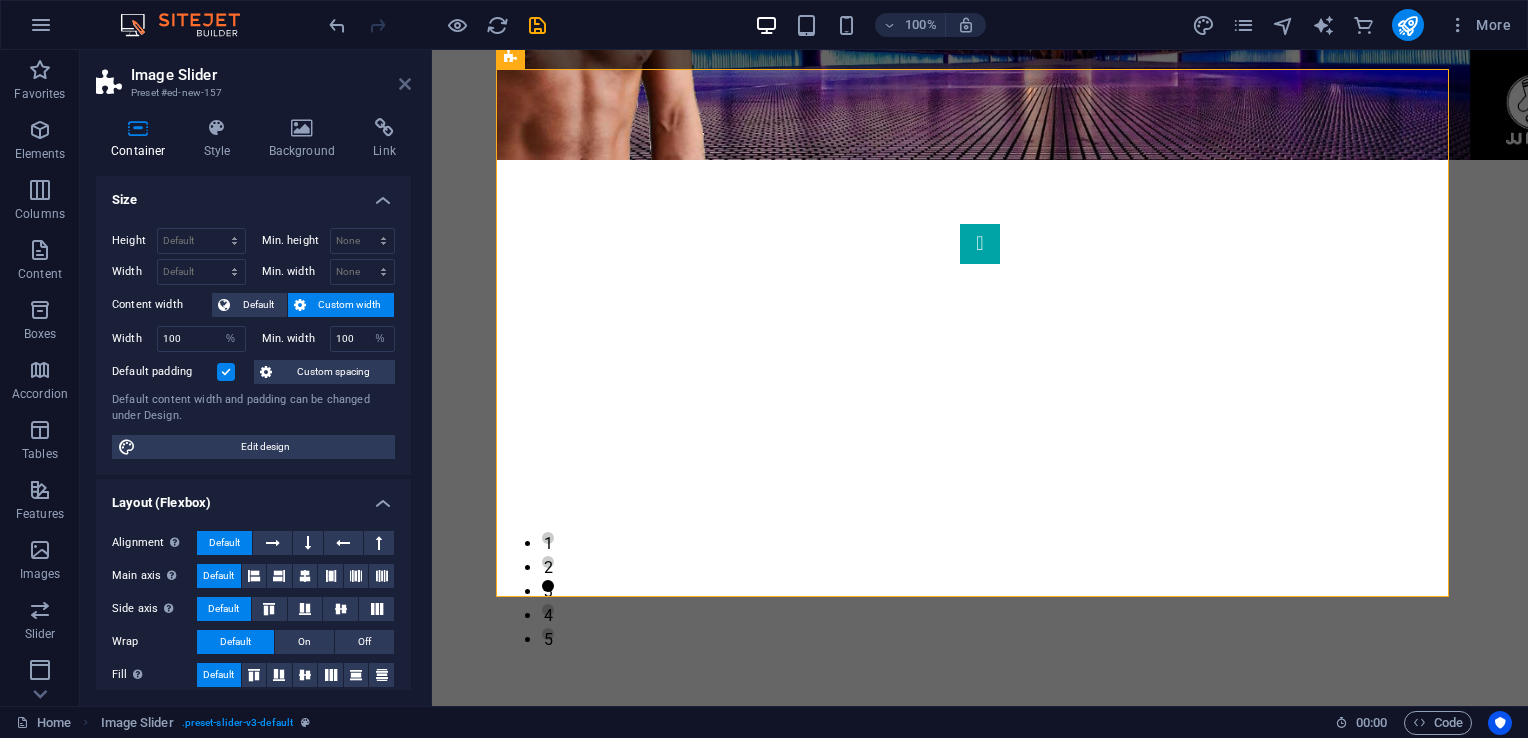 click at bounding box center [405, 84] 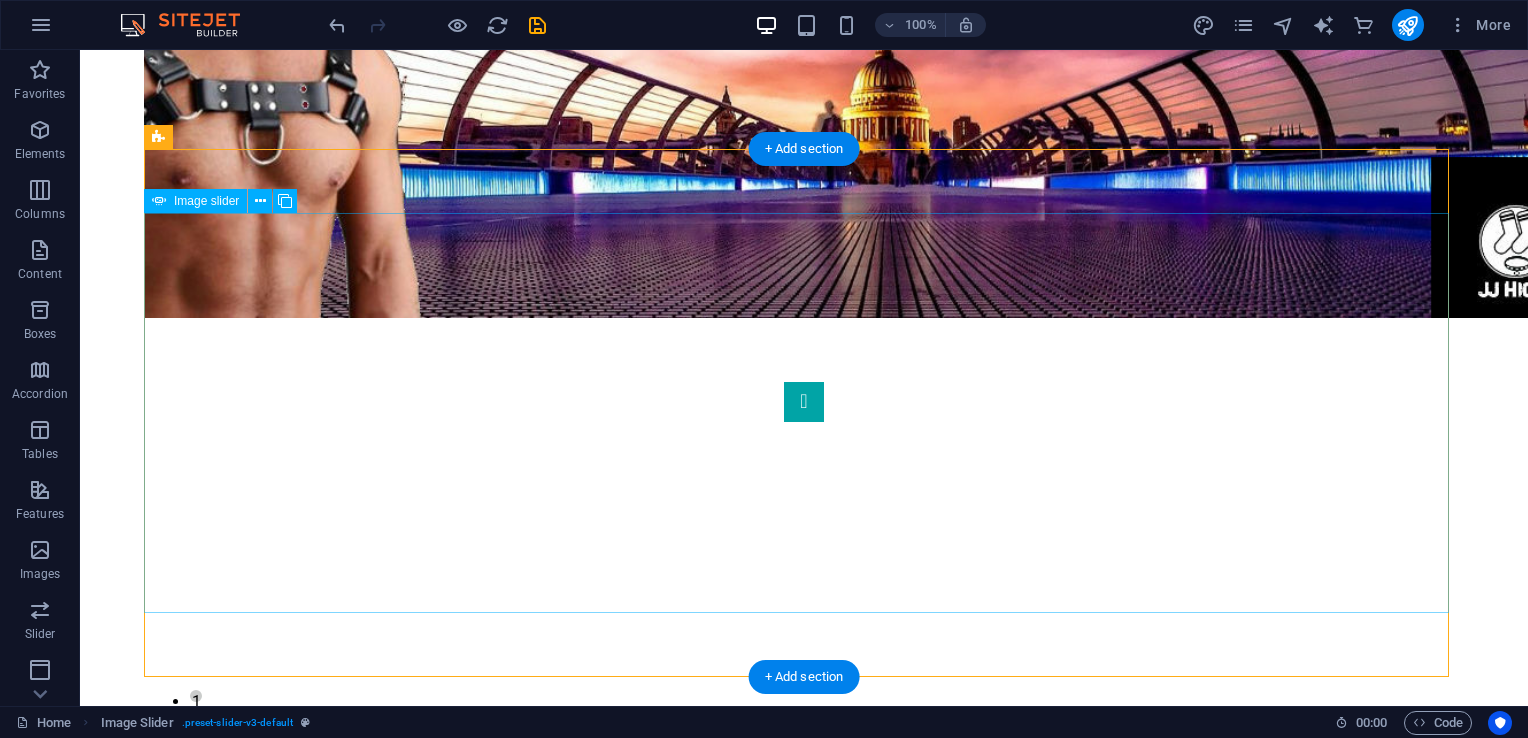 scroll, scrollTop: 391, scrollLeft: 0, axis: vertical 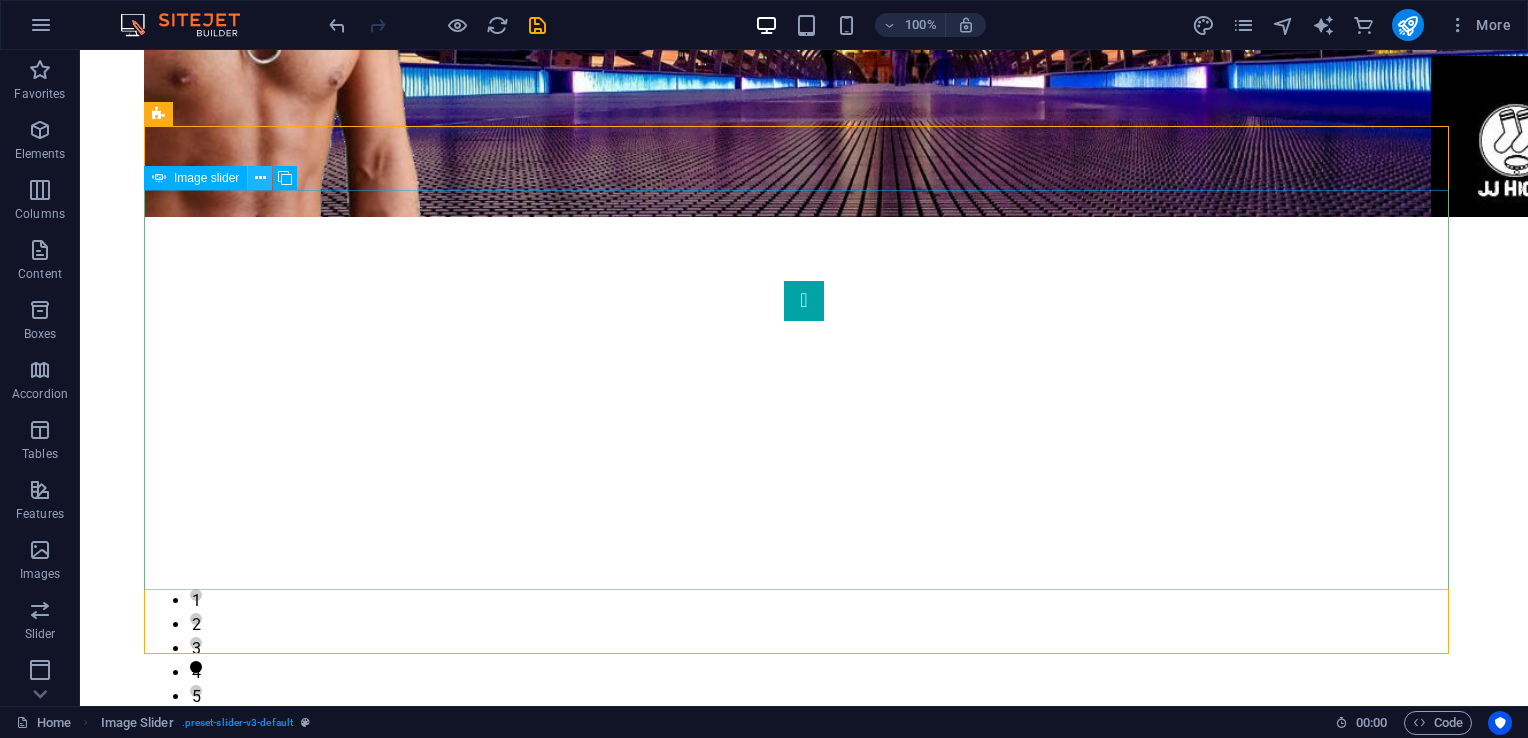 click at bounding box center (260, 178) 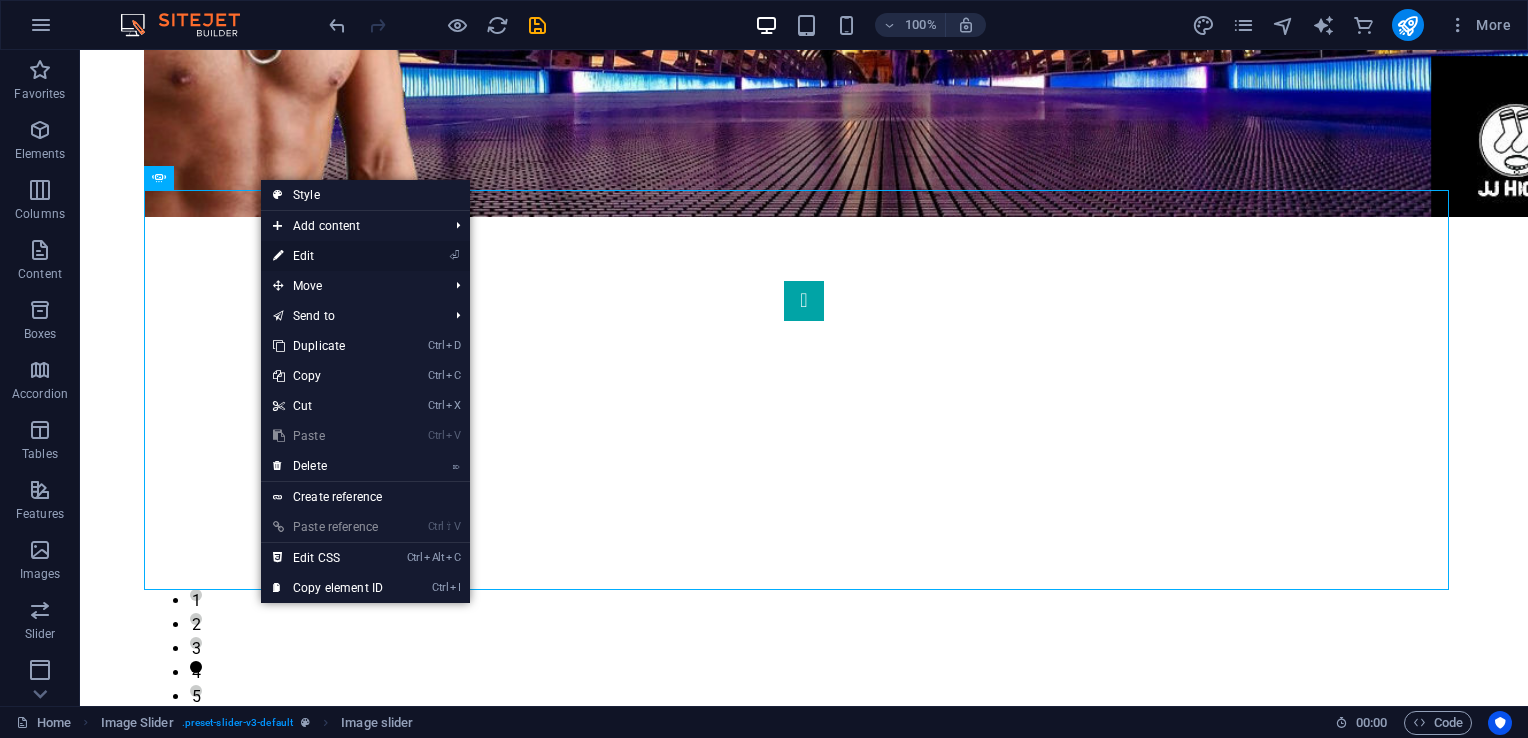 click on "⏎  Edit" at bounding box center (328, 256) 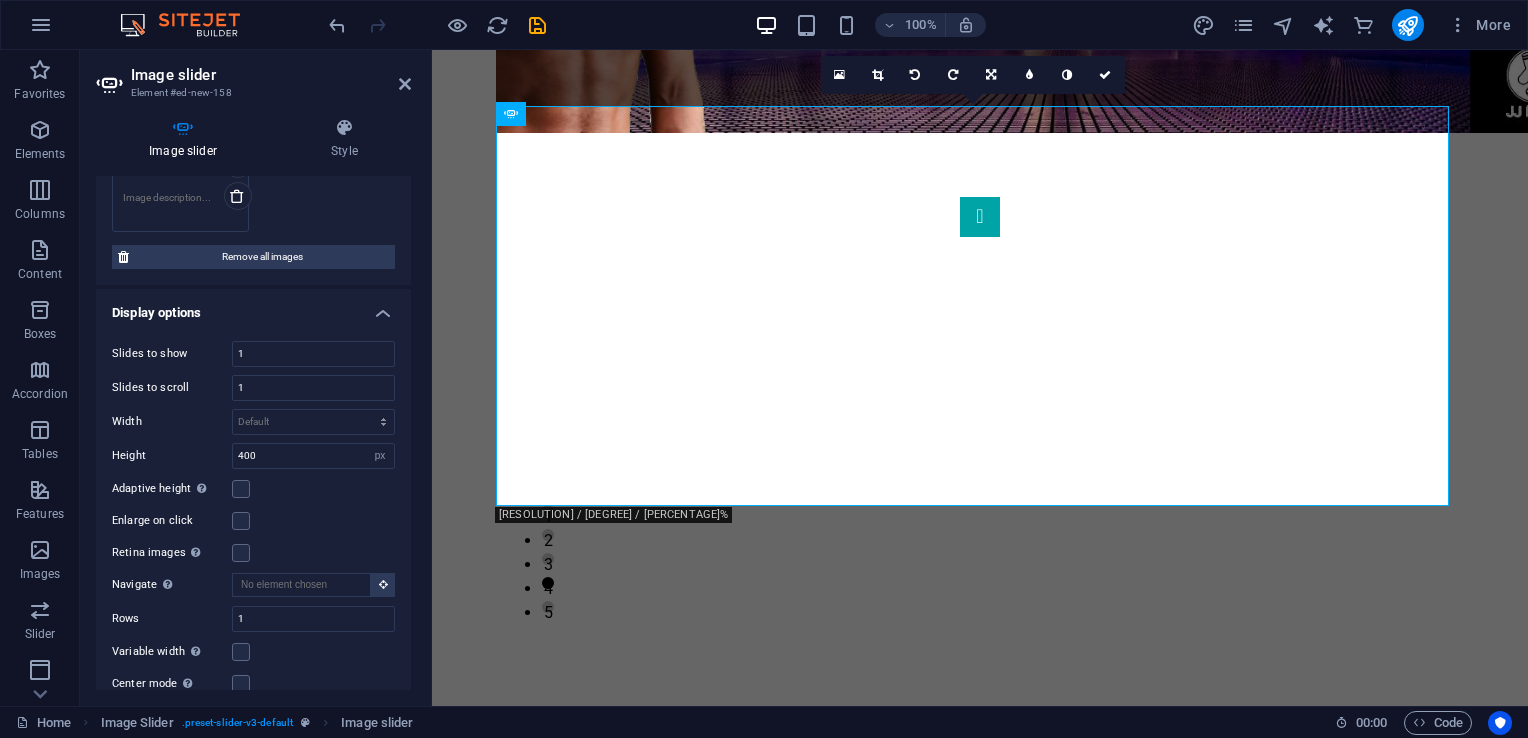 scroll, scrollTop: 550, scrollLeft: 0, axis: vertical 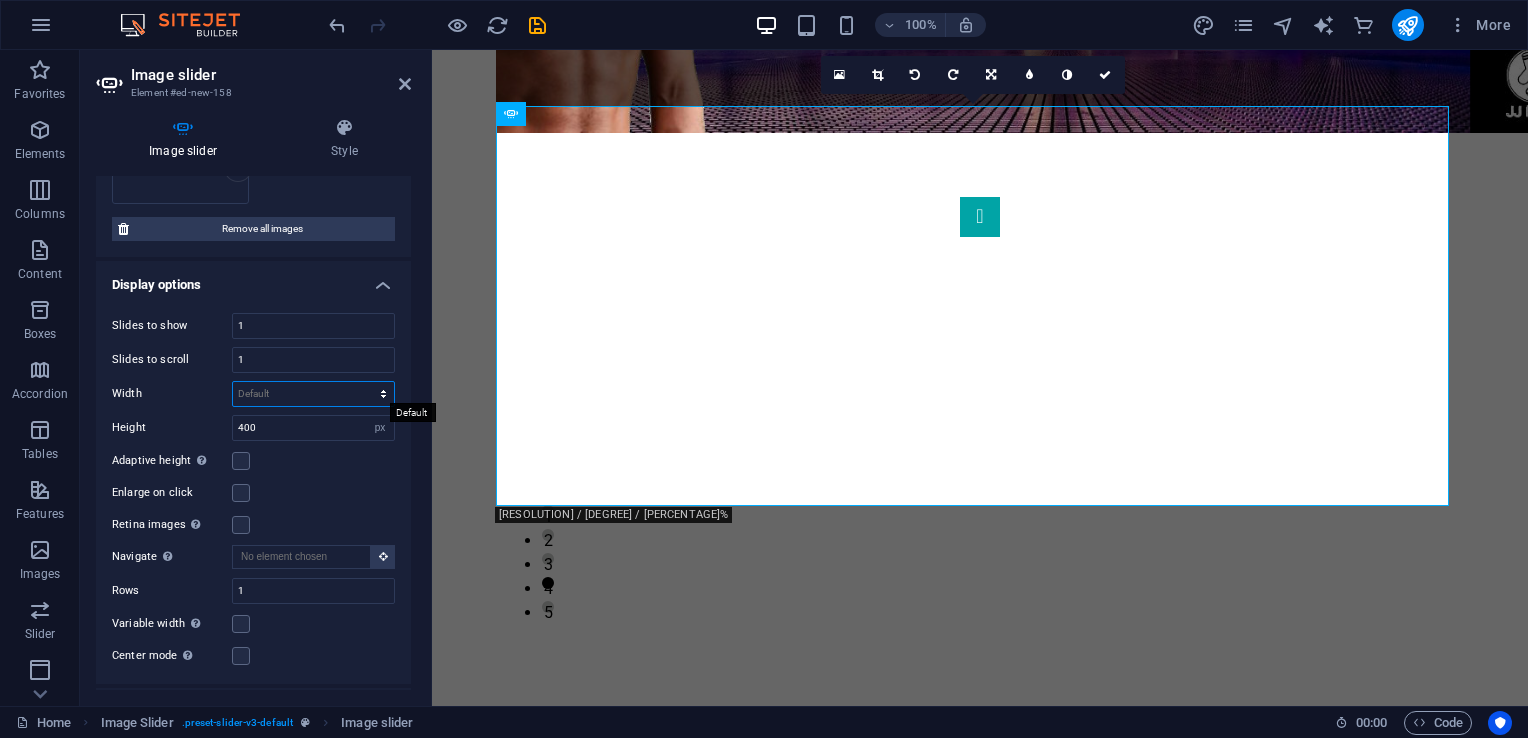 click on "Default px % rem em vw vh" at bounding box center (313, 394) 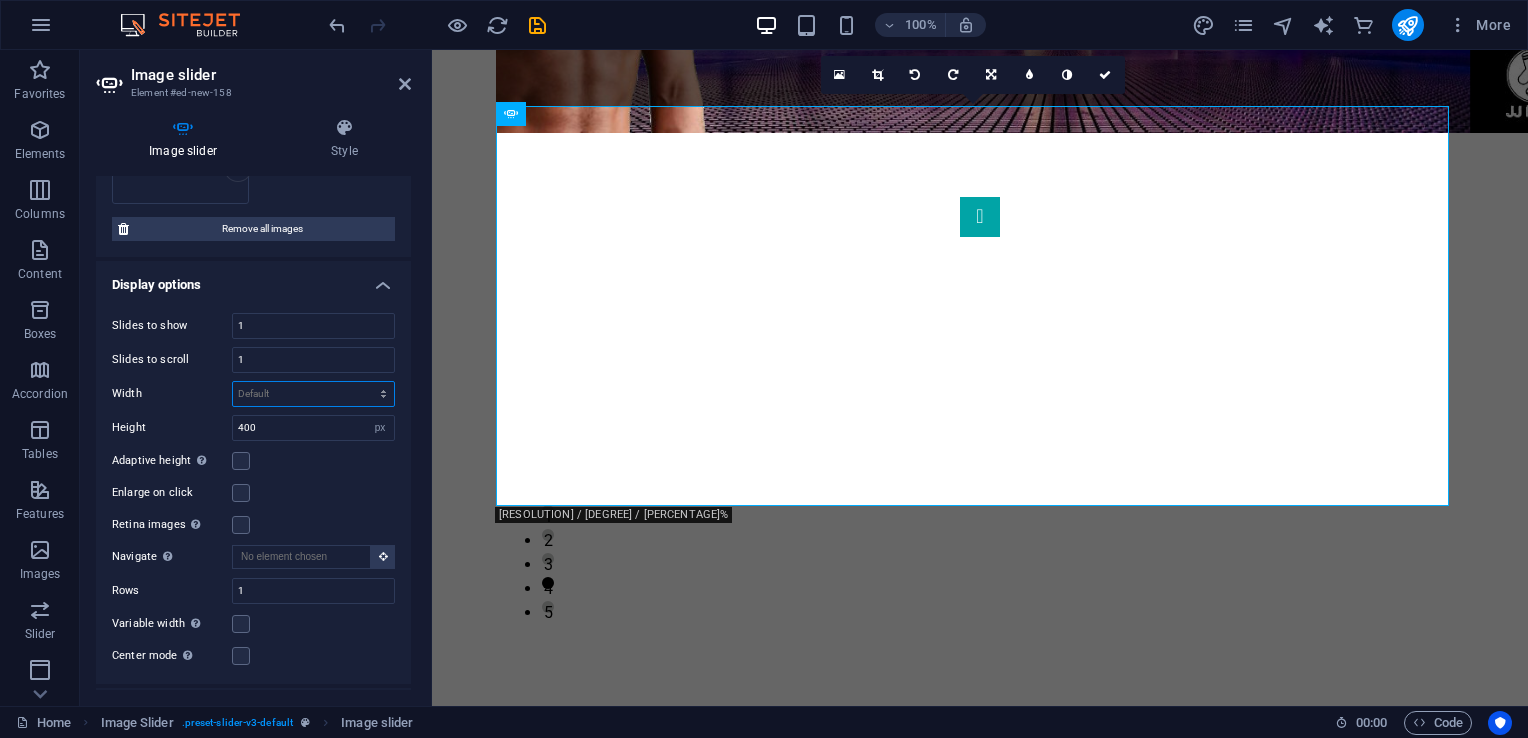 select on "px" 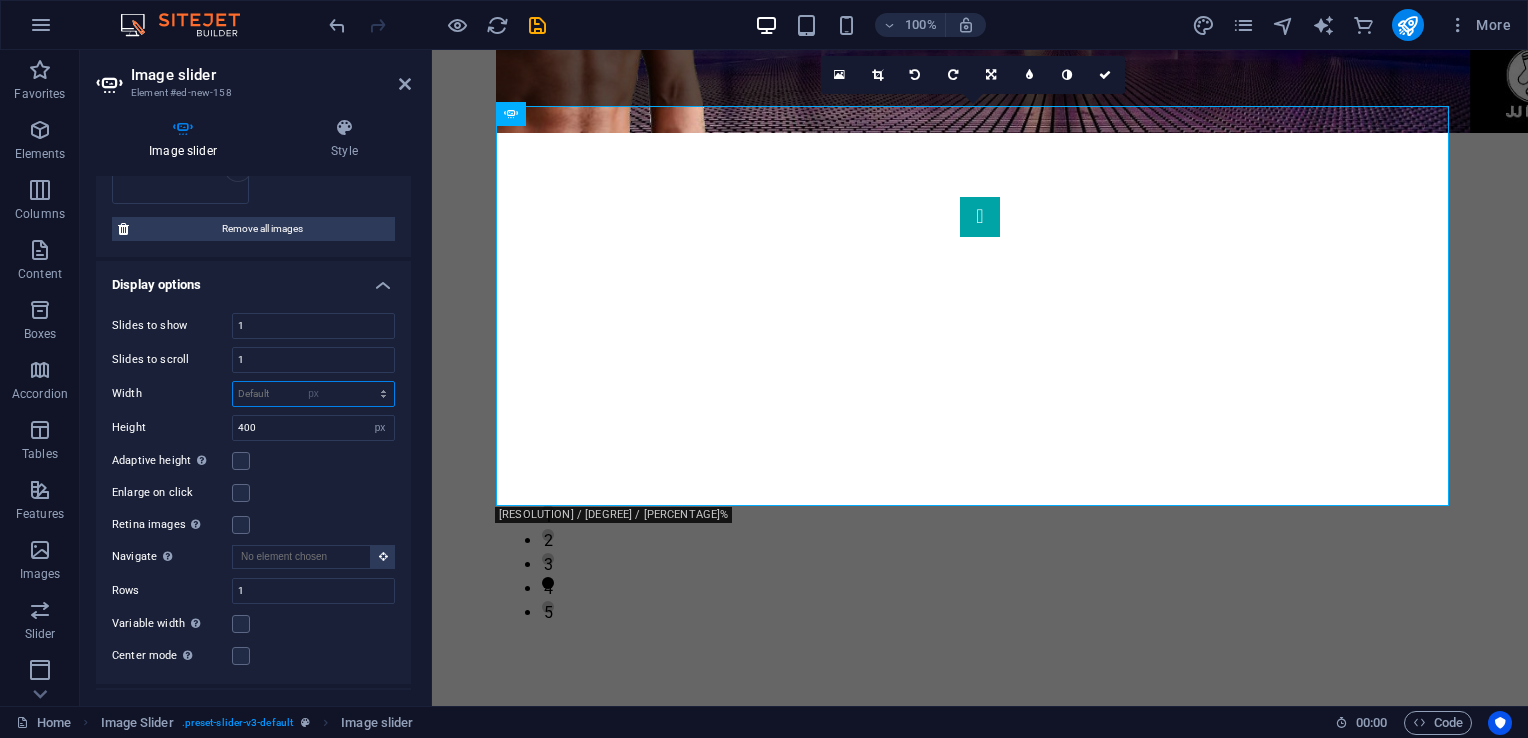 click on "Default px % rem em vw vh" at bounding box center [313, 394] 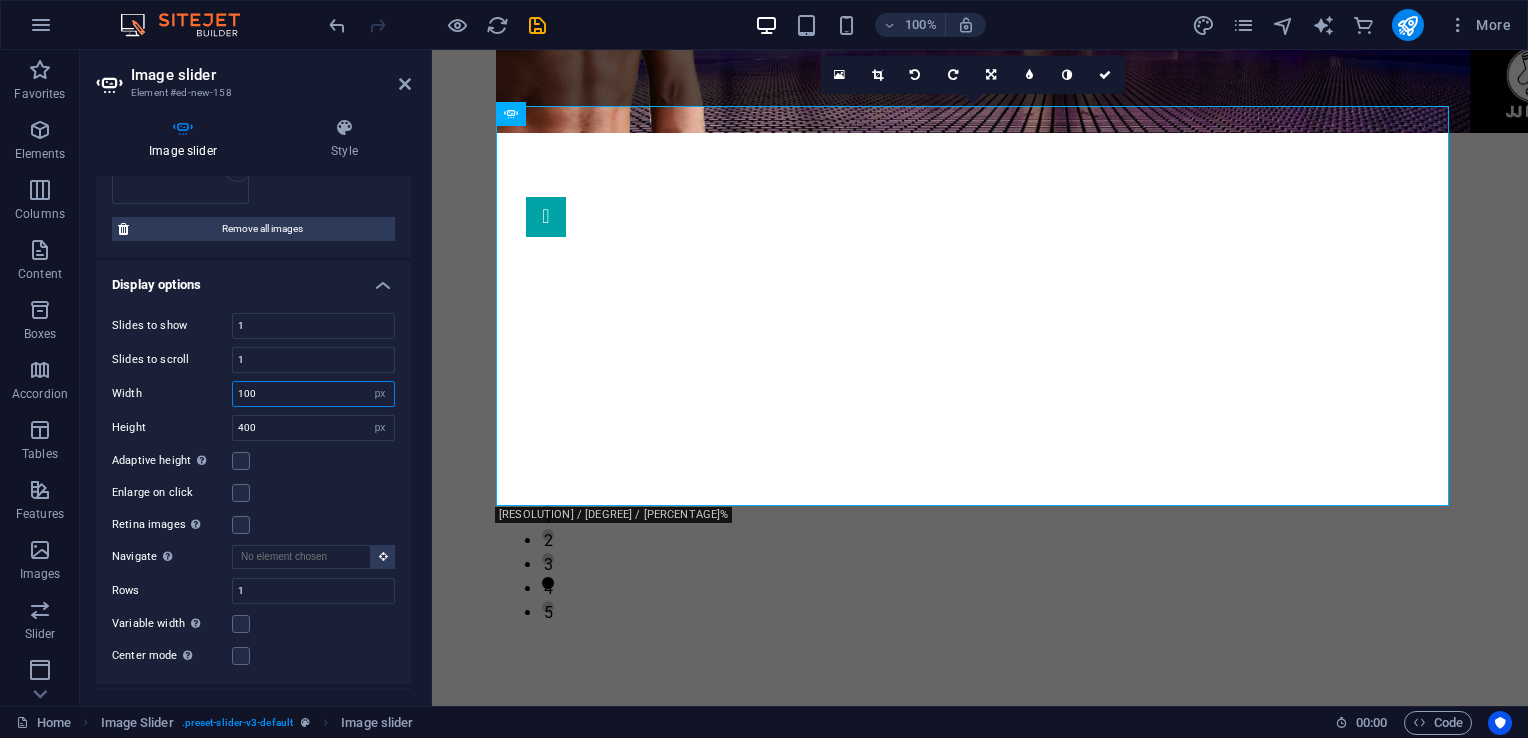 type on "100" 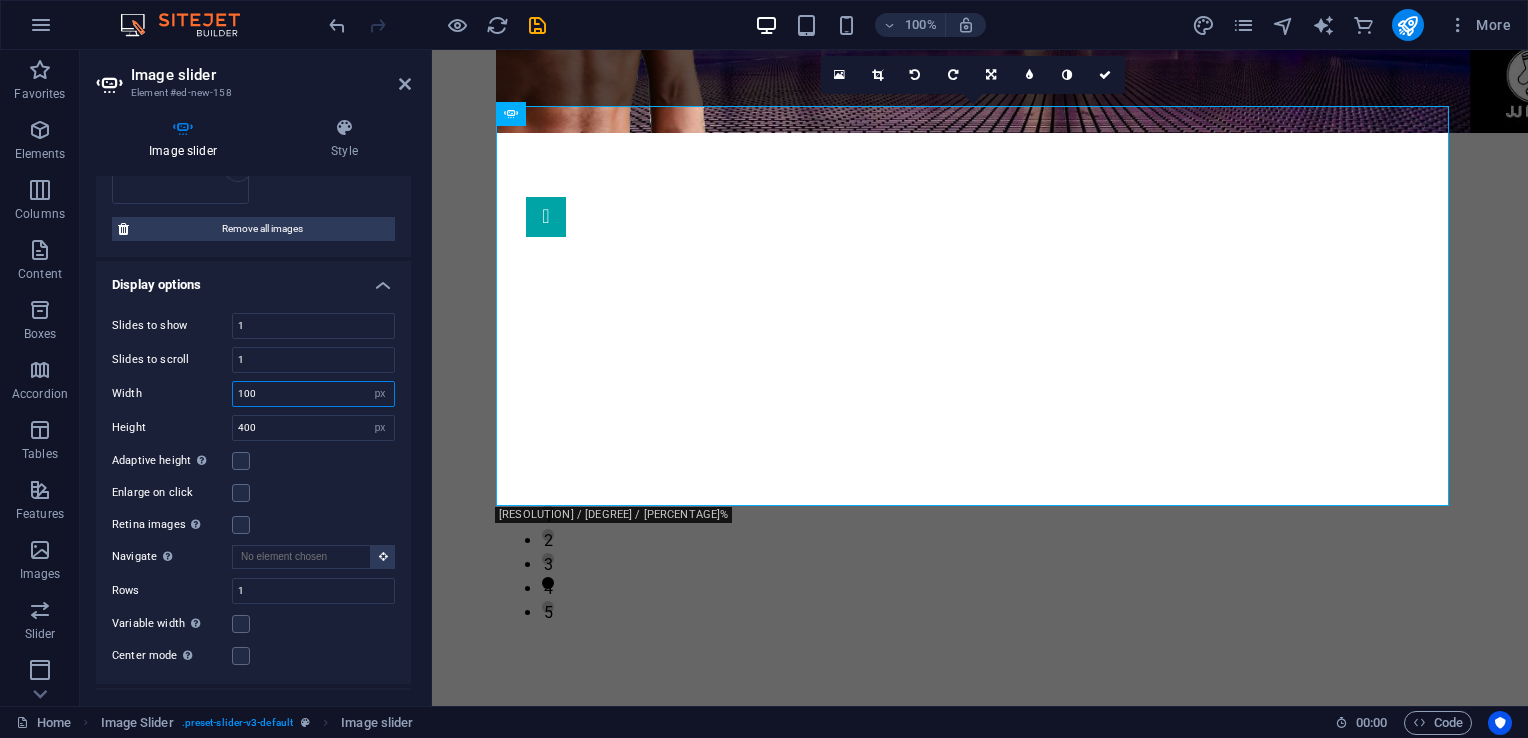 click on "100" at bounding box center (313, 394) 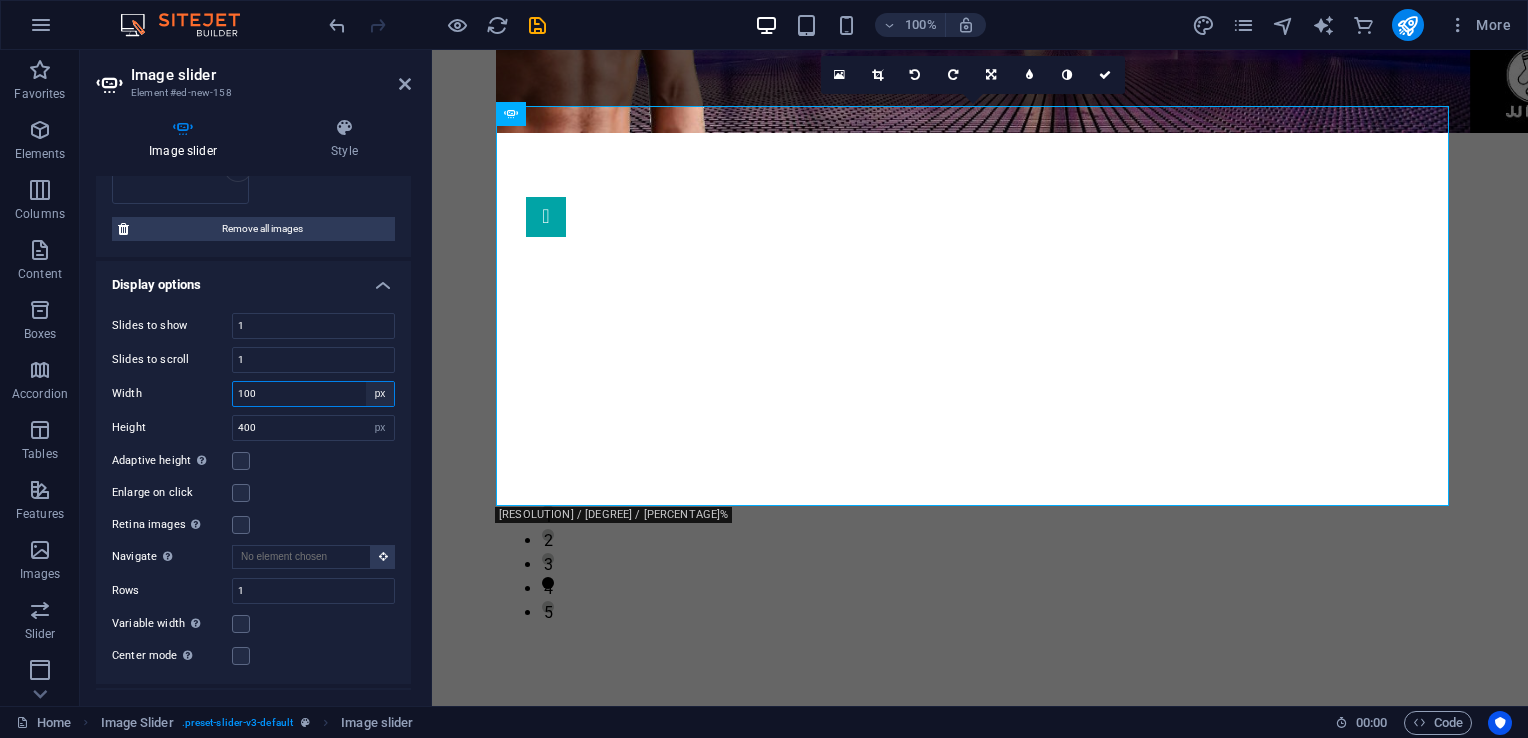 click on "Default px % rem em vw vh" at bounding box center (380, 394) 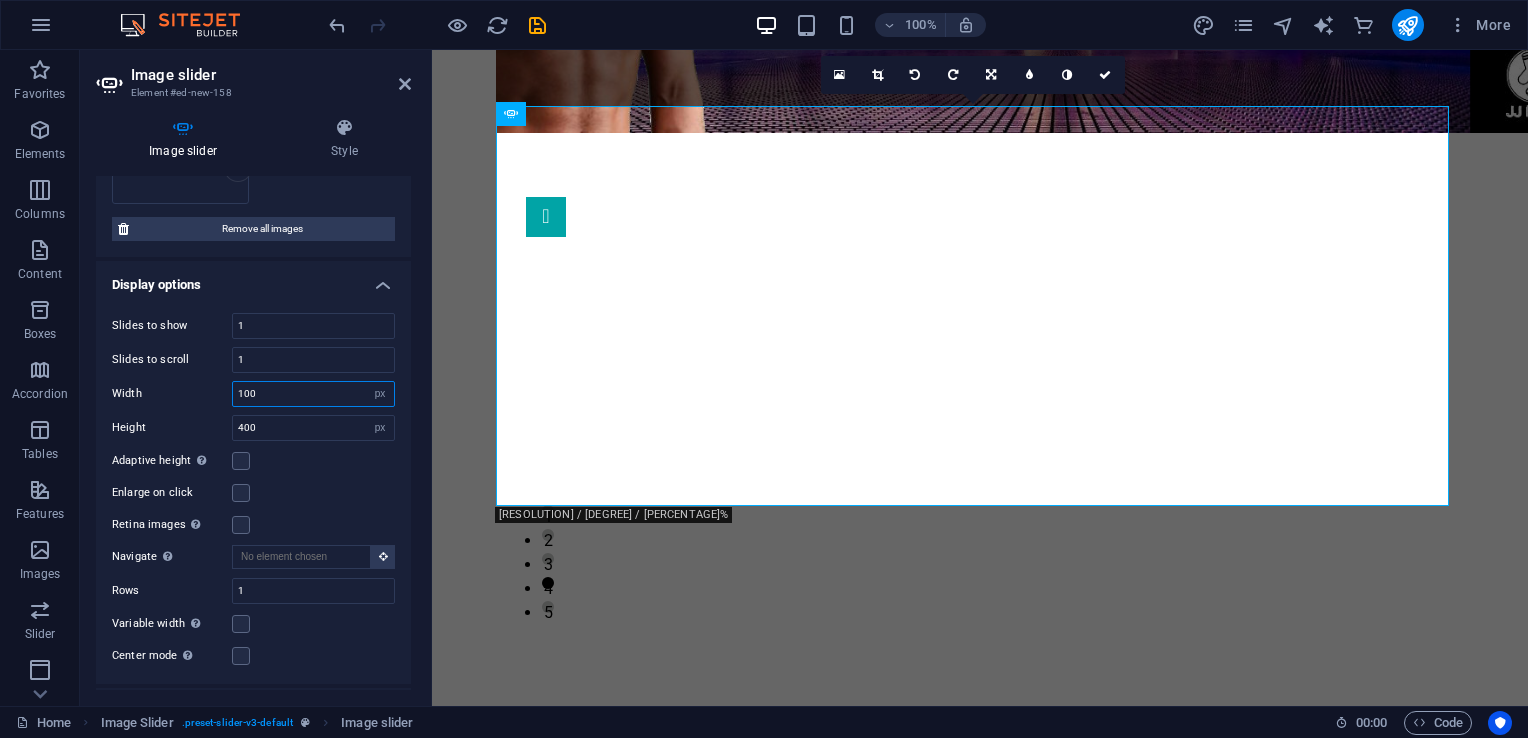 select on "%" 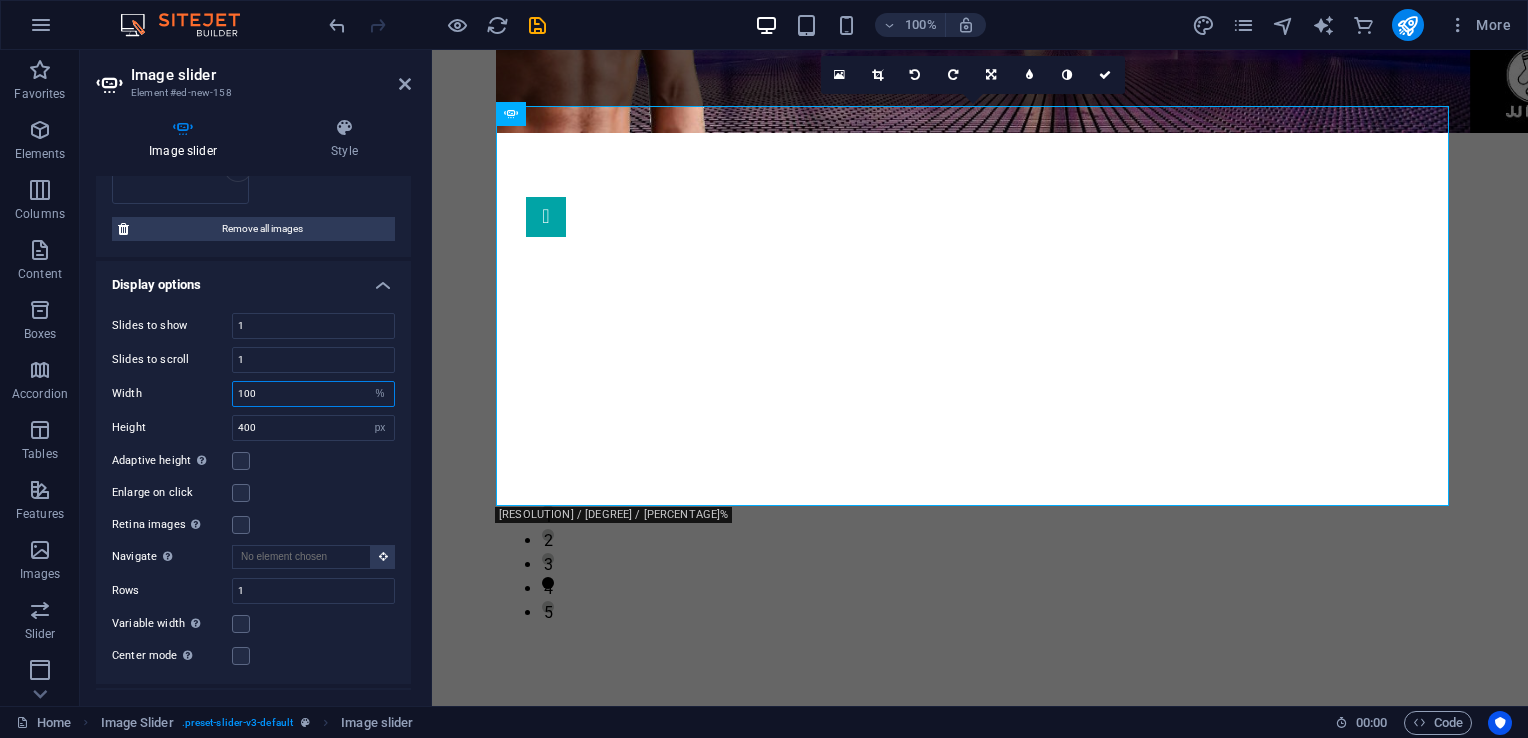click on "Default px % rem em vw vh" at bounding box center [380, 394] 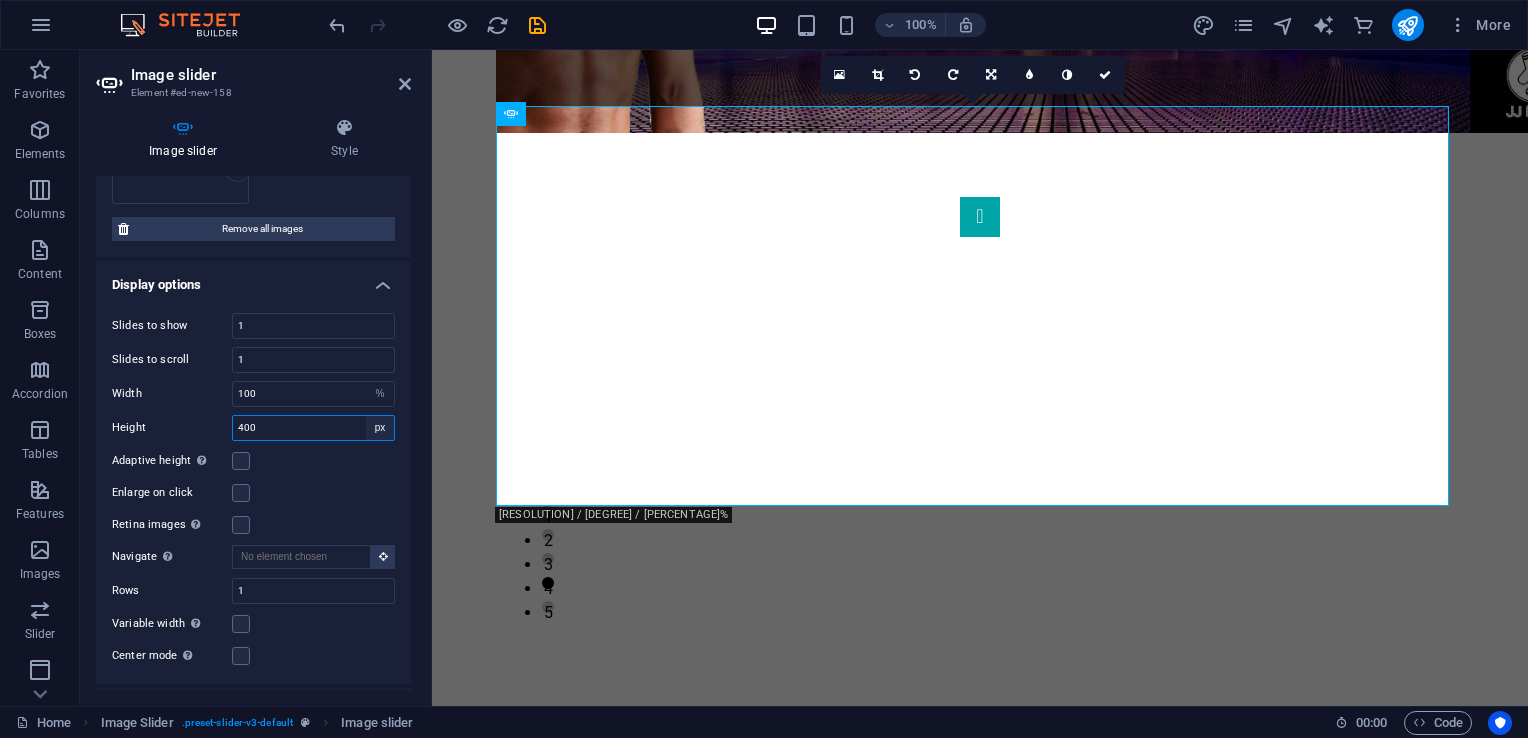 click on "Default px rem em vw vh" at bounding box center [380, 428] 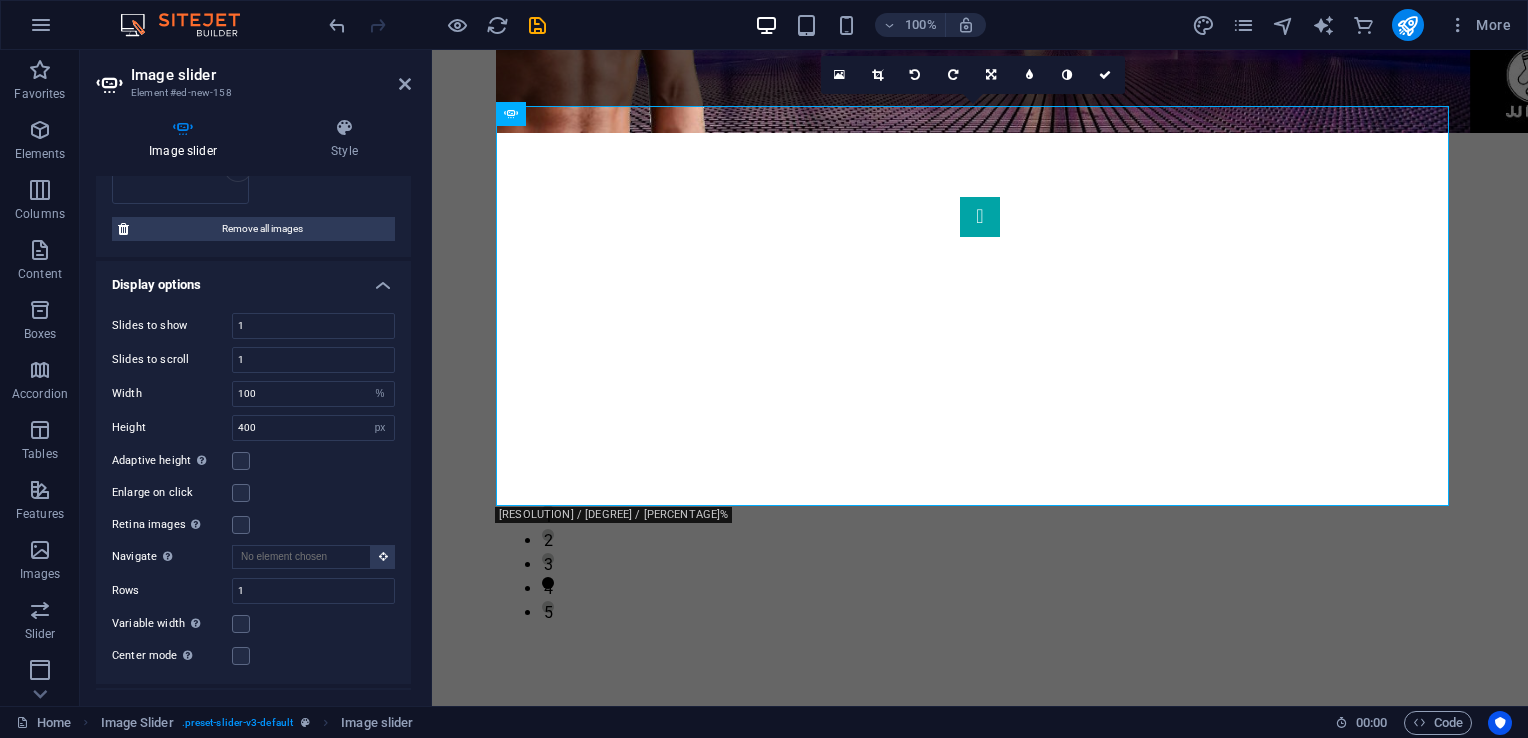 click on "Slides to show [NUMBER] Slides to scroll [NUMBER] Width [NUMBER] Default px % rem em vw vh Height [NUMBER] Default px rem em vw vh Adaptive height Automatically adjust the height for single slide horizontal sliders Enlarge on click Retina images Automatically load retina image and smartphone optimized sizes. Navigate Select another slider to be navigated by this one
Rows [NUMBER] Slides per row [NUMBER] Variable width Automatically adjust the width of the visible slide. Center mode Enables centered view with partial previous/next slide. Use with odd numbered "Slides to show" counts. Center padding Not visible while "Variable width" is activated [NUMBER] px %" at bounding box center [253, 490] 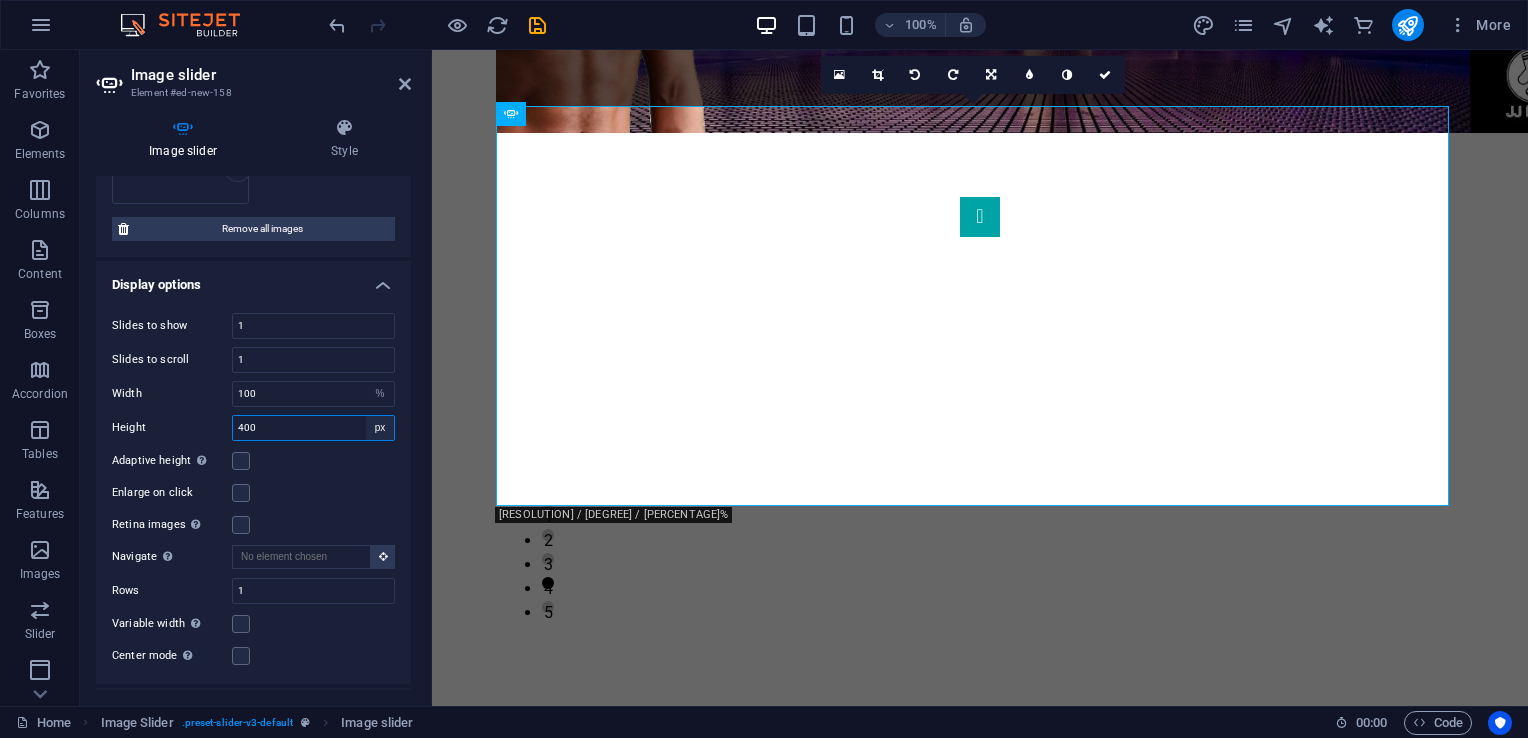 click on "Default px rem em vw vh" at bounding box center (380, 428) 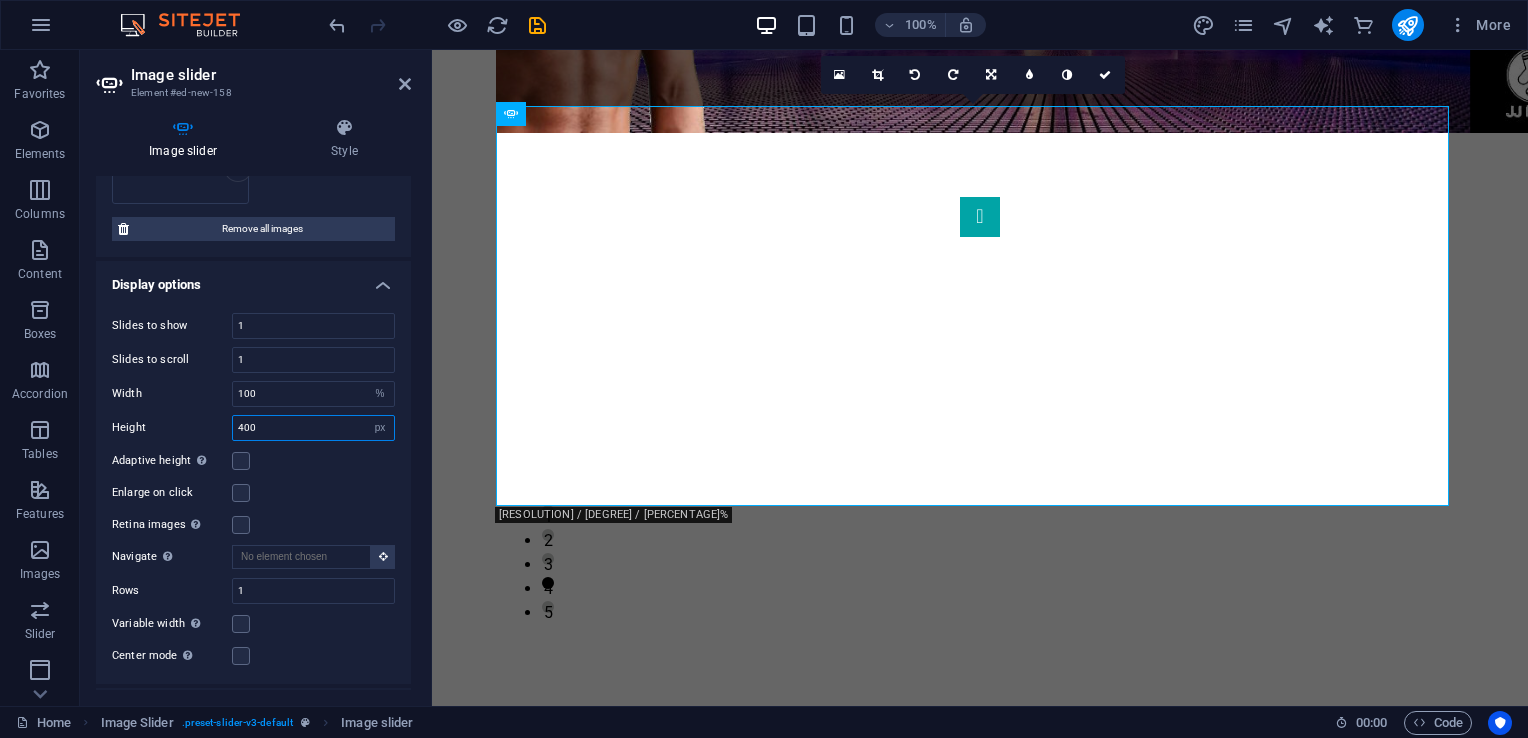 select on "default" 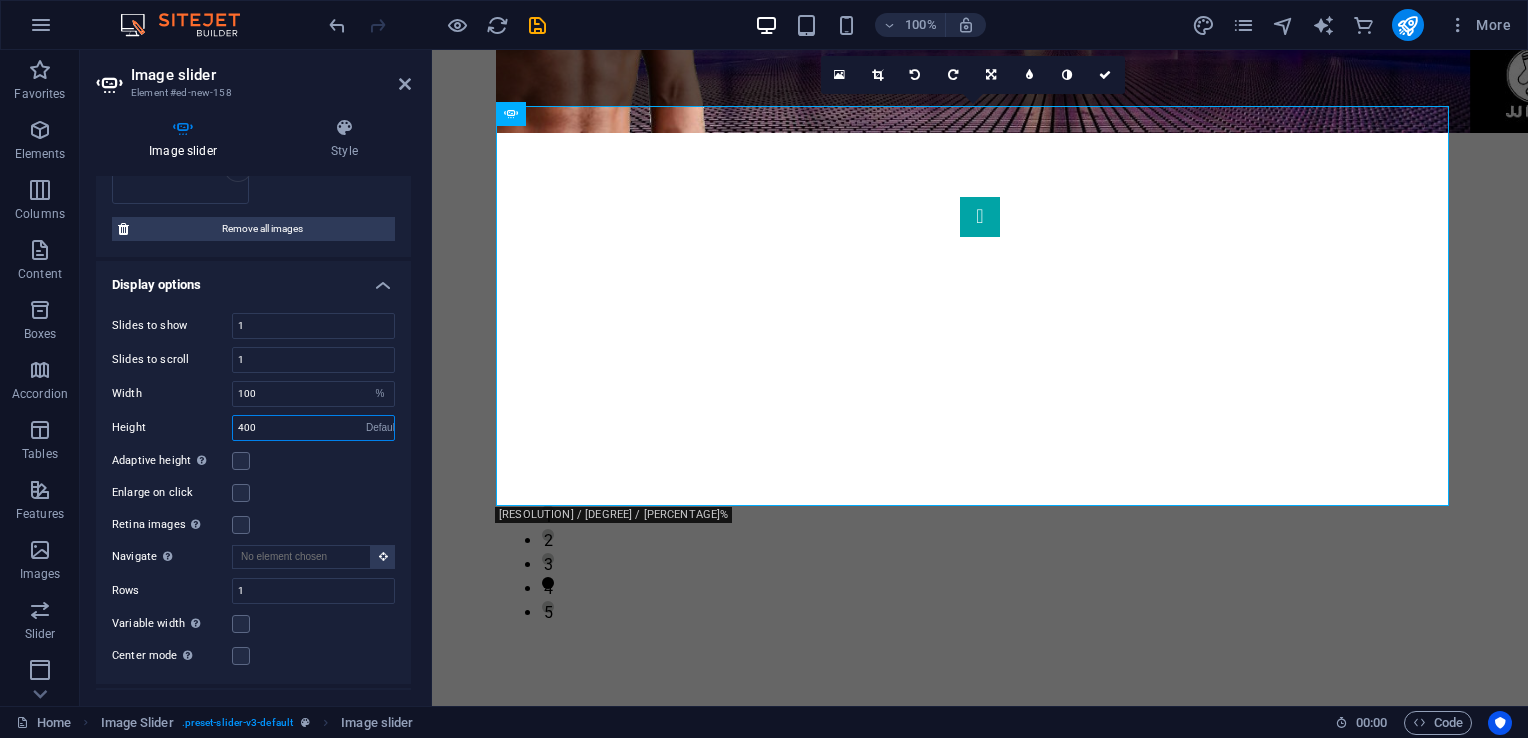 click on "Default px rem em vw vh" at bounding box center [380, 428] 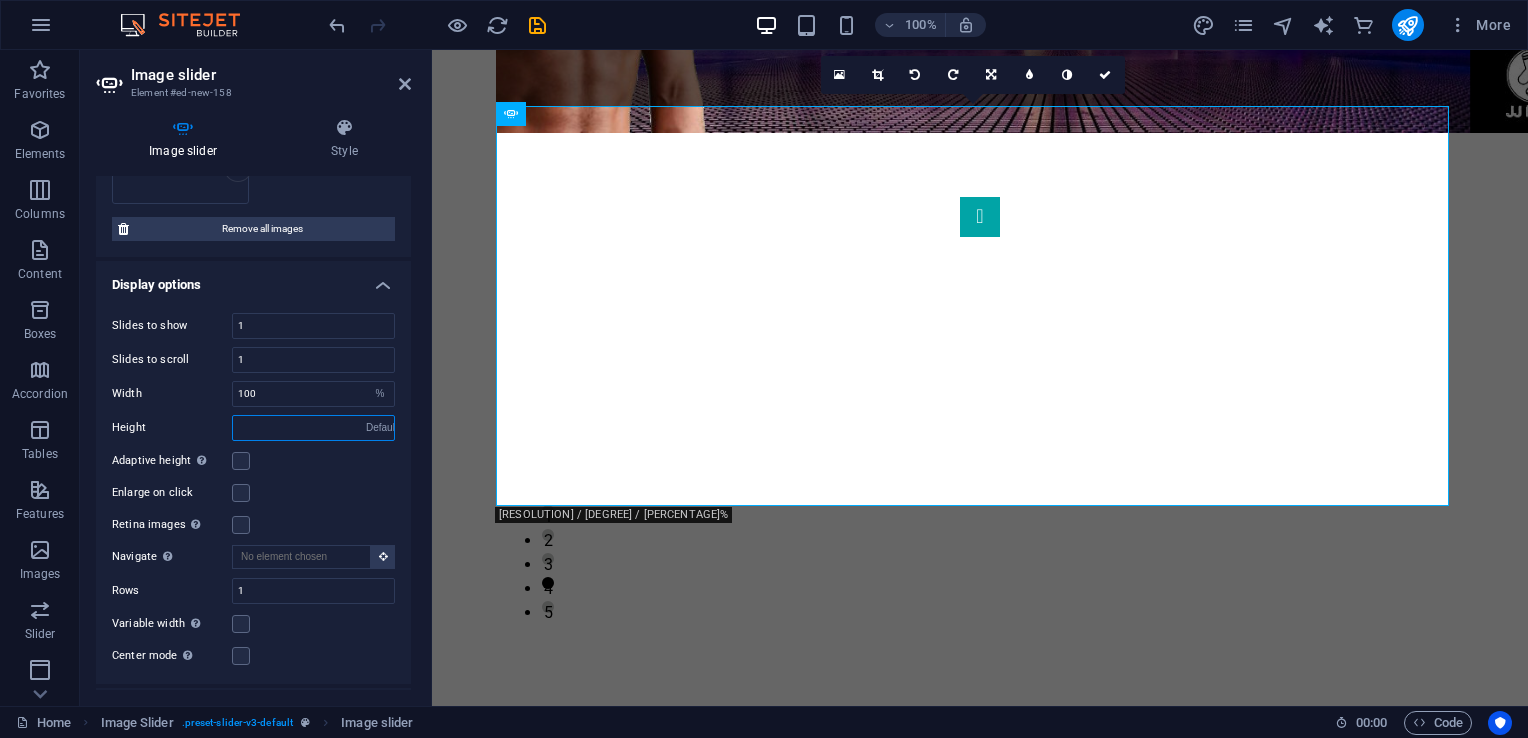 select on "DISABLED_OPTION_VALUE" 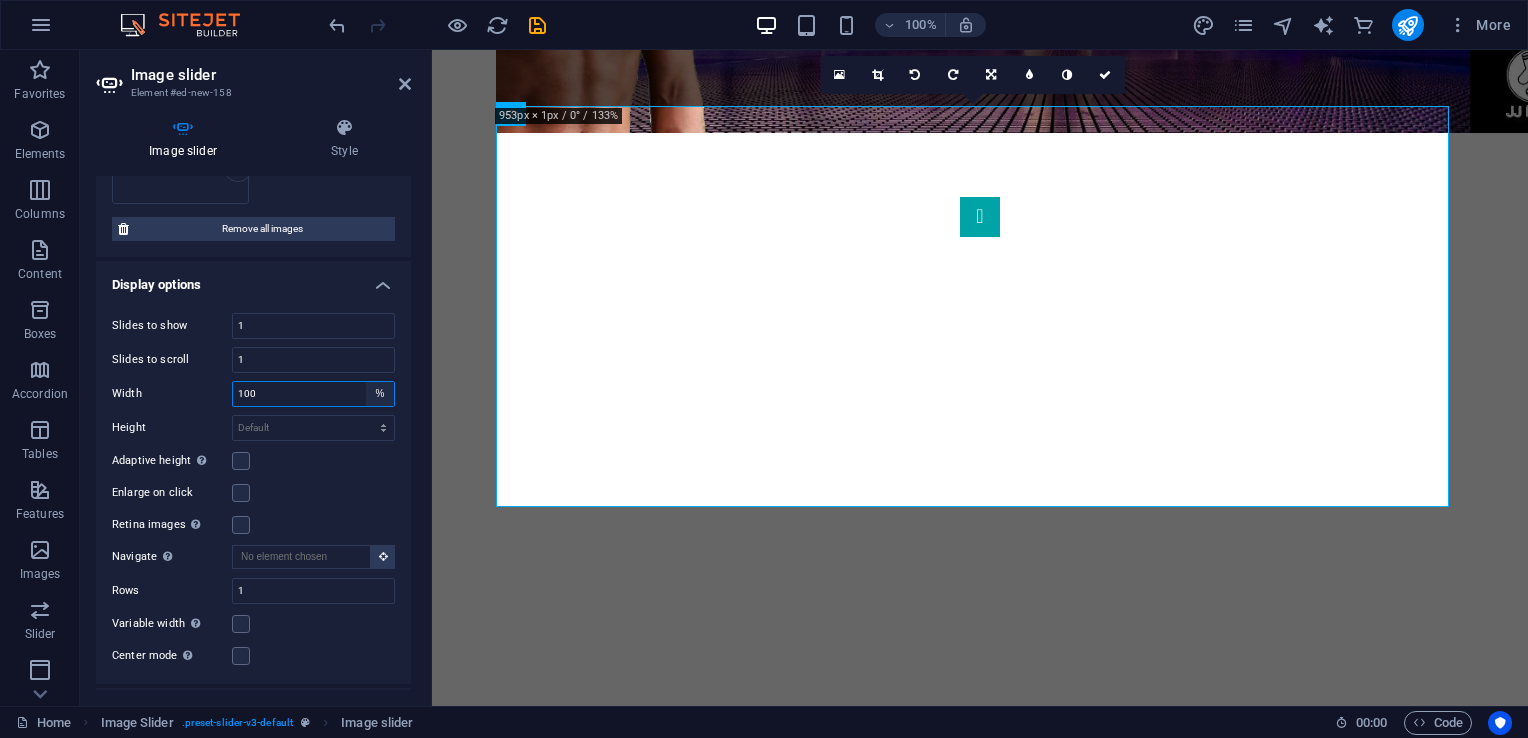 click on "Default px % rem em vw vh" at bounding box center [380, 394] 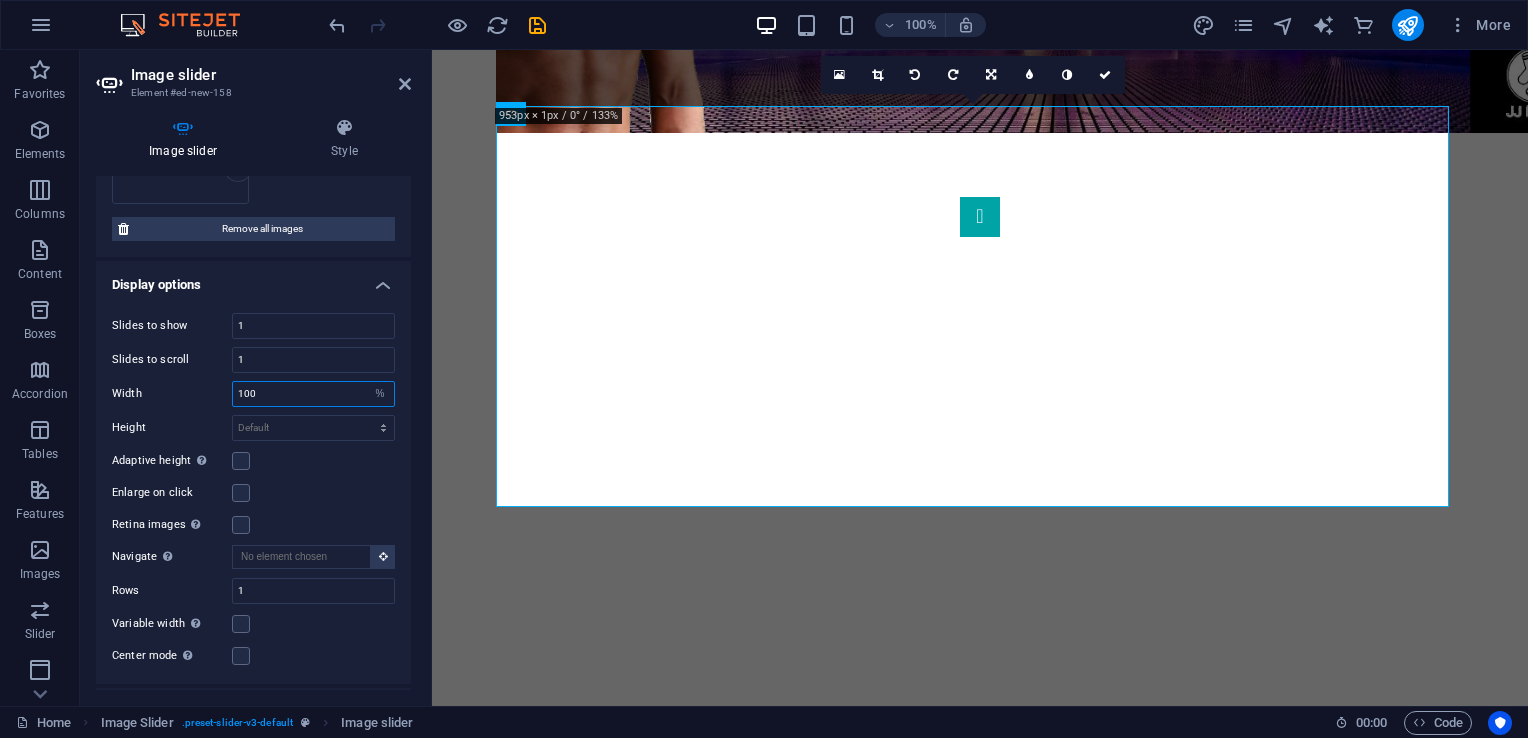 select on "default" 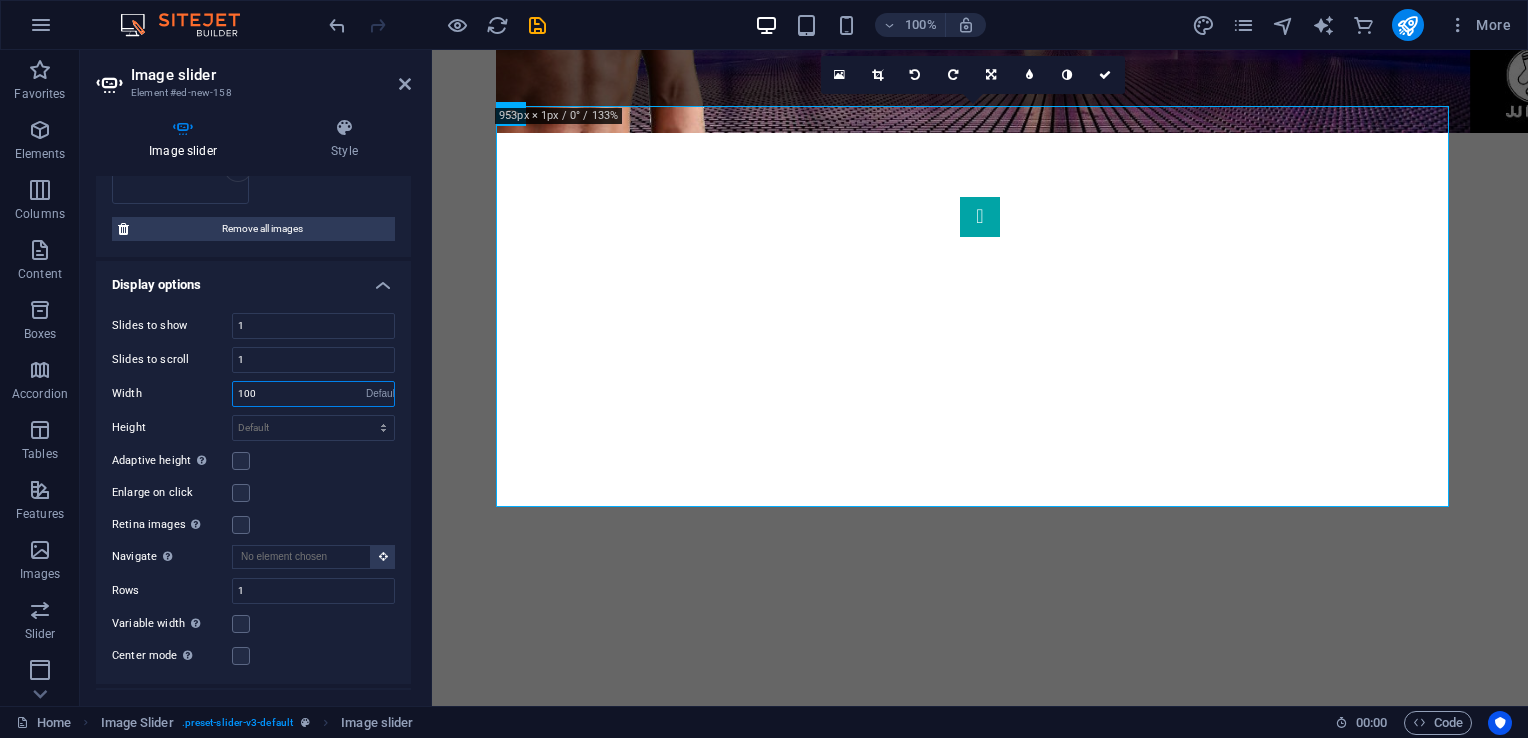 click on "Default px % rem em vw vh" at bounding box center [380, 394] 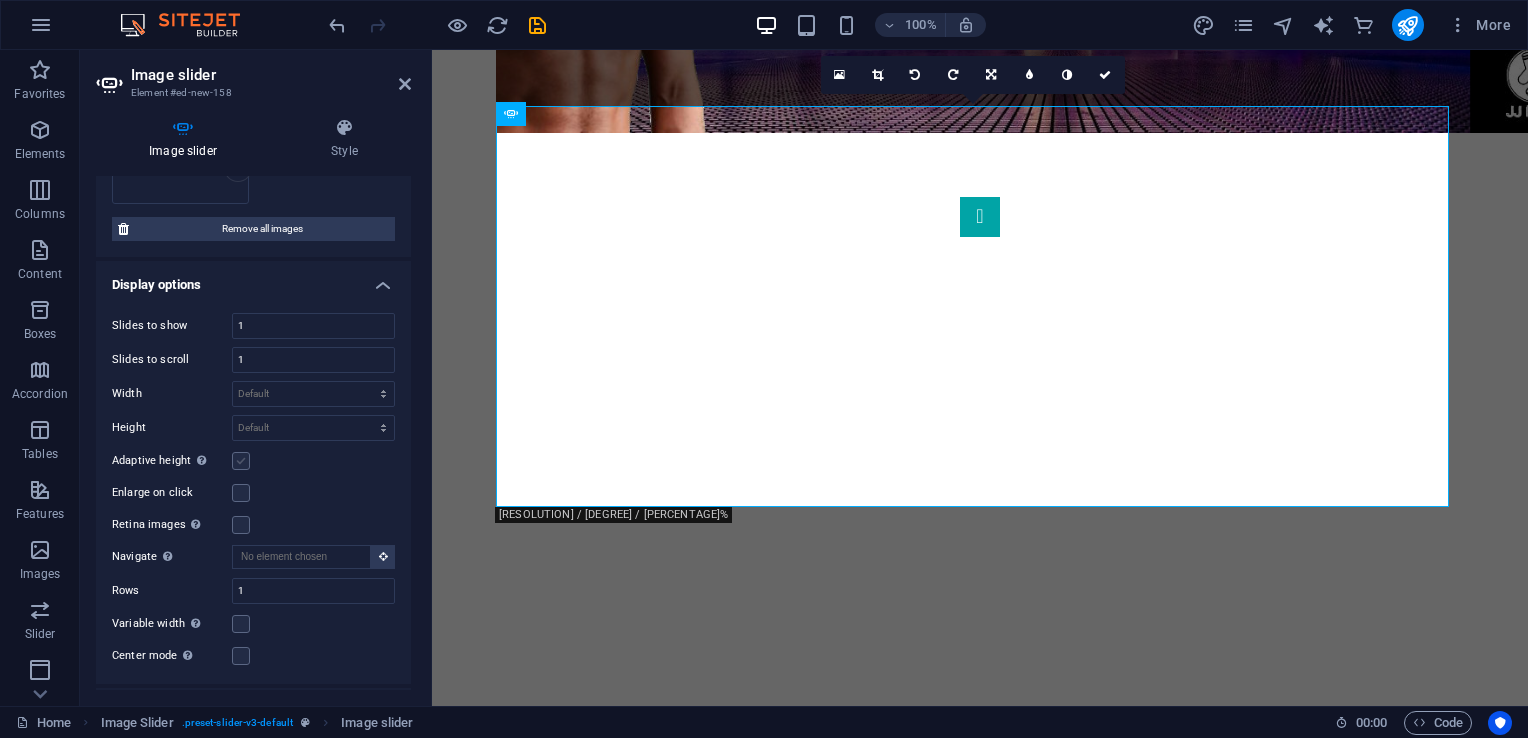 click at bounding box center (241, 461) 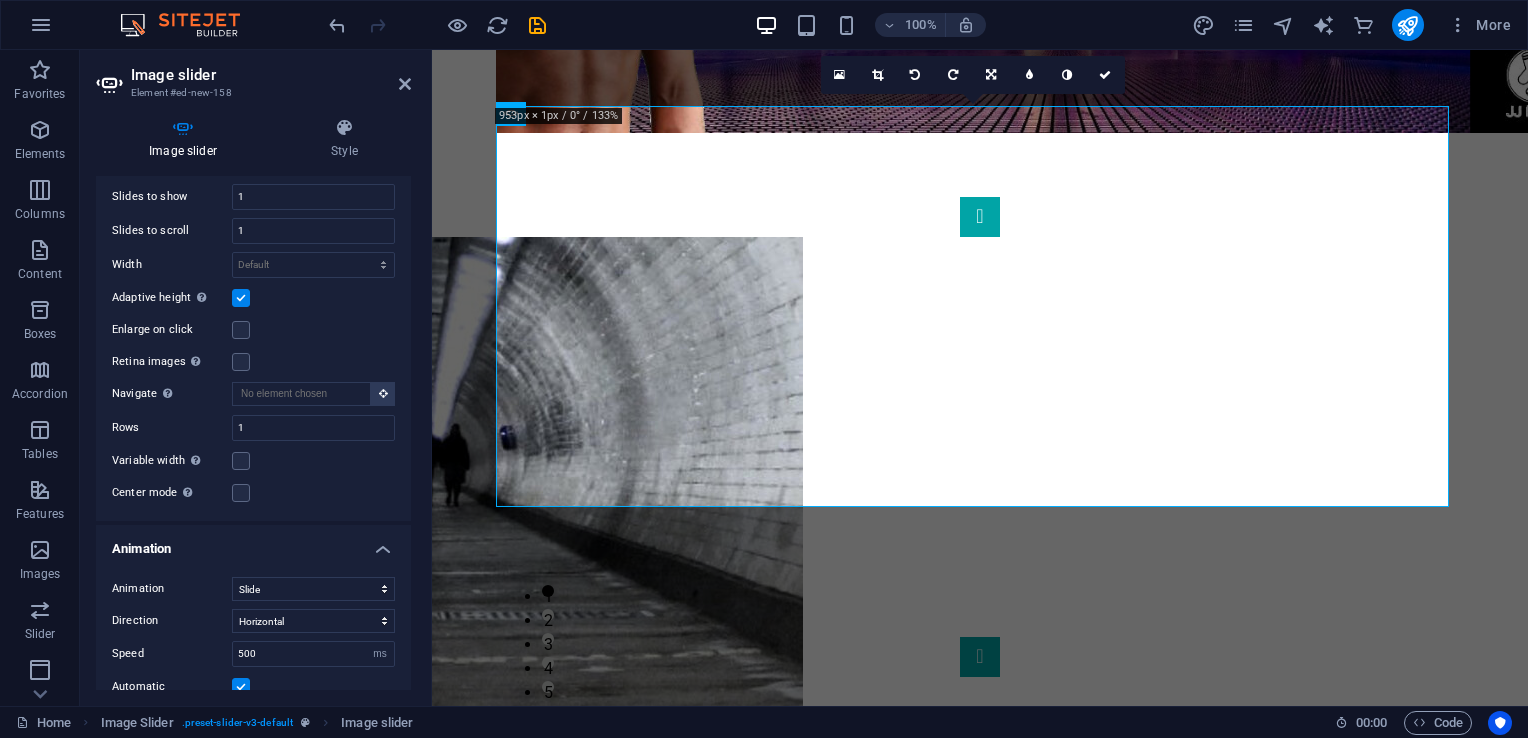 scroll, scrollTop: 680, scrollLeft: 0, axis: vertical 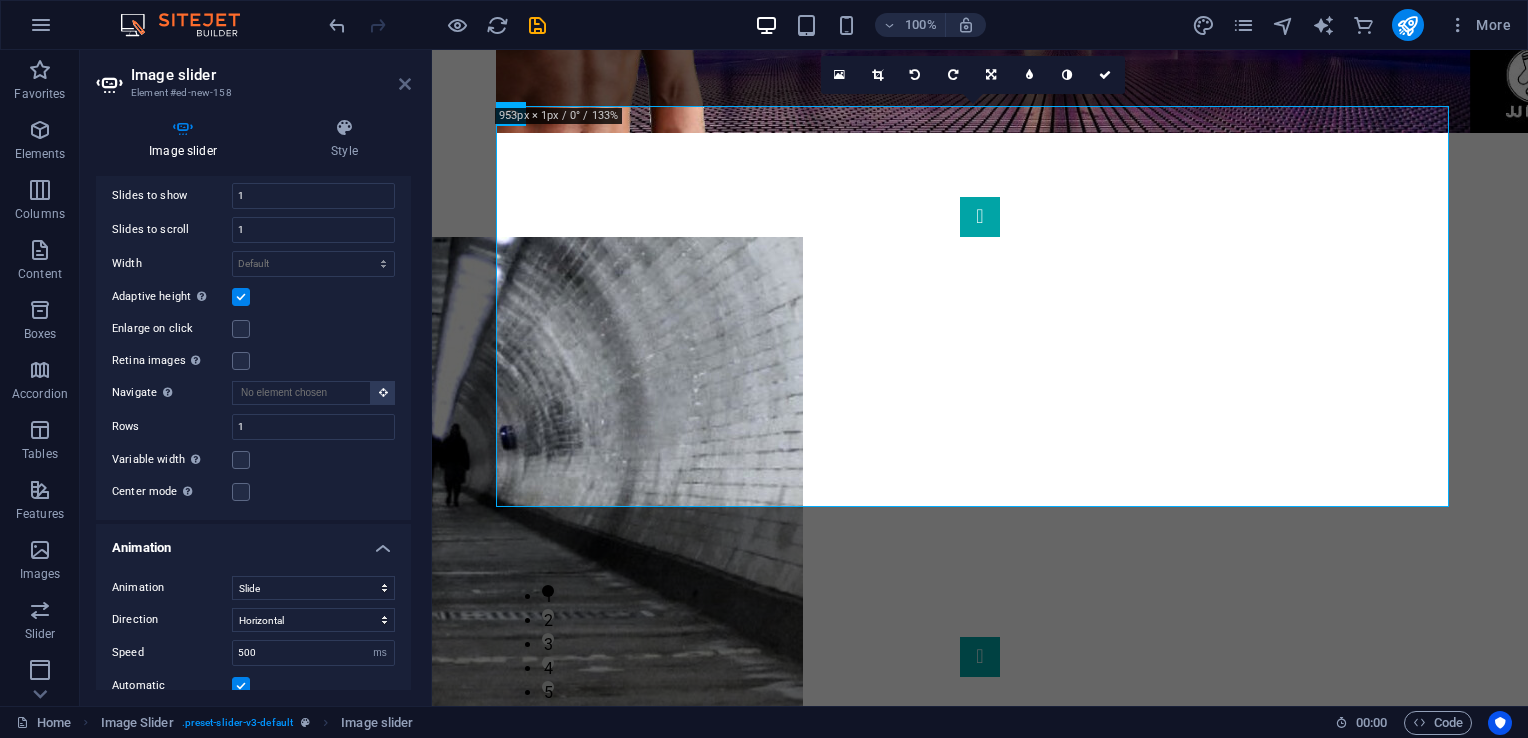 click at bounding box center (405, 84) 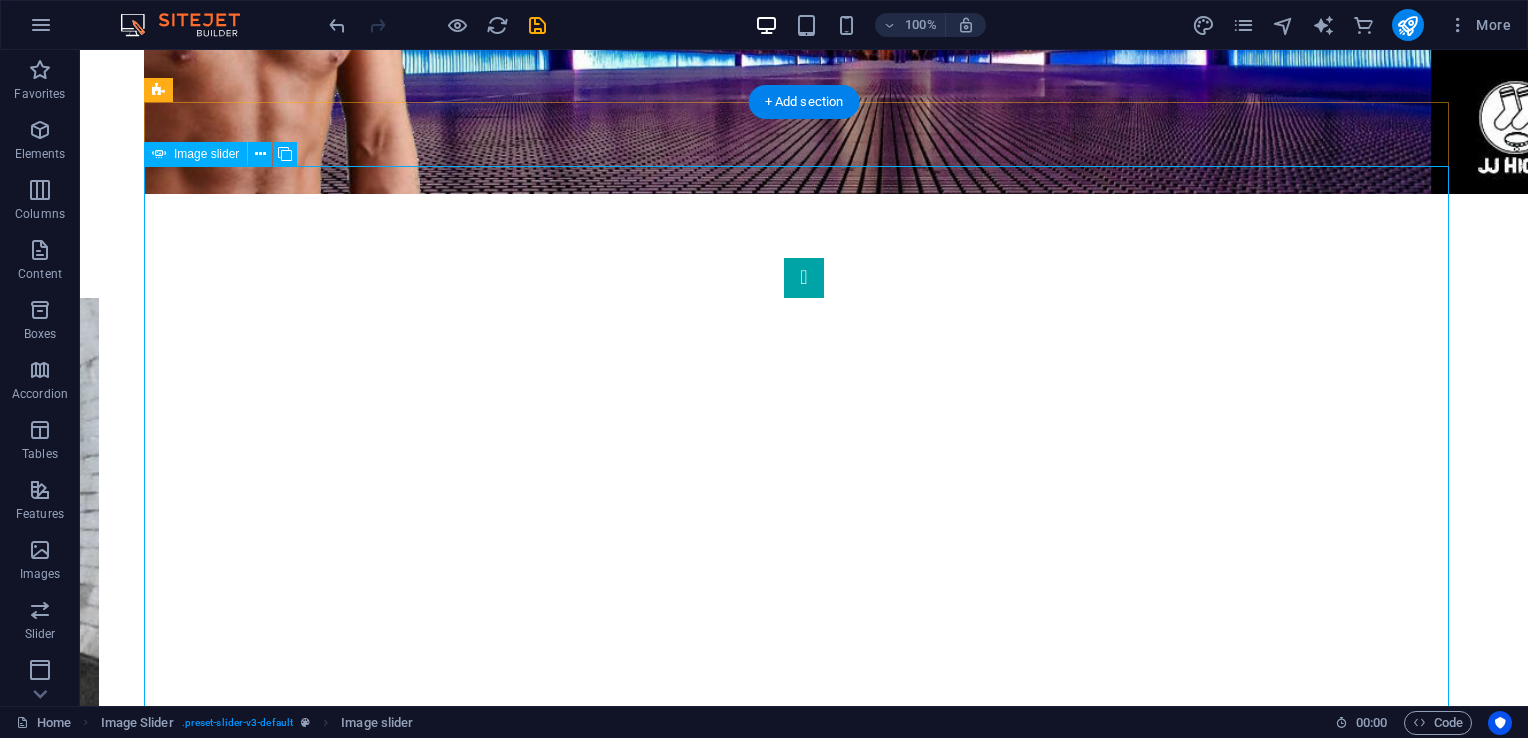 scroll, scrollTop: 415, scrollLeft: 0, axis: vertical 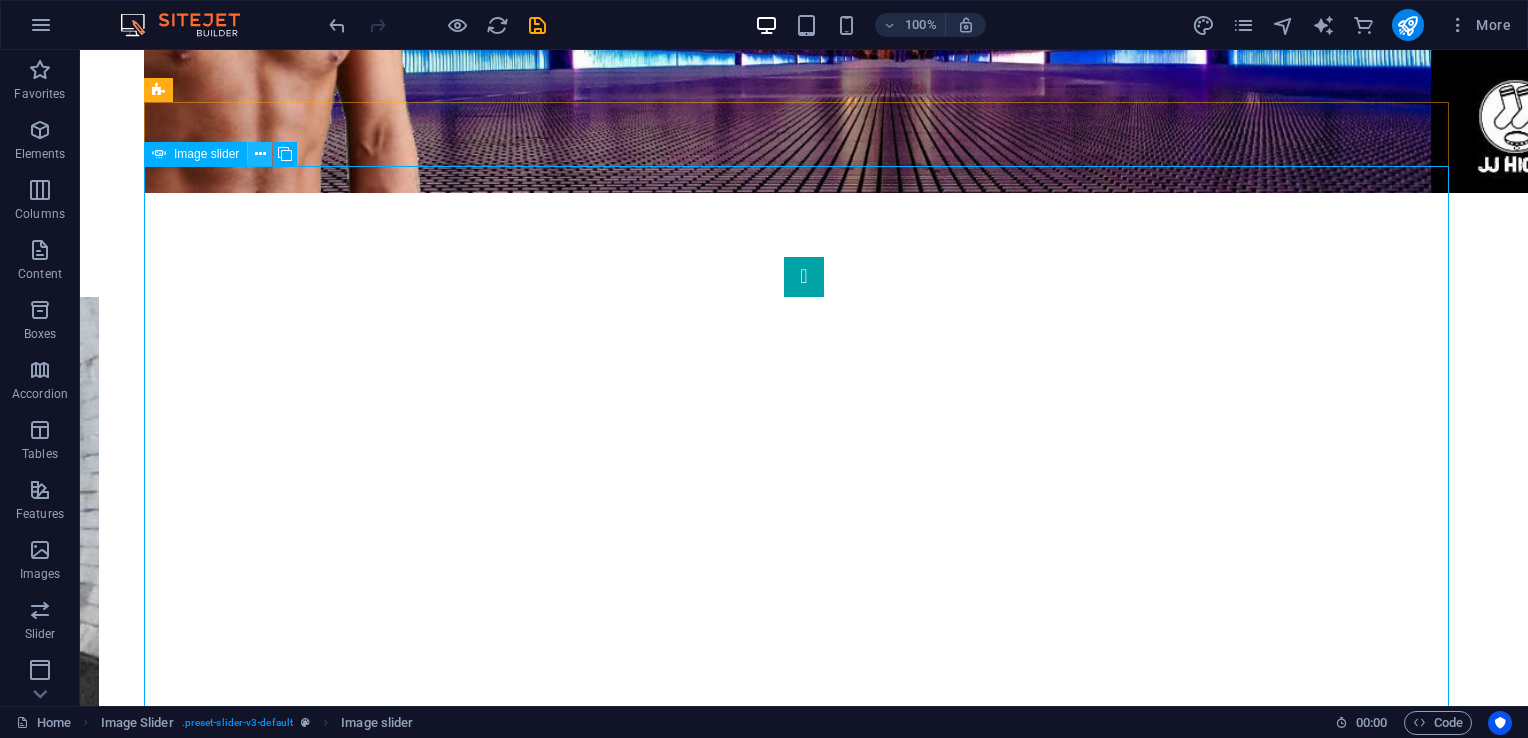 click at bounding box center [260, 154] 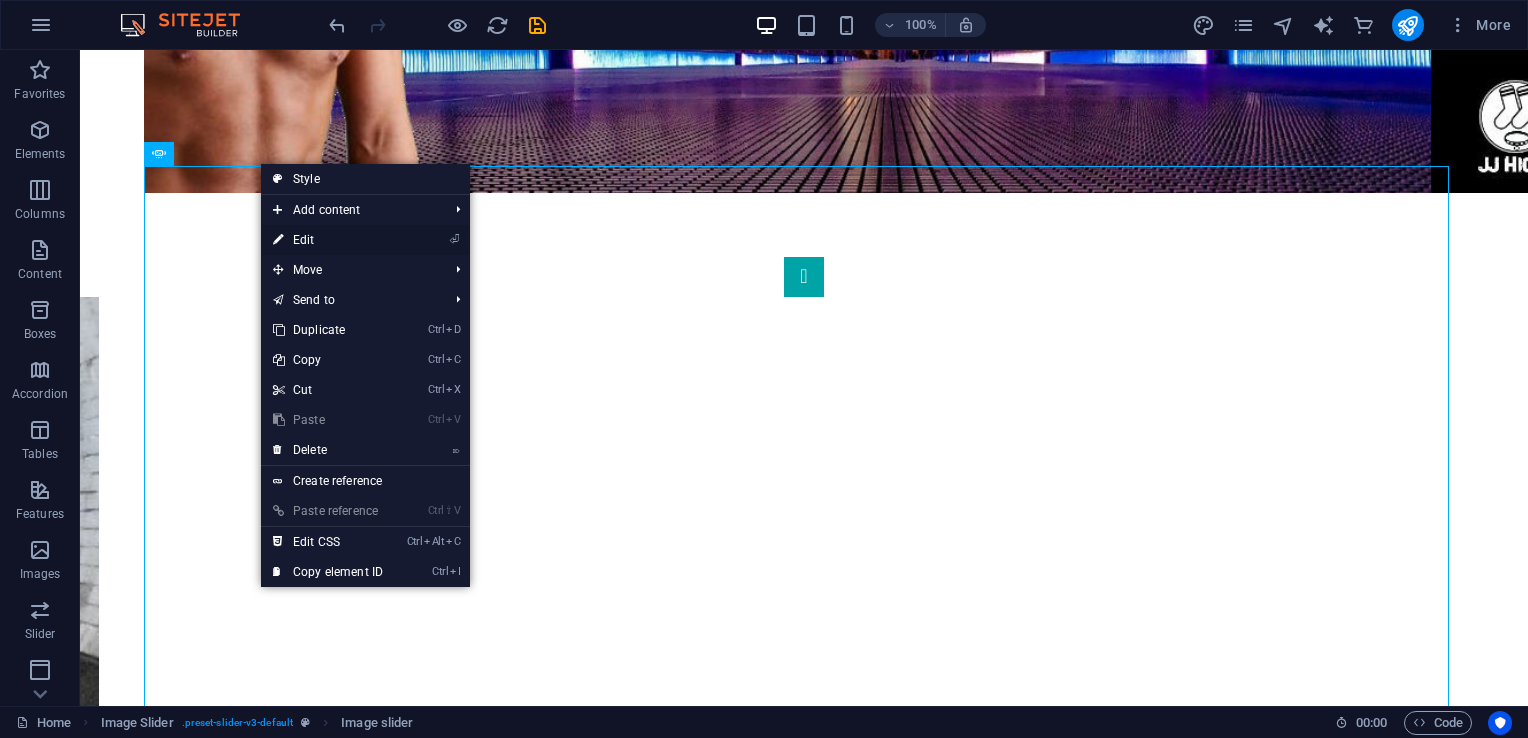 click on "⏎  Edit" at bounding box center [328, 240] 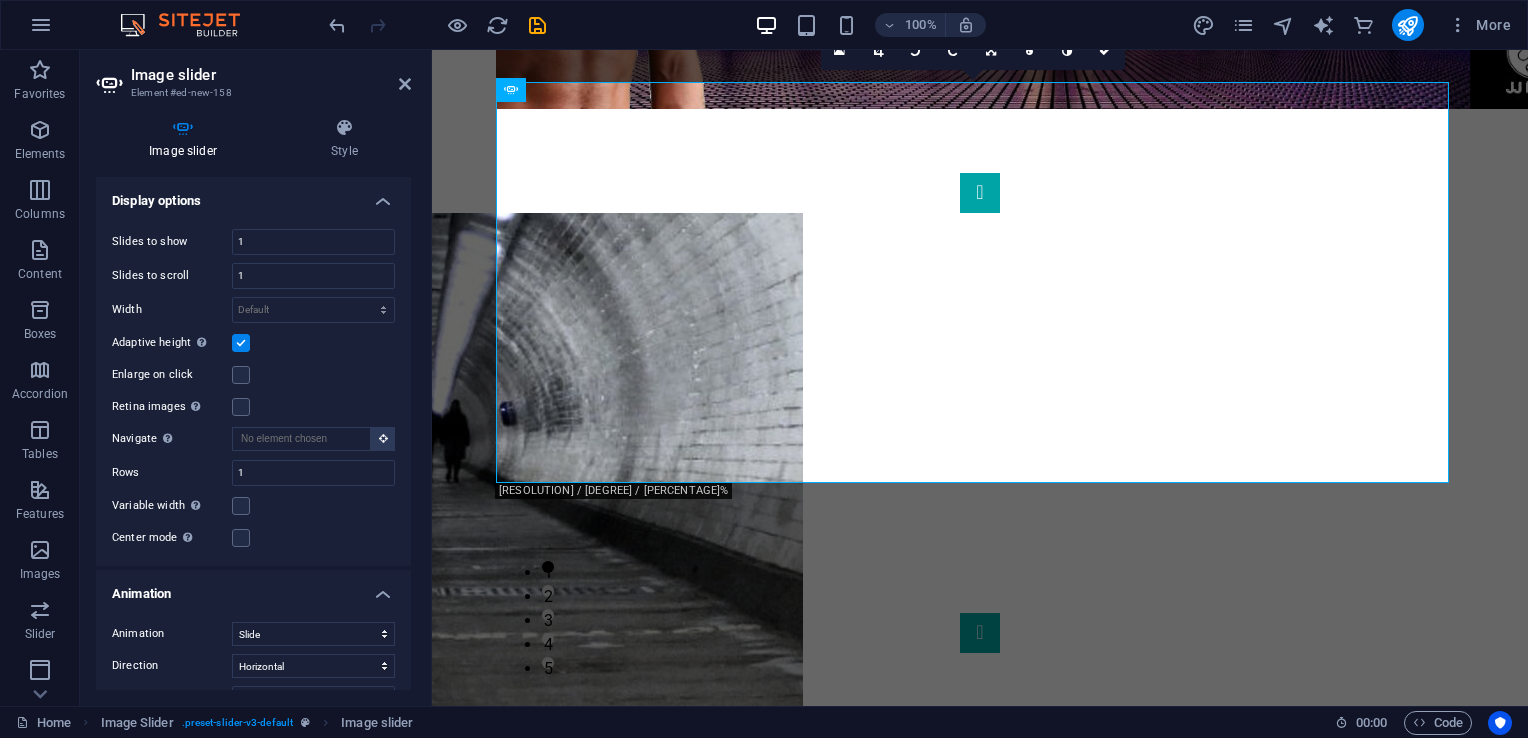 scroll, scrollTop: 635, scrollLeft: 0, axis: vertical 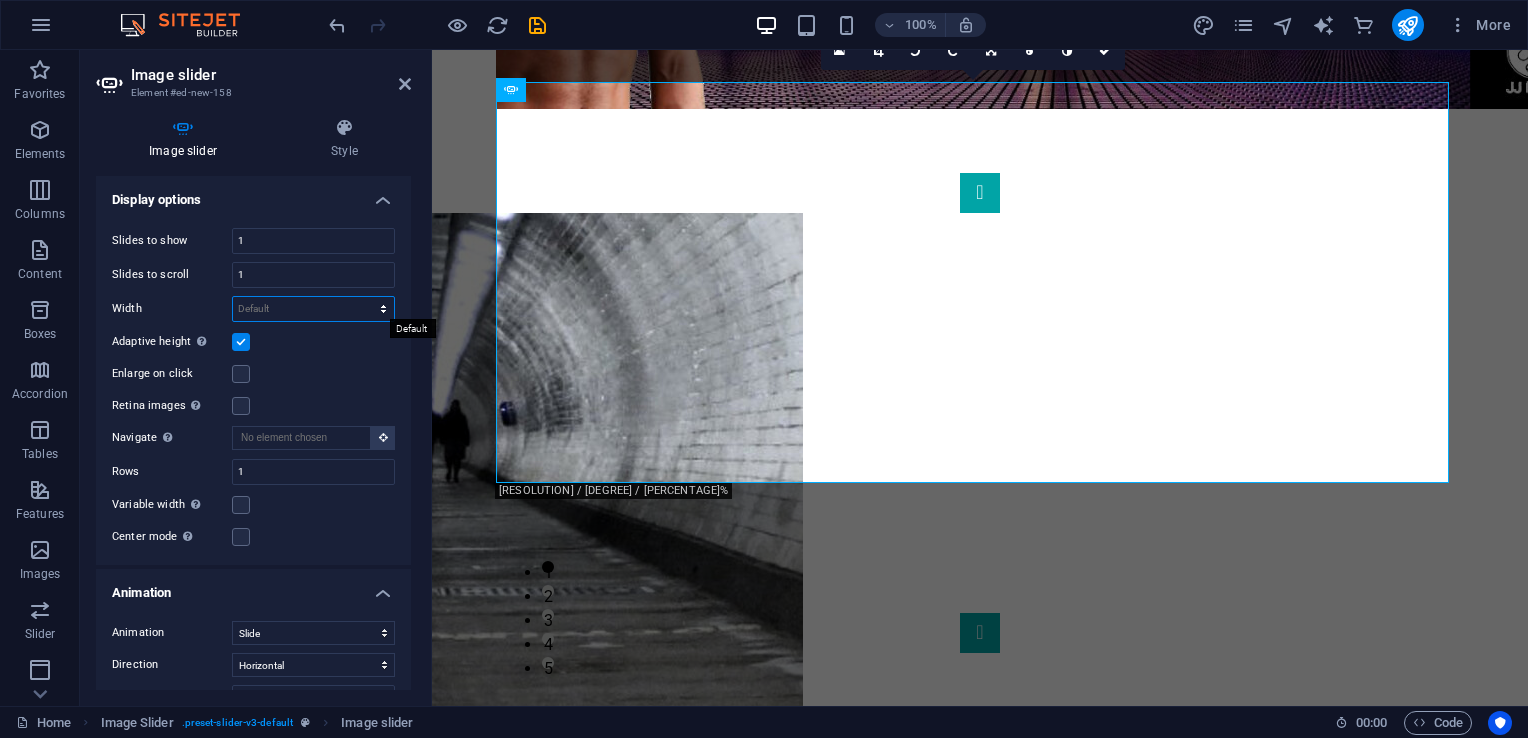 click on "Default px % rem em vw vh" at bounding box center (313, 309) 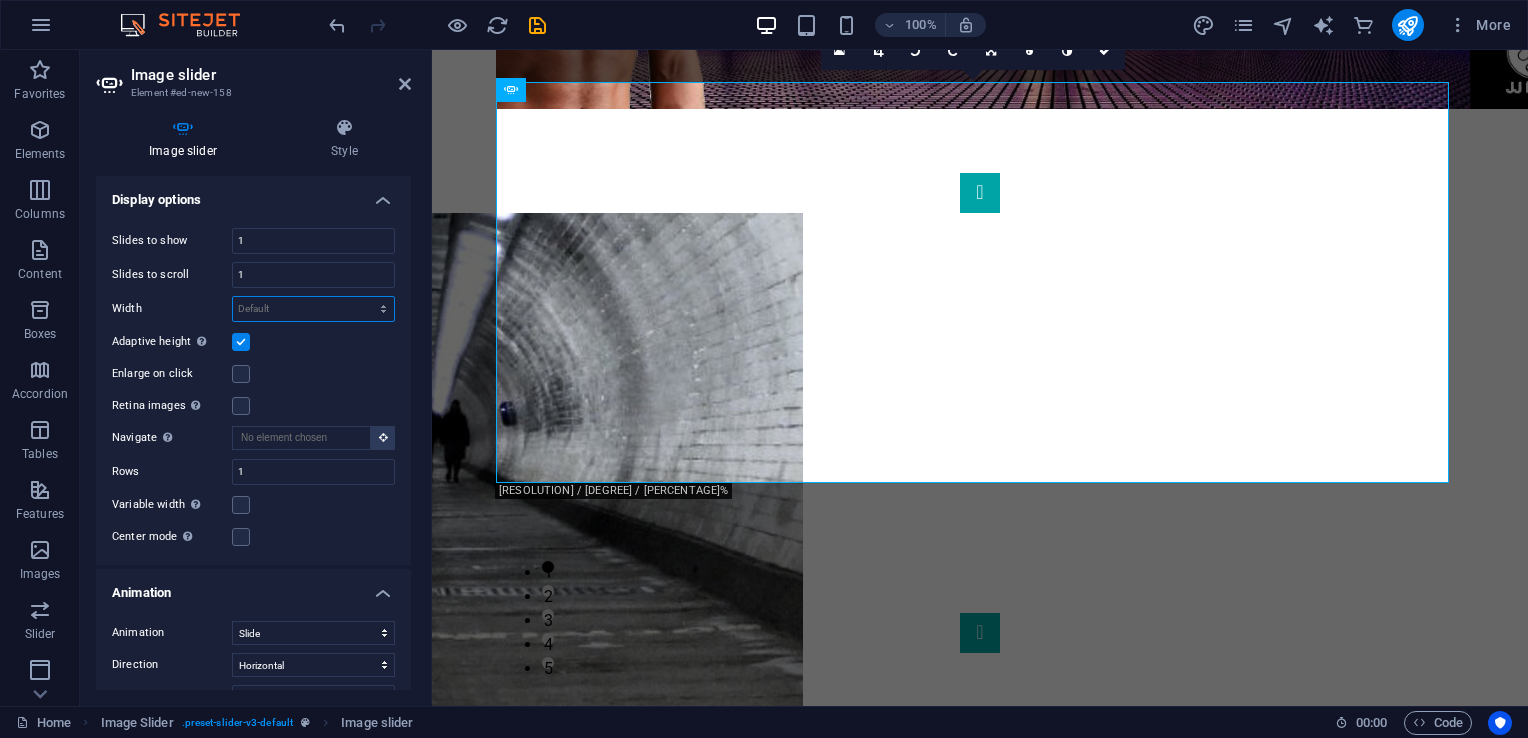 select on "%" 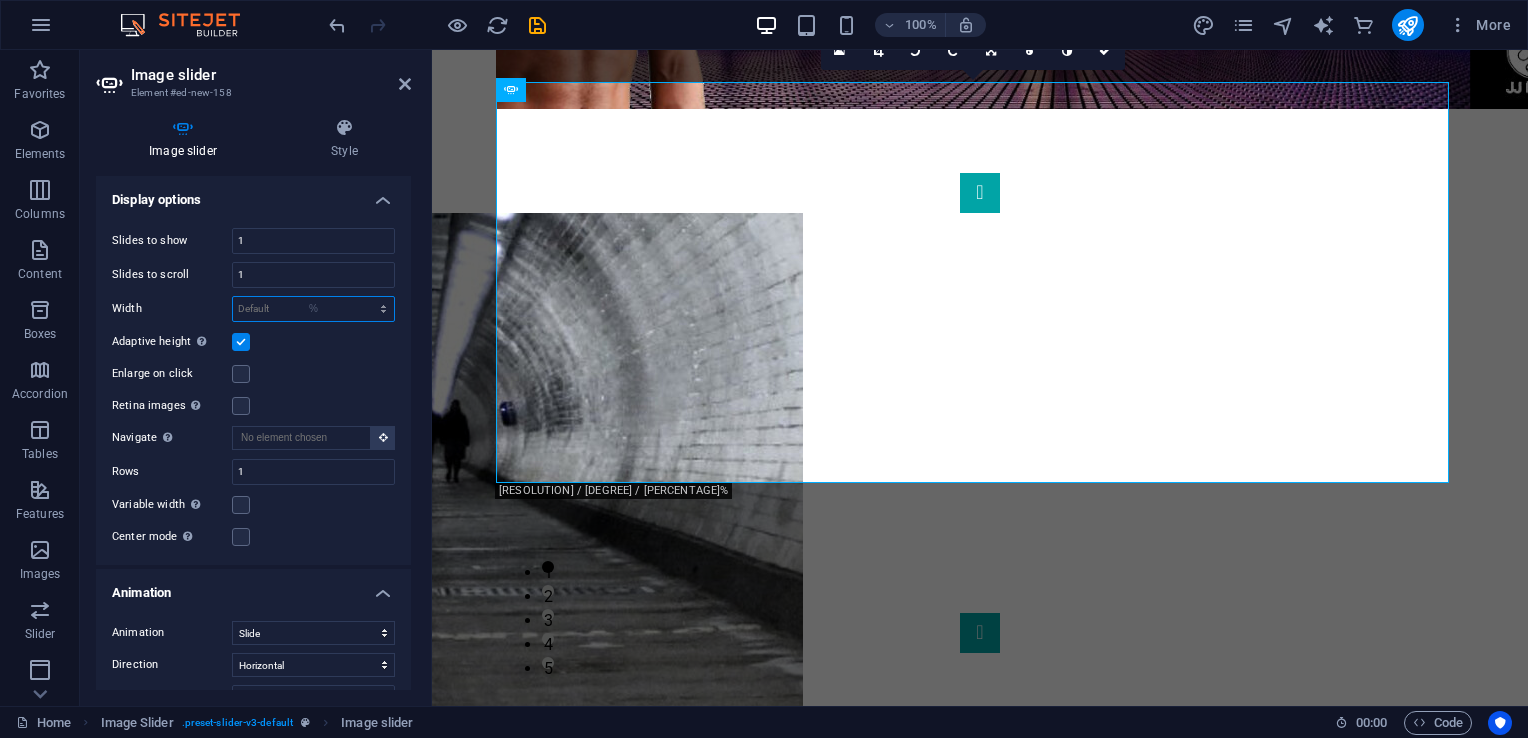 click on "Default px % rem em vw vh" at bounding box center [313, 309] 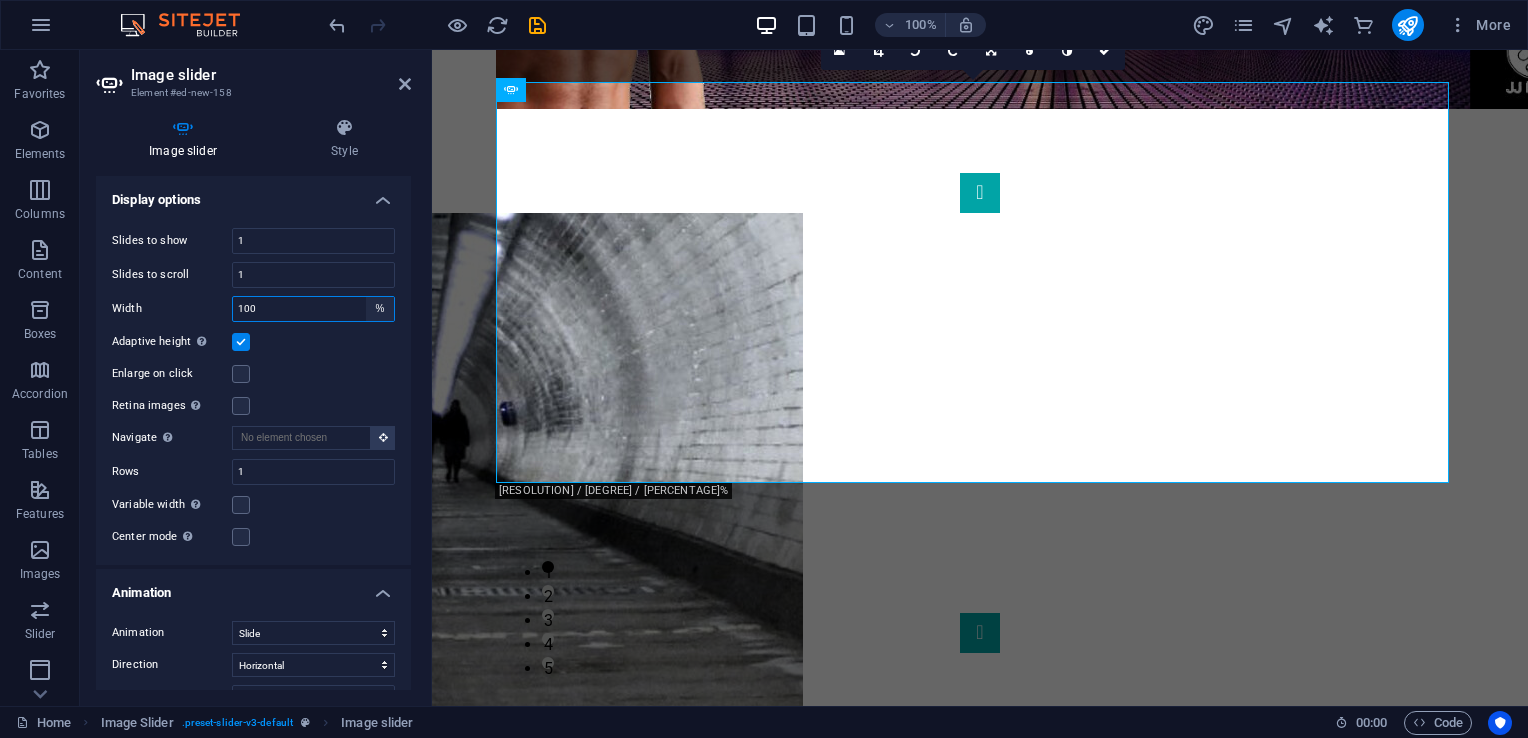 click on "Default px % rem em vw vh" at bounding box center [380, 309] 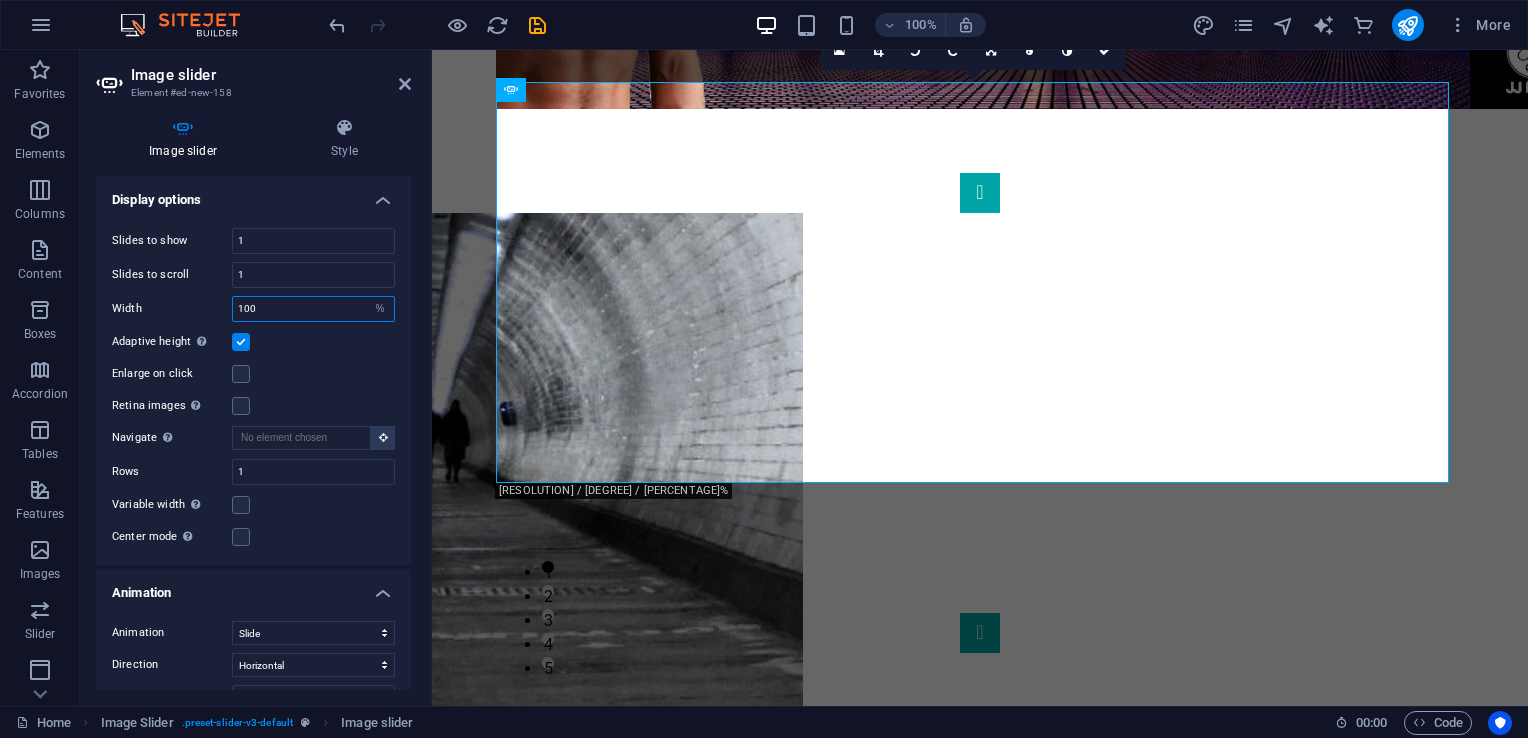 click on "100" at bounding box center (313, 309) 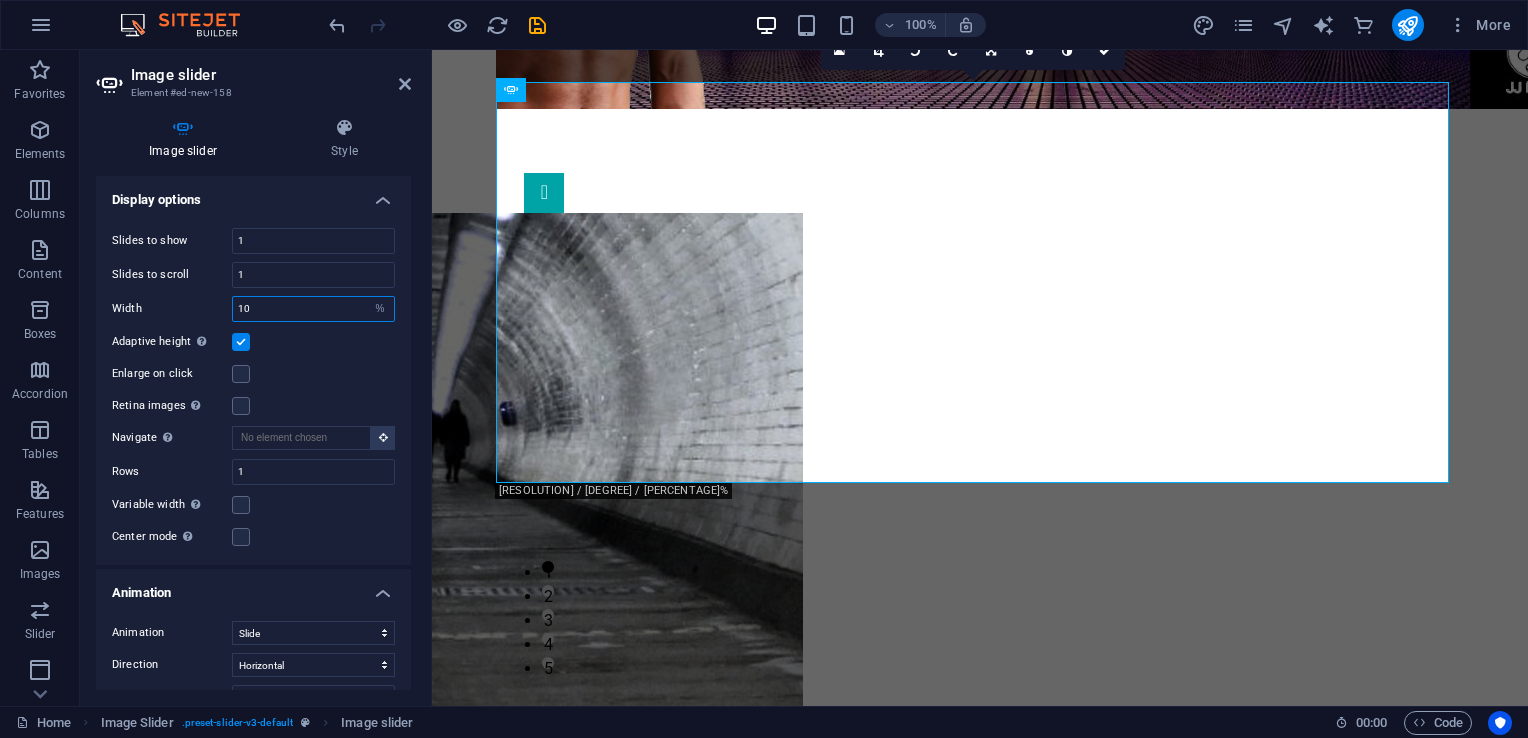 click on "10" at bounding box center (313, 309) 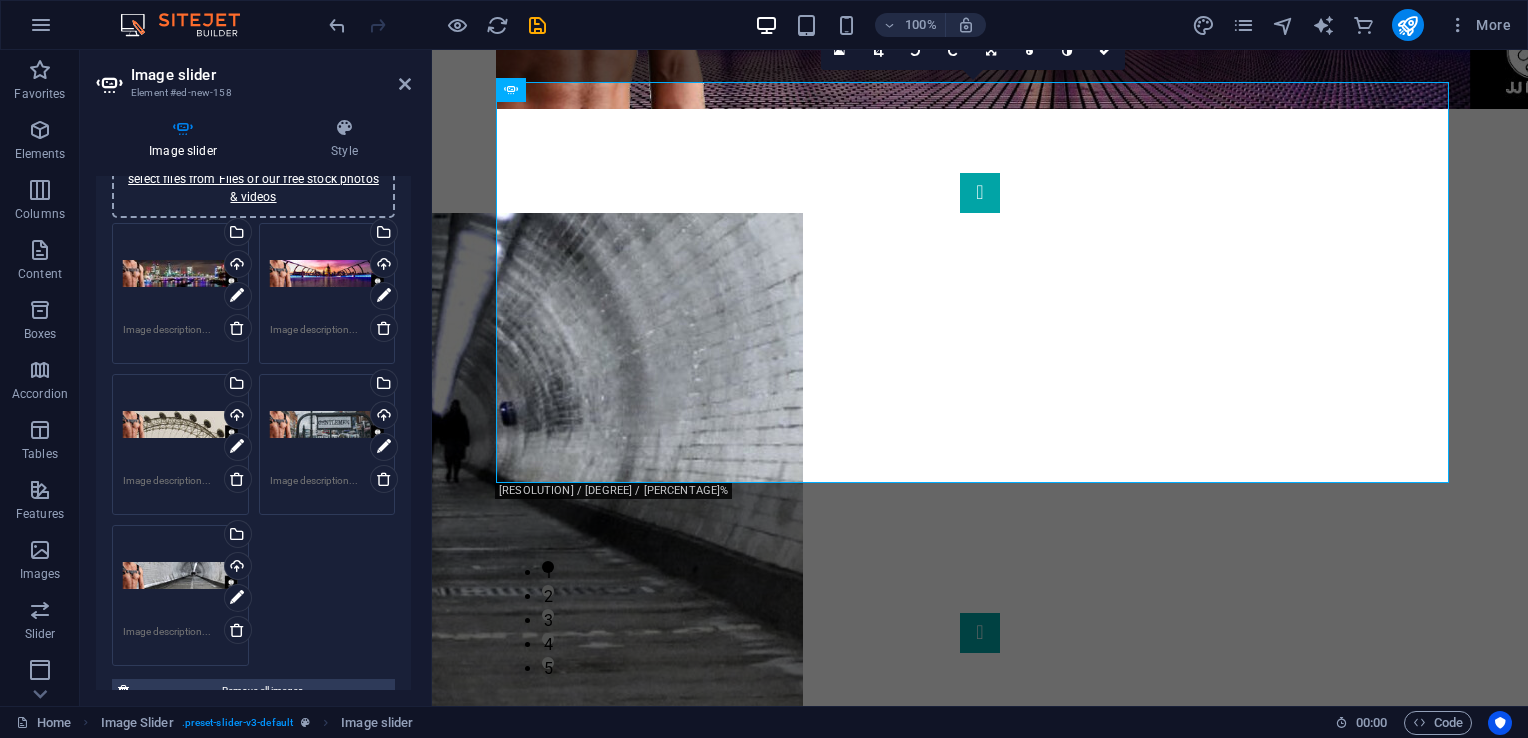 scroll, scrollTop: 0, scrollLeft: 0, axis: both 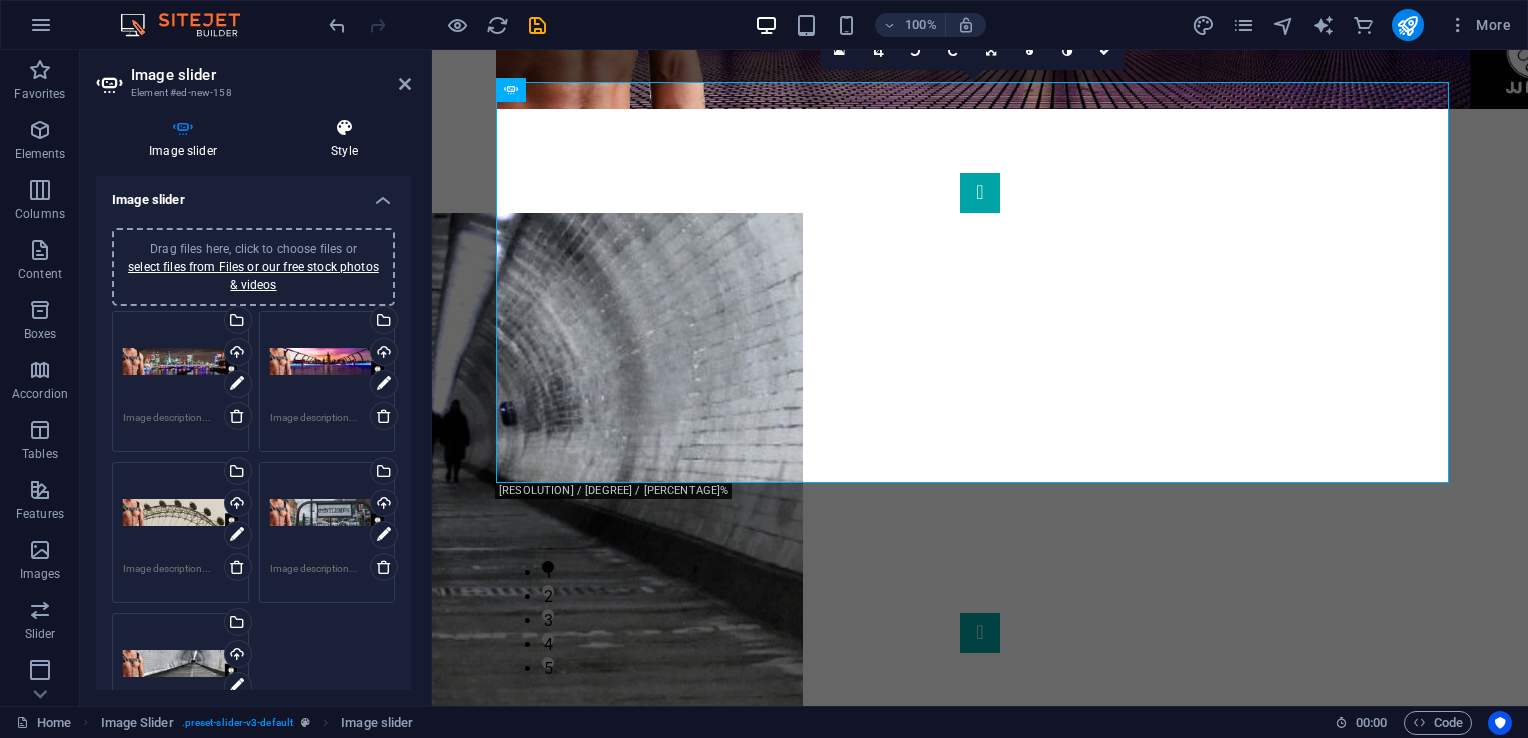 click on "Style" at bounding box center [344, 139] 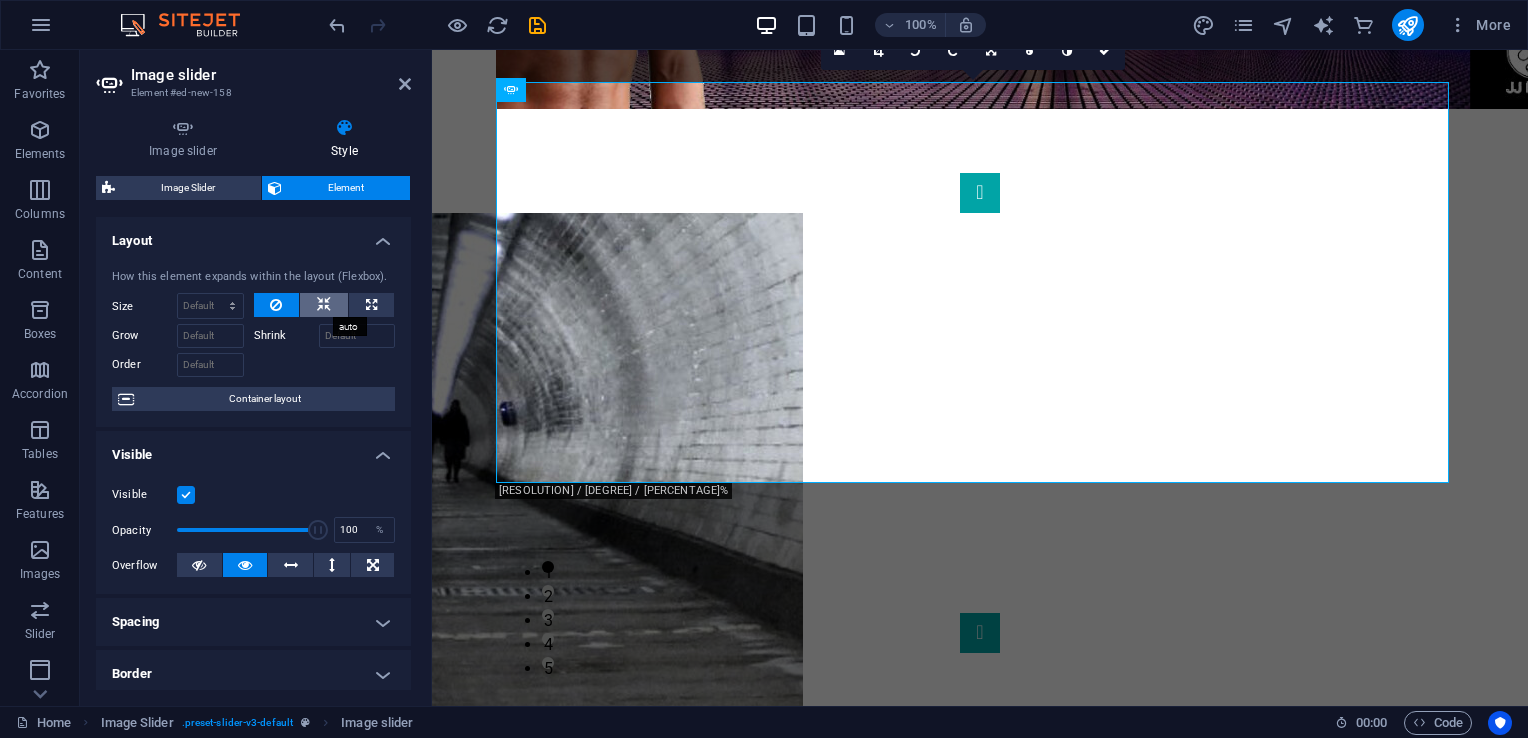 click at bounding box center (324, 305) 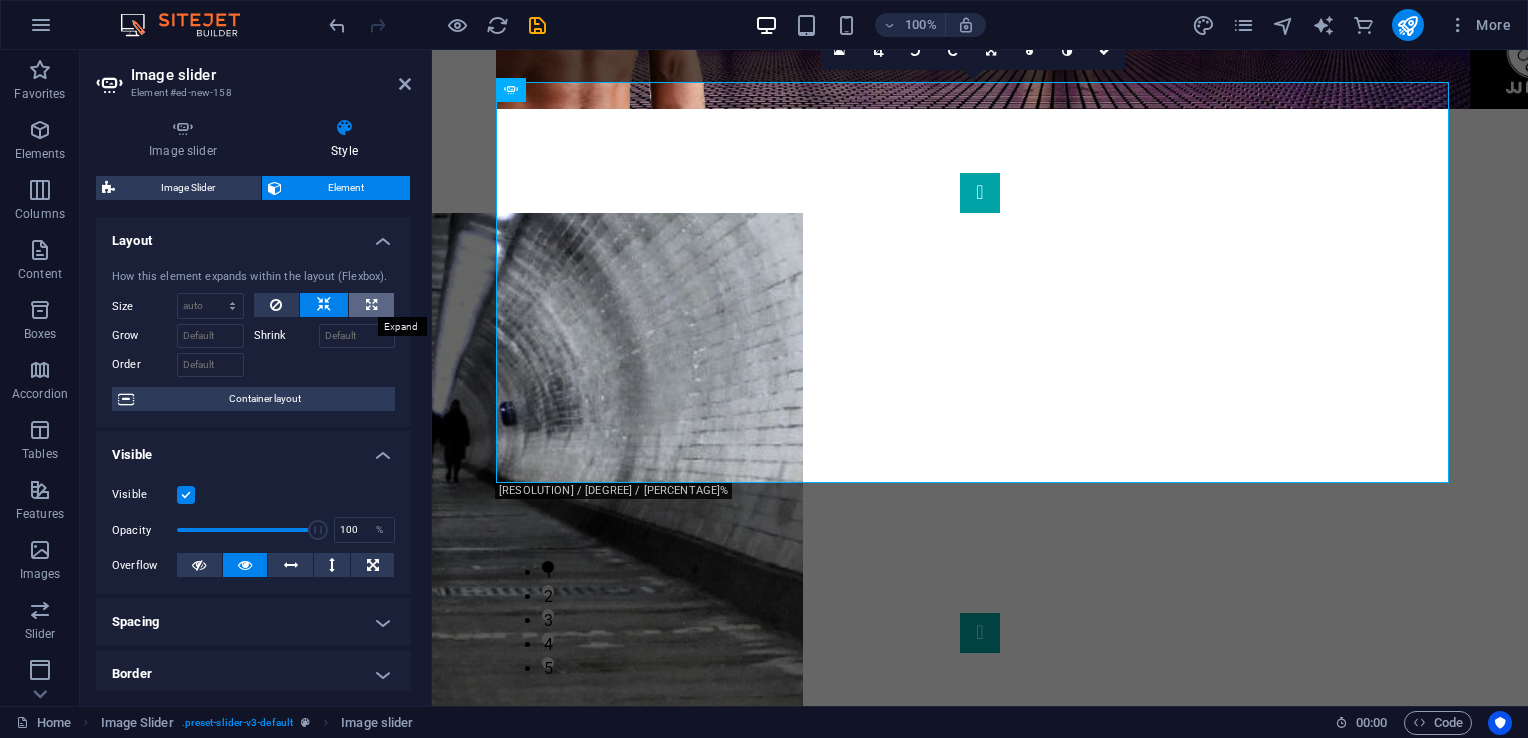 click at bounding box center [371, 305] 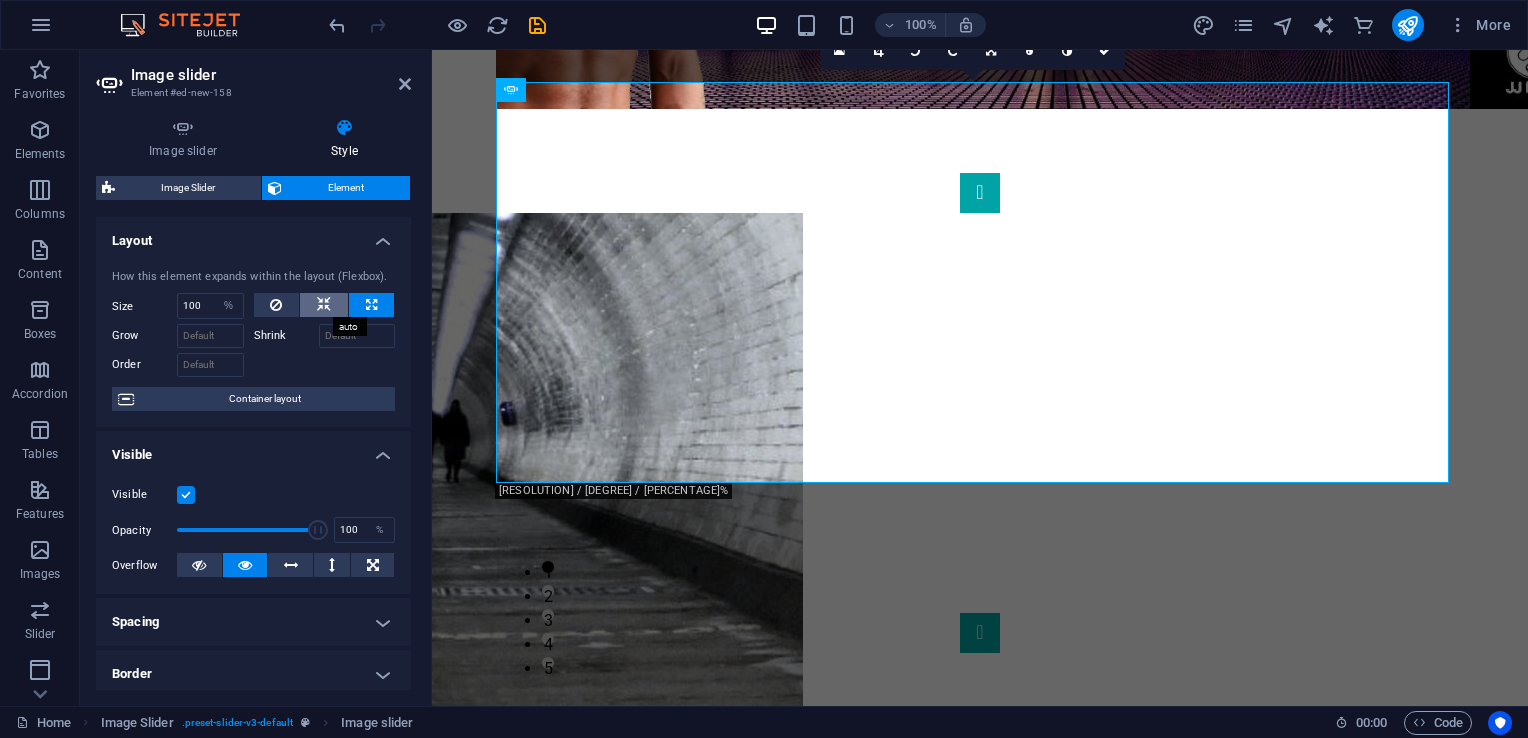 click at bounding box center [324, 305] 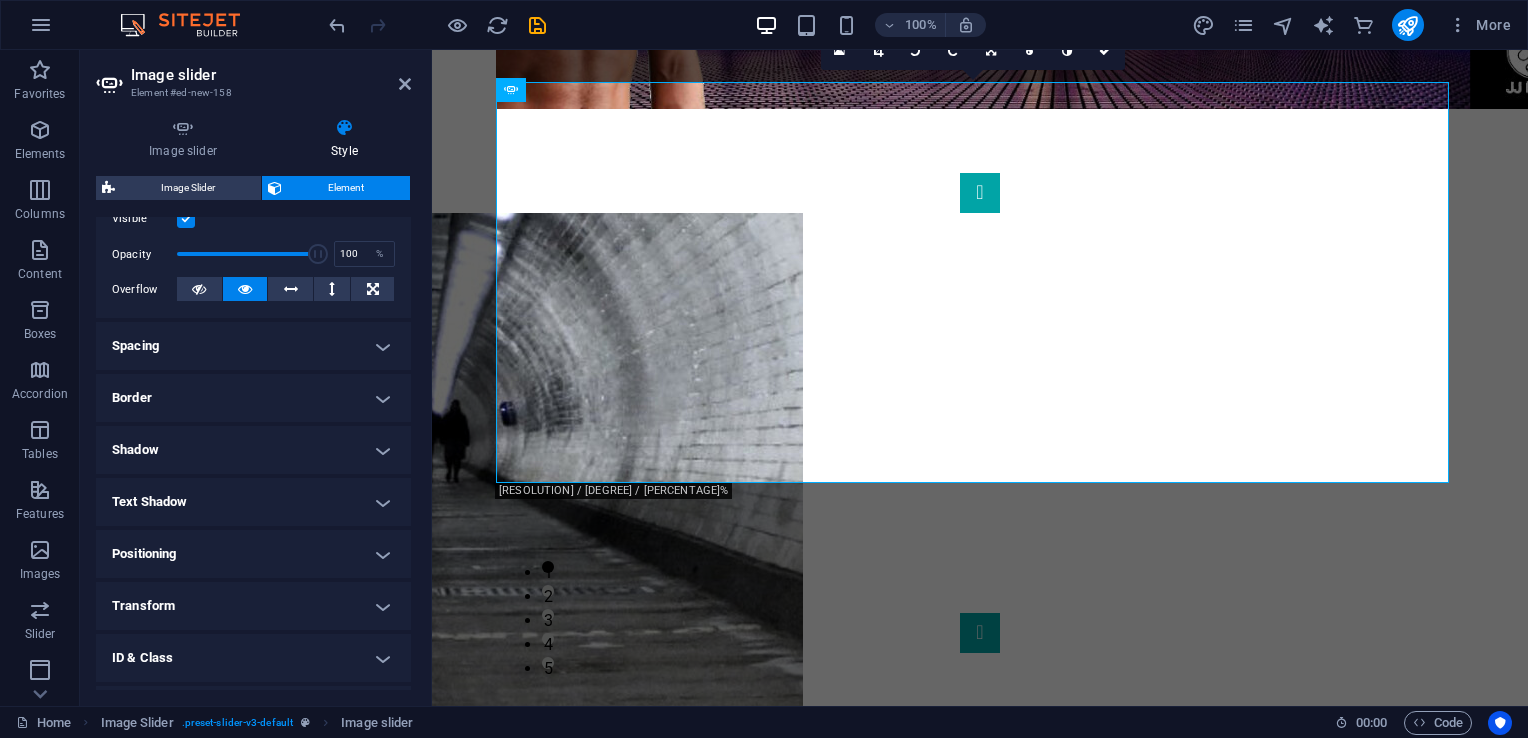 scroll, scrollTop: 371, scrollLeft: 0, axis: vertical 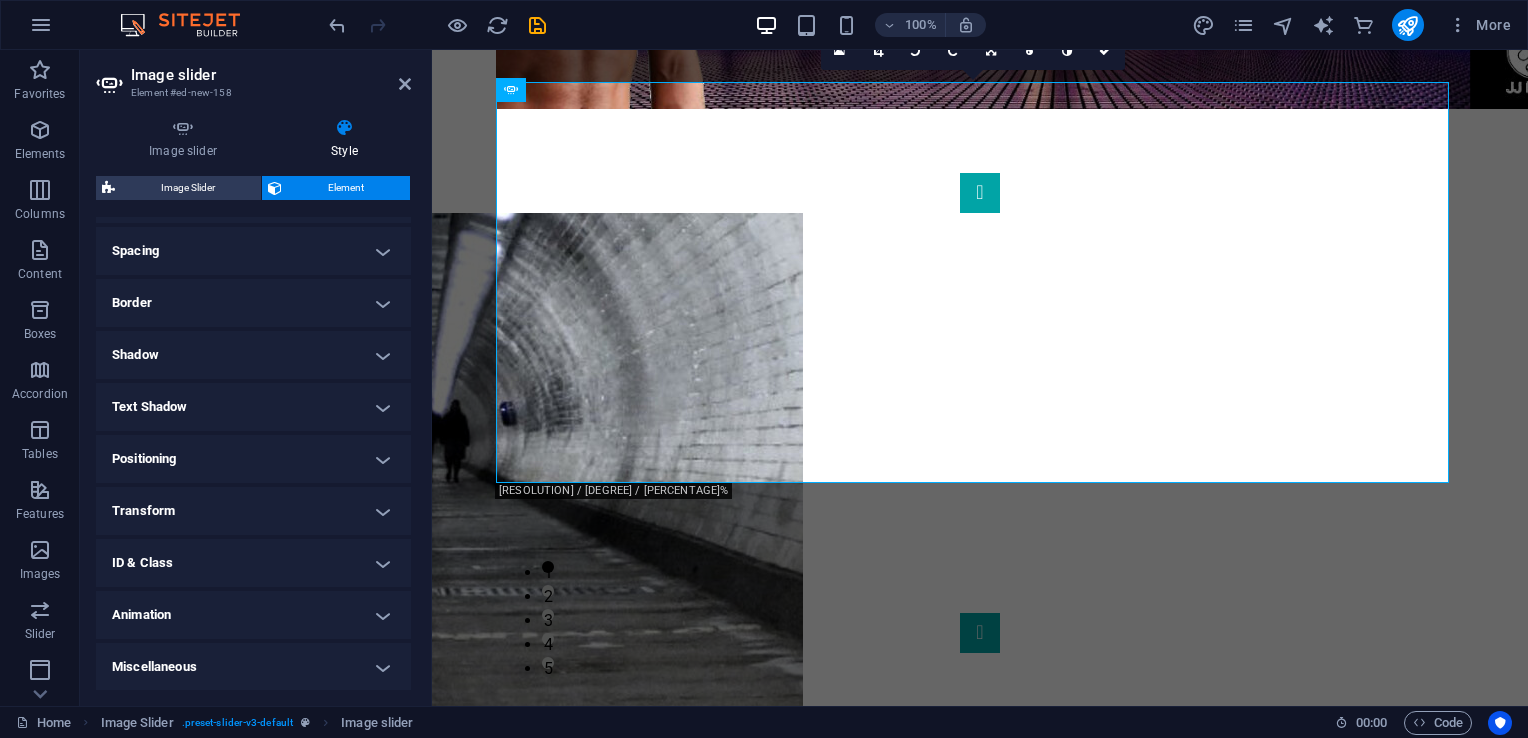 click on "Miscellaneous" at bounding box center (253, 667) 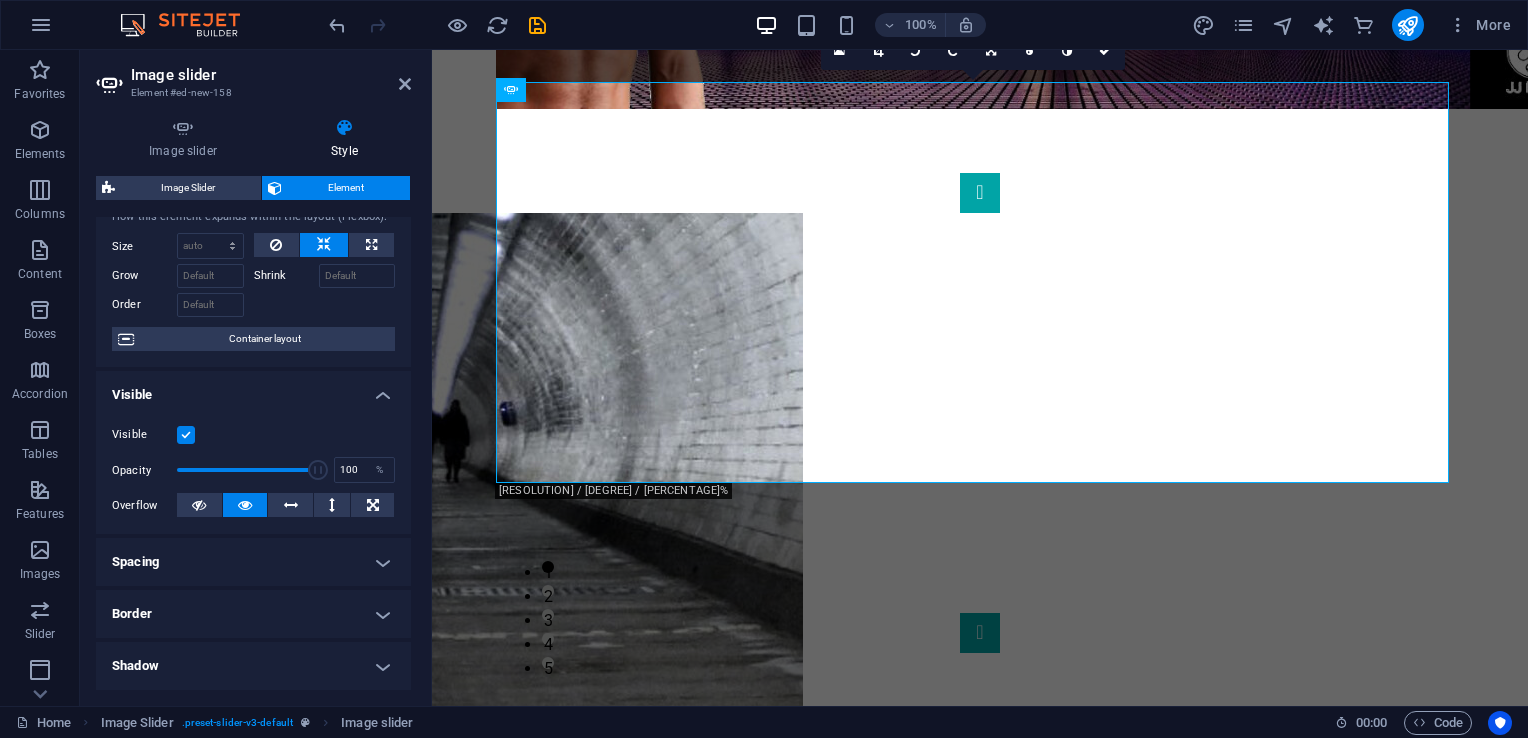 scroll, scrollTop: 0, scrollLeft: 0, axis: both 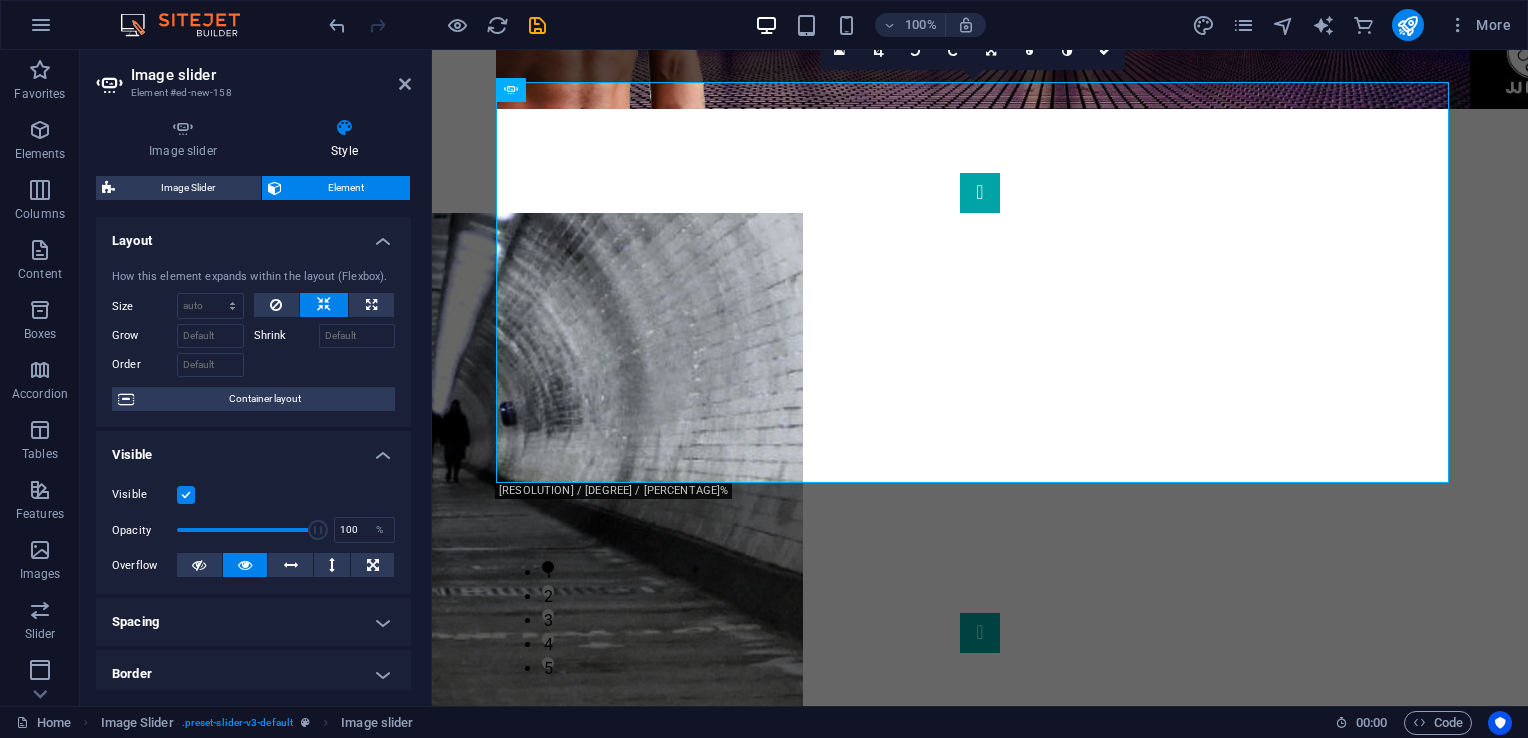 click on "Image slider" at bounding box center (271, 75) 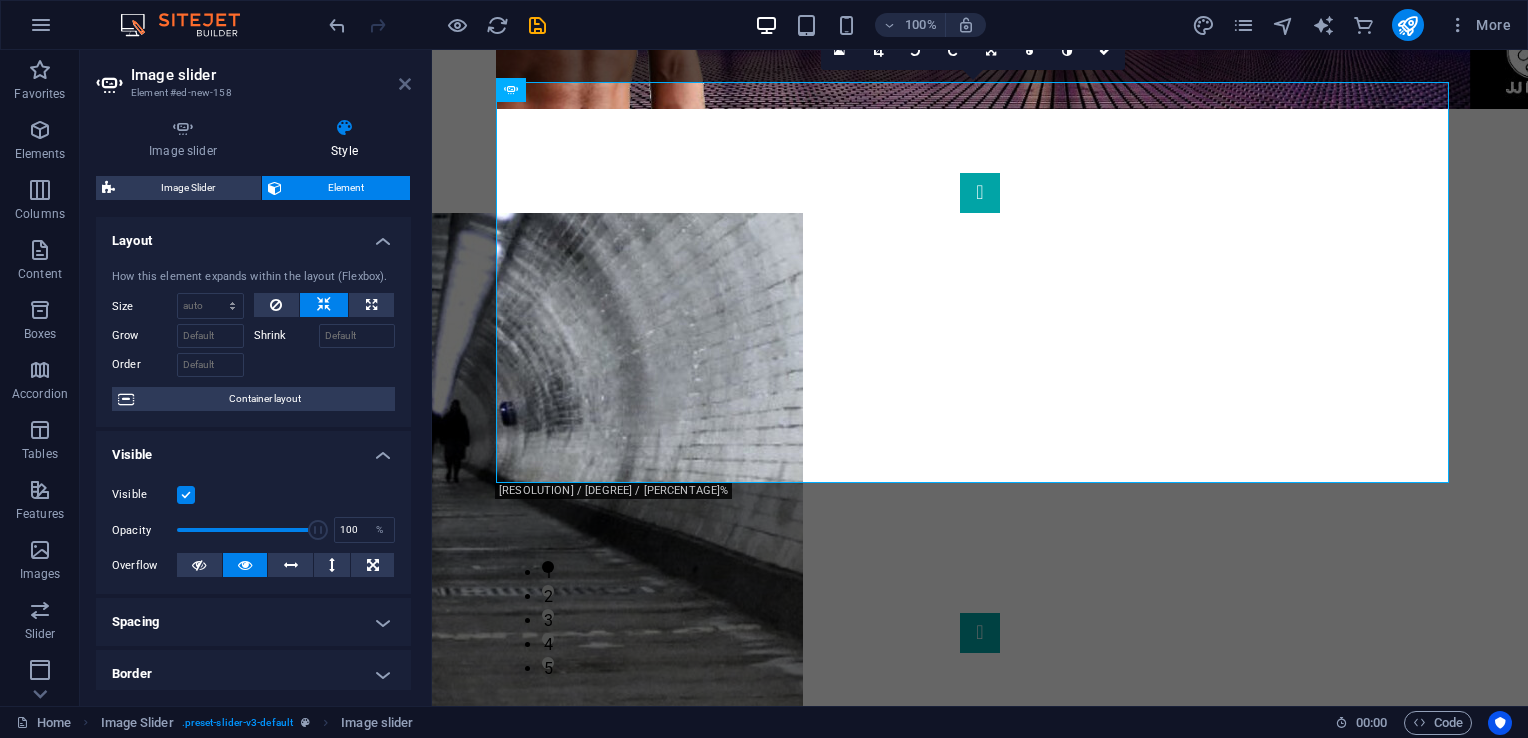 click at bounding box center (405, 84) 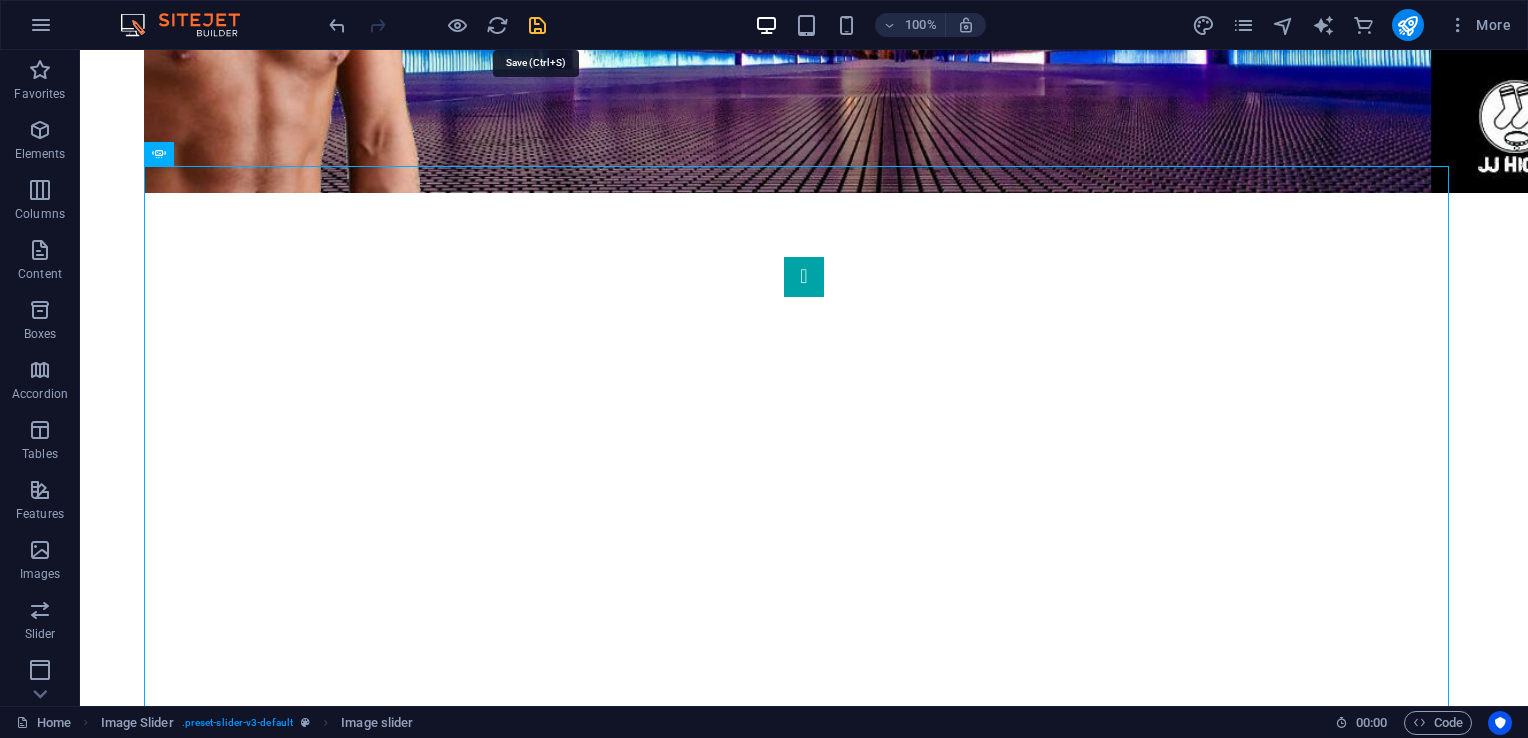 click at bounding box center [537, 25] 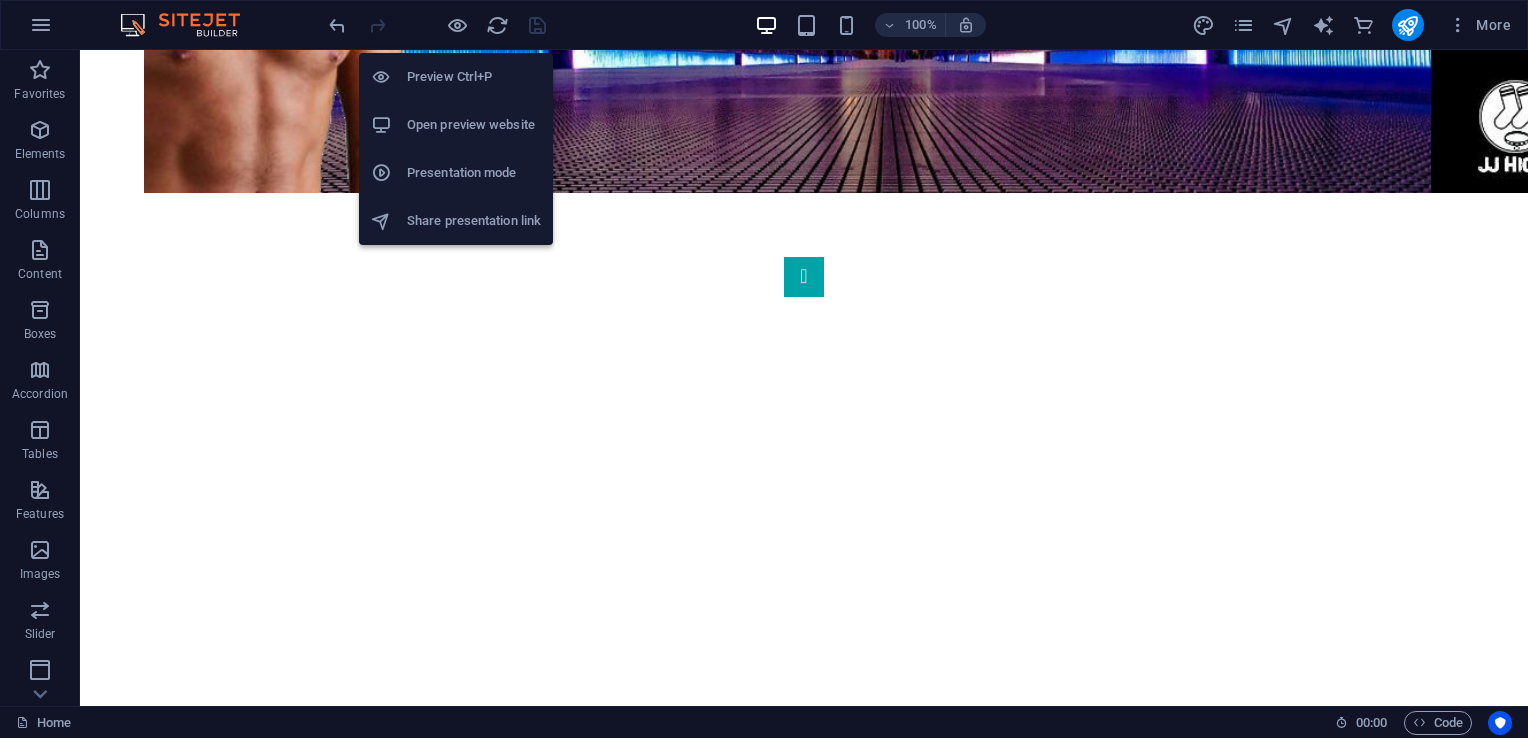 click on "Open preview website" at bounding box center [474, 125] 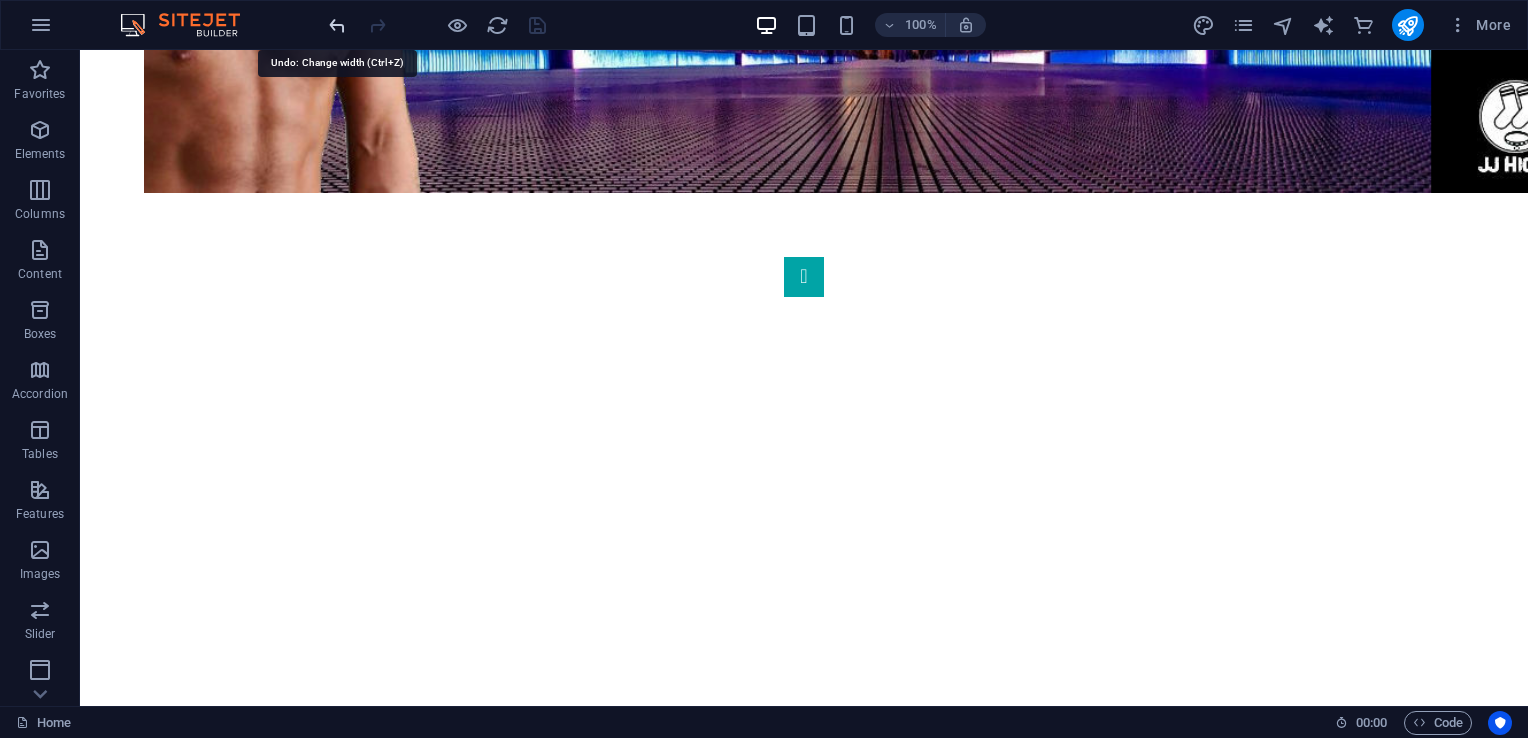 click at bounding box center (337, 25) 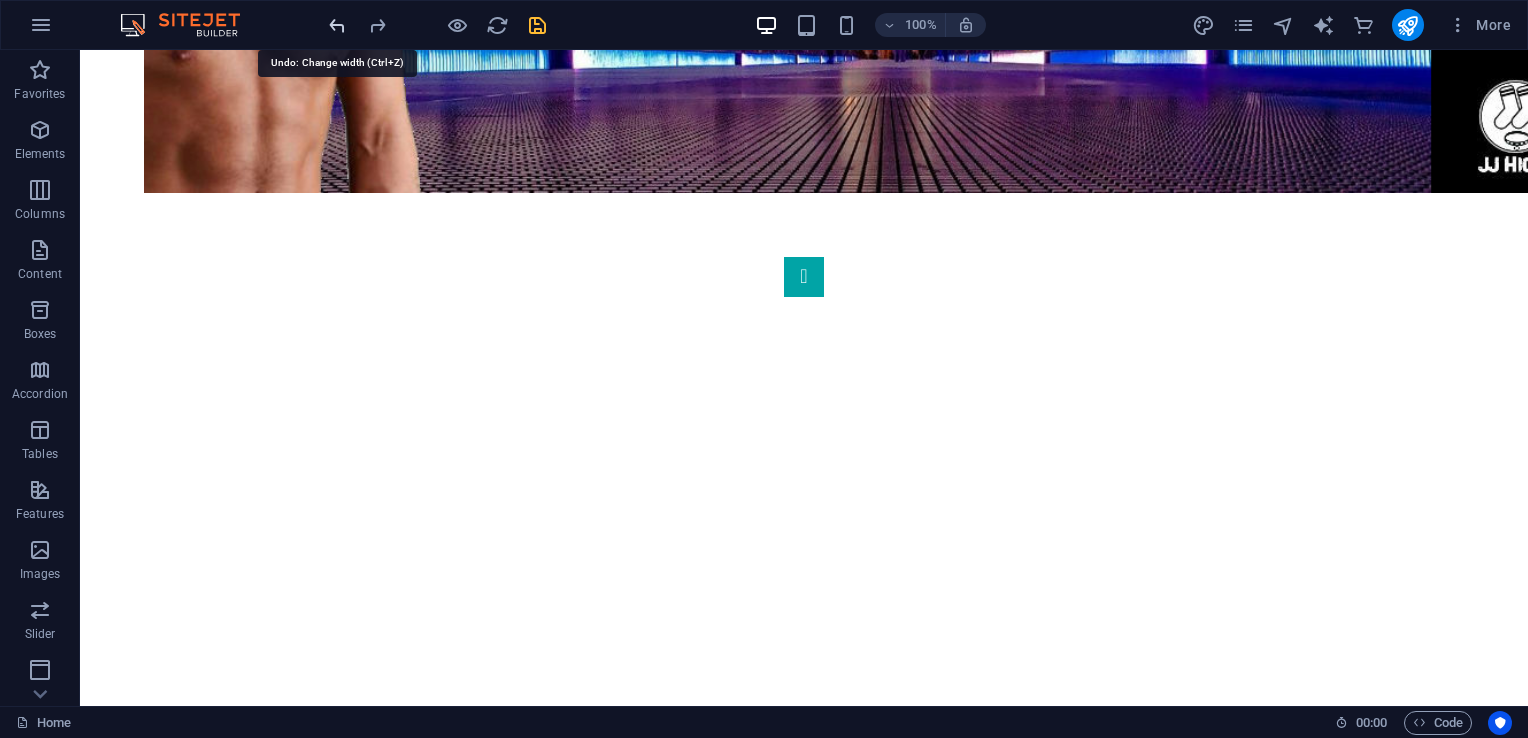 click at bounding box center (337, 25) 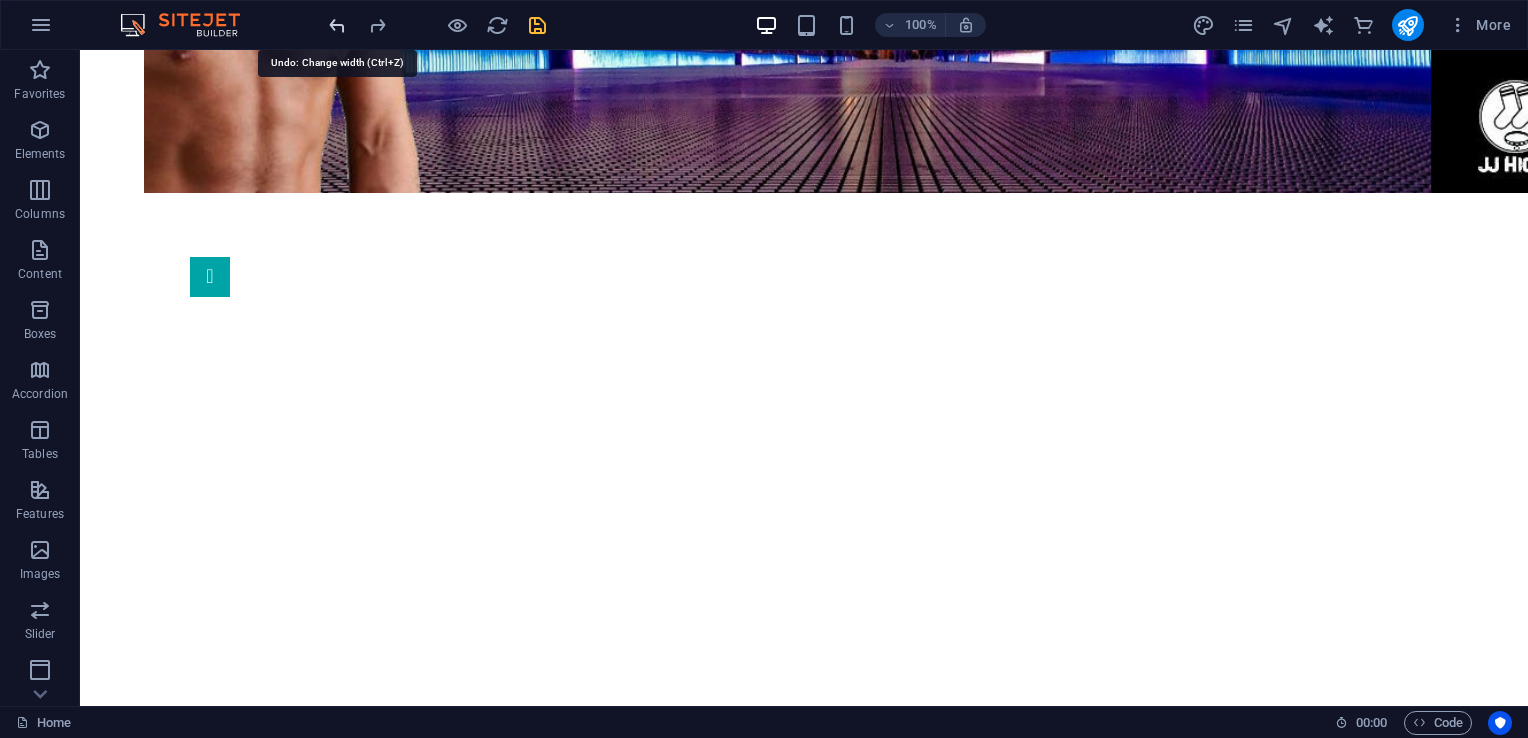 click at bounding box center (337, 25) 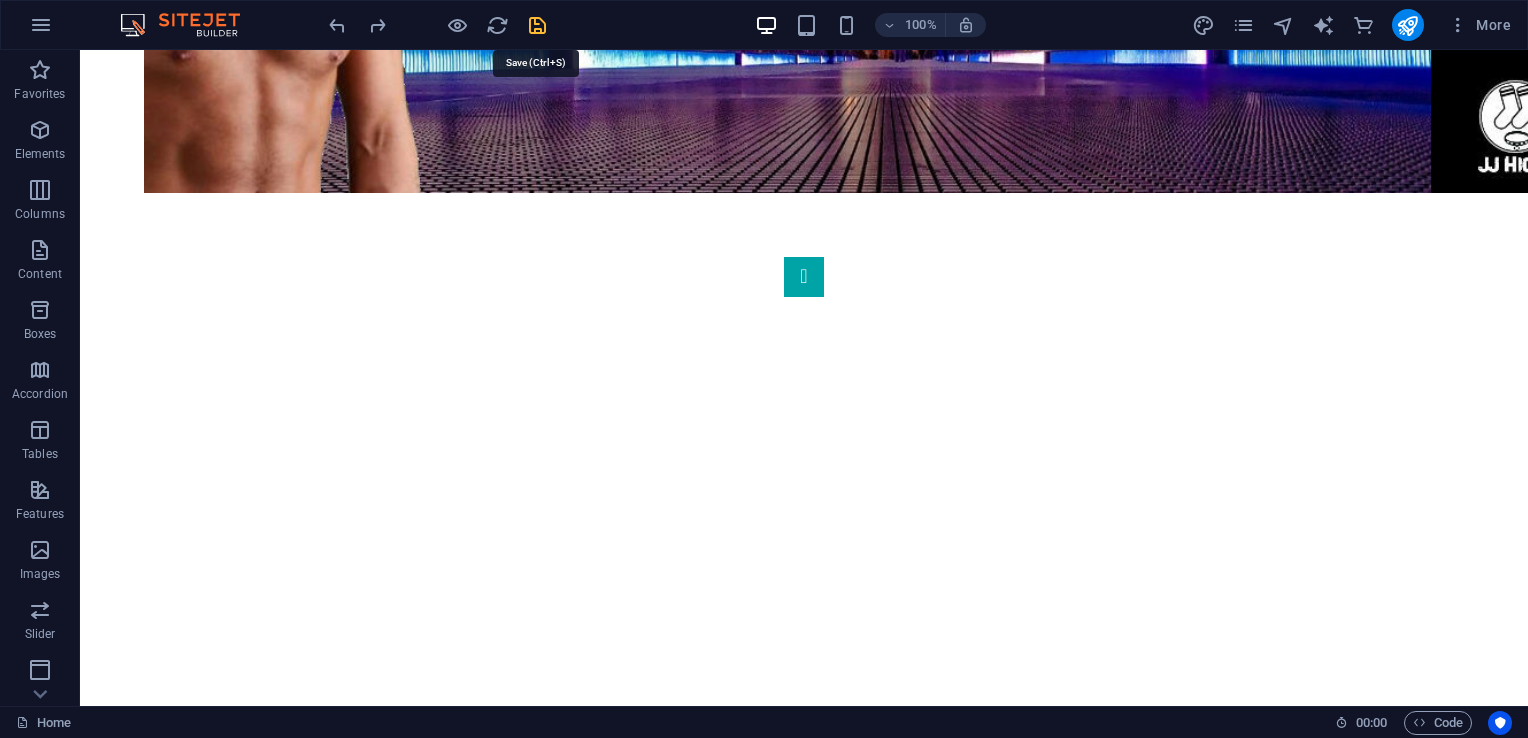 click at bounding box center (537, 25) 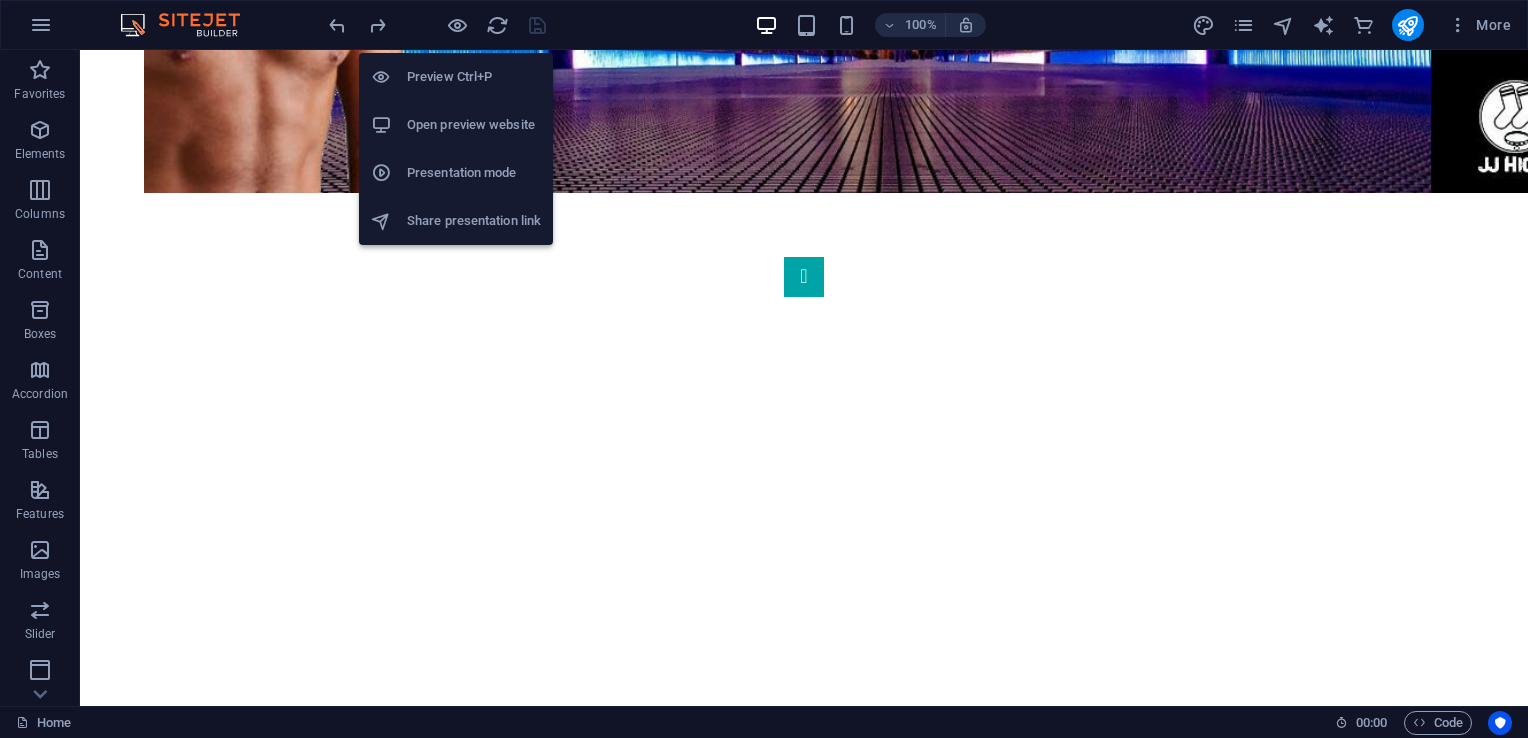 click on "Open preview website" at bounding box center (474, 125) 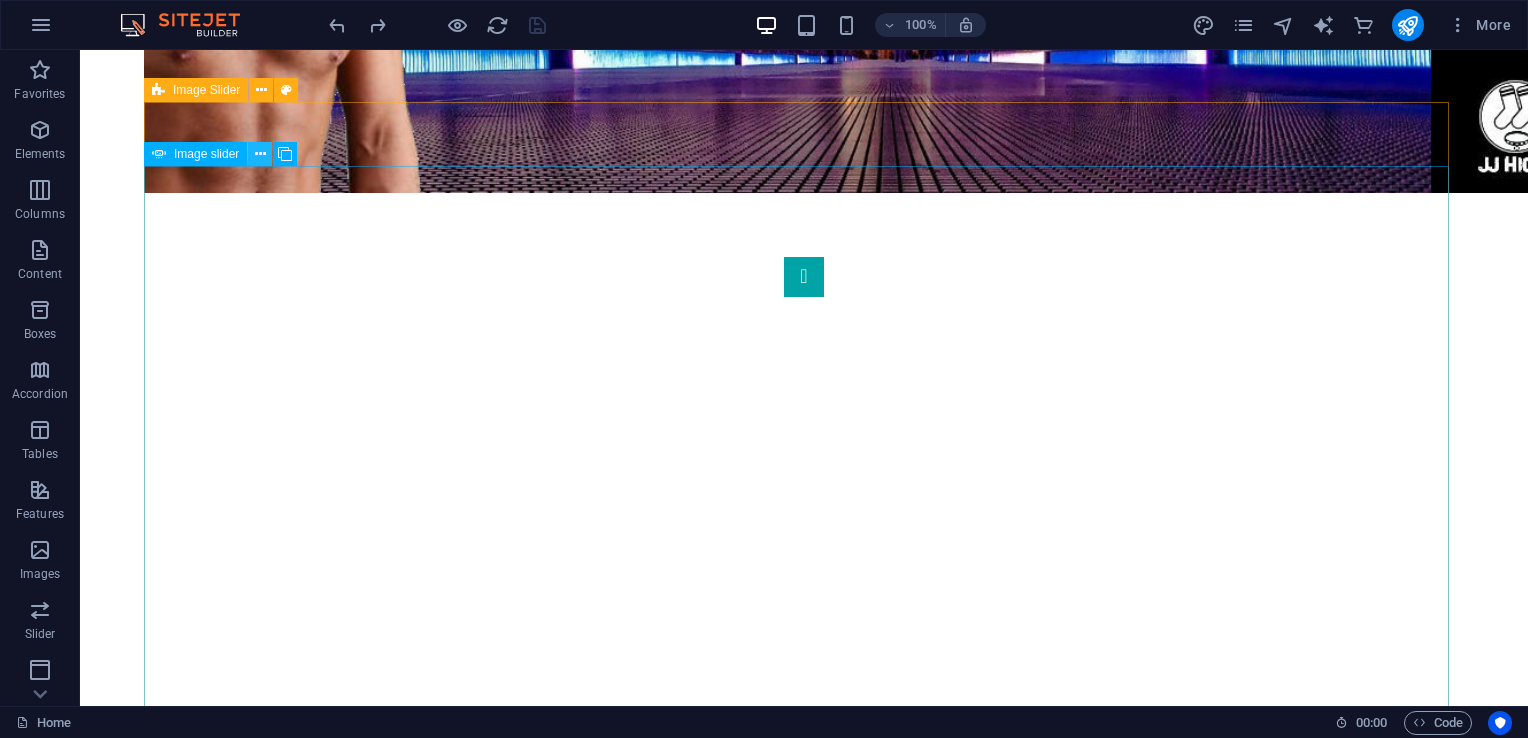 click at bounding box center (260, 154) 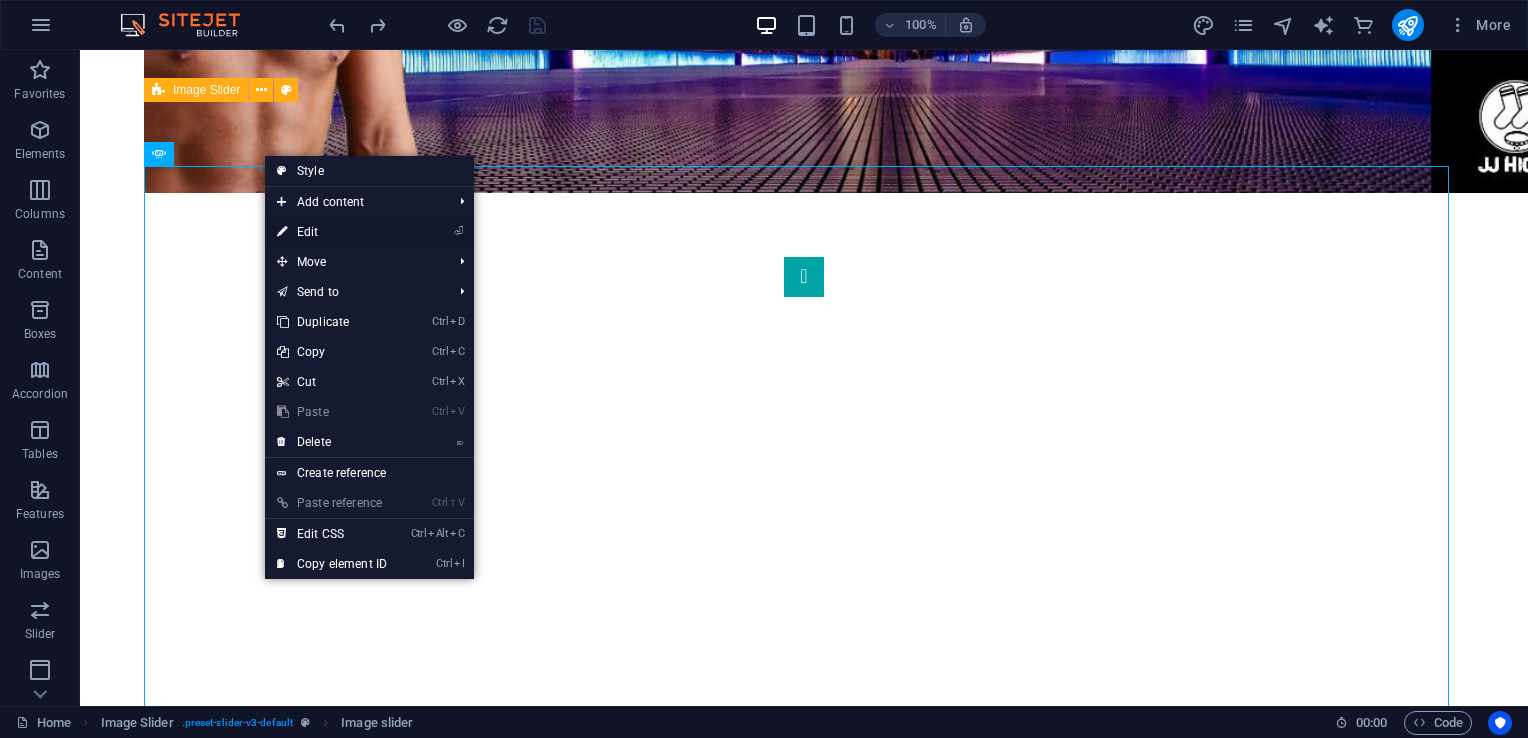 click on "⏎  Edit" at bounding box center (332, 232) 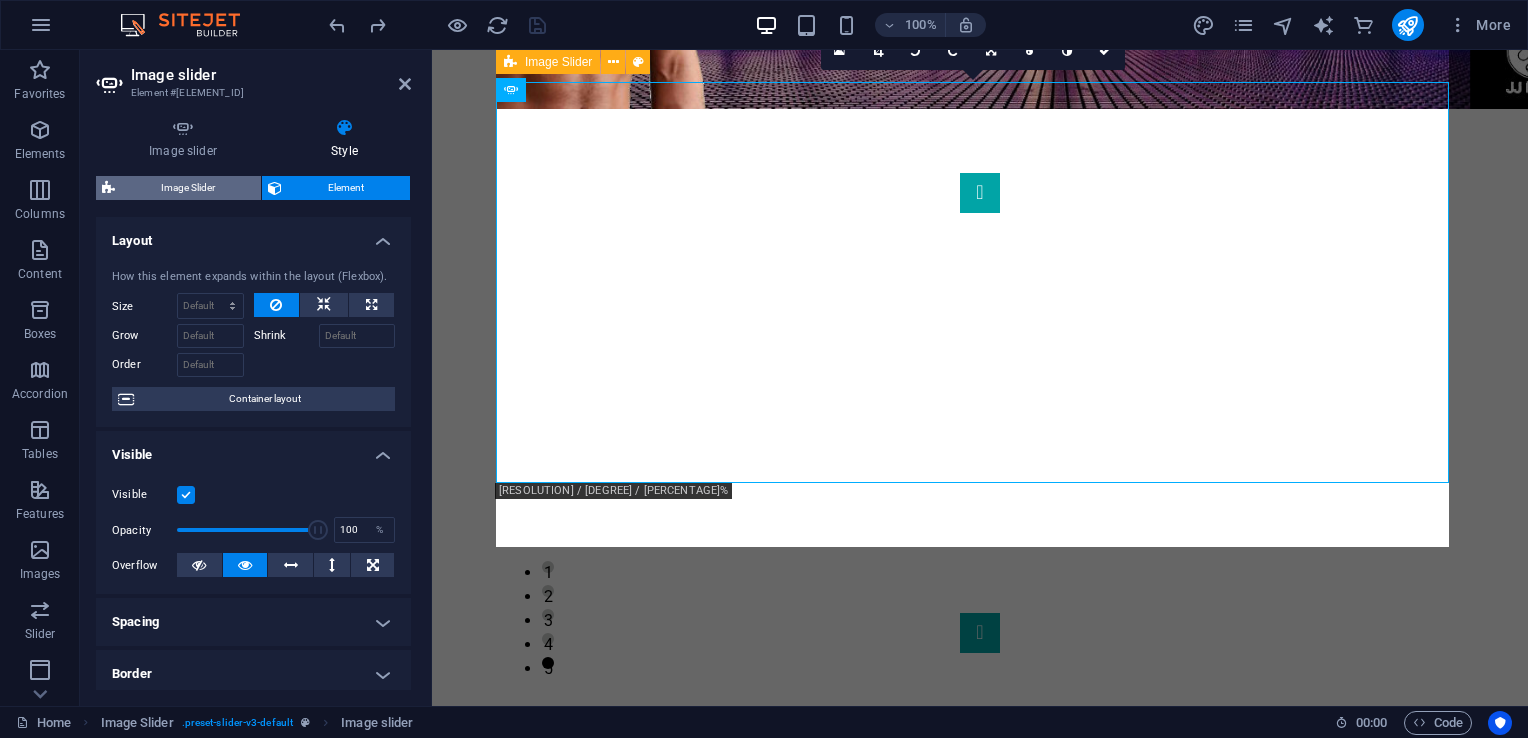 click on "Image Slider" at bounding box center (188, 188) 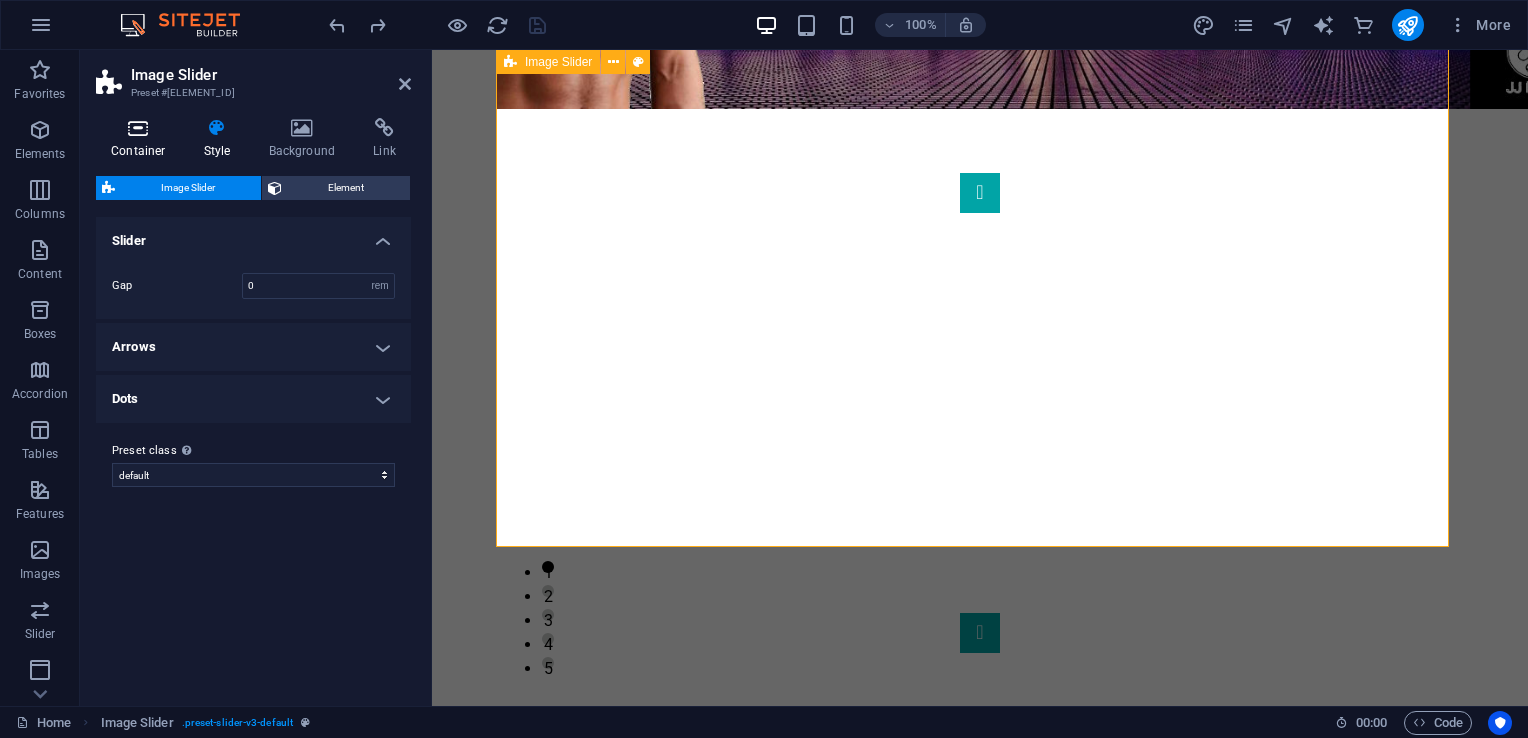 click at bounding box center [138, 128] 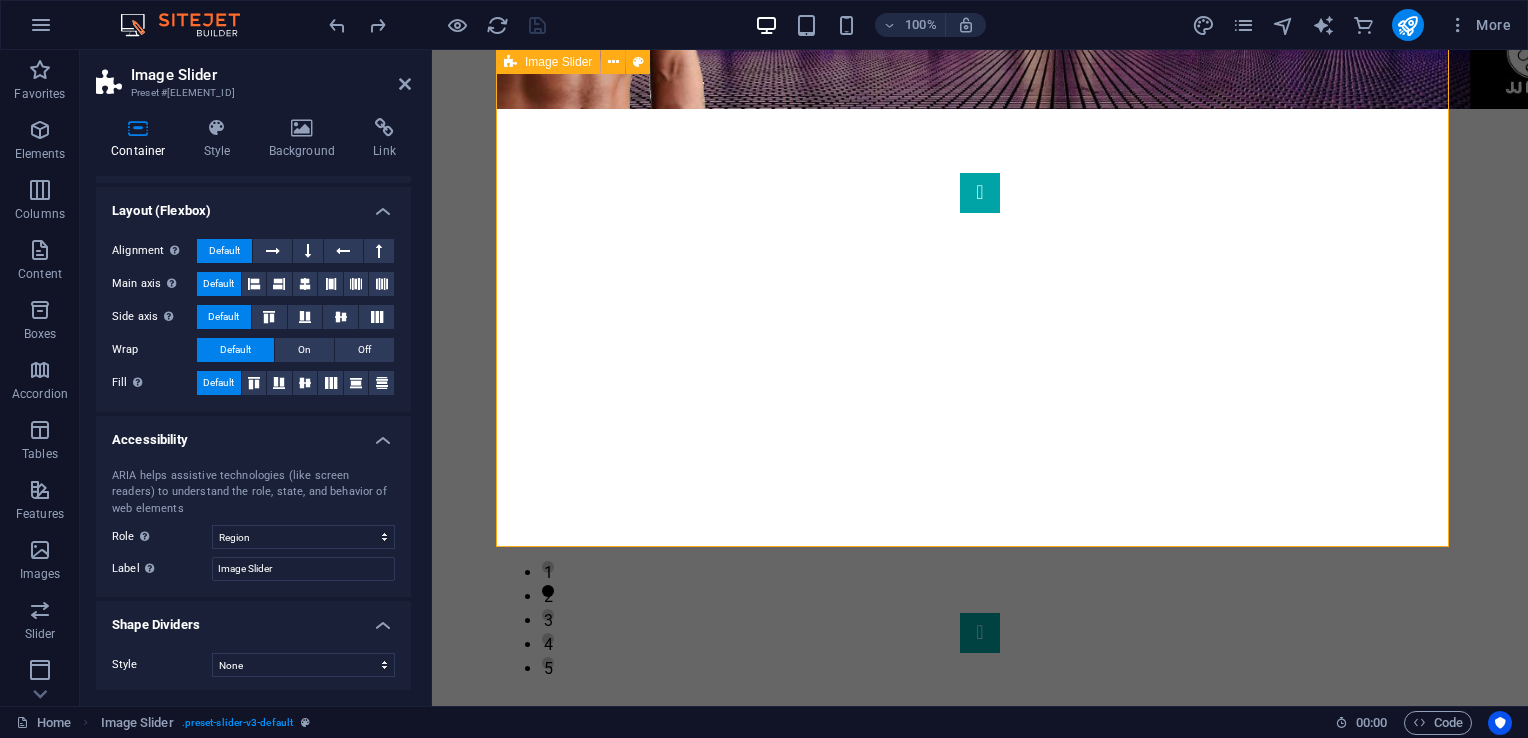 scroll, scrollTop: 0, scrollLeft: 0, axis: both 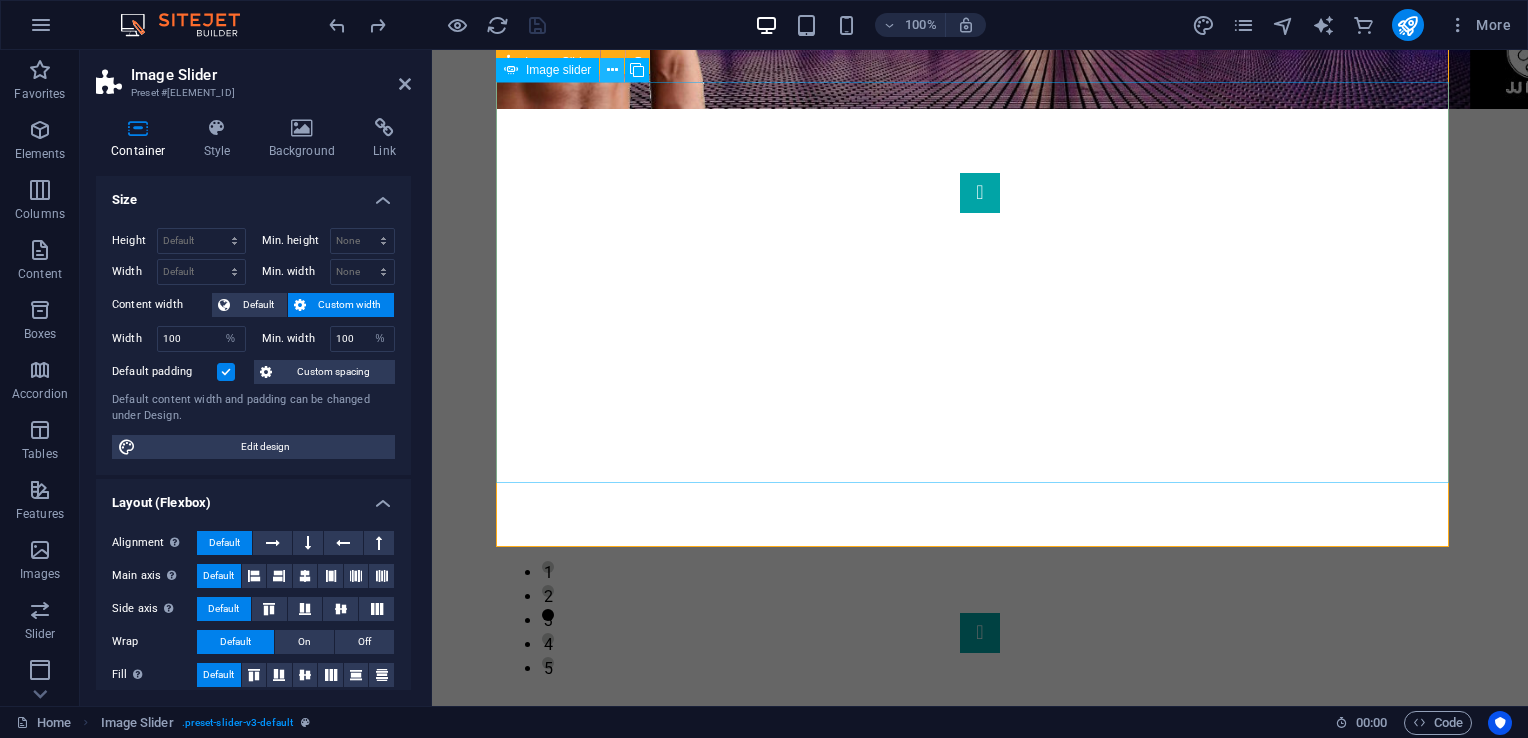 click at bounding box center (612, 70) 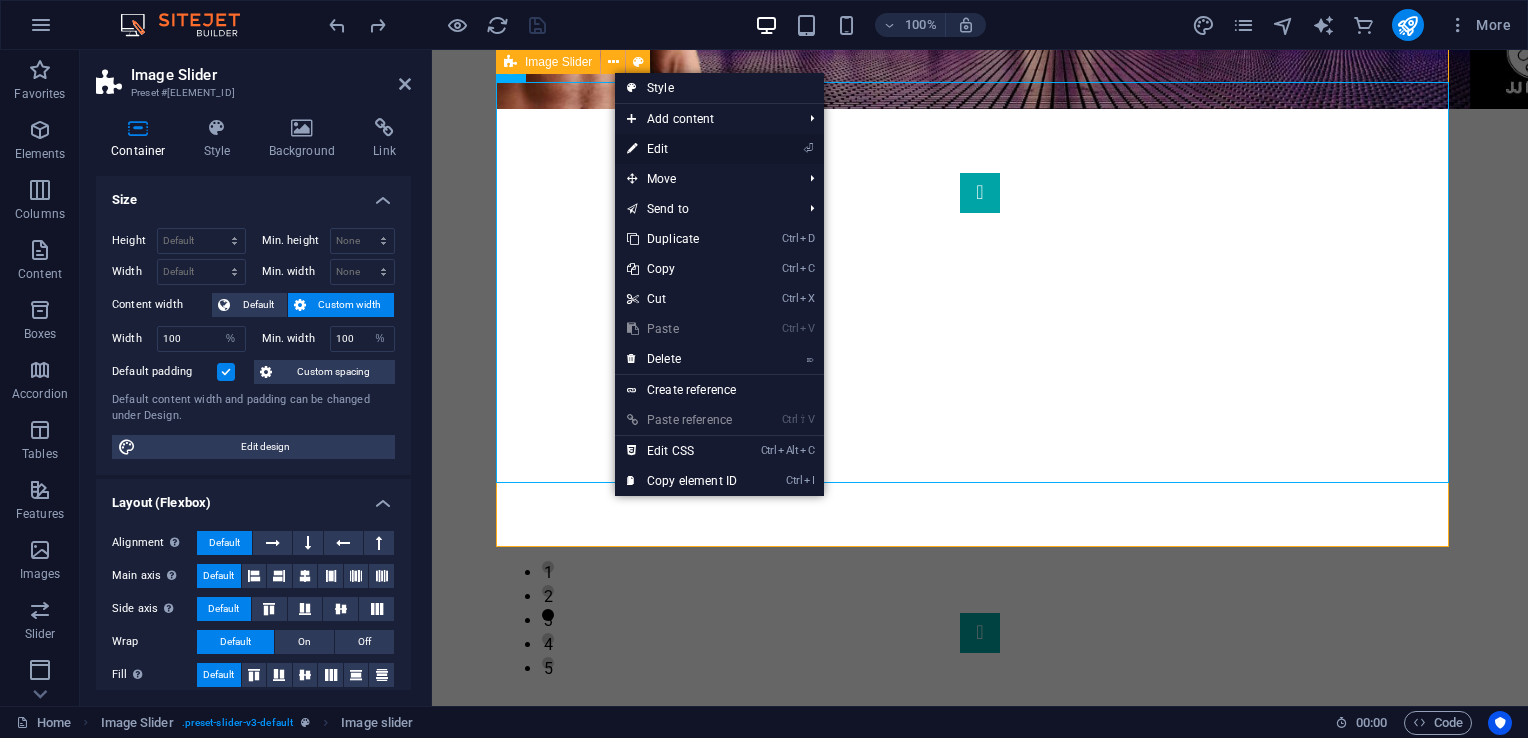 click on "⏎  Edit" at bounding box center (682, 149) 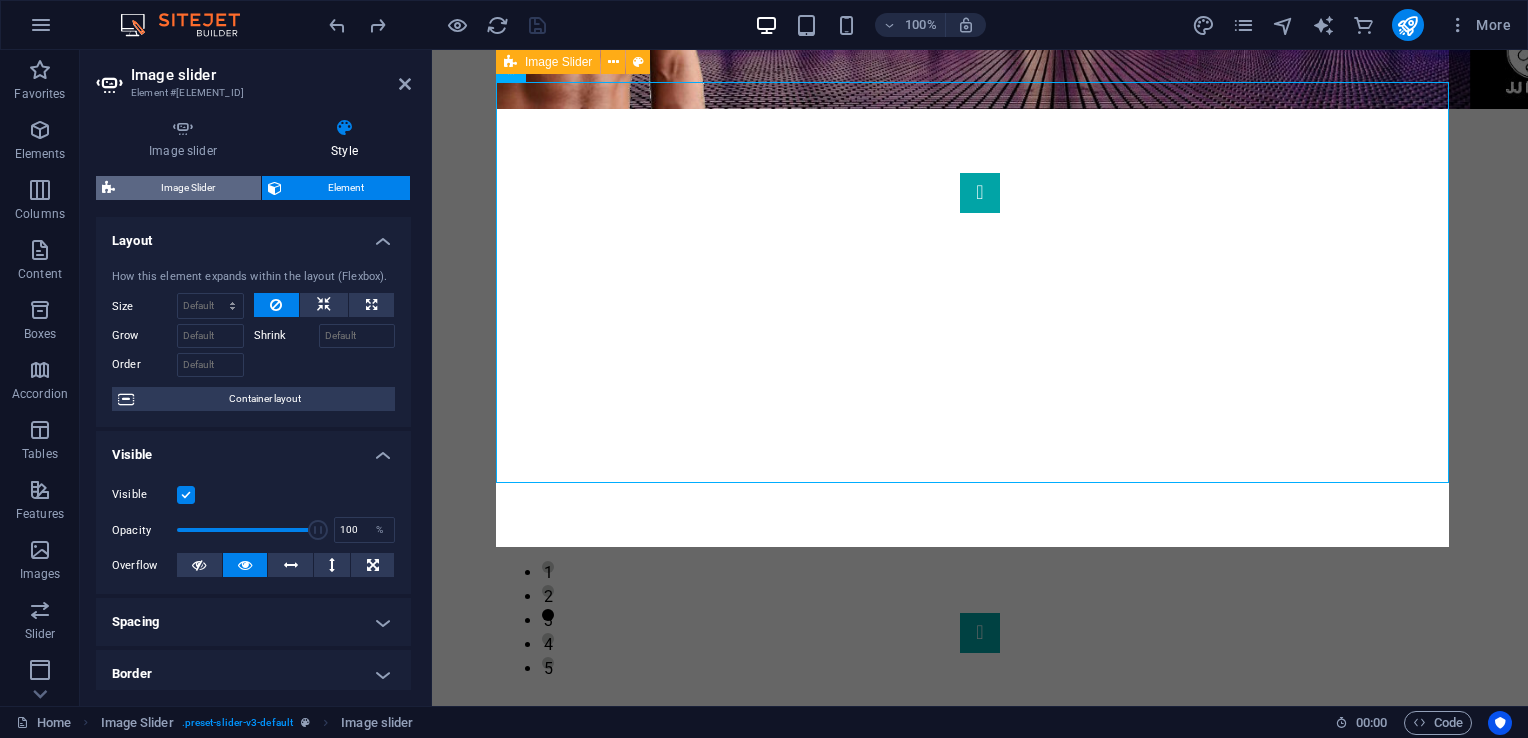 click on "Image Slider" at bounding box center [188, 188] 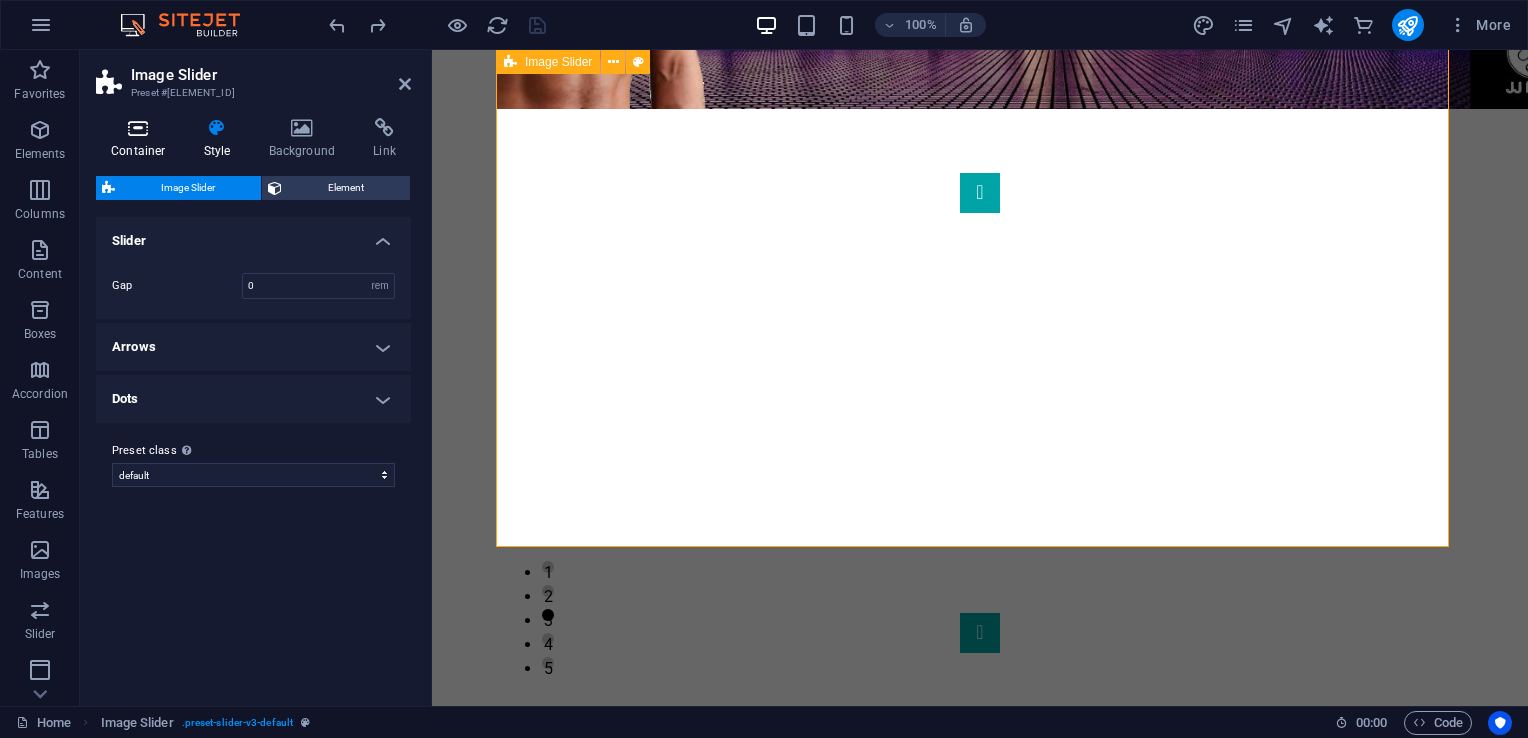 click on "Container" at bounding box center (142, 139) 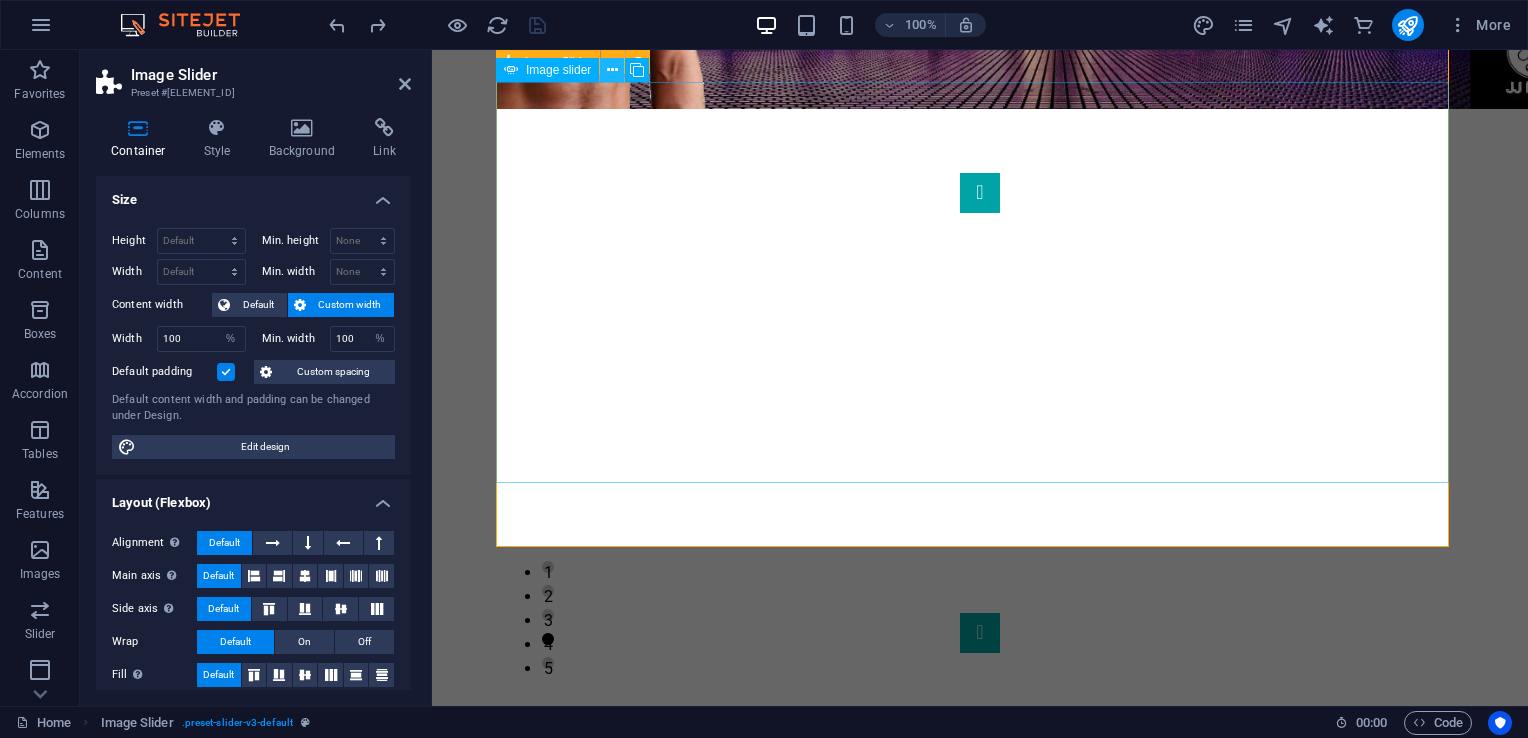 click at bounding box center (612, 70) 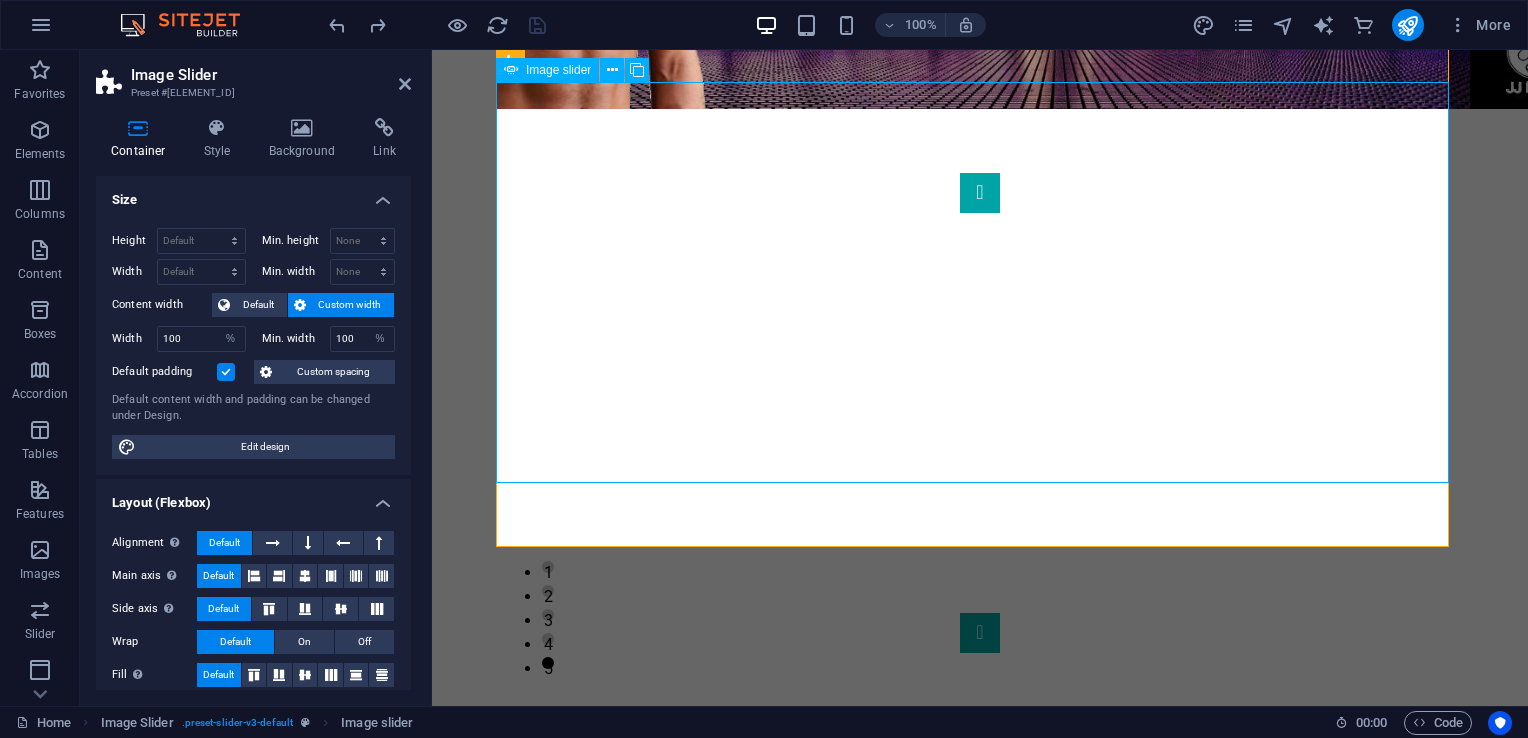 click at bounding box center [-3639, 3122] 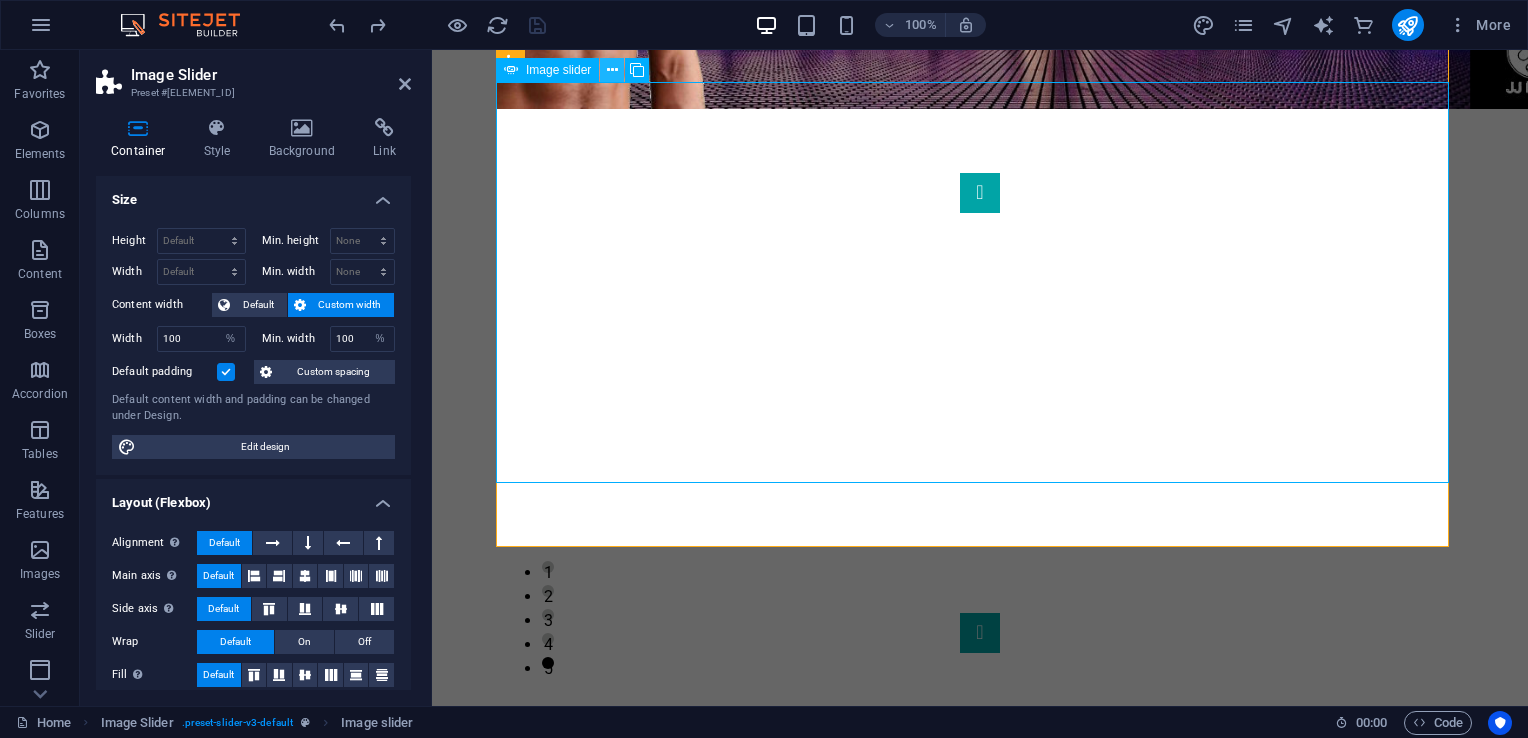 click at bounding box center (612, 70) 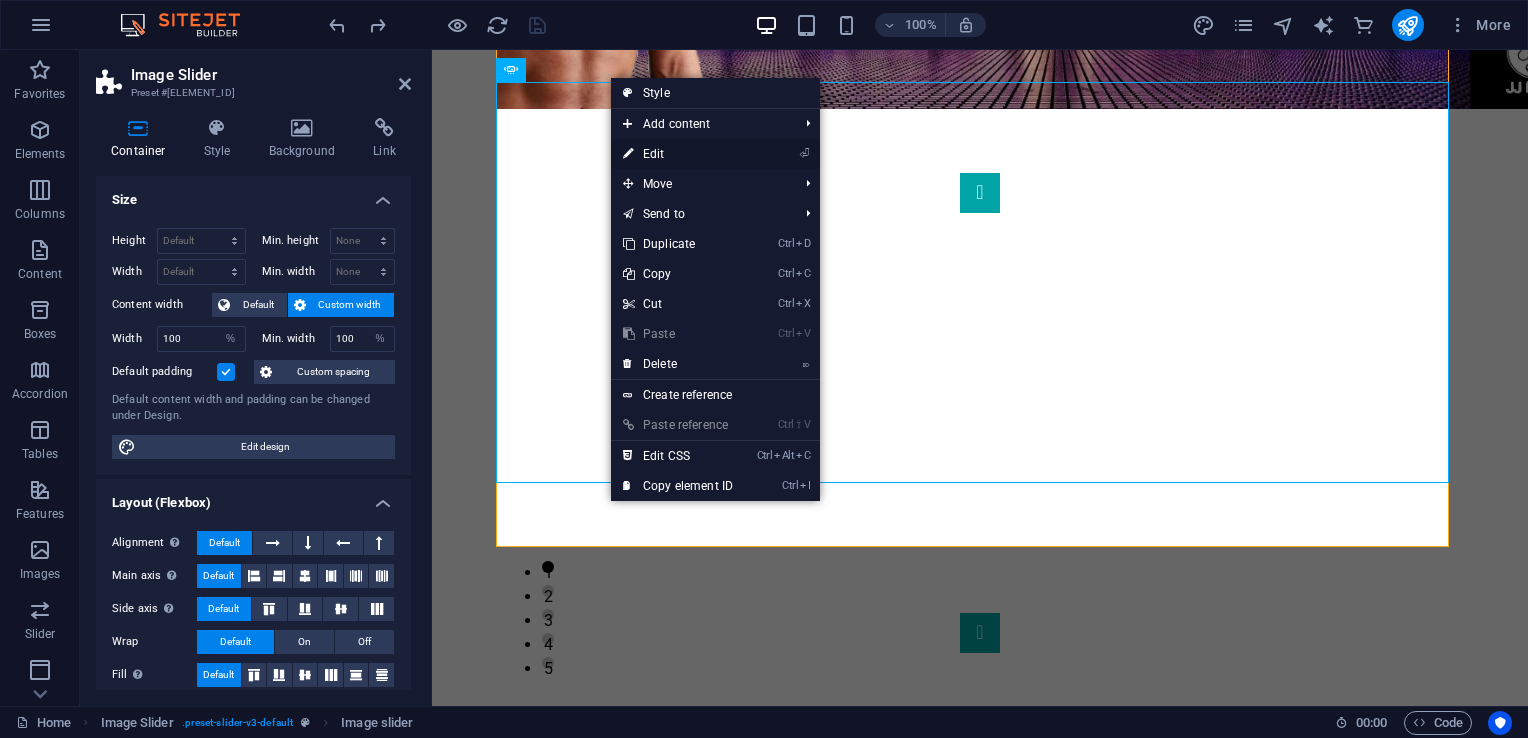 click on "⏎  Edit" at bounding box center [678, 154] 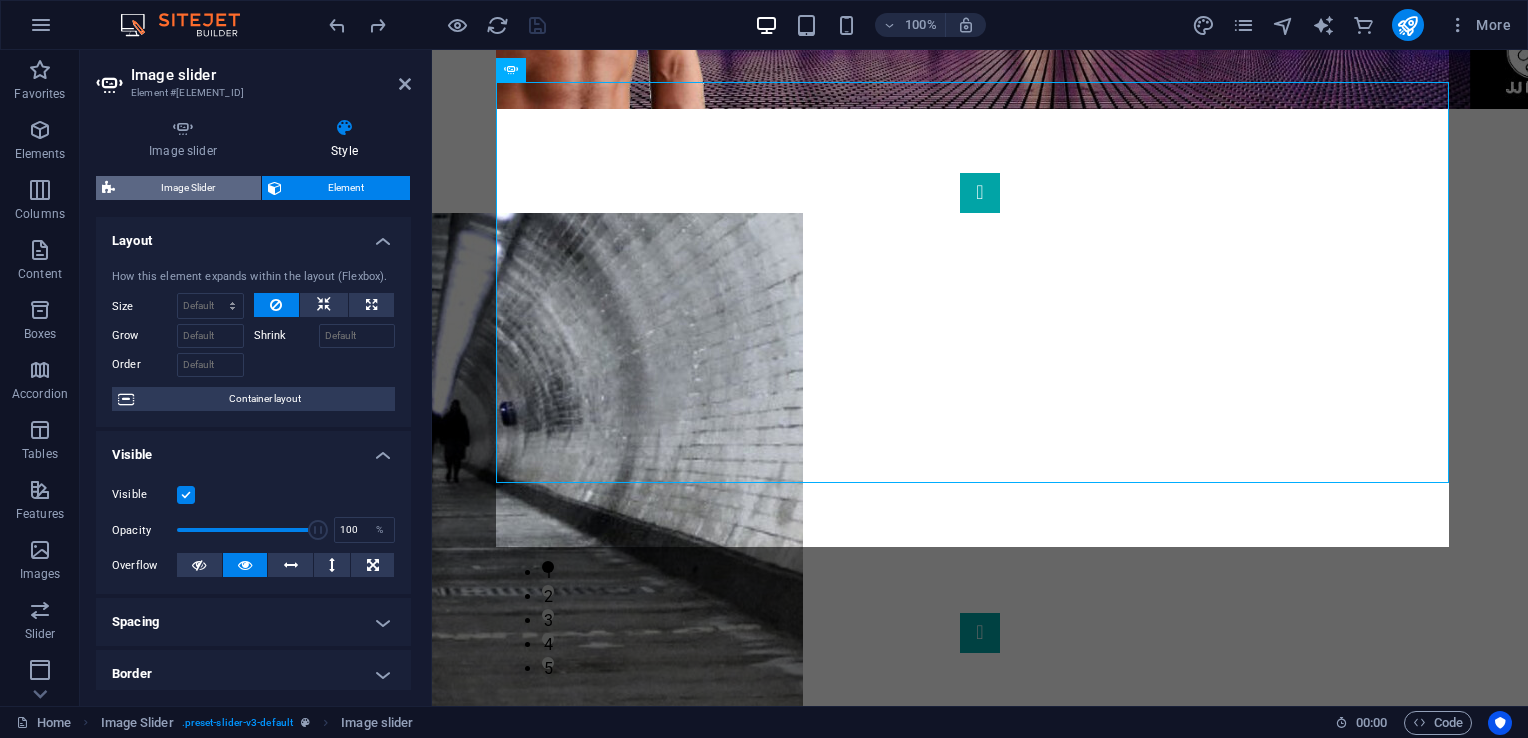 click on "Image Slider" at bounding box center [188, 188] 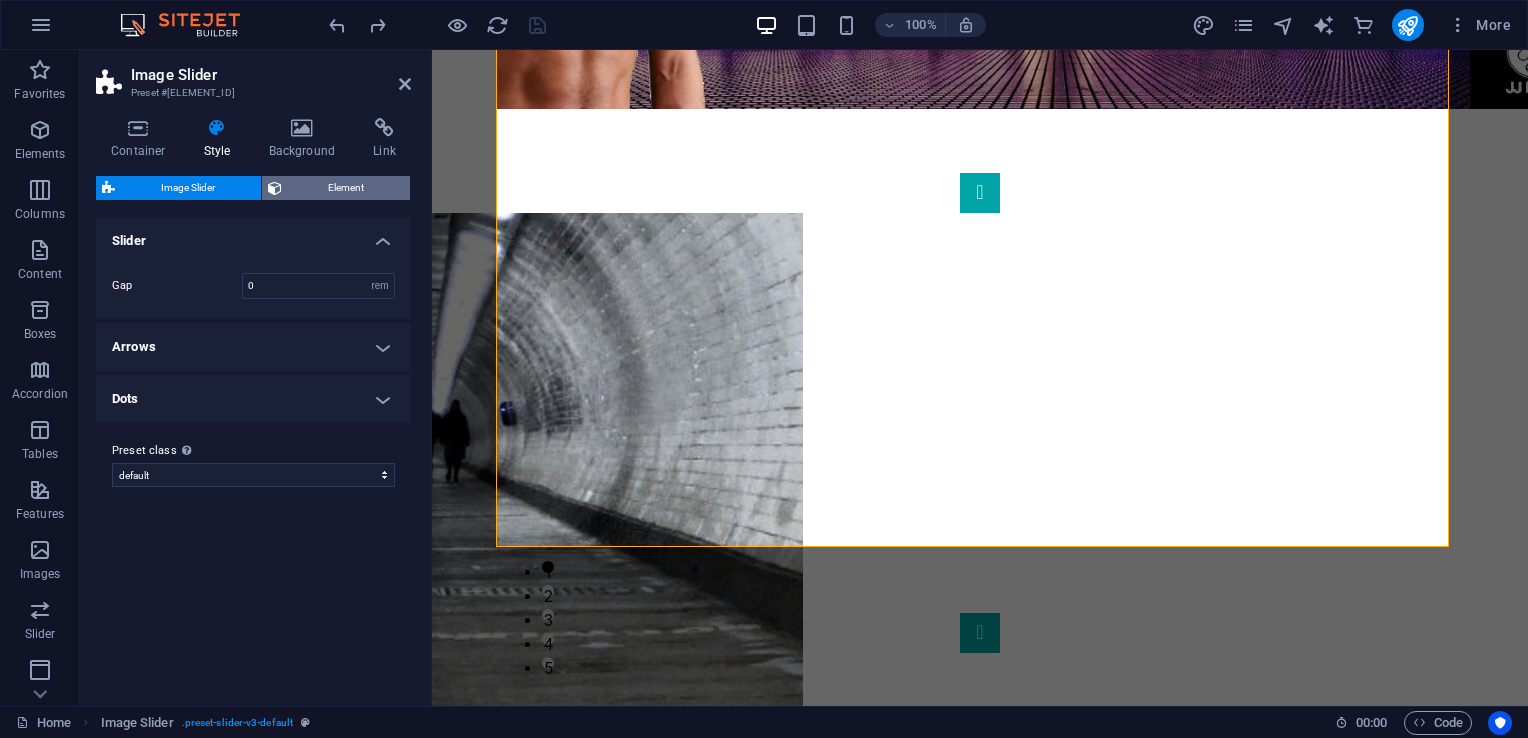 click on "Element" at bounding box center (346, 188) 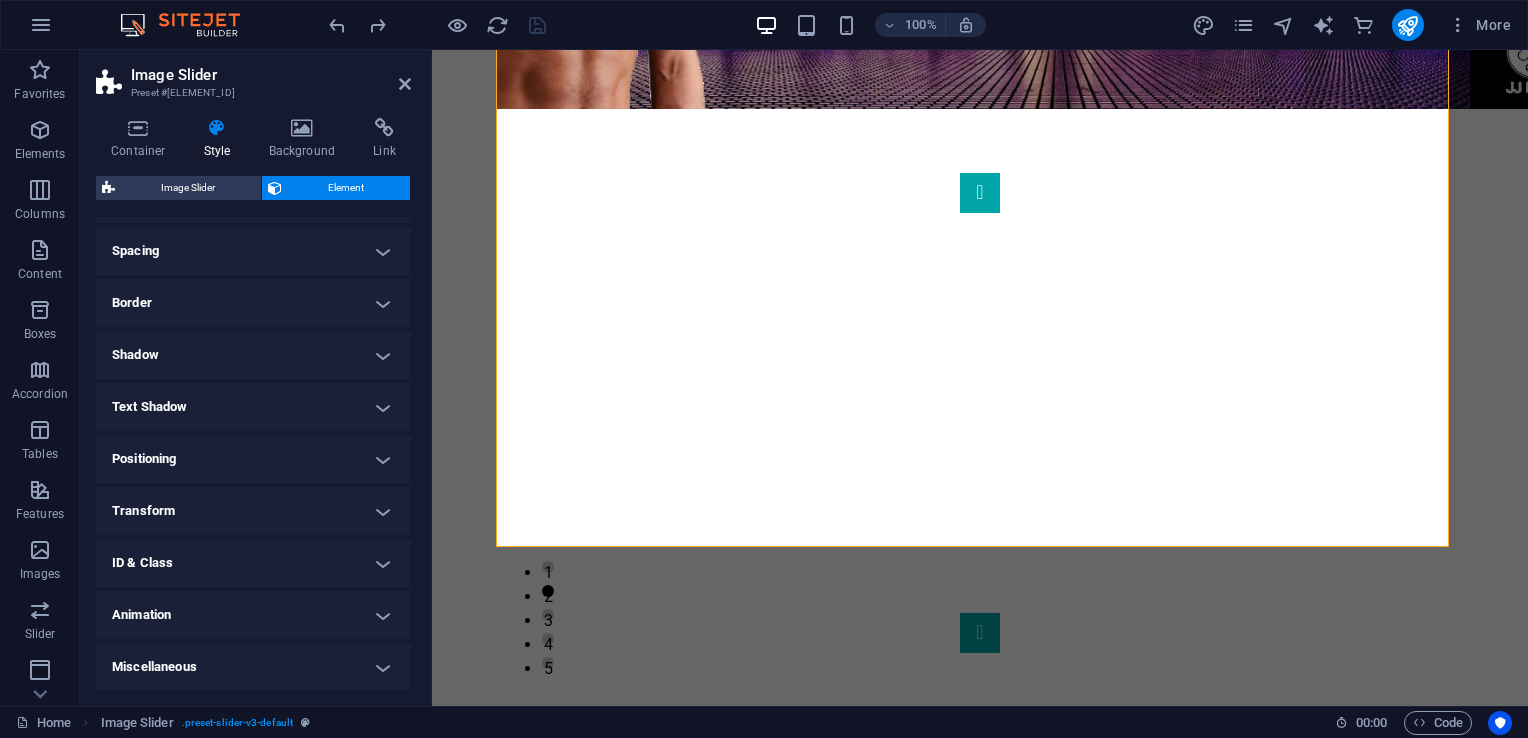 scroll, scrollTop: 0, scrollLeft: 0, axis: both 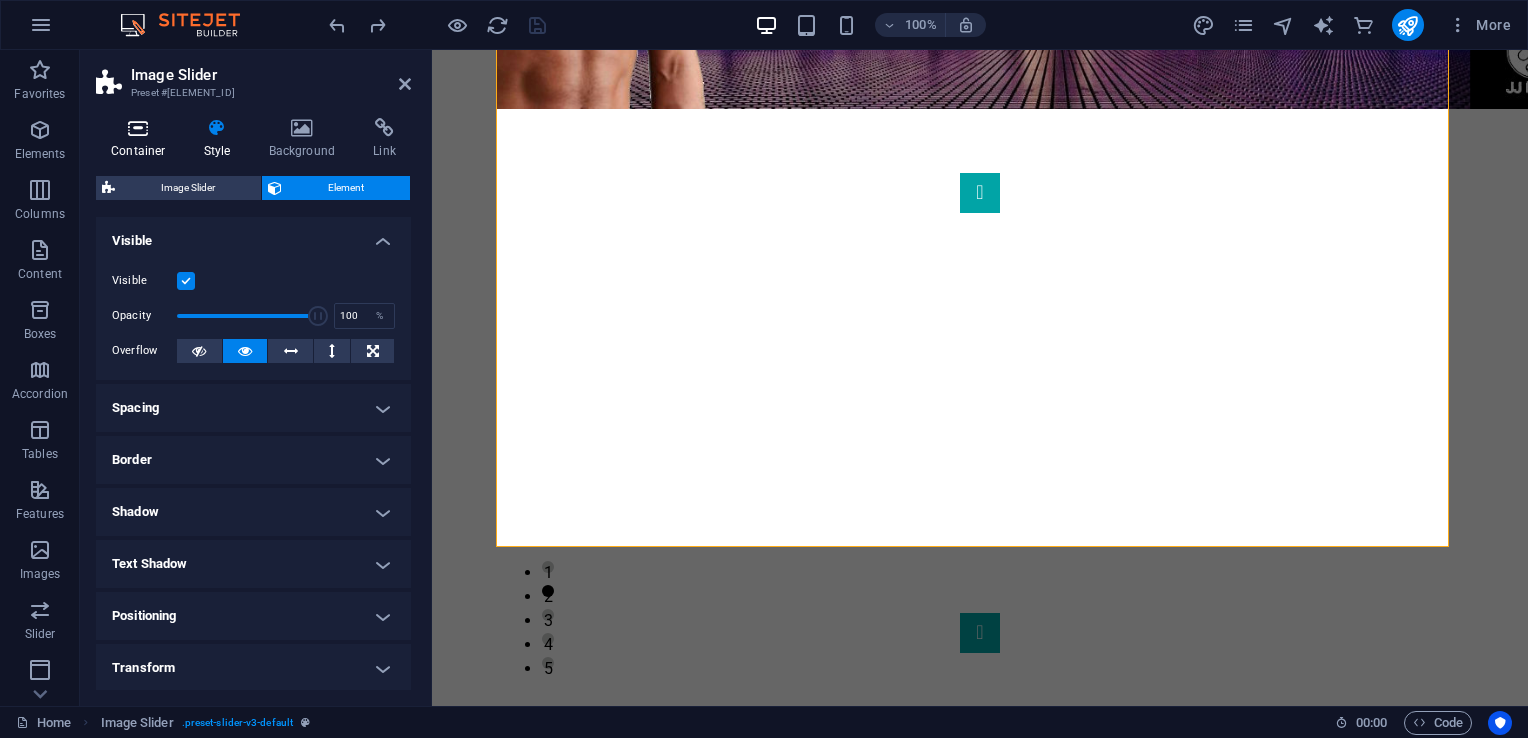 click at bounding box center (138, 128) 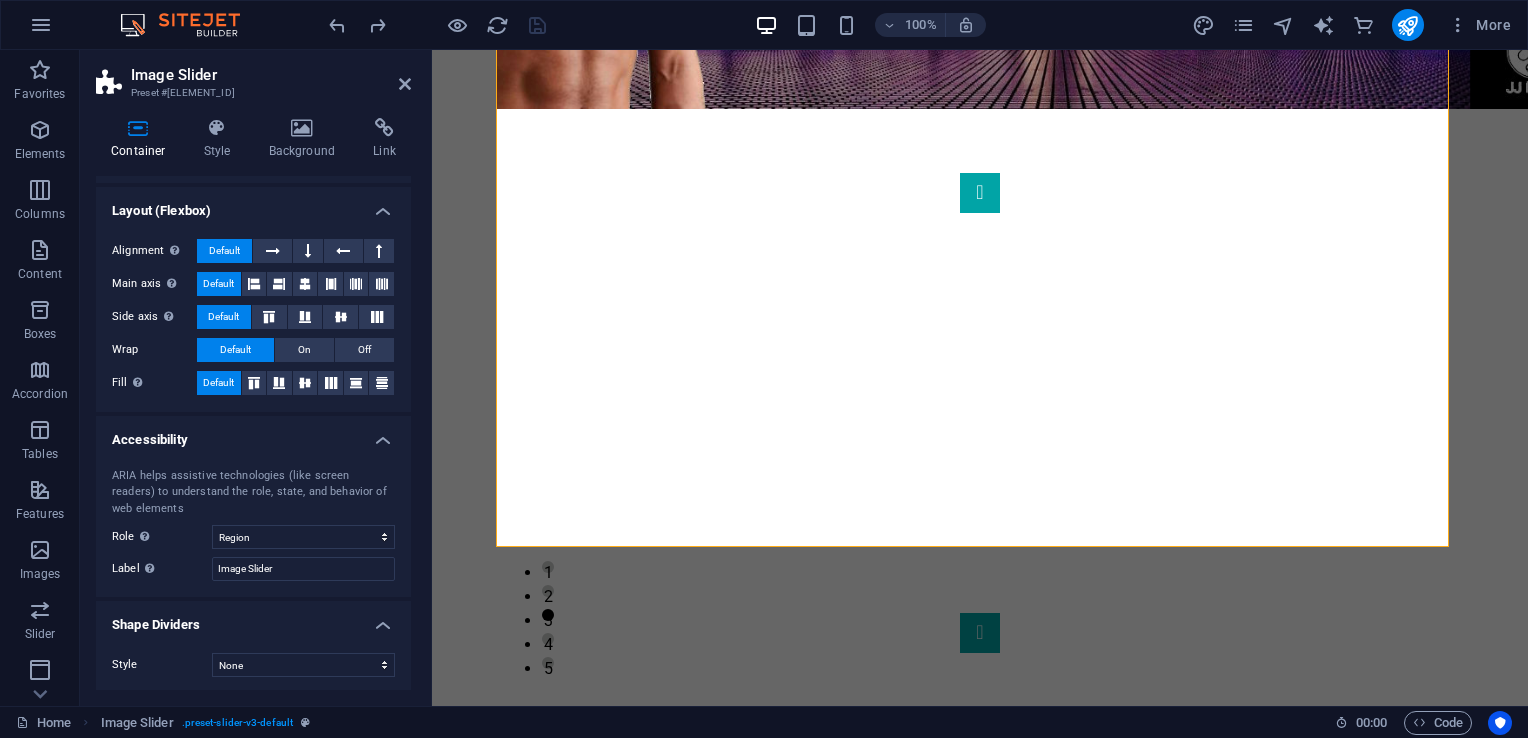 scroll, scrollTop: 0, scrollLeft: 0, axis: both 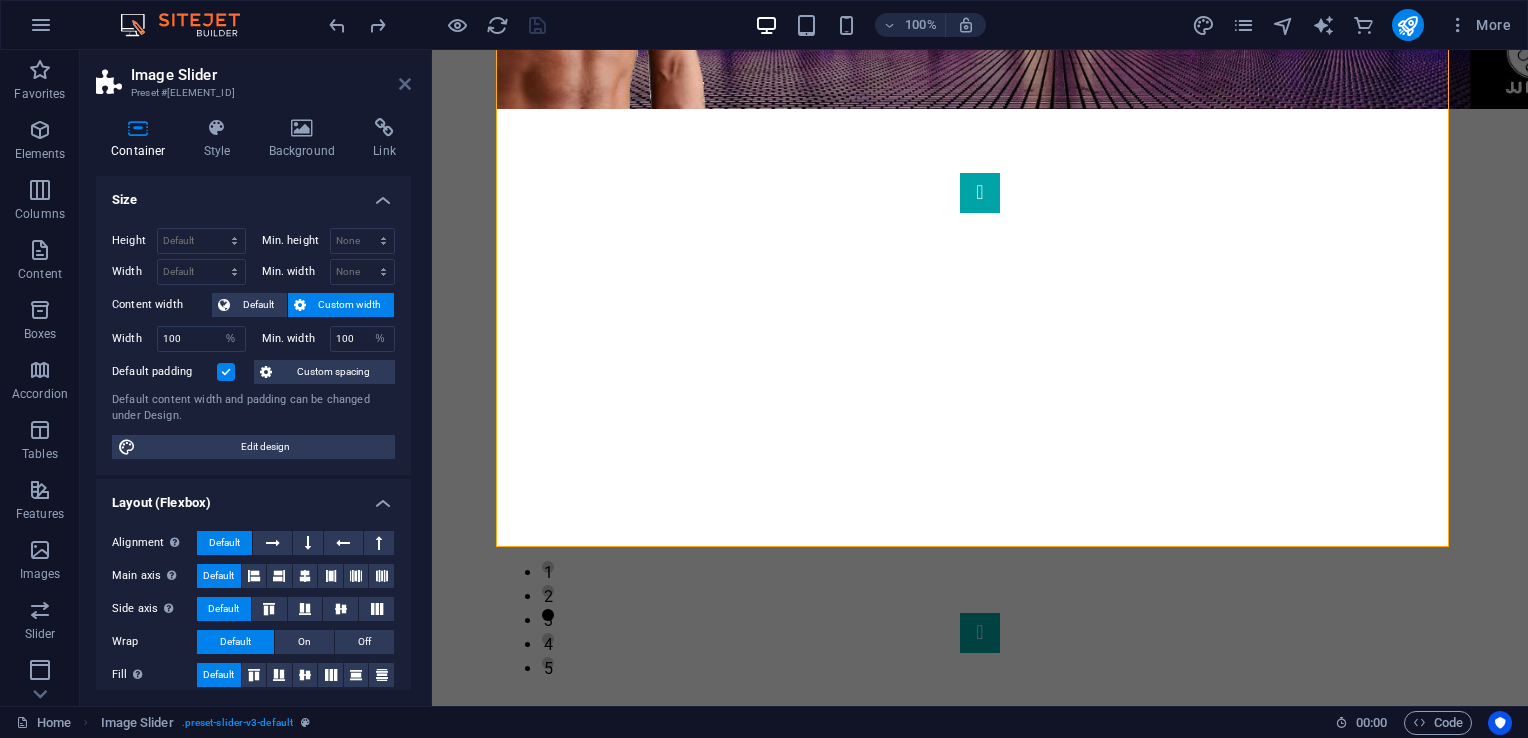 click at bounding box center (405, 84) 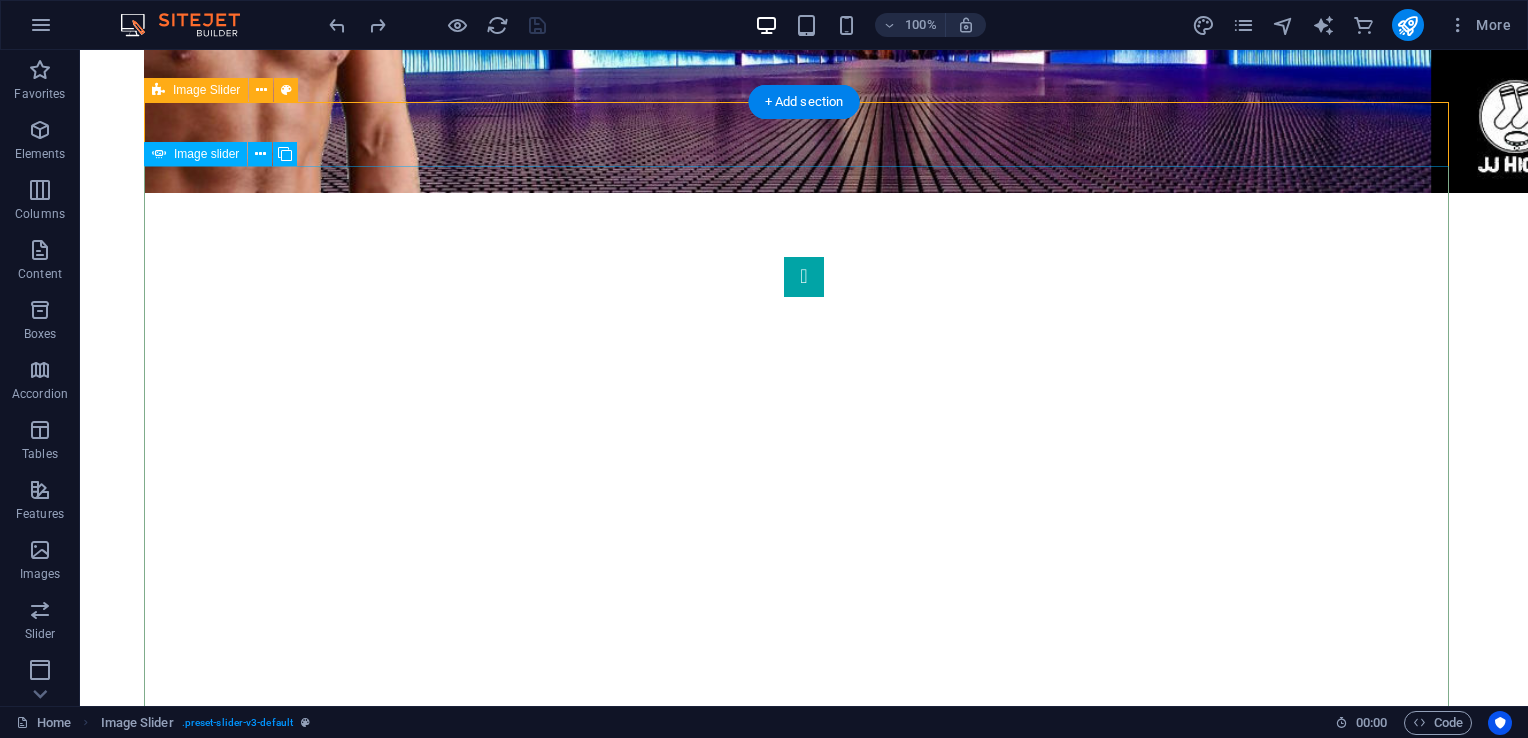 click at bounding box center [-3141, 2148] 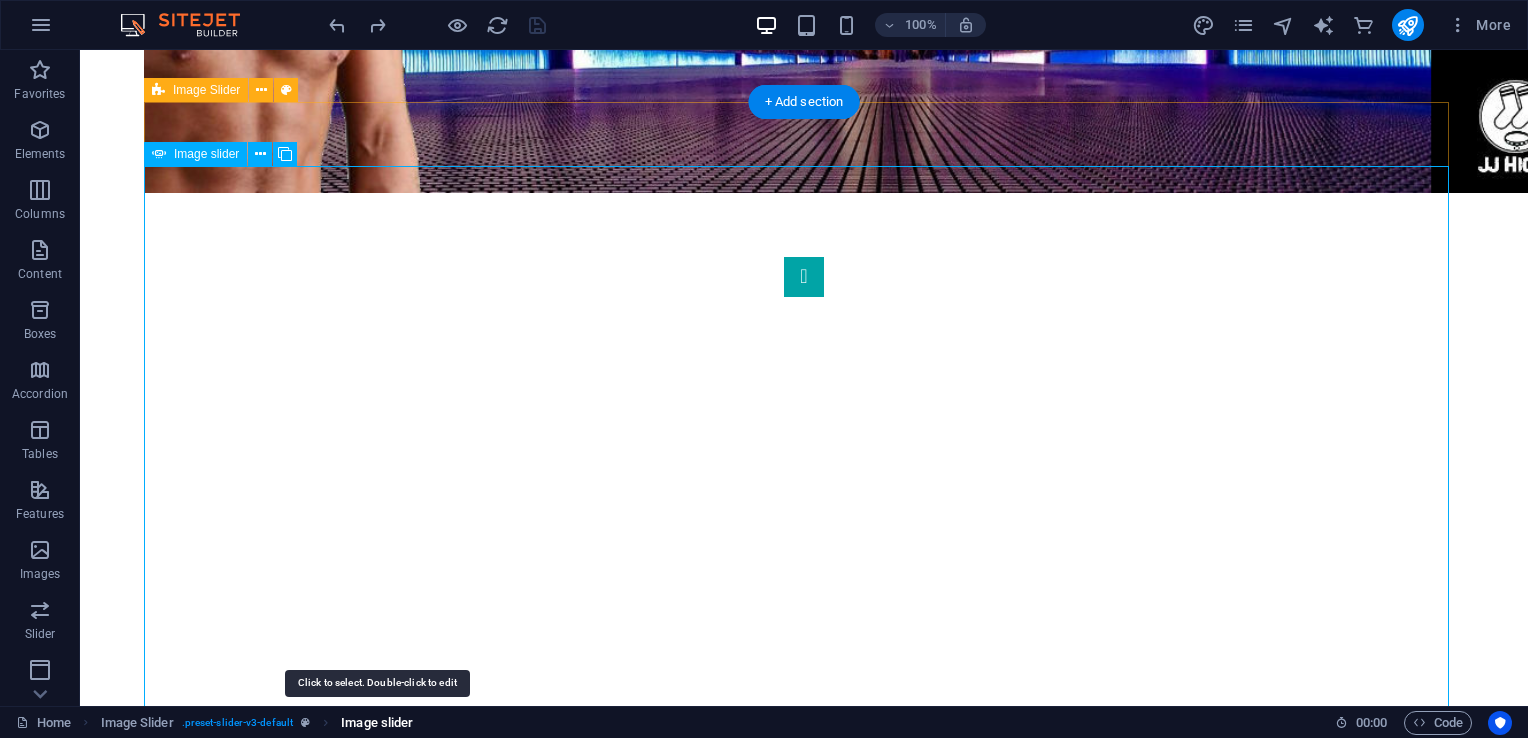 click on "Image slider" at bounding box center (377, 723) 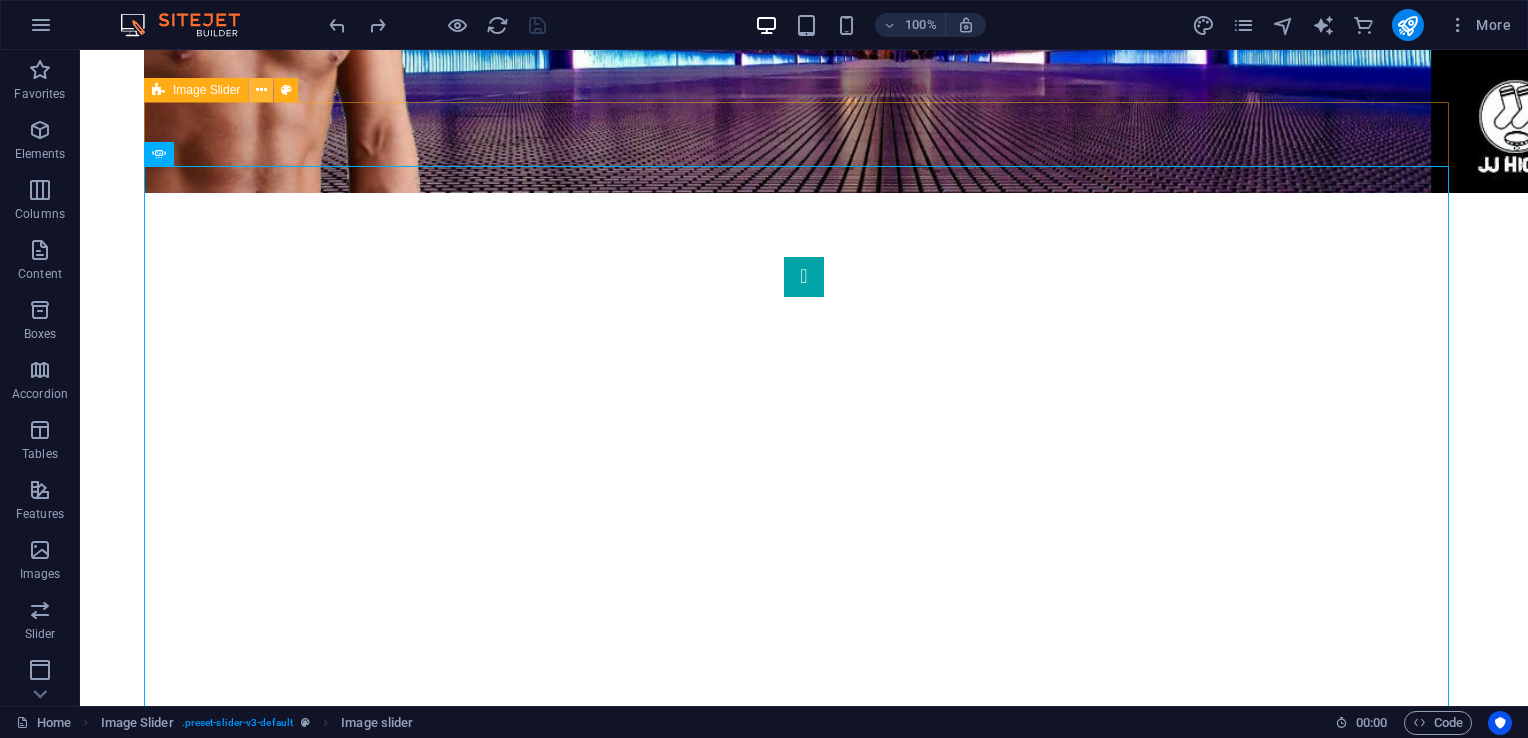 click at bounding box center (261, 90) 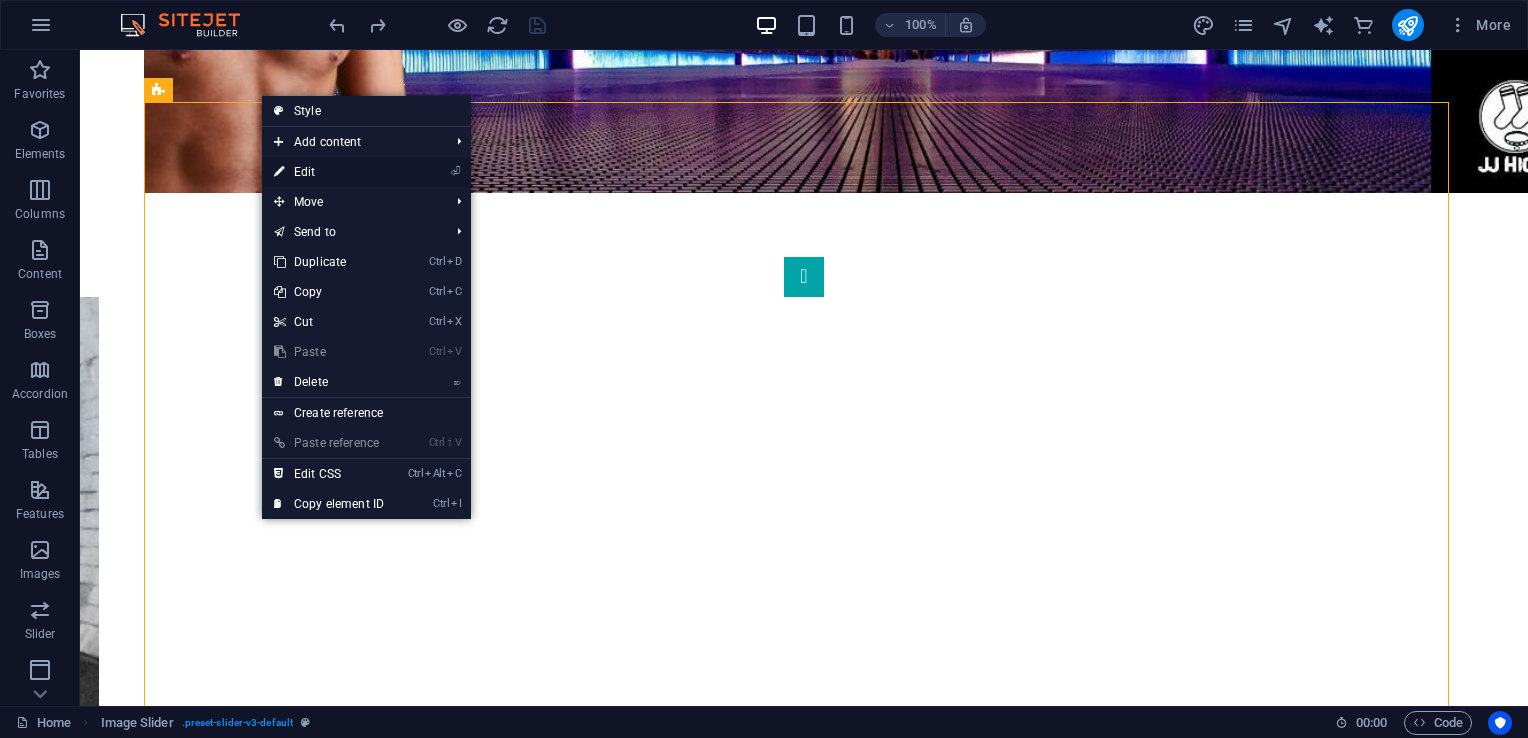 click on "⏎  Edit" at bounding box center (329, 172) 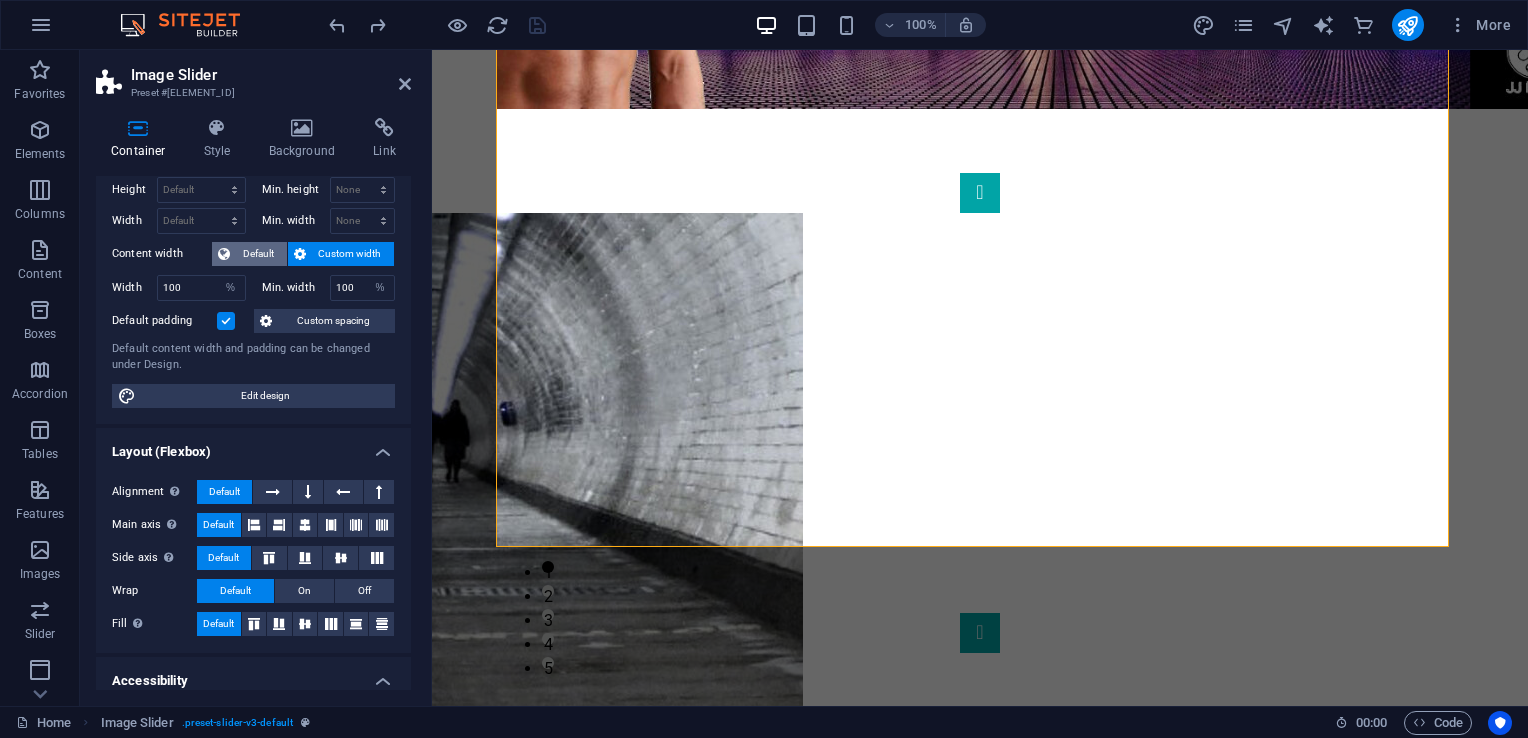 scroll, scrollTop: 0, scrollLeft: 0, axis: both 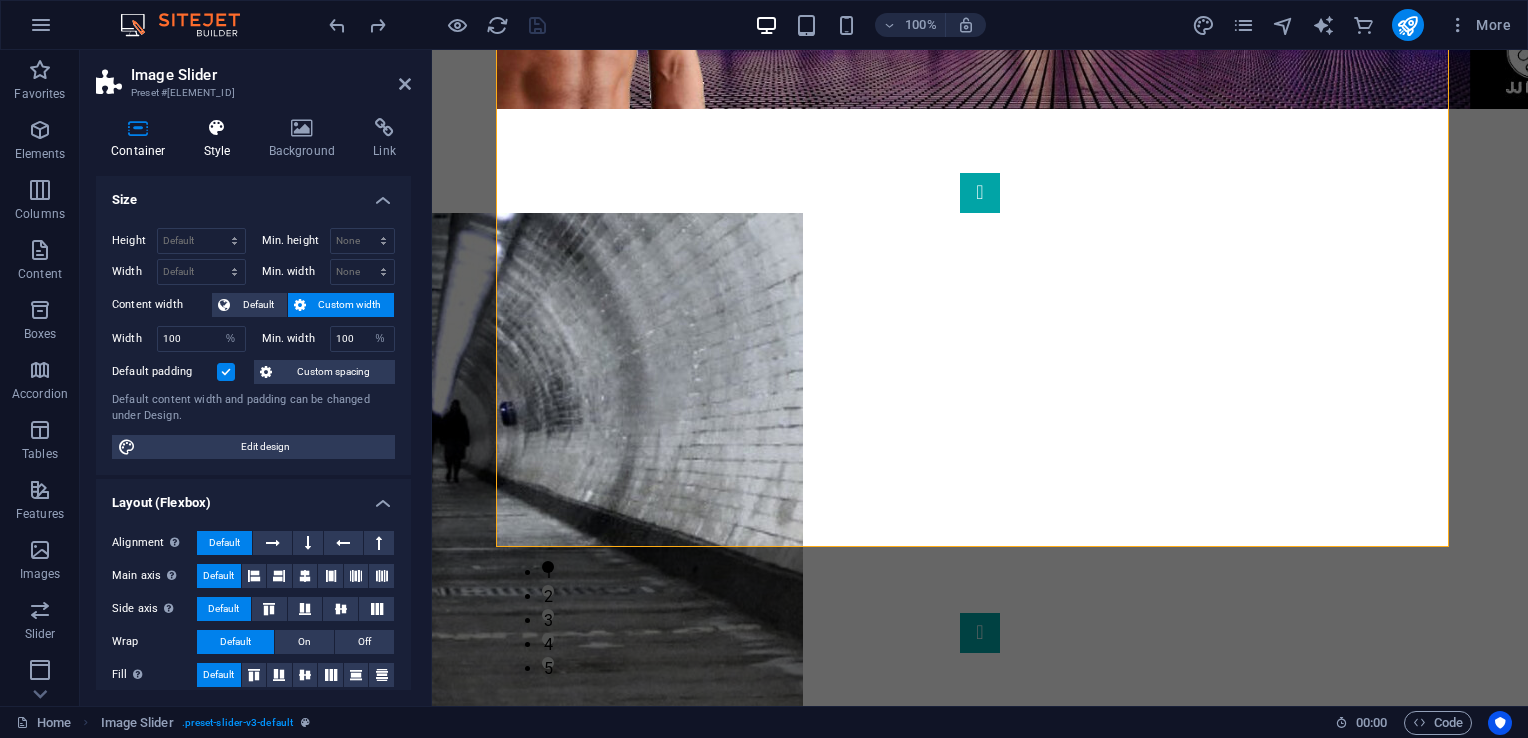 click at bounding box center (217, 128) 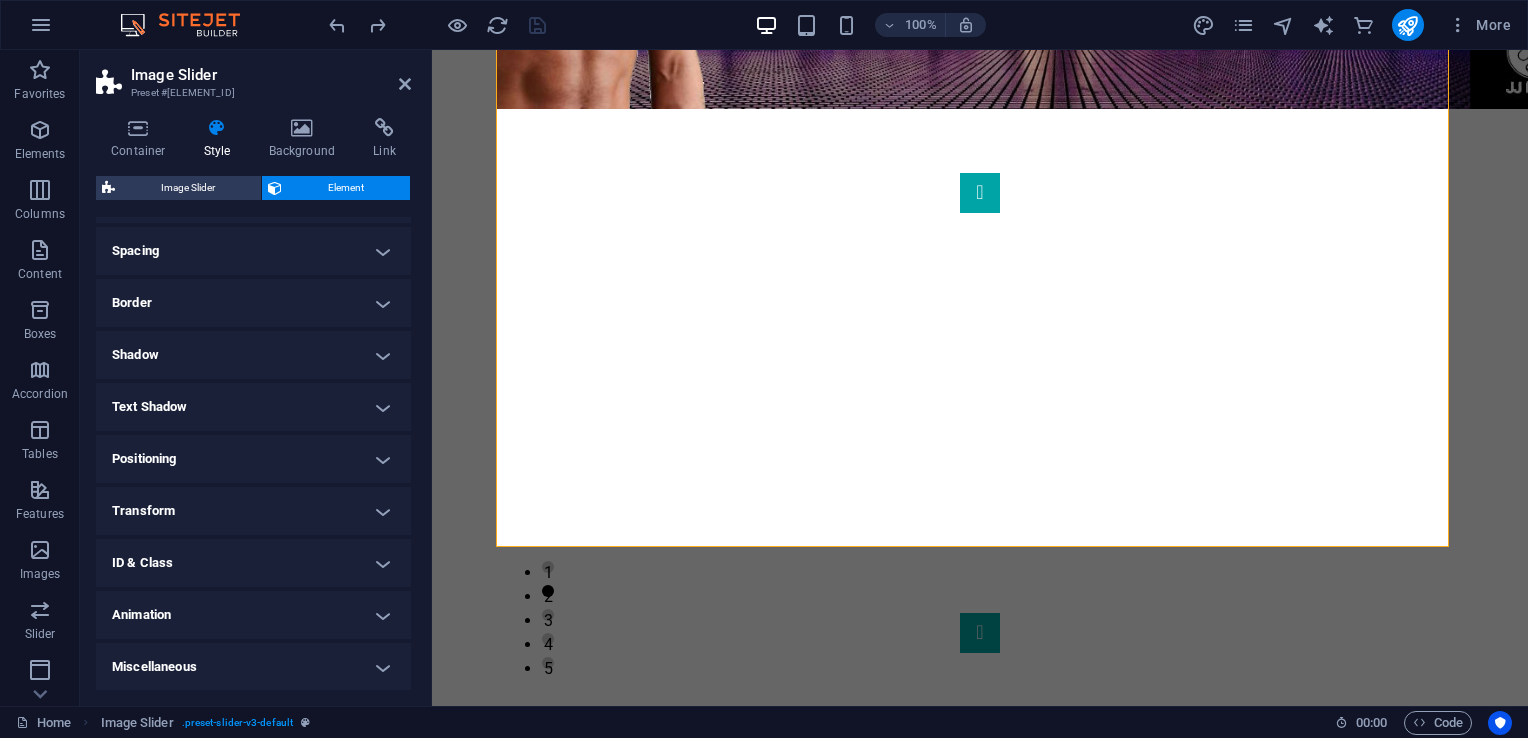 scroll, scrollTop: 0, scrollLeft: 0, axis: both 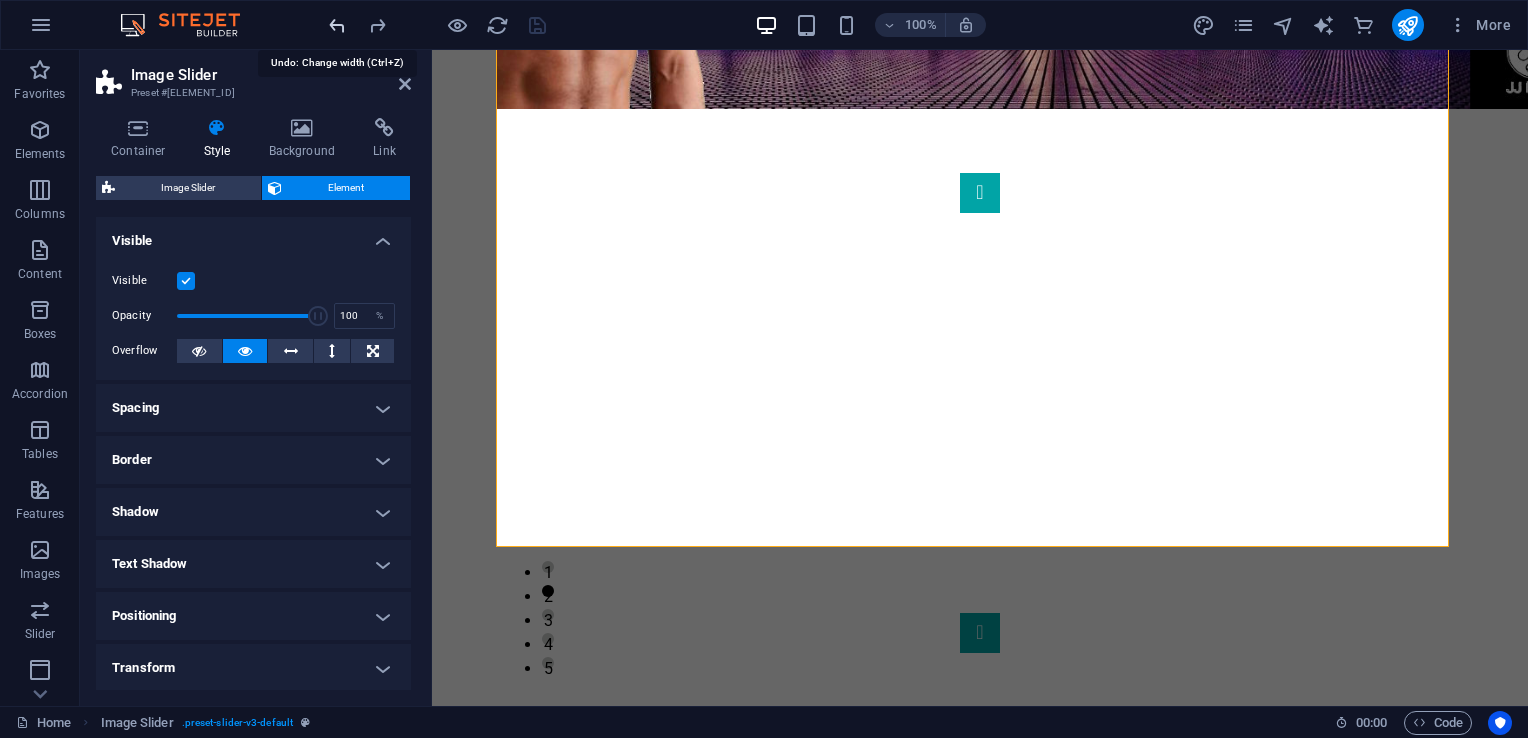 click at bounding box center [337, 25] 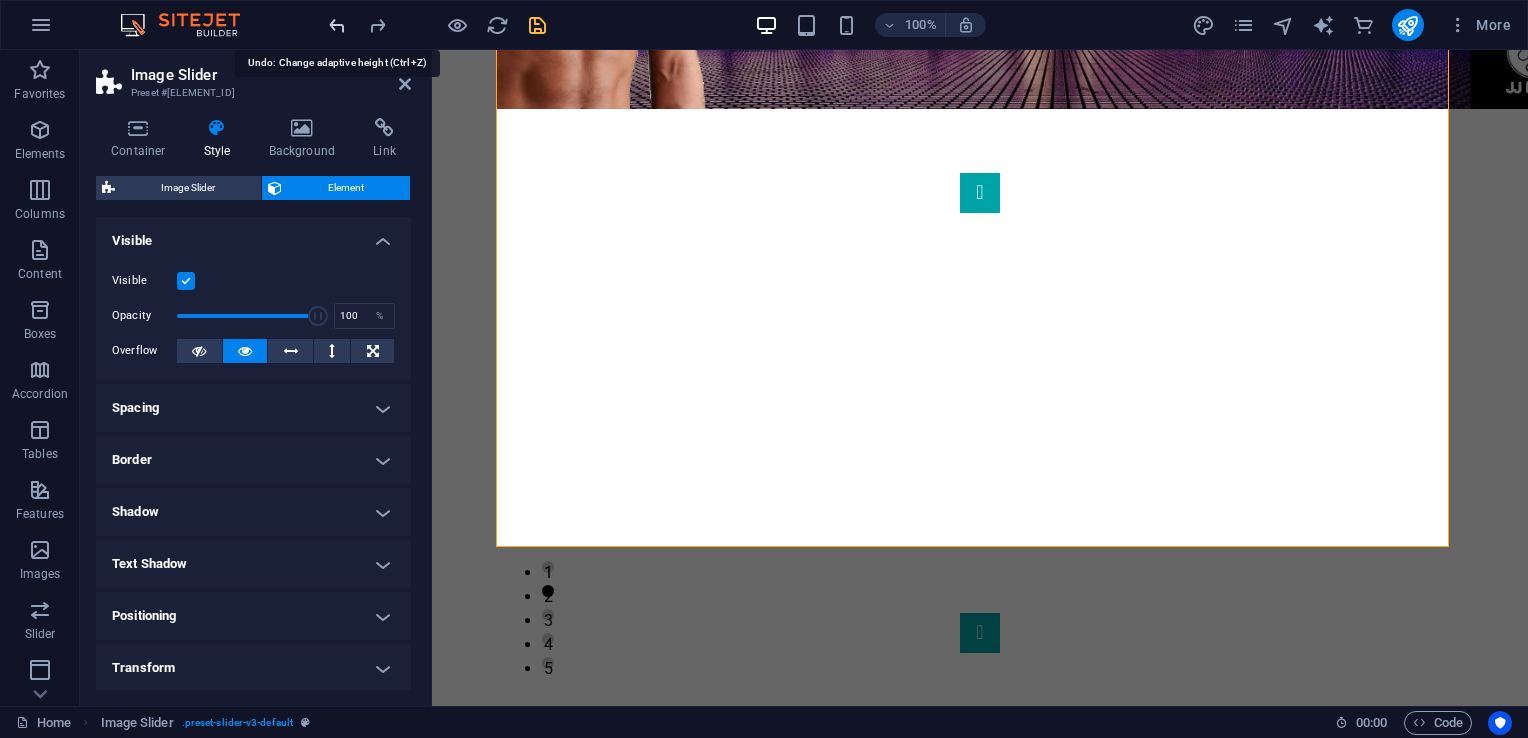 click at bounding box center [337, 25] 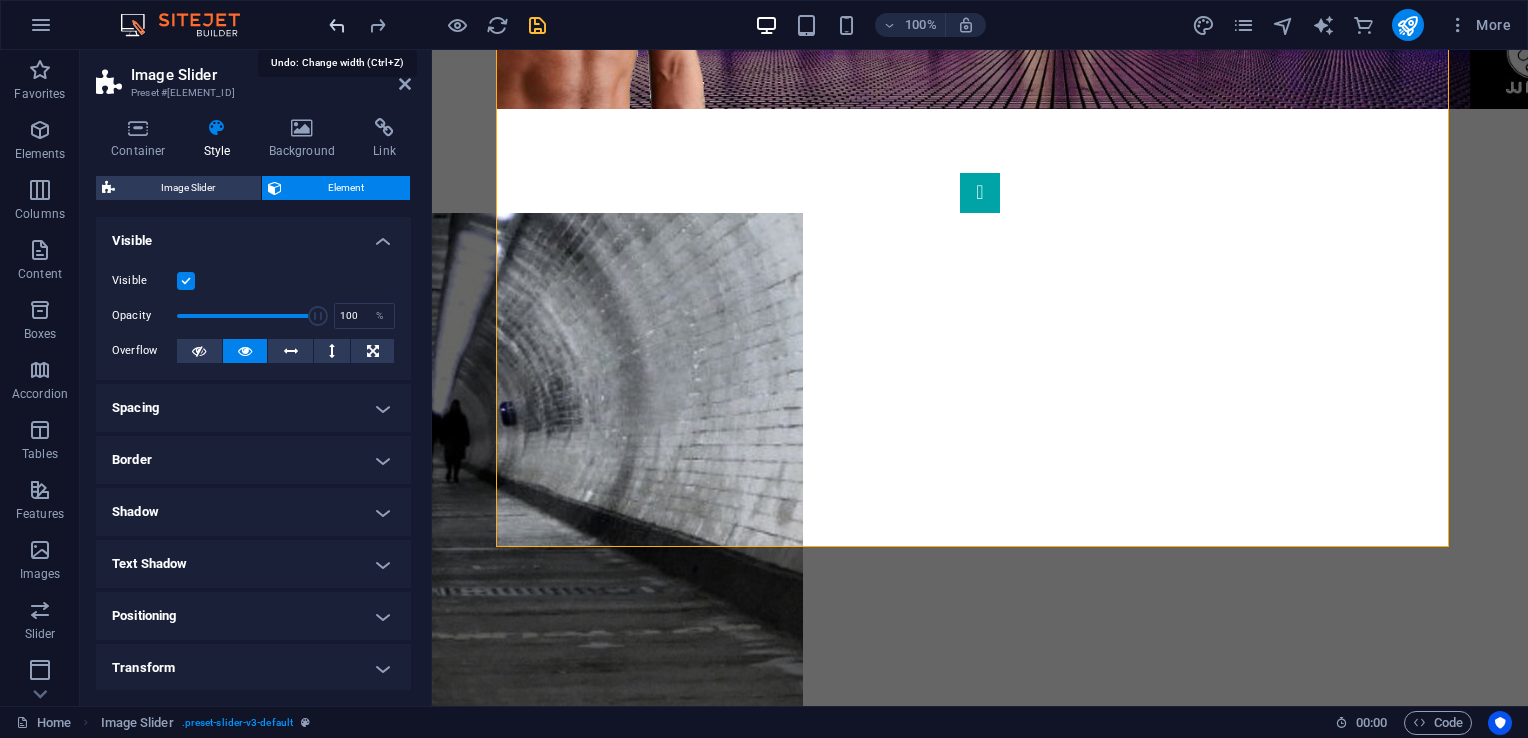 click at bounding box center (337, 25) 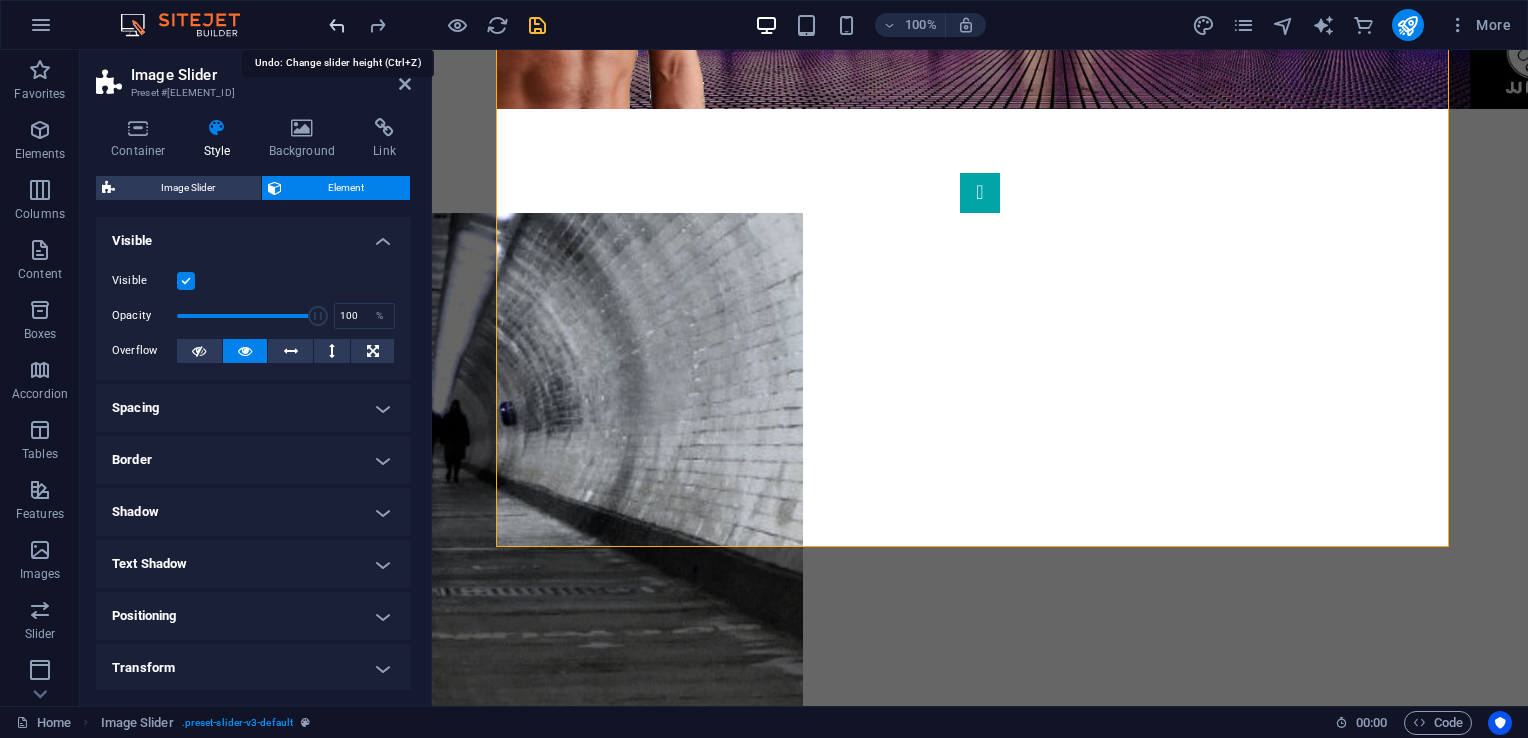 click at bounding box center (337, 25) 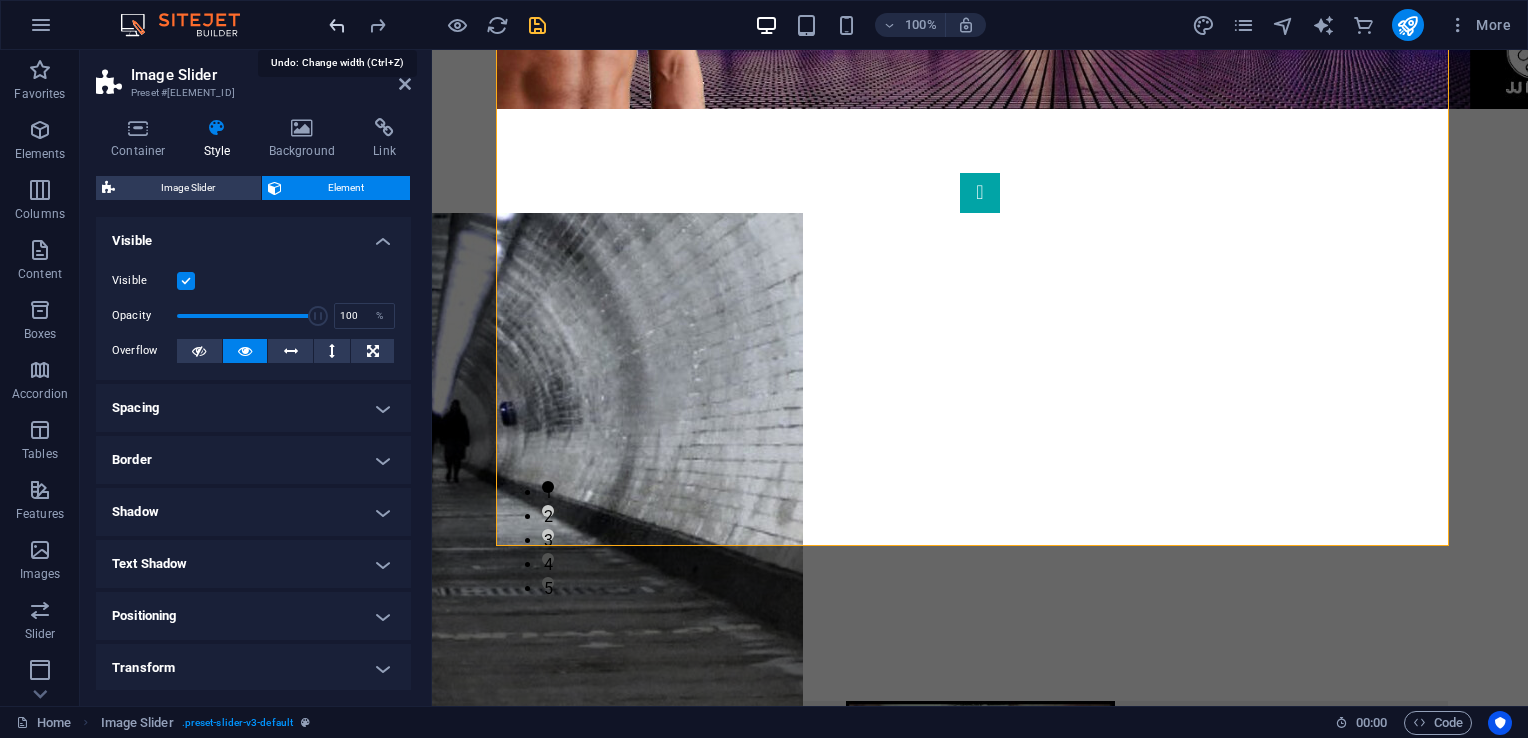 click at bounding box center (337, 25) 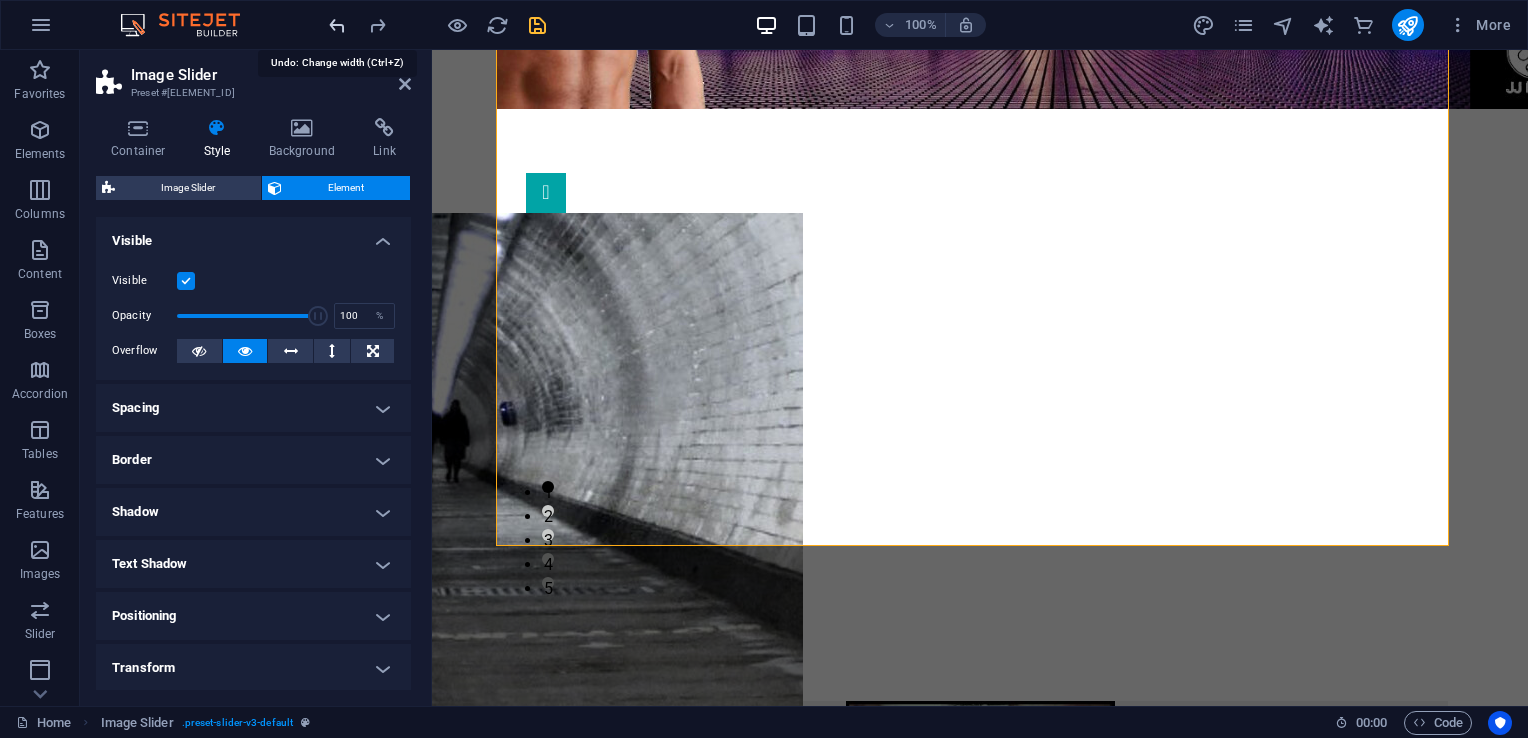 click at bounding box center (337, 25) 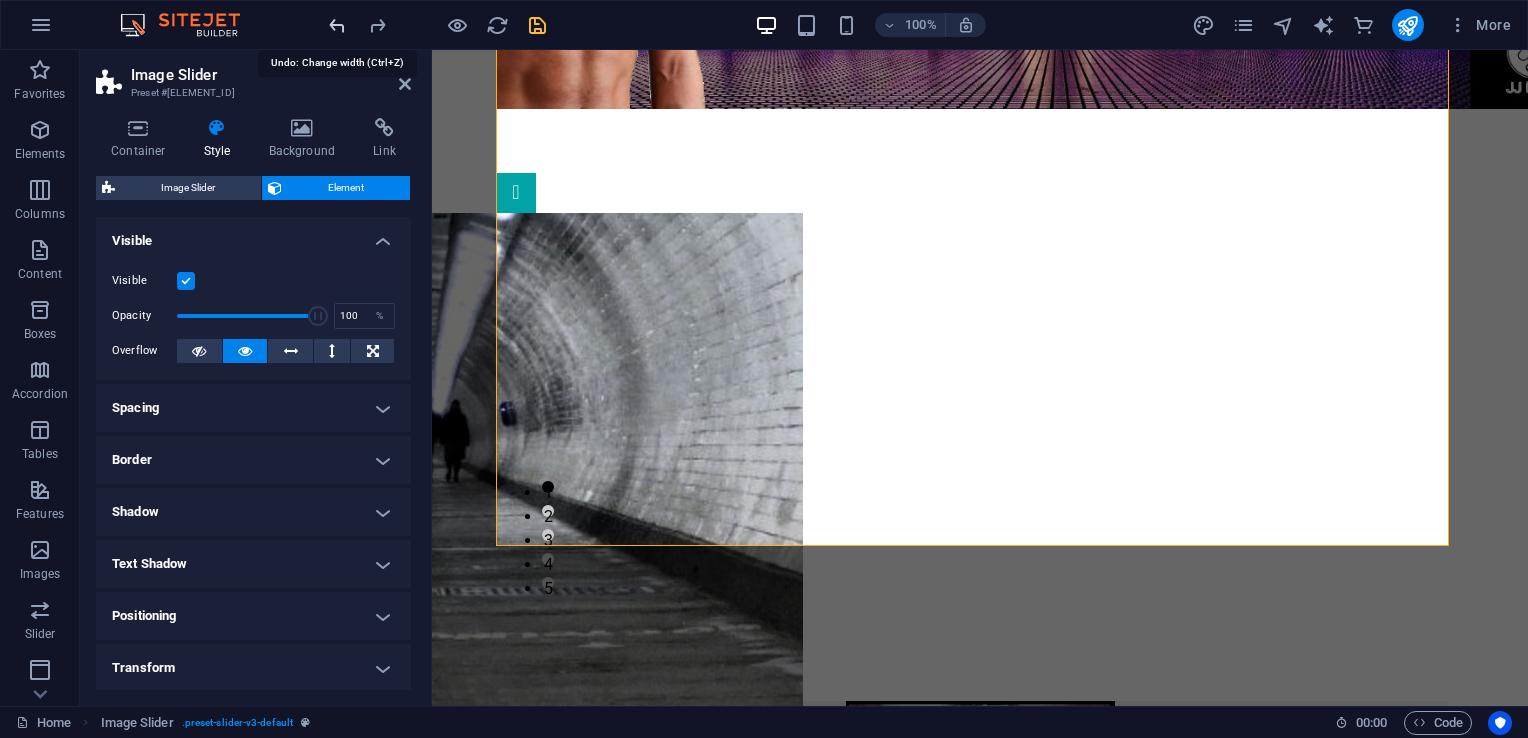click at bounding box center [337, 25] 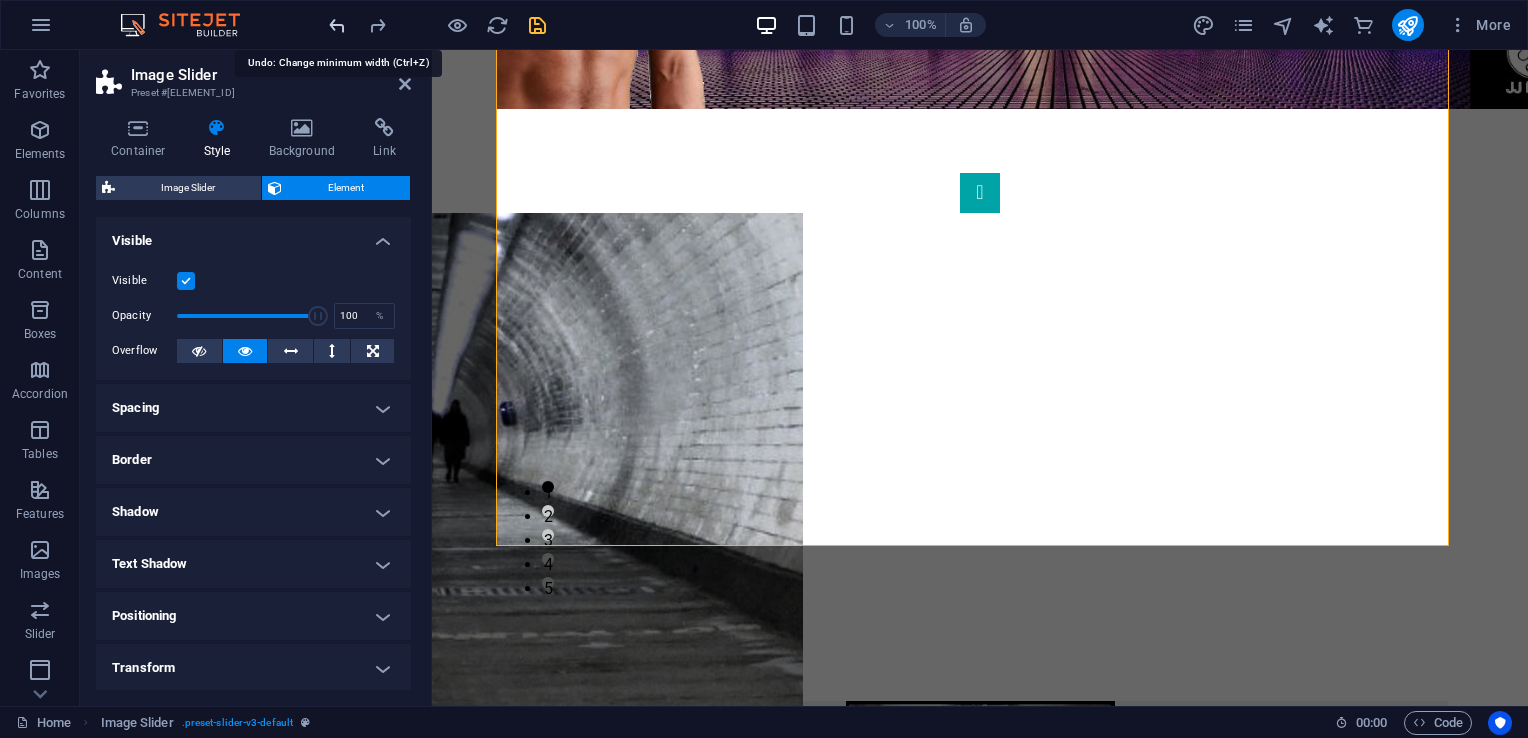 click at bounding box center (337, 25) 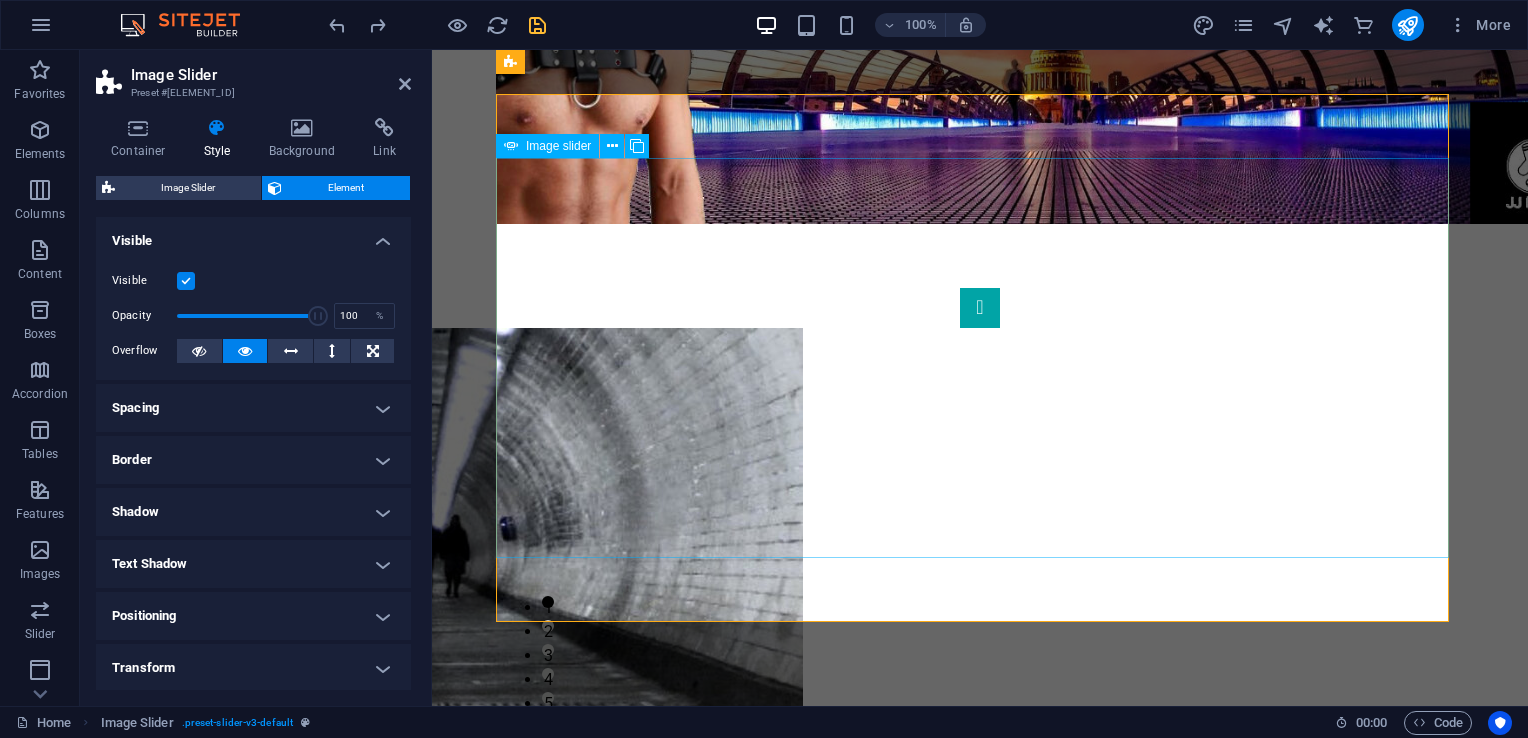 scroll, scrollTop: 232, scrollLeft: 0, axis: vertical 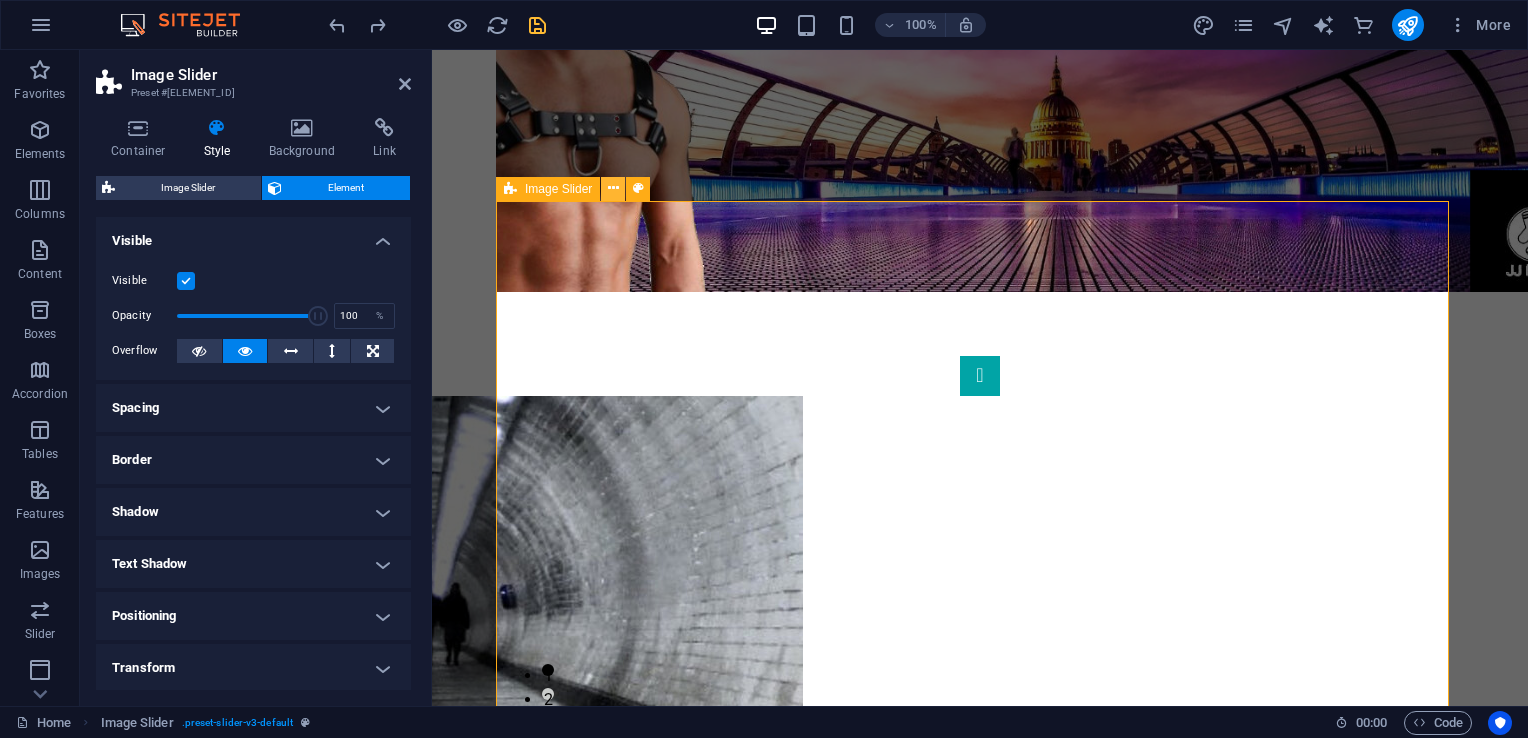 click at bounding box center [613, 188] 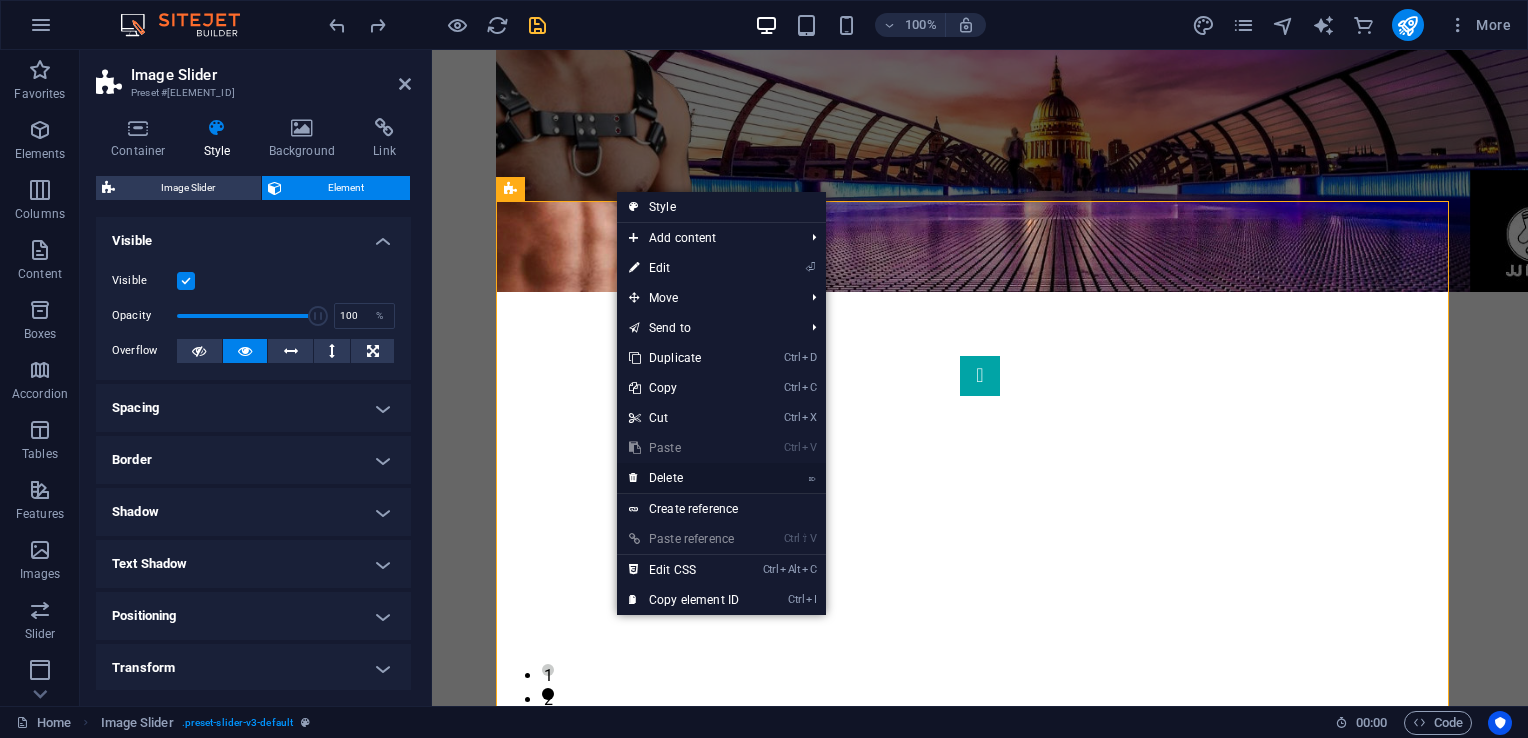click on "⌦  Delete" at bounding box center [684, 478] 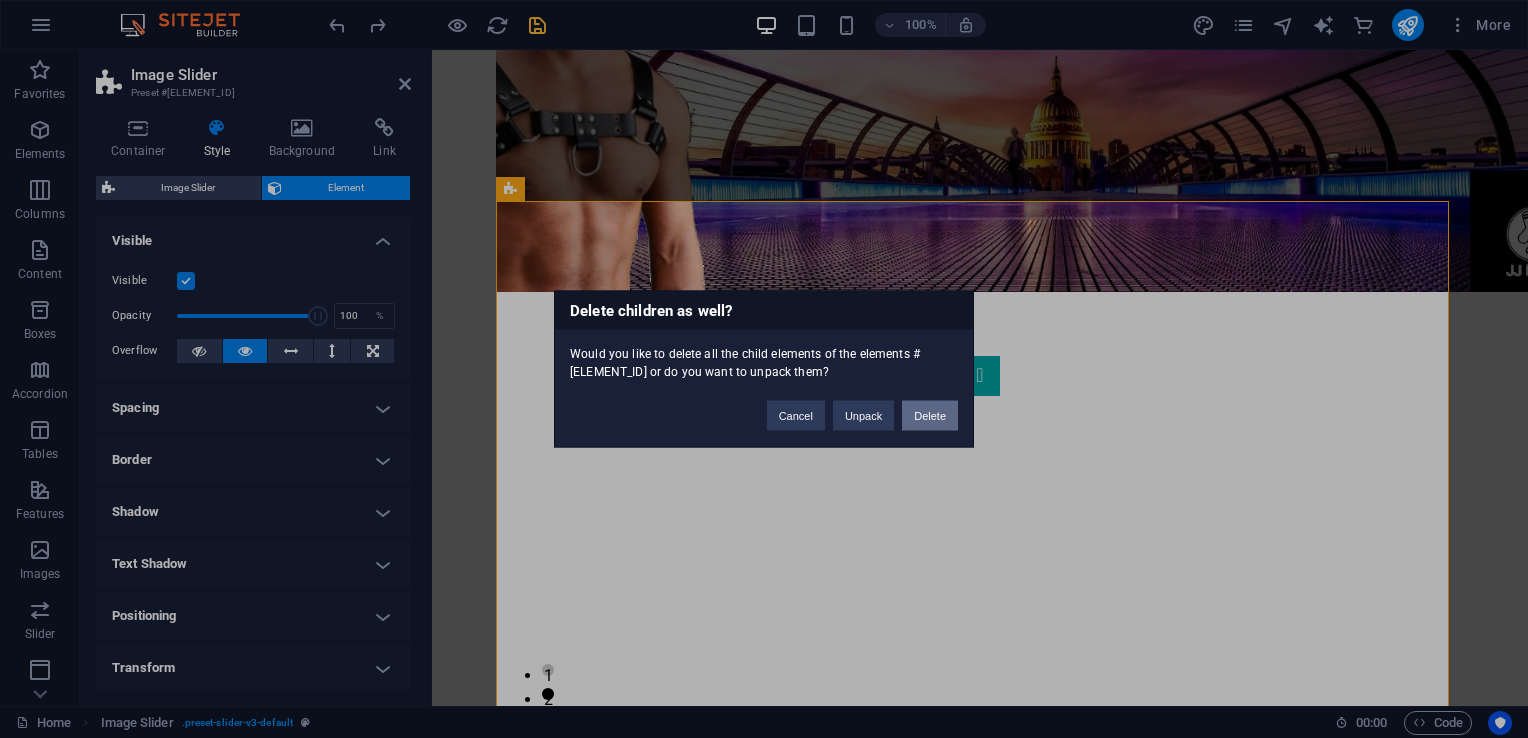 click on "Delete" at bounding box center (930, 416) 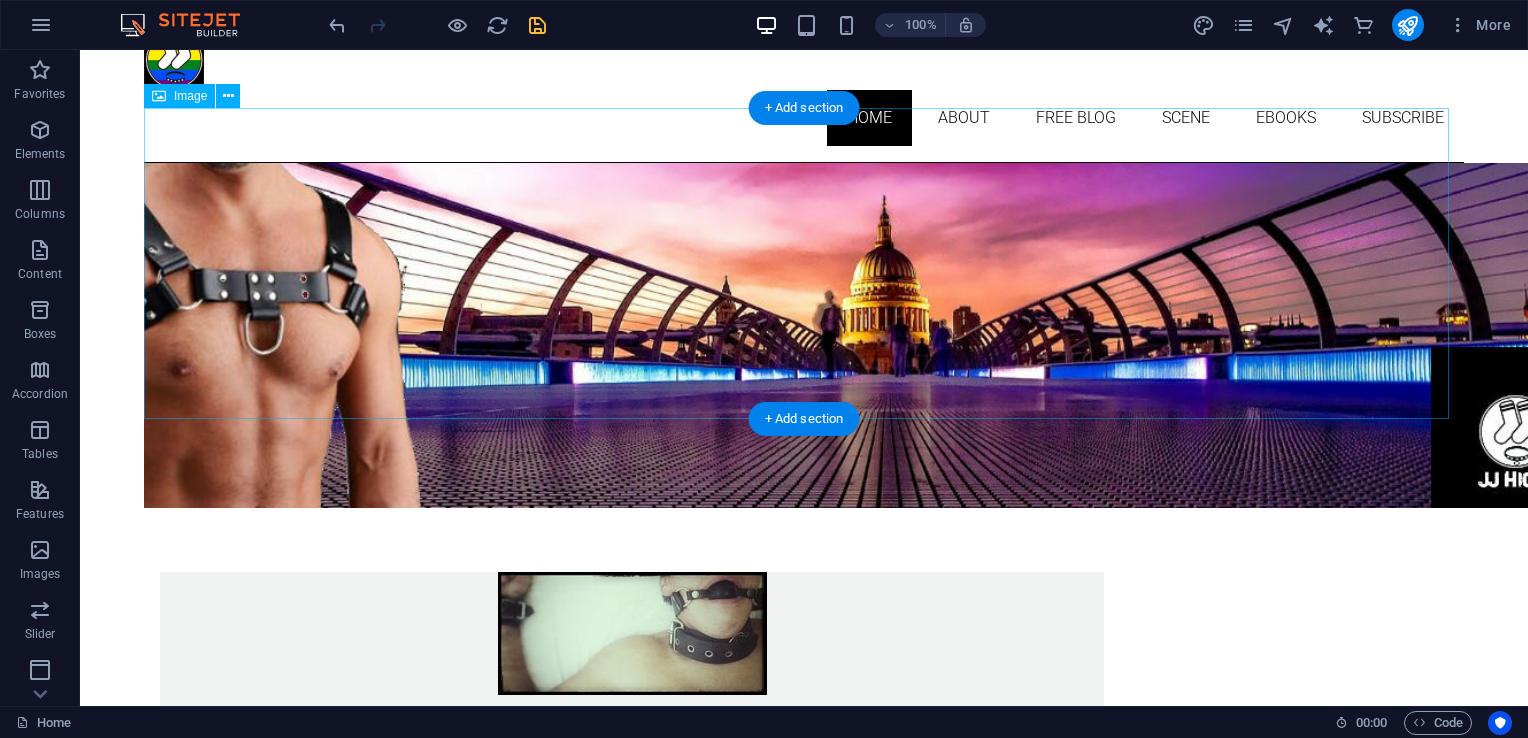scroll, scrollTop: 96, scrollLeft: 0, axis: vertical 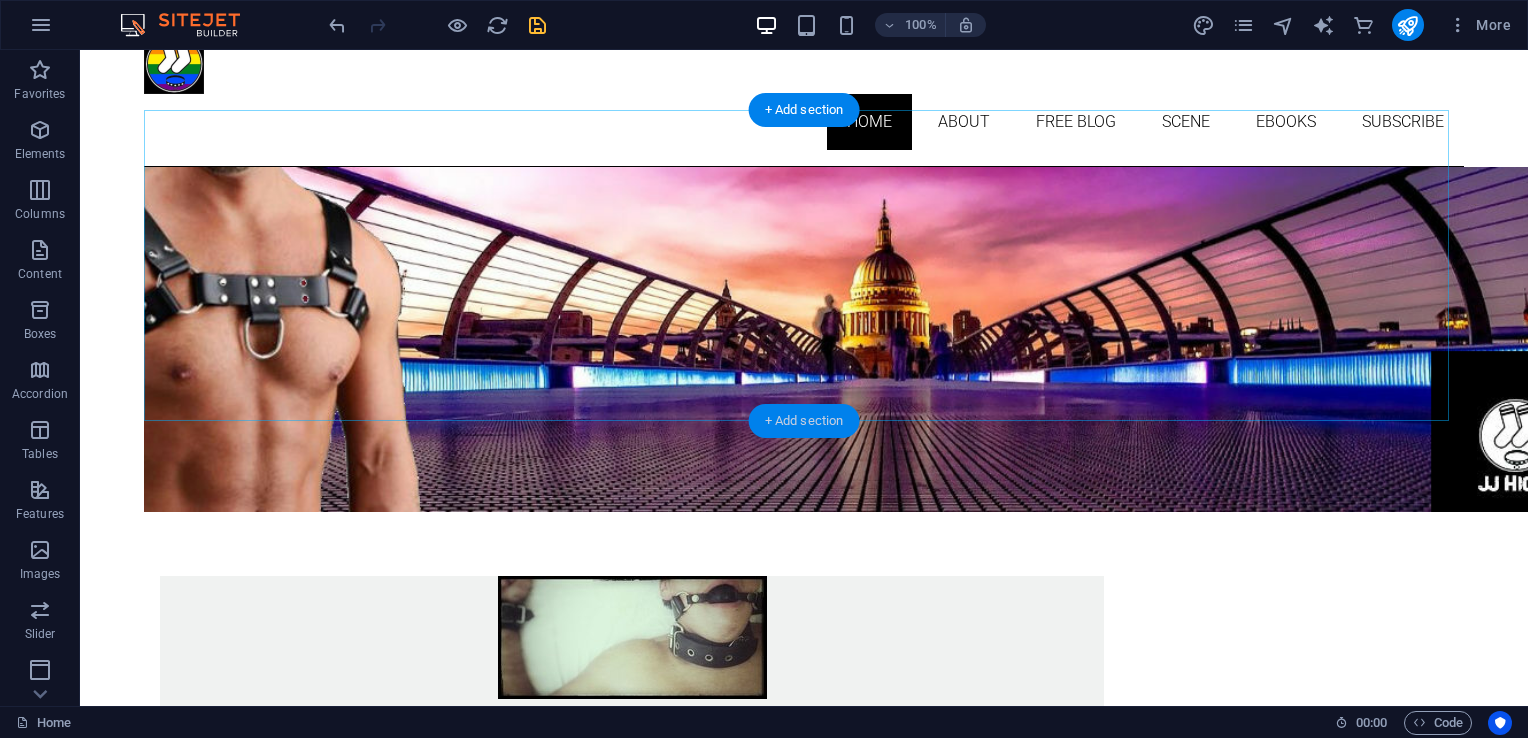 click on "+ Add section" at bounding box center (804, 421) 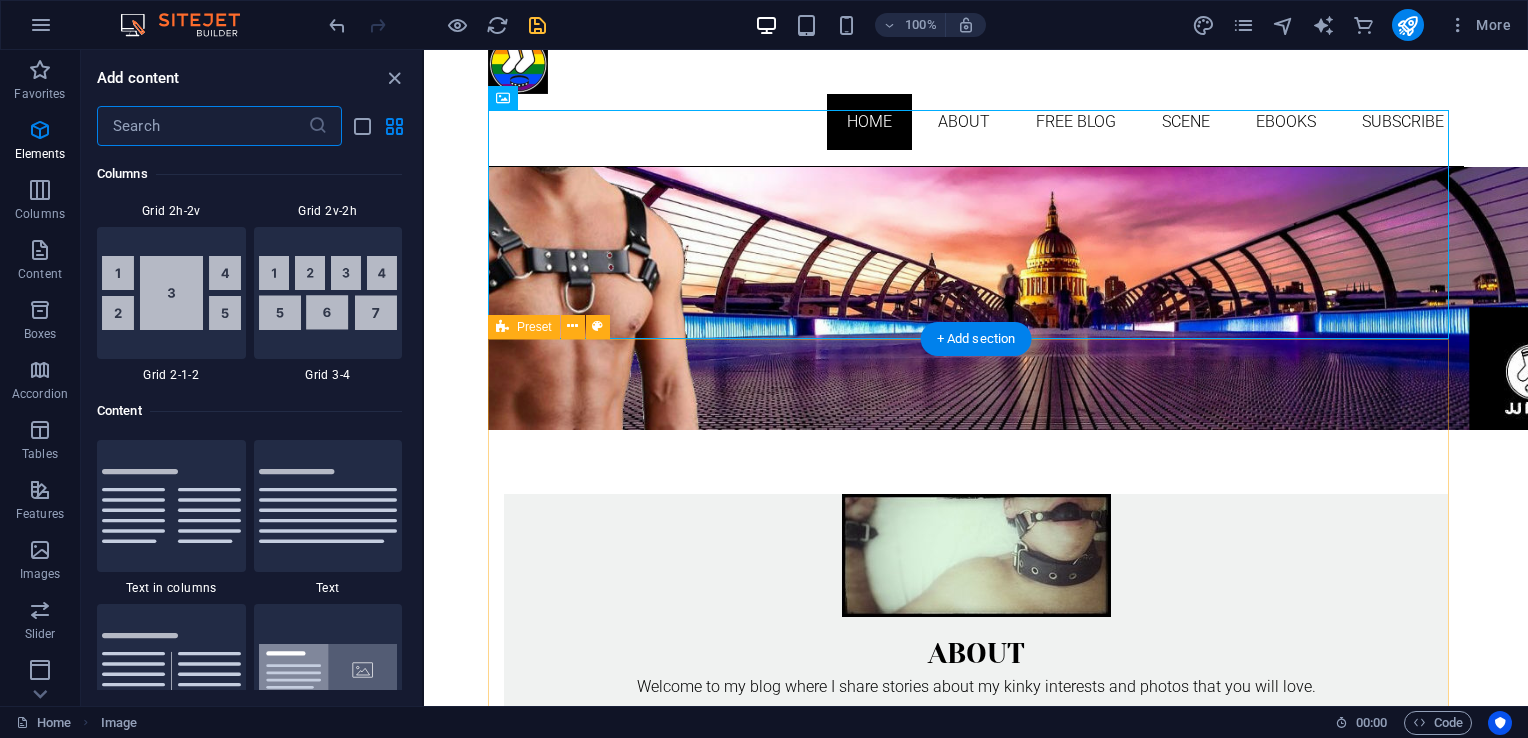 scroll, scrollTop: 3663, scrollLeft: 0, axis: vertical 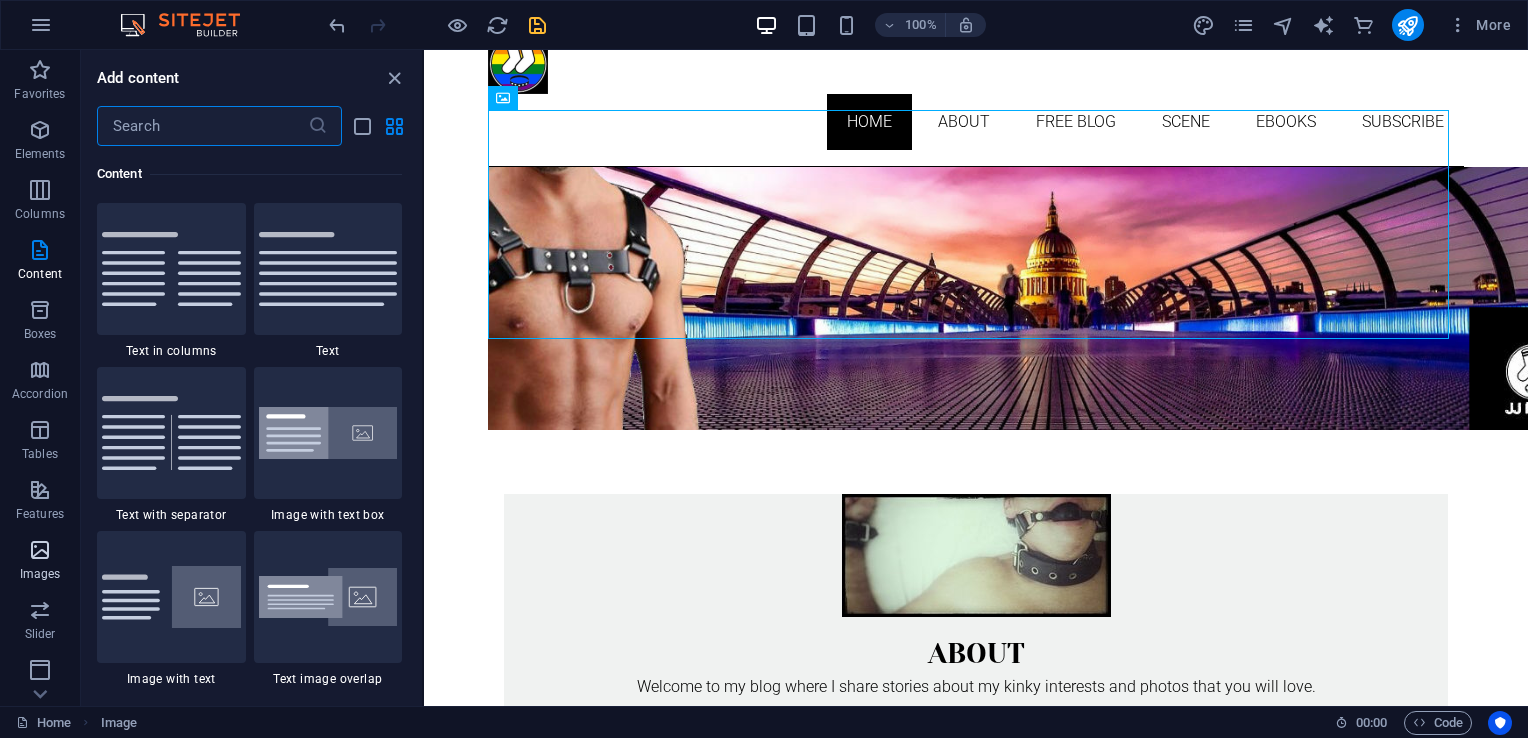 click at bounding box center (40, 550) 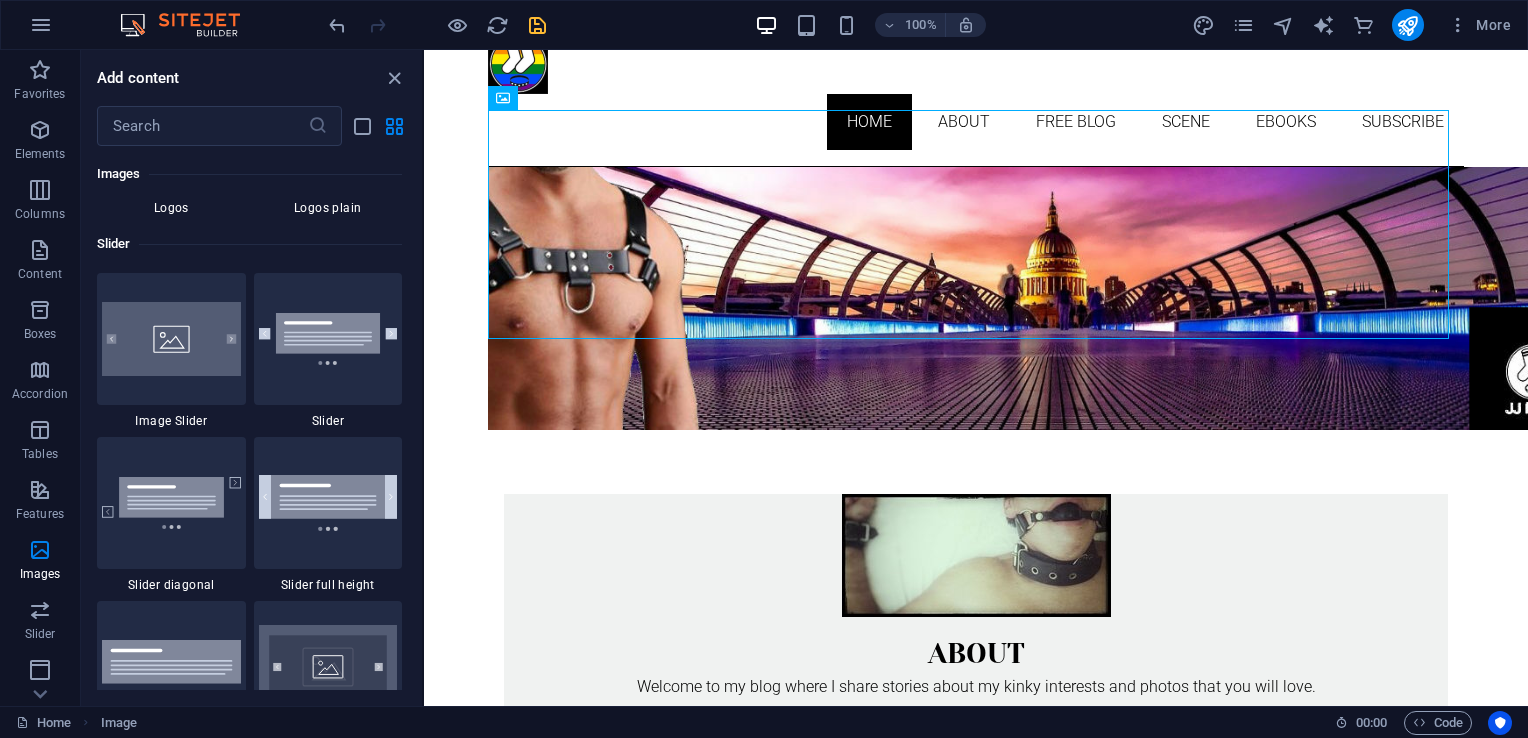 scroll, scrollTop: 11436, scrollLeft: 0, axis: vertical 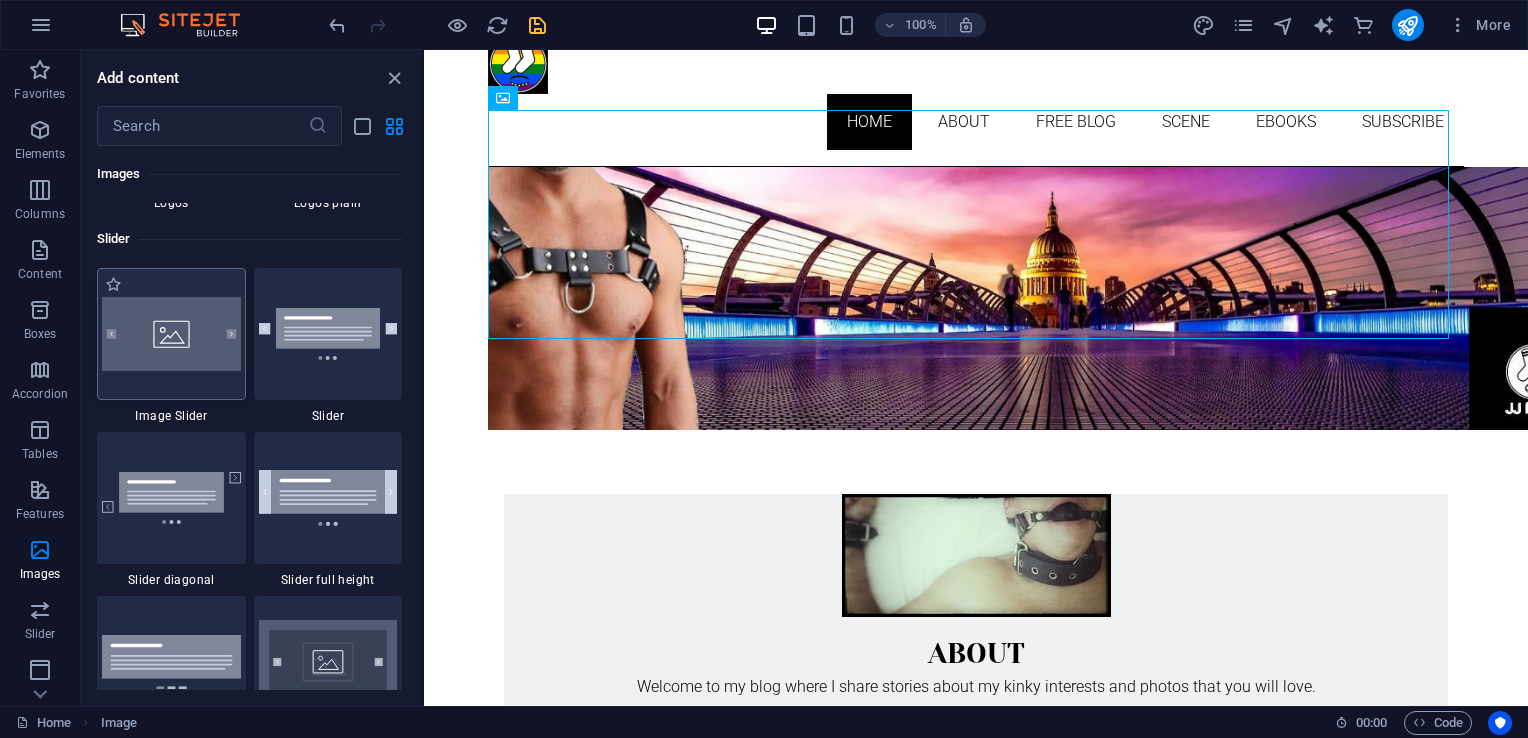 click at bounding box center [171, 334] 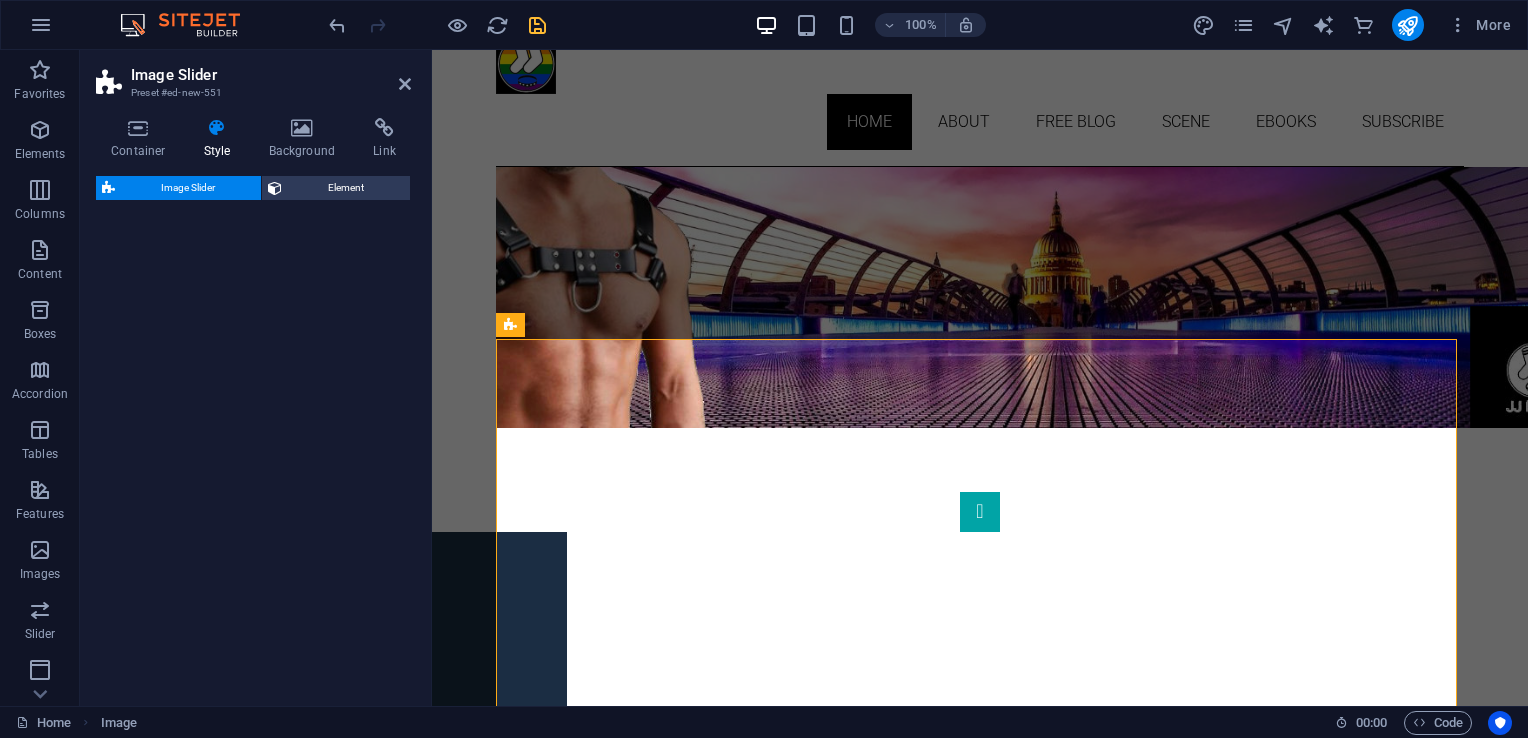 select on "rem" 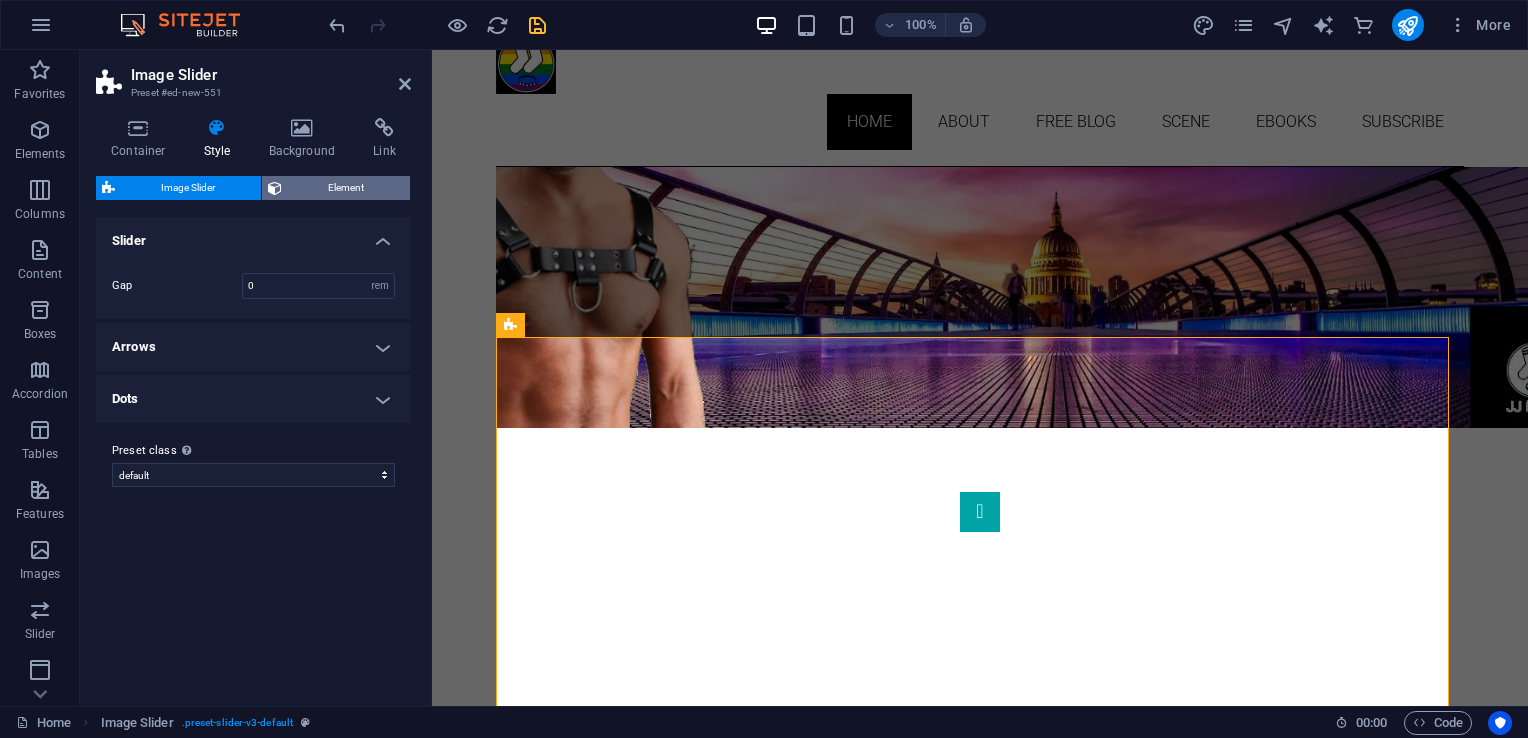 click on "Element" at bounding box center [346, 188] 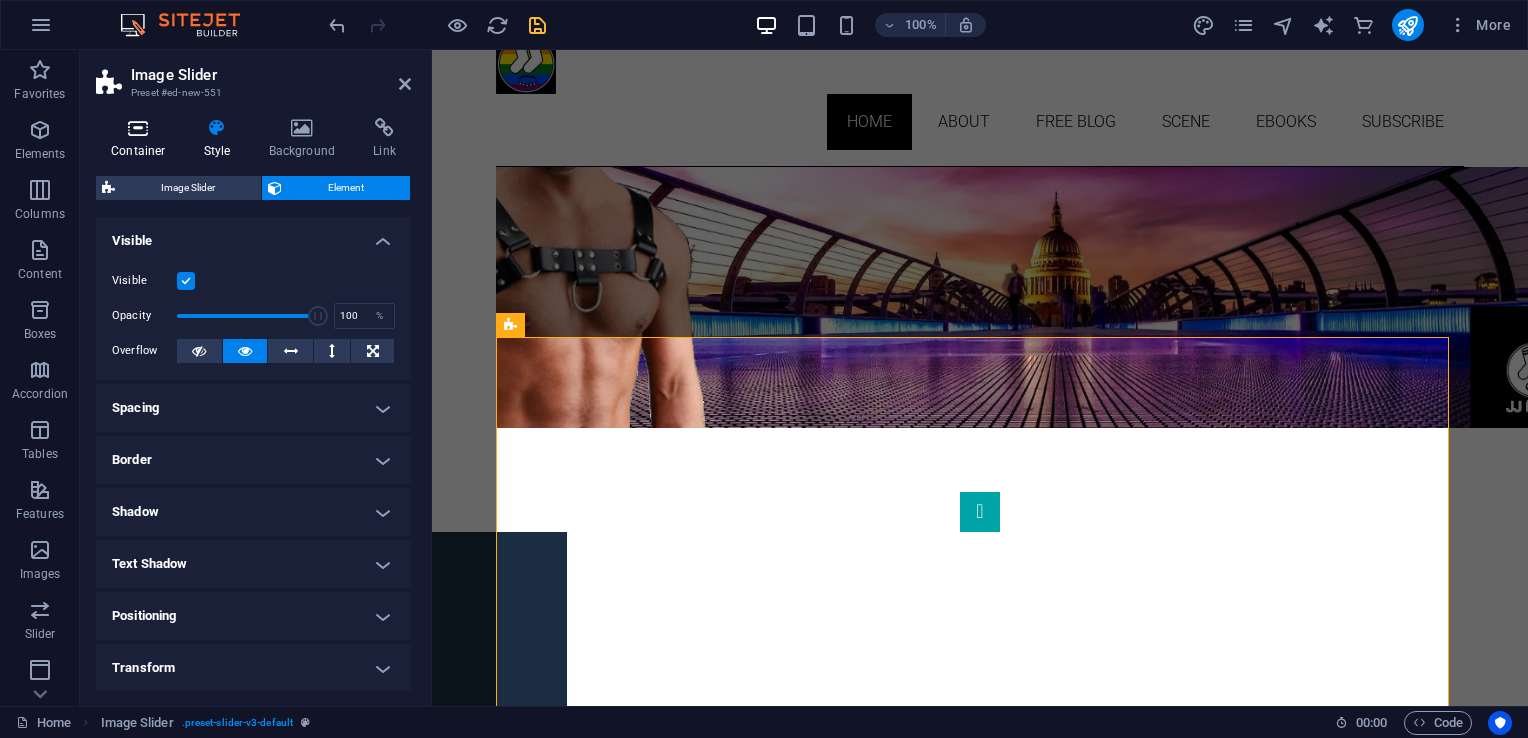 click on "Container" at bounding box center (142, 139) 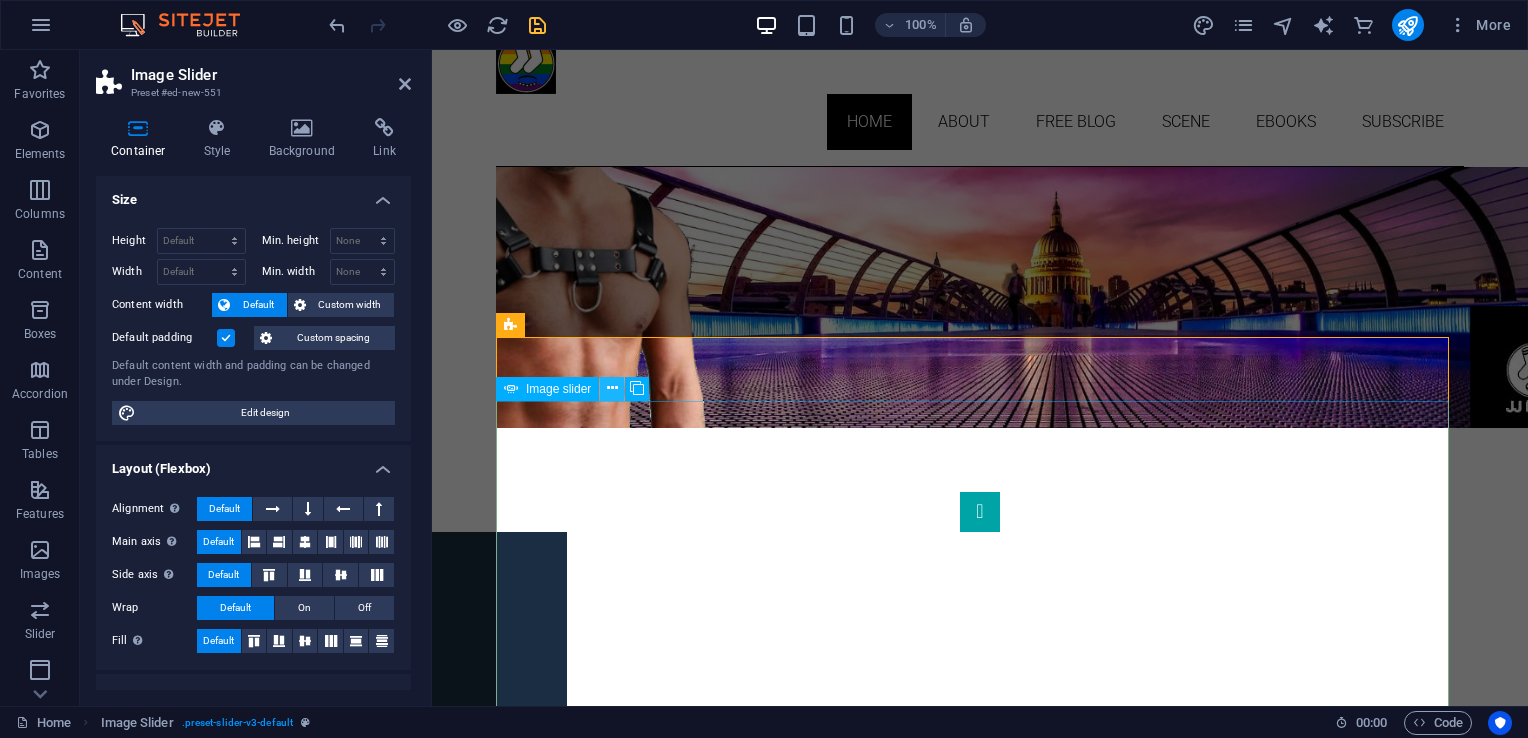 click at bounding box center [612, 388] 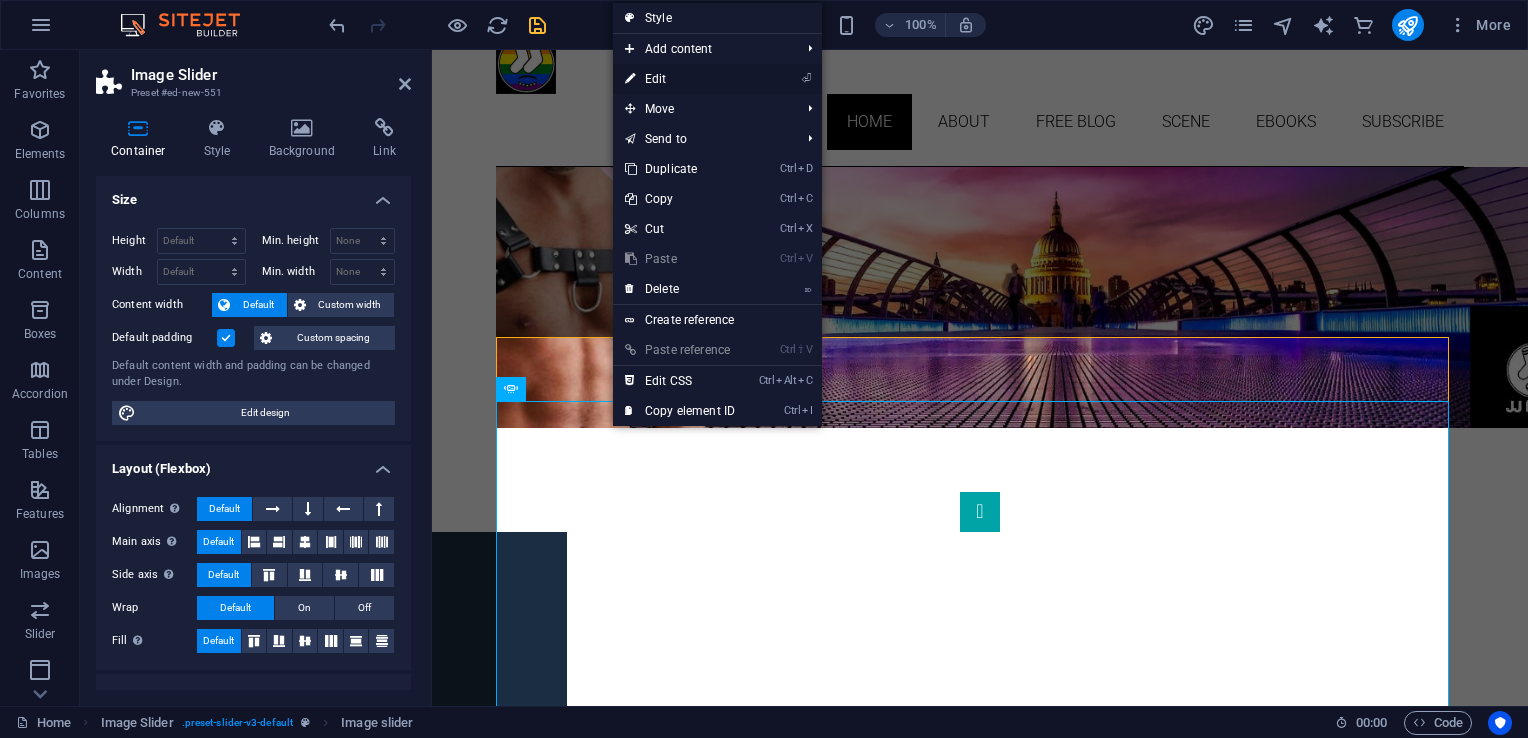 click on "⏎  Edit" at bounding box center (680, 79) 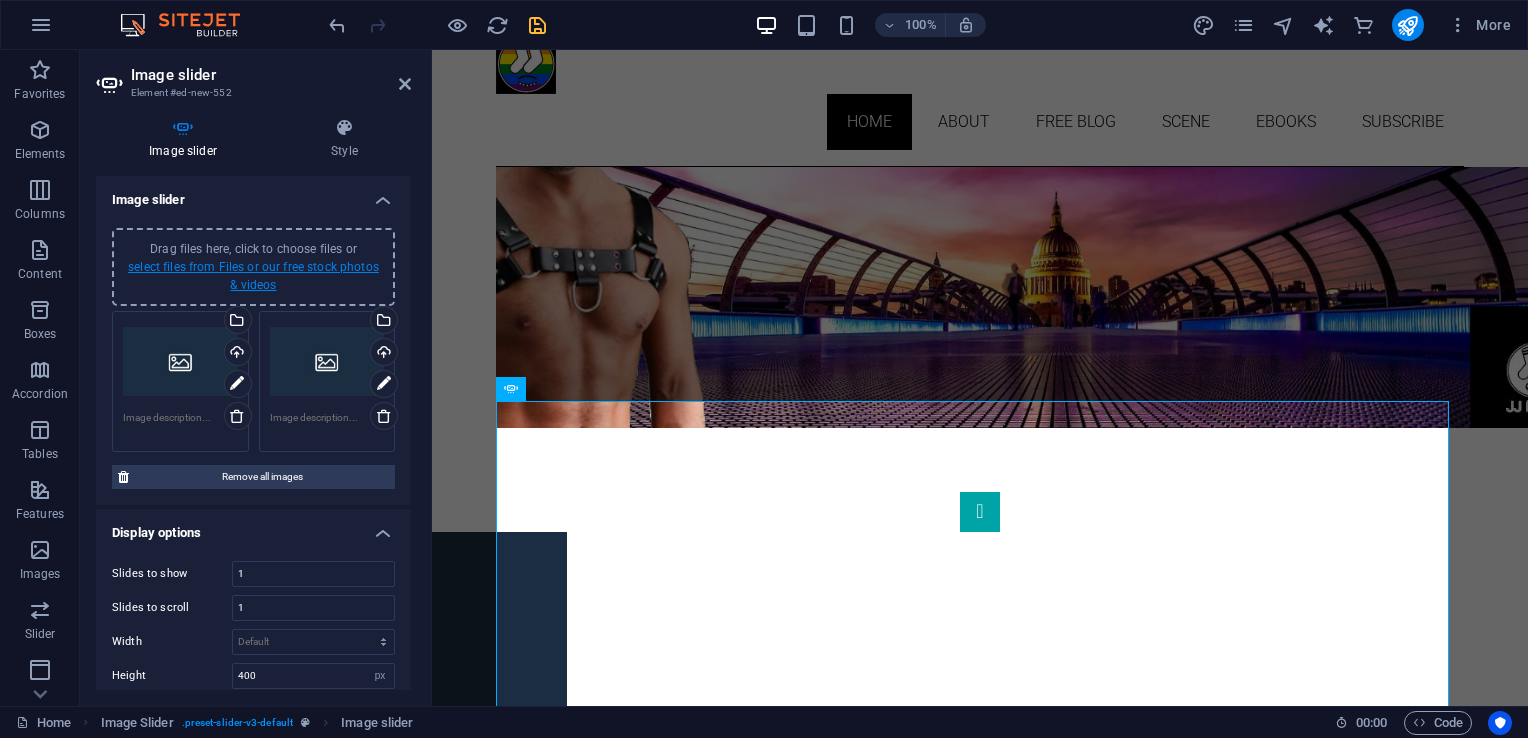 click on "select files from Files or our free stock photos & videos" at bounding box center (253, 276) 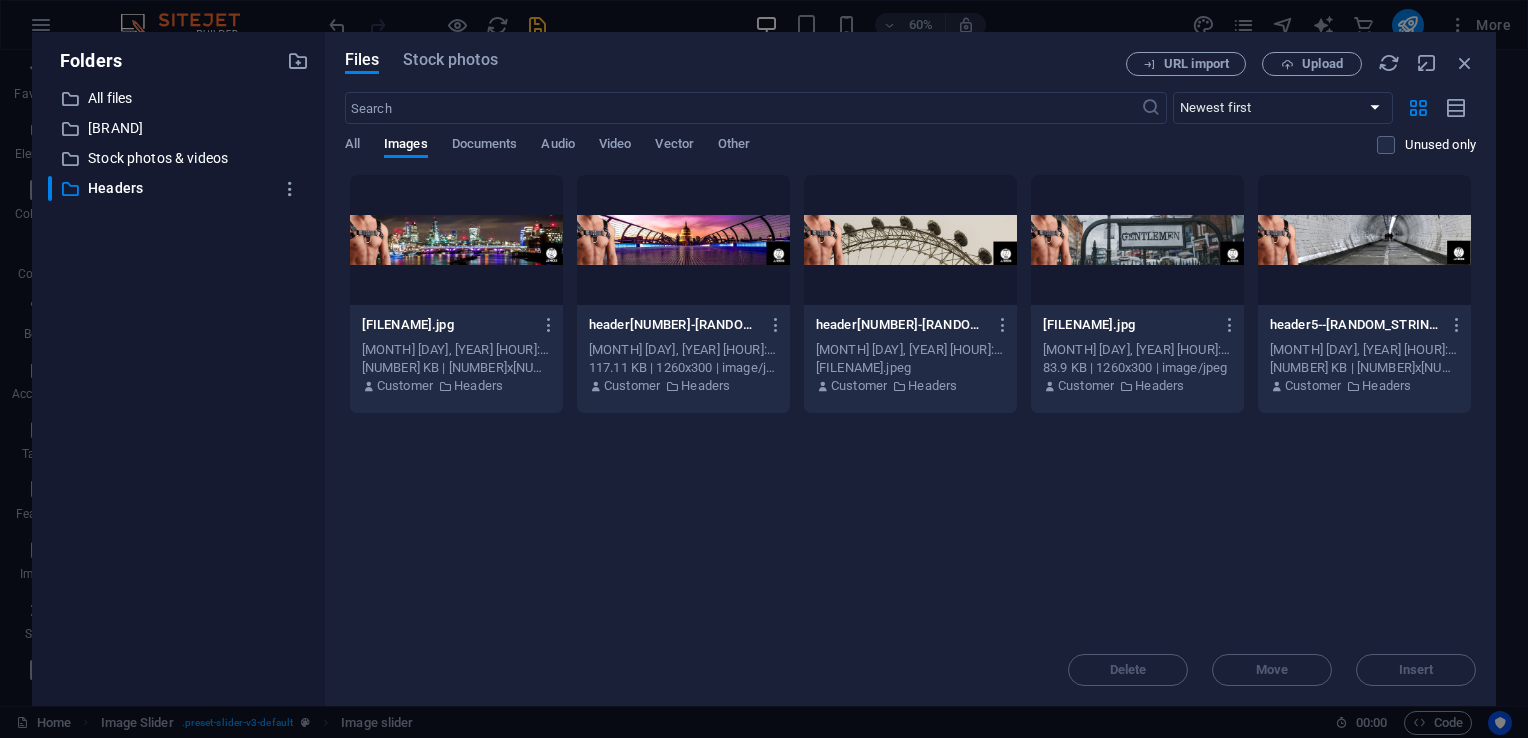 click at bounding box center (456, 240) 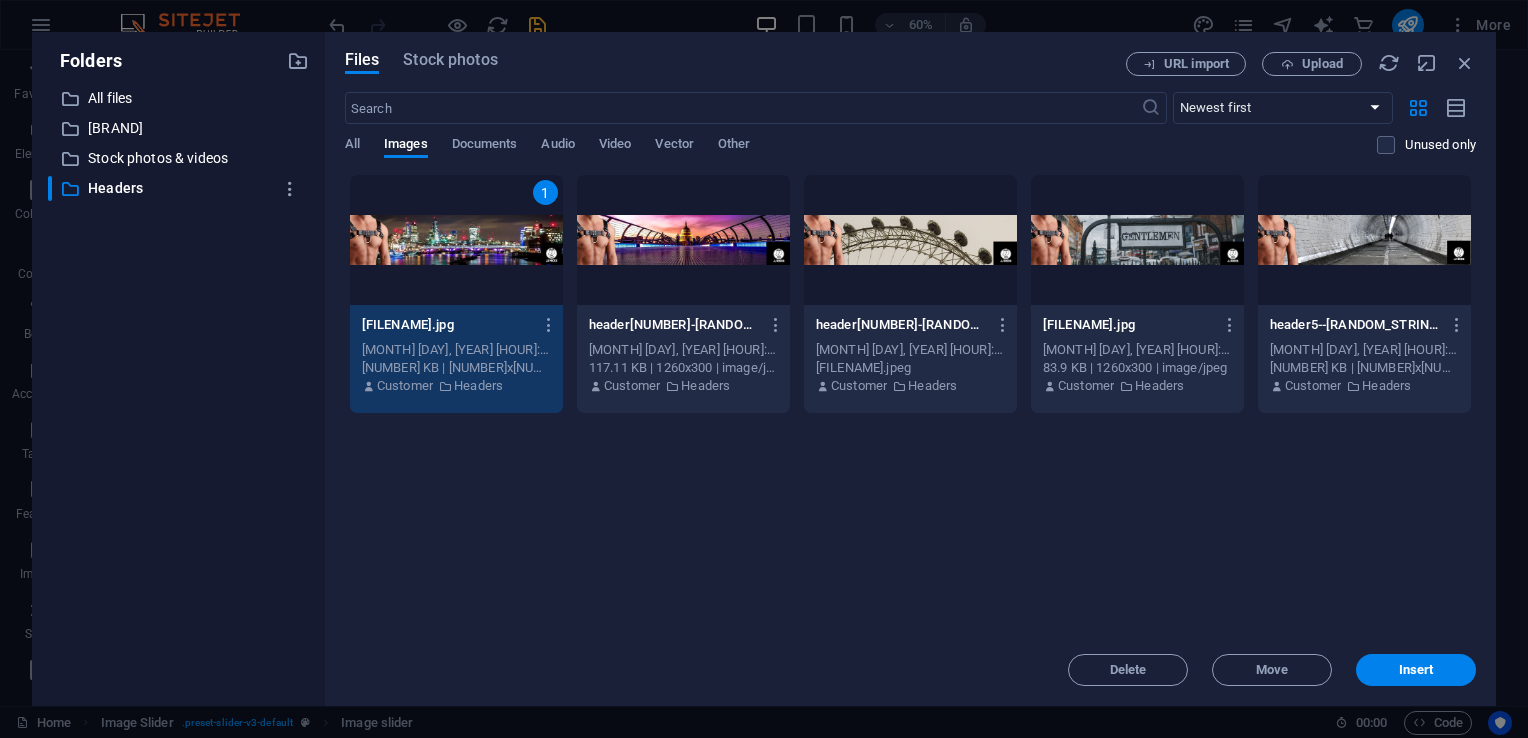 click at bounding box center [683, 240] 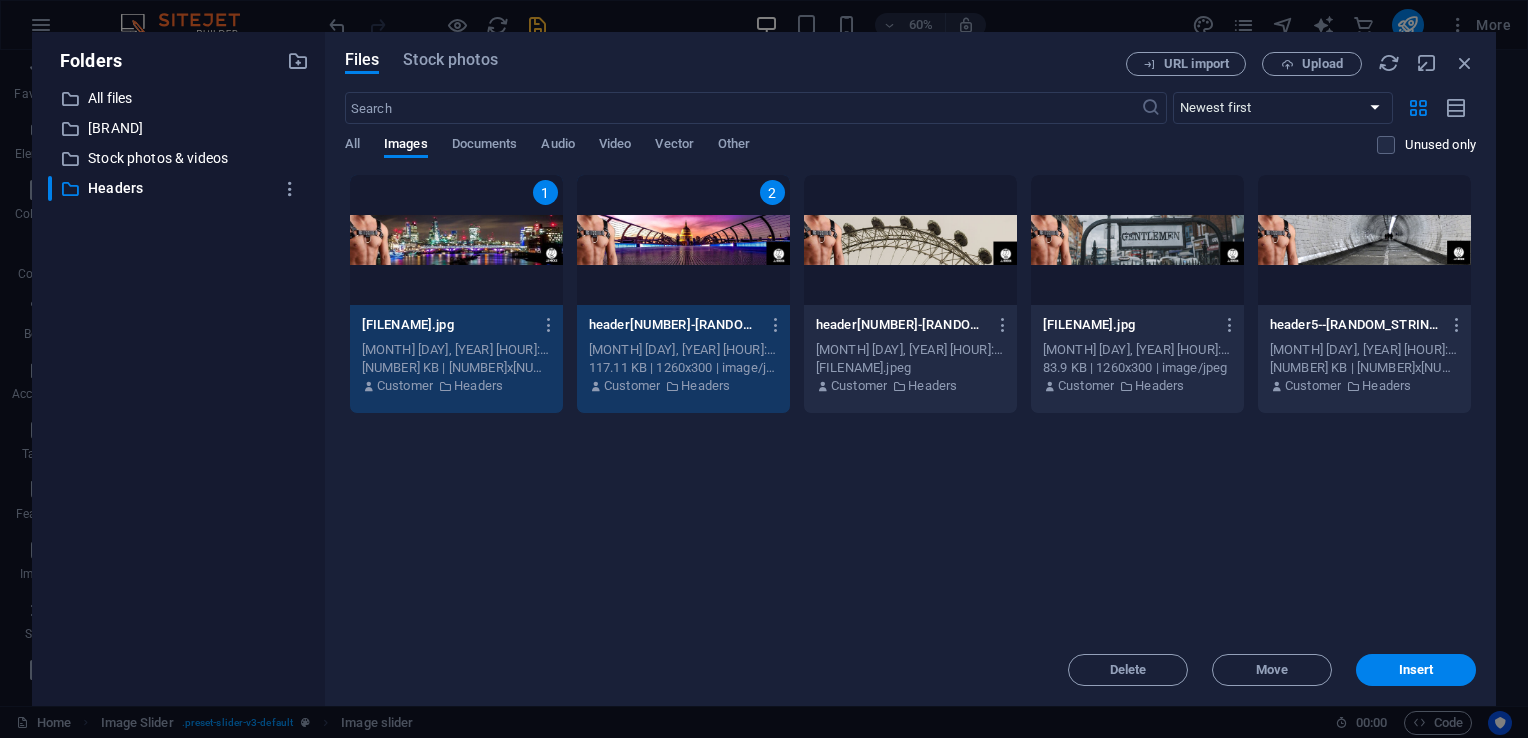click at bounding box center (910, 240) 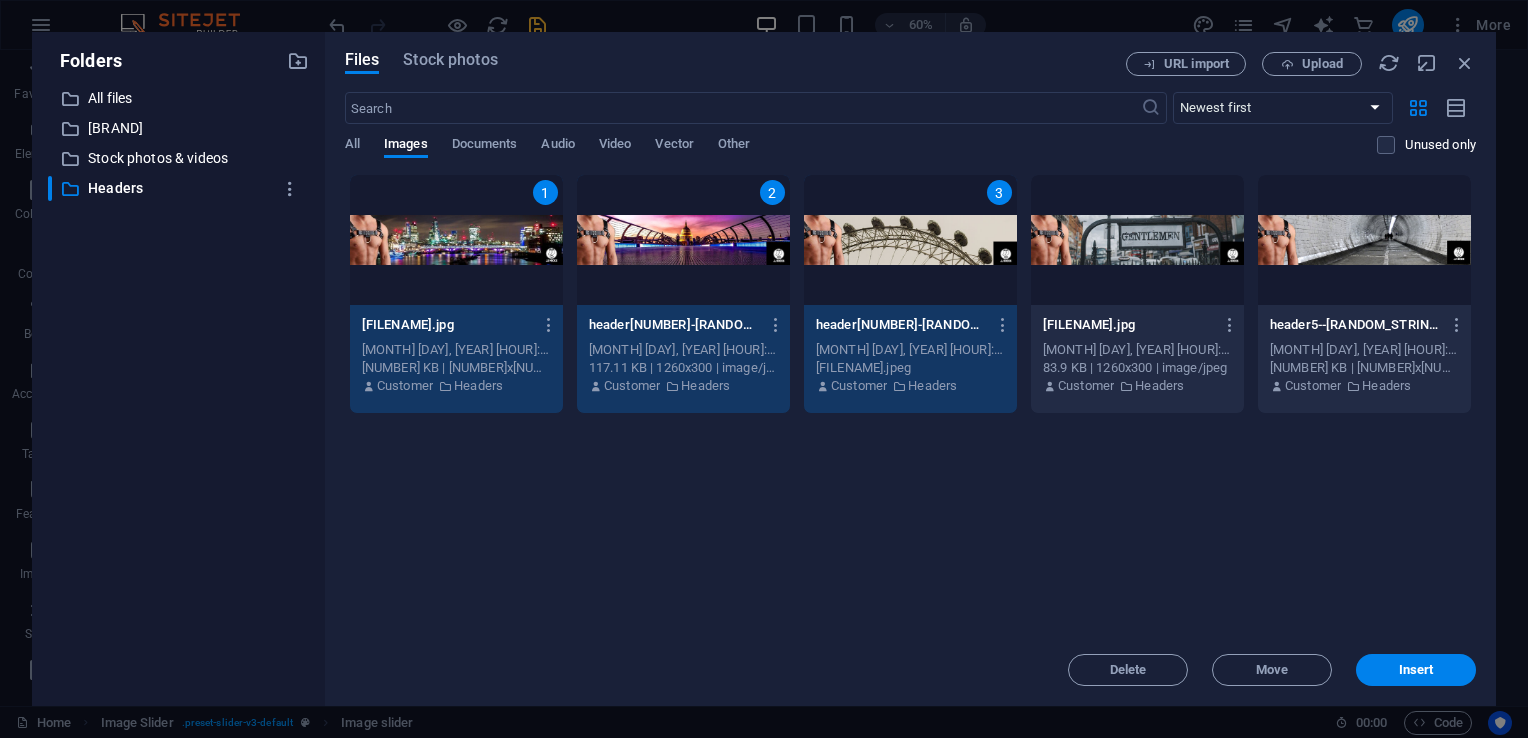 click at bounding box center [1137, 240] 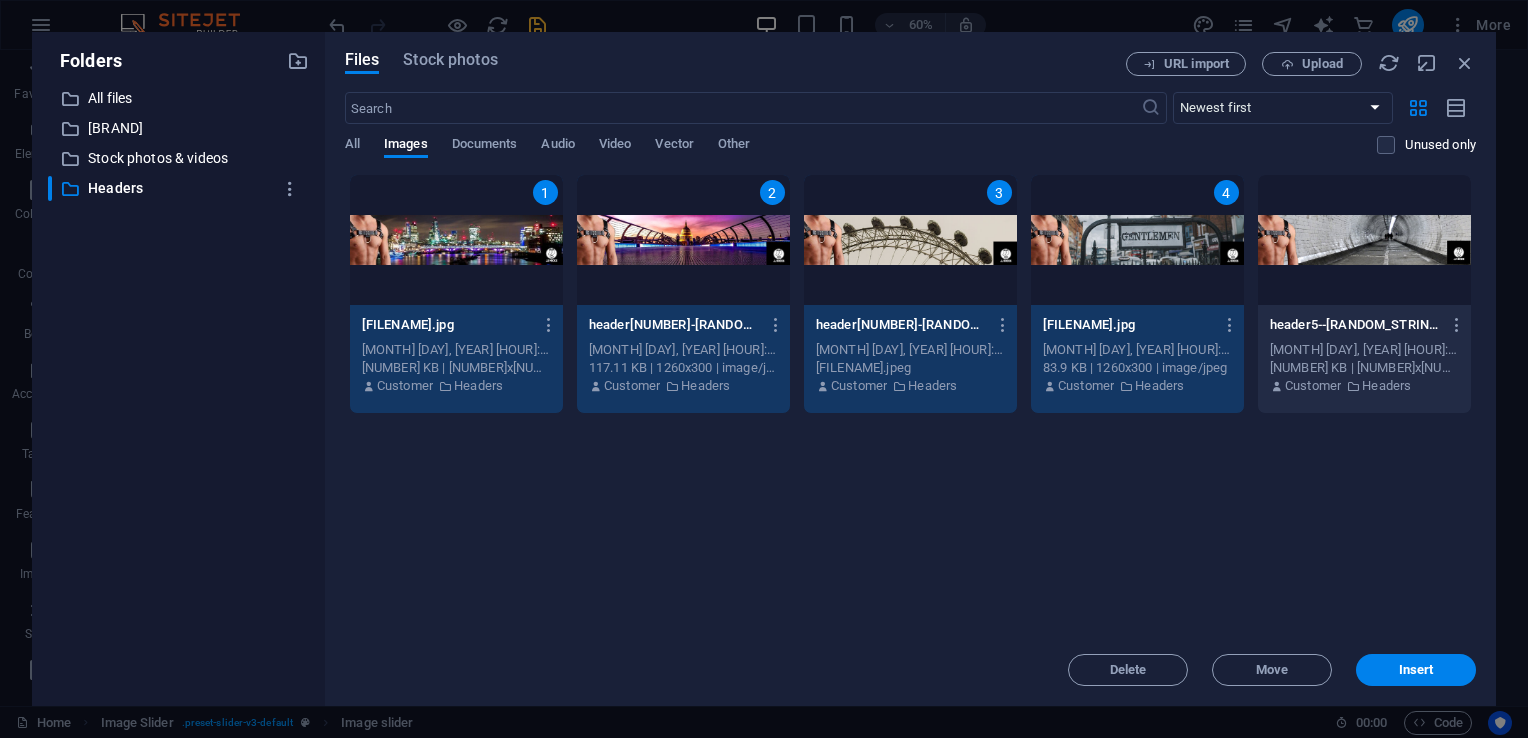 click at bounding box center (1364, 240) 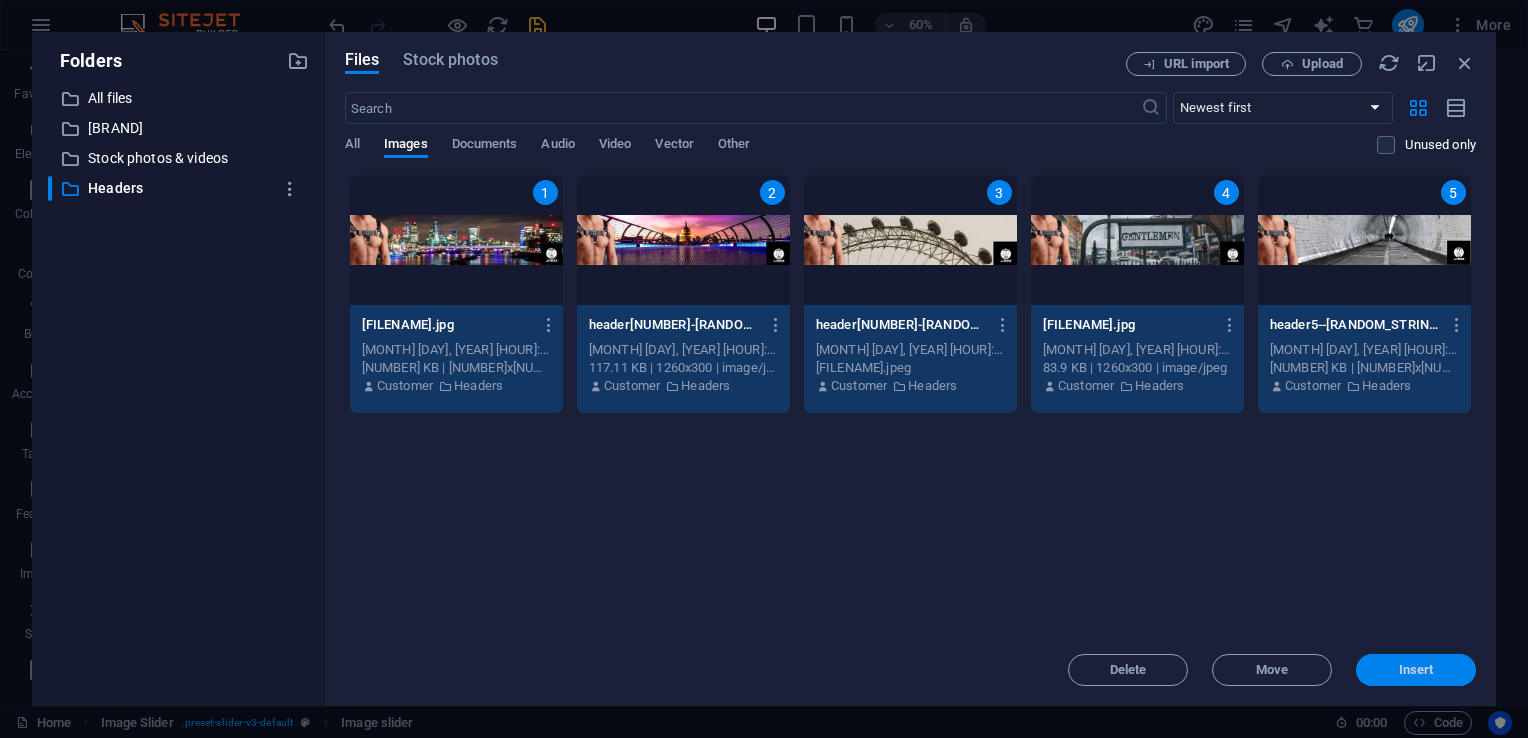 click on "Insert" at bounding box center [1416, 670] 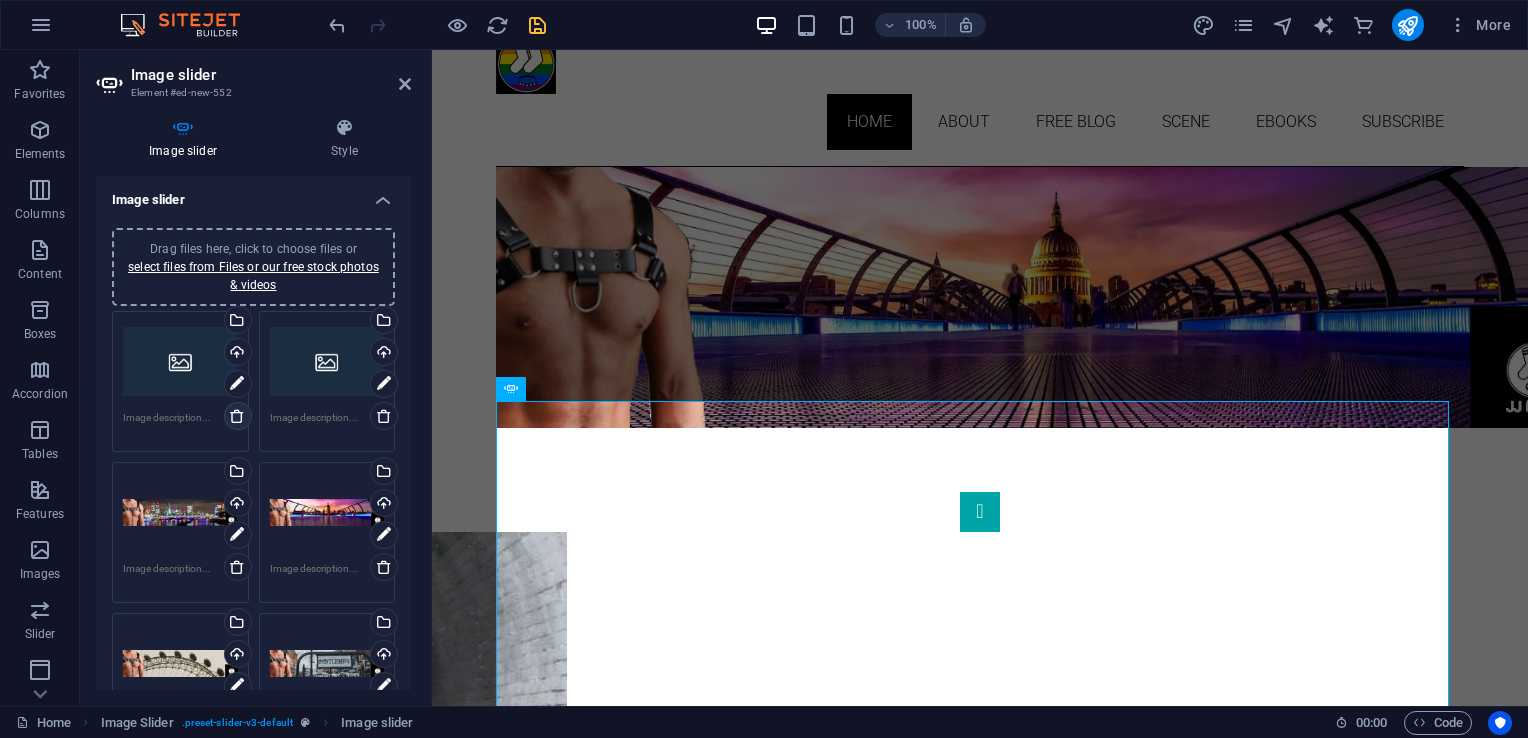 click at bounding box center (237, 416) 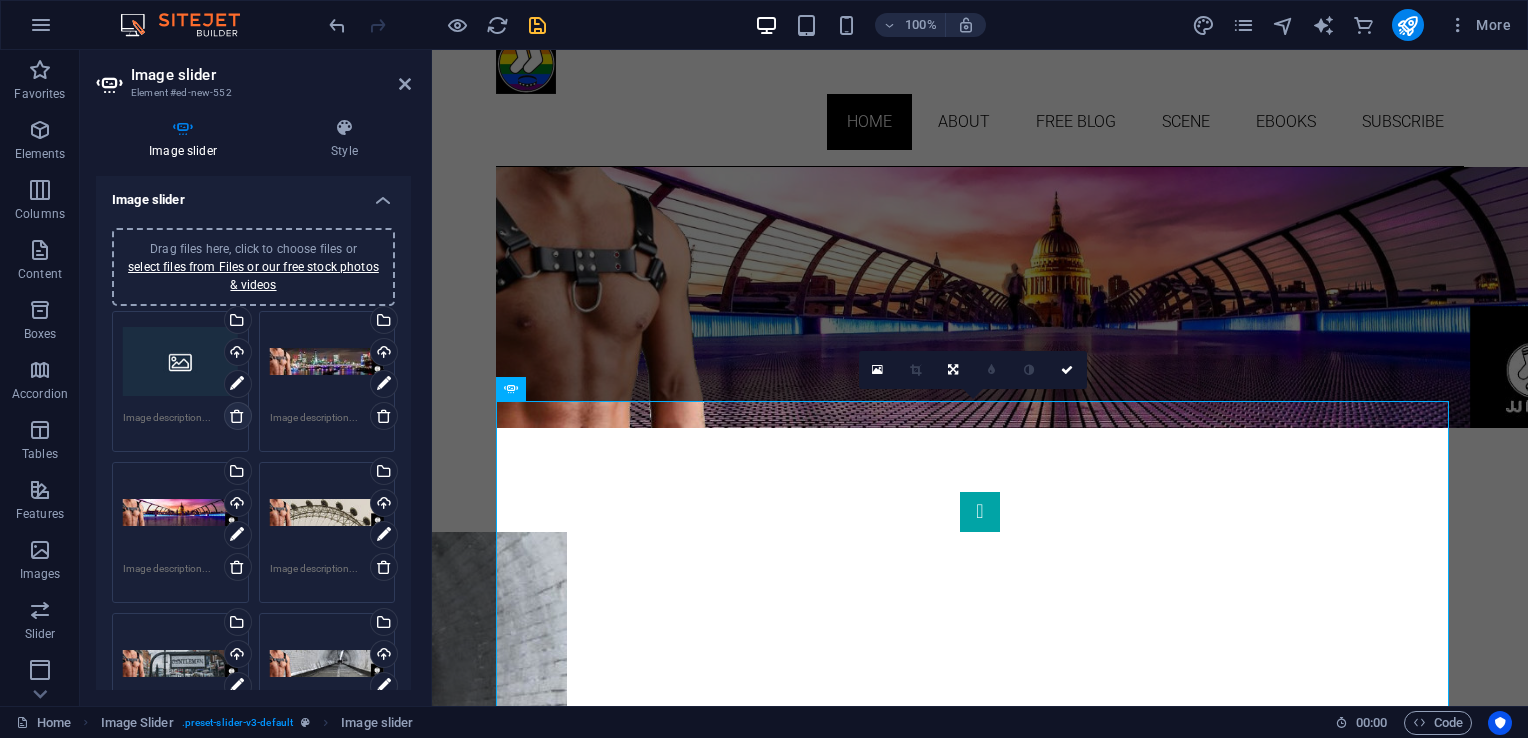 click at bounding box center (237, 416) 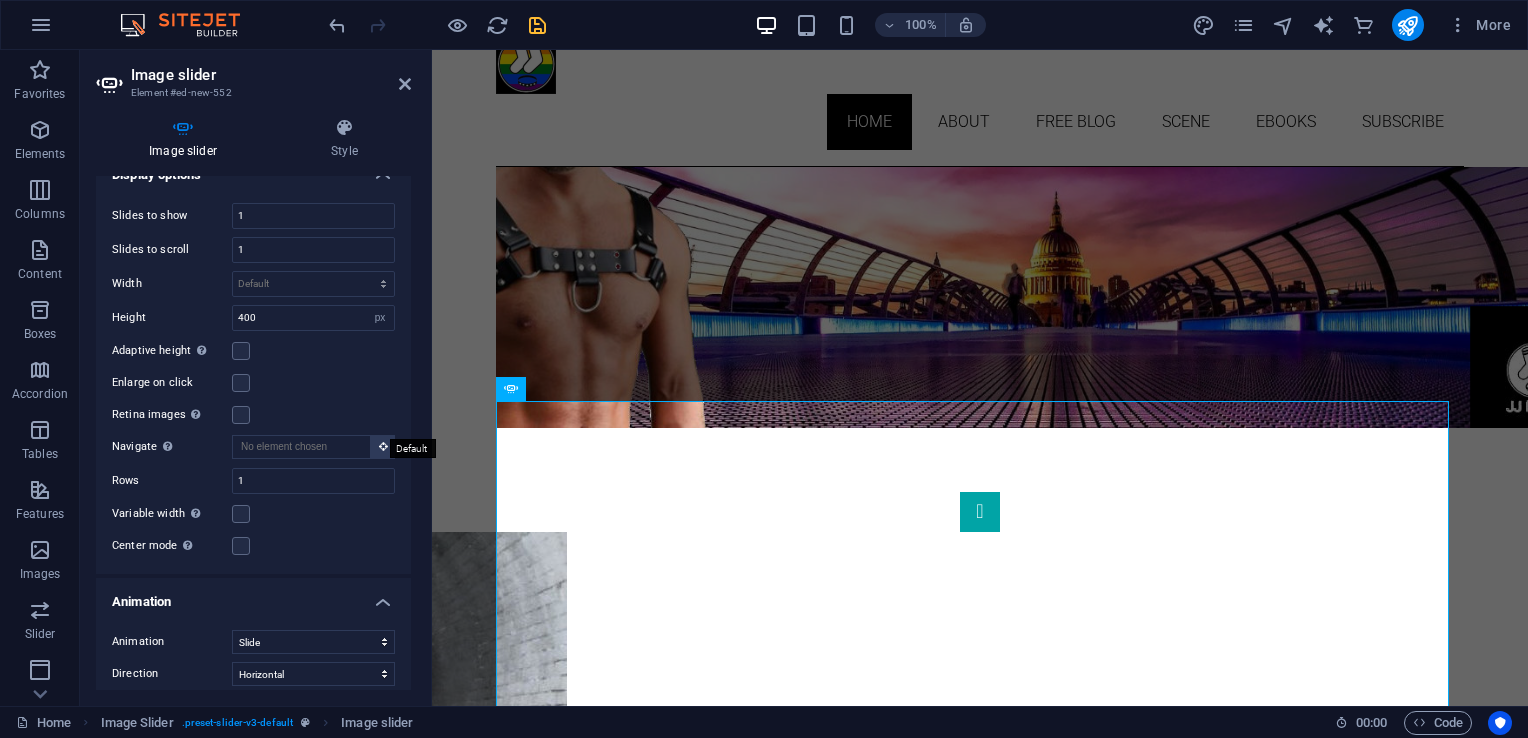 scroll, scrollTop: 660, scrollLeft: 0, axis: vertical 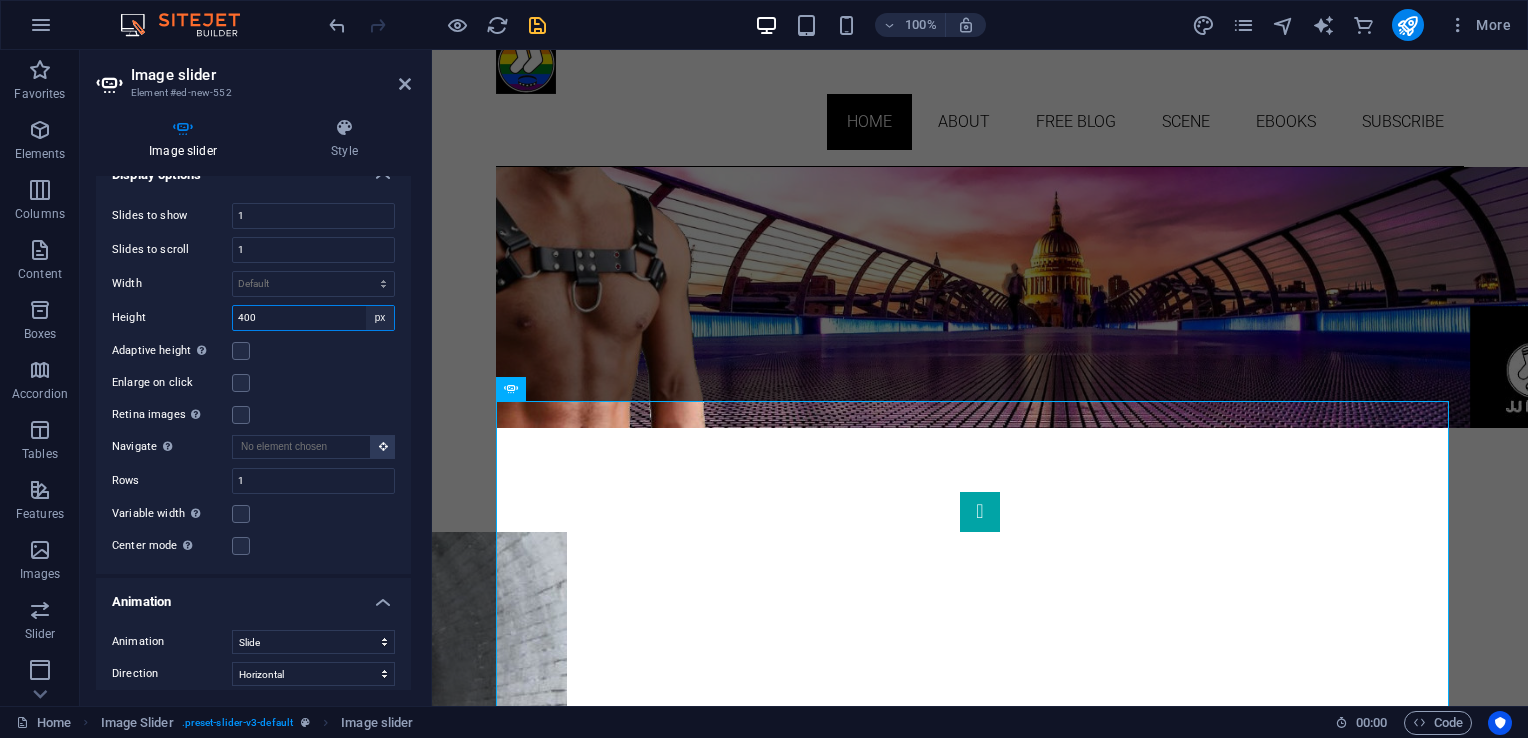 click on "Default px rem em vw vh" at bounding box center (380, 318) 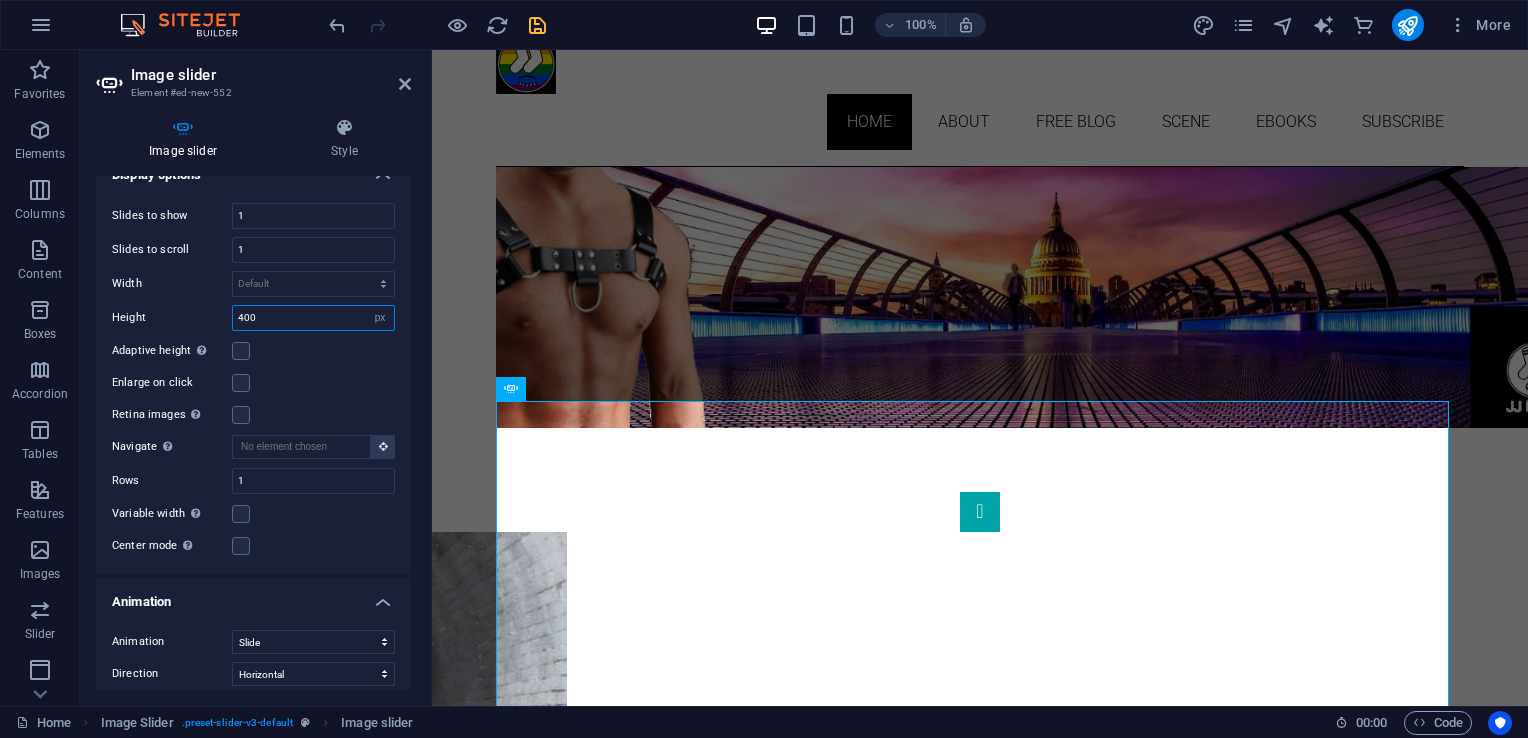 select on "default" 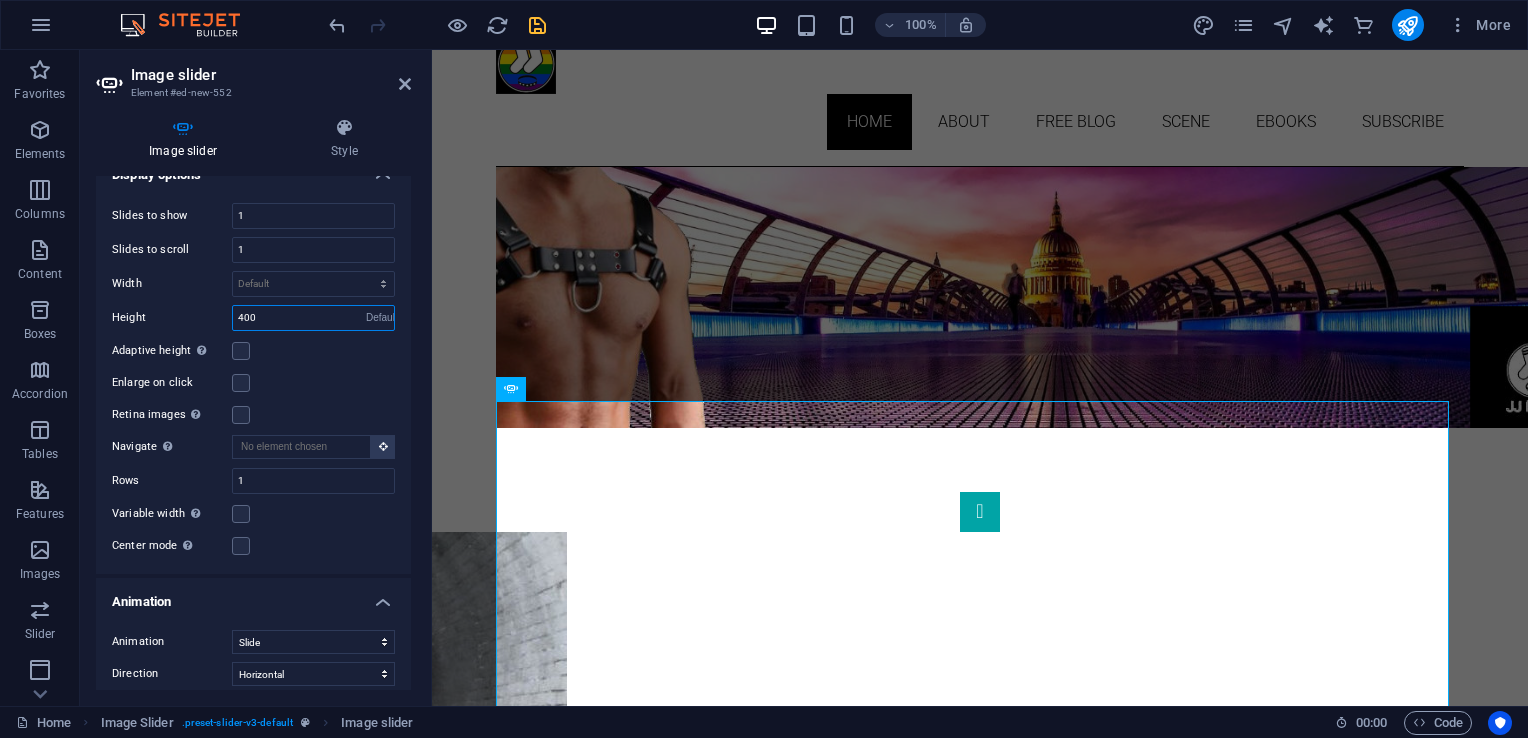 click on "Default px rem em vw vh" at bounding box center [380, 318] 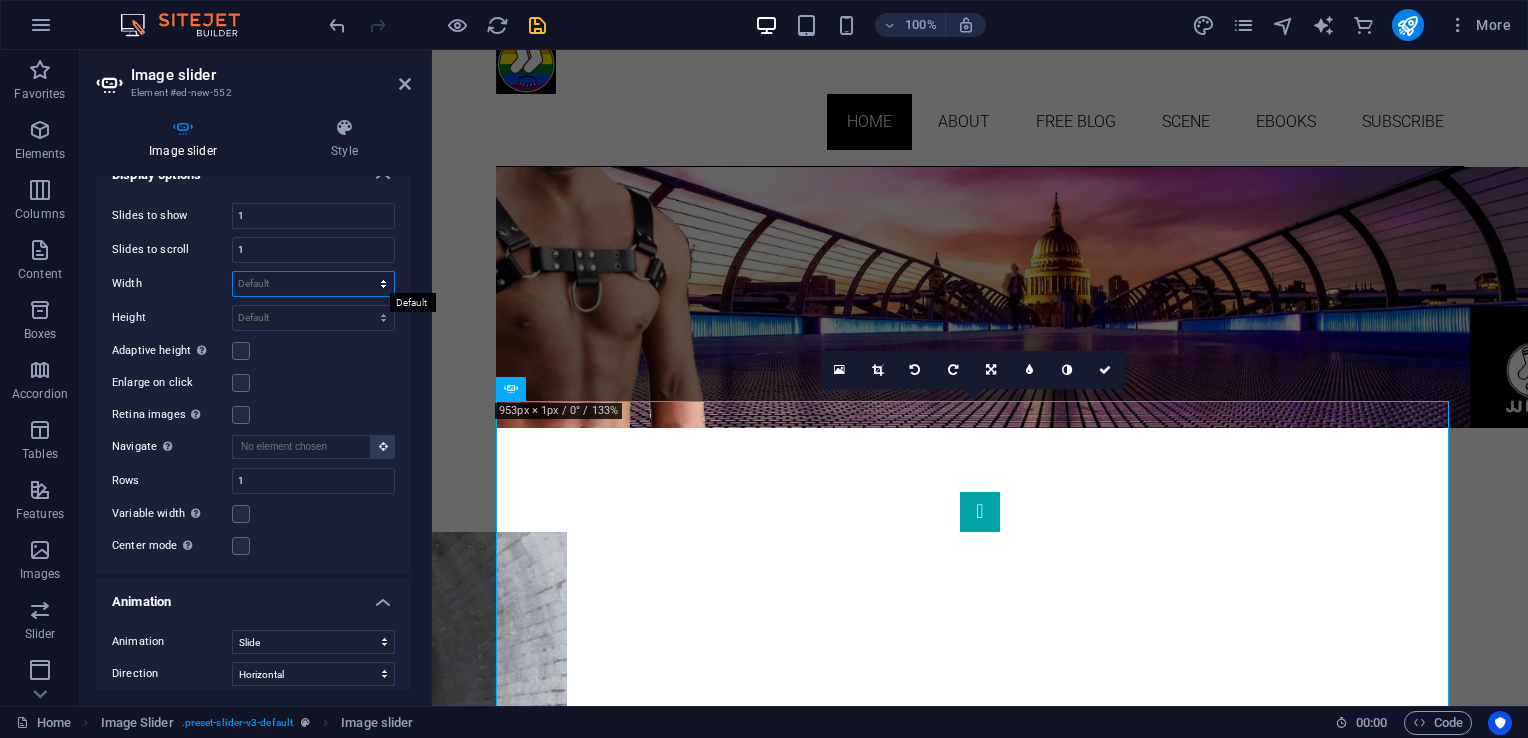click on "Default px % rem em vw vh" at bounding box center [313, 284] 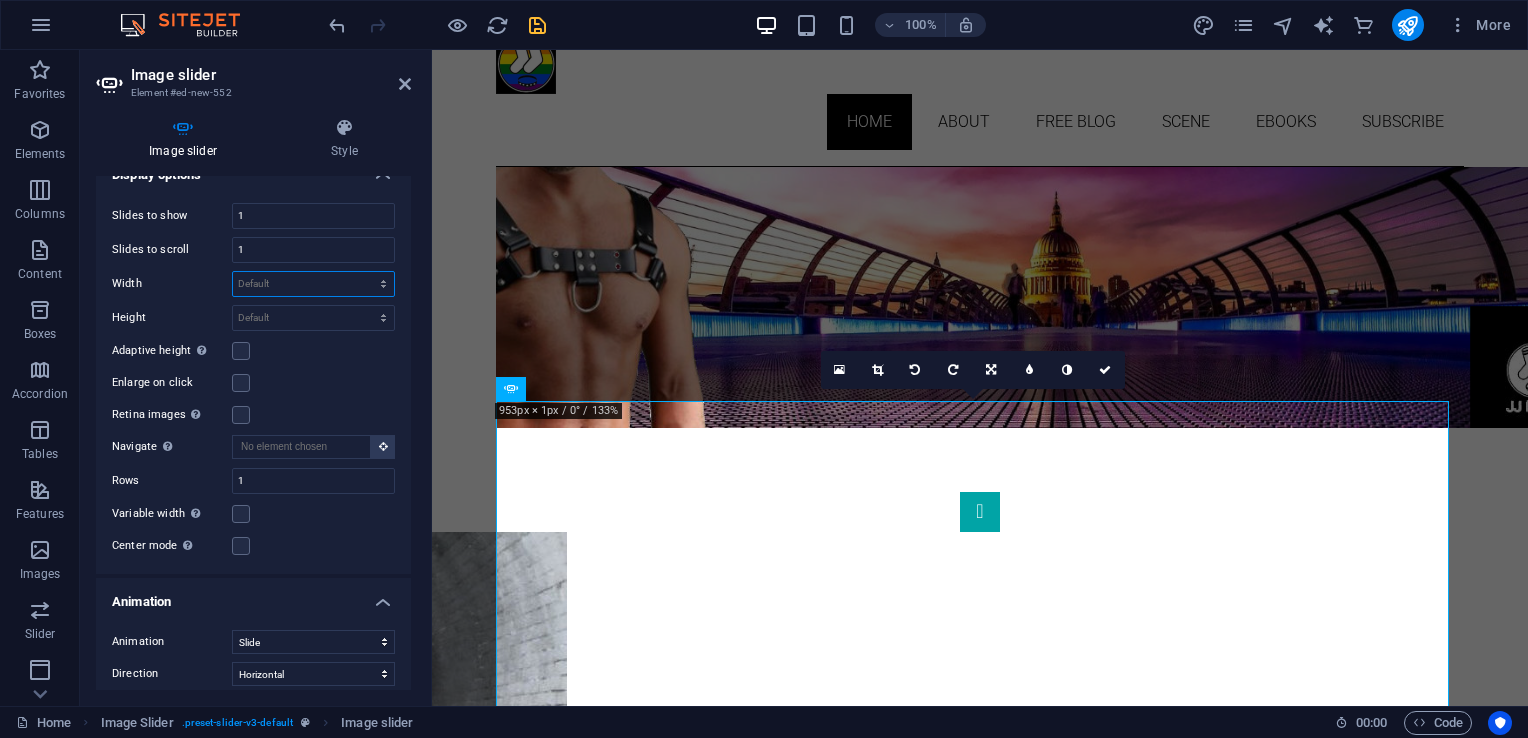 select on "px" 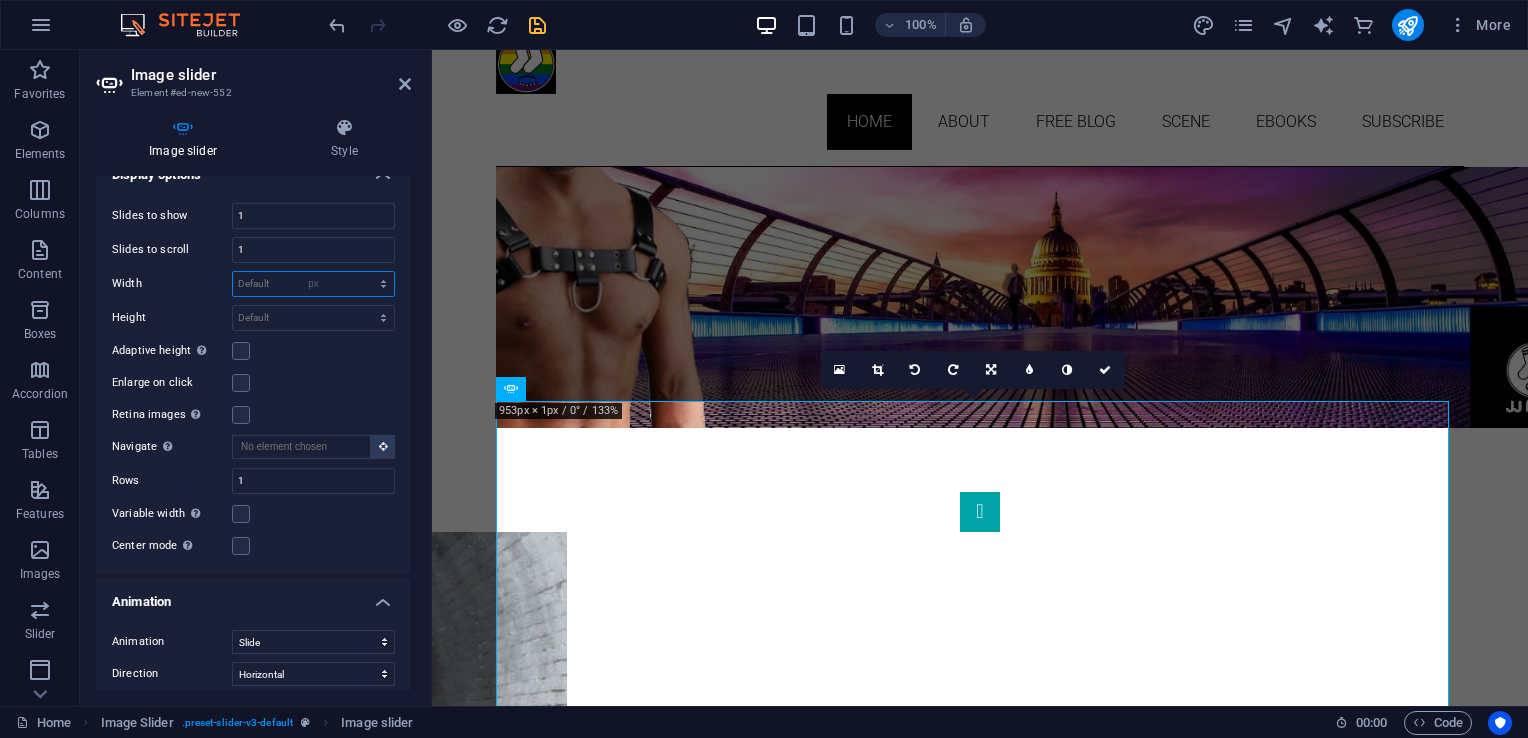 click on "Default px % rem em vw vh" at bounding box center [313, 284] 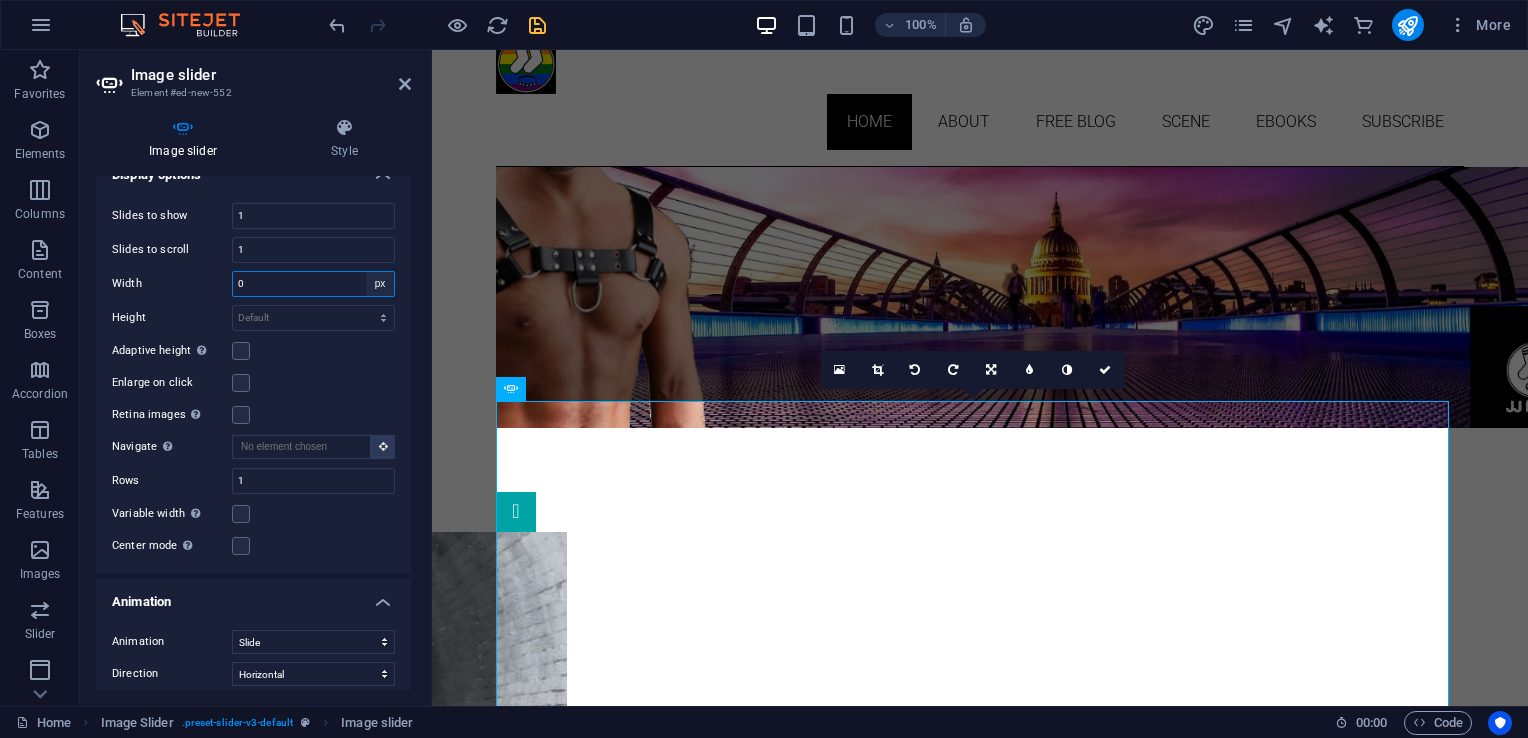 click on "Default px % rem em vw vh" at bounding box center (380, 284) 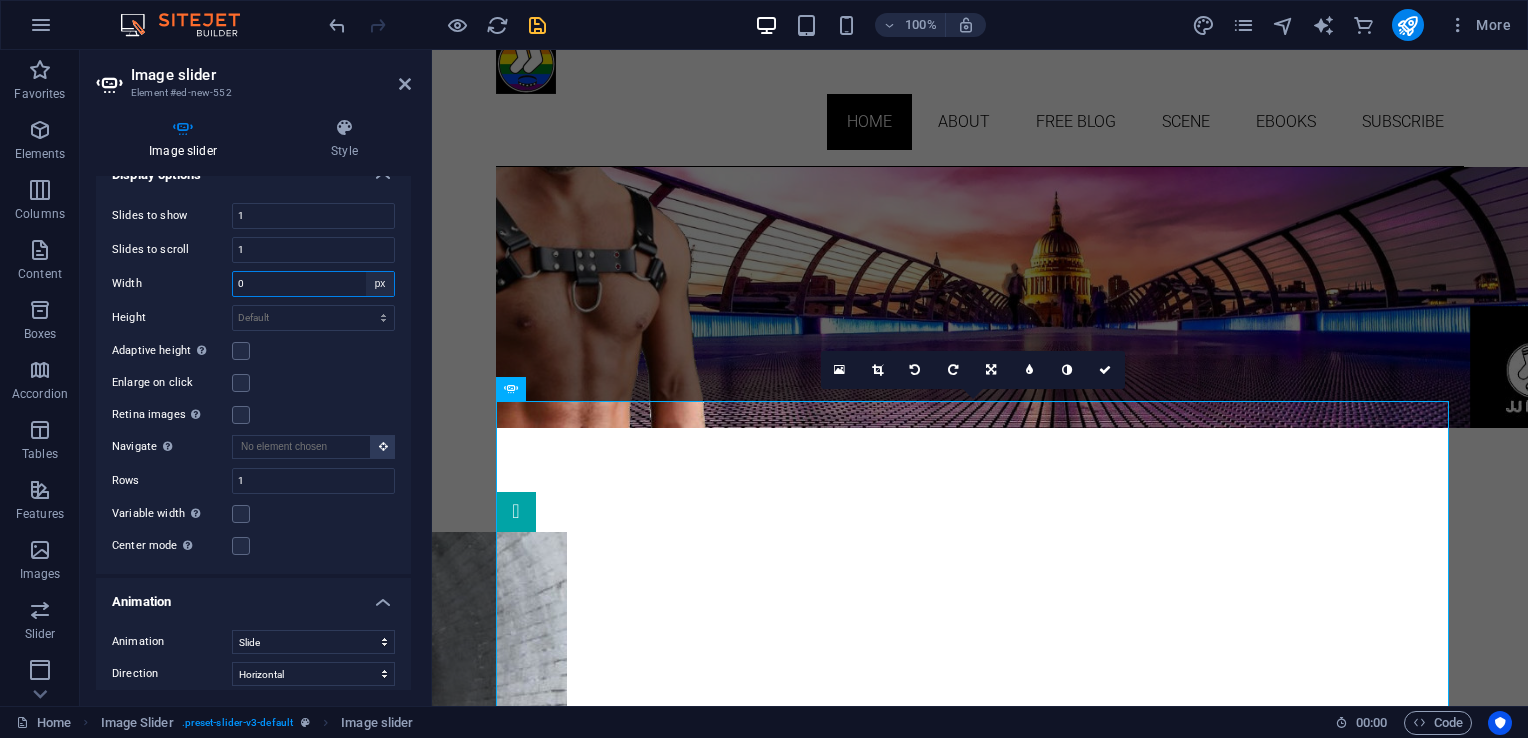 select on "%" 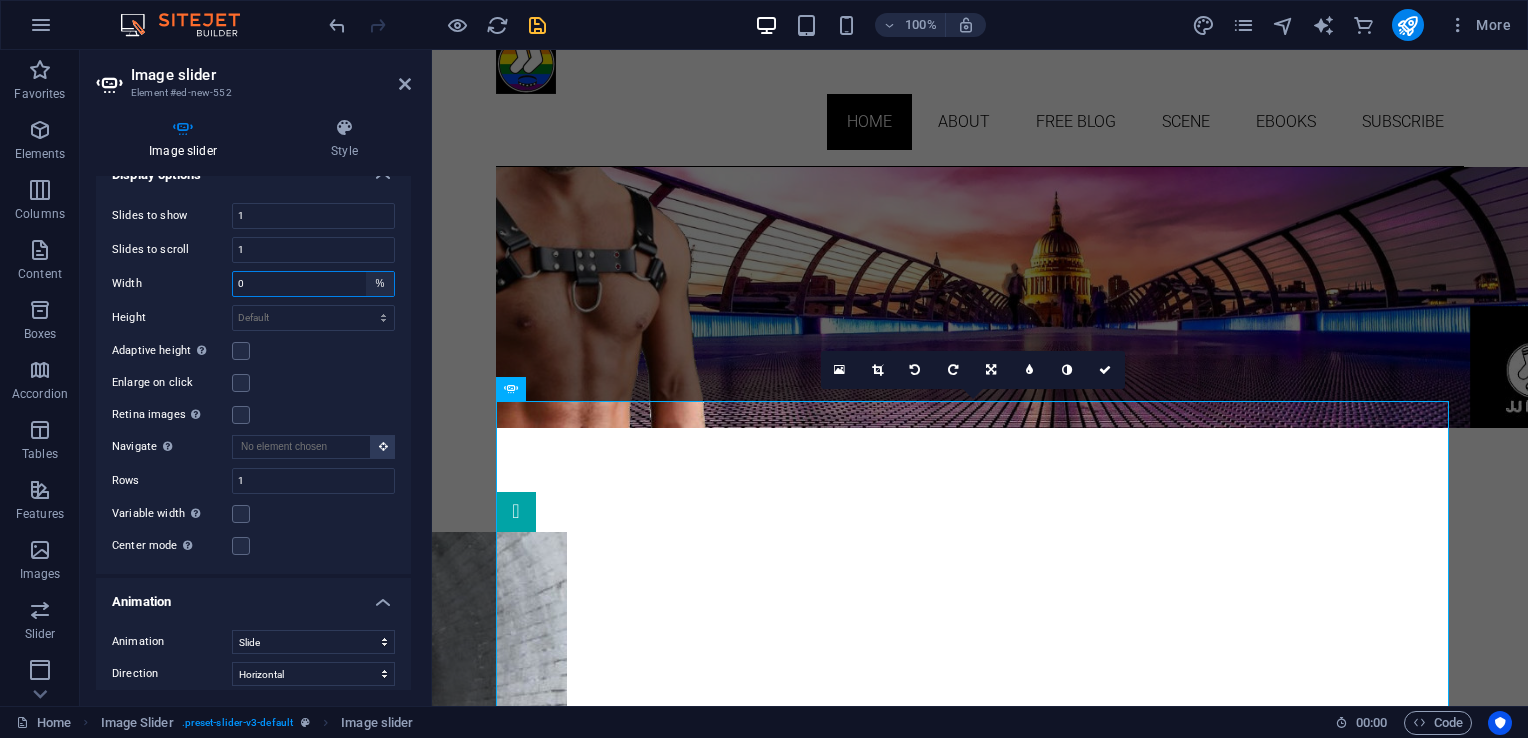 click on "Default px % rem em vw vh" at bounding box center (380, 284) 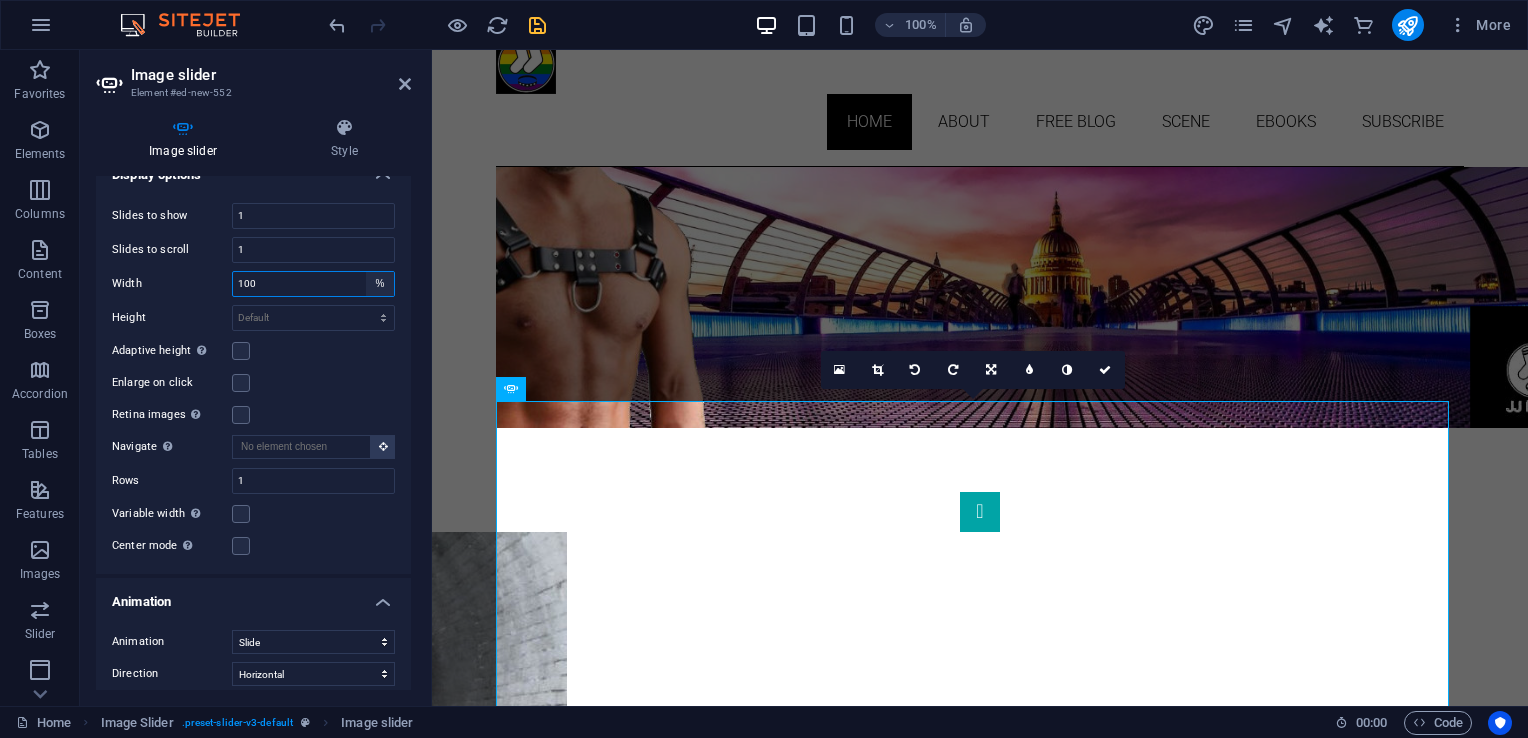 click on "Default px % rem em vw vh" at bounding box center (380, 284) 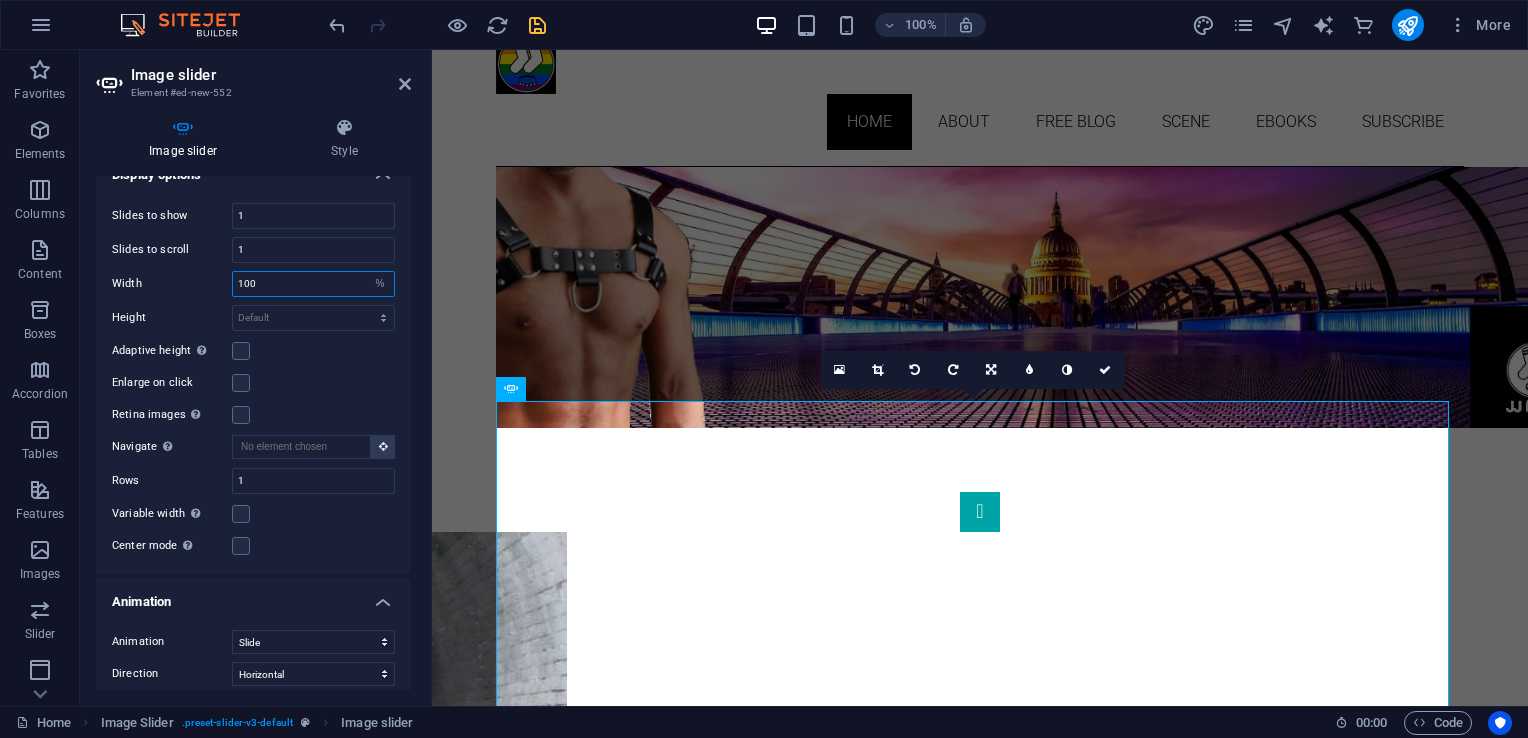 select on "default" 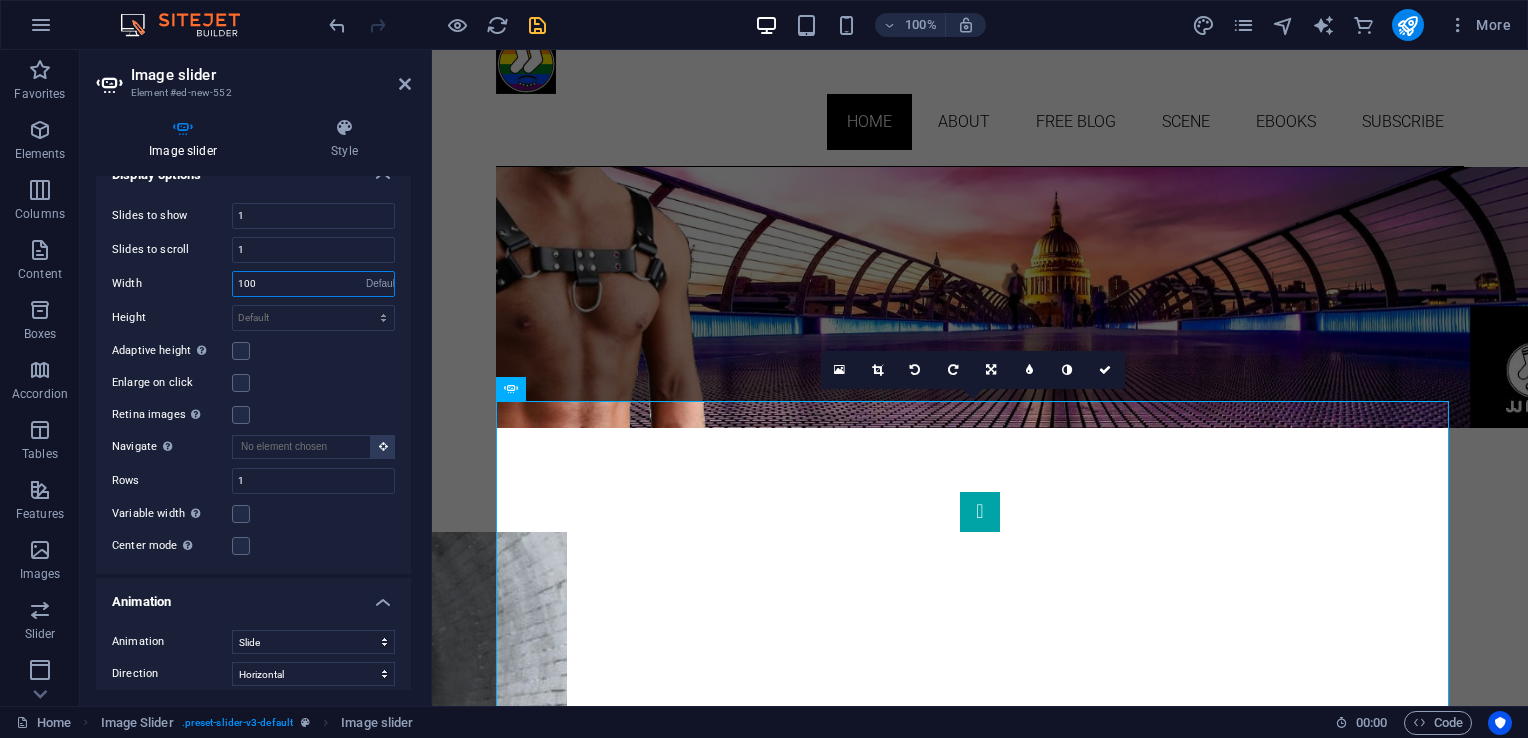 click on "Default px % rem em vw vh" at bounding box center [380, 284] 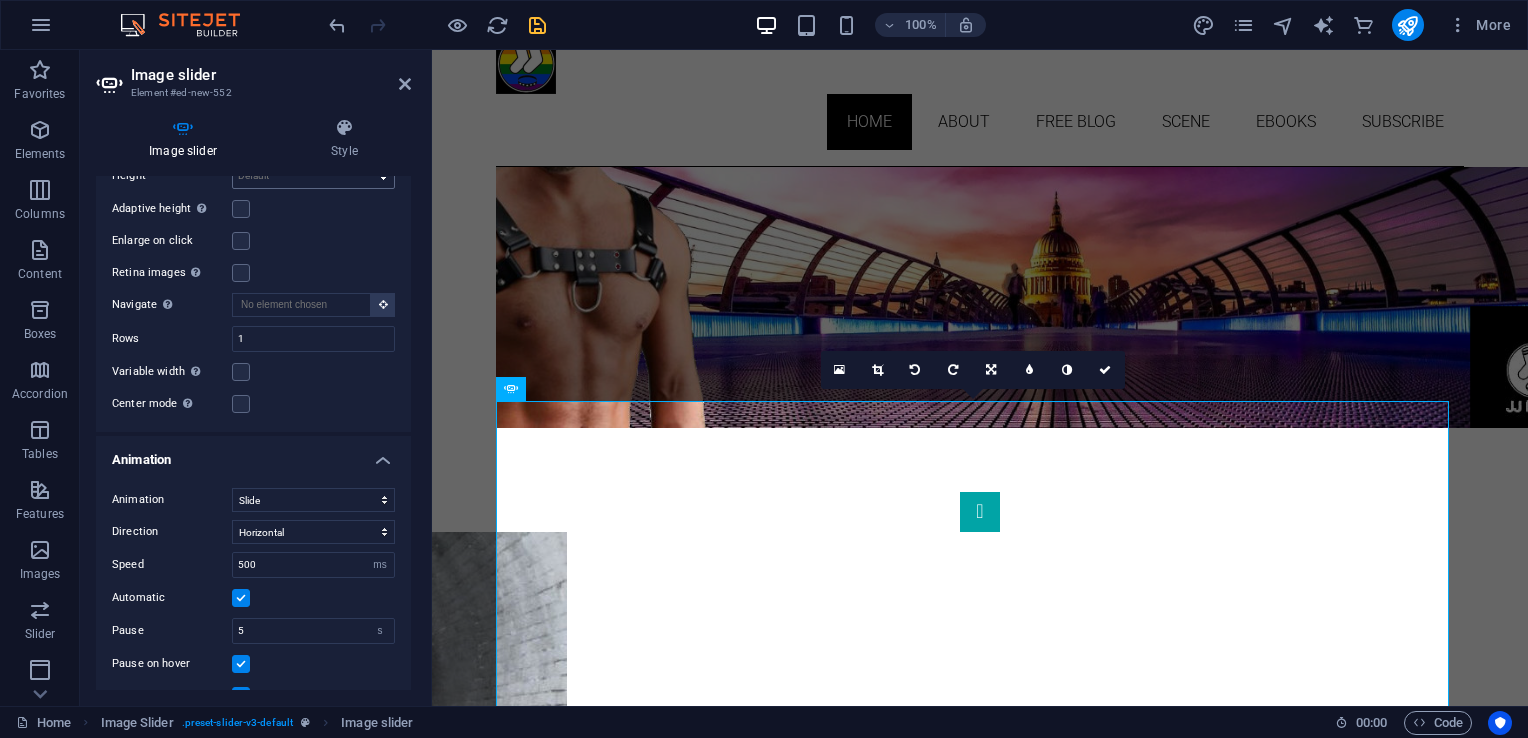 scroll, scrollTop: 808, scrollLeft: 0, axis: vertical 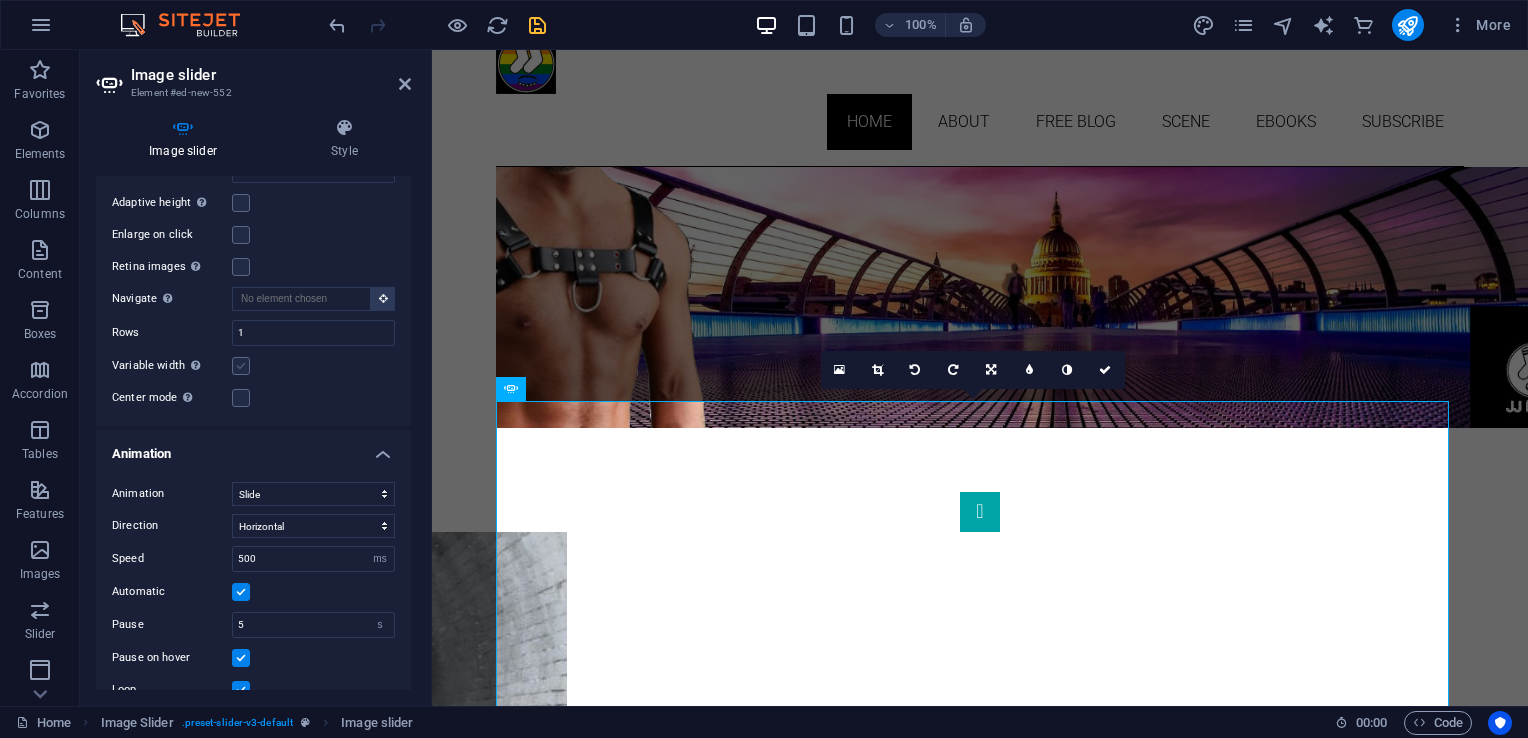 click at bounding box center [241, 366] 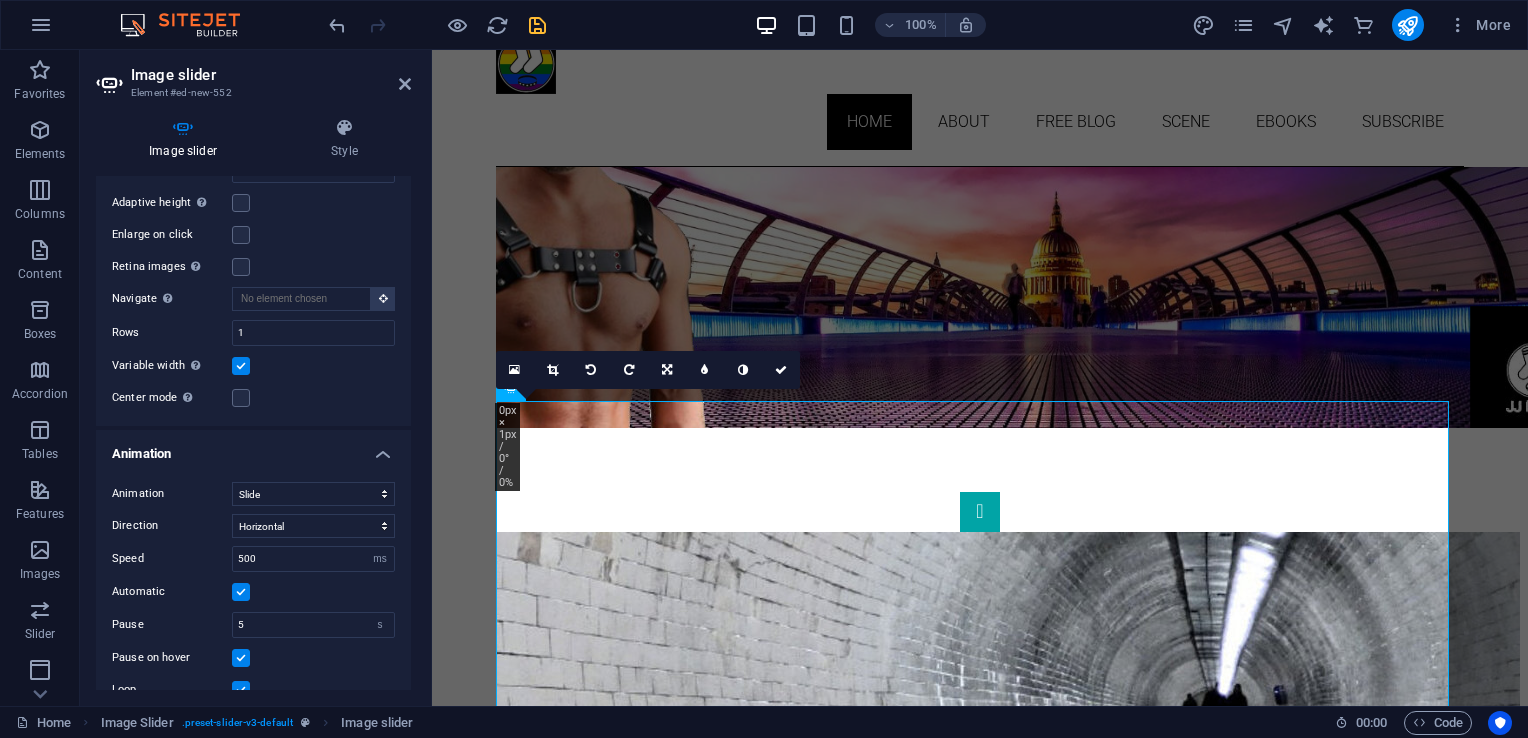 click at bounding box center [241, 366] 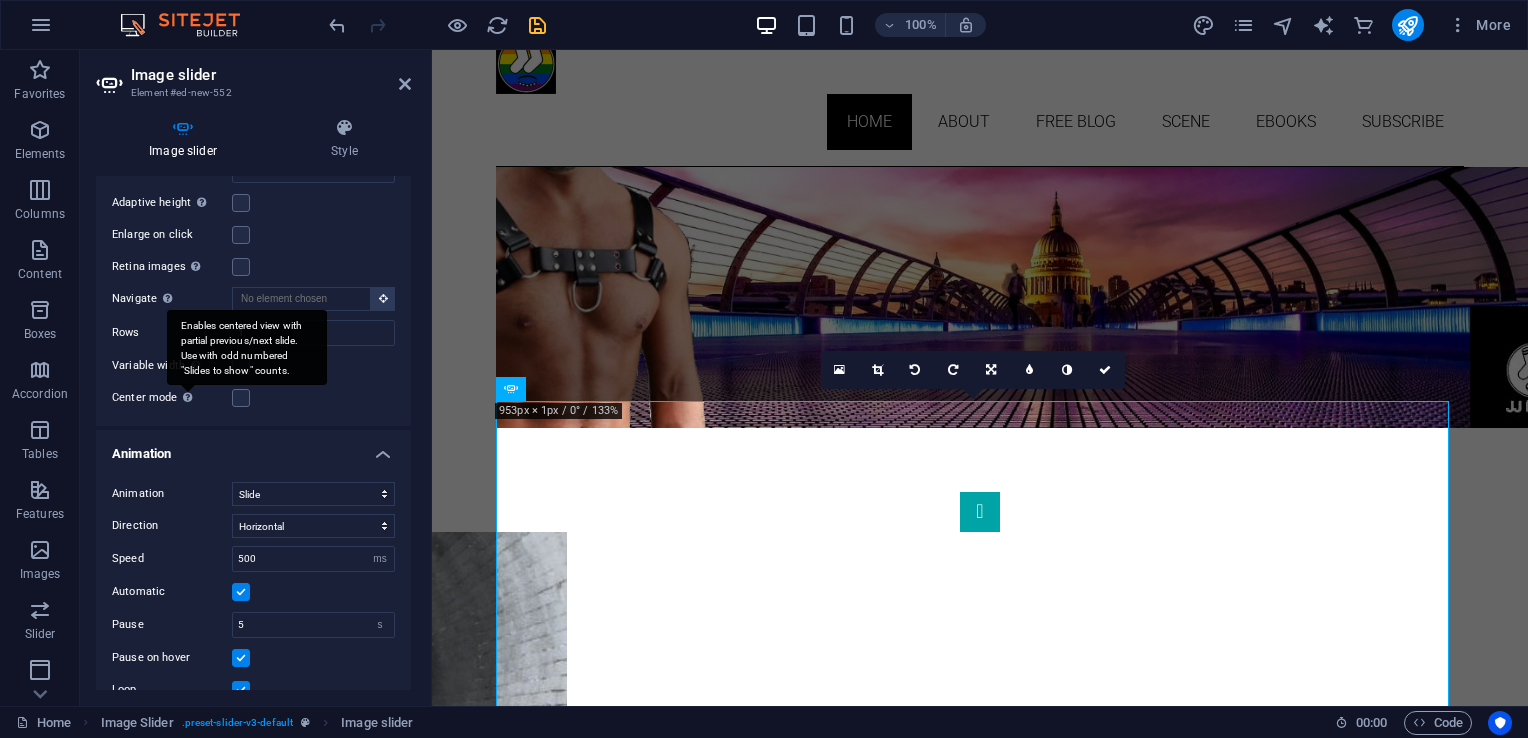 click on "Enables centered view with partial previous/next slide. Use with odd numbered "Slides to show" counts." at bounding box center [247, 347] 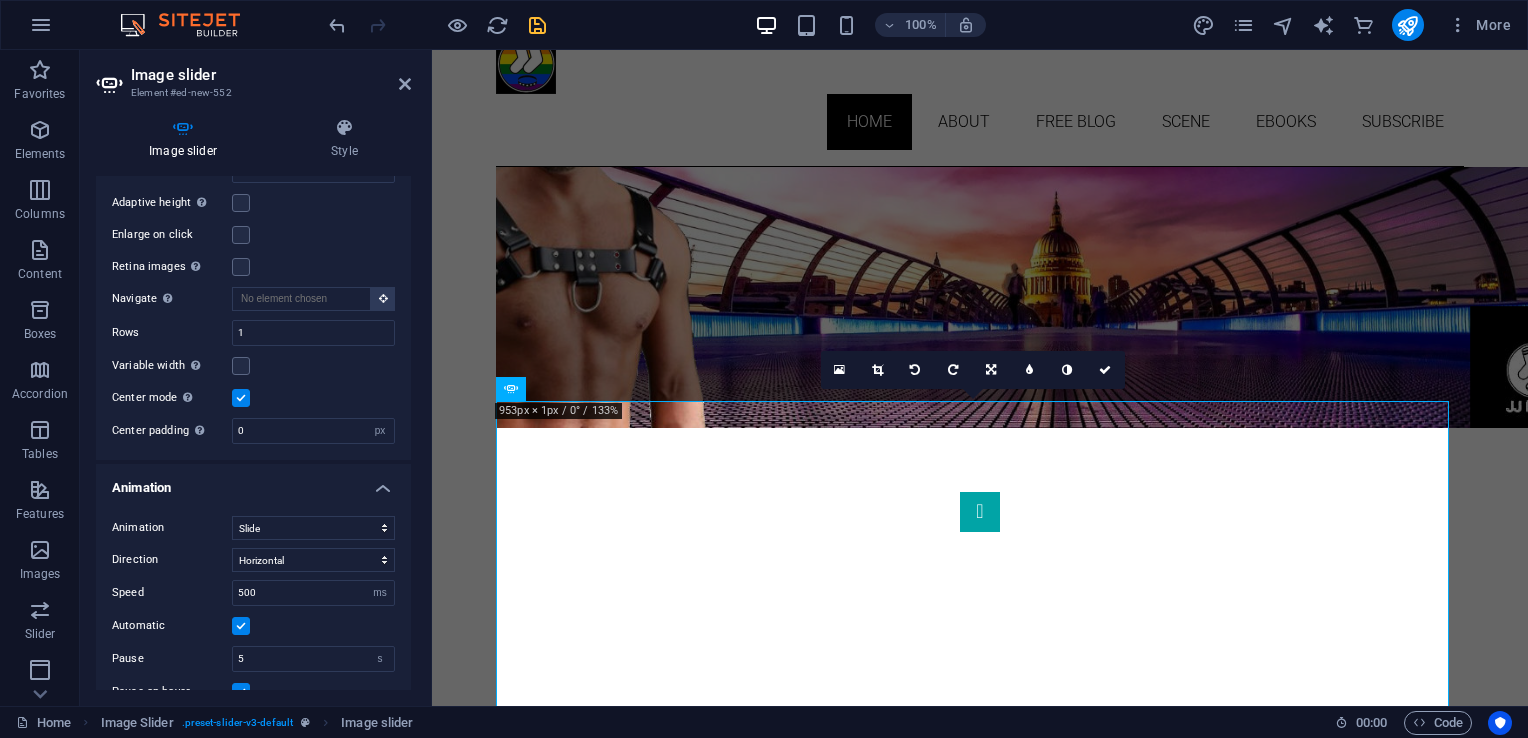 click at bounding box center [241, 398] 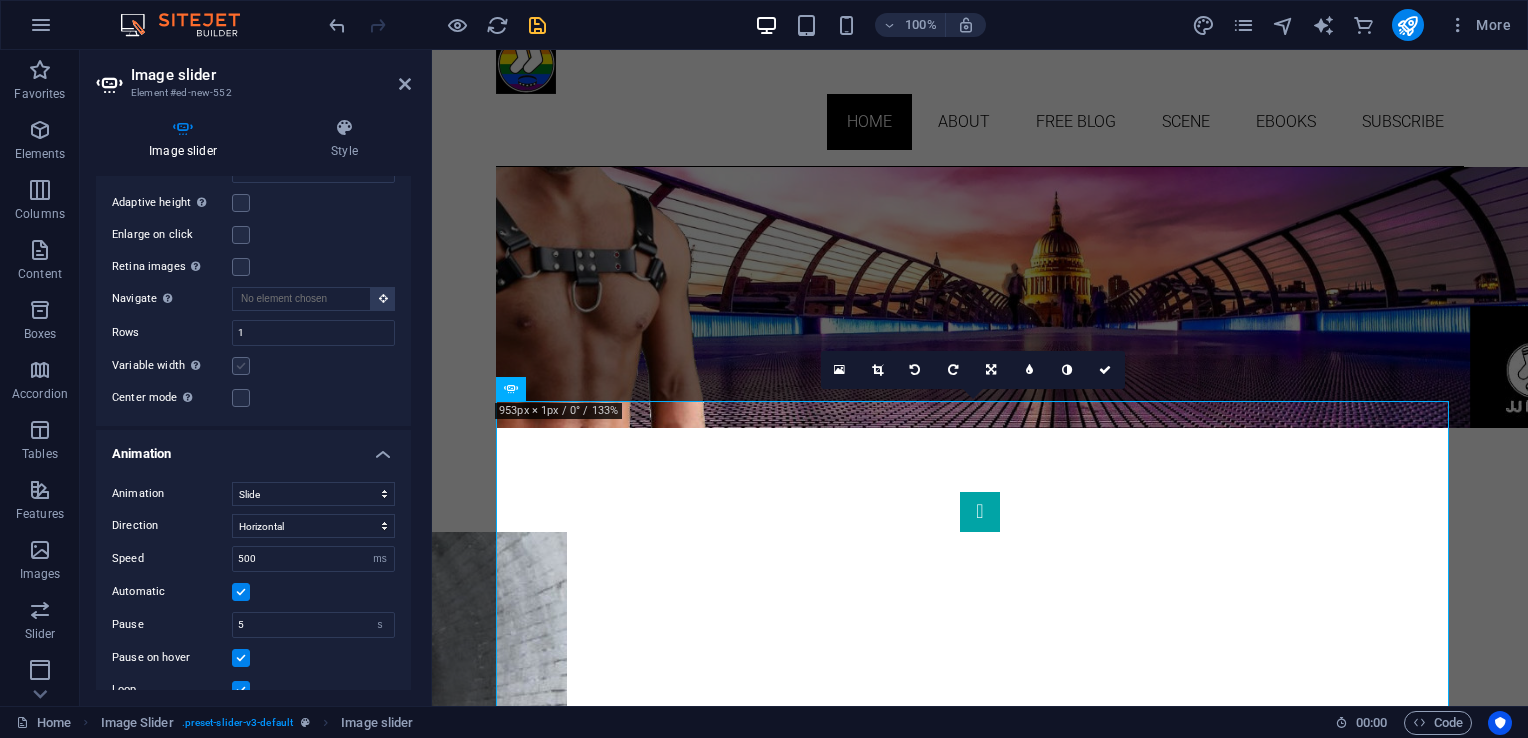 click at bounding box center (241, 366) 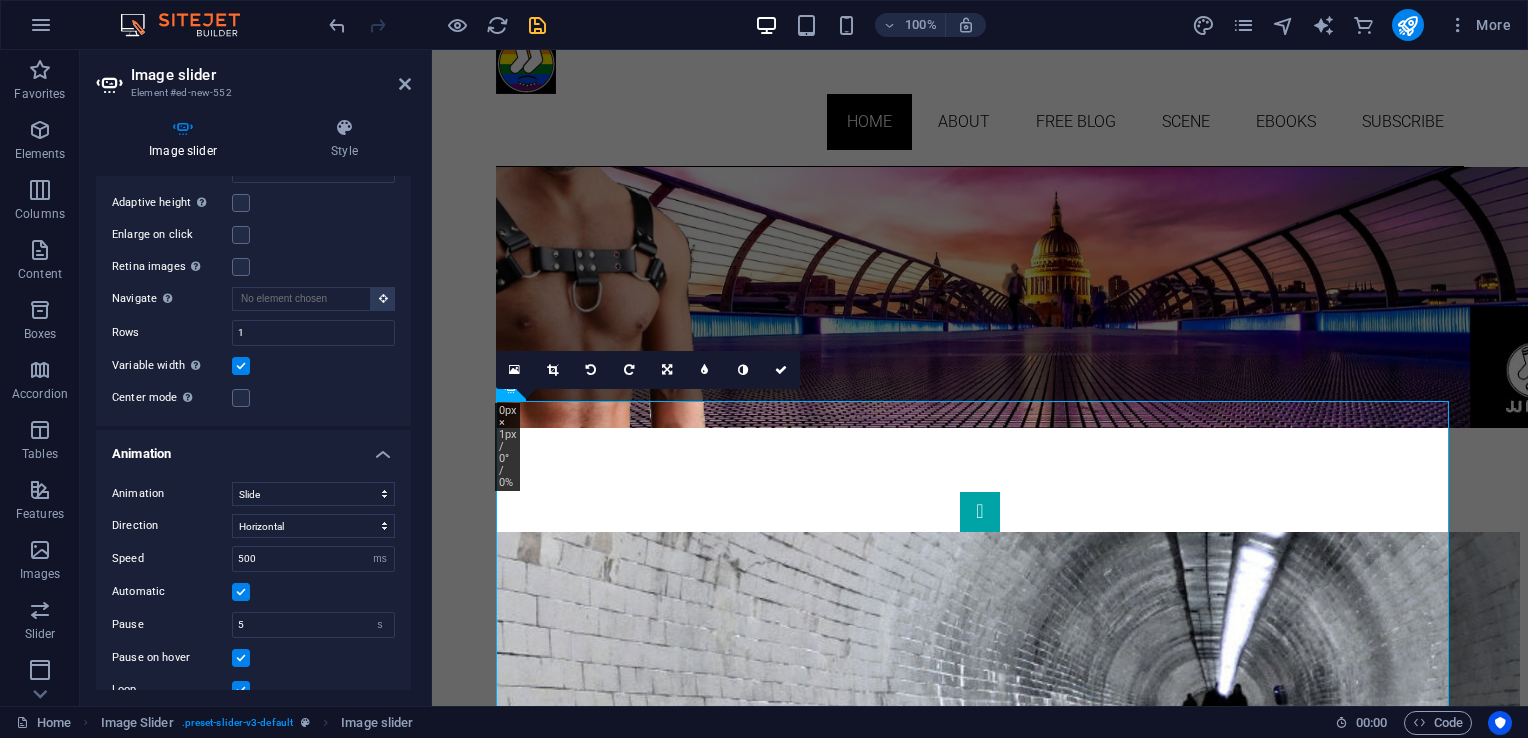 click at bounding box center (241, 366) 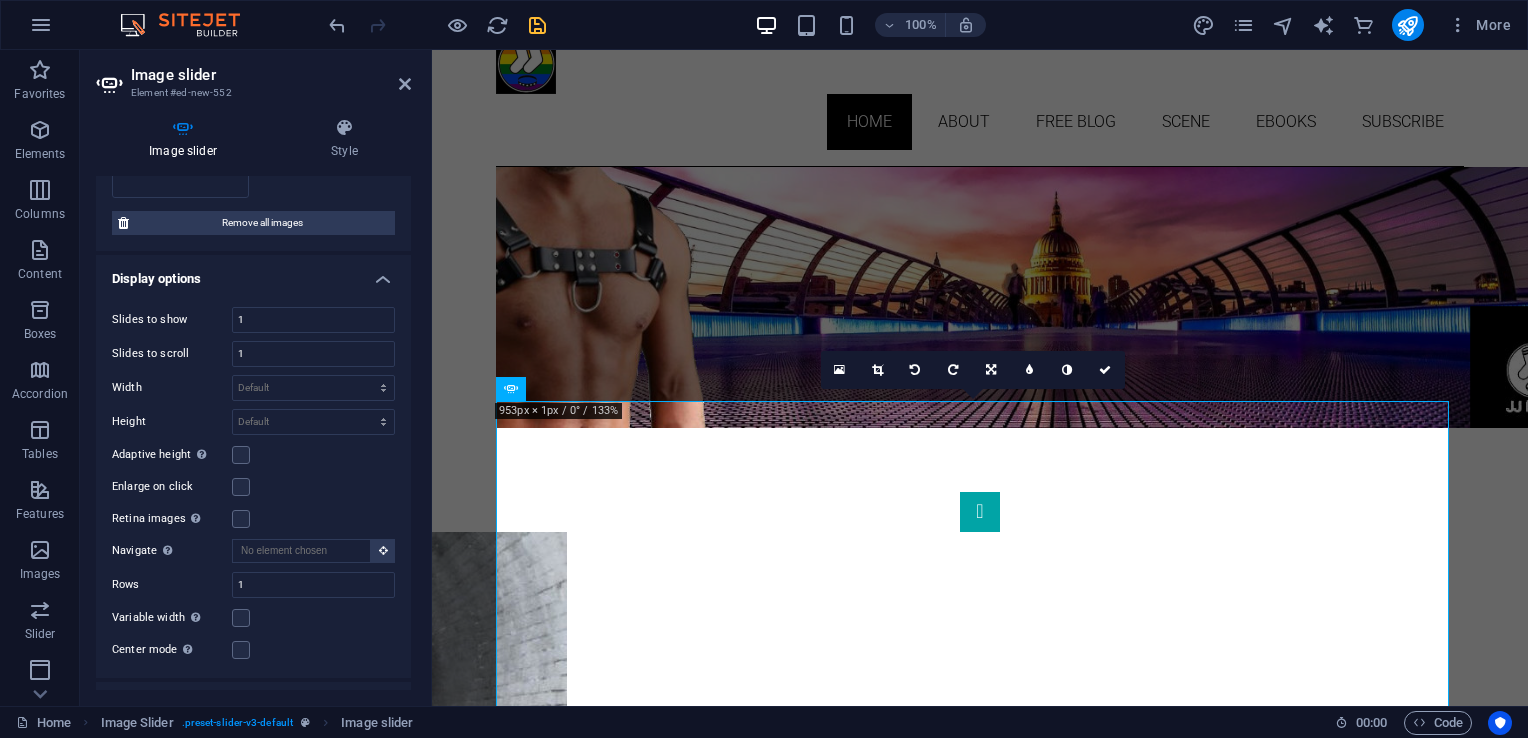 scroll, scrollTop: 558, scrollLeft: 0, axis: vertical 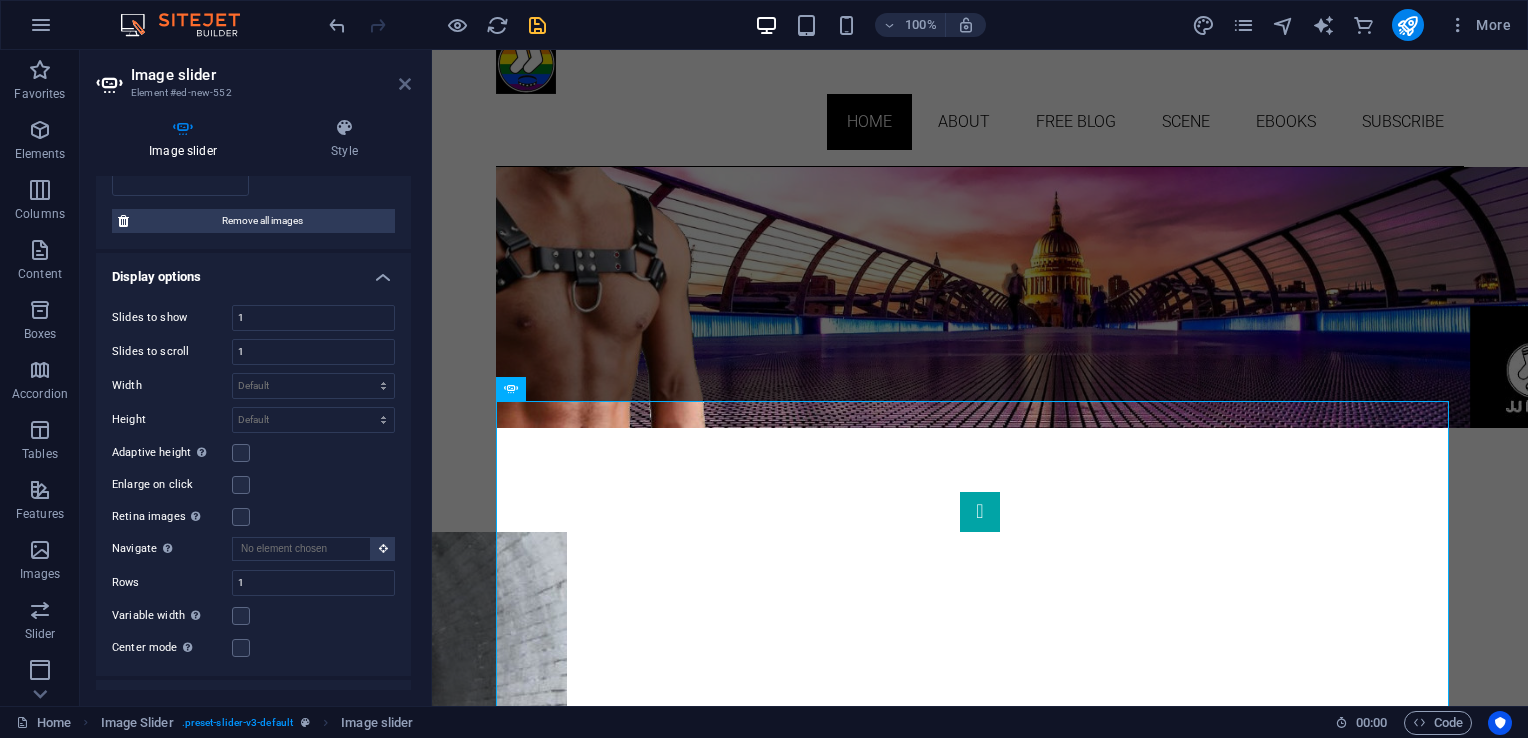 click at bounding box center [405, 84] 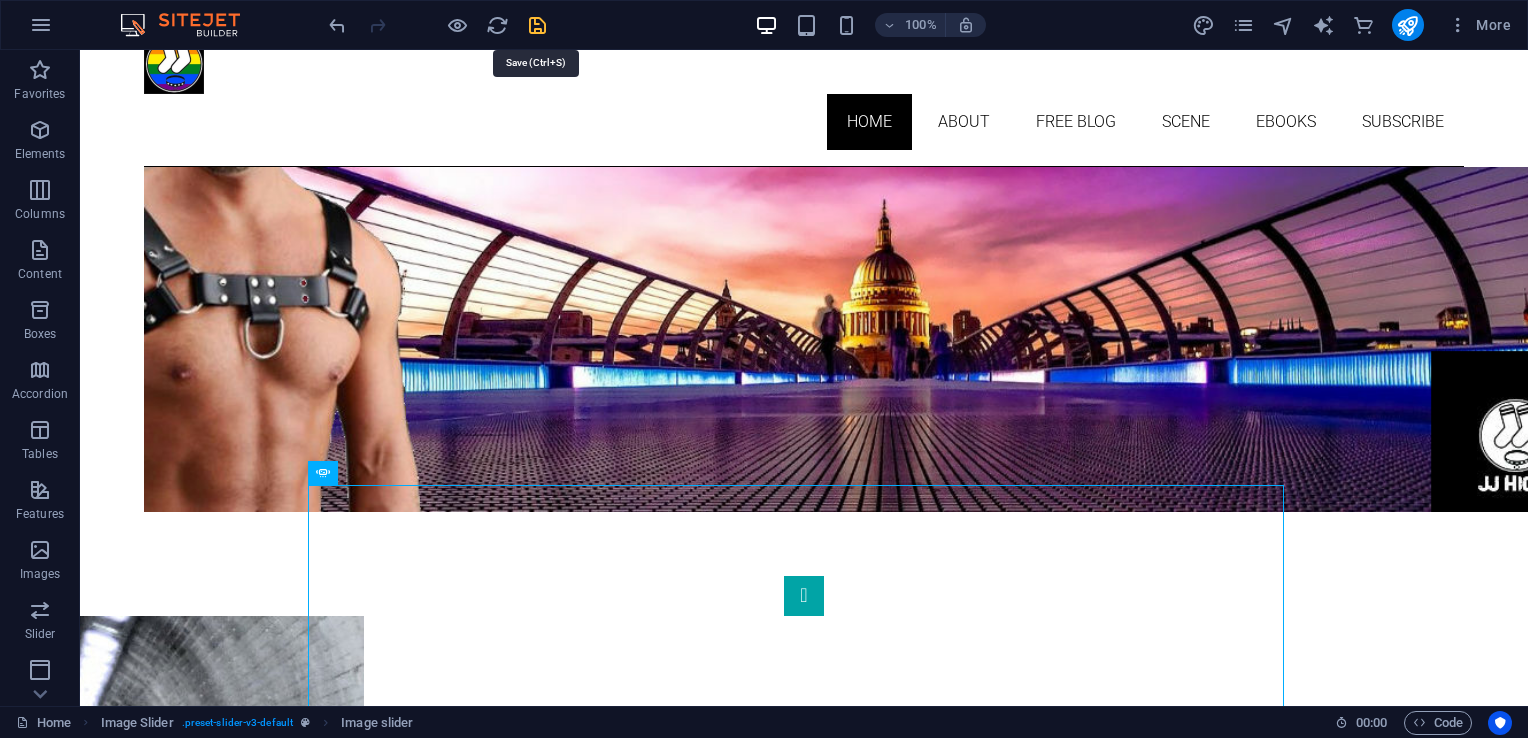 click at bounding box center (537, 25) 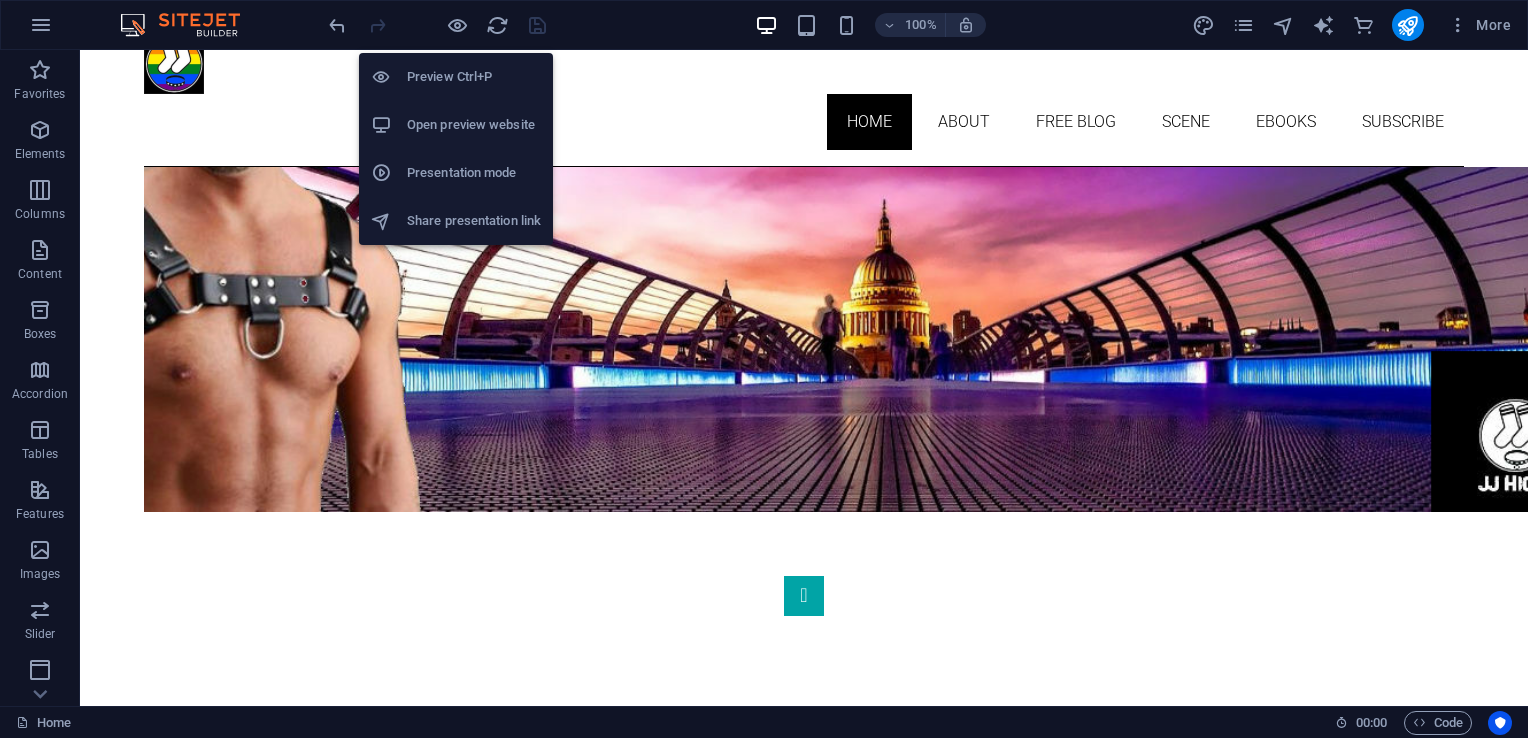 click on "Open preview website" at bounding box center (474, 125) 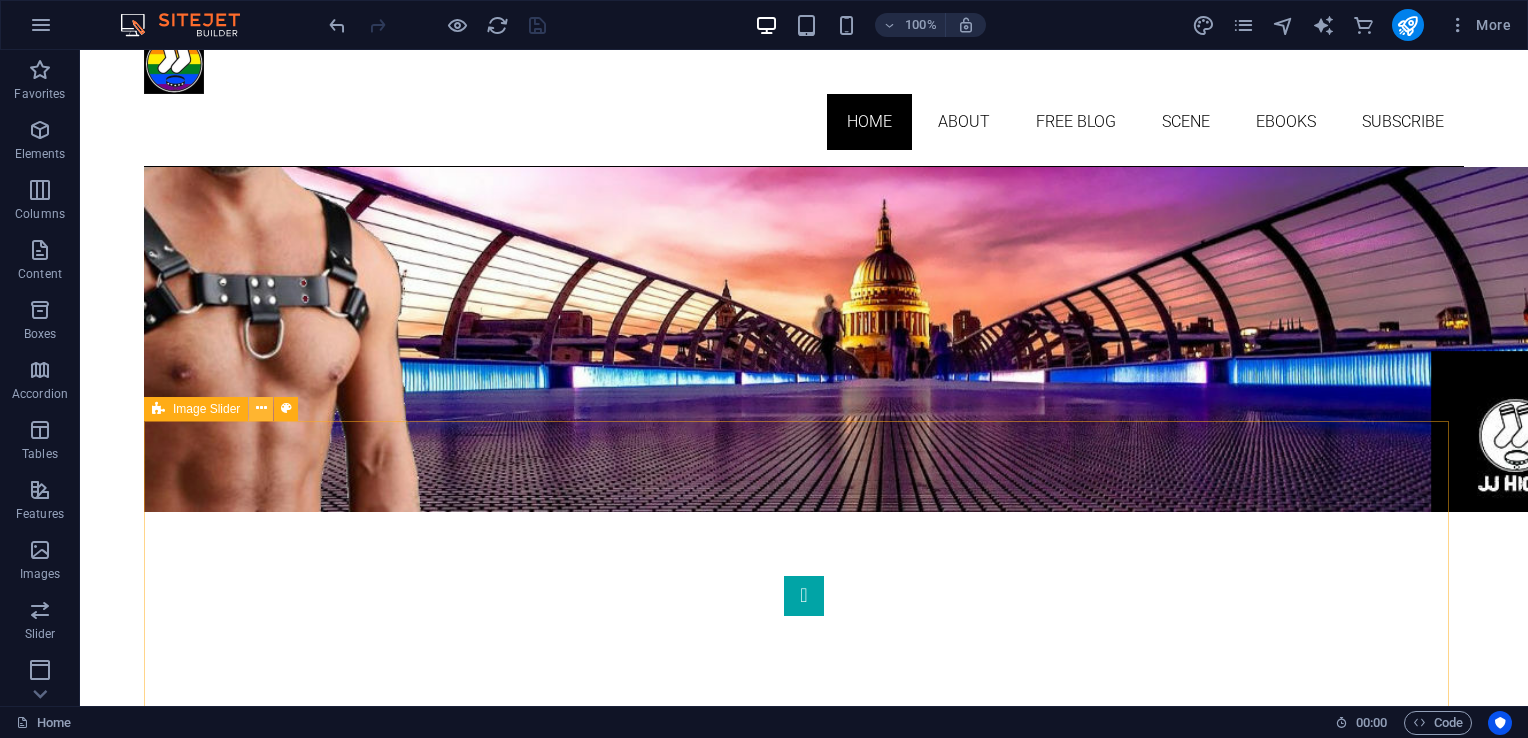 click at bounding box center [261, 409] 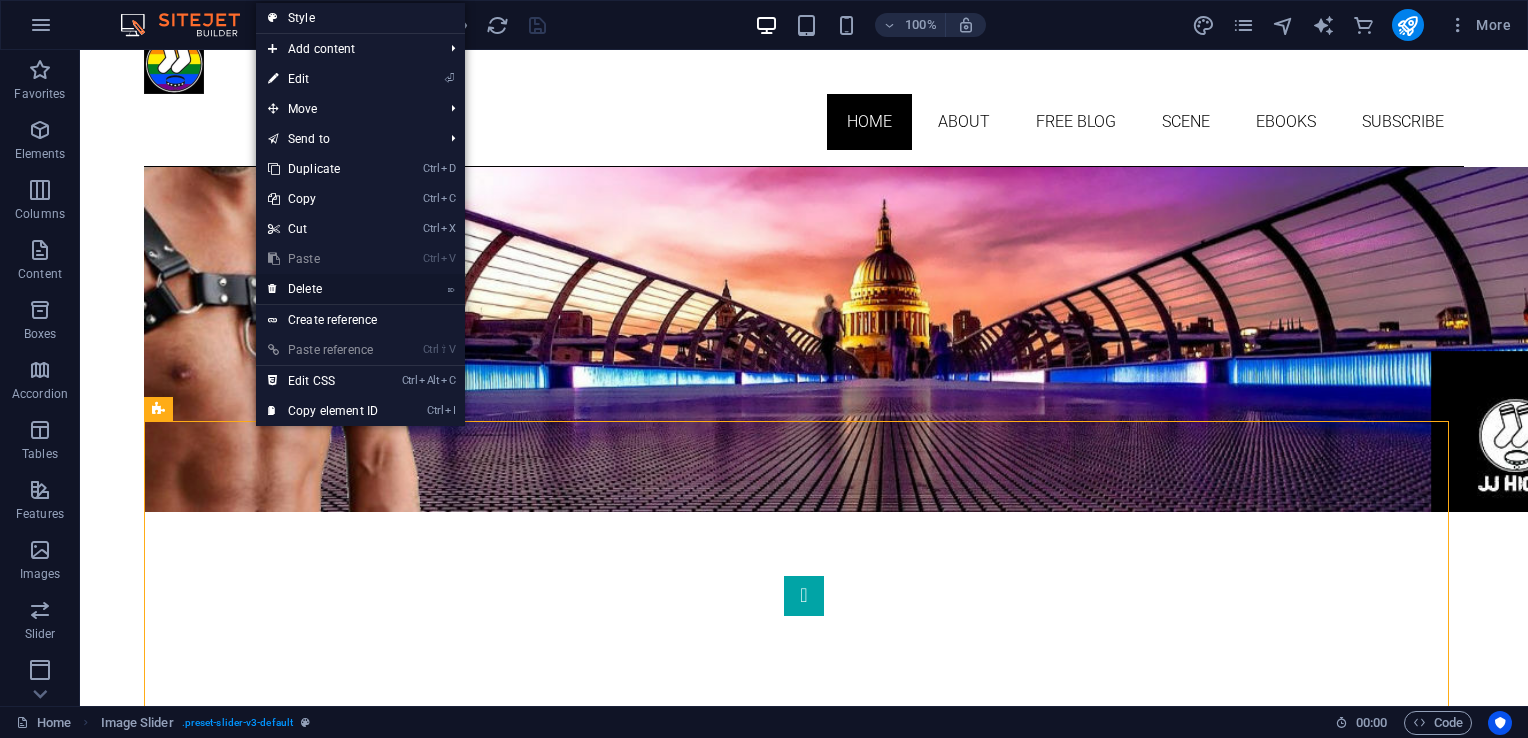 click on "⌦  Delete" at bounding box center (323, 289) 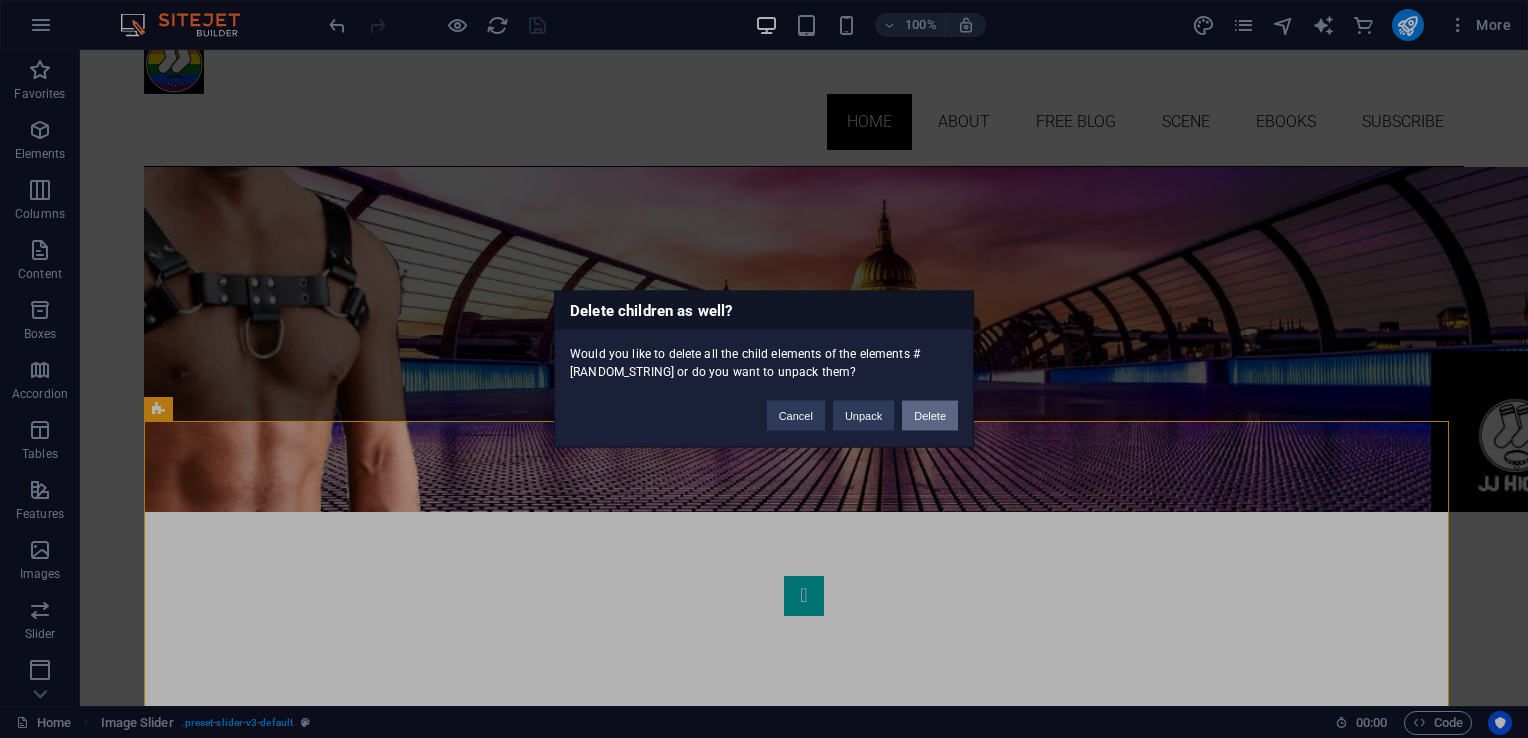 click on "Delete" at bounding box center (930, 416) 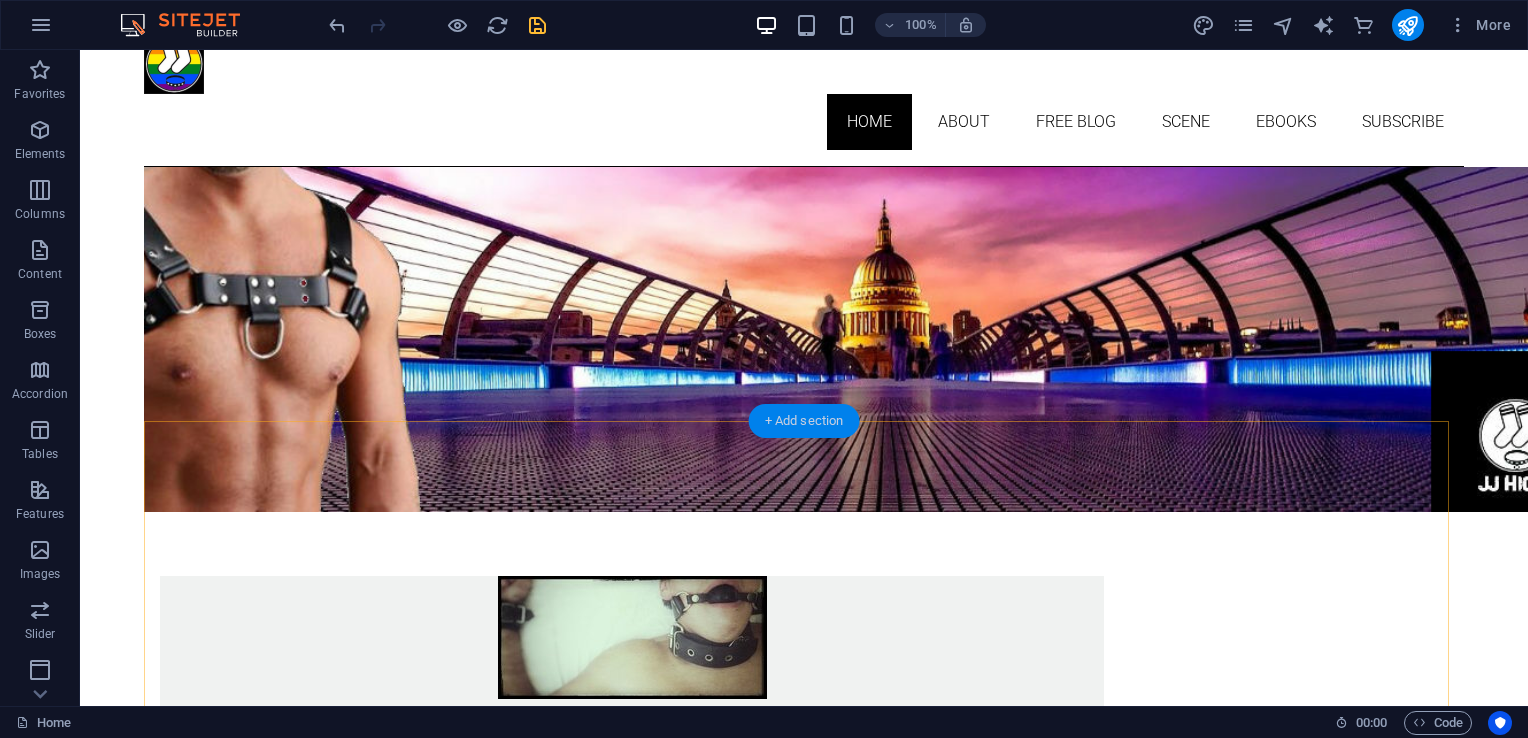 click on "+ Add section" at bounding box center [804, 421] 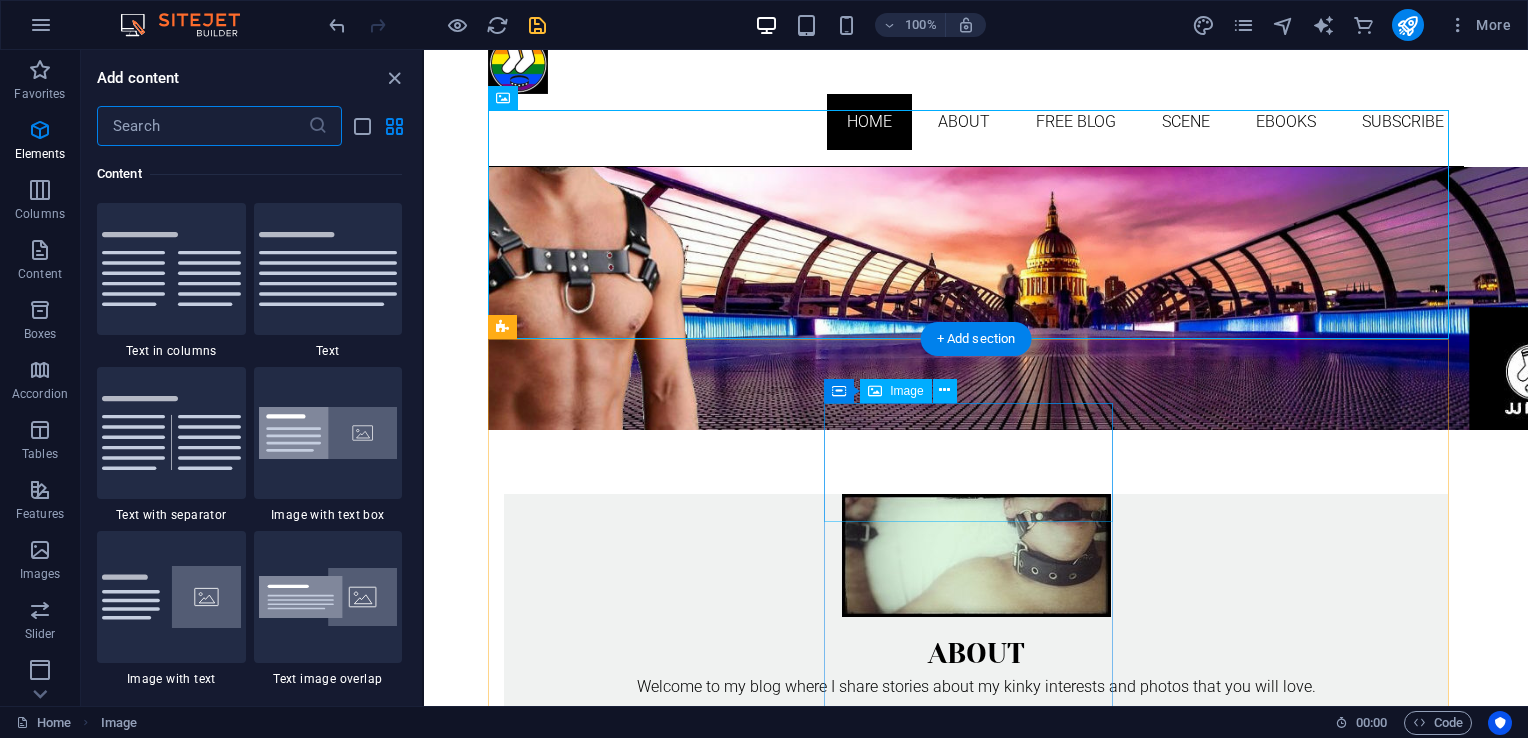 scroll, scrollTop: 3663, scrollLeft: 0, axis: vertical 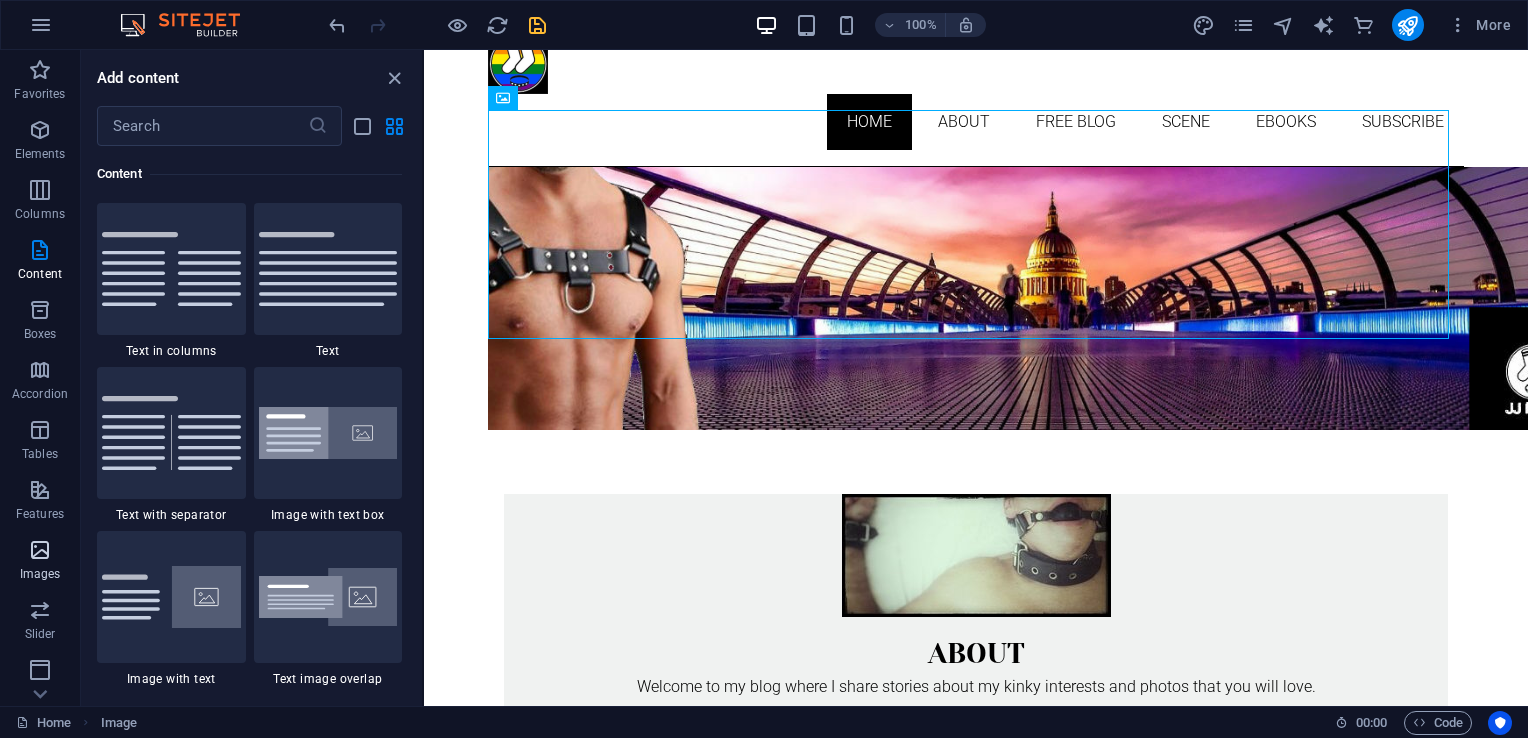 click on "Images" at bounding box center (40, 574) 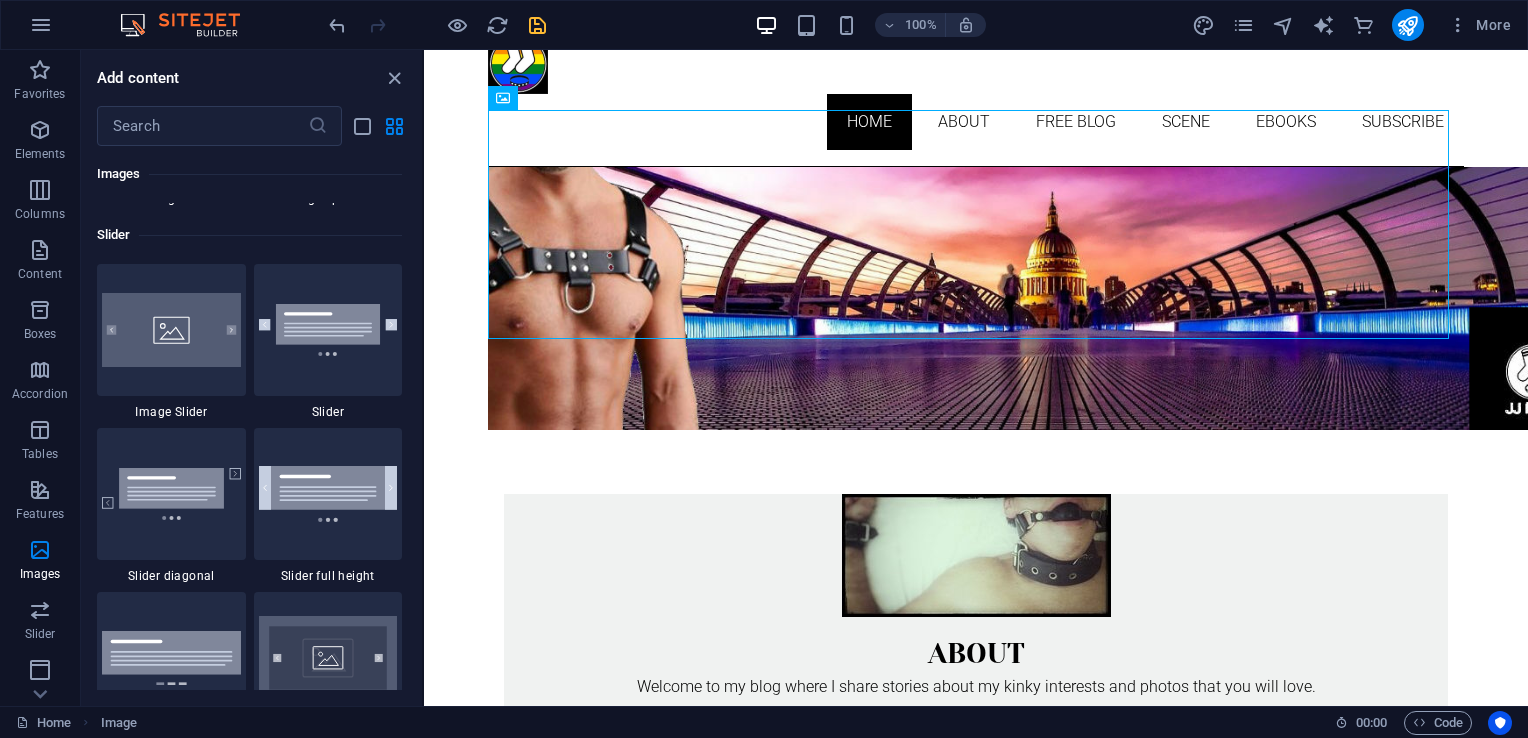 scroll, scrollTop: 11427, scrollLeft: 0, axis: vertical 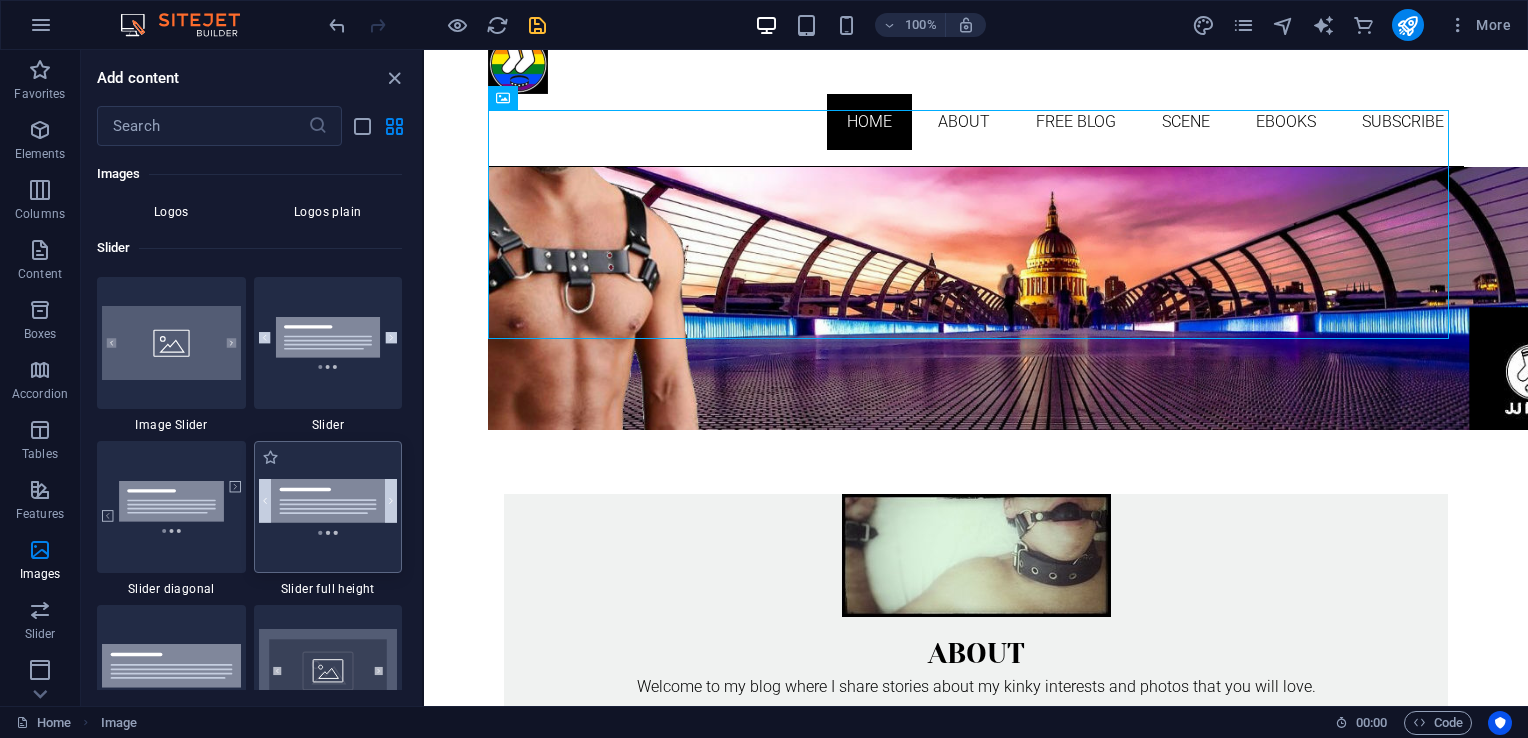 click at bounding box center (328, 506) 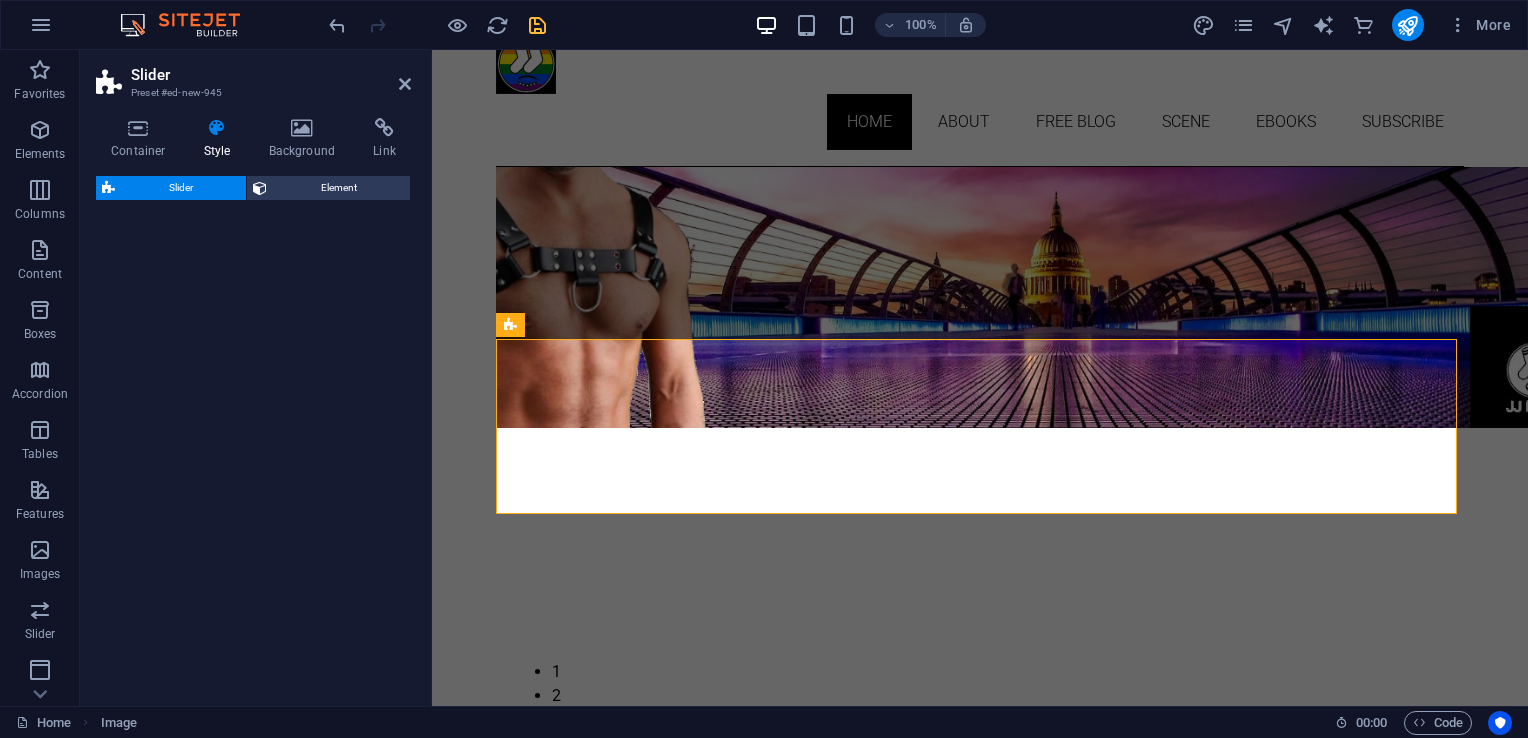 select on "rem" 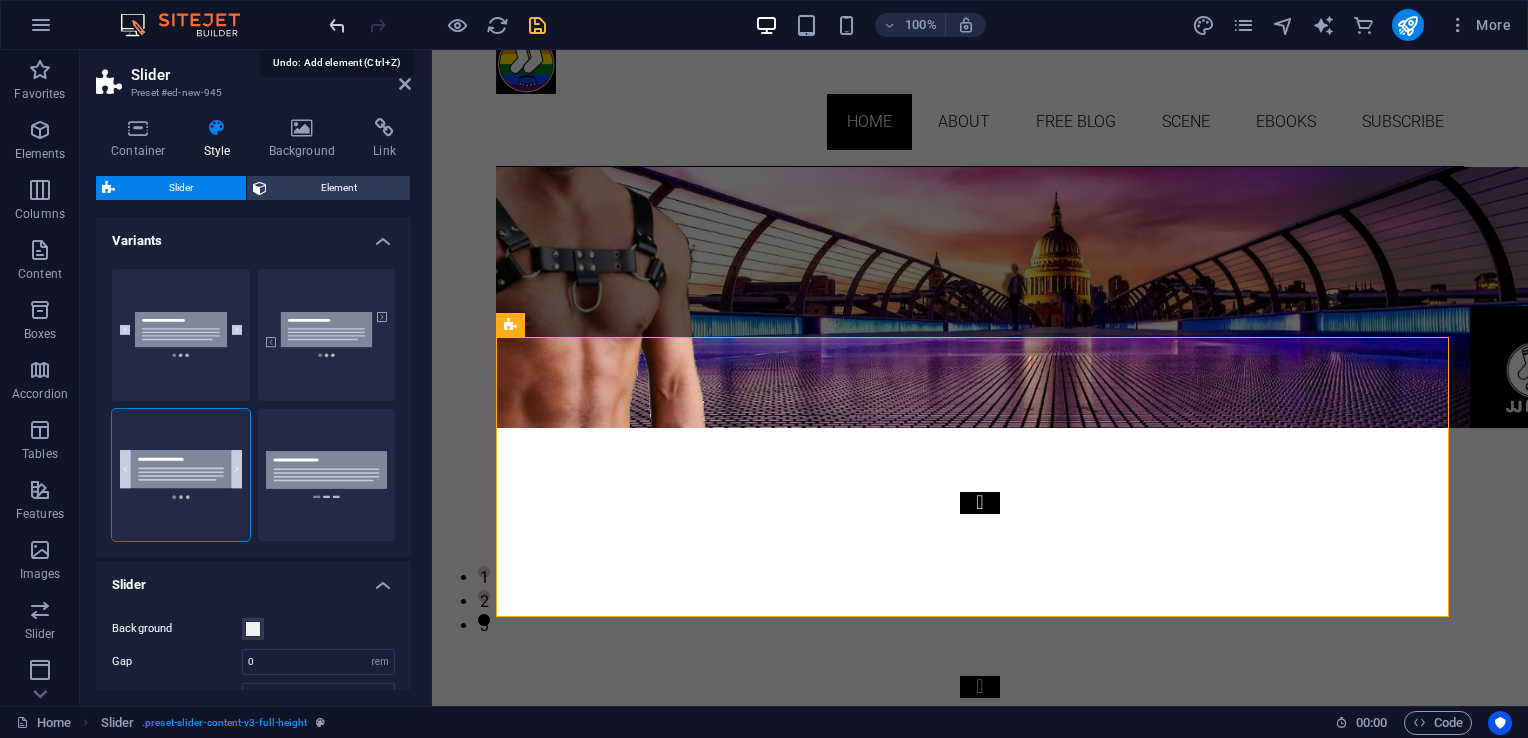 click at bounding box center (337, 25) 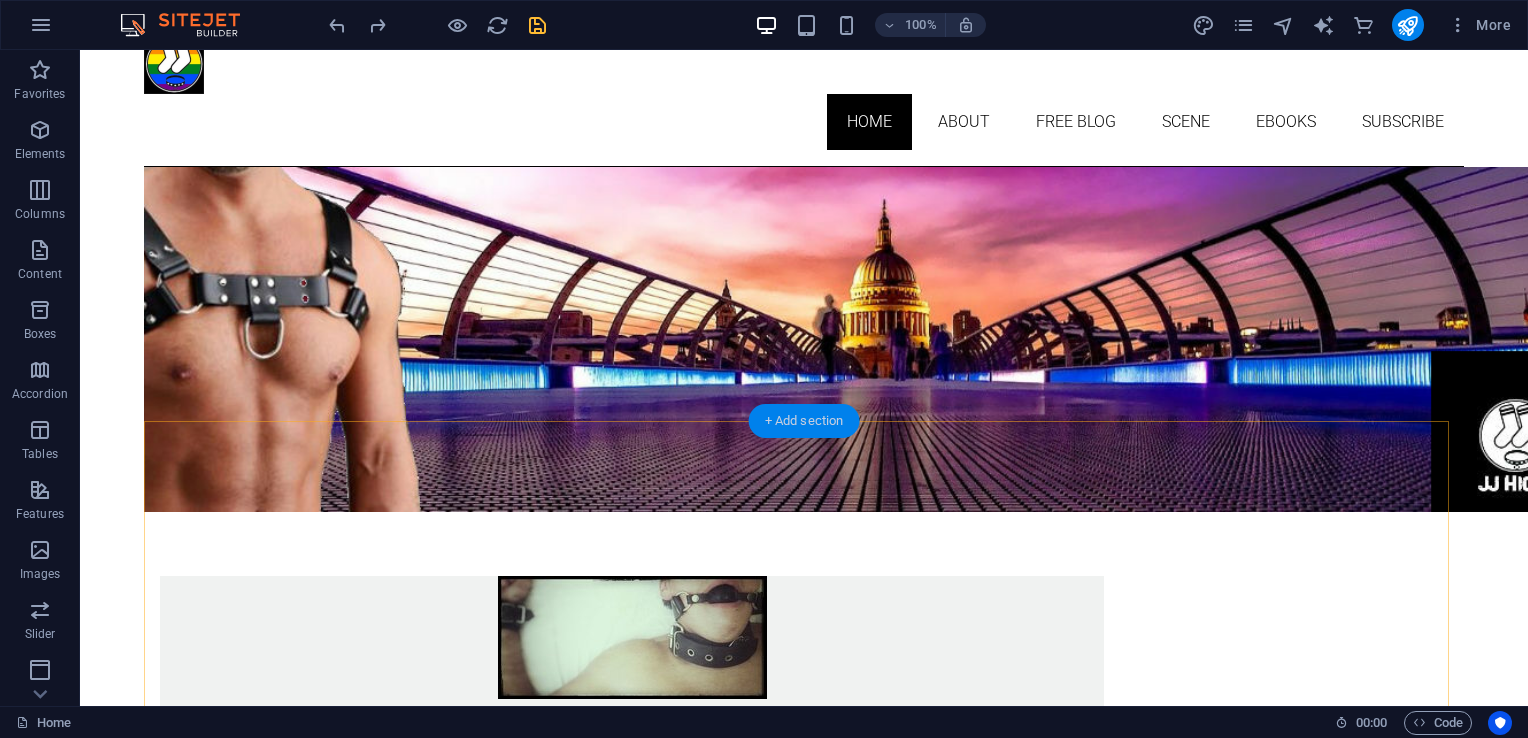 click on "+ Add section" at bounding box center (804, 421) 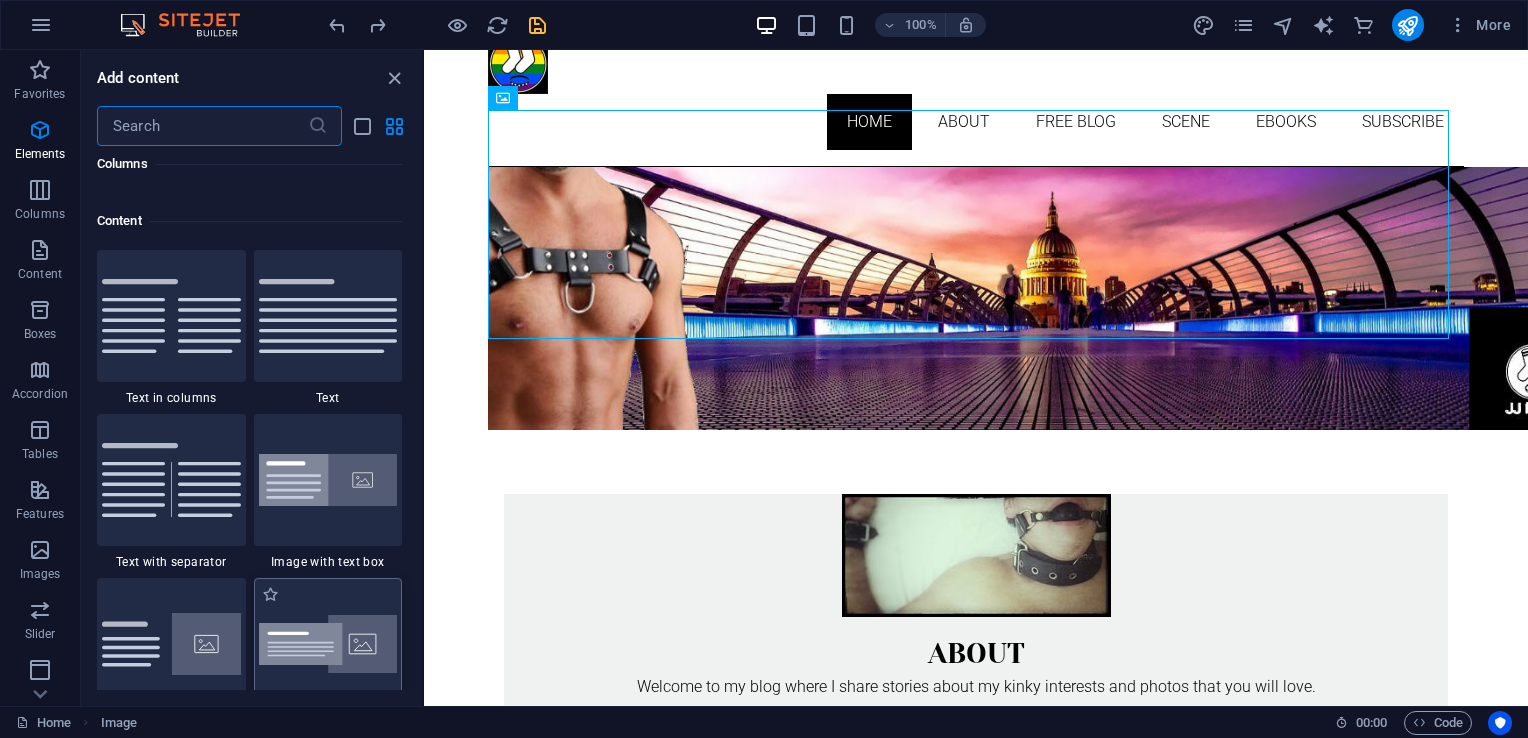 scroll, scrollTop: 3663, scrollLeft: 0, axis: vertical 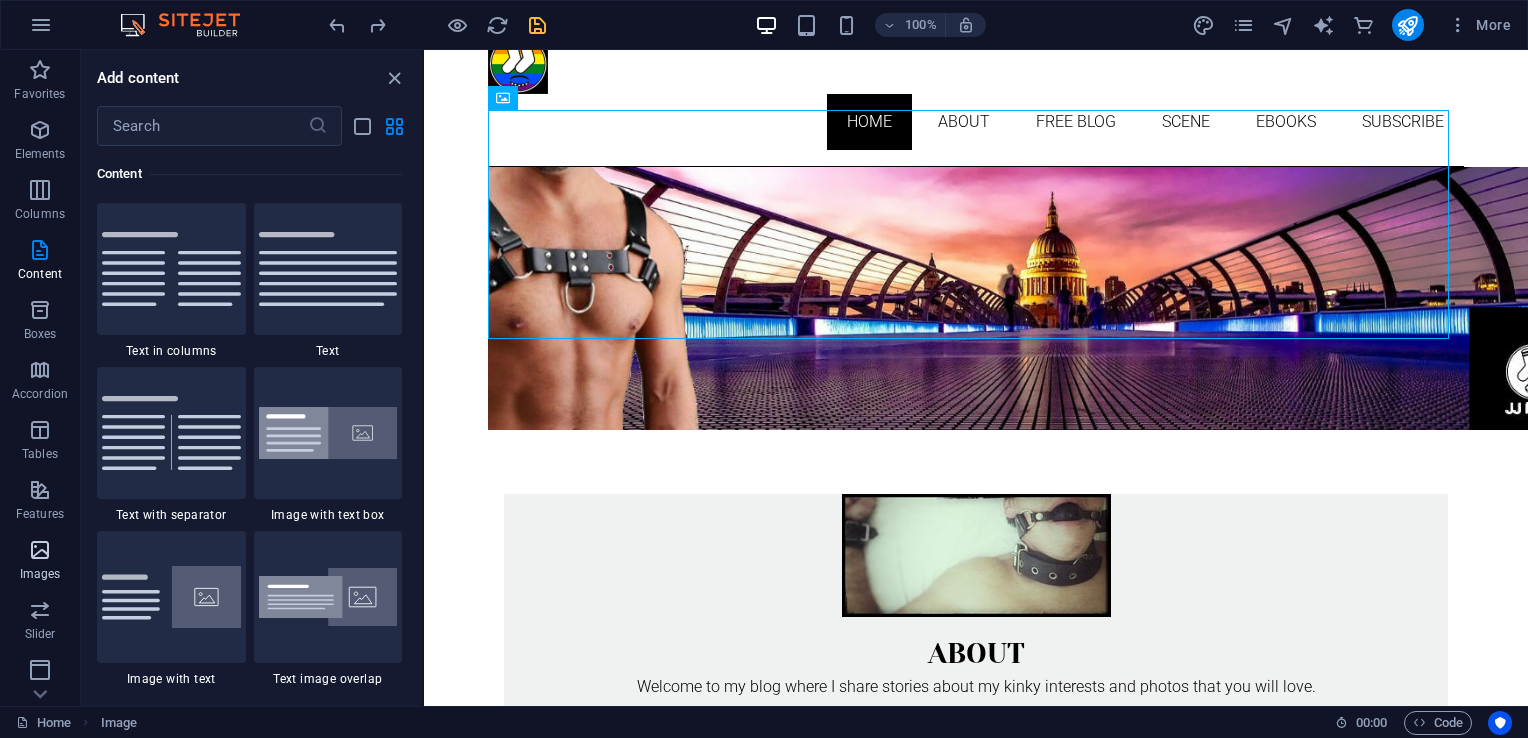 click at bounding box center (40, 550) 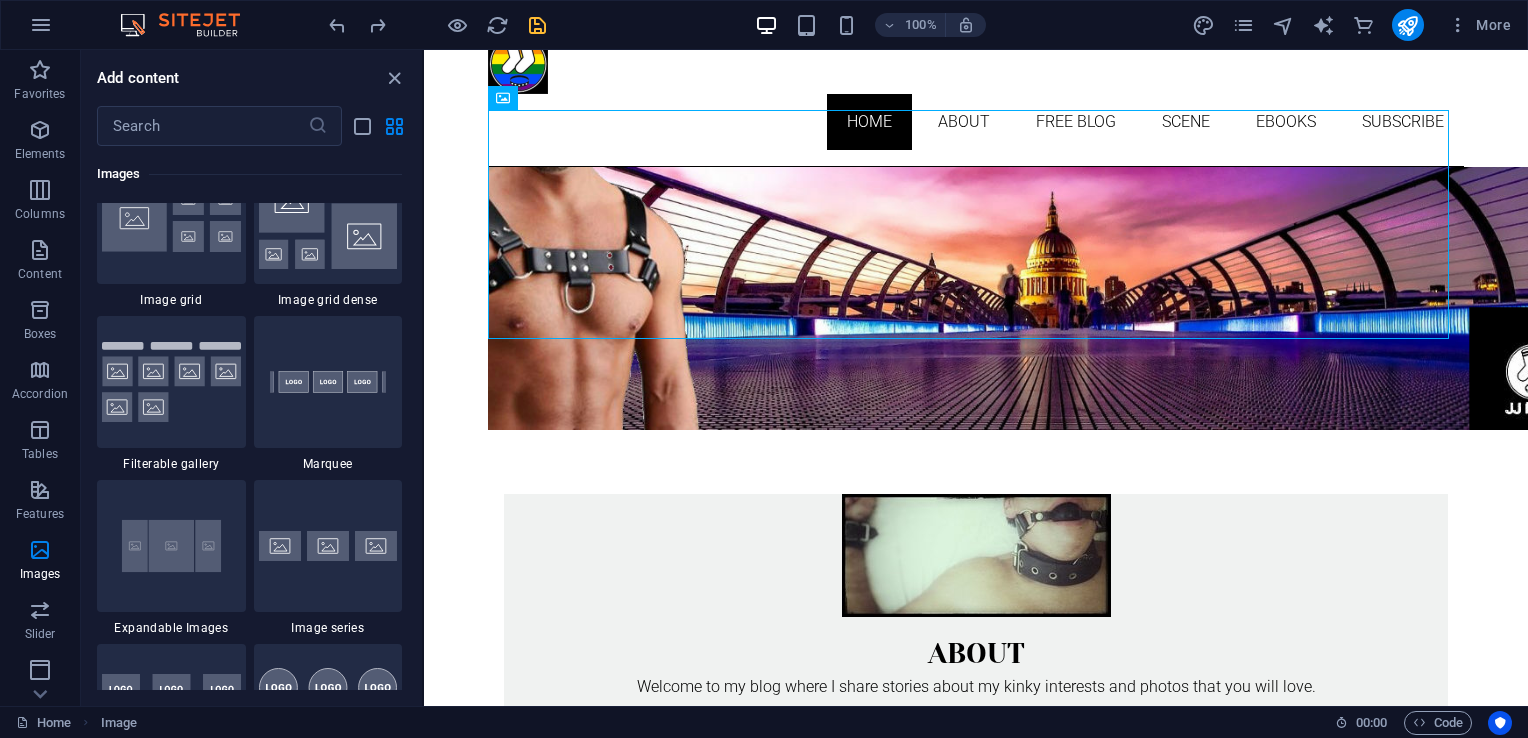 scroll, scrollTop: 10708, scrollLeft: 0, axis: vertical 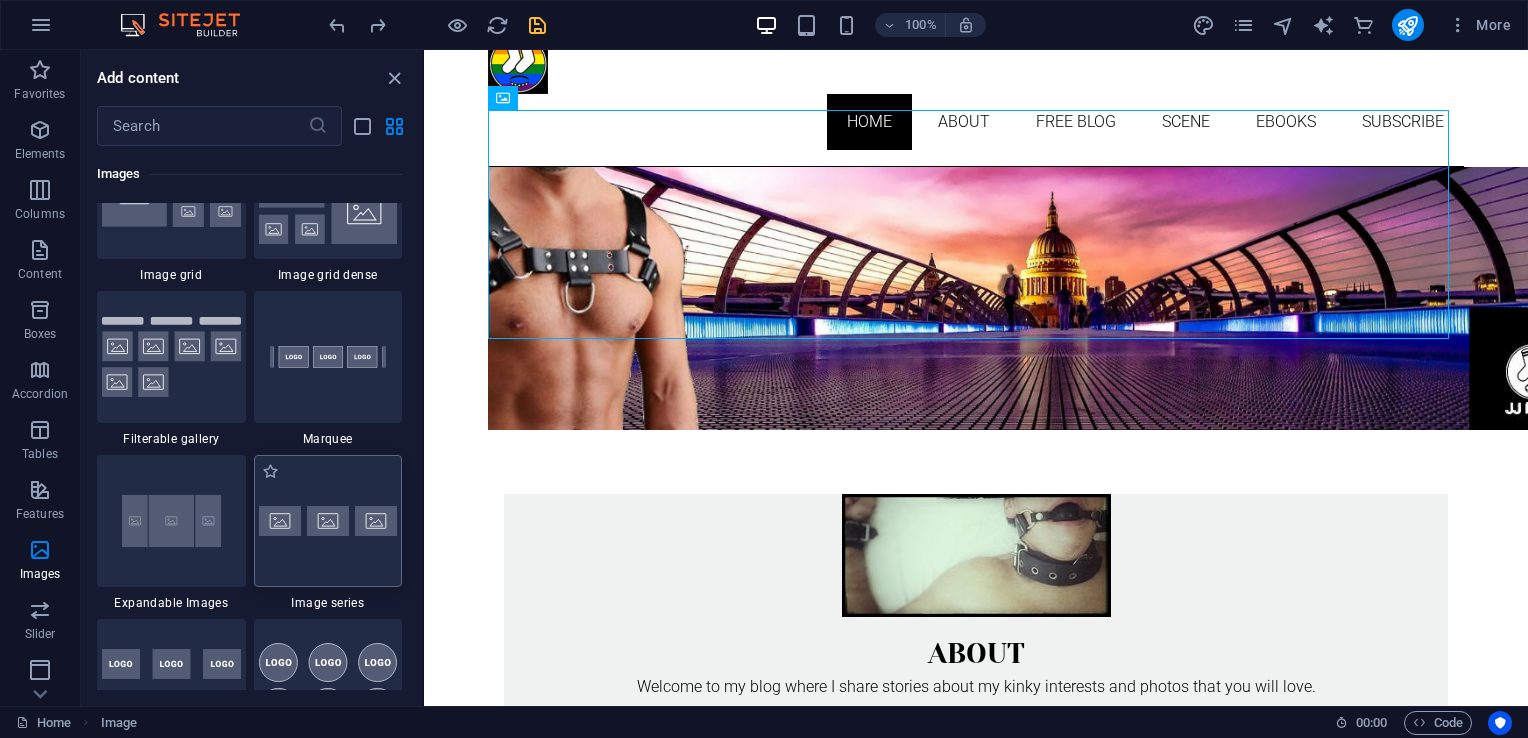 click at bounding box center (328, 521) 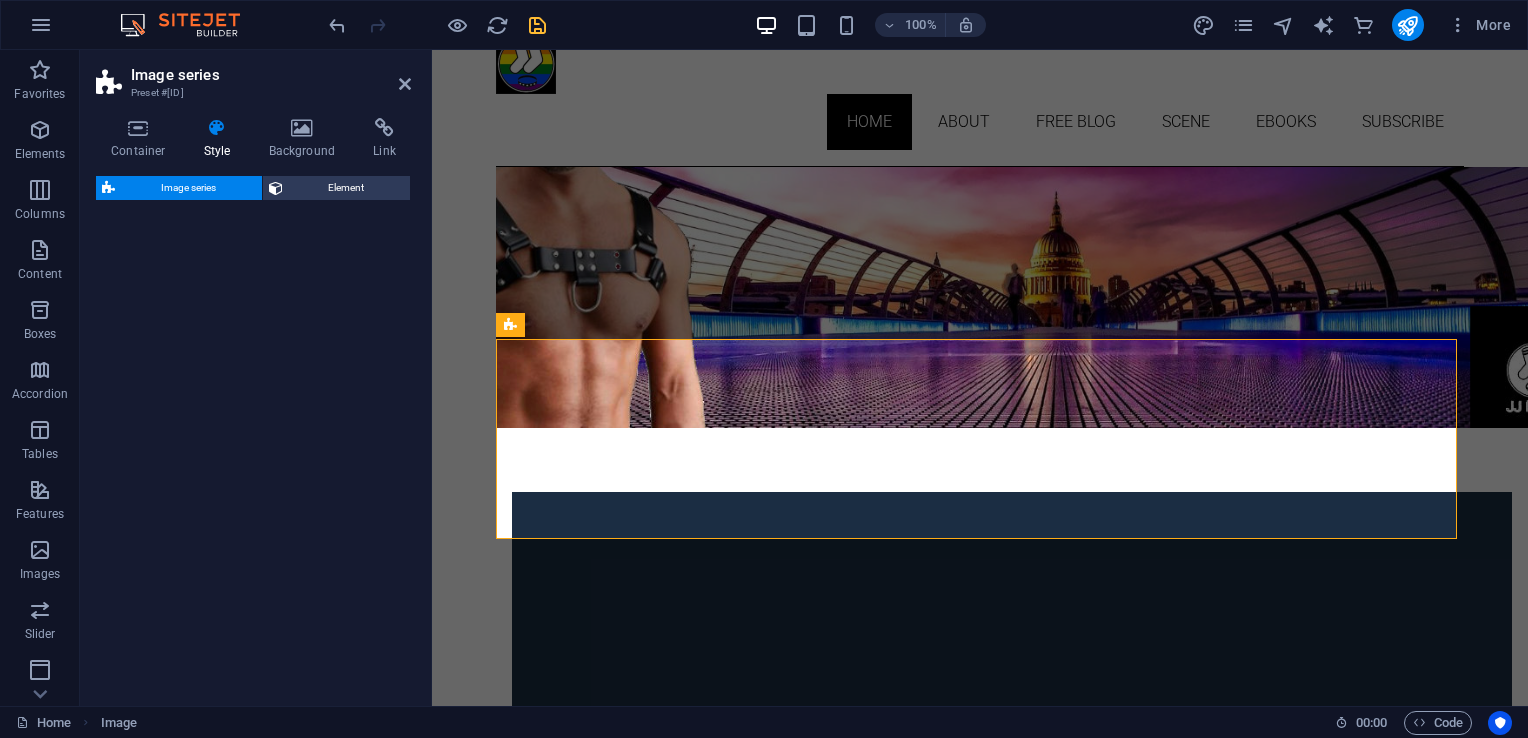 select on "rem" 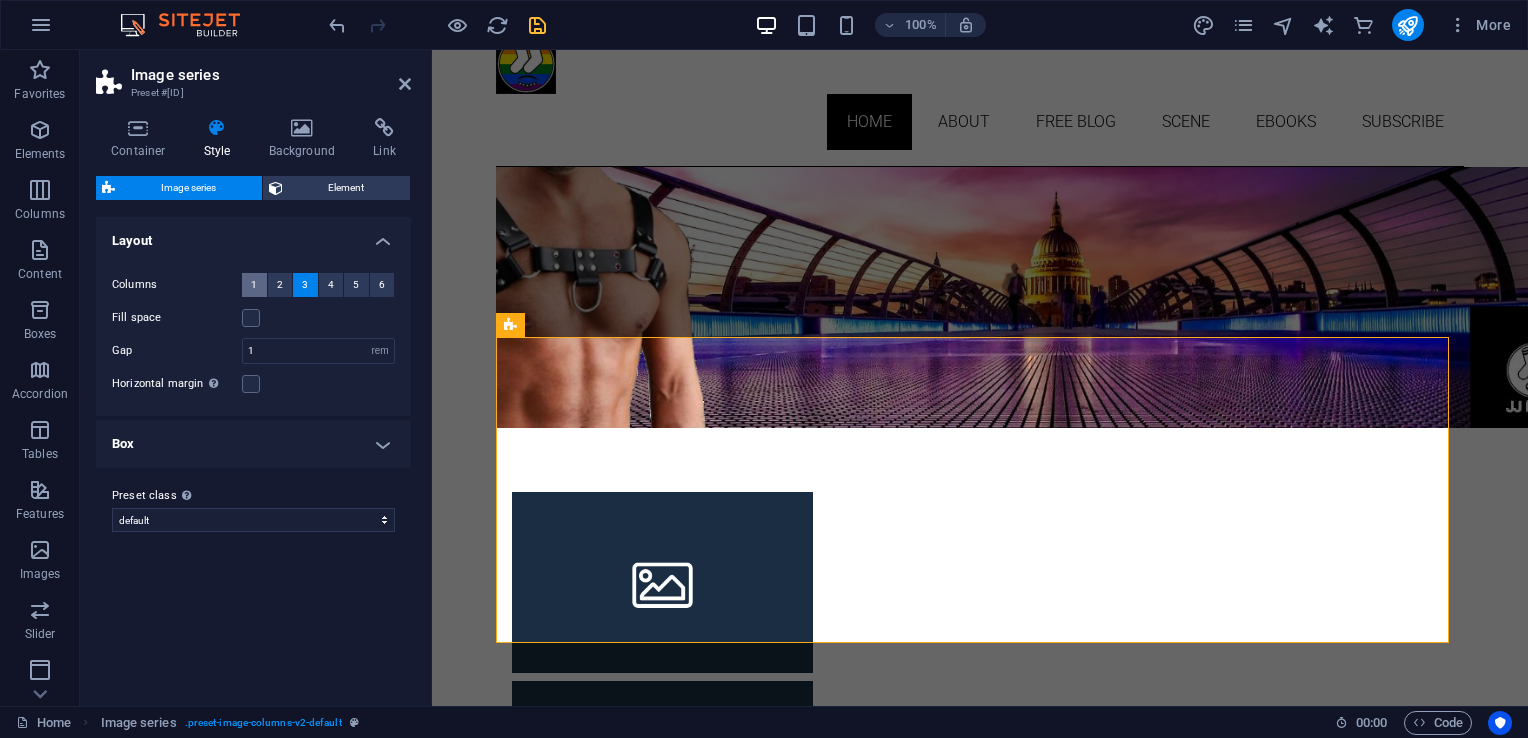 click on "1" at bounding box center (254, 285) 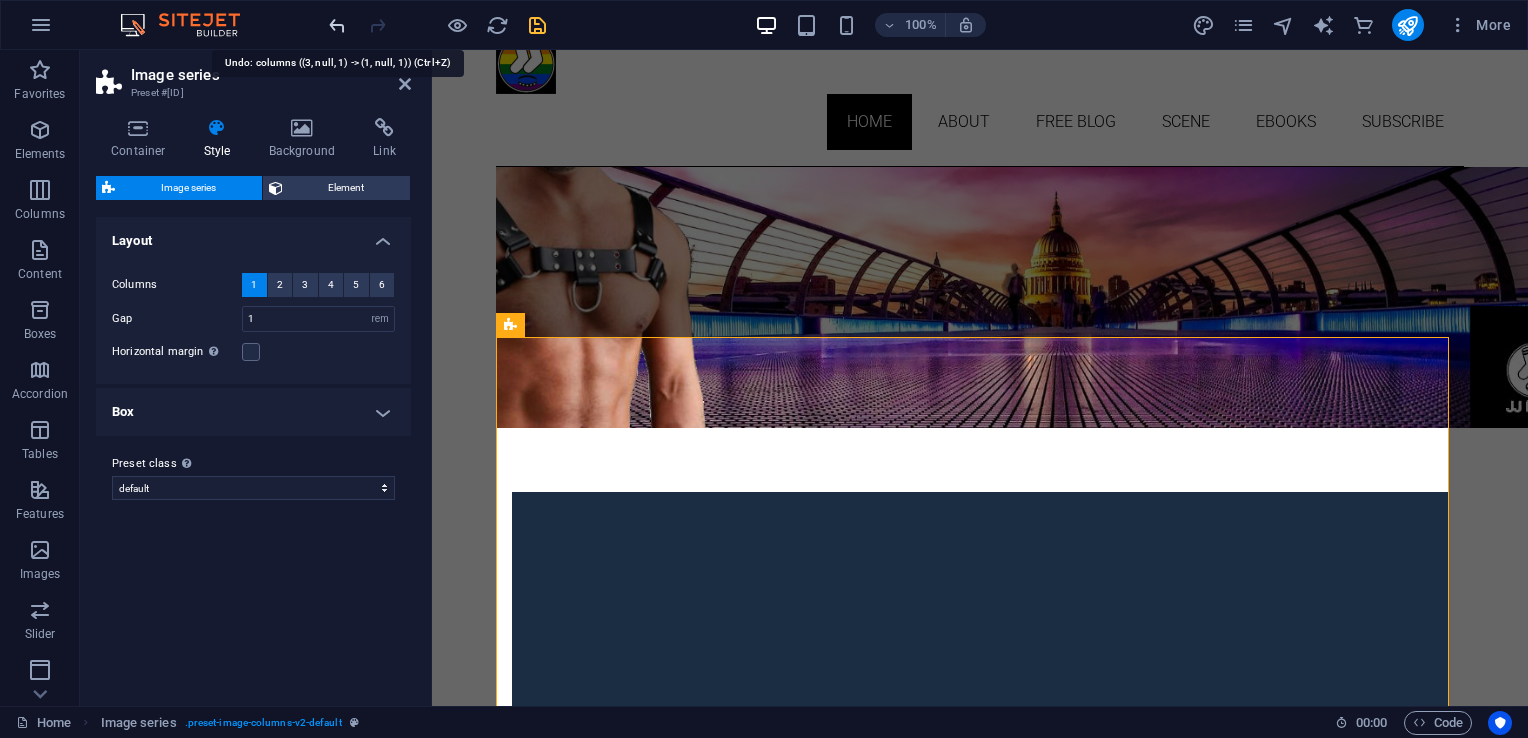 click at bounding box center [337, 25] 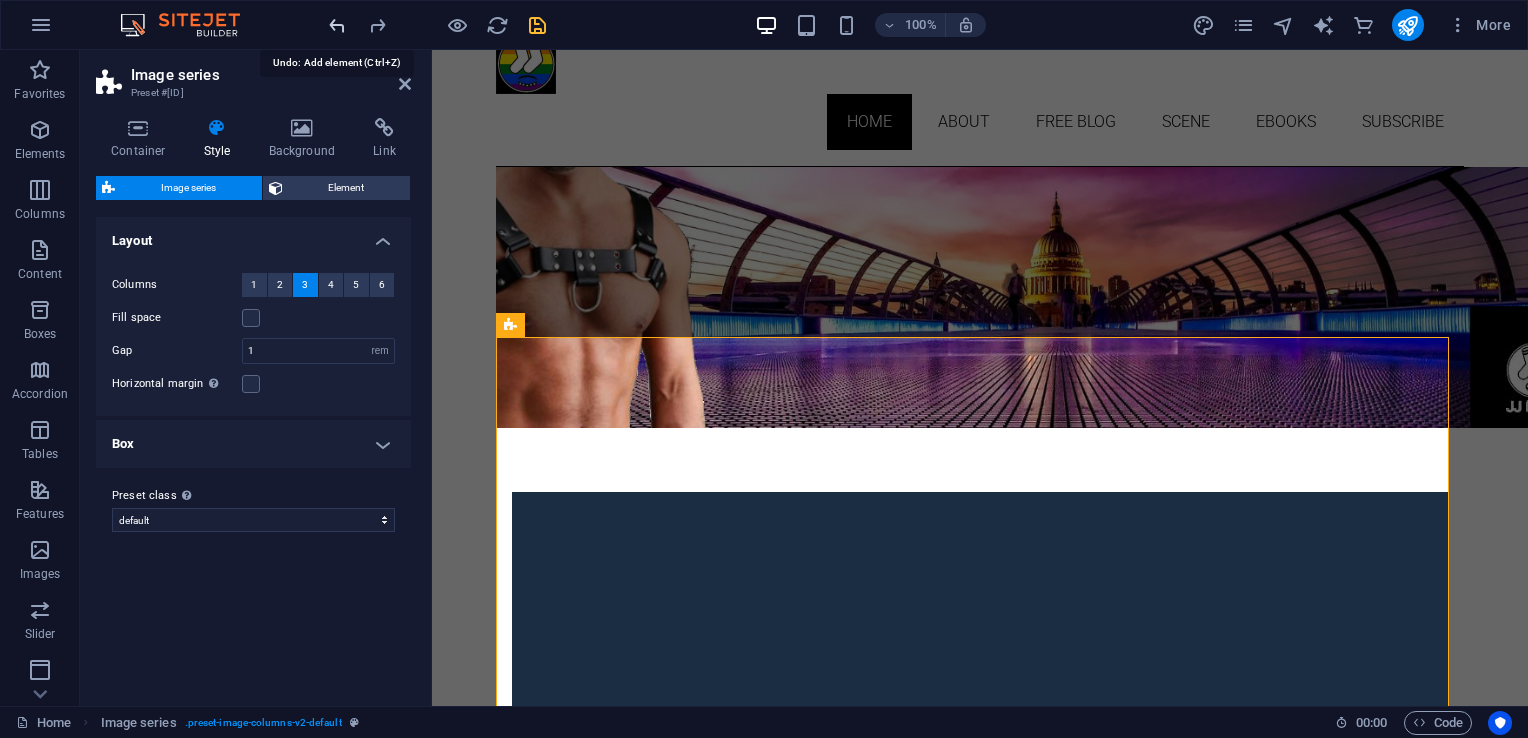 click at bounding box center (337, 25) 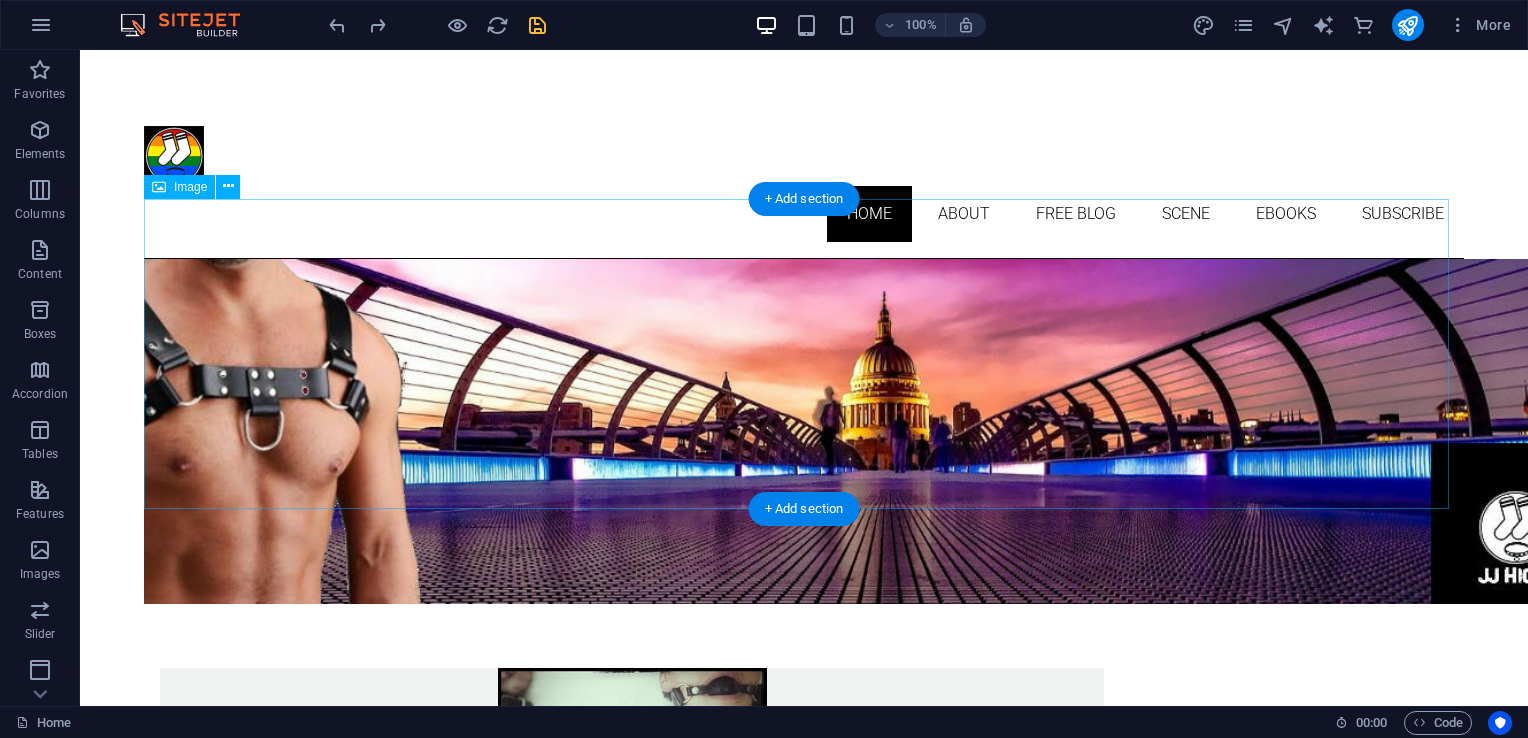 scroll, scrollTop: 0, scrollLeft: 0, axis: both 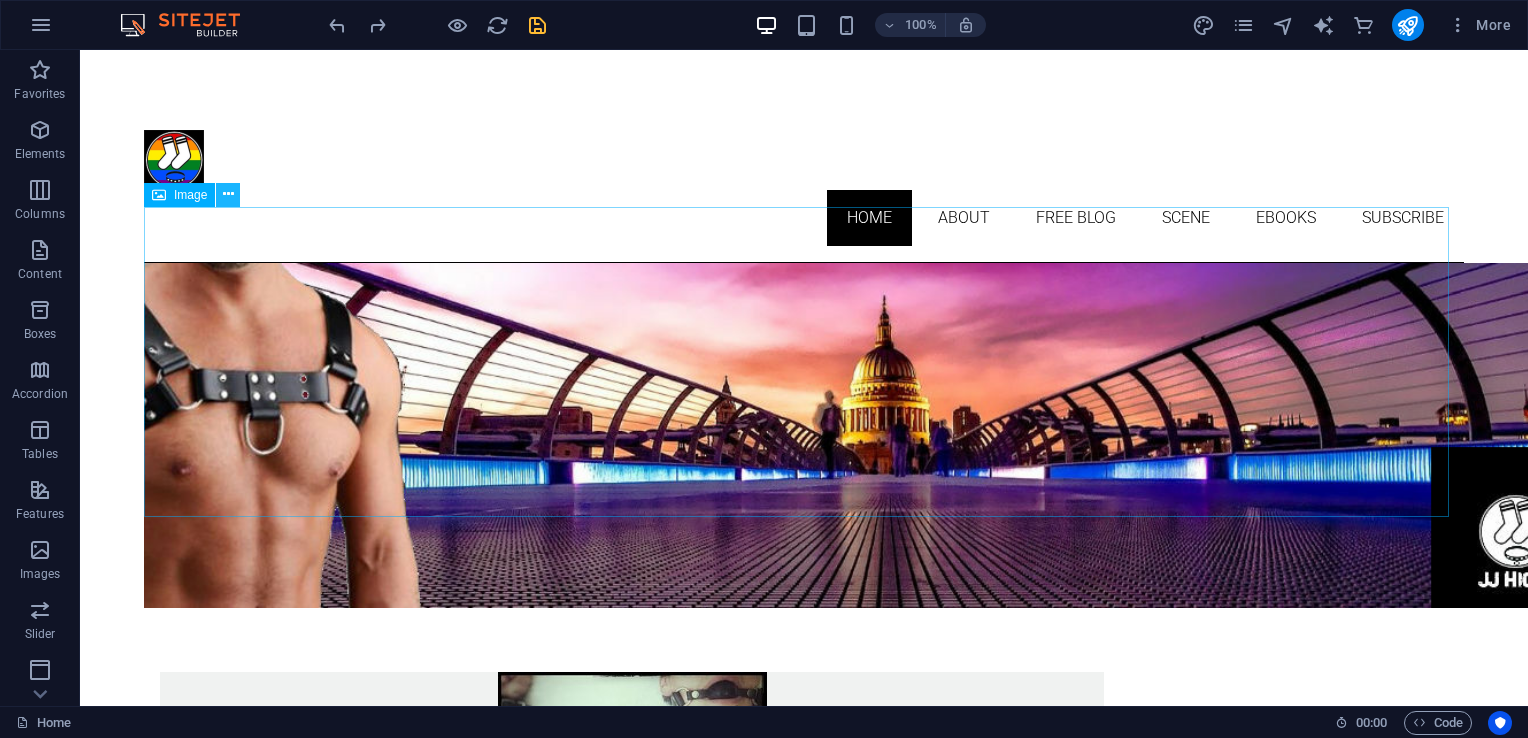 click at bounding box center [228, 194] 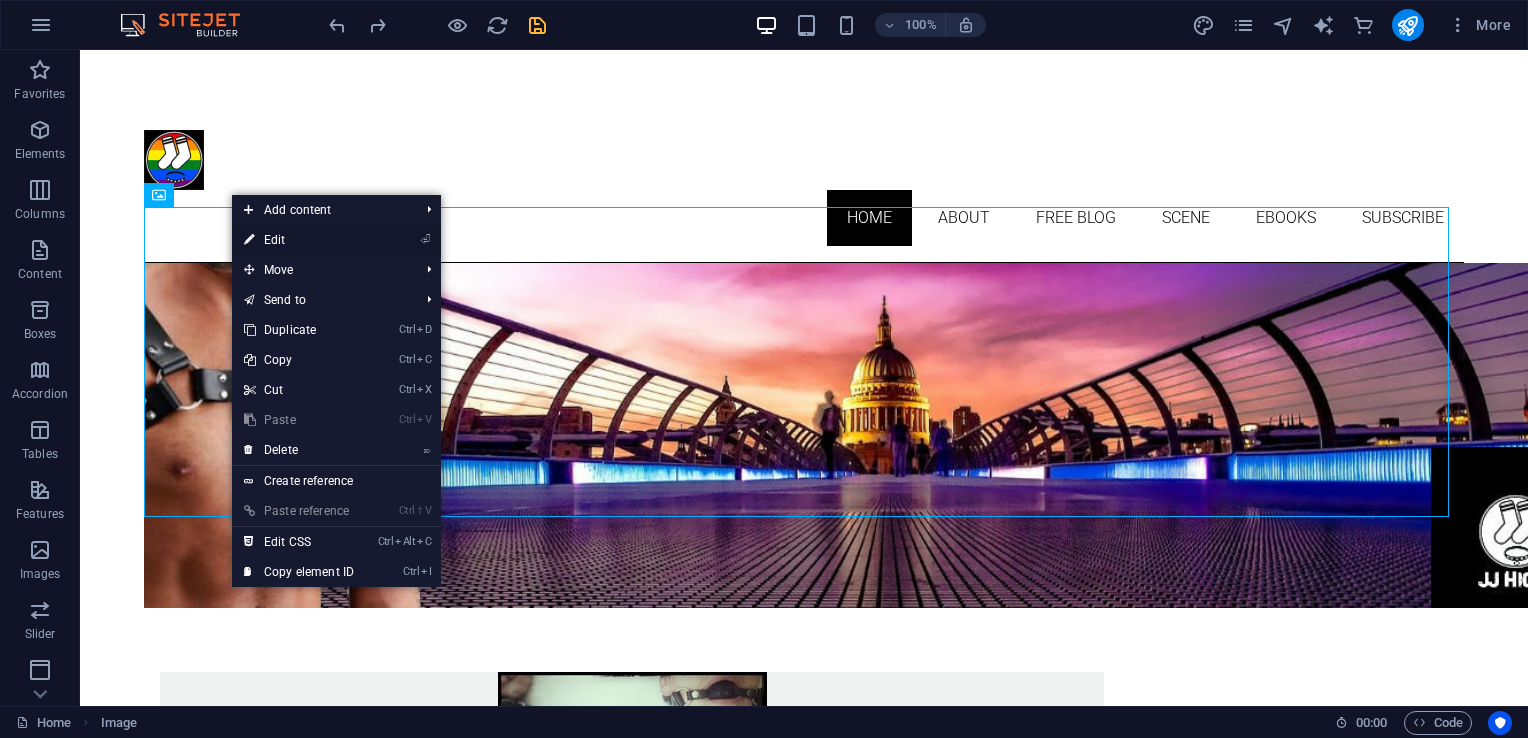 click on "⏎  Edit" at bounding box center (299, 240) 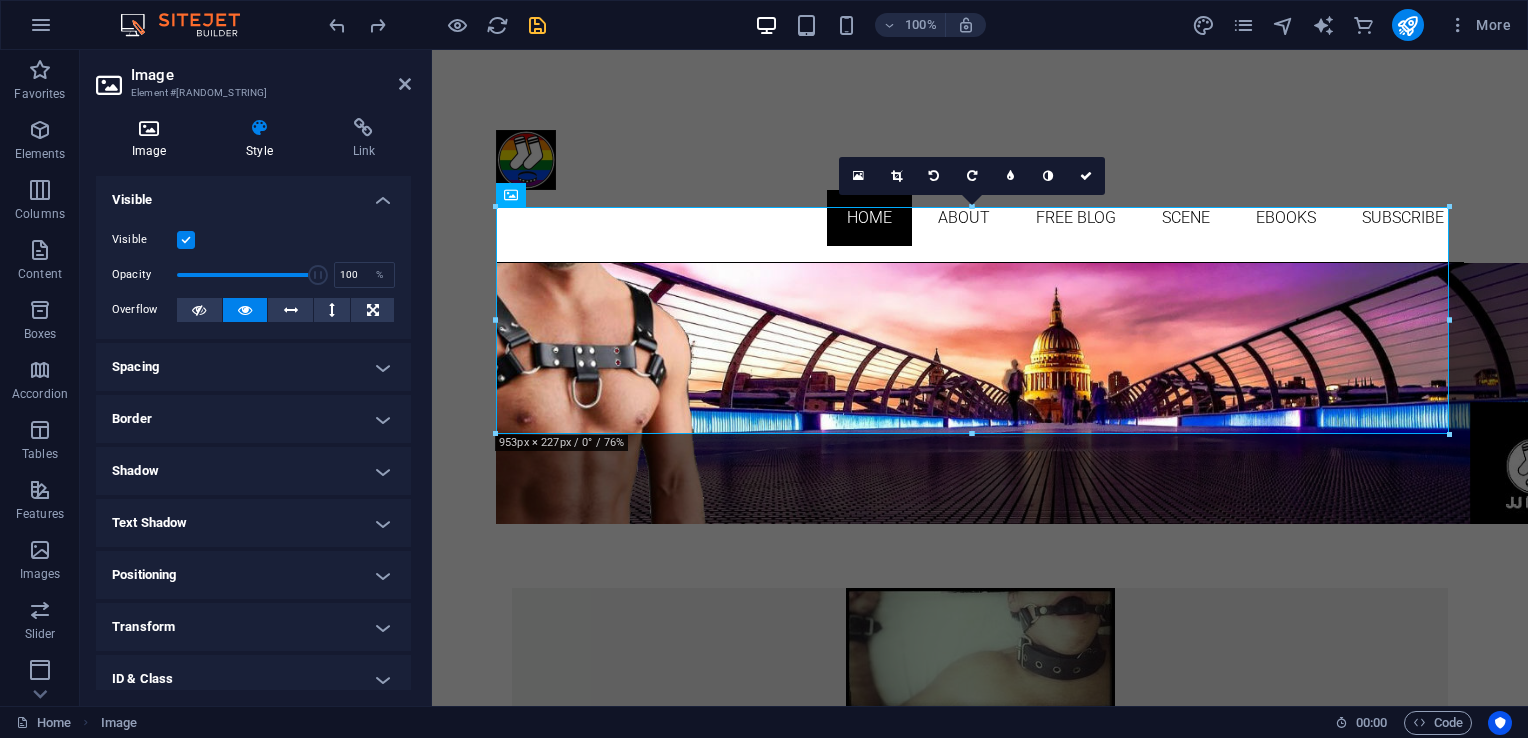 click at bounding box center (149, 128) 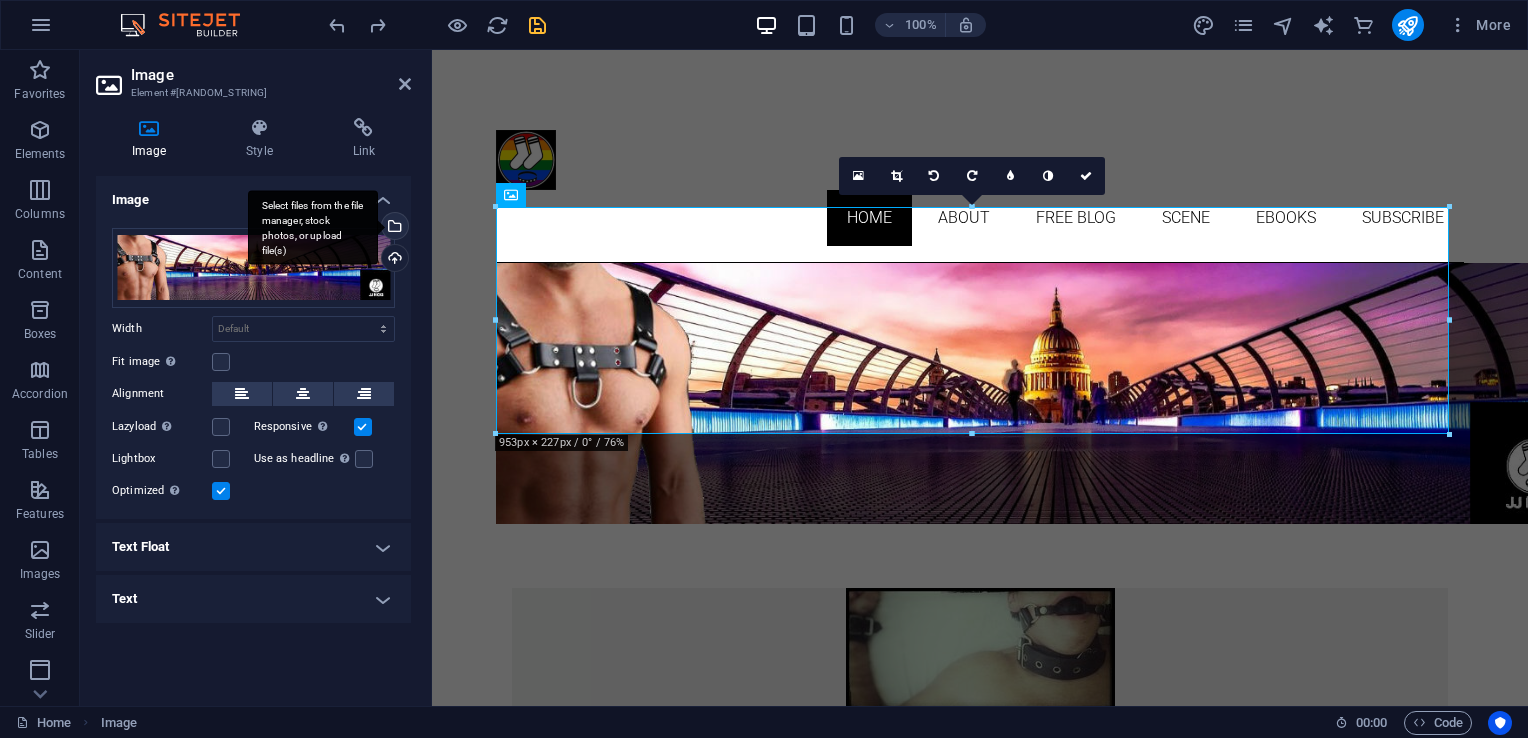 click on "Select files from the file manager, stock photos, or upload file(s)" at bounding box center (393, 228) 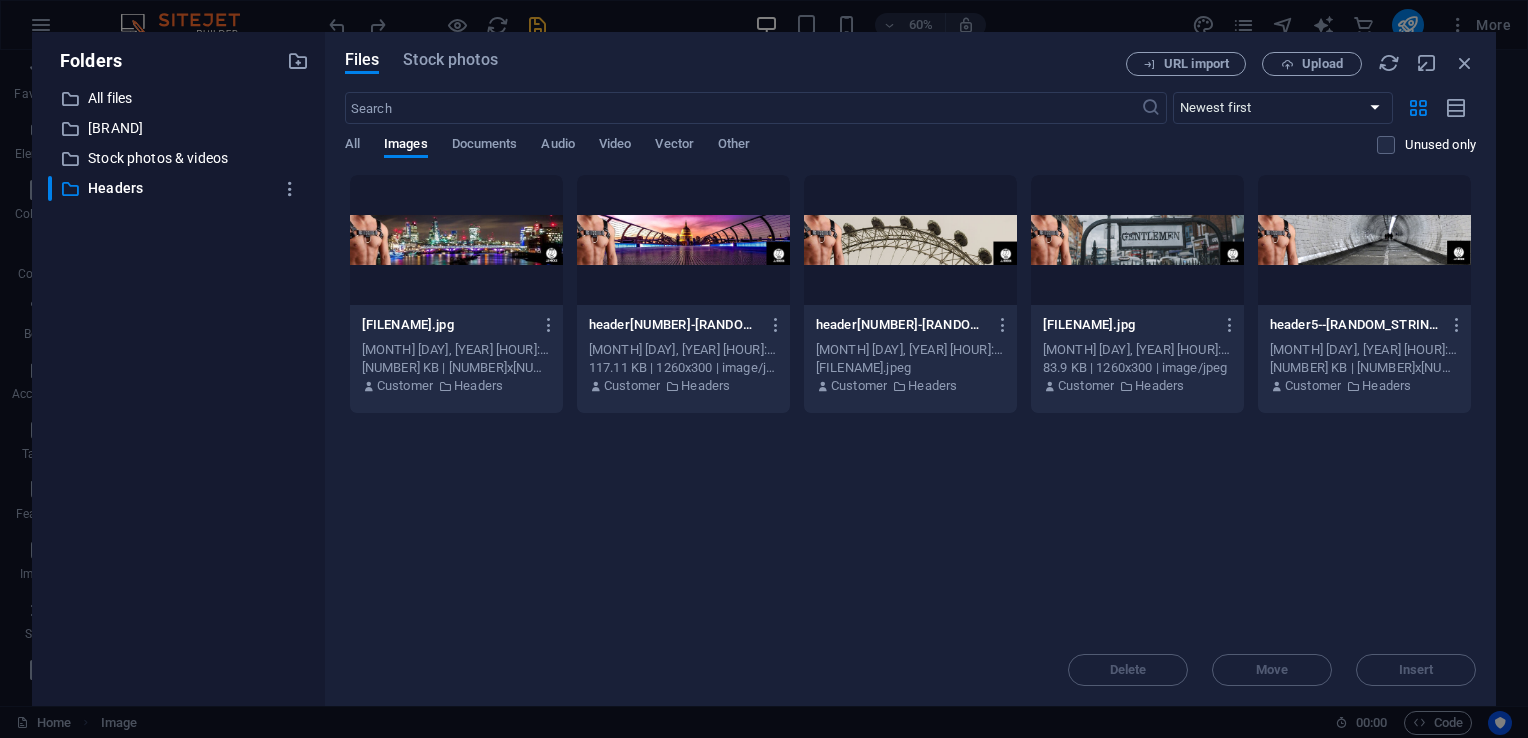 click at bounding box center [1137, 240] 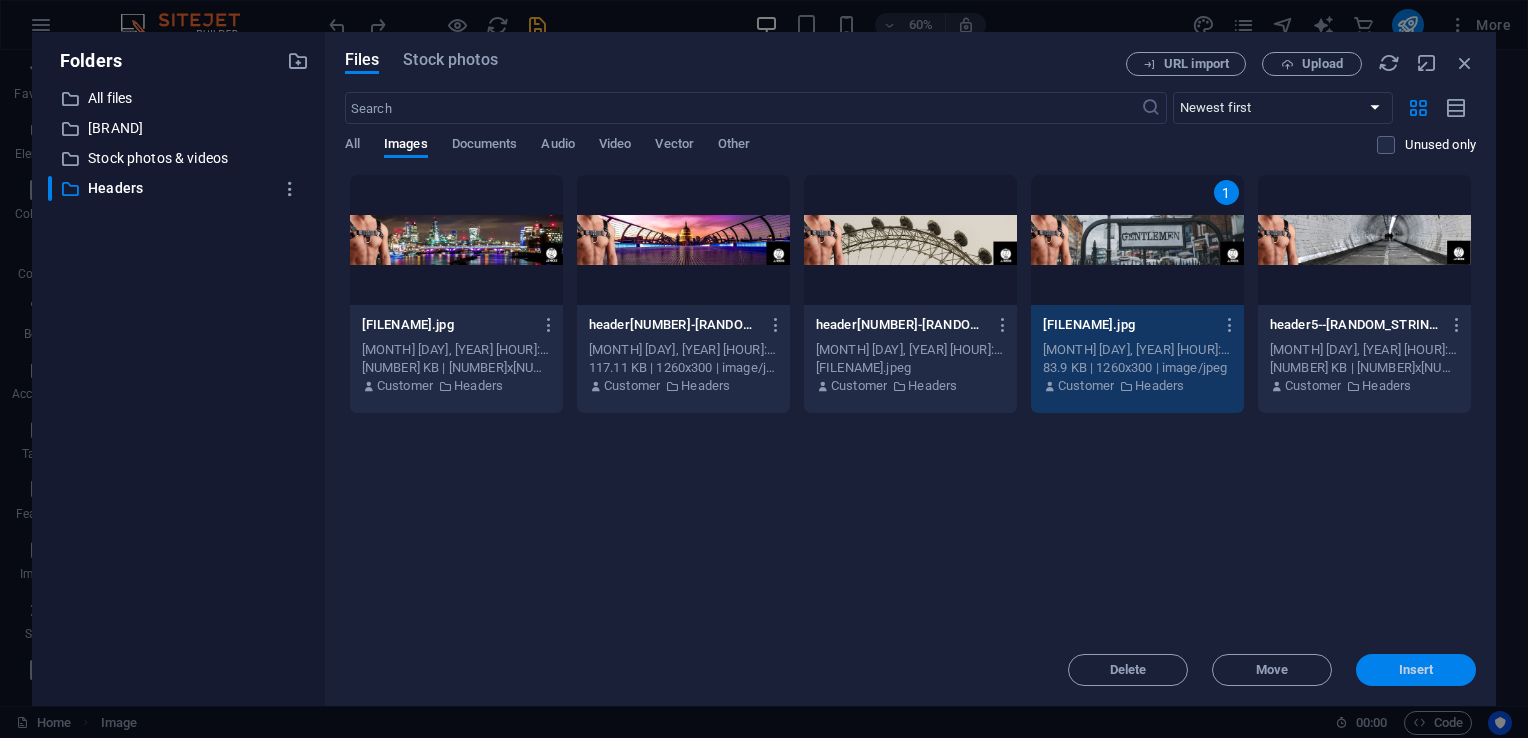 click on "Insert" at bounding box center [1416, 670] 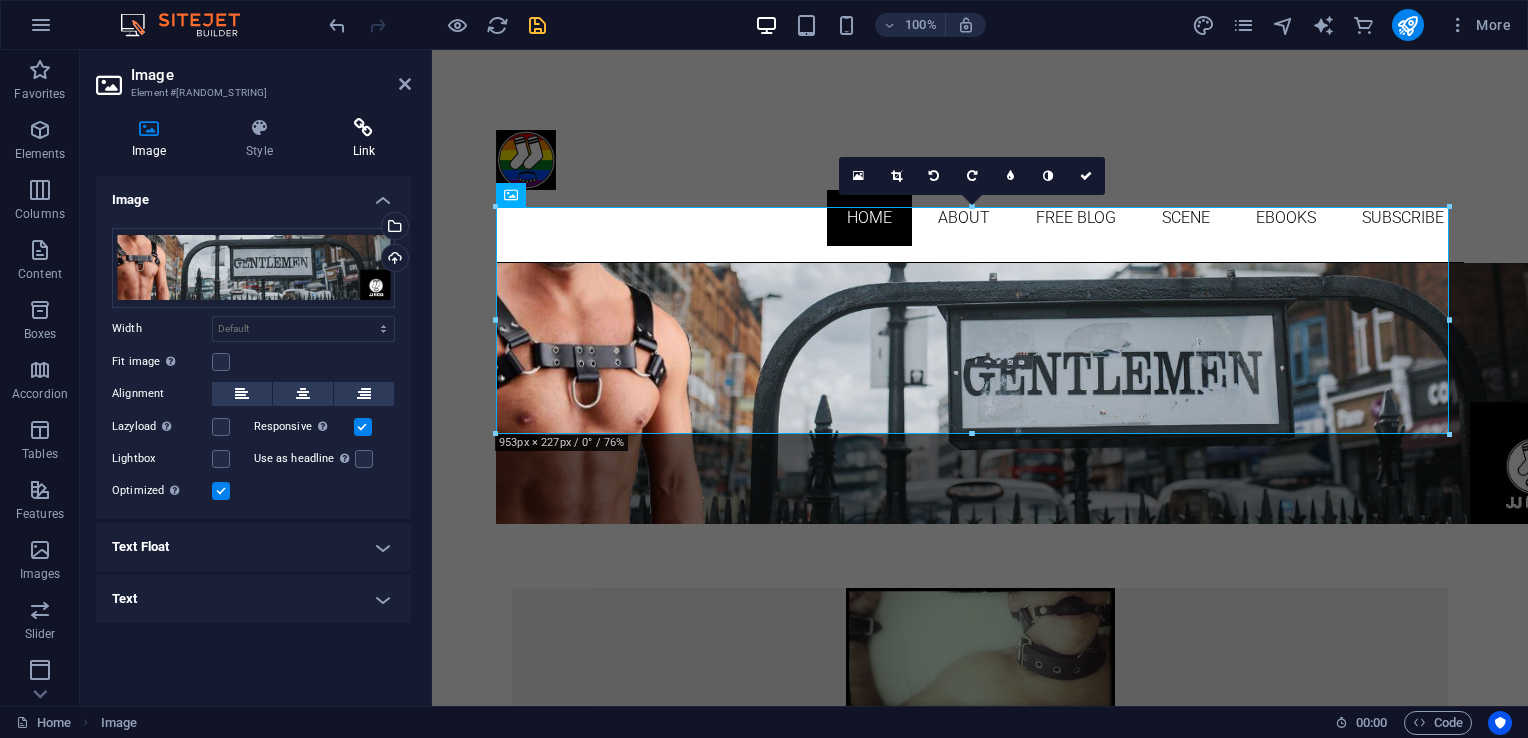 click on "Link" at bounding box center [364, 139] 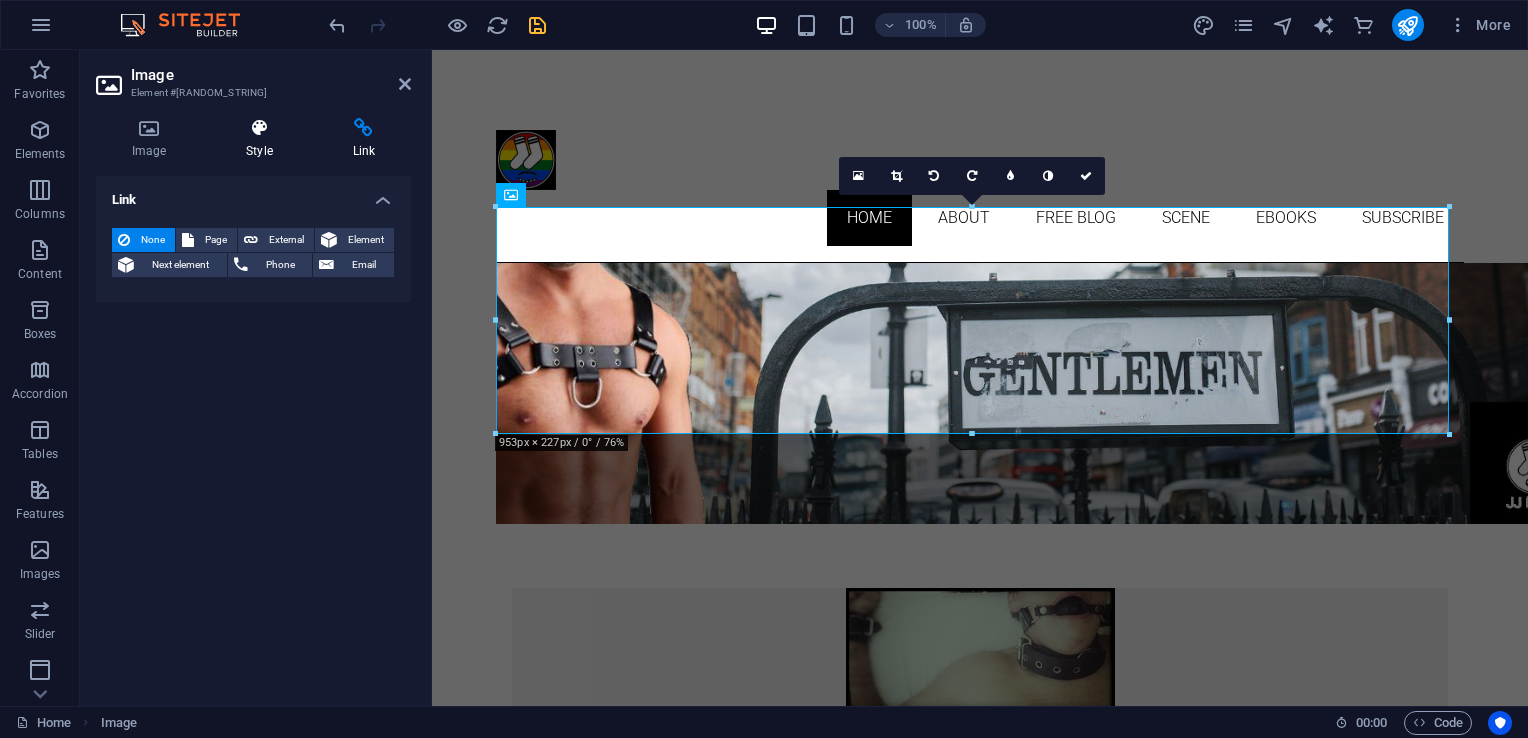 click at bounding box center (259, 128) 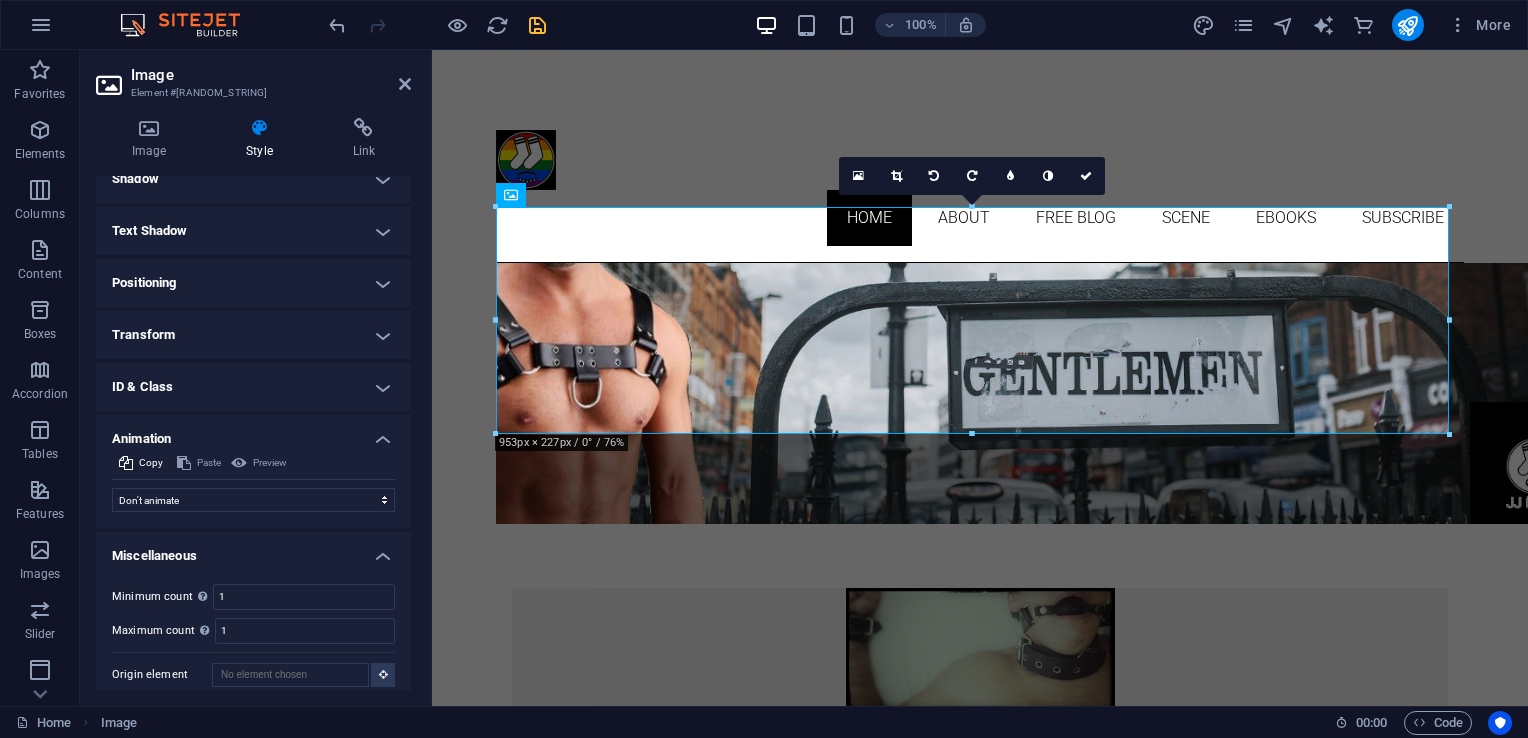 scroll, scrollTop: 304, scrollLeft: 0, axis: vertical 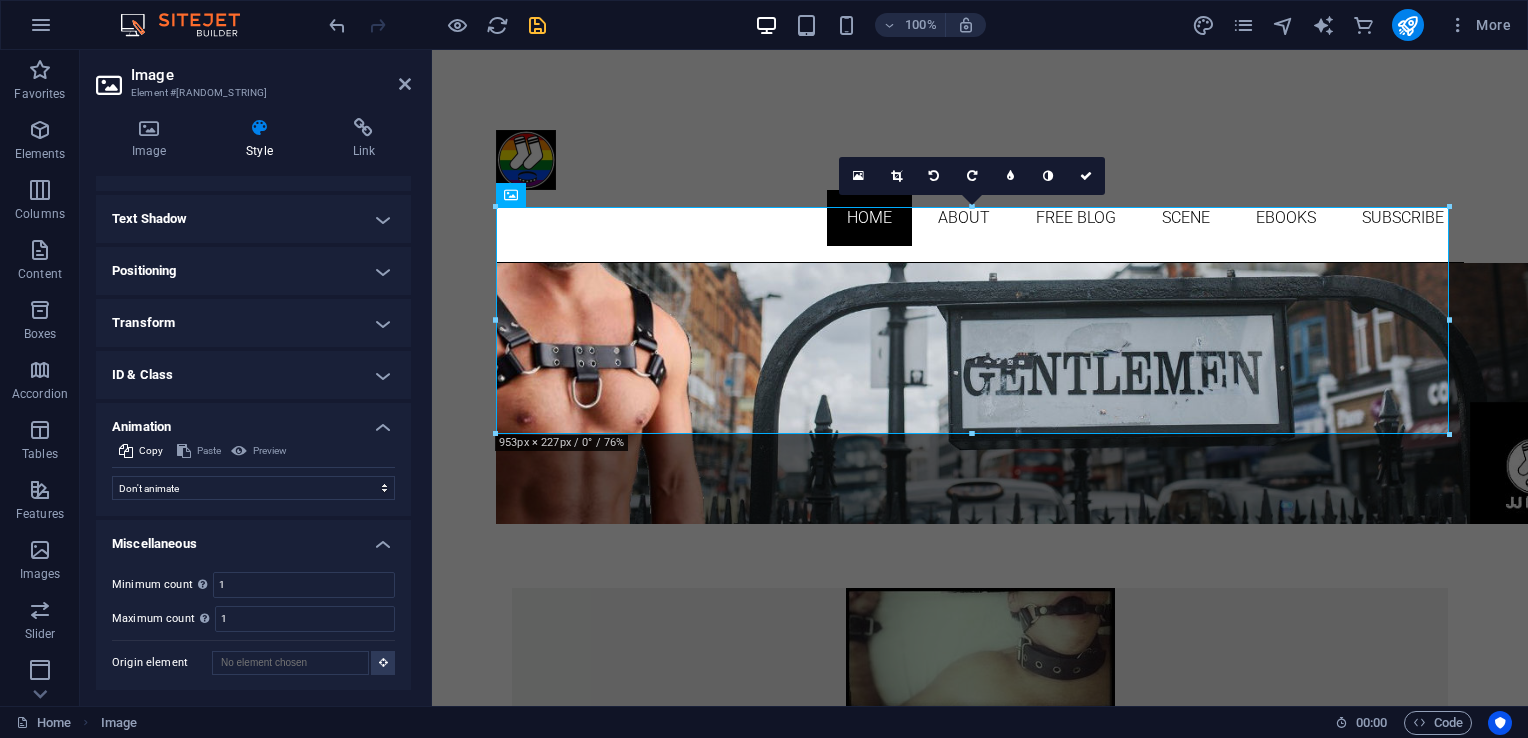 click on "Miscellaneous" at bounding box center (253, 538) 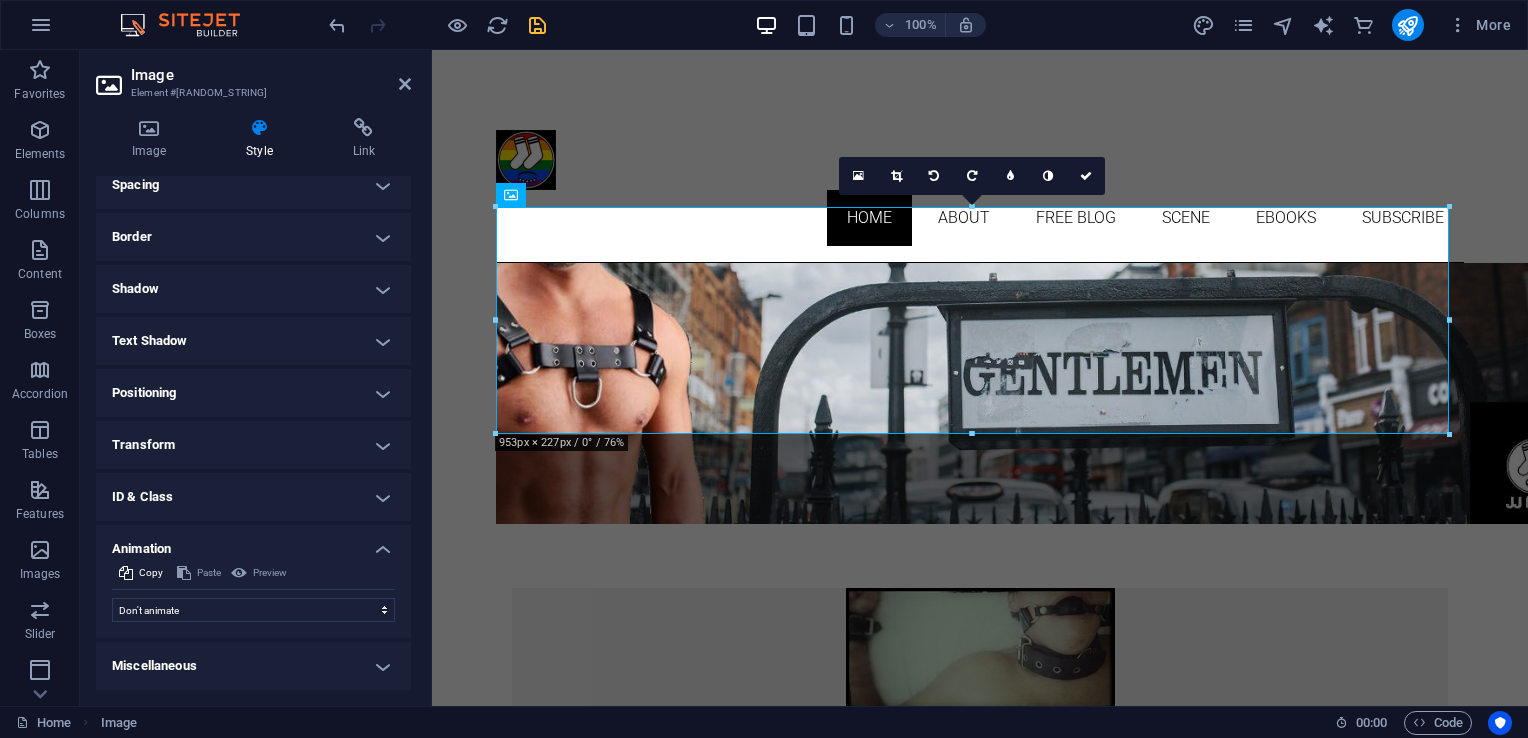 scroll, scrollTop: 180, scrollLeft: 0, axis: vertical 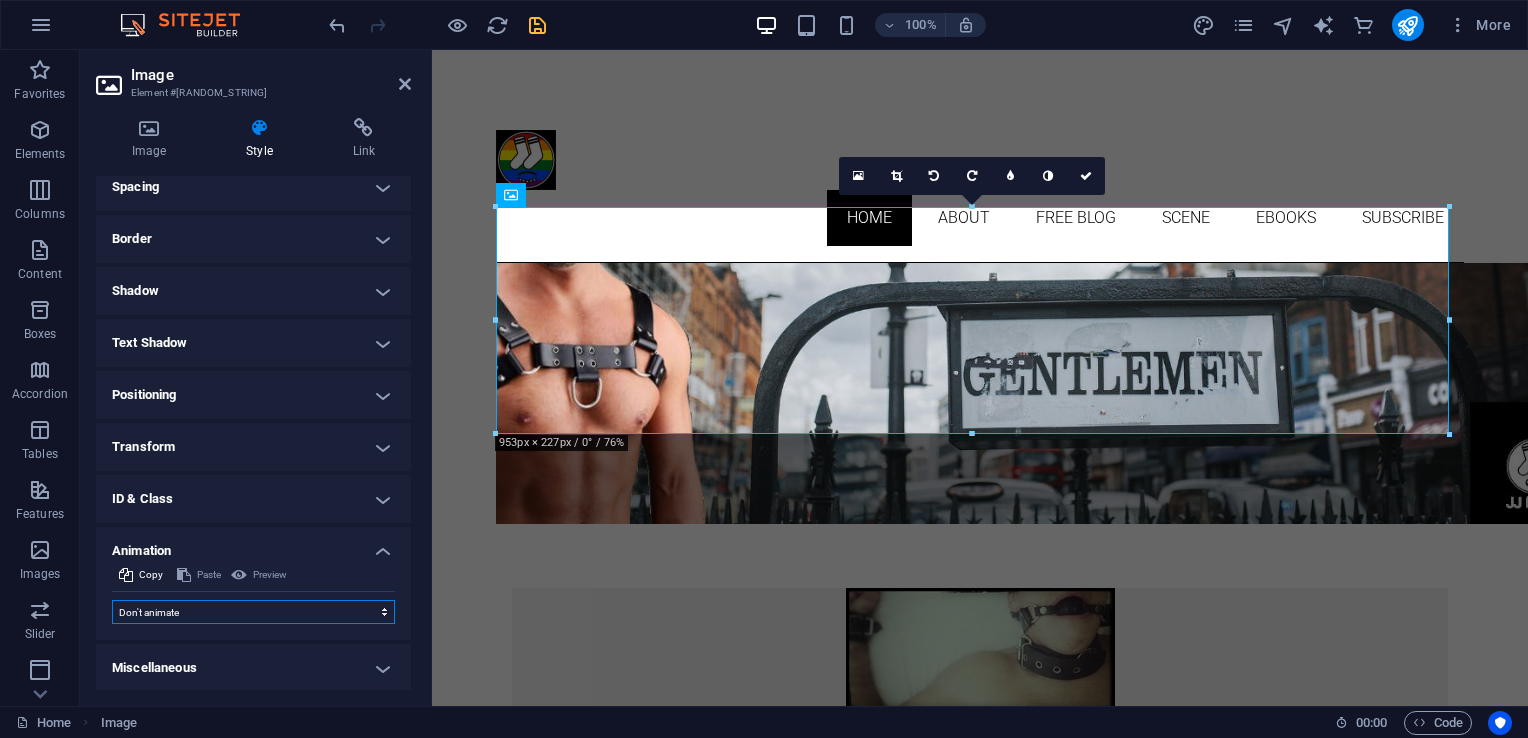 click on "Don't animate Show / Hide Slide up/down Zoom in/out Slide left to right Slide right to left Slide top to bottom Slide bottom to top Pulse Blink Open as overlay" at bounding box center (253, 612) 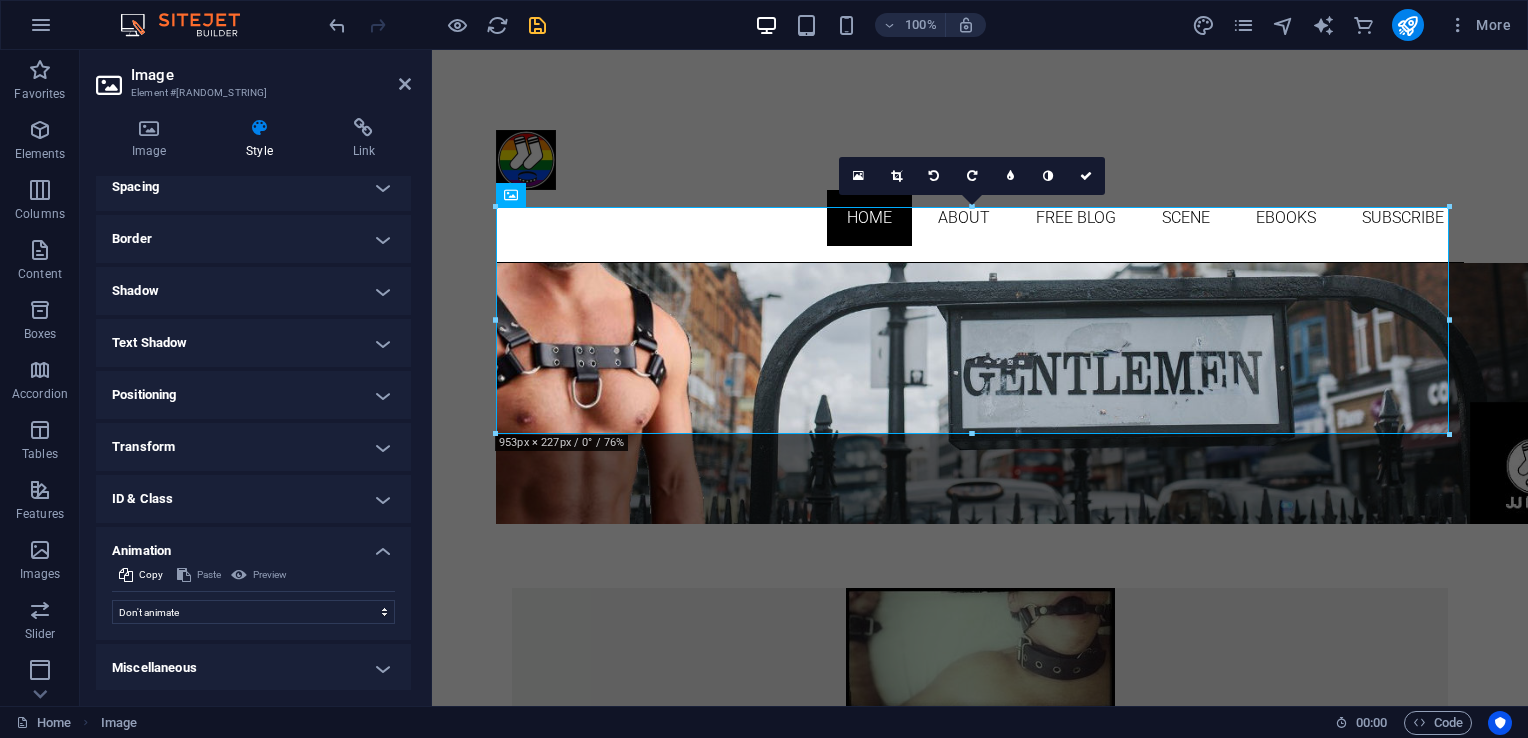 click on "Animation" at bounding box center (253, 545) 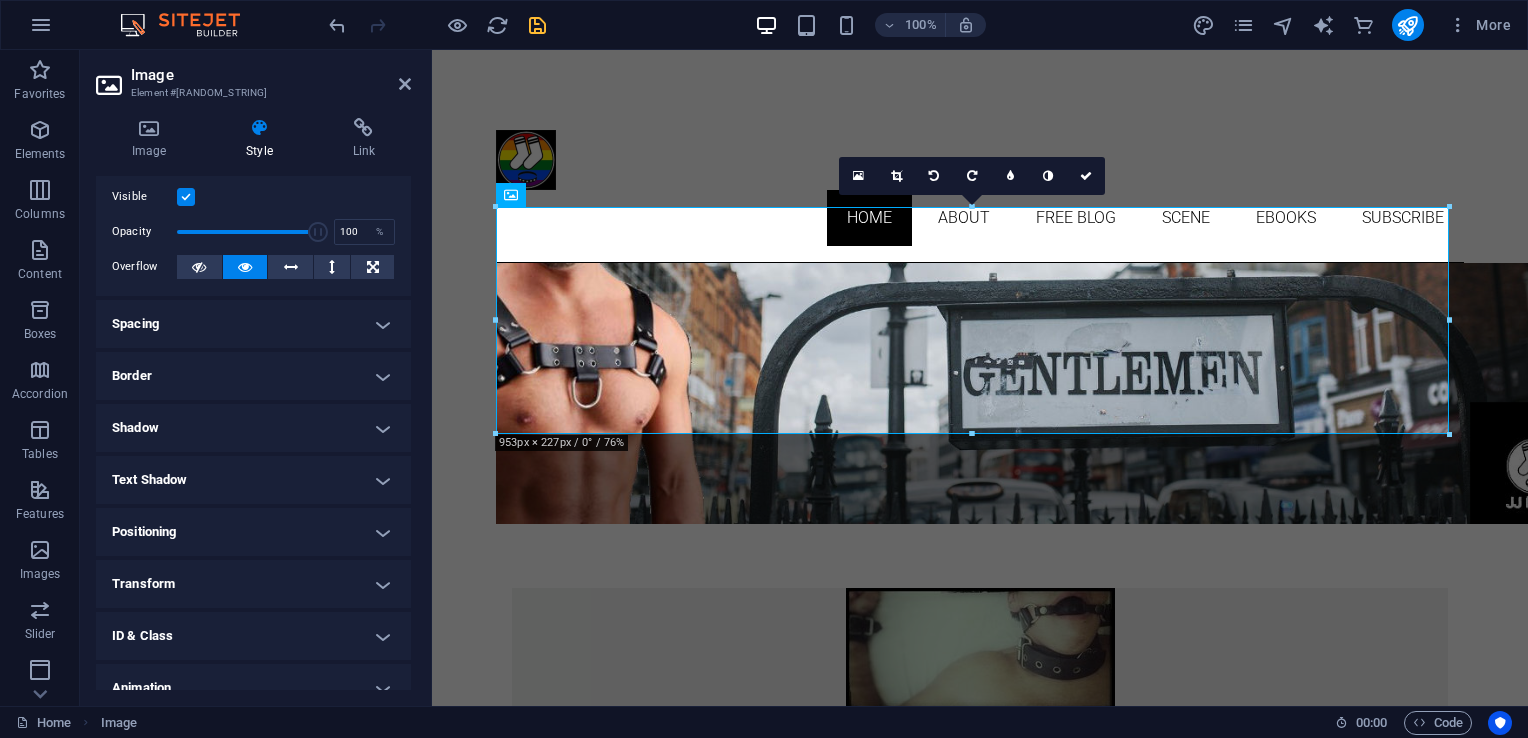 scroll, scrollTop: 0, scrollLeft: 0, axis: both 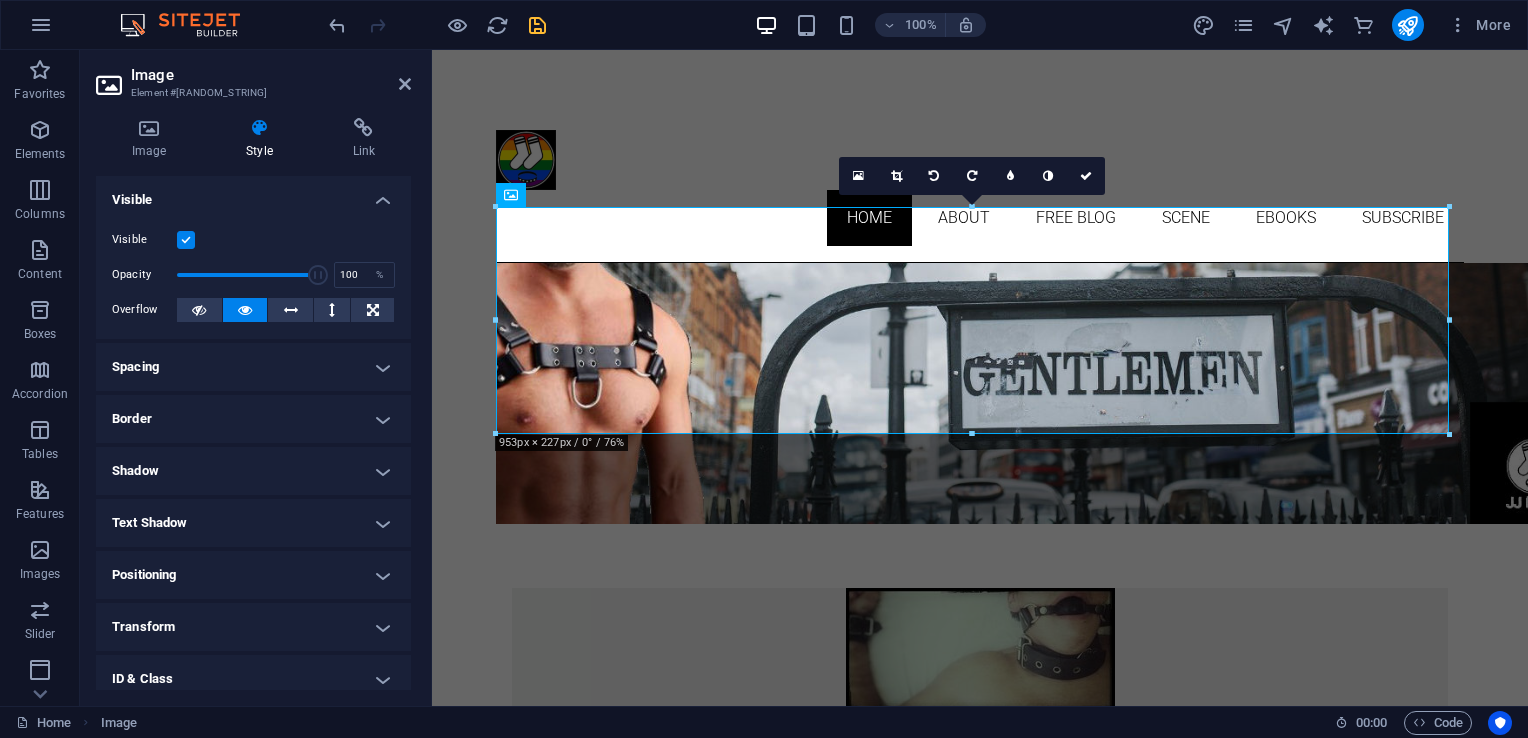 click on "Visible" at bounding box center [253, 194] 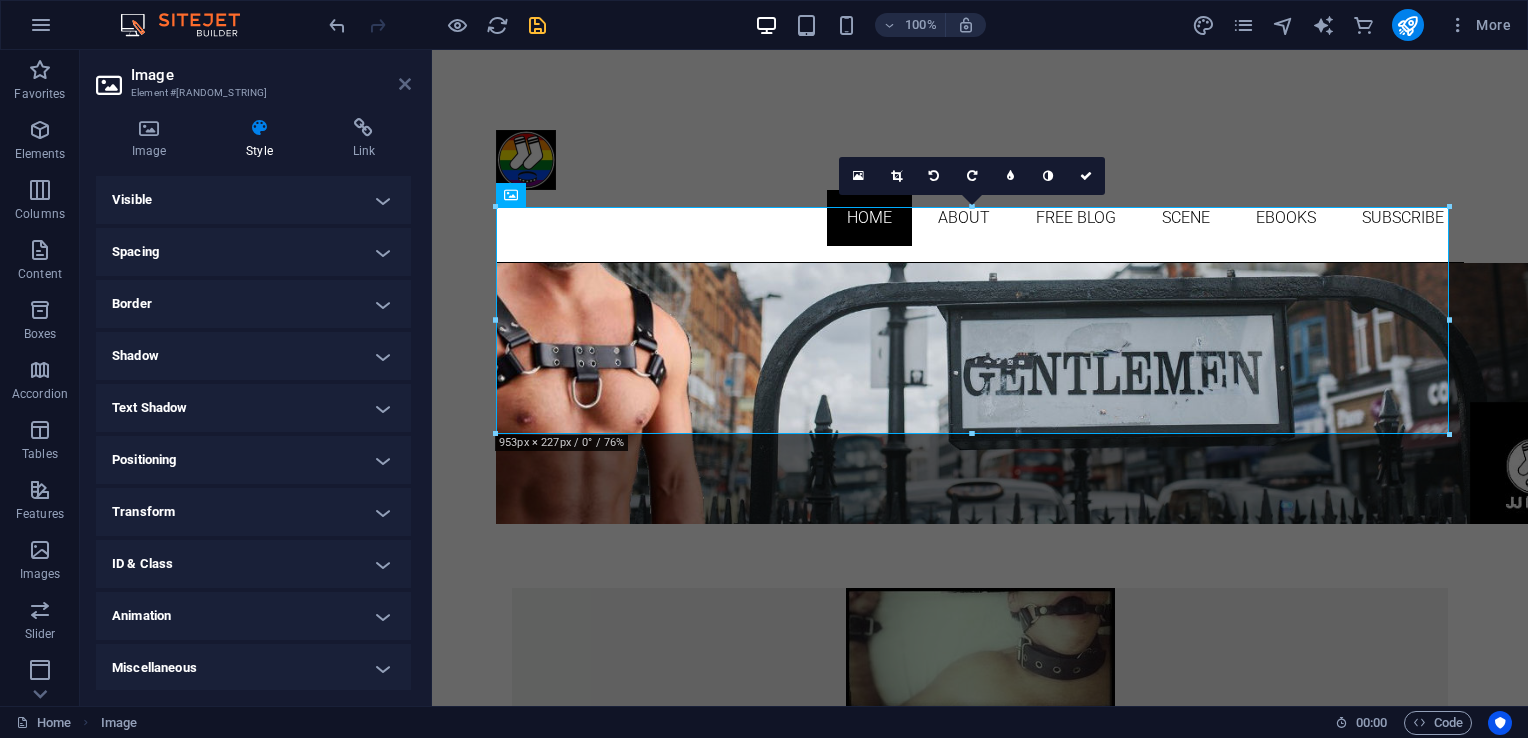 click at bounding box center (405, 84) 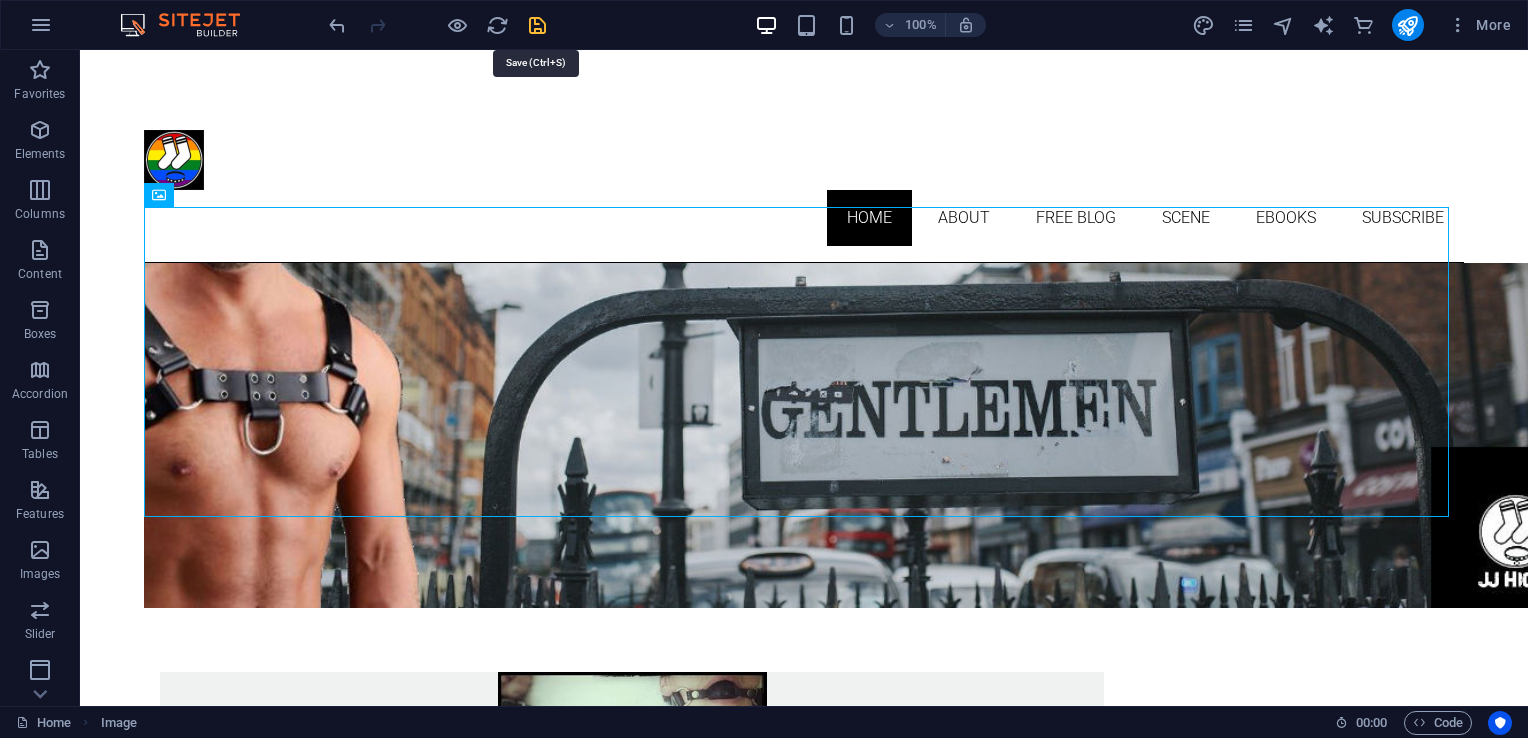 click at bounding box center [537, 25] 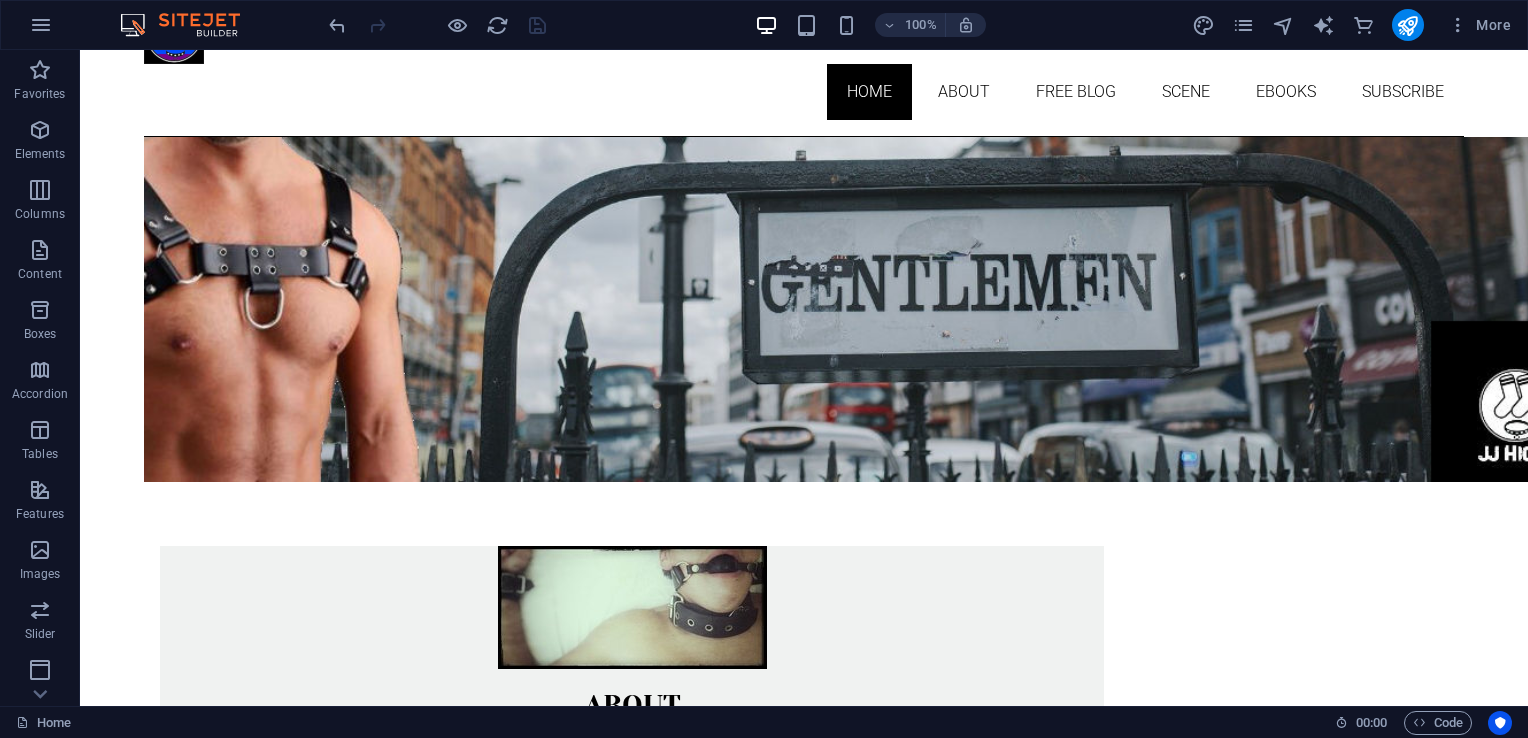 scroll, scrollTop: 0, scrollLeft: 0, axis: both 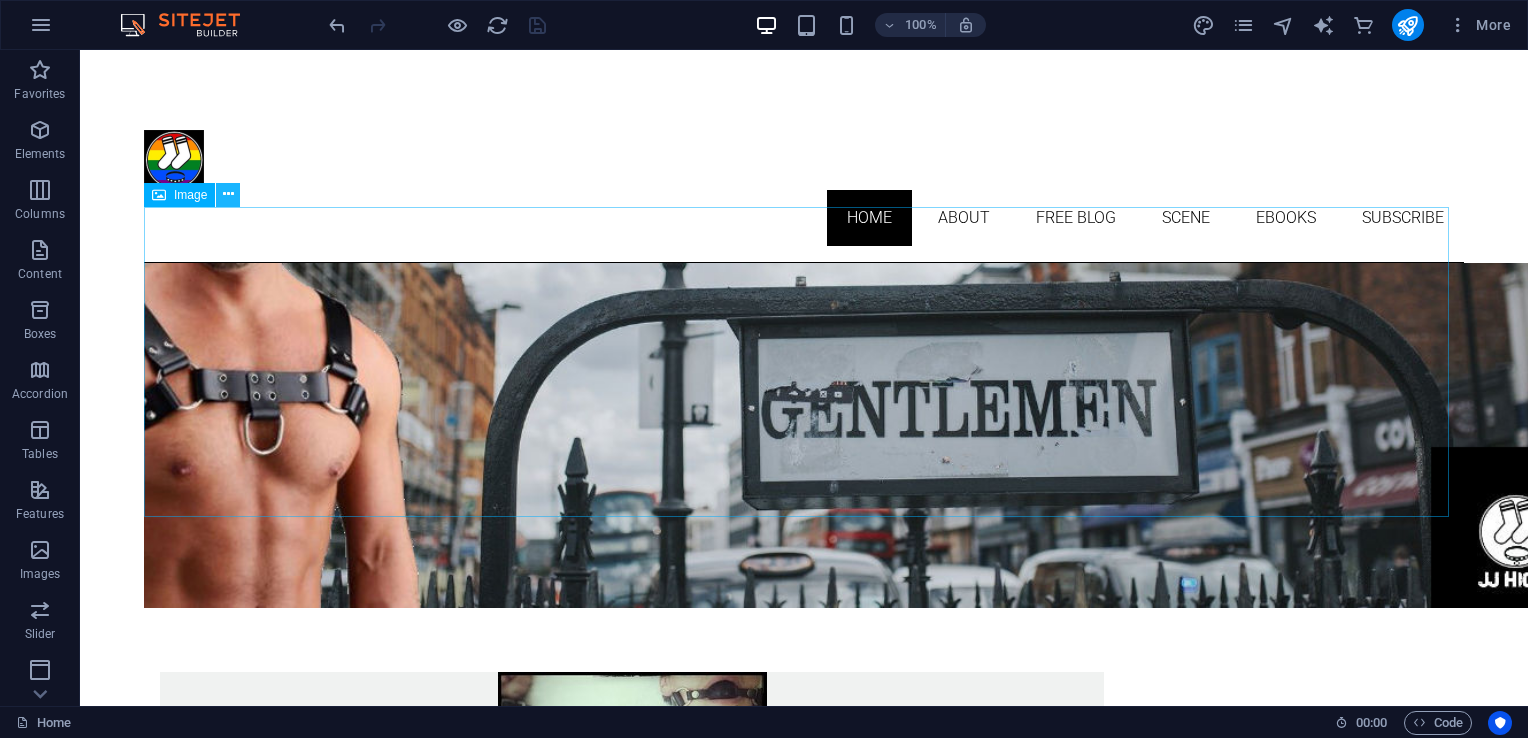 click at bounding box center (228, 194) 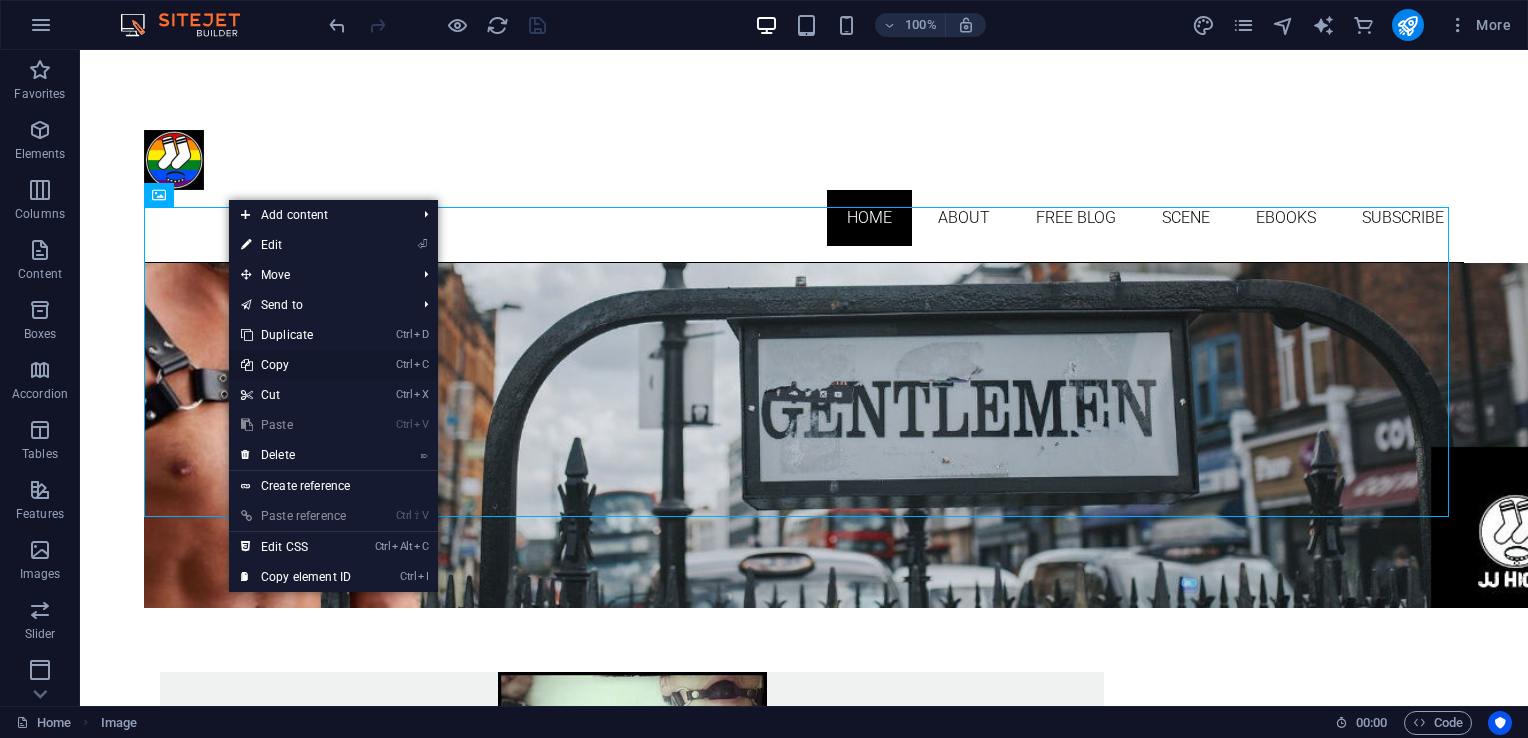 click on "Ctrl C  Copy" at bounding box center [296, 365] 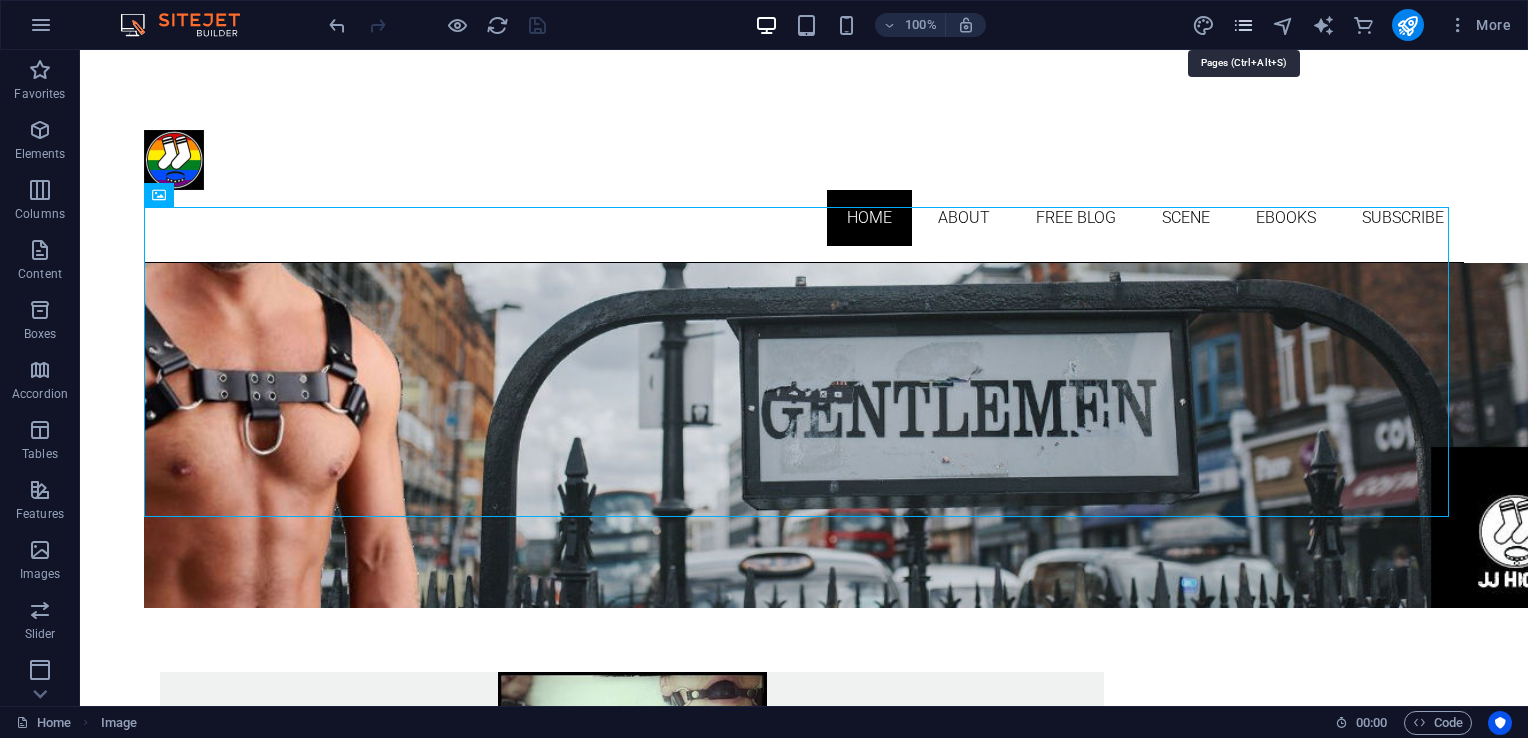 click at bounding box center (1243, 25) 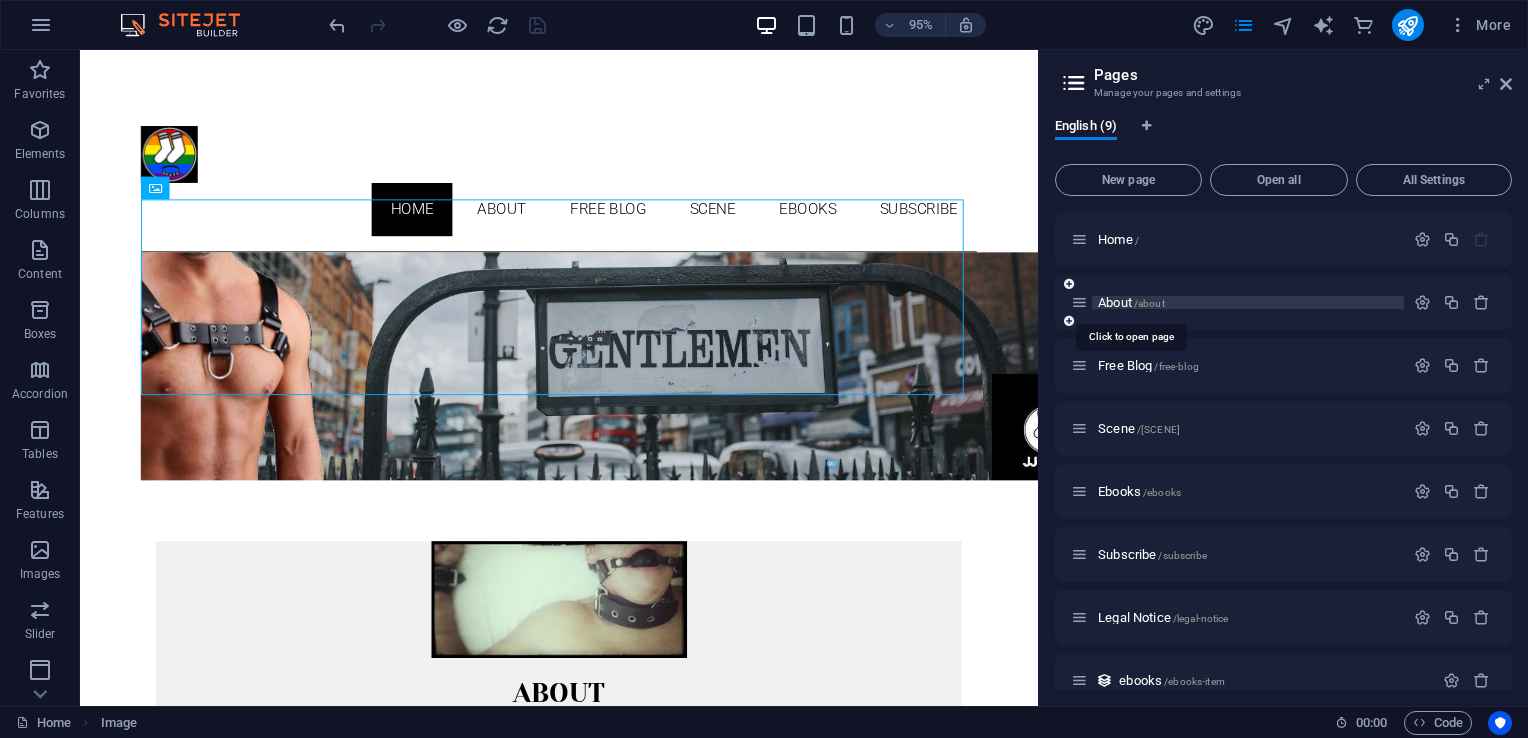 click on "/about" at bounding box center [1149, 303] 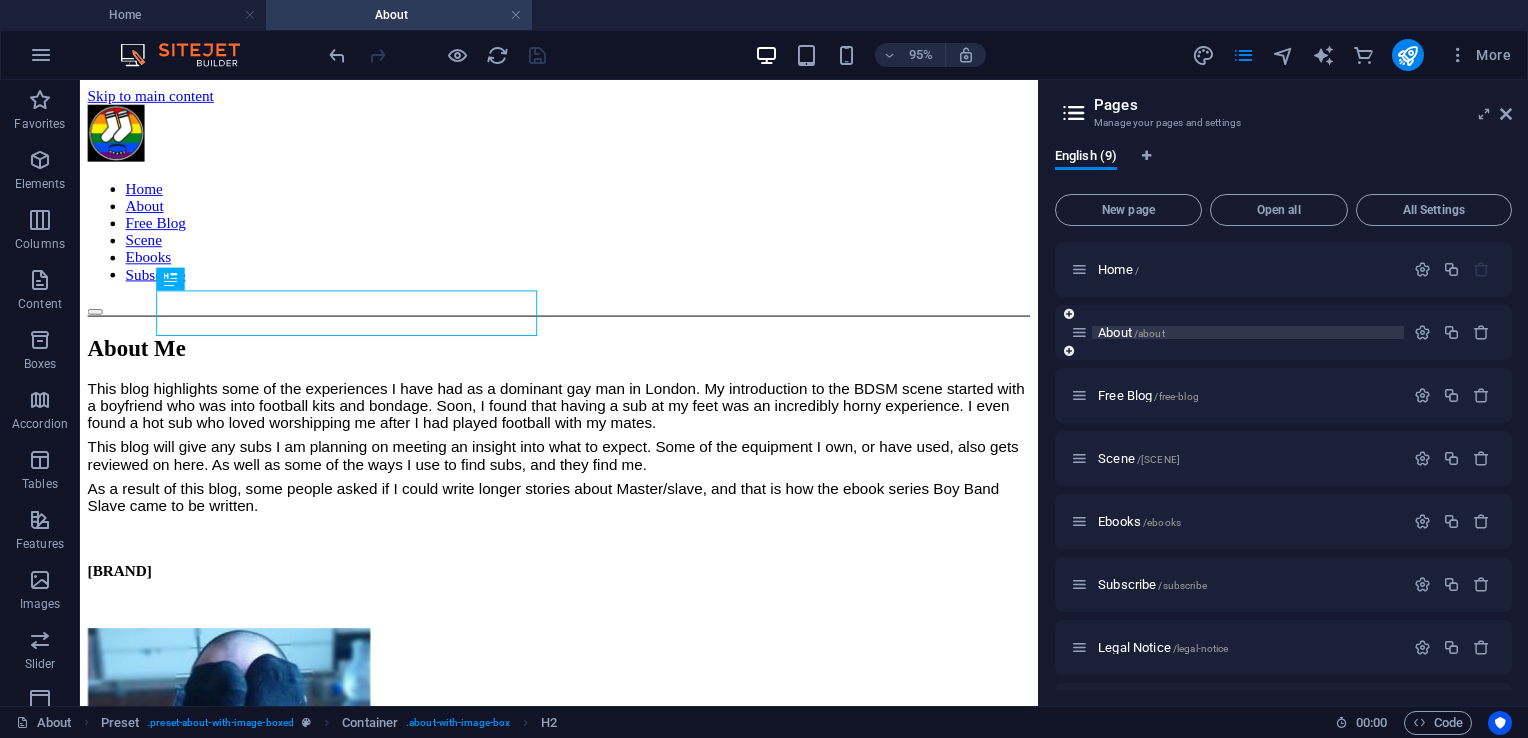 scroll, scrollTop: 0, scrollLeft: 0, axis: both 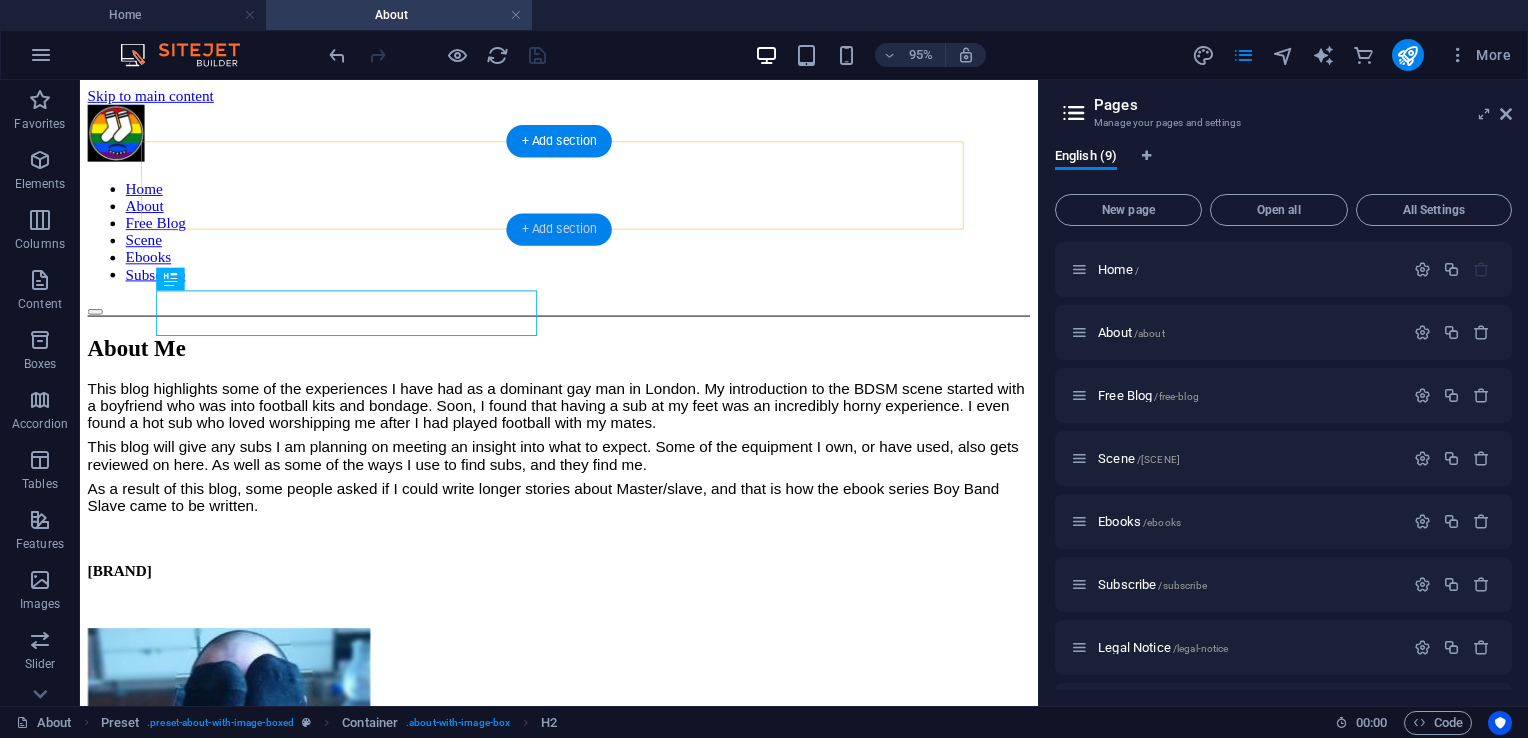 click on "+ Add section" at bounding box center (558, 229) 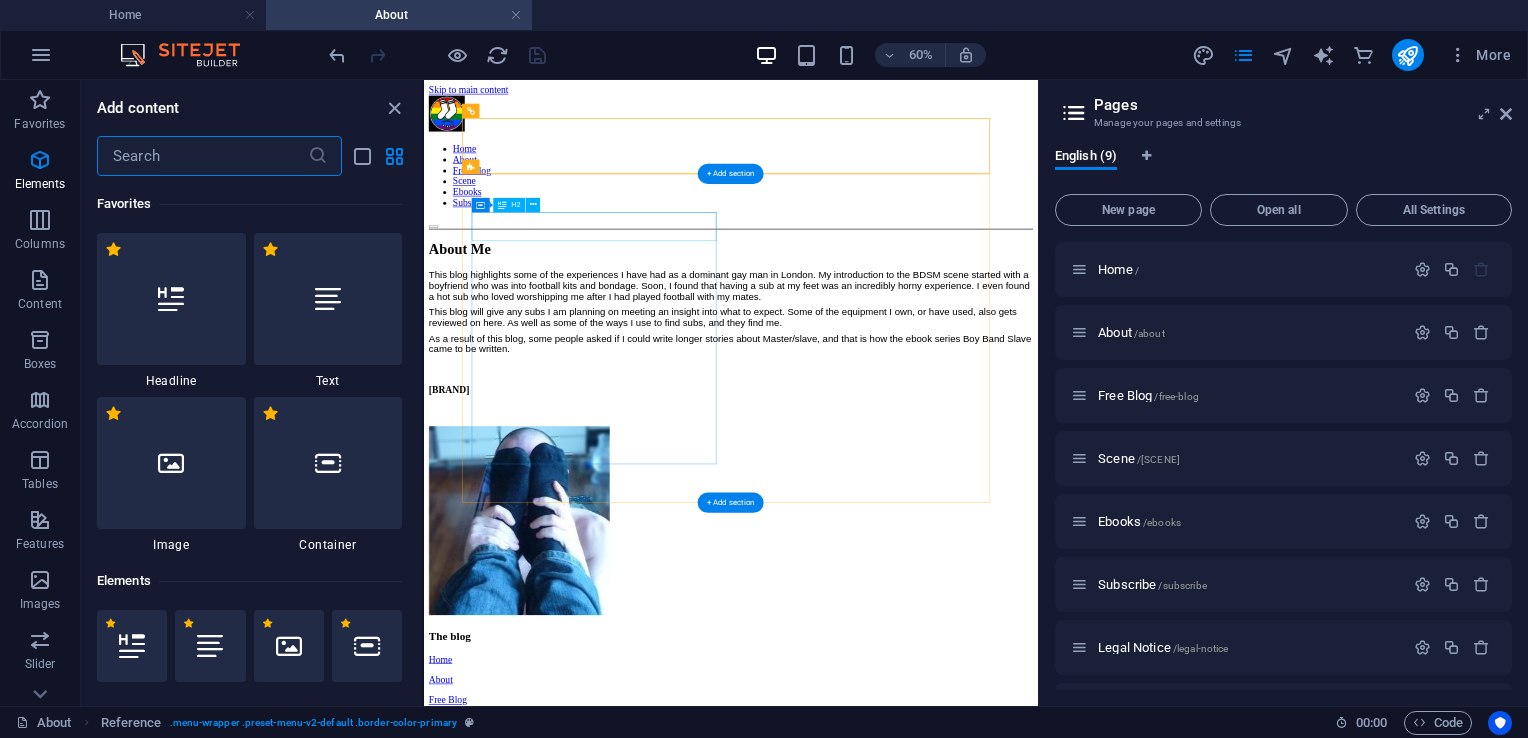 scroll, scrollTop: 3663, scrollLeft: 0, axis: vertical 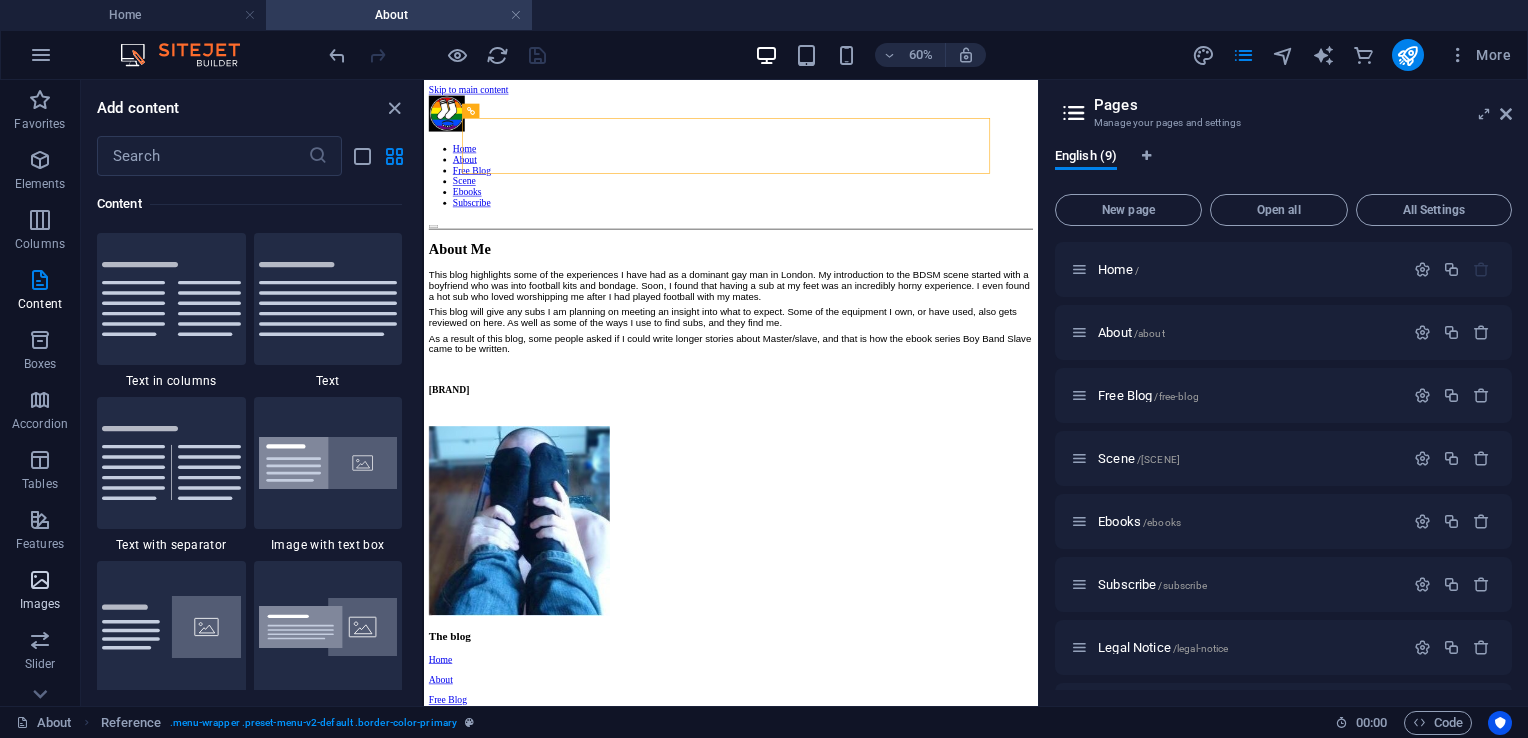click at bounding box center [40, 580] 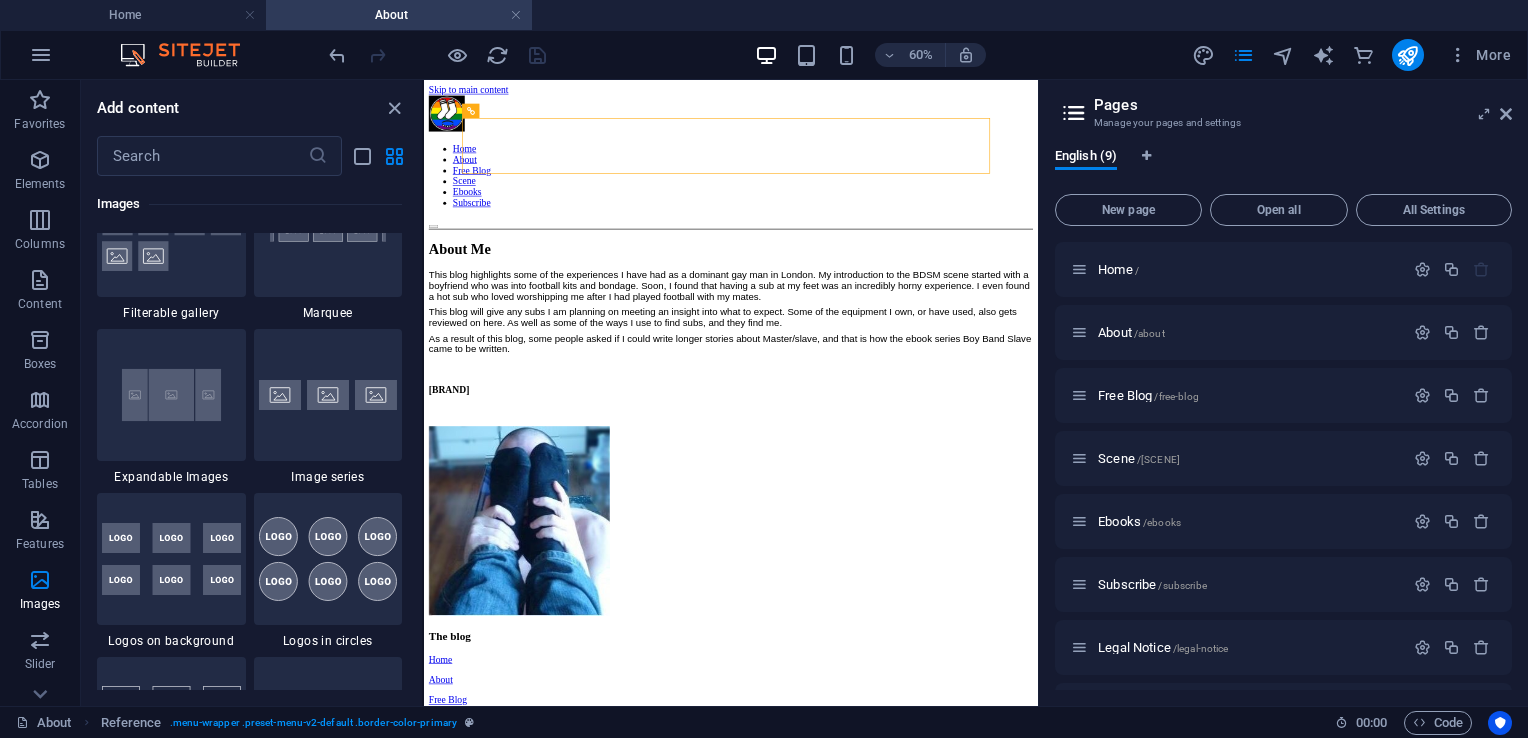 scroll, scrollTop: 10866, scrollLeft: 0, axis: vertical 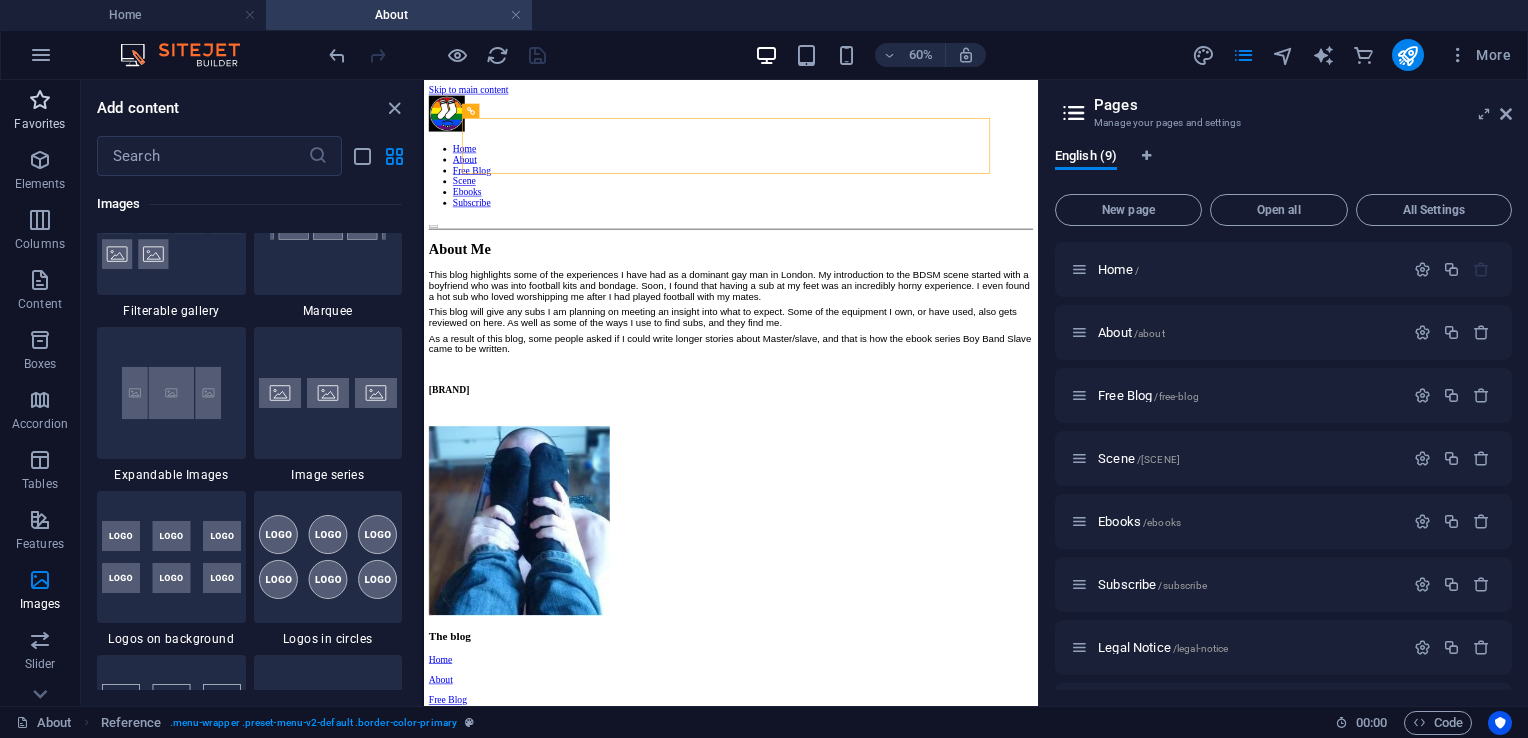 click on "Favorites" at bounding box center (40, 112) 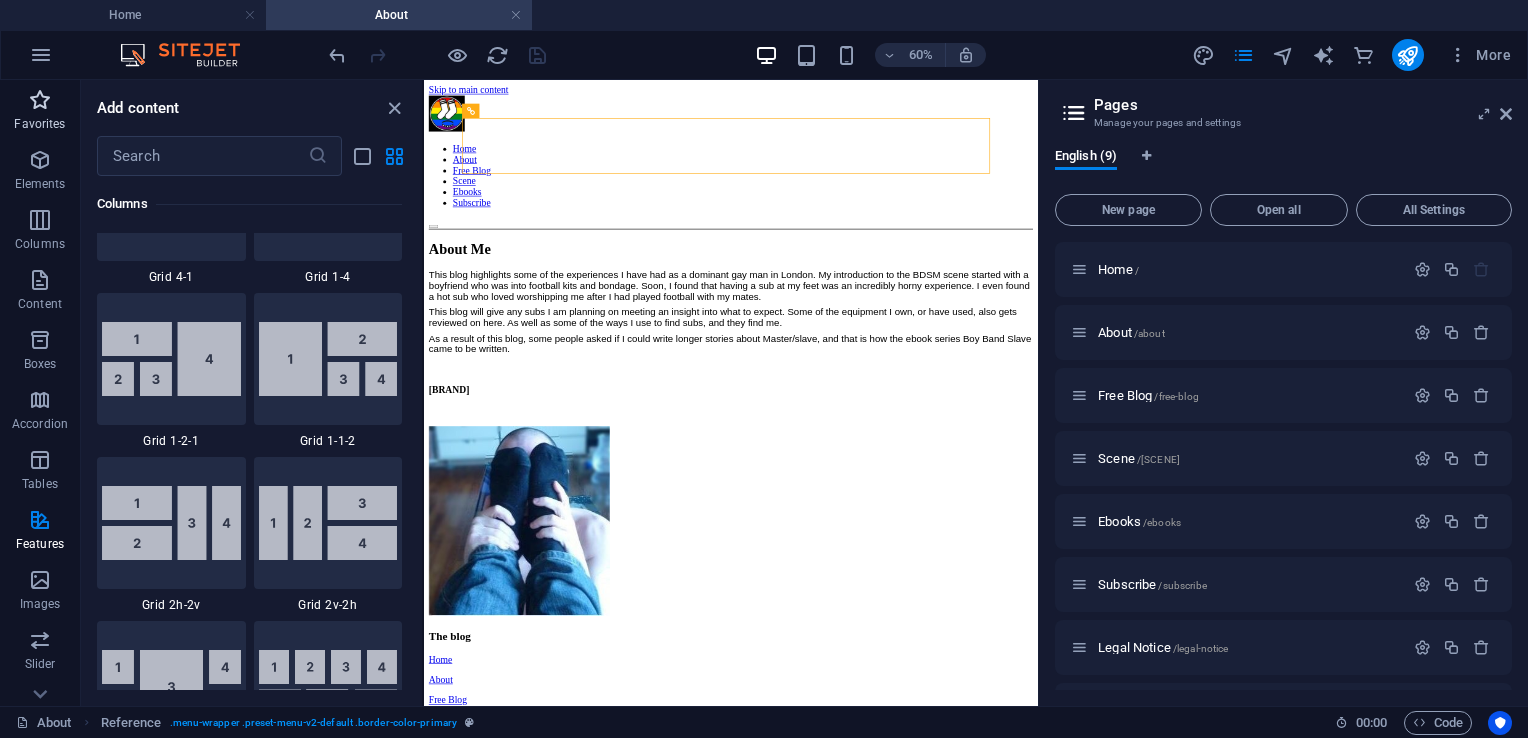scroll, scrollTop: 0, scrollLeft: 0, axis: both 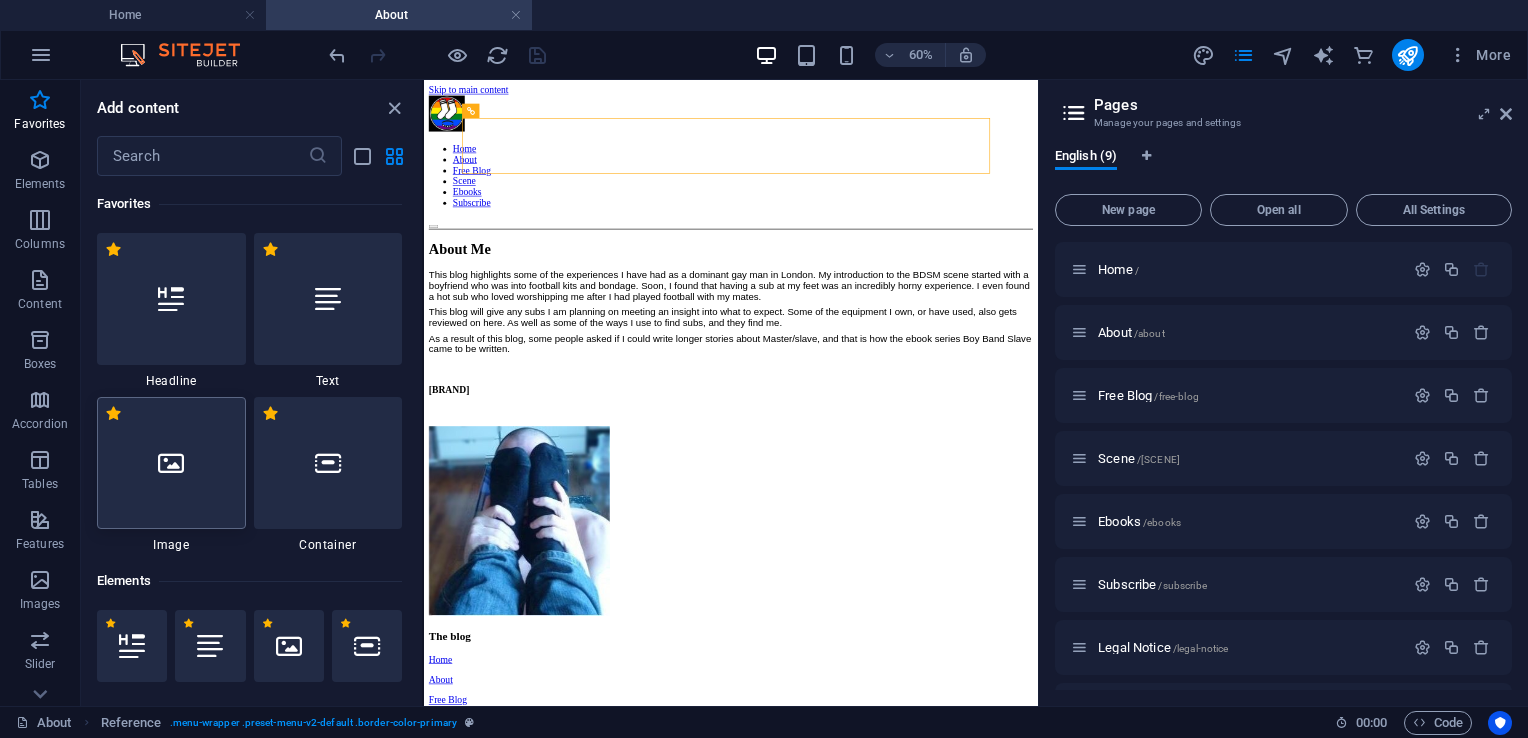 click at bounding box center (171, 463) 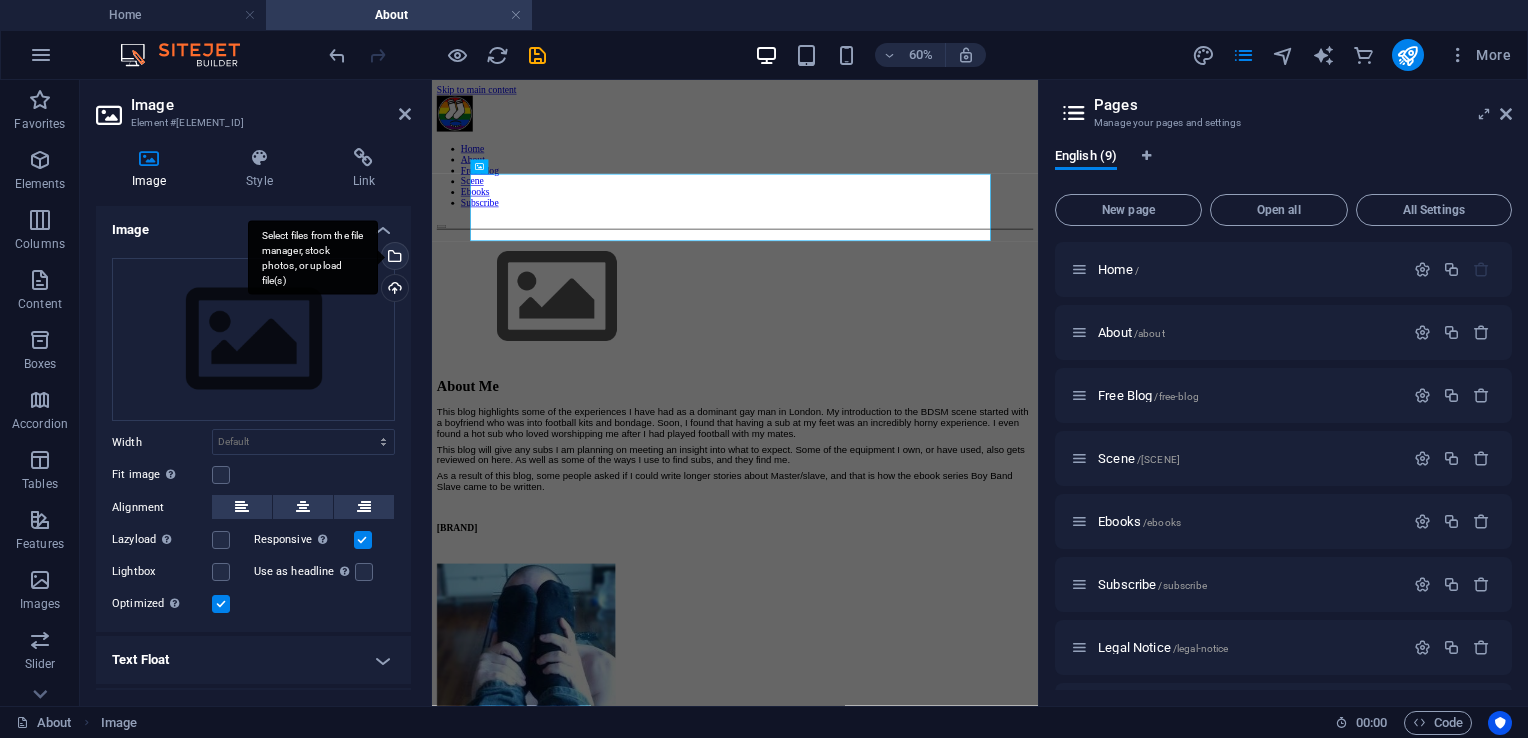 click on "Select files from the file manager, stock photos, or upload file(s)" at bounding box center (393, 258) 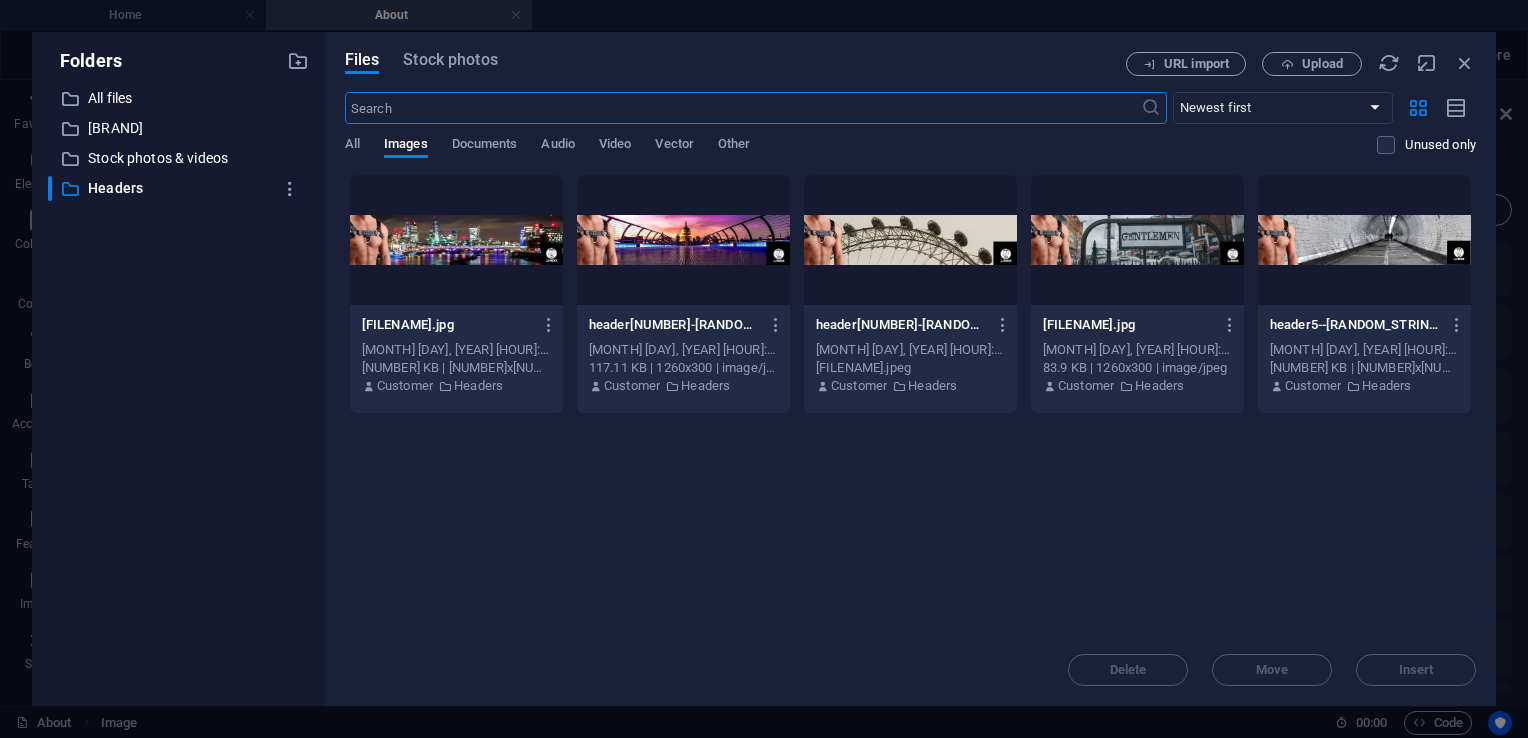 click at bounding box center (1364, 240) 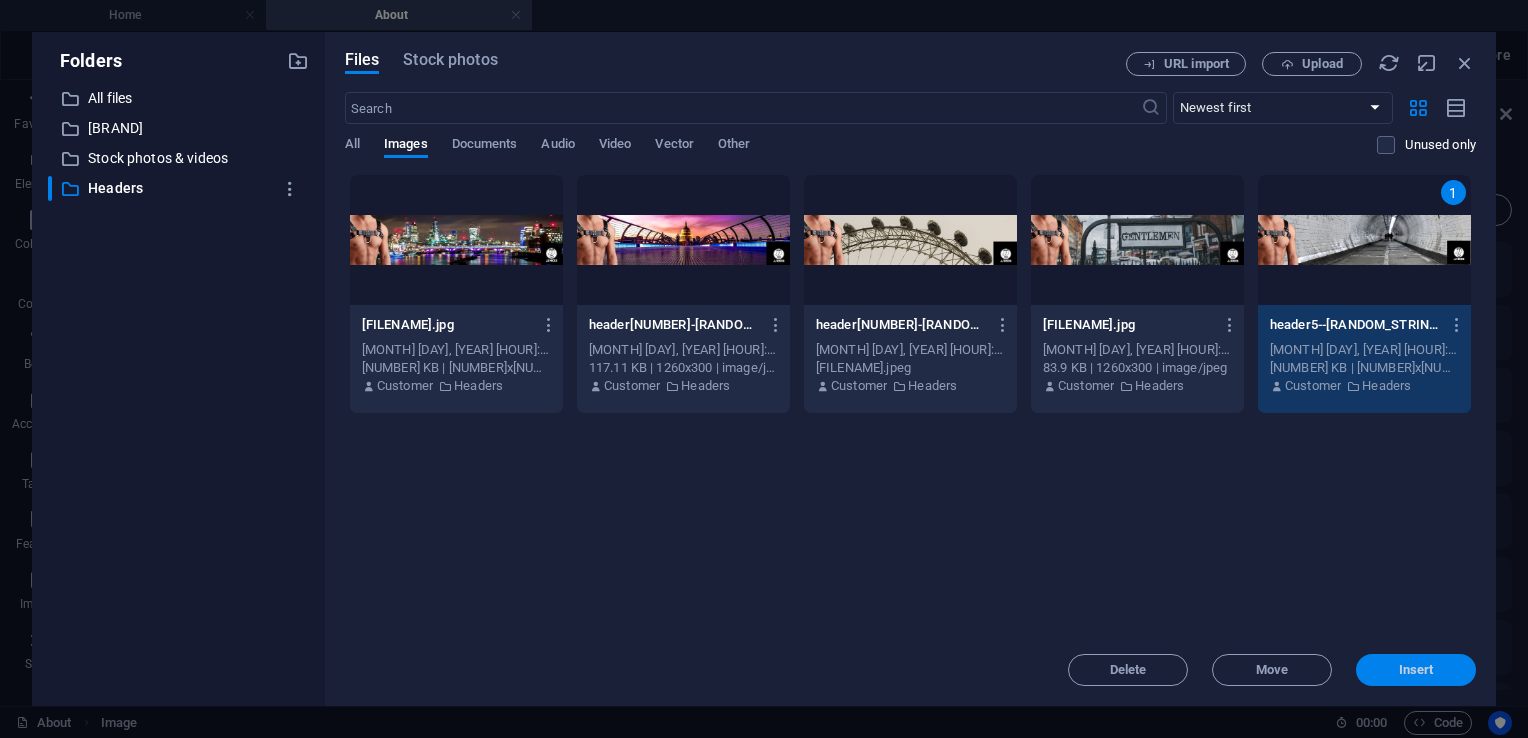 click on "Insert" at bounding box center (1416, 670) 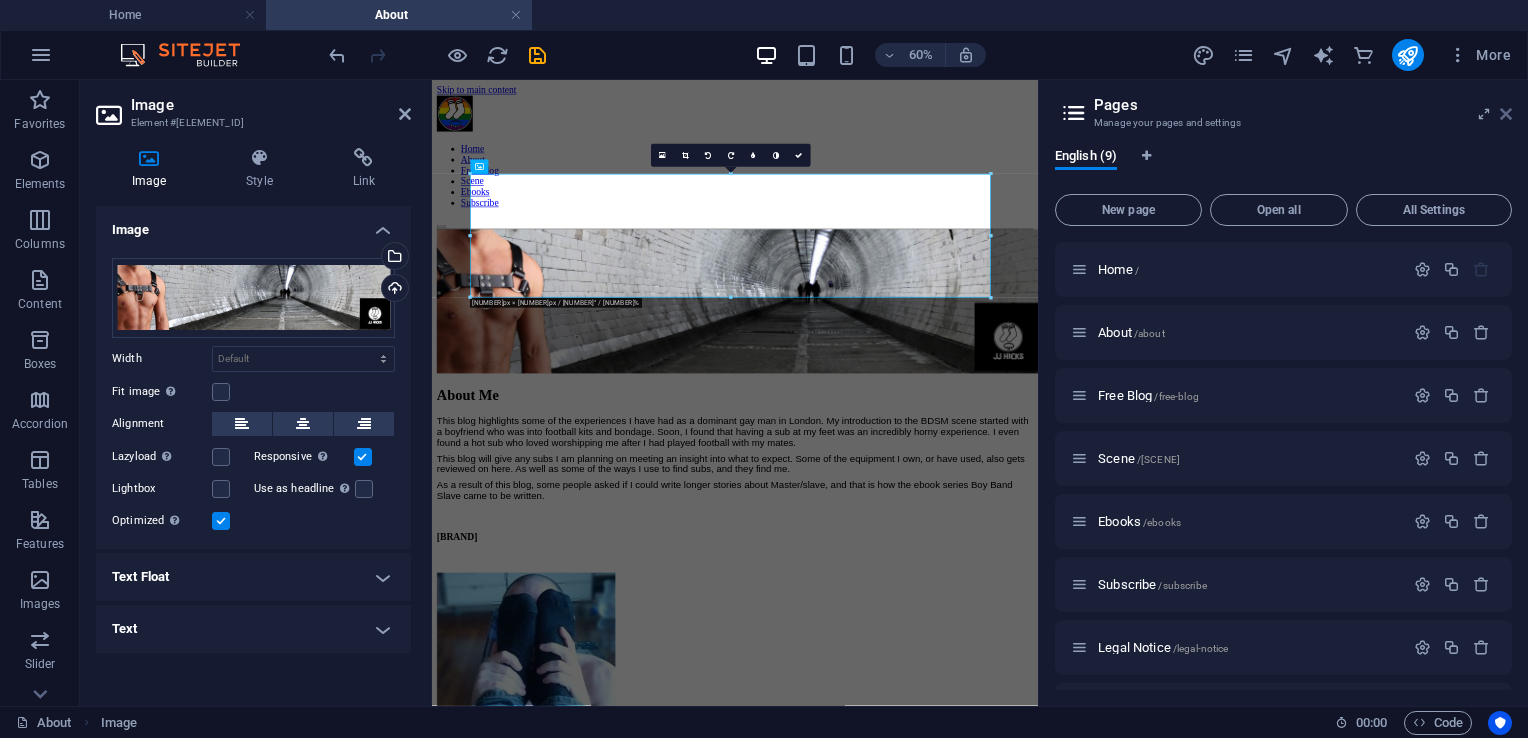 click at bounding box center (1506, 114) 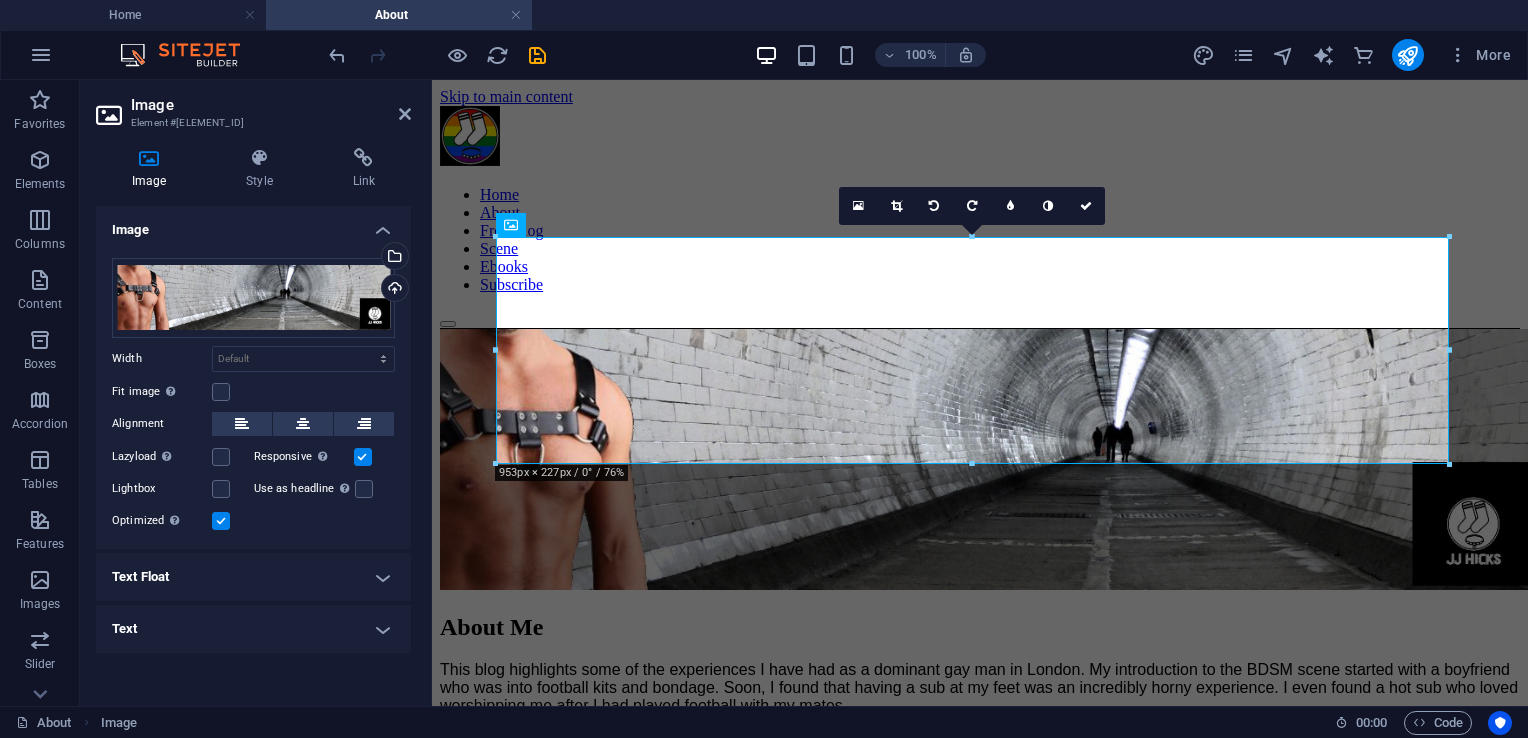 click on "Skip to main content
Home About Free Blog Scene Ebooks Subscribe About Me This blog highlights some of the experiences I have had as a dominant gay man in [CITY]. My introduction to the BDSM scene started with a boyfriend who was into football kits and bondage. Soon, I found that having a sub at my feet was an incredibly horny experience. I even found a hot sub who loved worshipping me after I had played football with my mates. This blog will give any subs I am planning on meeting an insight into what to expect. Some of the equipment I own, or have used, also gets reviewed on here. As well as some of the ways I use to find subs, and they find me. As a result of this blog, some people asked if I could write longer stories about Master/slave, and that is how the ebook series Boy Band Slave came to be written. [BRAND] The blog Home About Free Blog Ebooks [CITY] Scene Subscribe Social   Facebook Instagram BDSMLR Contact sir@[BRAND].blog Privacy" at bounding box center (980, 933) 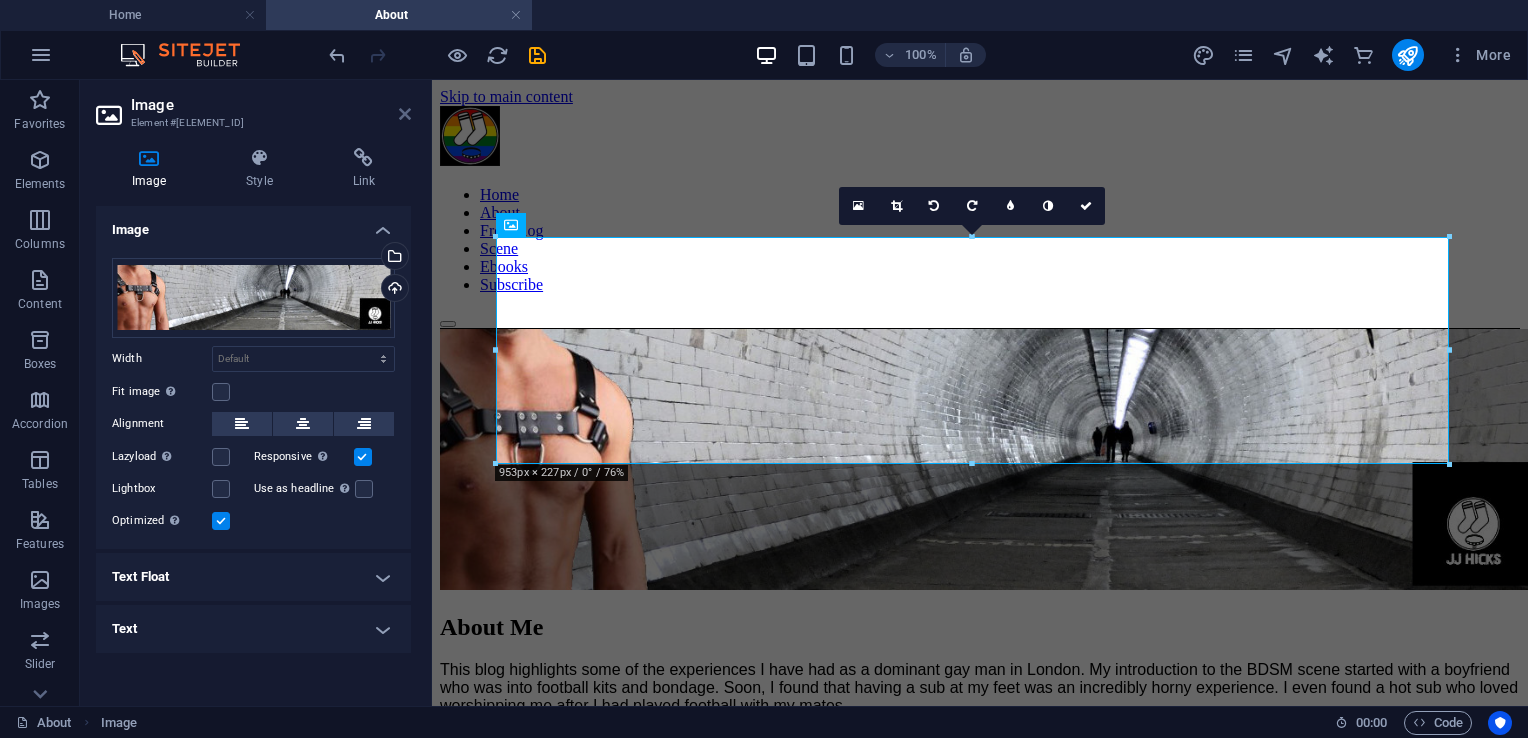 click at bounding box center (405, 114) 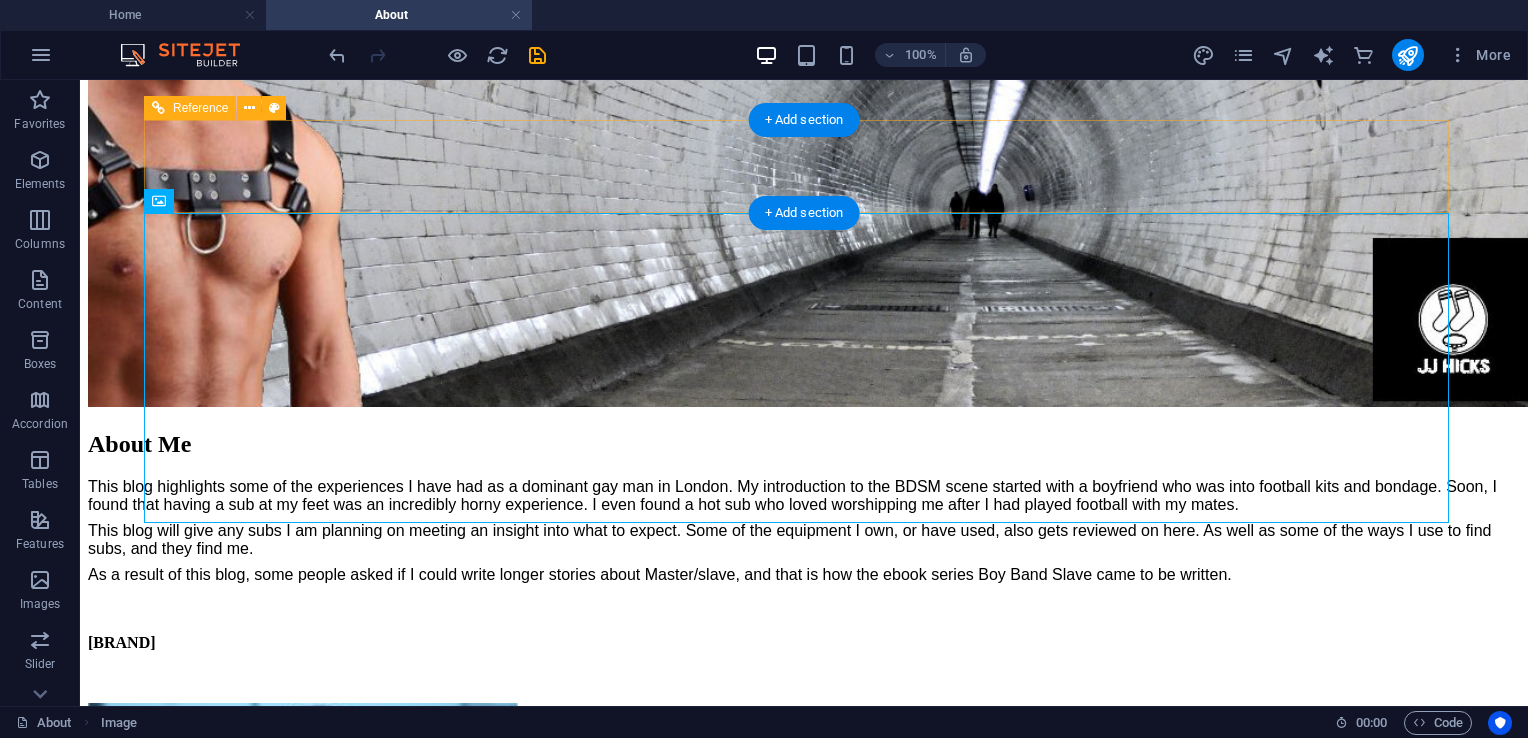 scroll, scrollTop: 0, scrollLeft: 0, axis: both 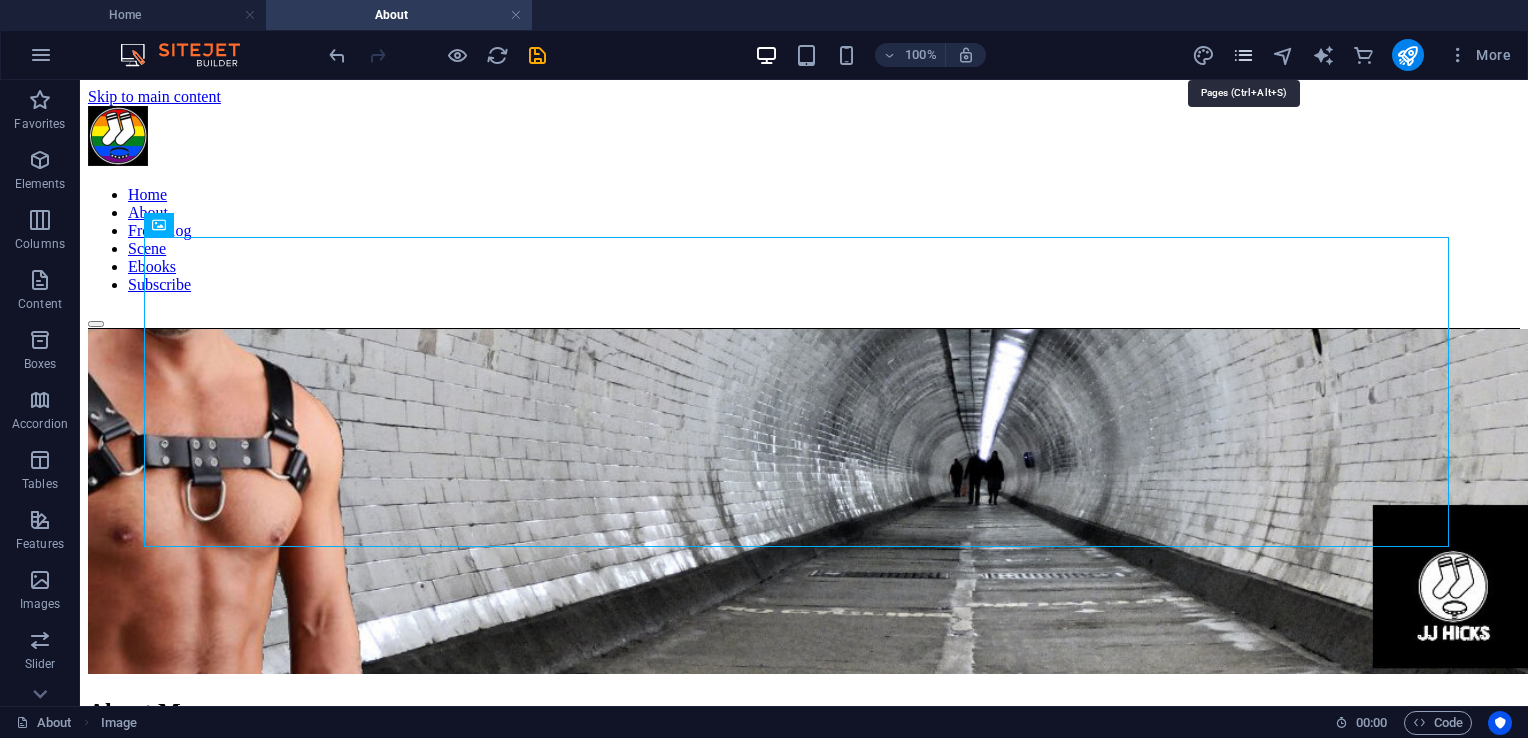 click at bounding box center [1243, 55] 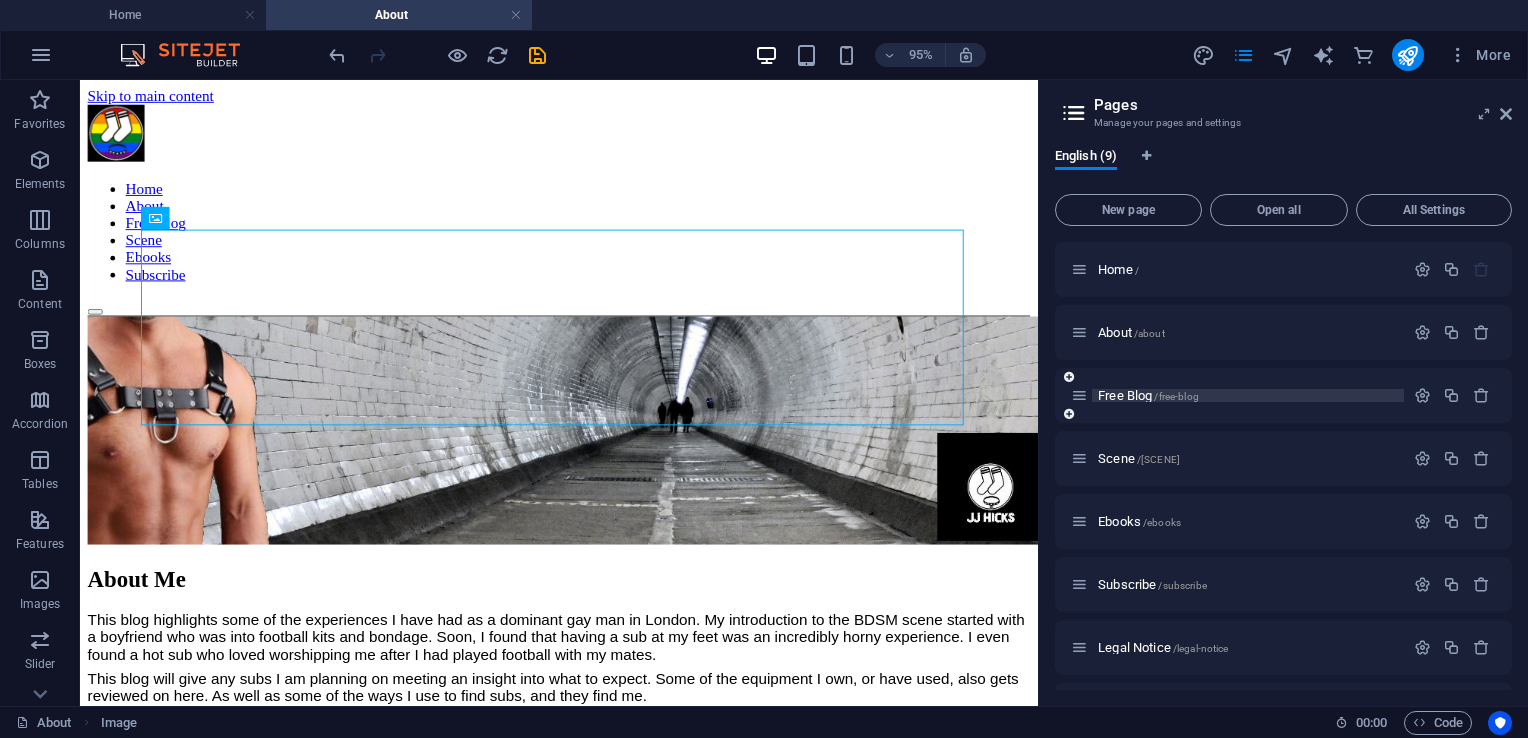 click on "Free Blog /free-blog" at bounding box center [1148, 395] 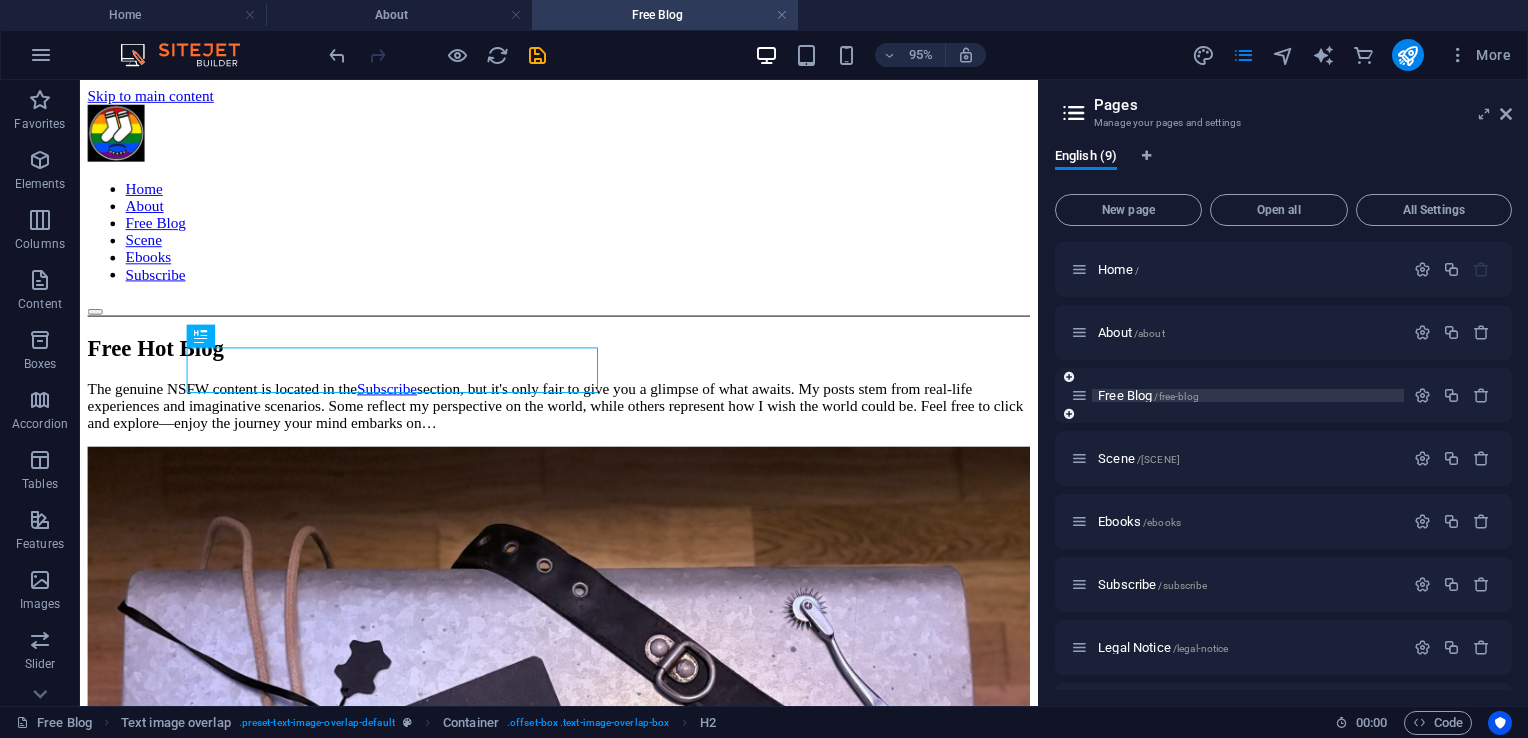 scroll, scrollTop: 0, scrollLeft: 0, axis: both 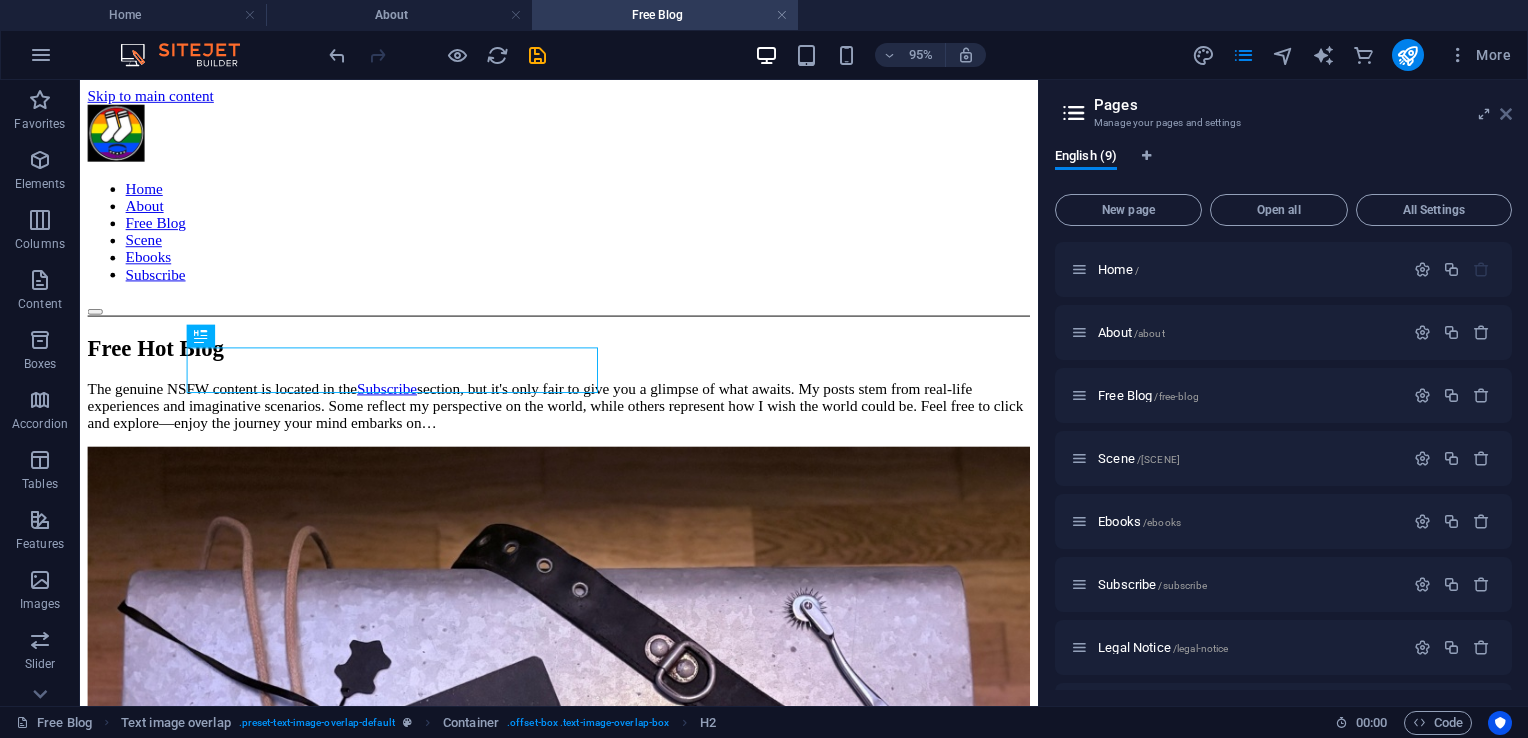 click at bounding box center [1506, 114] 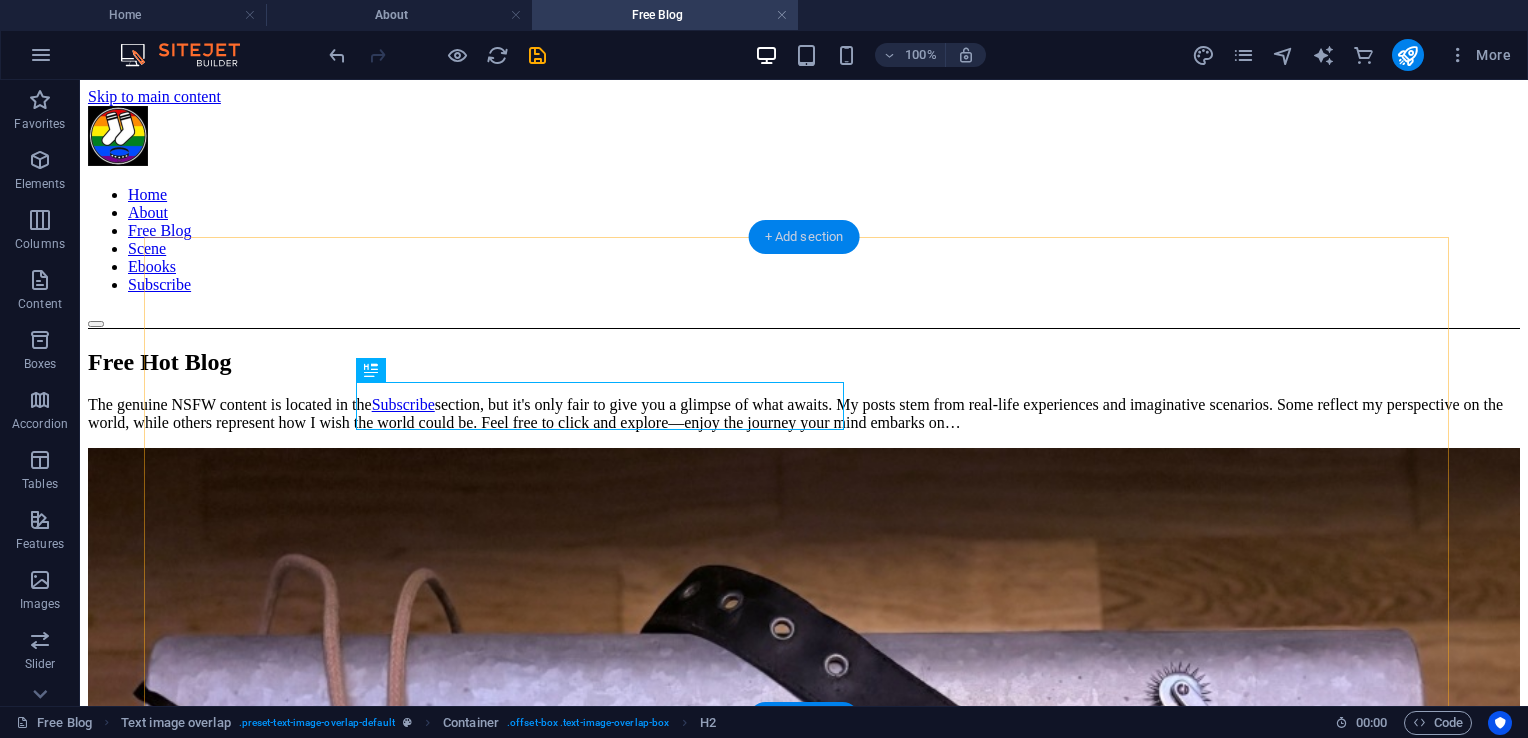 click on "+ Add section" at bounding box center (804, 237) 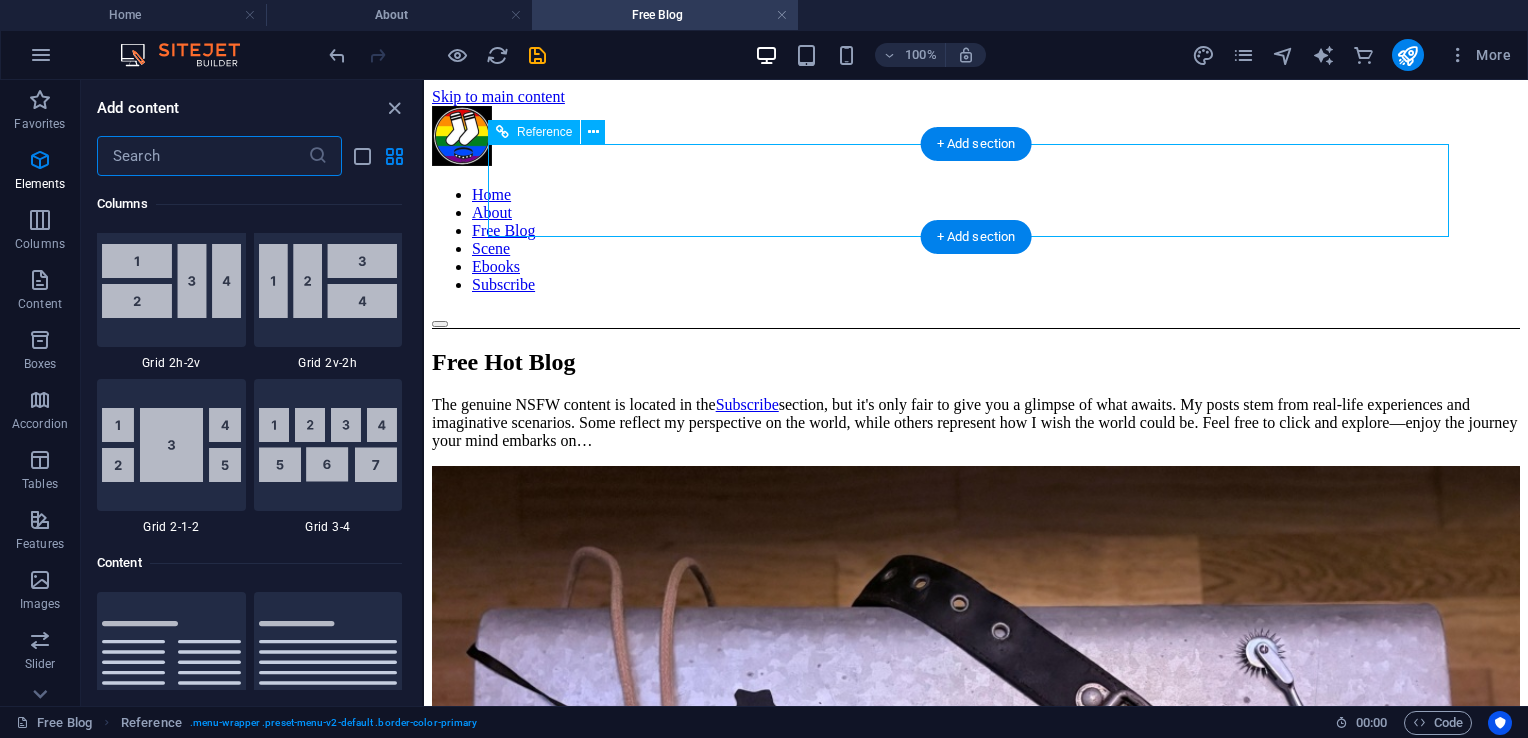 scroll, scrollTop: 3663, scrollLeft: 0, axis: vertical 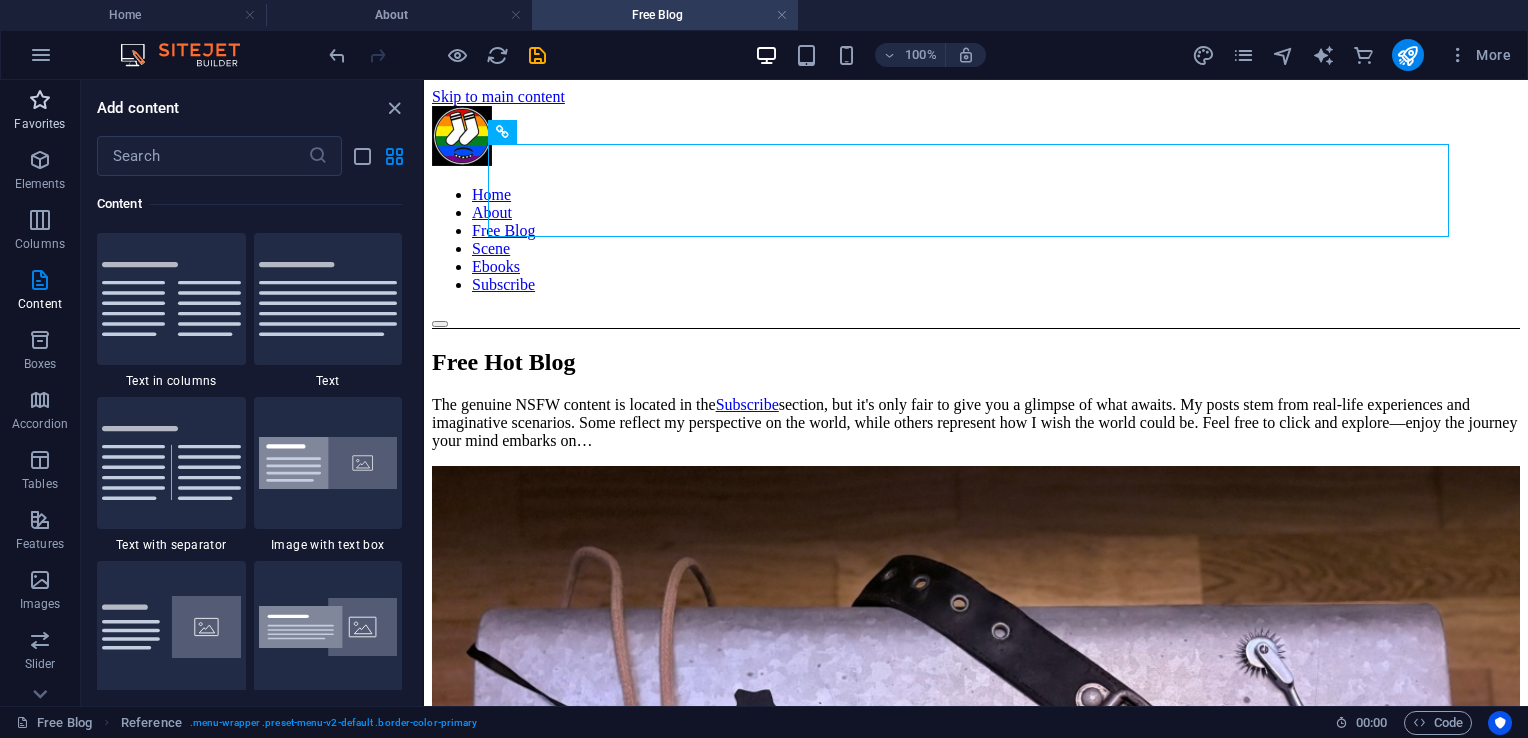 click at bounding box center [40, 100] 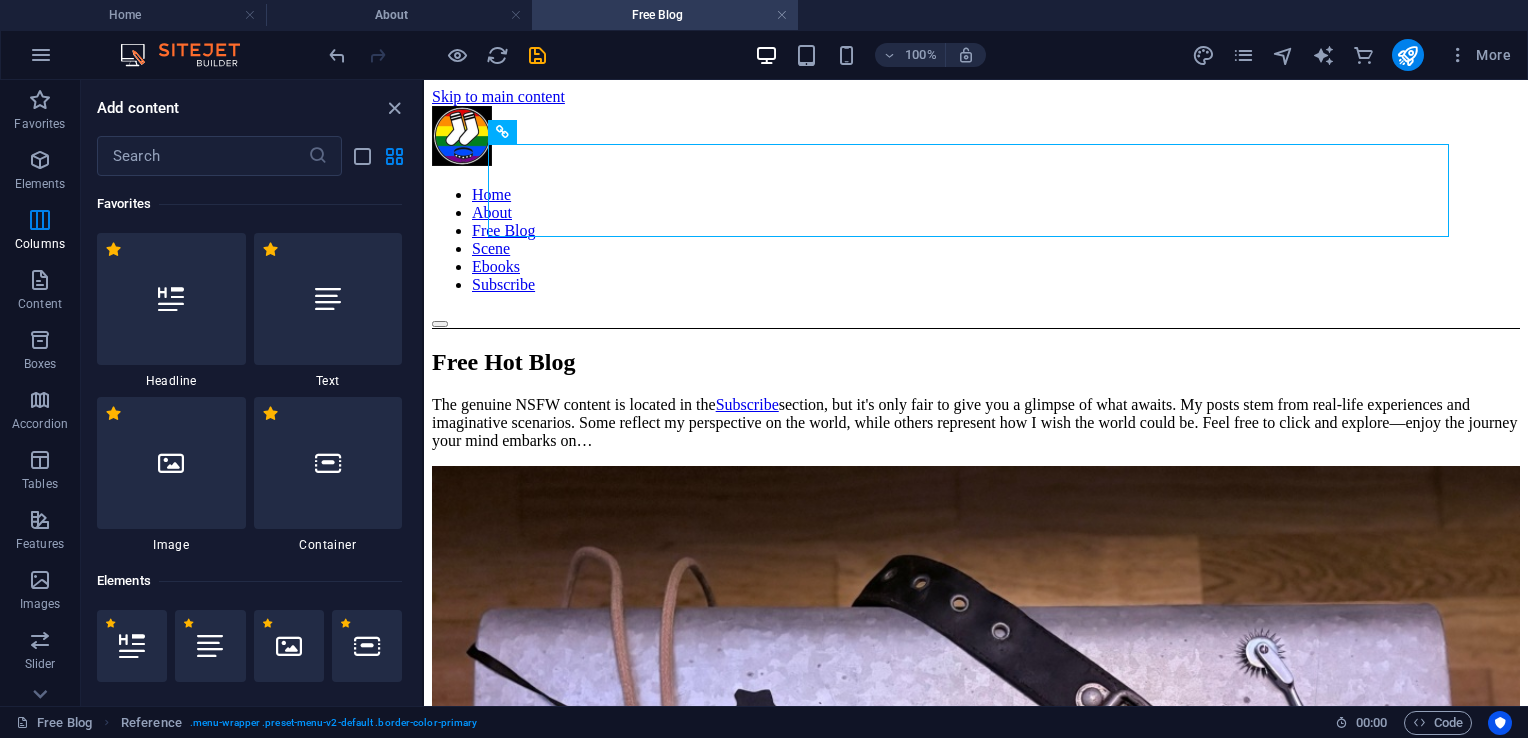 scroll, scrollTop: 0, scrollLeft: 0, axis: both 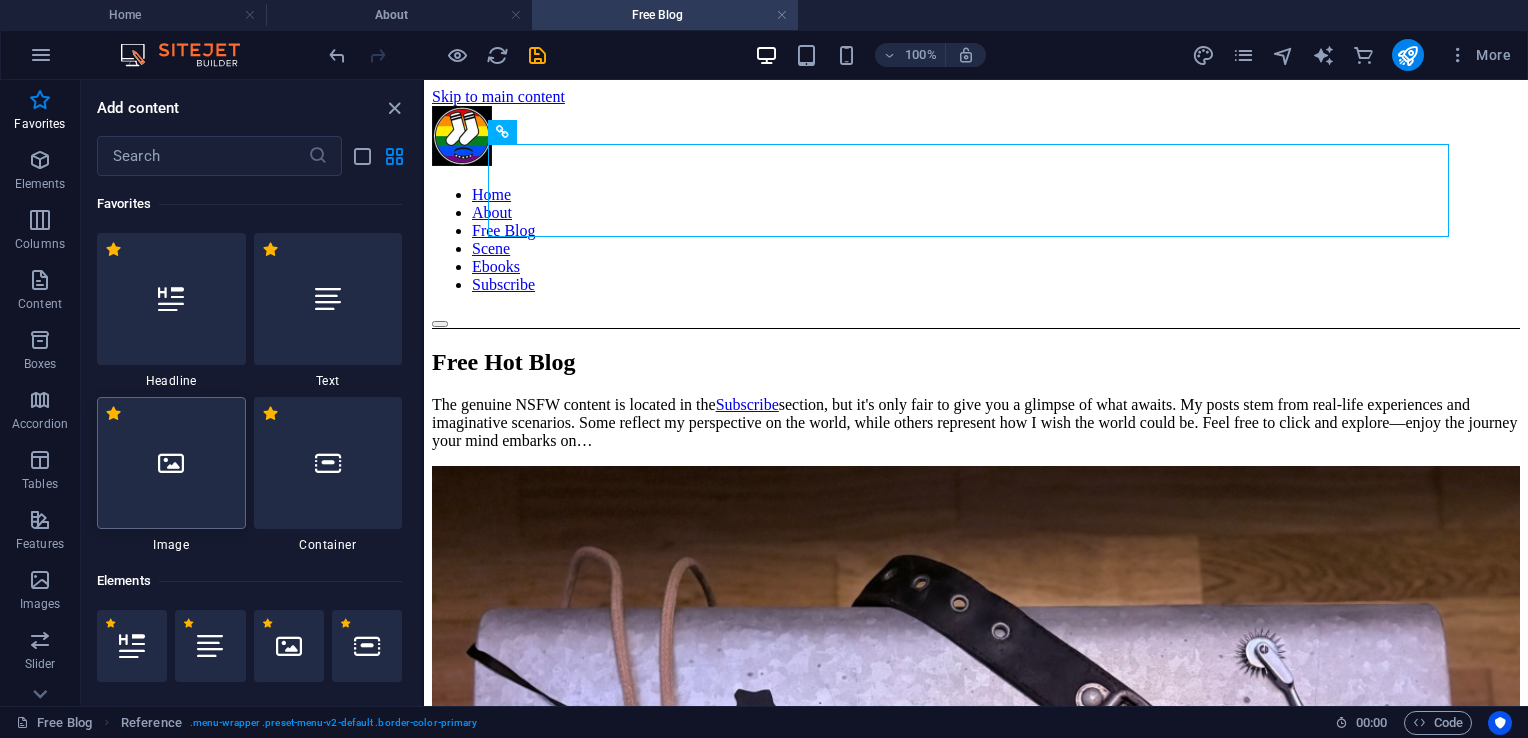 click at bounding box center [171, 463] 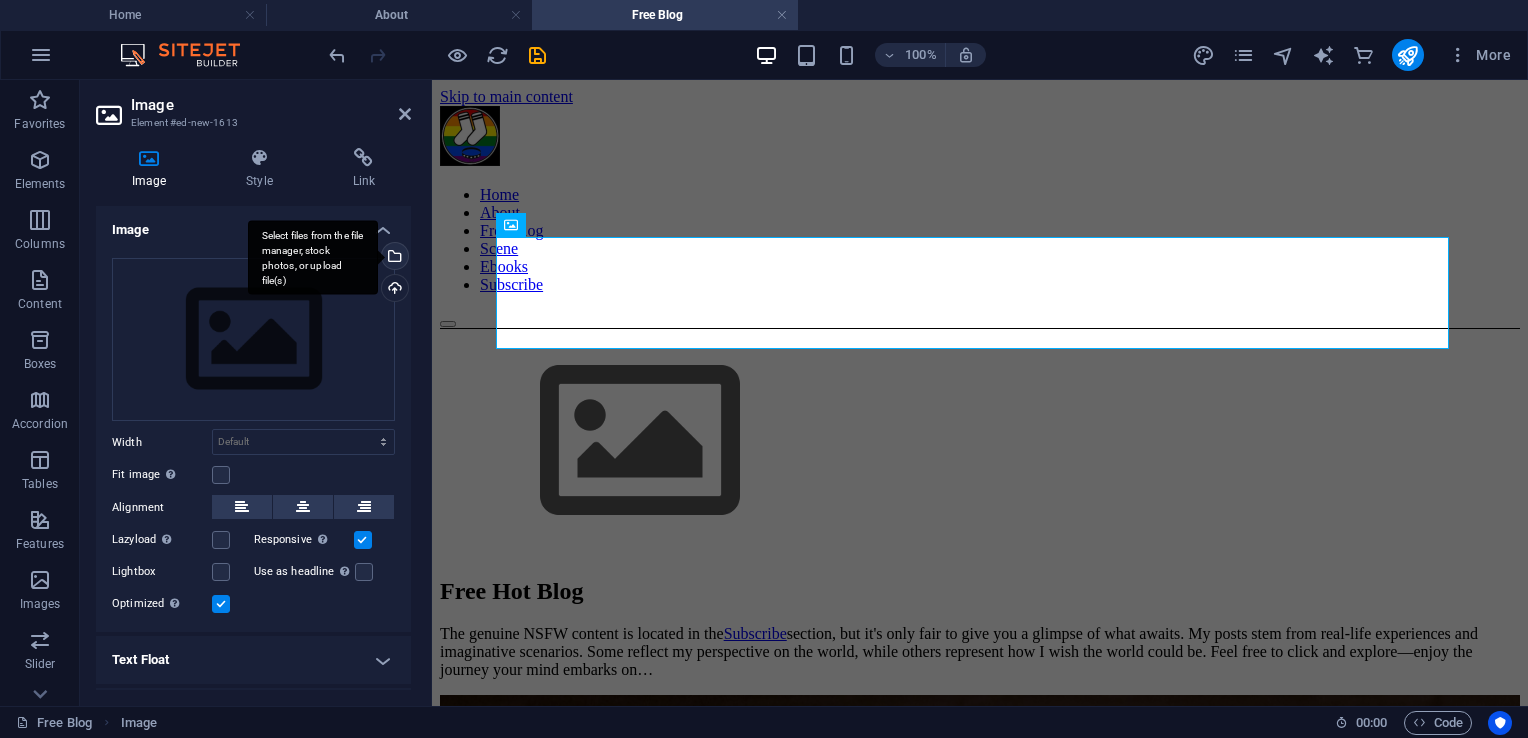 click on "Select files from the file manager, stock photos, or upload file(s)" at bounding box center [393, 258] 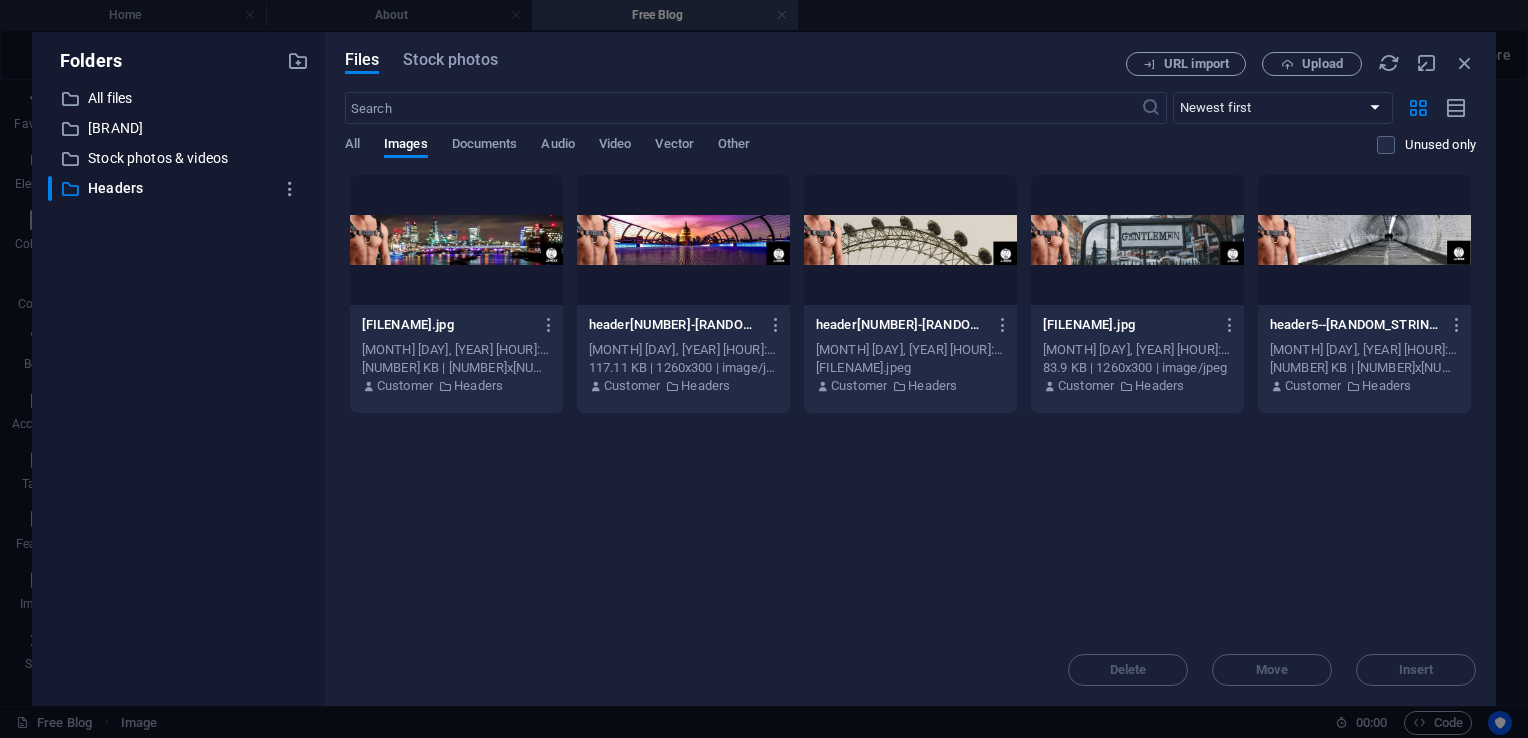 click at bounding box center [456, 240] 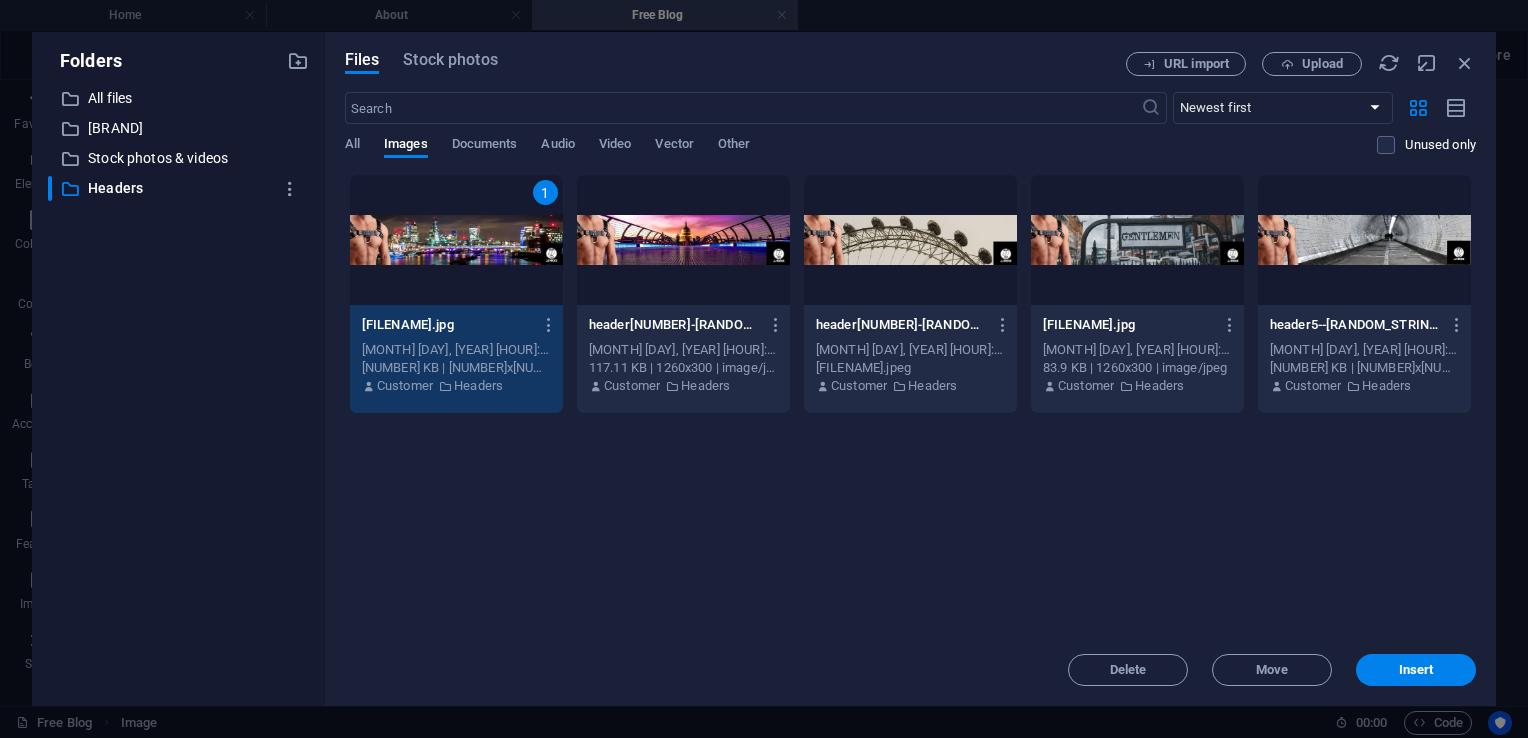 click on "Files Stock photos URL import Upload ​ Newest first Oldest first Name (A-Z) Name (Z-A) Size (0-9) Size (9-0) Resolution (0-9) Resolution (9-0) All Images Documents Audio Video Vector Other Unused only Drop files here to upload them instantly 1 [FILENAME].jpg [FILENAME].jpg [MONTH] [DAY], [YEAR] [HOUR]:[MINUTE] [AM/PM] [FILESIZE] | [RESOLUTION] | [FILETYPE] Customer Headers [FILENAME].jpg [FILENAME].jpg [MONTH] [DAY], [YEAR] [HOUR]:[MINUTE] [AM/PM] [FILESIZE] | [RESOLUTION] | [FILETYPE] Customer Headers [FILENAME].jpg [FILENAME].jpg [MONTH] [DAY], [YEAR] [HOUR]:[MINUTE] [AM/PM] [FILESIZE] | [RESOLUTION] | [FILETYPE] Customer Headers [FILENAME].jpg [FILENAME].jpg [MONTH] [DAY], [YEAR] [HOUR]:[MINUTE] [AM/PM] [FILESIZE] | [RESOLUTION] | [FILETYPE] Customer Headers [FILENAME].jpg [FILENAME].jpg [MONTH] [DAY], [YEAR] [HOUR]:[MINUTE] [AM/PM] [FILESIZE] | [RESOLUTION] | [FILETYPE] Customer Headers Delete Move Insert" at bounding box center [910, 369] 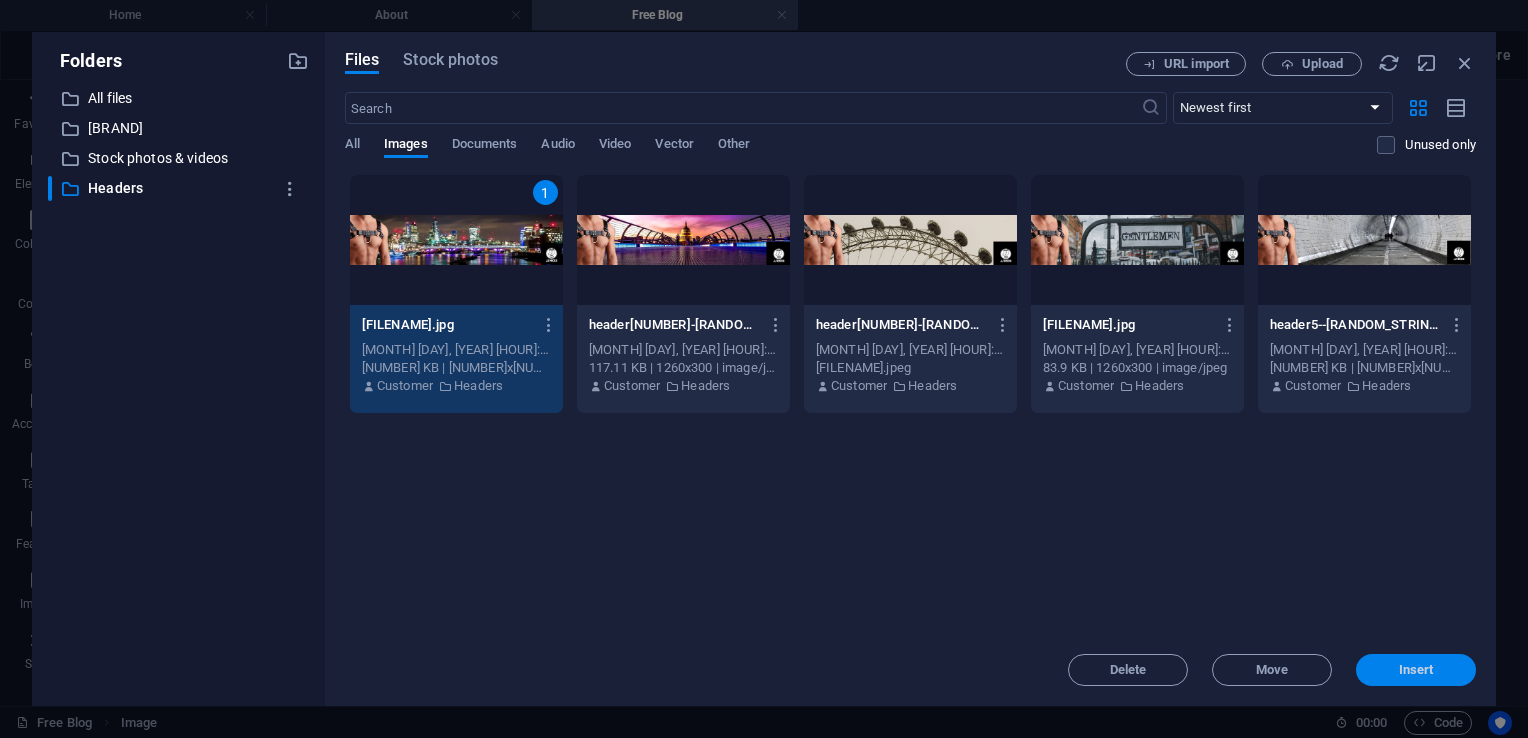 click on "Insert" at bounding box center [1416, 670] 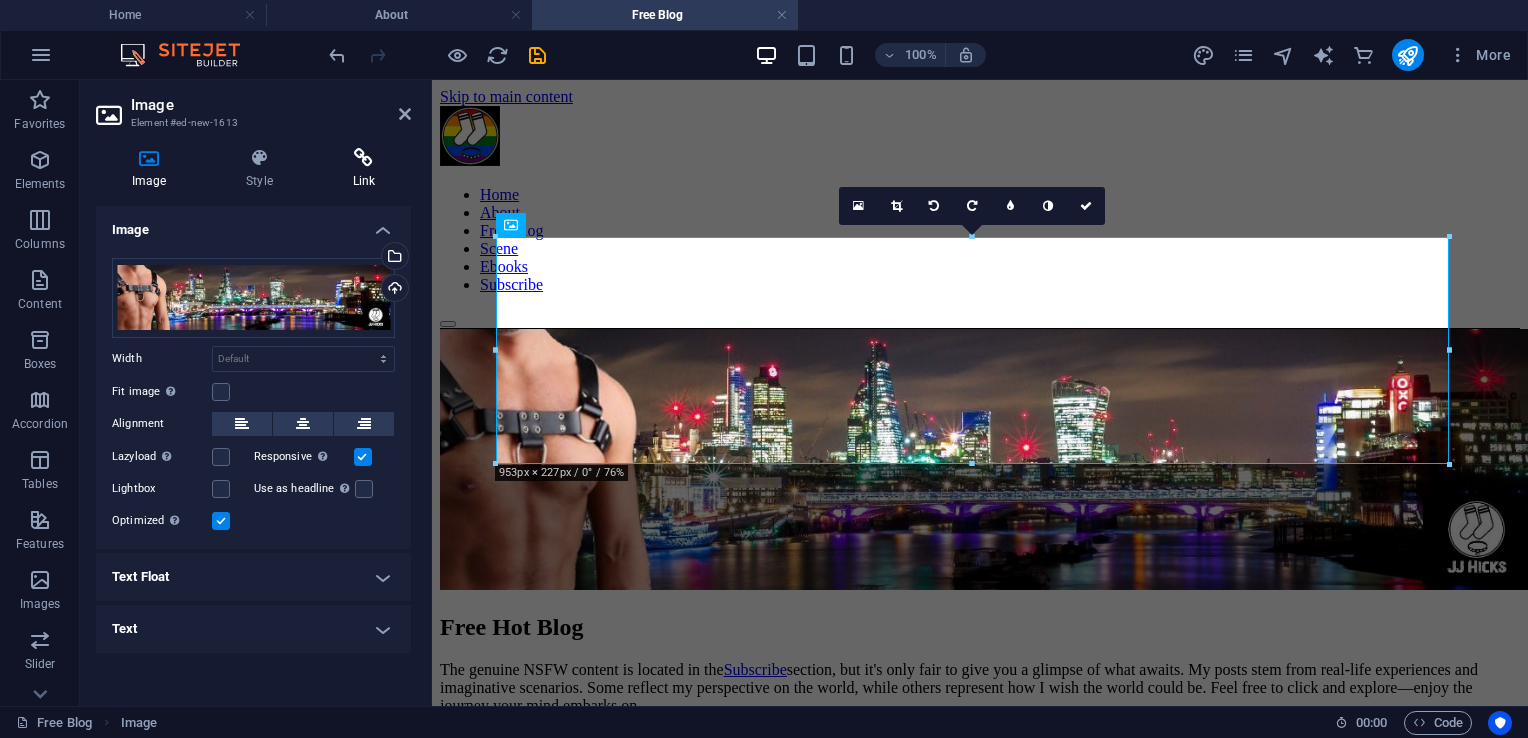 click on "Link" at bounding box center (364, 169) 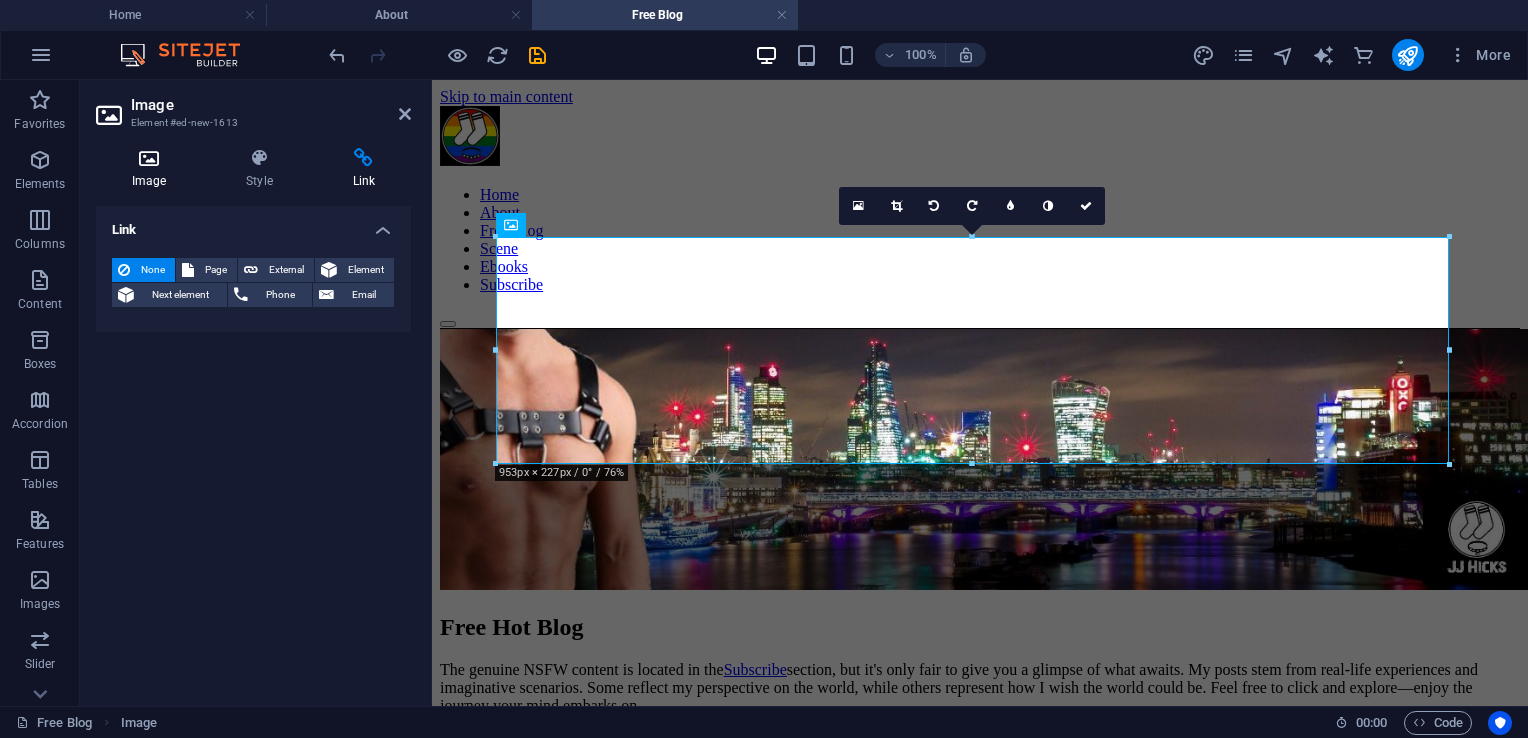 click at bounding box center [149, 158] 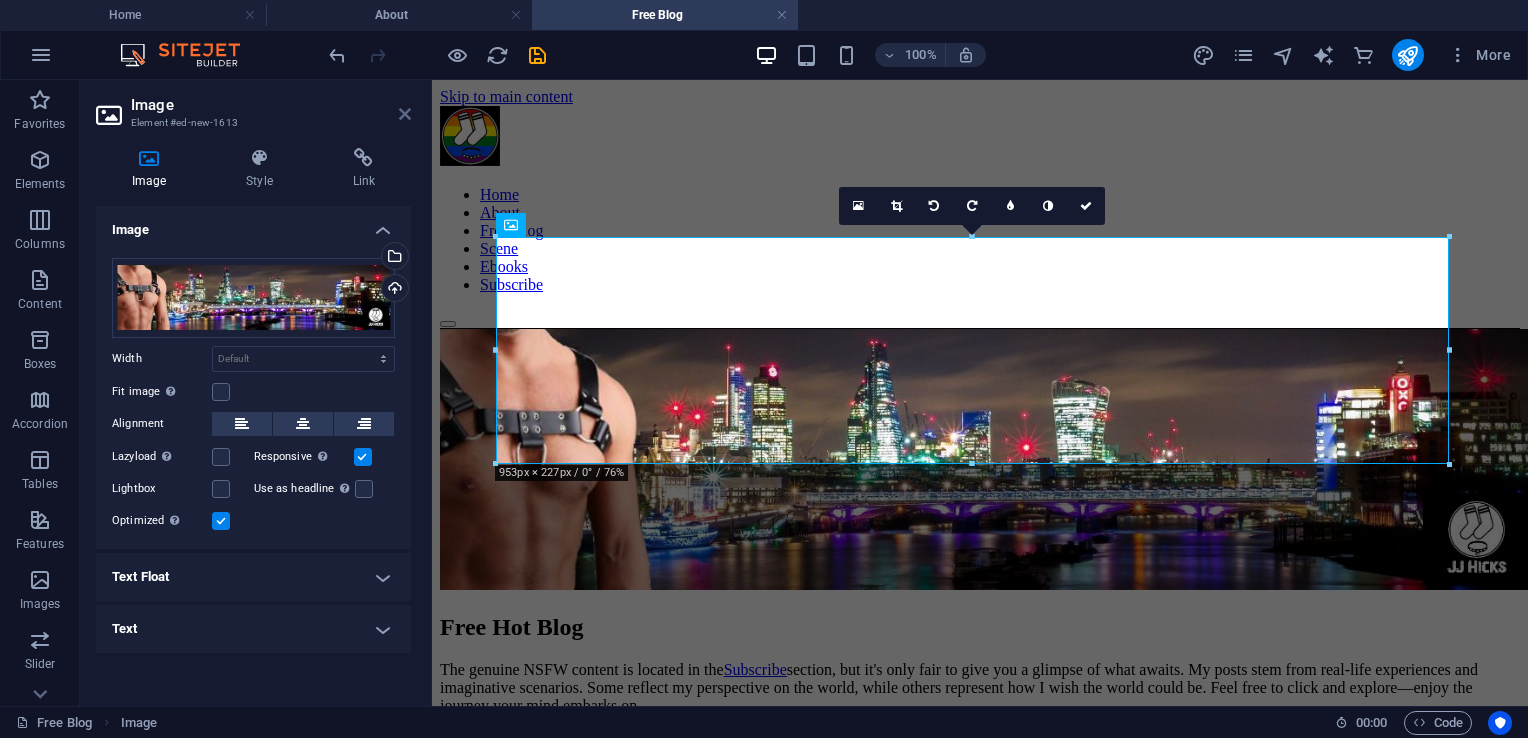 click at bounding box center (405, 114) 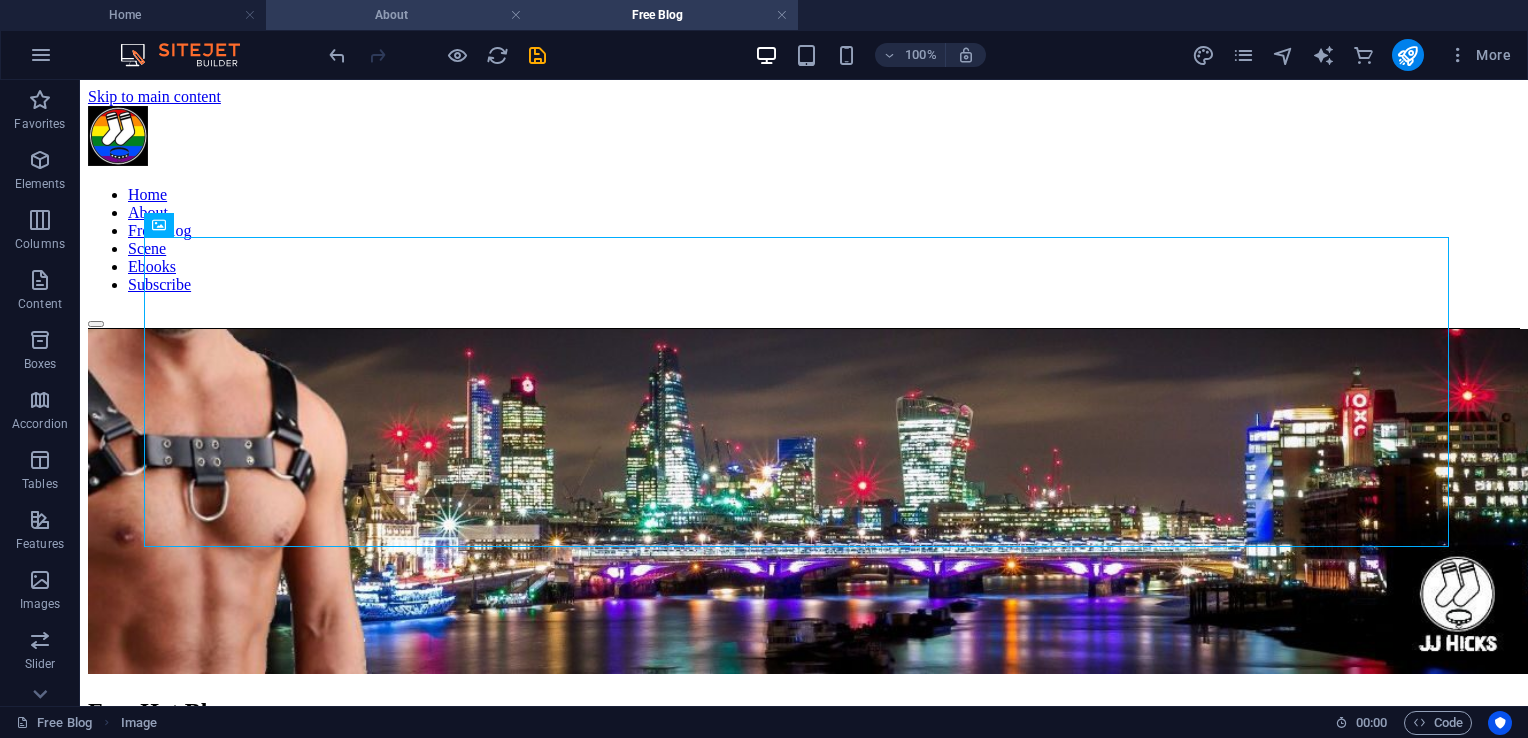 click on "About" at bounding box center (399, 15) 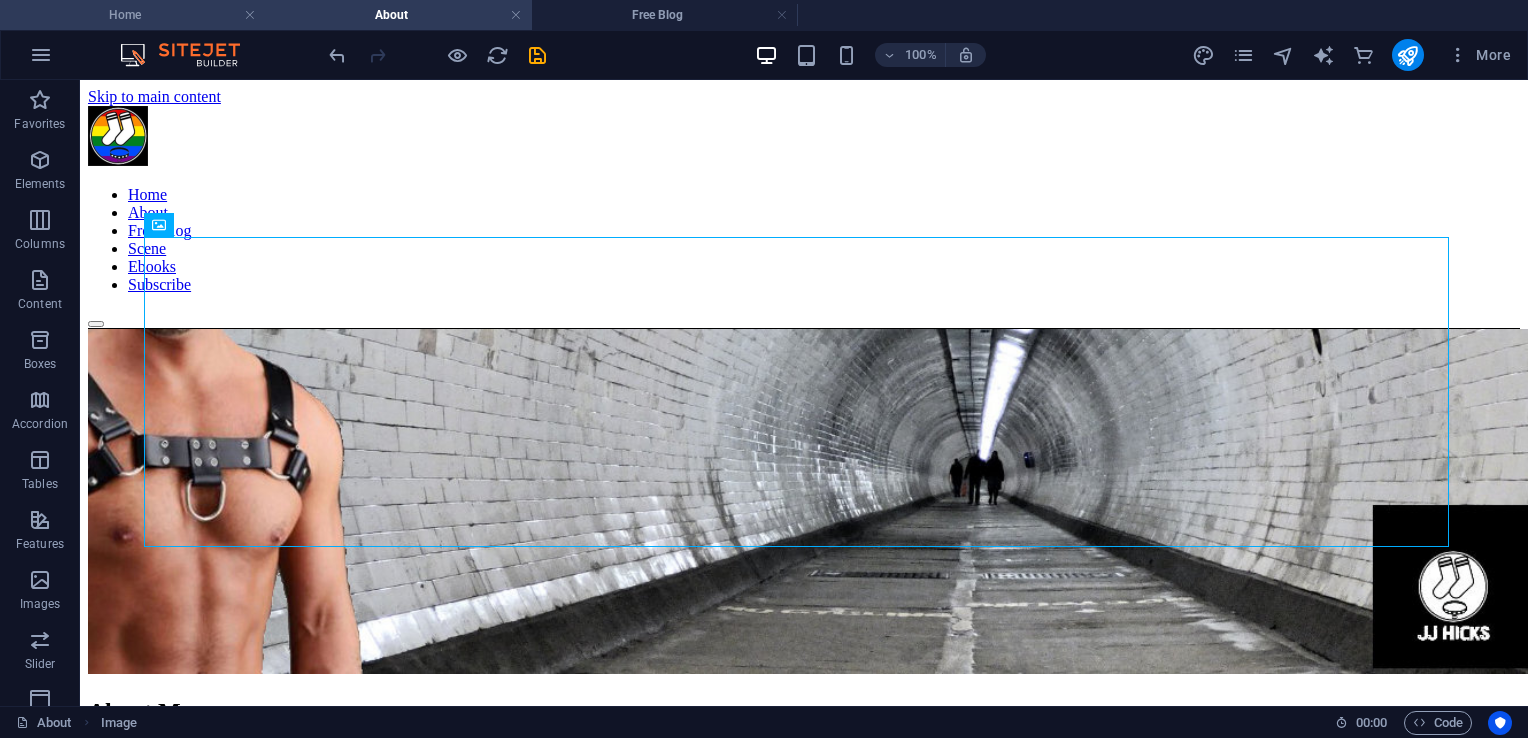 click on "Home" at bounding box center (133, 15) 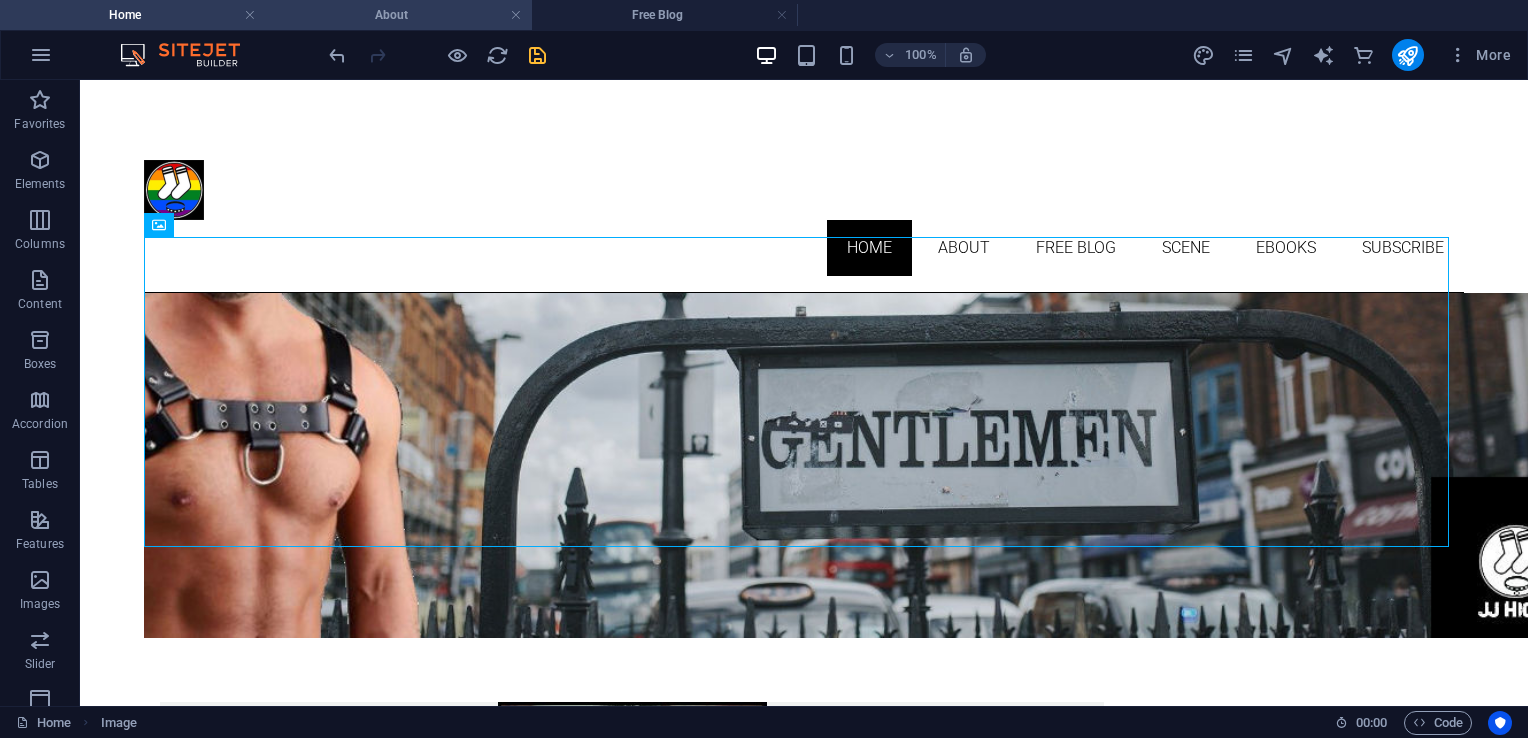 click on "About" at bounding box center (399, 15) 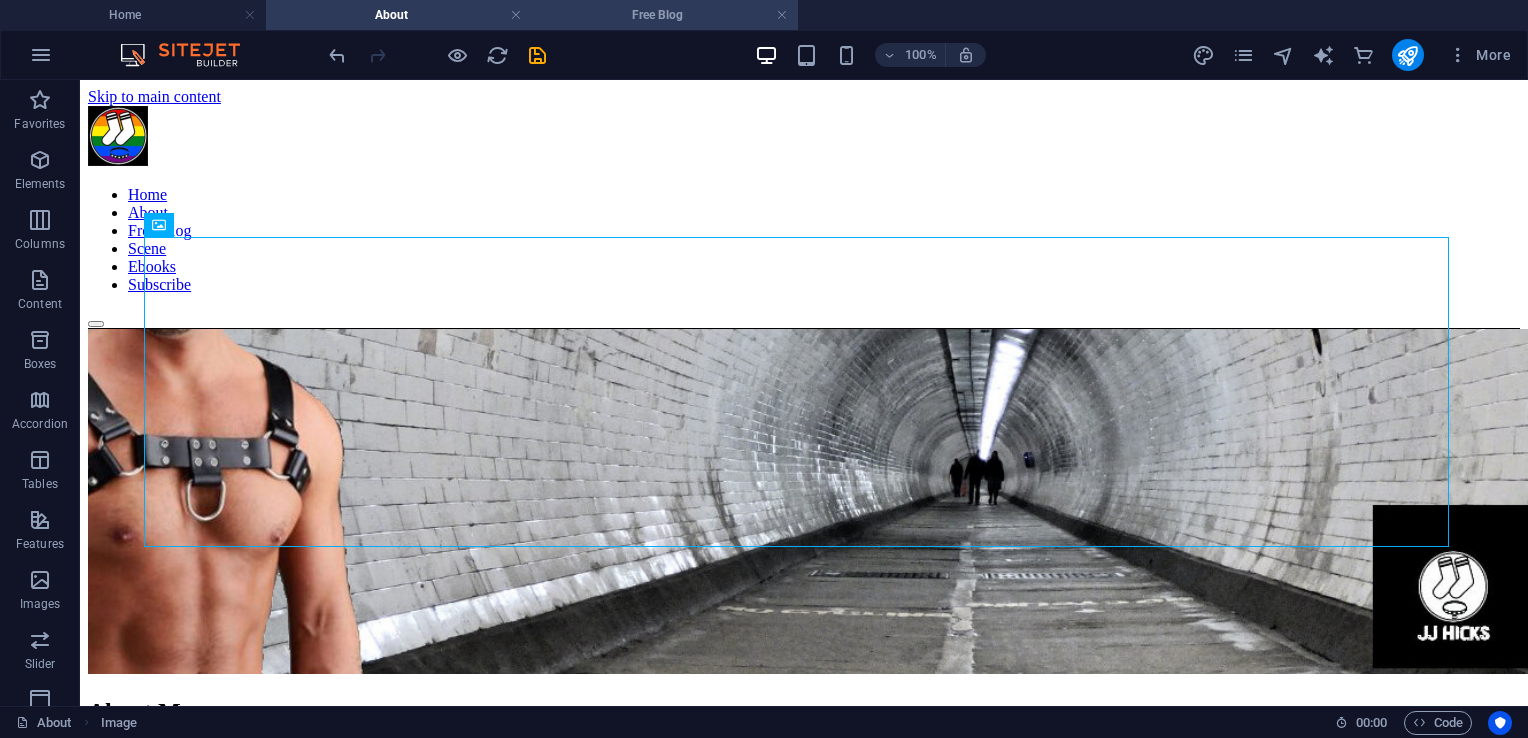 click on "Free Blog" at bounding box center [665, 15] 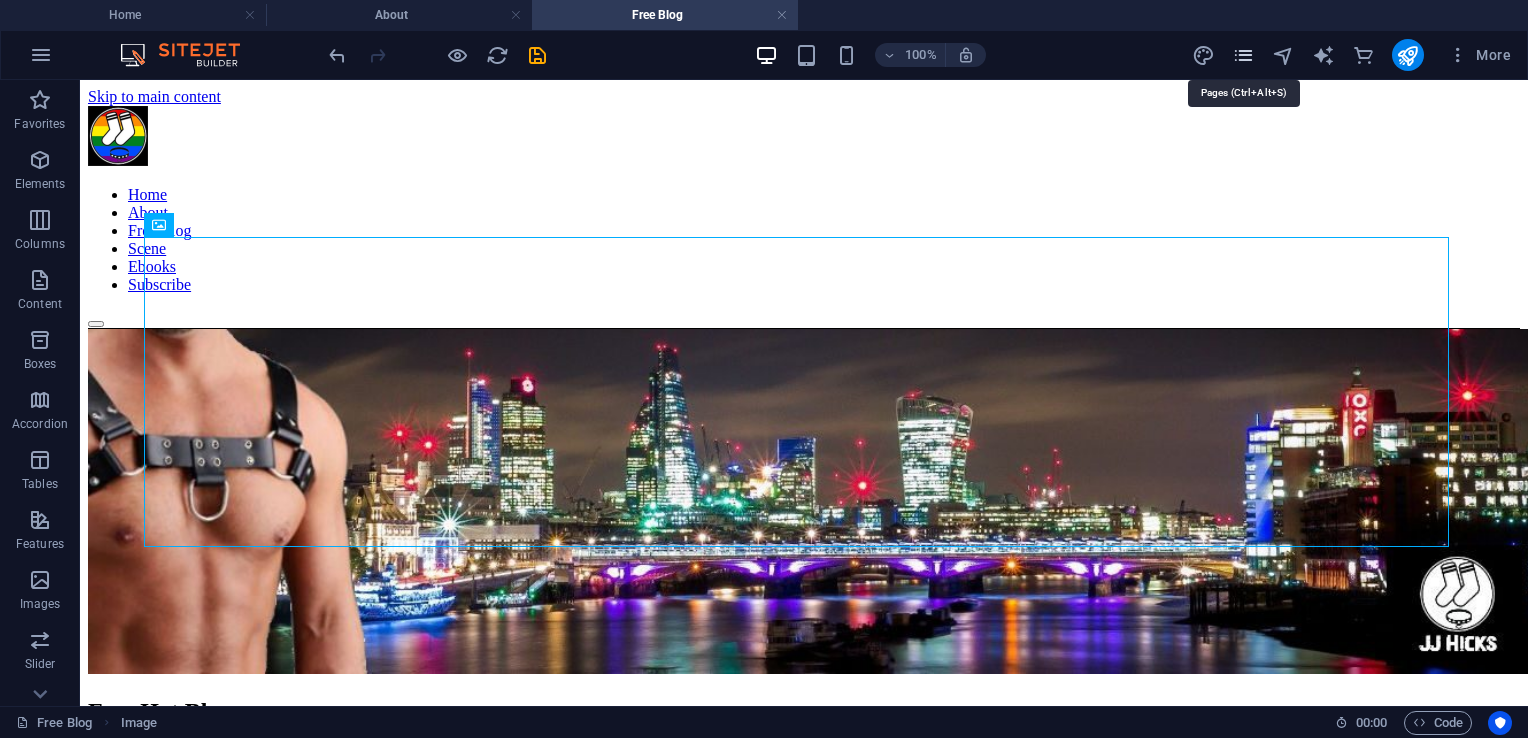 click at bounding box center [1243, 55] 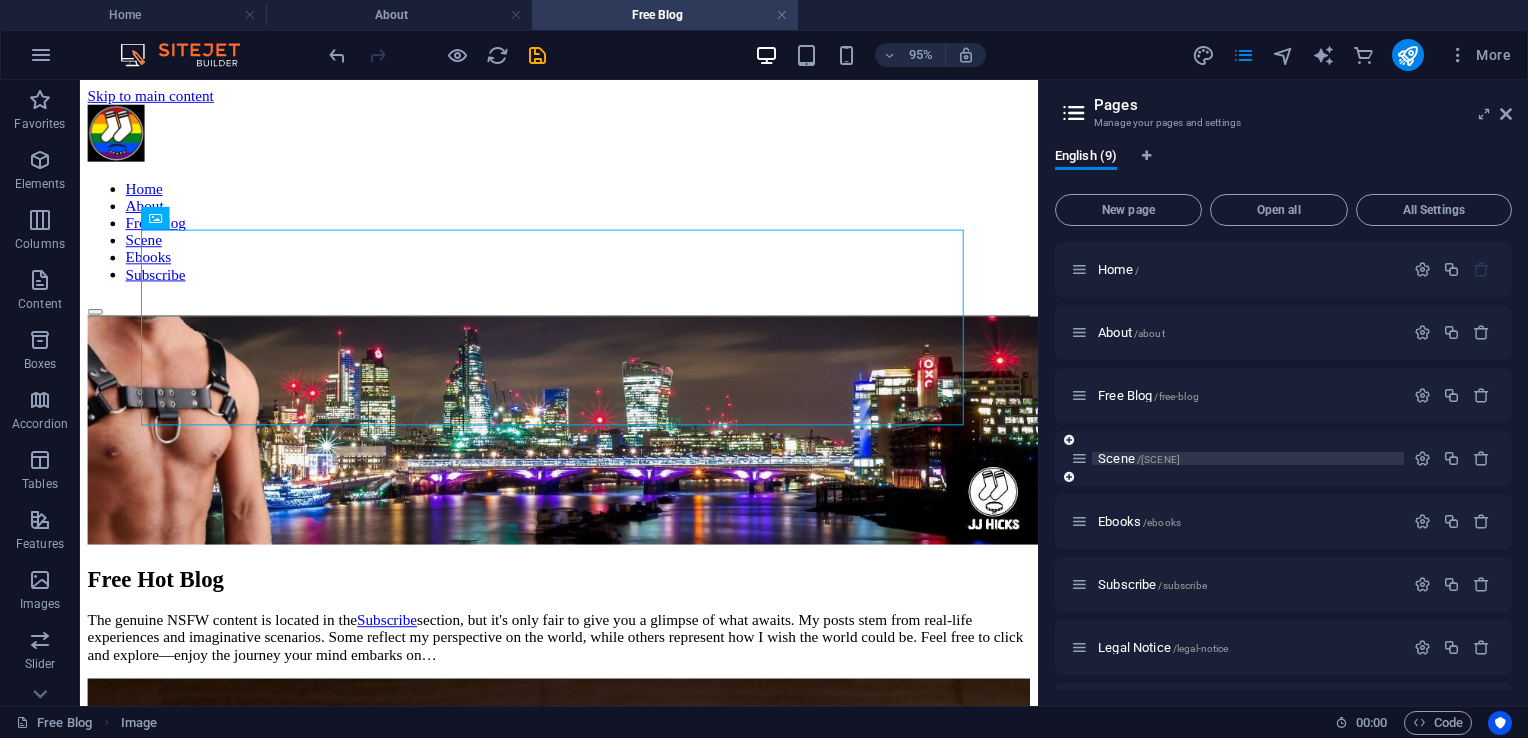 click on "Scene /scene" at bounding box center [1139, 458] 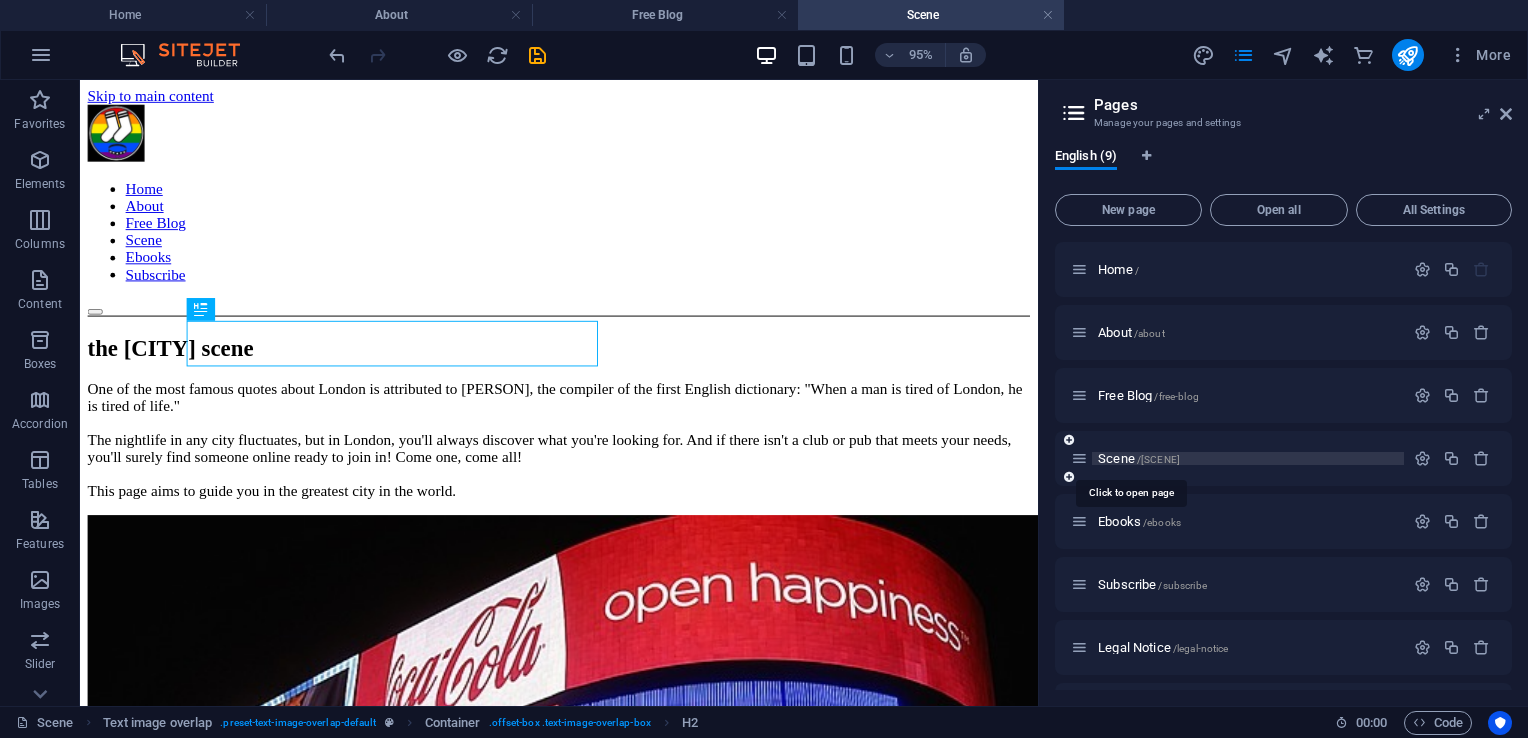 scroll, scrollTop: 0, scrollLeft: 0, axis: both 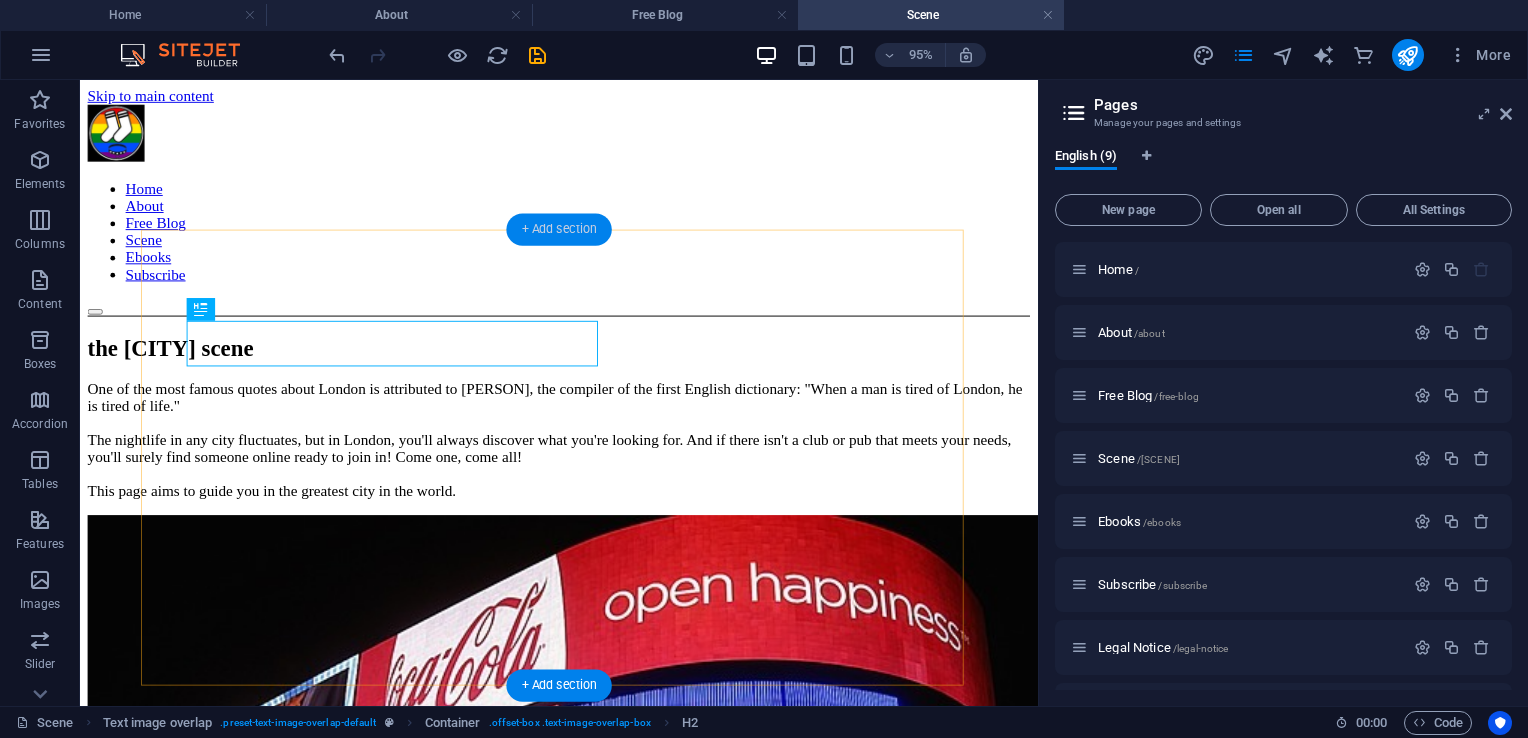 click on "+ Add section" at bounding box center [558, 229] 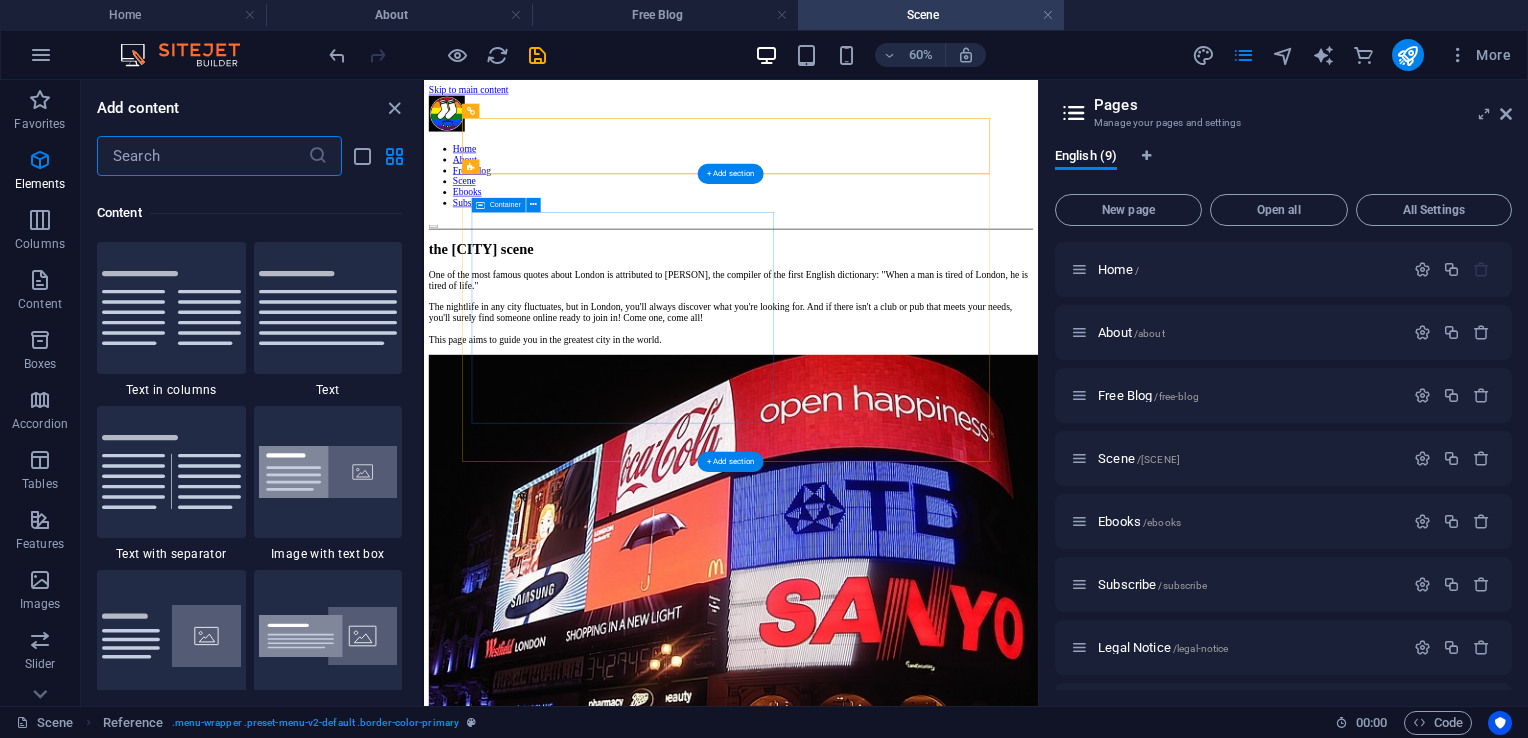scroll, scrollTop: 3663, scrollLeft: 0, axis: vertical 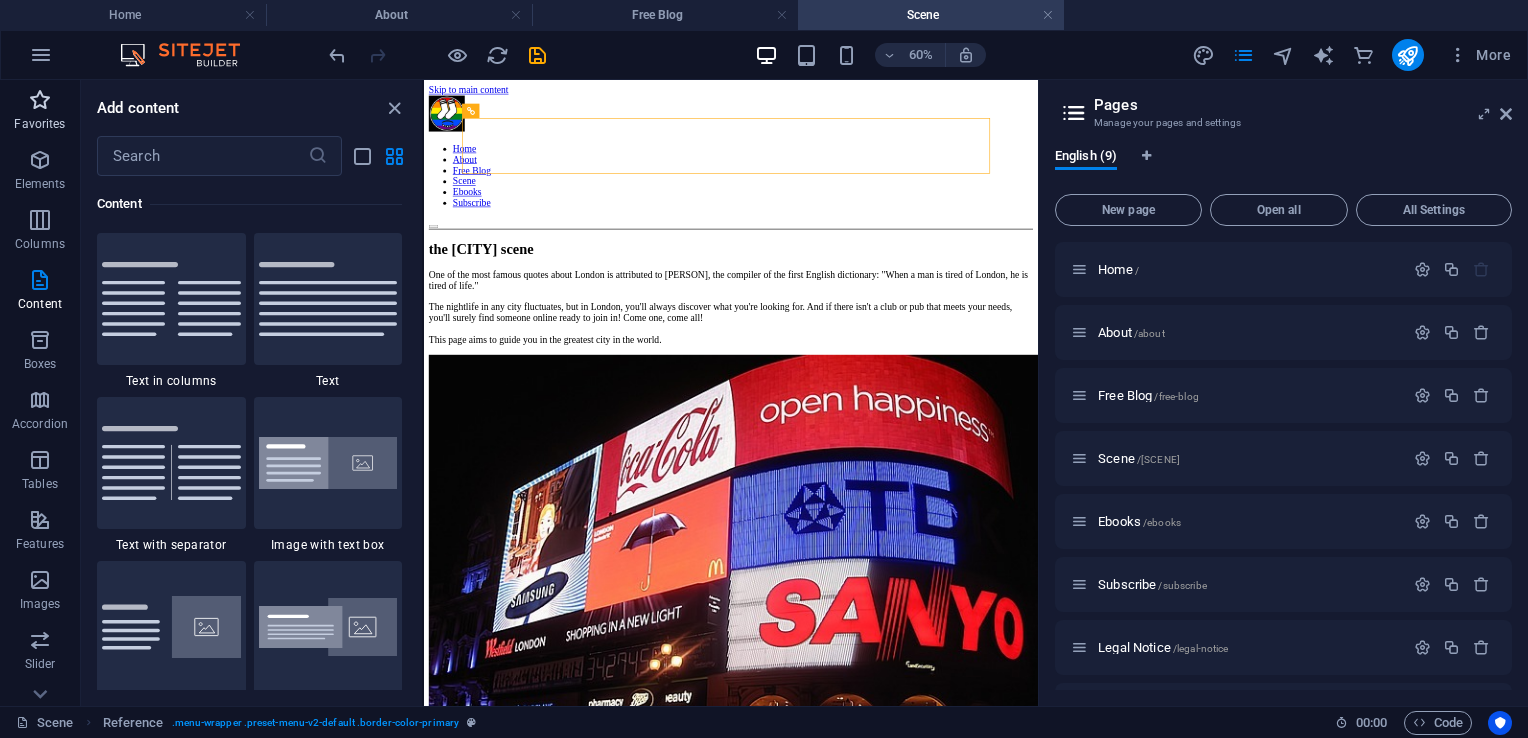 click at bounding box center [40, 100] 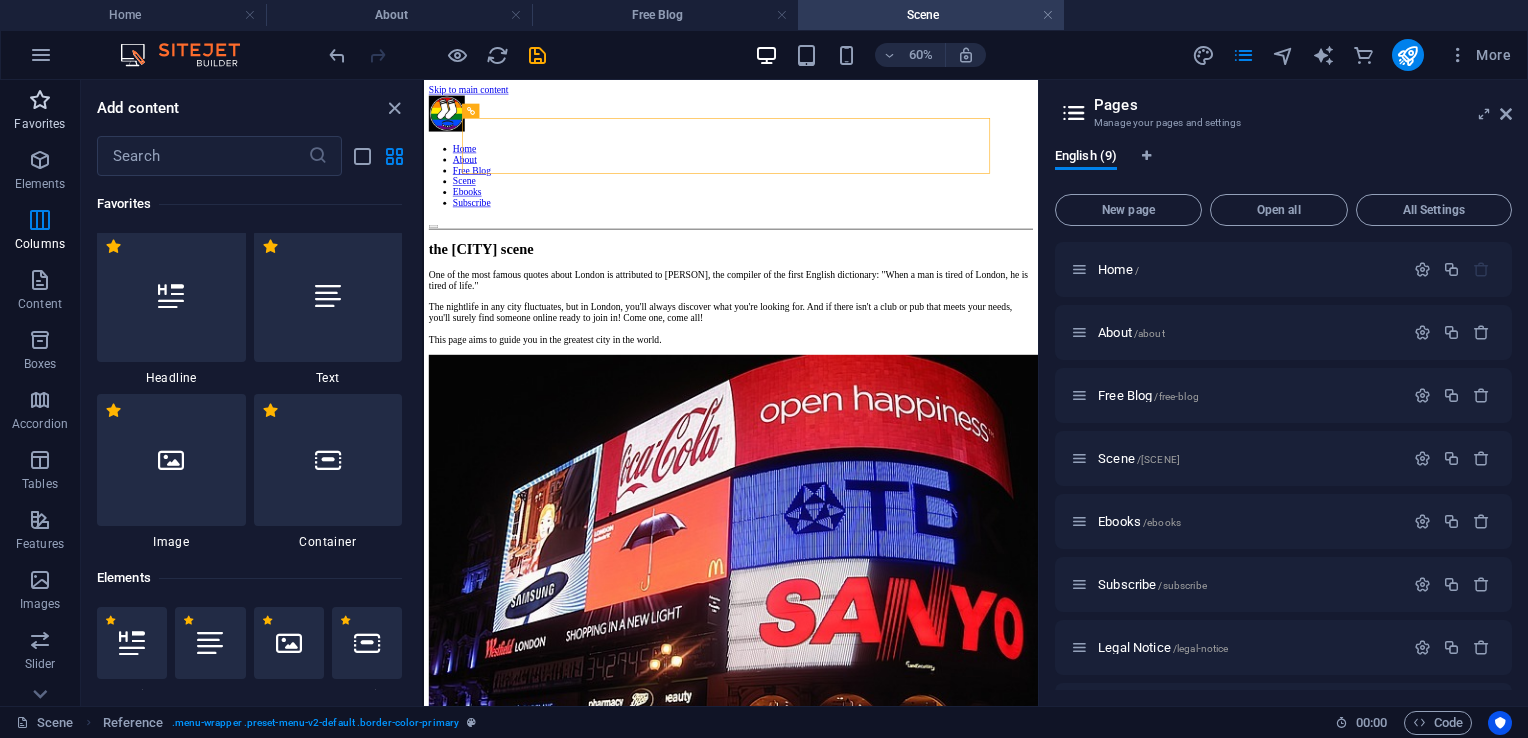 scroll, scrollTop: 0, scrollLeft: 0, axis: both 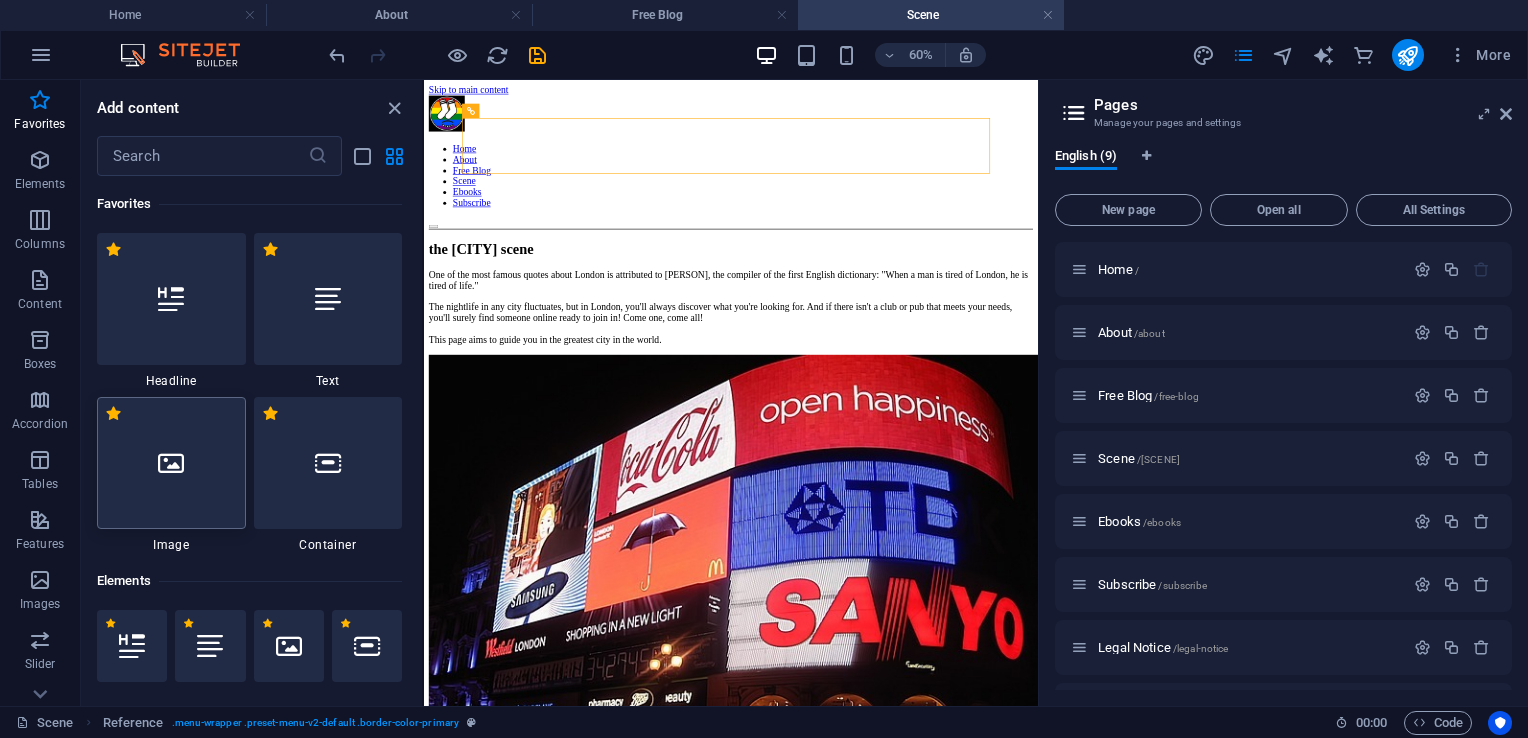 click at bounding box center (171, 463) 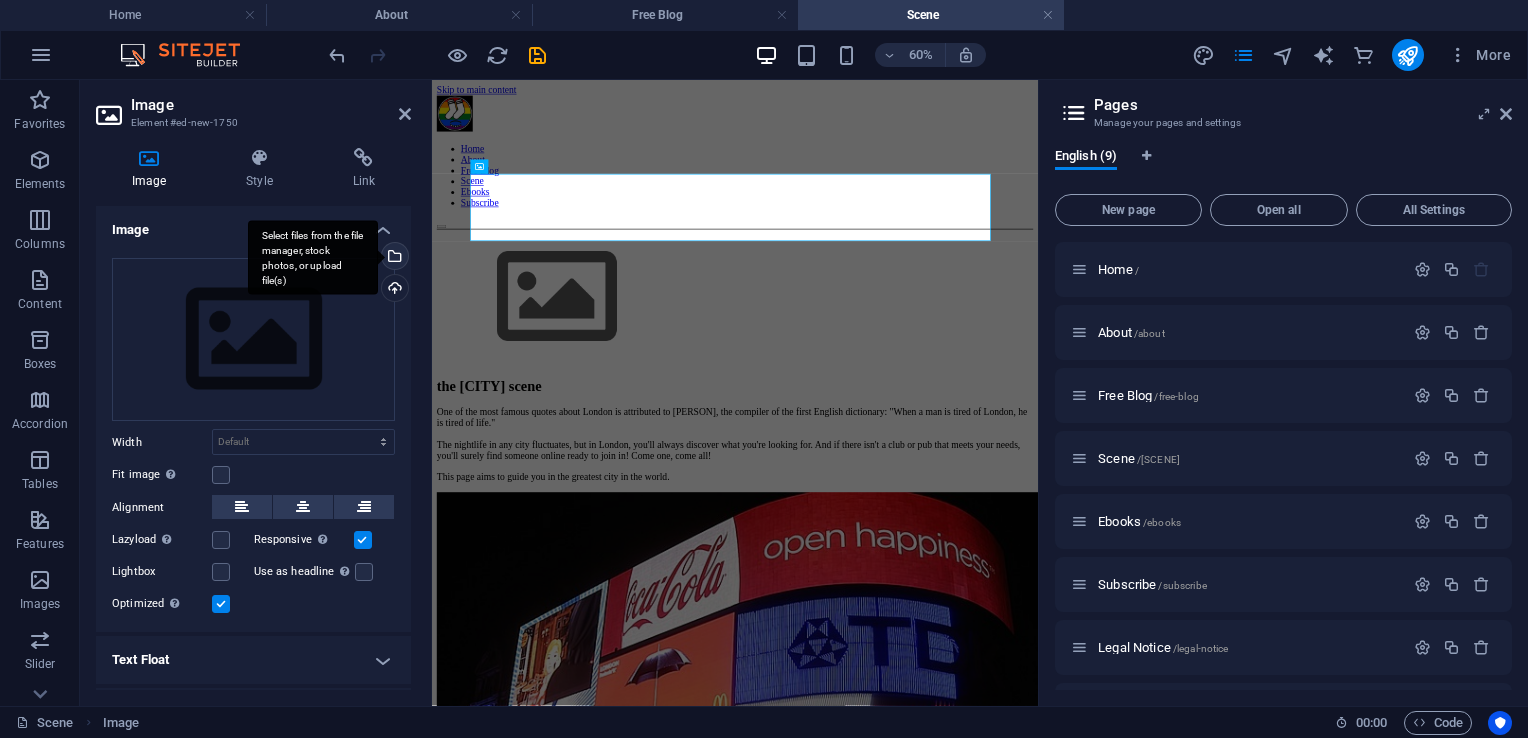 click on "Select files from the file manager, stock photos, or upload file(s)" at bounding box center [393, 258] 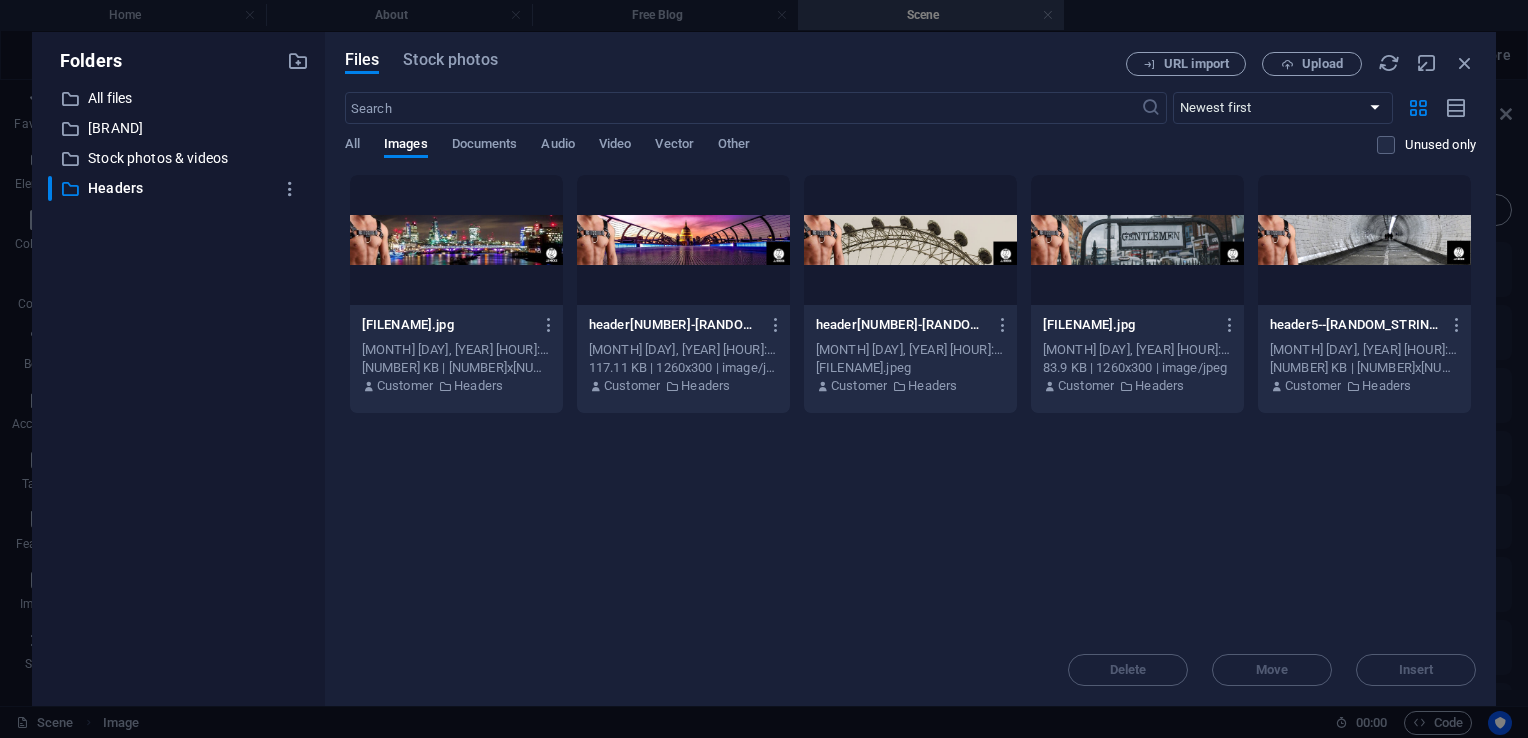 click at bounding box center [456, 240] 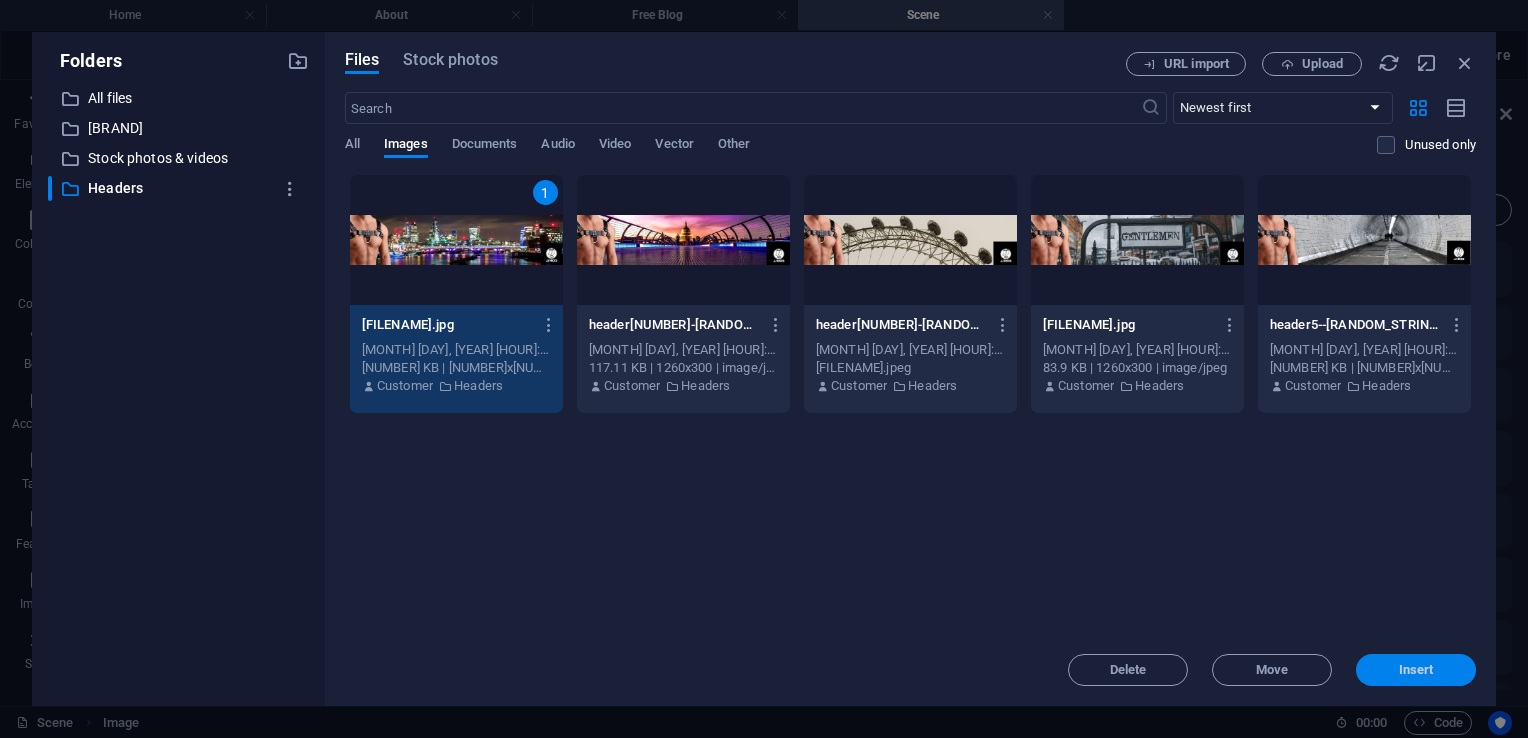 click on "Insert" at bounding box center (1416, 670) 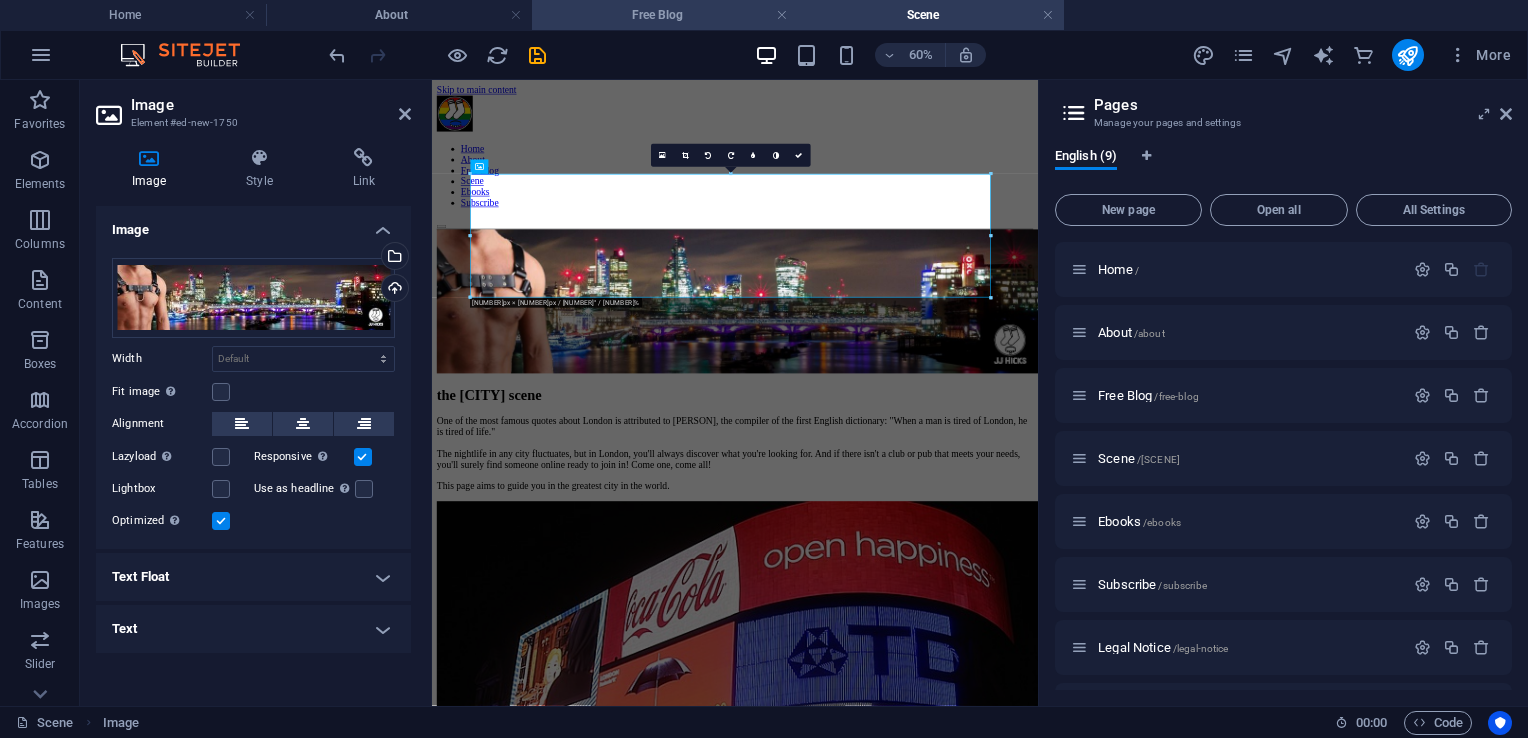click on "Free Blog" at bounding box center (665, 15) 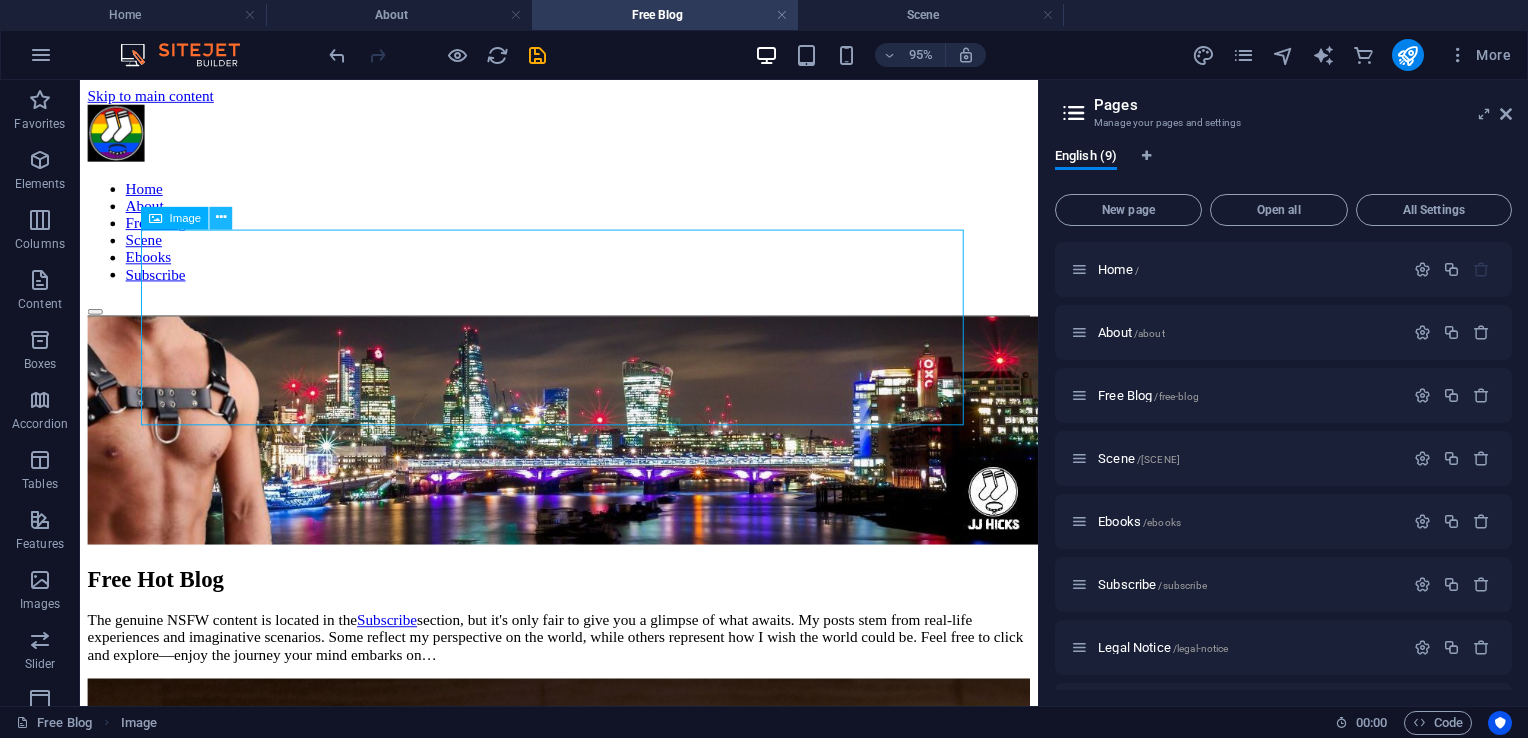 click at bounding box center (221, 217) 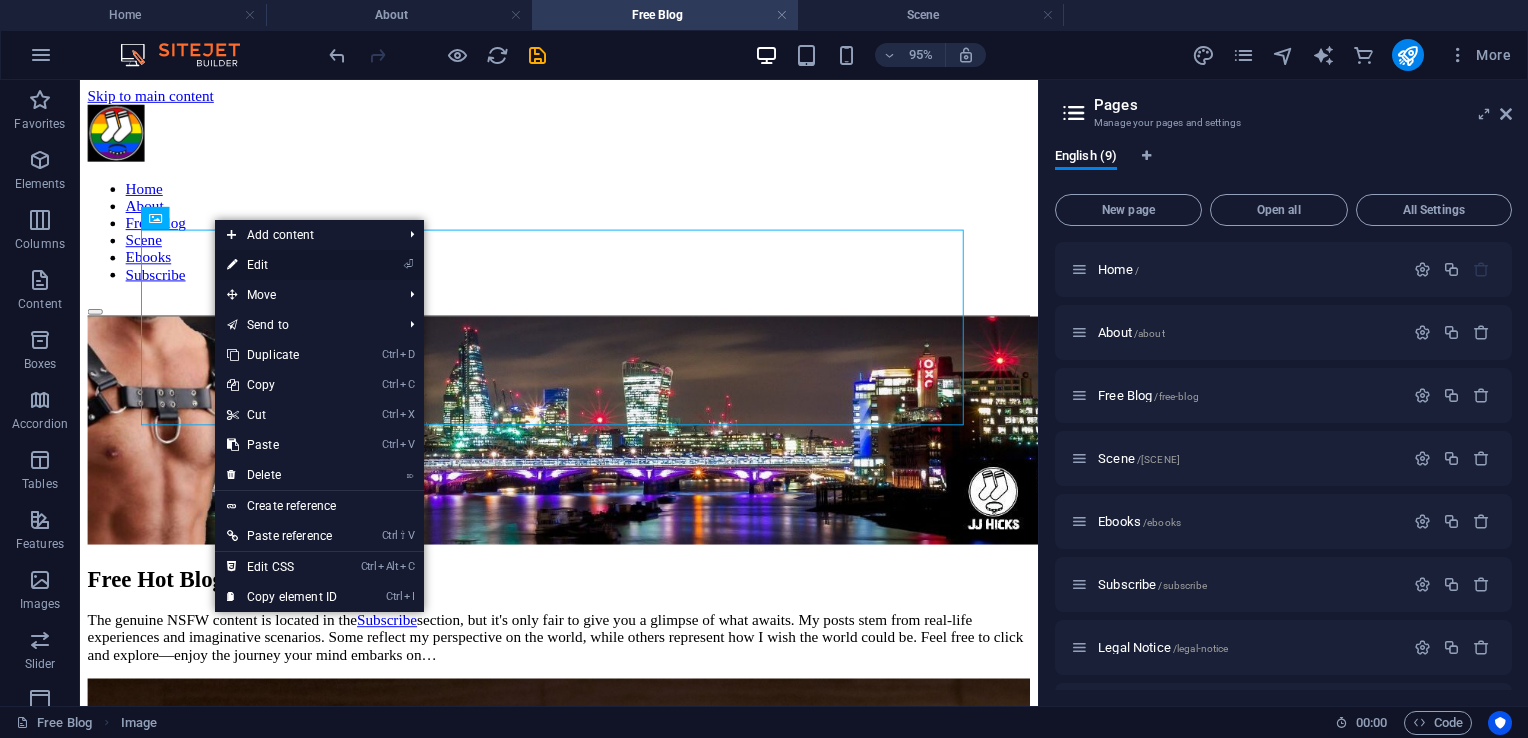 click on "⏎  Edit" at bounding box center [282, 265] 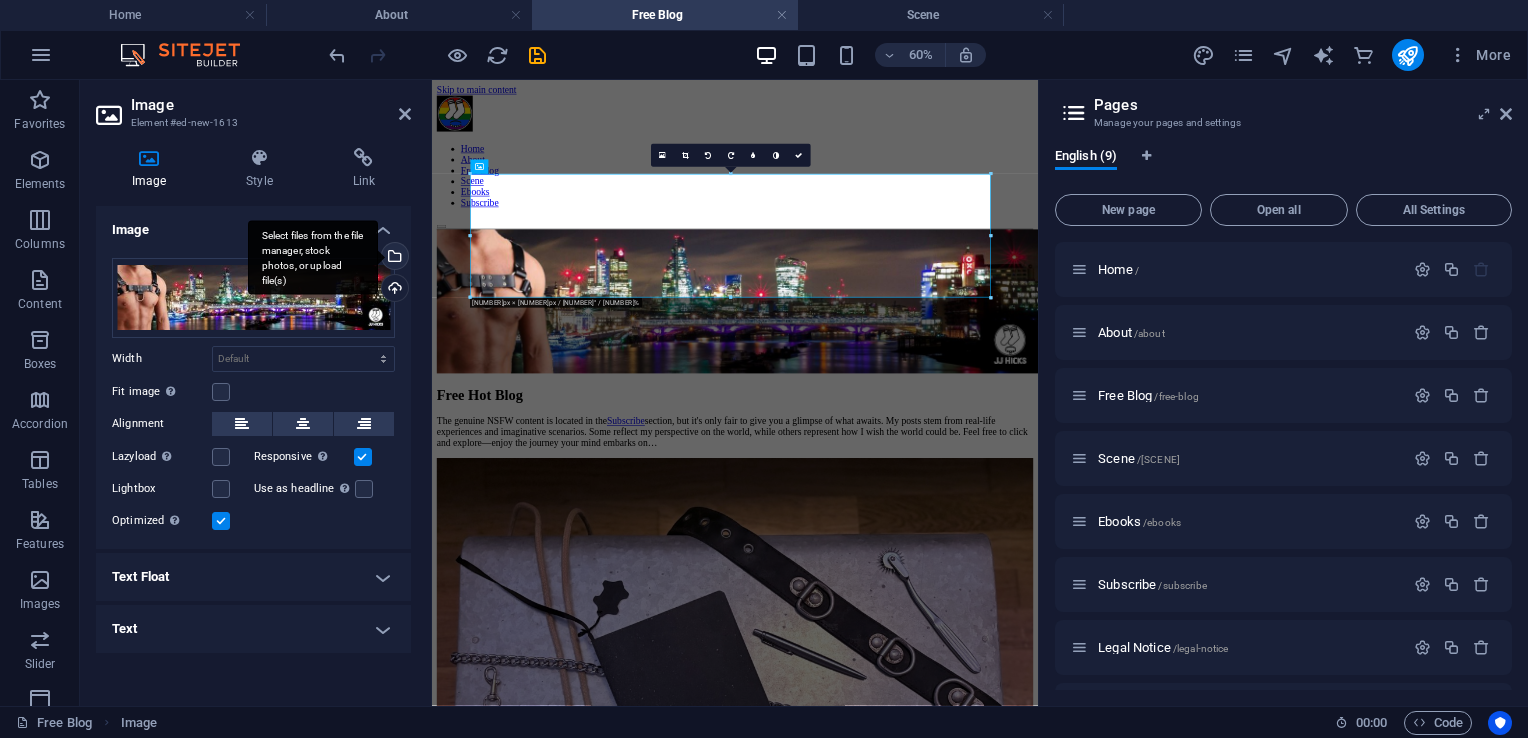 click on "Select files from the file manager, stock photos, or upload file(s)" at bounding box center [393, 258] 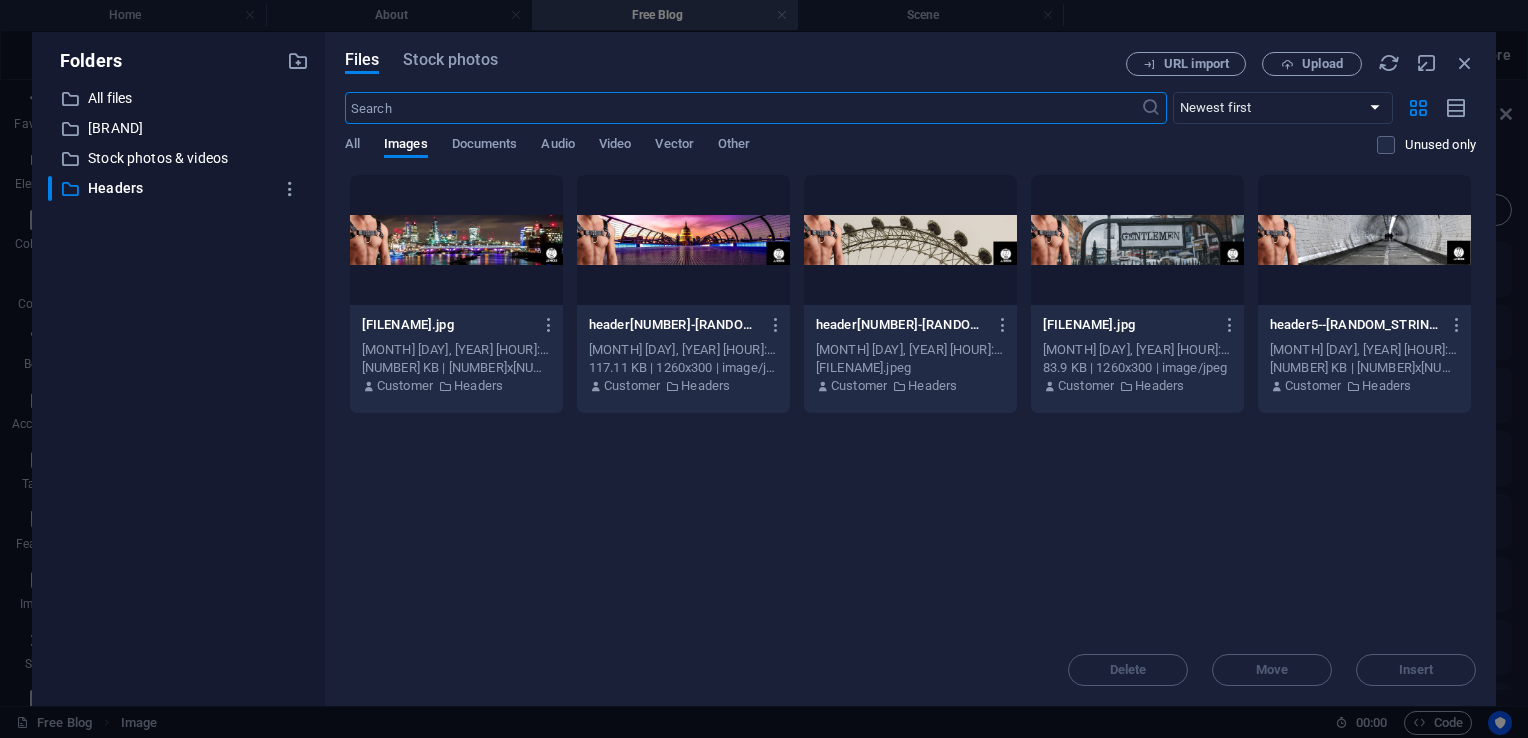click at bounding box center [683, 240] 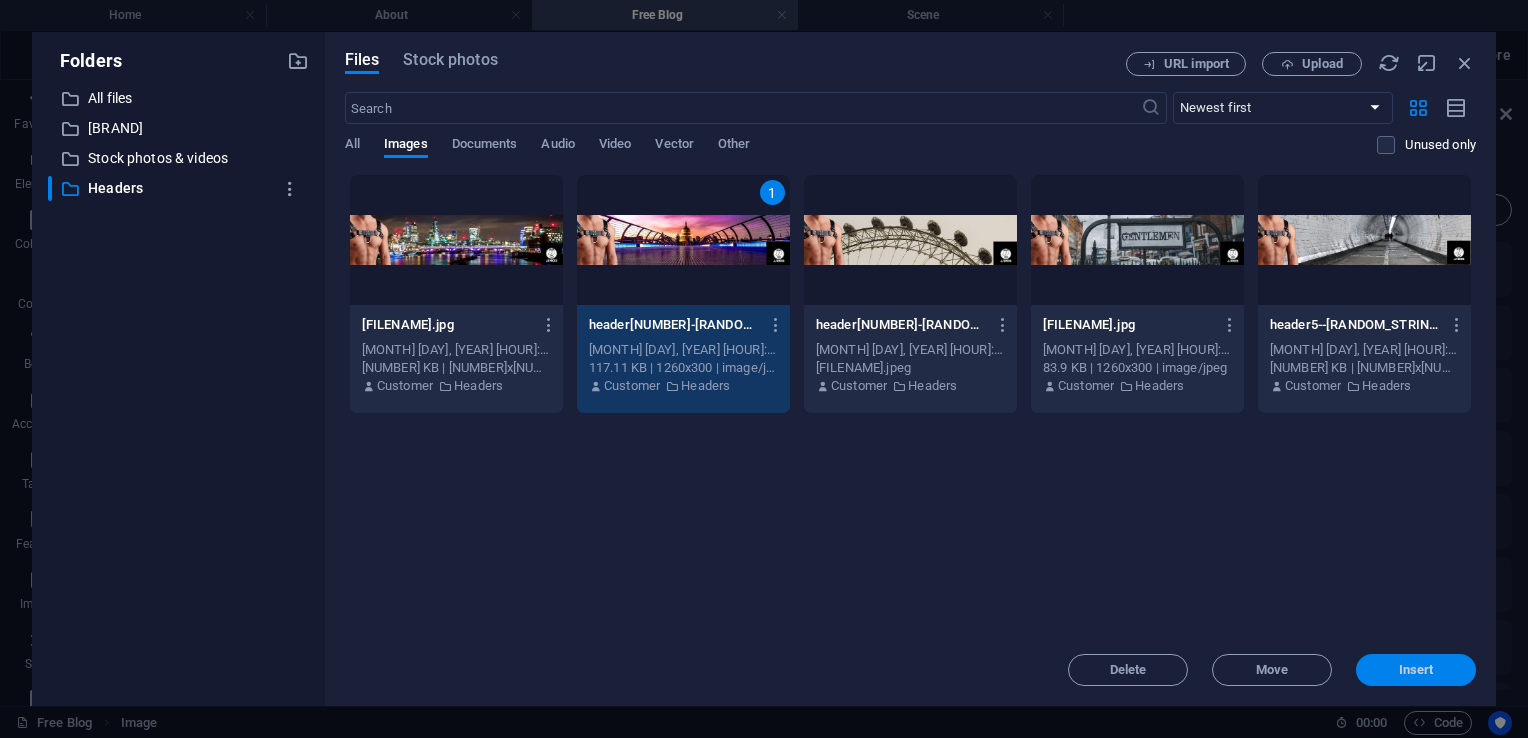 click on "Insert" at bounding box center (1416, 670) 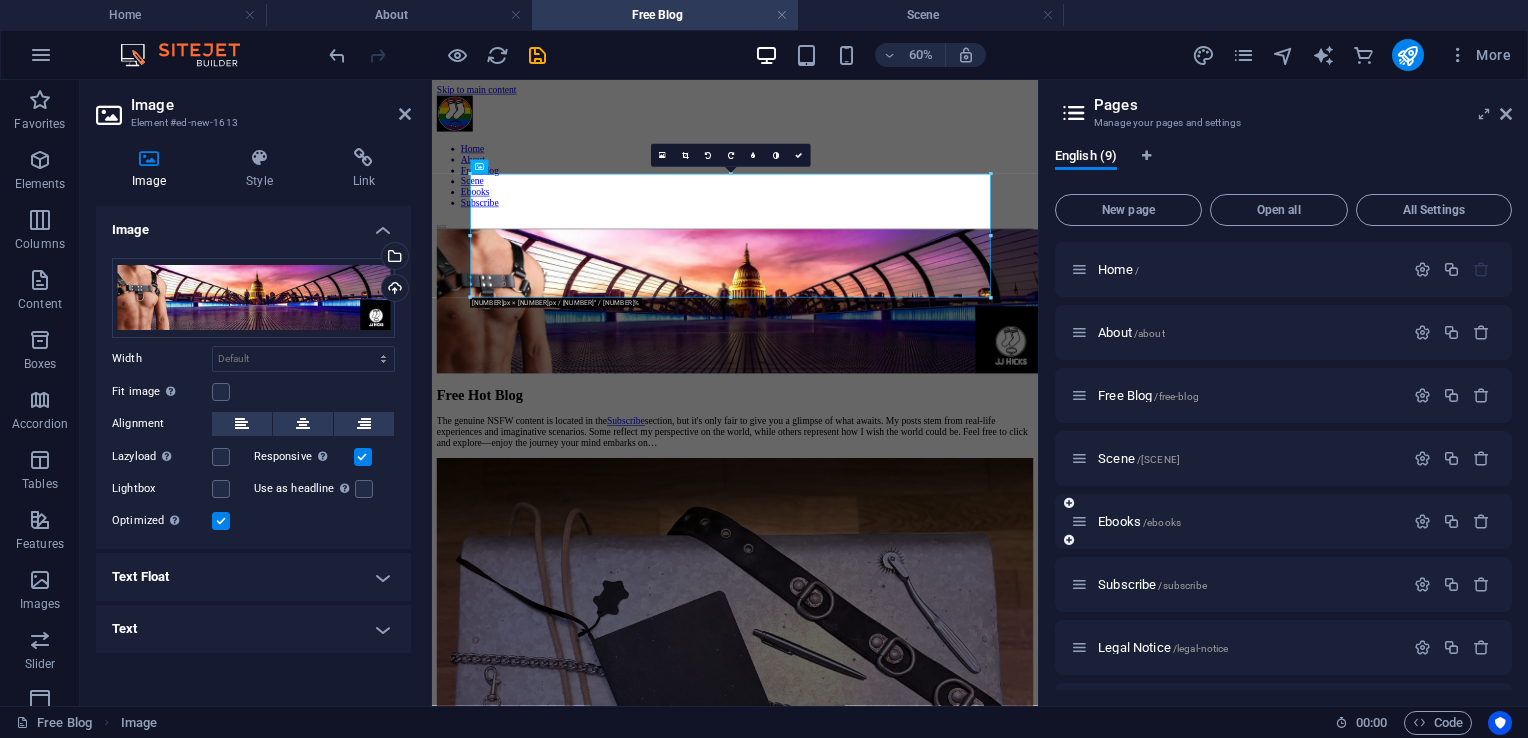 click on "Ebooks /ebooks" at bounding box center (1237, 521) 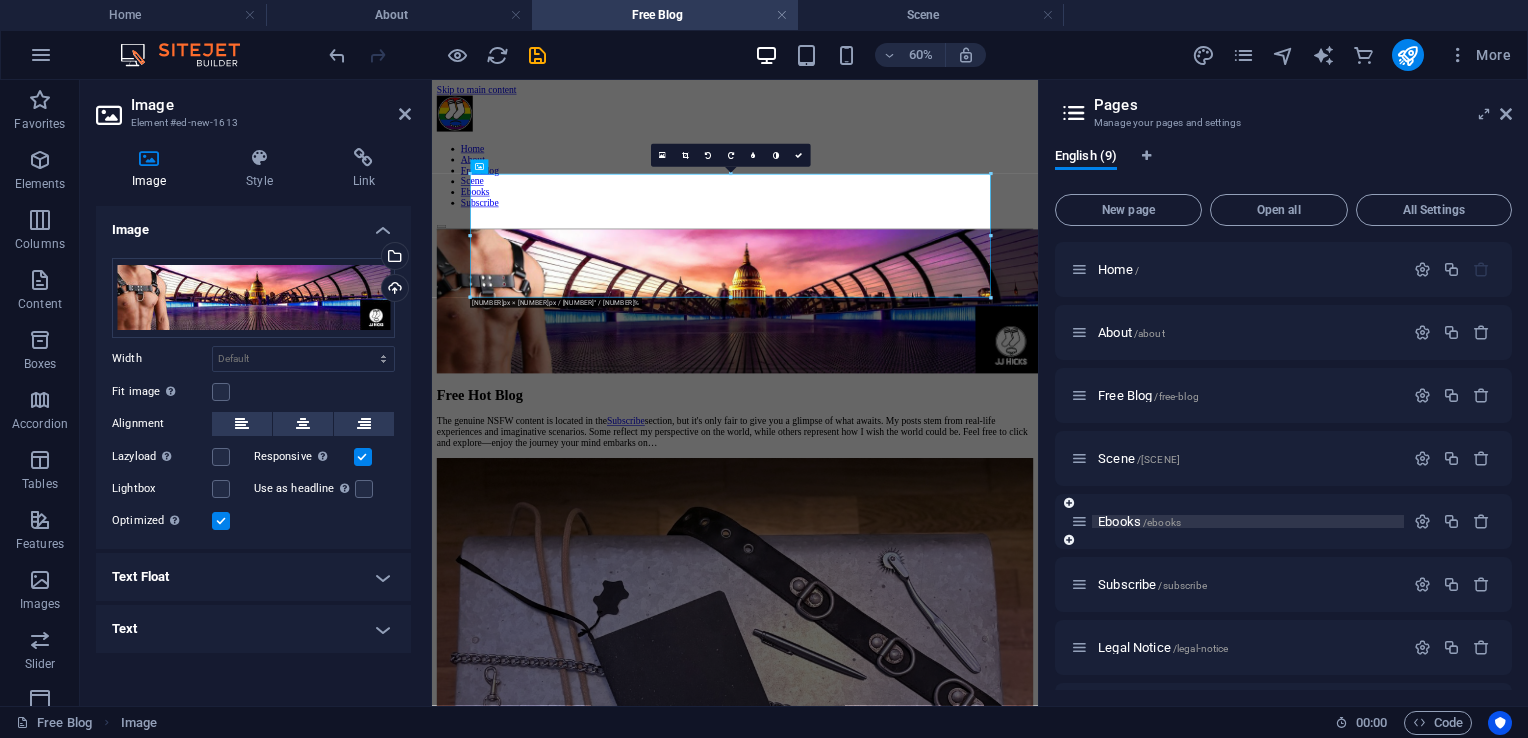 click on "Ebooks /ebooks" at bounding box center [1139, 521] 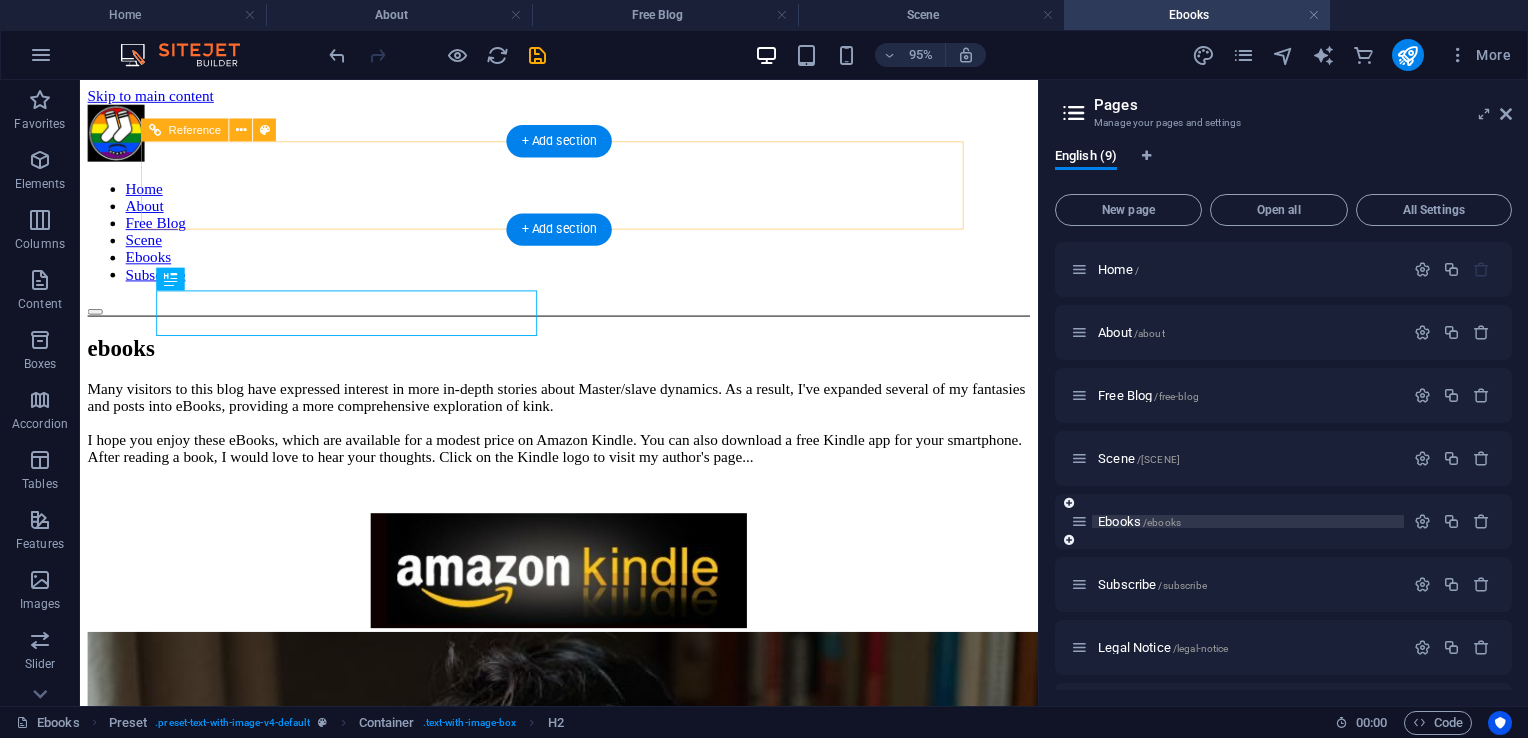 scroll, scrollTop: 0, scrollLeft: 0, axis: both 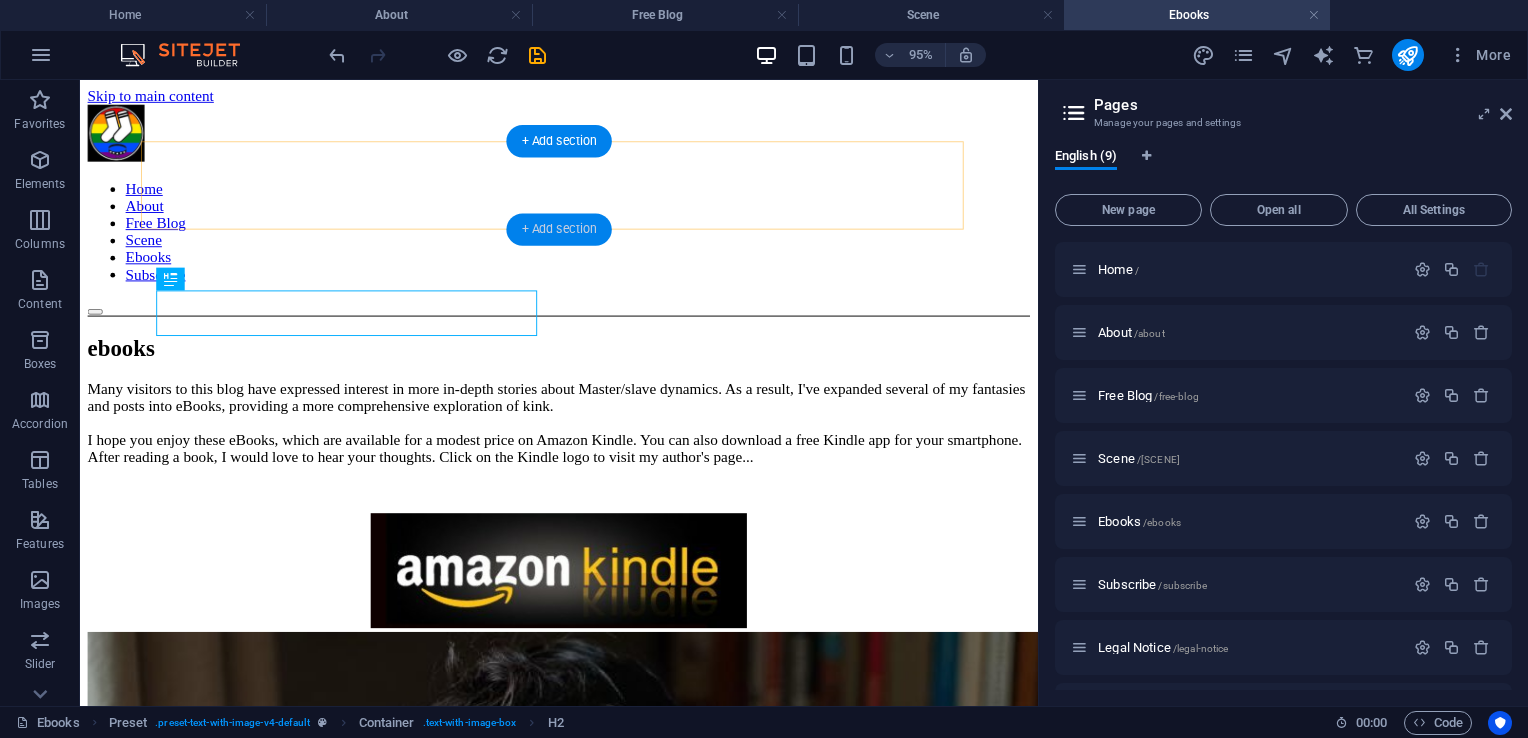 click on "+ Add section" at bounding box center [558, 229] 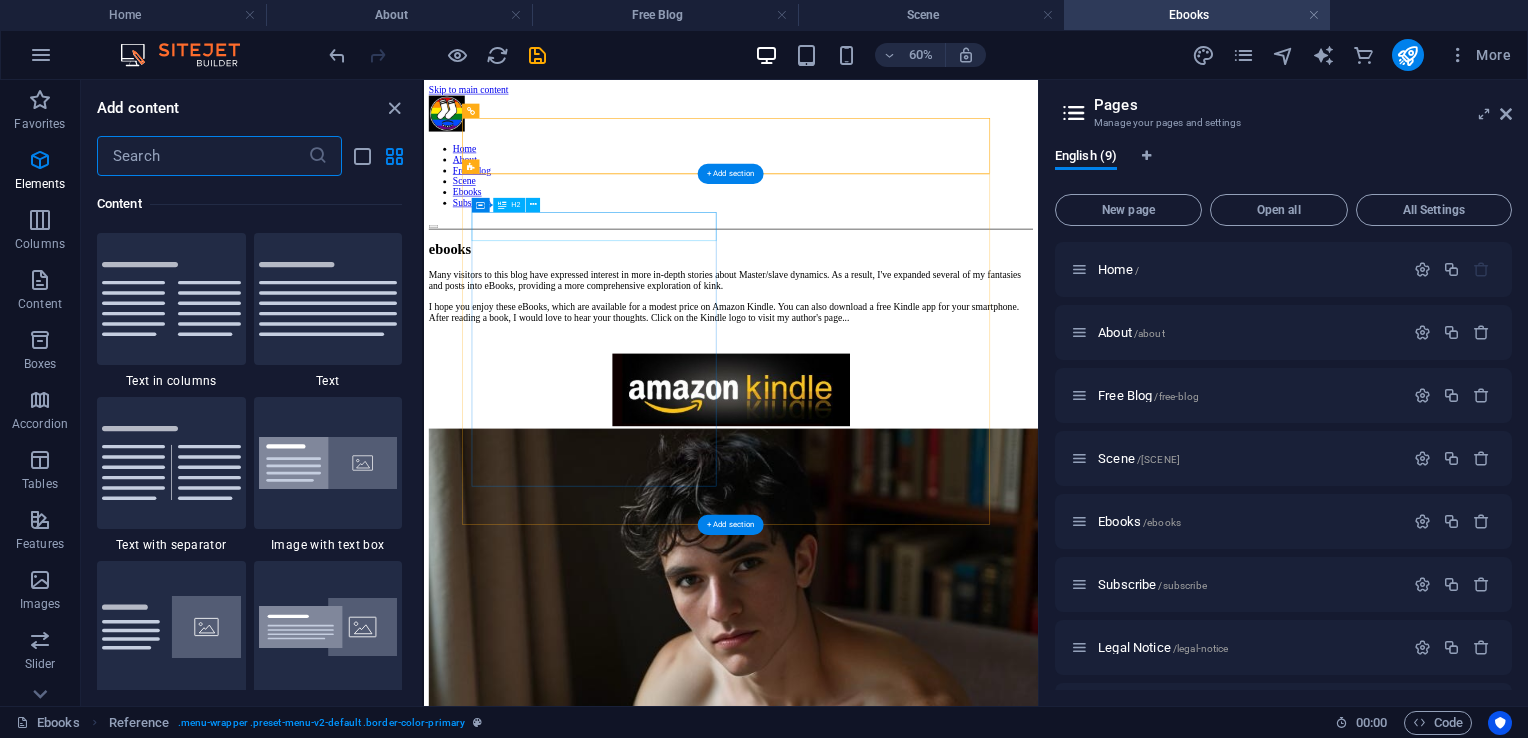 scroll, scrollTop: 3663, scrollLeft: 0, axis: vertical 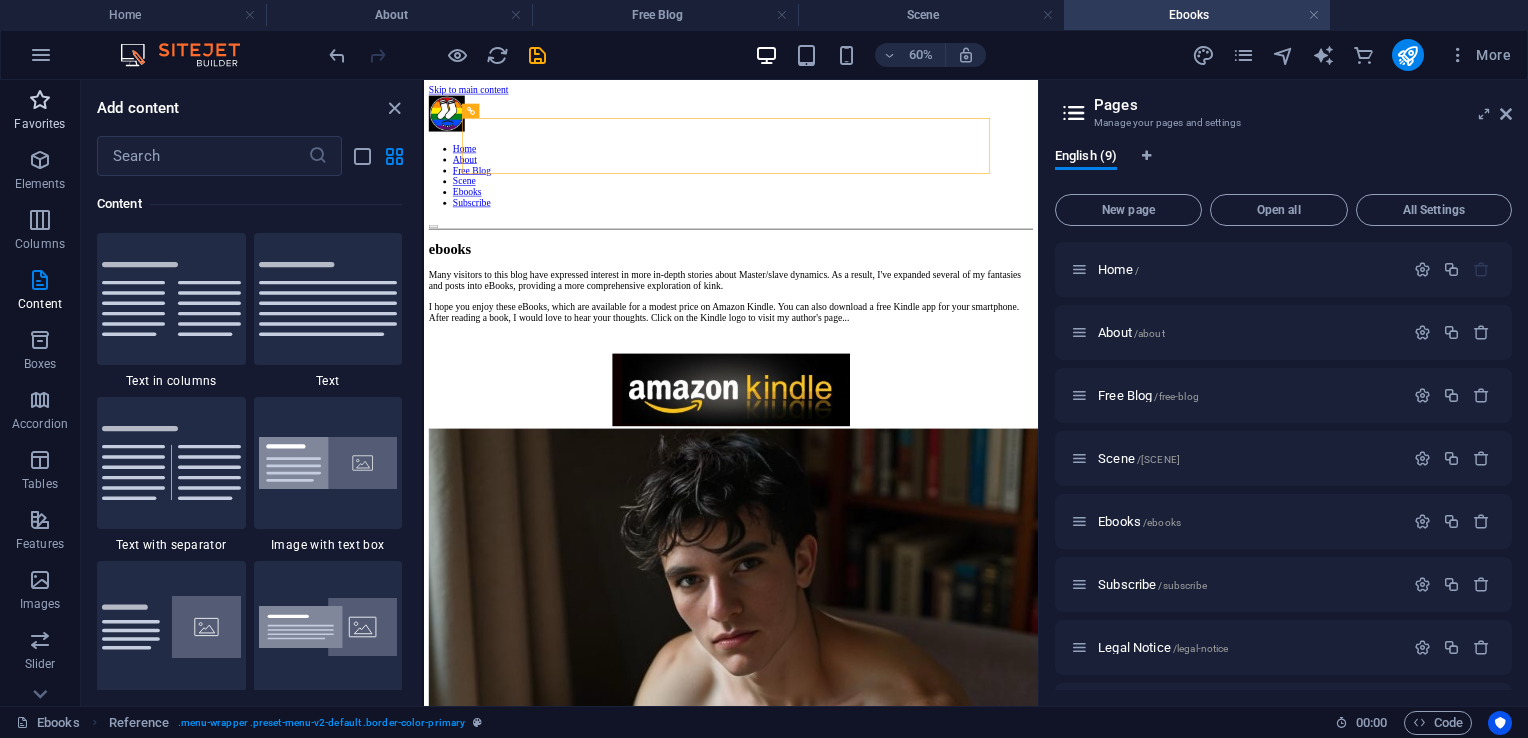 click at bounding box center (40, 100) 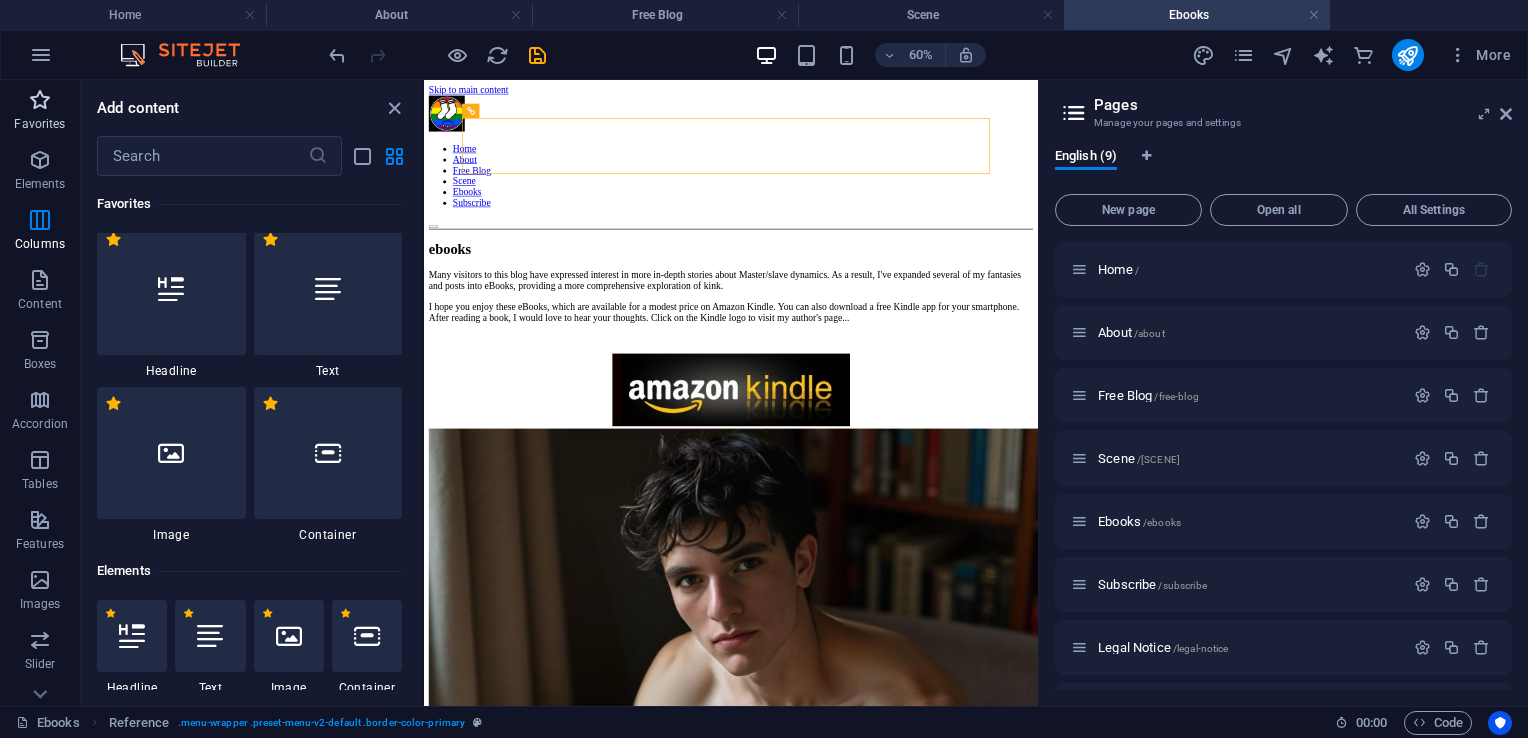scroll, scrollTop: 0, scrollLeft: 0, axis: both 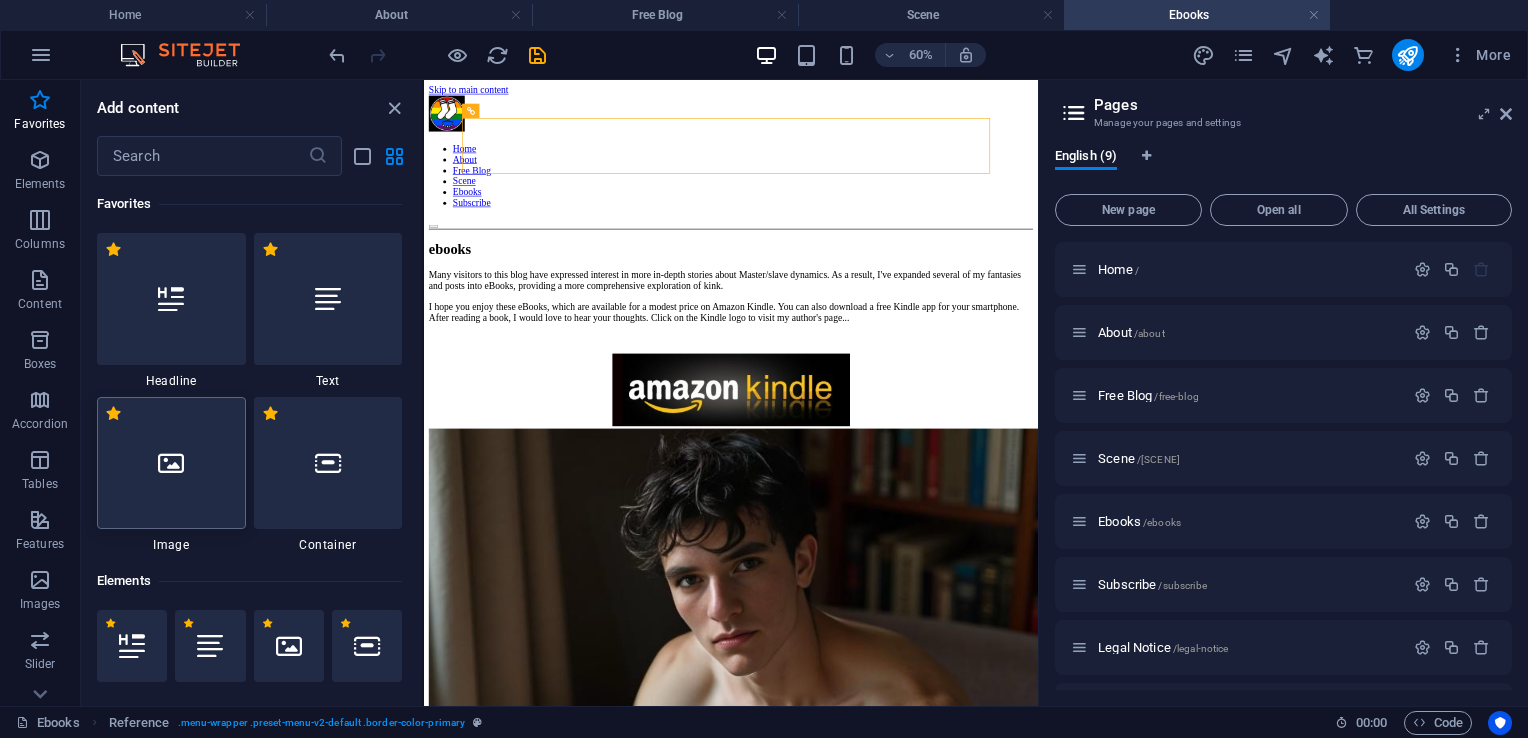 click at bounding box center [171, 463] 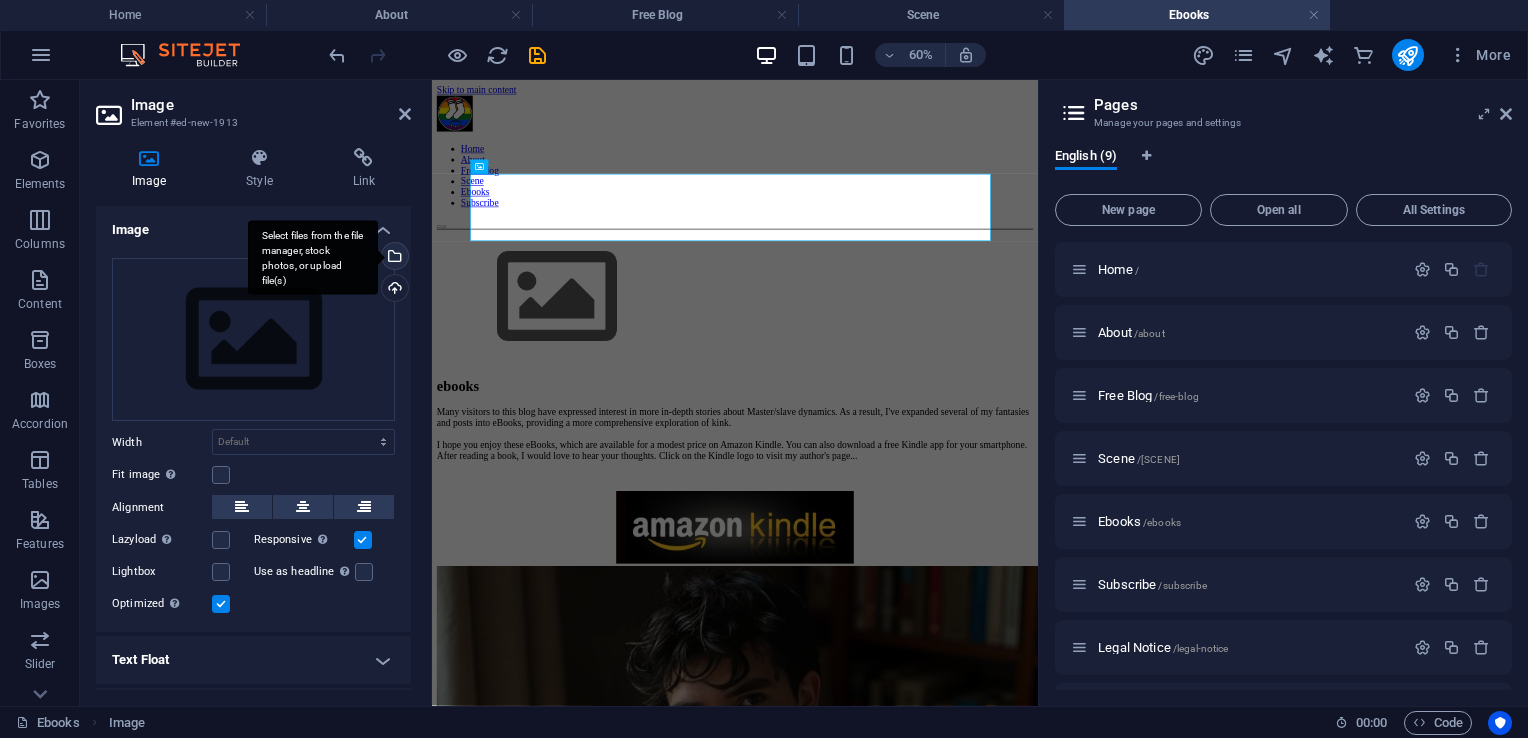 click on "Select files from the file manager, stock photos, or upload file(s)" at bounding box center (393, 258) 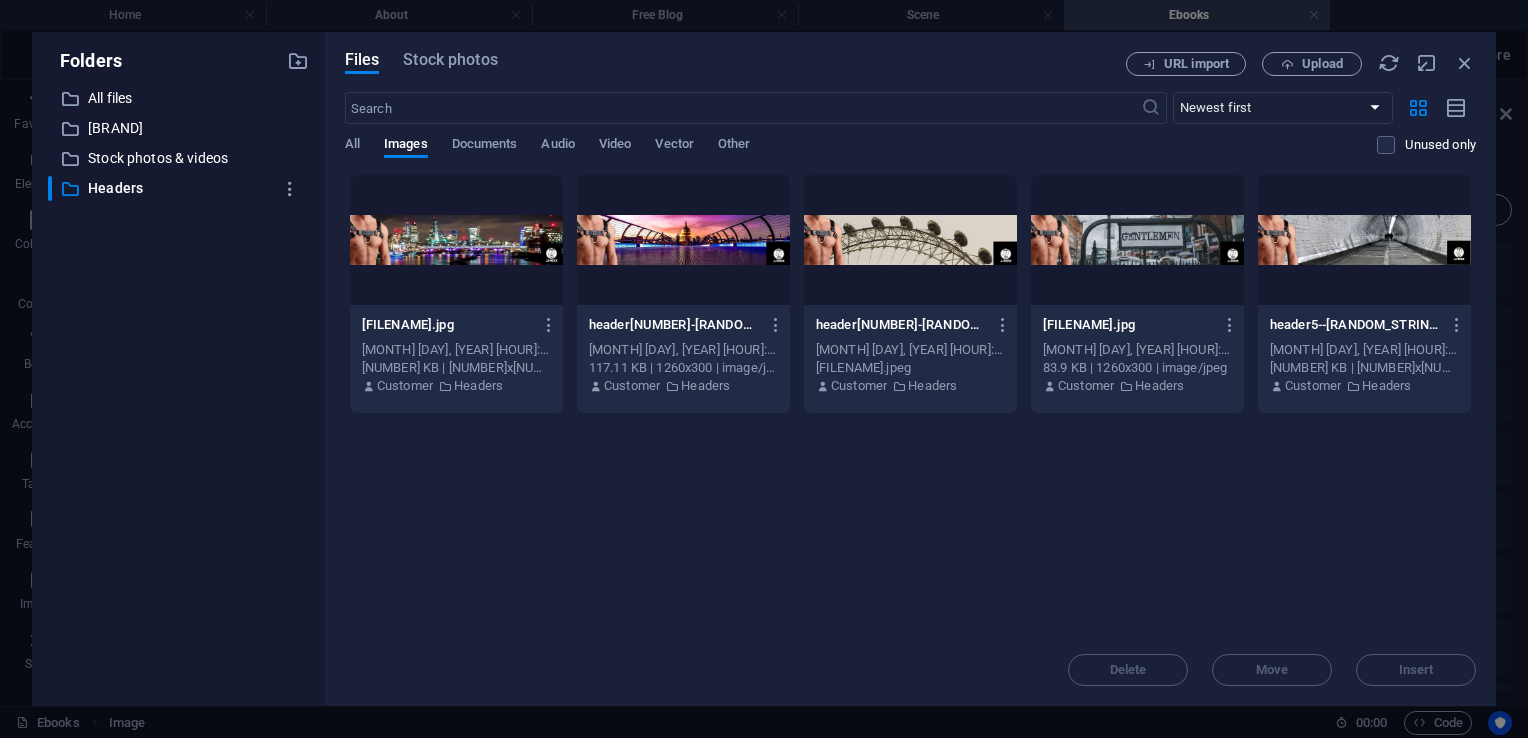 click at bounding box center [910, 240] 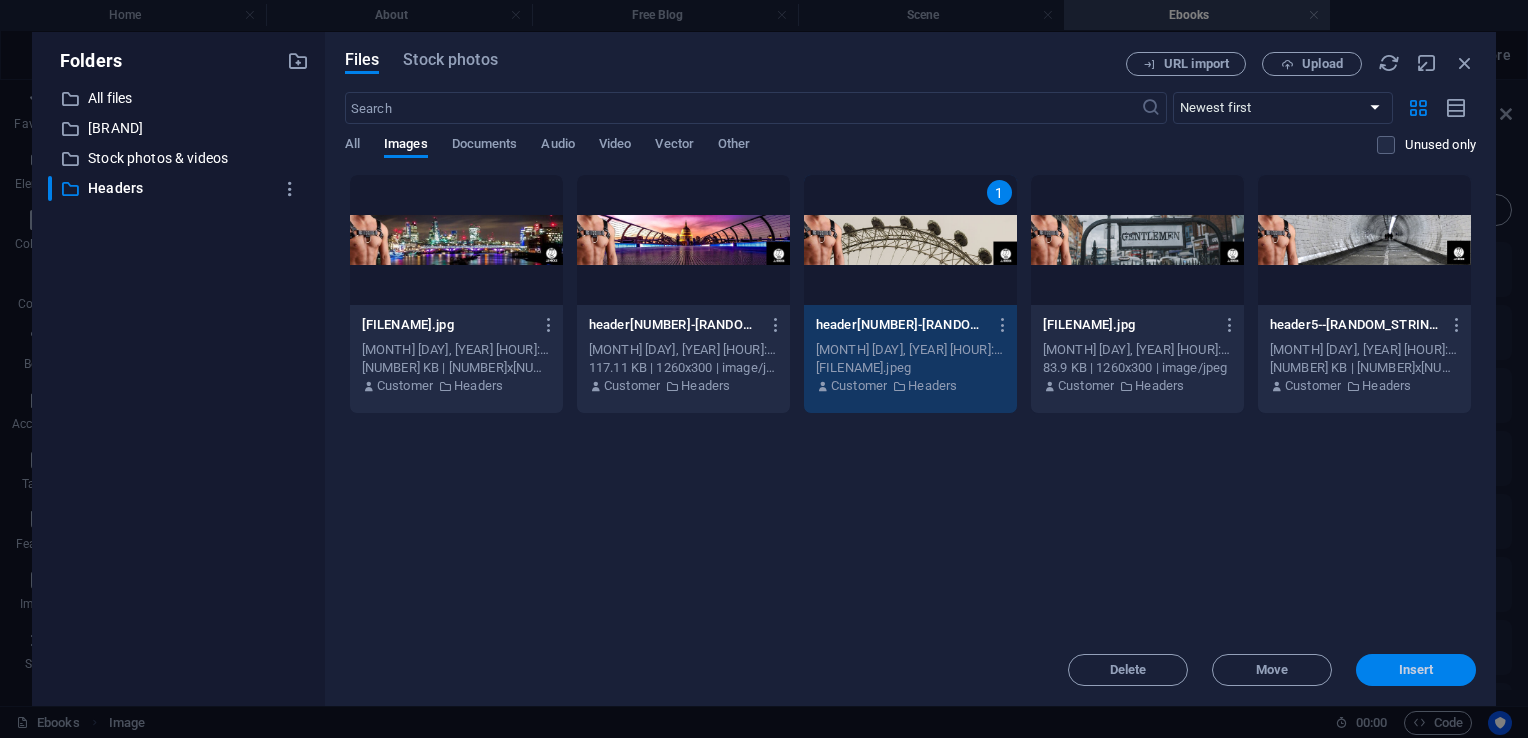 click on "Insert" at bounding box center (1416, 670) 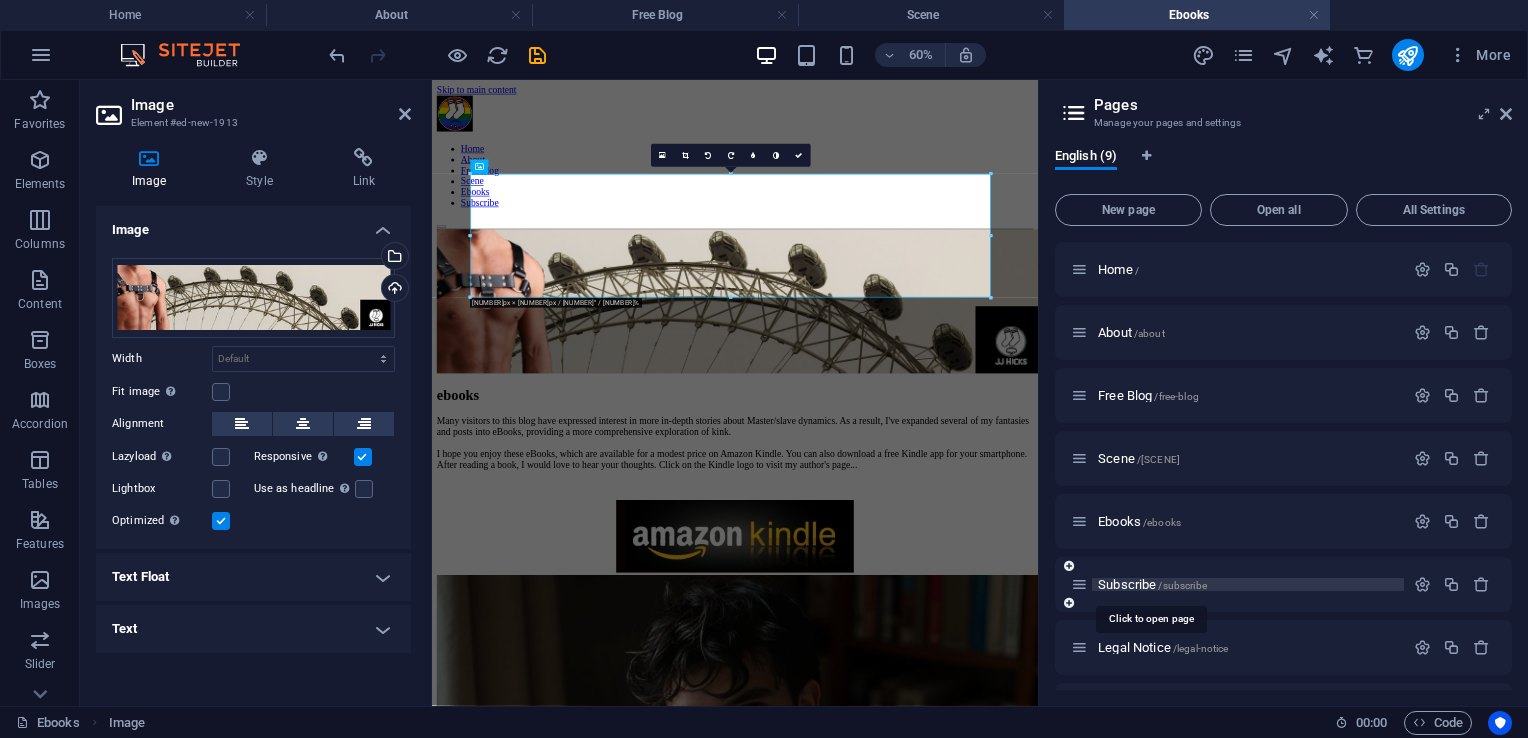 click on "Subscribe /subscribe" at bounding box center [1152, 584] 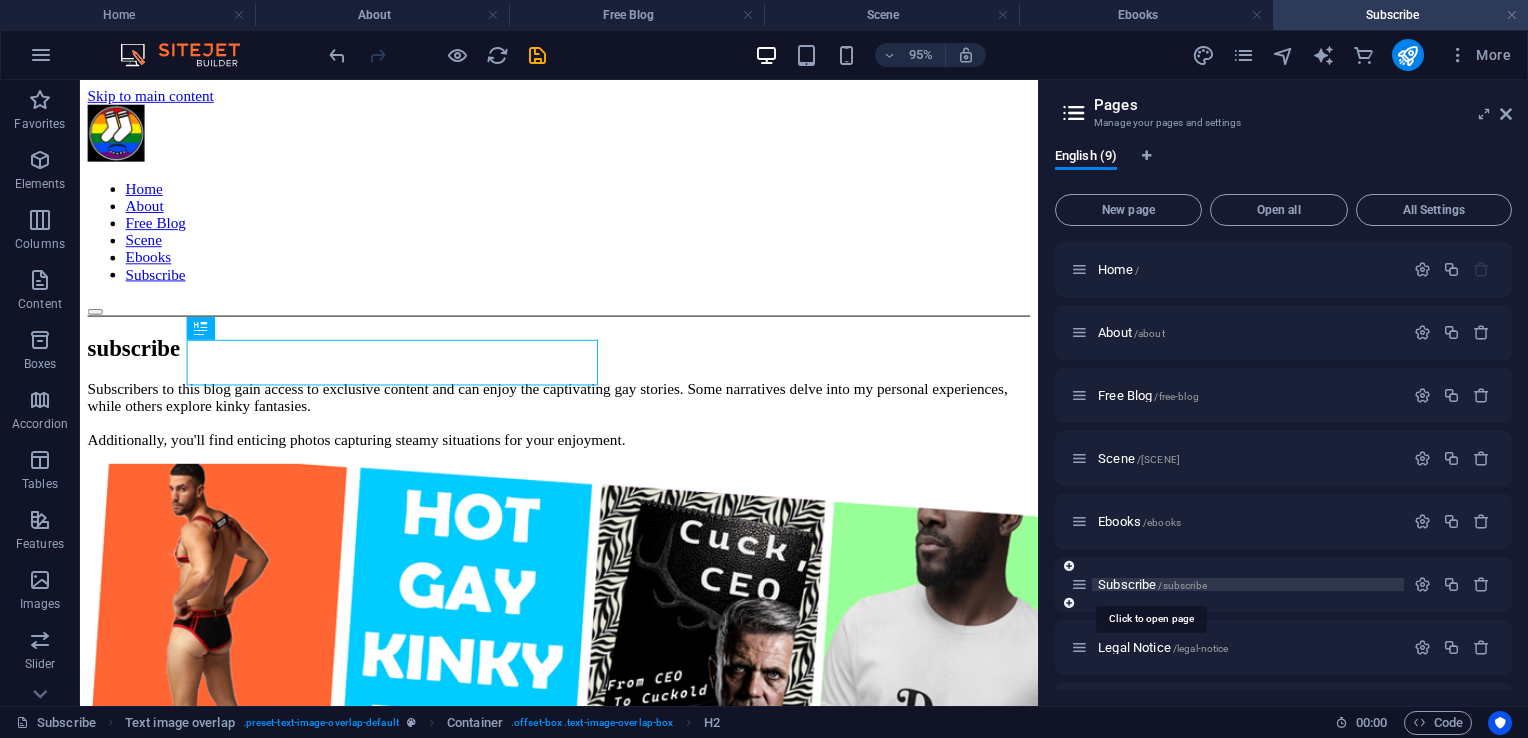 scroll, scrollTop: 0, scrollLeft: 0, axis: both 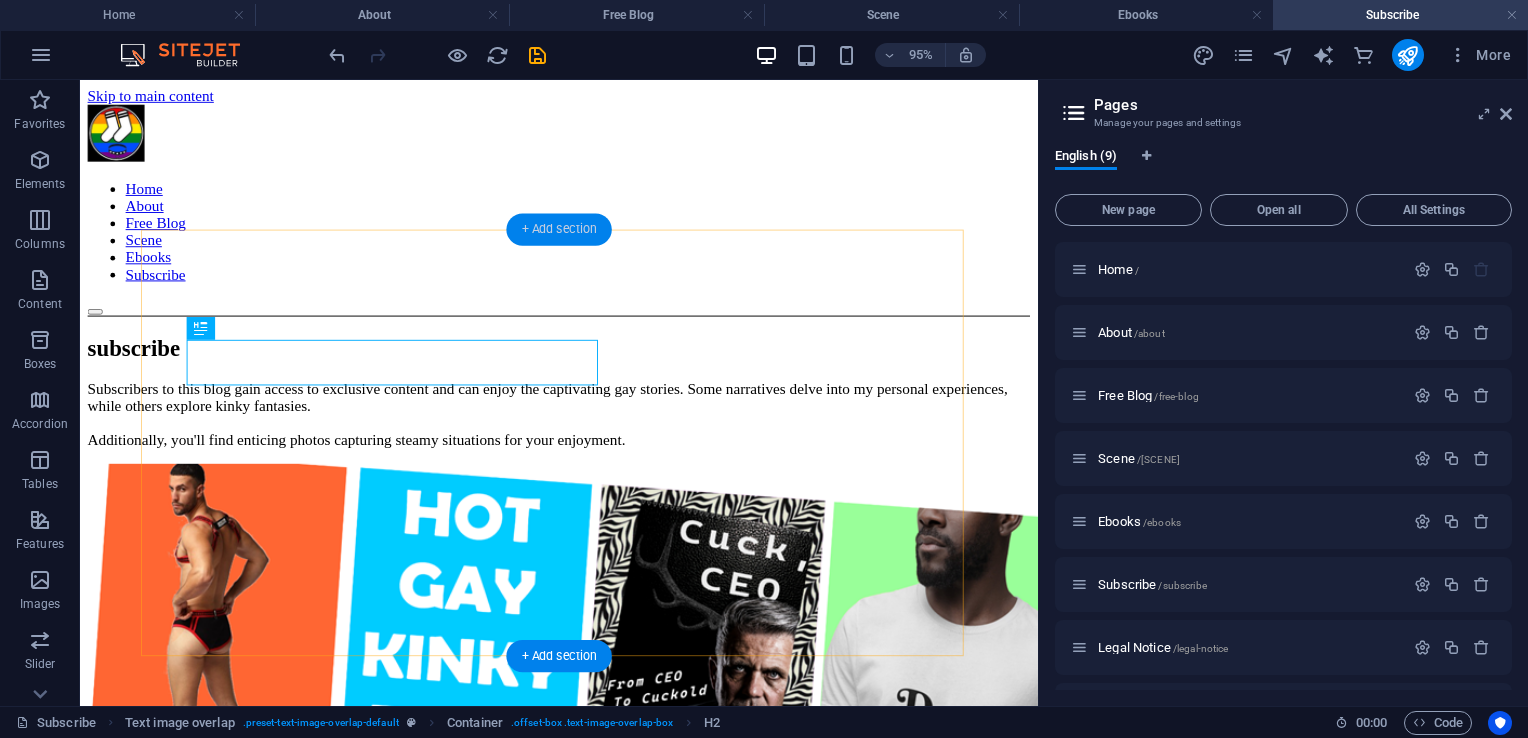 click on "+ Add section" at bounding box center [558, 229] 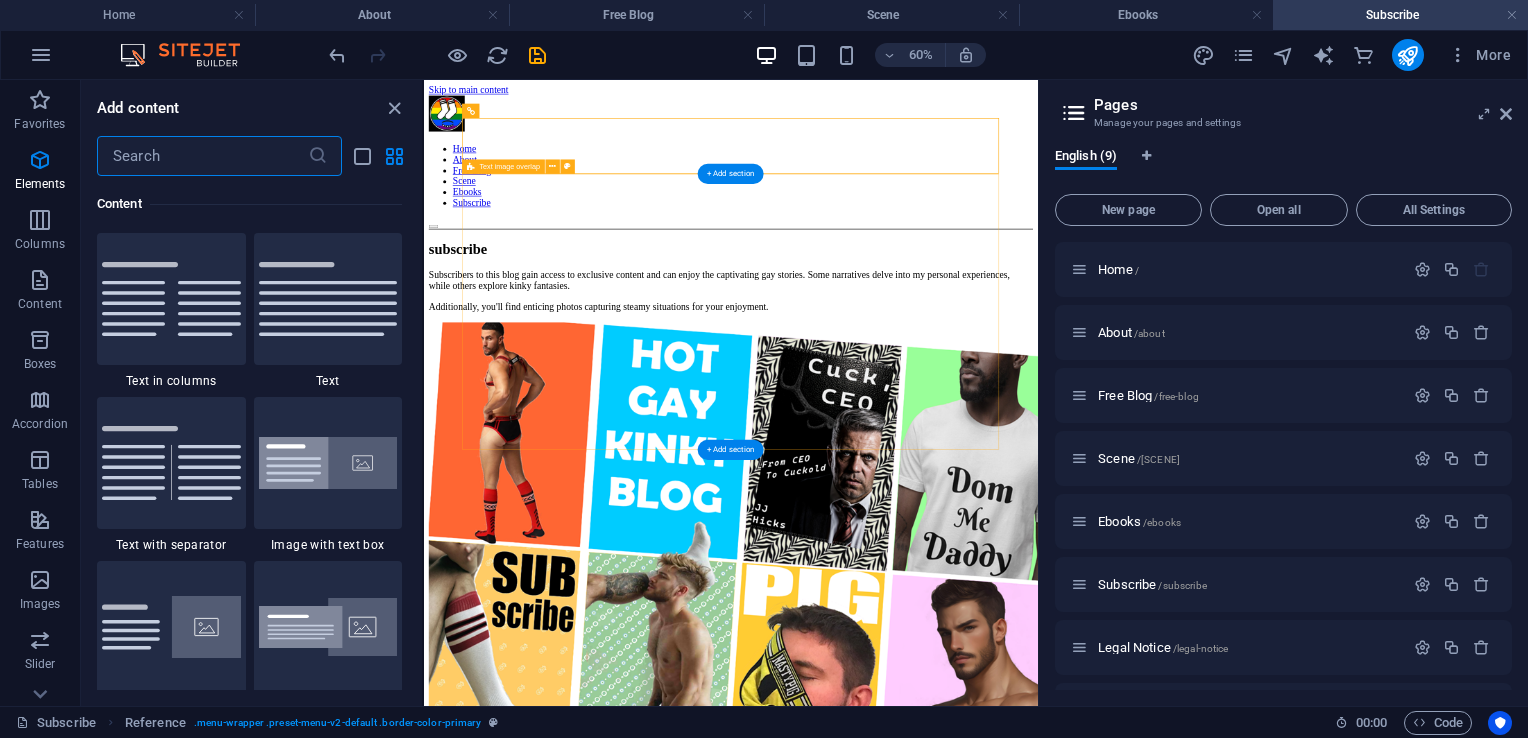 scroll, scrollTop: 3663, scrollLeft: 0, axis: vertical 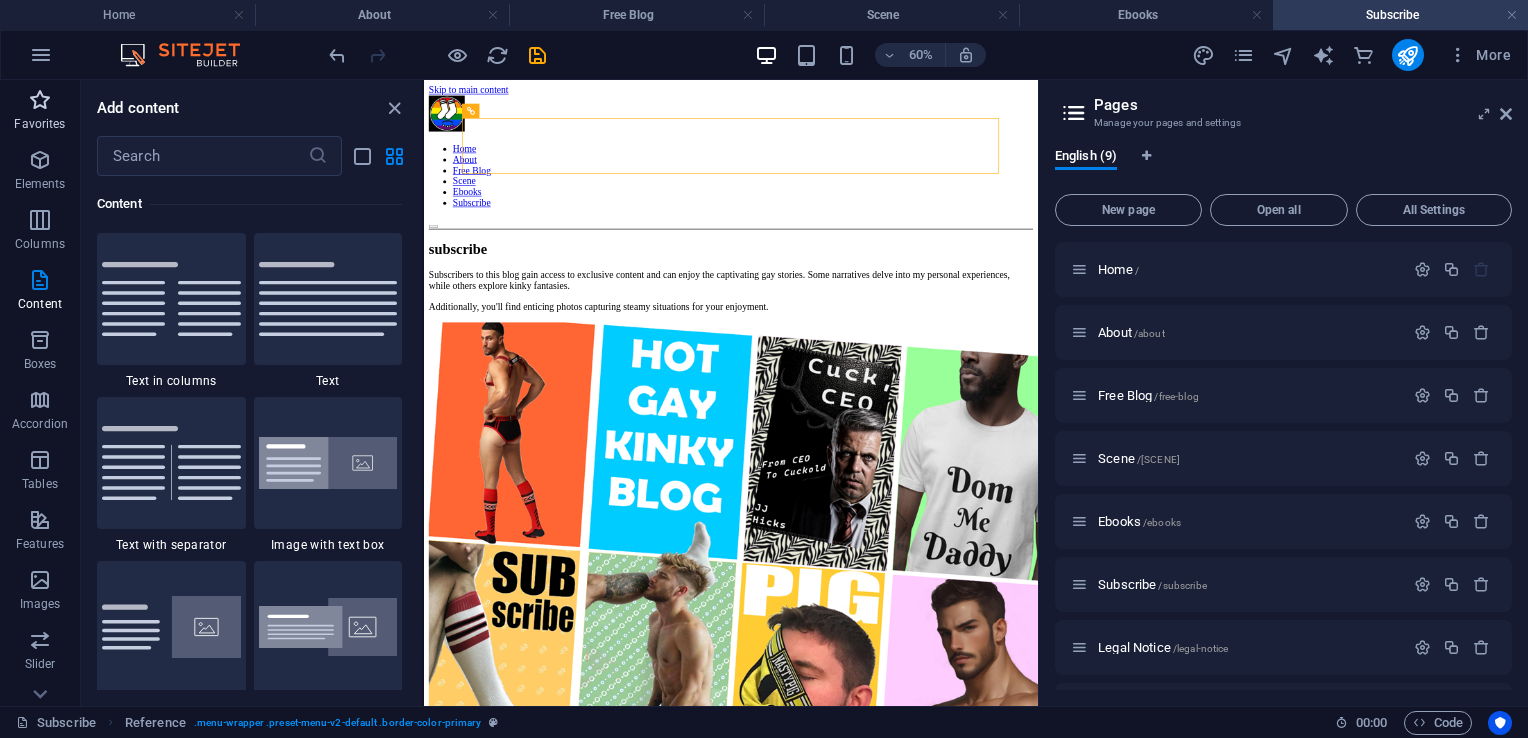 click on "Favorites" at bounding box center [40, 112] 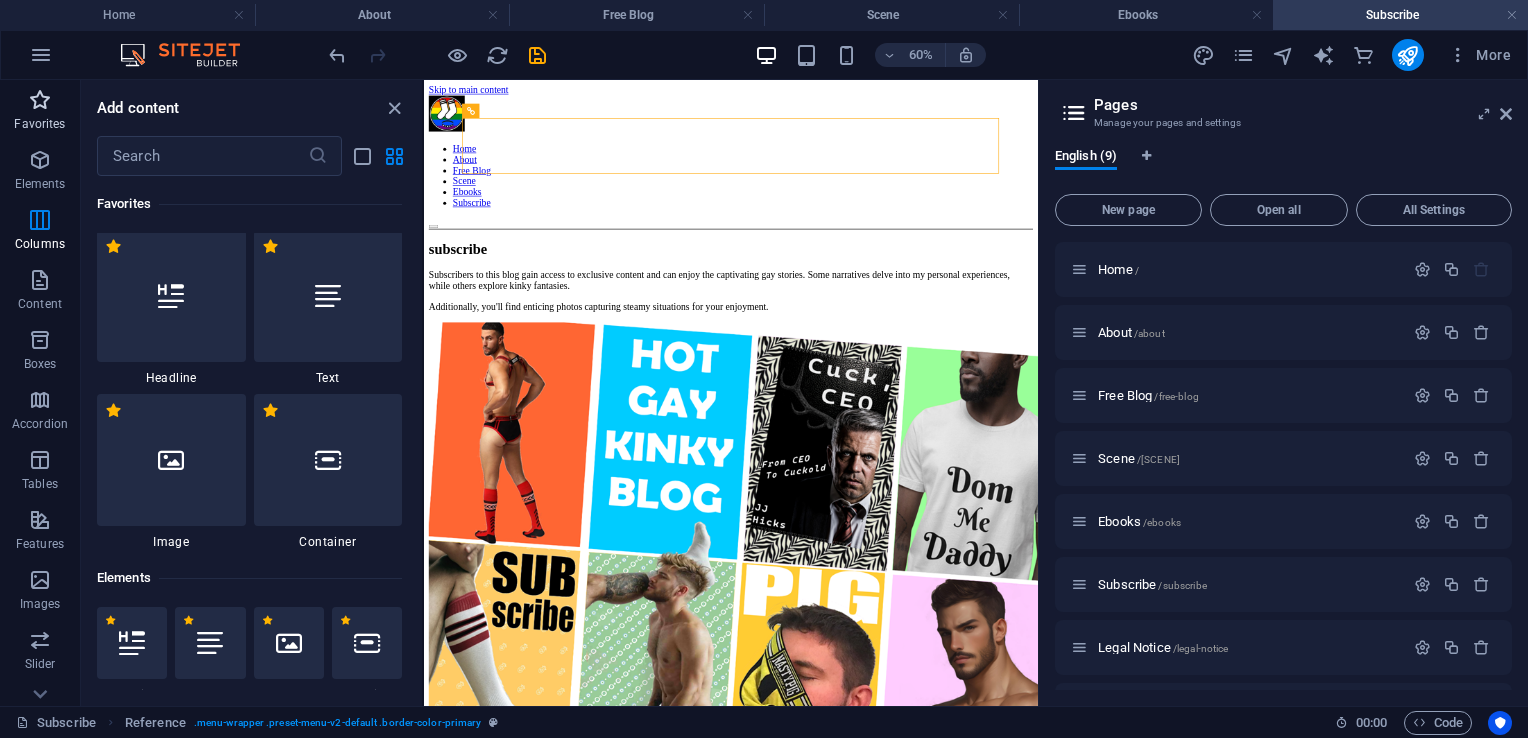scroll, scrollTop: 0, scrollLeft: 0, axis: both 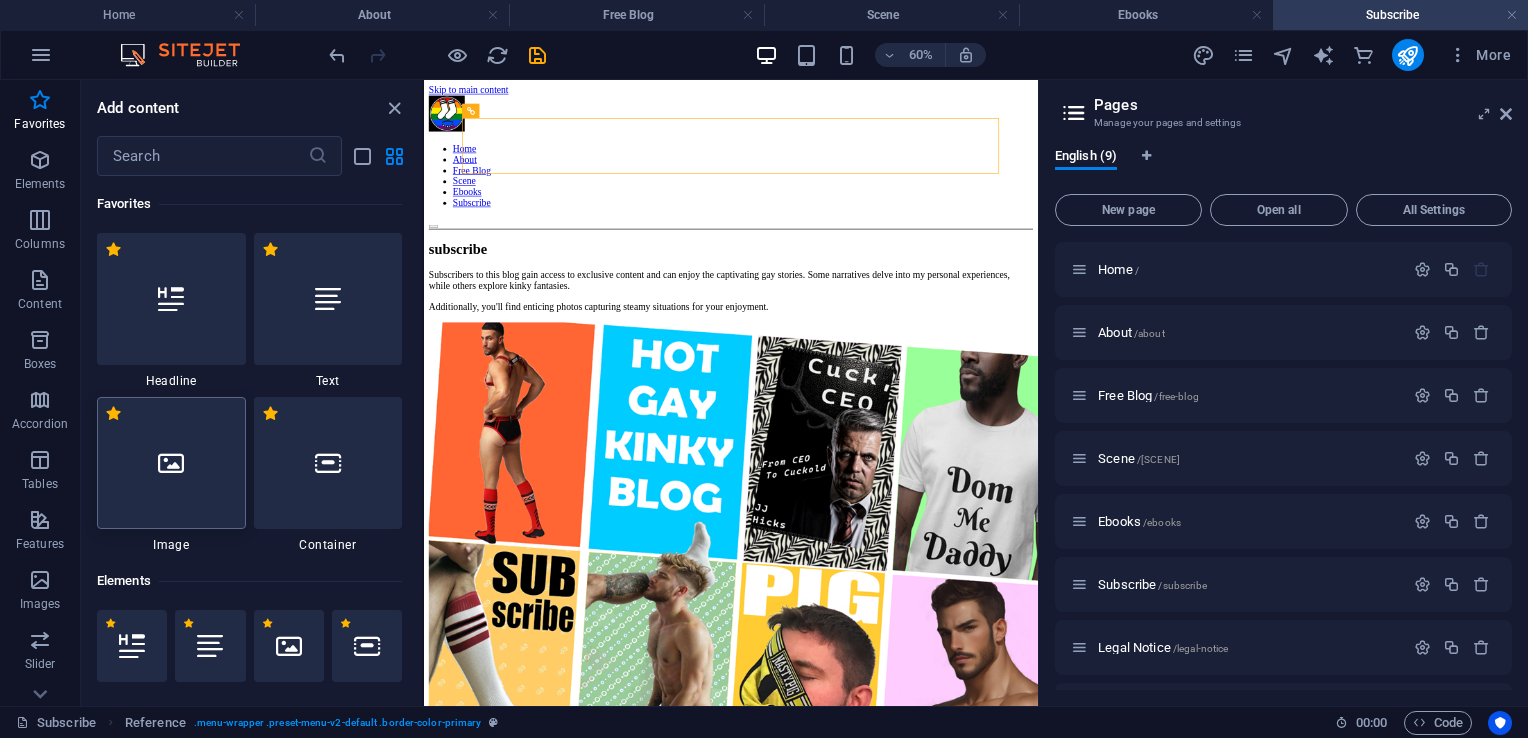 click at bounding box center [171, 463] 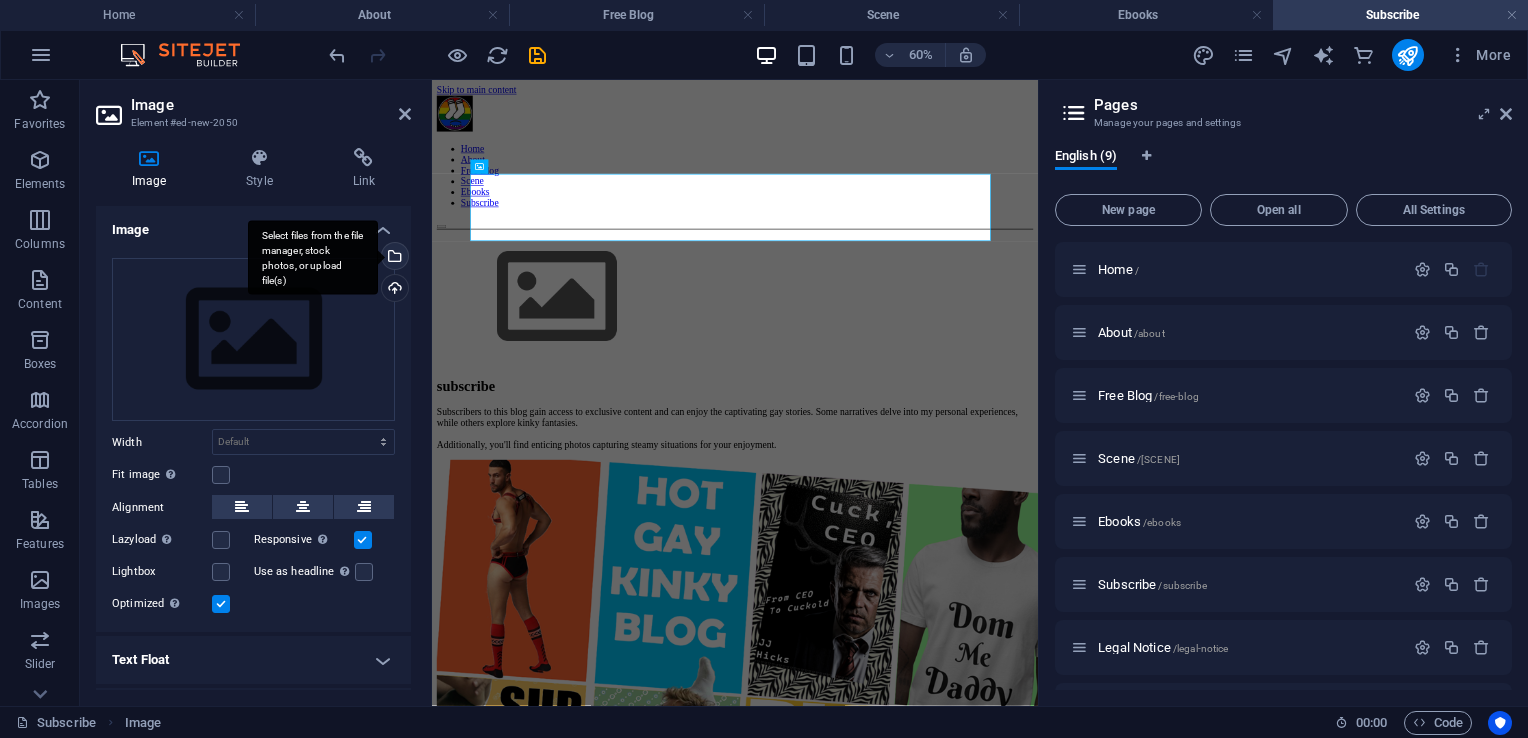click on "Select files from the file manager, stock photos, or upload file(s)" at bounding box center (393, 258) 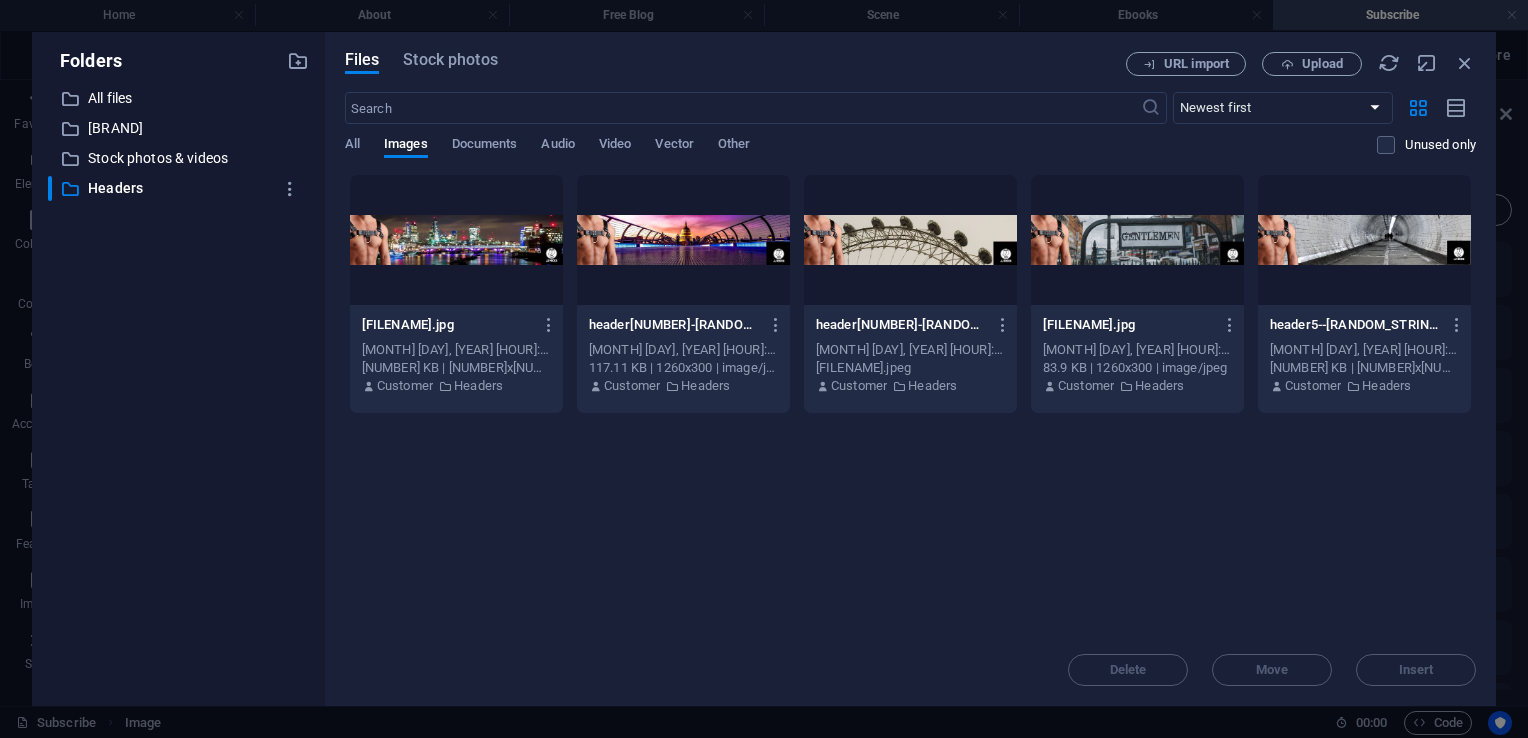 click at bounding box center [456, 240] 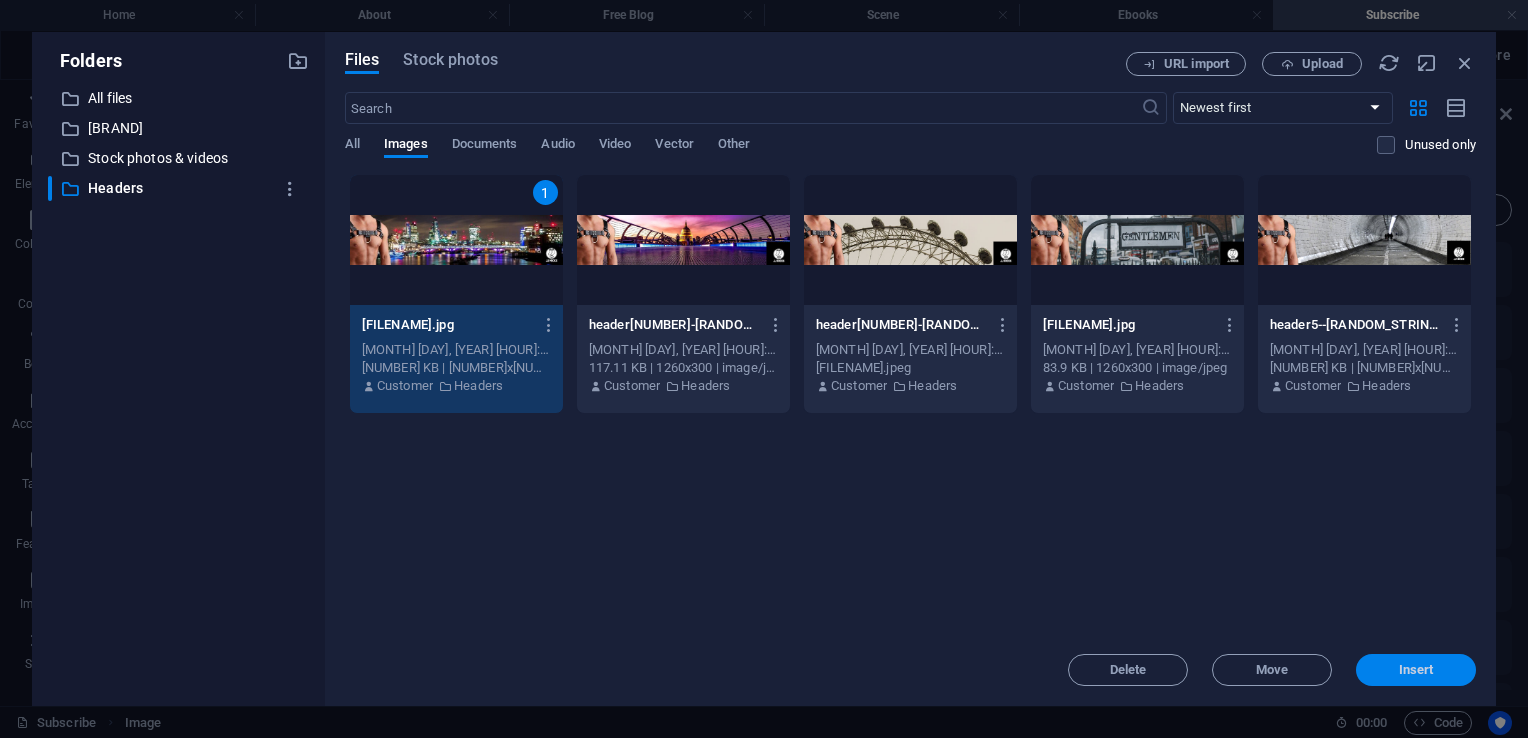 click on "Insert" at bounding box center [1416, 670] 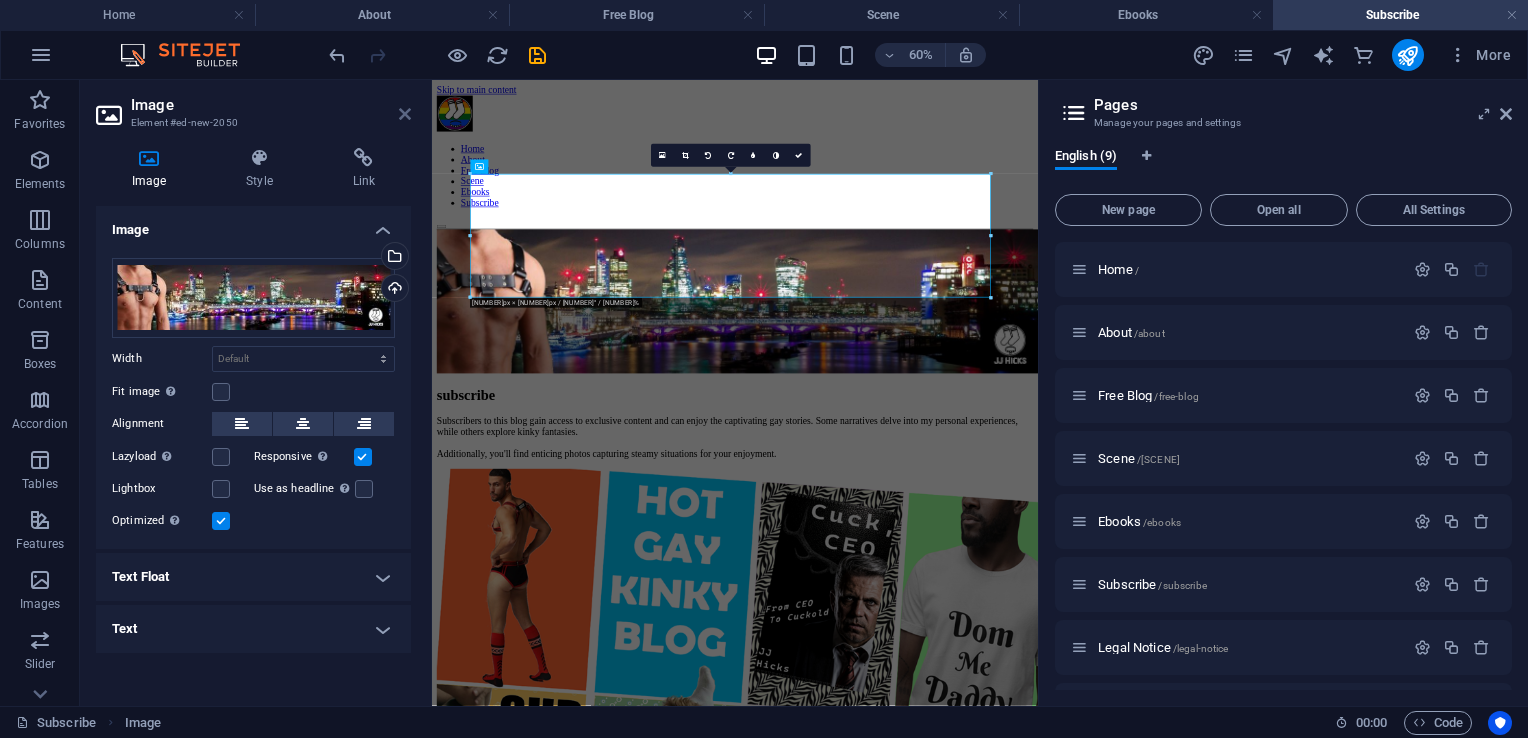 click at bounding box center (405, 114) 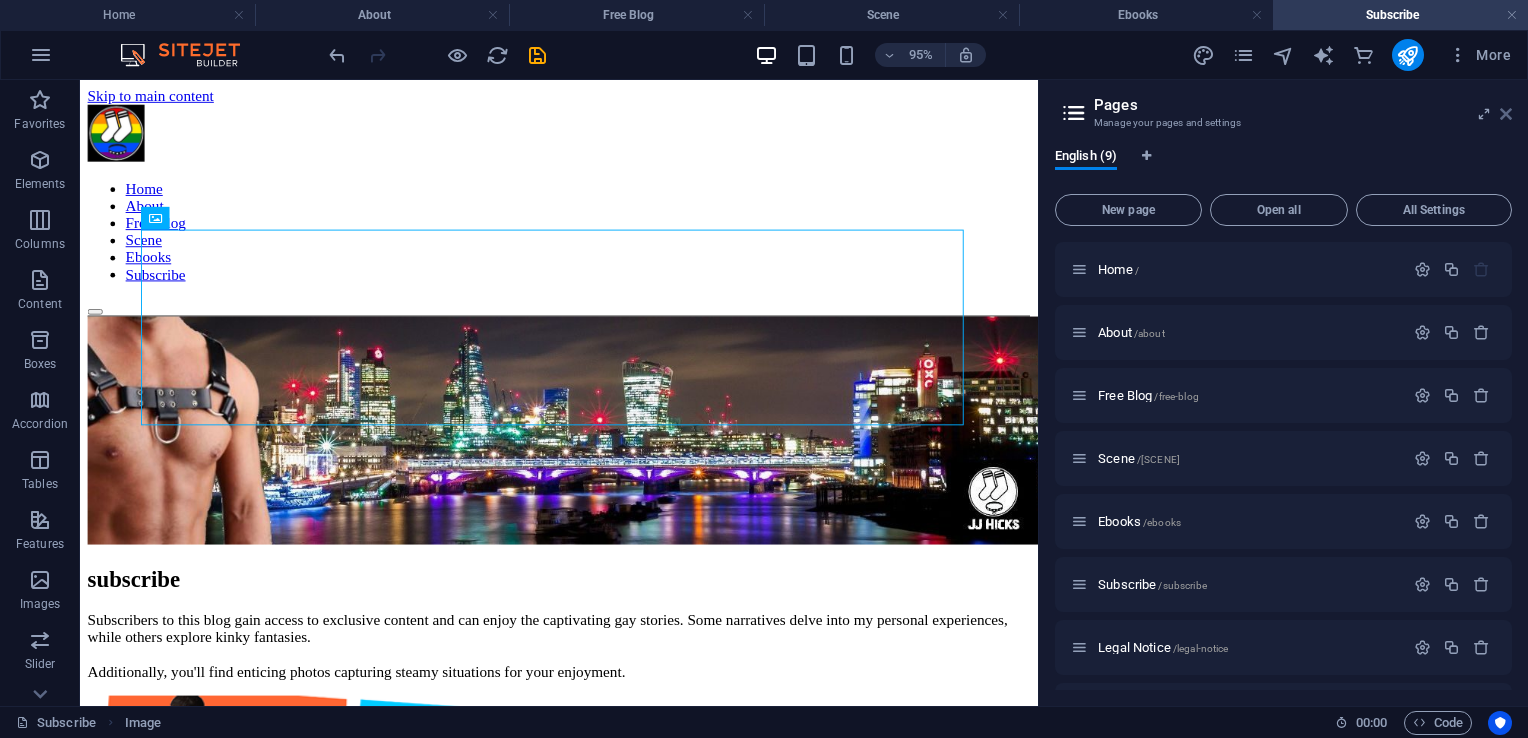 click at bounding box center [1506, 114] 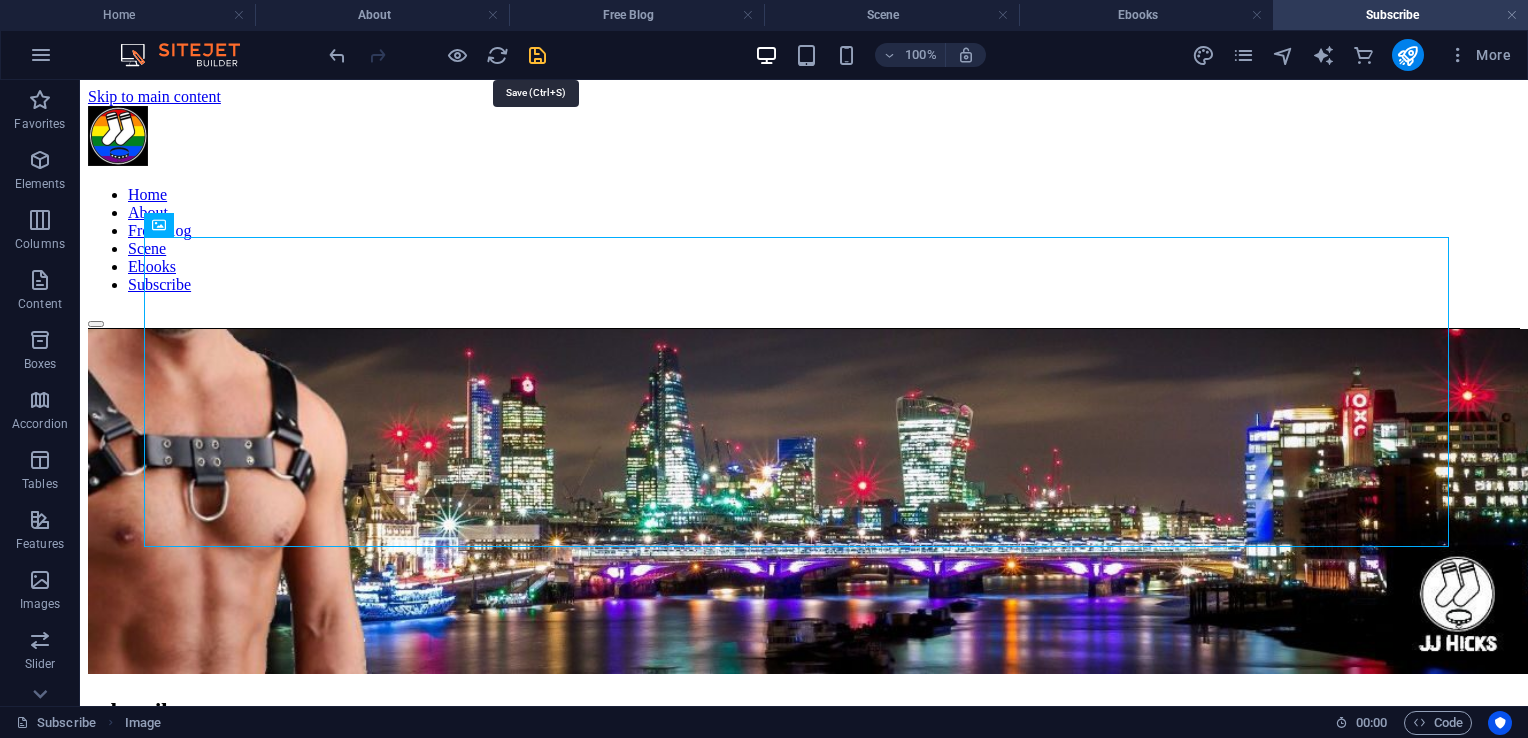 click at bounding box center [537, 55] 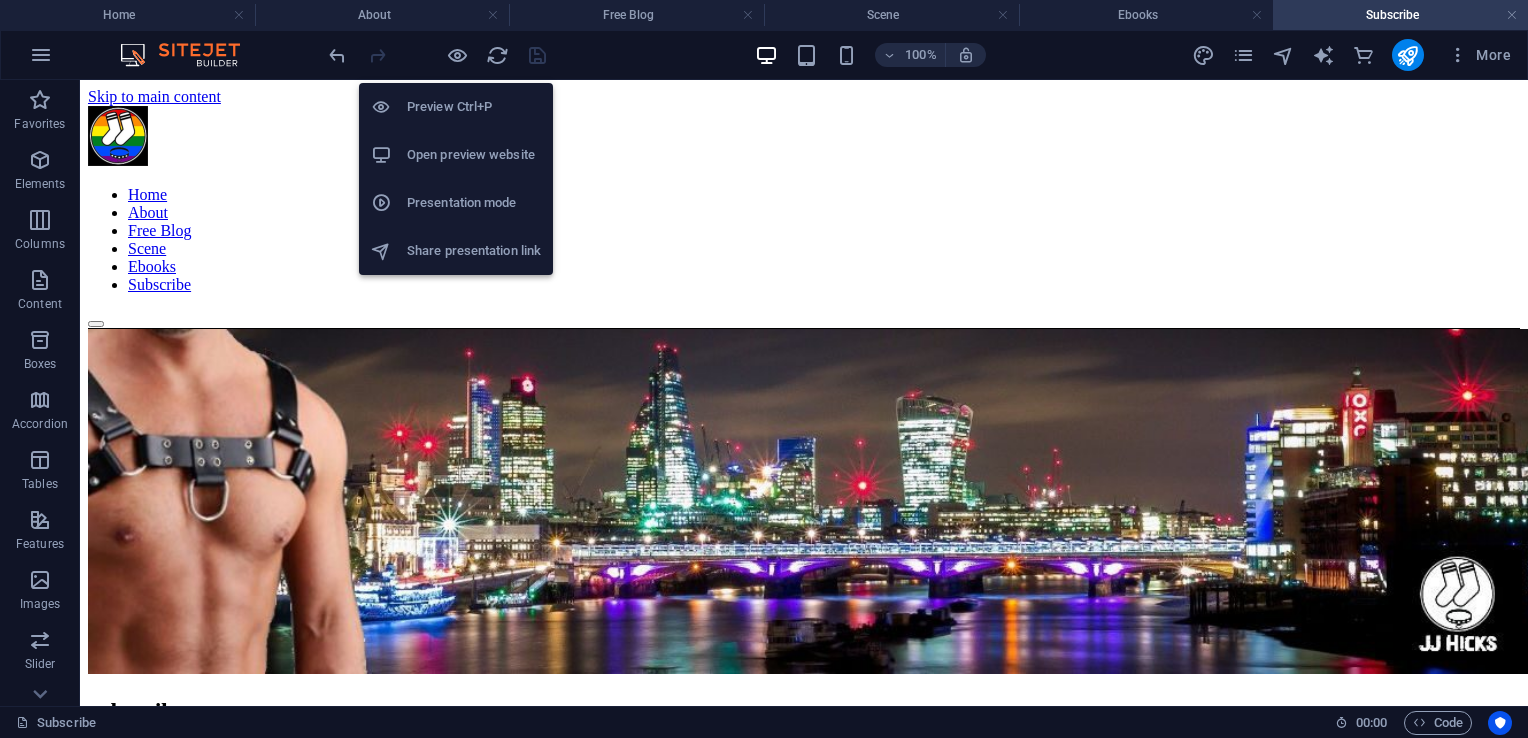 click on "Open preview website" at bounding box center (474, 155) 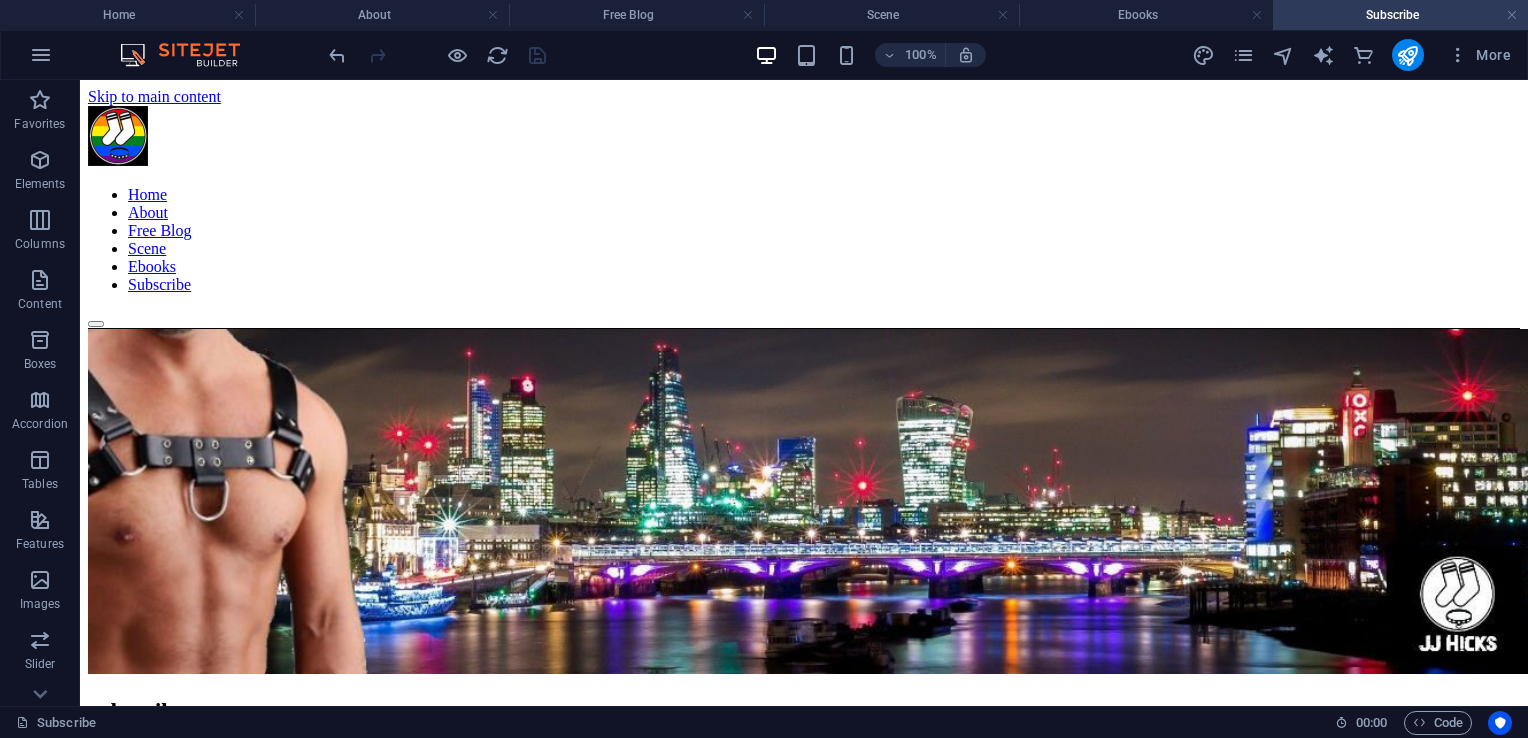 click on "Subscribe" at bounding box center (1400, 15) 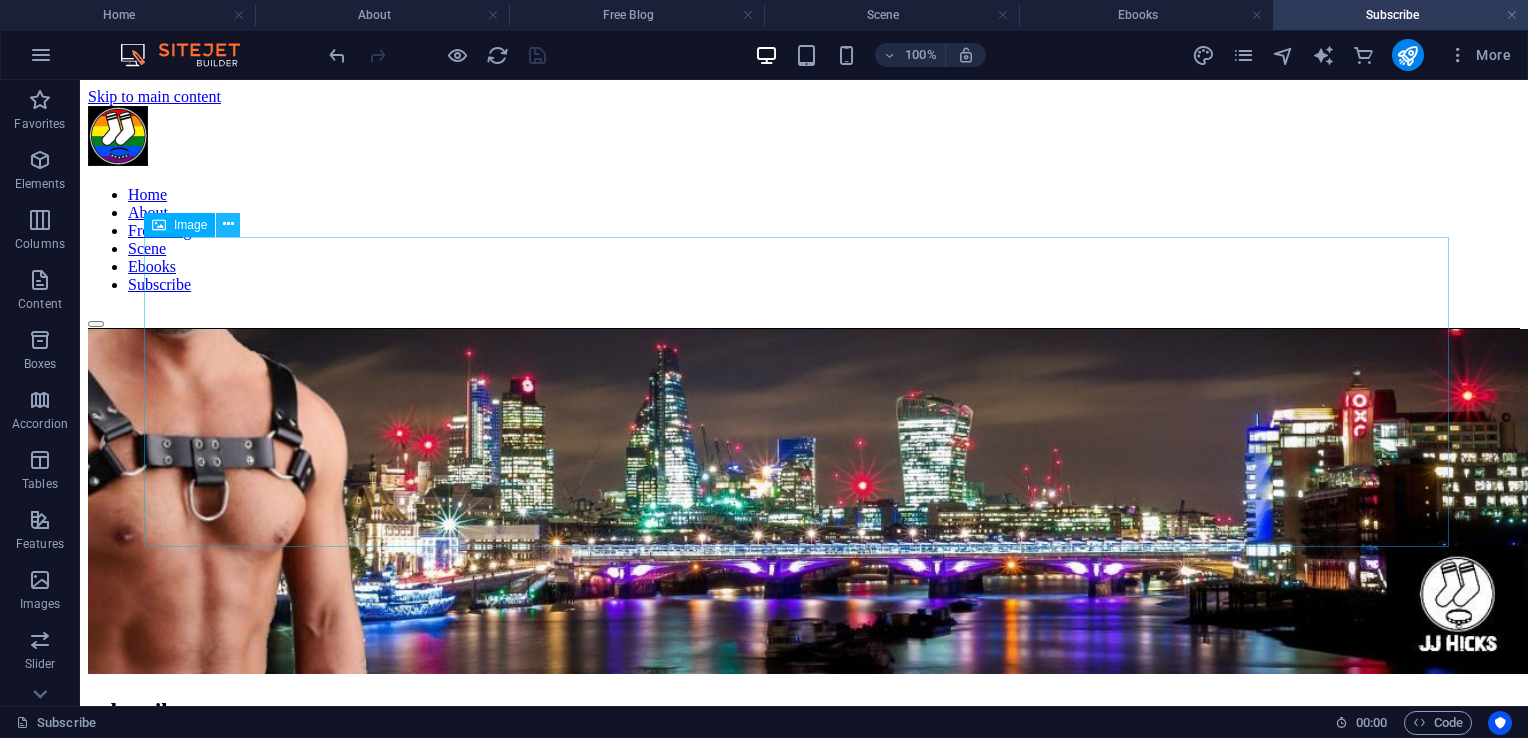 click at bounding box center [228, 224] 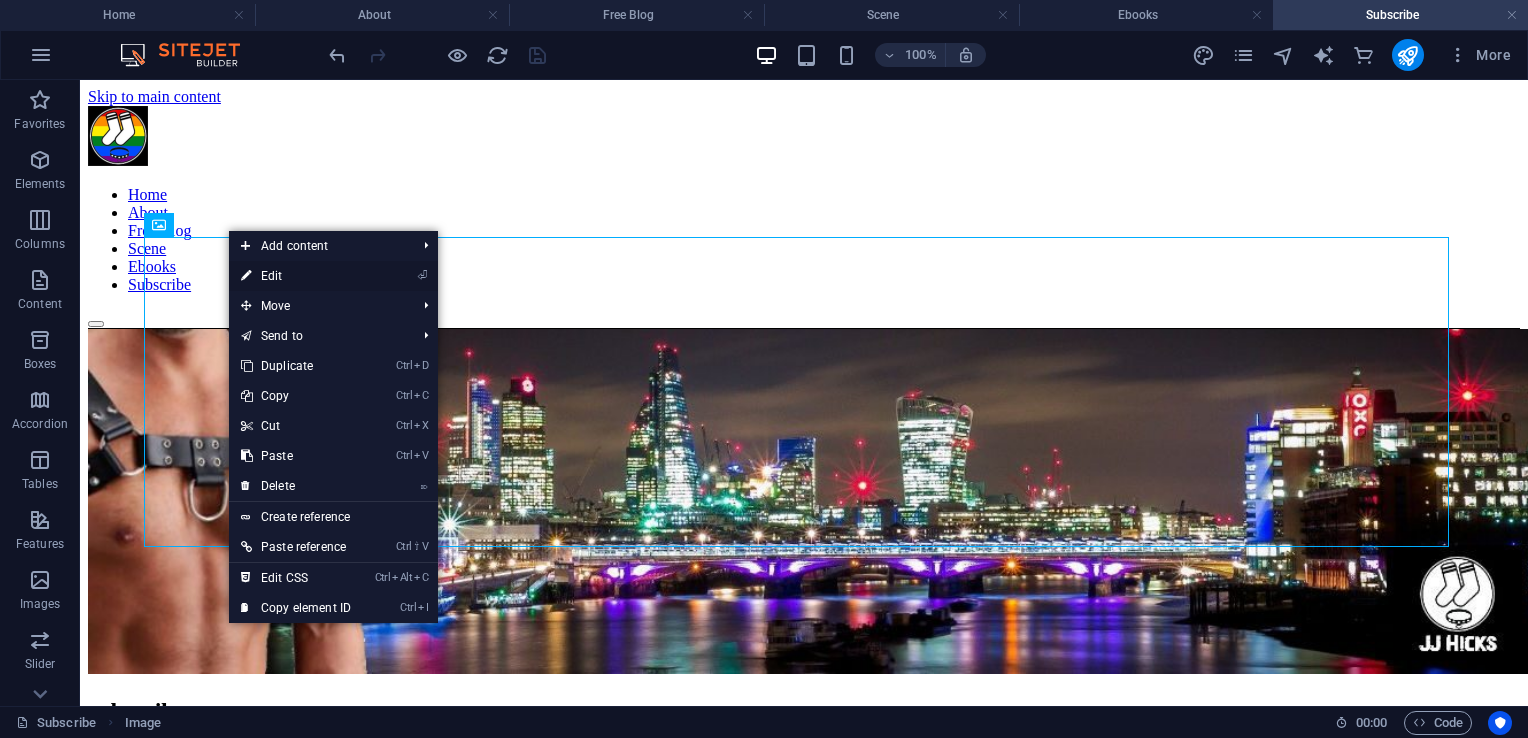 click on "⏎  Edit" at bounding box center (296, 276) 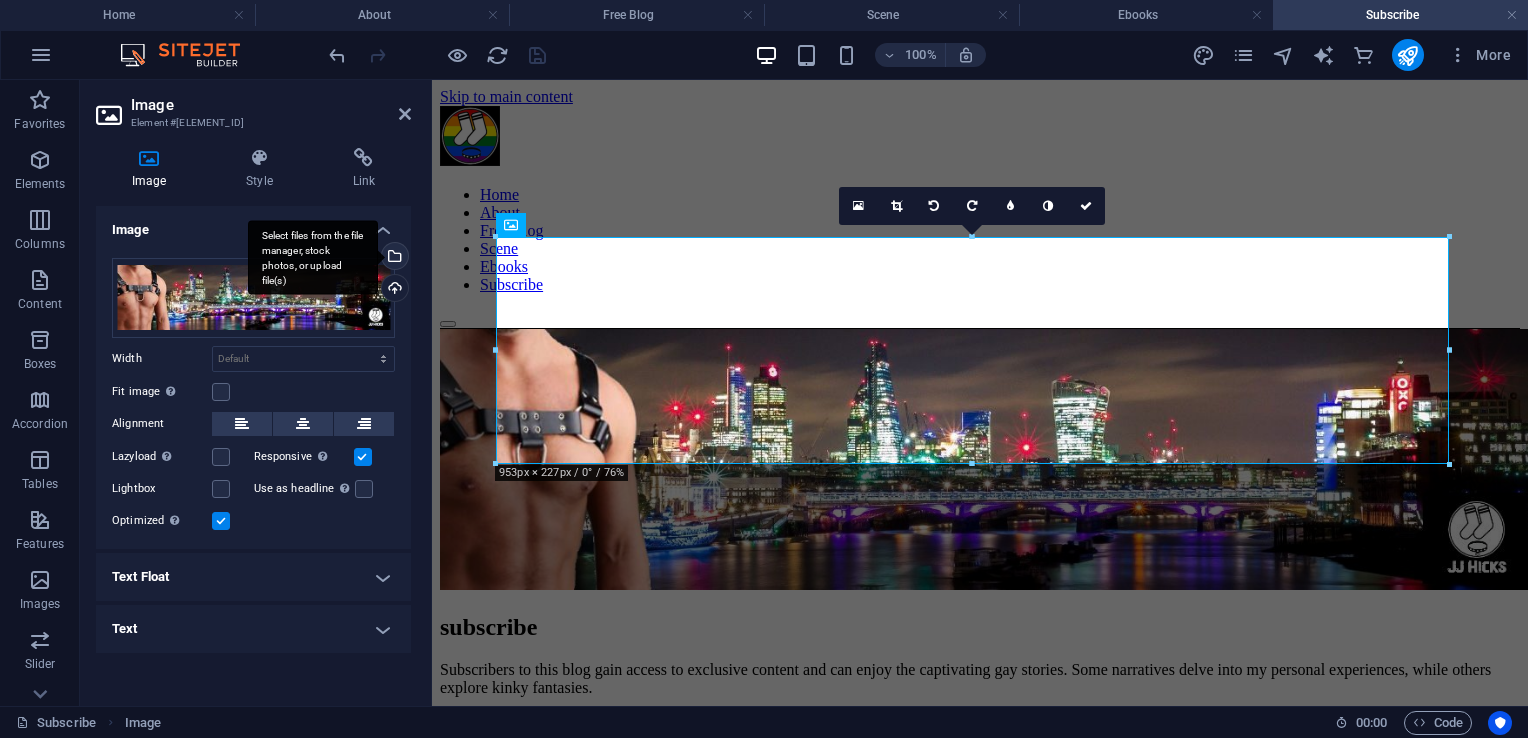 click on "Select files from the file manager, stock photos, or upload file(s)" at bounding box center (393, 258) 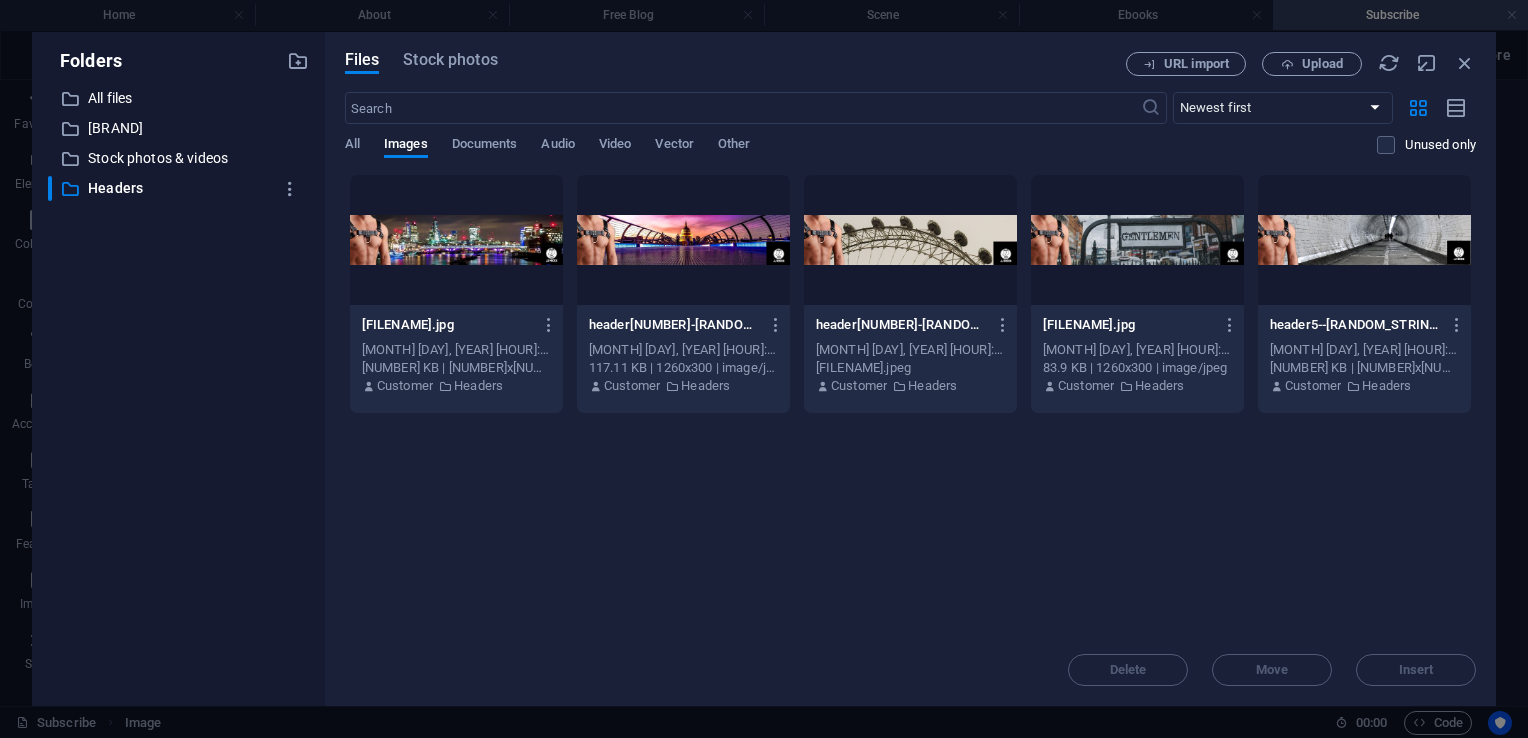 click at bounding box center (1364, 240) 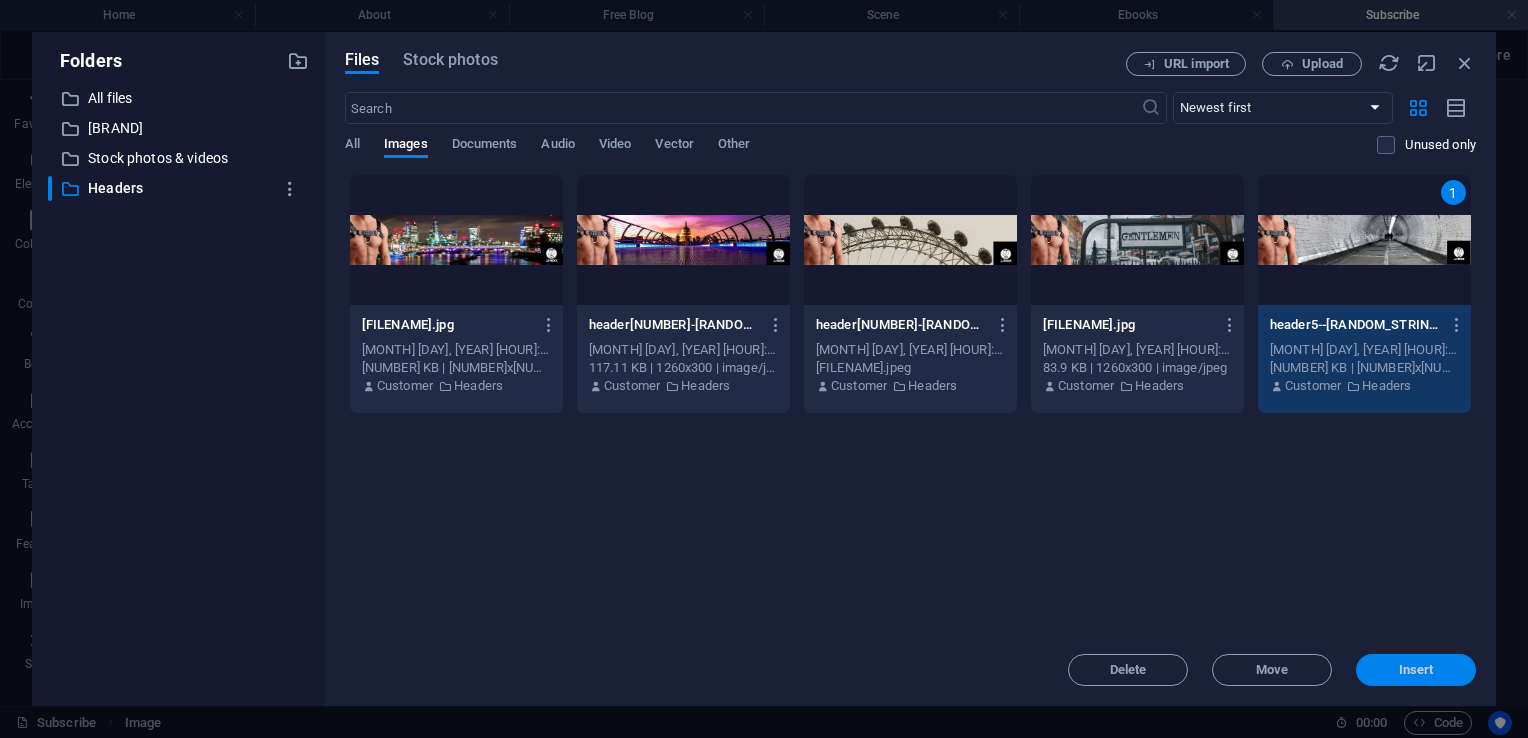 click on "Insert" at bounding box center (1416, 670) 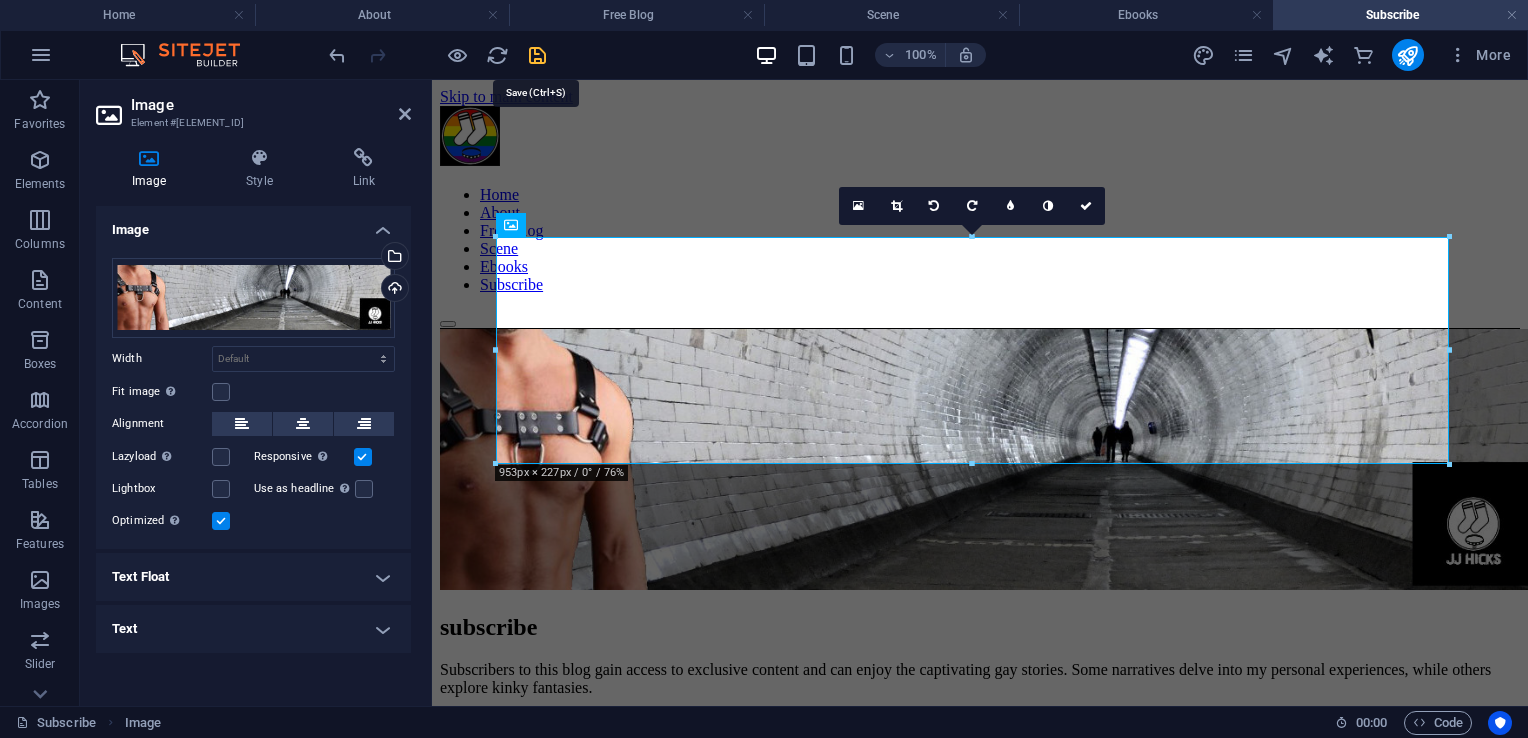click at bounding box center (537, 55) 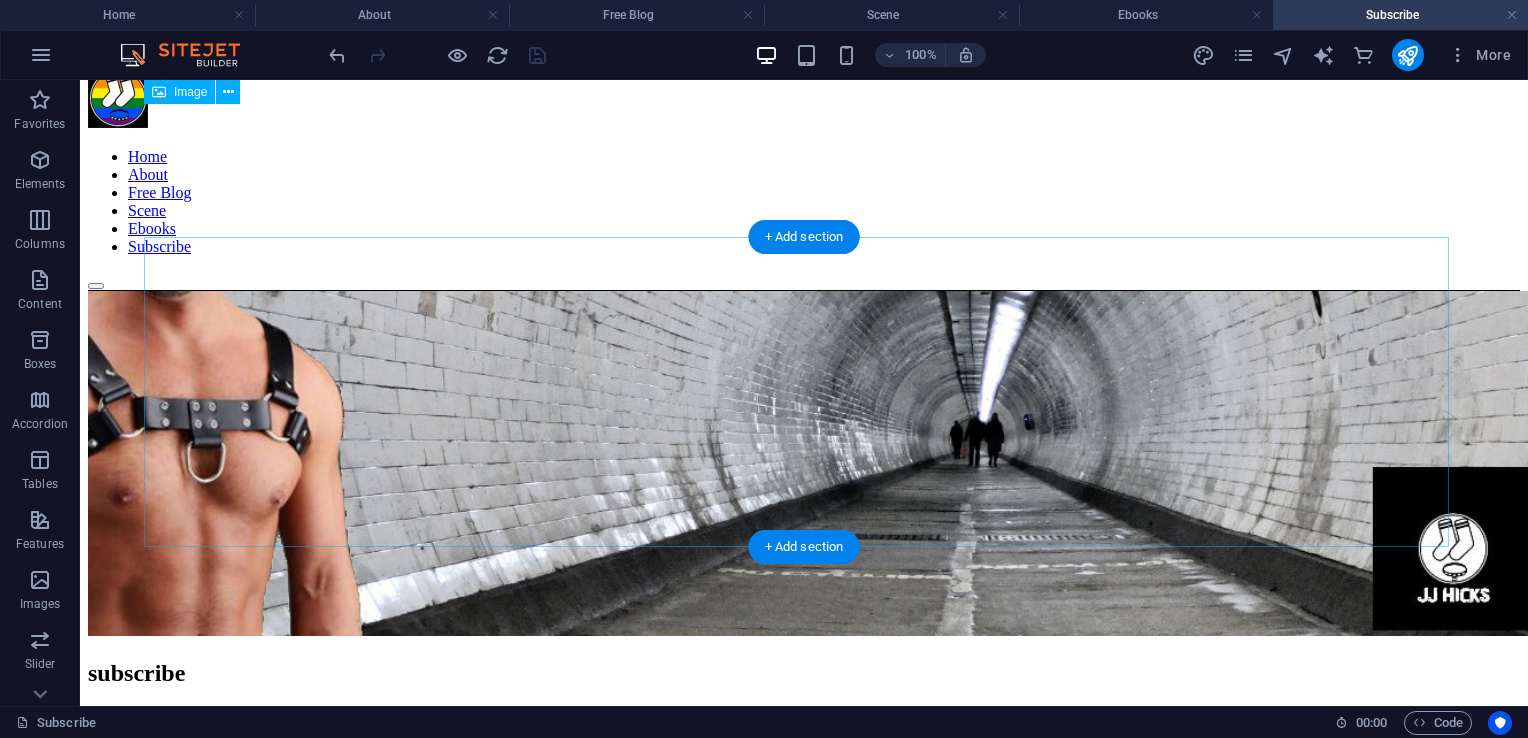 scroll, scrollTop: 0, scrollLeft: 0, axis: both 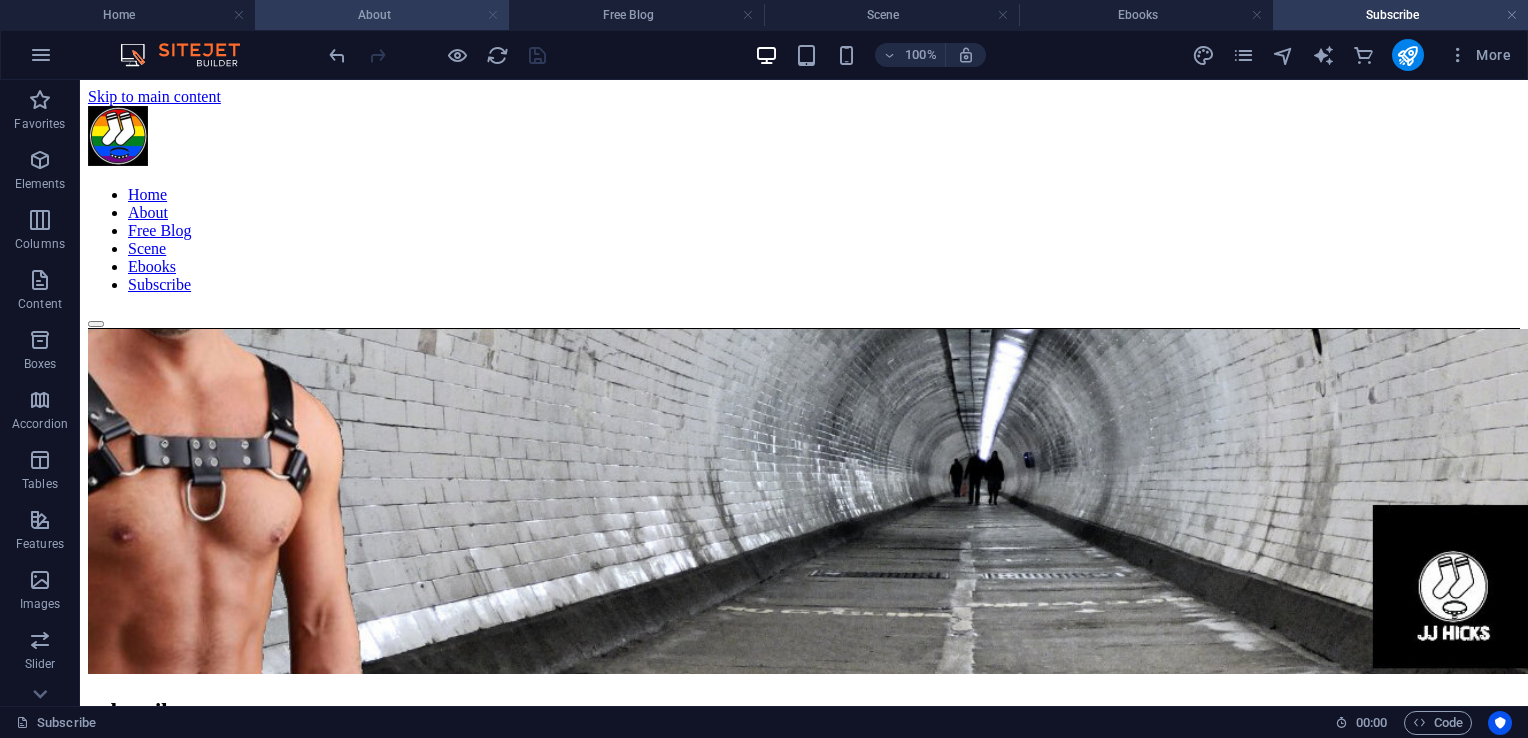 click at bounding box center (493, 15) 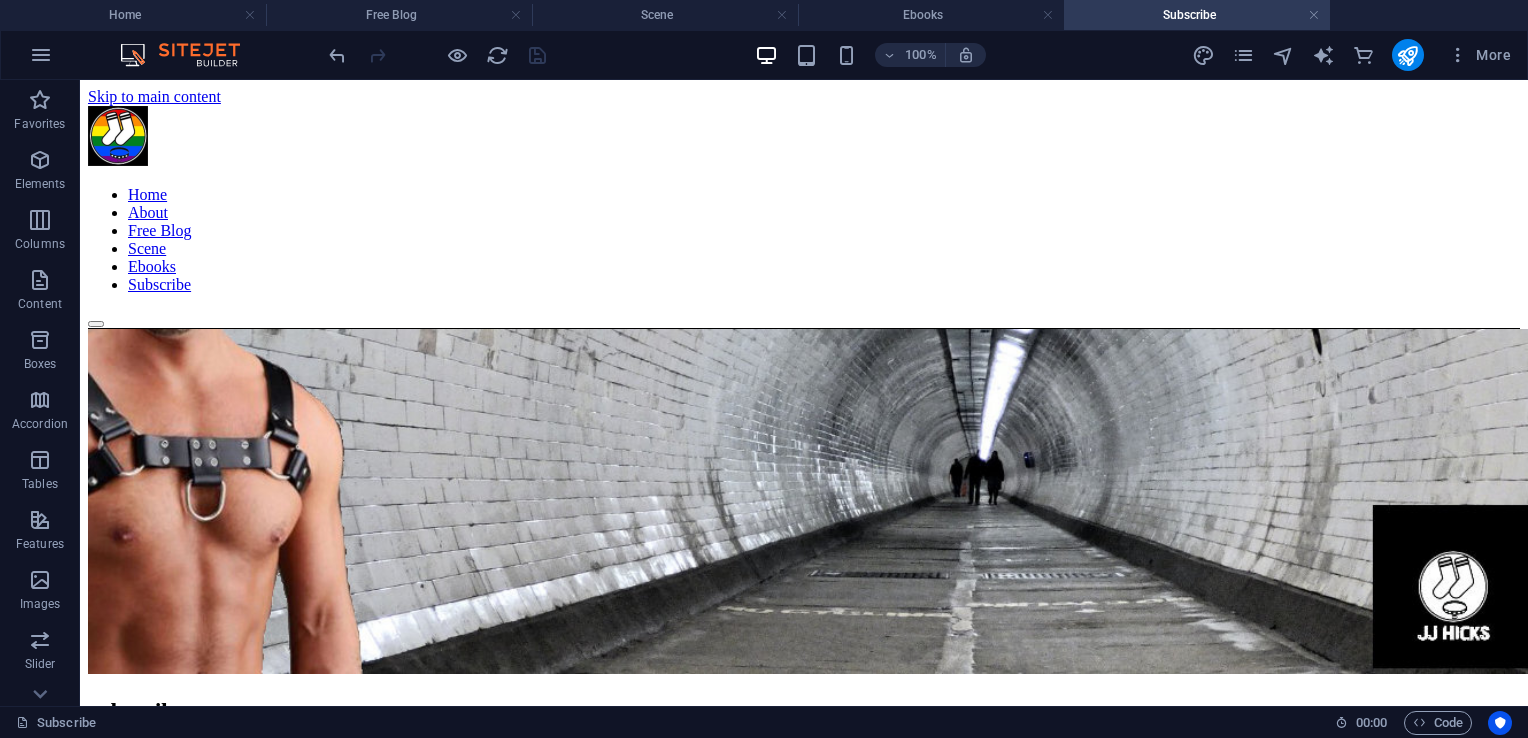 click on "Free Blog" at bounding box center [399, 15] 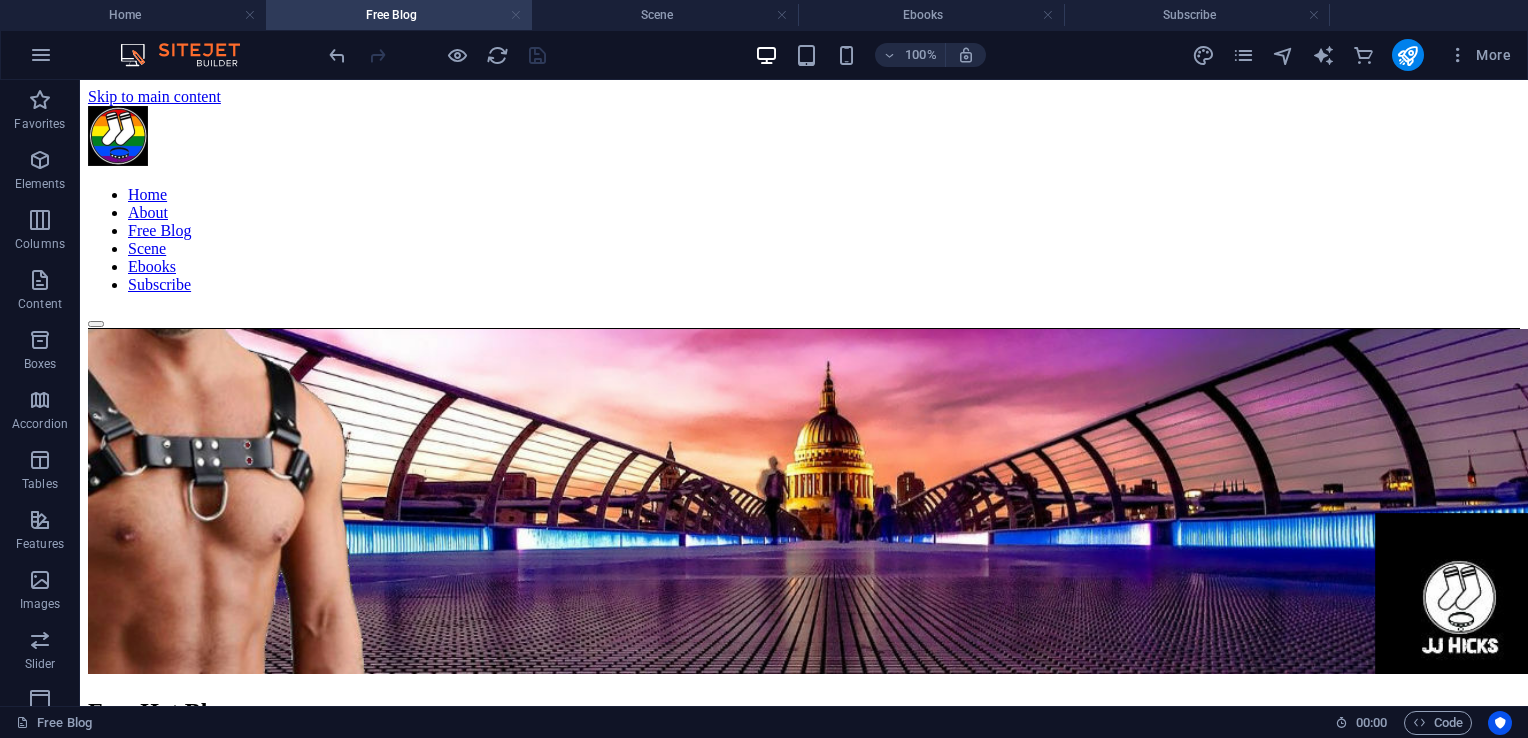 click at bounding box center (516, 15) 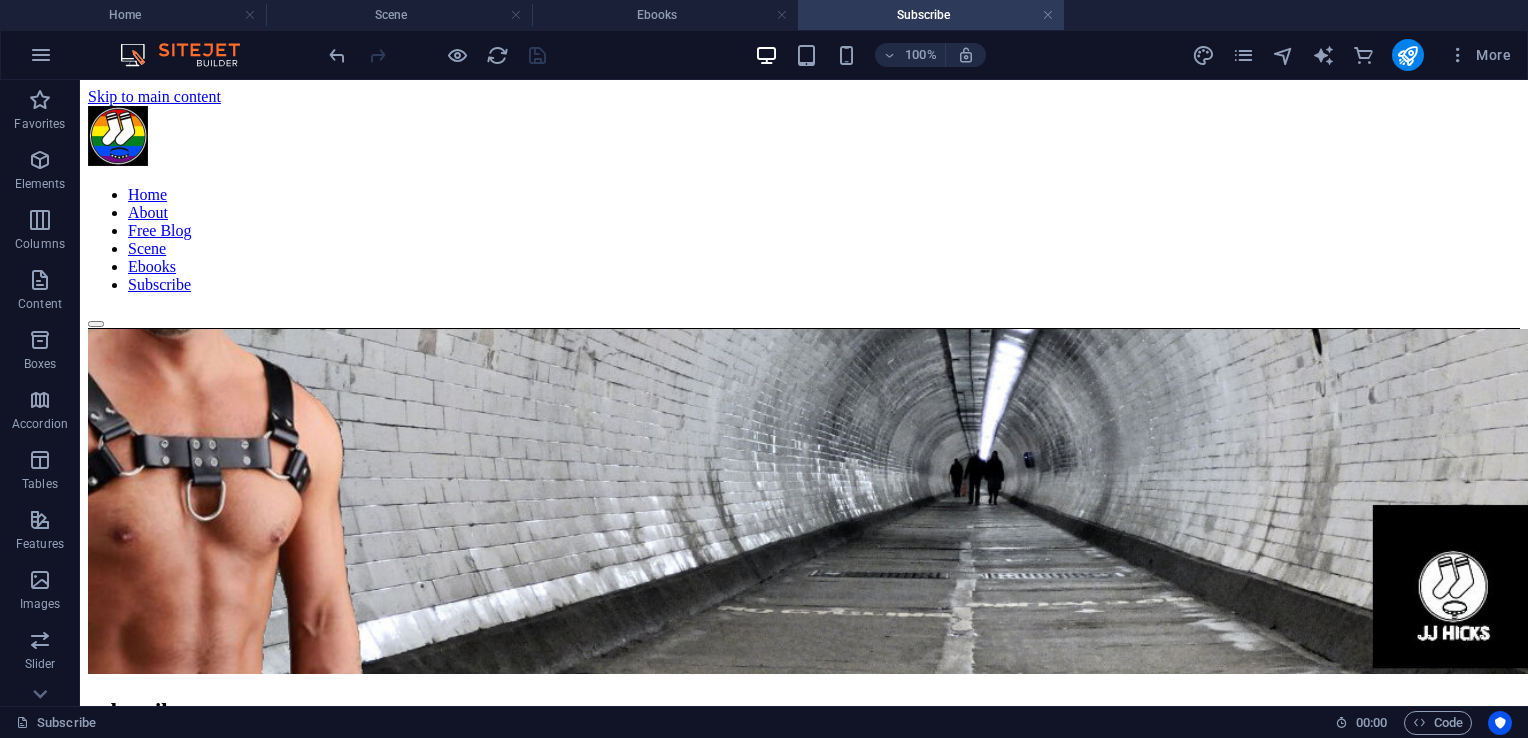 click at bounding box center [516, 15] 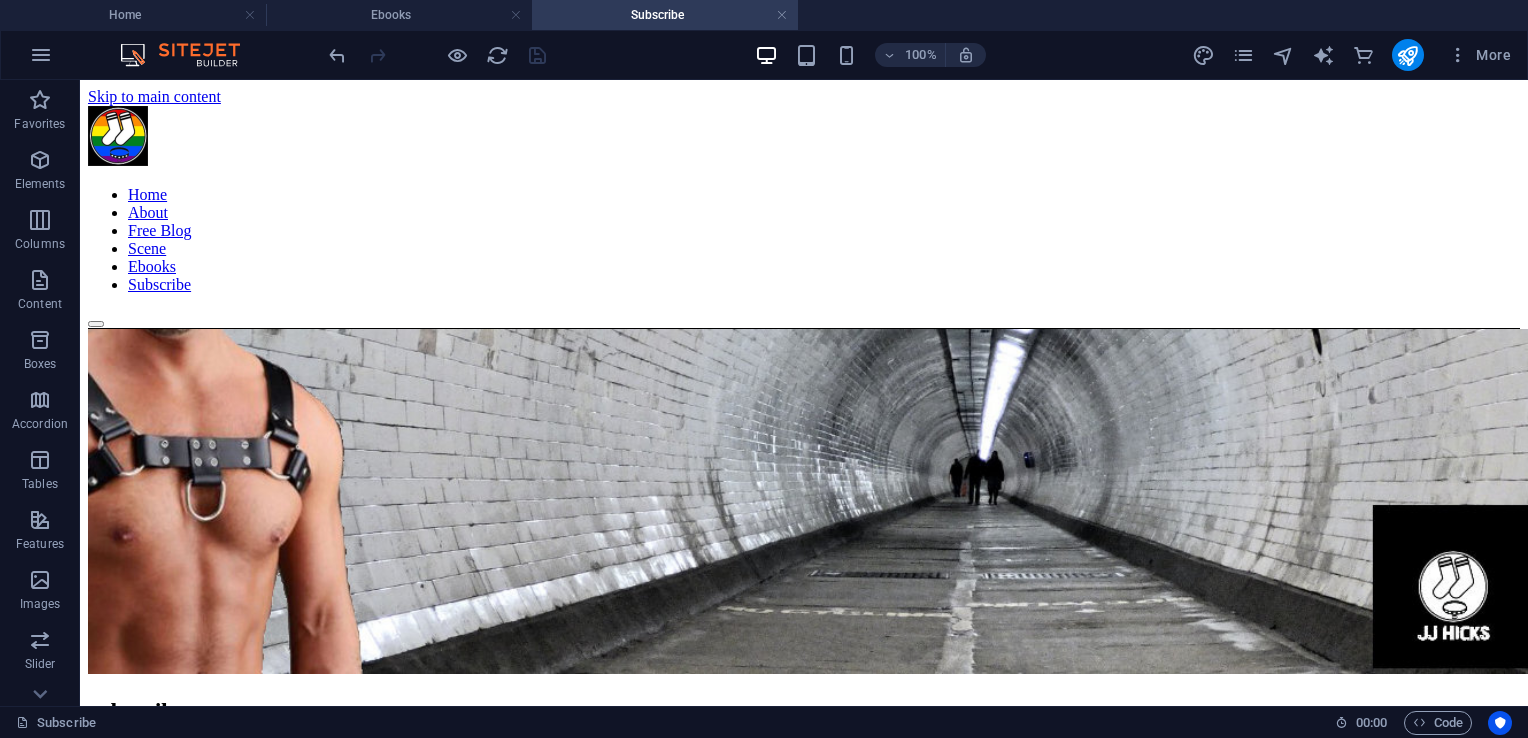 click at bounding box center (516, 15) 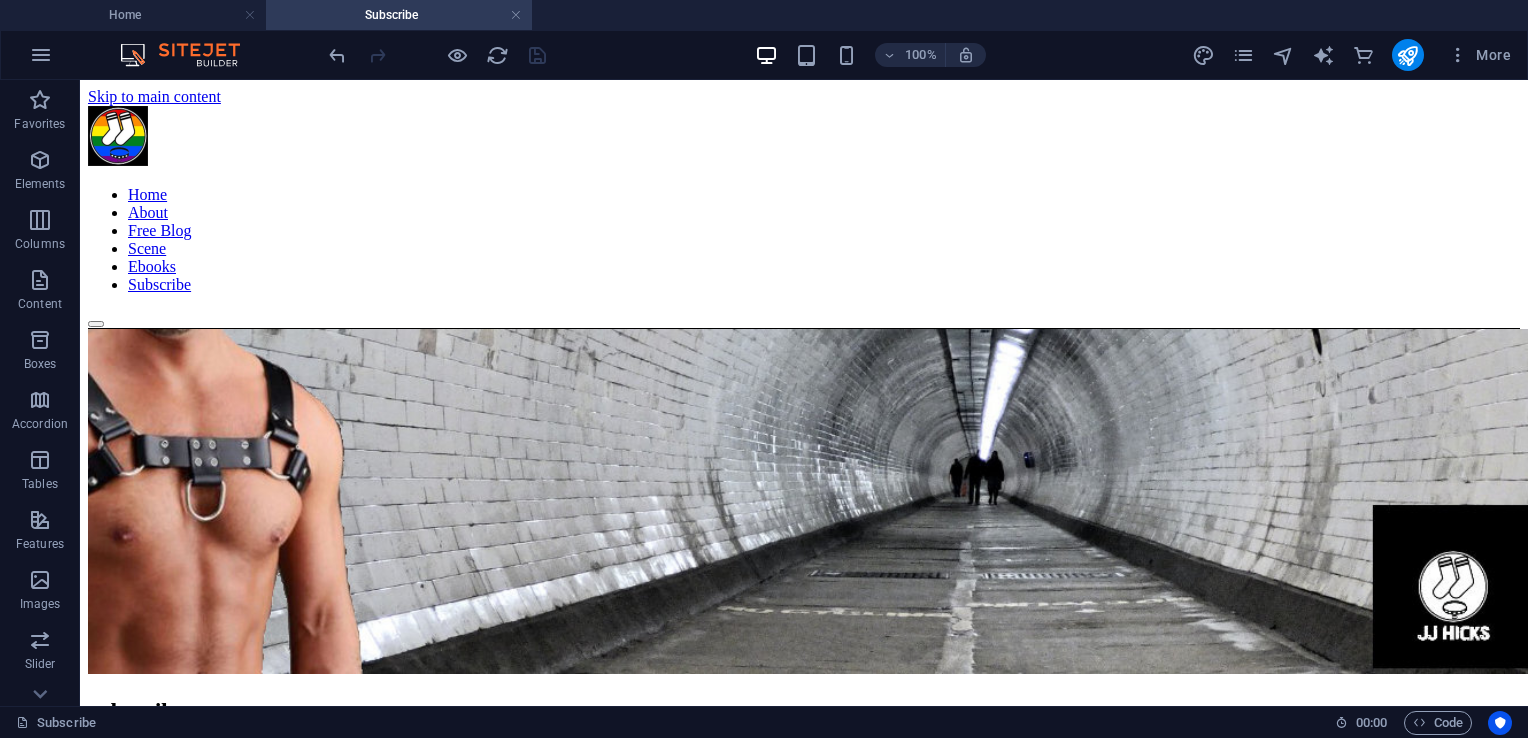 click at bounding box center [516, 15] 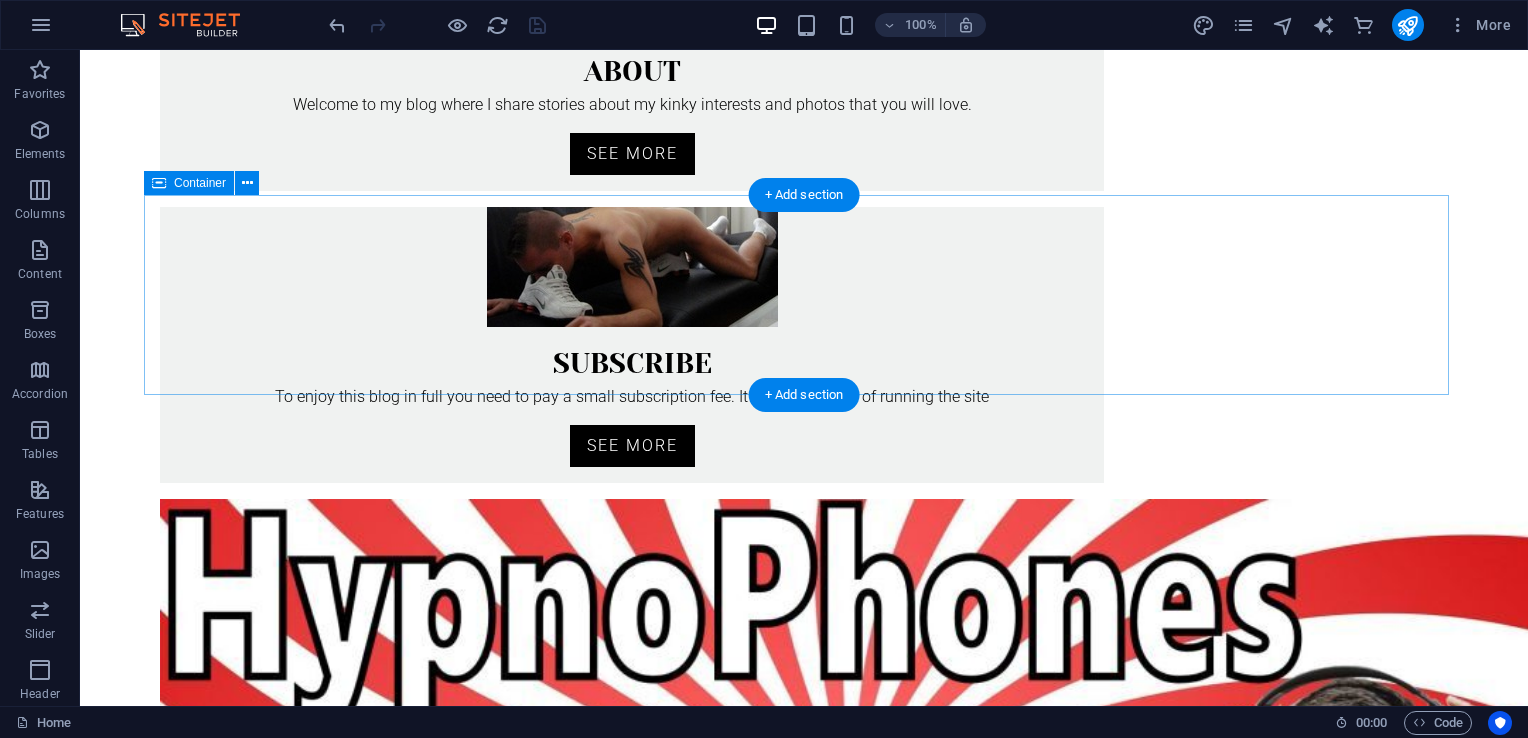 scroll, scrollTop: 778, scrollLeft: 0, axis: vertical 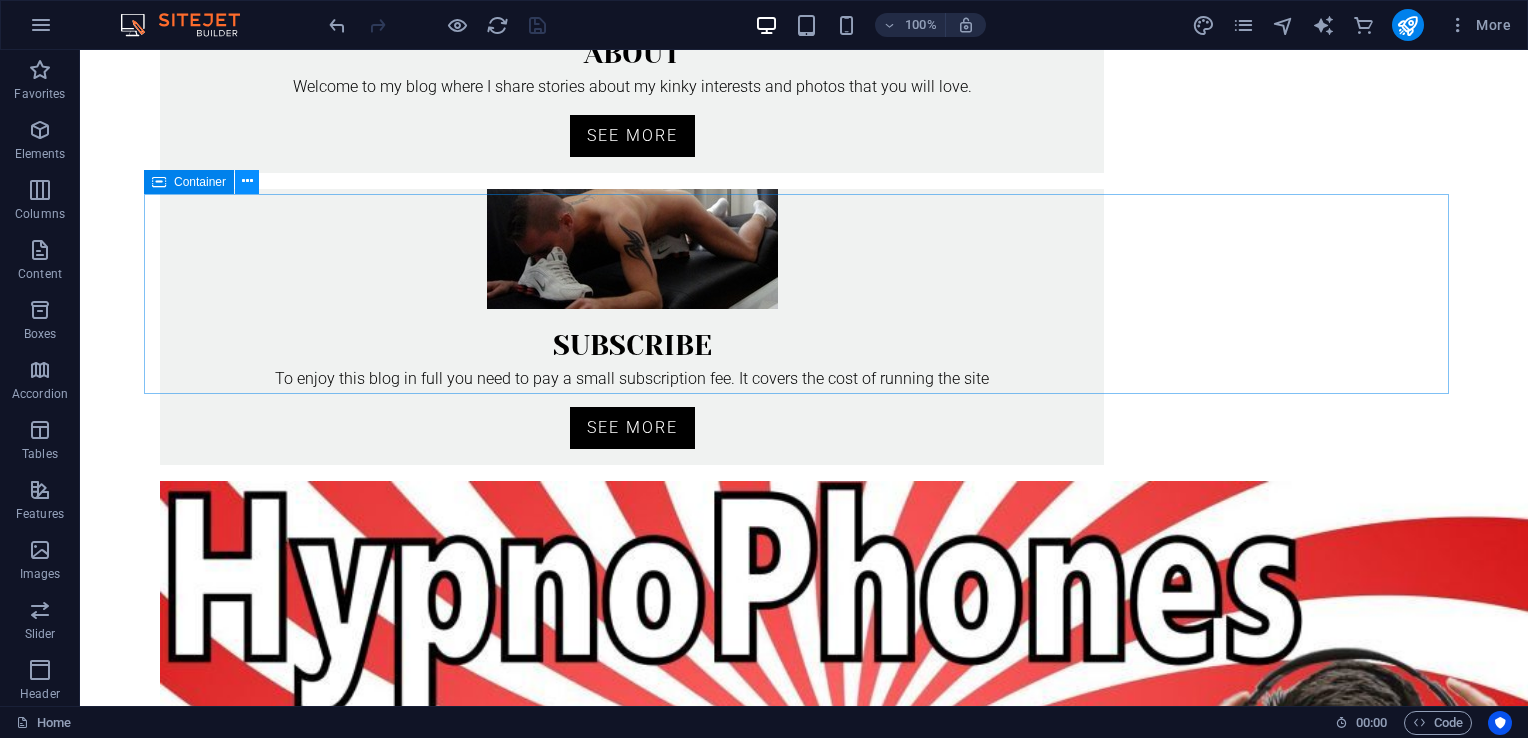 click at bounding box center [247, 181] 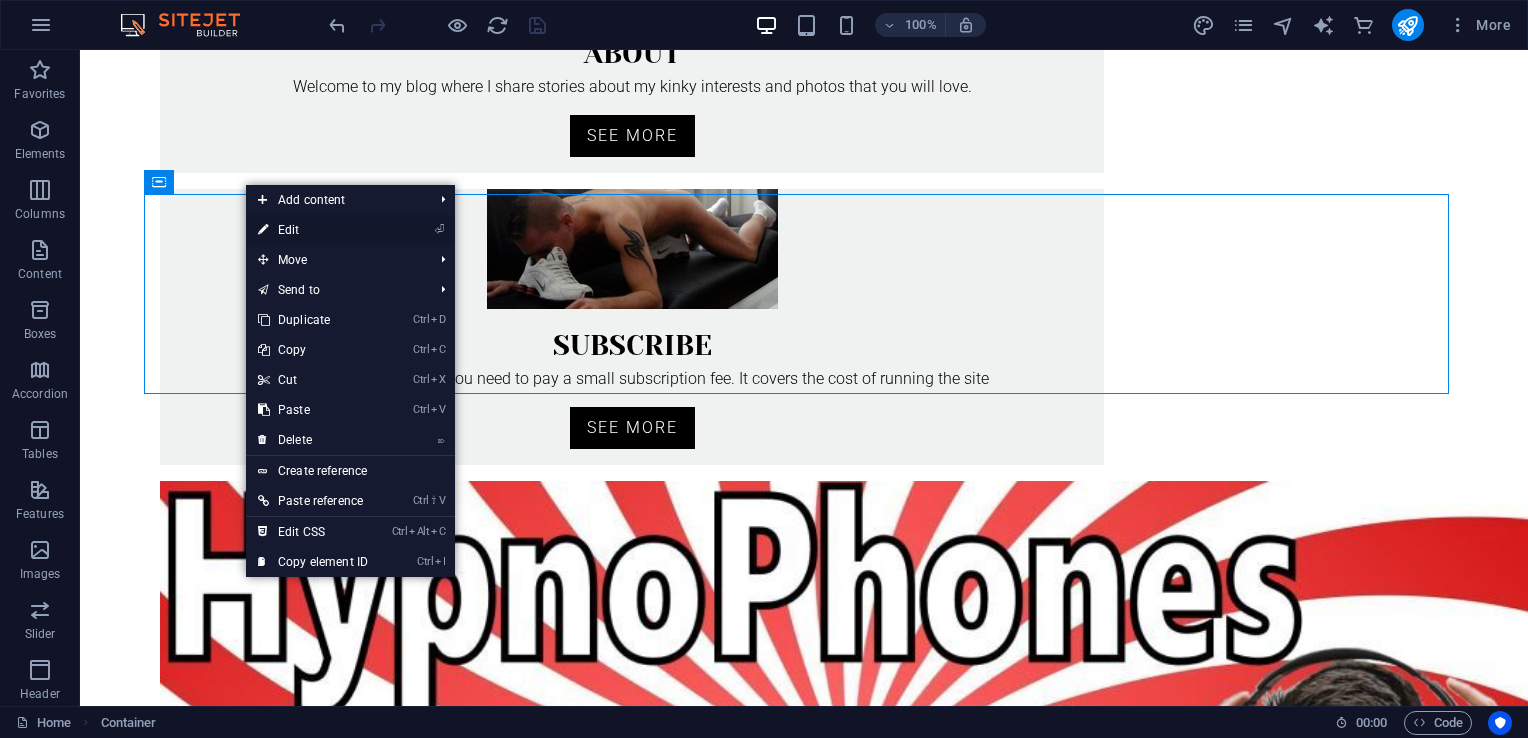 click on "⏎  Edit" at bounding box center [313, 230] 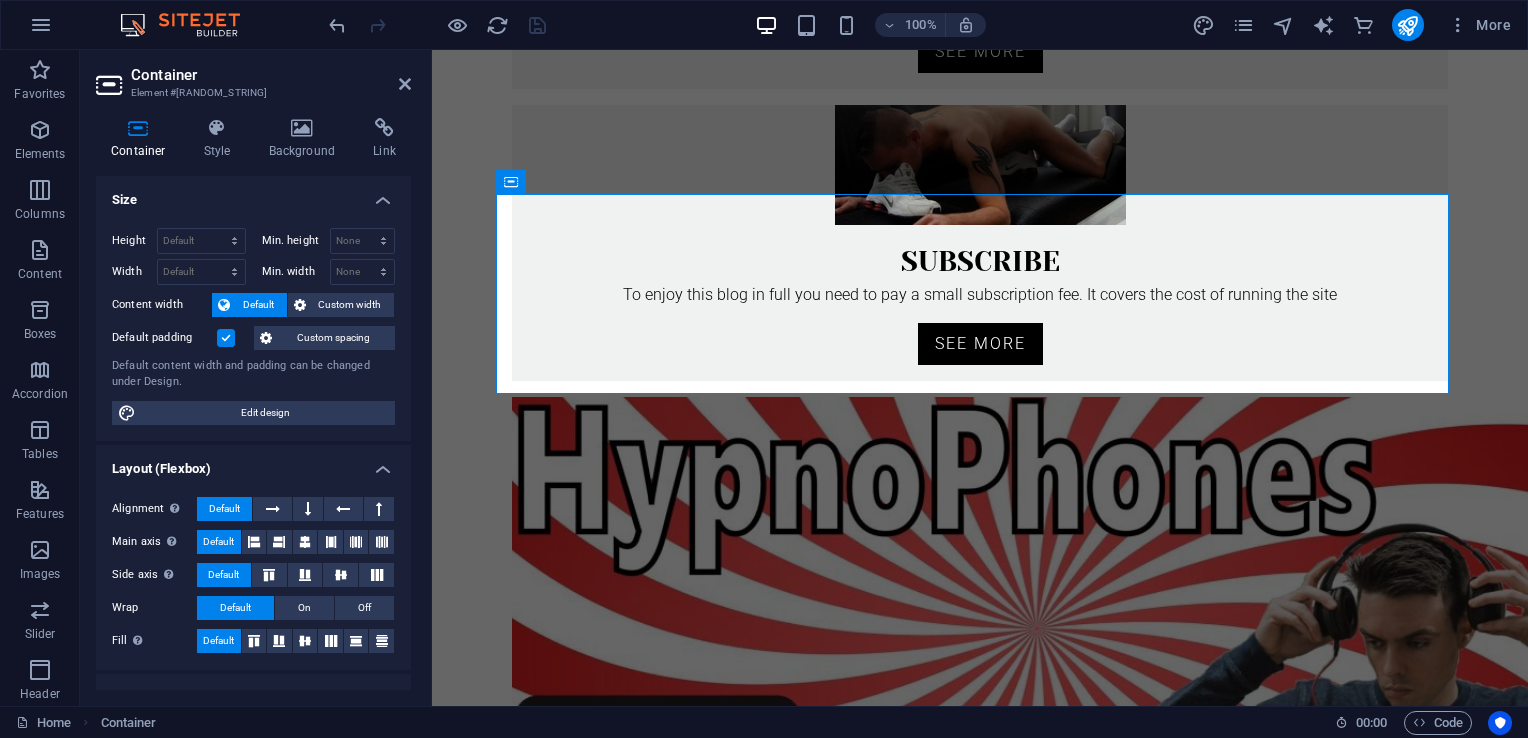 scroll, scrollTop: 694, scrollLeft: 0, axis: vertical 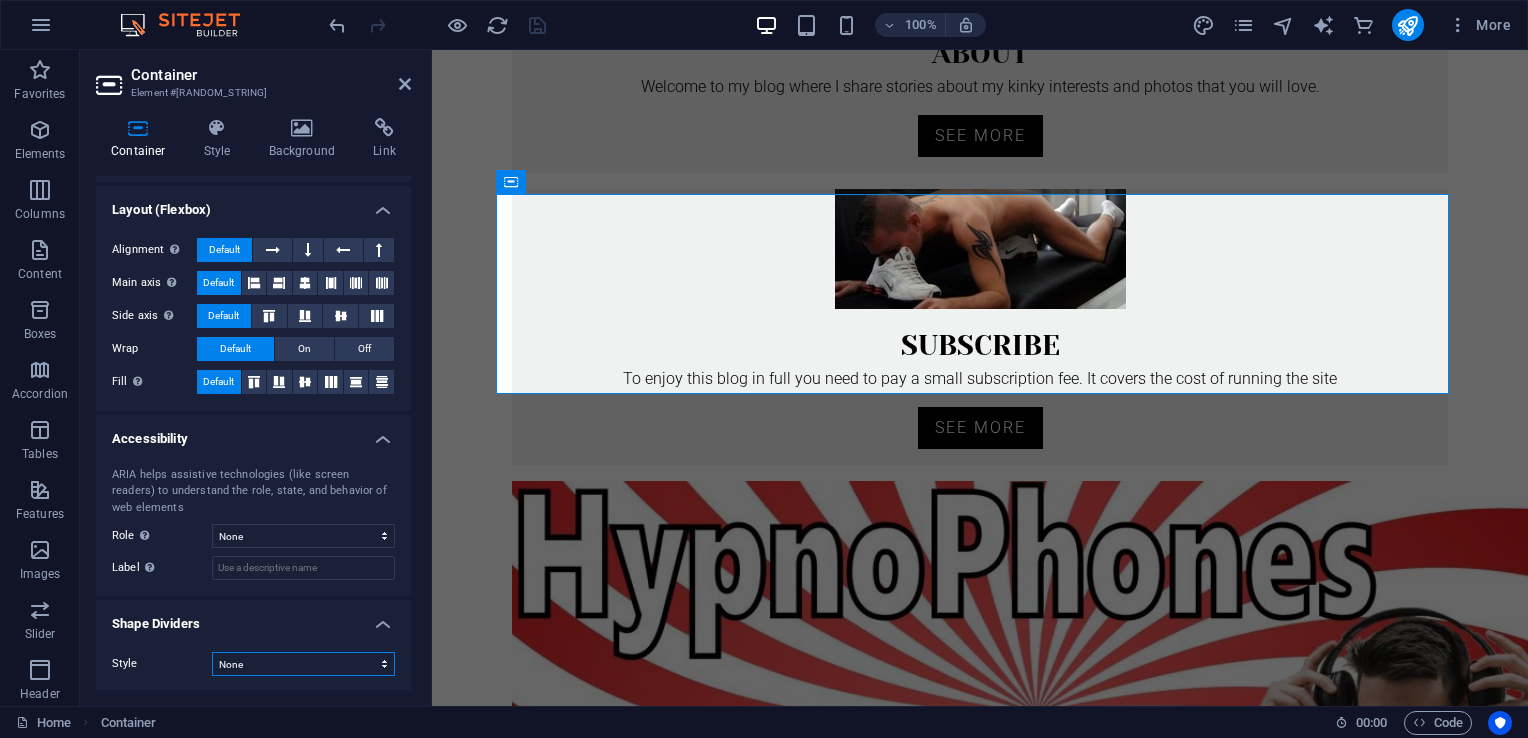 click on "None Triangle Square Diagonal Polygon 1 Polygon 2 Zigzag Multiple Zigzags Waves Multiple Waves Half Circle Circle Circle Shadow Blocks Hexagons Clouds Multiple Clouds Fan Pyramids Book Paint Drip Fire Shredded Paper Arrow" at bounding box center (303, 664) 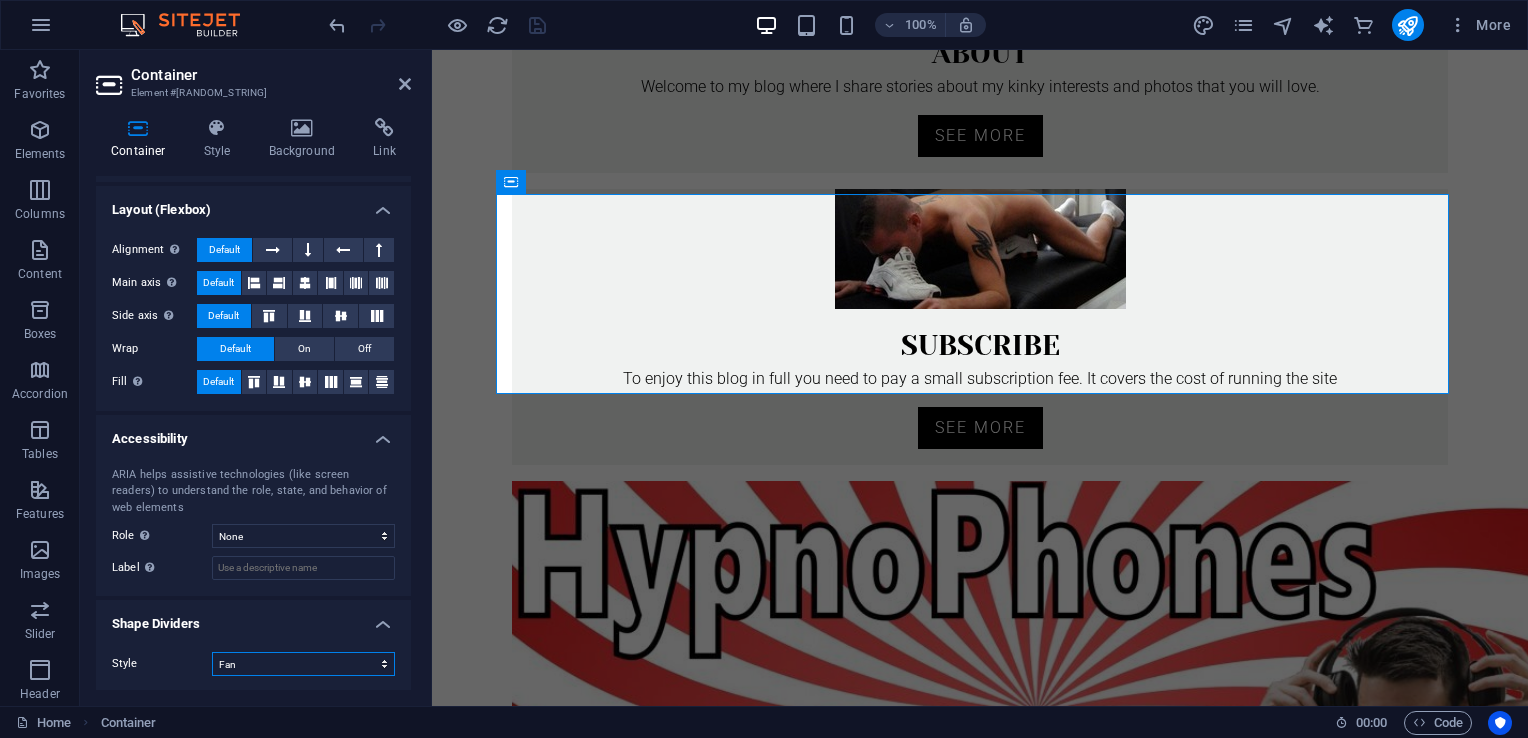 click on "None Triangle Square Diagonal Polygon 1 Polygon 2 Zigzag Multiple Zigzags Waves Multiple Waves Half Circle Circle Circle Shadow Blocks Hexagons Clouds Multiple Clouds Fan Pyramids Book Paint Drip Fire Shredded Paper Arrow" at bounding box center [303, 664] 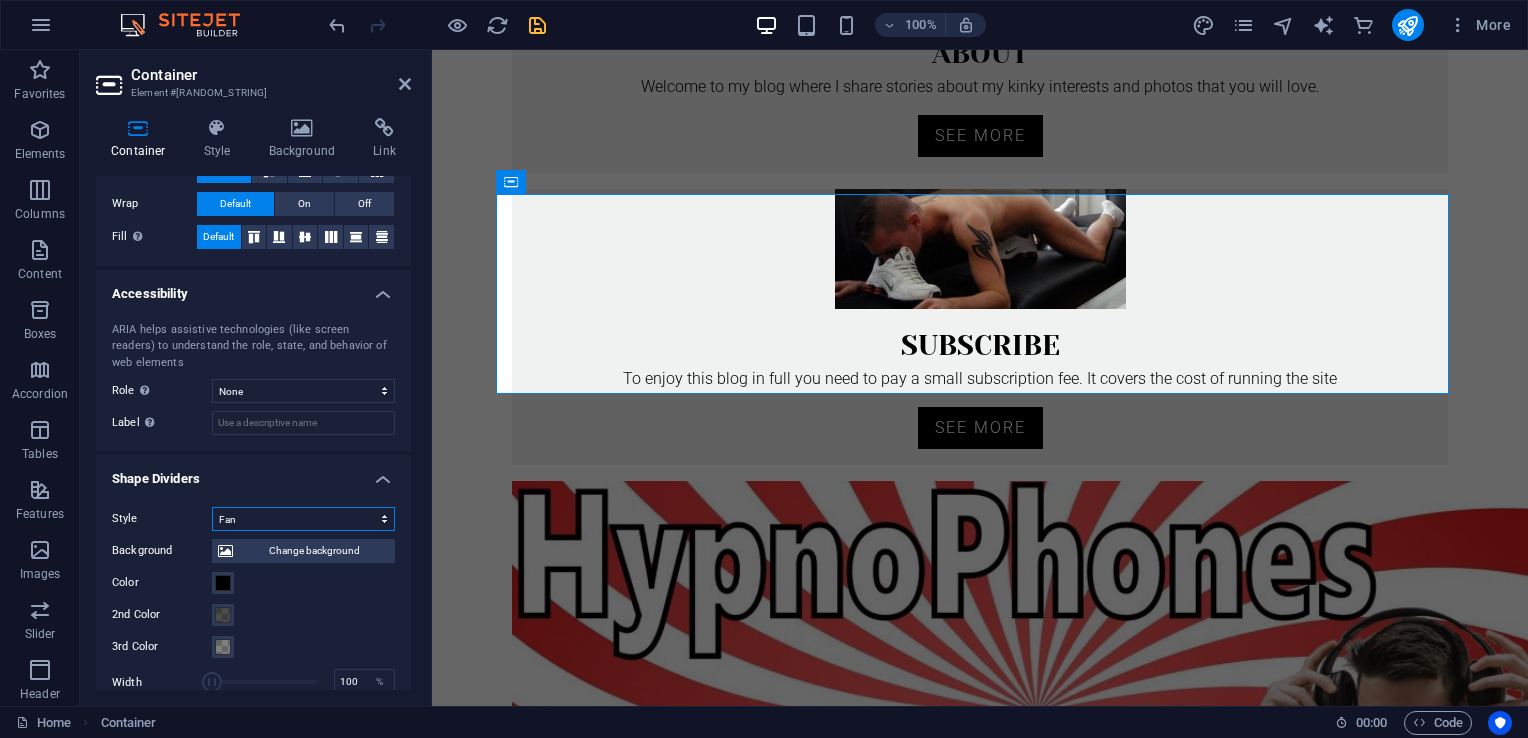 scroll, scrollTop: 403, scrollLeft: 0, axis: vertical 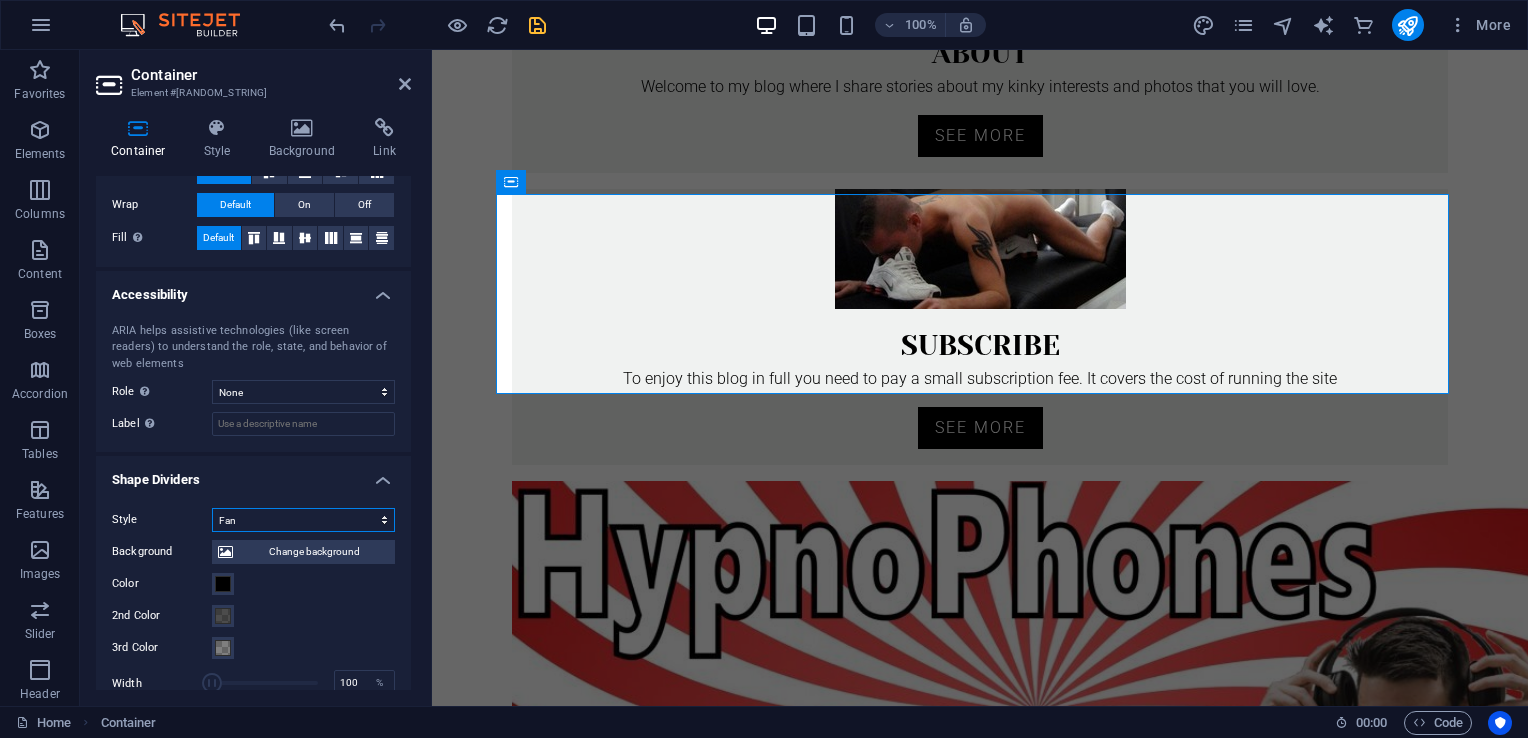 click on "None Triangle Square Diagonal Polygon 1 Polygon 2 Zigzag Multiple Zigzags Waves Multiple Waves Half Circle Circle Circle Shadow Blocks Hexagons Clouds Multiple Clouds Fan Pyramids Book Paint Drip Fire Shredded Paper Arrow" at bounding box center [303, 520] 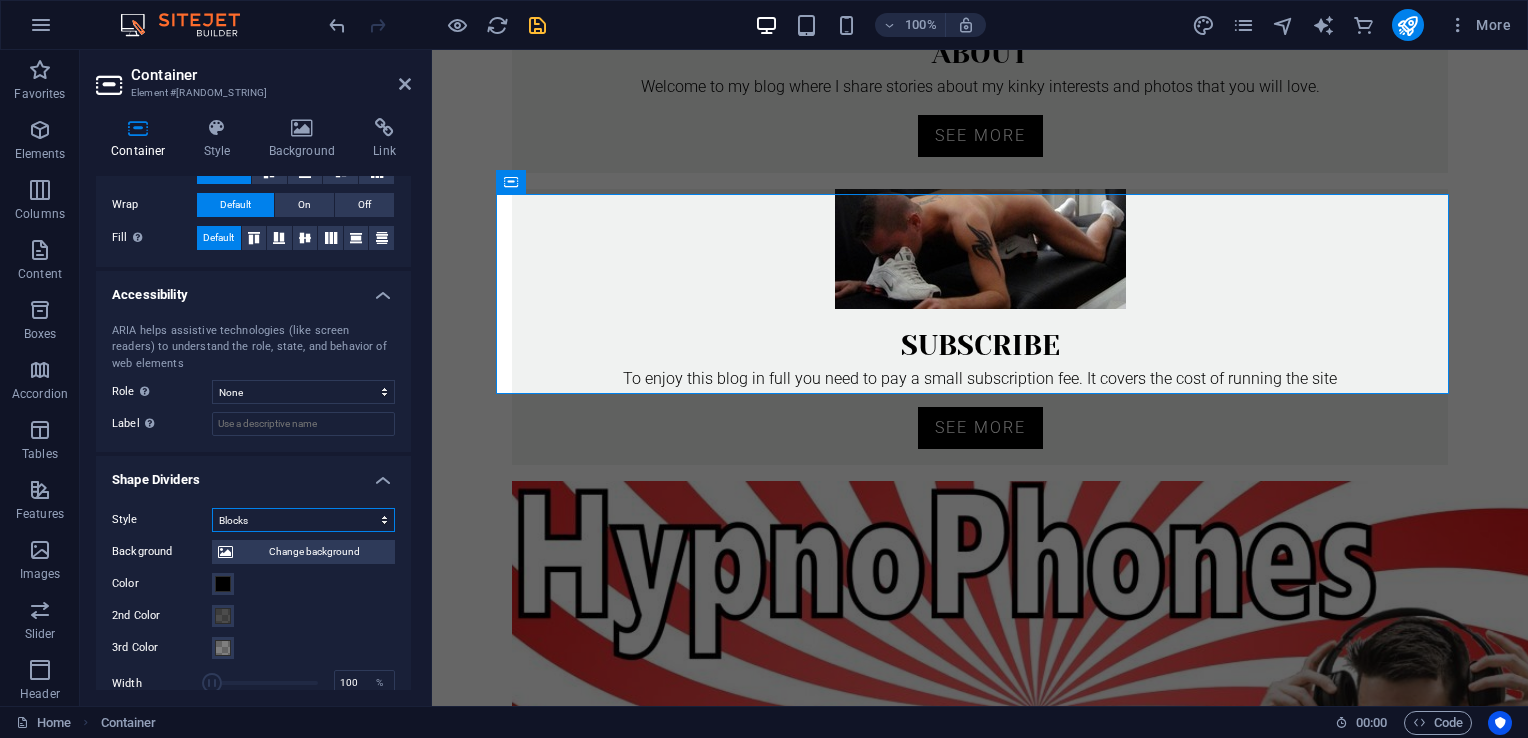 click on "None Triangle Square Diagonal Polygon 1 Polygon 2 Zigzag Multiple Zigzags Waves Multiple Waves Half Circle Circle Circle Shadow Blocks Hexagons Clouds Multiple Clouds Fan Pyramids Book Paint Drip Fire Shredded Paper Arrow" at bounding box center (303, 520) 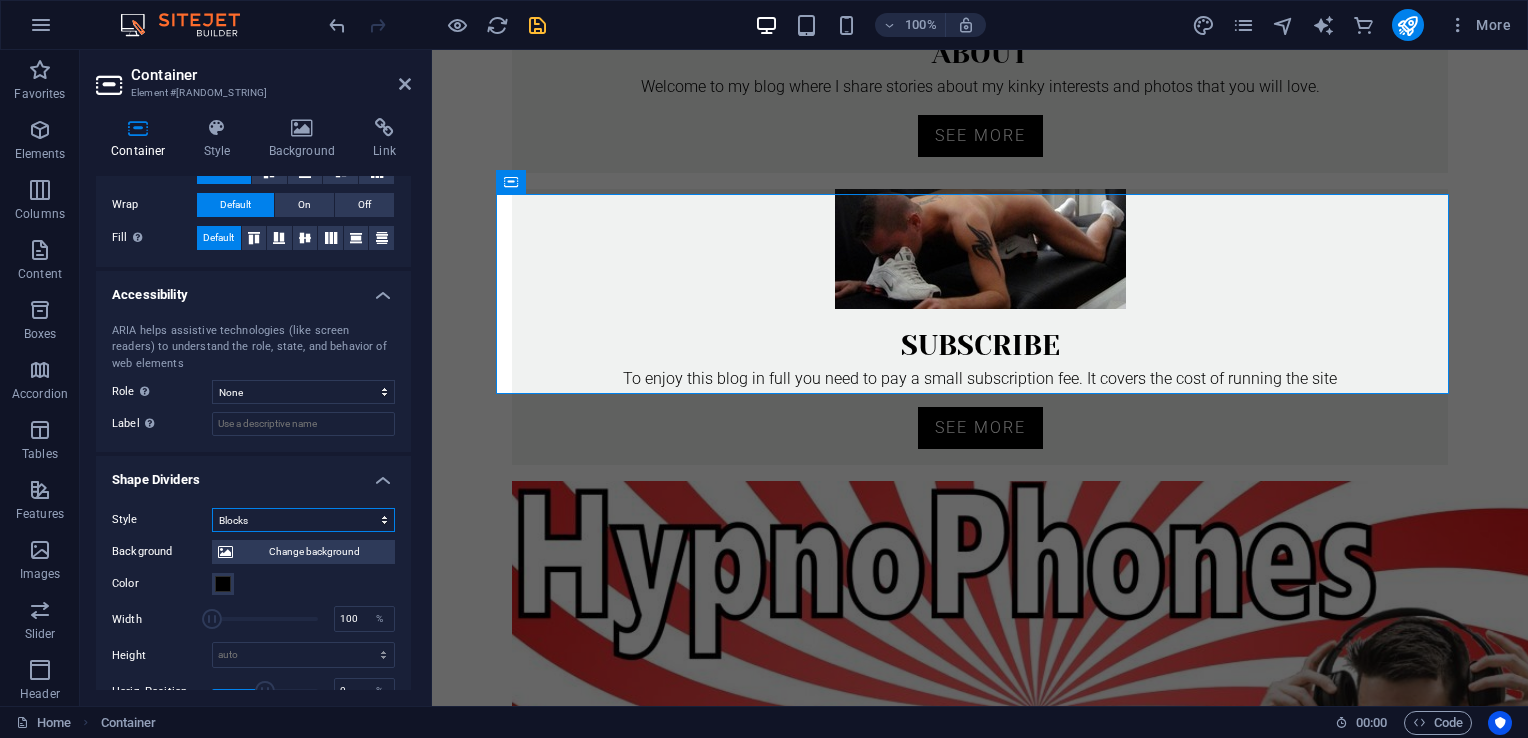 click on "None Triangle Square Diagonal Polygon 1 Polygon 2 Zigzag Multiple Zigzags Waves Multiple Waves Half Circle Circle Circle Shadow Blocks Hexagons Clouds Multiple Clouds Fan Pyramids Book Paint Drip Fire Shredded Paper Arrow" at bounding box center [303, 520] 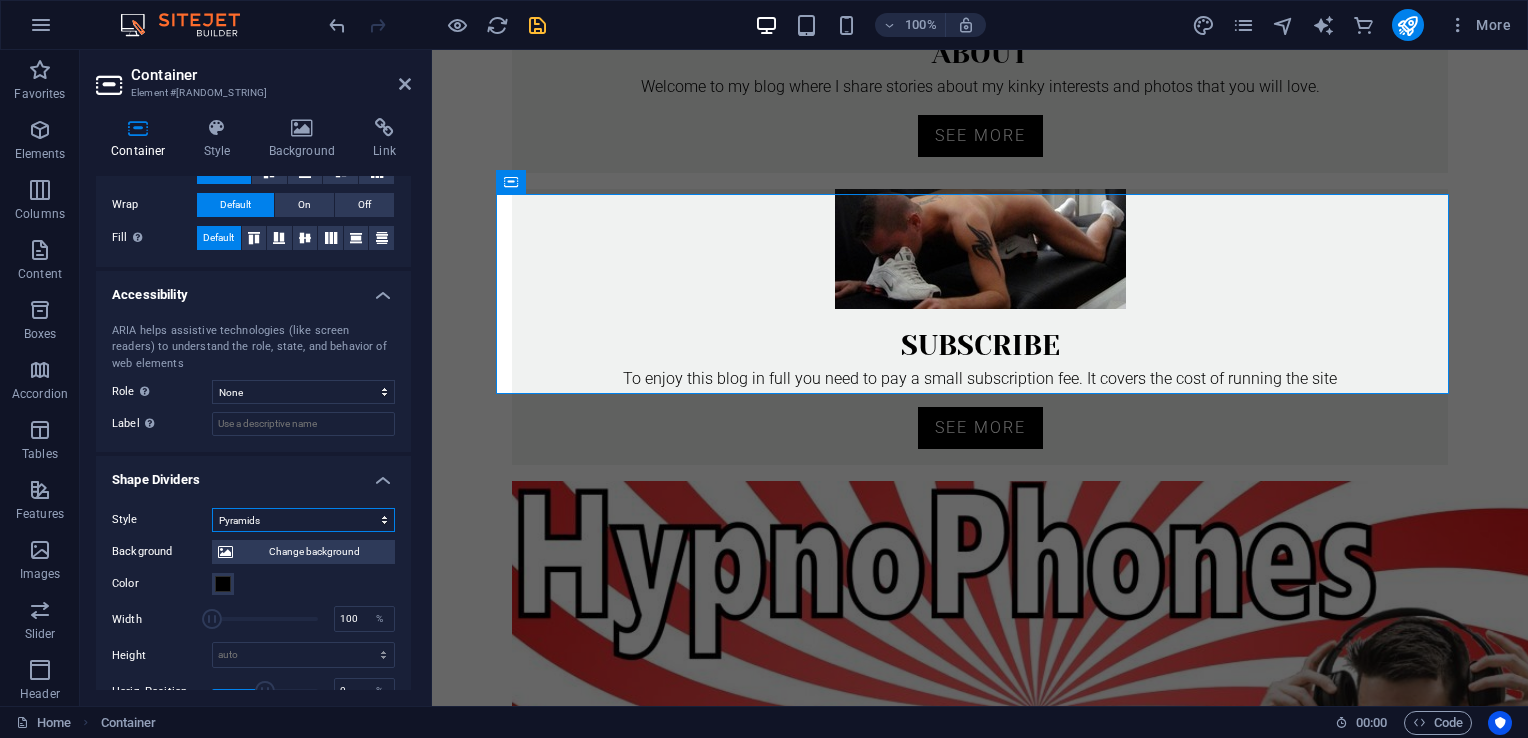 click on "None Triangle Square Diagonal Polygon 1 Polygon 2 Zigzag Multiple Zigzags Waves Multiple Waves Half Circle Circle Circle Shadow Blocks Hexagons Clouds Multiple Clouds Fan Pyramids Book Paint Drip Fire Shredded Paper Arrow" at bounding box center [303, 520] 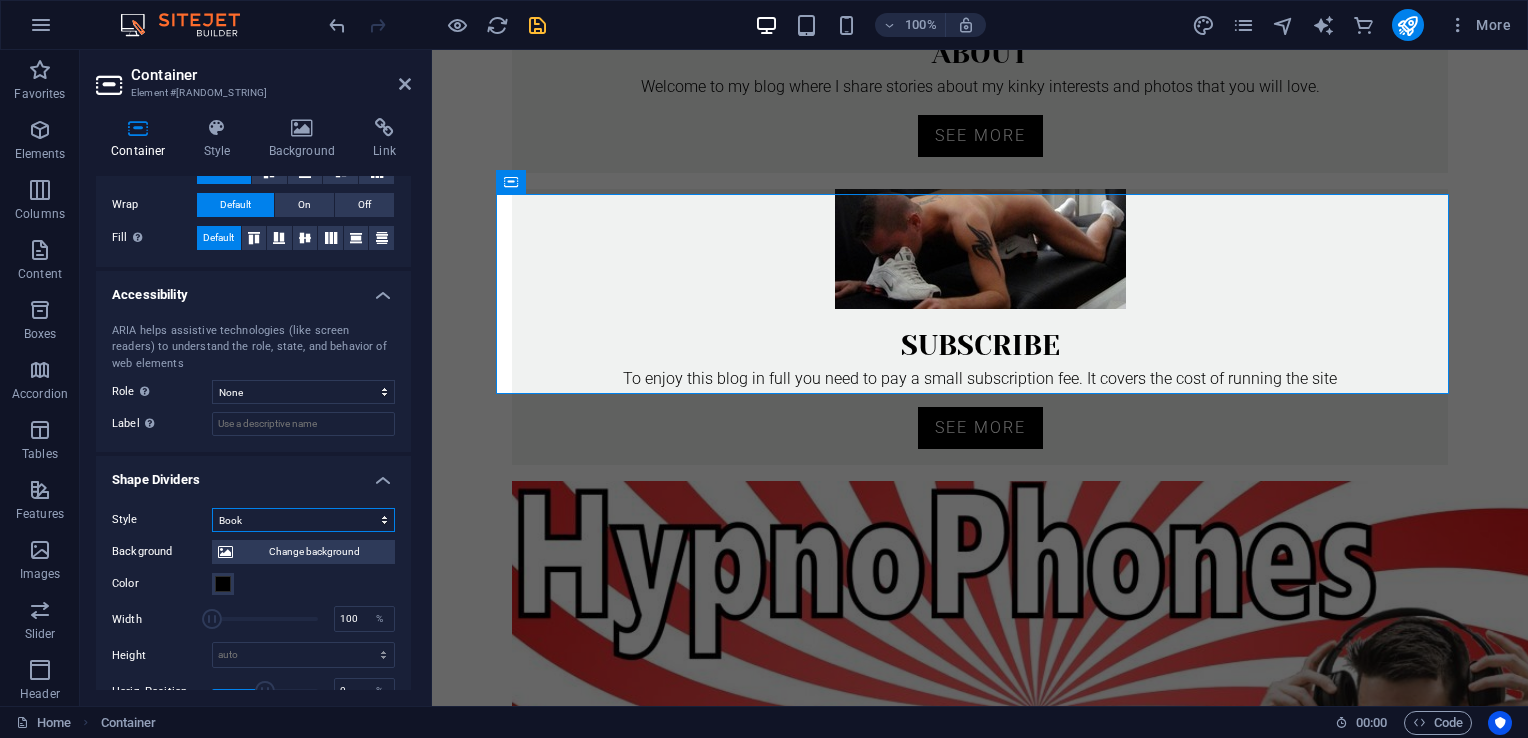 click on "None Triangle Square Diagonal Polygon 1 Polygon 2 Zigzag Multiple Zigzags Waves Multiple Waves Half Circle Circle Circle Shadow Blocks Hexagons Clouds Multiple Clouds Fan Pyramids Book Paint Drip Fire Shredded Paper Arrow" at bounding box center (303, 520) 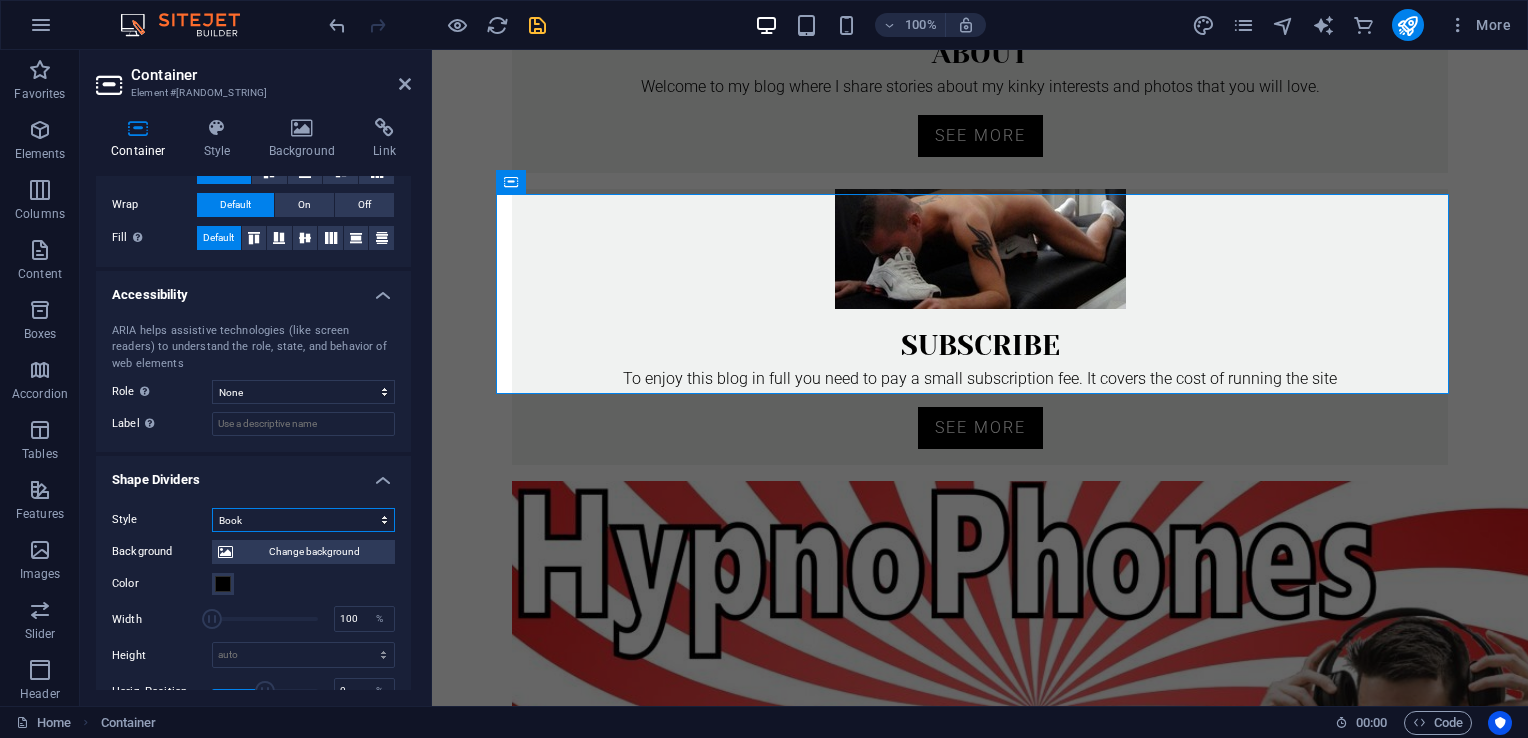 select on "multiple-zigzags" 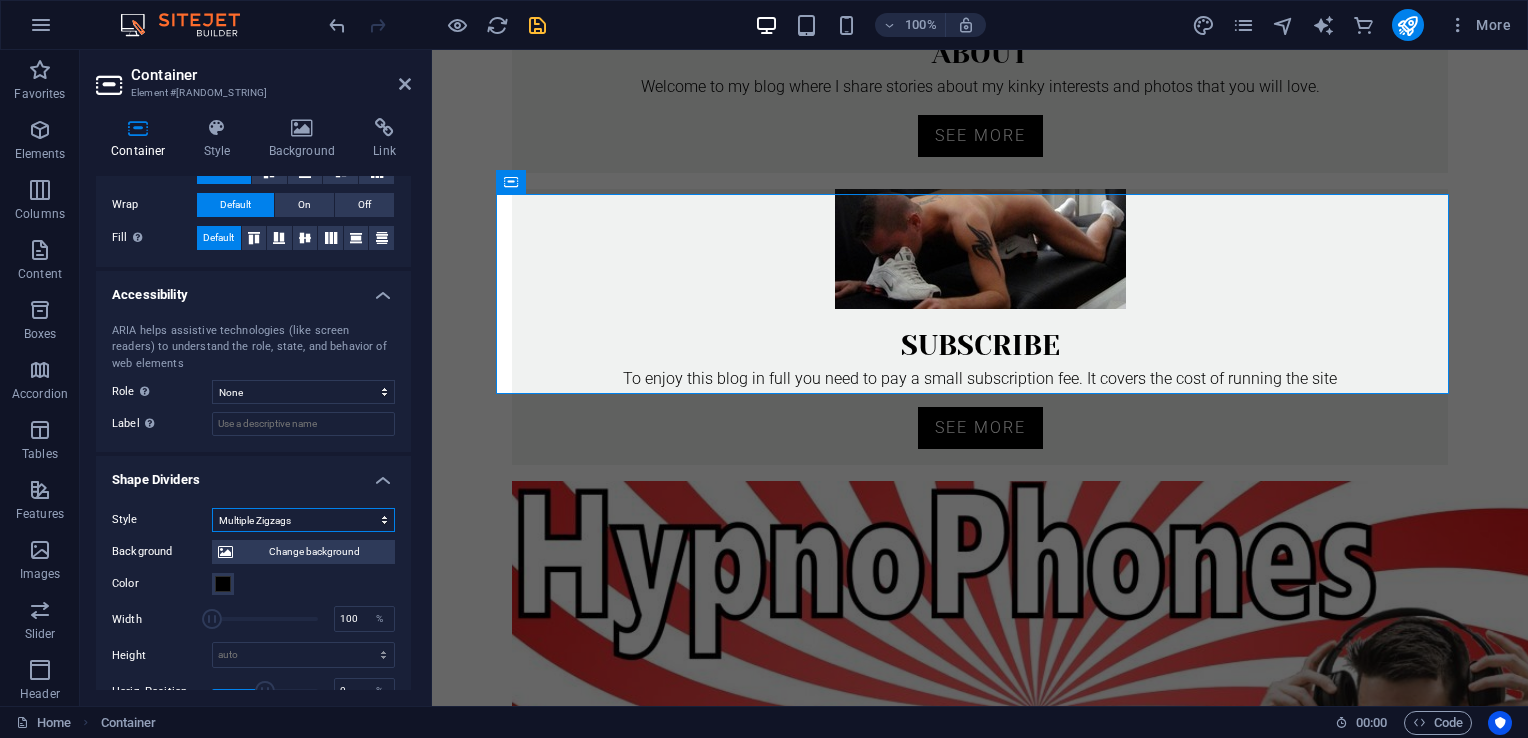 click on "None Triangle Square Diagonal Polygon 1 Polygon 2 Zigzag Multiple Zigzags Waves Multiple Waves Half Circle Circle Circle Shadow Blocks Hexagons Clouds Multiple Clouds Fan Pyramids Book Paint Drip Fire Shredded Paper Arrow" at bounding box center (303, 520) 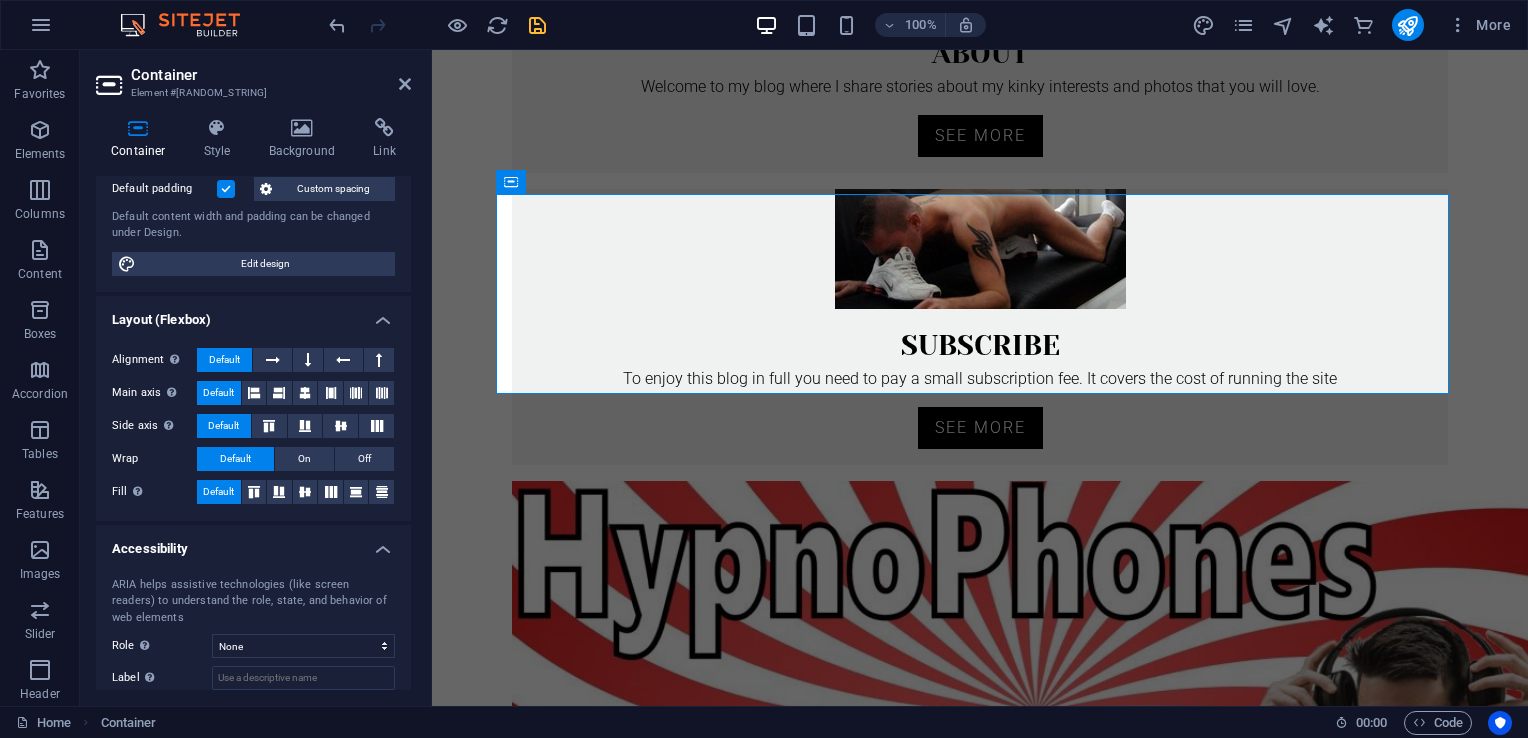 scroll, scrollTop: 0, scrollLeft: 0, axis: both 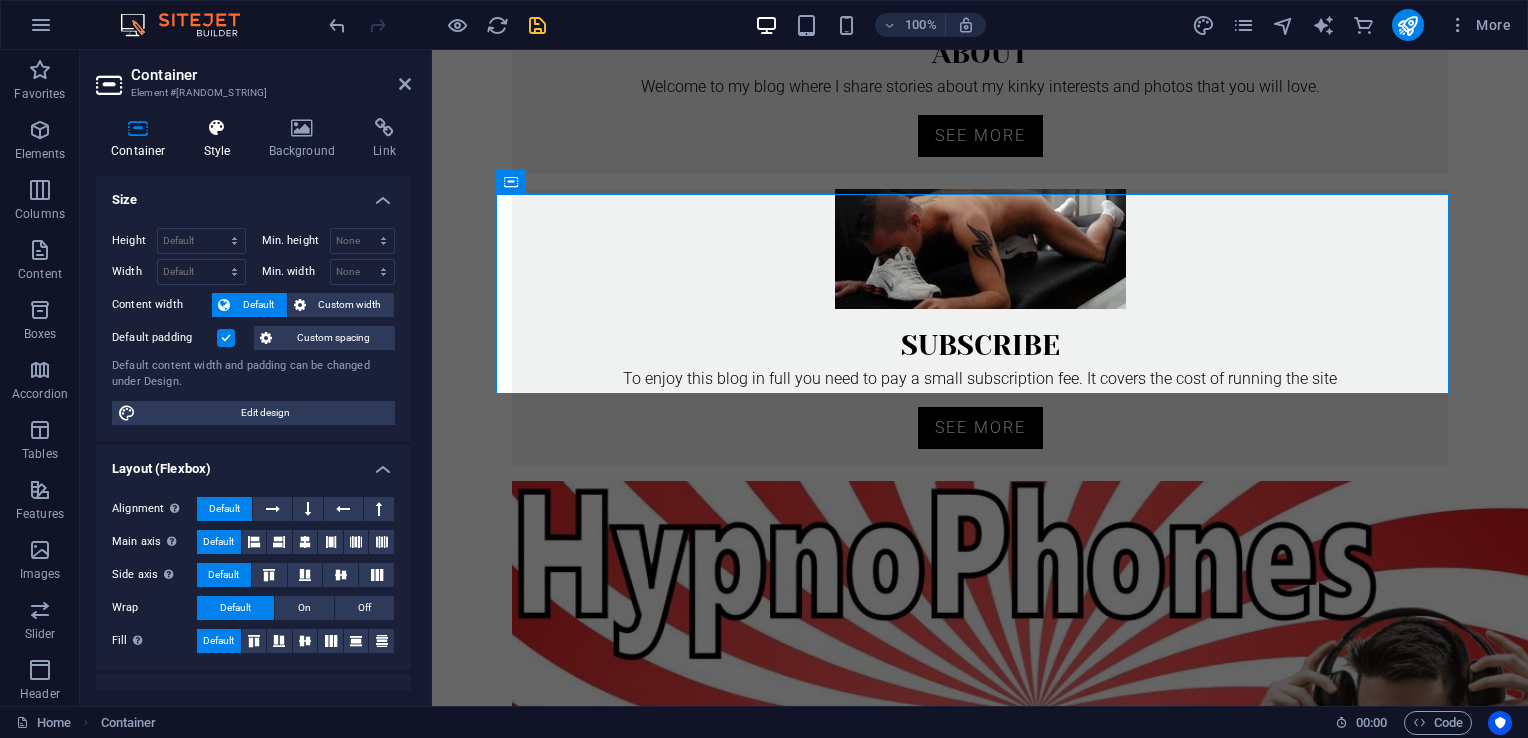 click at bounding box center (217, 128) 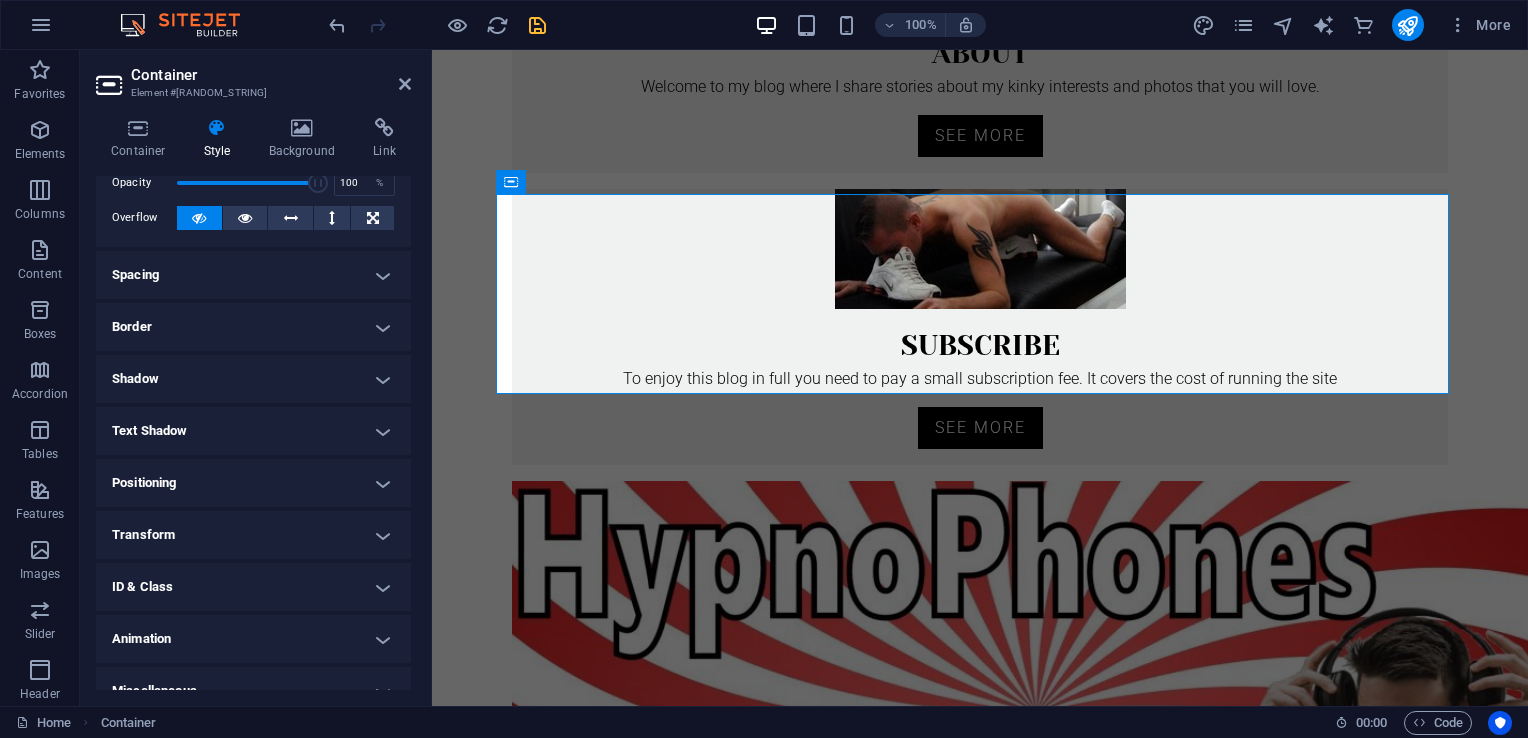 scroll, scrollTop: 116, scrollLeft: 0, axis: vertical 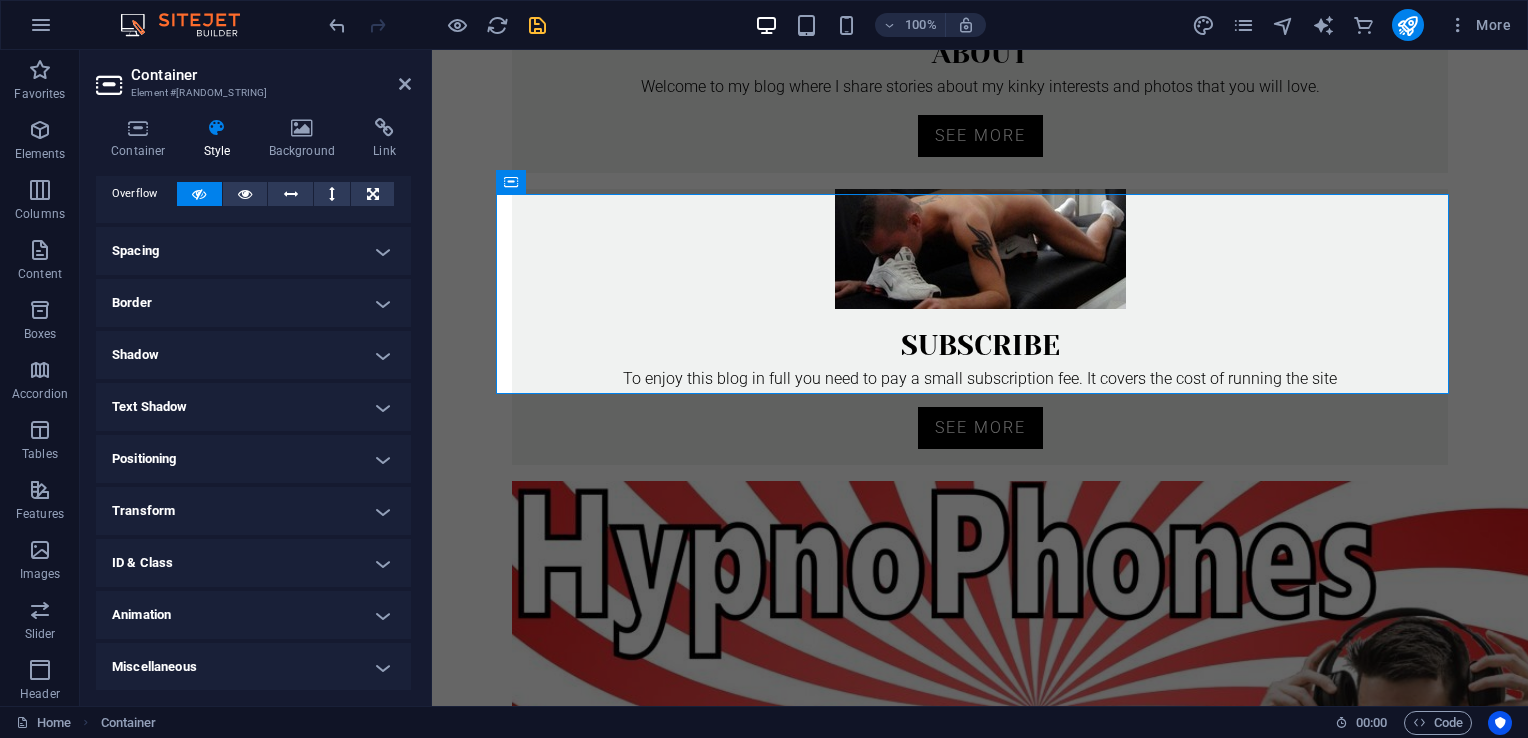 click on "Container Style Background Link Size Height Default px rem % vh vw Min. height None px rem % vh vw Width Default px rem % em vh vw Min. width None px rem % vh vw Content width Default Custom width Width Default px rem % em vh vw Min. width None px rem % vh vw Default padding Custom spacing Default content width and padding can be changed under Design. Edit design Layout (Flexbox) Alignment Determines the flex direction. Default Main axis Determine how elements should behave along the main axis inside this container (justify content). Default Side axis Control the vertical direction of the element inside of the container (align items). Default Wrap Default On Off Fill Controls the distances and direction of elements on the y-axis across several lines (align content). Default Accessibility ARIA helps assistive technologies (like screen readers) to understand the role, state, and behavior of web elements Role The ARIA role defines the purpose of an element.  None Alert Article Banner Comment Fan" at bounding box center [253, 404] 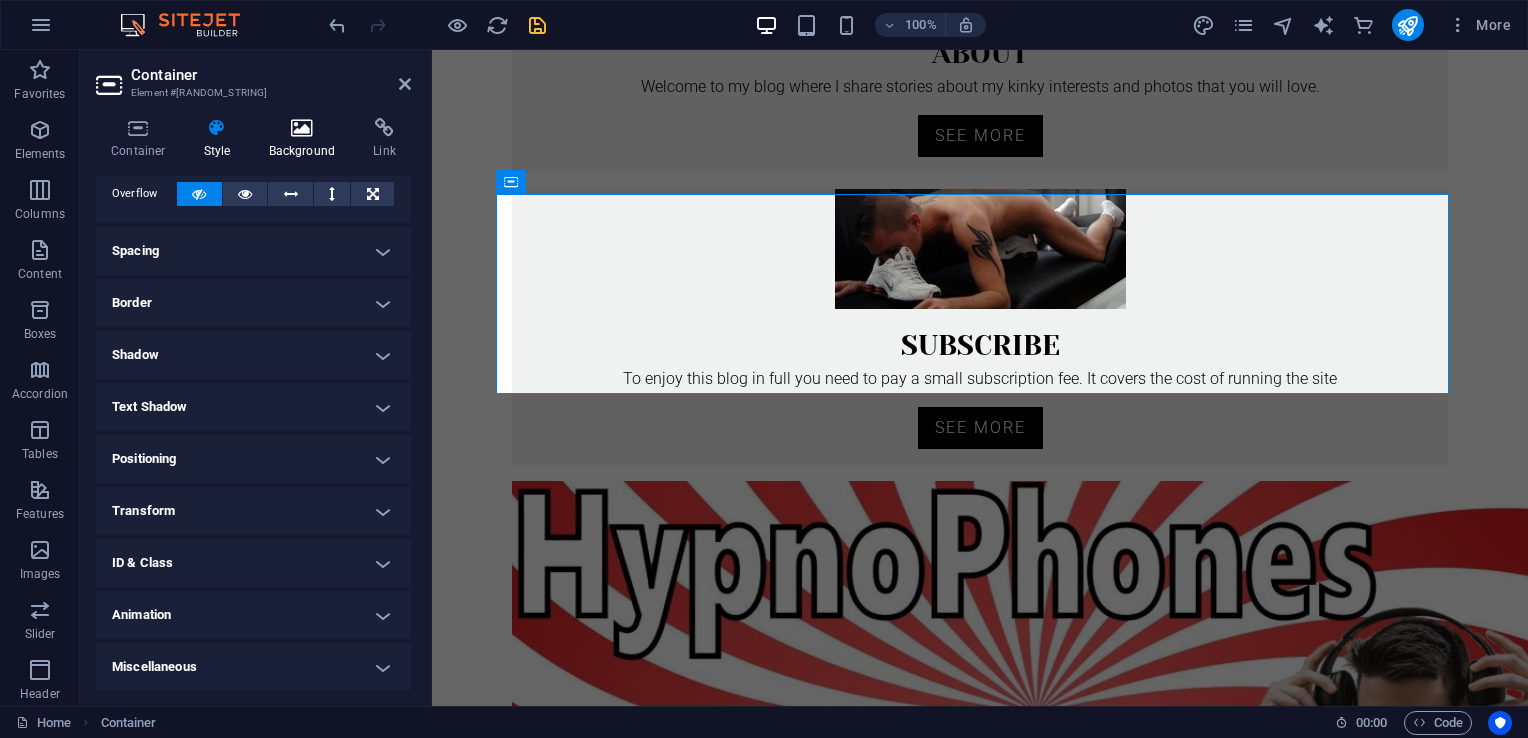 click on "Background" at bounding box center (306, 139) 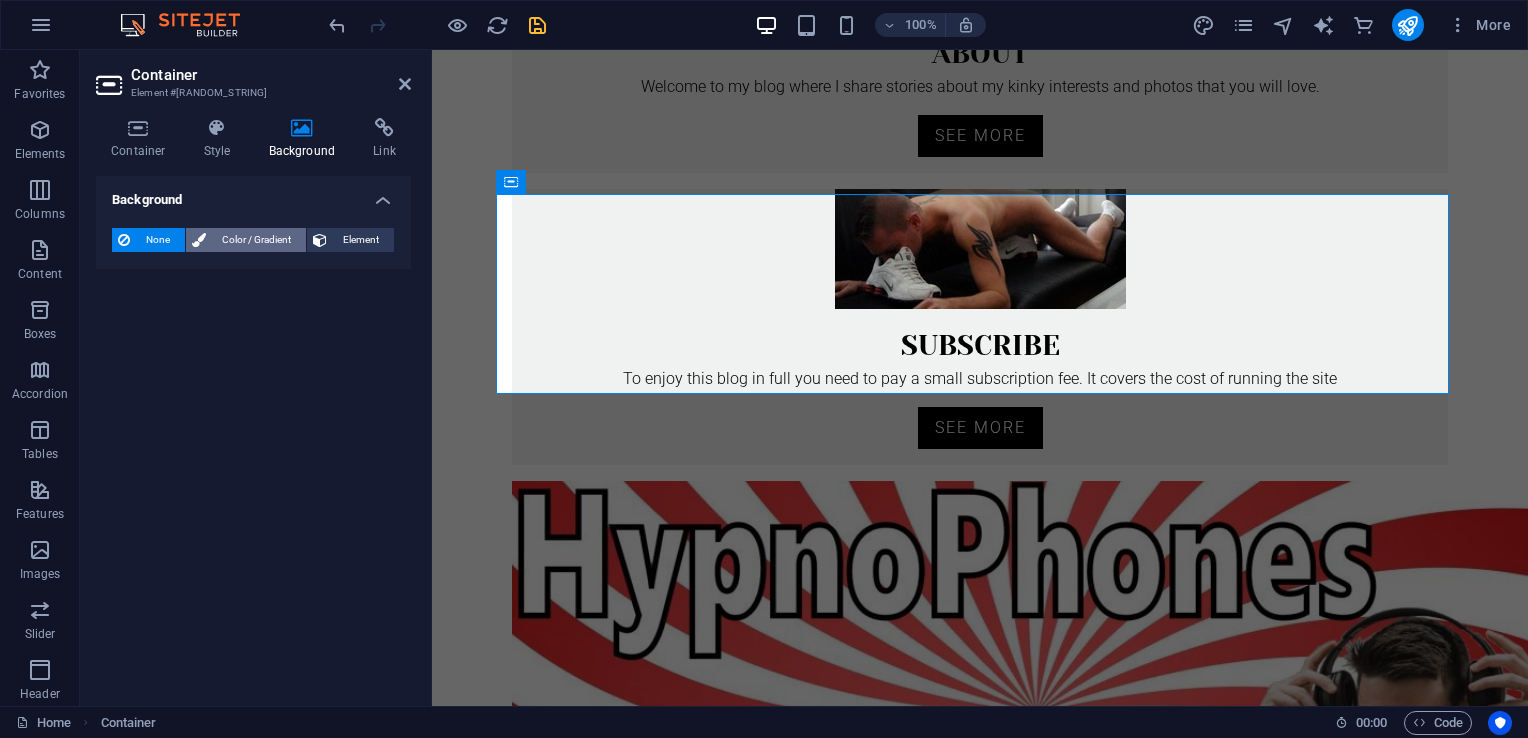click on "Color / Gradient" at bounding box center [256, 240] 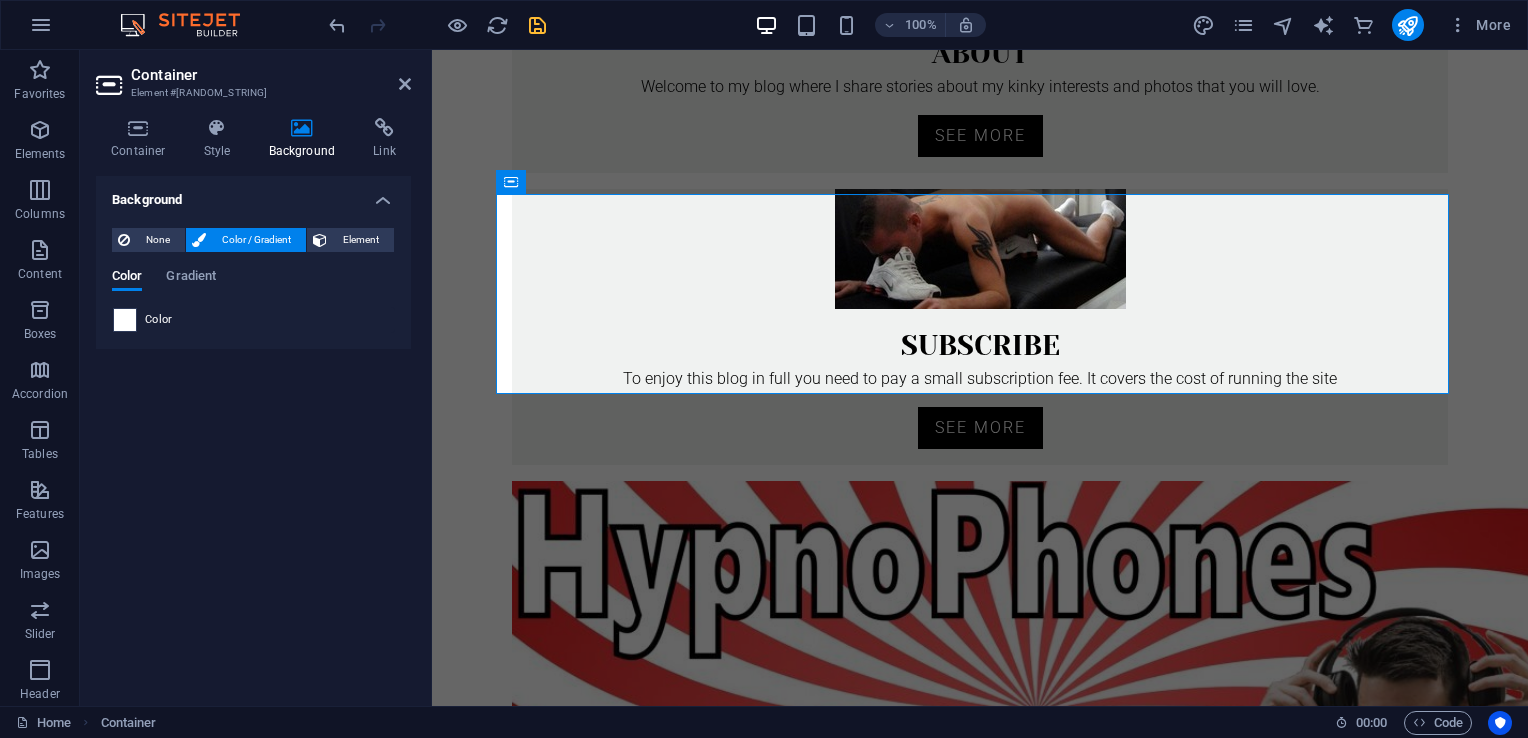 click at bounding box center (125, 320) 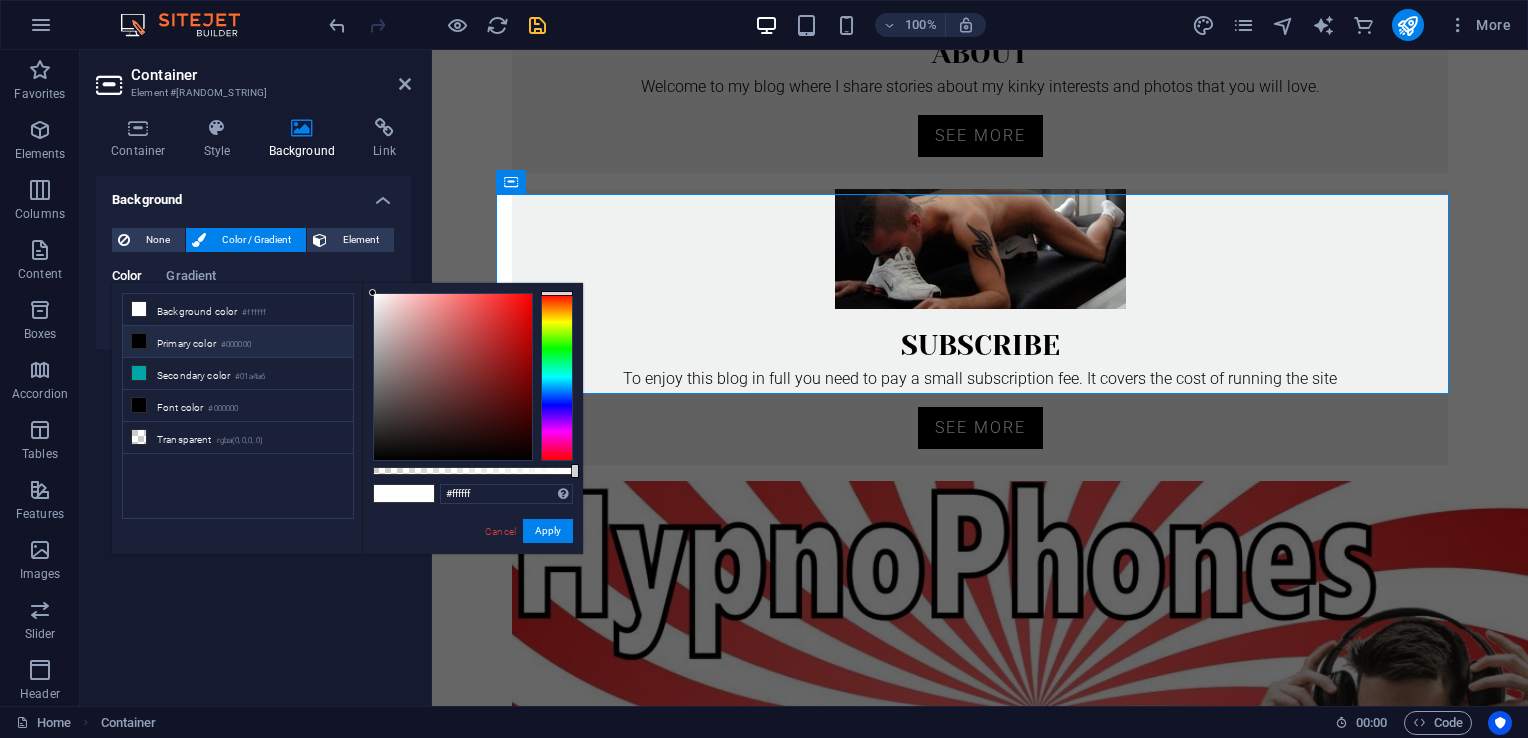 click at bounding box center [139, 341] 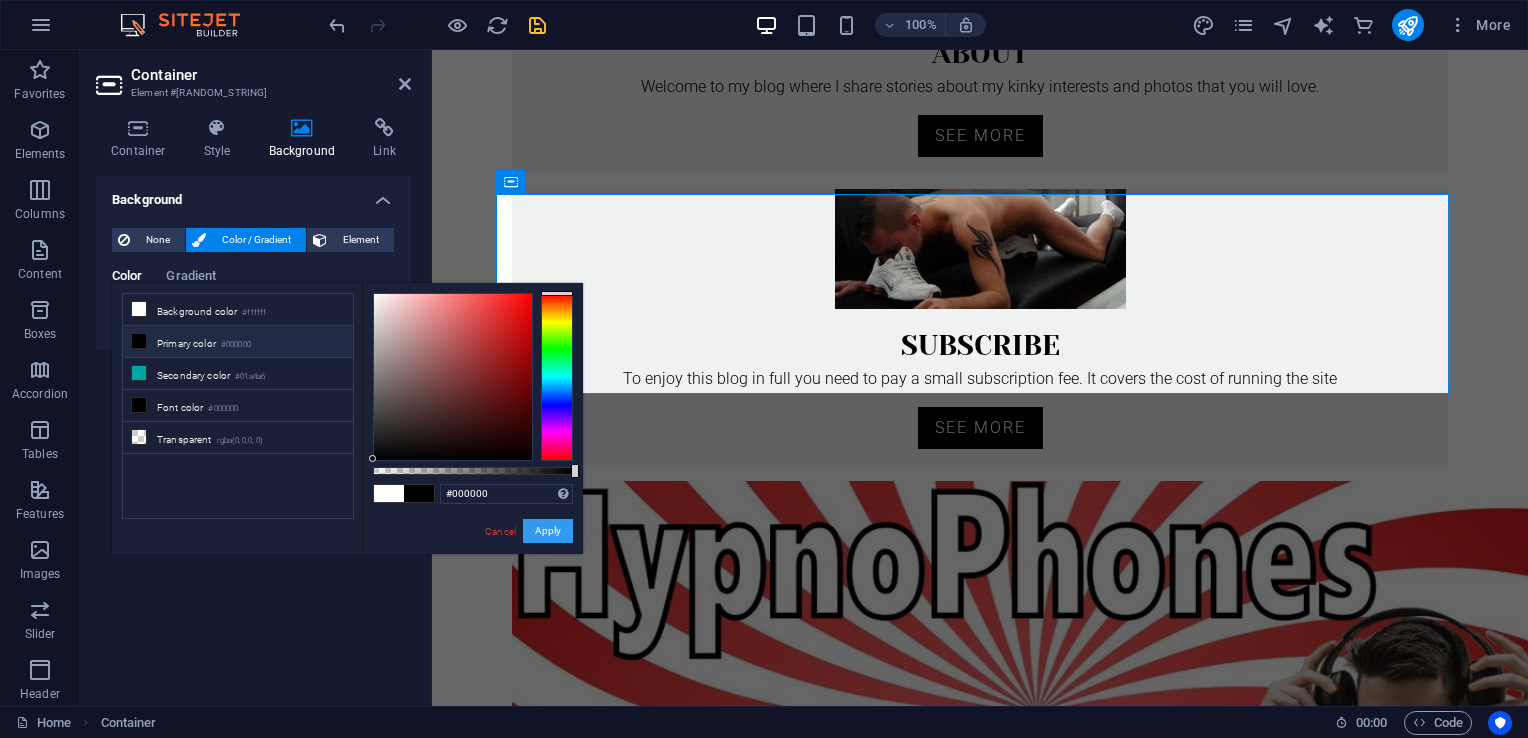 click on "Apply" at bounding box center (548, 531) 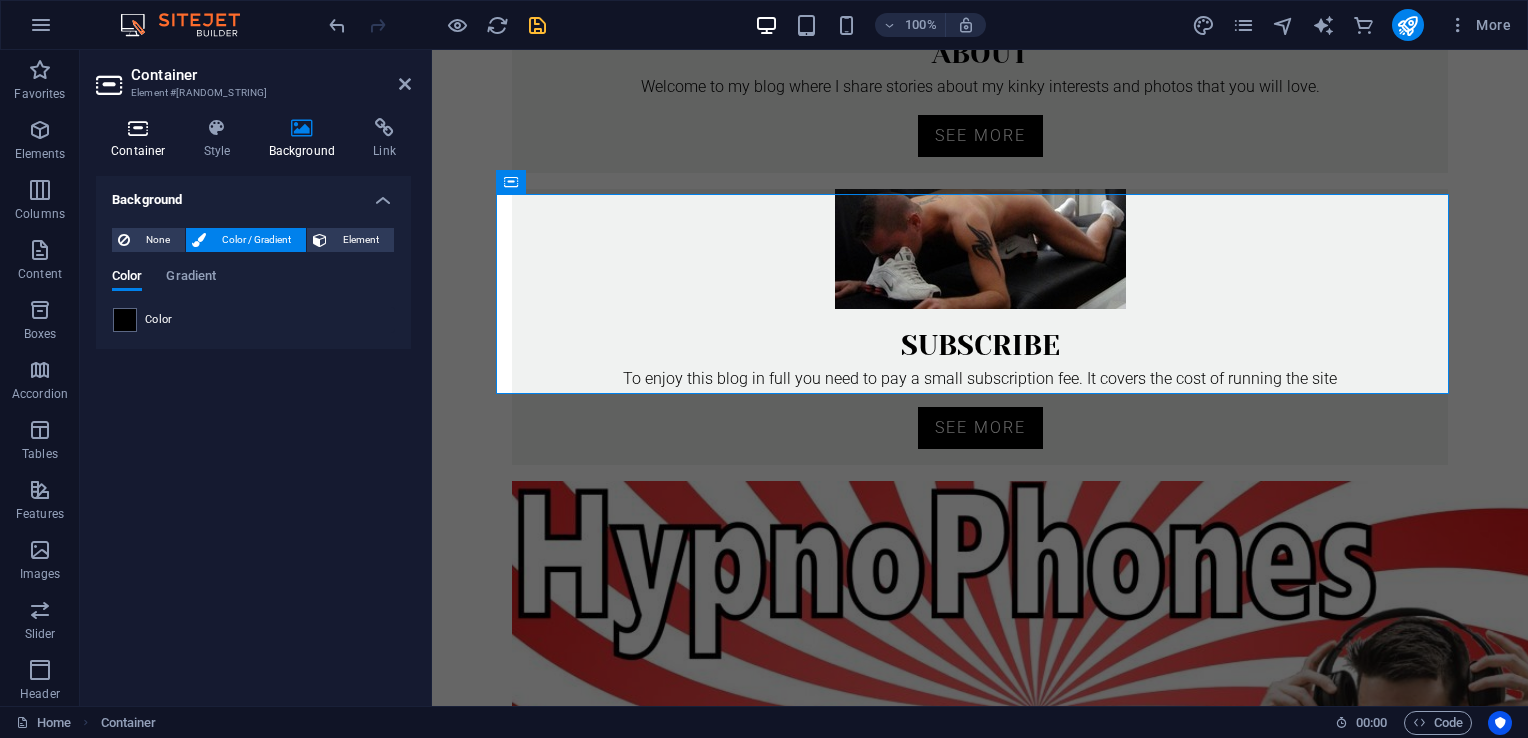 click on "Container" at bounding box center (142, 139) 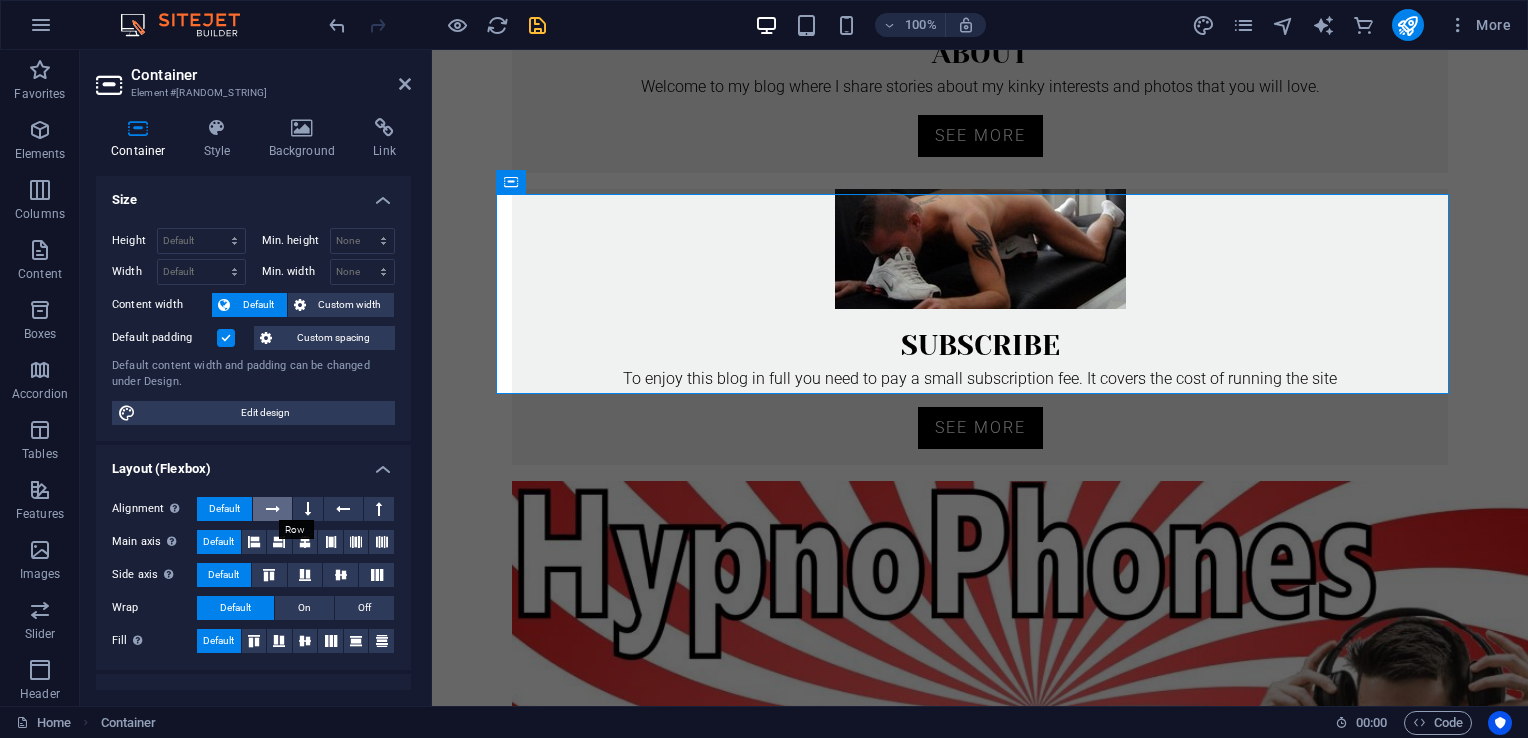 scroll, scrollTop: 563, scrollLeft: 0, axis: vertical 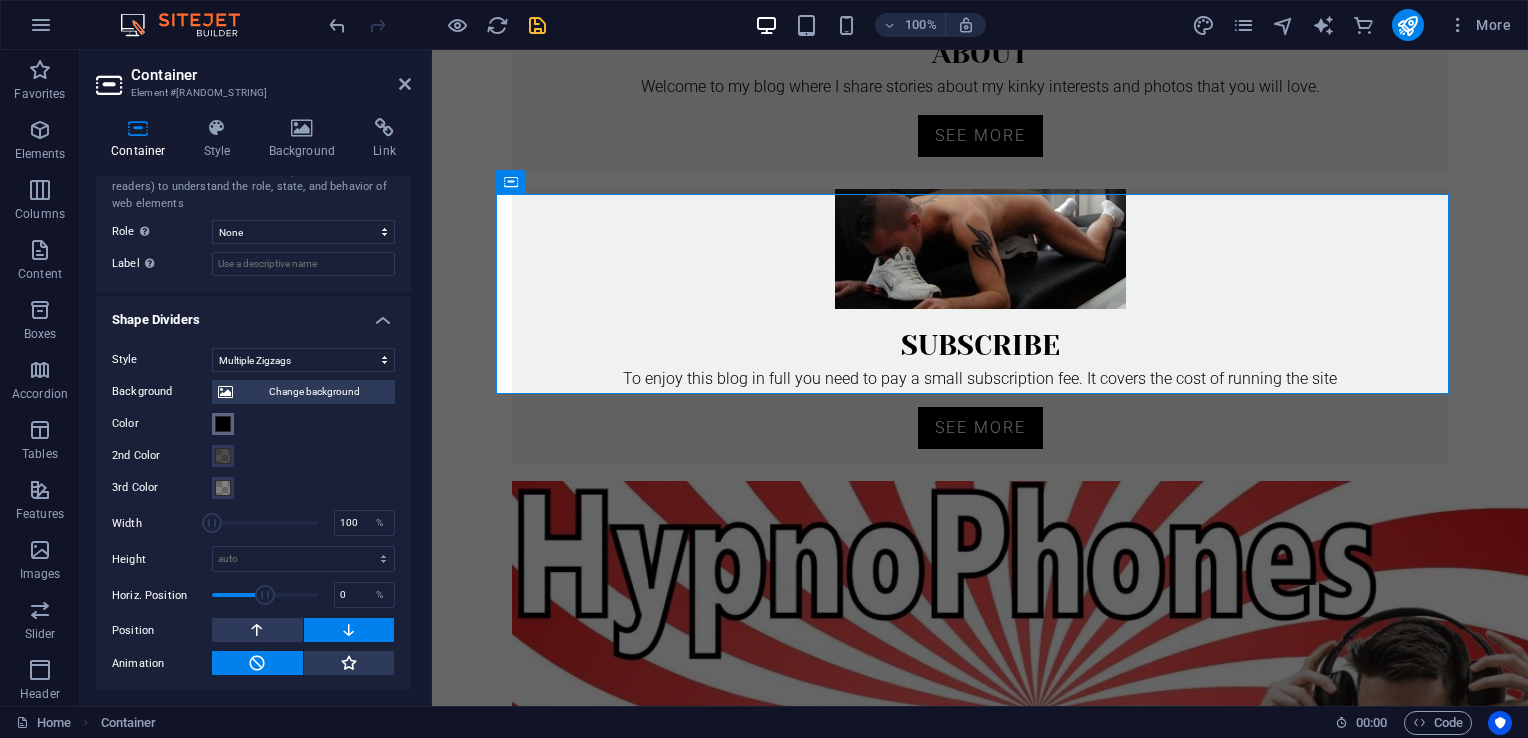 click at bounding box center (223, 424) 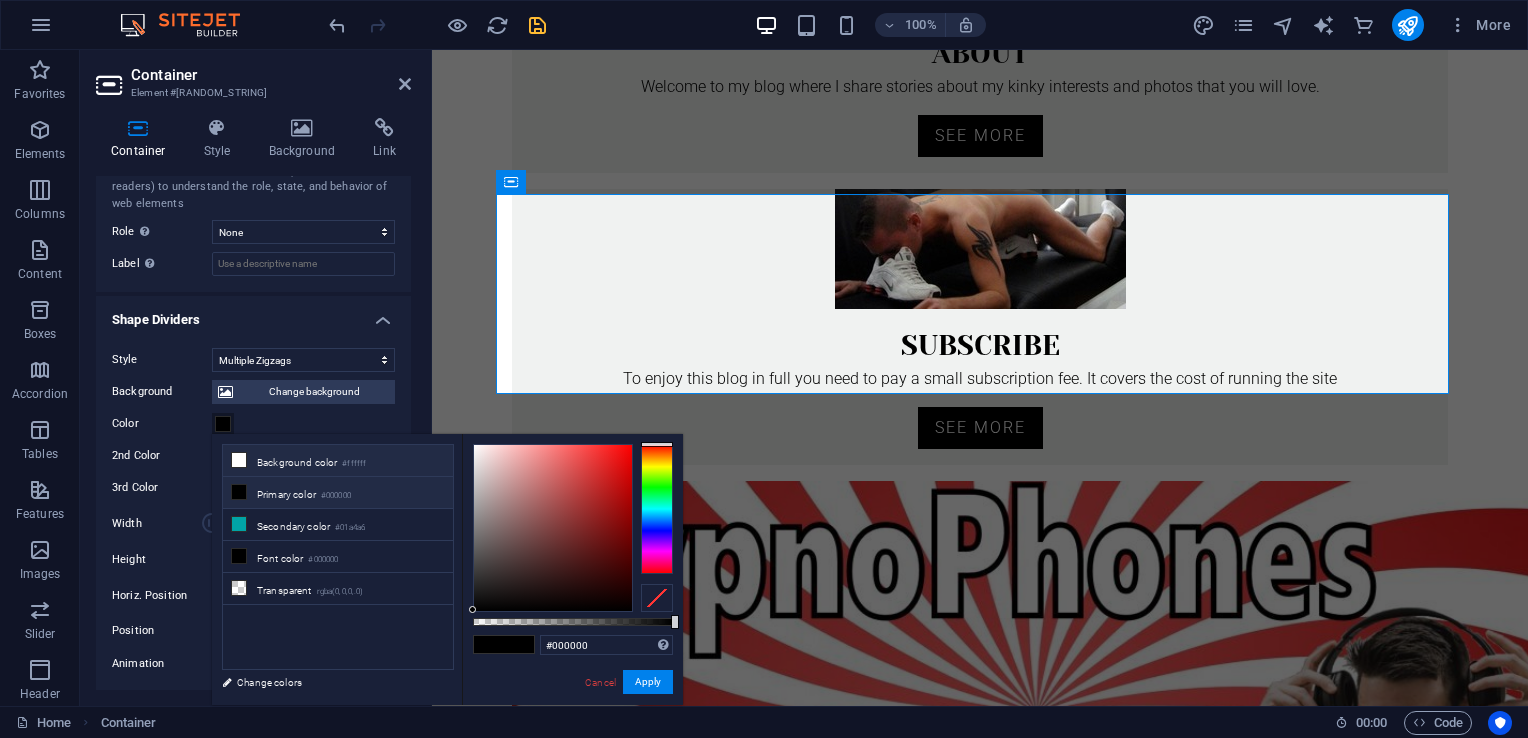 click at bounding box center [239, 460] 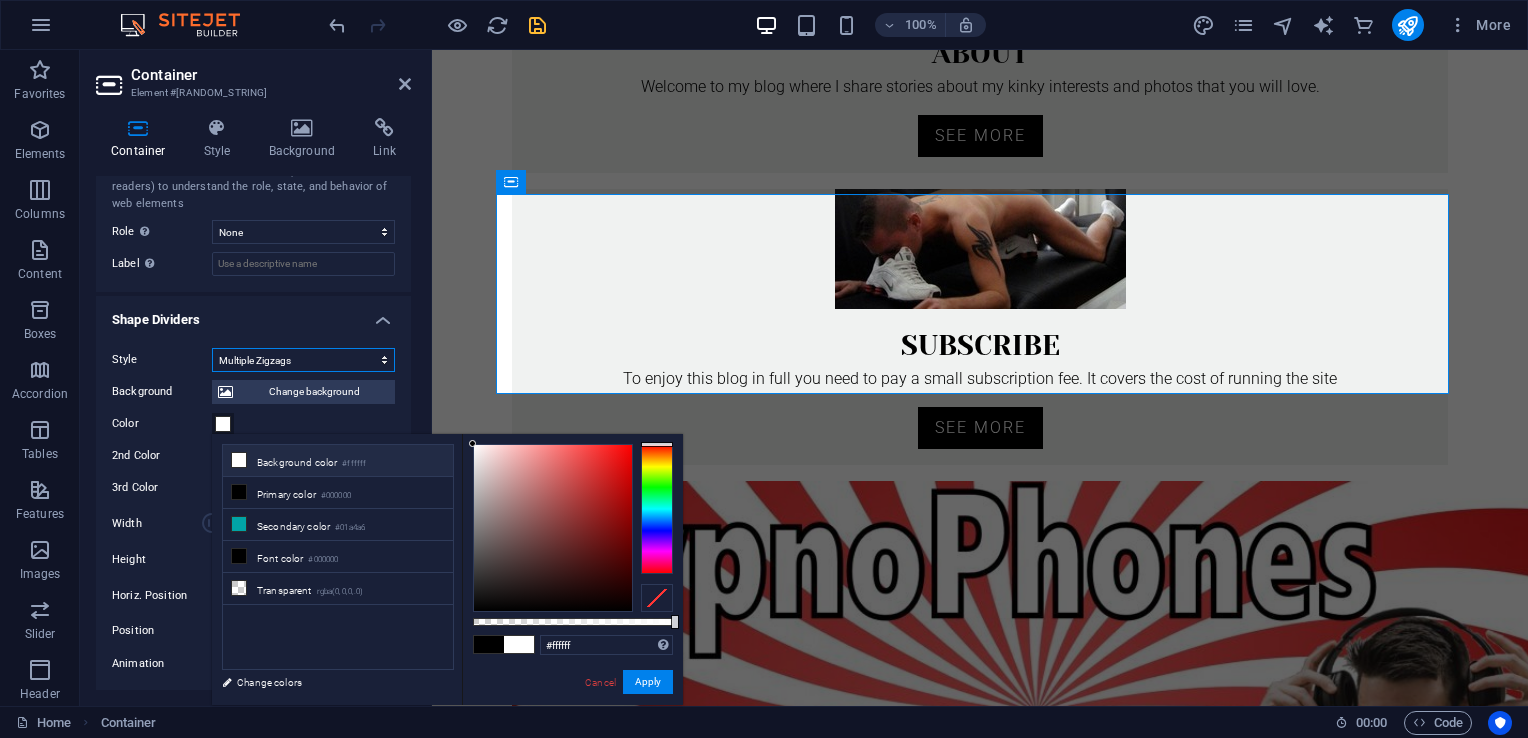 click on "None Triangle Square Diagonal Polygon 1 Polygon 2 Zigzag Multiple Zigzags Waves Multiple Waves Half Circle Circle Circle Shadow Blocks Hexagons Clouds Multiple Clouds Fan Pyramids Book Paint Drip Fire Shredded Paper Arrow" at bounding box center [303, 360] 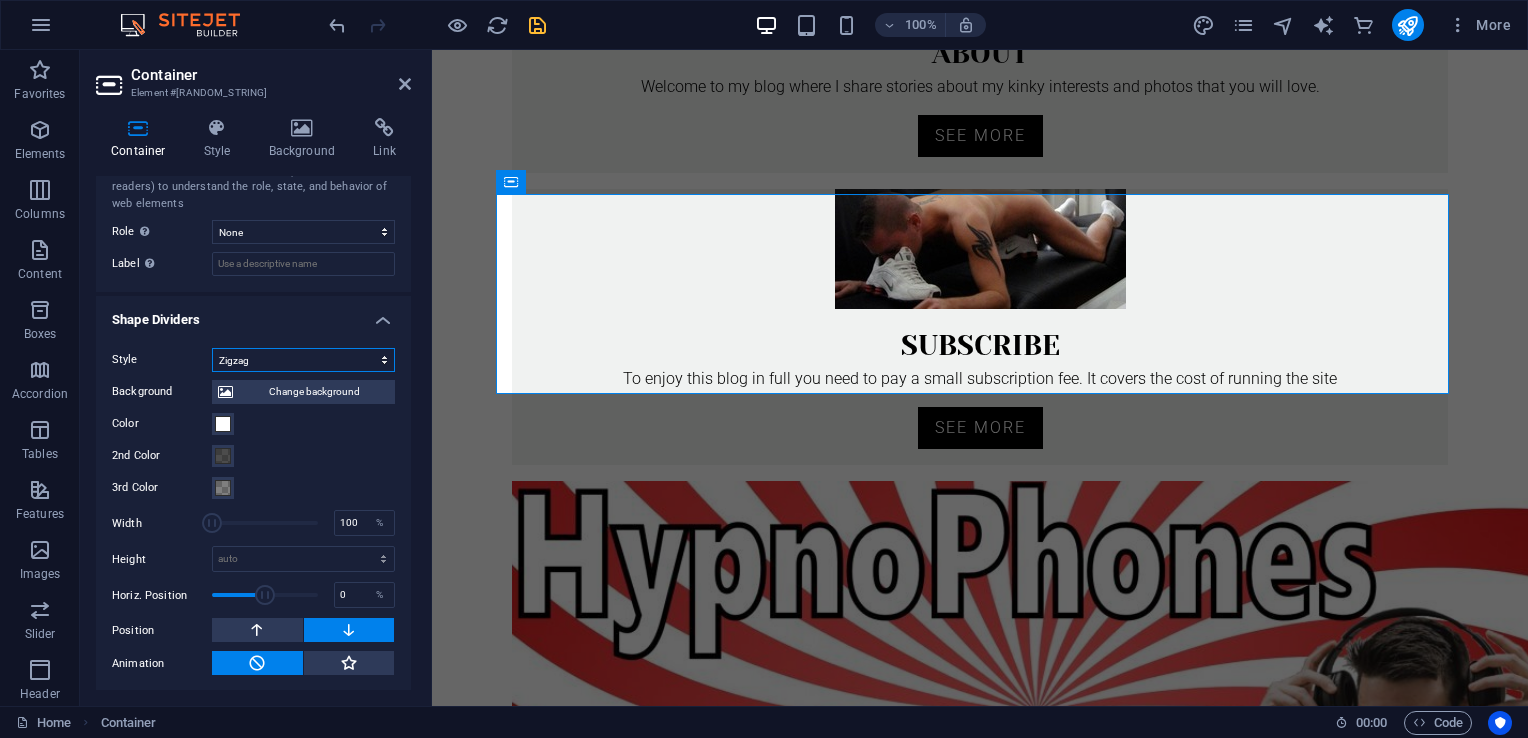 click on "None Triangle Square Diagonal Polygon 1 Polygon 2 Zigzag Multiple Zigzags Waves Multiple Waves Half Circle Circle Circle Shadow Blocks Hexagons Clouds Multiple Clouds Fan Pyramids Book Paint Drip Fire Shredded Paper Arrow" at bounding box center [303, 360] 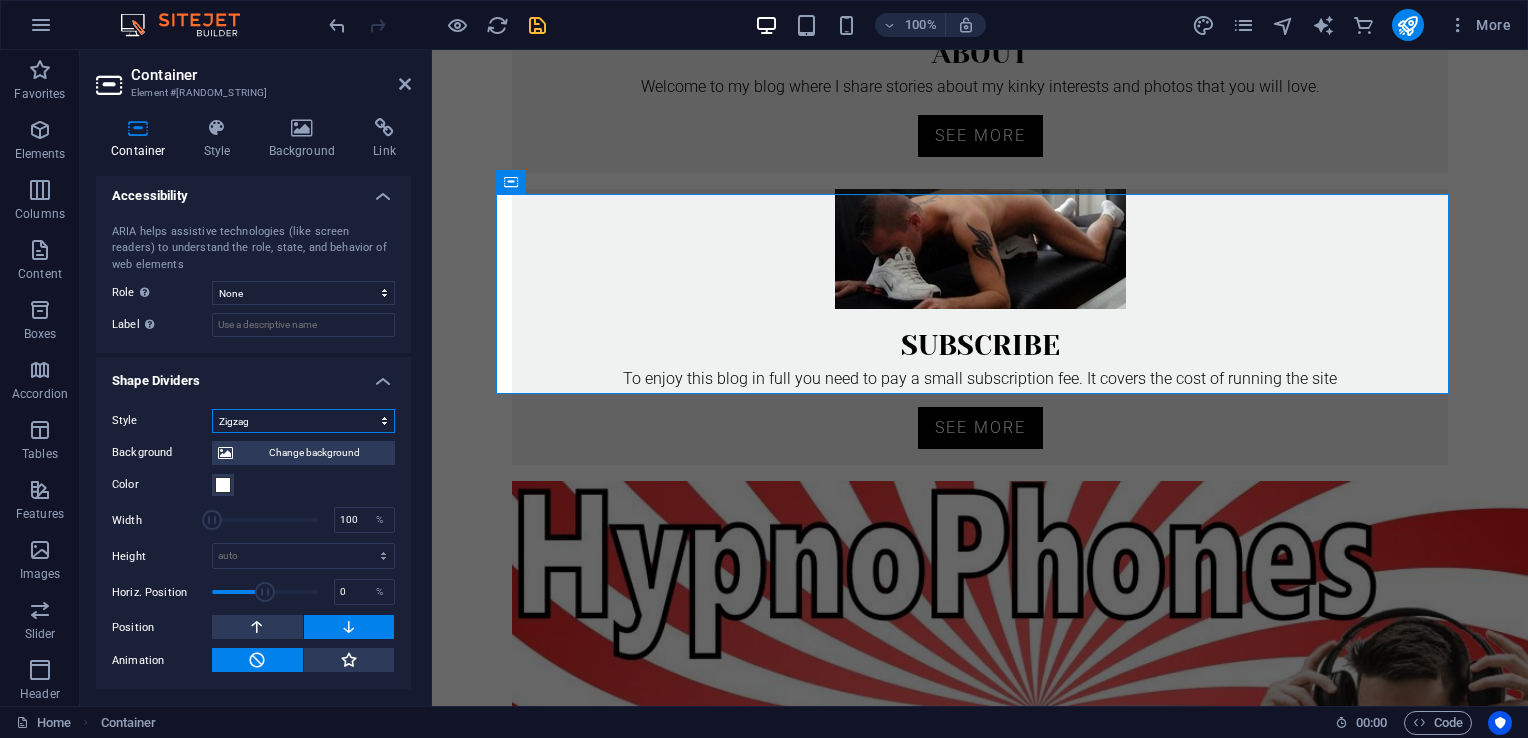 scroll, scrollTop: 499, scrollLeft: 0, axis: vertical 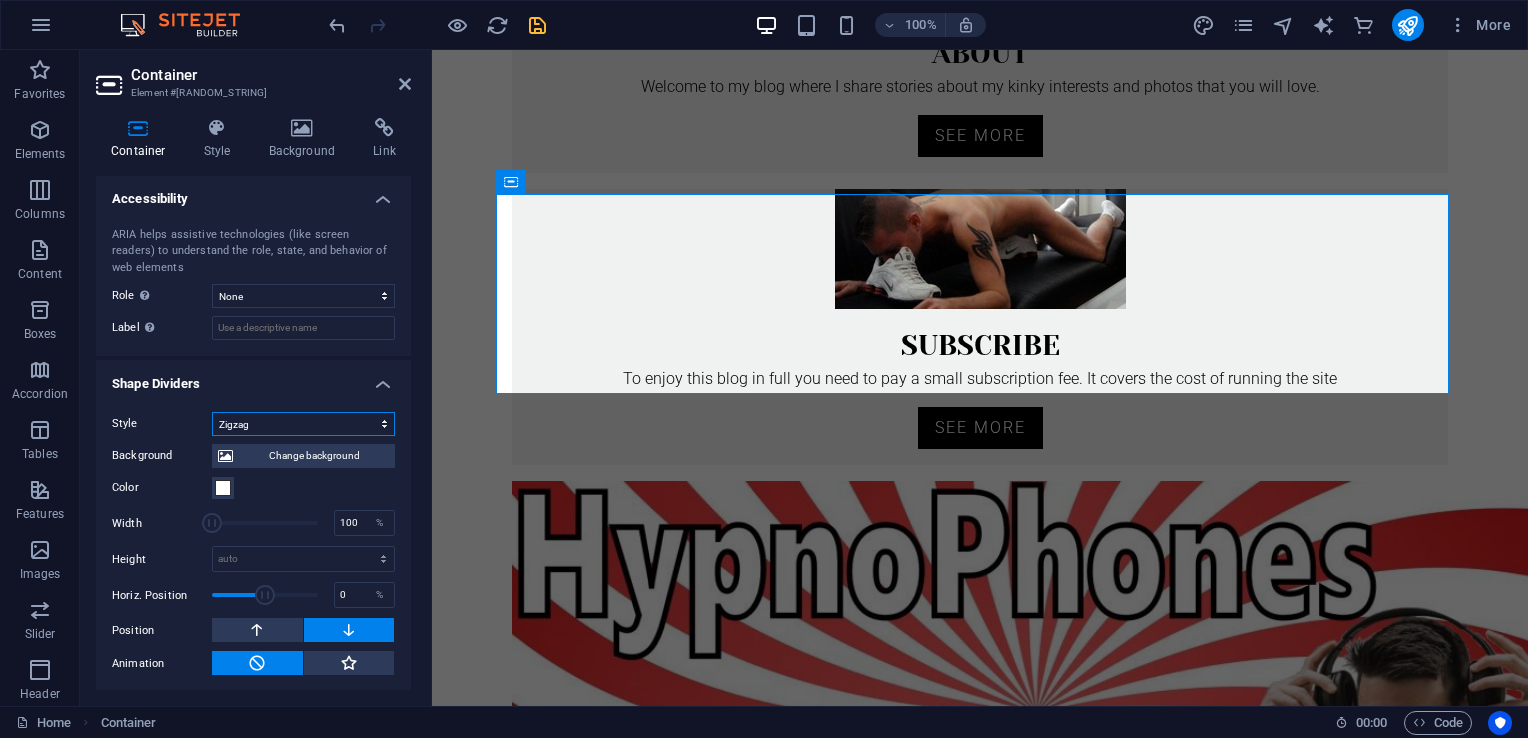 click on "None Triangle Square Diagonal Polygon 1 Polygon 2 Zigzag Multiple Zigzags Waves Multiple Waves Half Circle Circle Circle Shadow Blocks Hexagons Clouds Multiple Clouds Fan Pyramids Book Paint Drip Fire Shredded Paper Arrow" at bounding box center [303, 424] 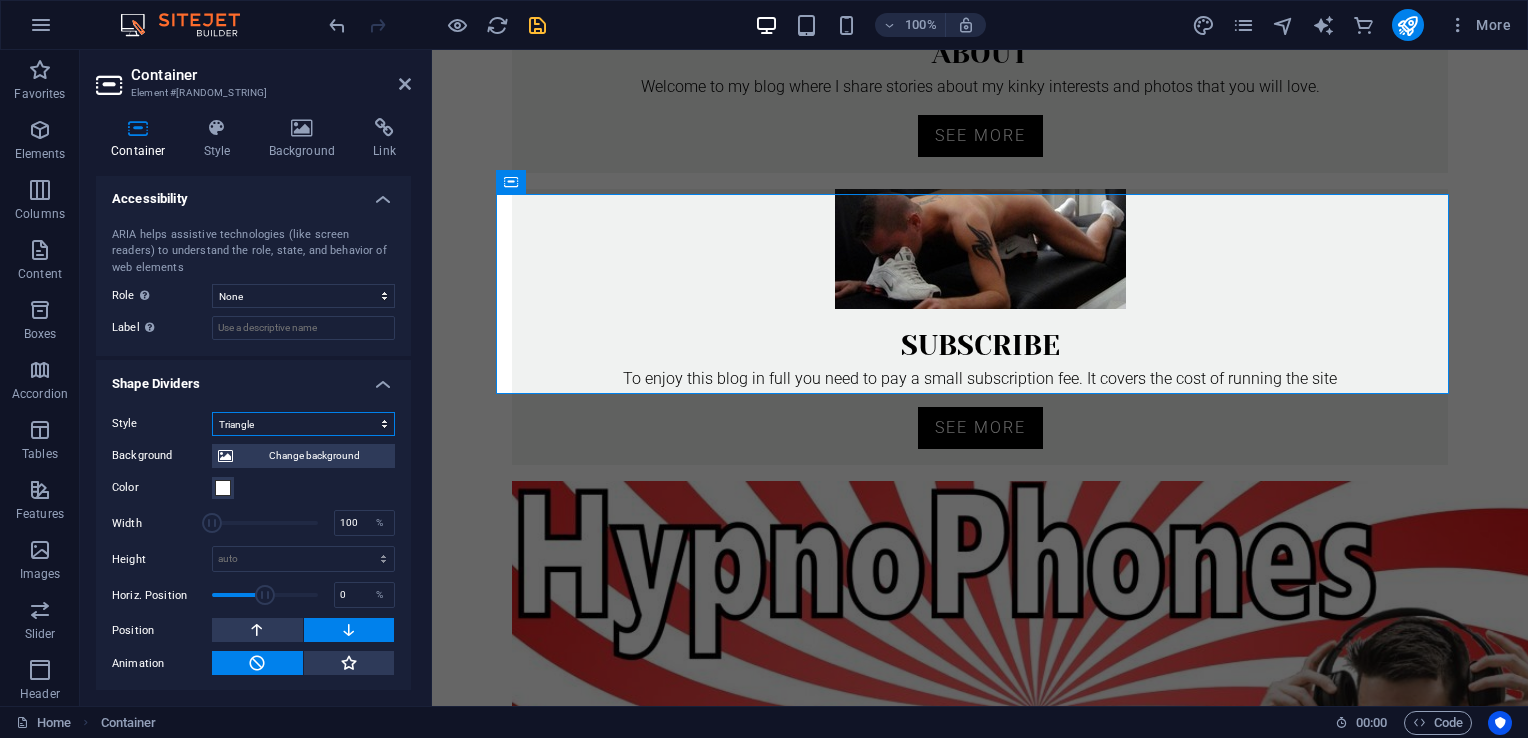 click on "None Triangle Square Diagonal Polygon 1 Polygon 2 Zigzag Multiple Zigzags Waves Multiple Waves Half Circle Circle Circle Shadow Blocks Hexagons Clouds Multiple Clouds Fan Pyramids Book Paint Drip Fire Shredded Paper Arrow" at bounding box center (303, 424) 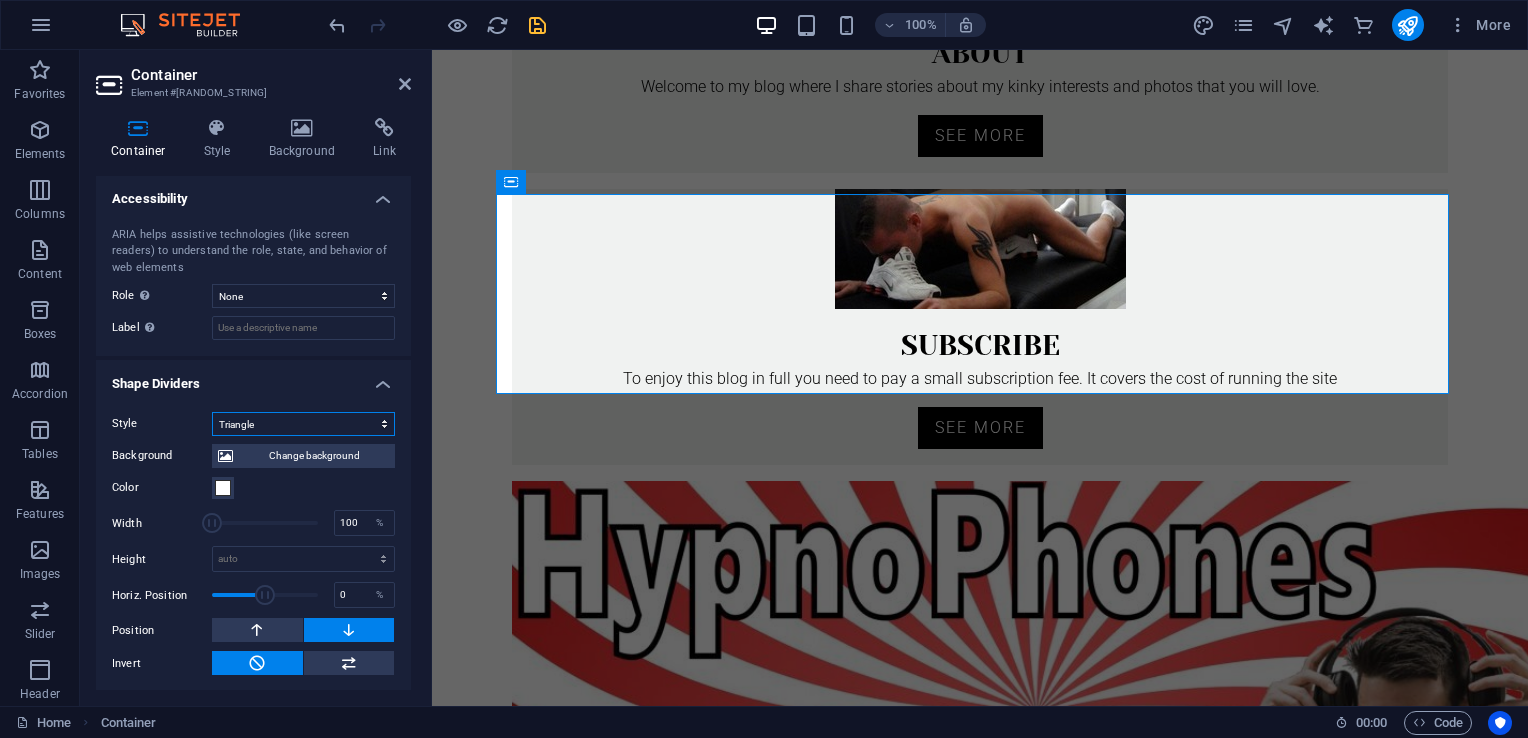 click on "None Triangle Square Diagonal Polygon 1 Polygon 2 Zigzag Multiple Zigzags Waves Multiple Waves Half Circle Circle Circle Shadow Blocks Hexagons Clouds Multiple Clouds Fan Pyramids Book Paint Drip Fire Shredded Paper Arrow" at bounding box center [303, 424] 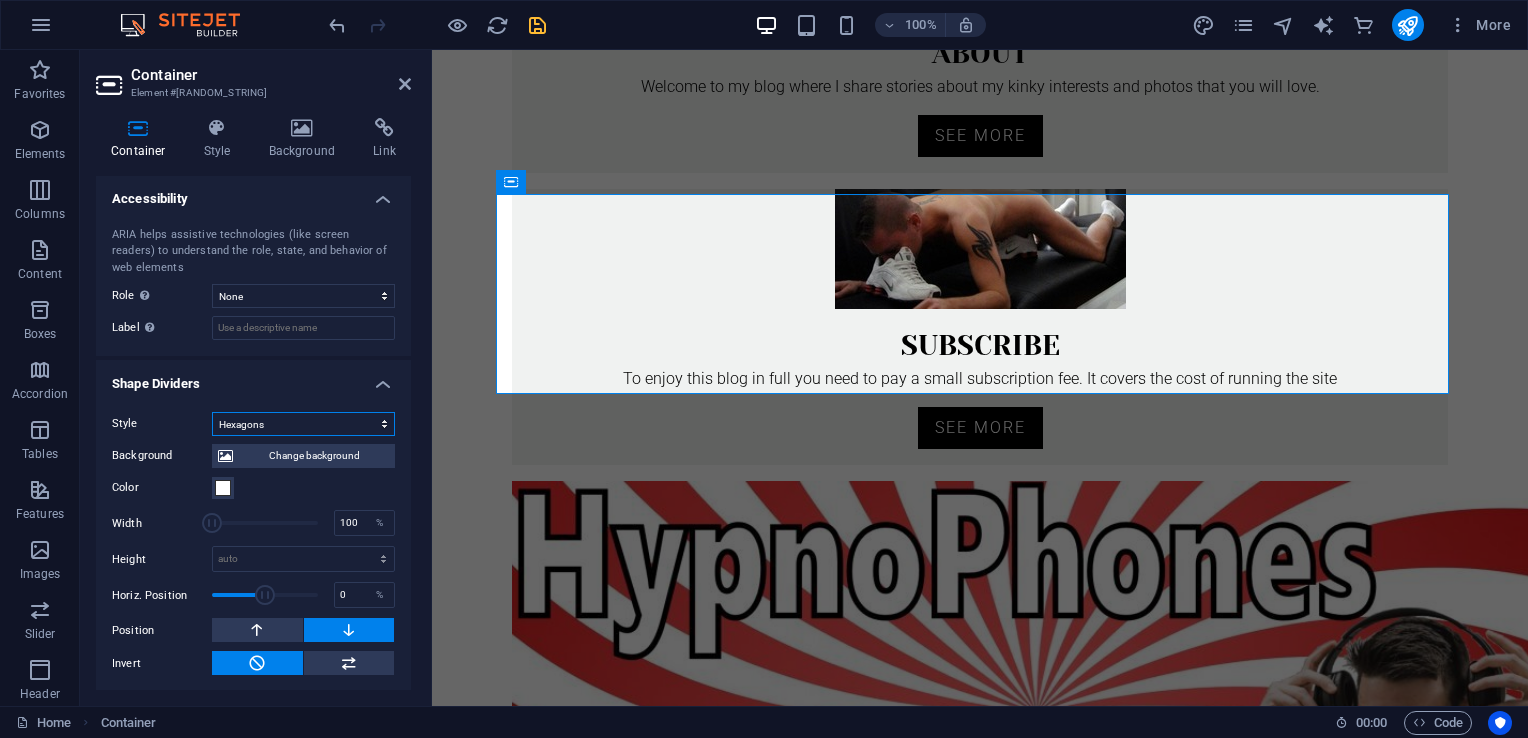 click on "None Triangle Square Diagonal Polygon 1 Polygon 2 Zigzag Multiple Zigzags Waves Multiple Waves Half Circle Circle Circle Shadow Blocks Hexagons Clouds Multiple Clouds Fan Pyramids Book Paint Drip Fire Shredded Paper Arrow" at bounding box center [303, 424] 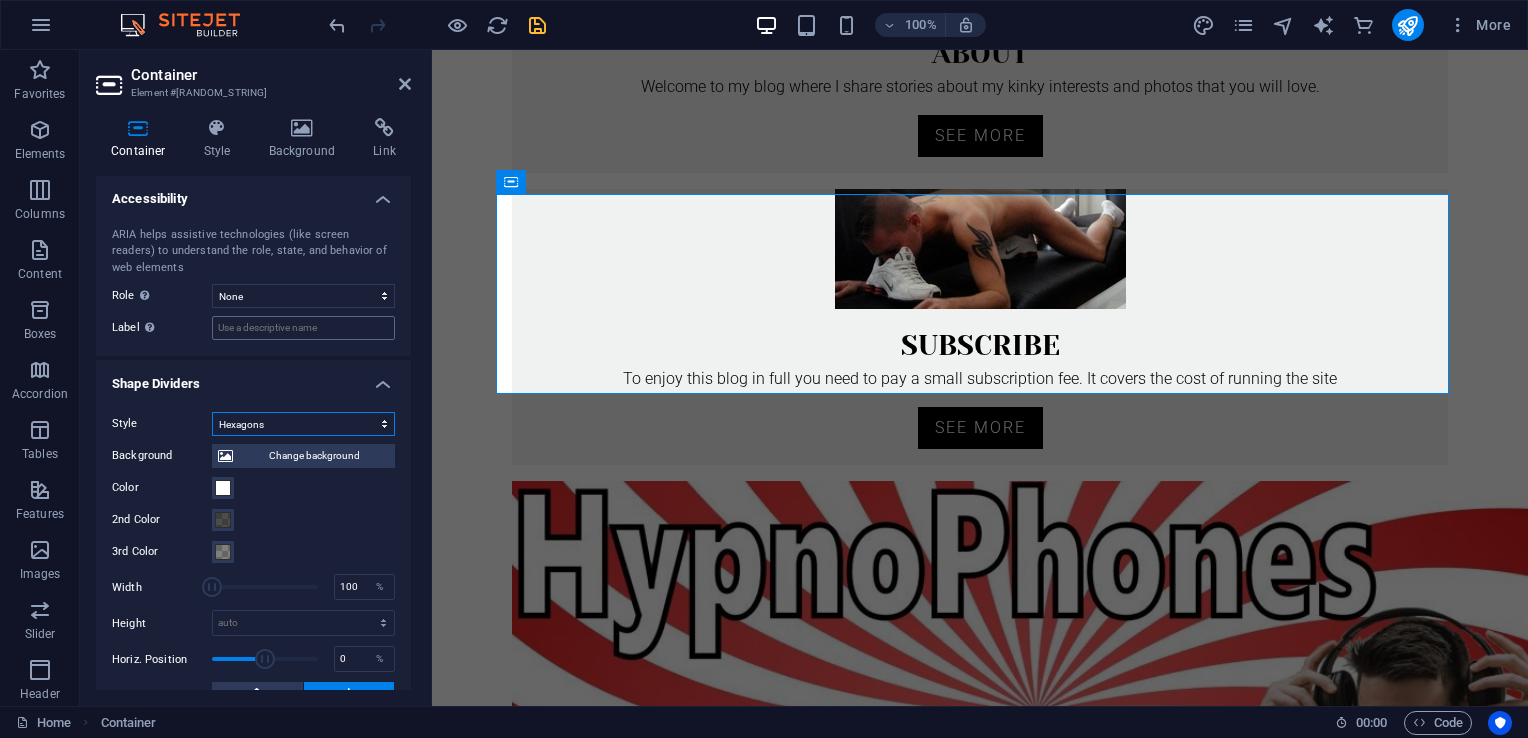 scroll, scrollTop: 563, scrollLeft: 0, axis: vertical 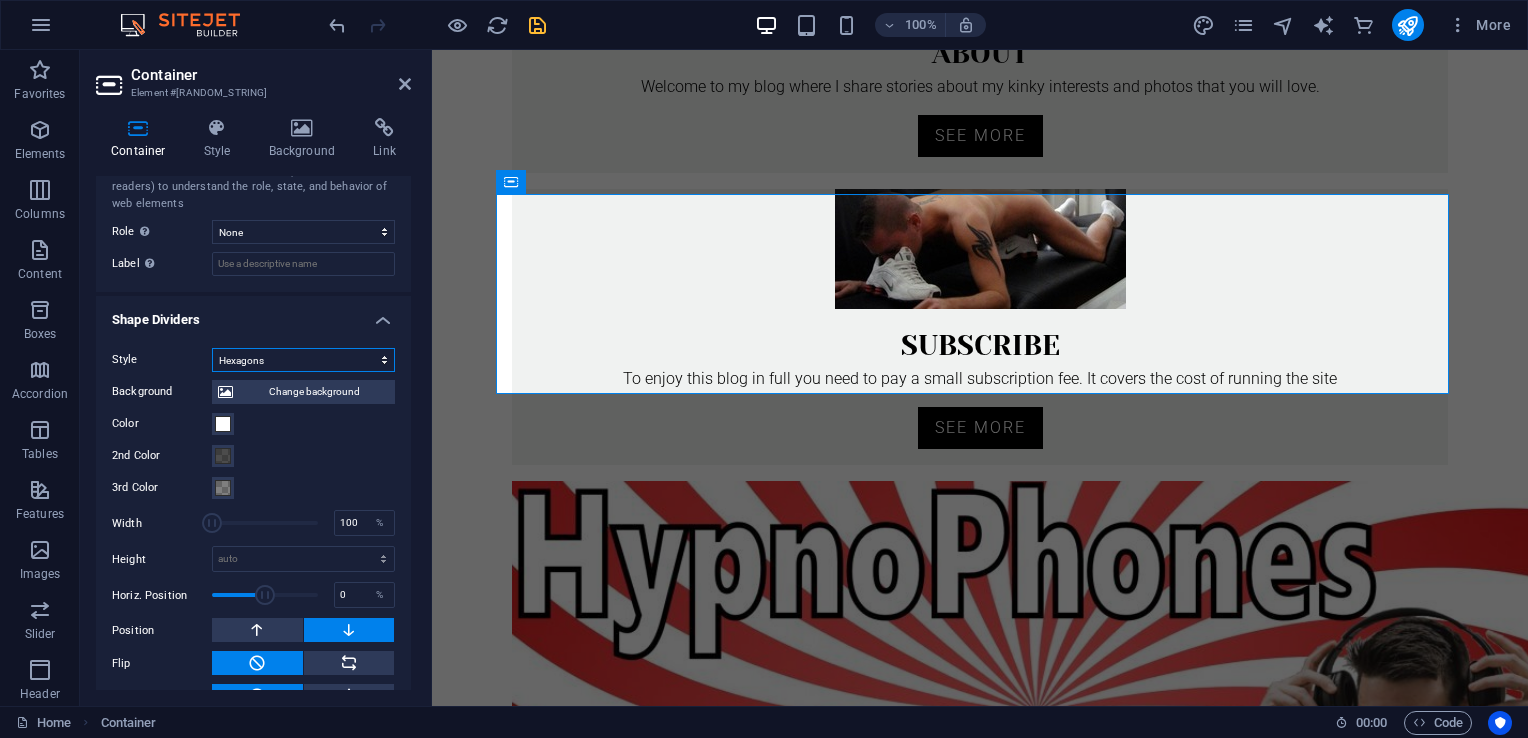 click on "None Triangle Square Diagonal Polygon 1 Polygon 2 Zigzag Multiple Zigzags Waves Multiple Waves Half Circle Circle Circle Shadow Blocks Hexagons Clouds Multiple Clouds Fan Pyramids Book Paint Drip Fire Shredded Paper Arrow" at bounding box center (303, 360) 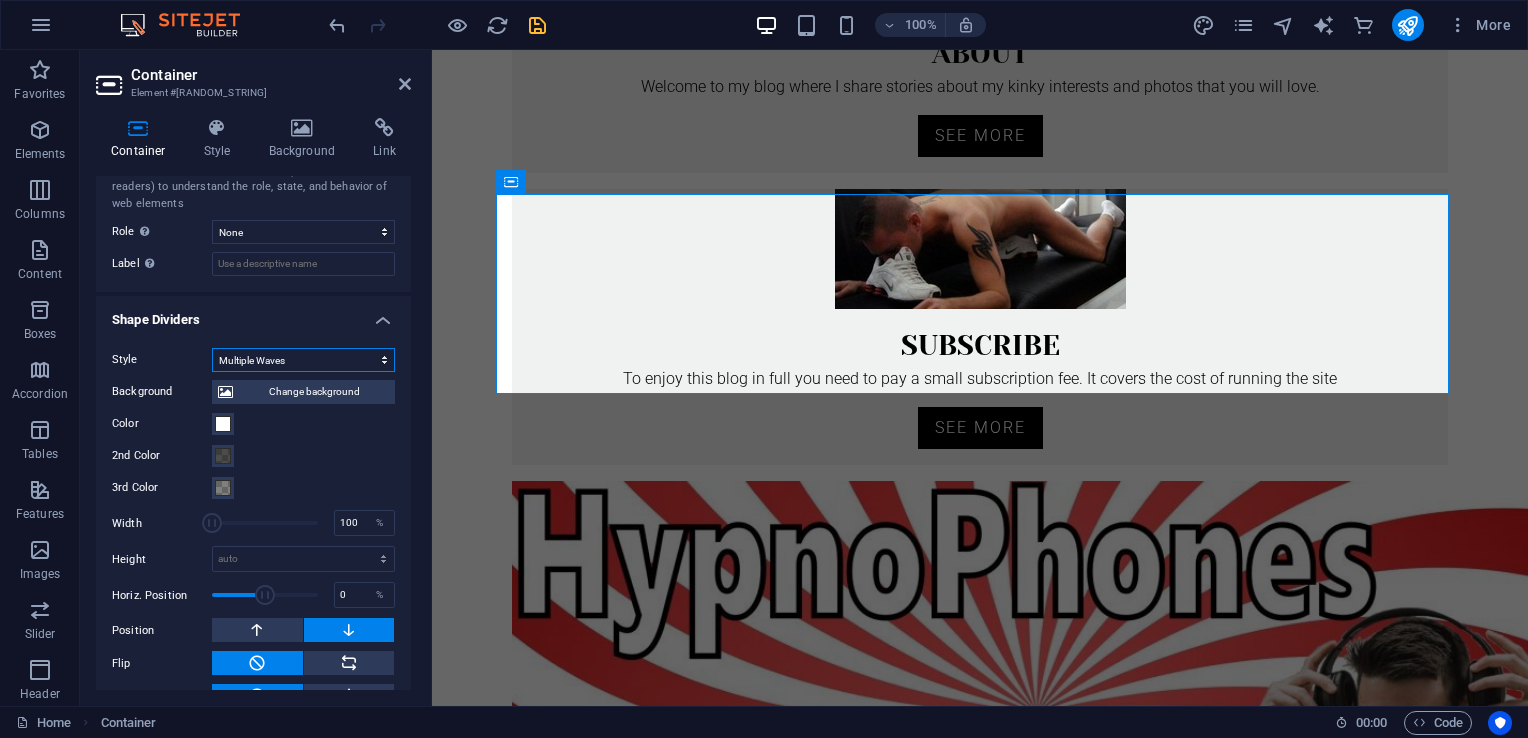 click on "None Triangle Square Diagonal Polygon 1 Polygon 2 Zigzag Multiple Zigzags Waves Multiple Waves Half Circle Circle Circle Shadow Blocks Hexagons Clouds Multiple Clouds Fan Pyramids Book Paint Drip Fire Shredded Paper Arrow" at bounding box center [303, 360] 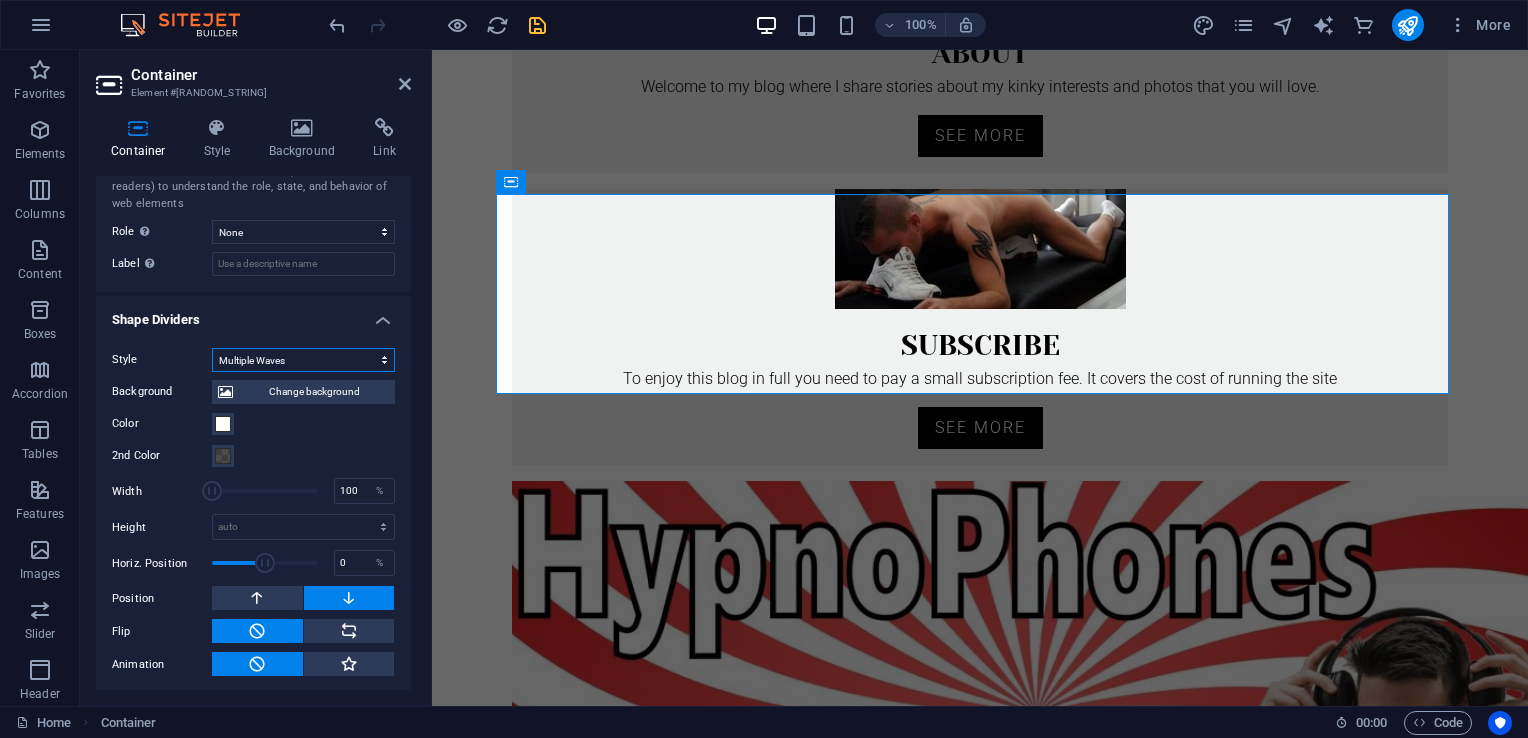 click on "None Triangle Square Diagonal Polygon 1 Polygon 2 Zigzag Multiple Zigzags Waves Multiple Waves Half Circle Circle Circle Shadow Blocks Hexagons Clouds Multiple Clouds Fan Pyramids Book Paint Drip Fire Shredded Paper Arrow" at bounding box center (303, 360) 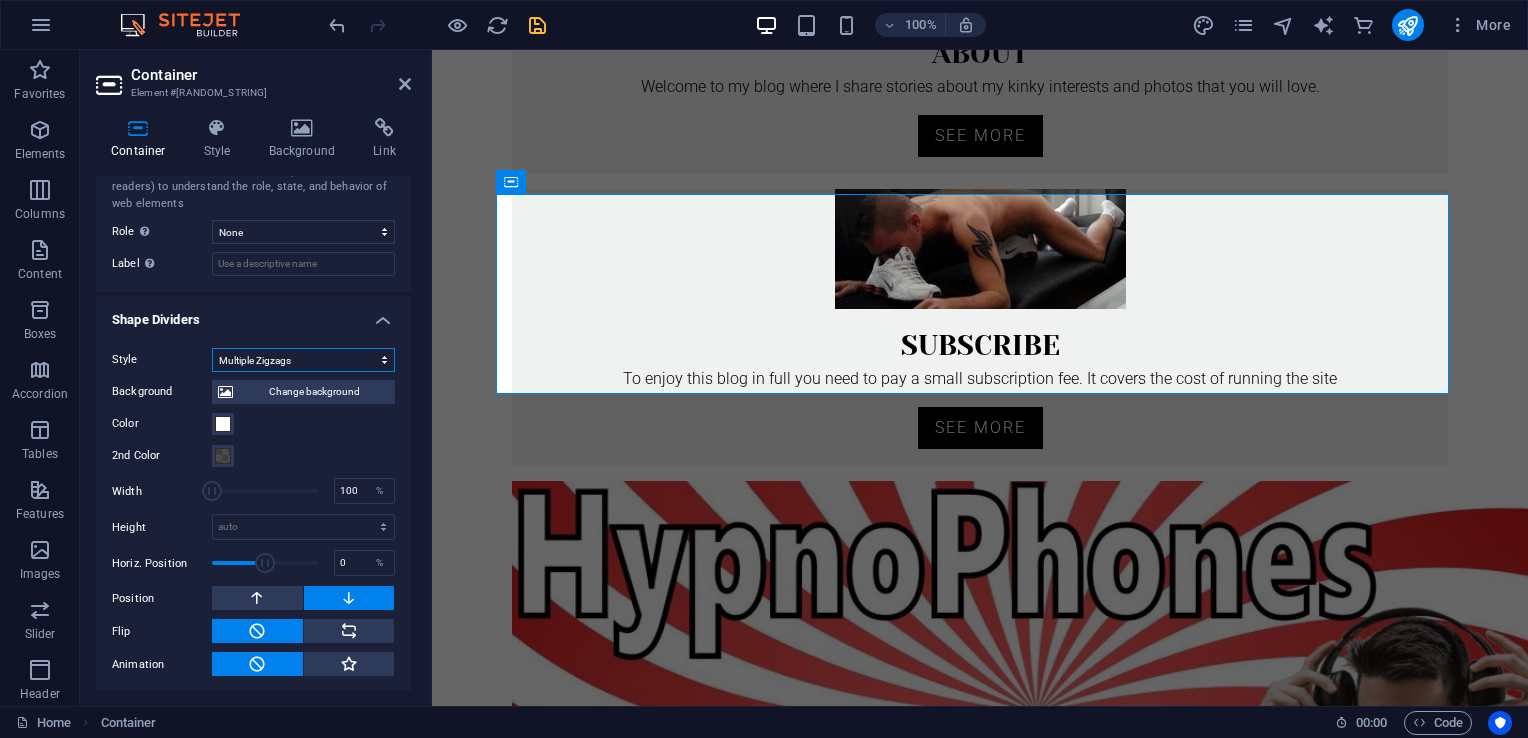 click on "None Triangle Square Diagonal Polygon 1 Polygon 2 Zigzag Multiple Zigzags Waves Multiple Waves Half Circle Circle Circle Shadow Blocks Hexagons Clouds Multiple Clouds Fan Pyramids Book Paint Drip Fire Shredded Paper Arrow" at bounding box center [303, 360] 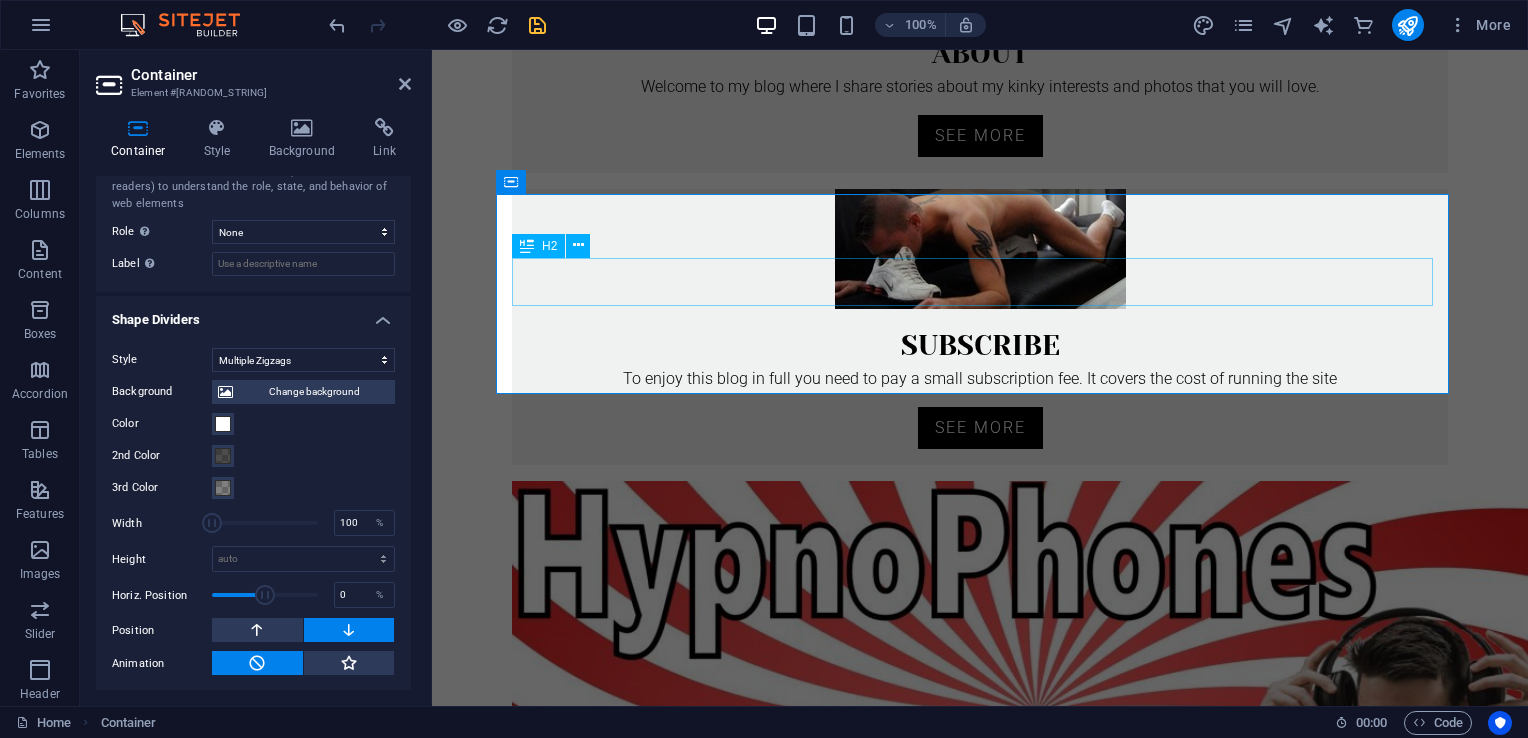 click on "Let's Stay Connected" at bounding box center [980, 1301] 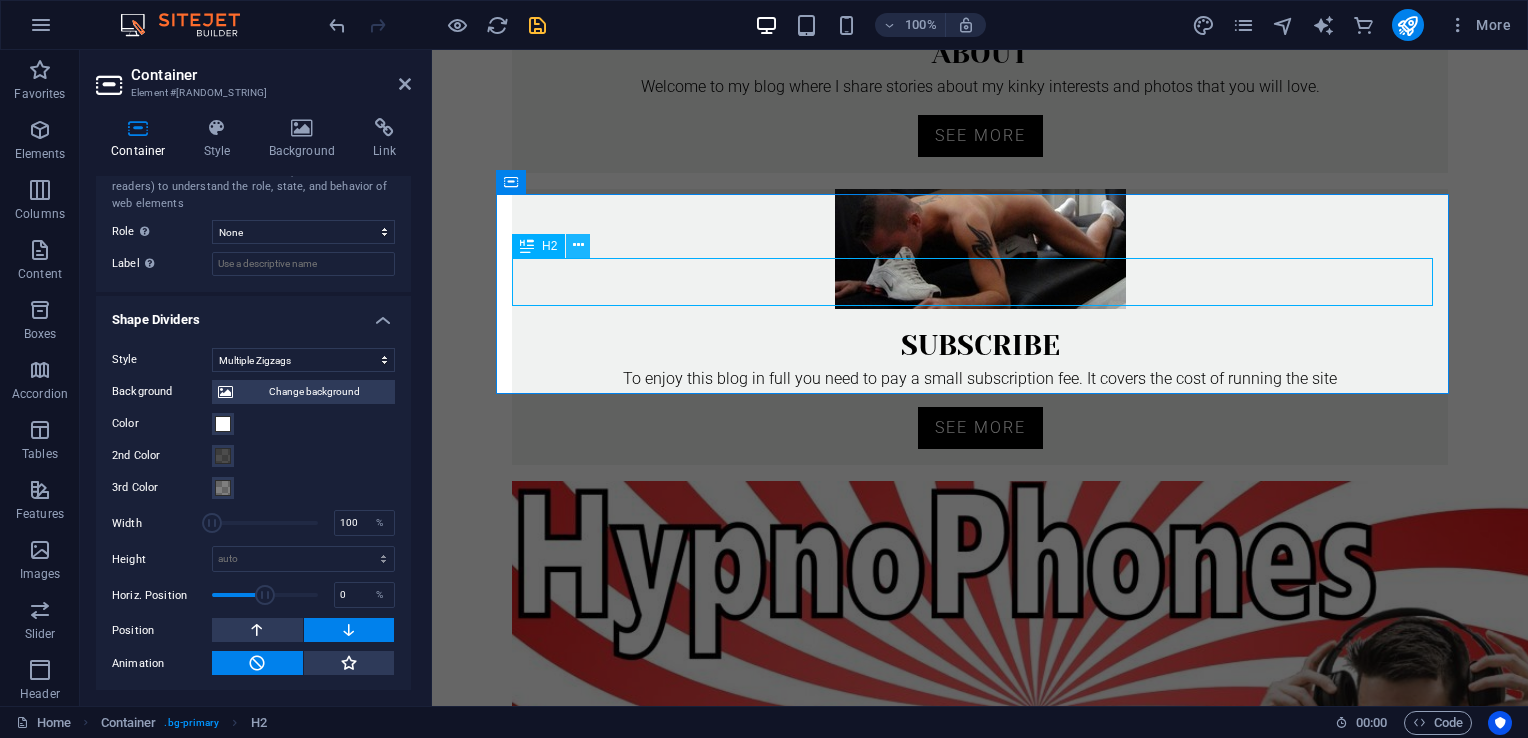 click at bounding box center [578, 245] 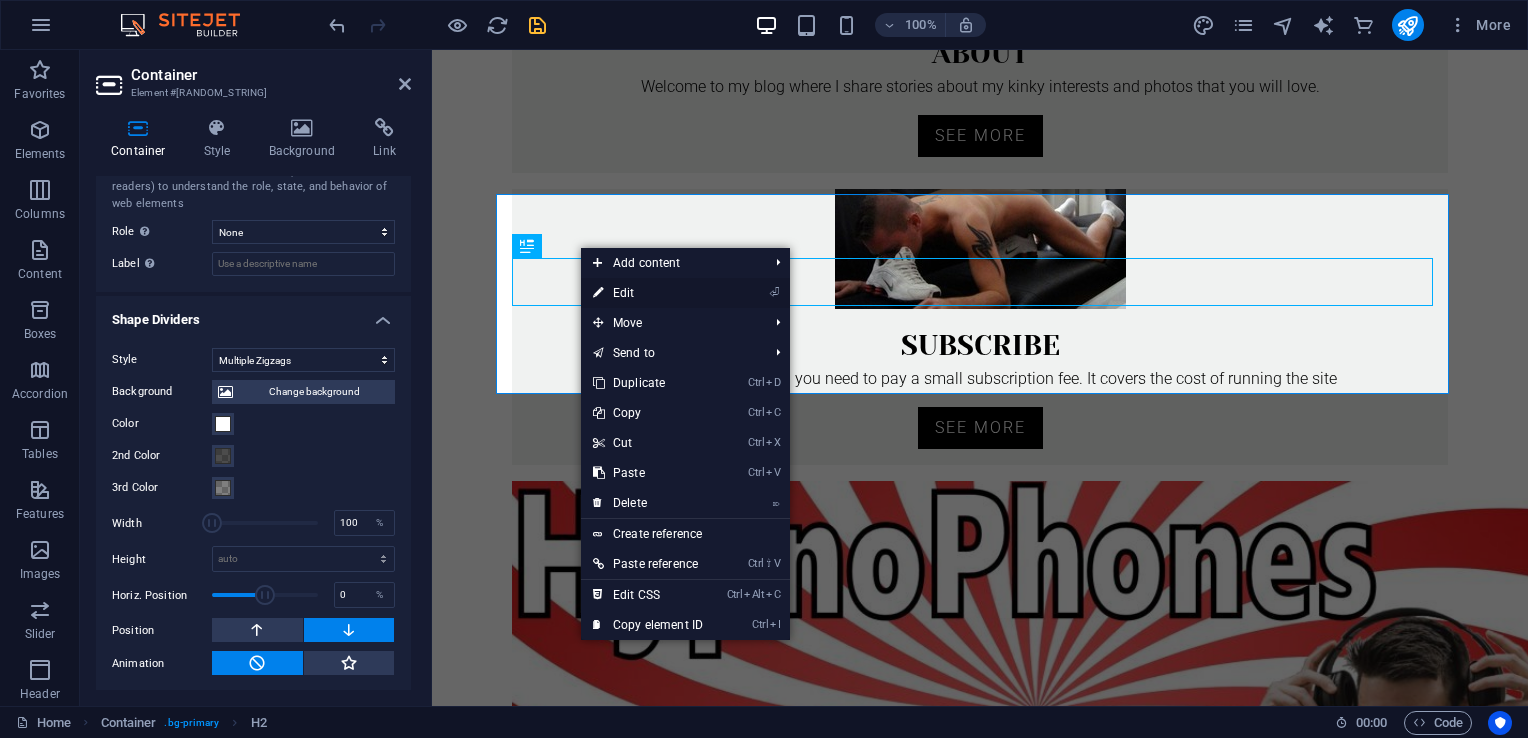 click on "⏎  Edit" at bounding box center [648, 293] 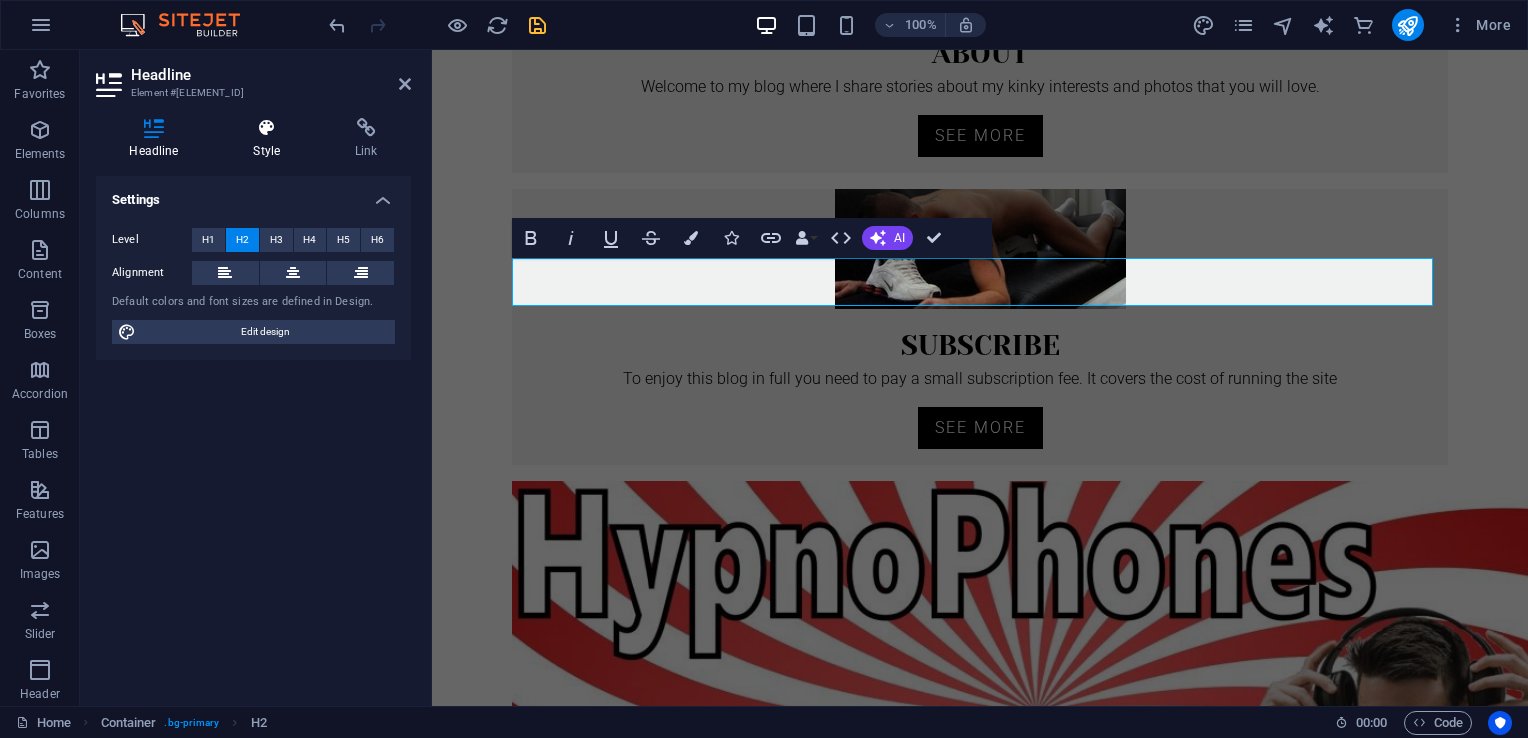click at bounding box center (267, 128) 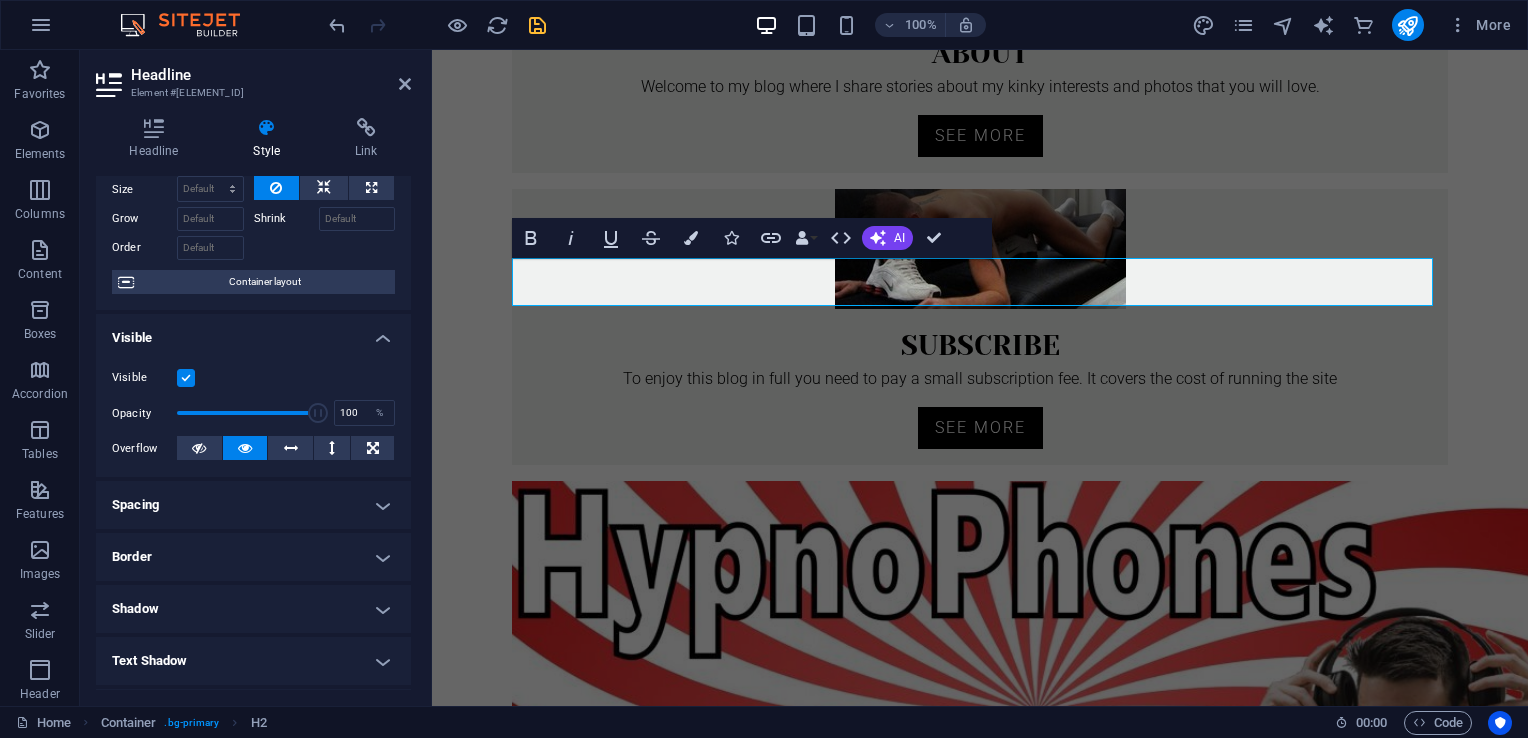 scroll, scrollTop: 0, scrollLeft: 0, axis: both 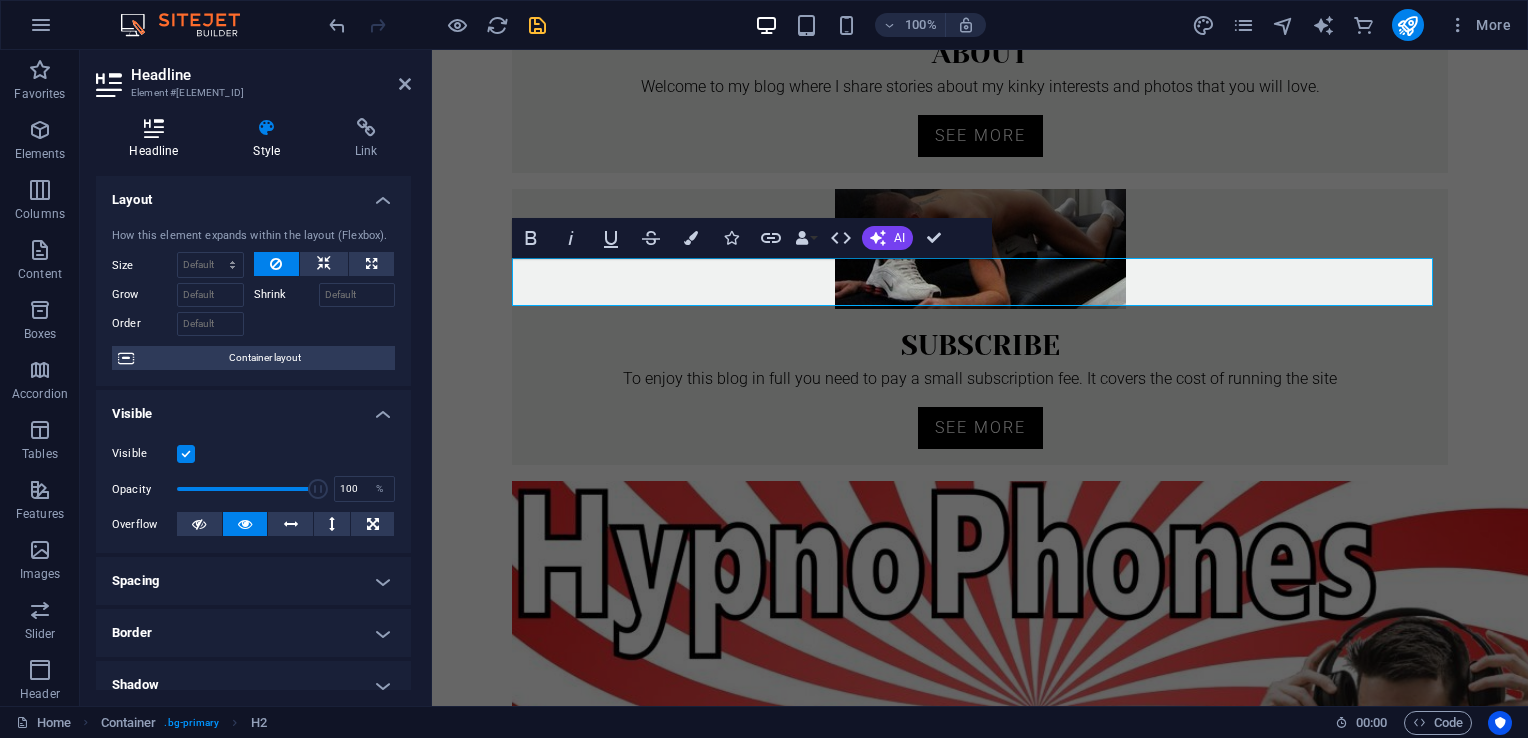 click at bounding box center [154, 128] 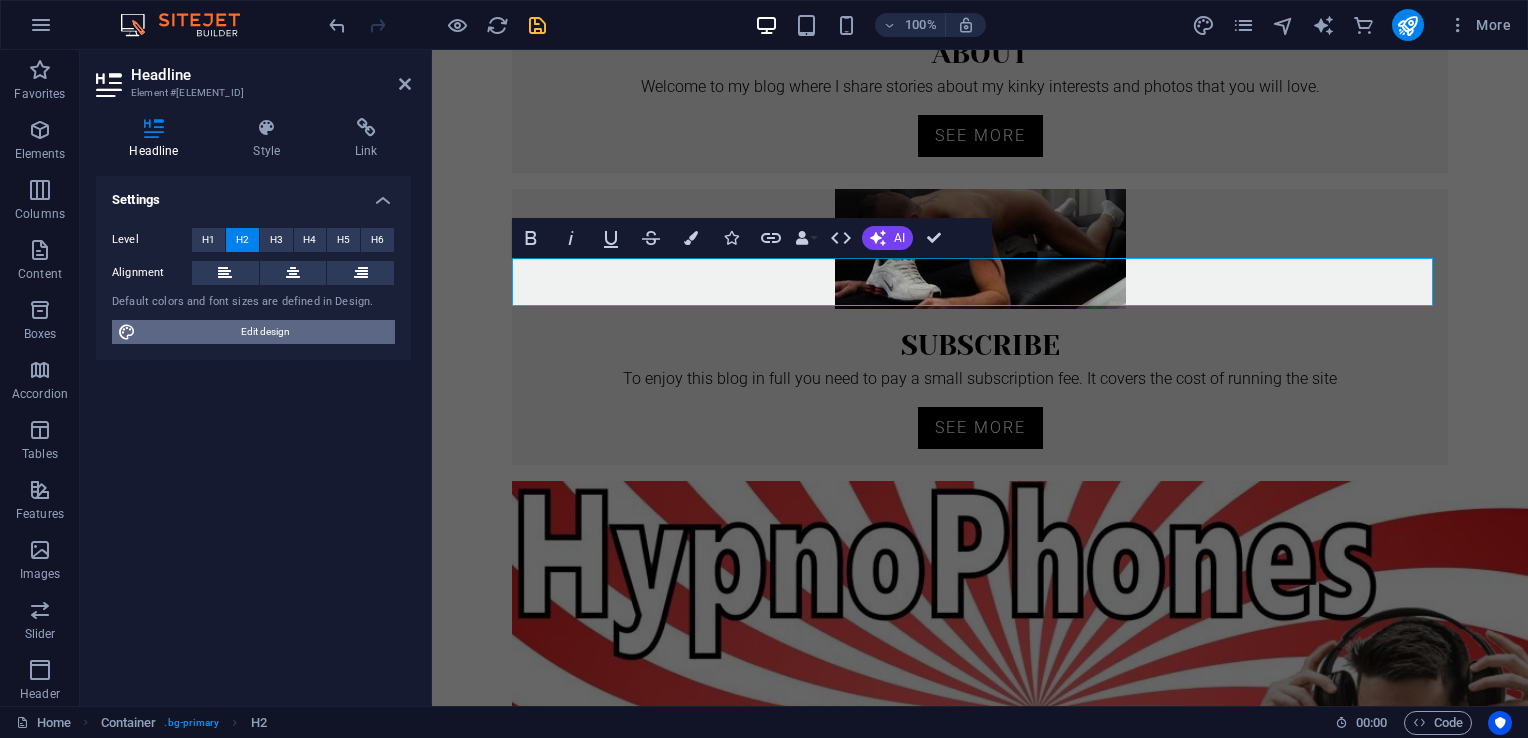 click on "Edit design" at bounding box center [265, 332] 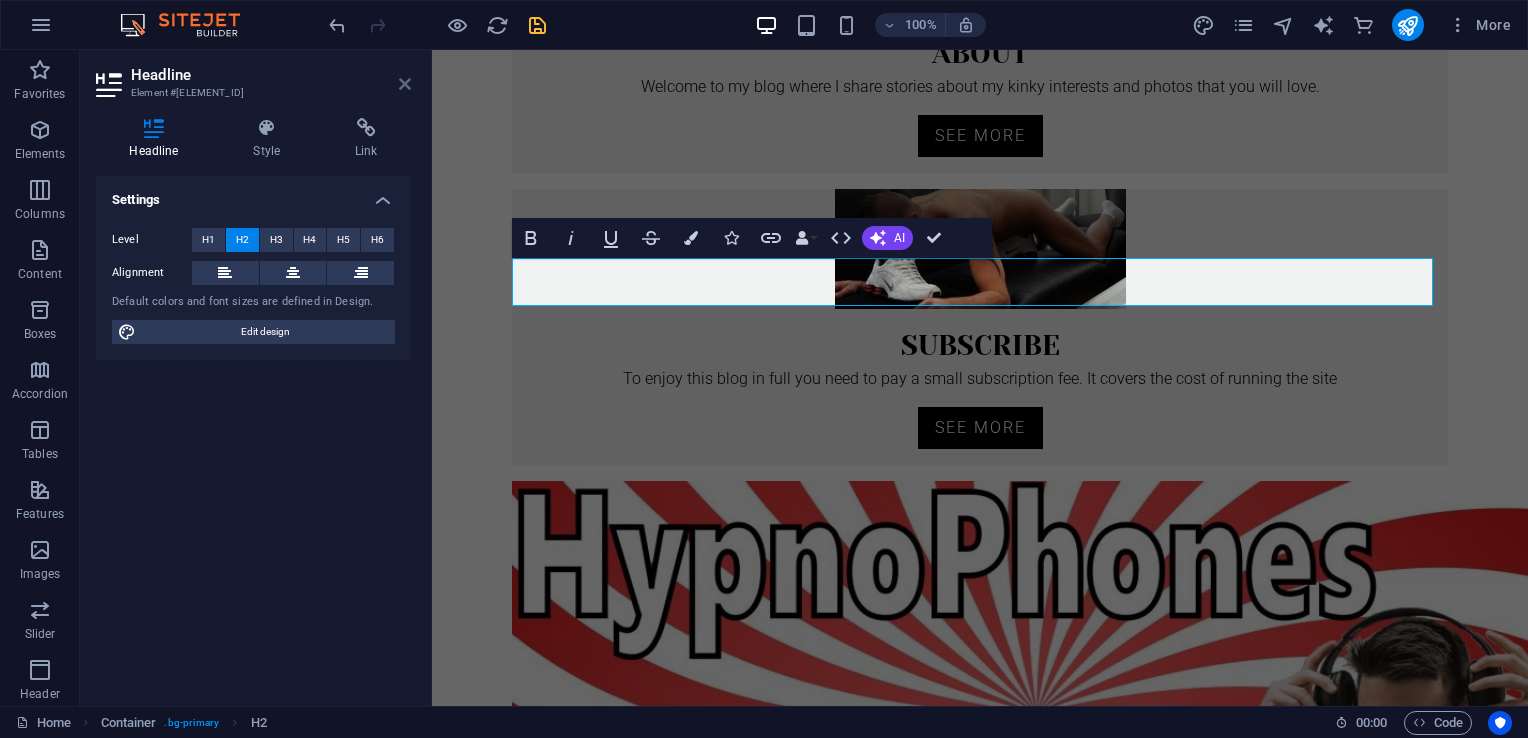 click at bounding box center [405, 84] 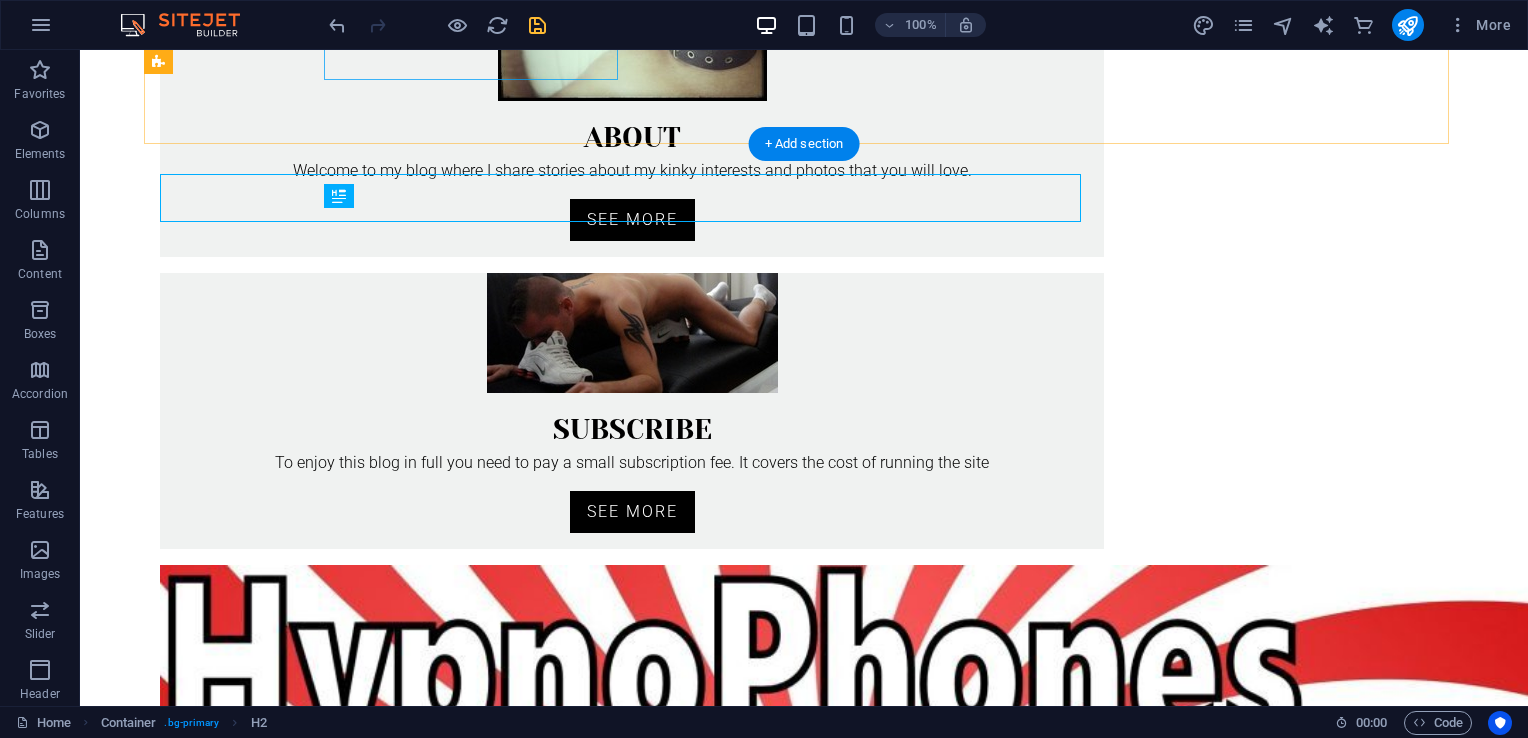 scroll, scrollTop: 778, scrollLeft: 0, axis: vertical 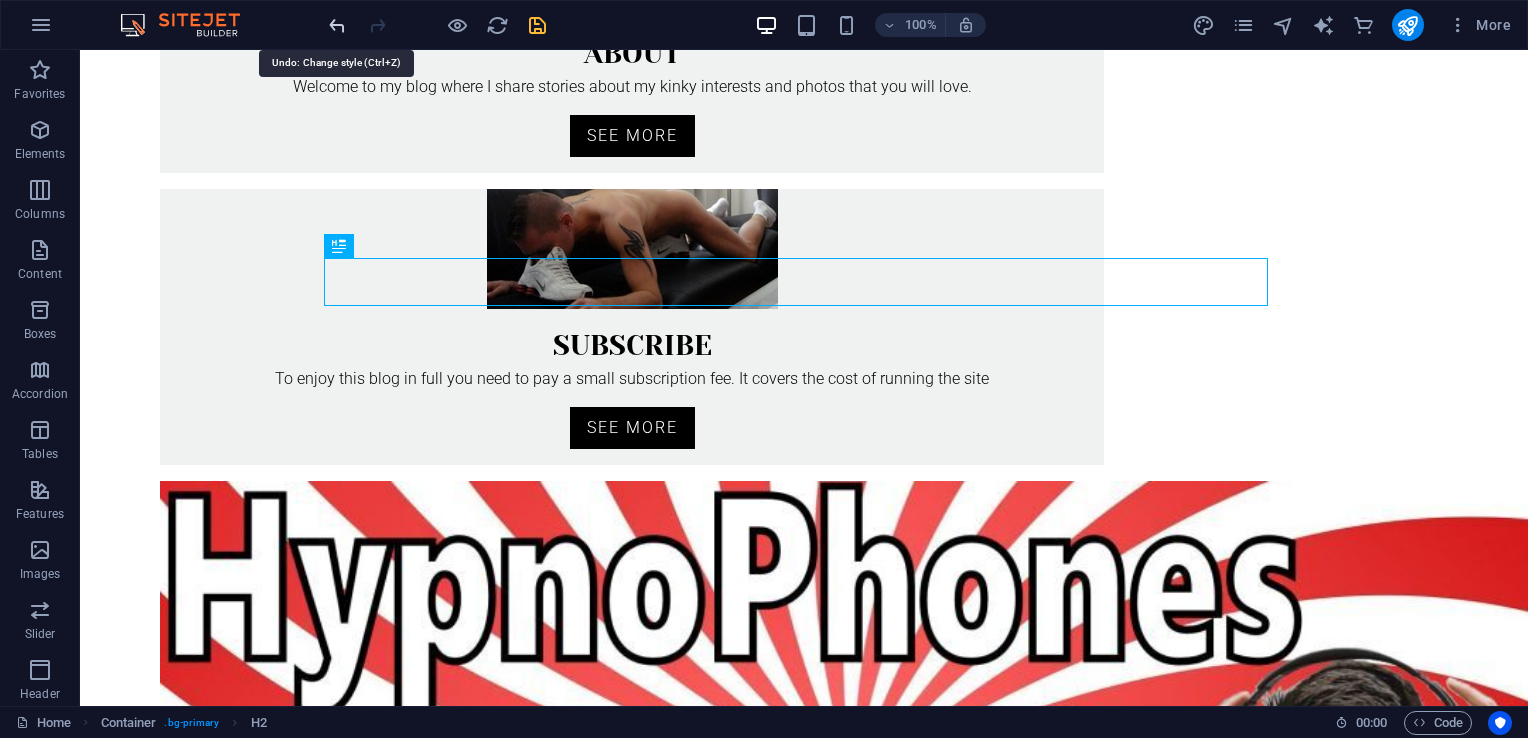 click at bounding box center [337, 25] 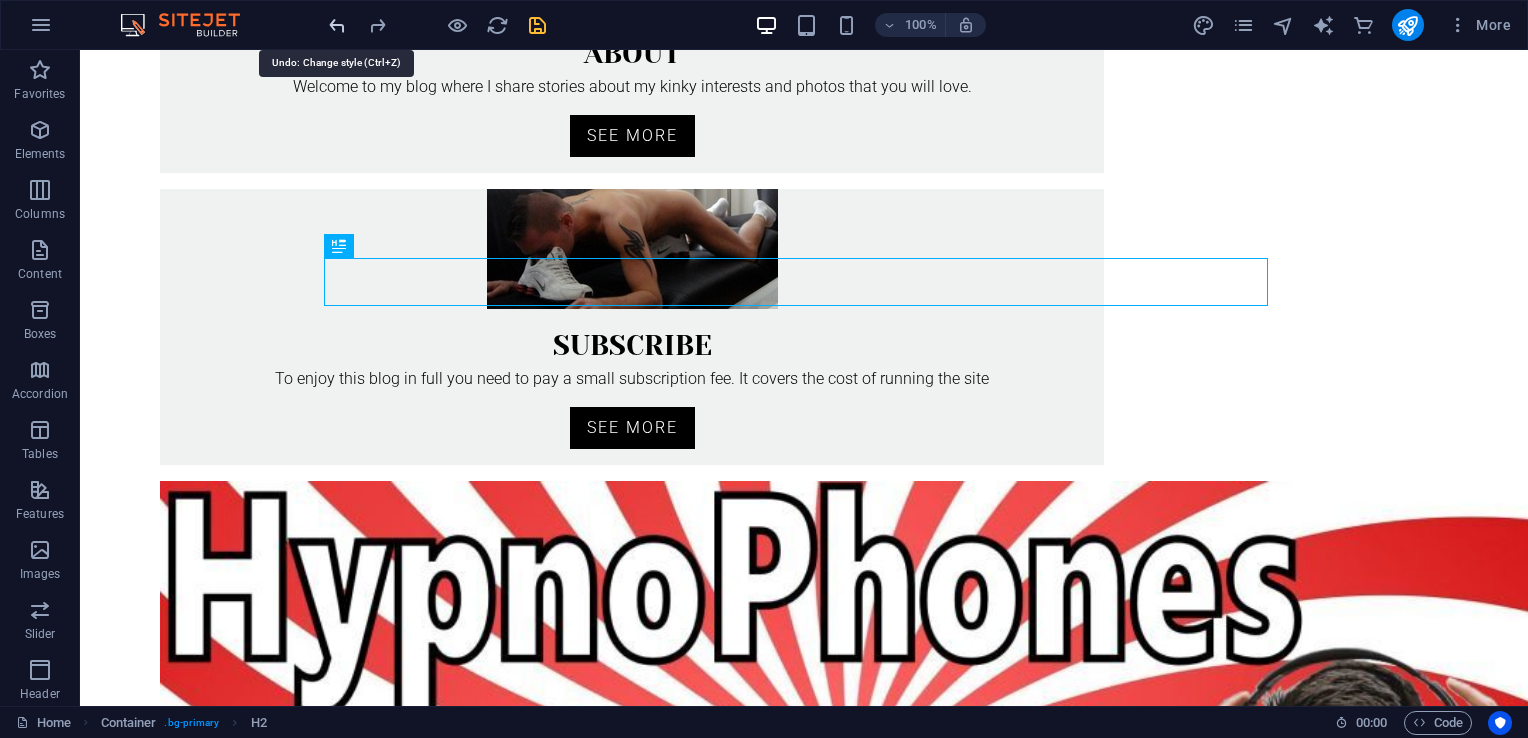 click at bounding box center [337, 25] 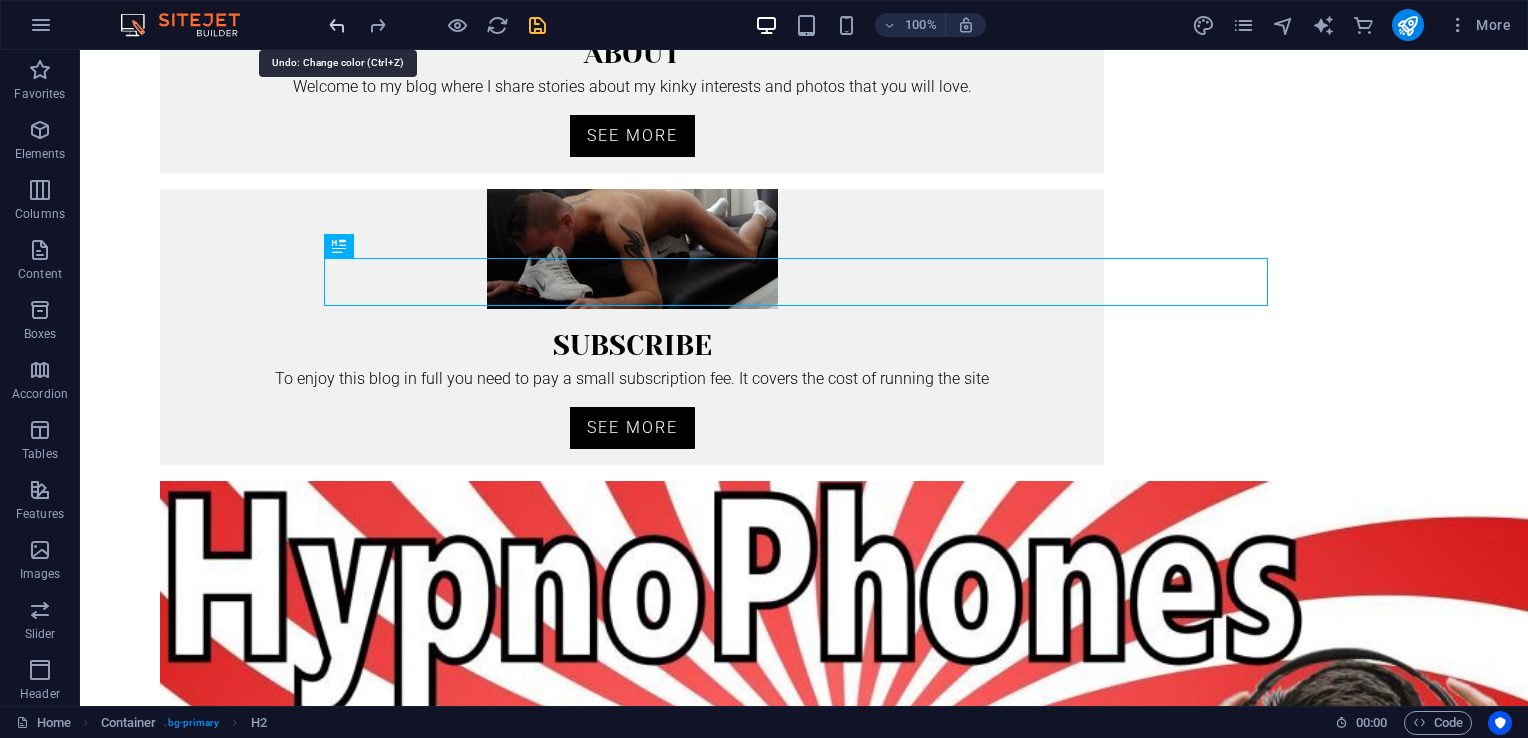 click at bounding box center (337, 25) 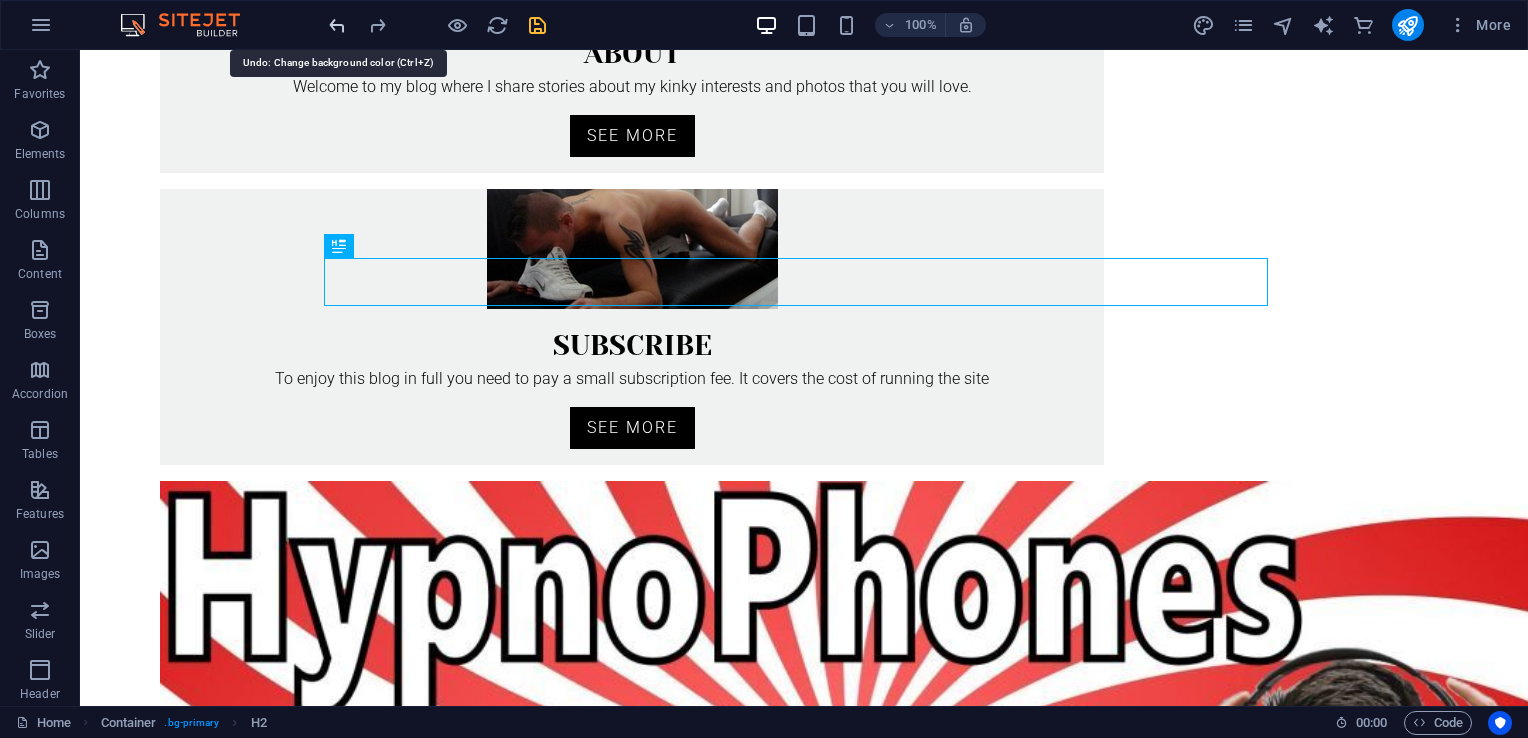 click at bounding box center [337, 25] 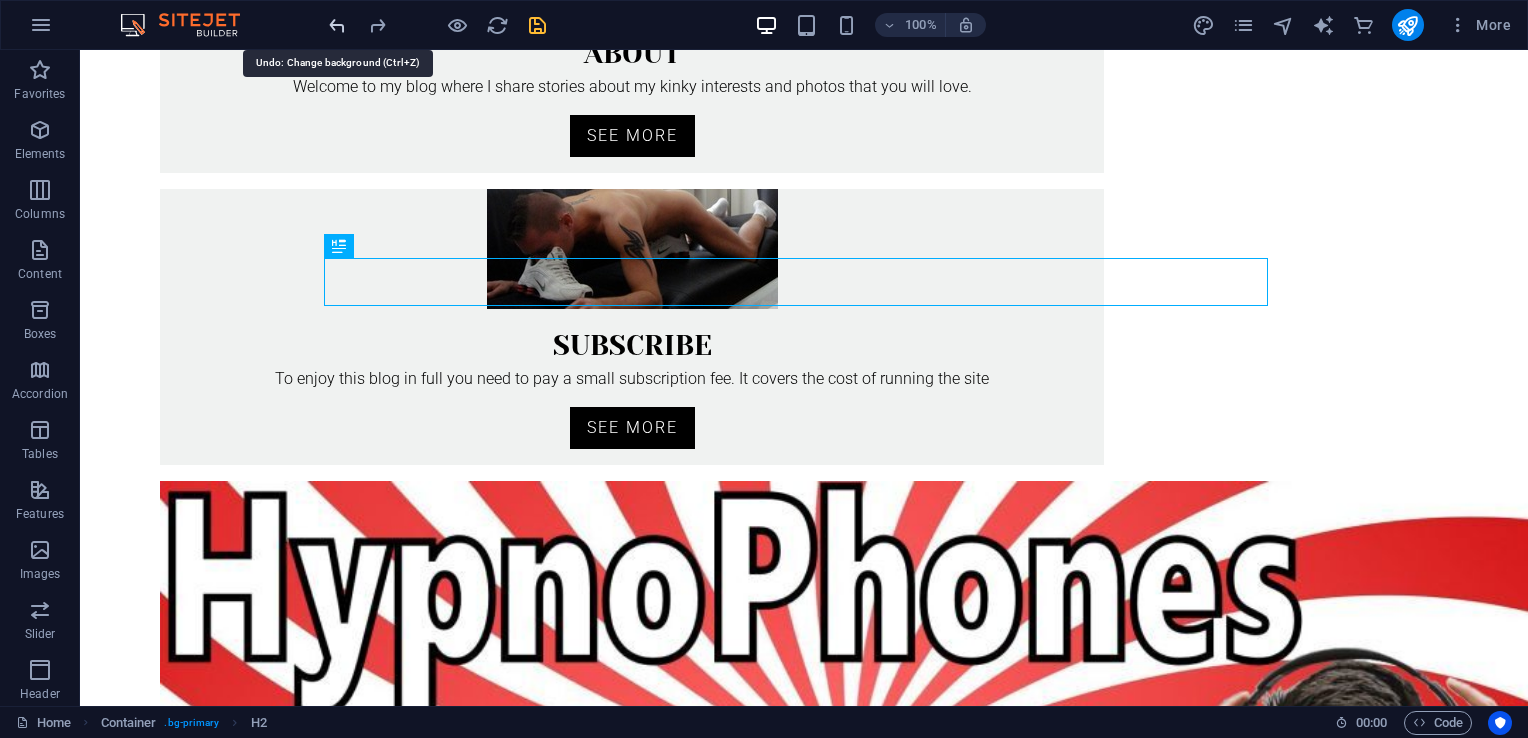 click at bounding box center [337, 25] 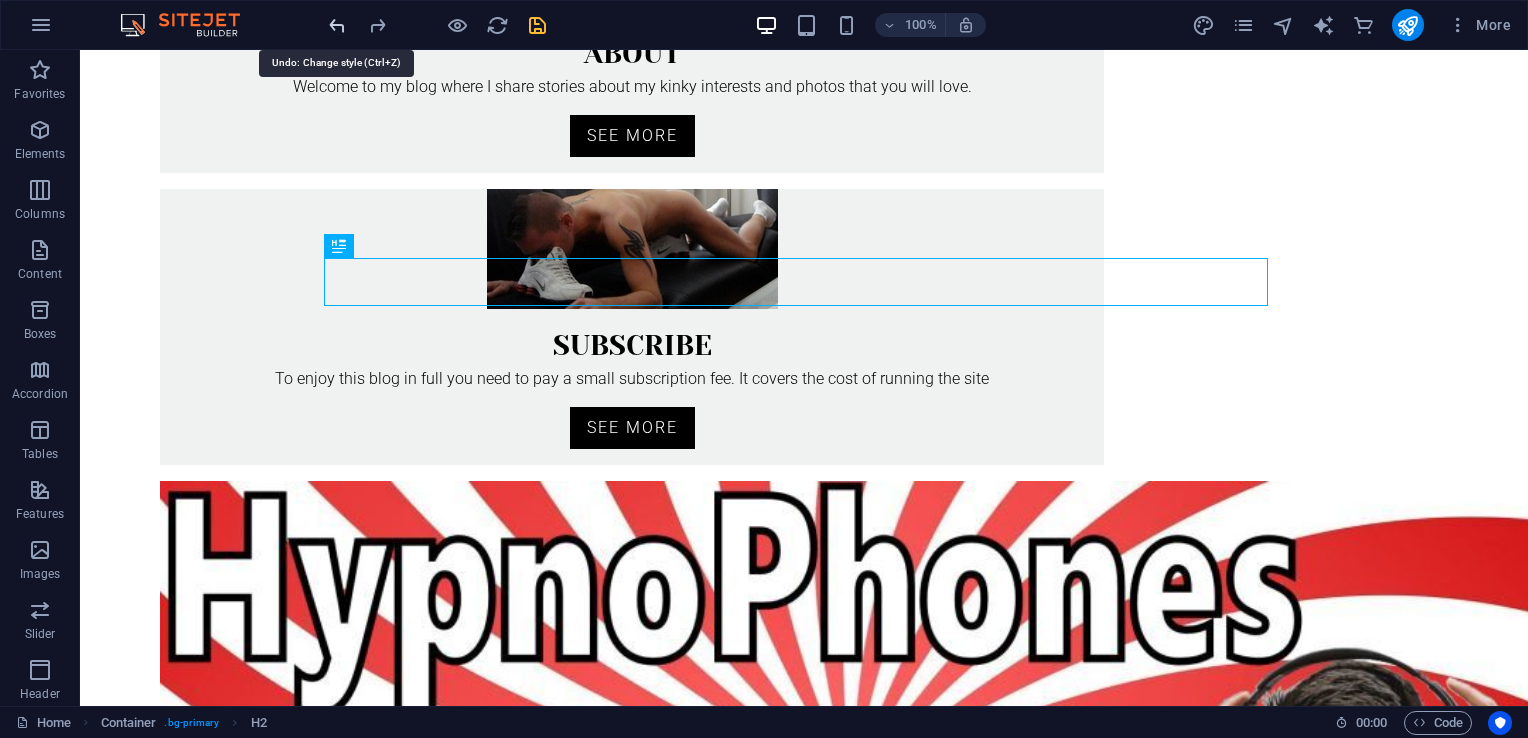 click at bounding box center (337, 25) 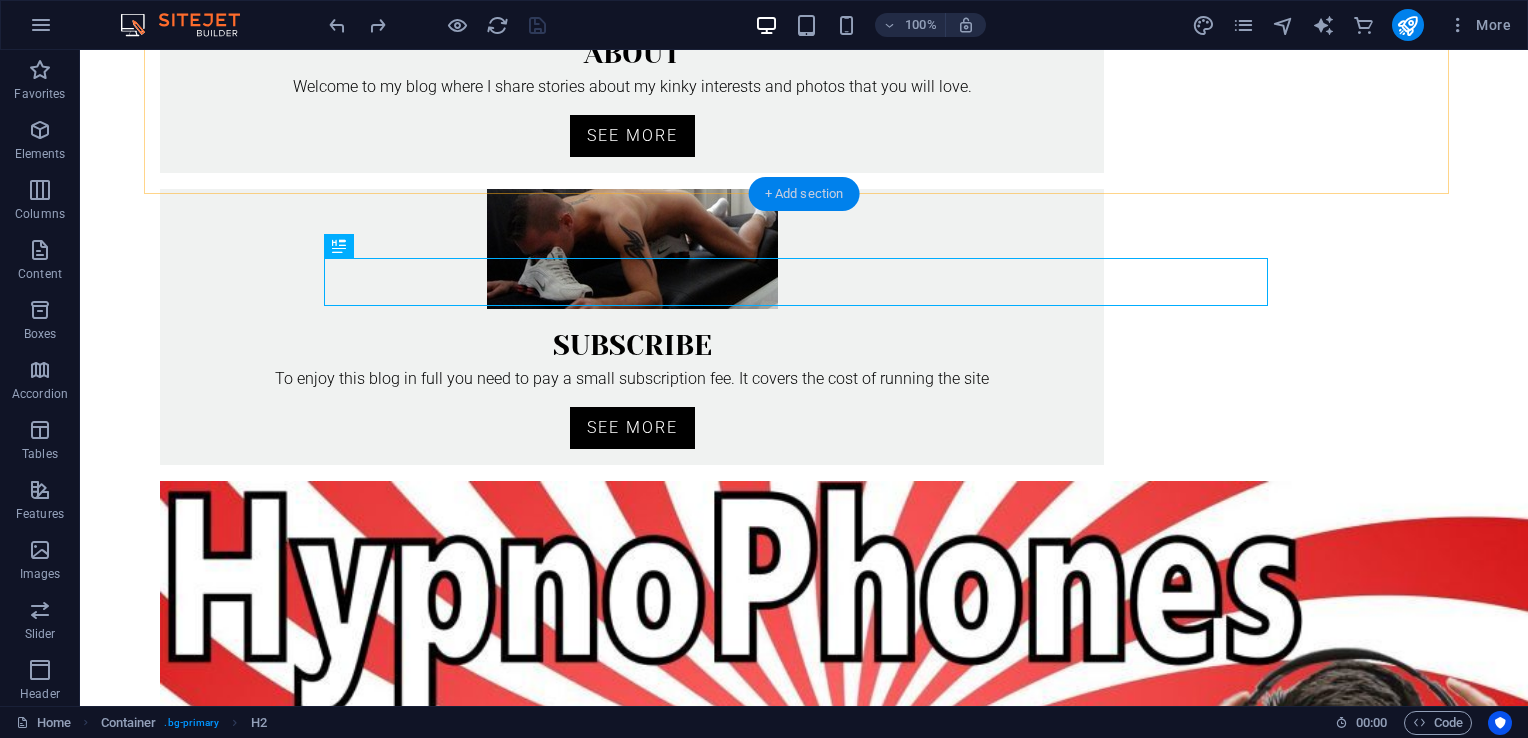 click on "+ Add section" at bounding box center [804, 194] 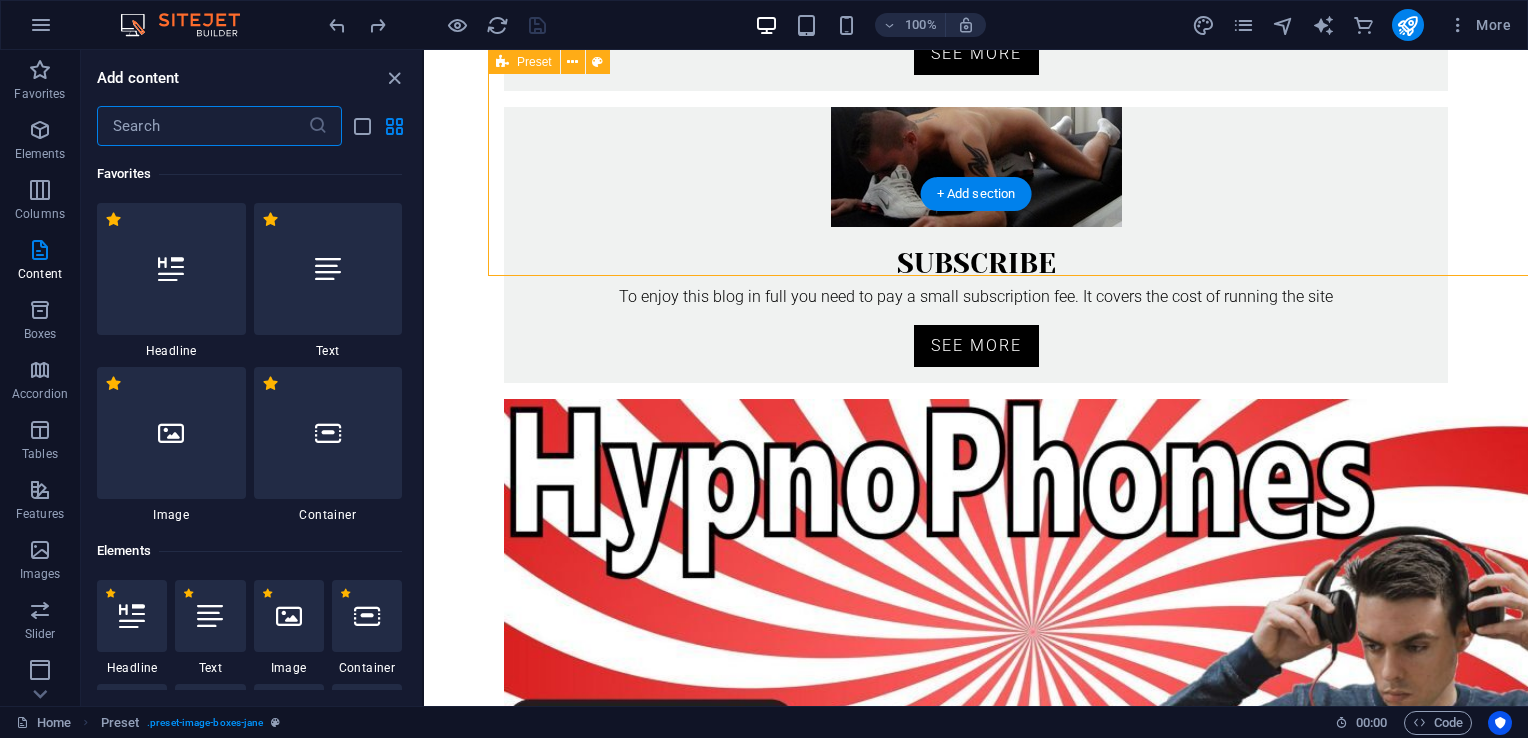 scroll, scrollTop: 696, scrollLeft: 0, axis: vertical 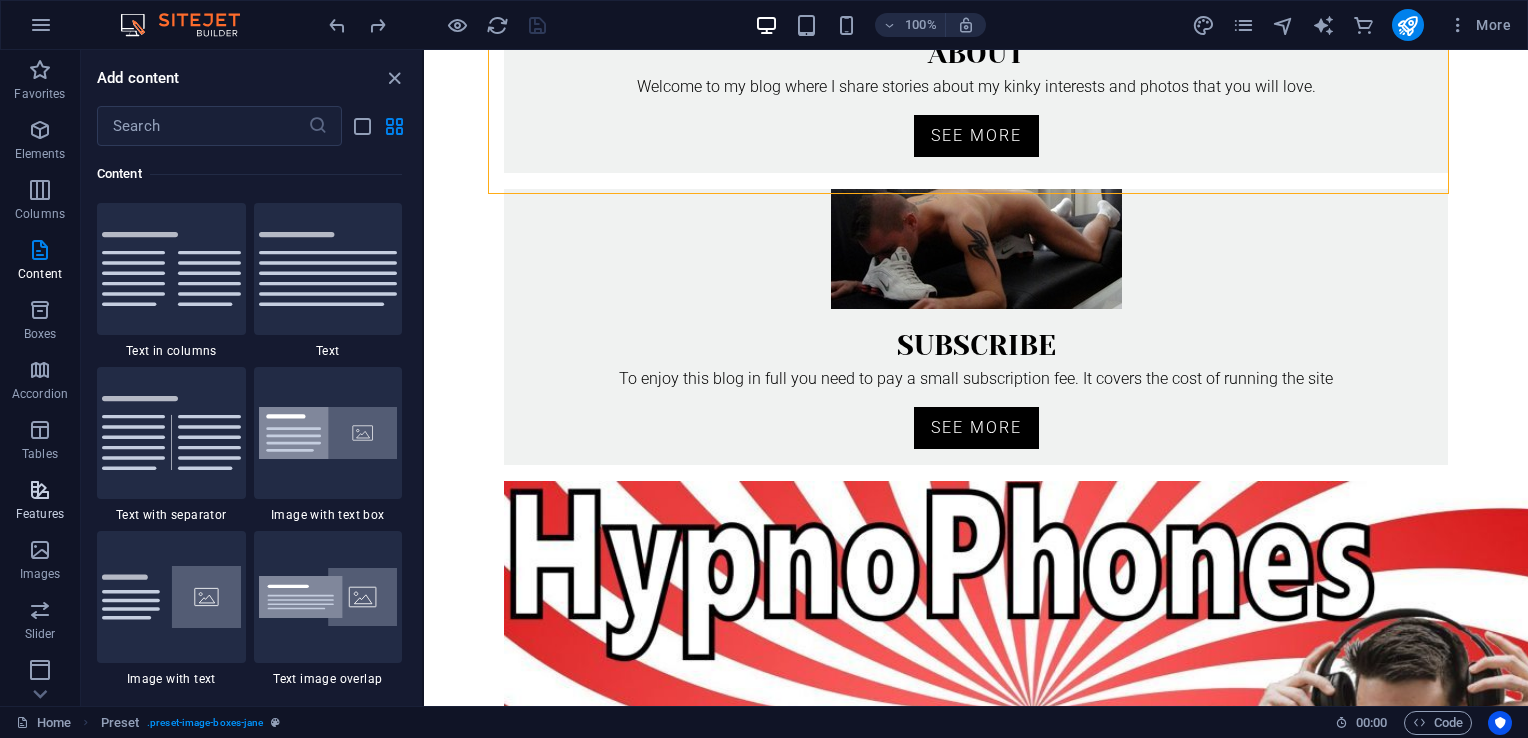 click at bounding box center [40, 490] 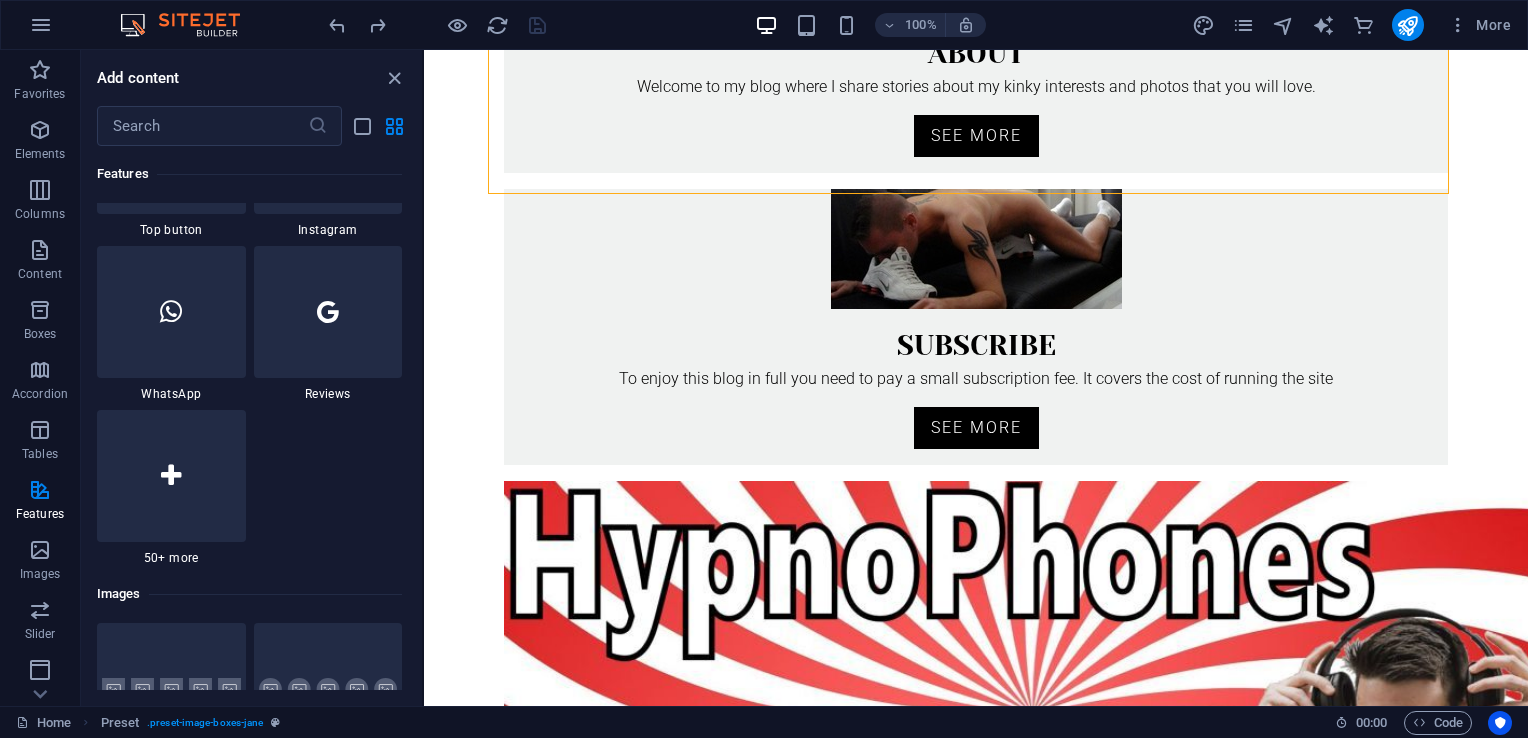 scroll, scrollTop: 9885, scrollLeft: 0, axis: vertical 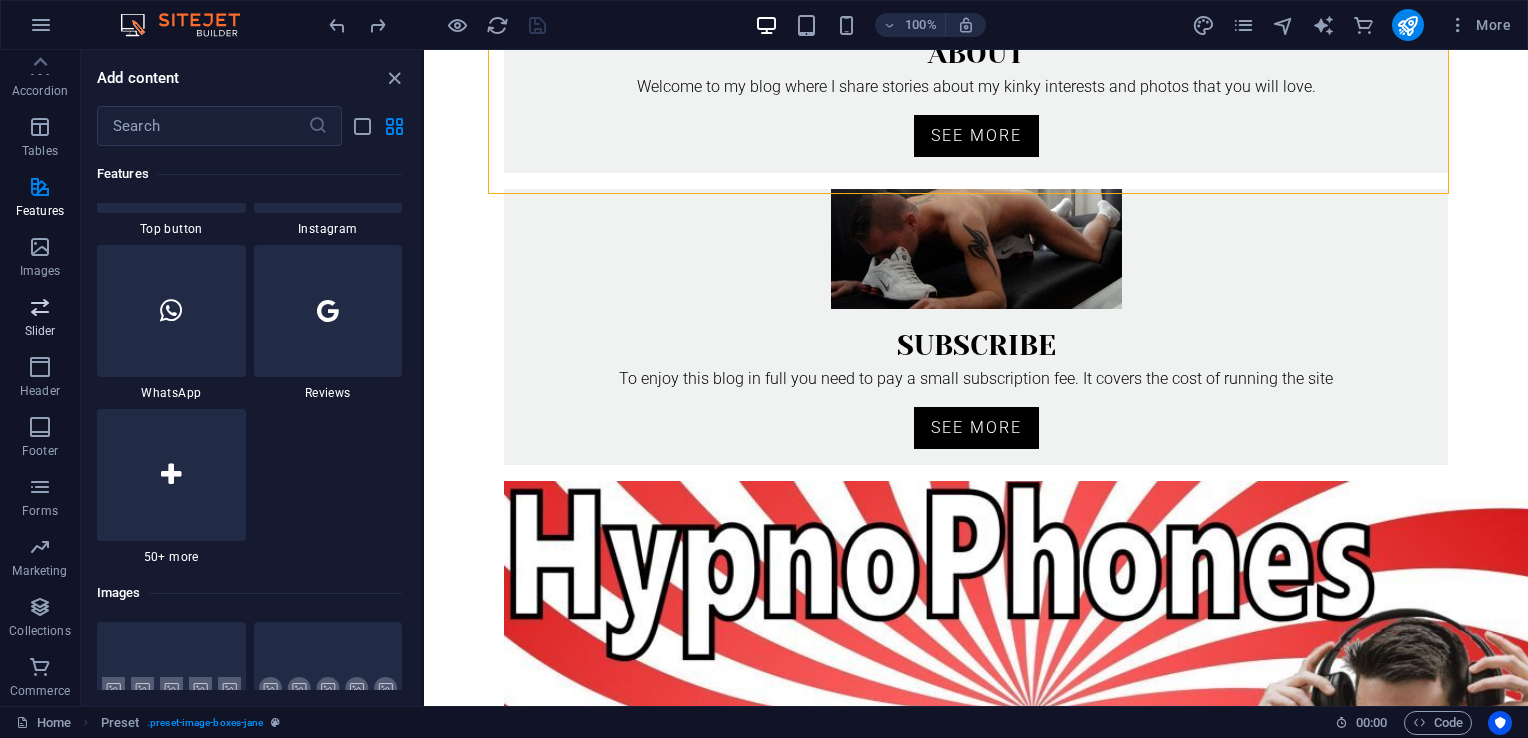 click on "Slider" at bounding box center [40, 331] 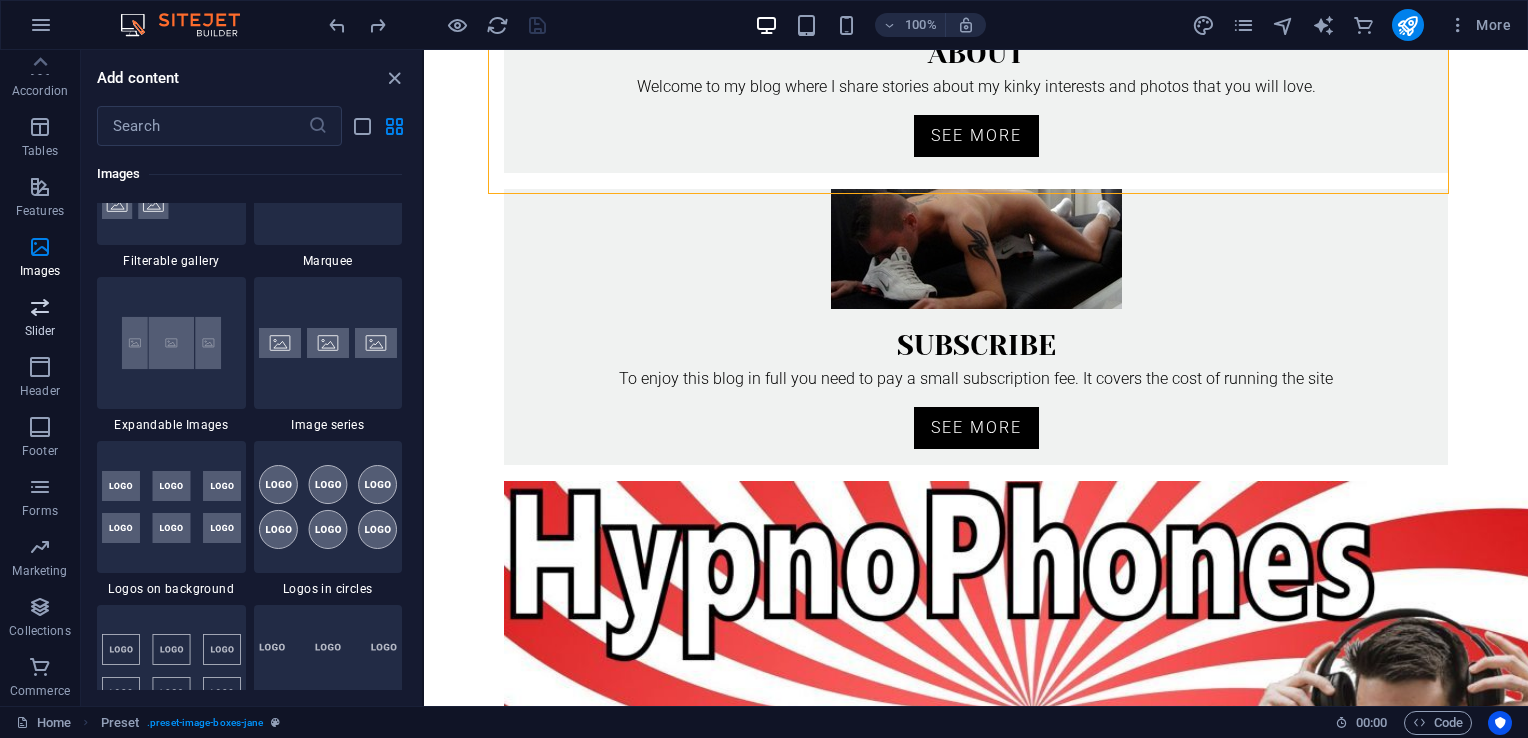 scroll, scrollTop: 11500, scrollLeft: 0, axis: vertical 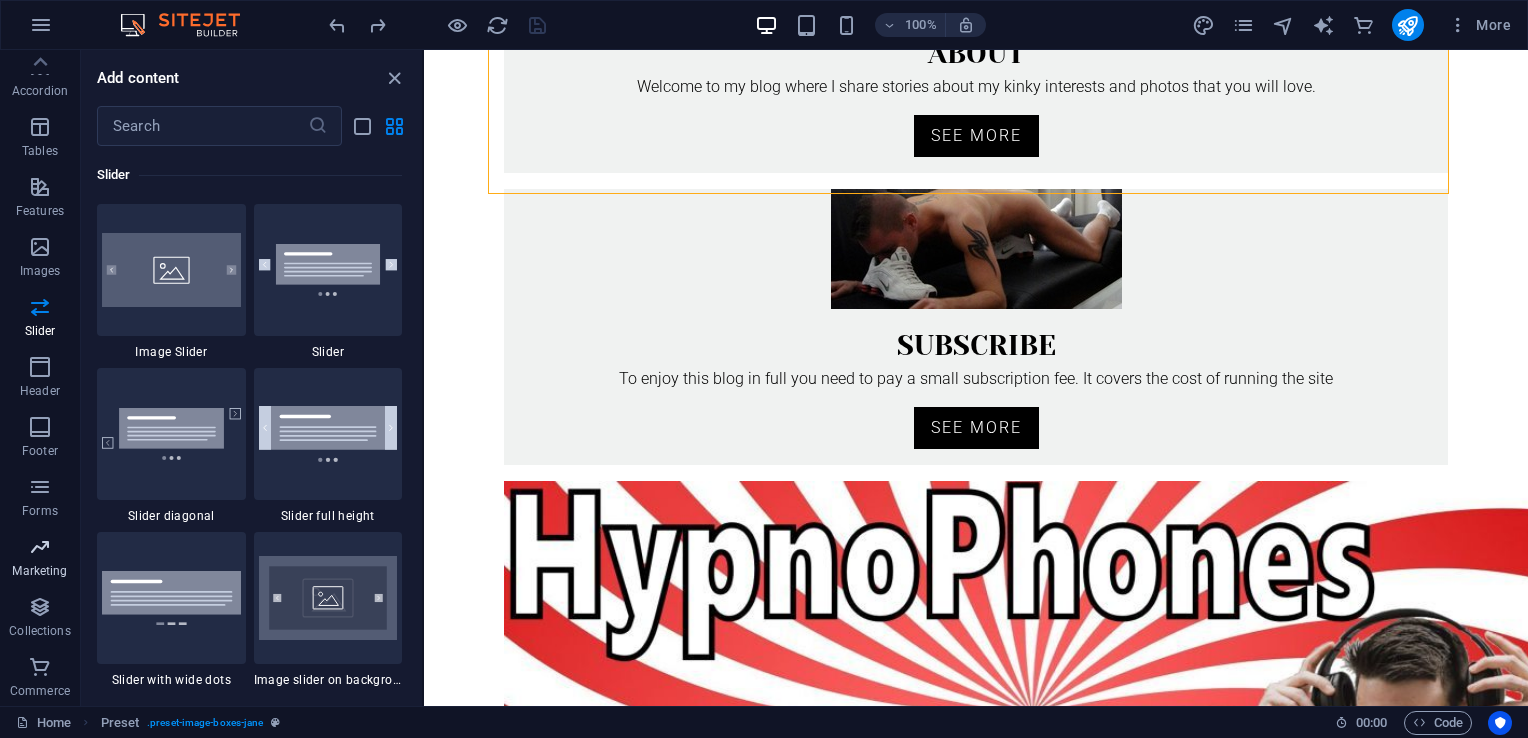 click at bounding box center (40, 547) 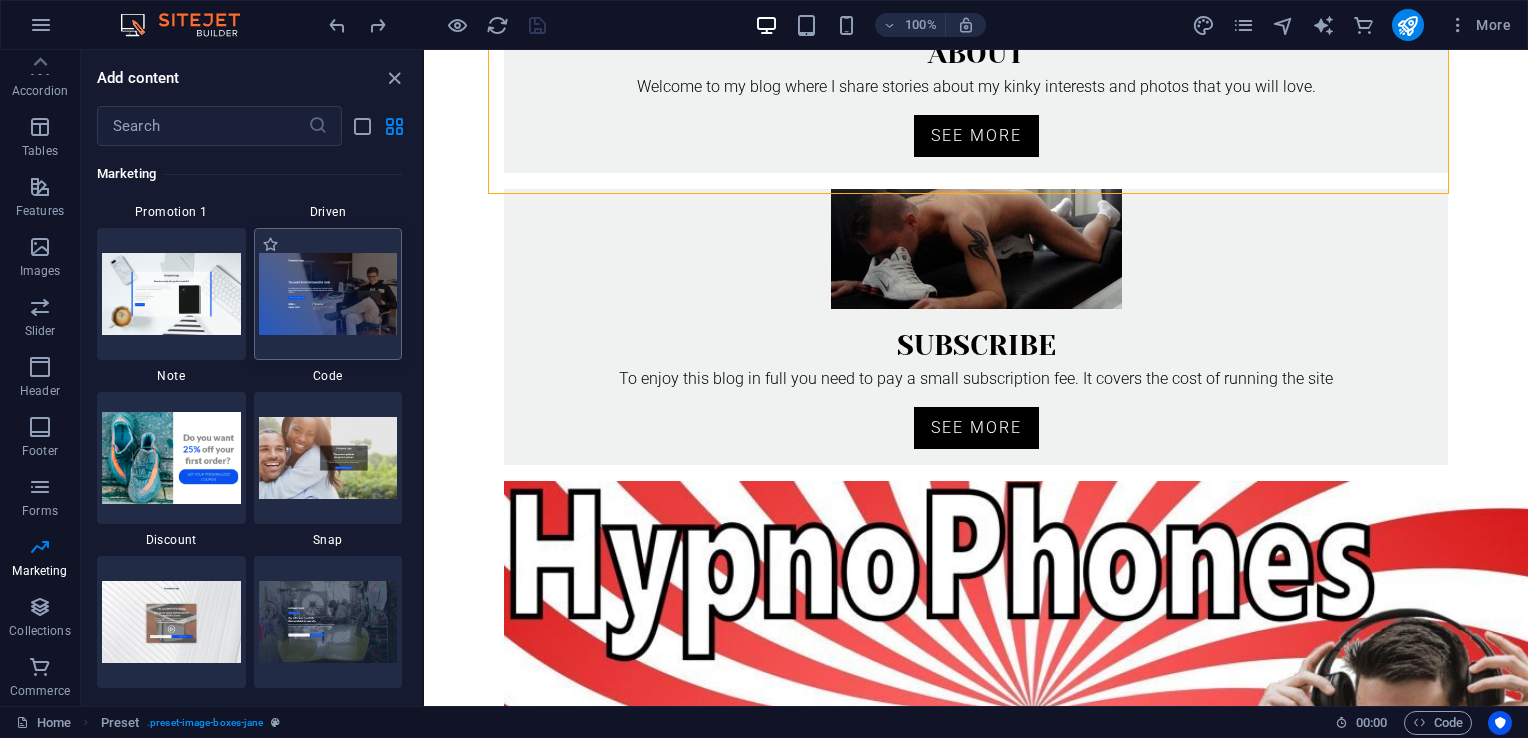 scroll, scrollTop: 17574, scrollLeft: 0, axis: vertical 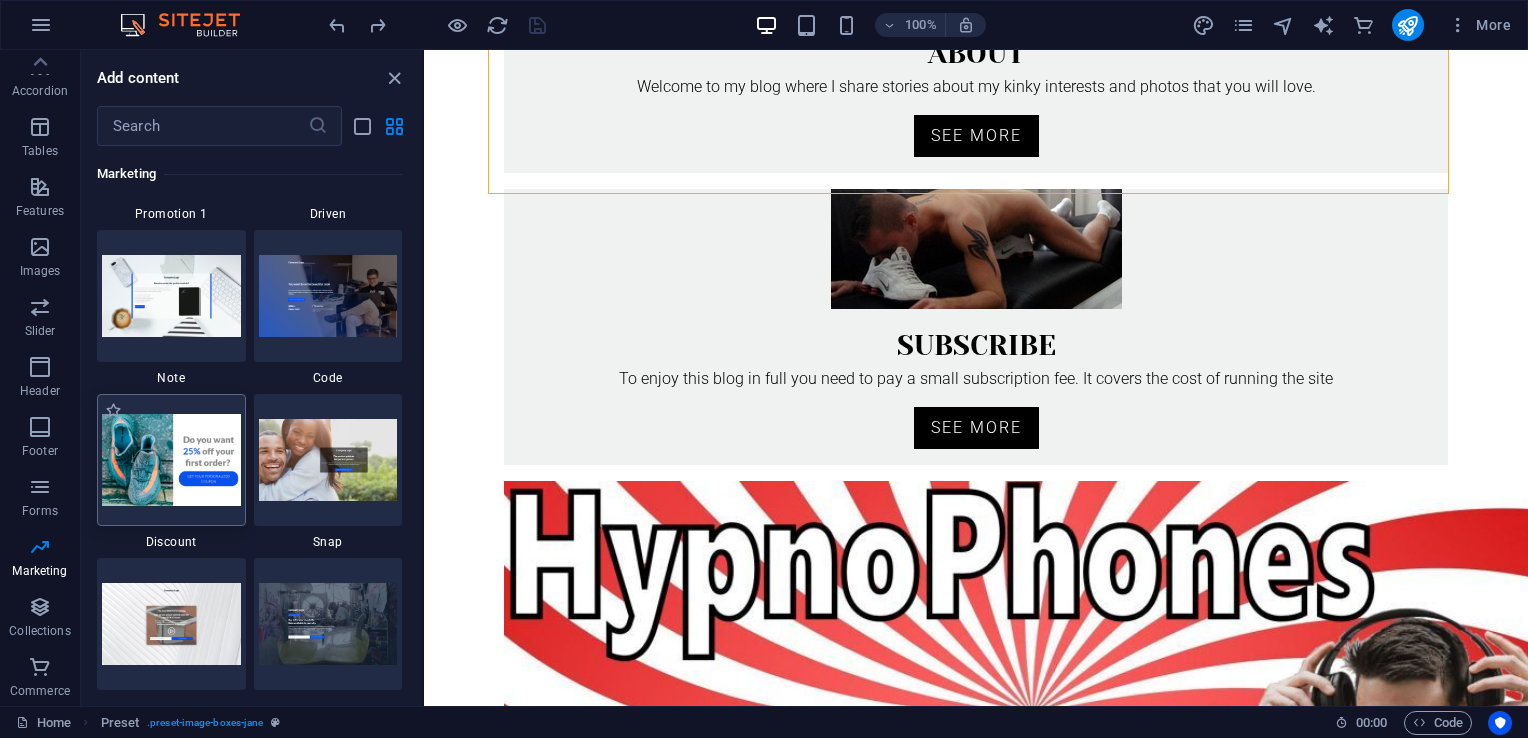 click at bounding box center [171, 460] 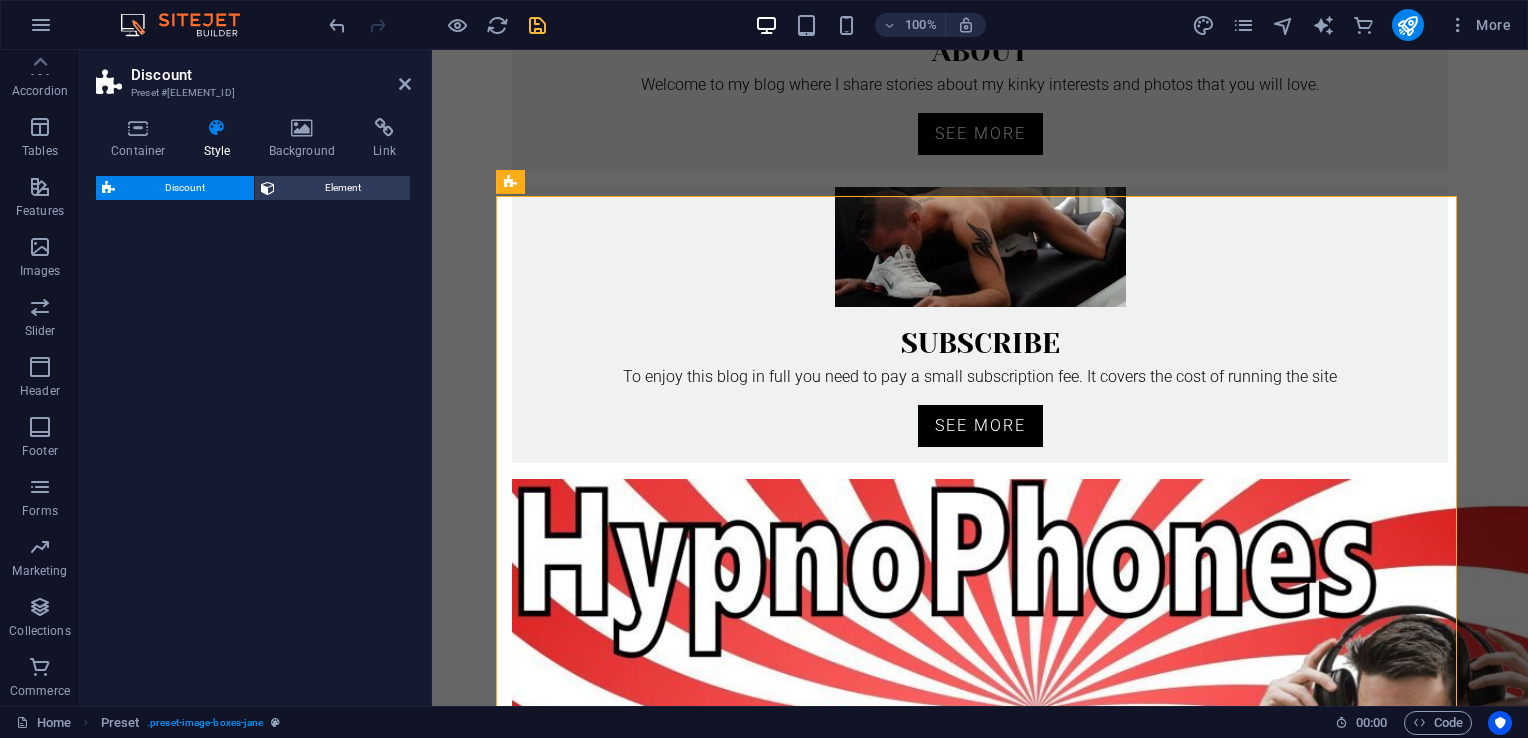 select on "rem" 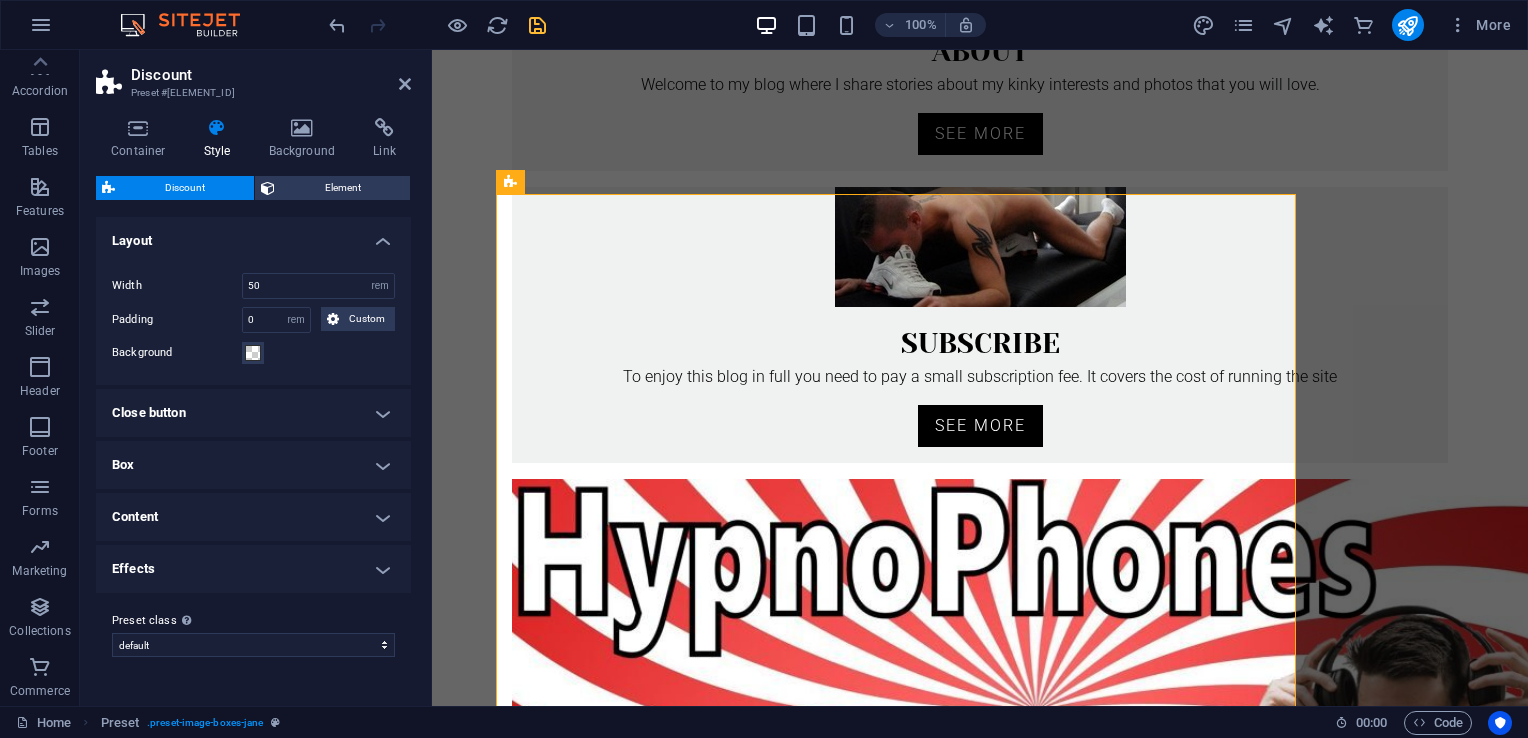 scroll, scrollTop: 694, scrollLeft: 0, axis: vertical 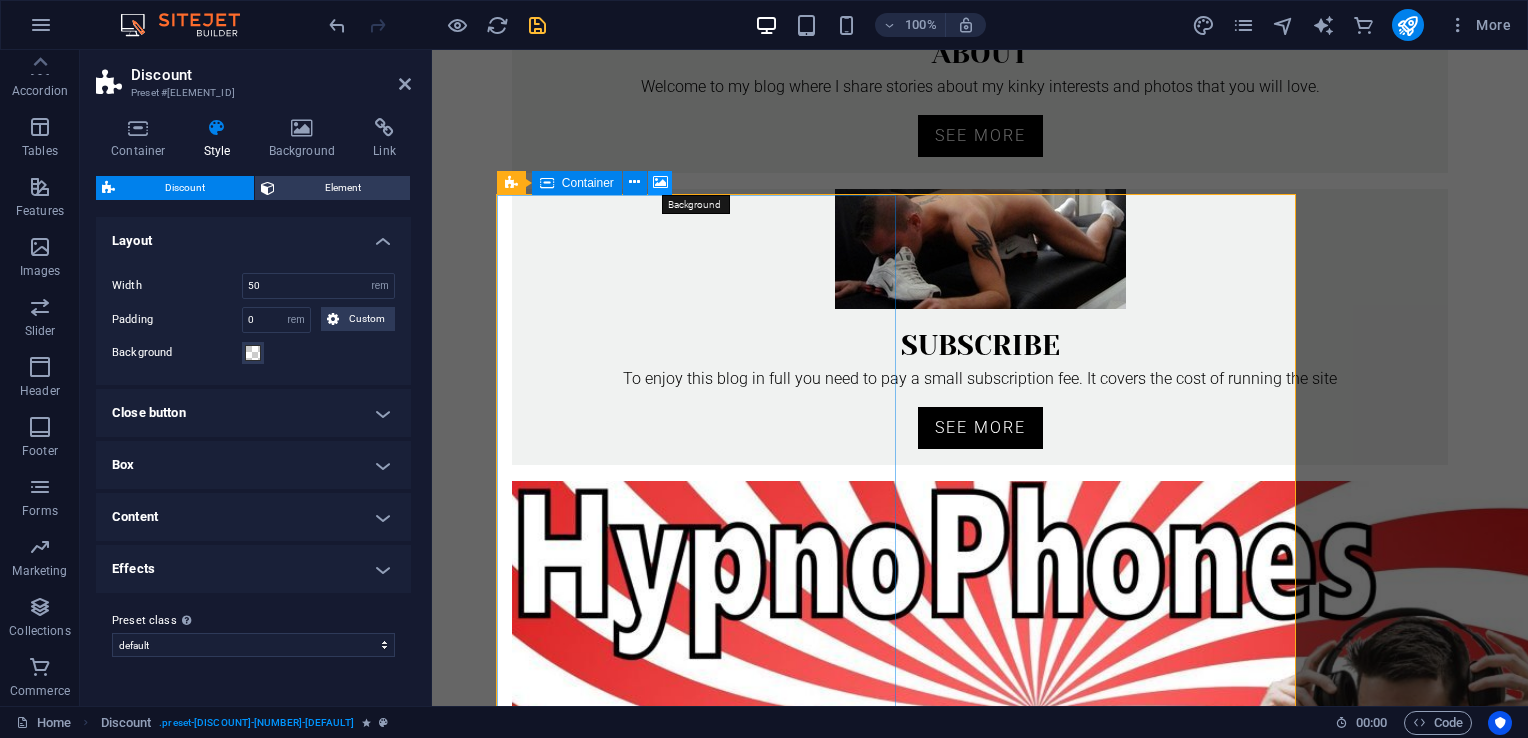 click at bounding box center (660, 182) 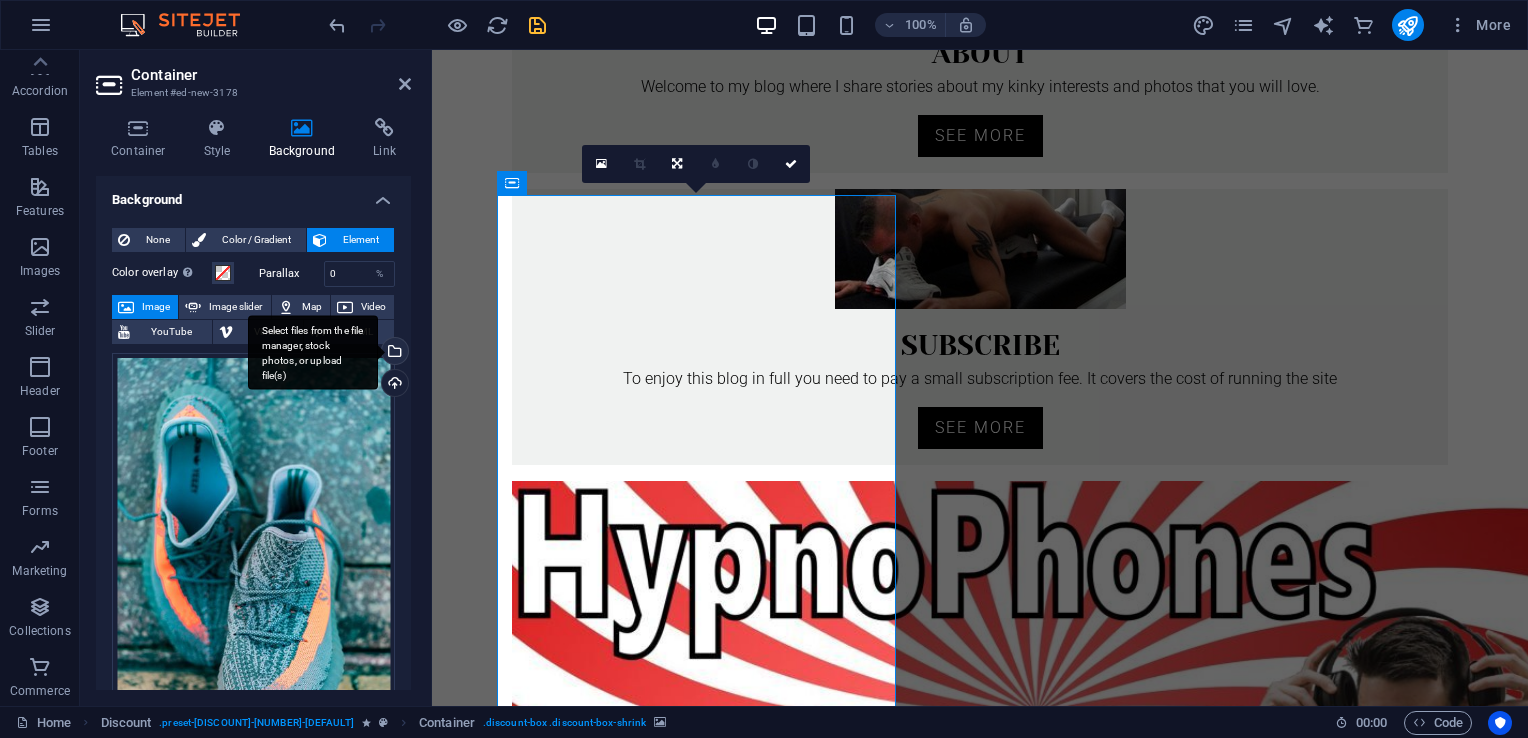 click on "Select files from the file manager, stock photos, or upload file(s)" at bounding box center (393, 353) 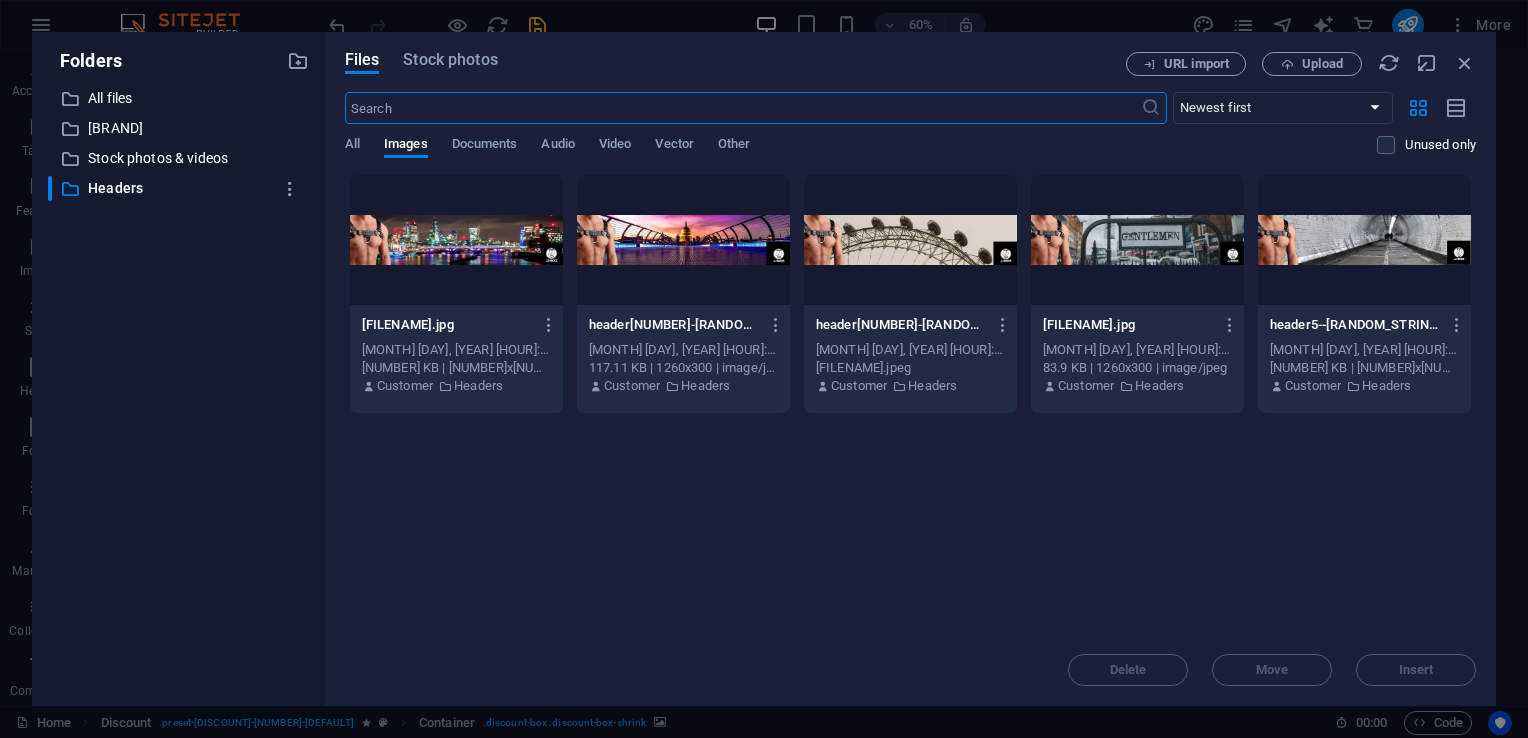scroll, scrollTop: 668, scrollLeft: 0, axis: vertical 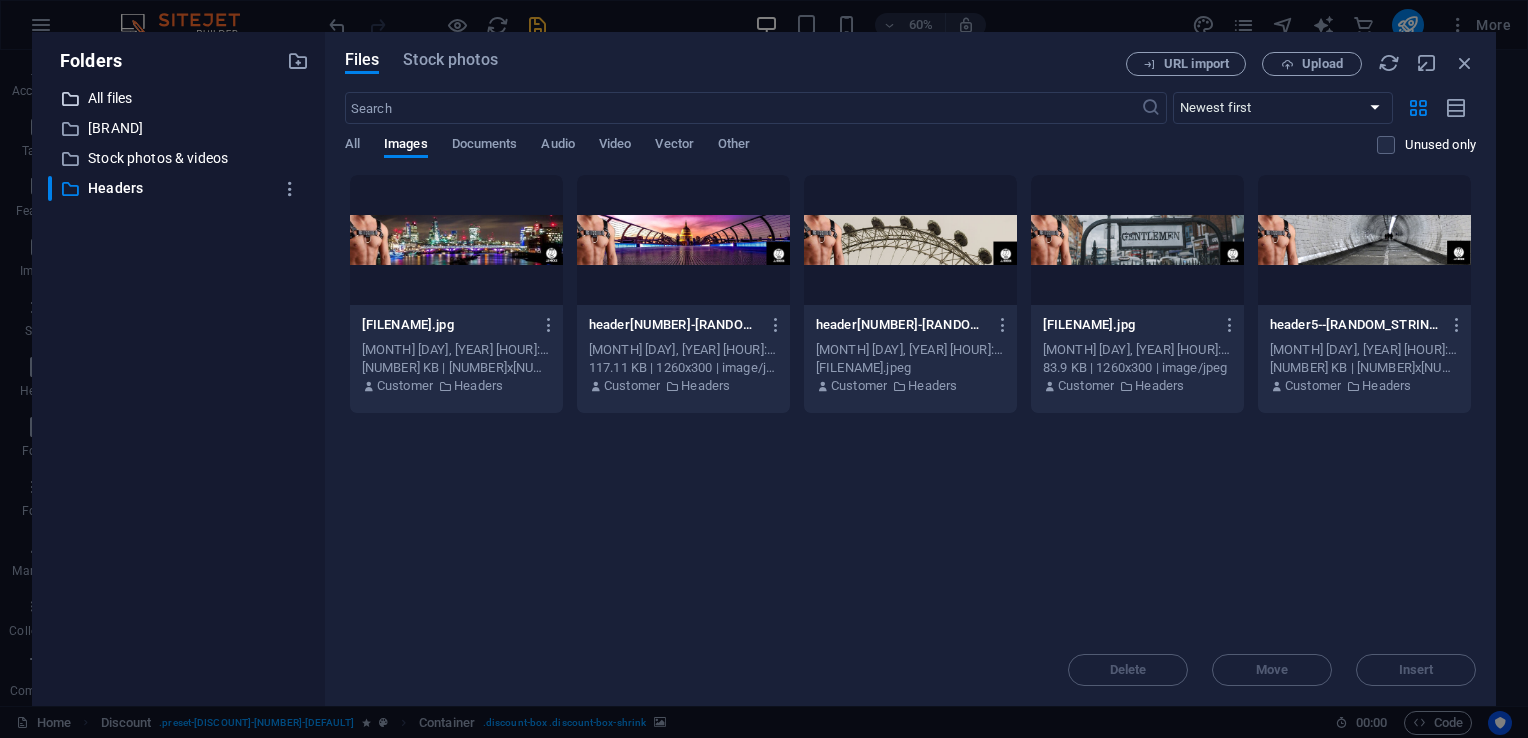 click on "All files" at bounding box center [180, 98] 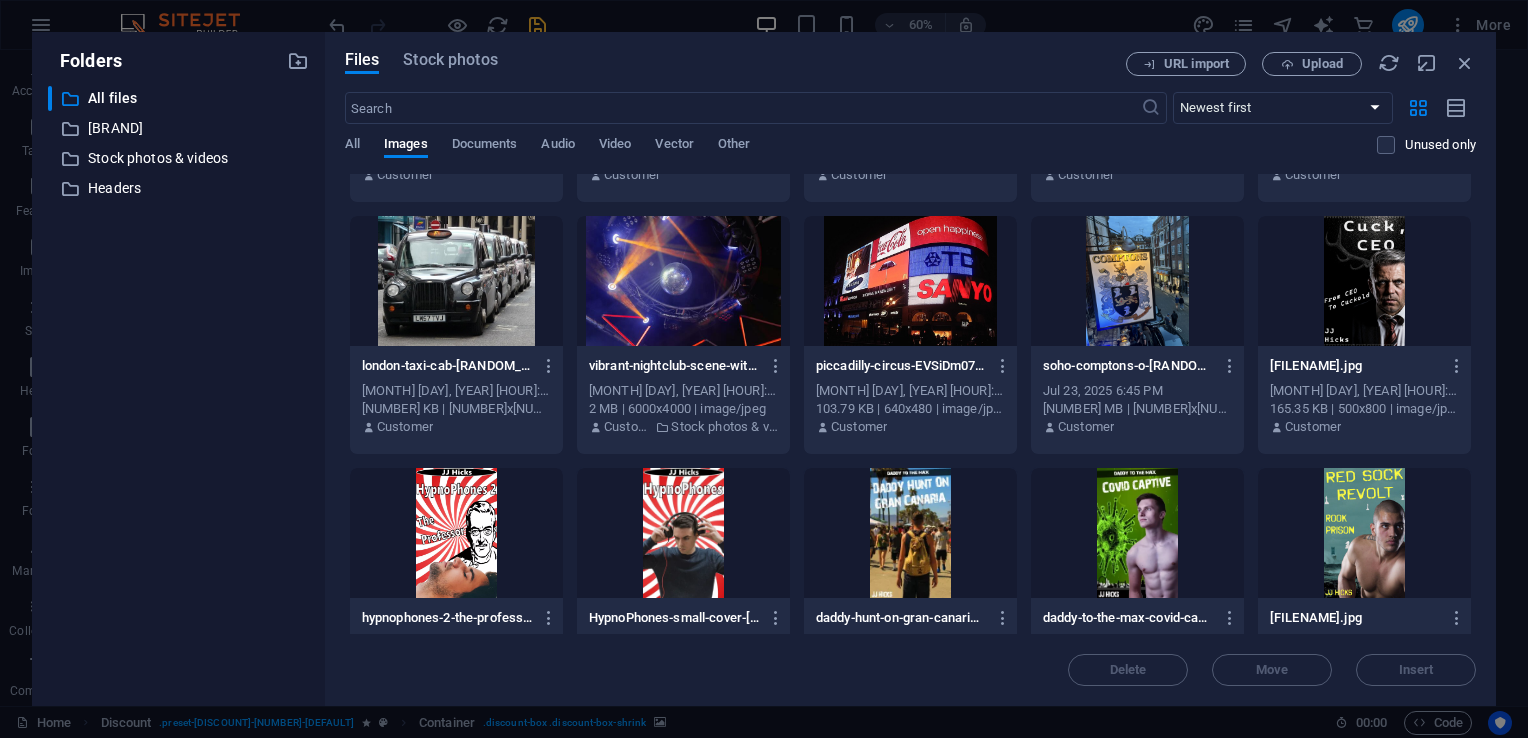 scroll, scrollTop: 1727, scrollLeft: 0, axis: vertical 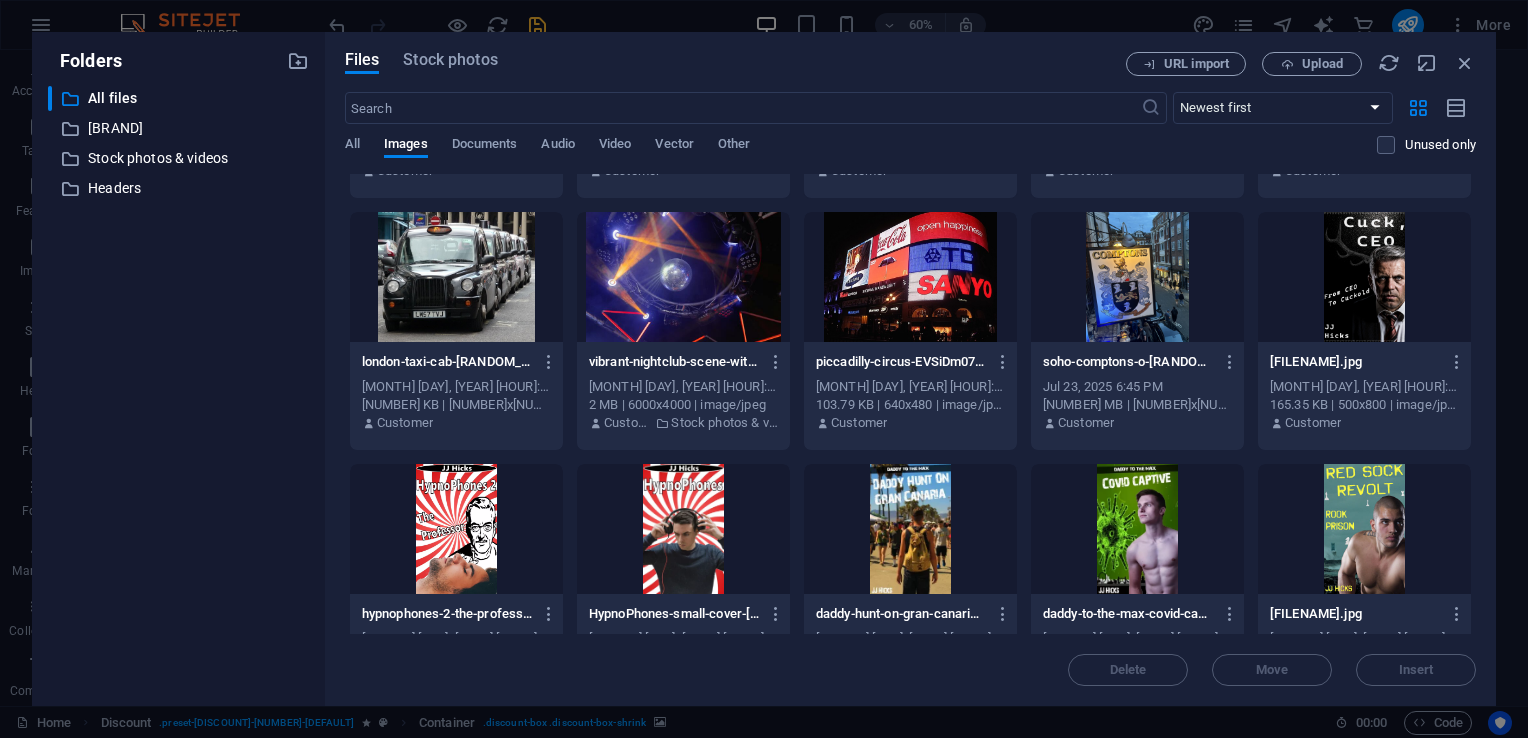 click at bounding box center [1364, 277] 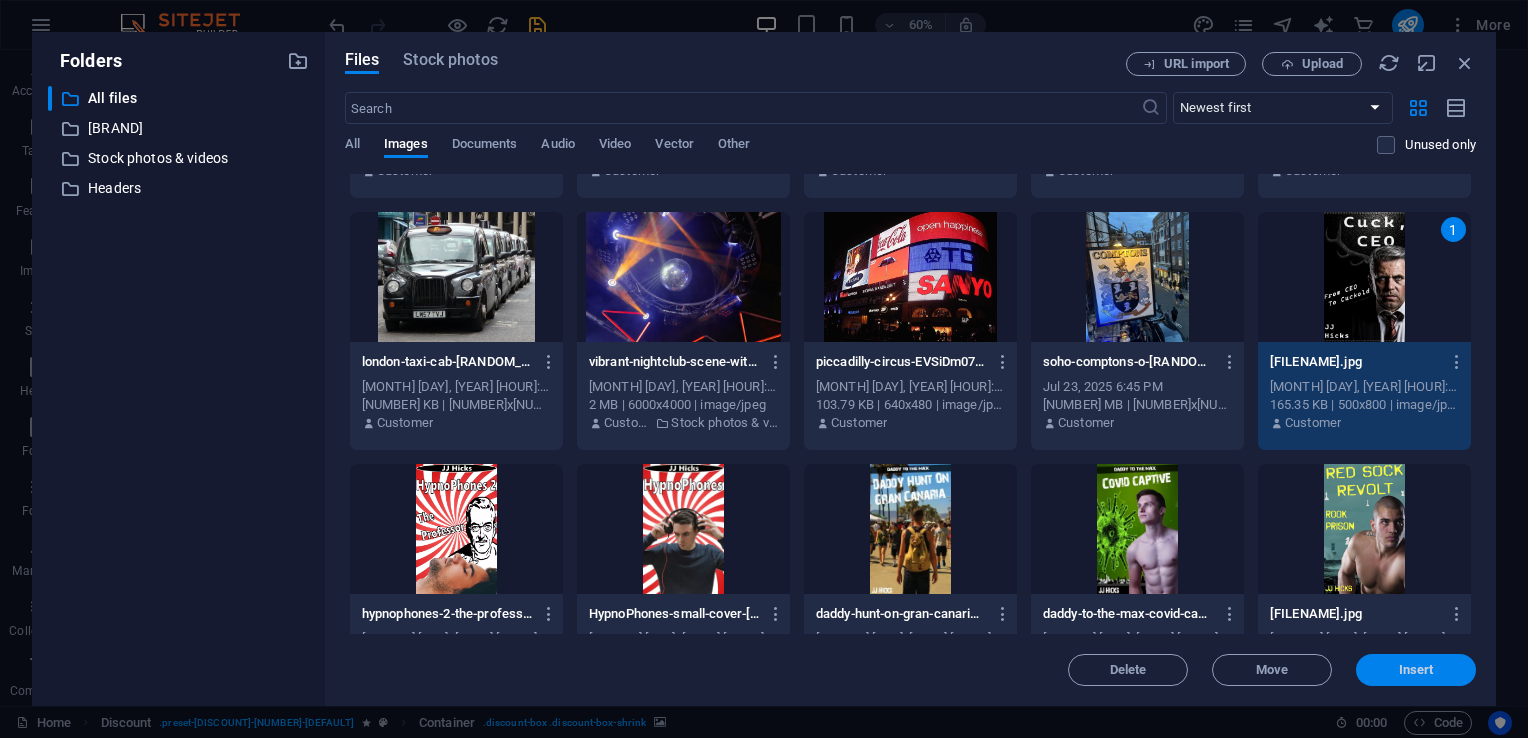 click on "Insert" at bounding box center [1416, 670] 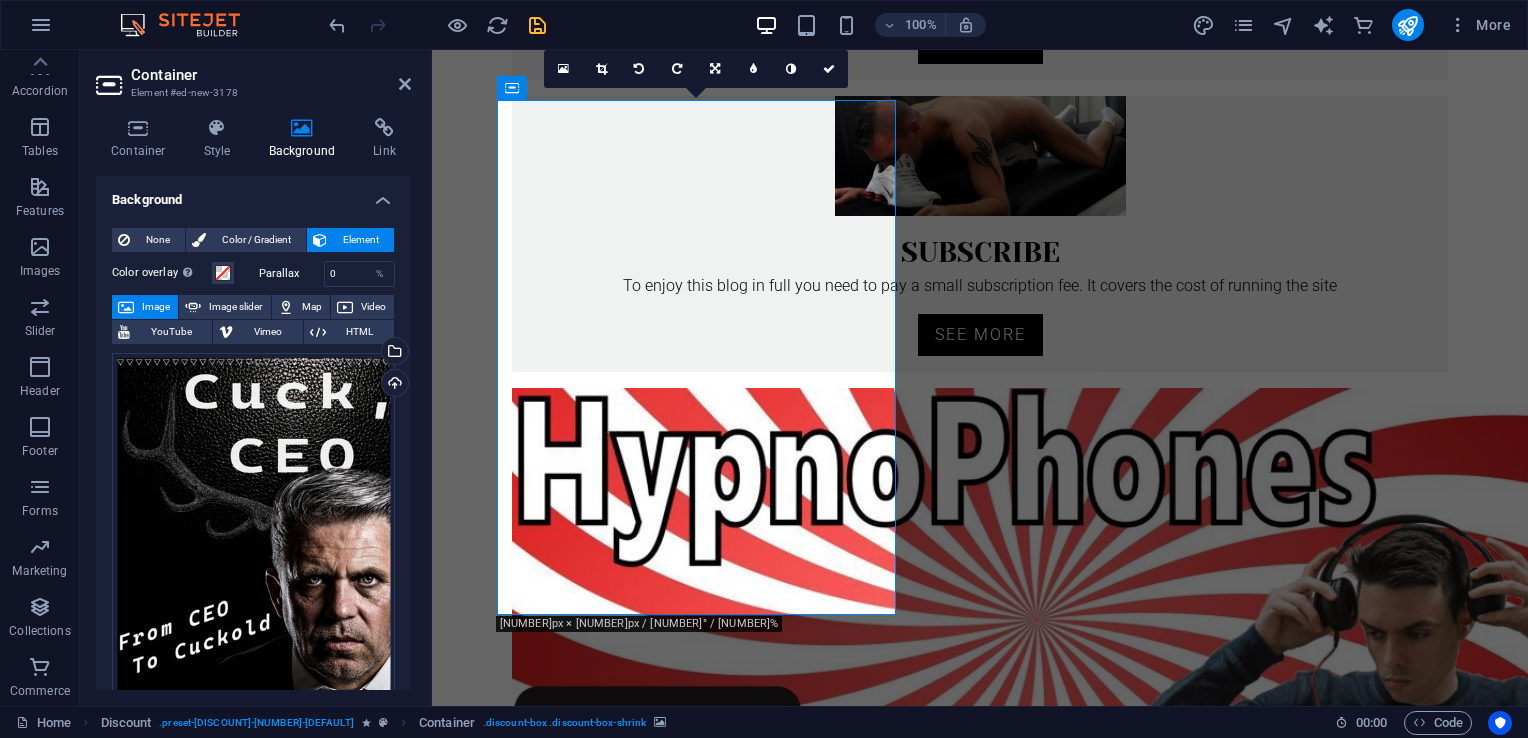 scroll, scrollTop: 788, scrollLeft: 0, axis: vertical 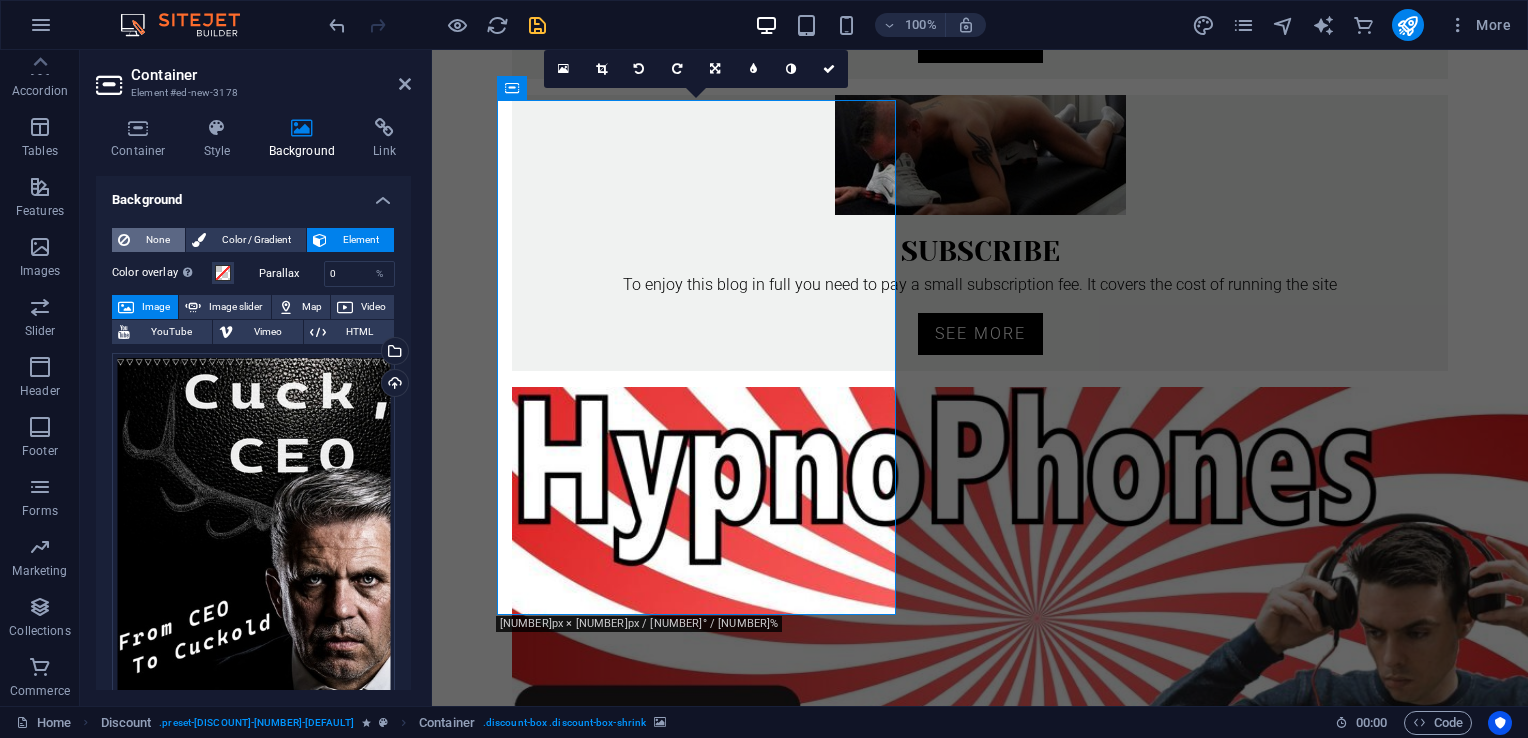 click on "None" at bounding box center (157, 240) 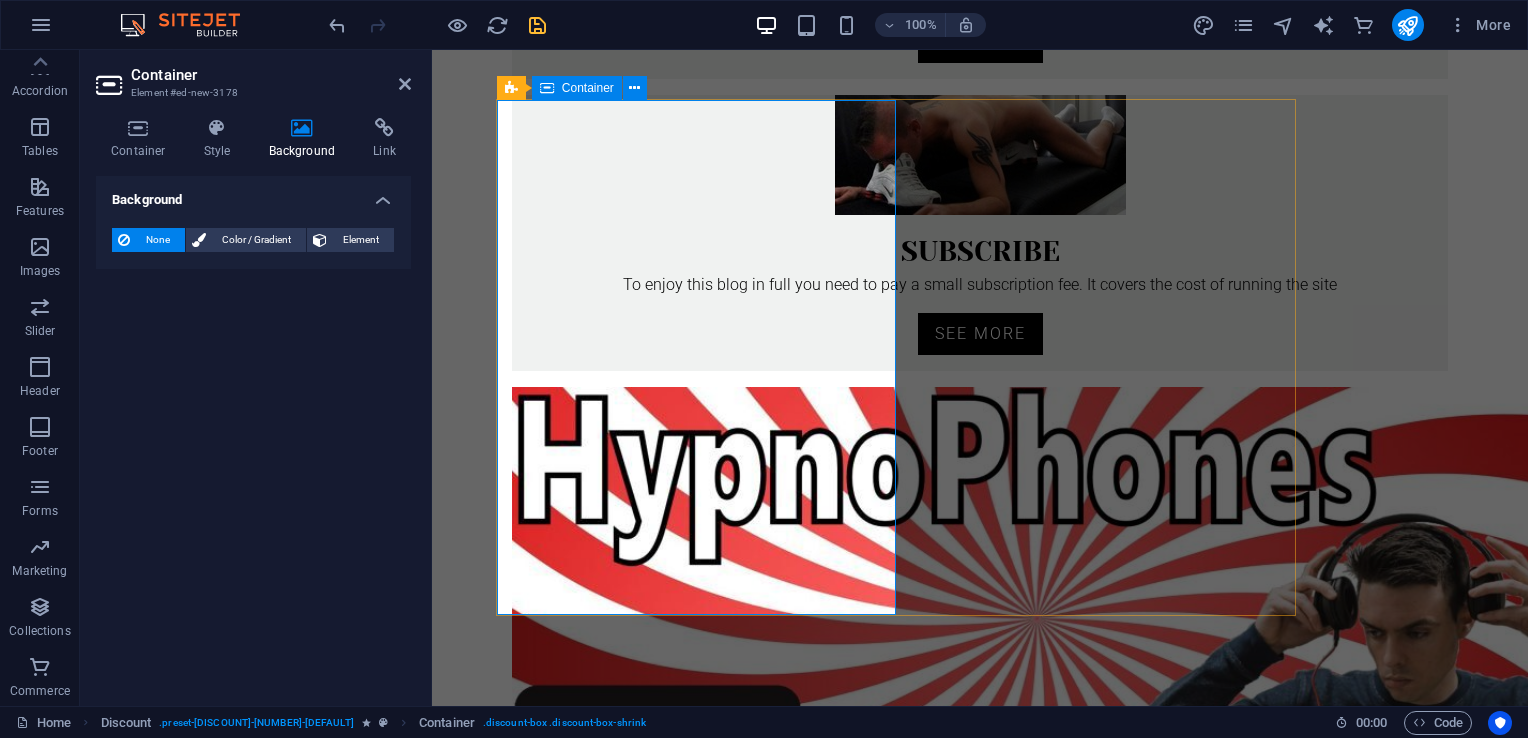 click on "Add elements" at bounding box center (837, 1171) 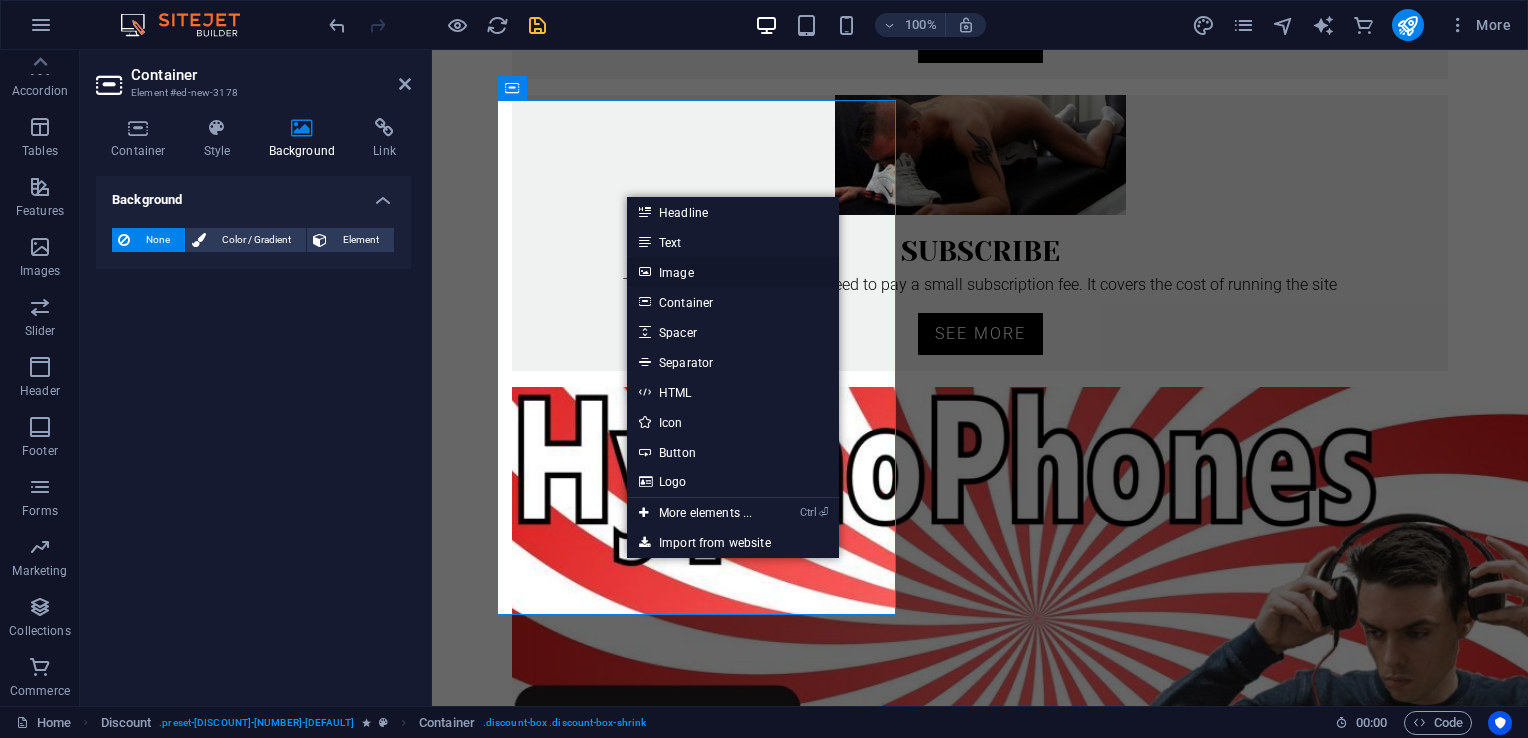 click on "Image" at bounding box center [733, 272] 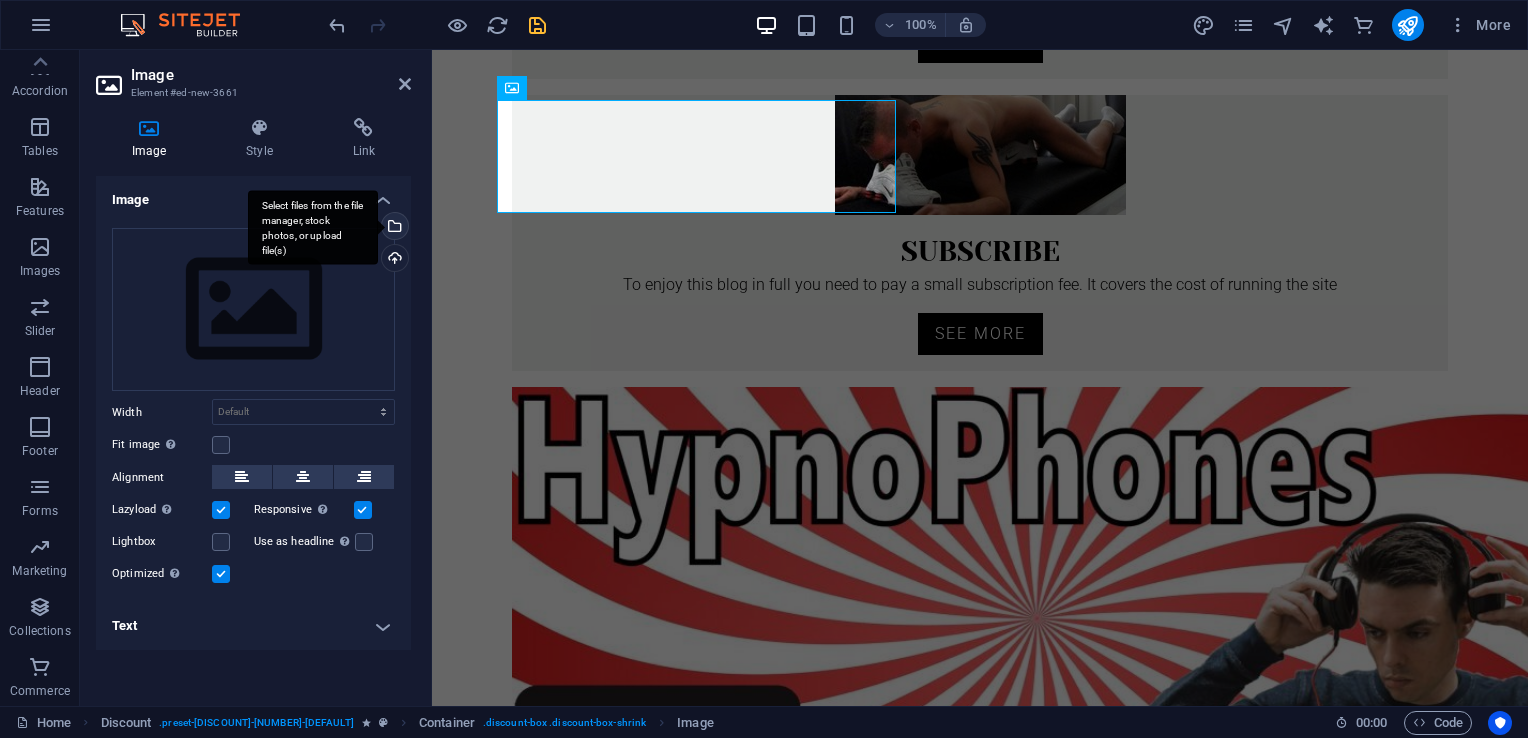 click on "Select files from the file manager, stock photos, or upload file(s)" at bounding box center [313, 227] 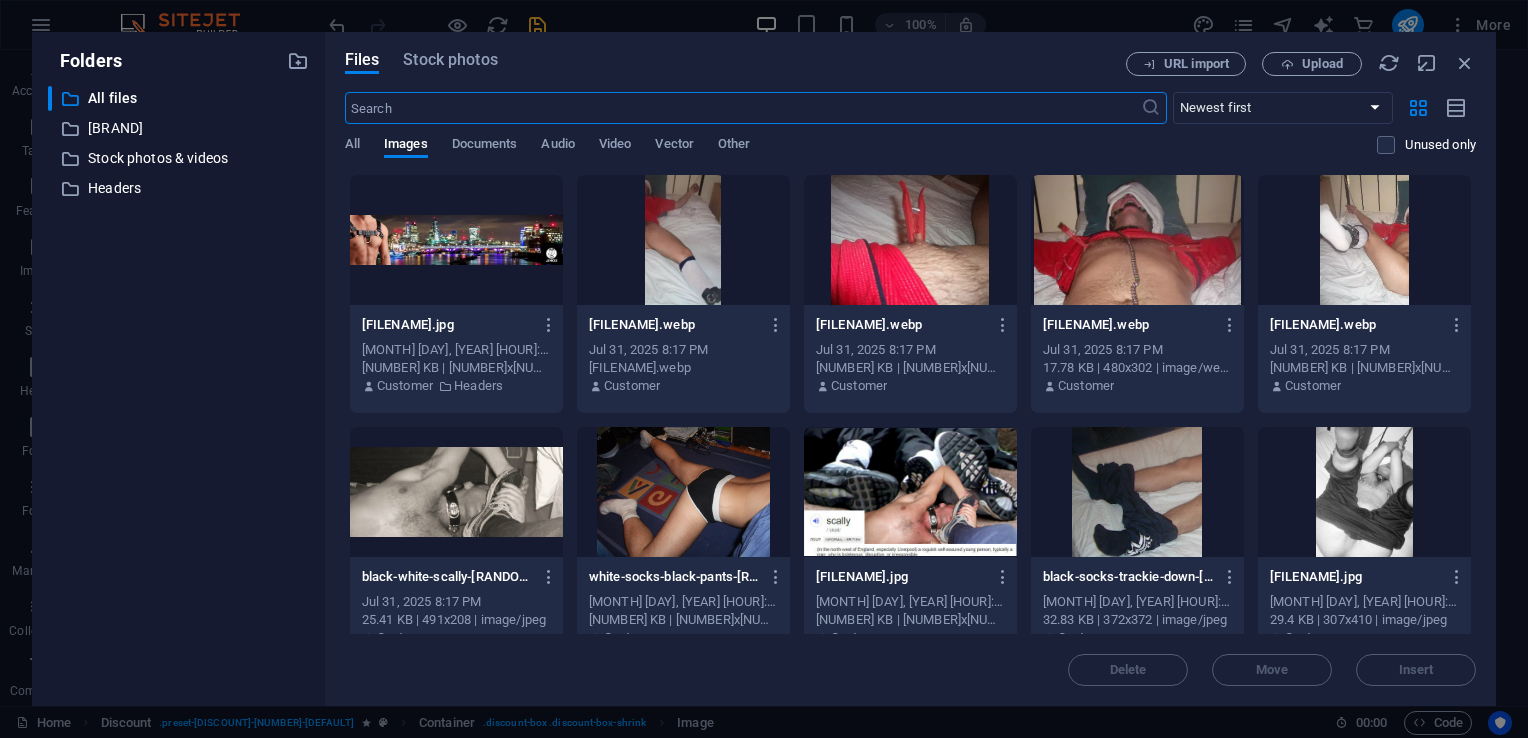 scroll, scrollTop: 768, scrollLeft: 0, axis: vertical 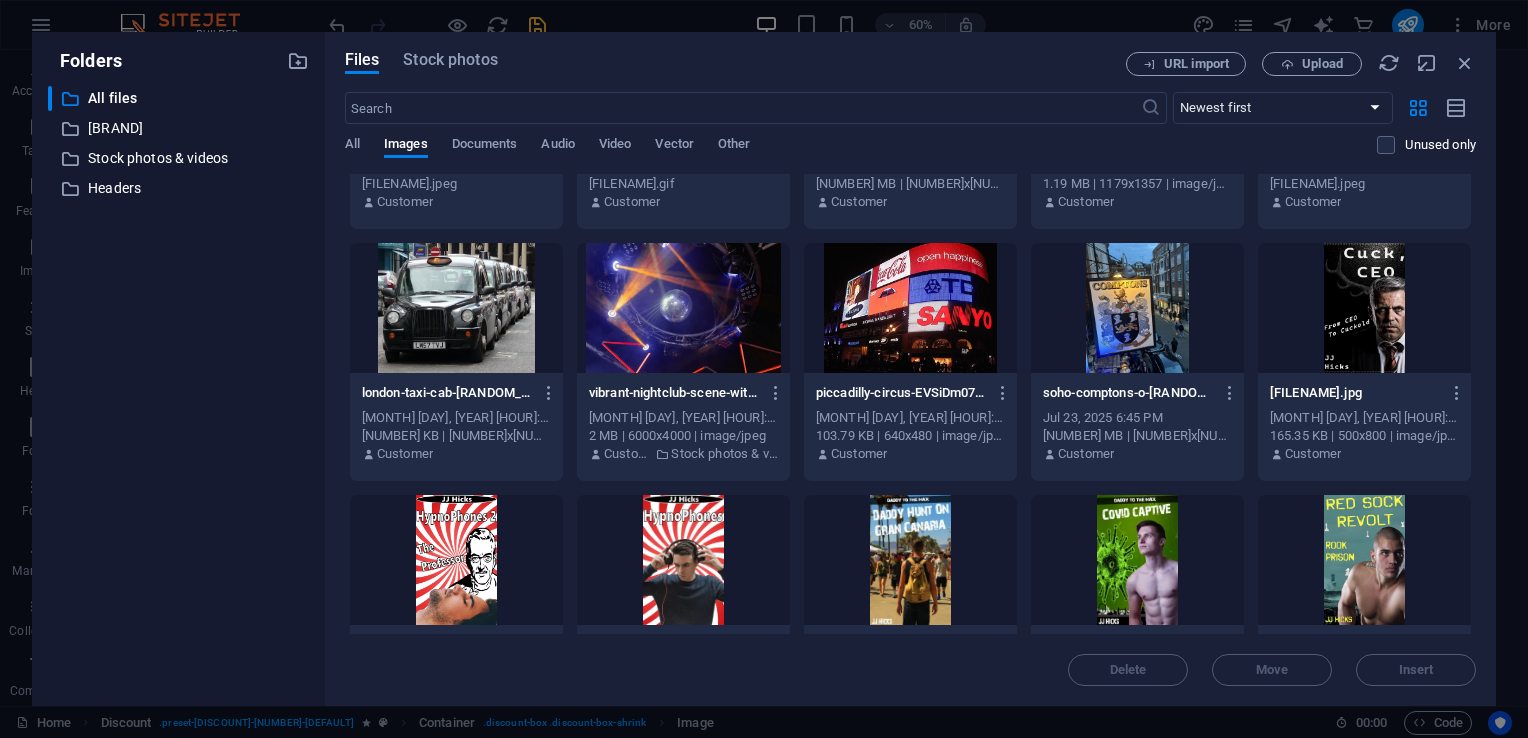 click at bounding box center (1364, 308) 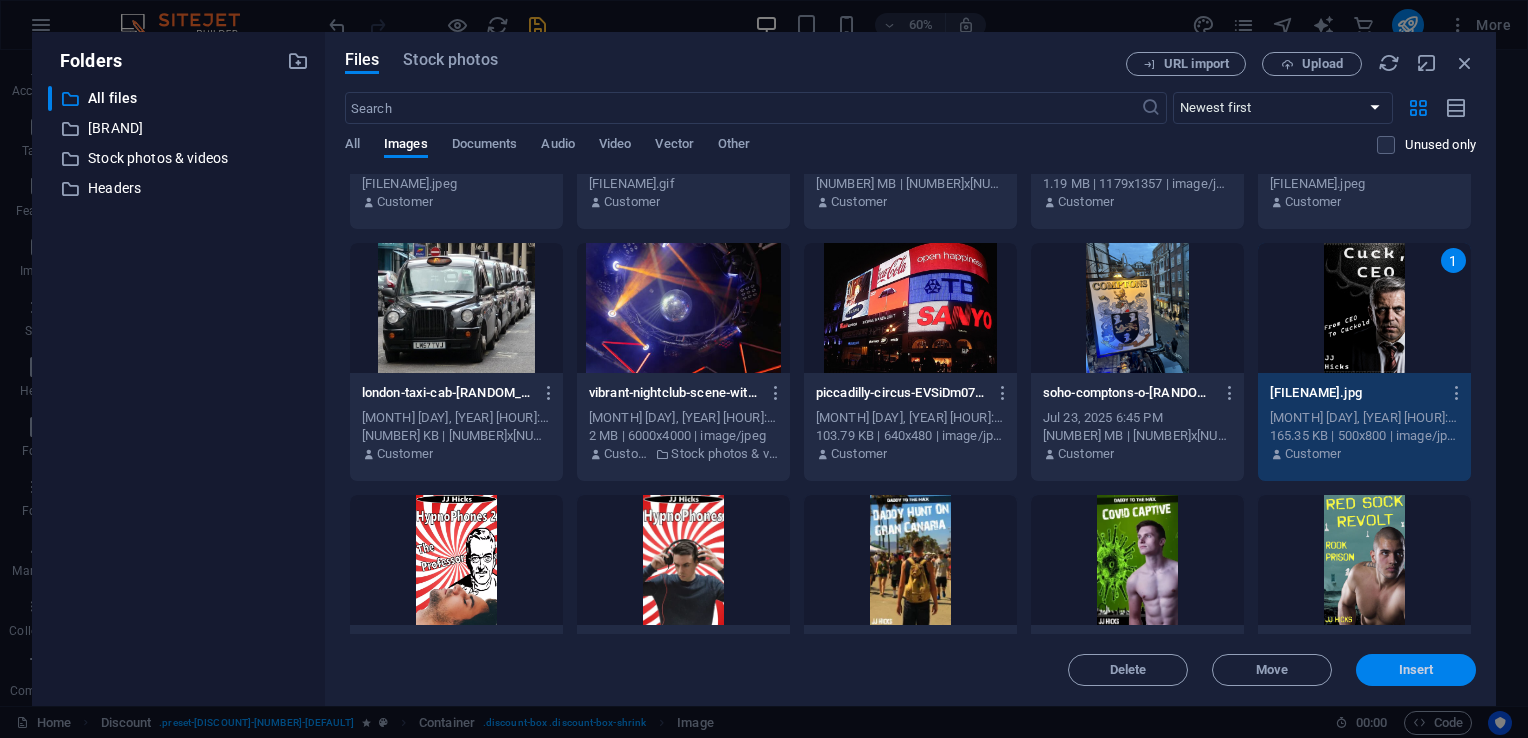 click on "Insert" at bounding box center [1416, 670] 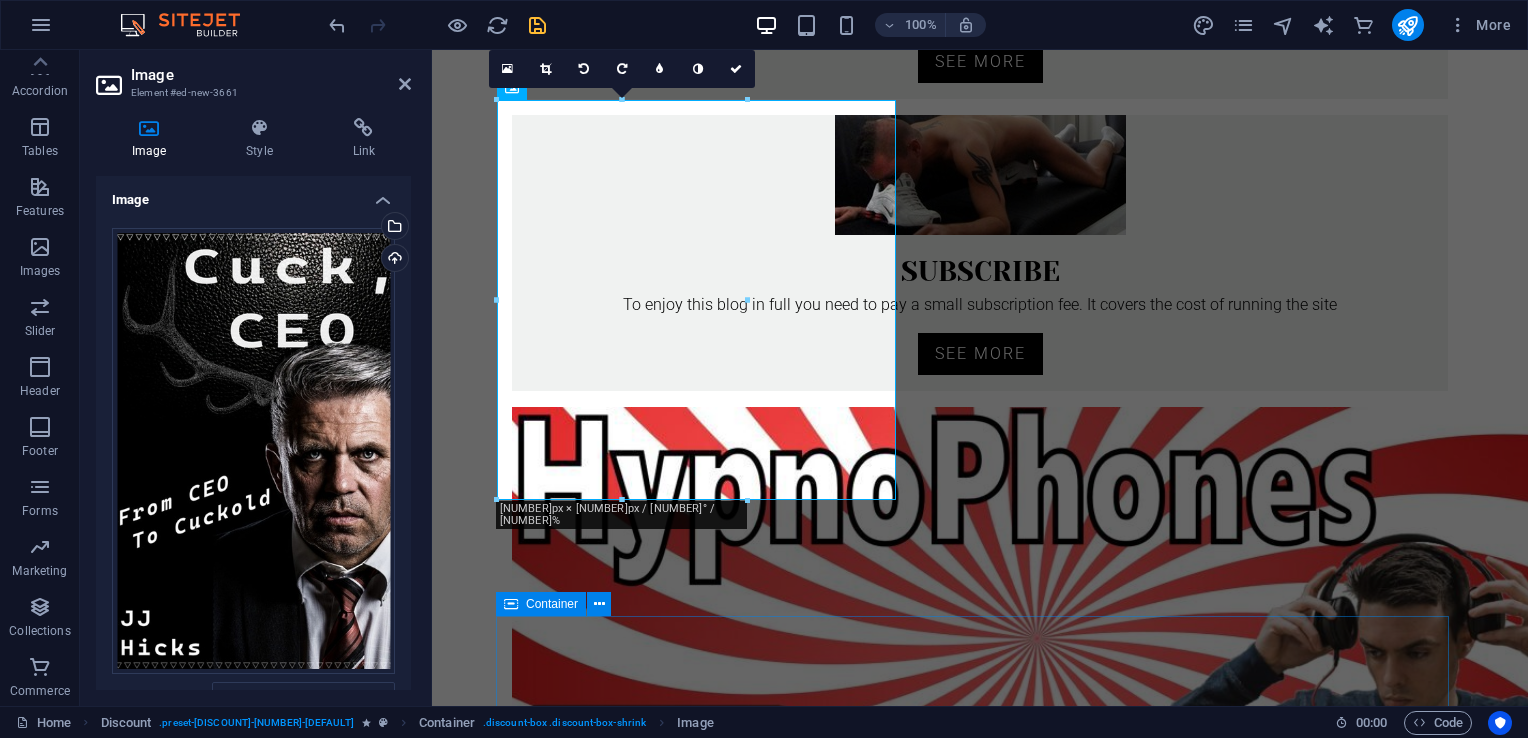 scroll, scrollTop: 788, scrollLeft: 0, axis: vertical 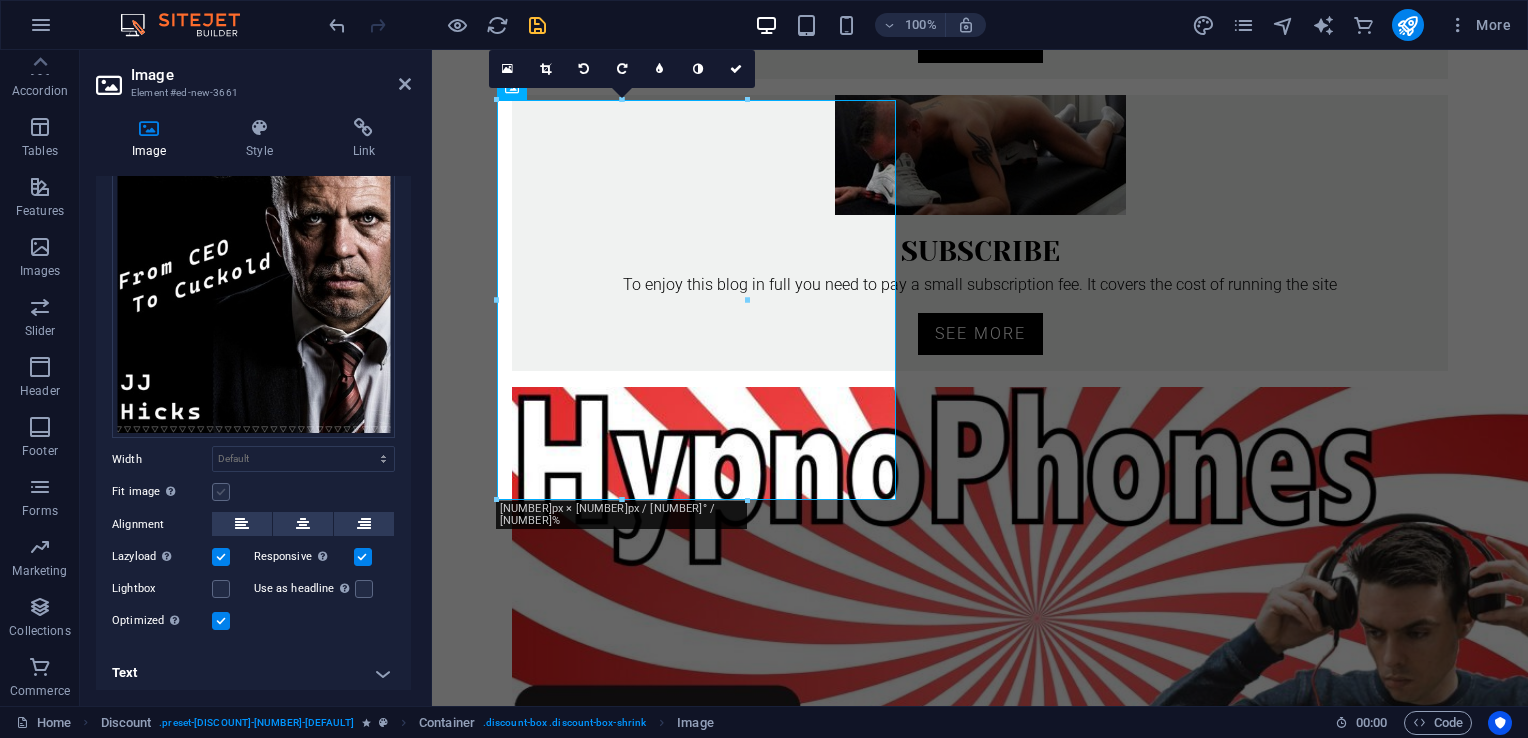 click at bounding box center [221, 492] 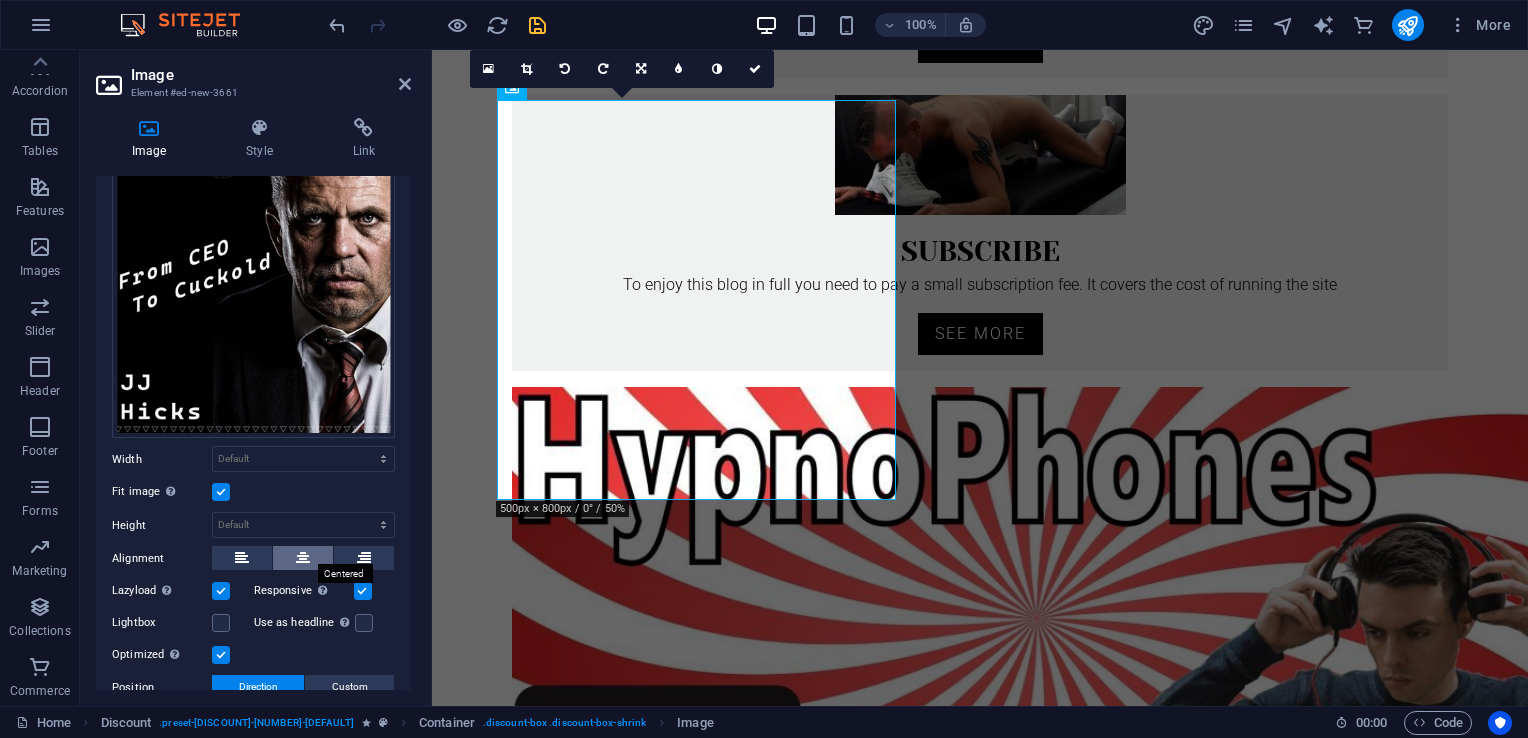 click at bounding box center [303, 558] 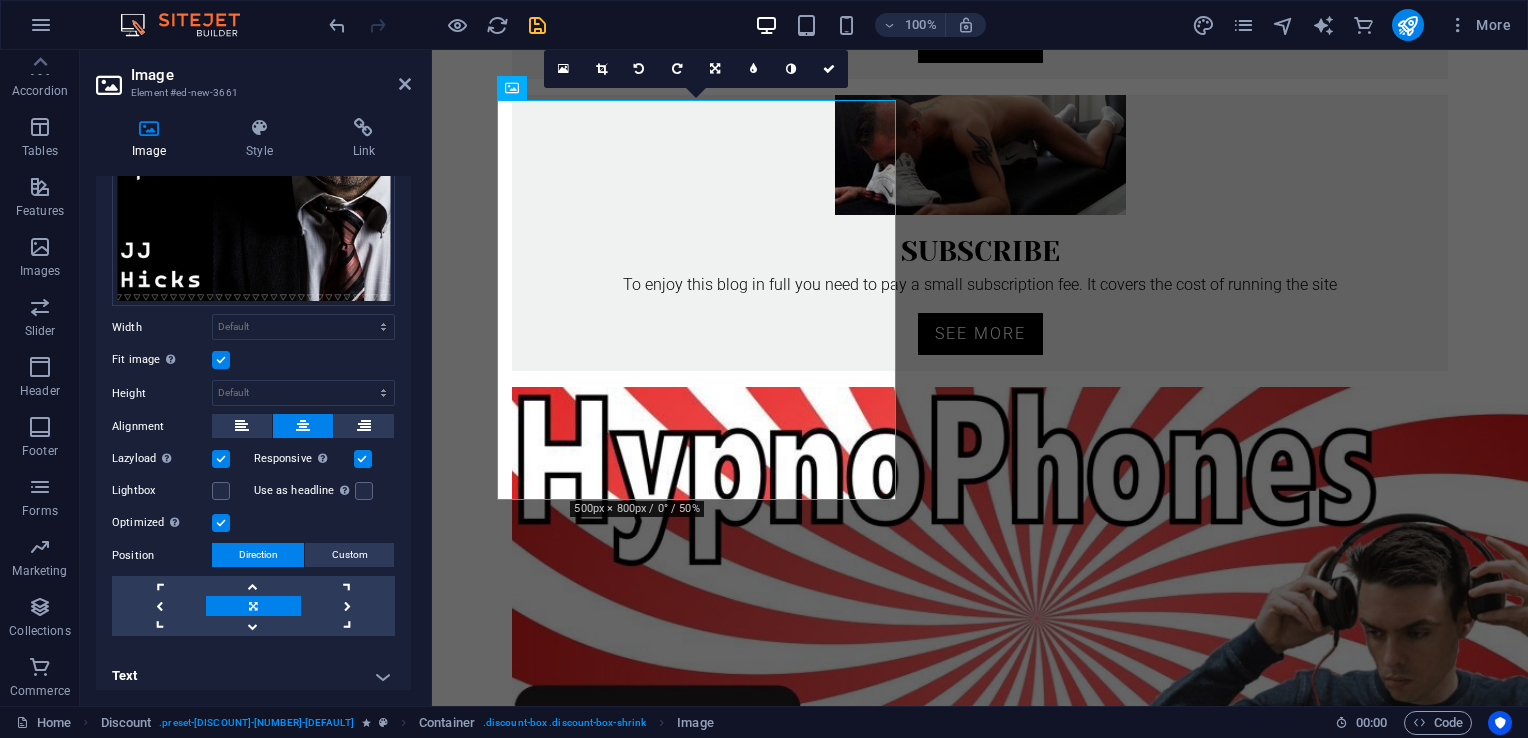 scroll, scrollTop: 370, scrollLeft: 0, axis: vertical 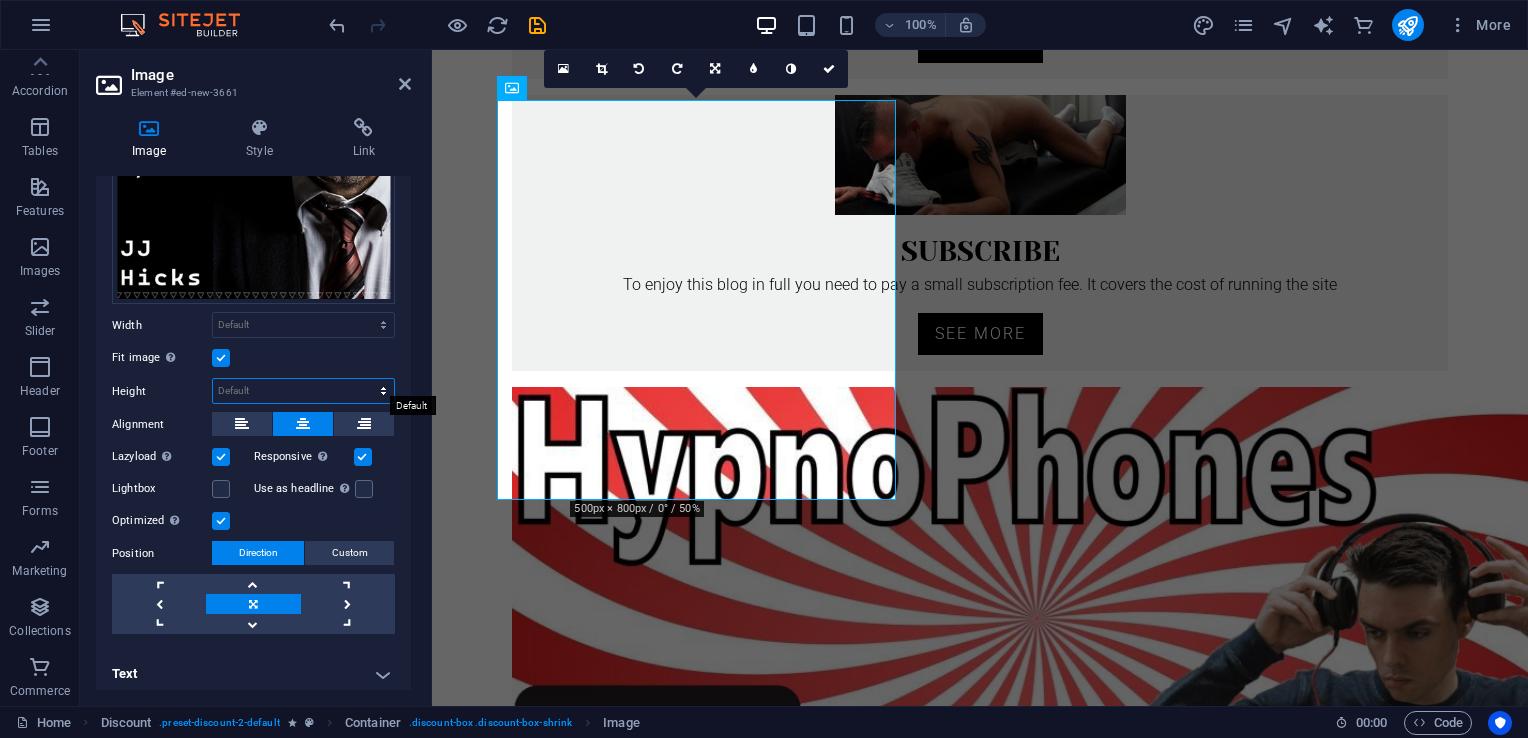 click on "Default auto px" at bounding box center [303, 391] 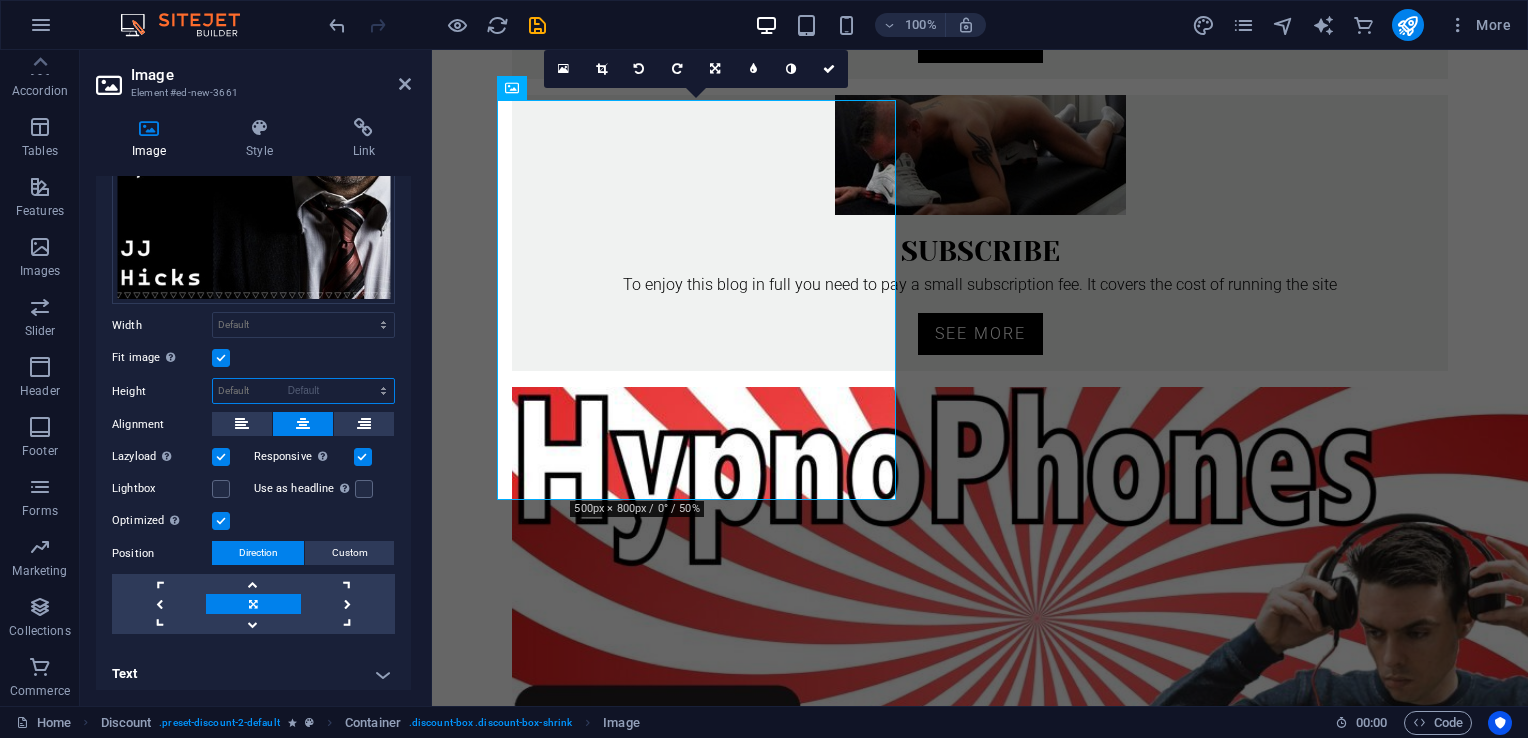 click on "Default auto px" at bounding box center [303, 391] 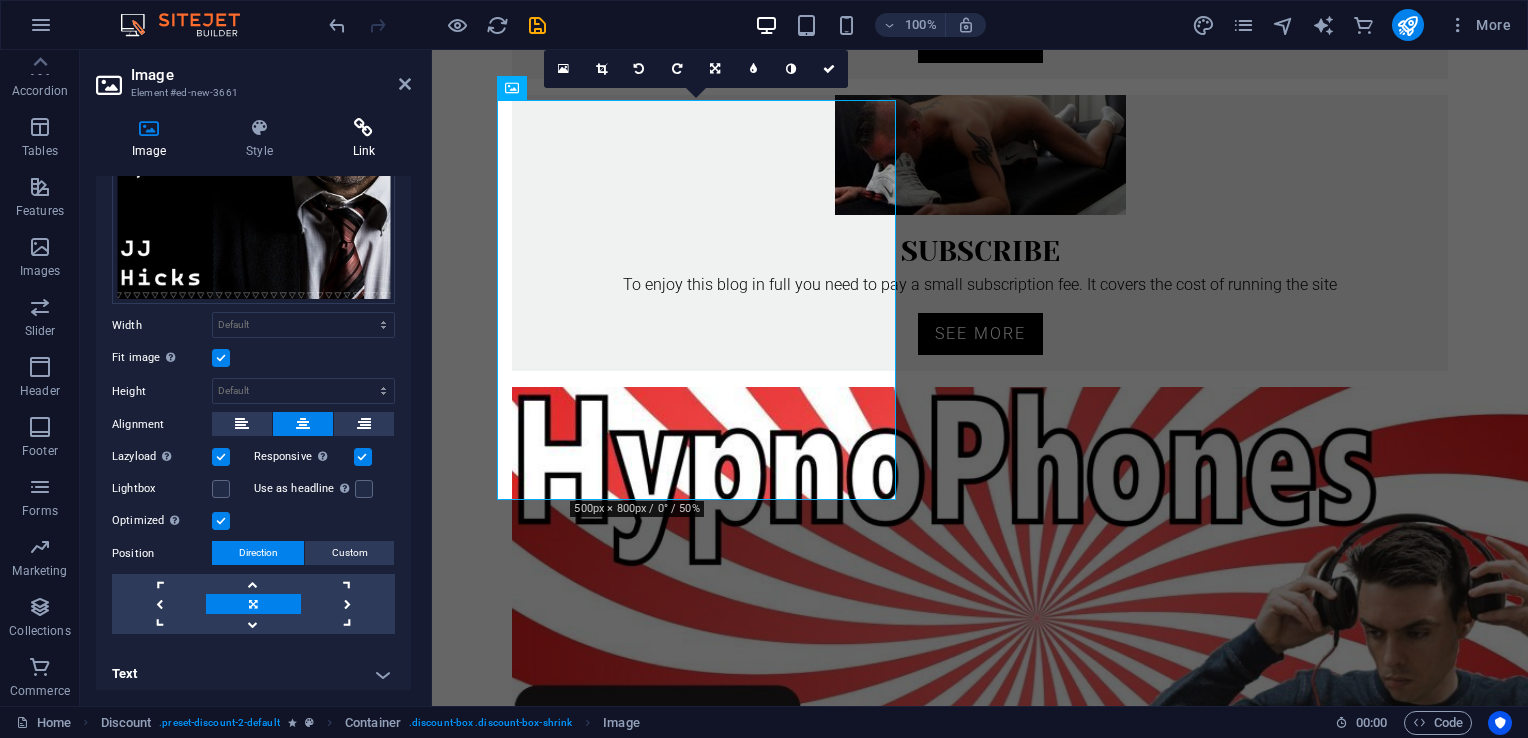 click on "Link" at bounding box center [364, 139] 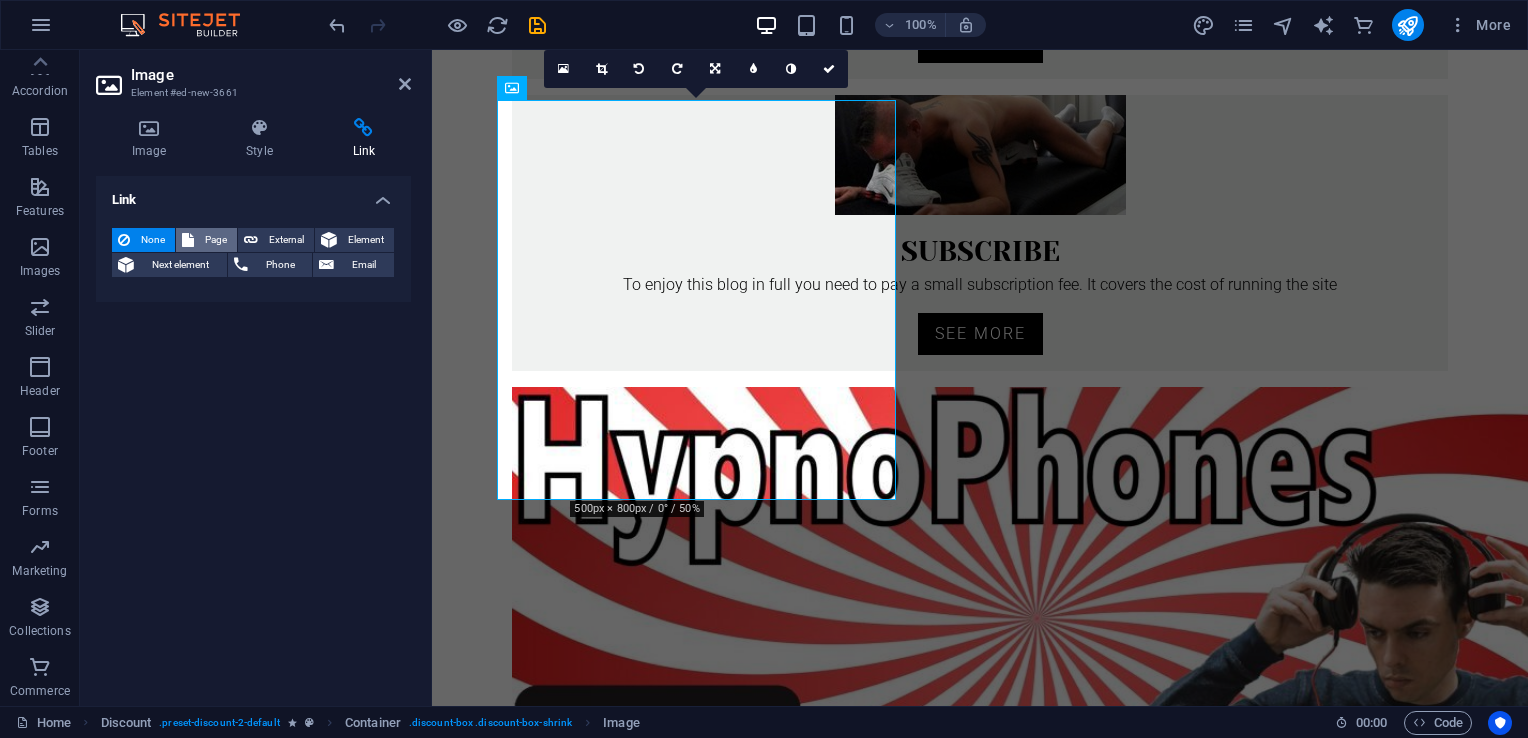 click on "Page" at bounding box center [215, 240] 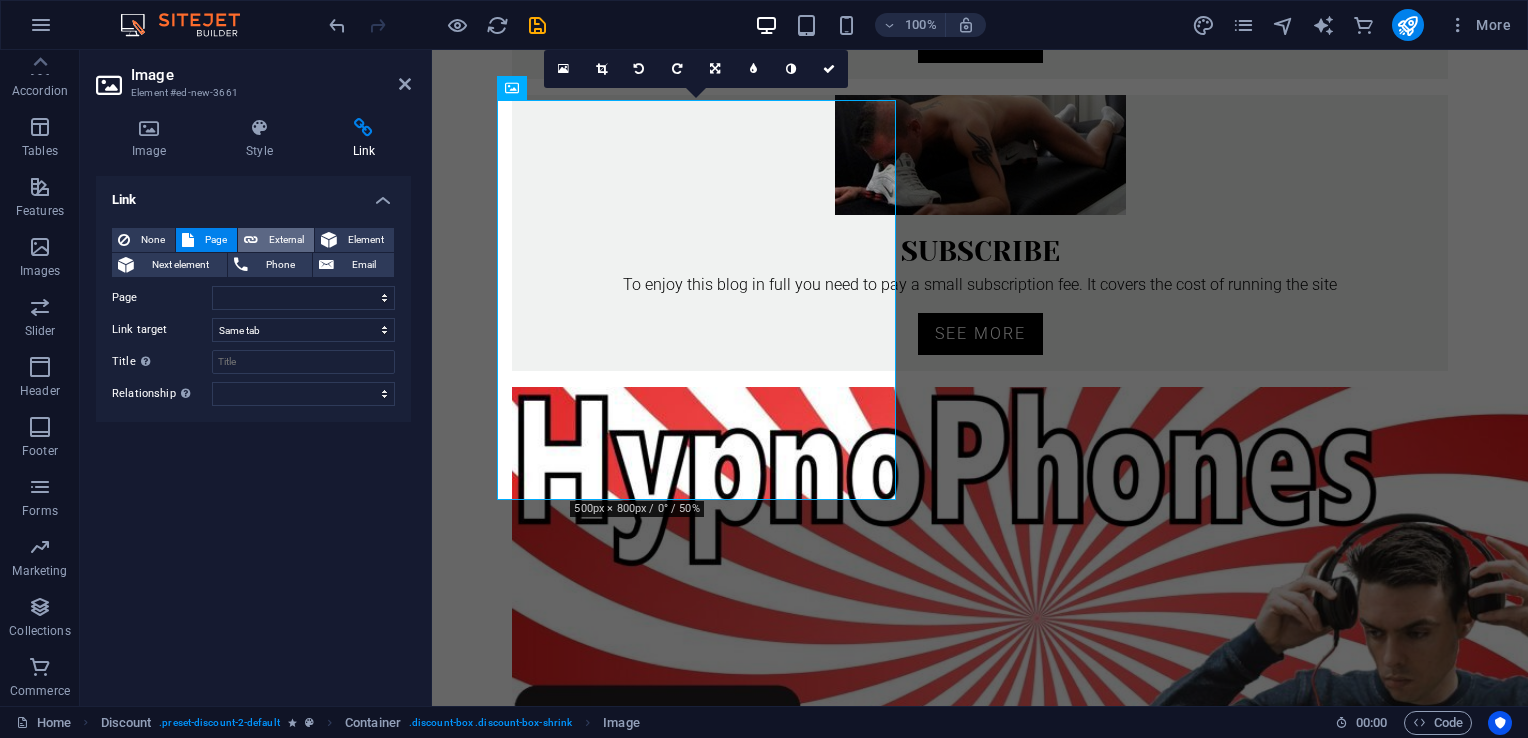 click on "External" at bounding box center (286, 240) 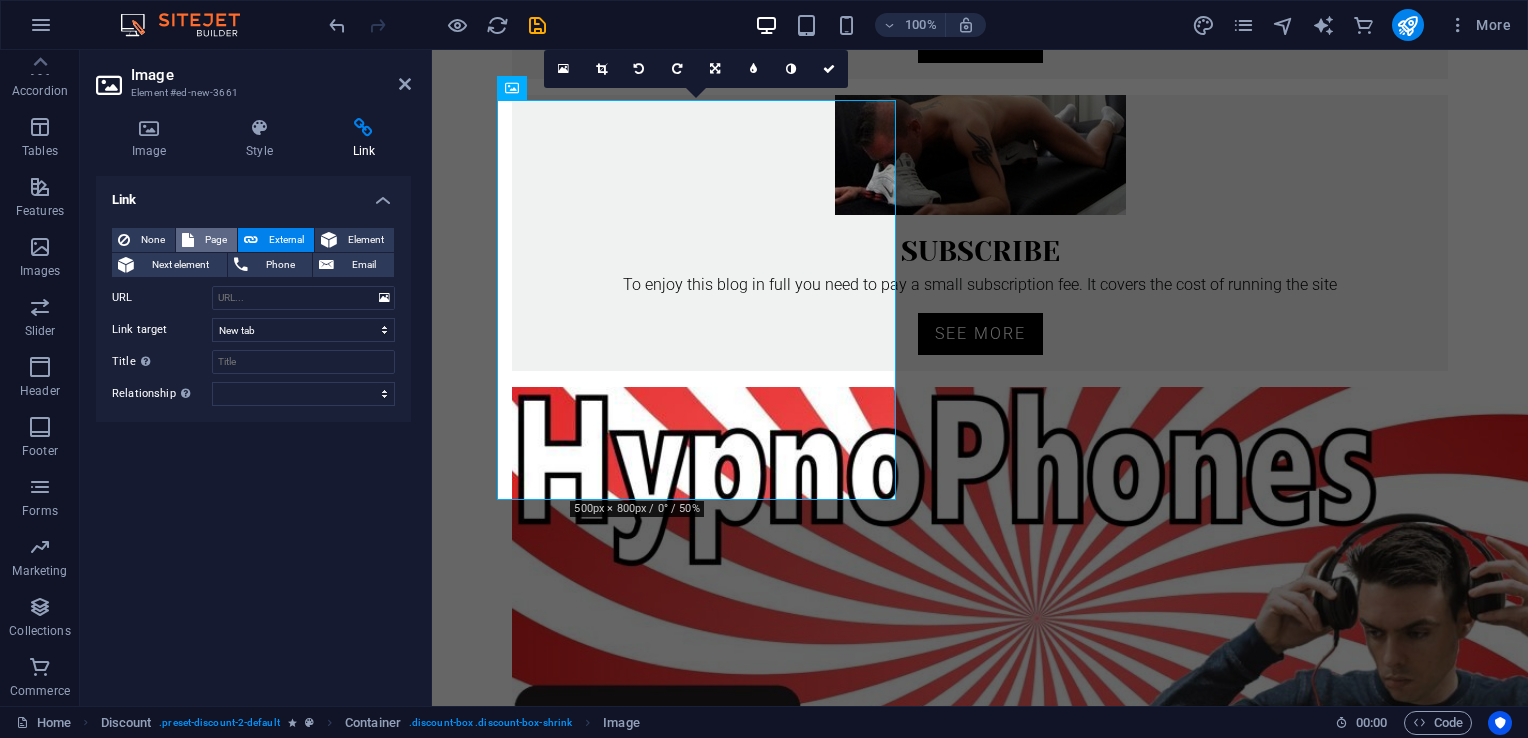 click on "Page" at bounding box center (215, 240) 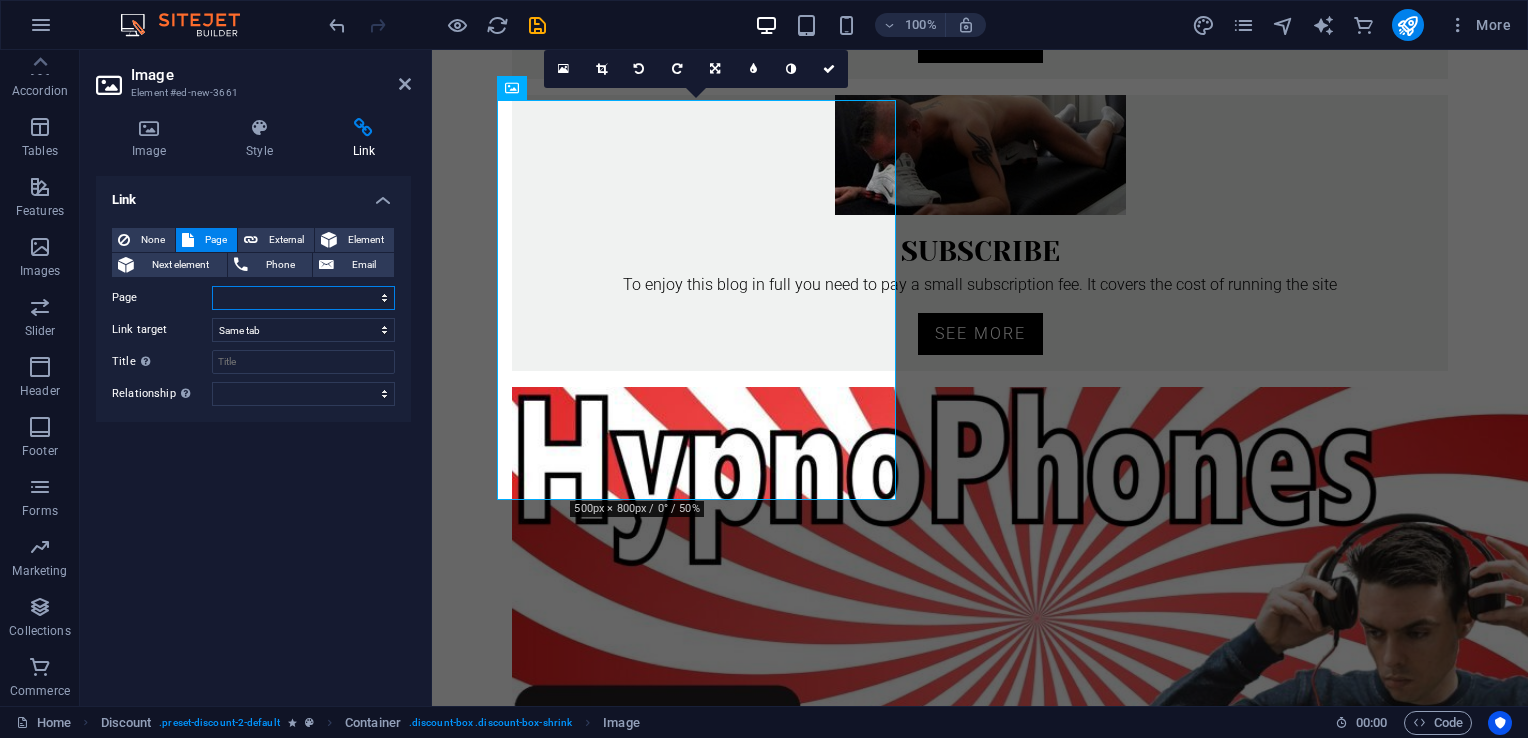 click on "Home About Free Blog Scene Ebooks Subscribe Legal Notice" at bounding box center [303, 298] 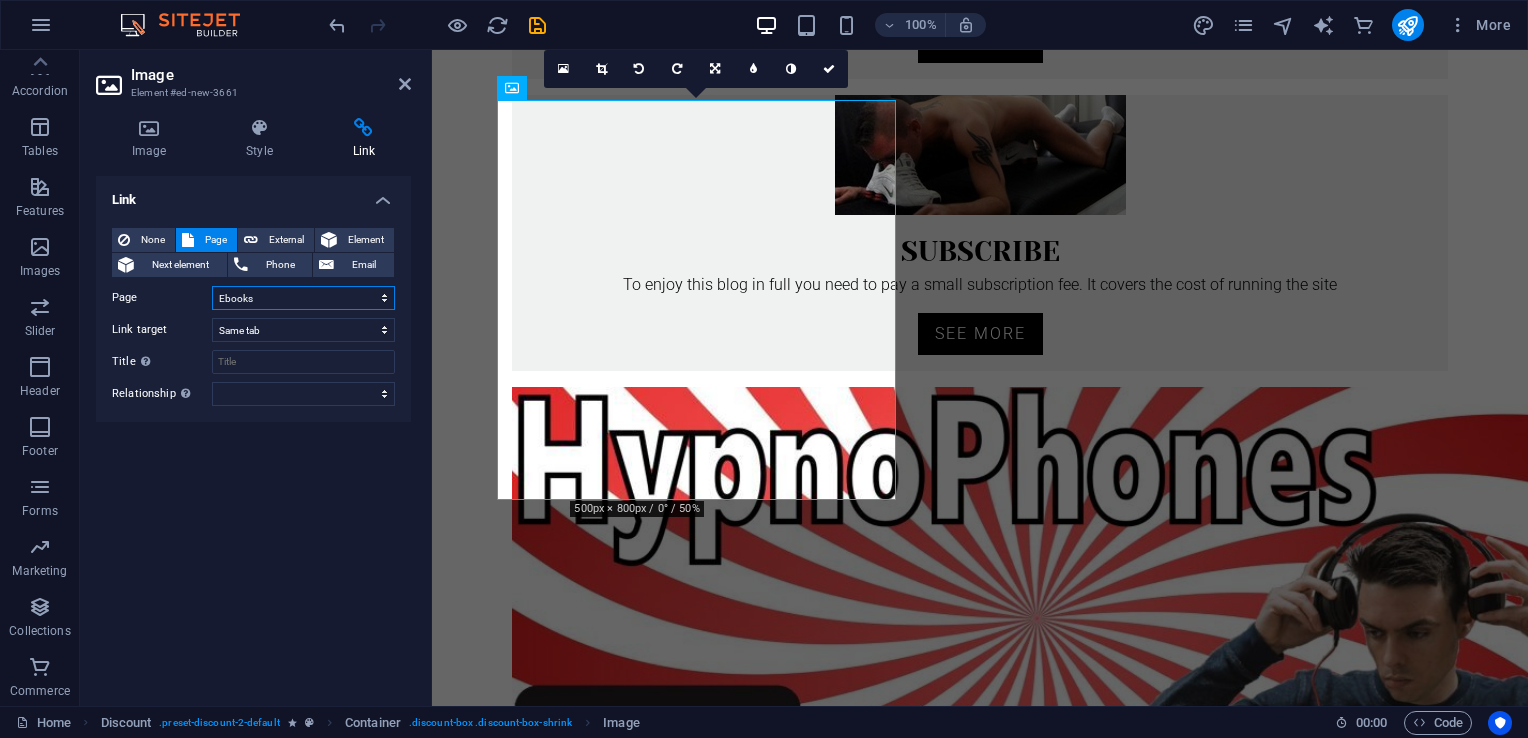 click on "Home About Free Blog Scene Ebooks Subscribe Legal Notice" at bounding box center [303, 298] 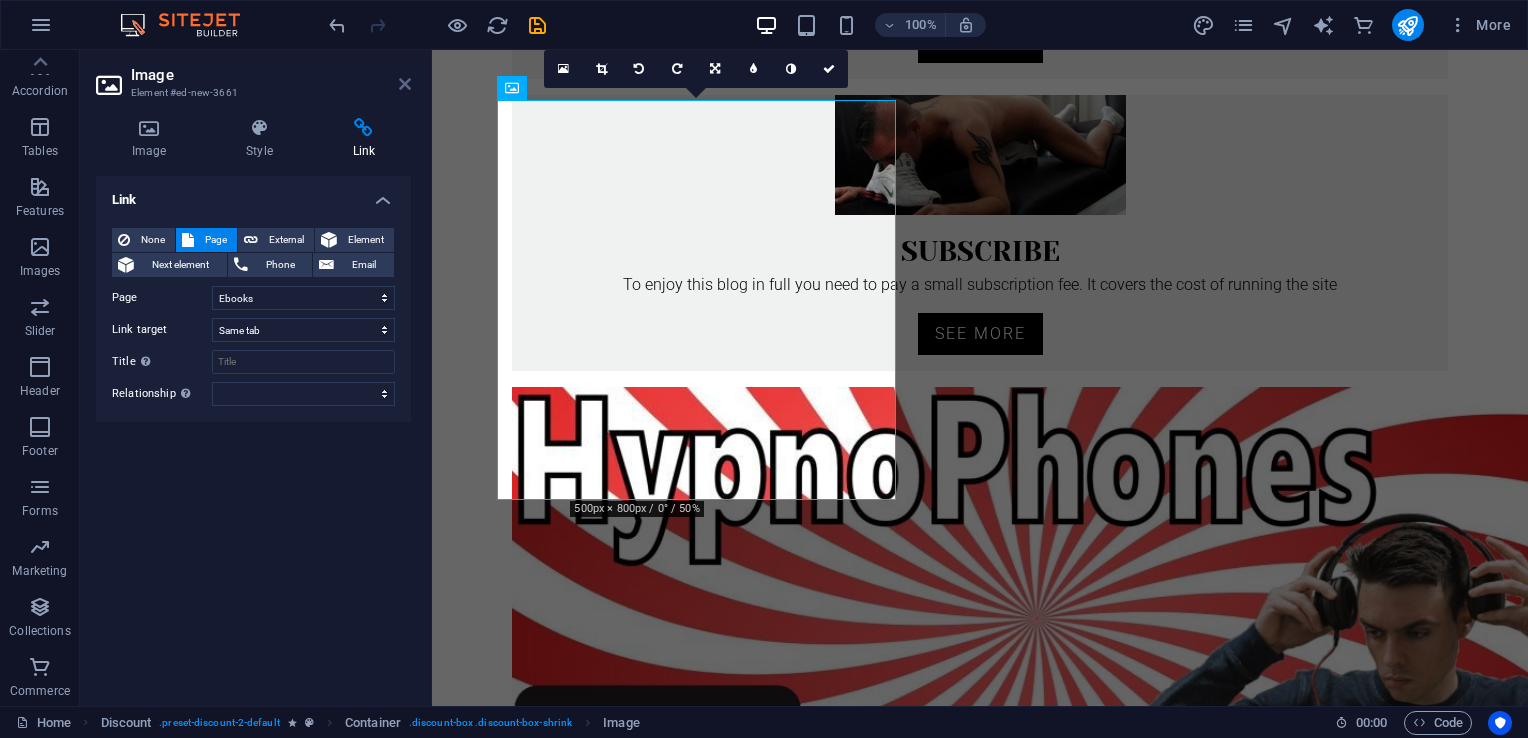 click at bounding box center [405, 84] 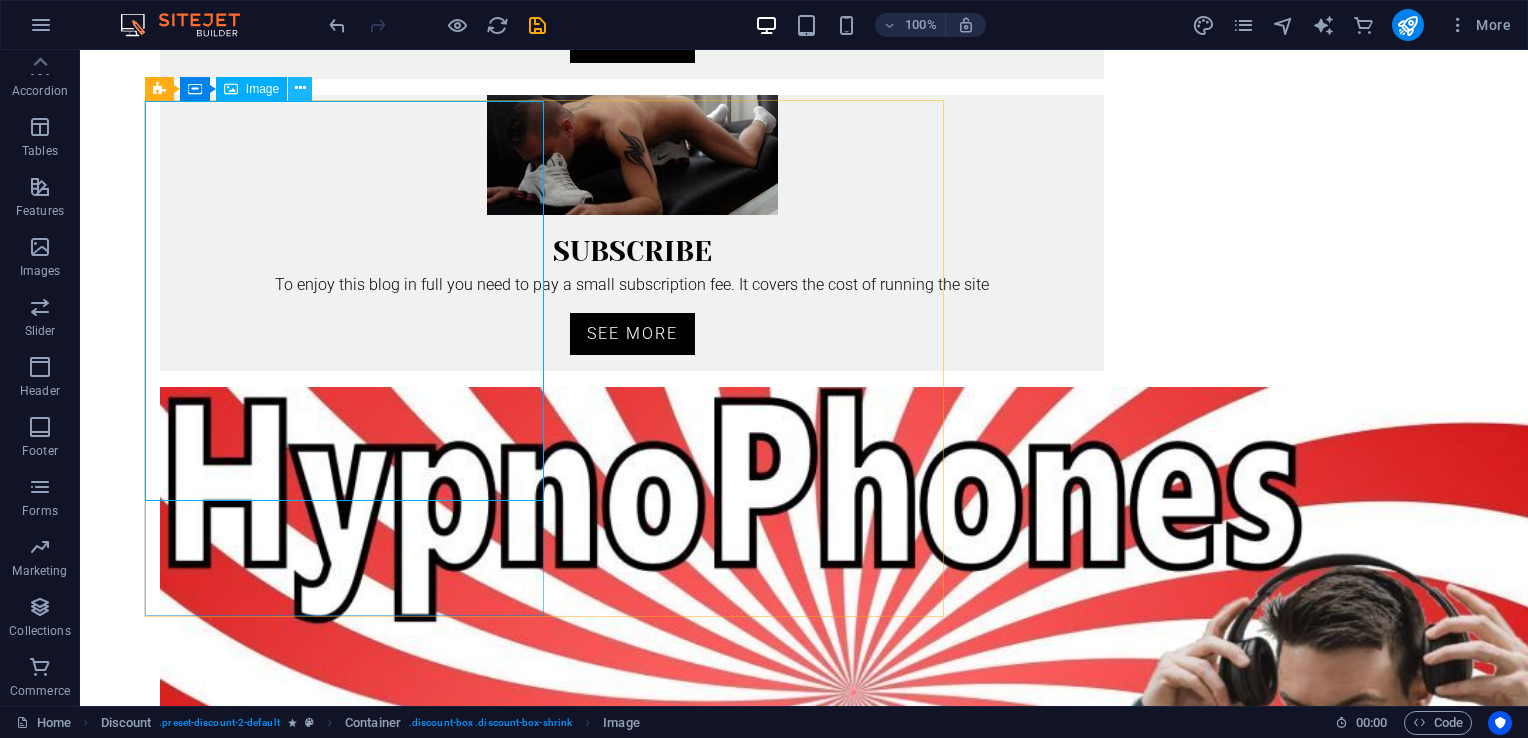 click at bounding box center [300, 88] 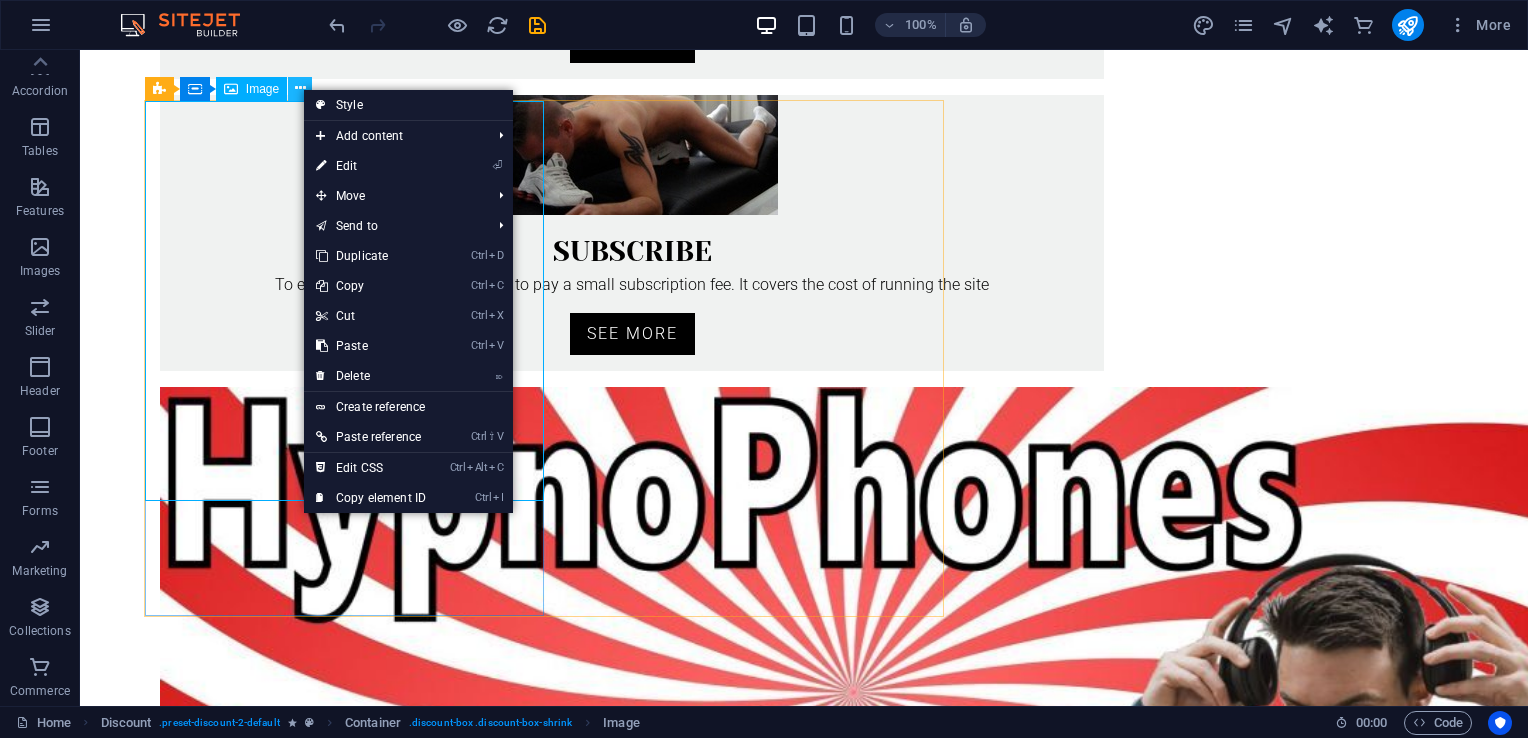 click at bounding box center (300, 88) 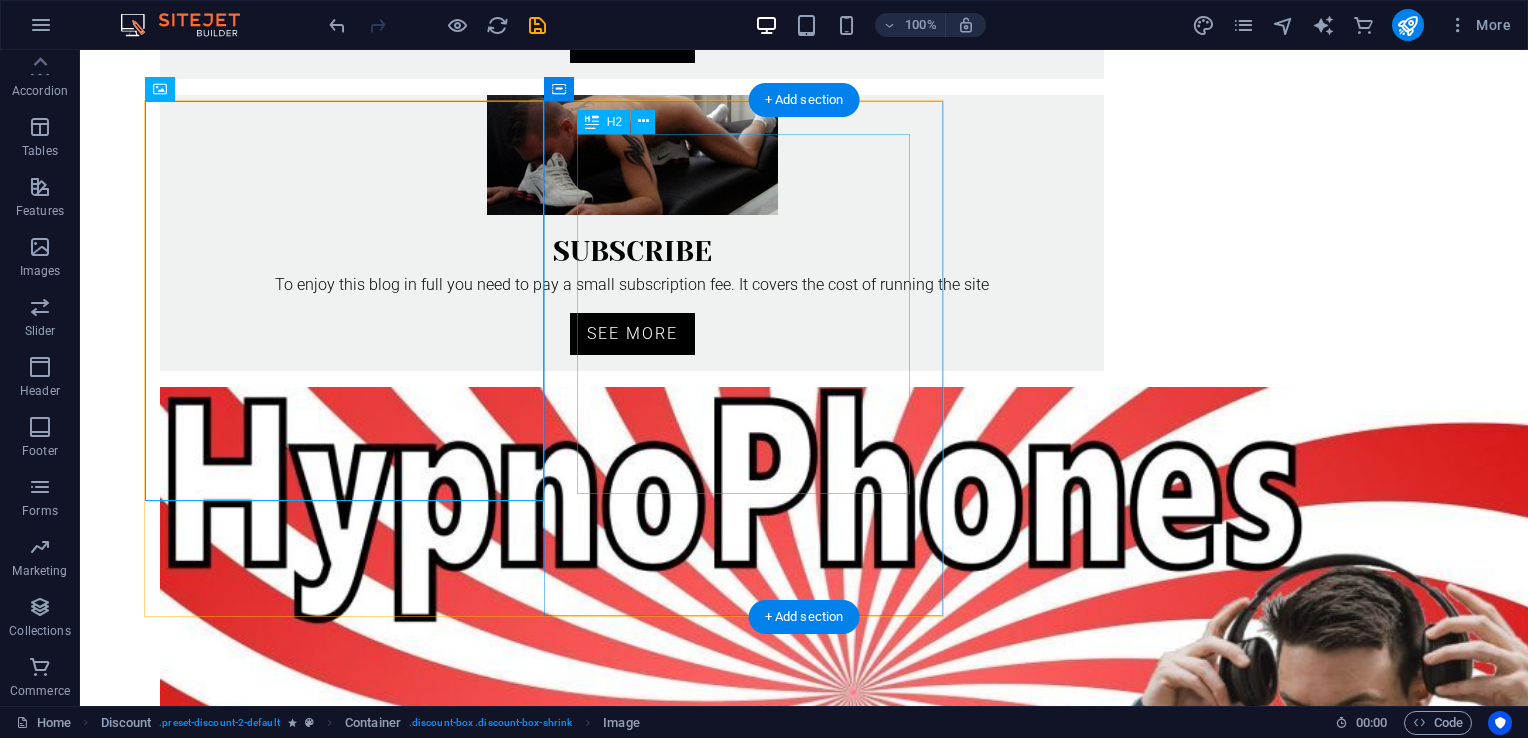 click on "Do you want  25%  off your first order?" at bounding box center (544, 2115) 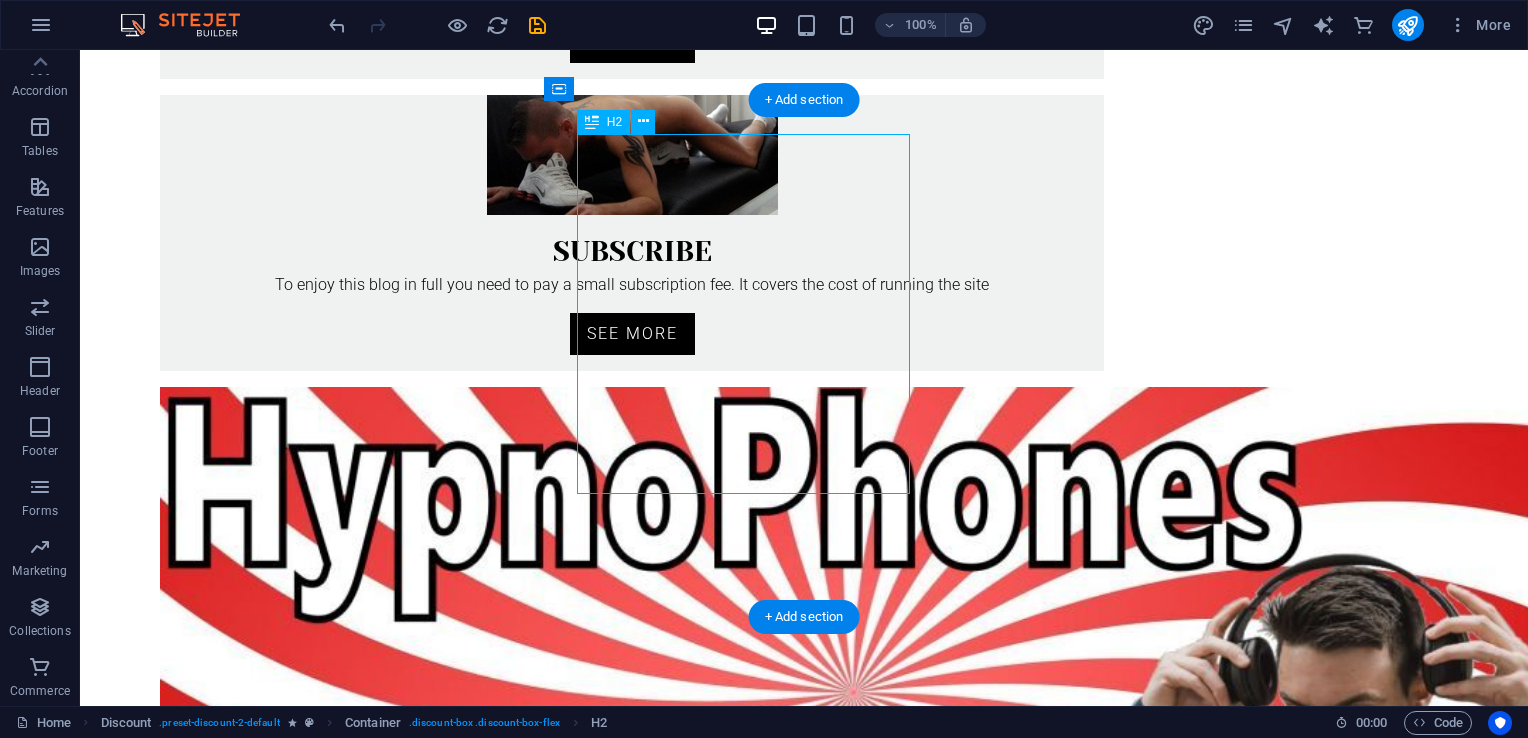 click on "Do you want  25%  off your first order?" at bounding box center [544, 2115] 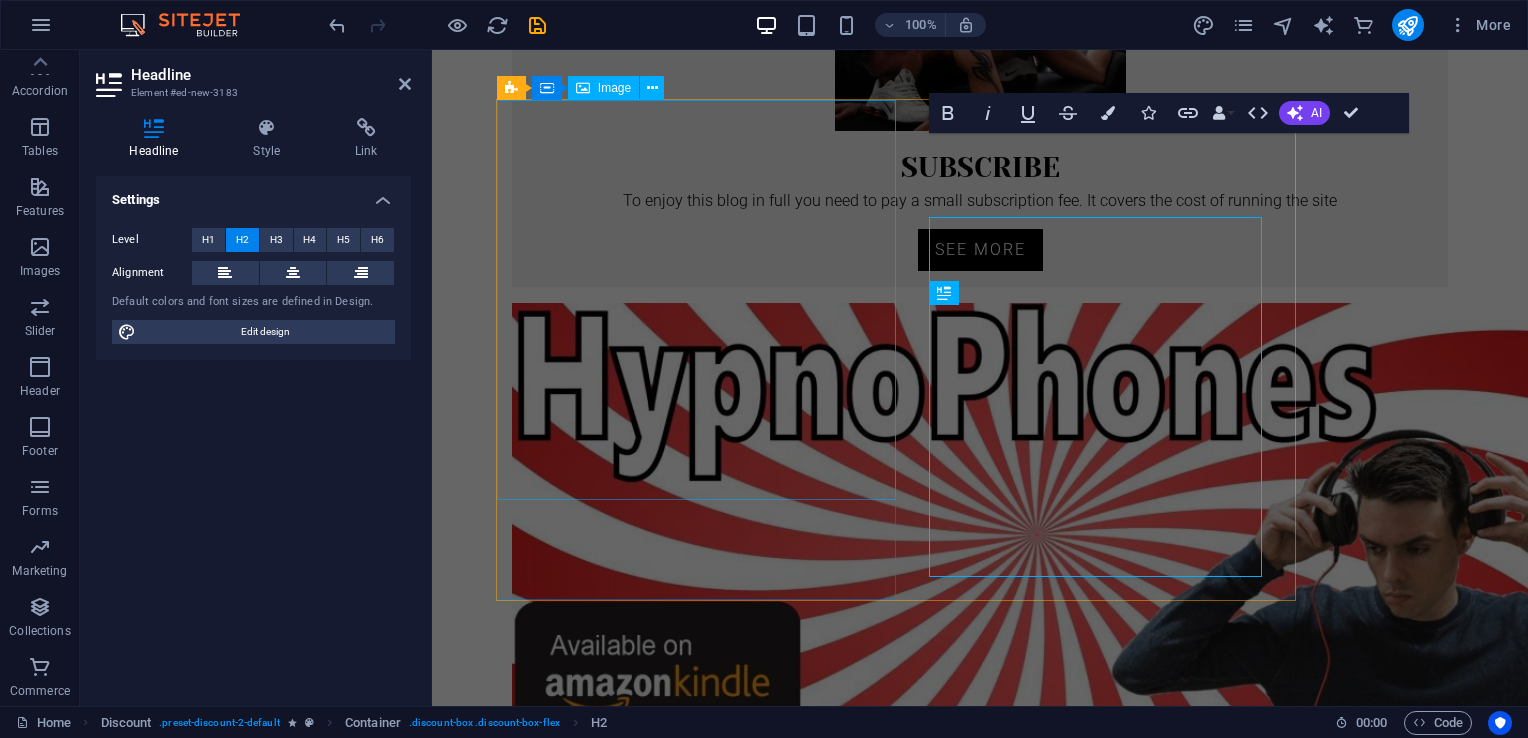 scroll, scrollTop: 788, scrollLeft: 0, axis: vertical 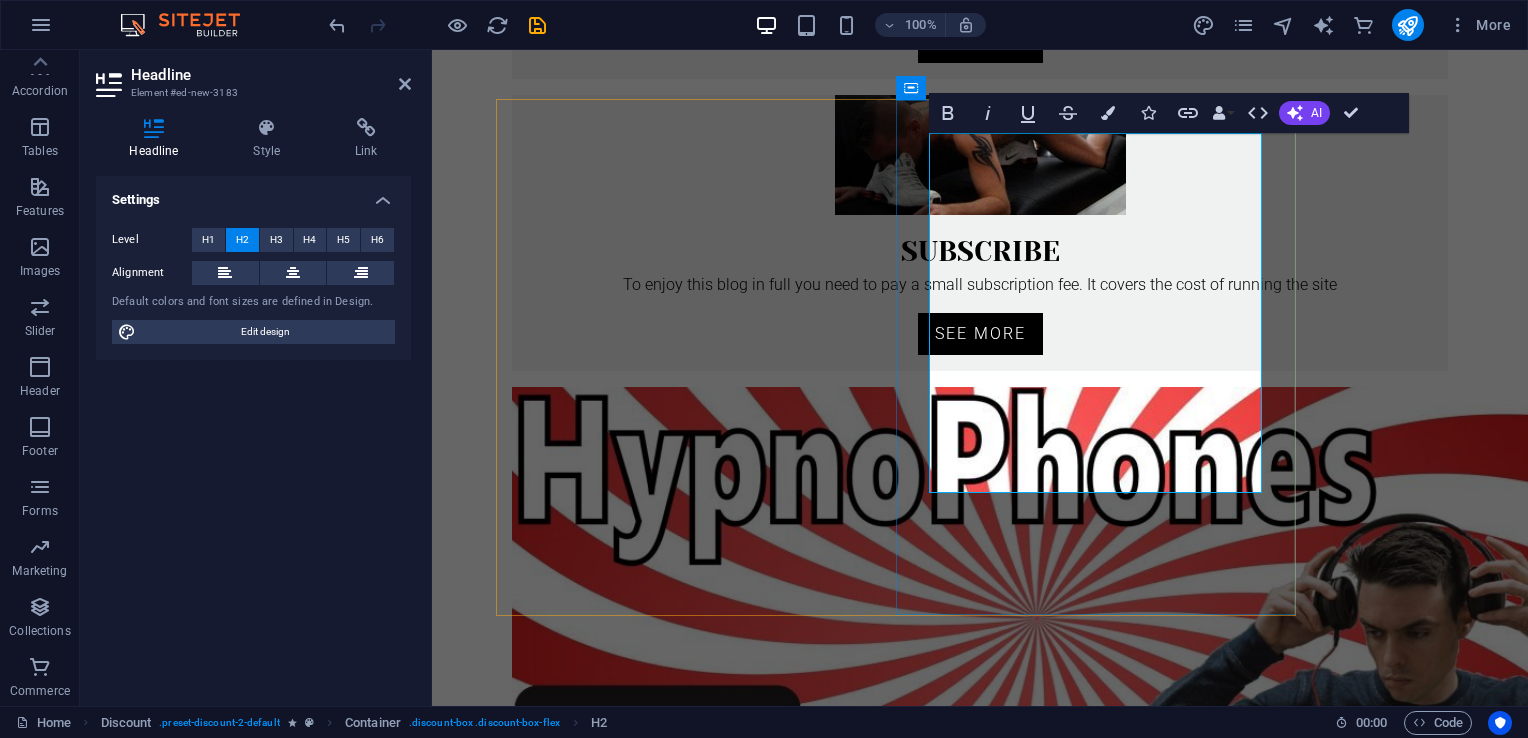 type 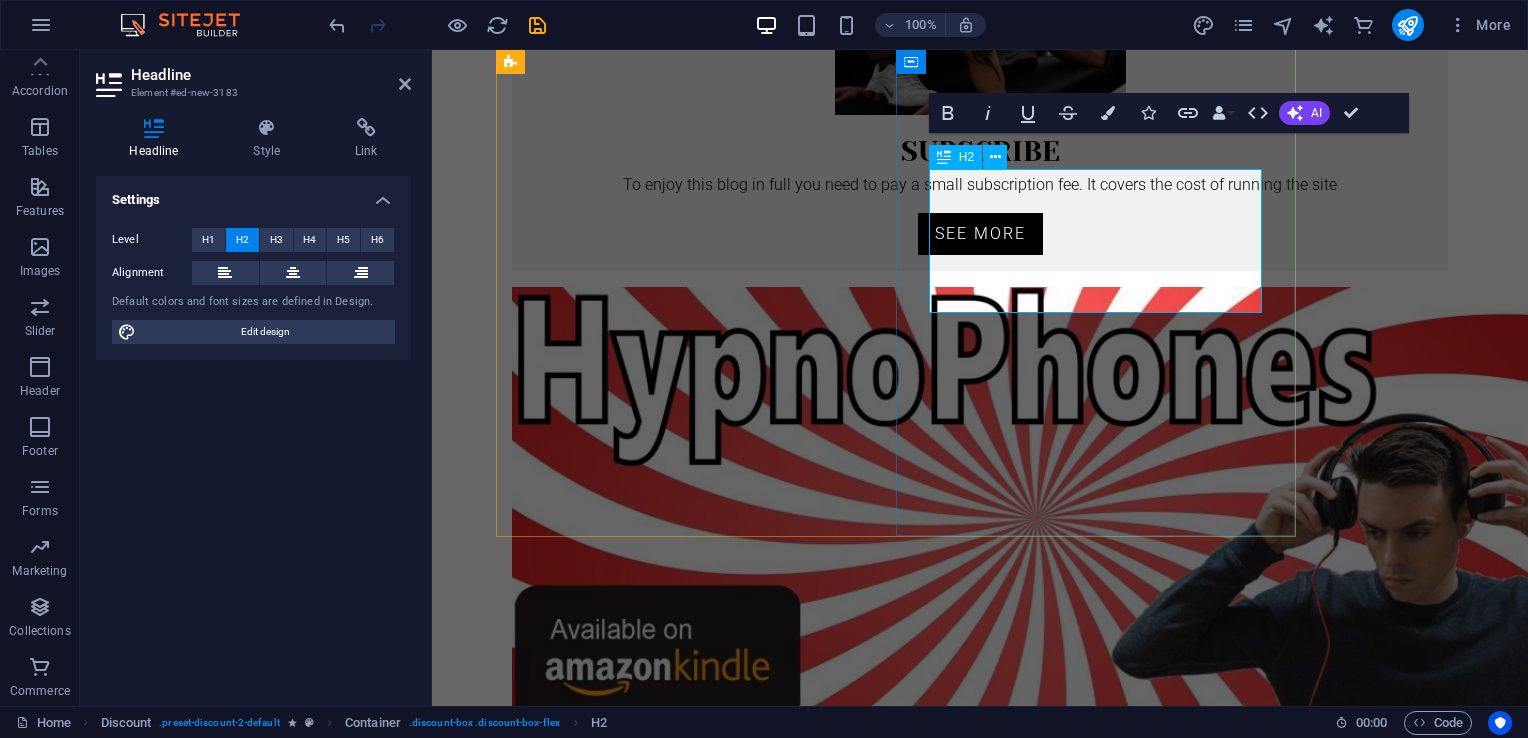scroll, scrollTop: 852, scrollLeft: 0, axis: vertical 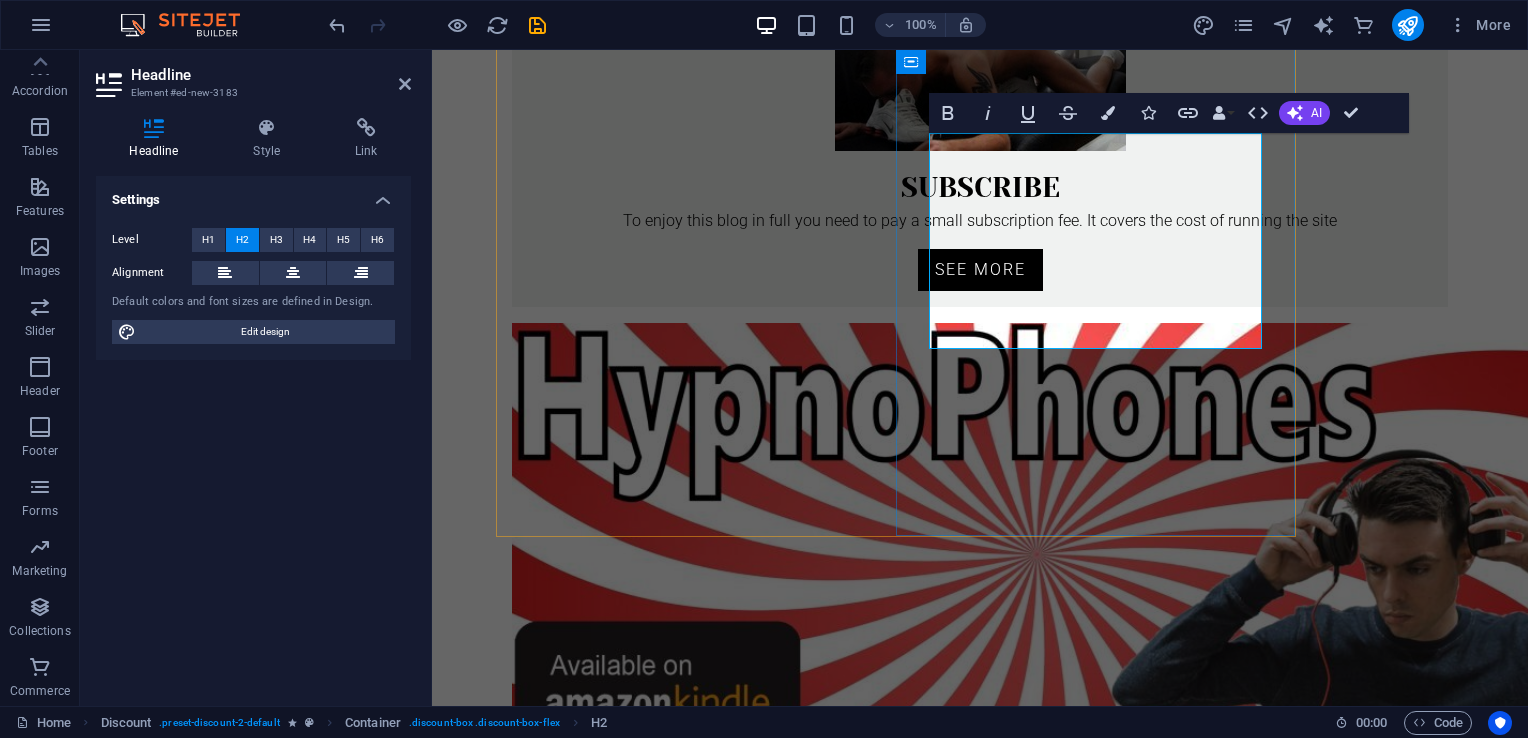 click on "Read The Latest ebbok" at bounding box center (896, 1875) 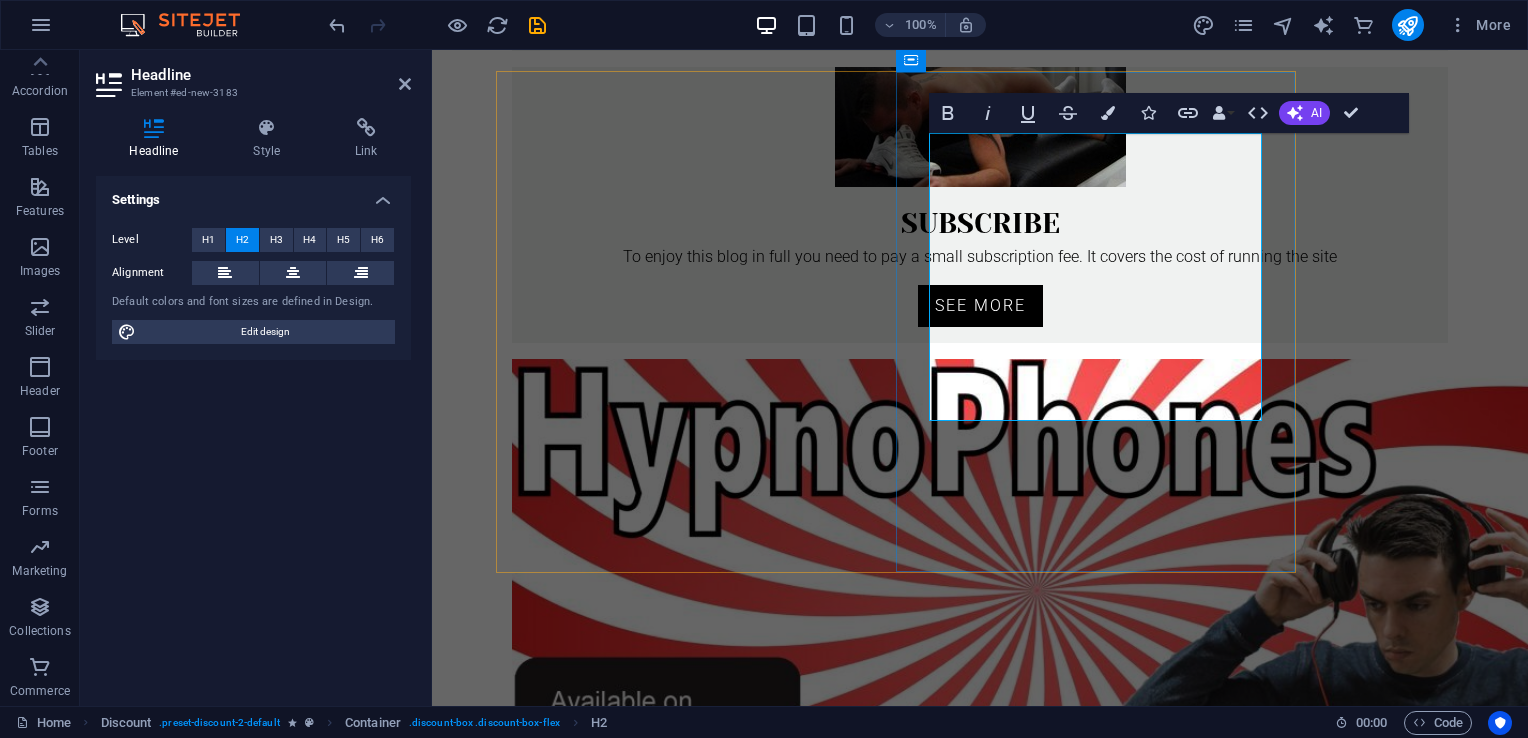 scroll, scrollTop: 852, scrollLeft: 0, axis: vertical 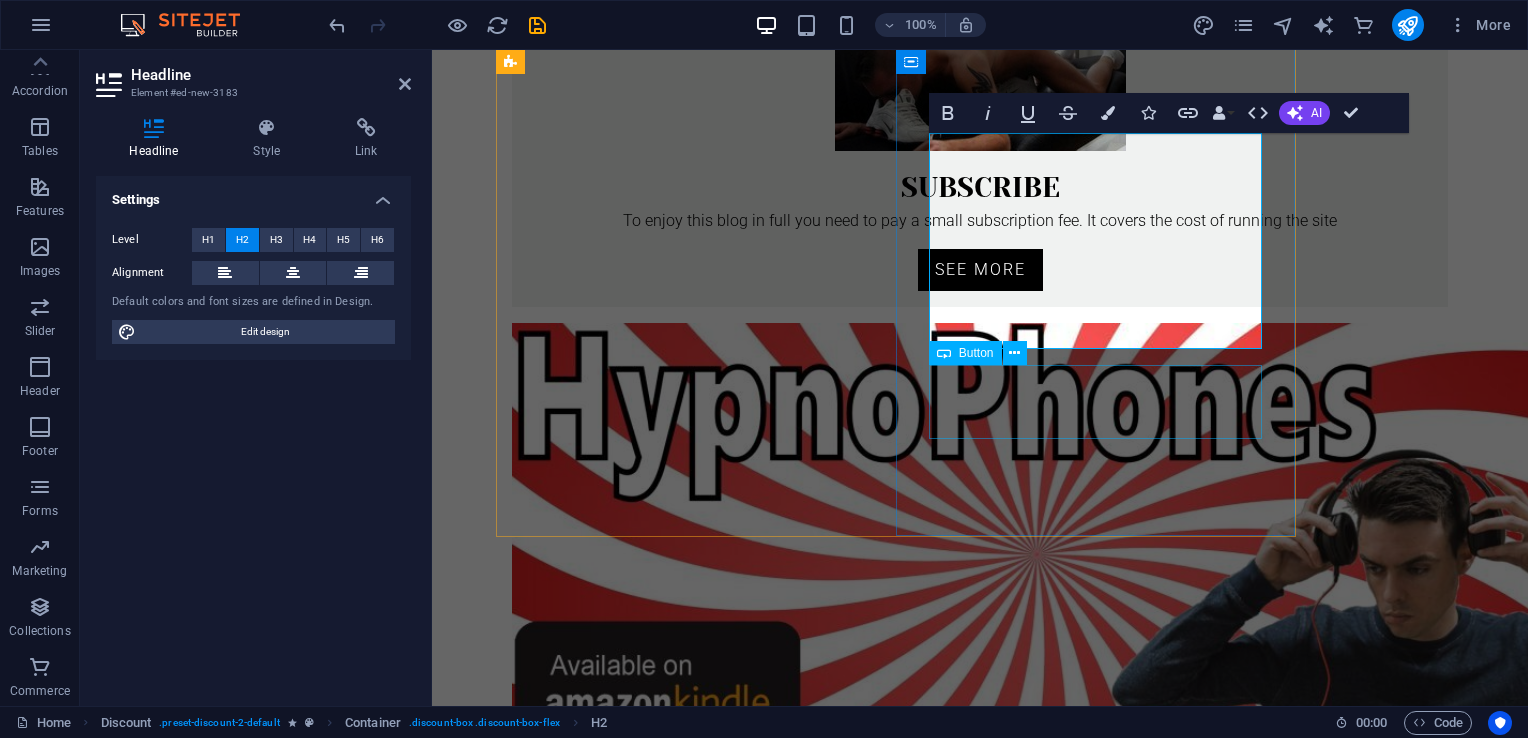 click on "Get your personalized coupon" at bounding box center [896, 1952] 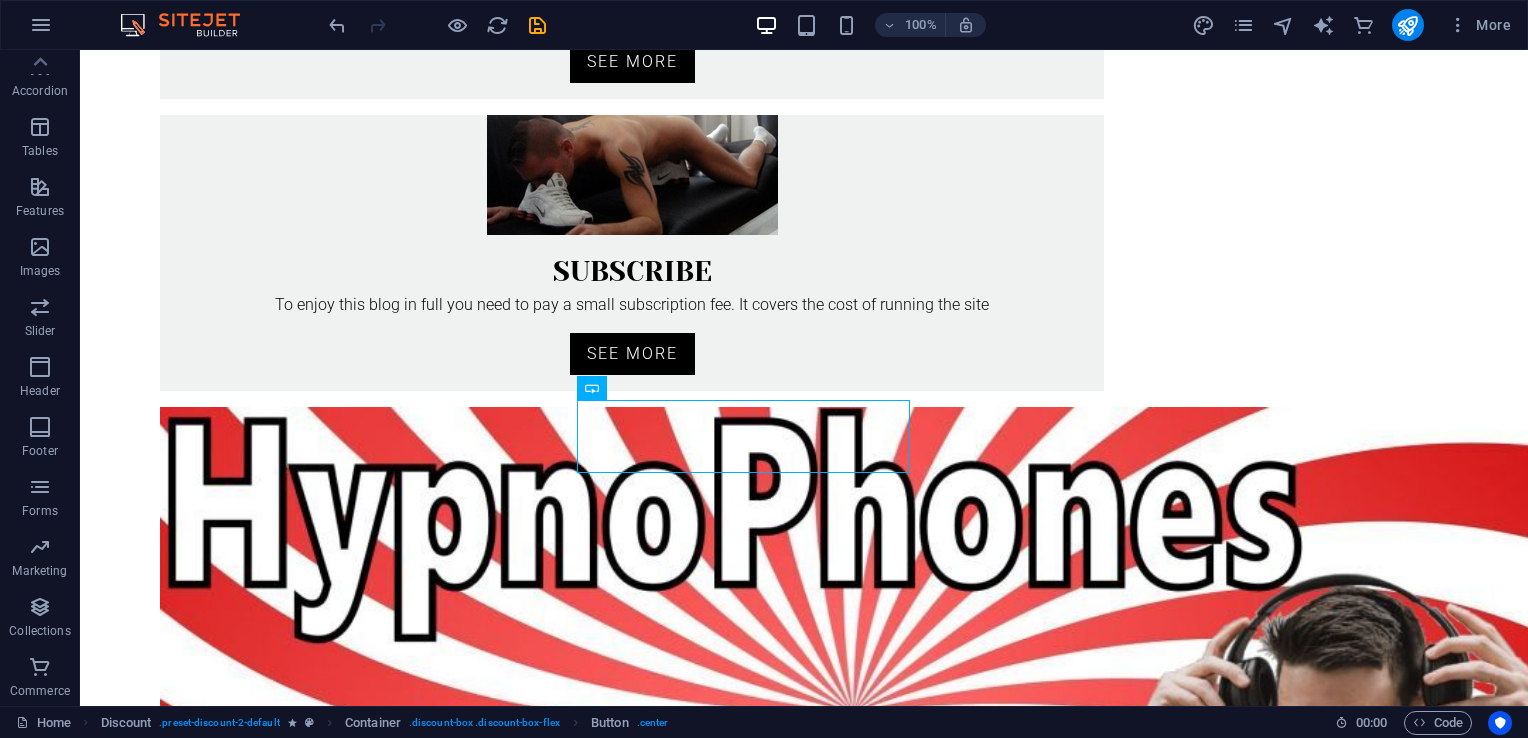 scroll, scrollTop: 902, scrollLeft: 0, axis: vertical 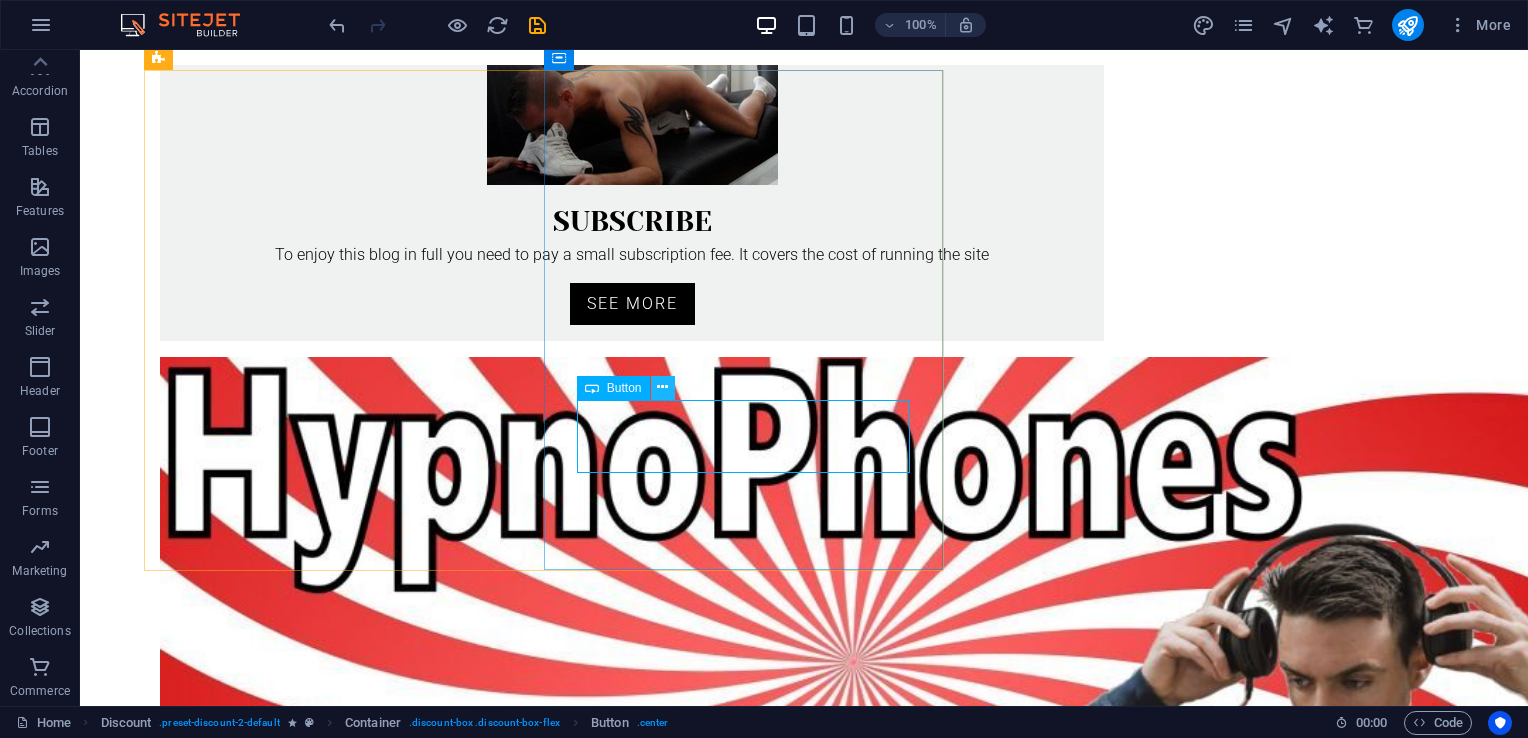 click at bounding box center [662, 387] 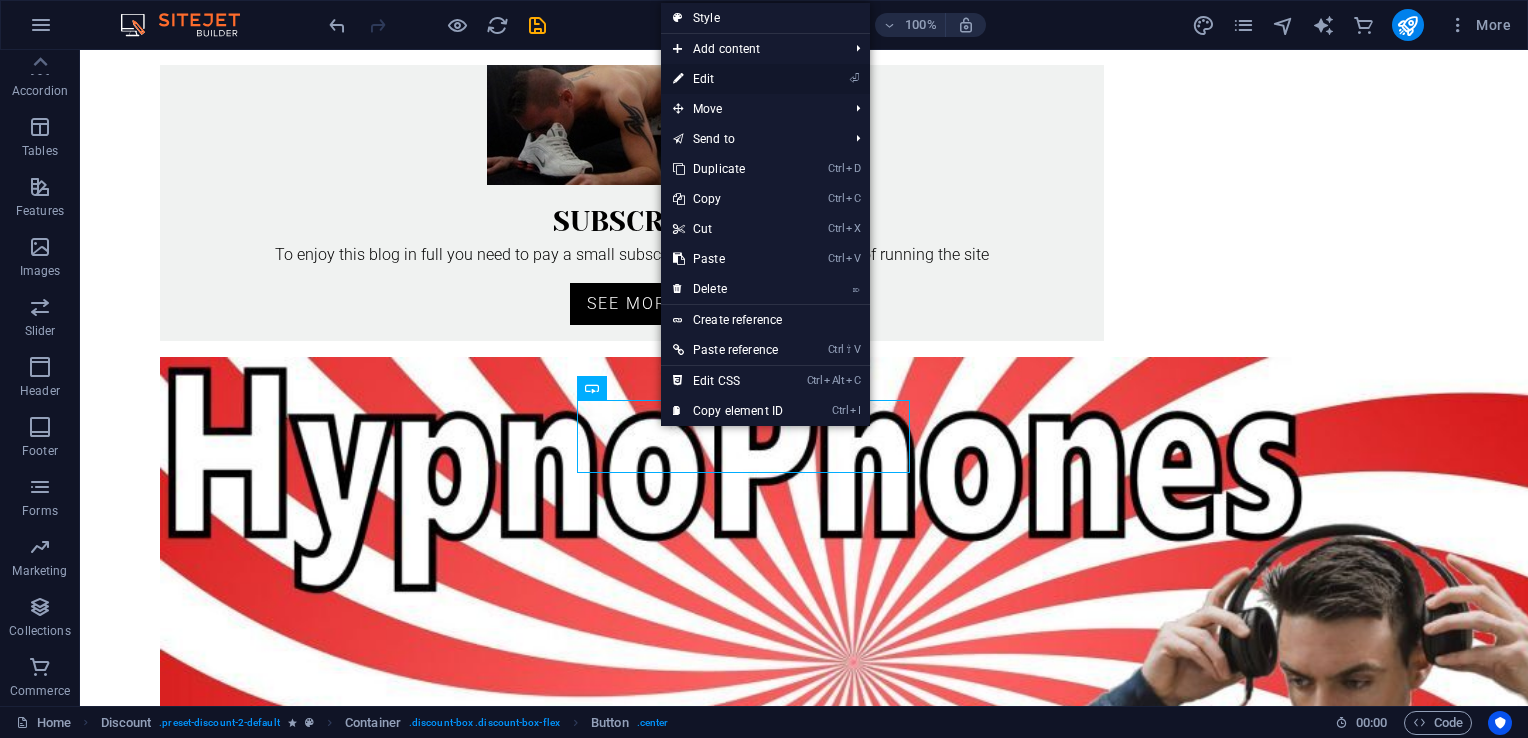 click on "⏎  Edit" at bounding box center [728, 79] 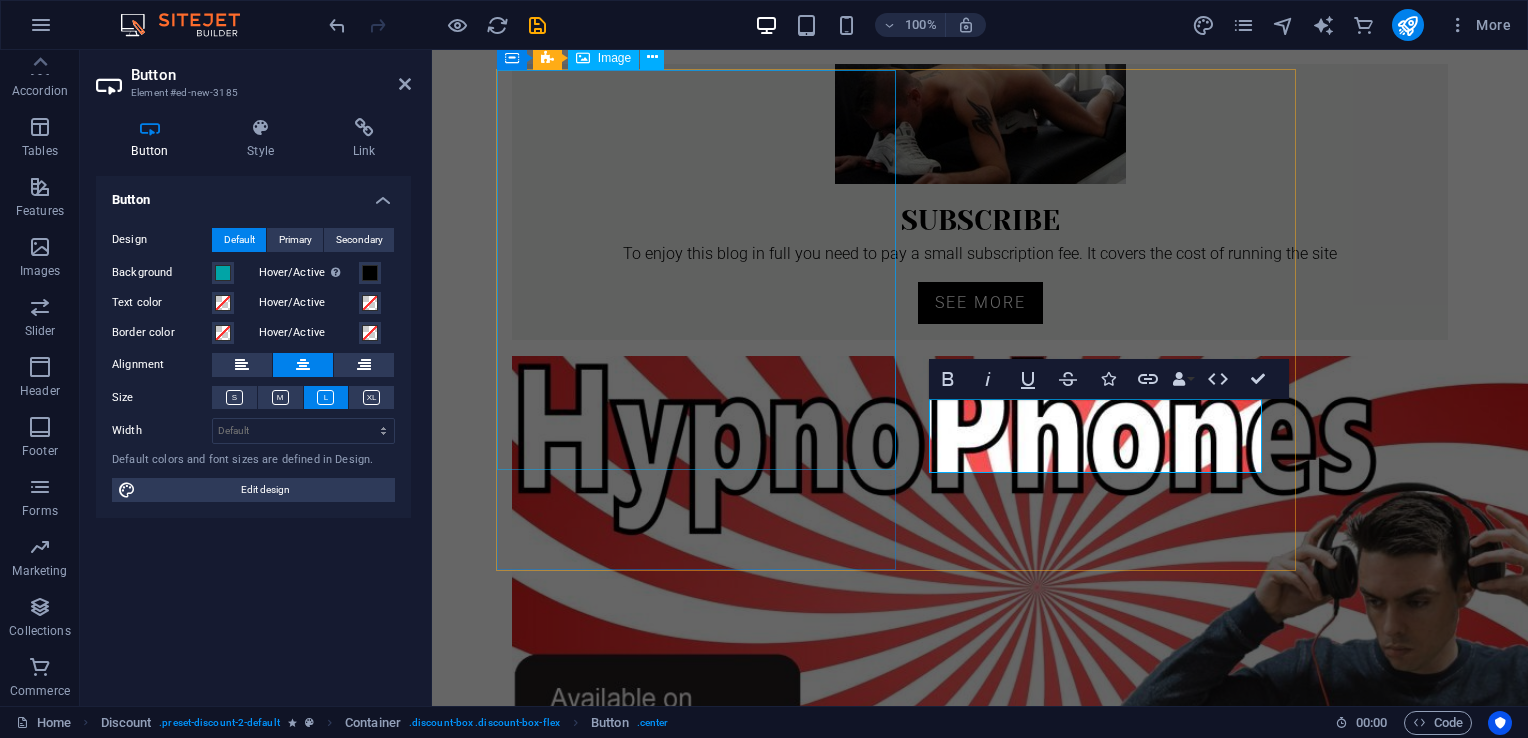 type 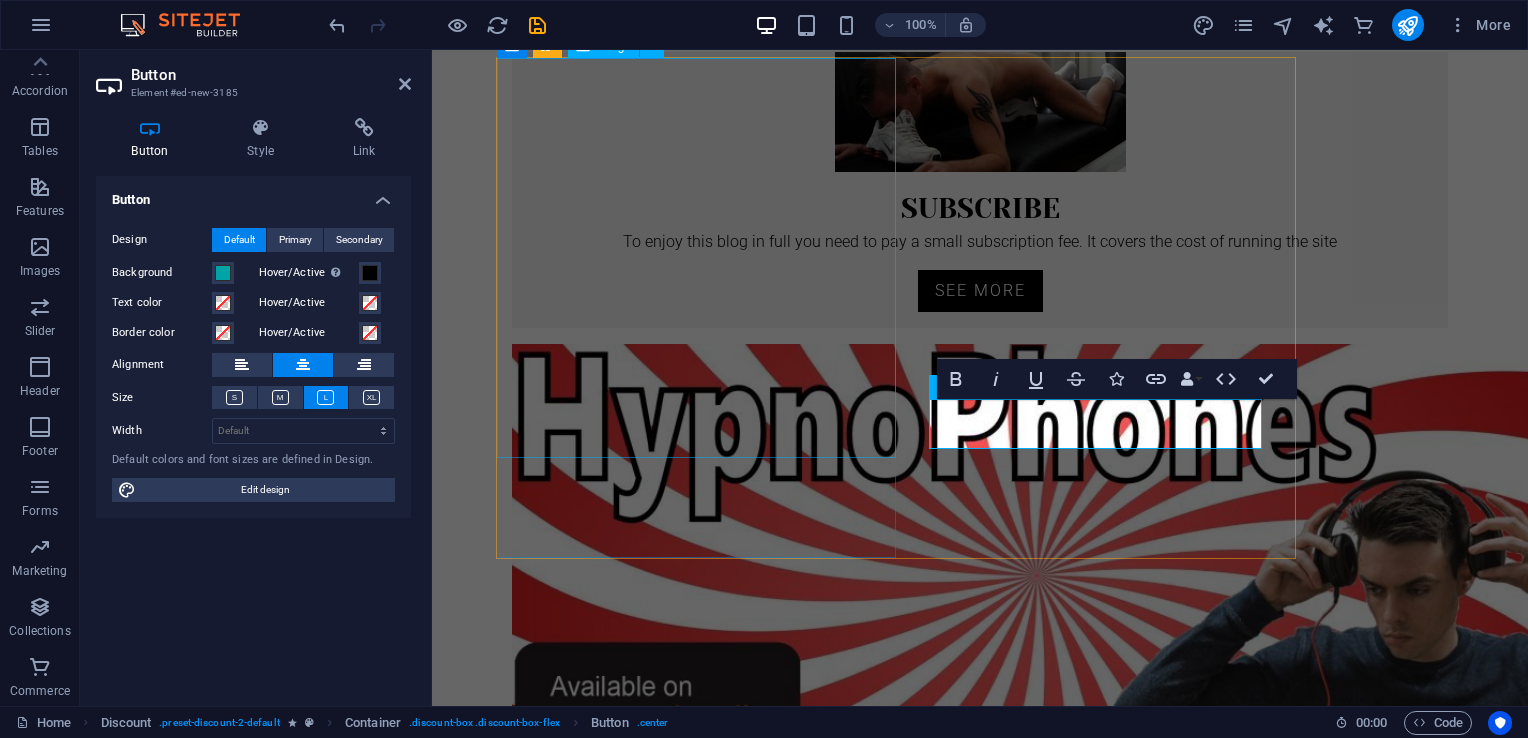 scroll, scrollTop: 819, scrollLeft: 0, axis: vertical 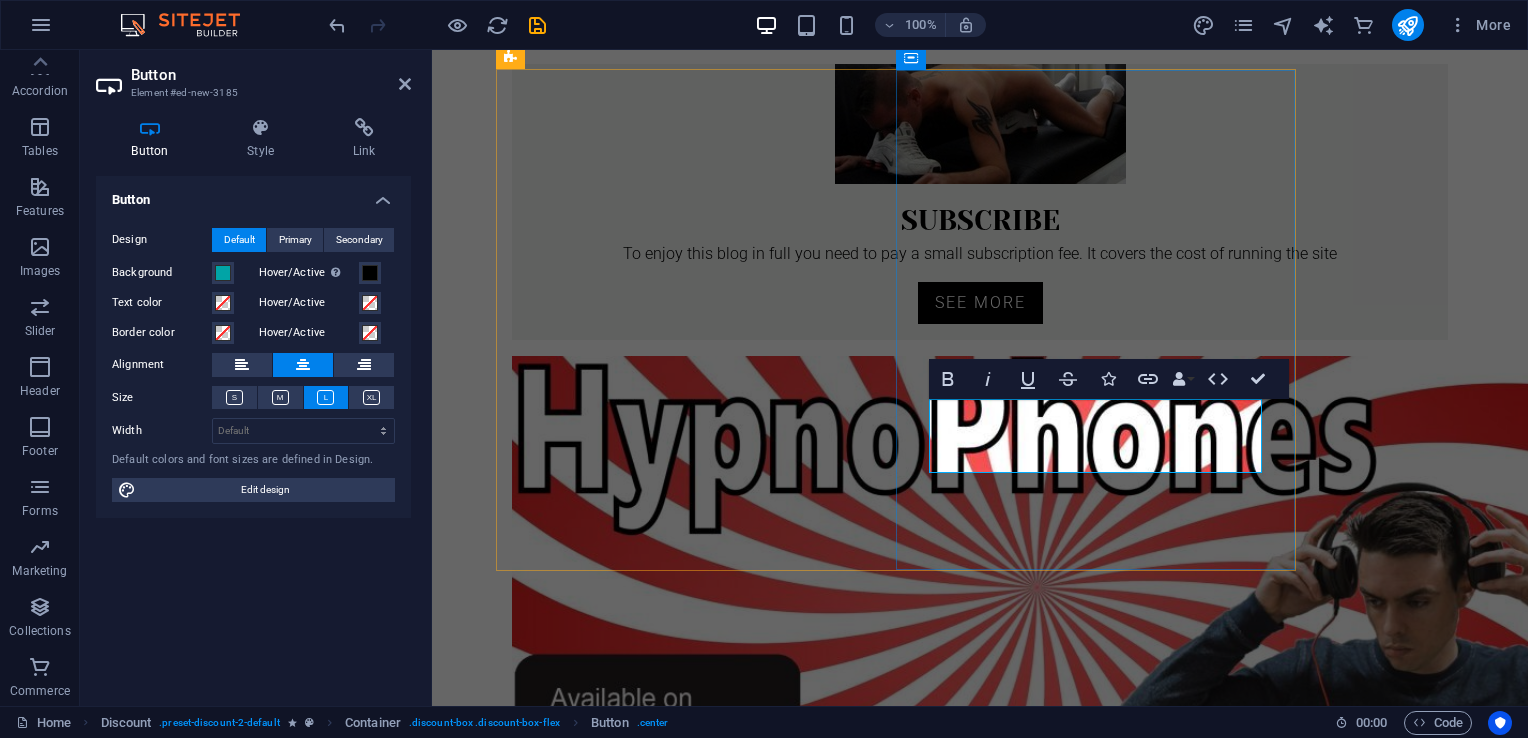 click on "Will The Boos Bend The Knee To The New Guy?" at bounding box center [896, 1985] 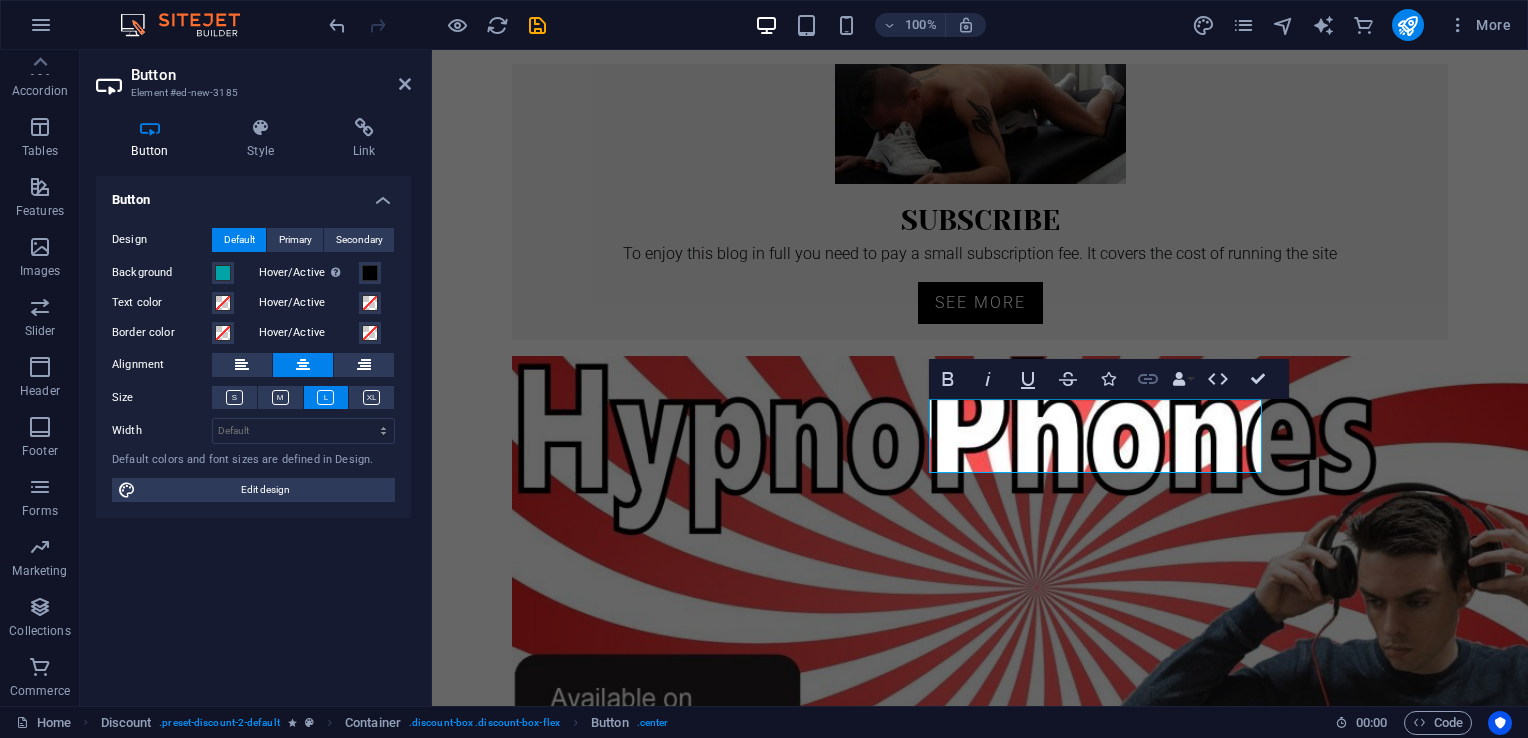 click 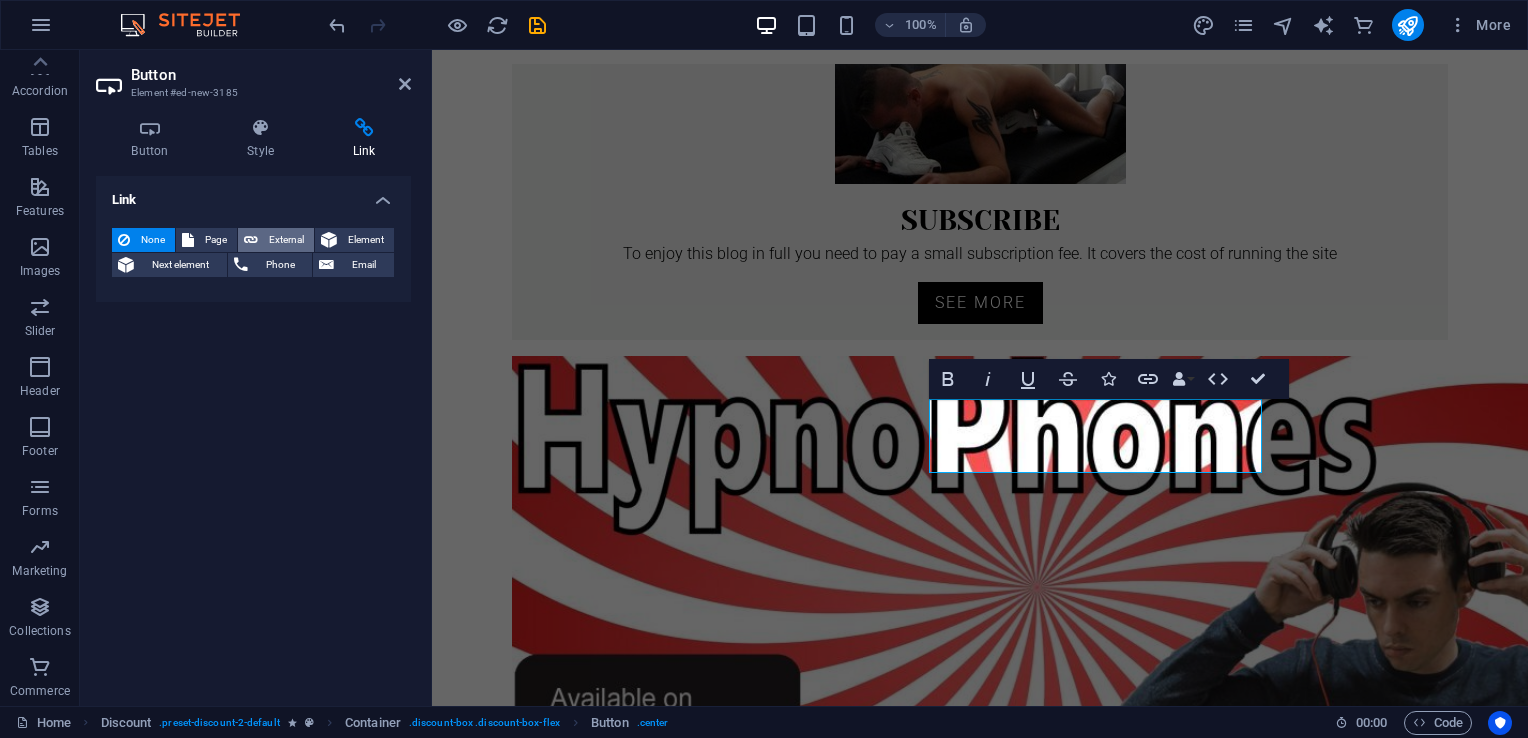 click on "External" at bounding box center (286, 240) 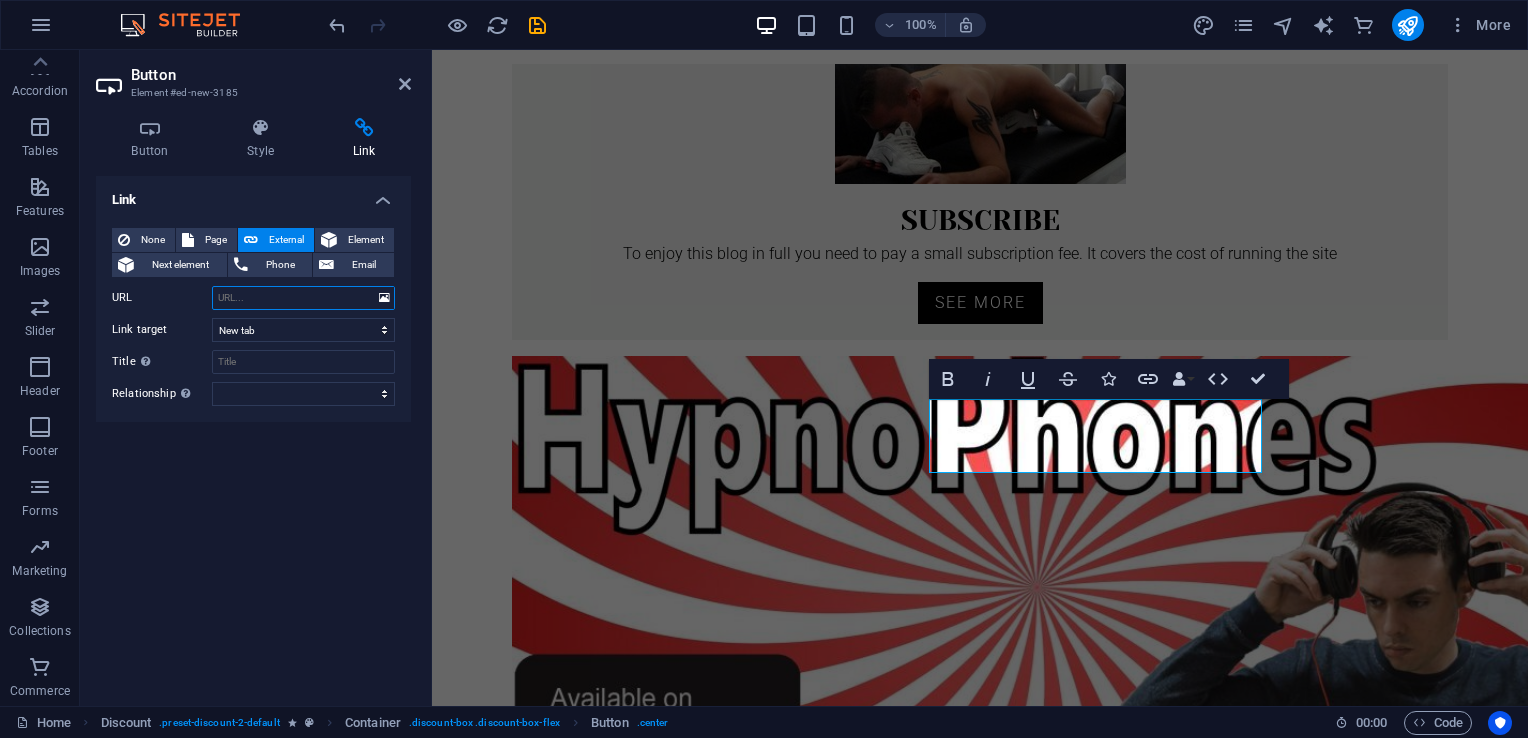 paste on "https://masterlondon.blog/ebooks-item/cuck-ceo/" 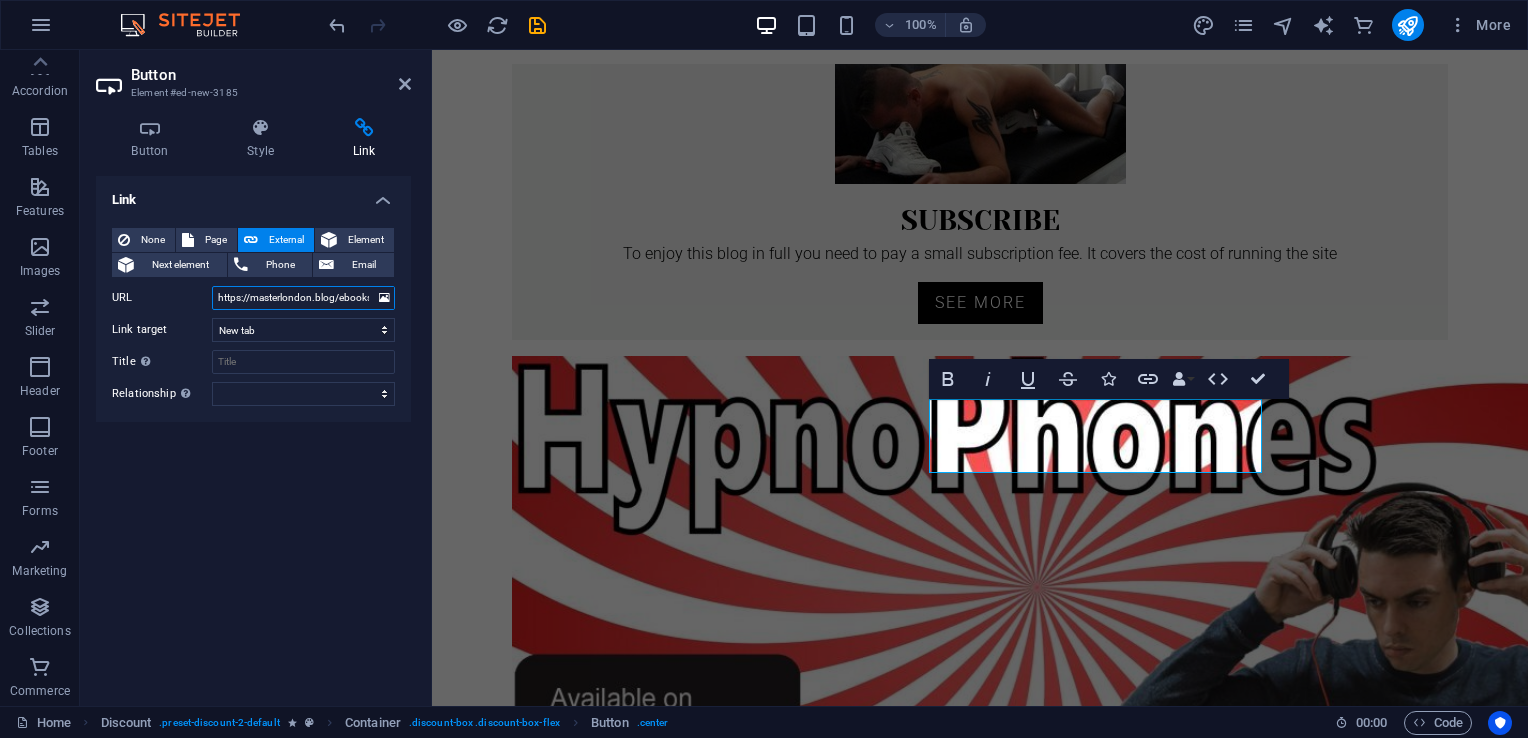 scroll, scrollTop: 0, scrollLeft: 72, axis: horizontal 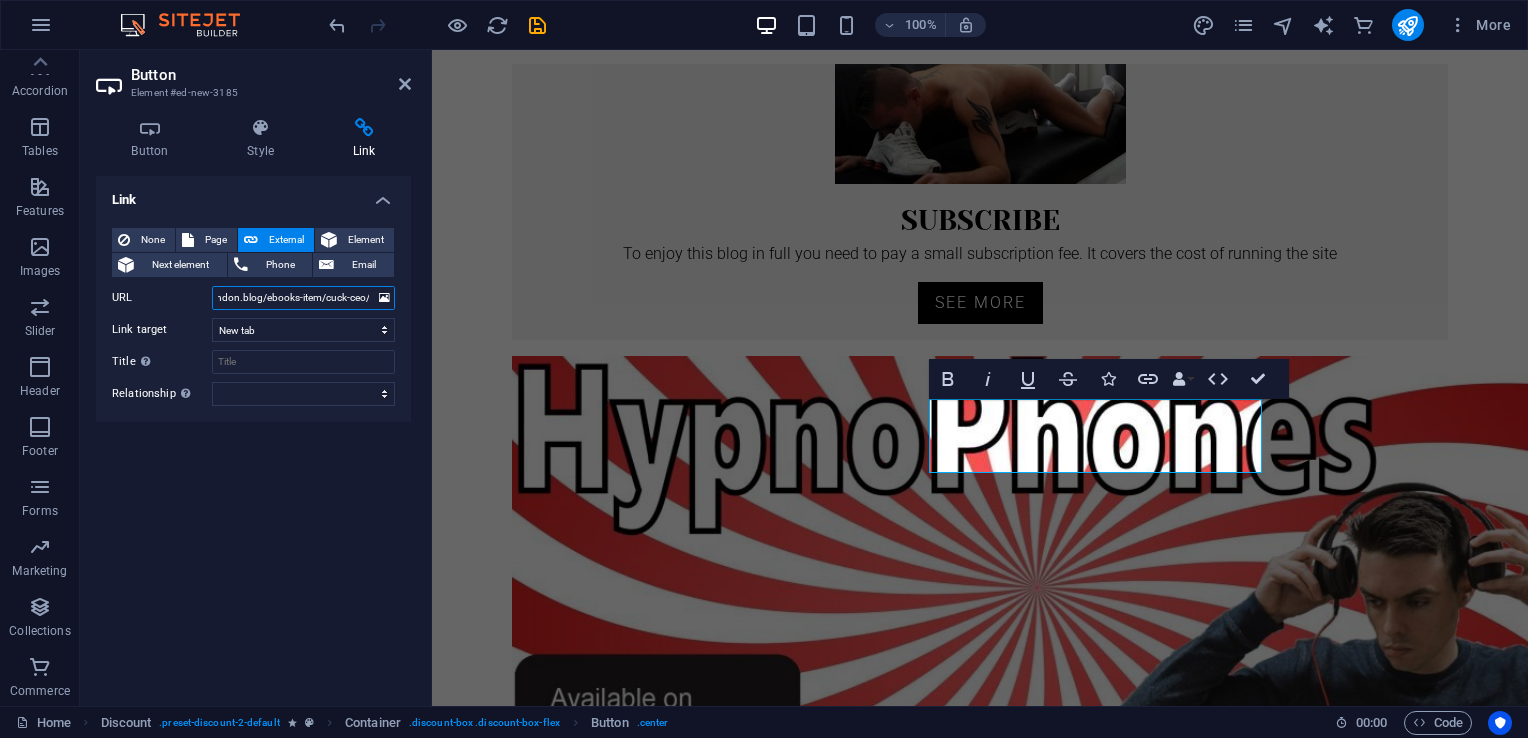 type on "https://masterlondon.blog/ebooks-item/cuck-ceo/" 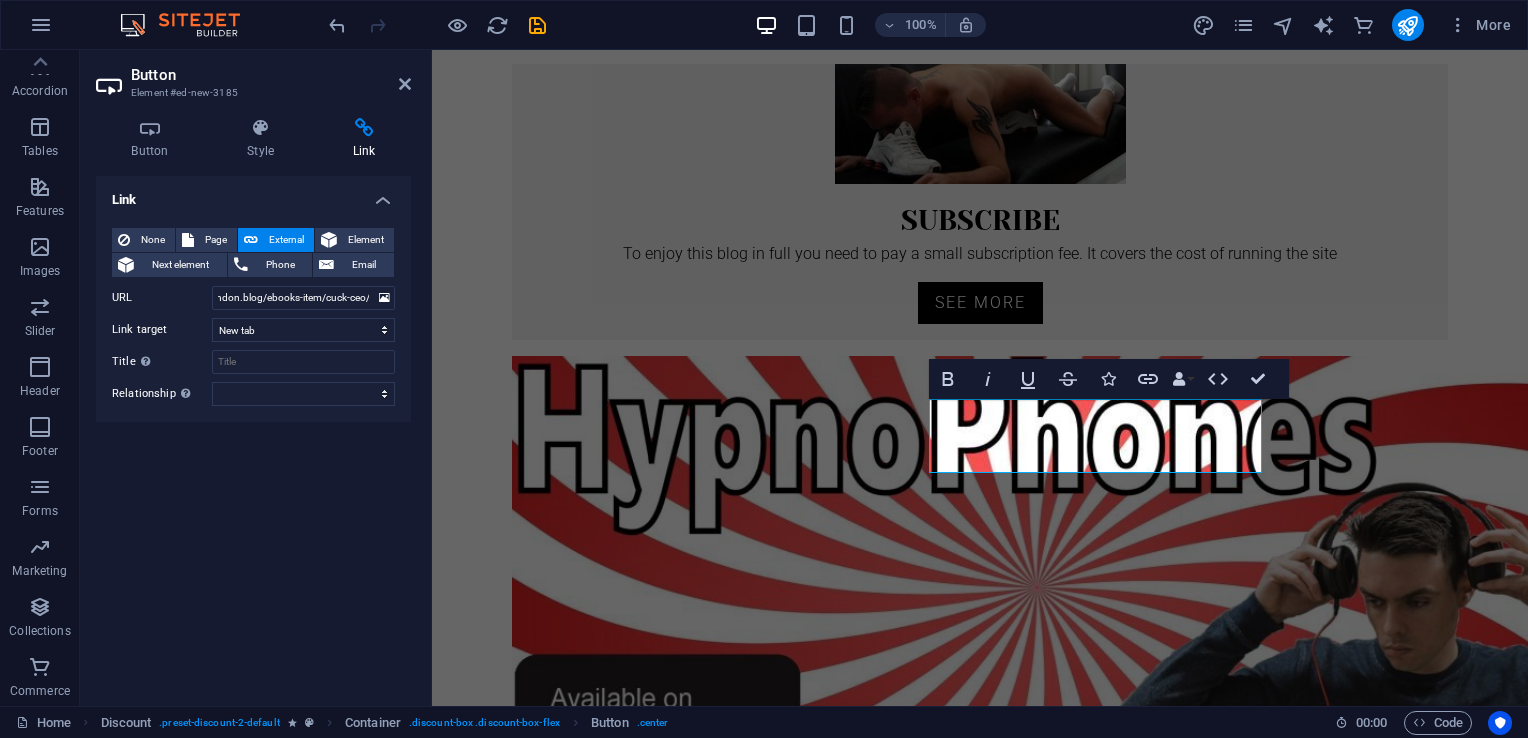 scroll, scrollTop: 0, scrollLeft: 0, axis: both 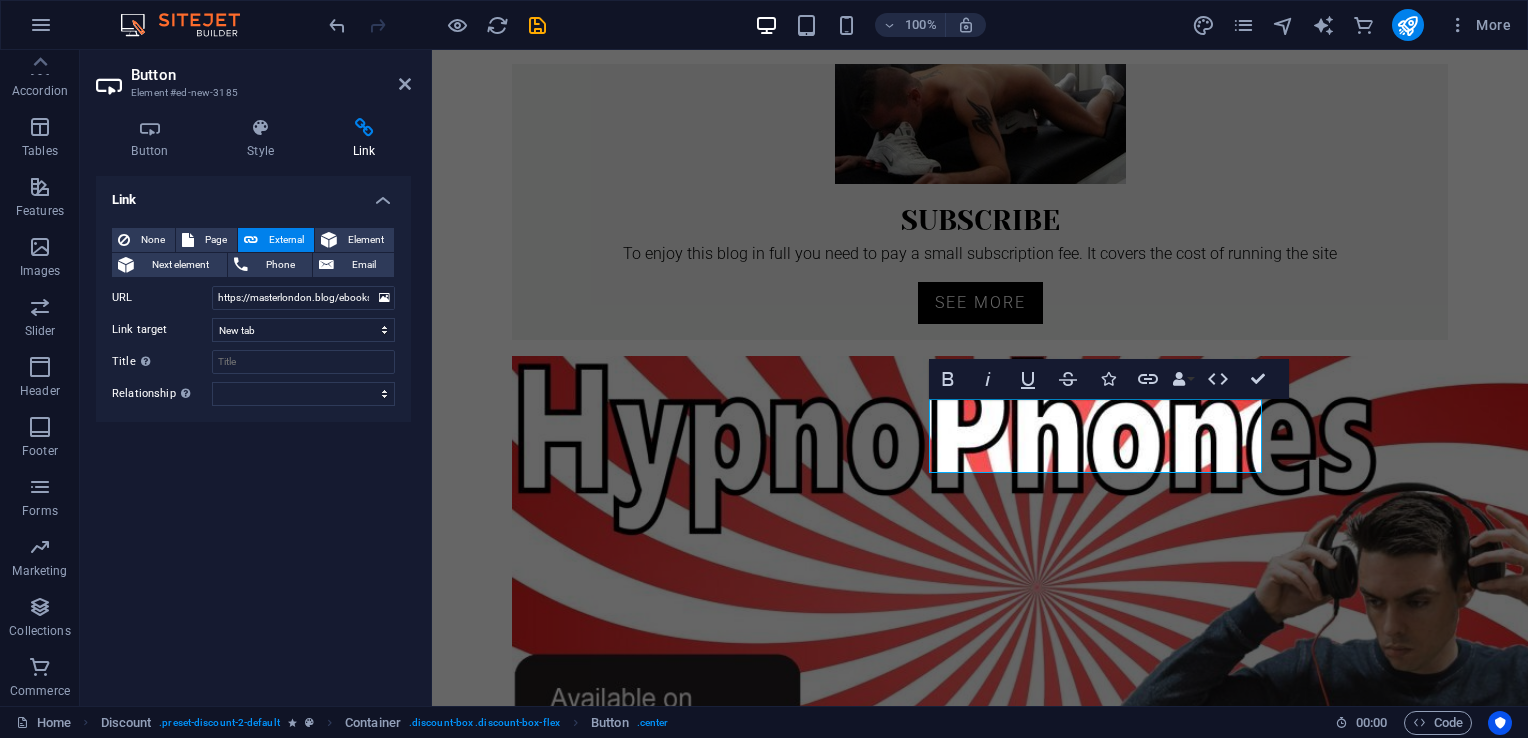 type 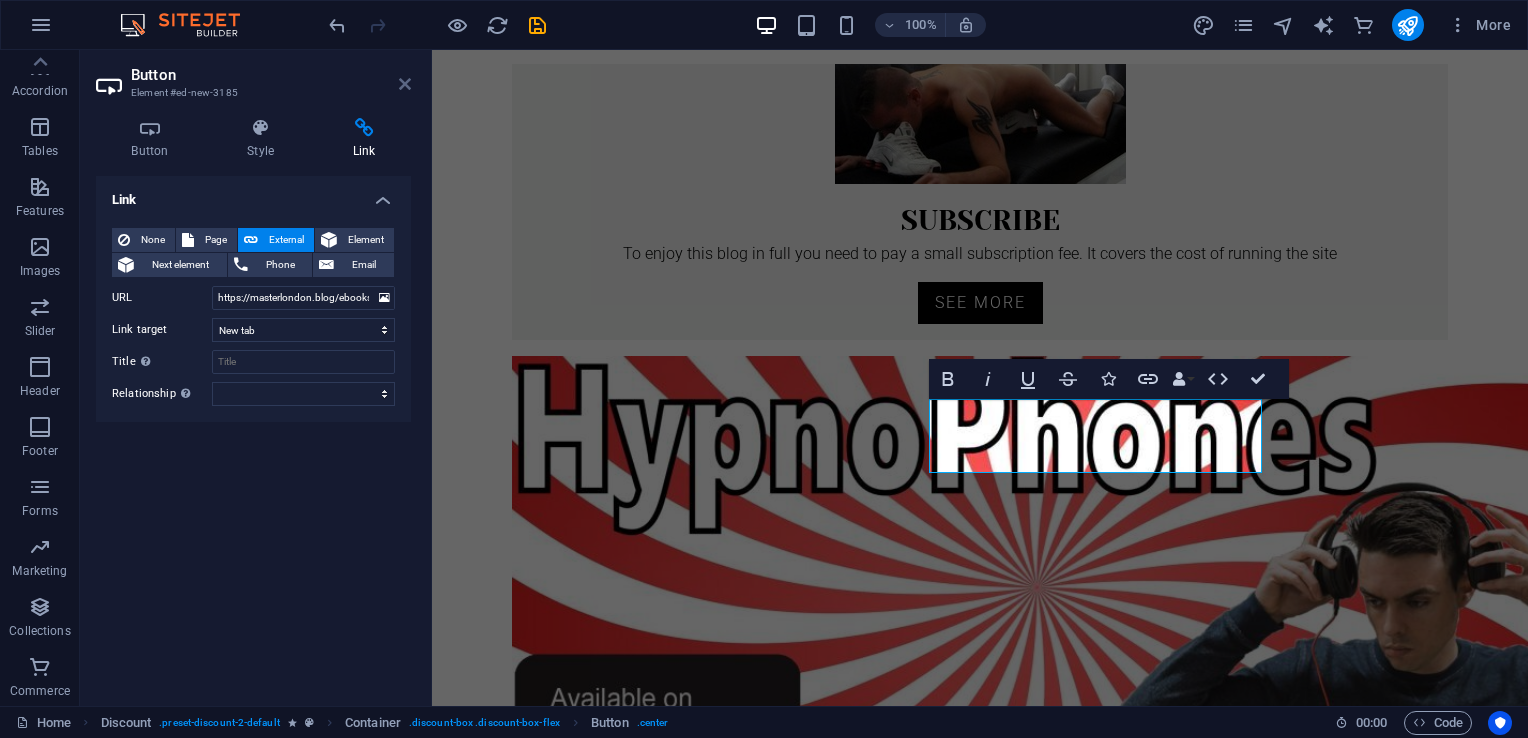 click at bounding box center (405, 84) 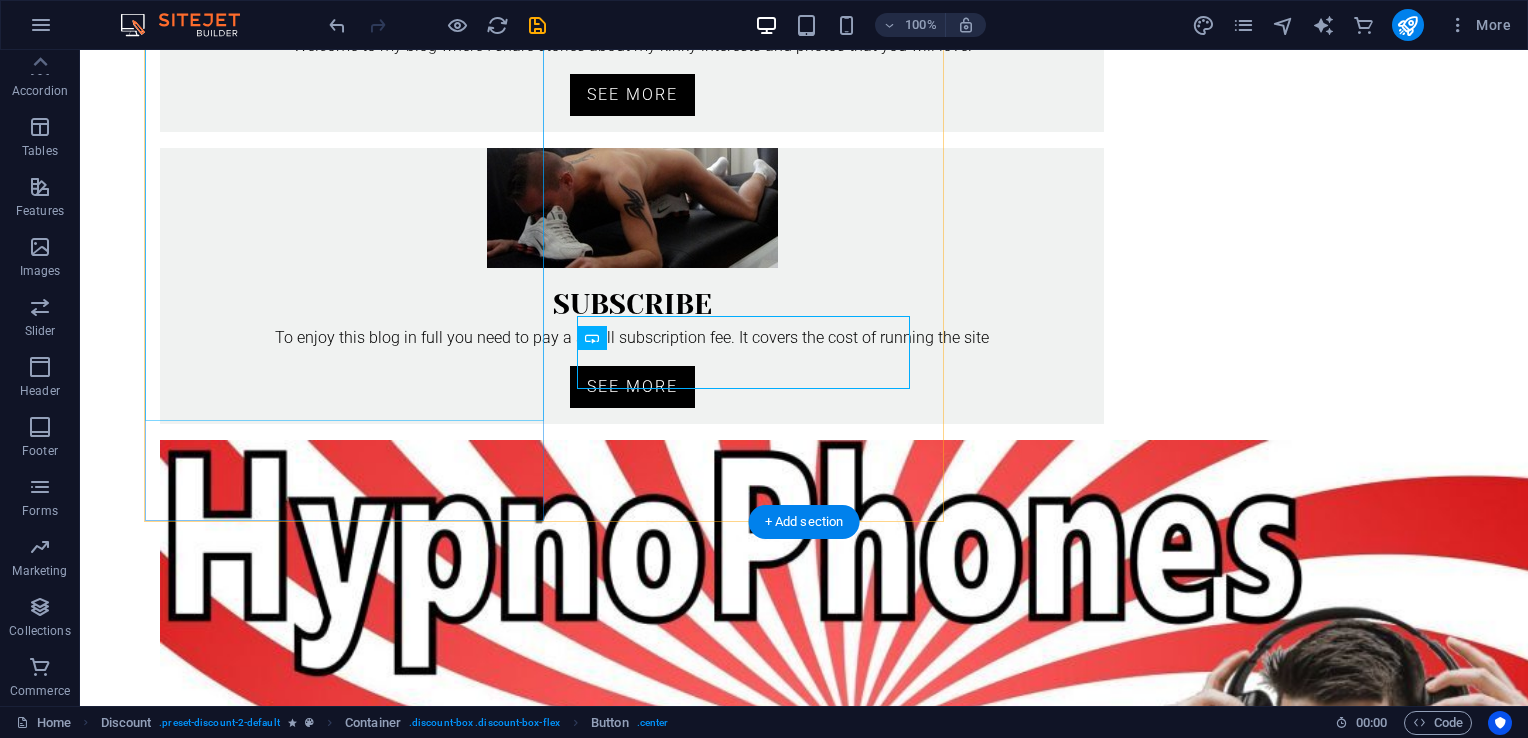 scroll, scrollTop: 902, scrollLeft: 0, axis: vertical 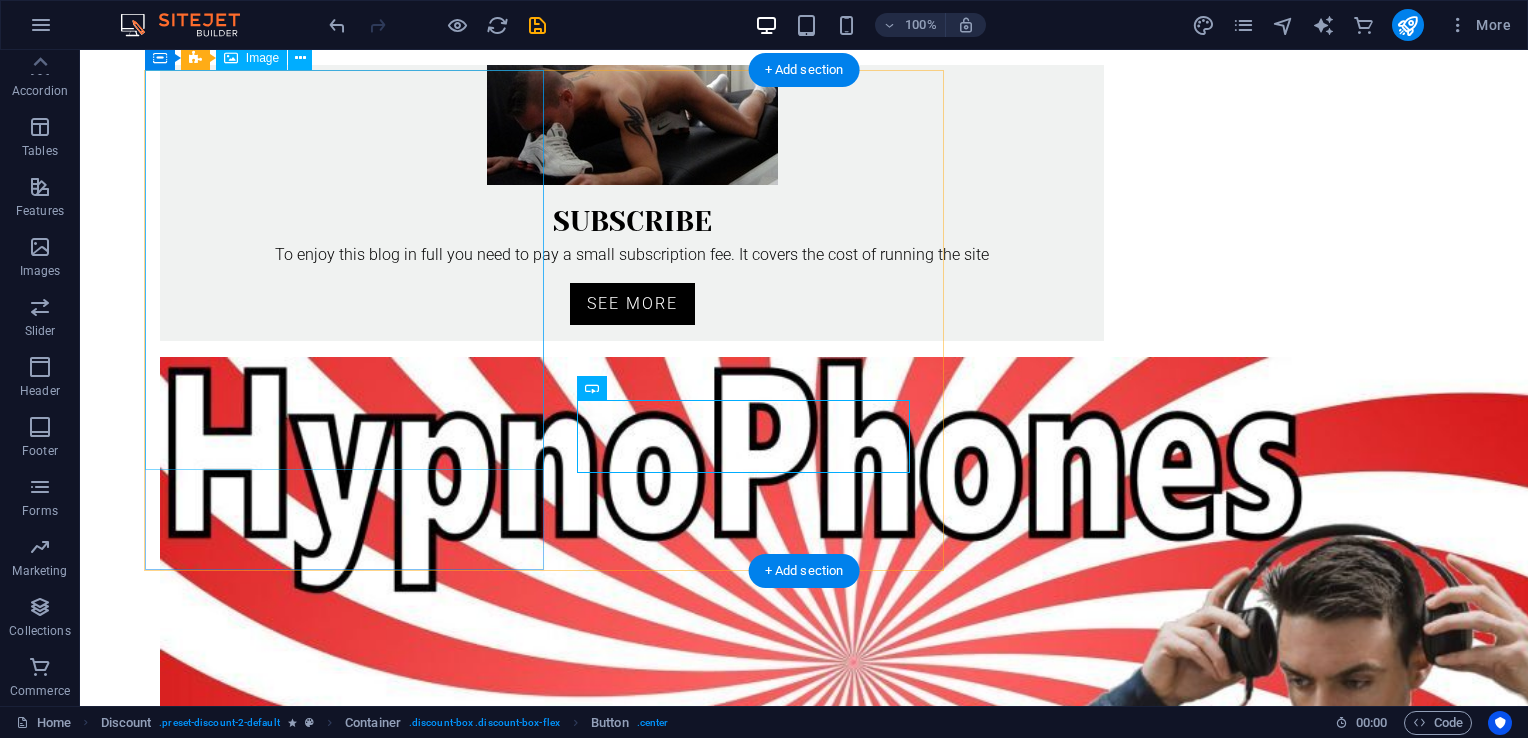 click at bounding box center [544, 1580] 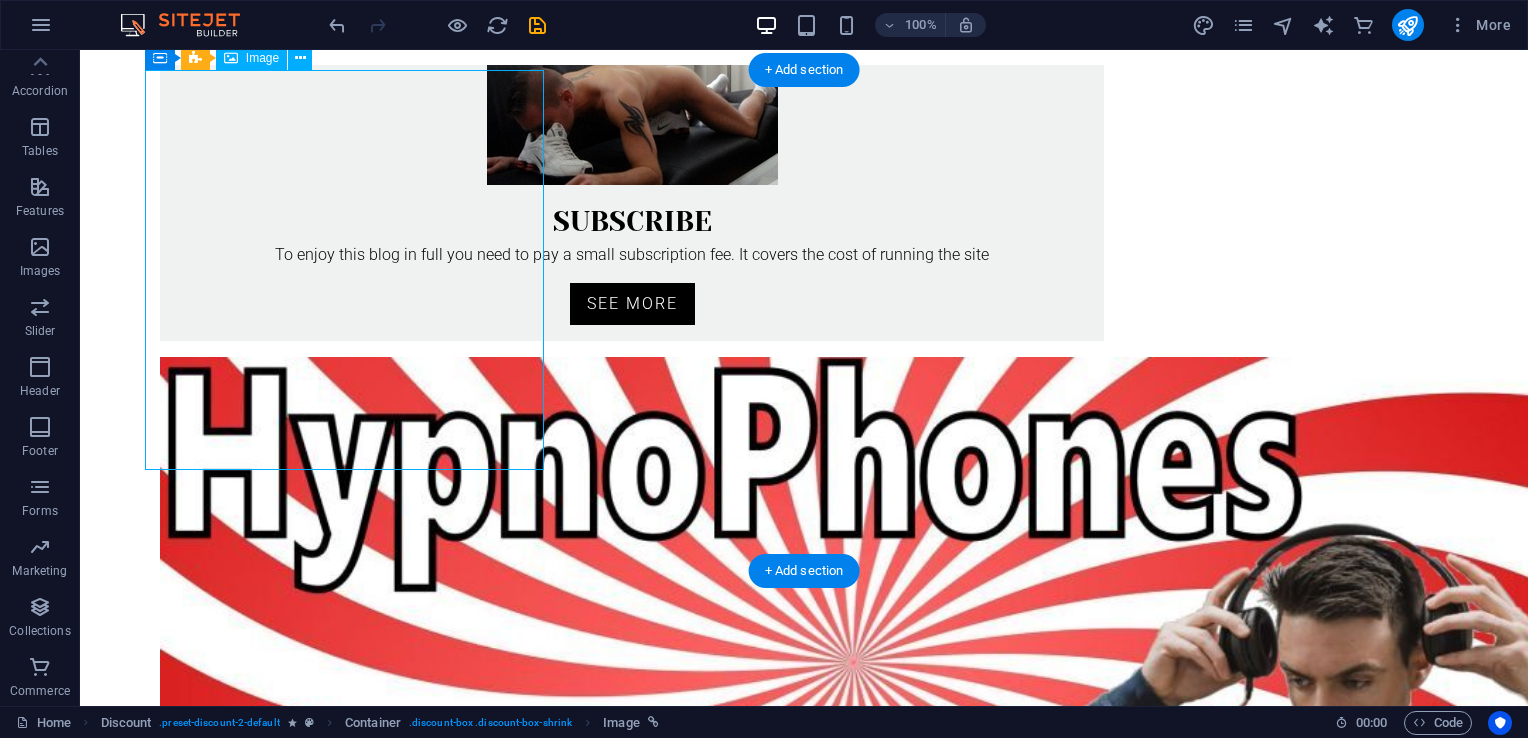 click at bounding box center (544, 1580) 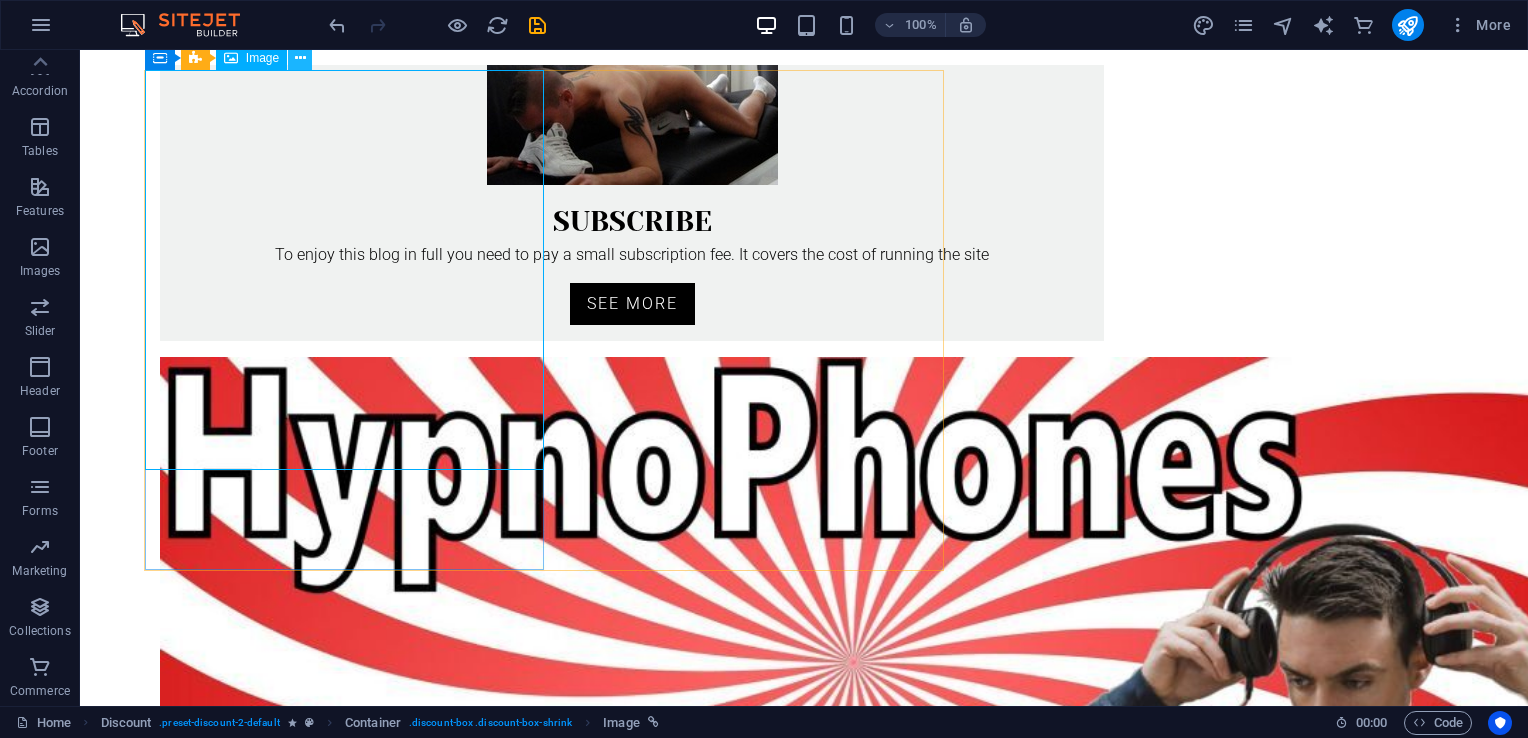 click at bounding box center (300, 58) 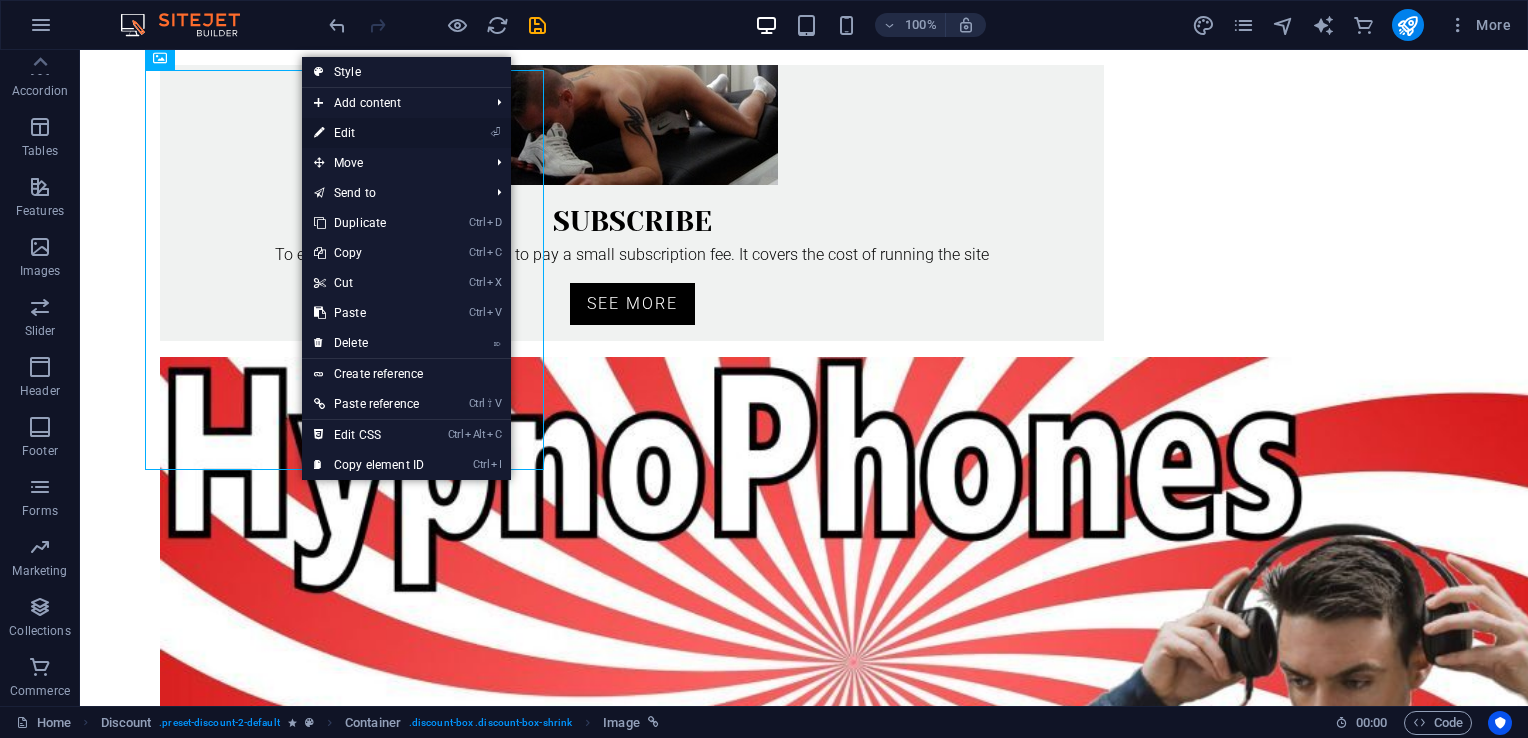 click on "⏎  Edit" at bounding box center [369, 133] 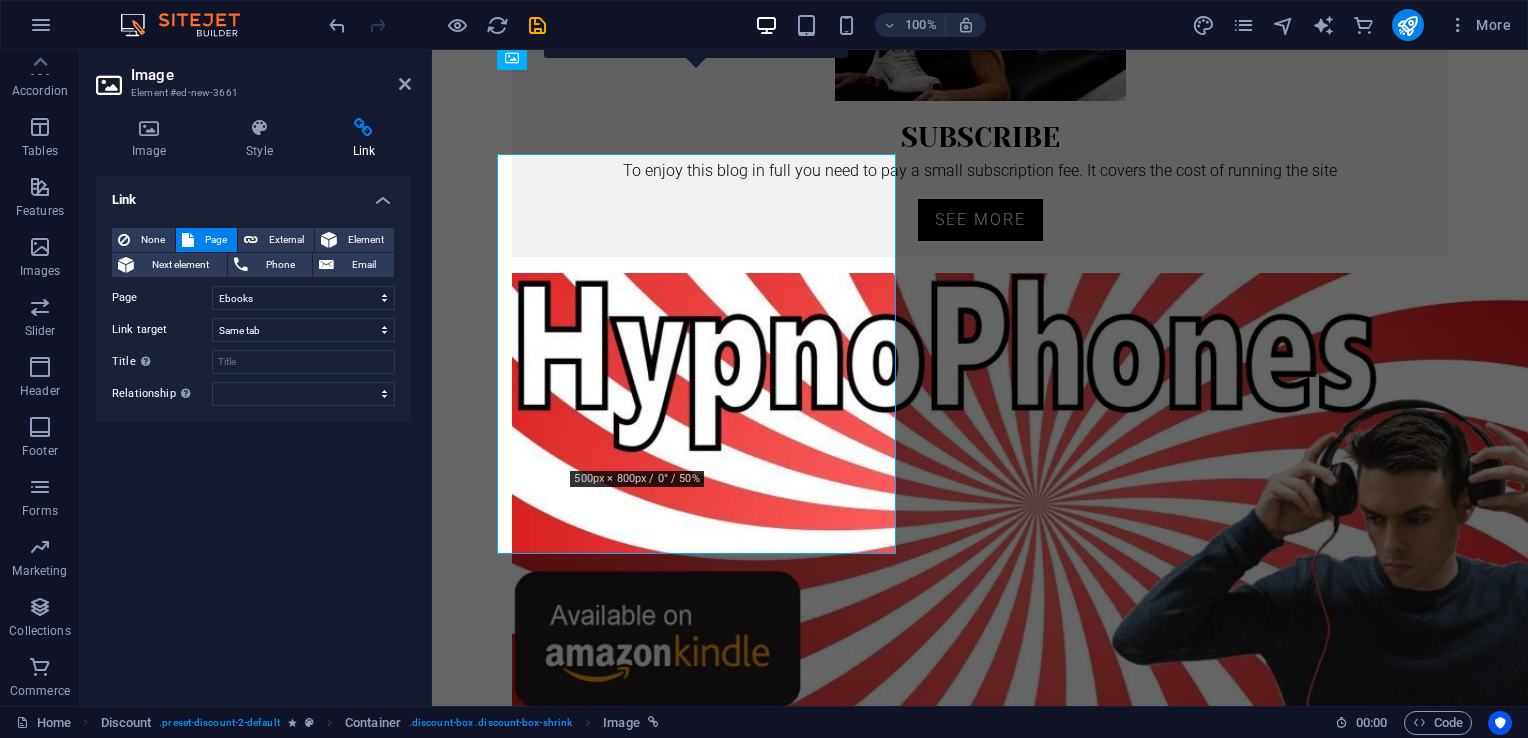 scroll, scrollTop: 819, scrollLeft: 0, axis: vertical 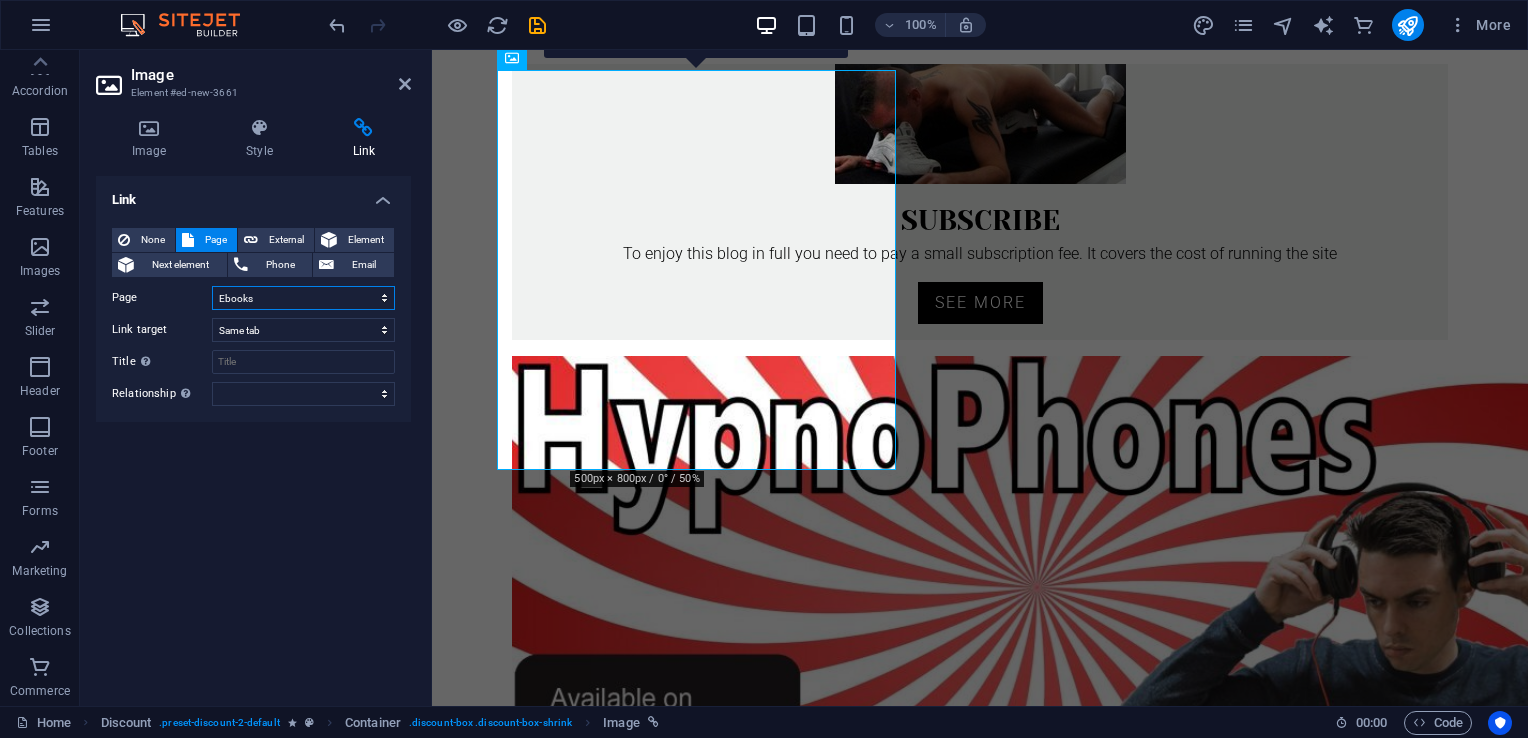 click on "Home About Free Blog Scene Ebooks Subscribe Legal Notice" at bounding box center [303, 298] 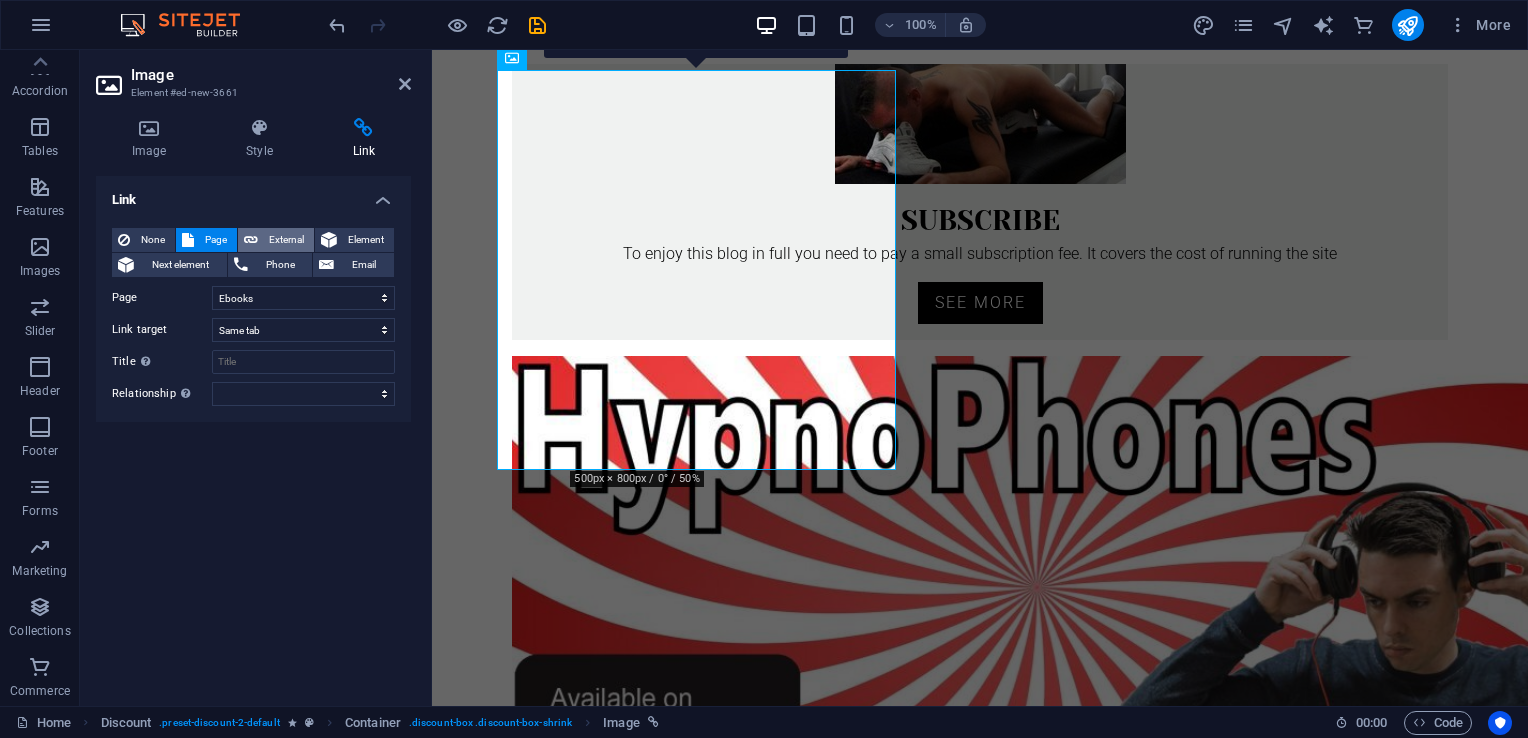 click on "External" at bounding box center (286, 240) 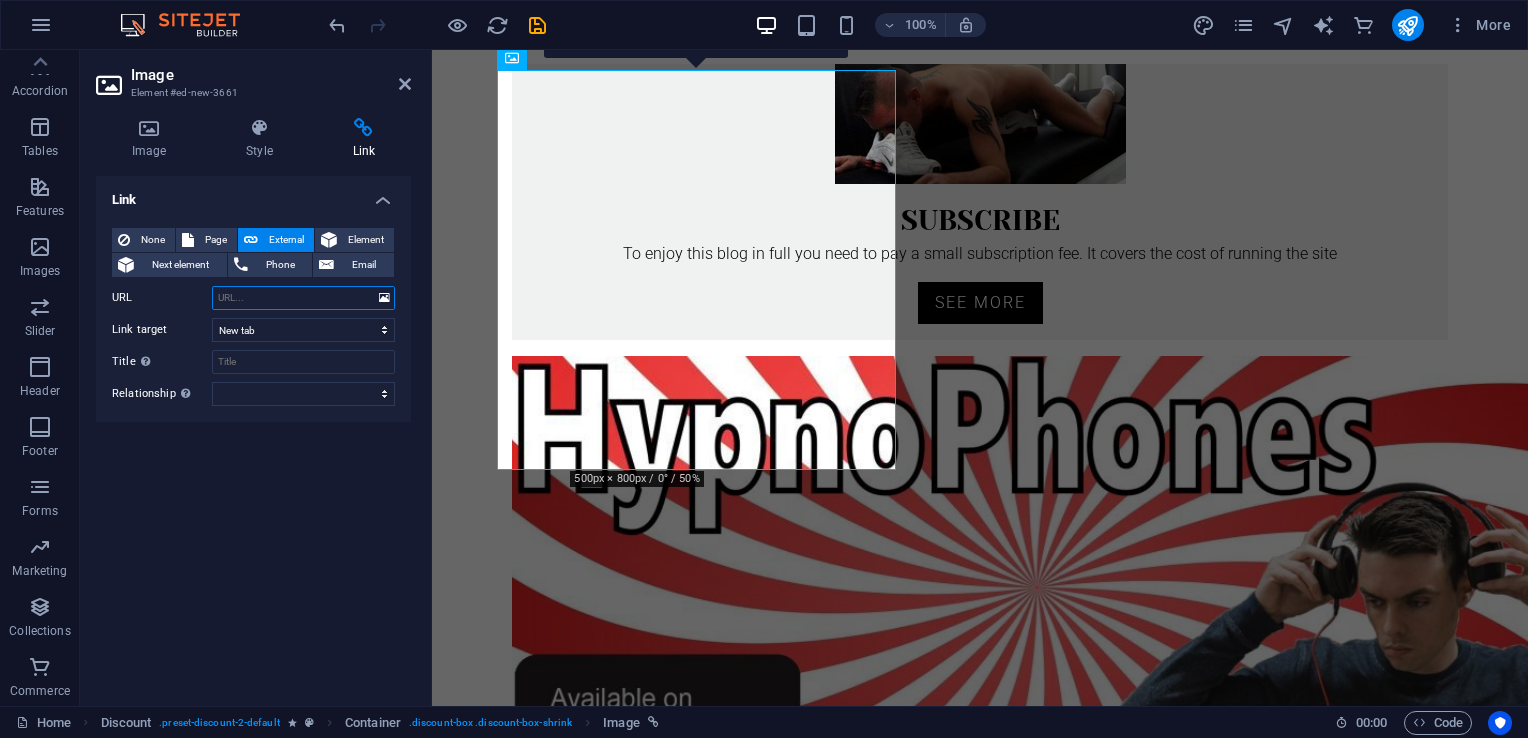 paste on "https://masterlondon.blog/ebooks-item/cuck-ceo/" 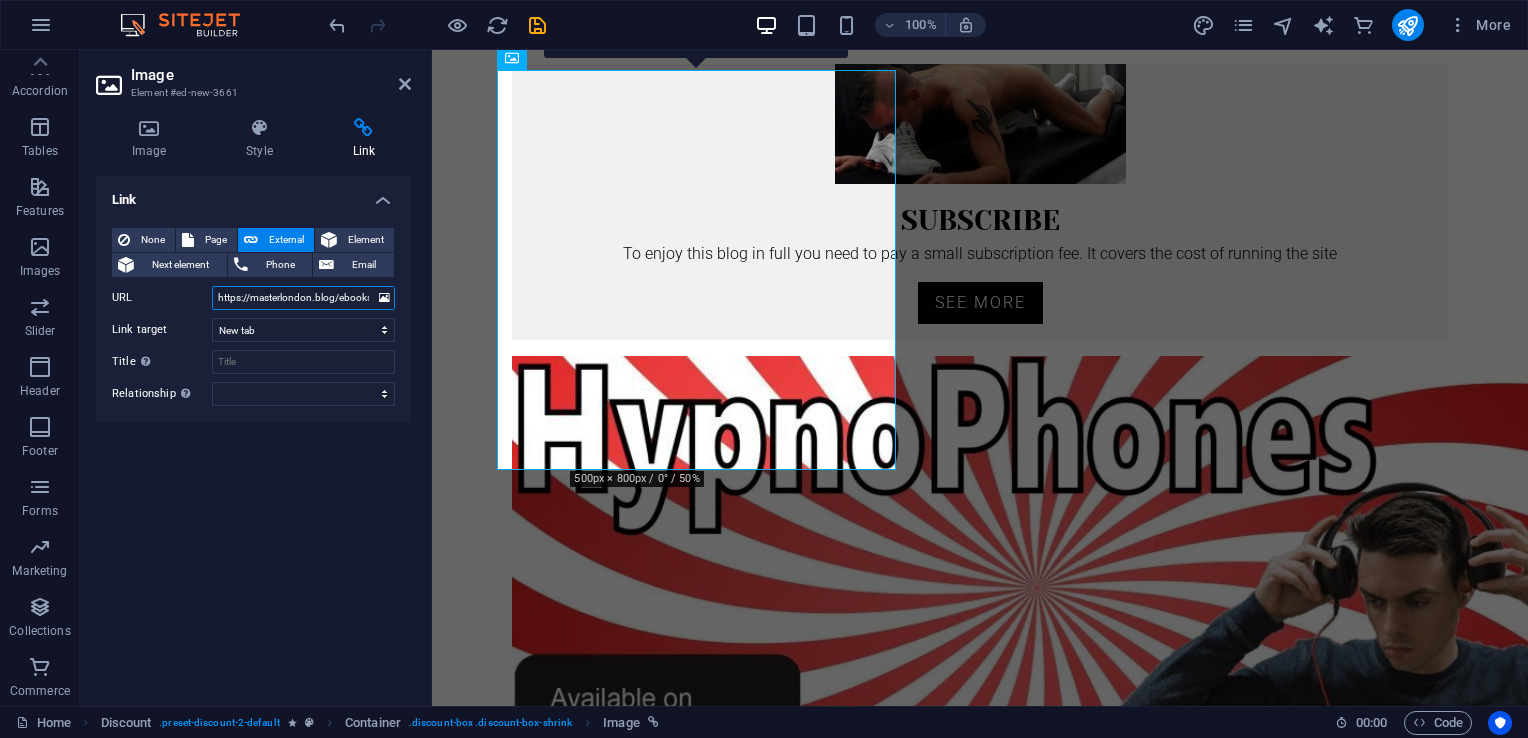 scroll, scrollTop: 0, scrollLeft: 72, axis: horizontal 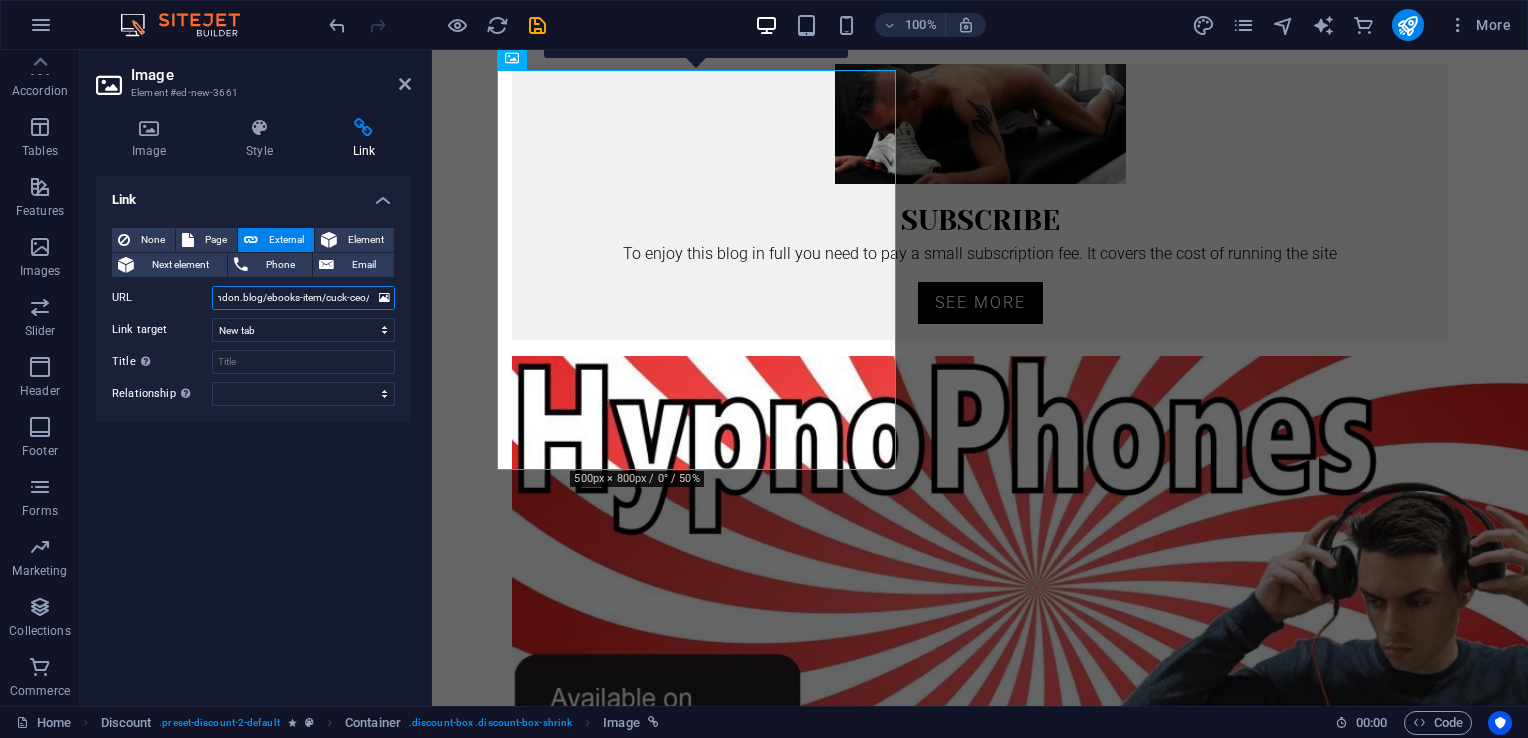 type on "https://masterlondon.blog/ebooks-item/cuck-ceo/" 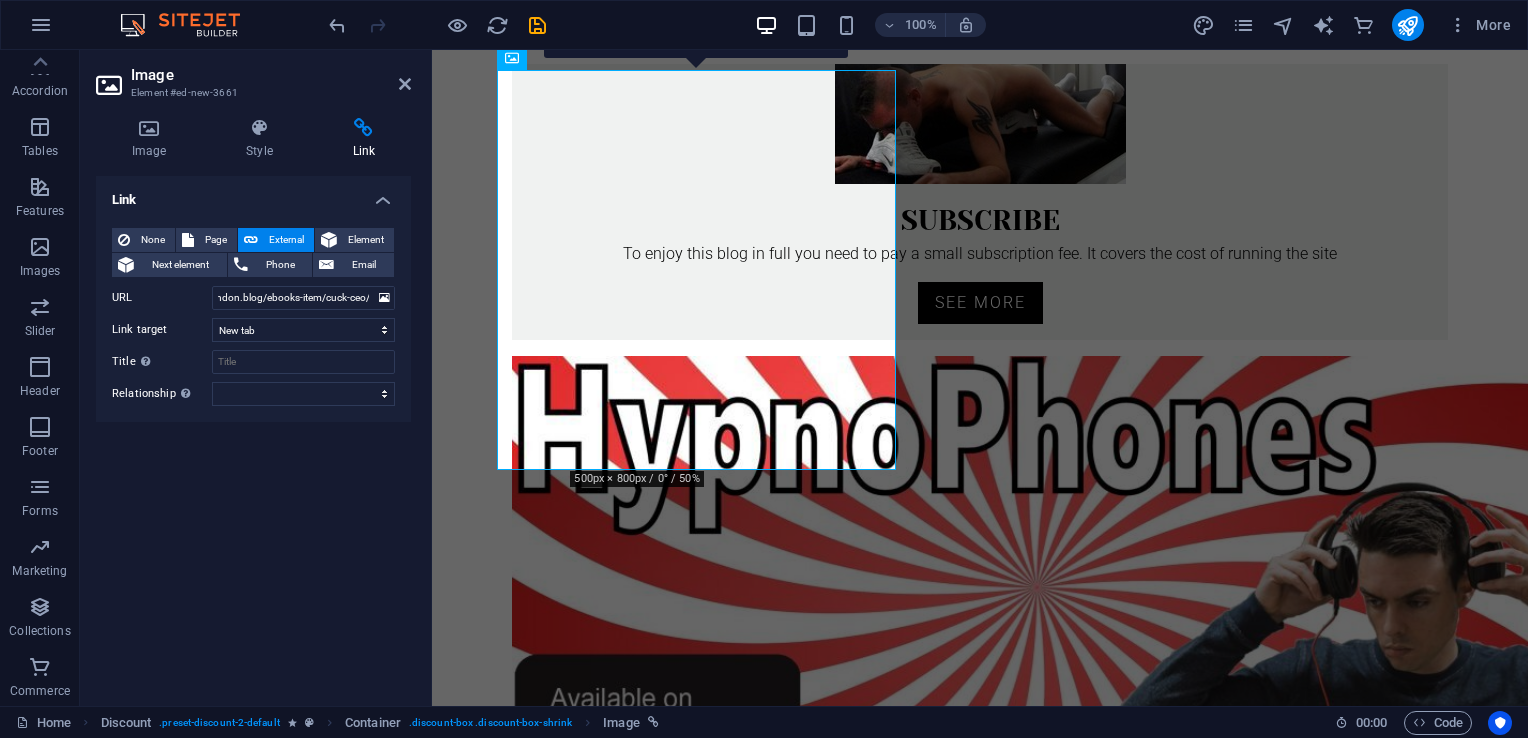 scroll, scrollTop: 0, scrollLeft: 0, axis: both 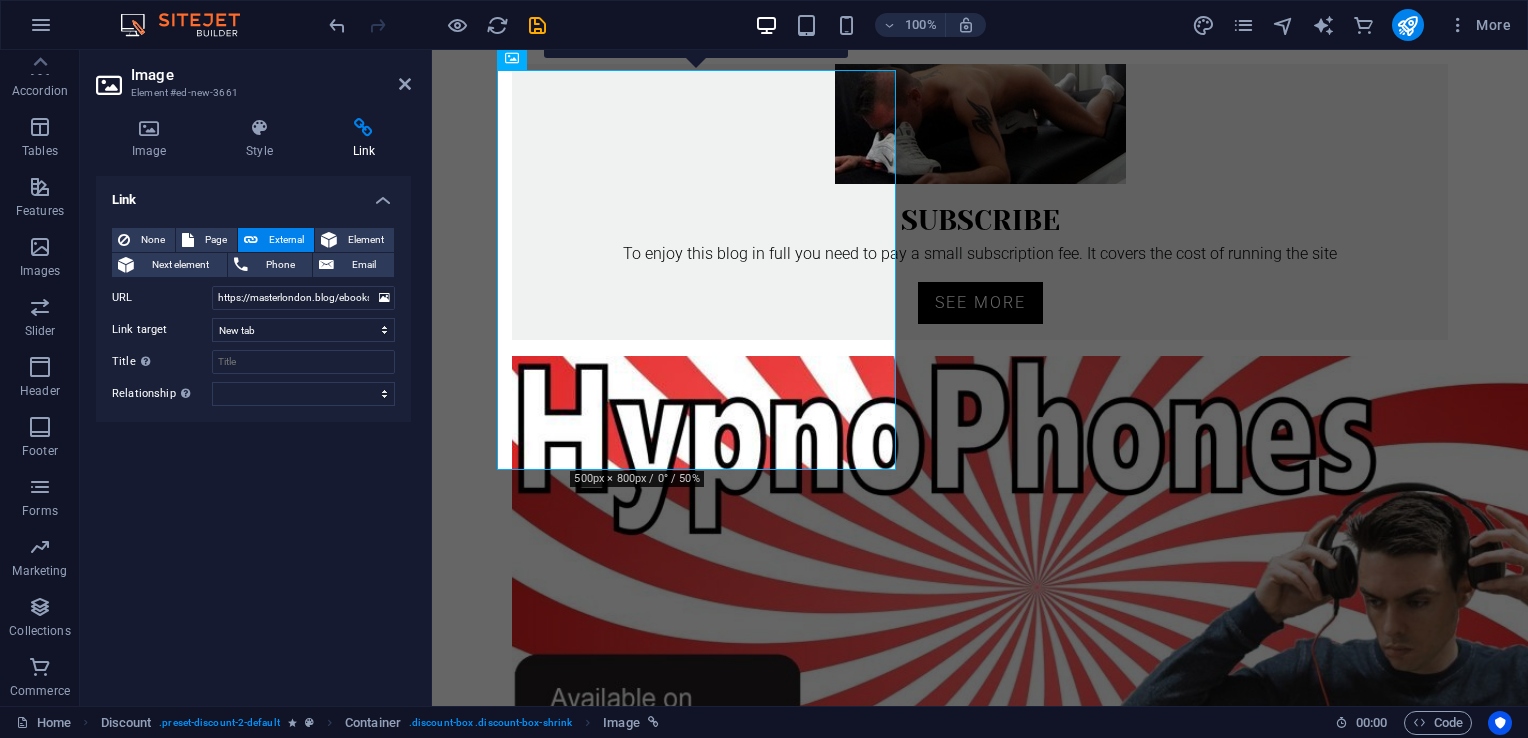 click on "Image Element #ed-new-3661" at bounding box center (253, 76) 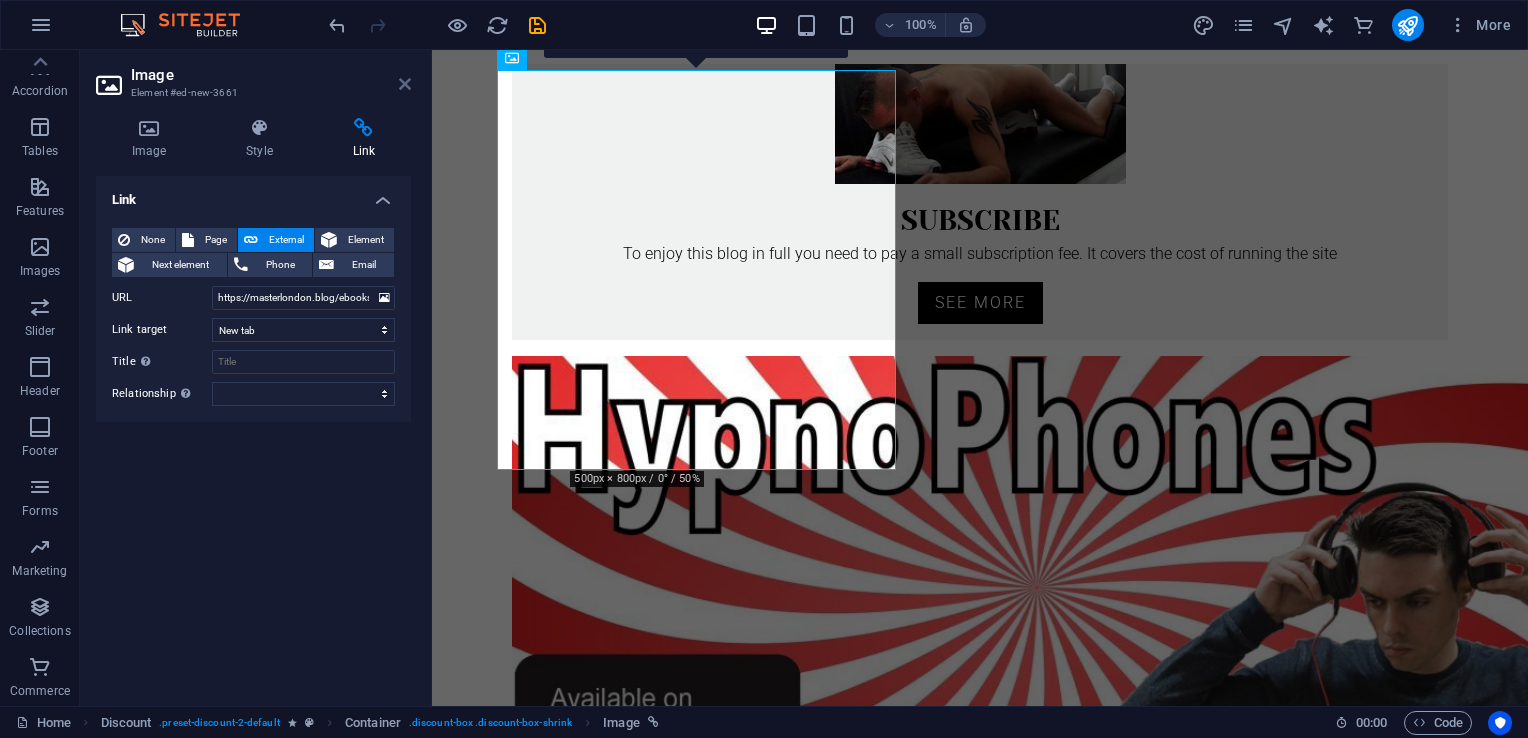 click at bounding box center [405, 84] 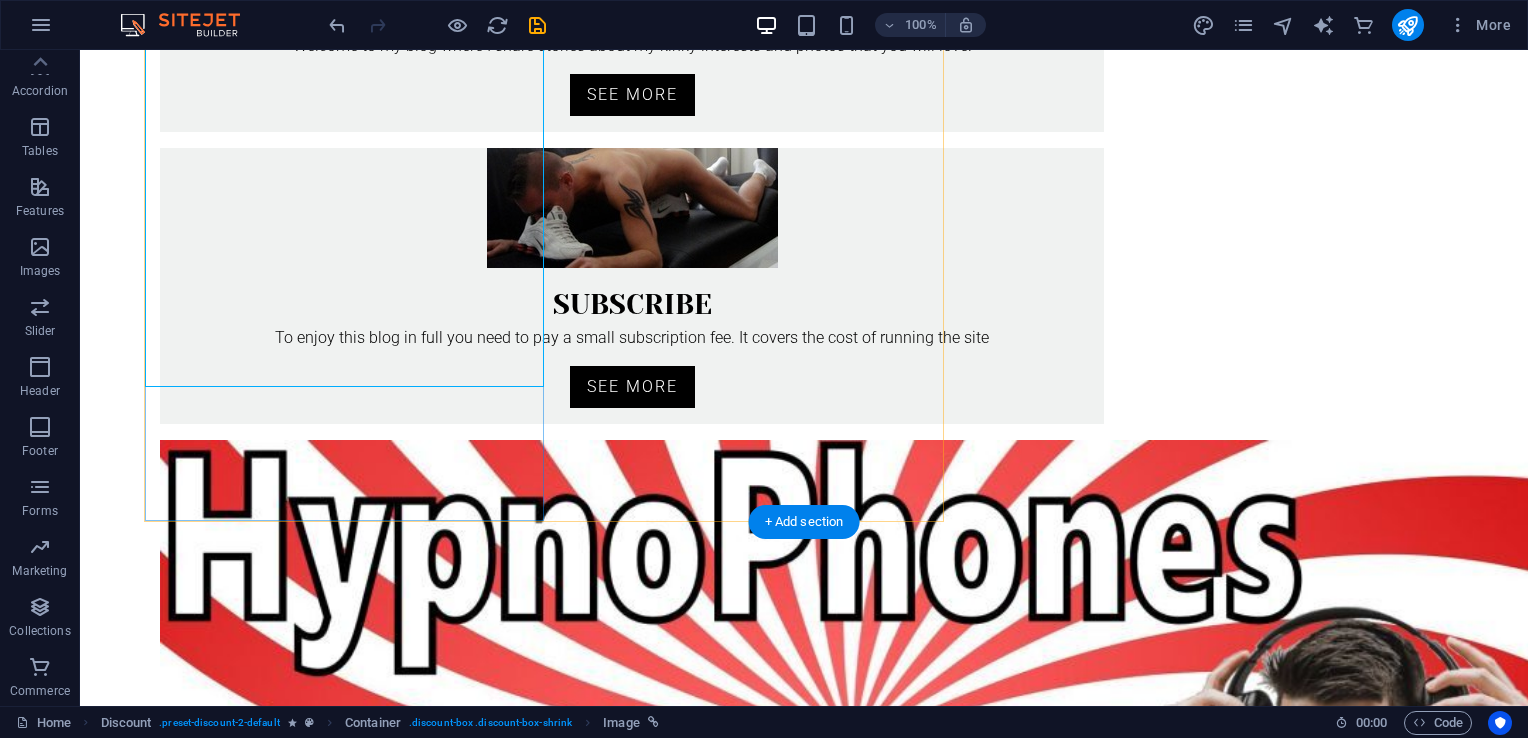 scroll, scrollTop: 902, scrollLeft: 0, axis: vertical 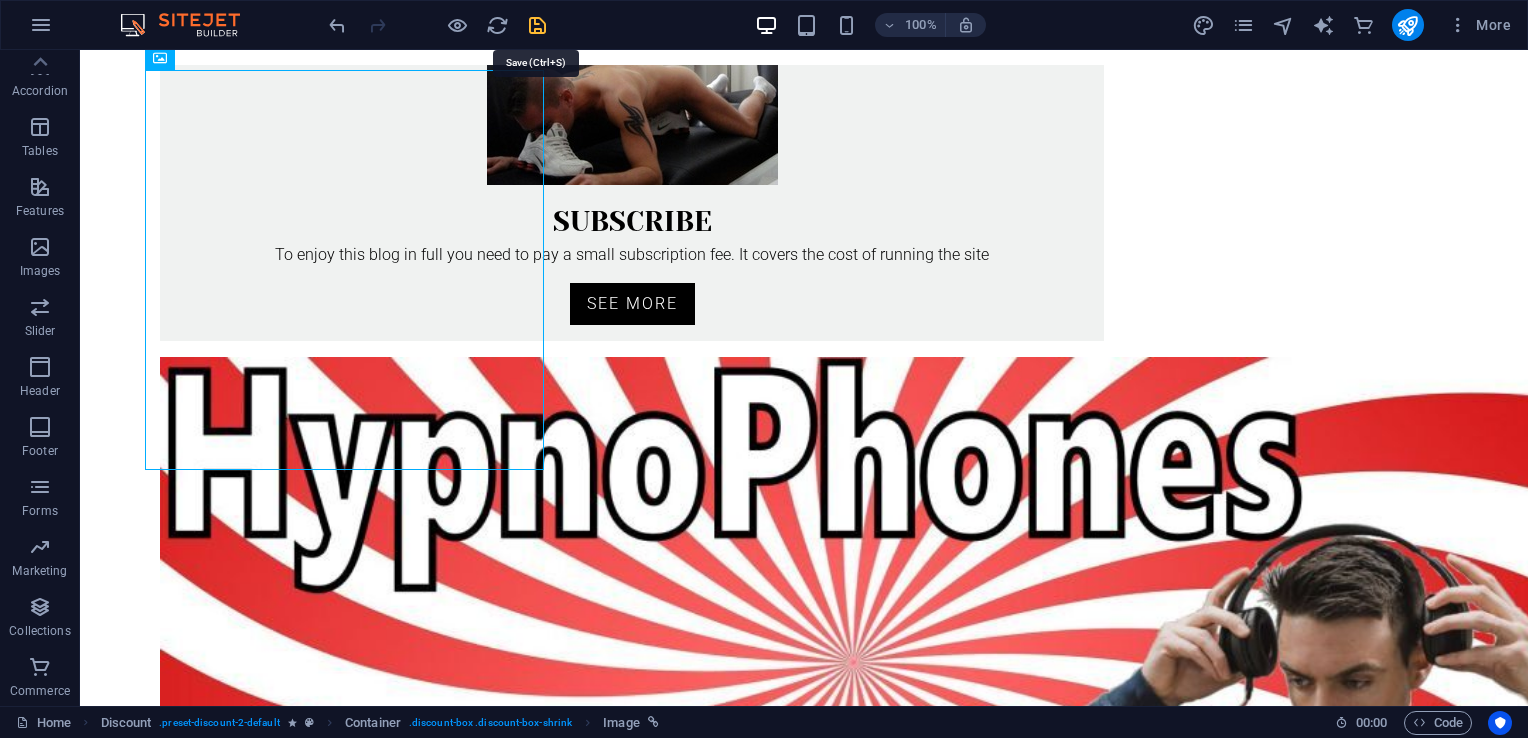 click at bounding box center [537, 25] 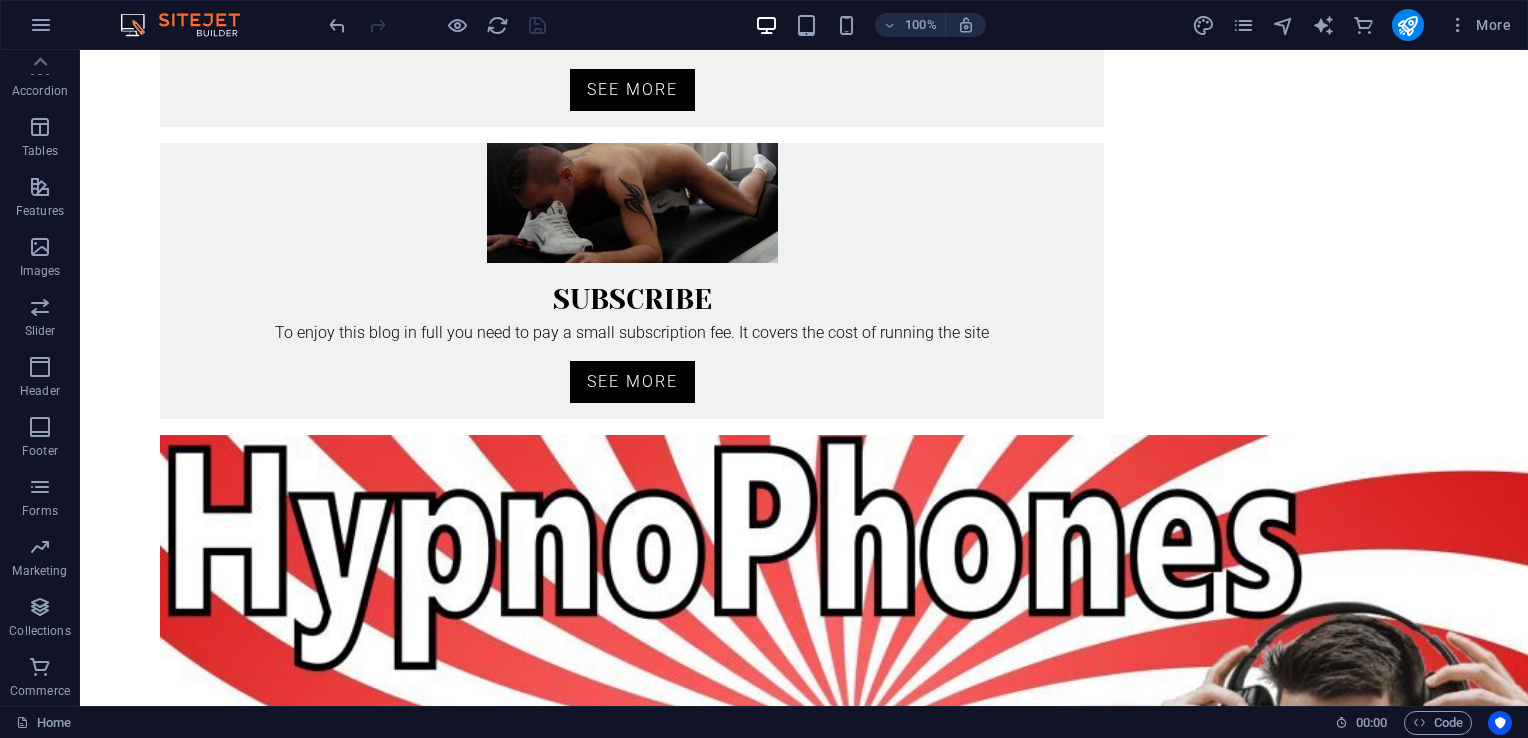 scroll, scrollTop: 826, scrollLeft: 0, axis: vertical 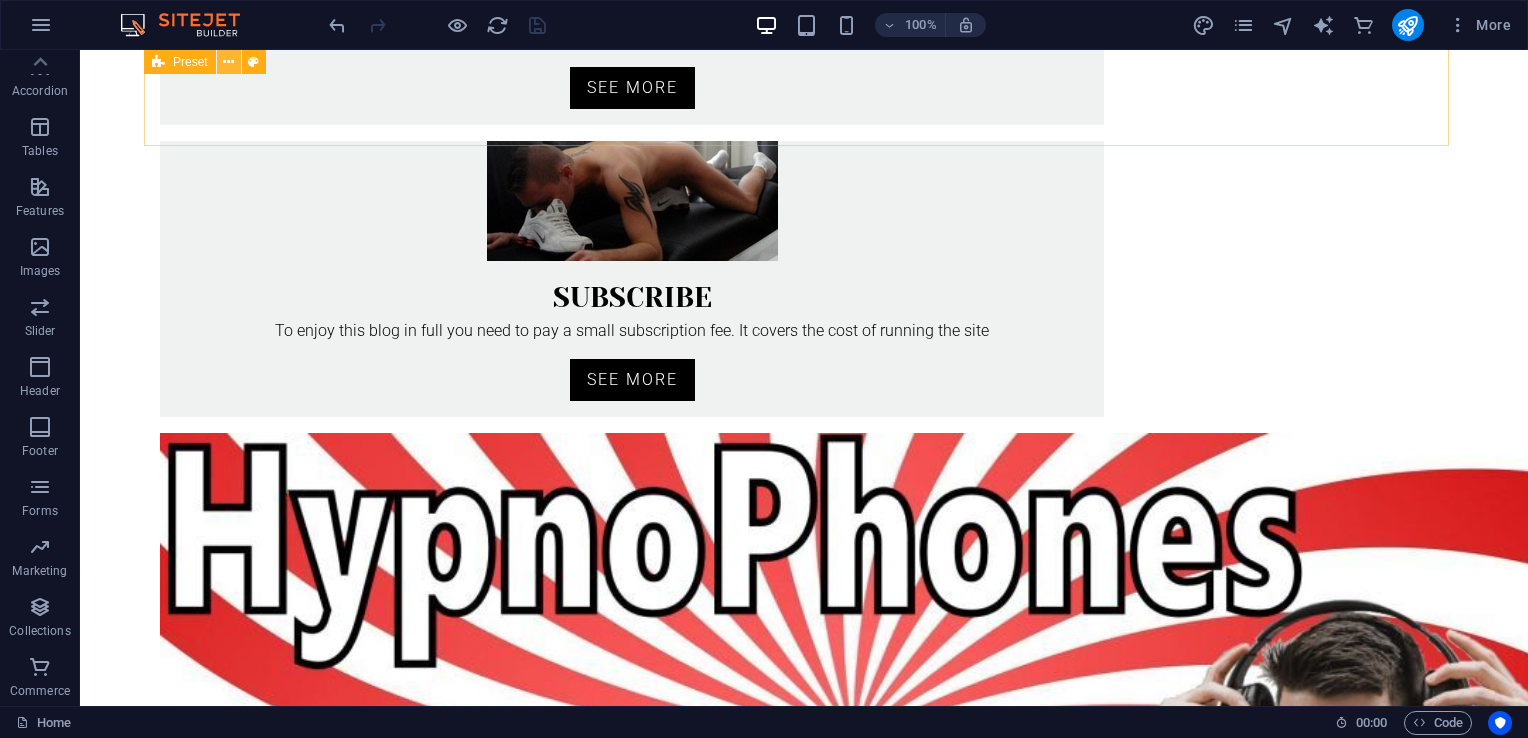 click at bounding box center (228, 62) 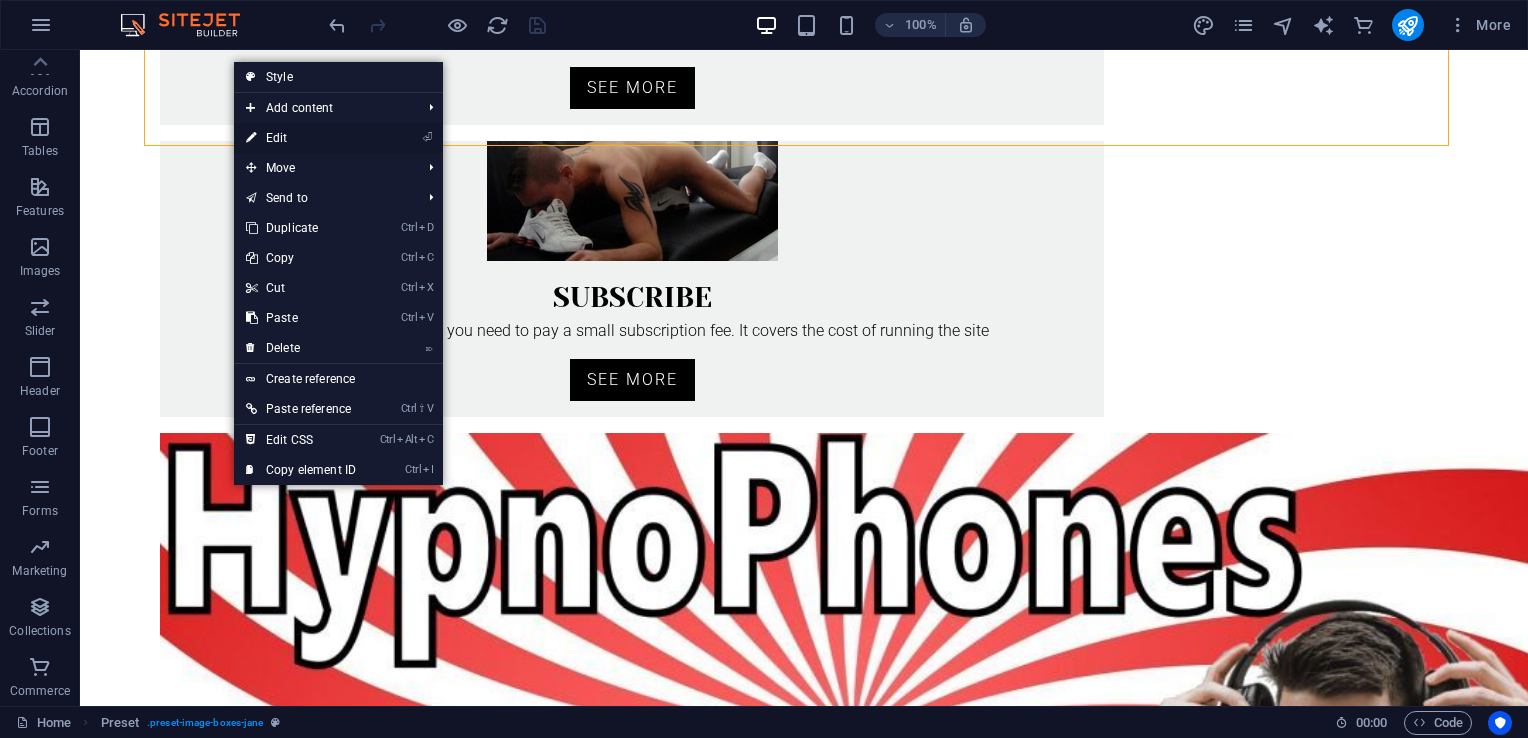 click on "⏎  Edit" at bounding box center (301, 138) 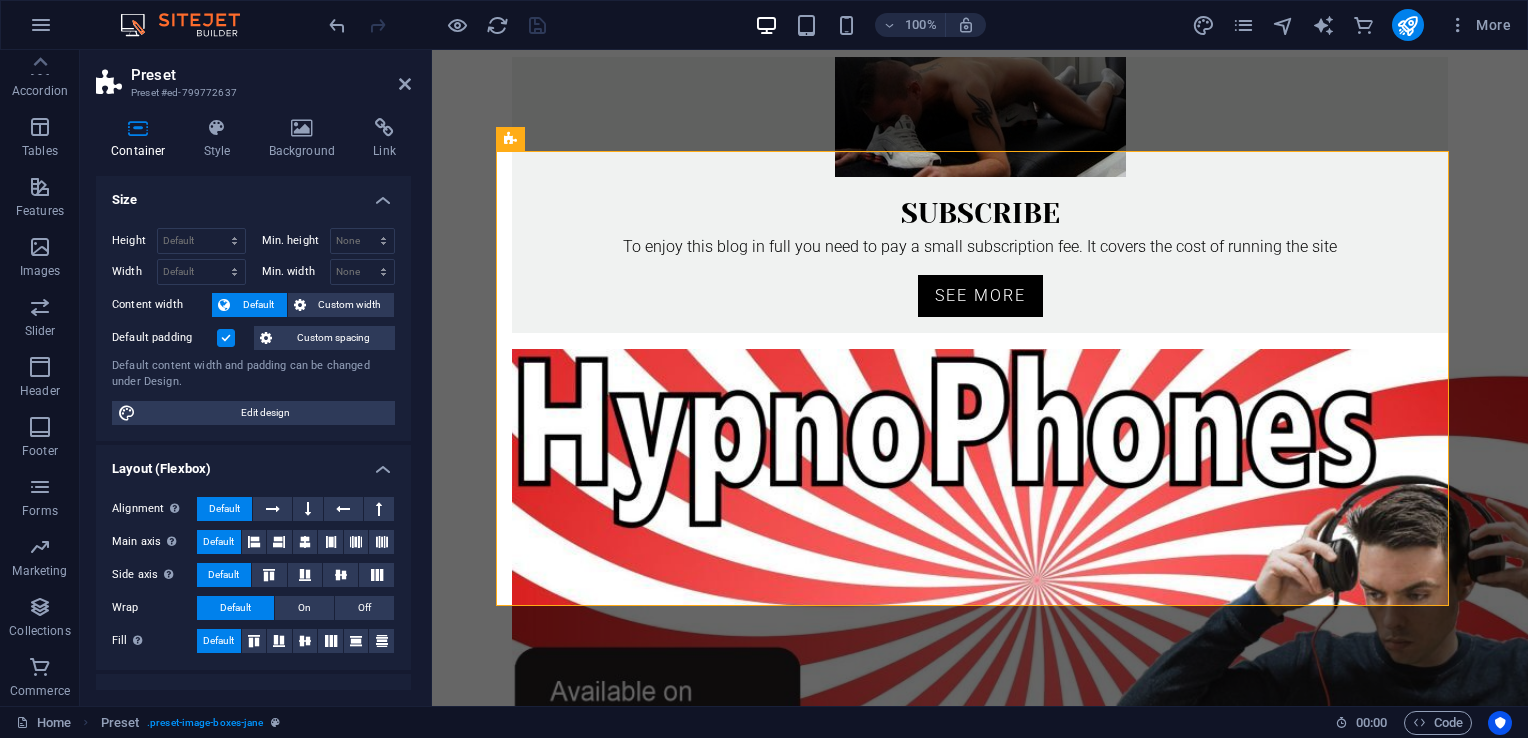 scroll, scrollTop: 282, scrollLeft: 0, axis: vertical 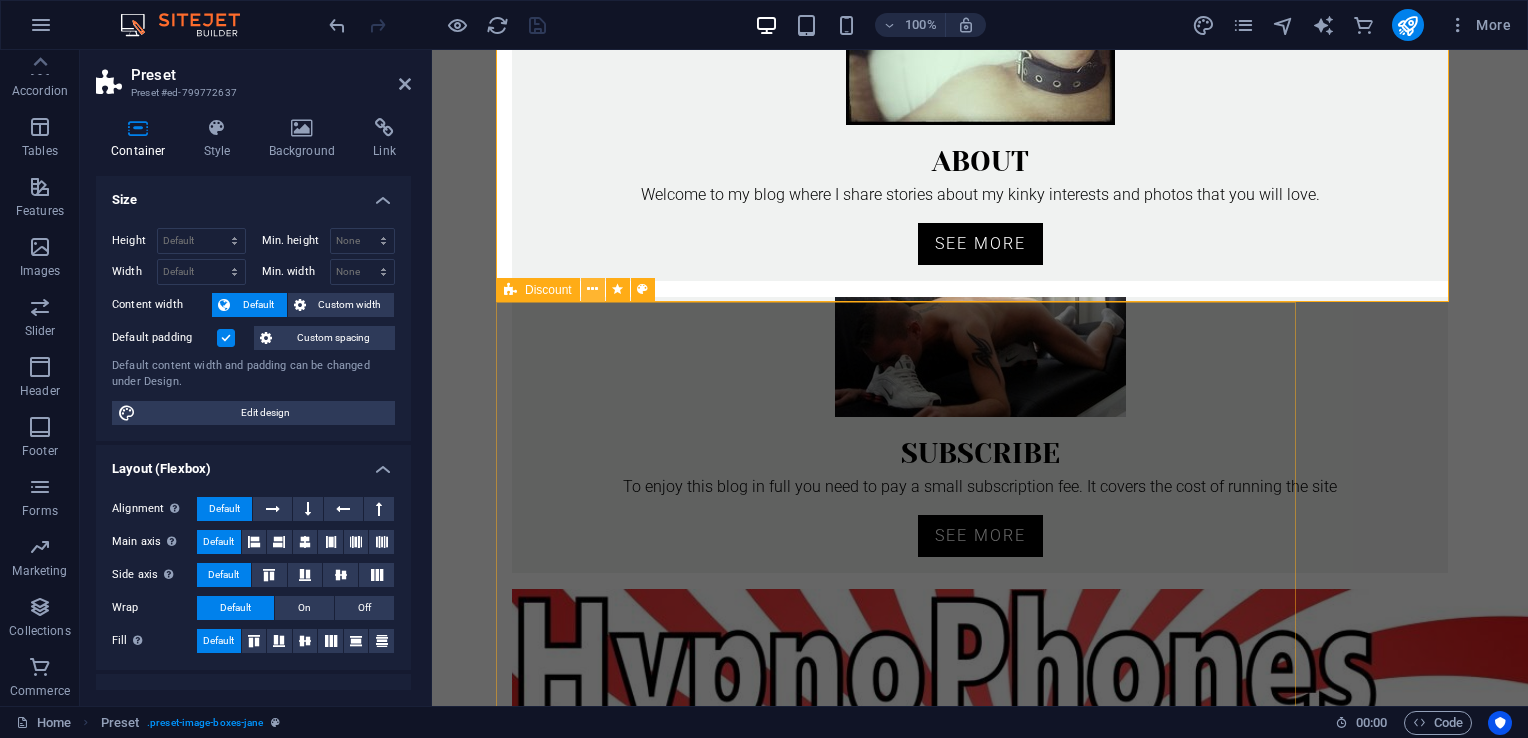 click at bounding box center [592, 289] 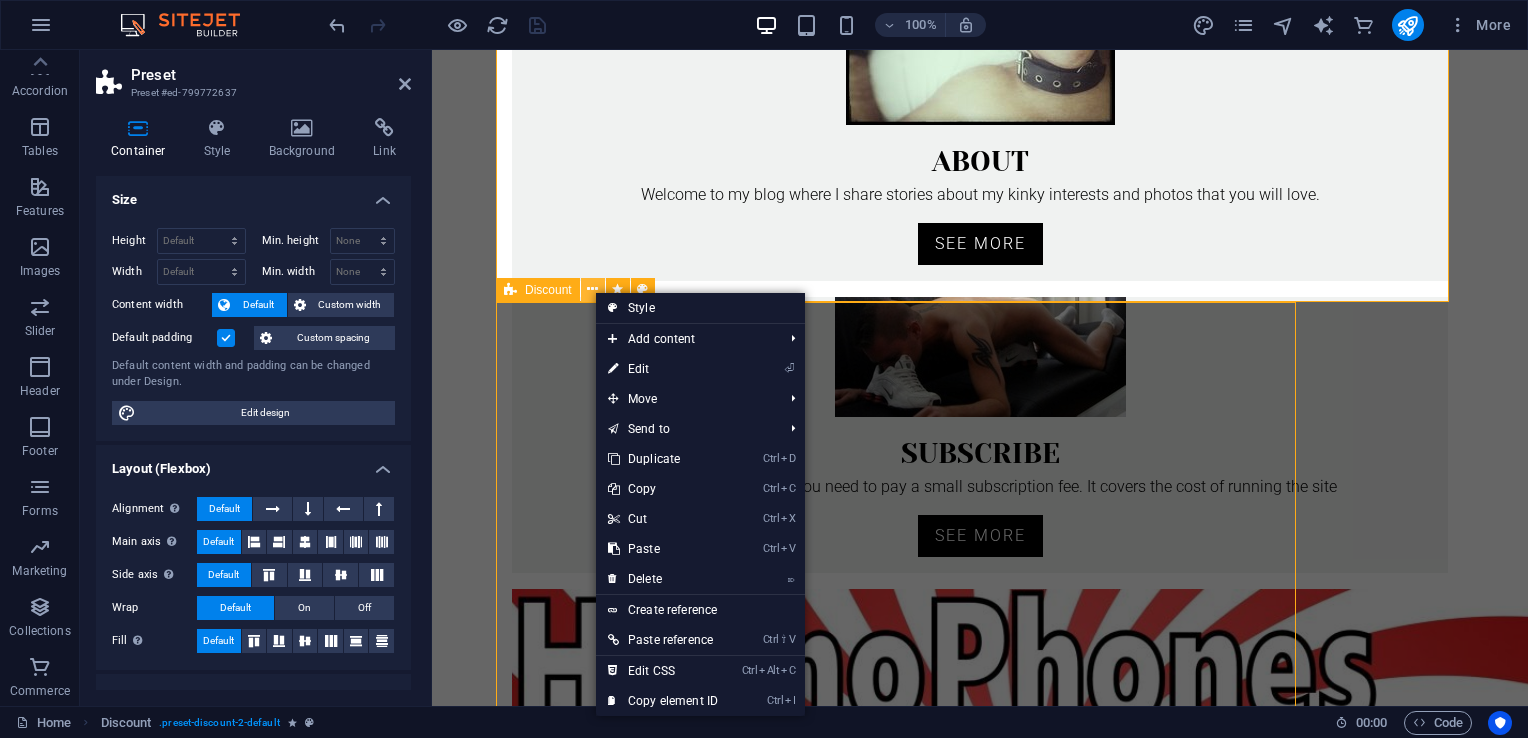 scroll, scrollTop: 670, scrollLeft: 0, axis: vertical 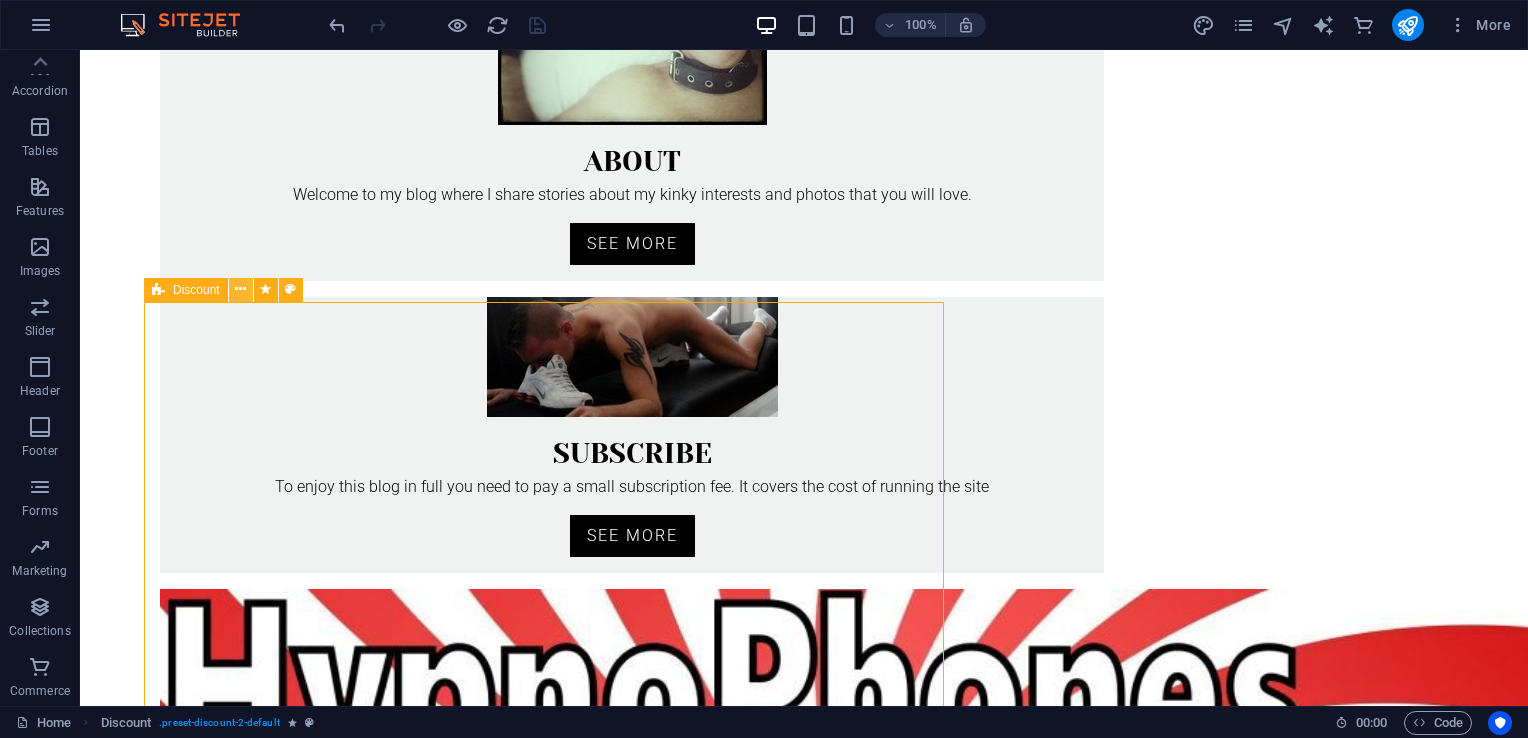 click at bounding box center (240, 289) 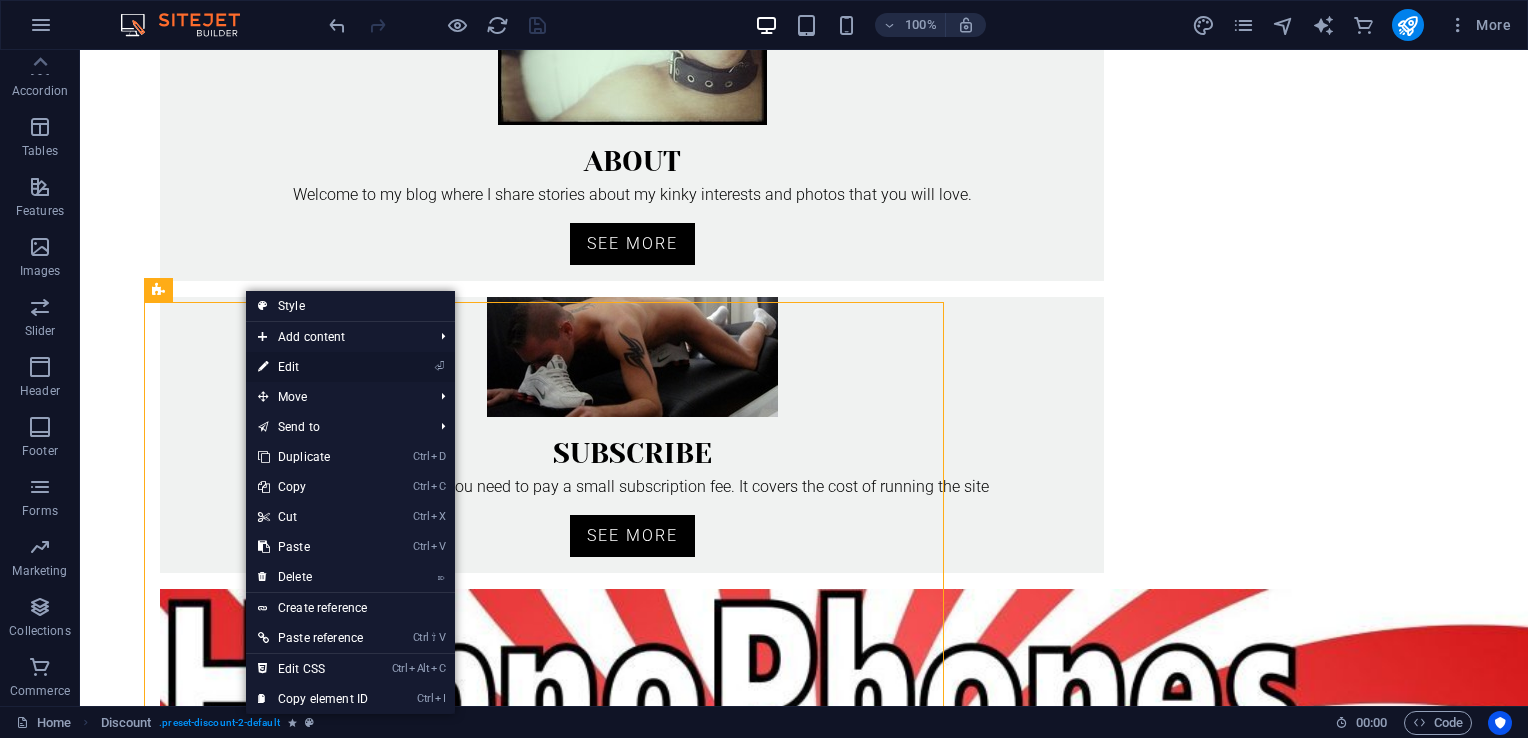click on "⏎  Edit" at bounding box center (313, 367) 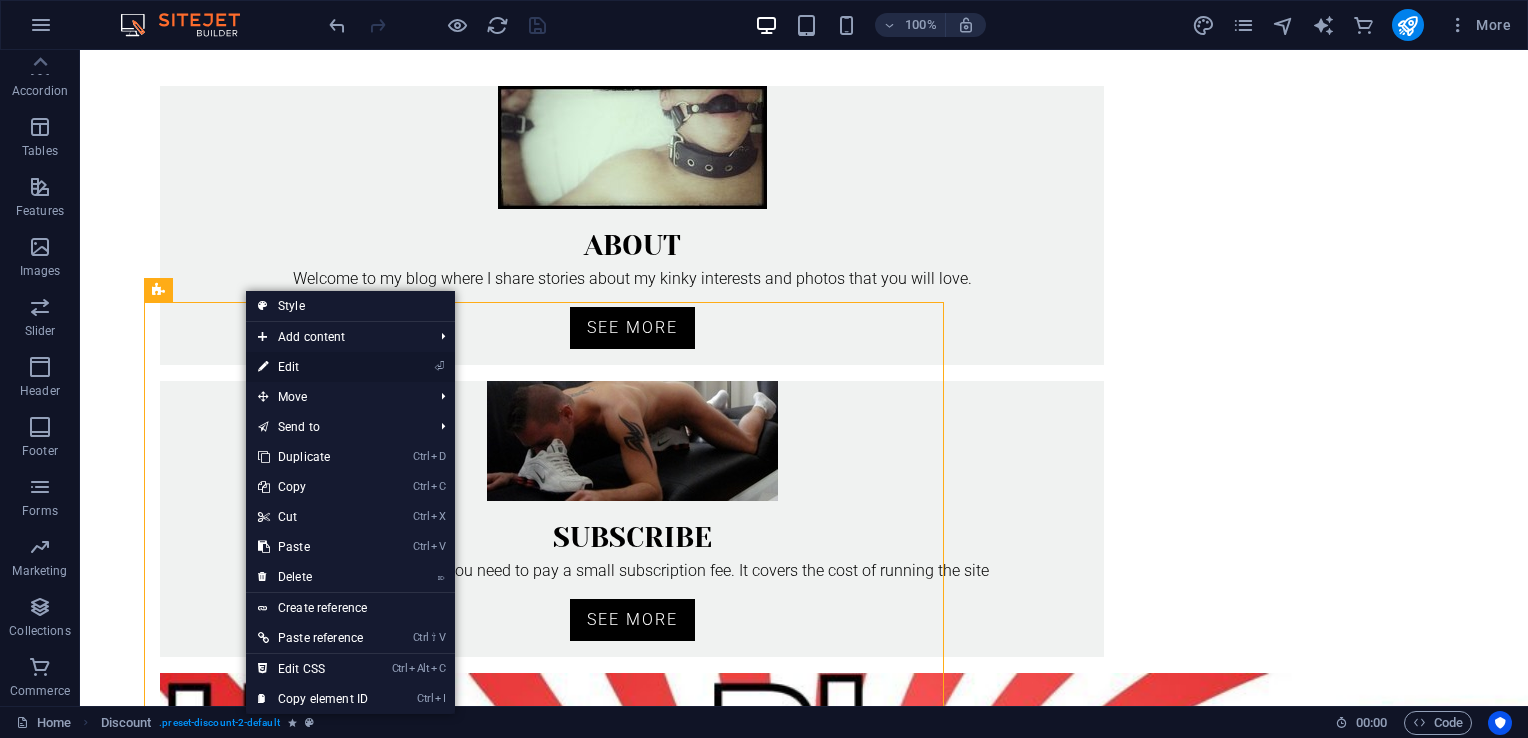select on "rem" 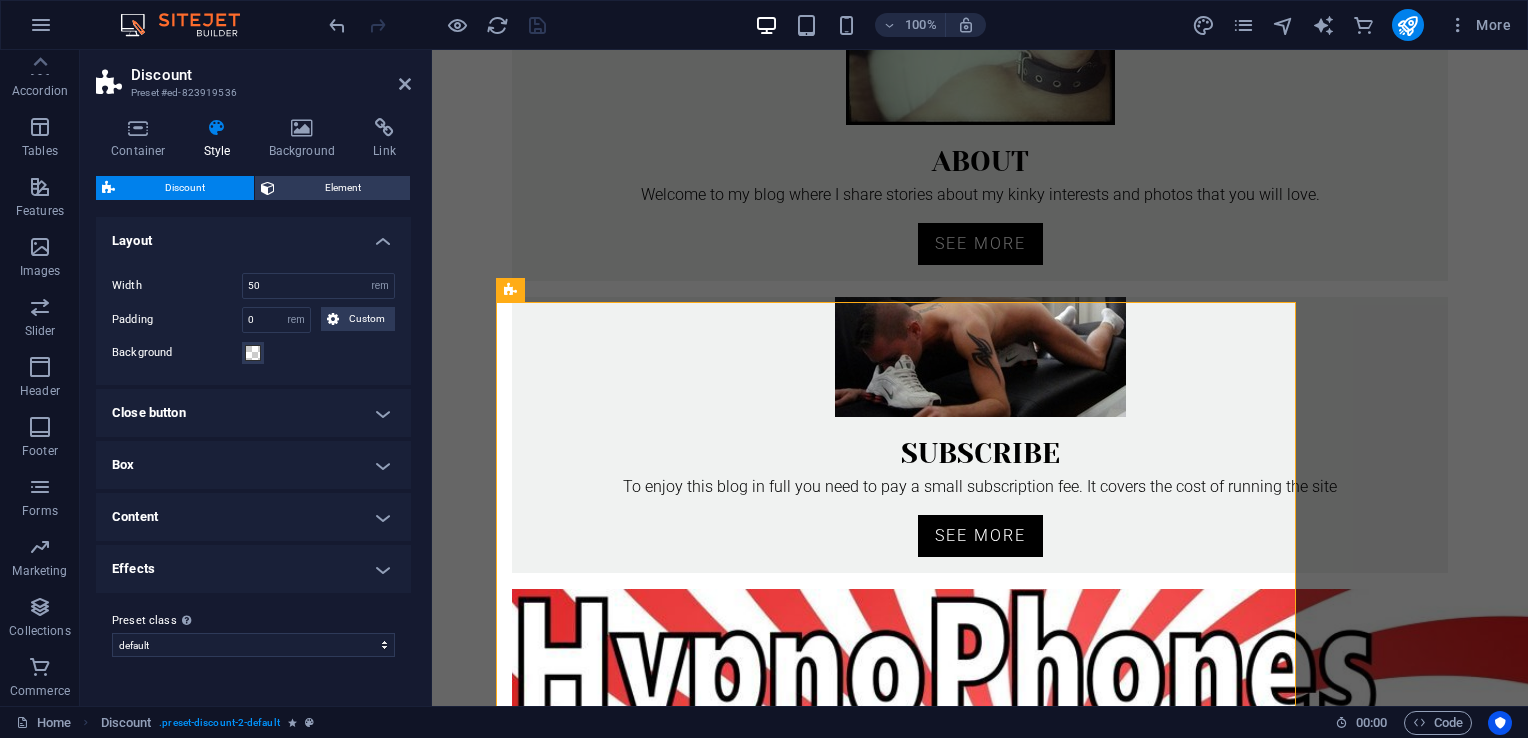 click on "Content" at bounding box center [253, 517] 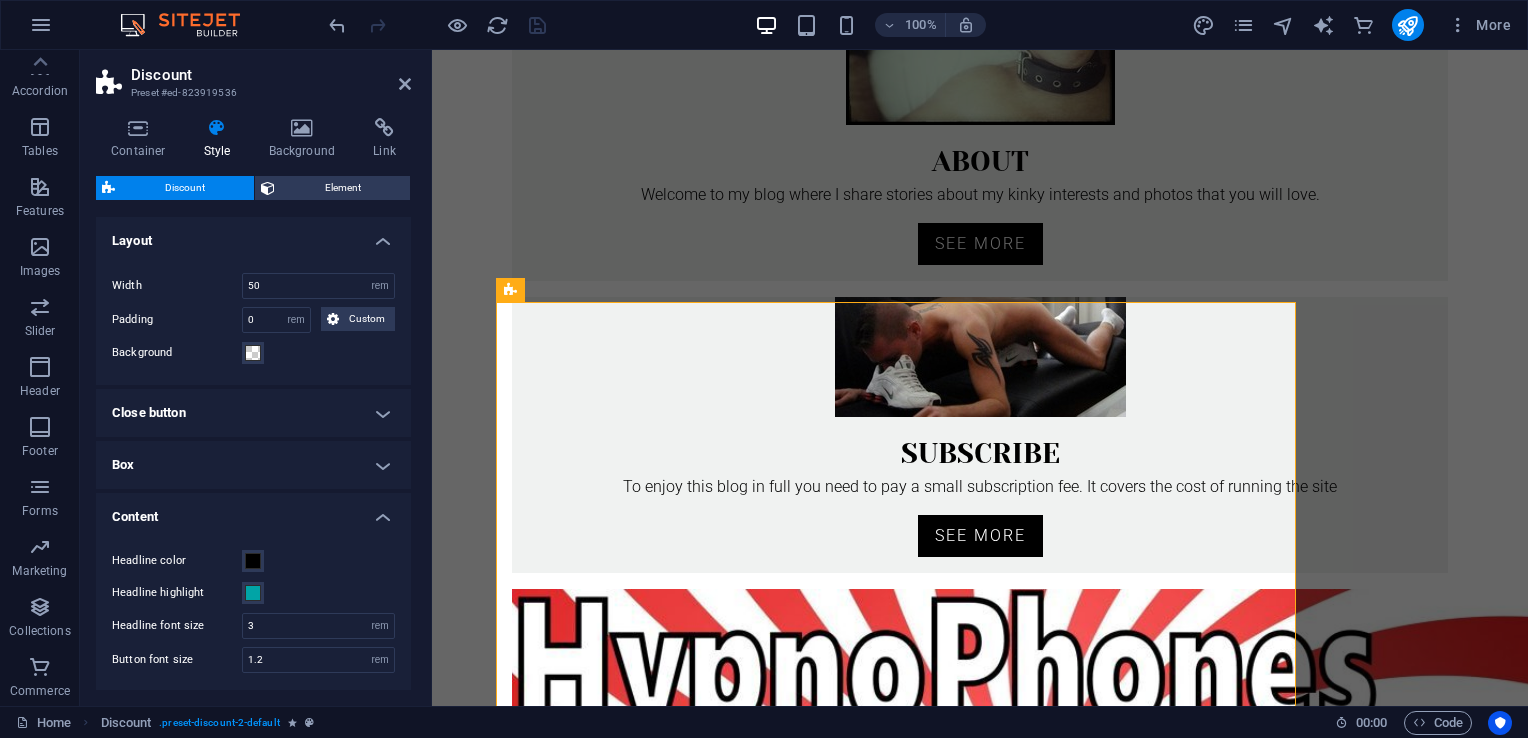 click on "Box" at bounding box center [253, 465] 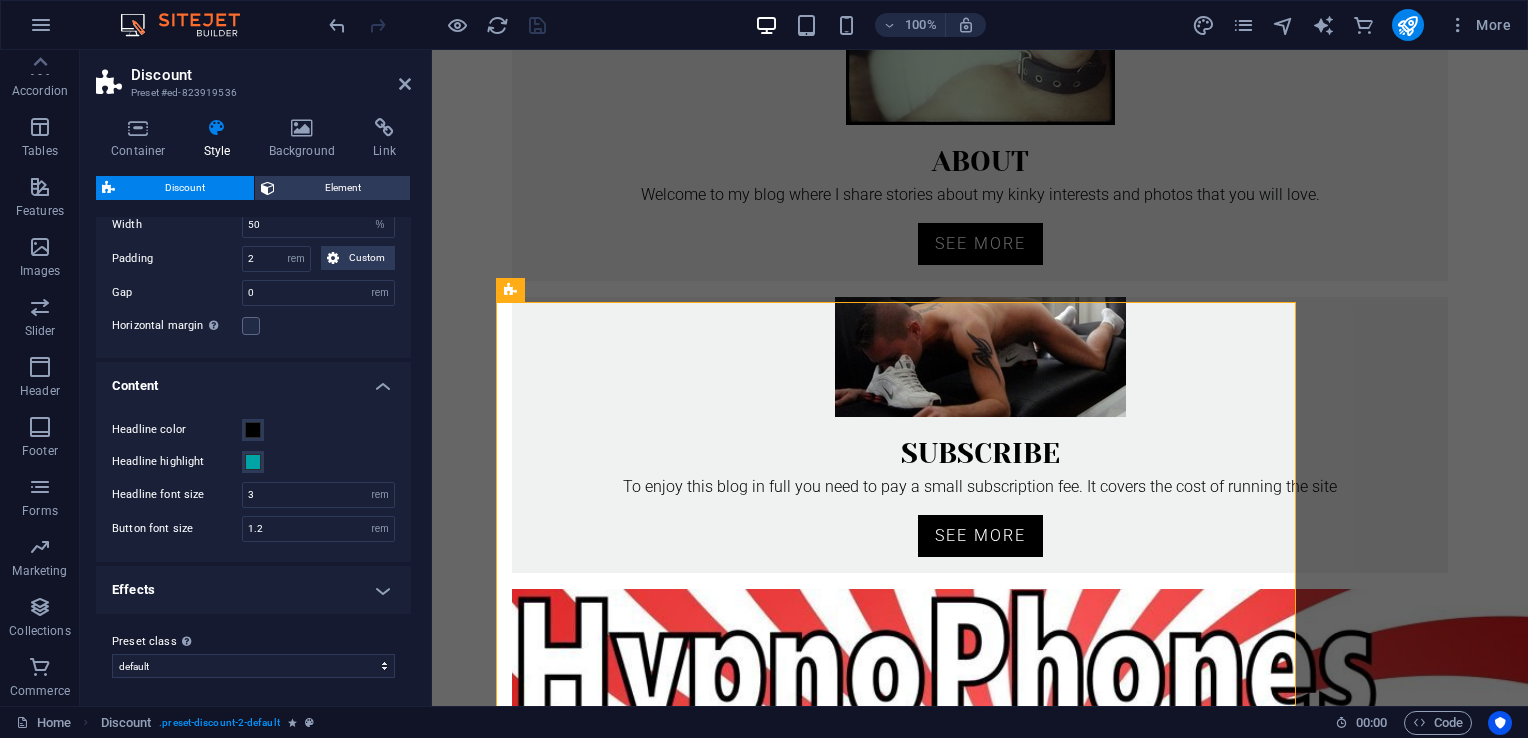 scroll, scrollTop: 0, scrollLeft: 0, axis: both 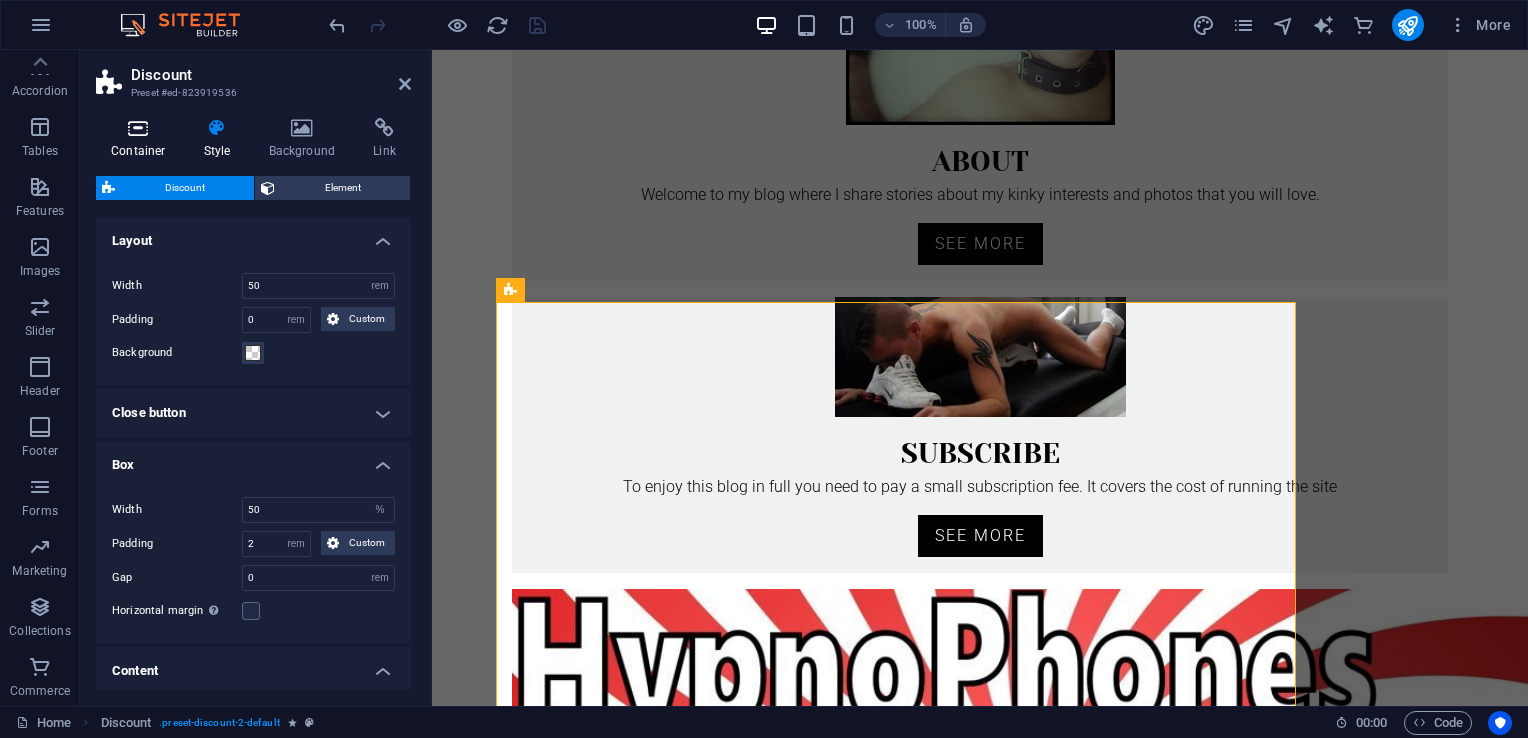 click on "Container" at bounding box center (142, 139) 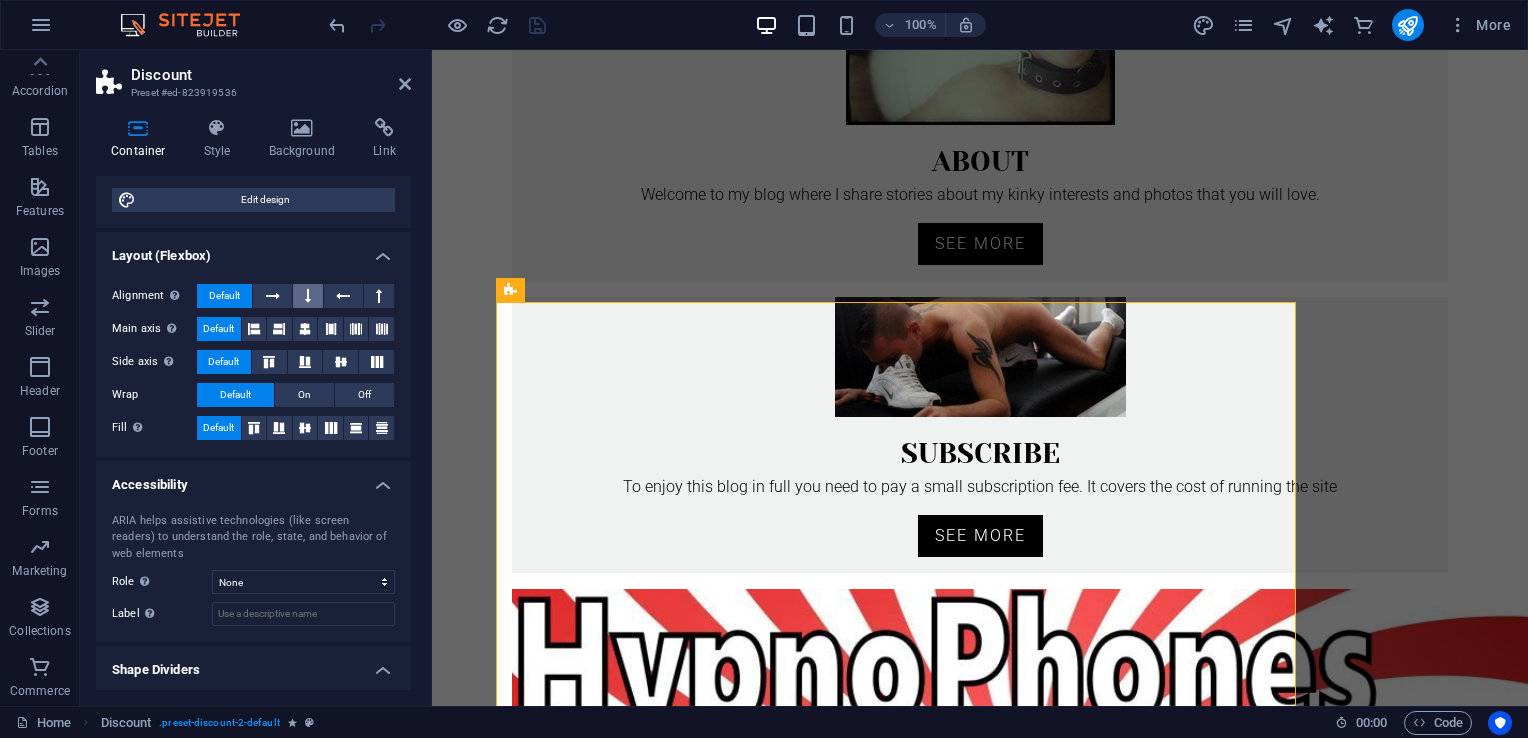scroll, scrollTop: 0, scrollLeft: 0, axis: both 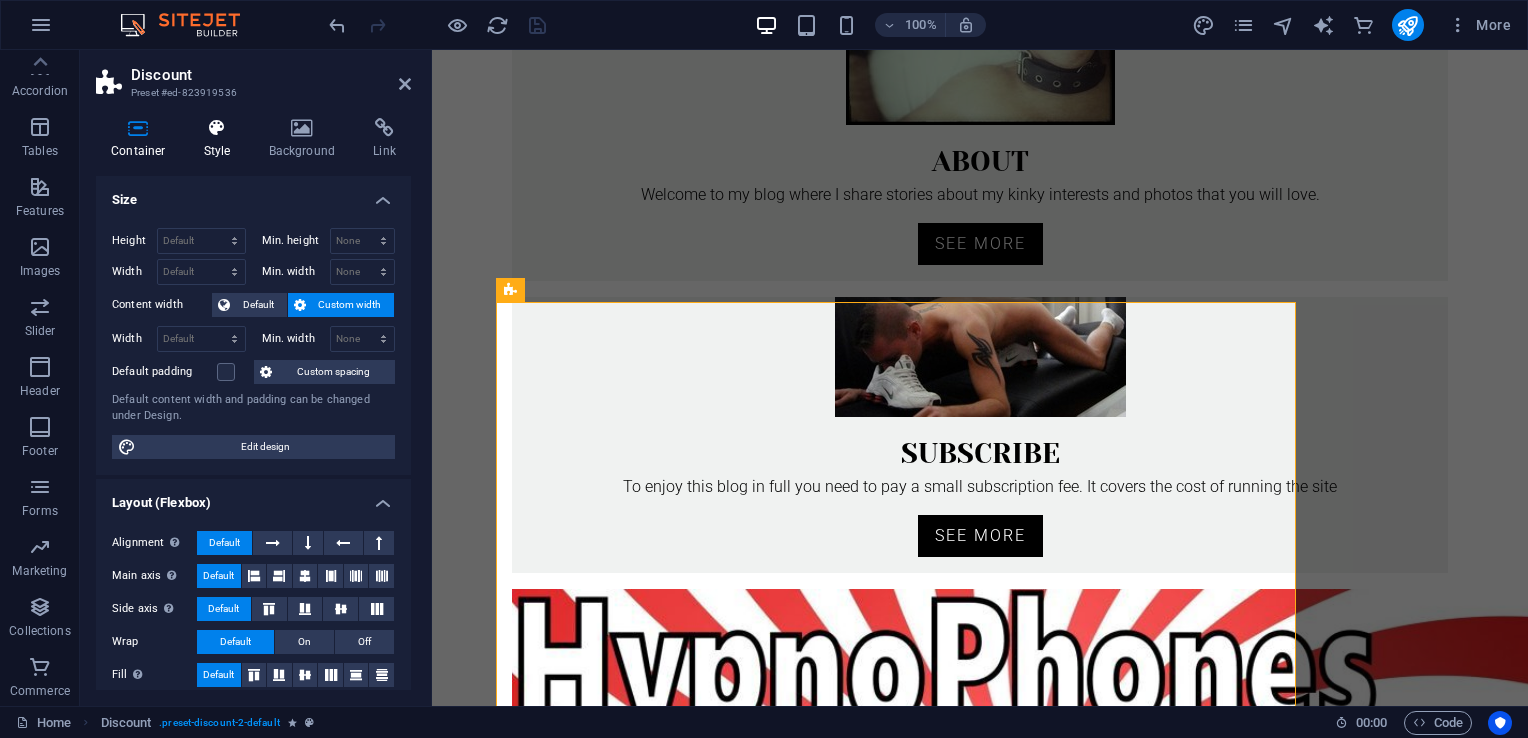 click at bounding box center [217, 128] 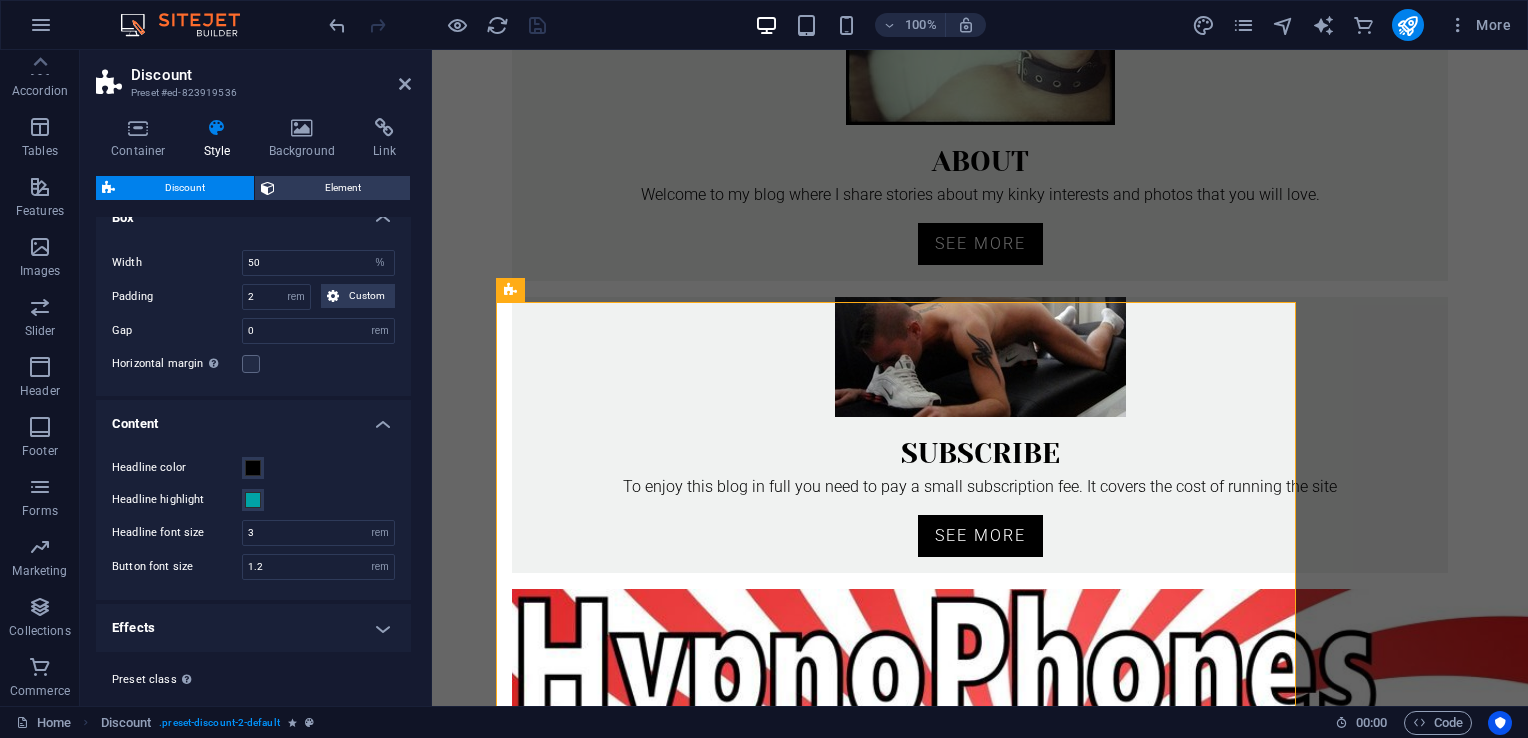 scroll, scrollTop: 285, scrollLeft: 0, axis: vertical 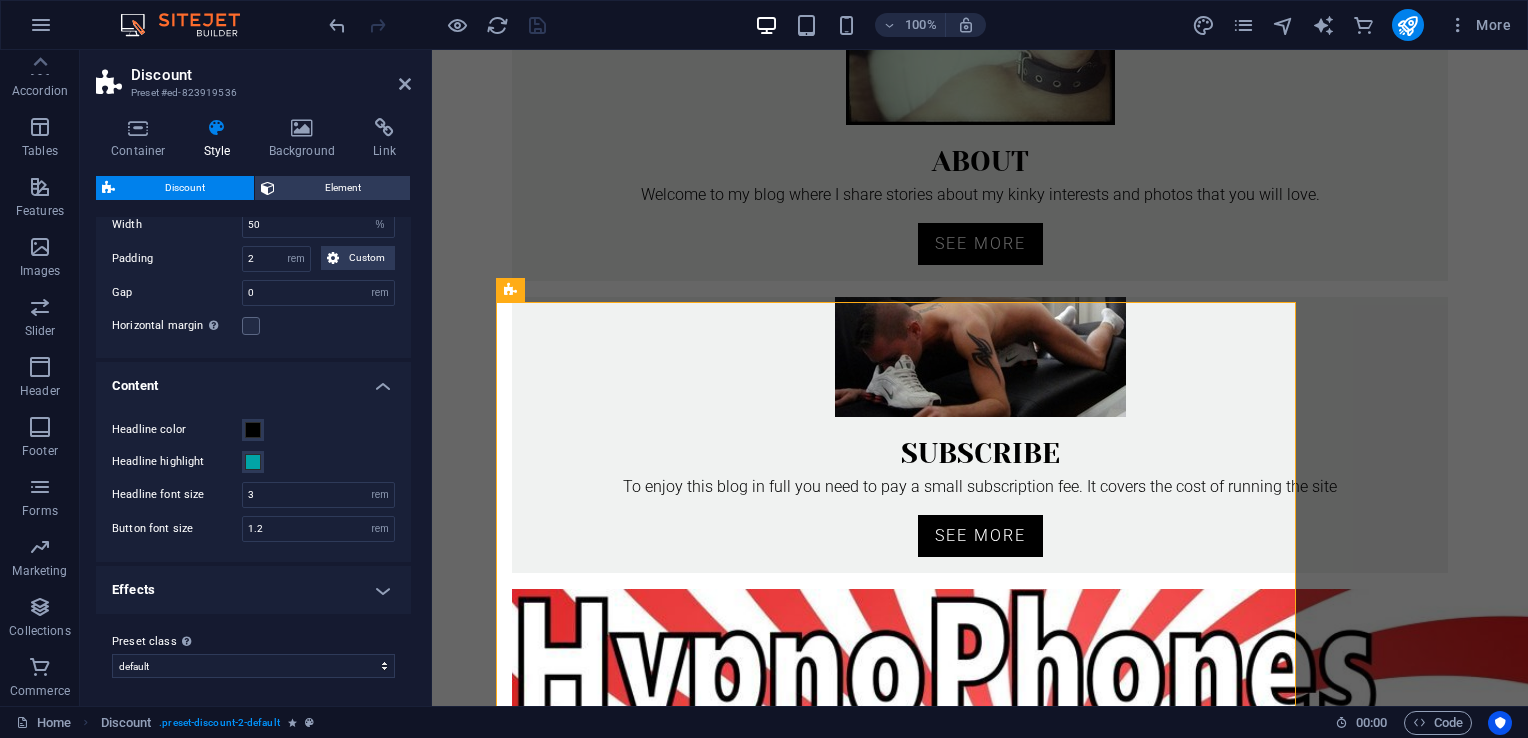 click on "Effects" at bounding box center (253, 590) 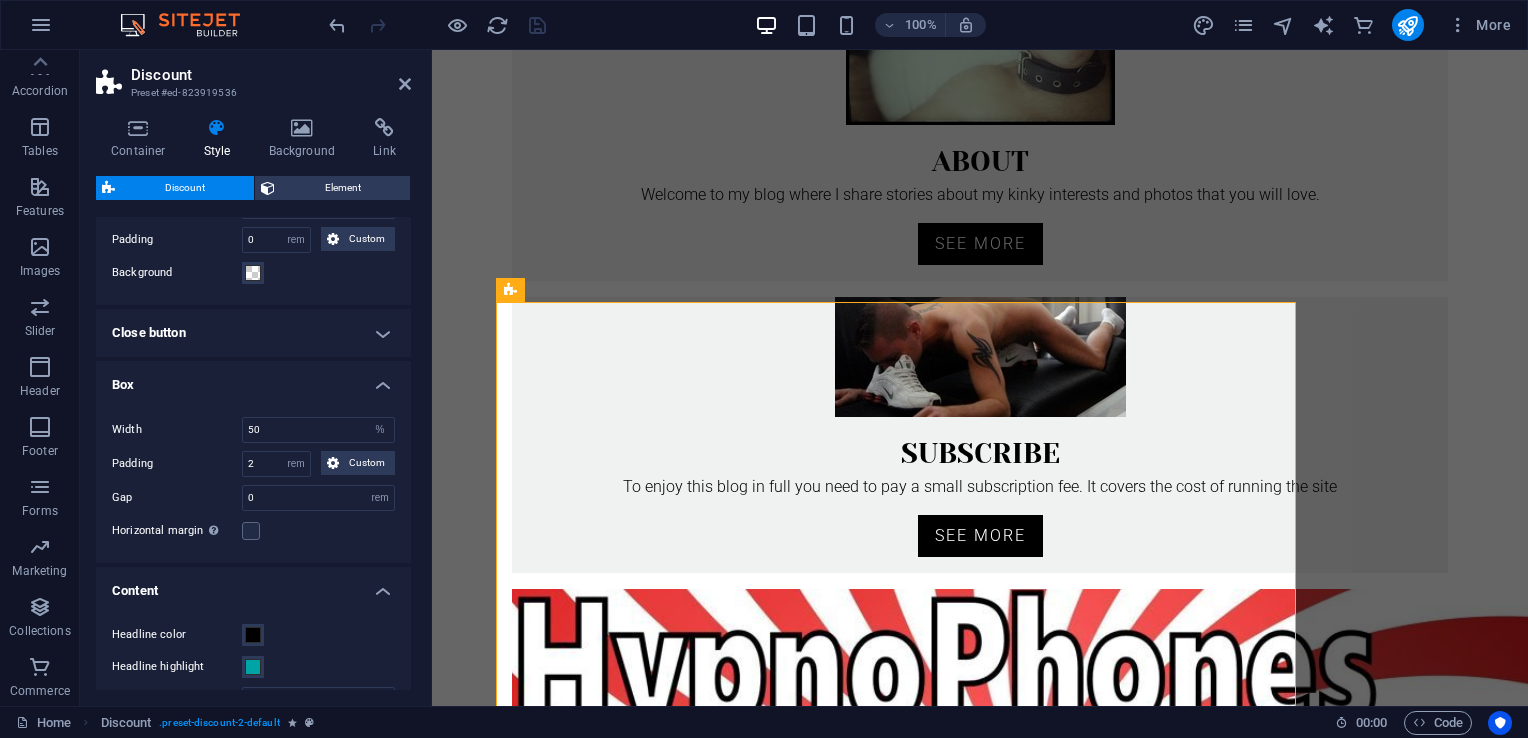 scroll, scrollTop: 0, scrollLeft: 0, axis: both 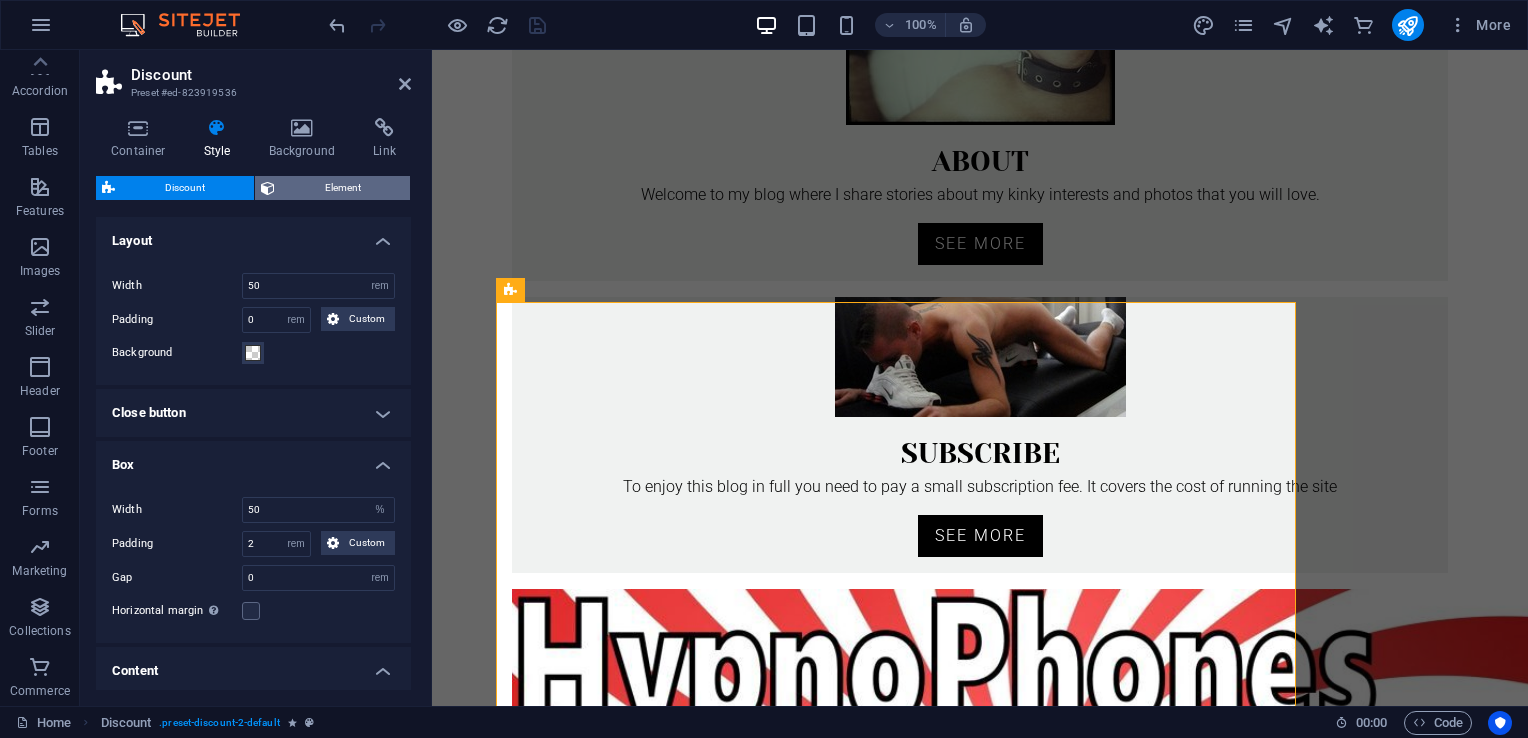 click on "Element" at bounding box center (342, 188) 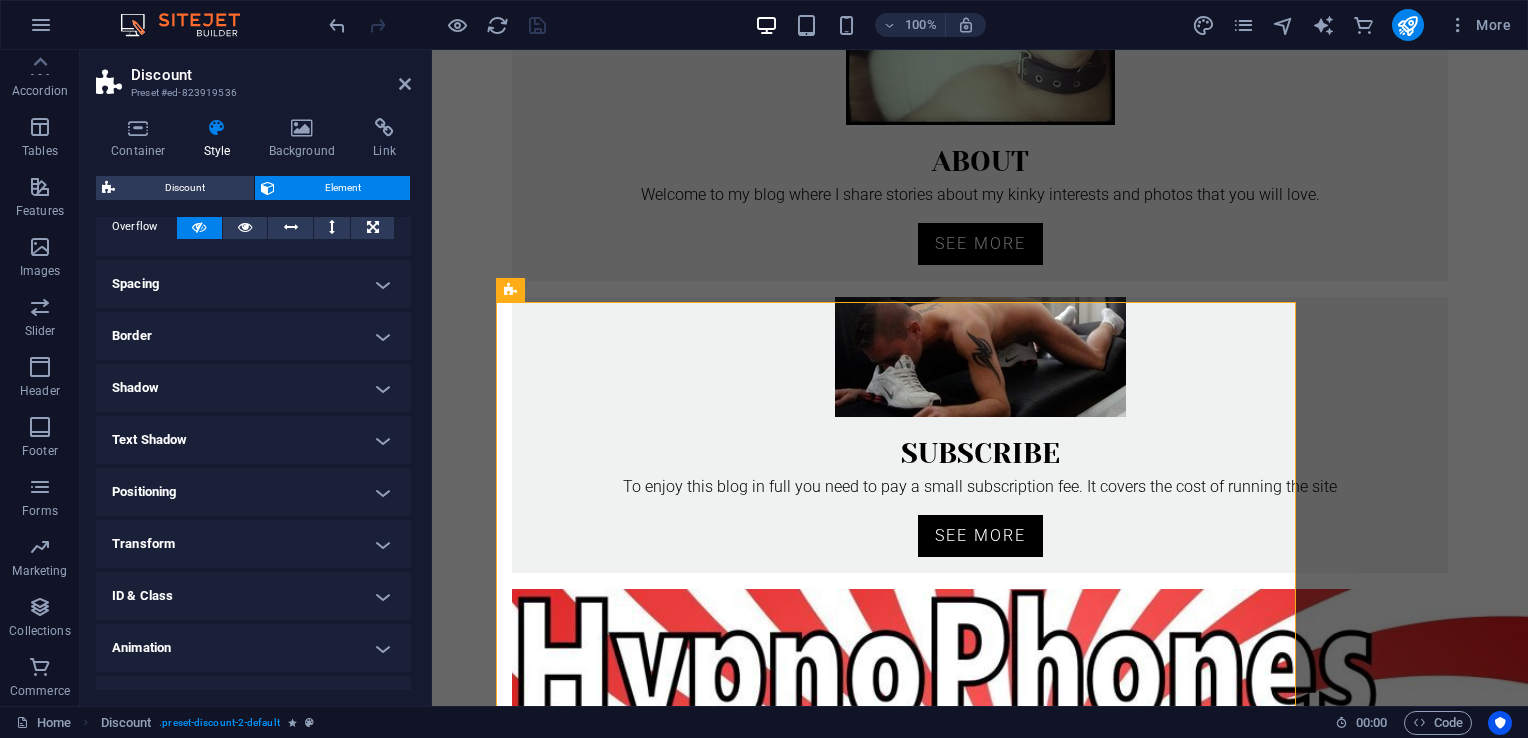 scroll, scrollTop: 157, scrollLeft: 0, axis: vertical 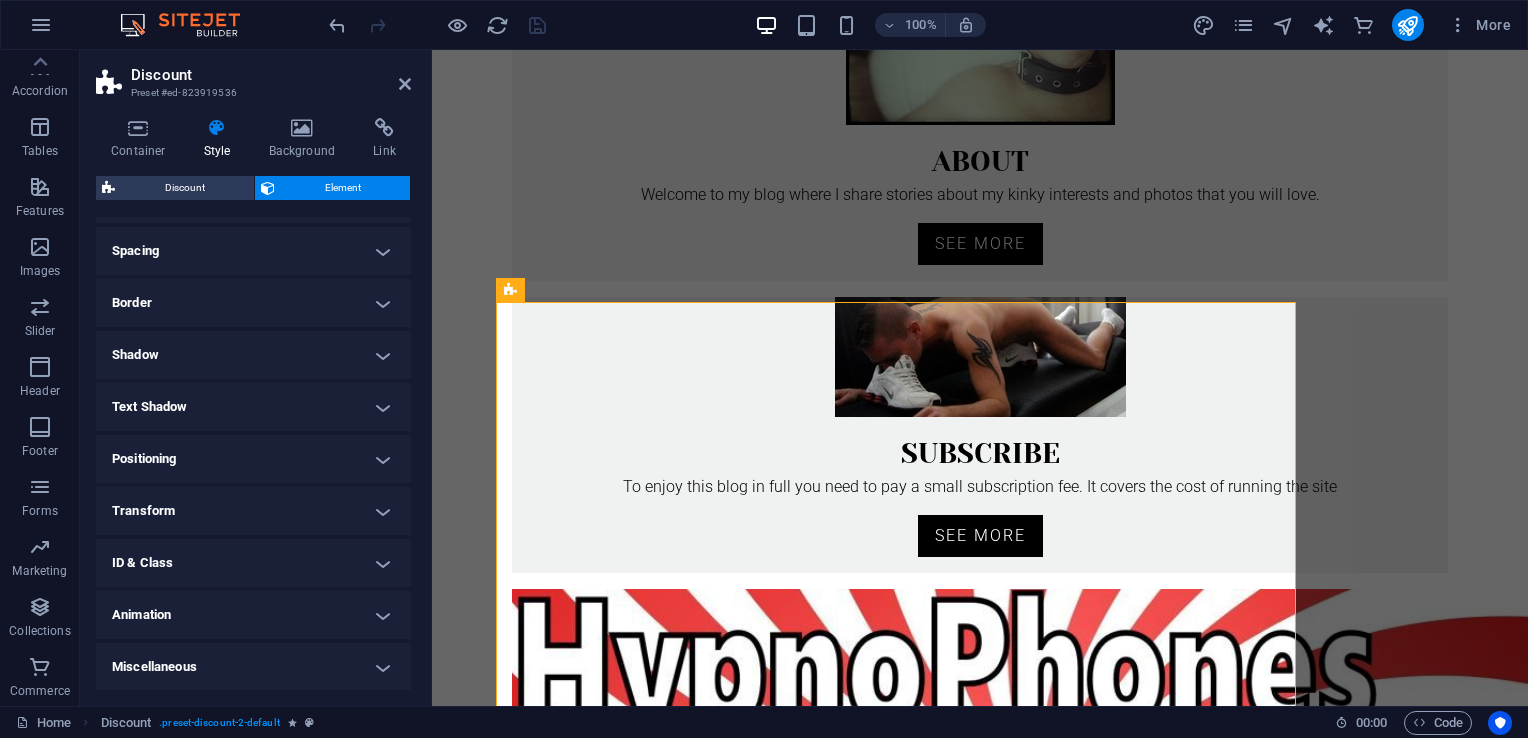 click on "Miscellaneous" at bounding box center [253, 667] 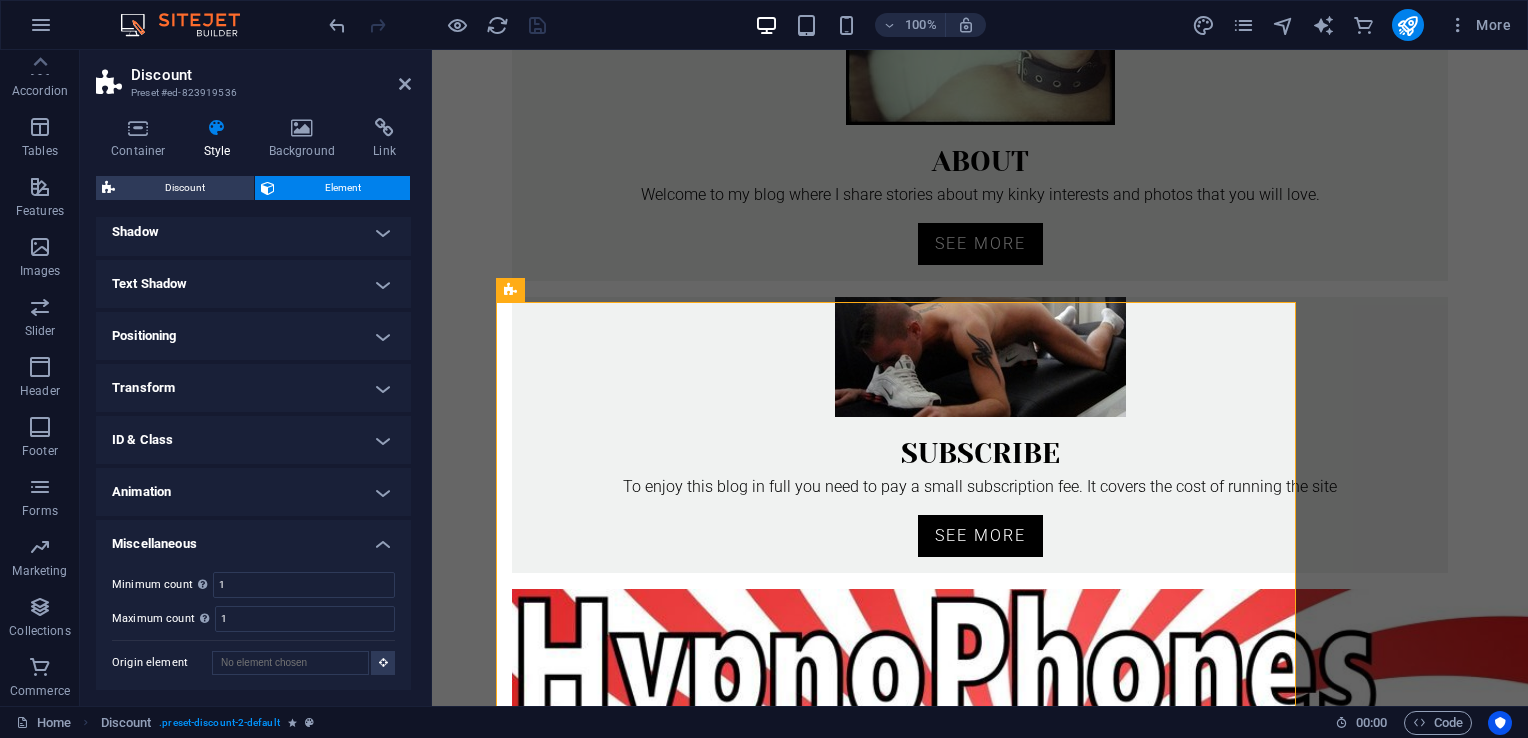 scroll, scrollTop: 0, scrollLeft: 0, axis: both 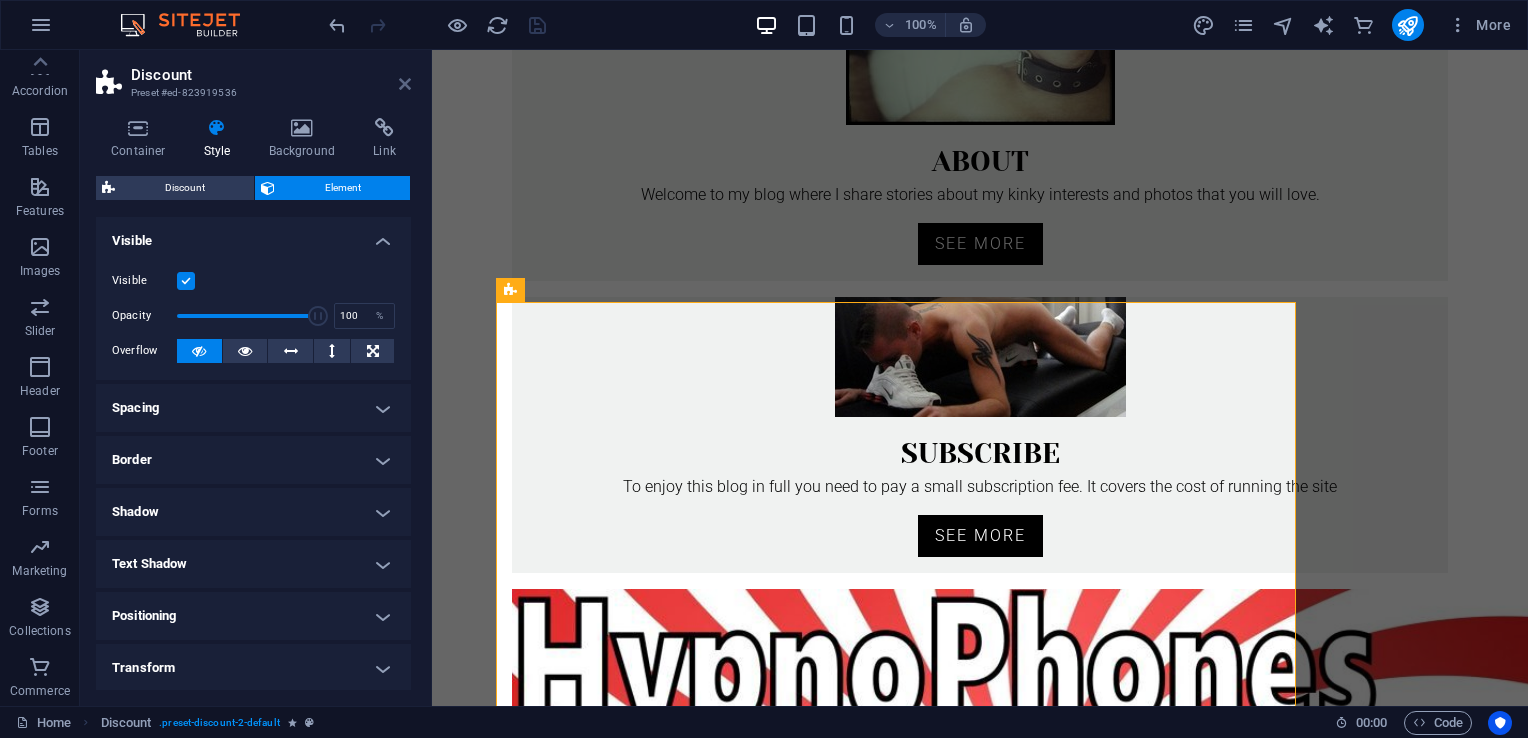 click at bounding box center [405, 84] 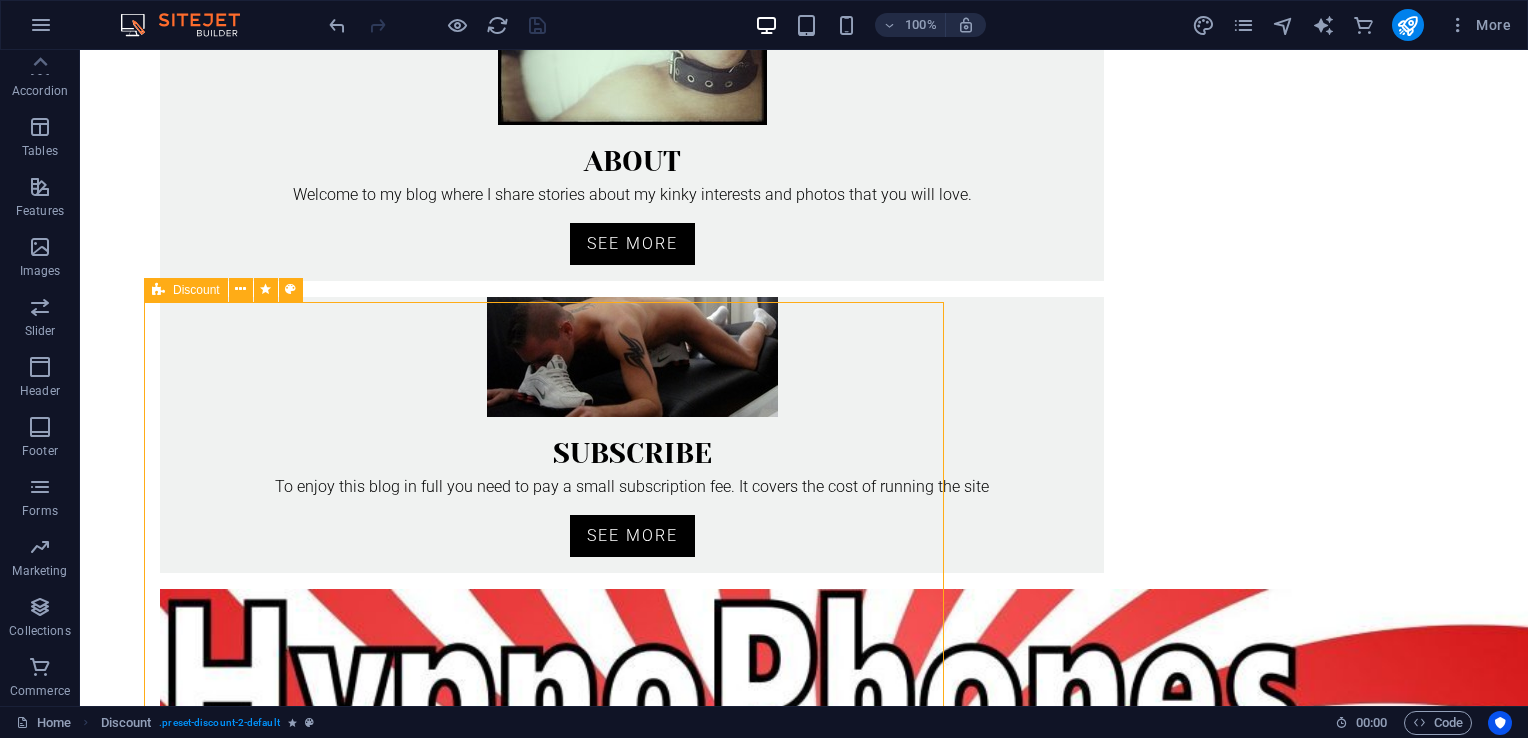 click at bounding box center (158, 290) 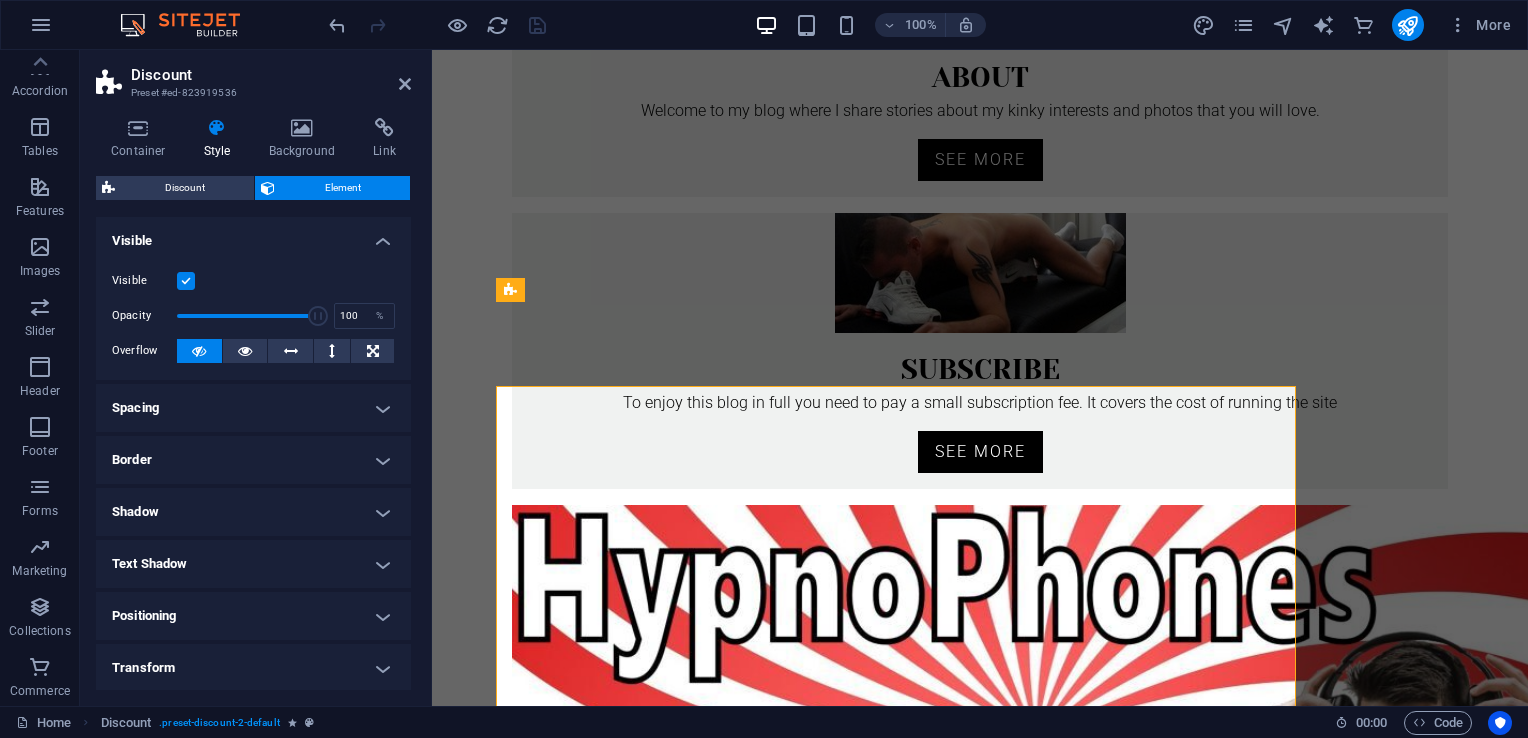 scroll, scrollTop: 586, scrollLeft: 0, axis: vertical 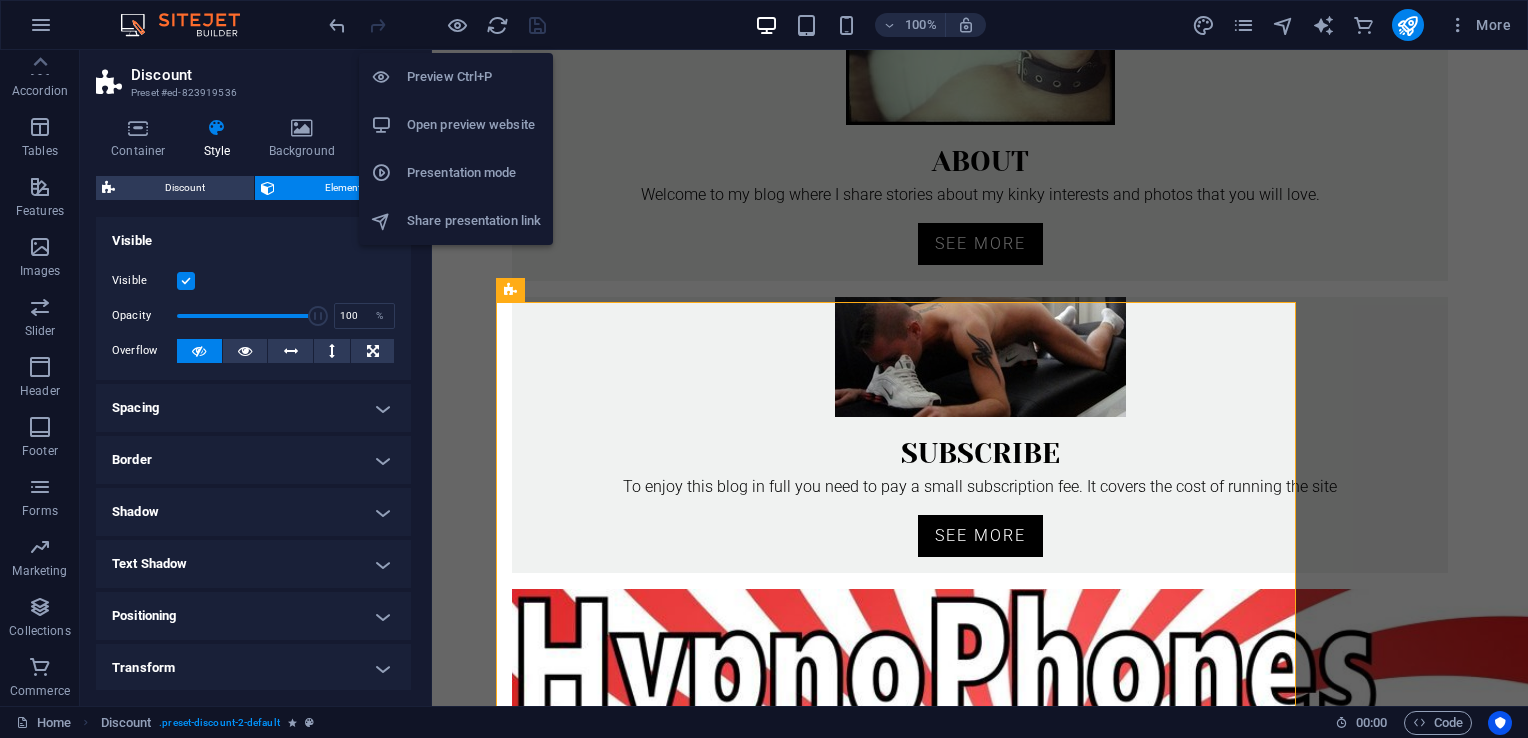 click on "Open preview website" at bounding box center (474, 125) 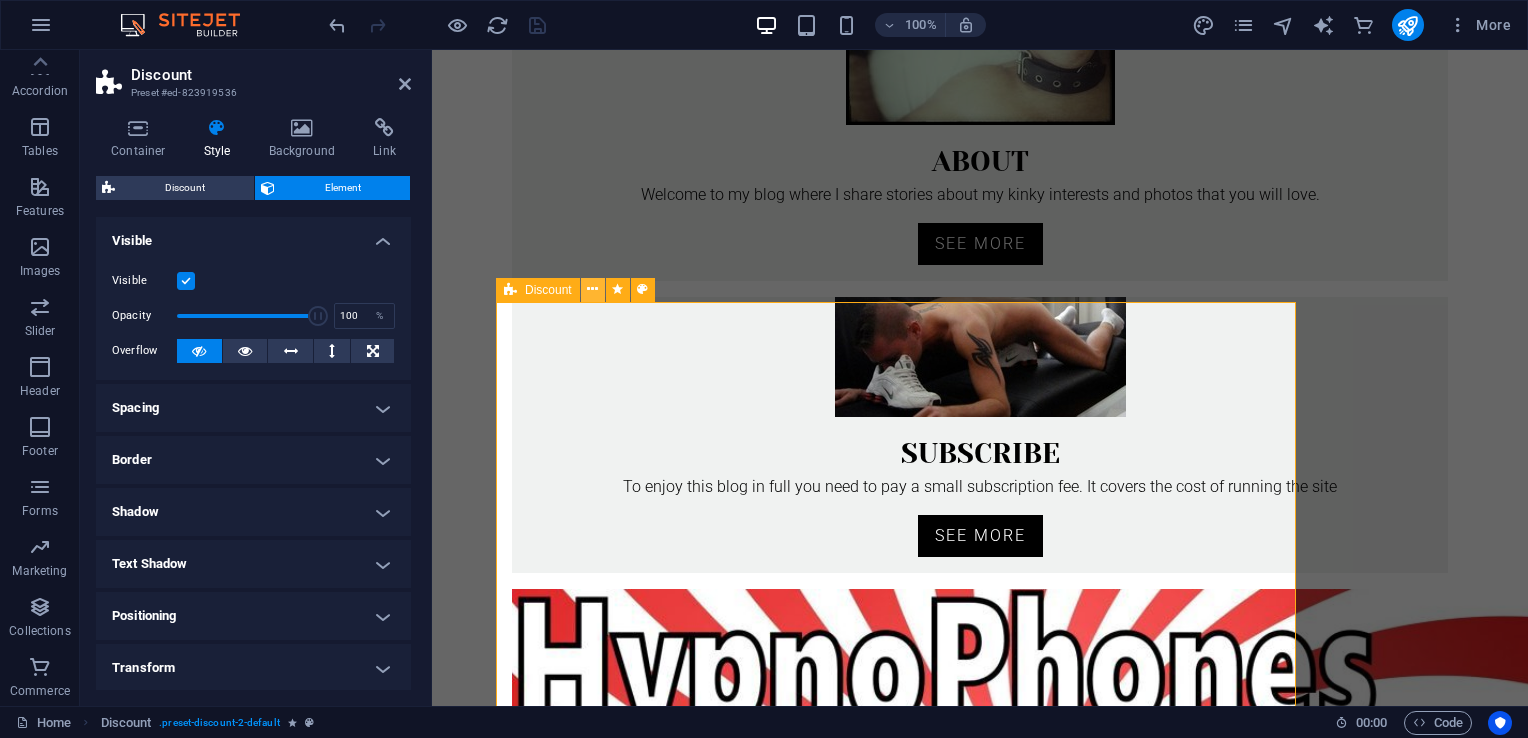click at bounding box center [592, 289] 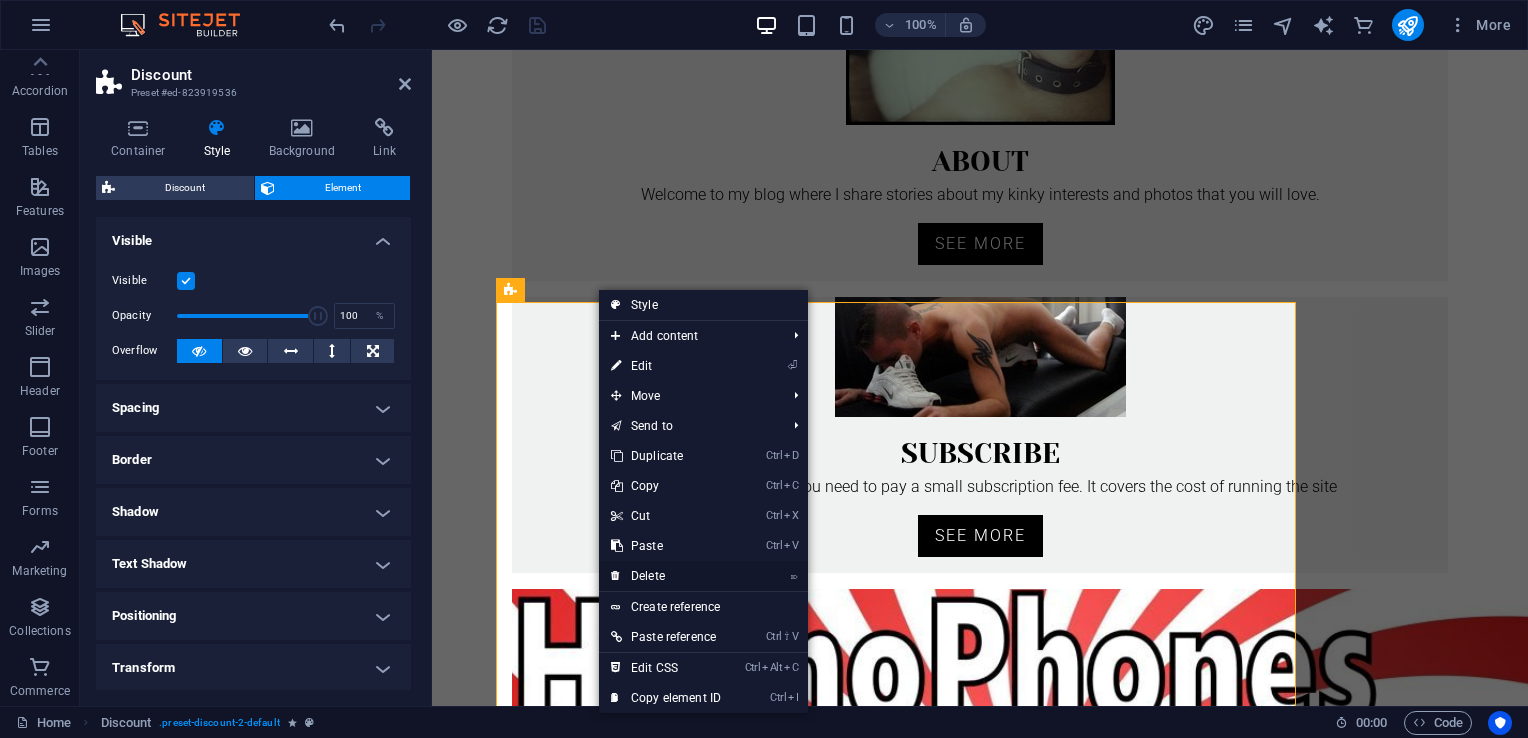 click on "⌦  Delete" at bounding box center (666, 576) 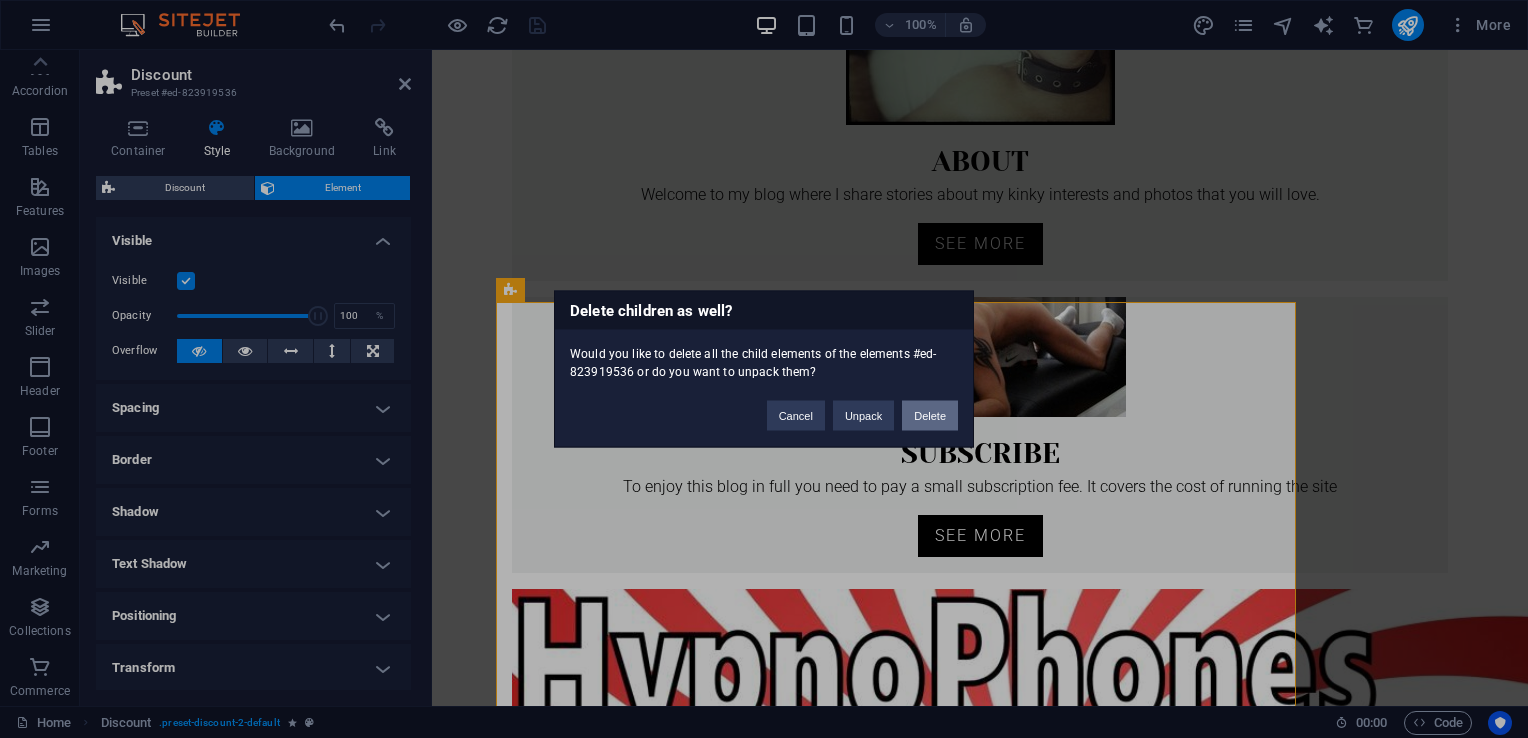 click on "Delete" at bounding box center (930, 416) 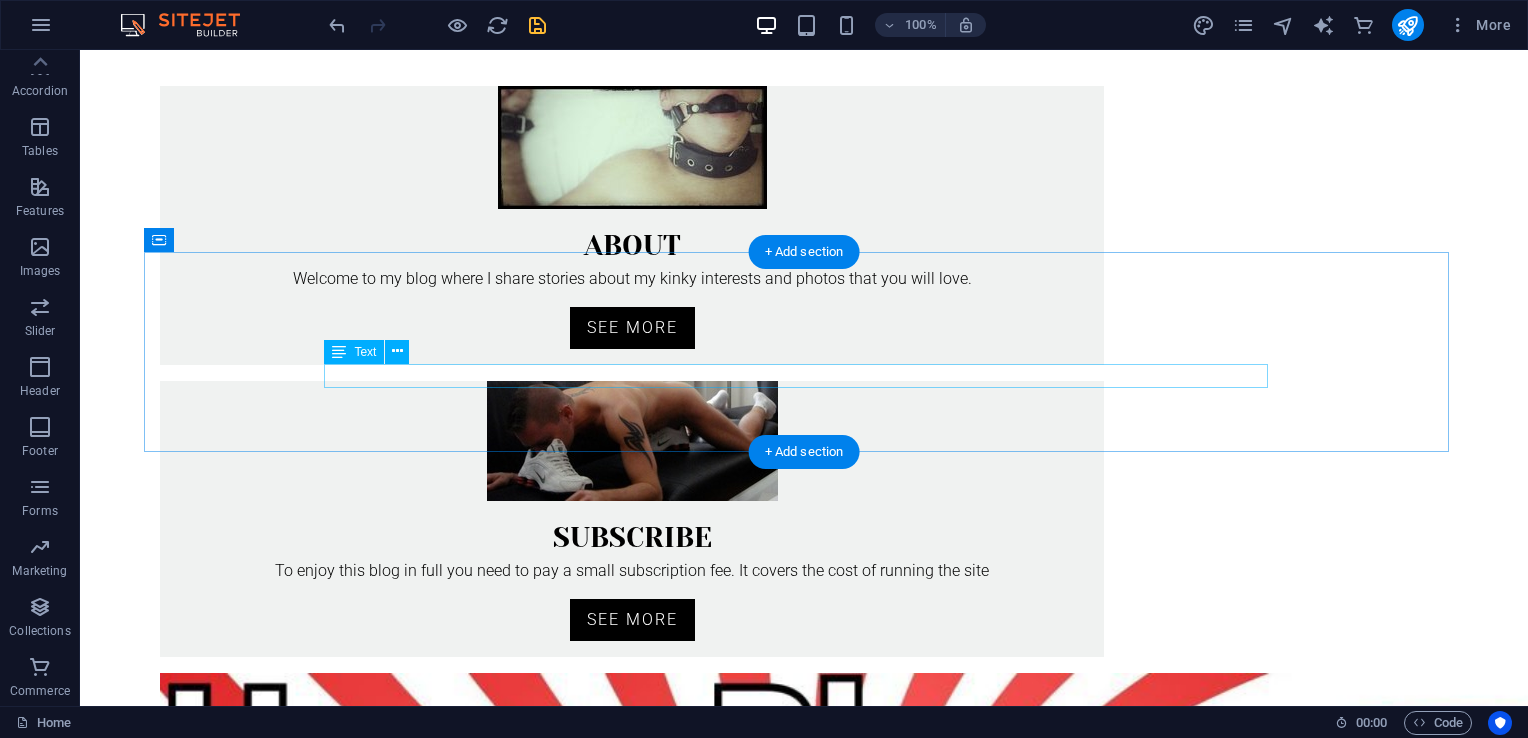scroll, scrollTop: 670, scrollLeft: 0, axis: vertical 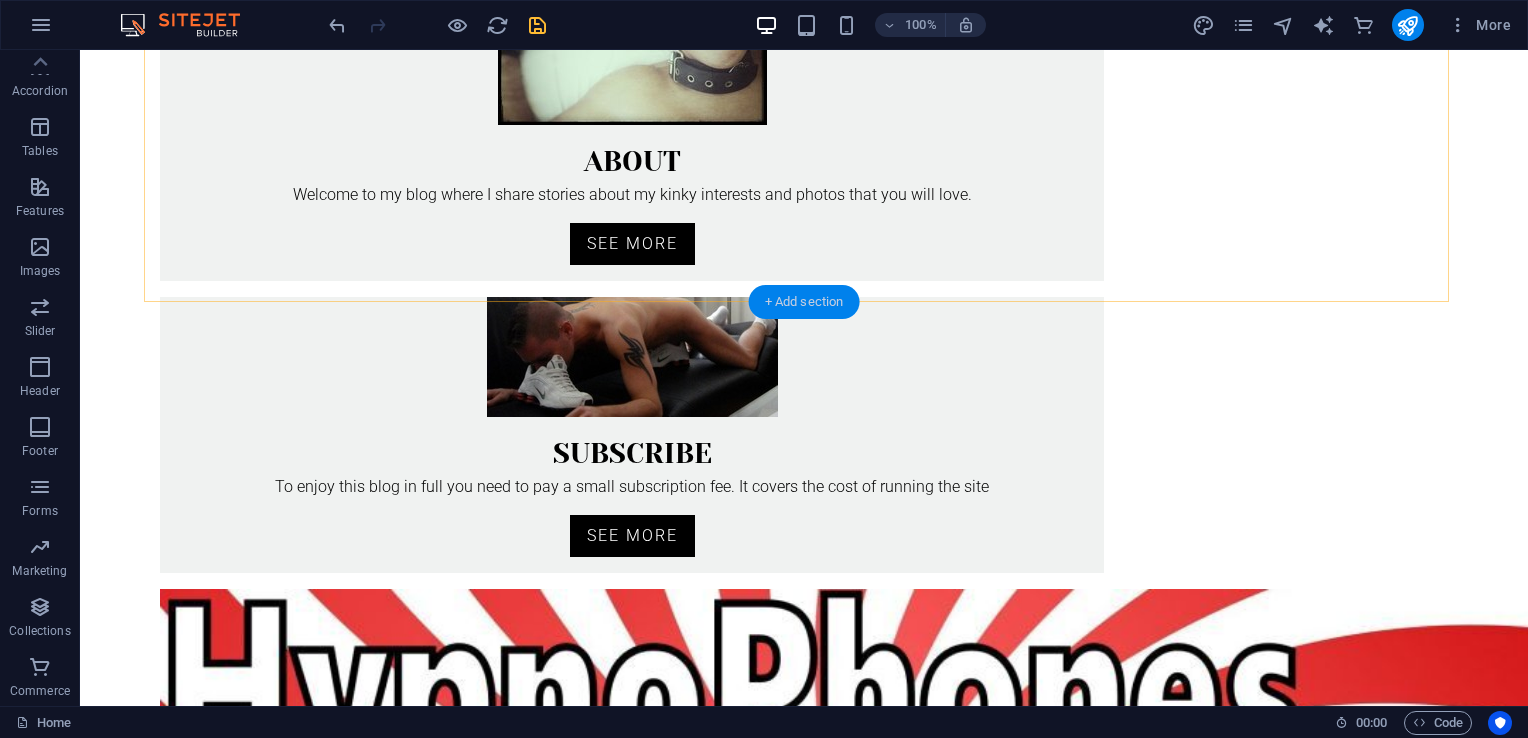 click on "+ Add section" at bounding box center (804, 302) 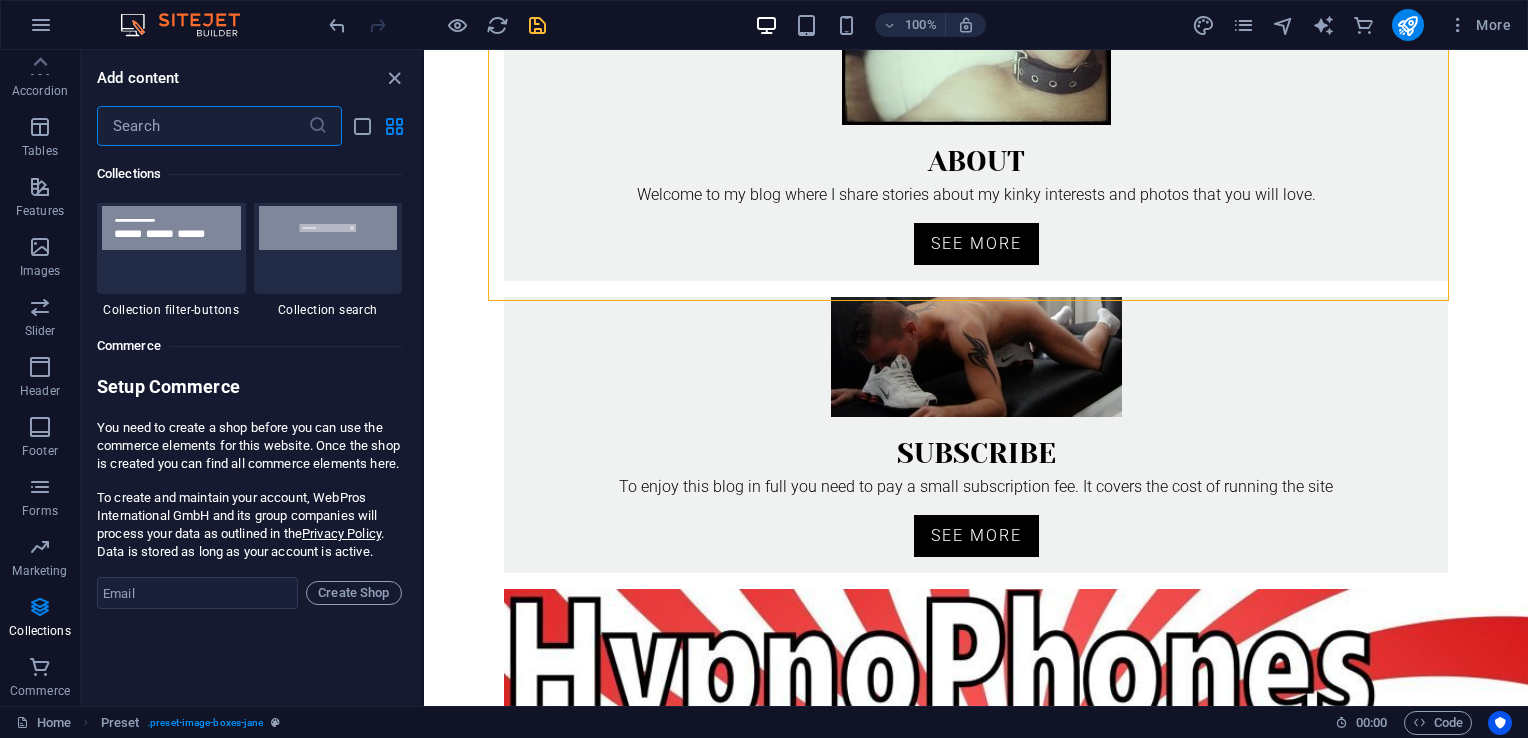 scroll, scrollTop: 19264, scrollLeft: 0, axis: vertical 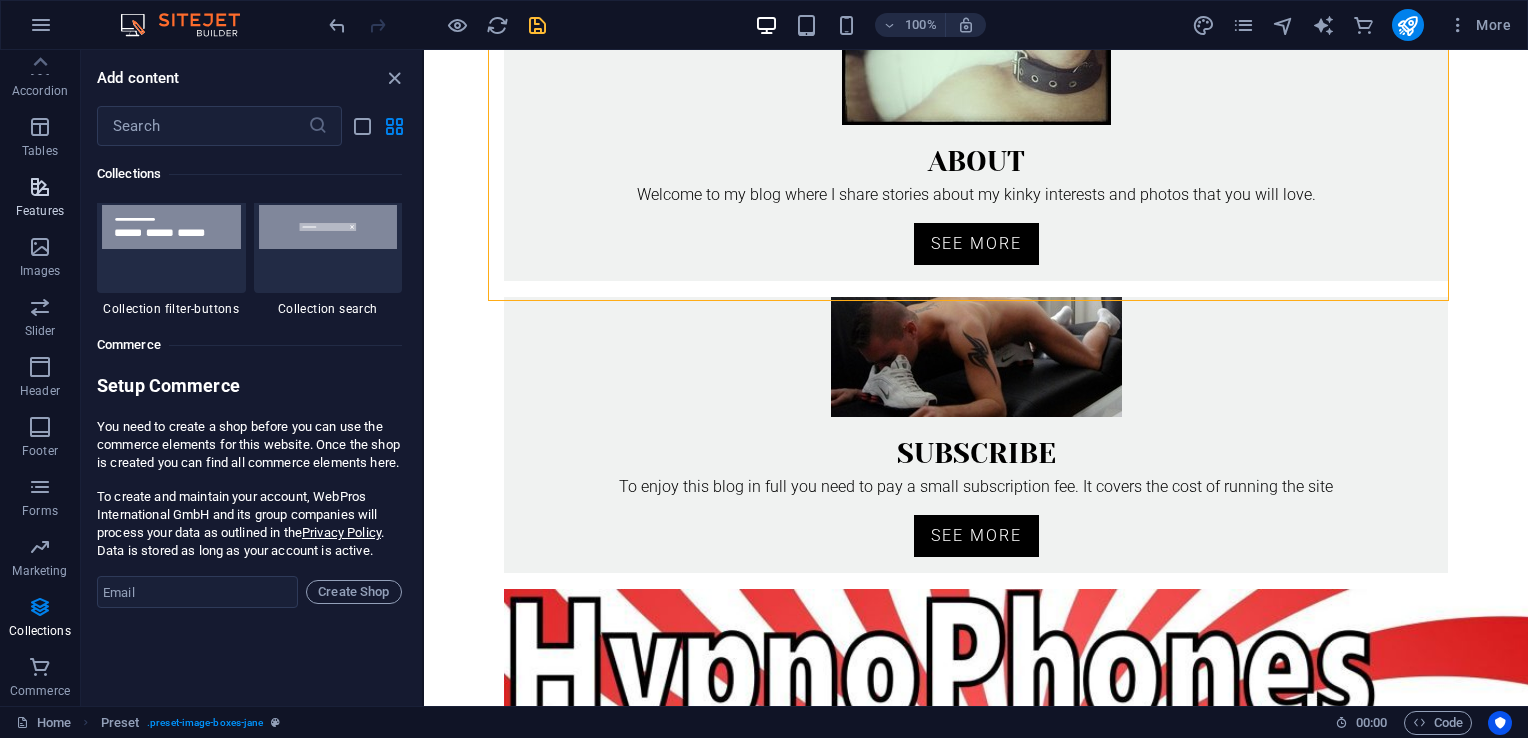 click on "Features" at bounding box center [40, 199] 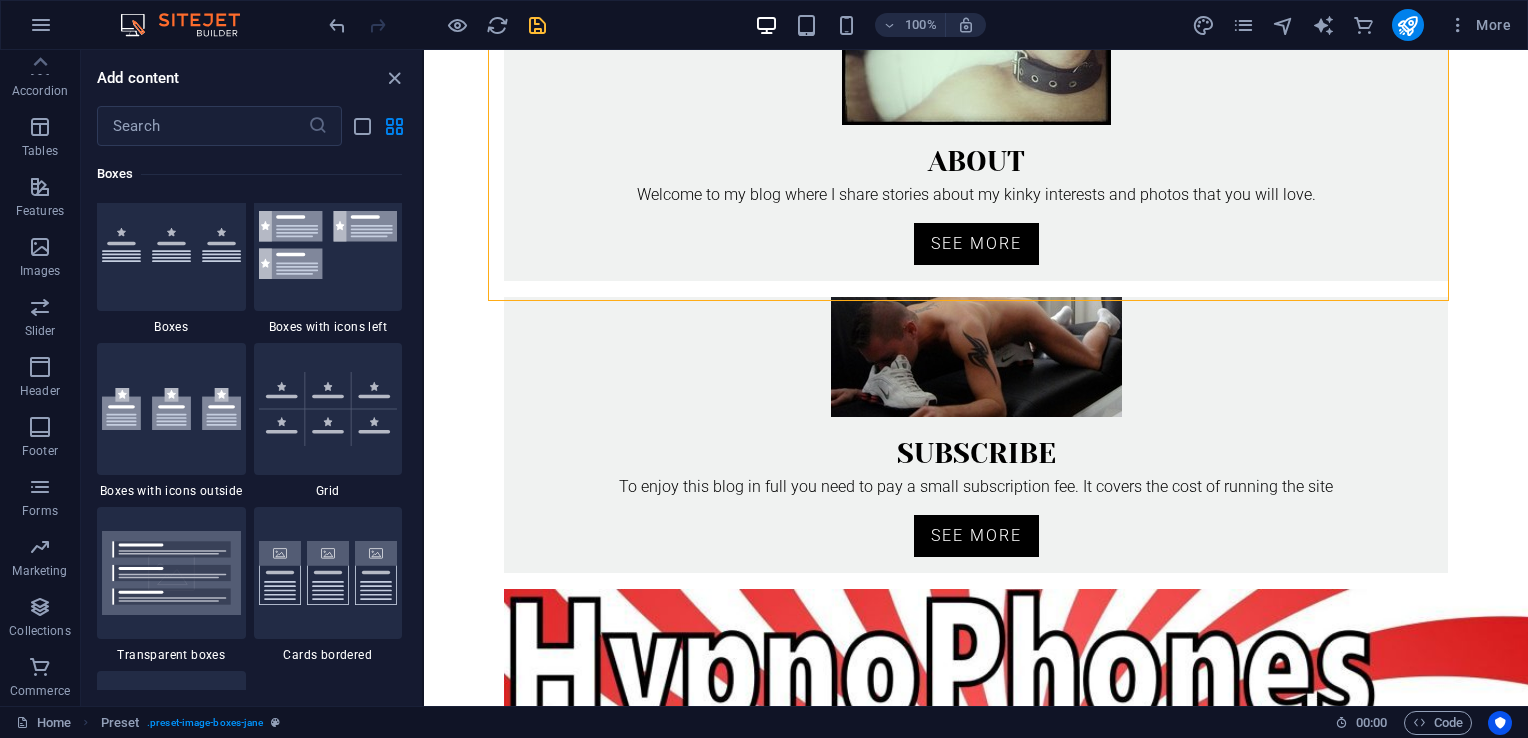 scroll, scrollTop: 5848, scrollLeft: 0, axis: vertical 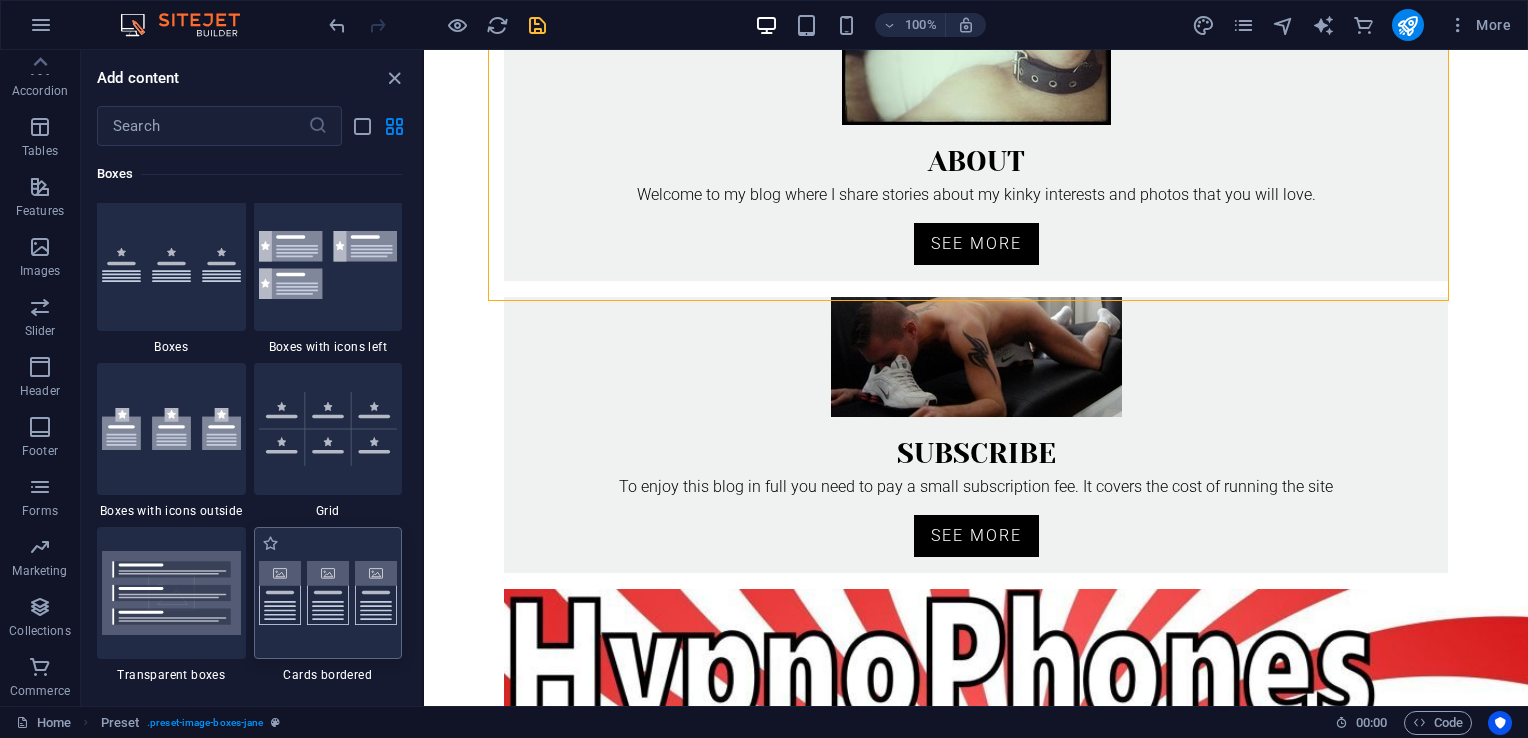 click at bounding box center [328, 593] 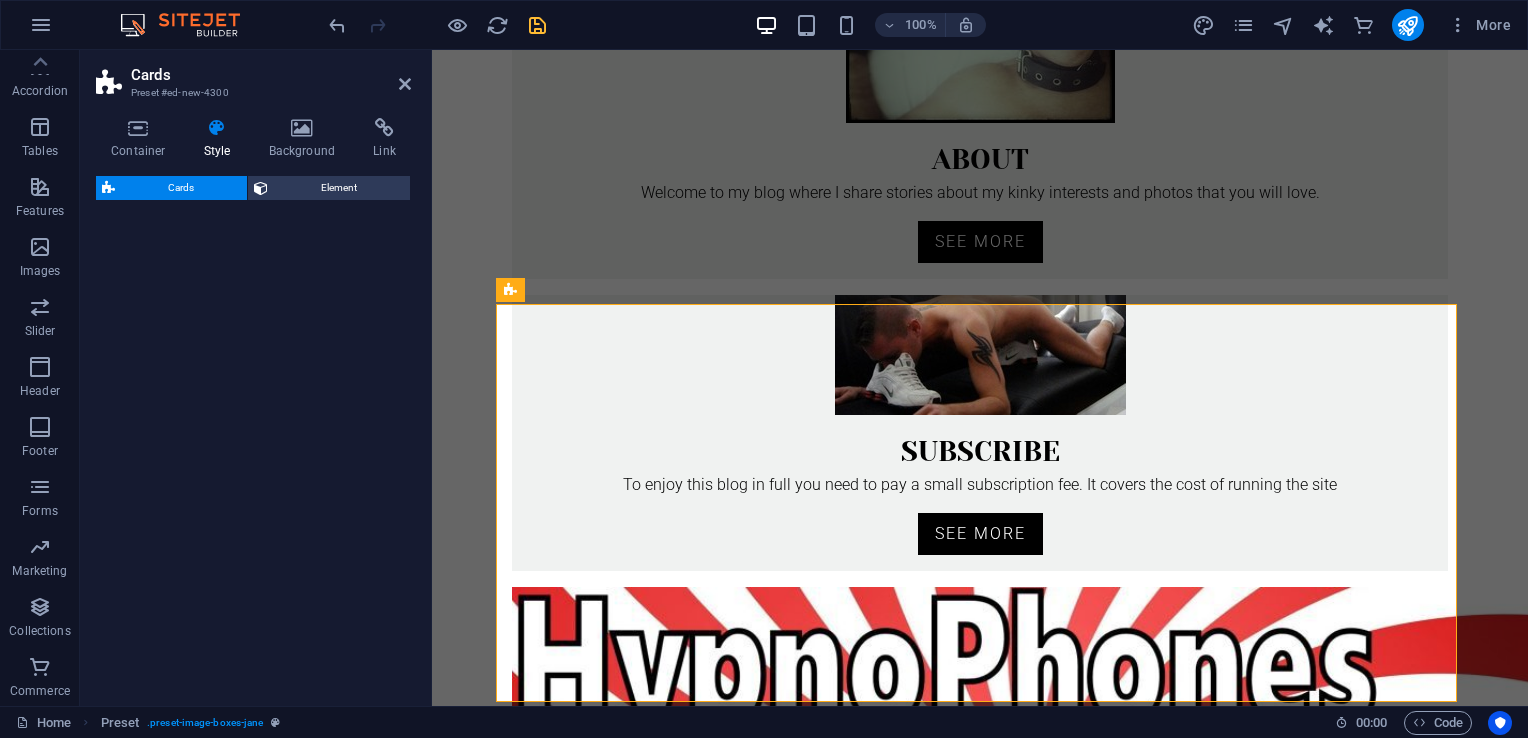 select on "rem" 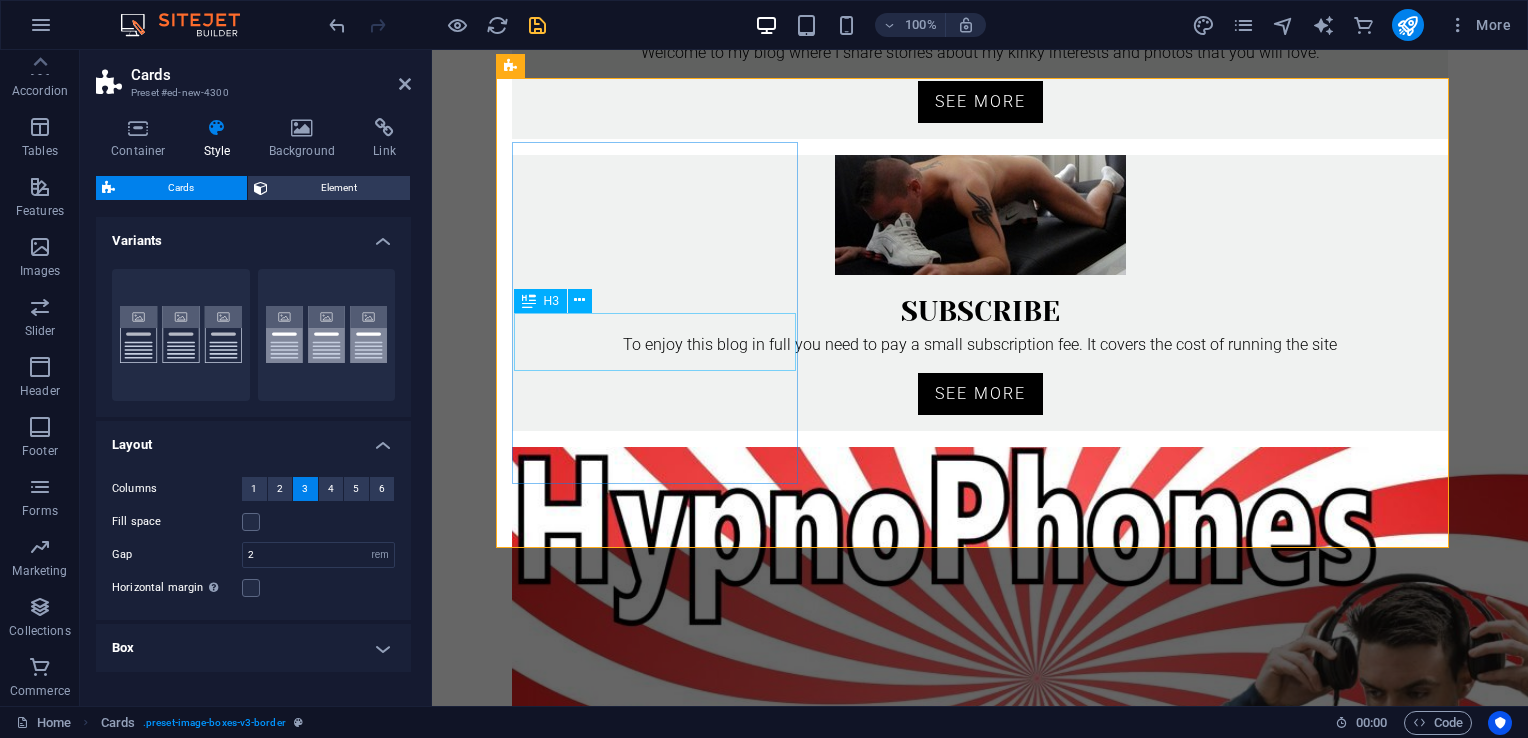 scroll, scrollTop: 824, scrollLeft: 0, axis: vertical 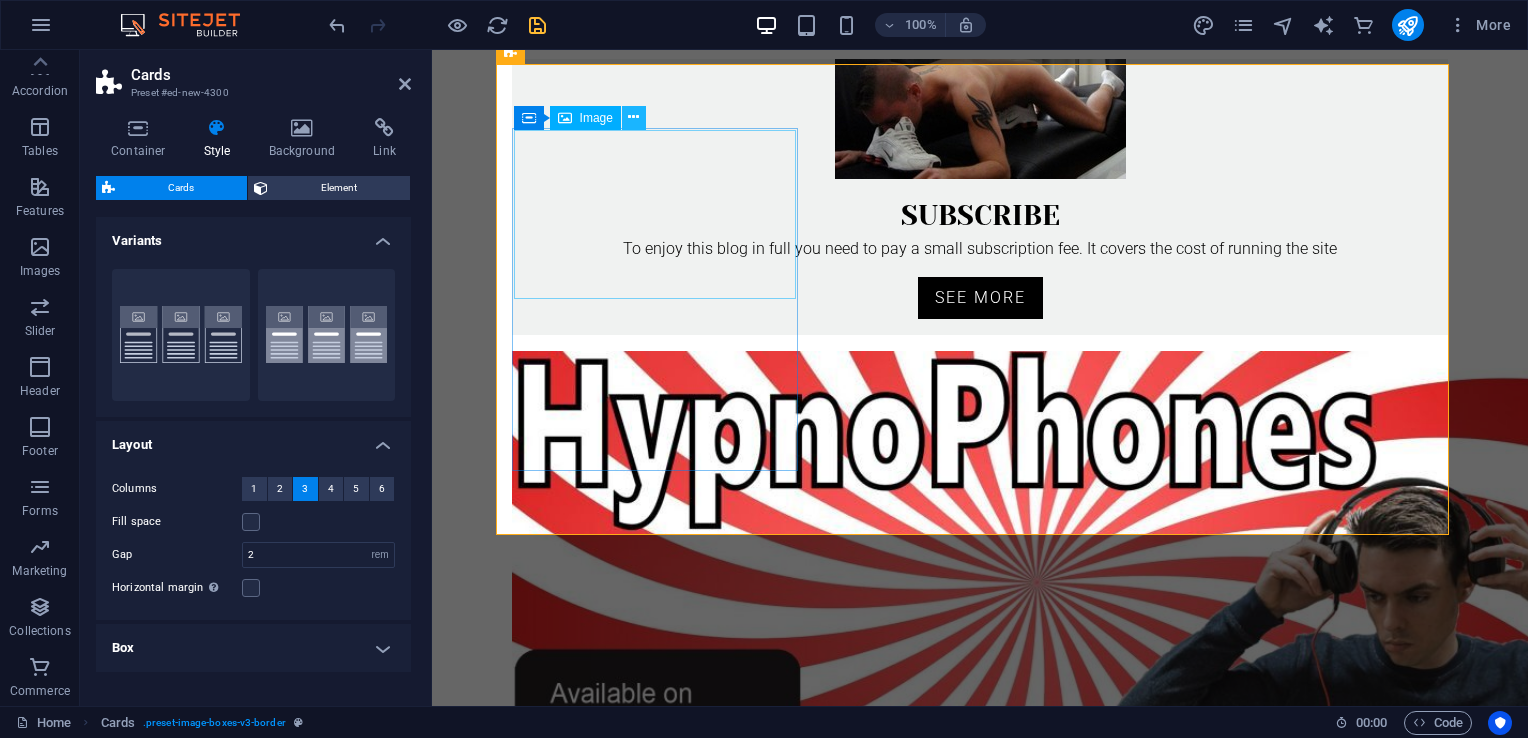 click at bounding box center (633, 117) 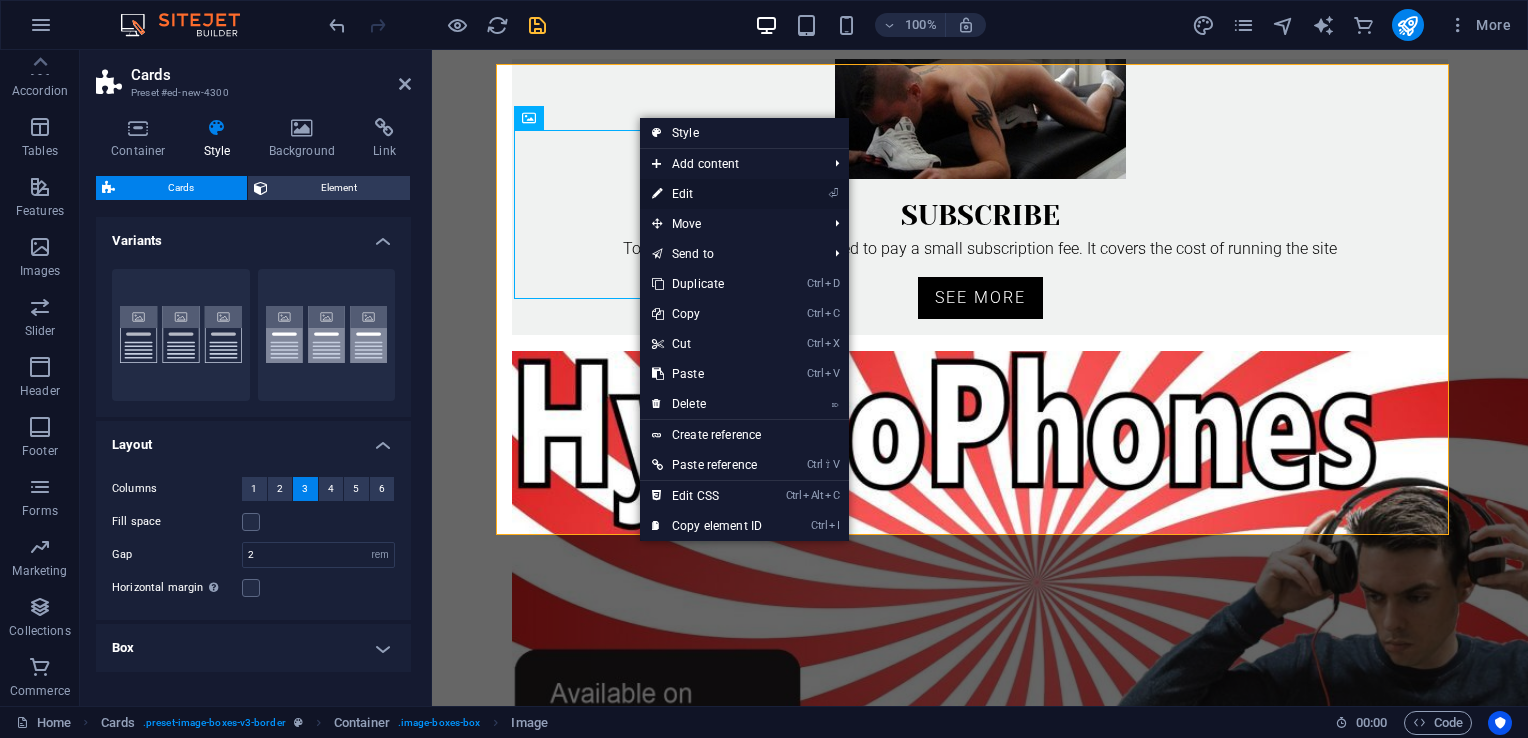 click on "⏎  Edit" at bounding box center (707, 194) 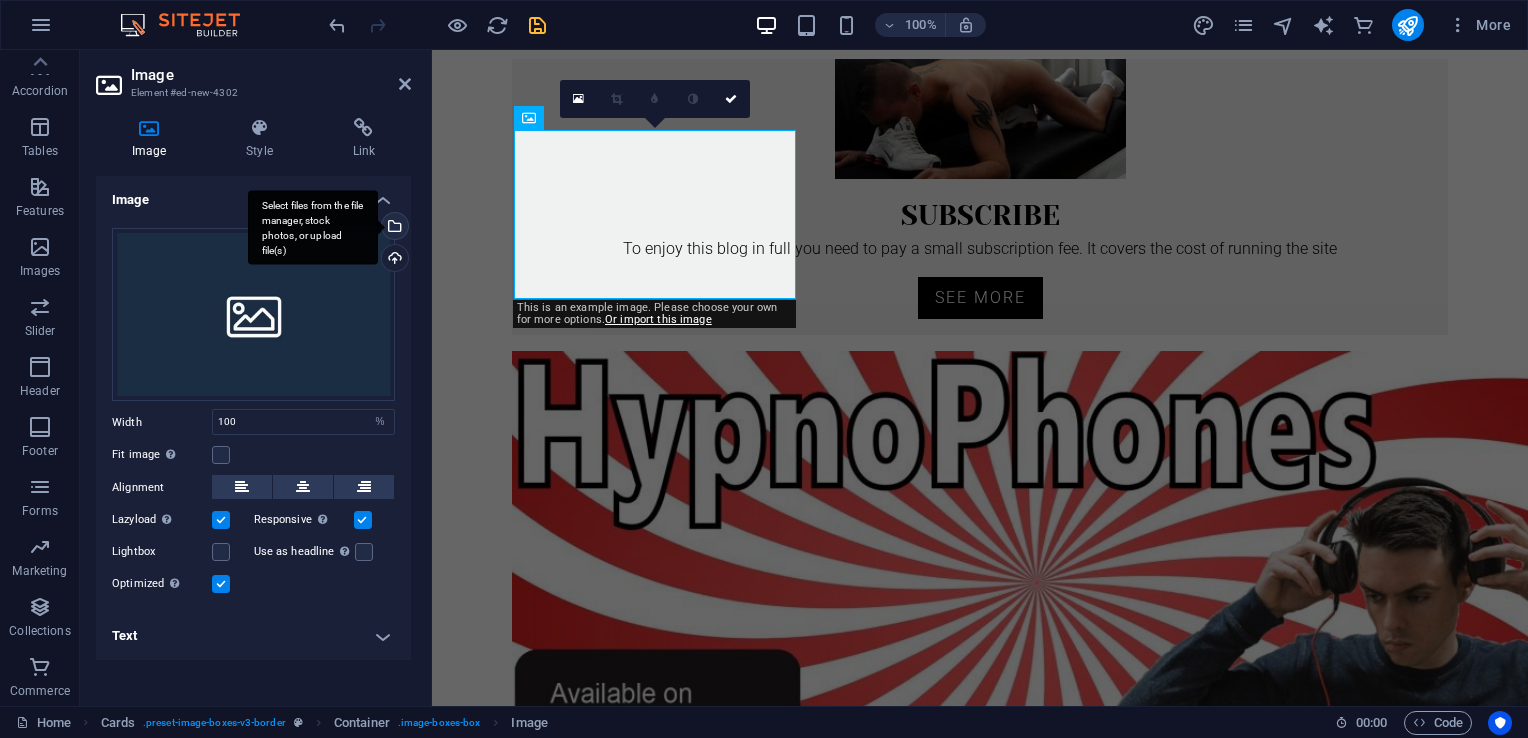 click on "Select files from the file manager, stock photos, or upload file(s)" at bounding box center [393, 228] 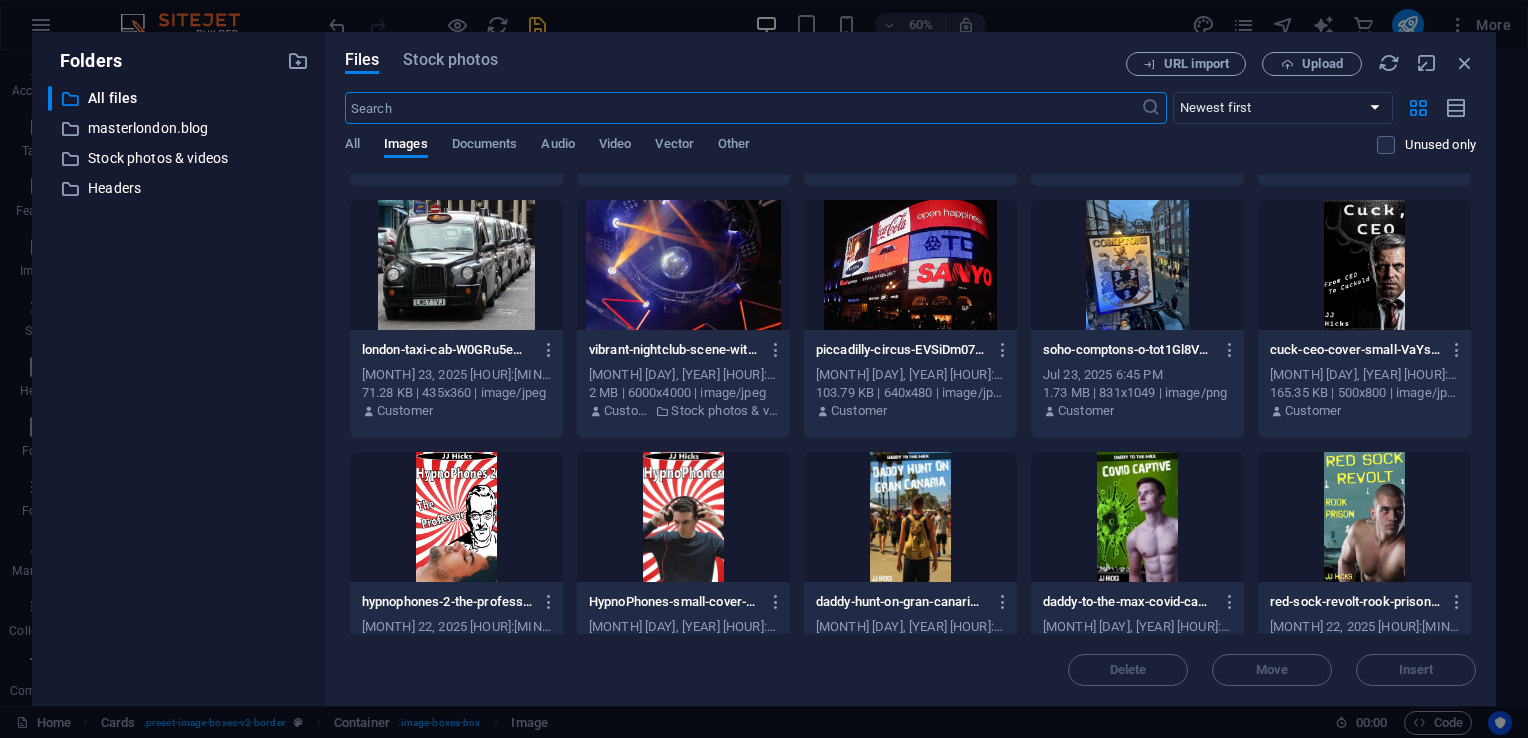 scroll, scrollTop: 1738, scrollLeft: 0, axis: vertical 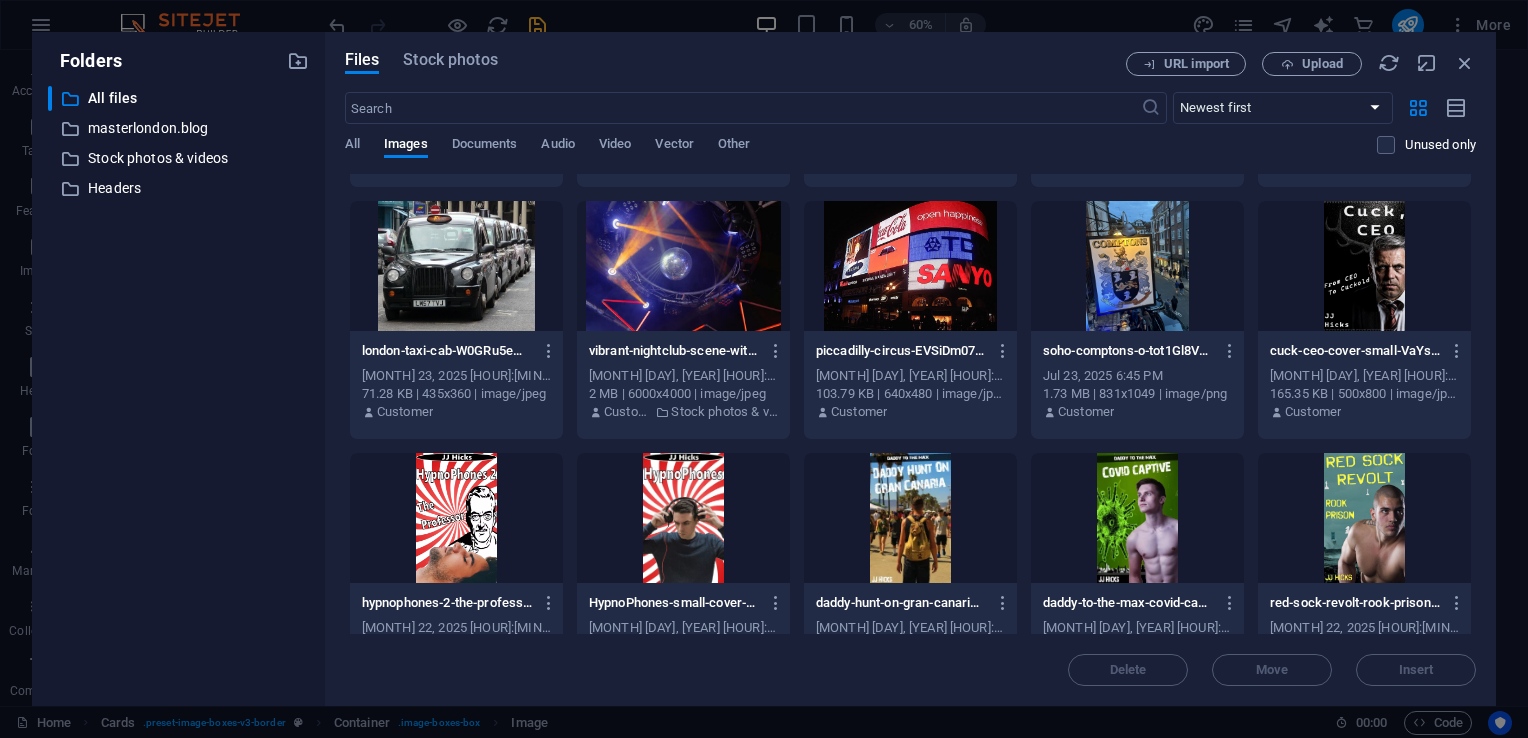 click at bounding box center [1364, 266] 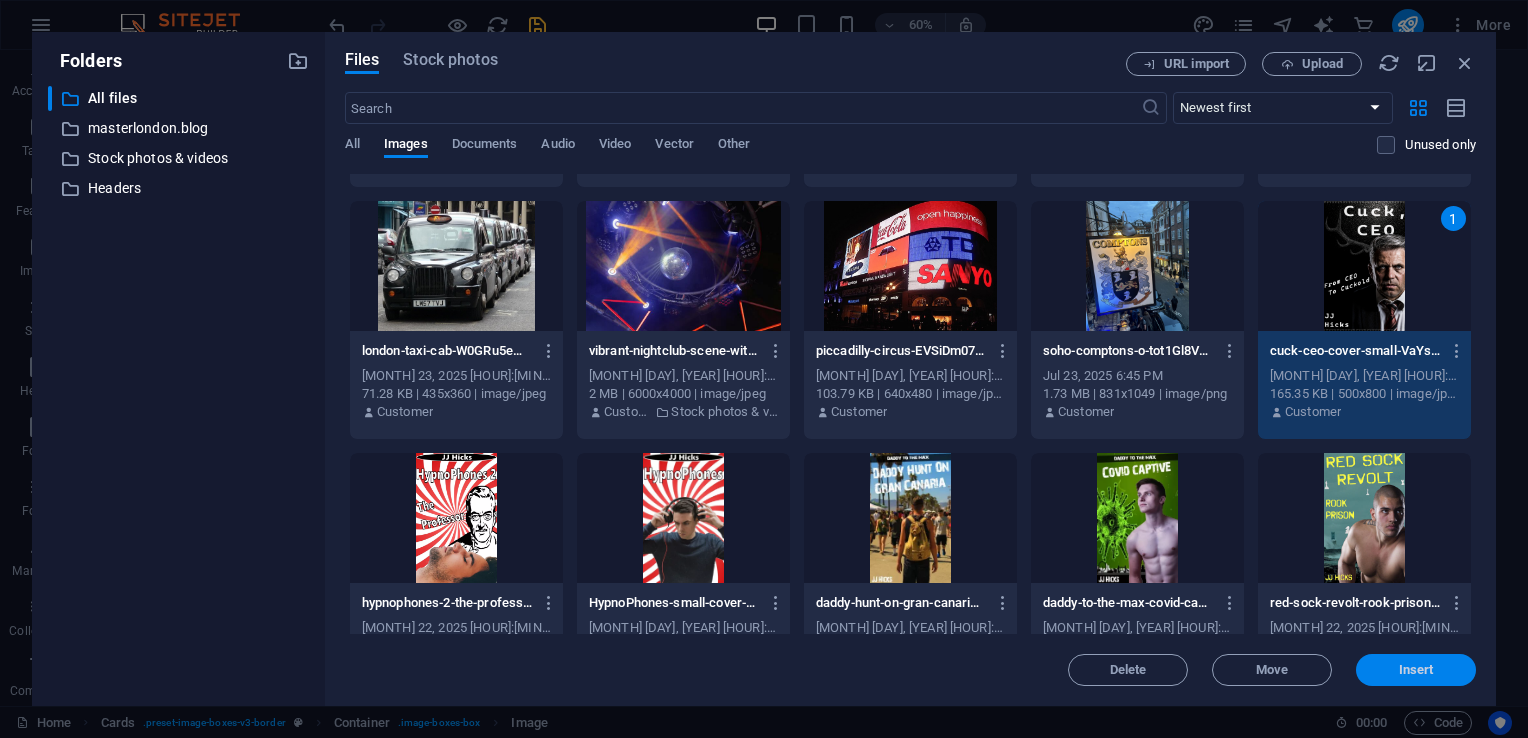 click on "Insert" at bounding box center (1416, 670) 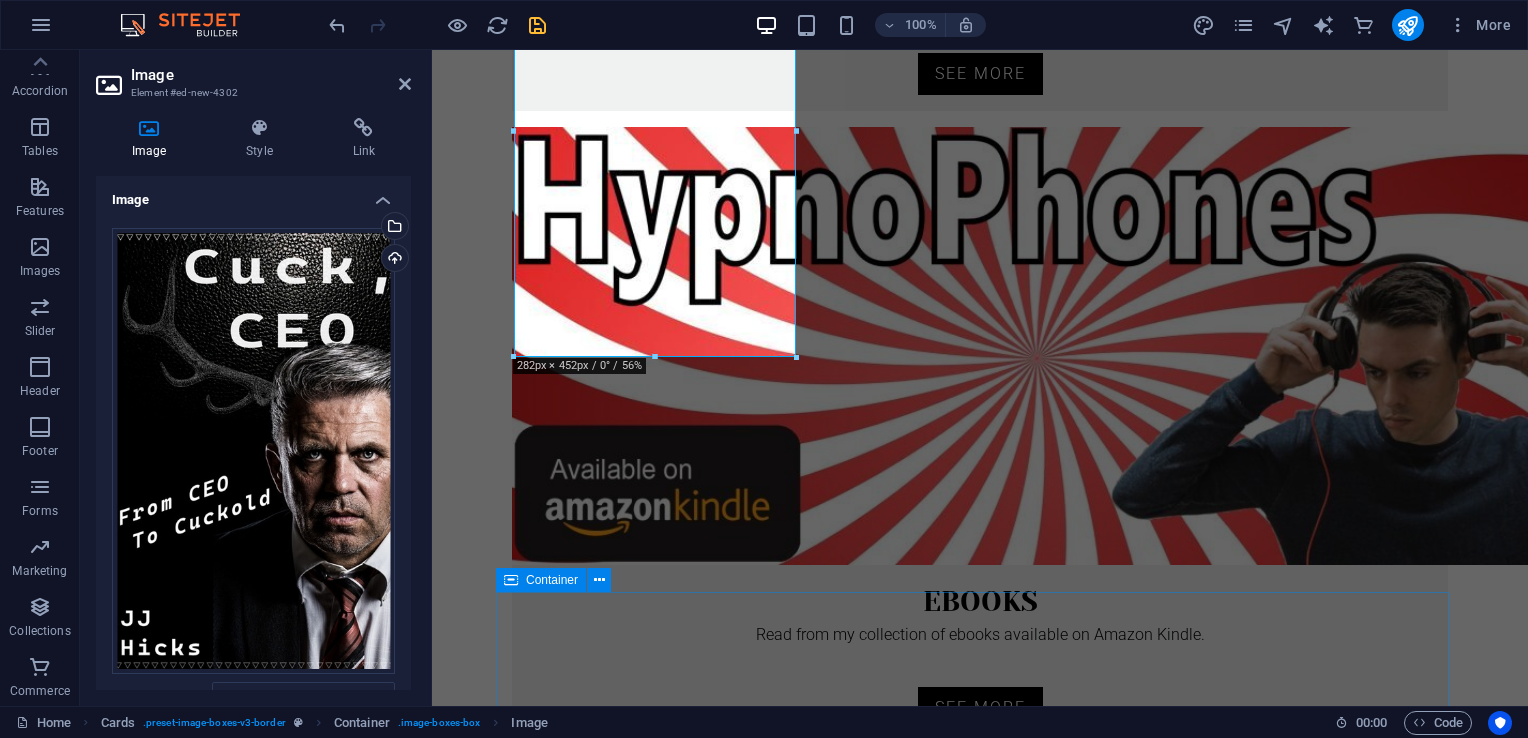 scroll, scrollTop: 1048, scrollLeft: 0, axis: vertical 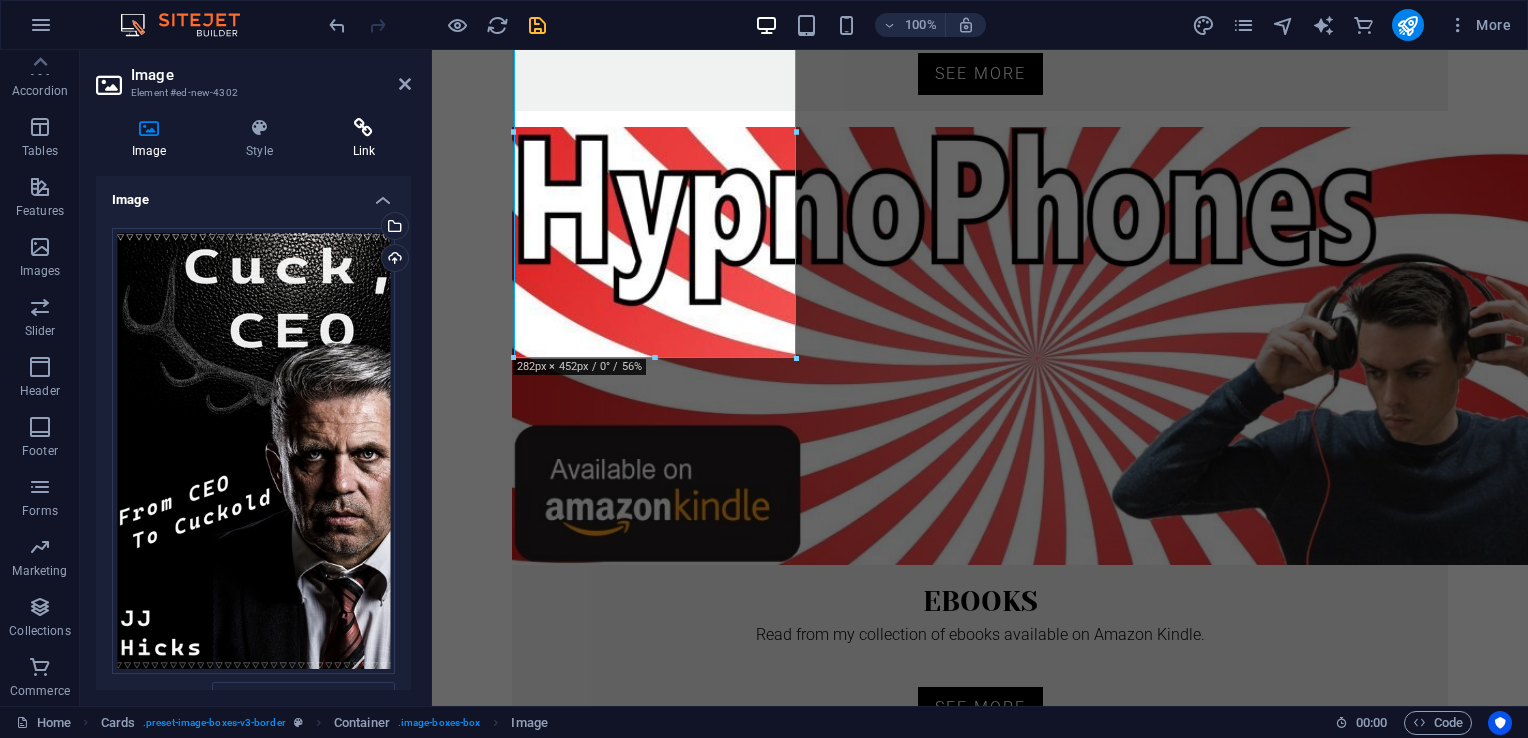 click at bounding box center (364, 128) 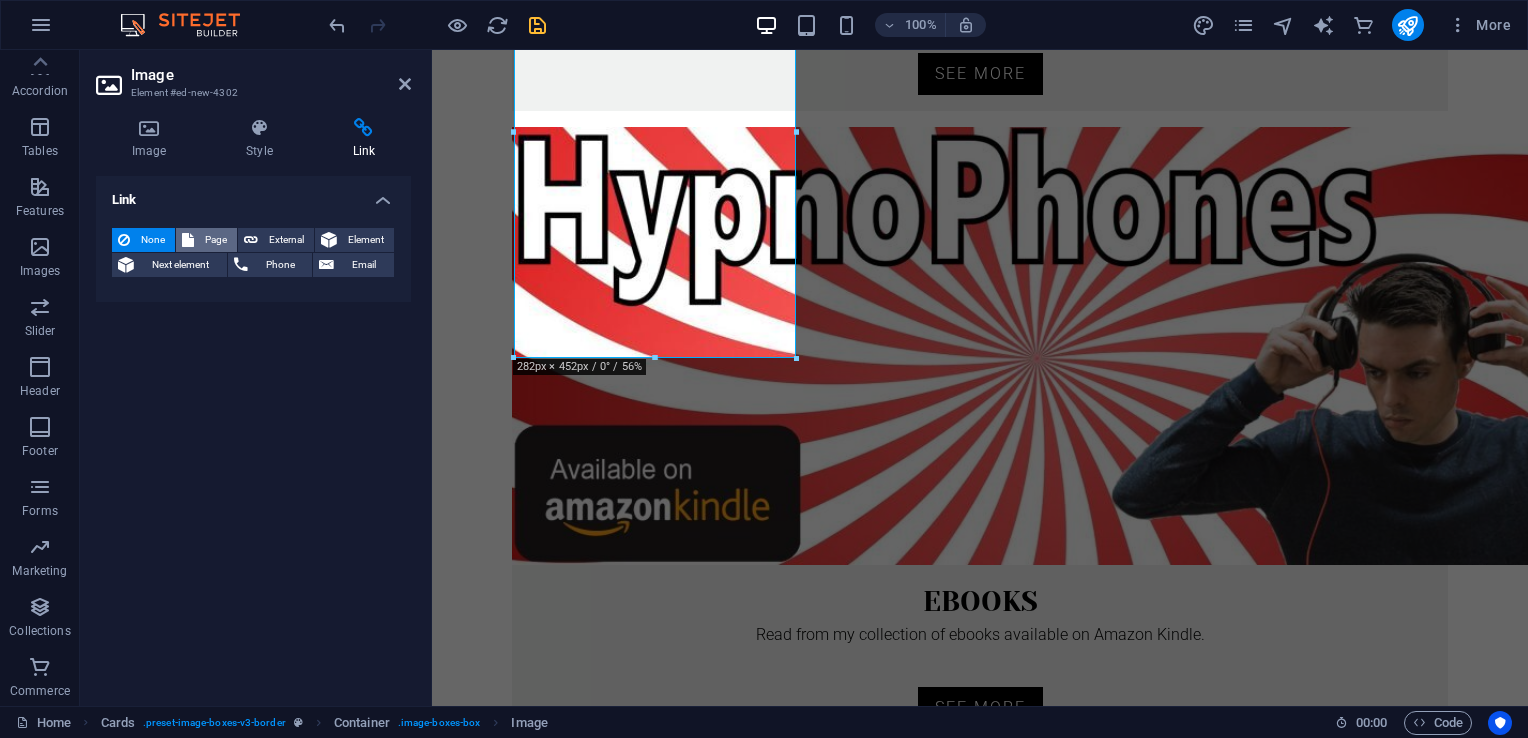 click on "Page" at bounding box center (215, 240) 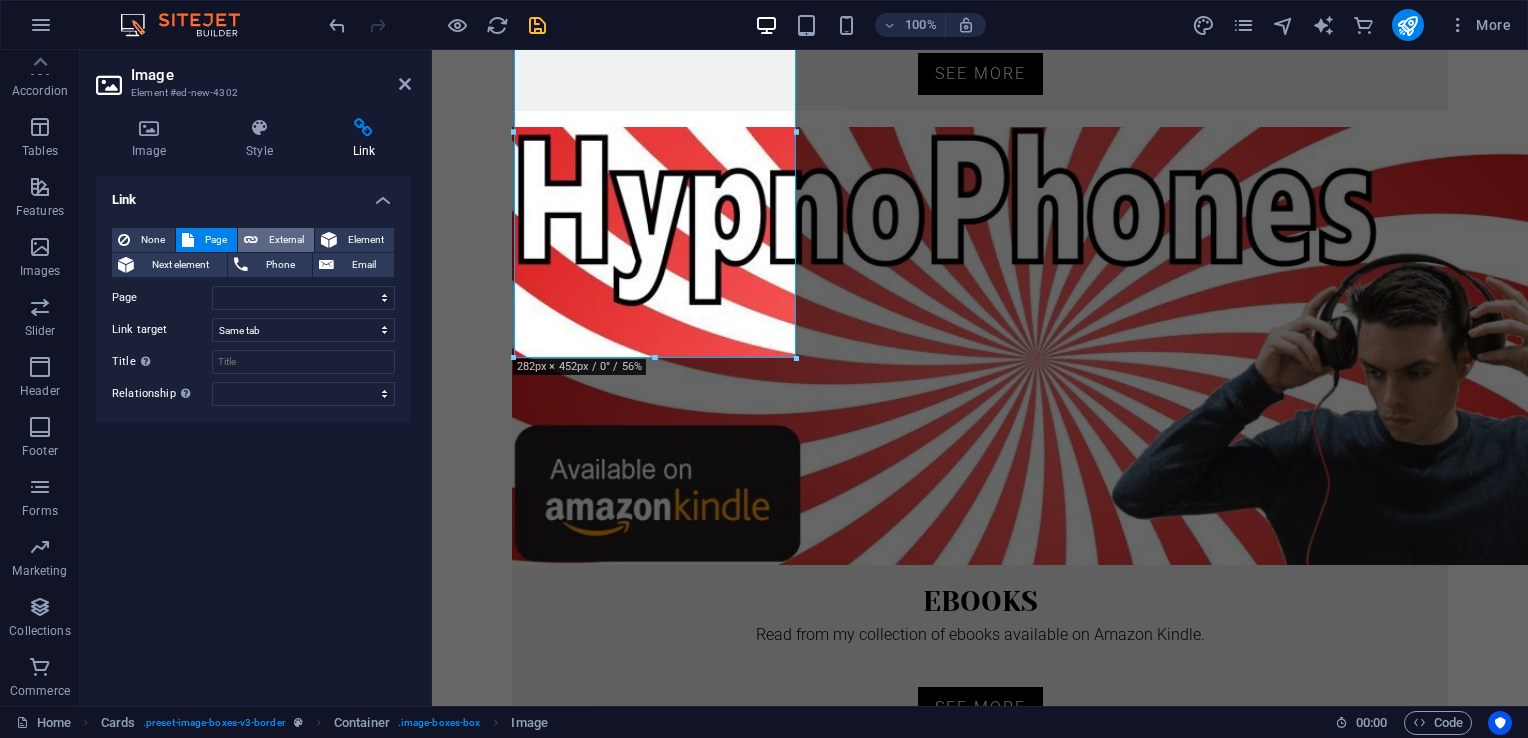 click on "External" at bounding box center (286, 240) 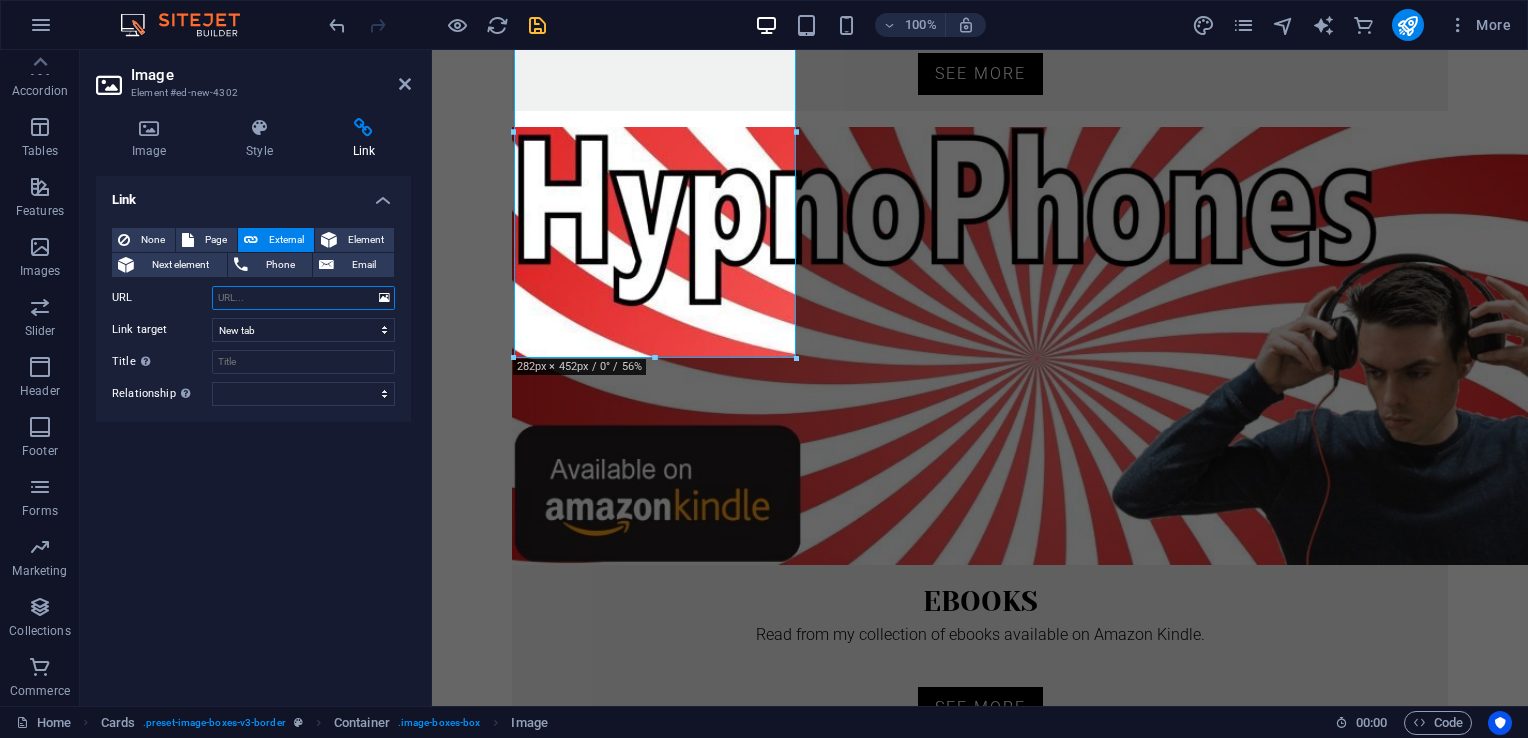 click on "URL" at bounding box center (303, 298) 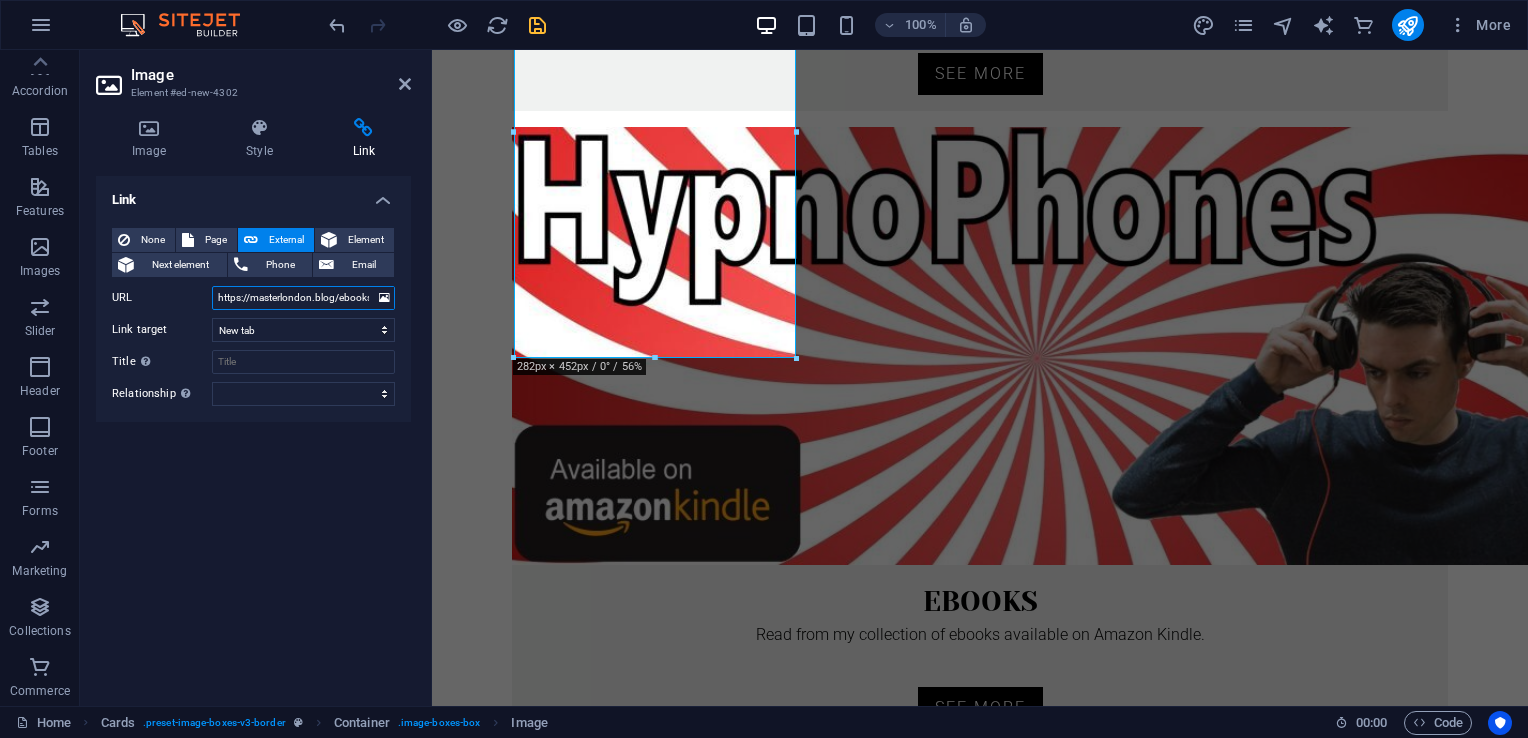 scroll, scrollTop: 0, scrollLeft: 72, axis: horizontal 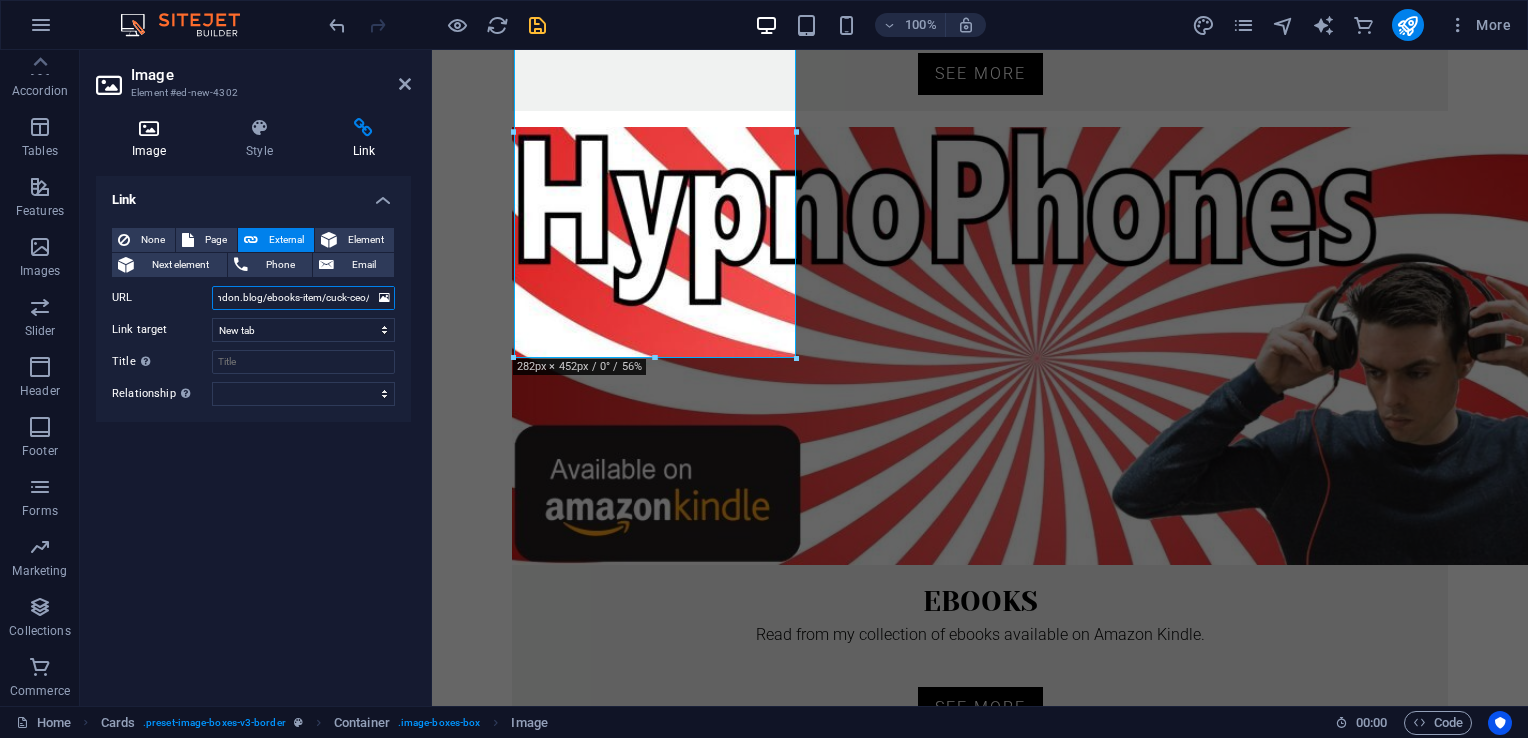 type on "https://masterlondon.blog/ebooks-item/cuck-ceo/" 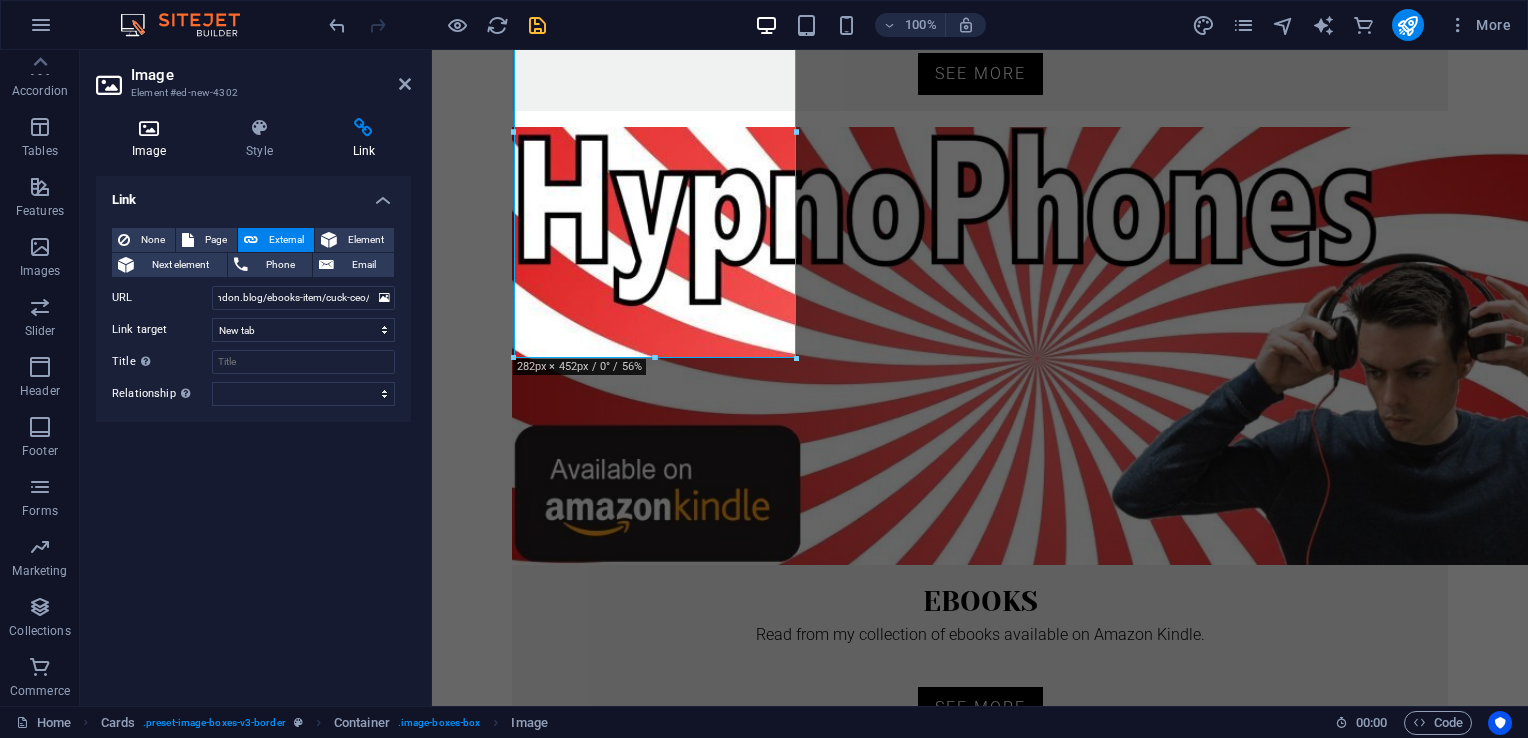 scroll, scrollTop: 0, scrollLeft: 0, axis: both 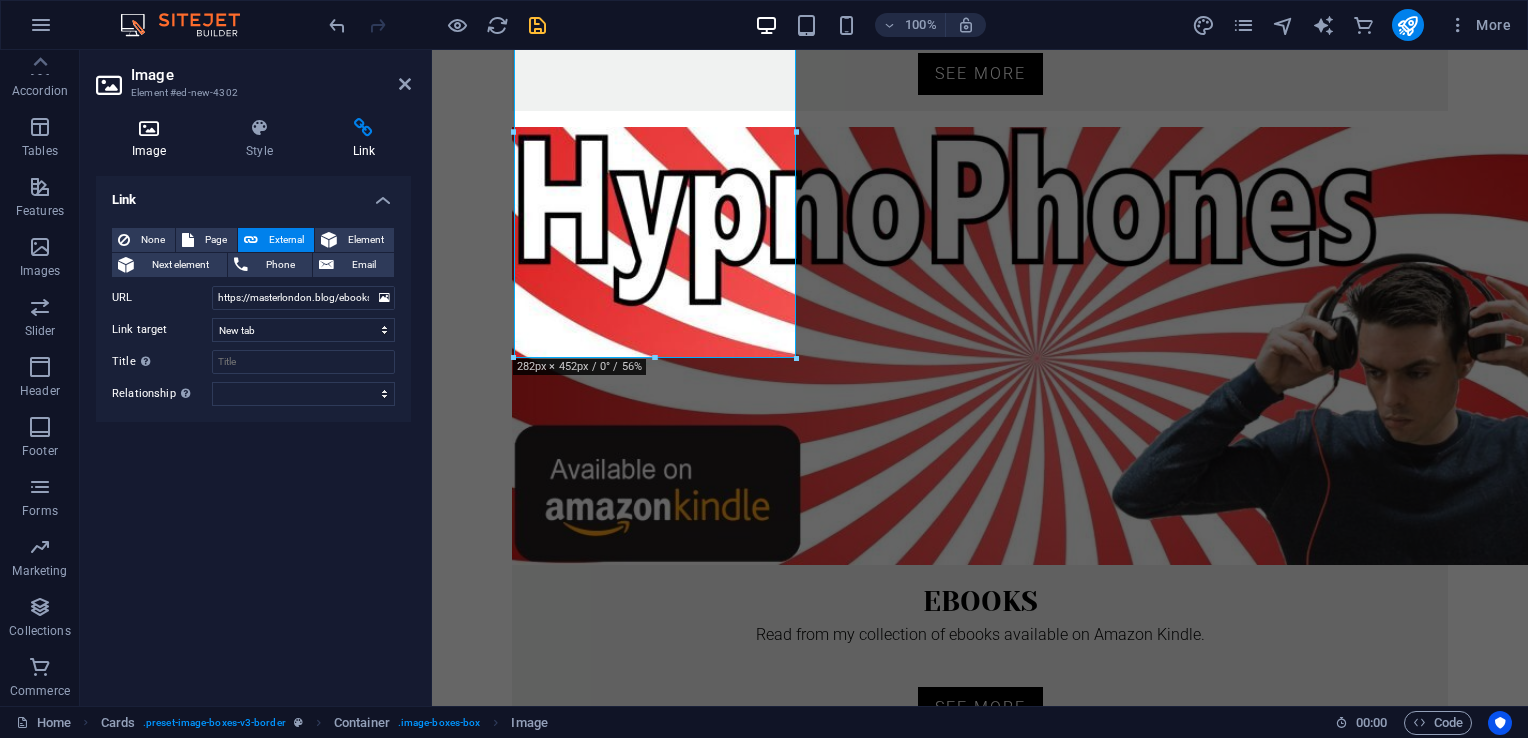 click at bounding box center [149, 128] 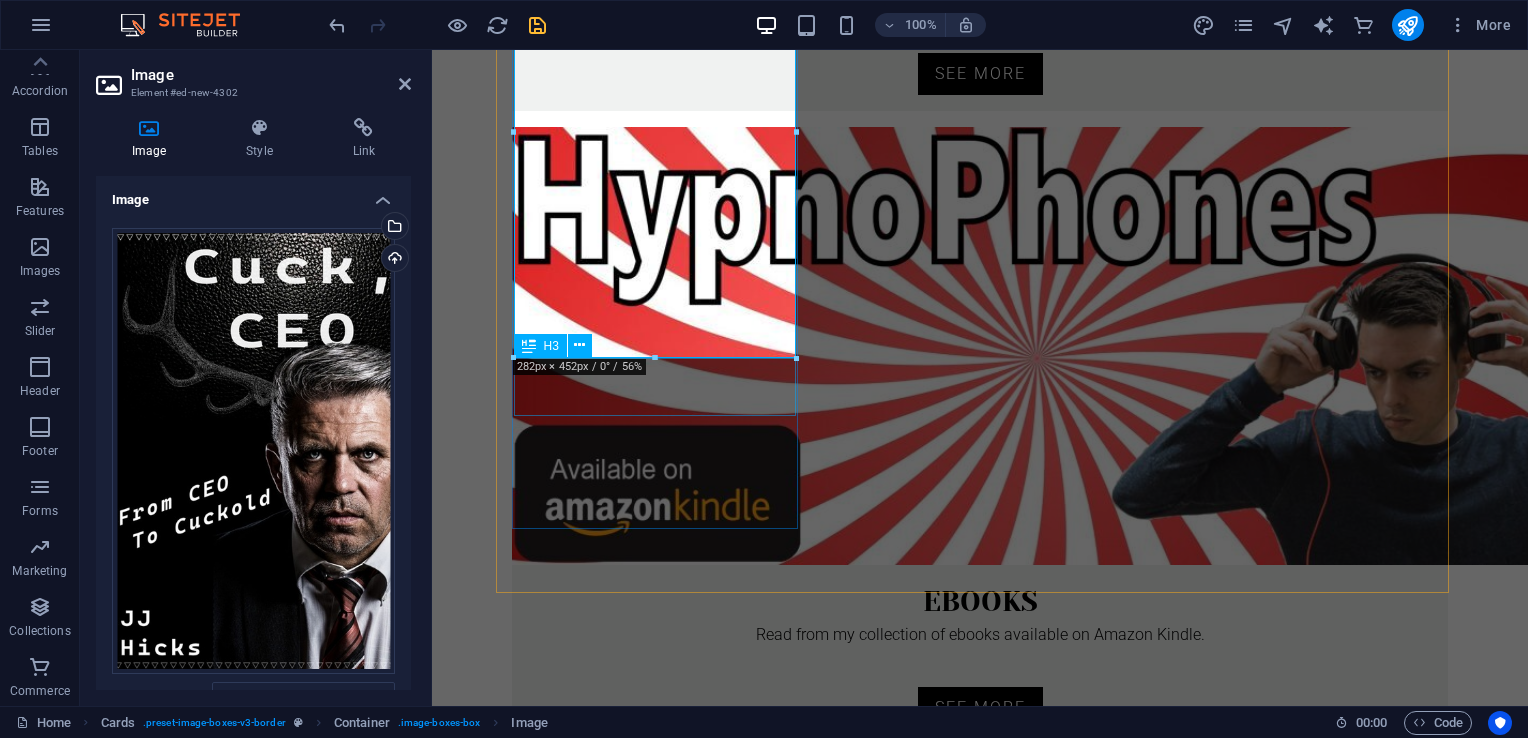 click on "Headline" at bounding box center [657, 1362] 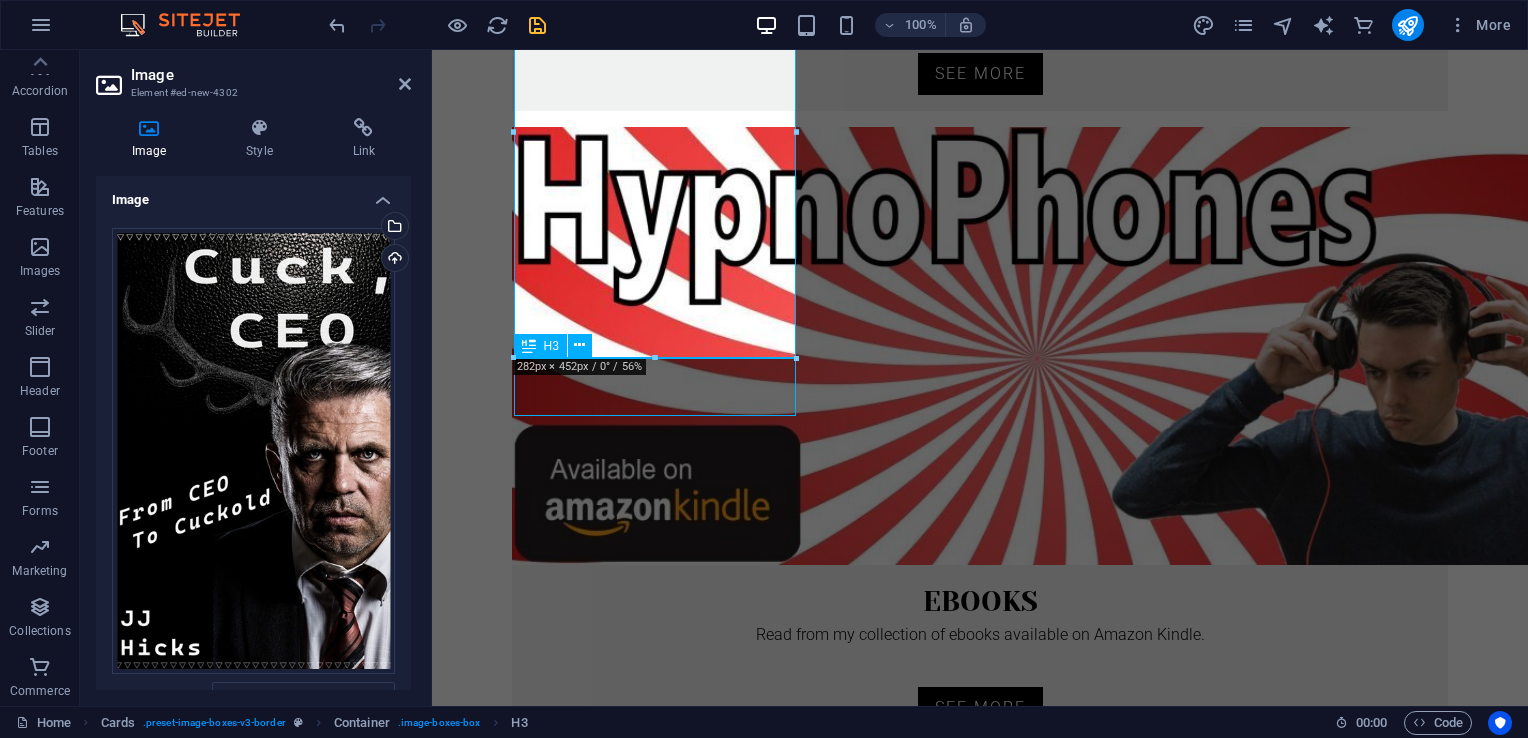 scroll, scrollTop: 1132, scrollLeft: 0, axis: vertical 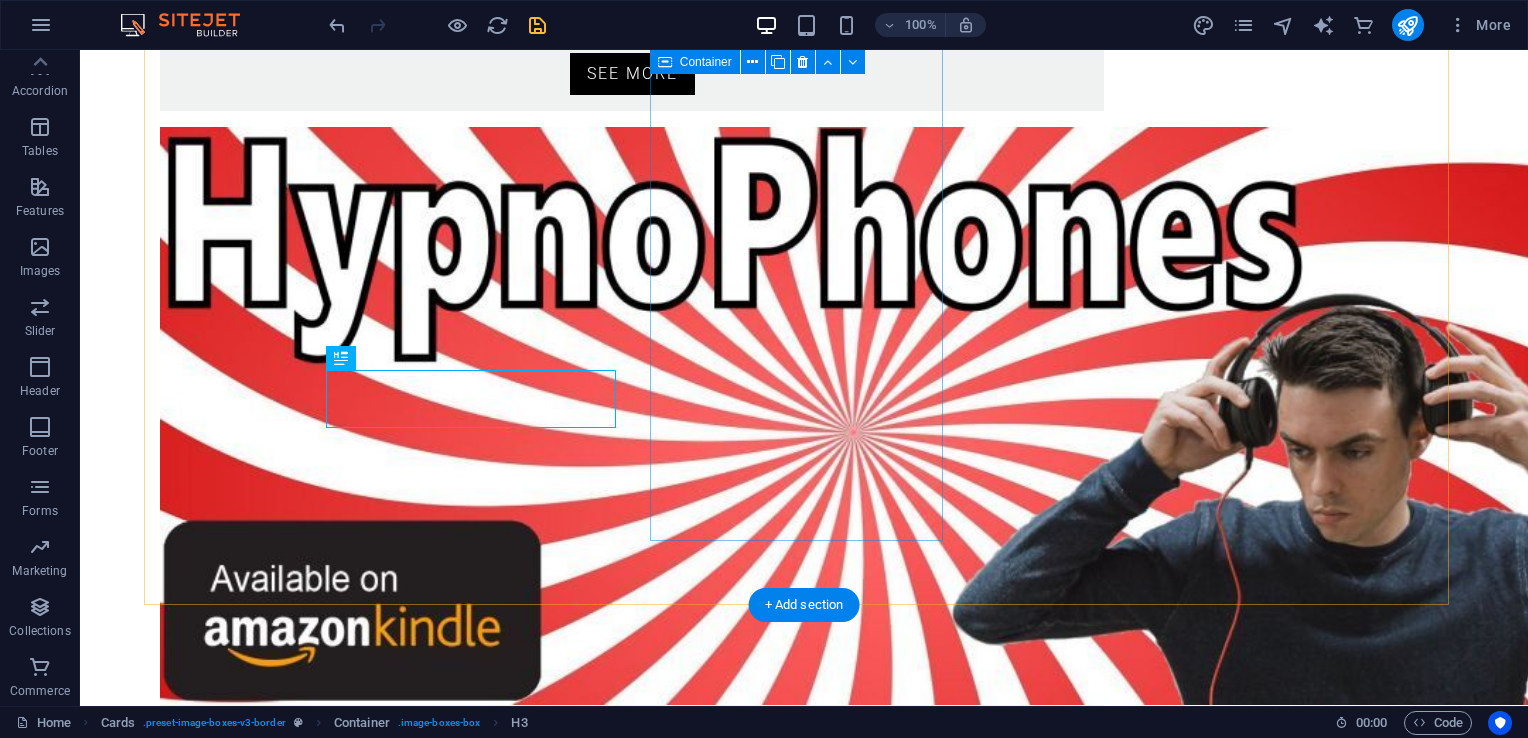 click on "Headline Lorem ipsum dolor sit amet, consectetuer adipiscing elit. Aenean commodo ligula eget dolor. Lorem ipsum dolor sit amet." at bounding box center [306, 1840] 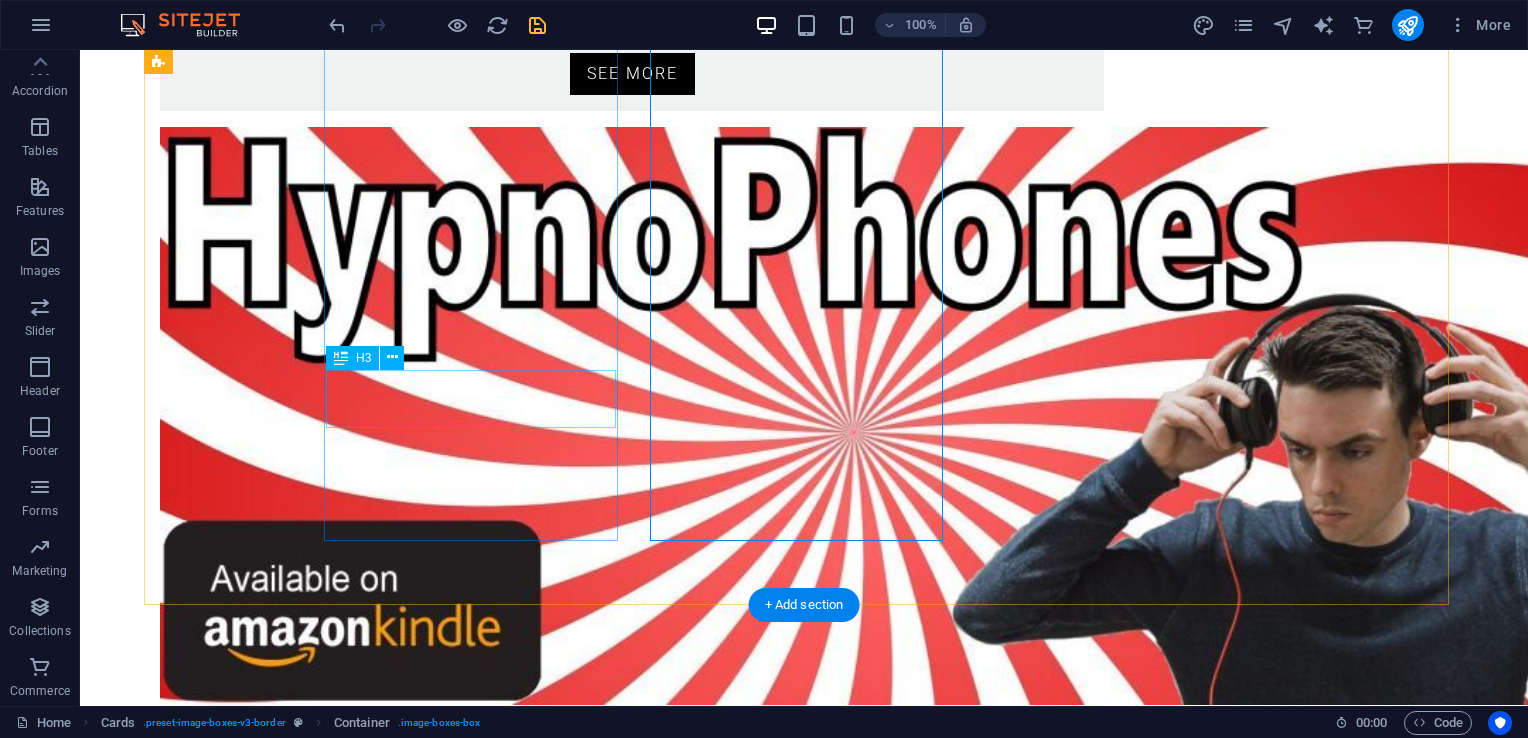 click on "Headline" at bounding box center [306, 1507] 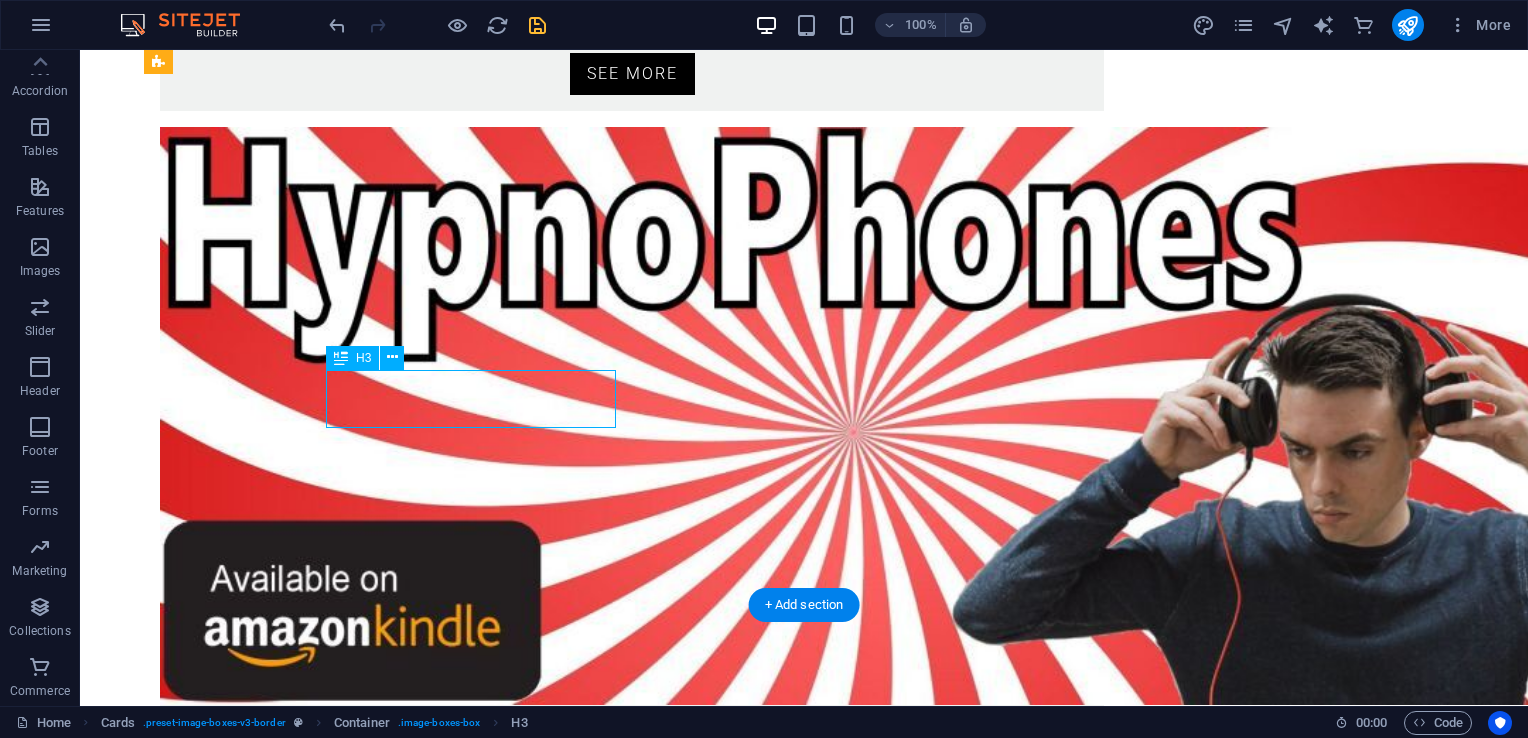click on "Headline" at bounding box center [306, 1507] 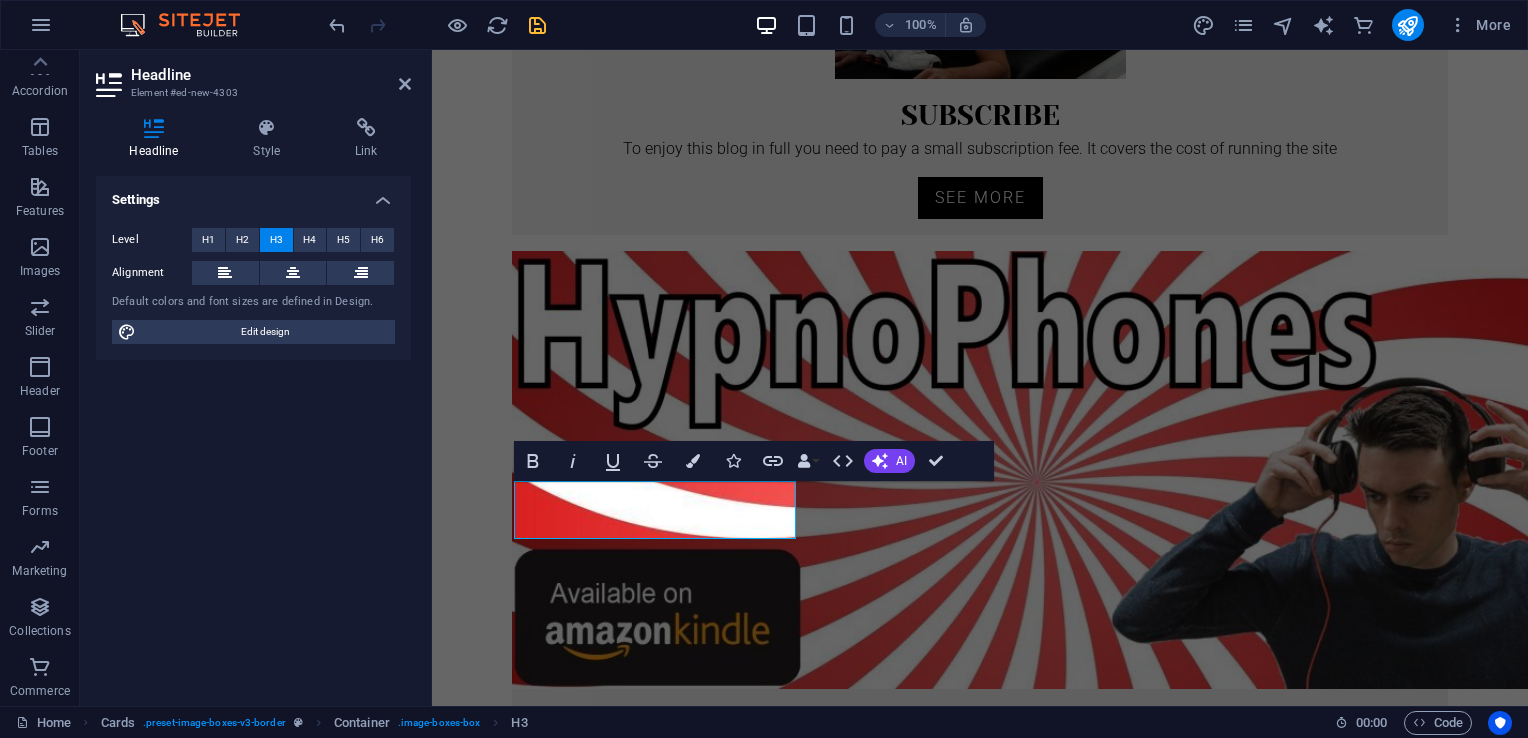 scroll, scrollTop: 917, scrollLeft: 0, axis: vertical 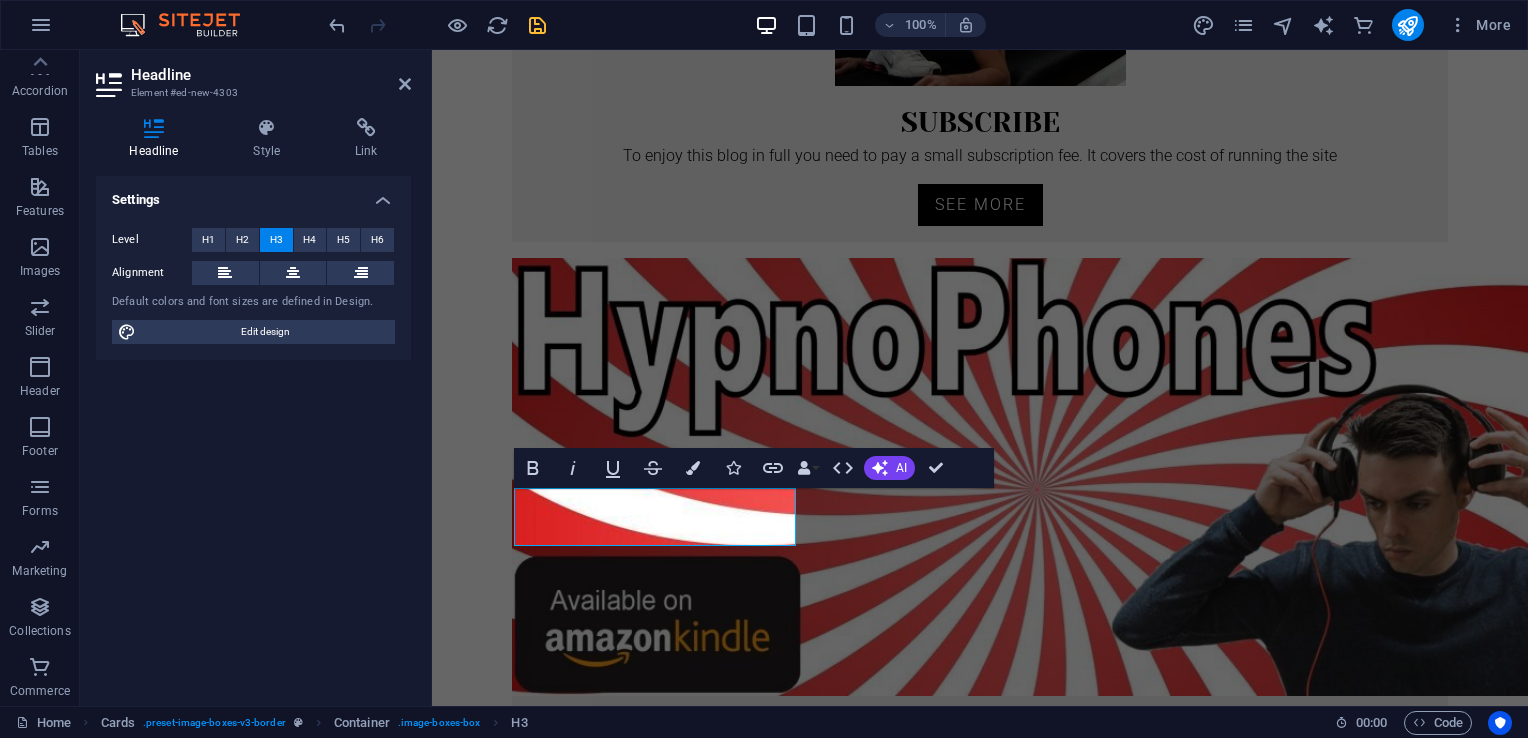 type 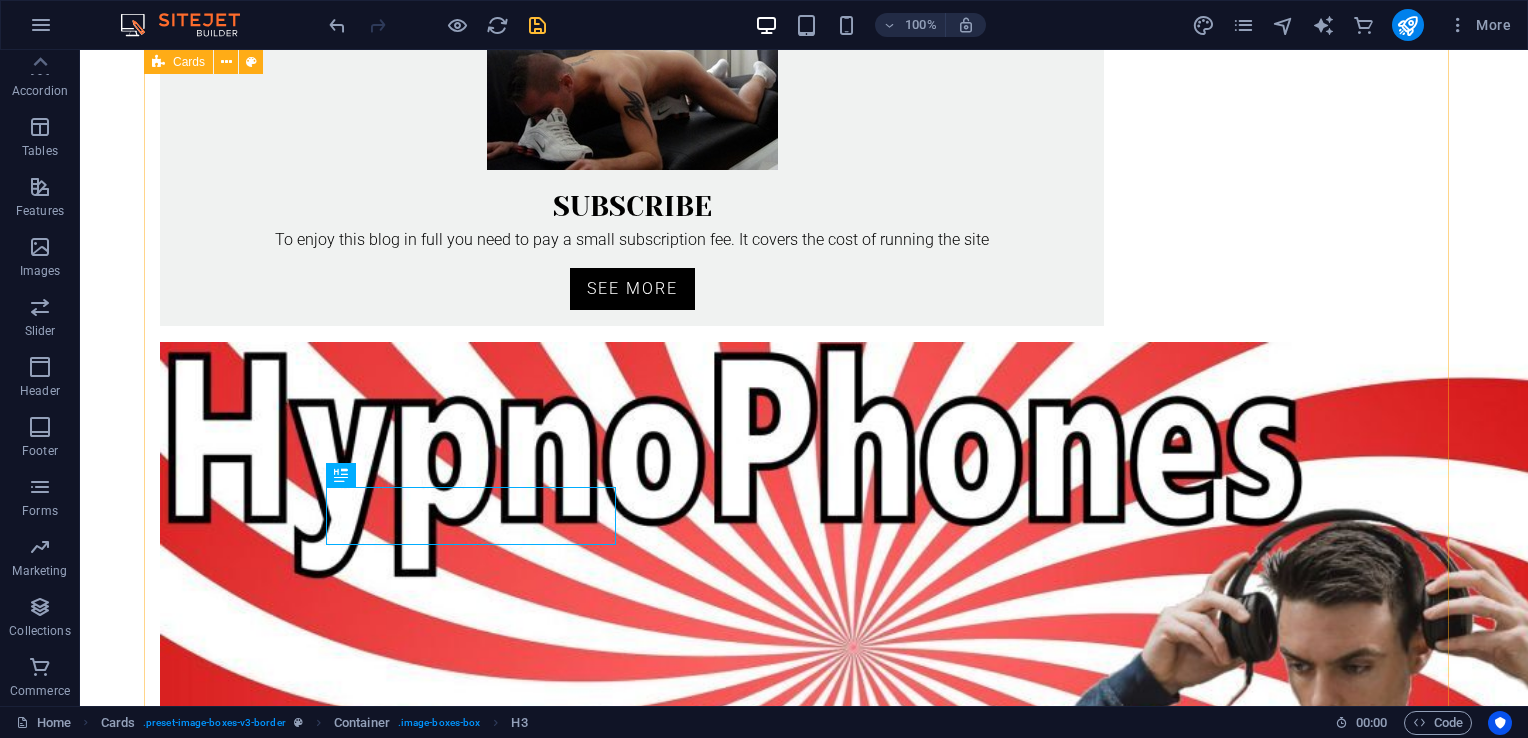 scroll, scrollTop: 1014, scrollLeft: 0, axis: vertical 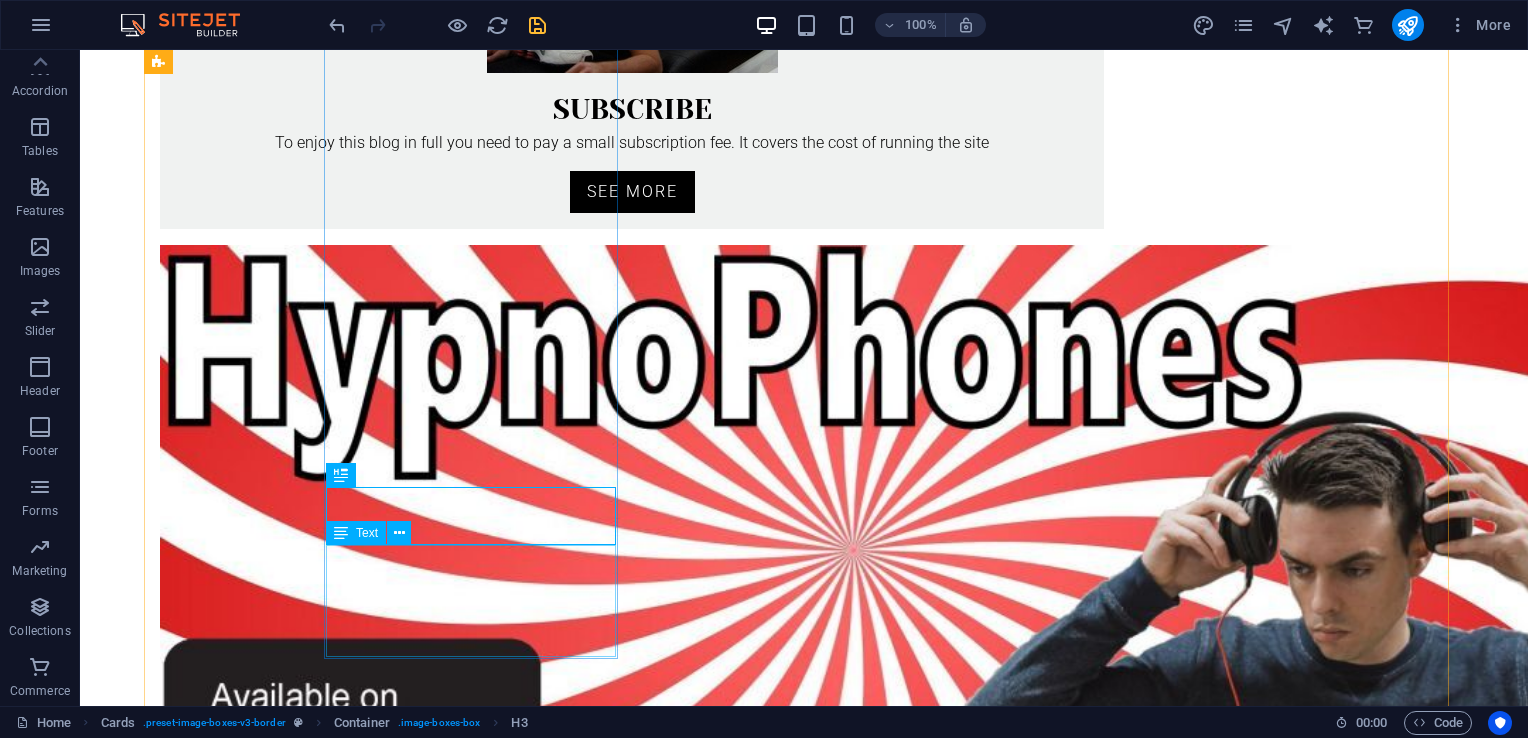 click on "Lorem ipsum dolor sit amet, consectetuer adipiscing elit. Aenean commodo ligula eget dolor. Lorem ipsum dolor sit amet." at bounding box center (306, 1710) 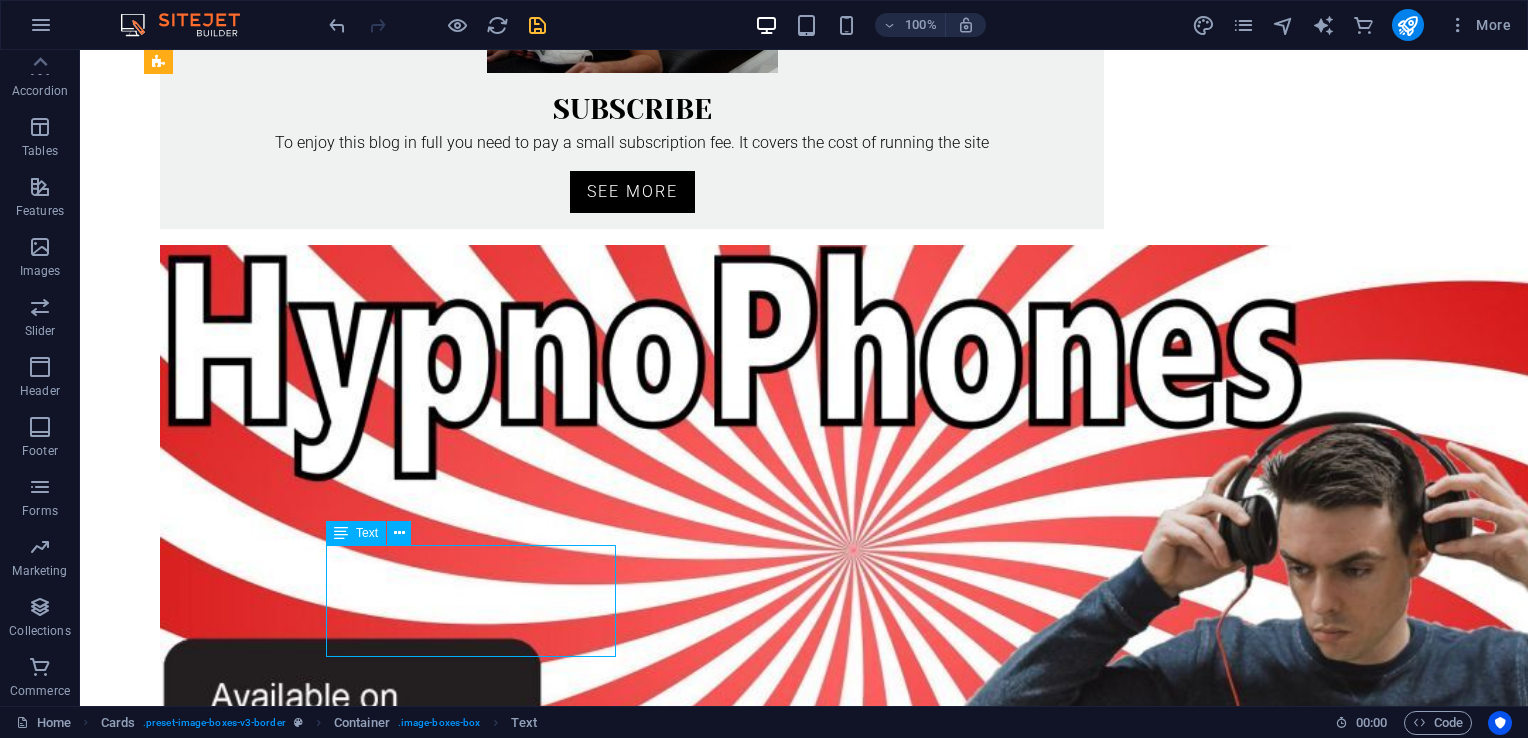 click on "Lorem ipsum dolor sit amet, consectetuer adipiscing elit. Aenean commodo ligula eget dolor. Lorem ipsum dolor sit amet." at bounding box center [306, 1710] 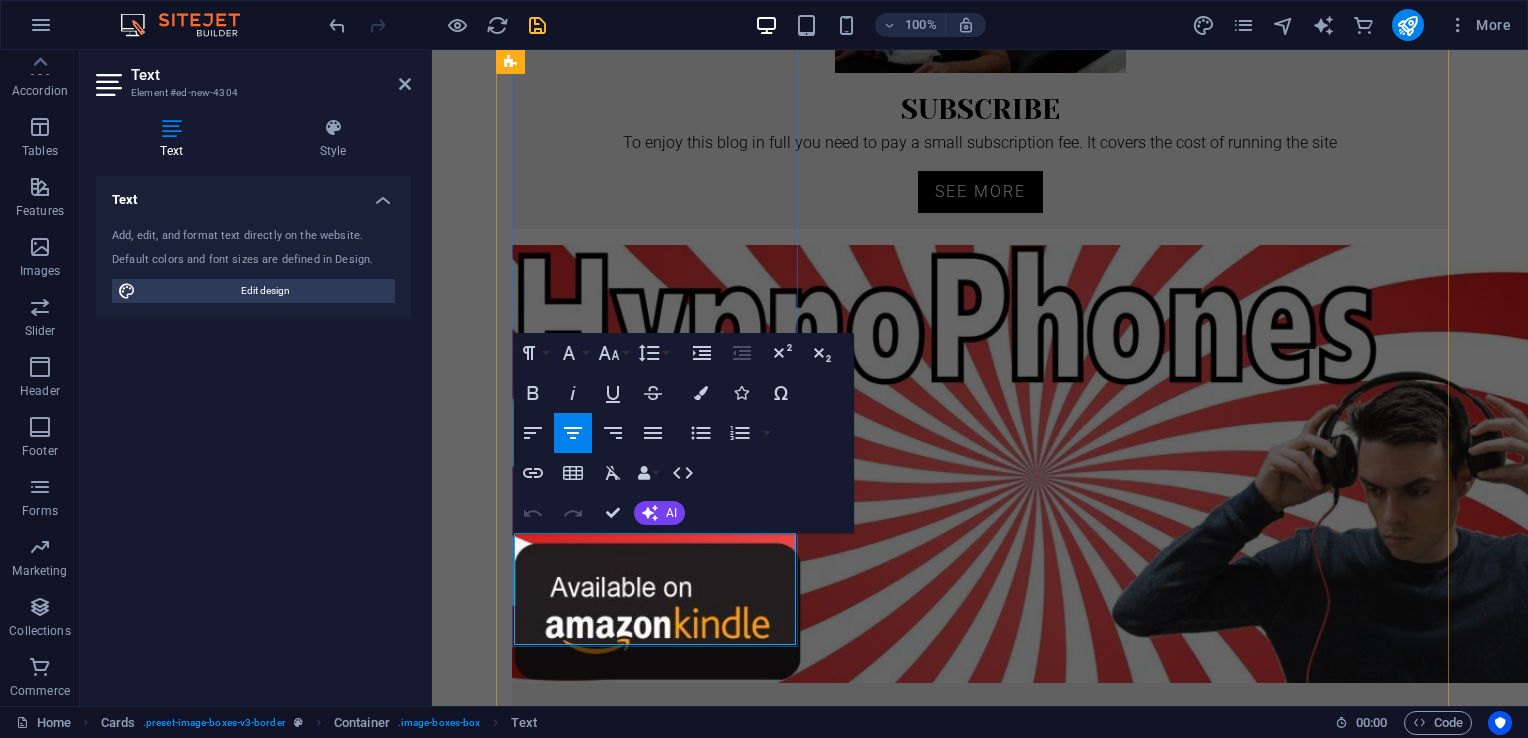 type 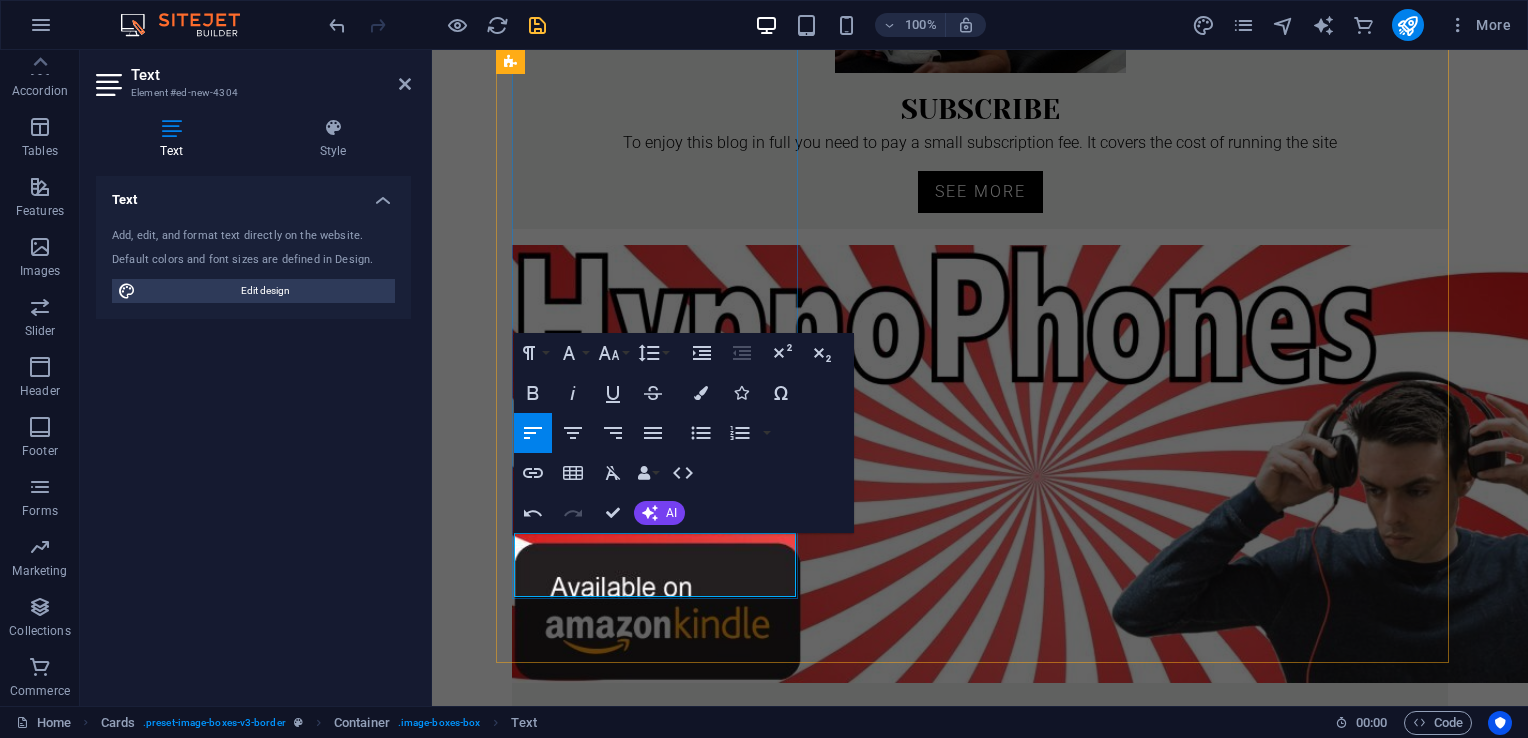 click on "As his loyal staff watches on in confusion is the big boss" at bounding box center (657, 1533) 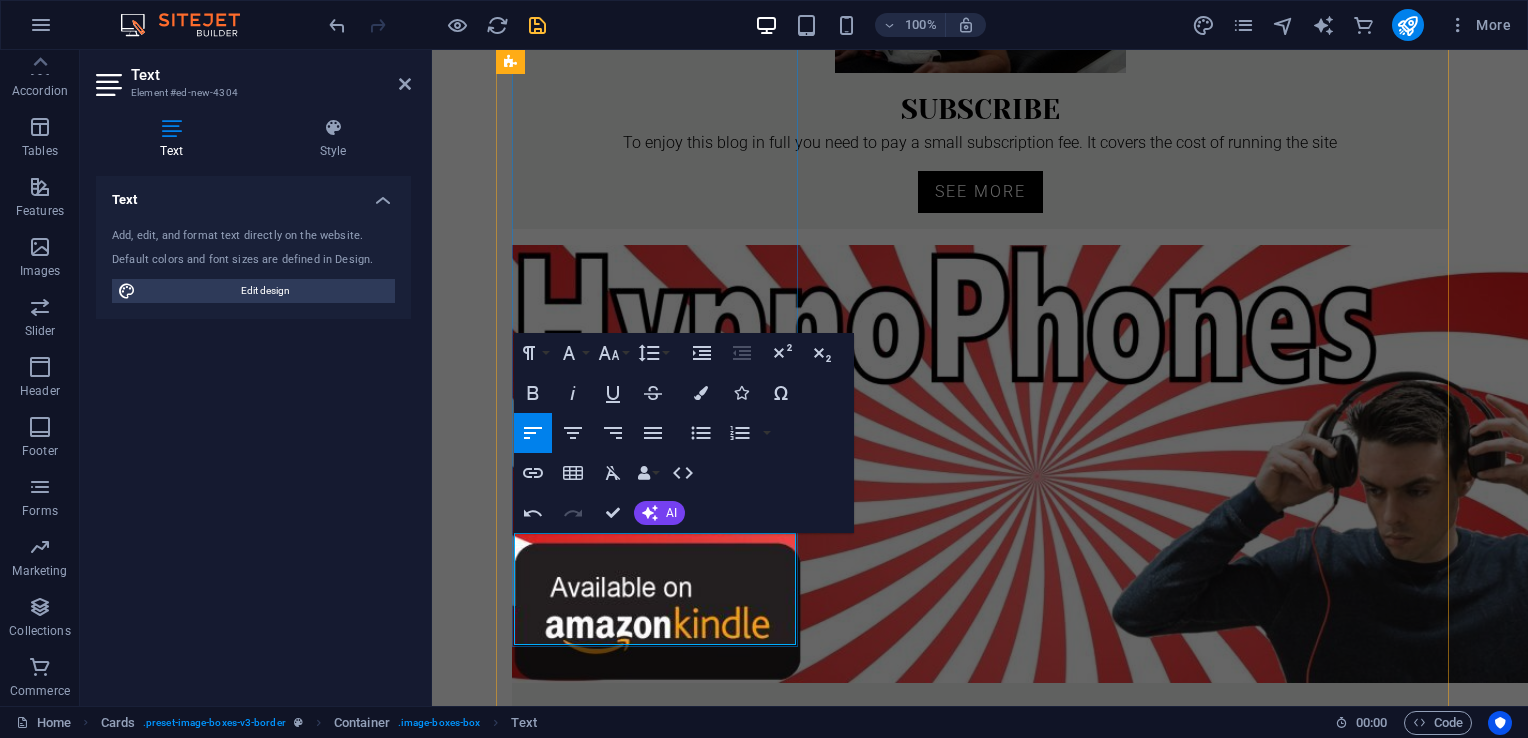 click on "As his loyal staff watches on in confusion, is the big boss about to give everything away to a young, cocky upstart? Read More" at bounding box center [657, 1557] 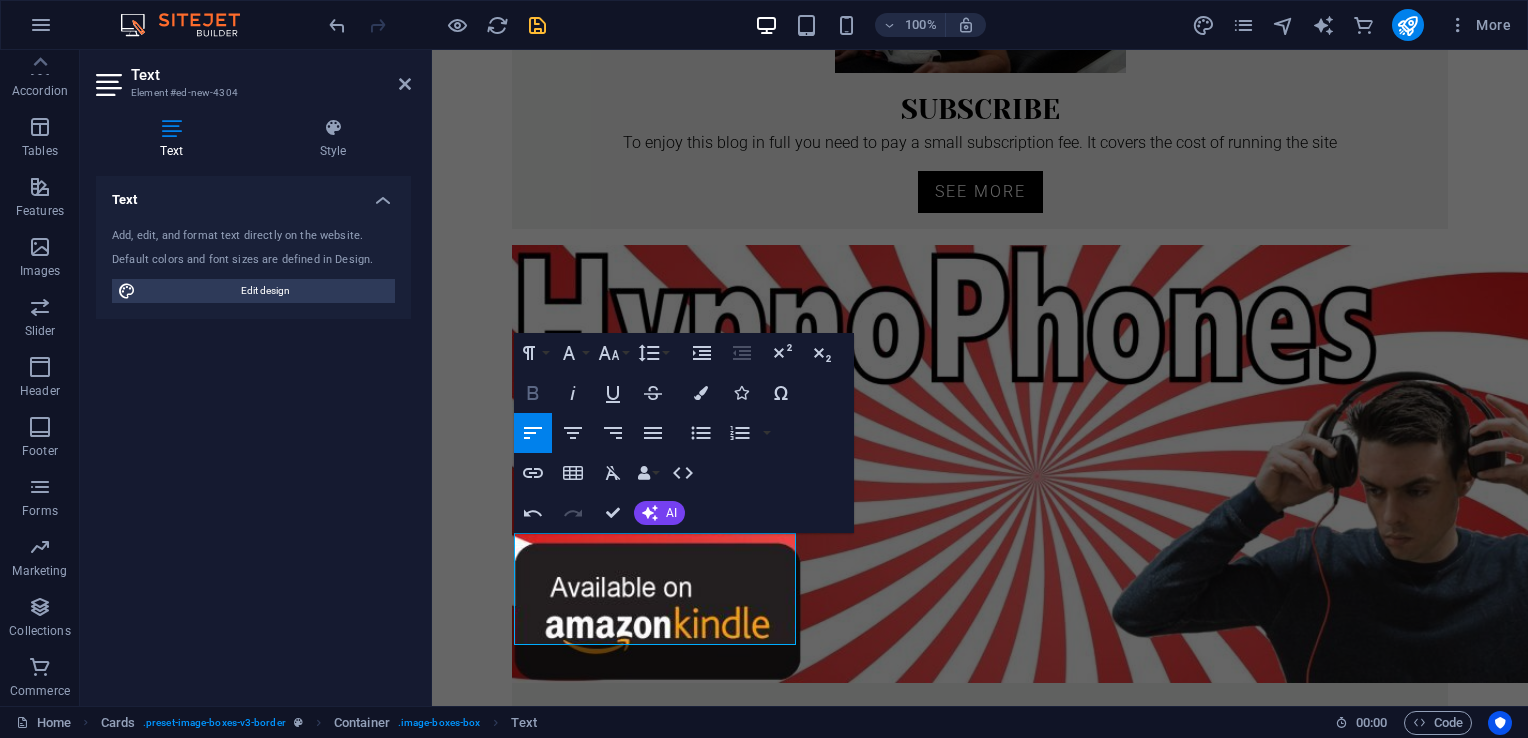 click 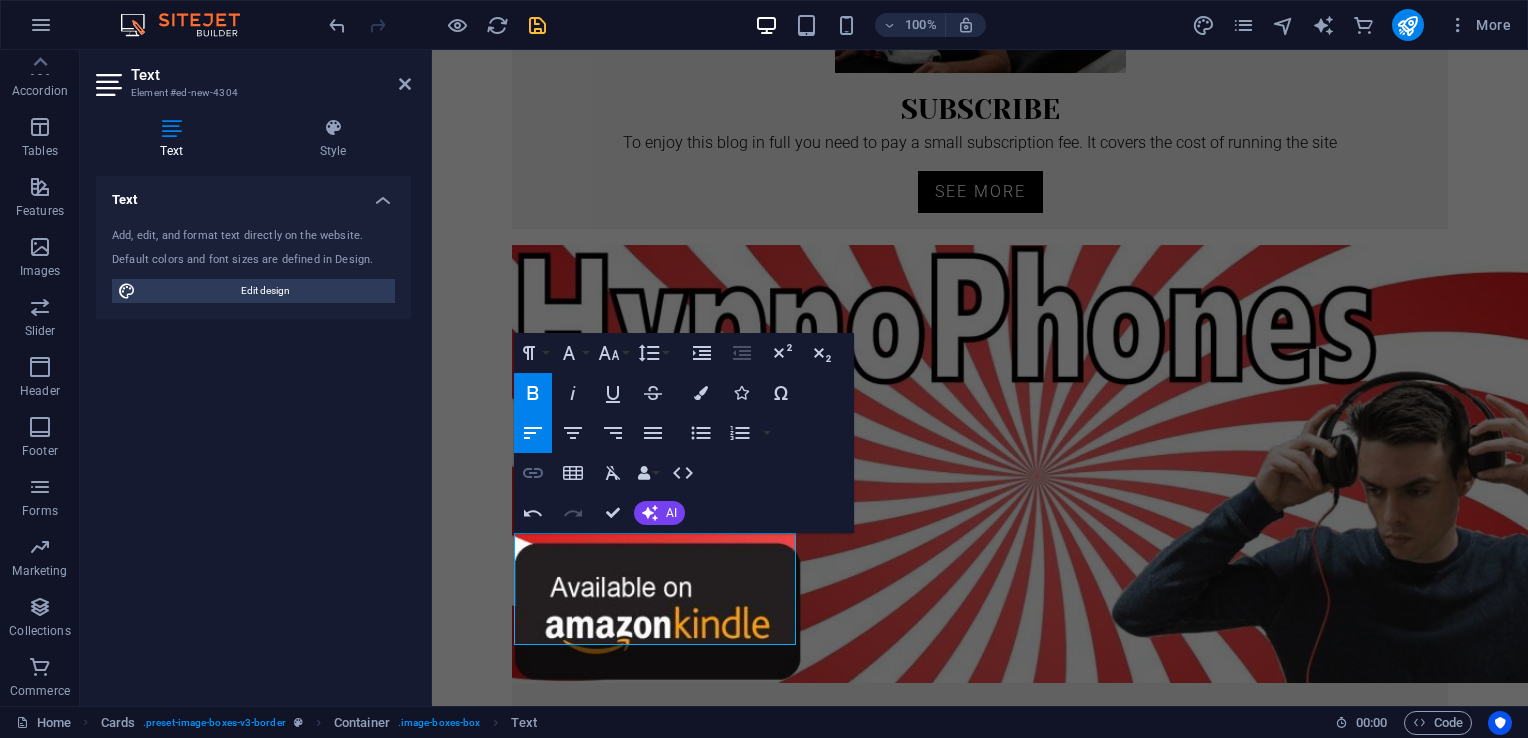 click 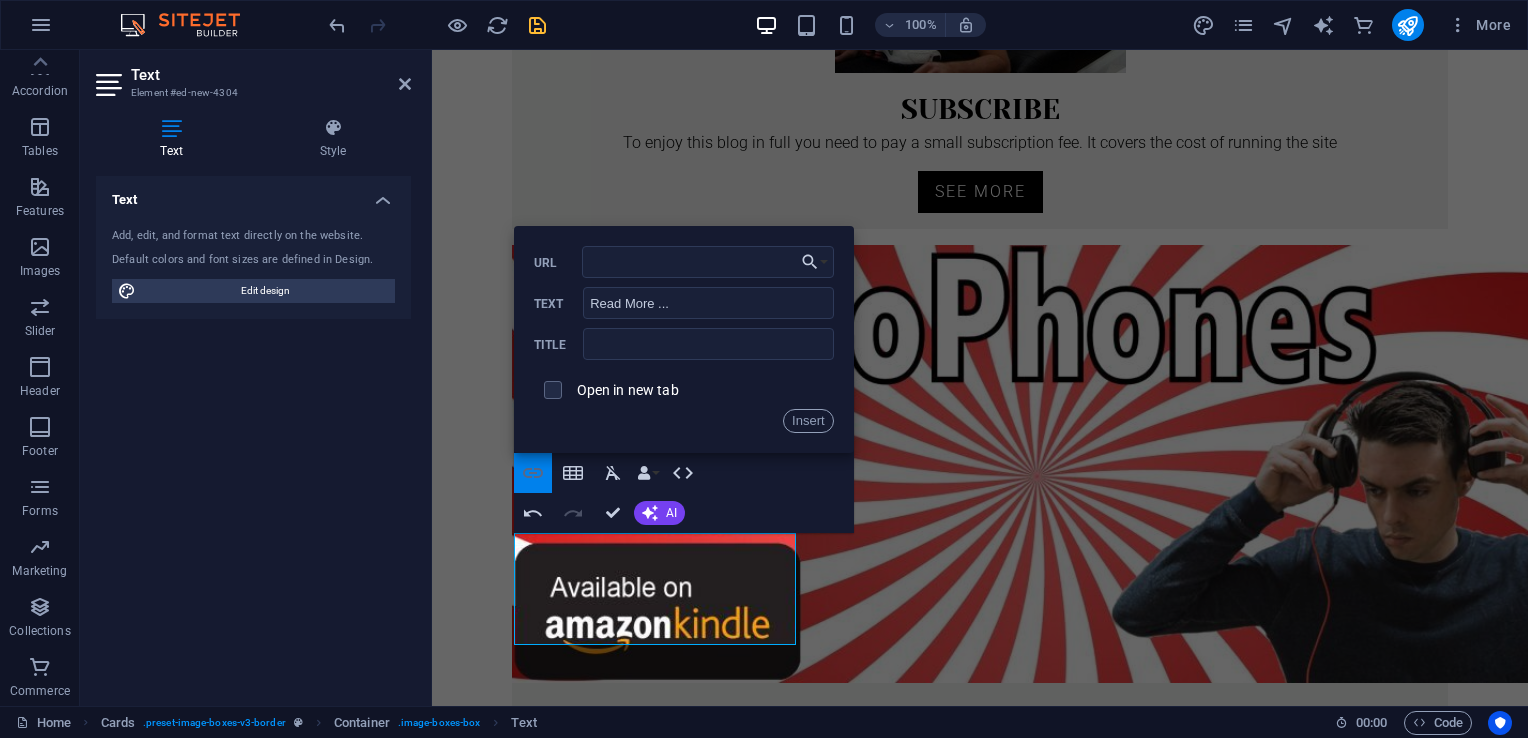 type on "https://masterlondon.blog/ebooks-item/cuck-ceo/" 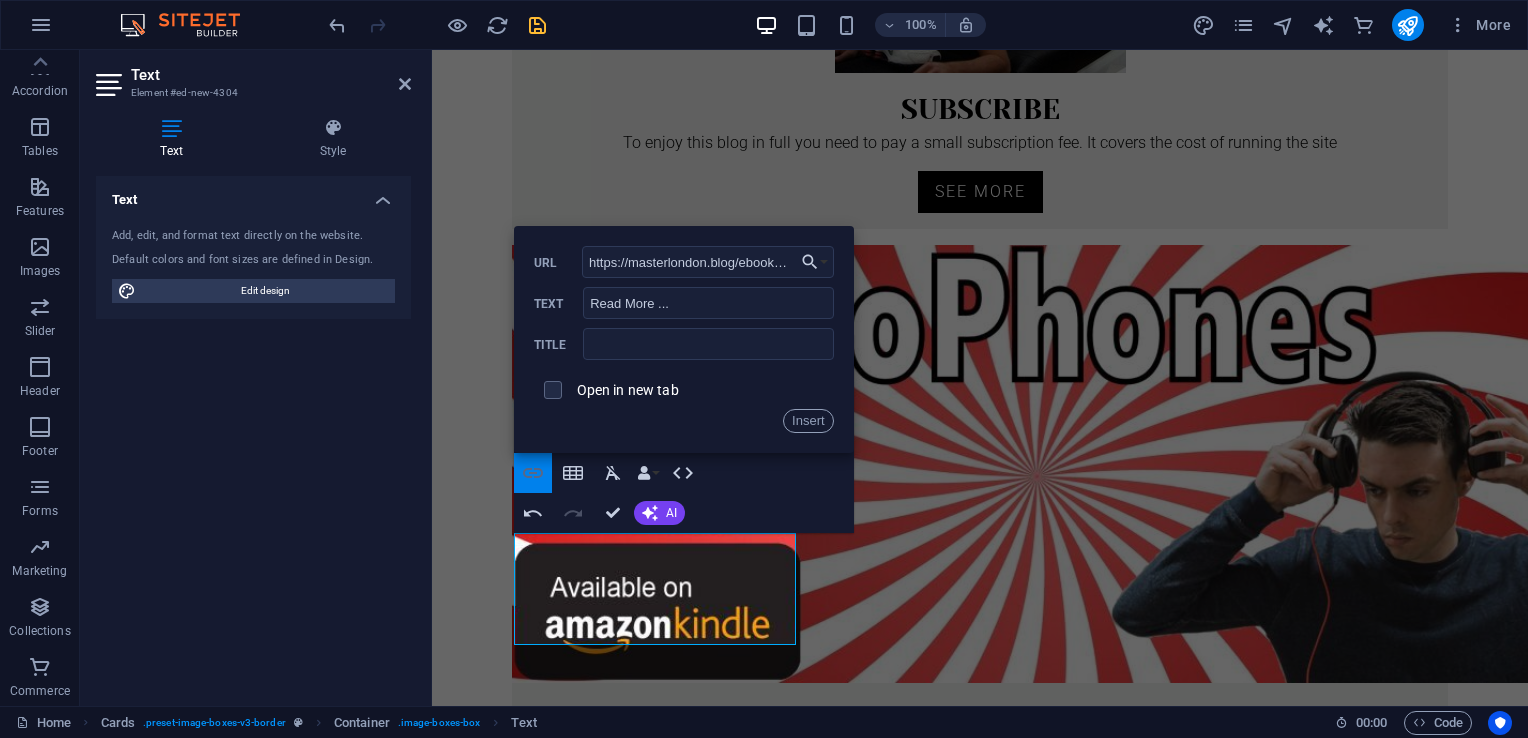 scroll, scrollTop: 0, scrollLeft: 77, axis: horizontal 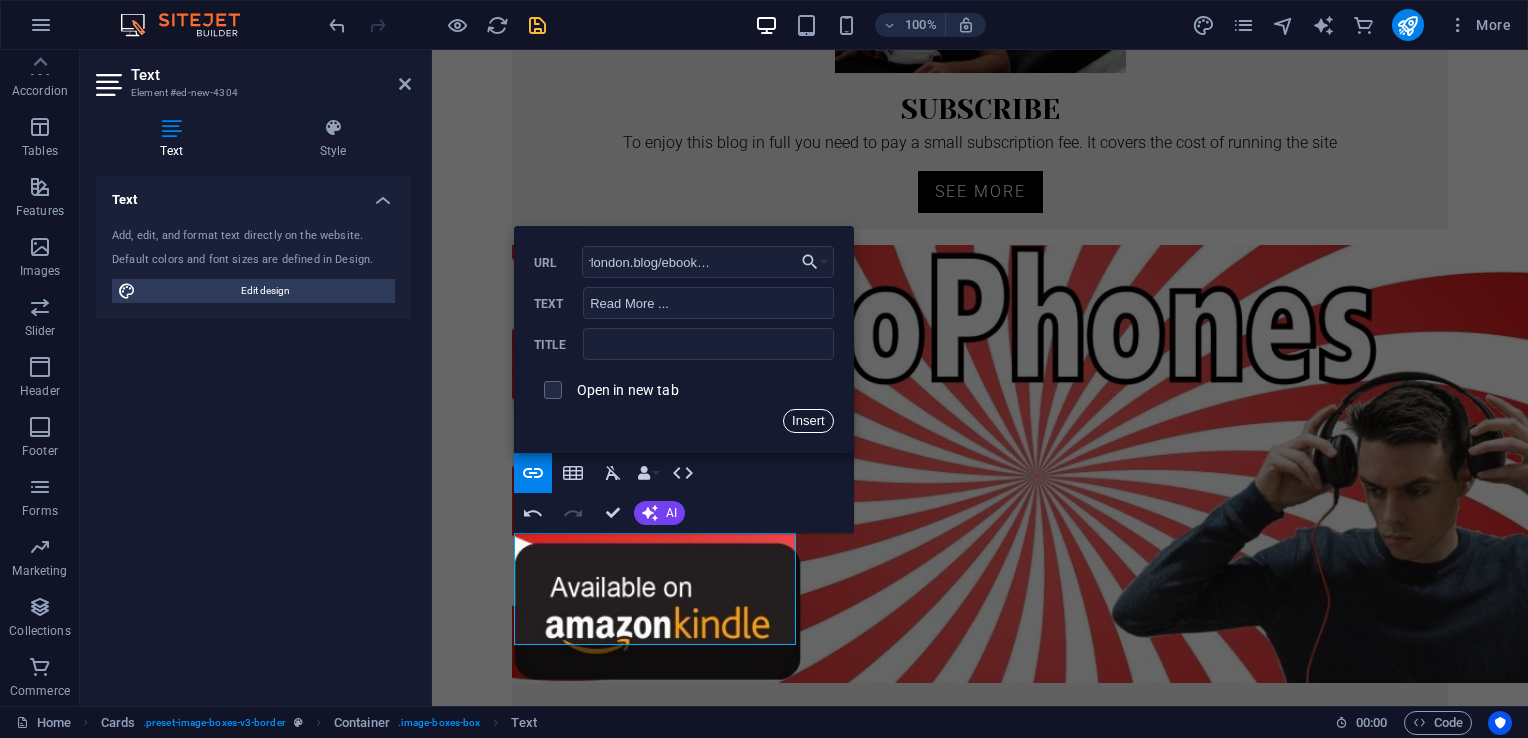 click on "Insert" at bounding box center (808, 421) 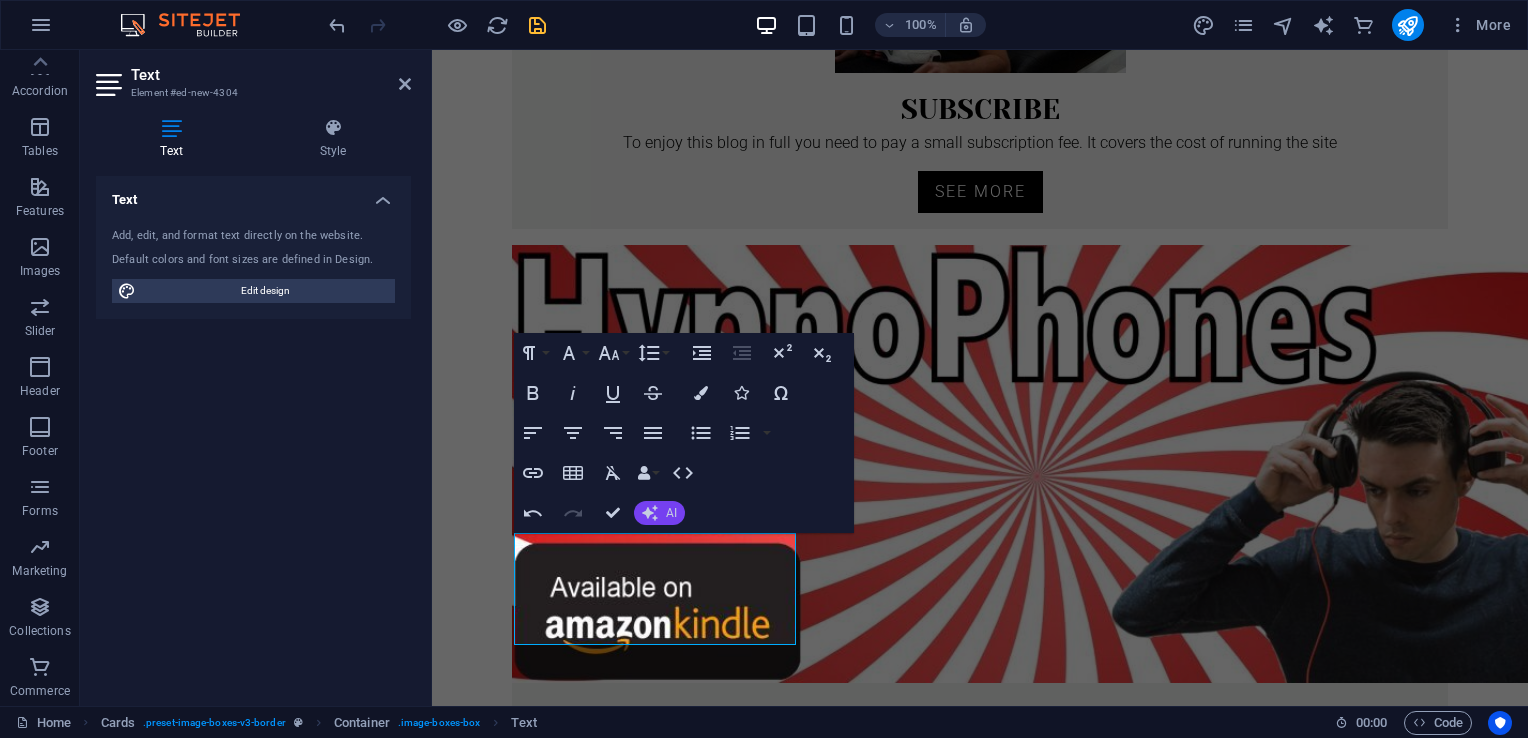 click 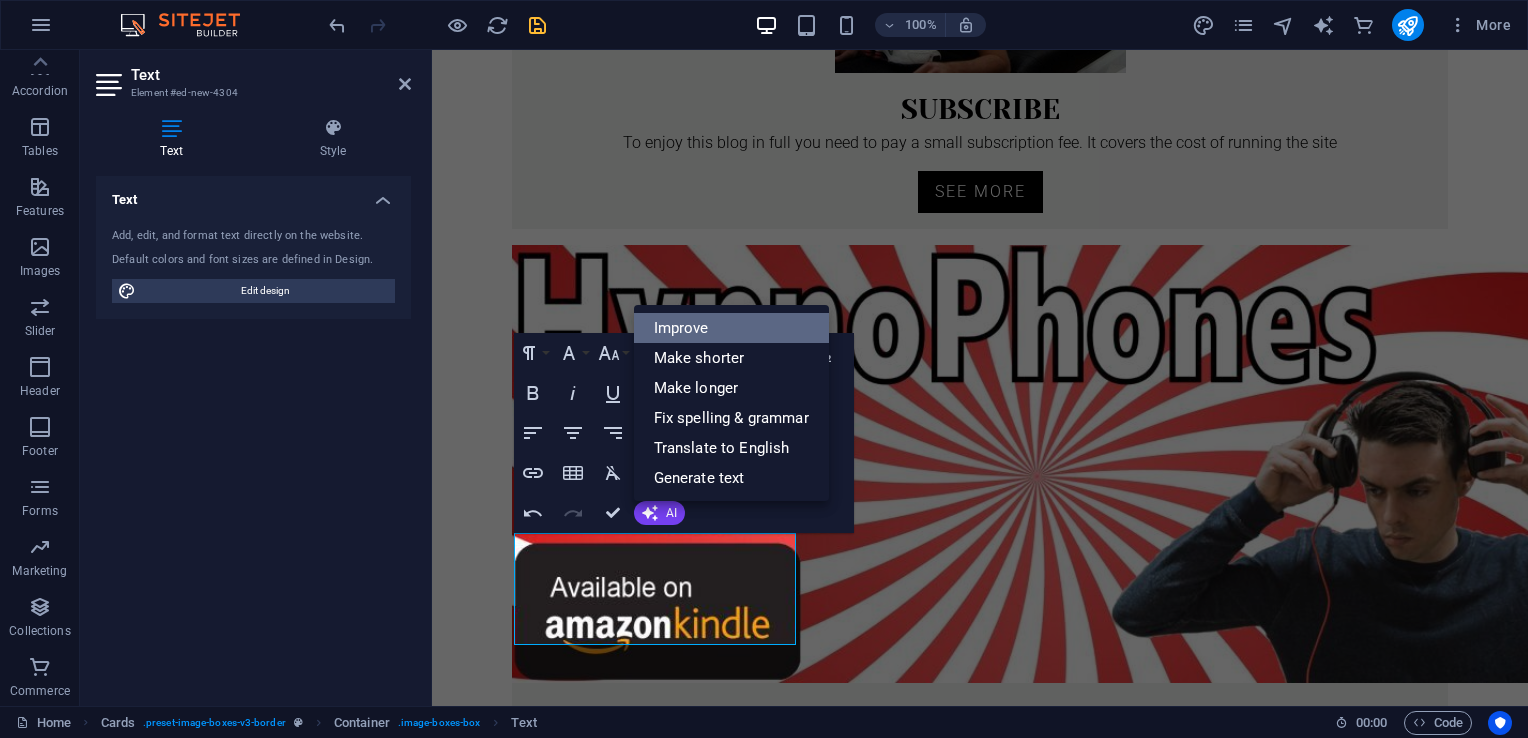click on "Improve" at bounding box center (731, 328) 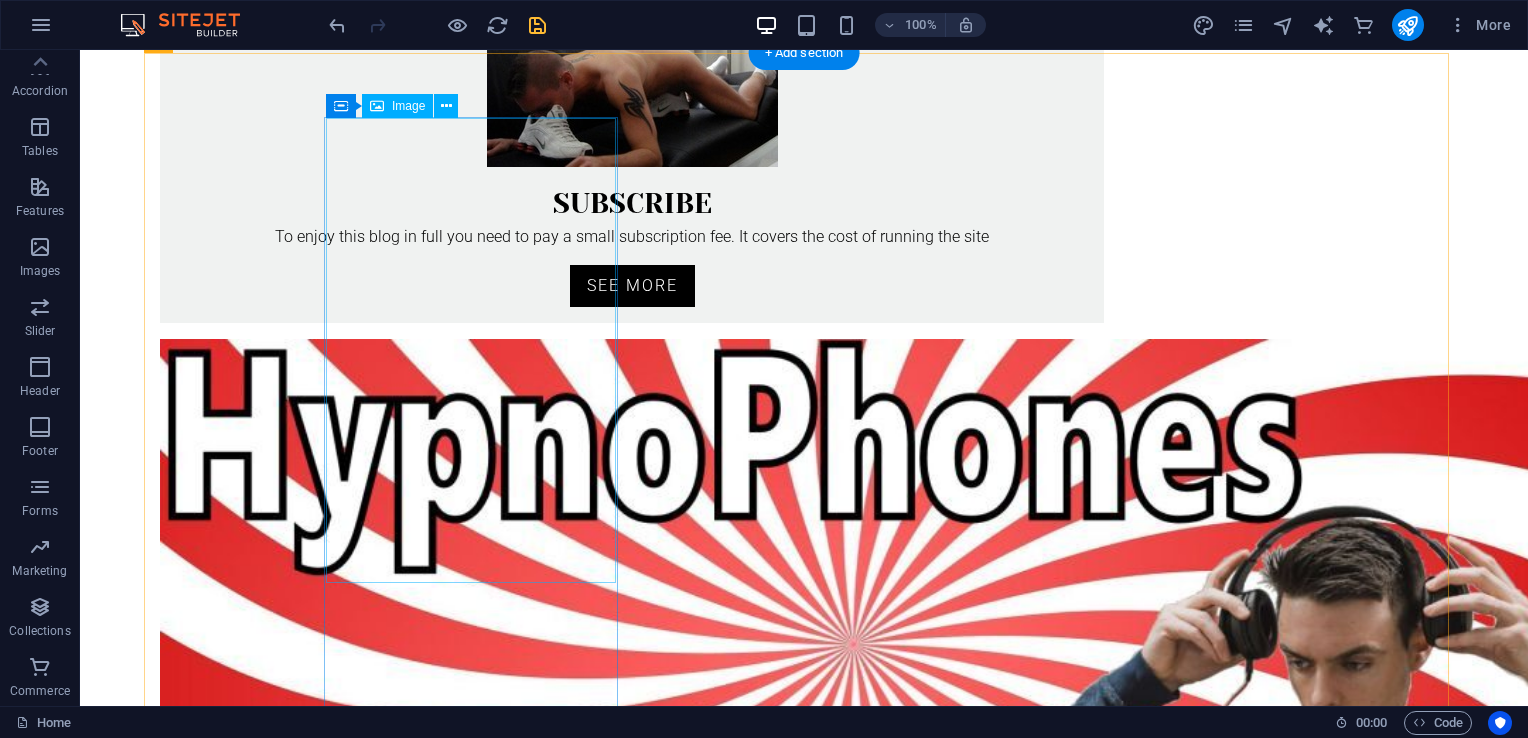 scroll, scrollTop: 919, scrollLeft: 0, axis: vertical 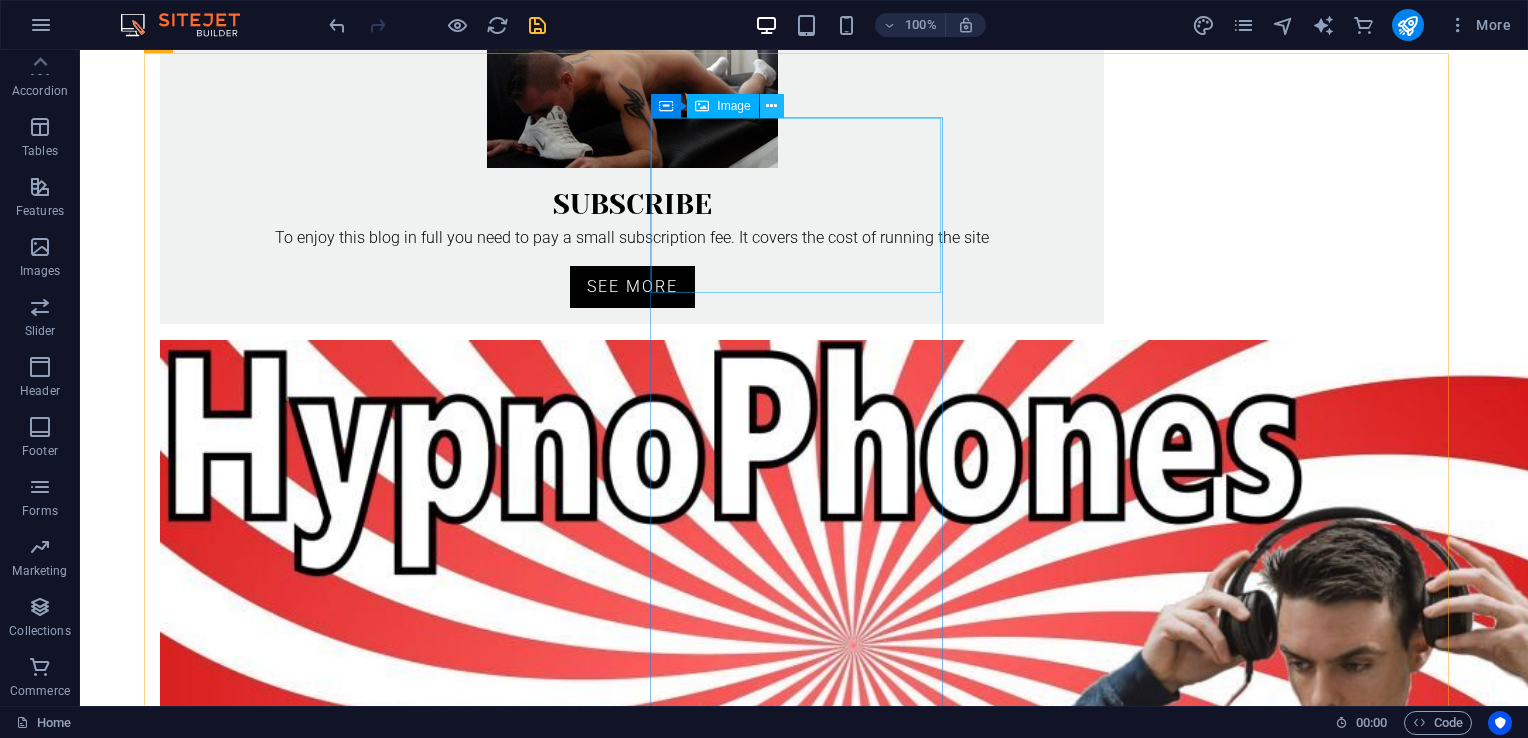 click at bounding box center (771, 106) 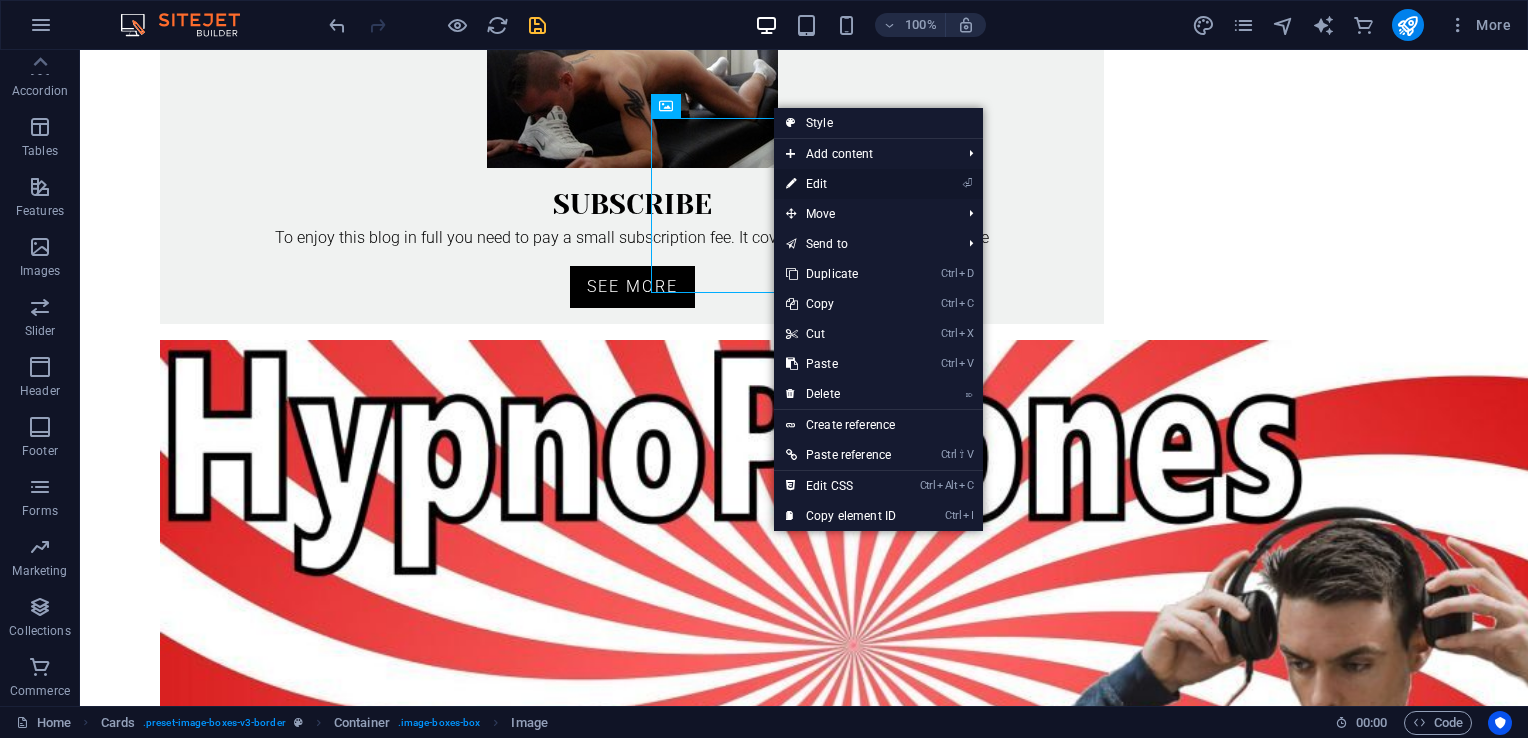 drag, startPoint x: 849, startPoint y: 186, endPoint x: 367, endPoint y: 150, distance: 483.34253 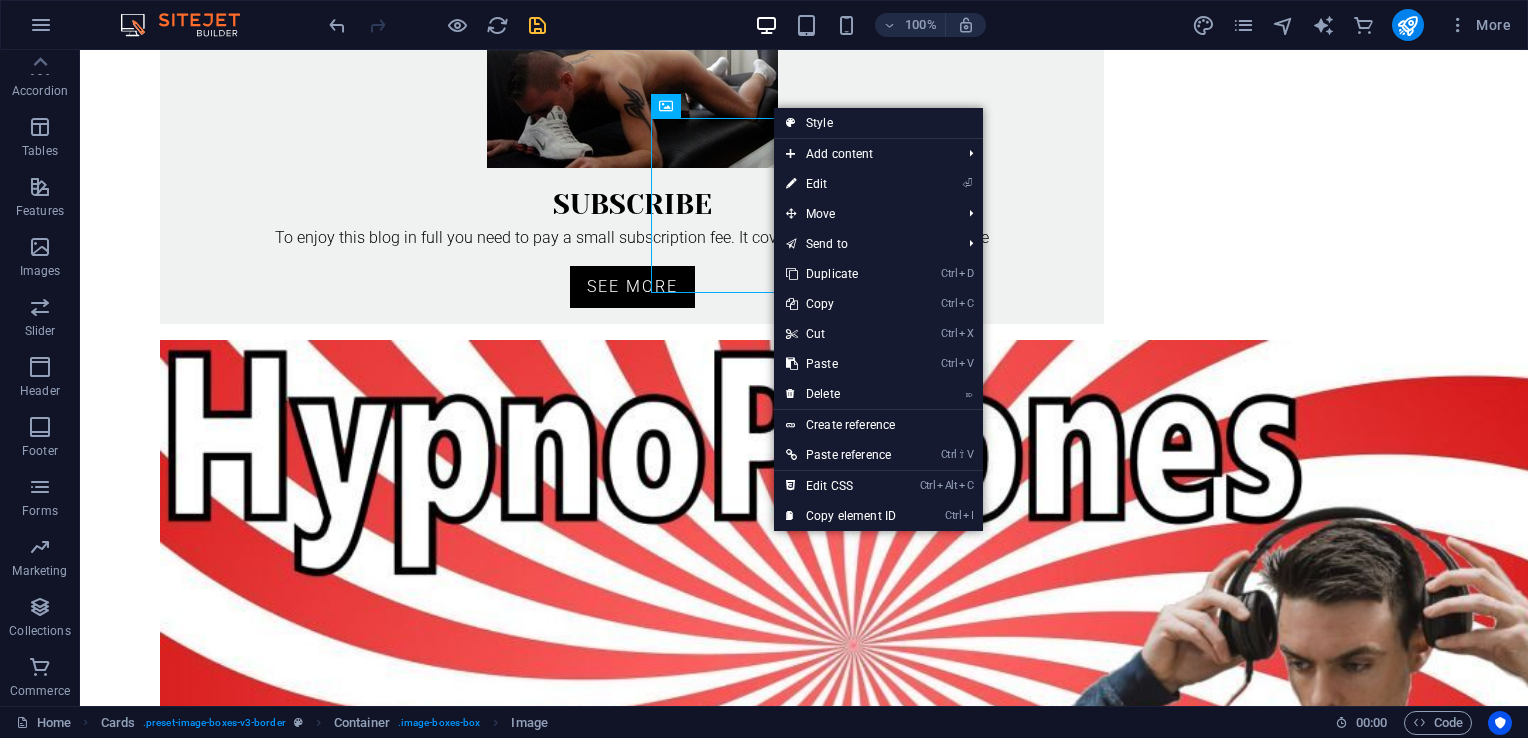 select on "%" 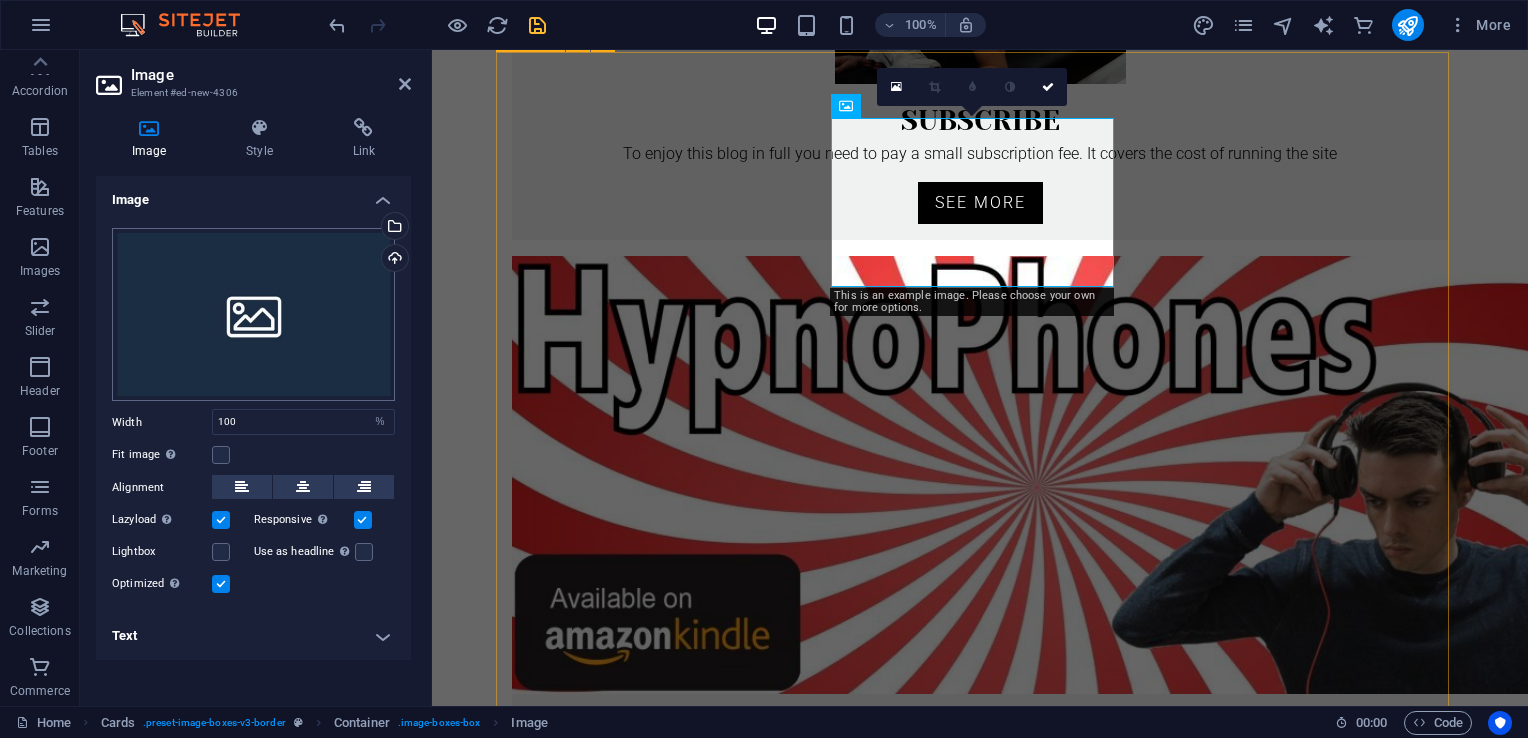 scroll, scrollTop: 836, scrollLeft: 0, axis: vertical 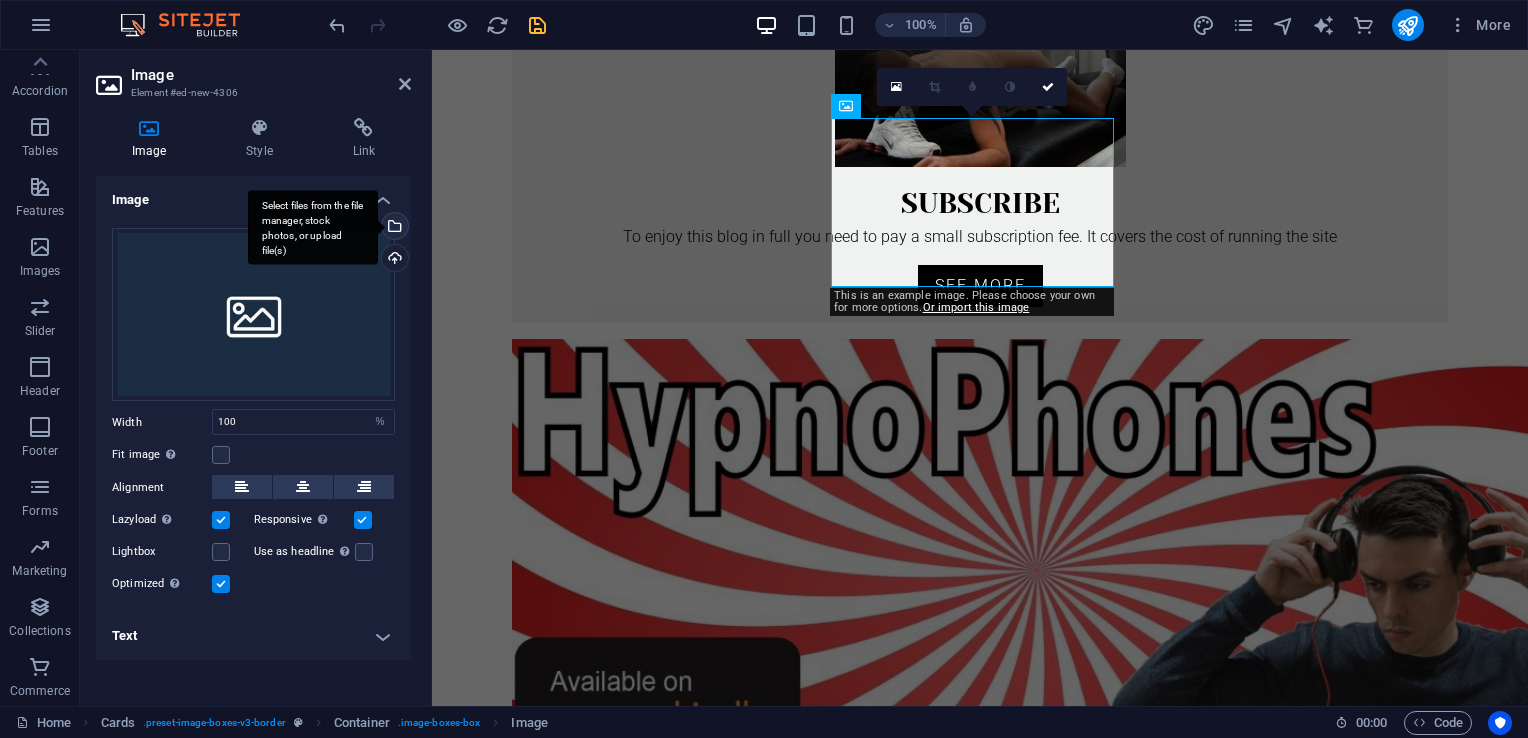click on "Select files from the file manager, stock photos, or upload file(s)" at bounding box center (393, 228) 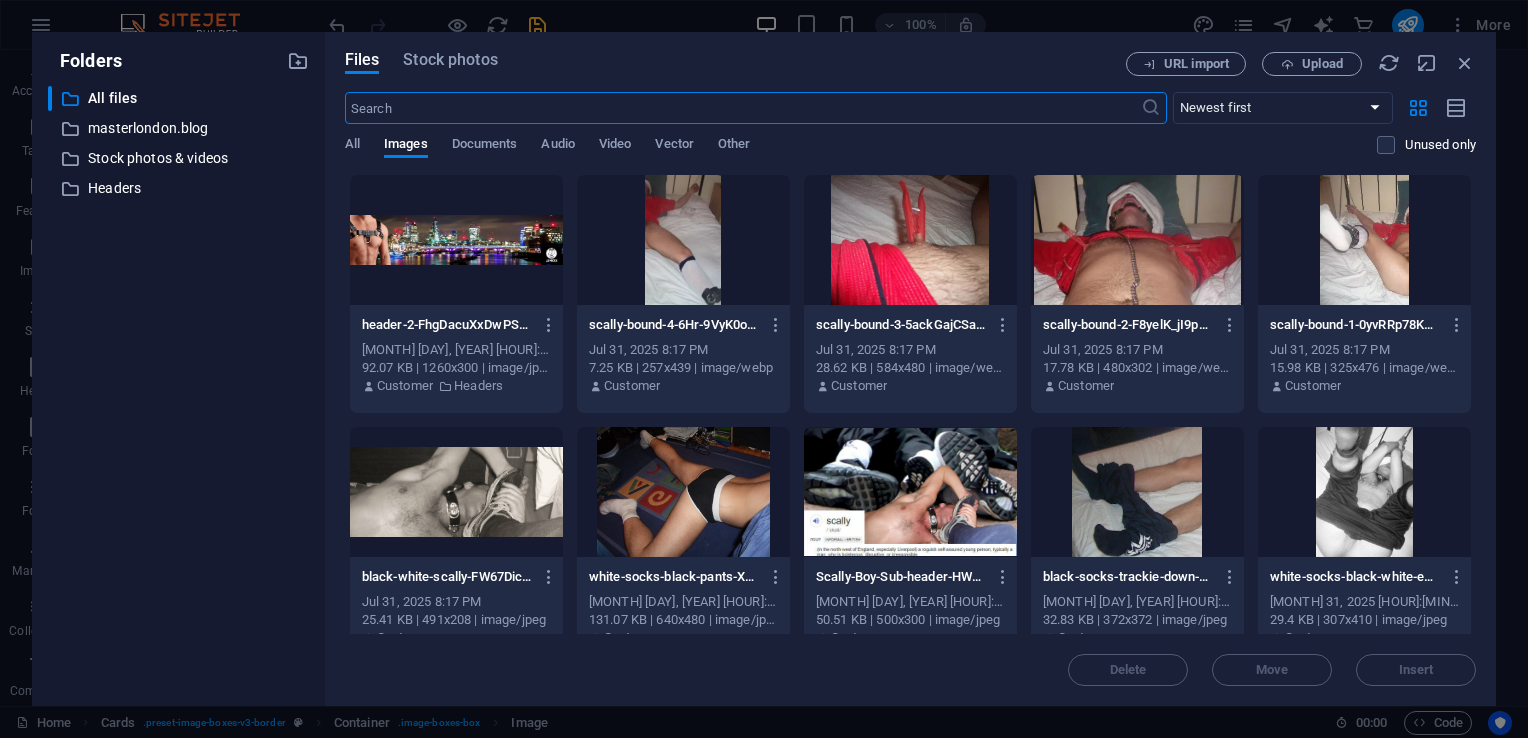 scroll, scrollTop: 815, scrollLeft: 0, axis: vertical 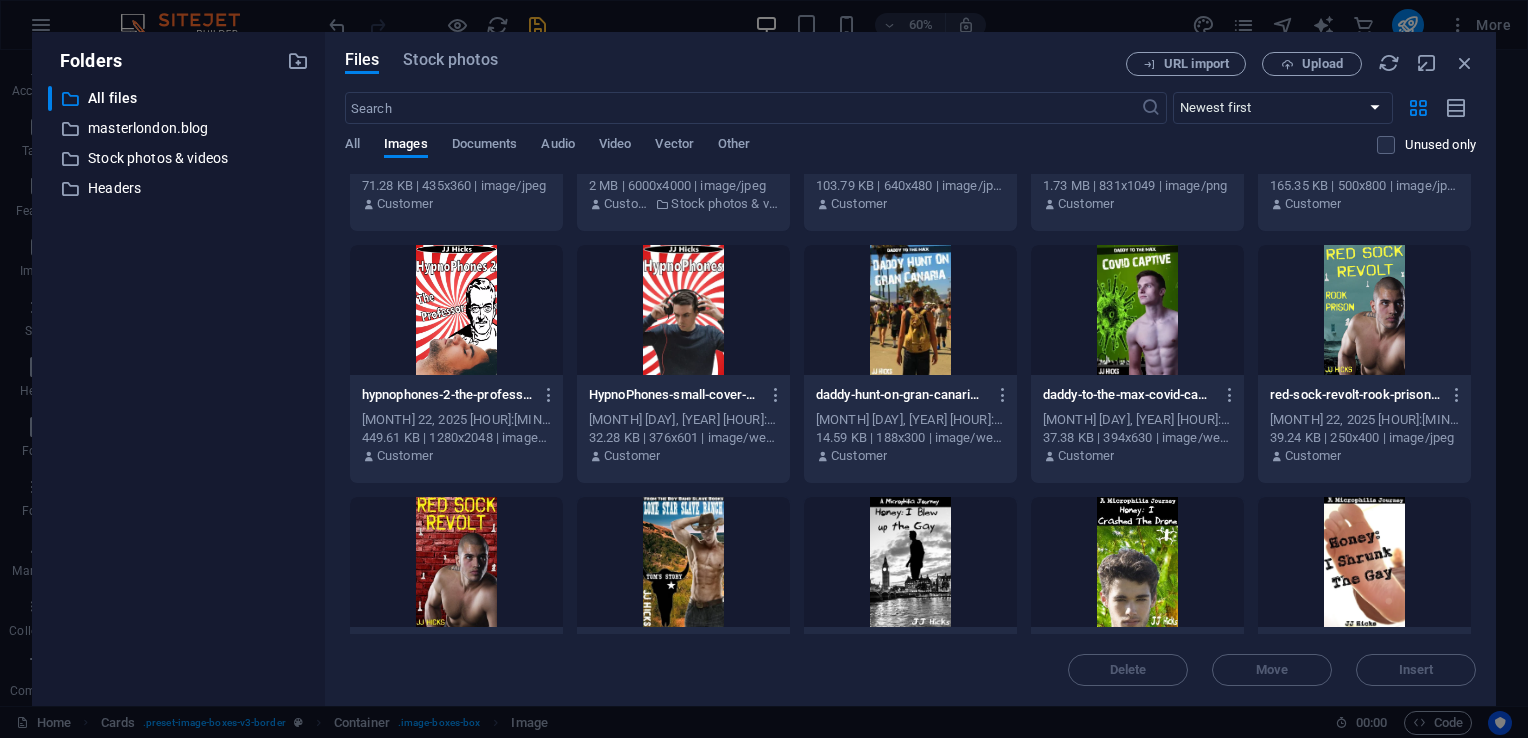 click at bounding box center (683, 310) 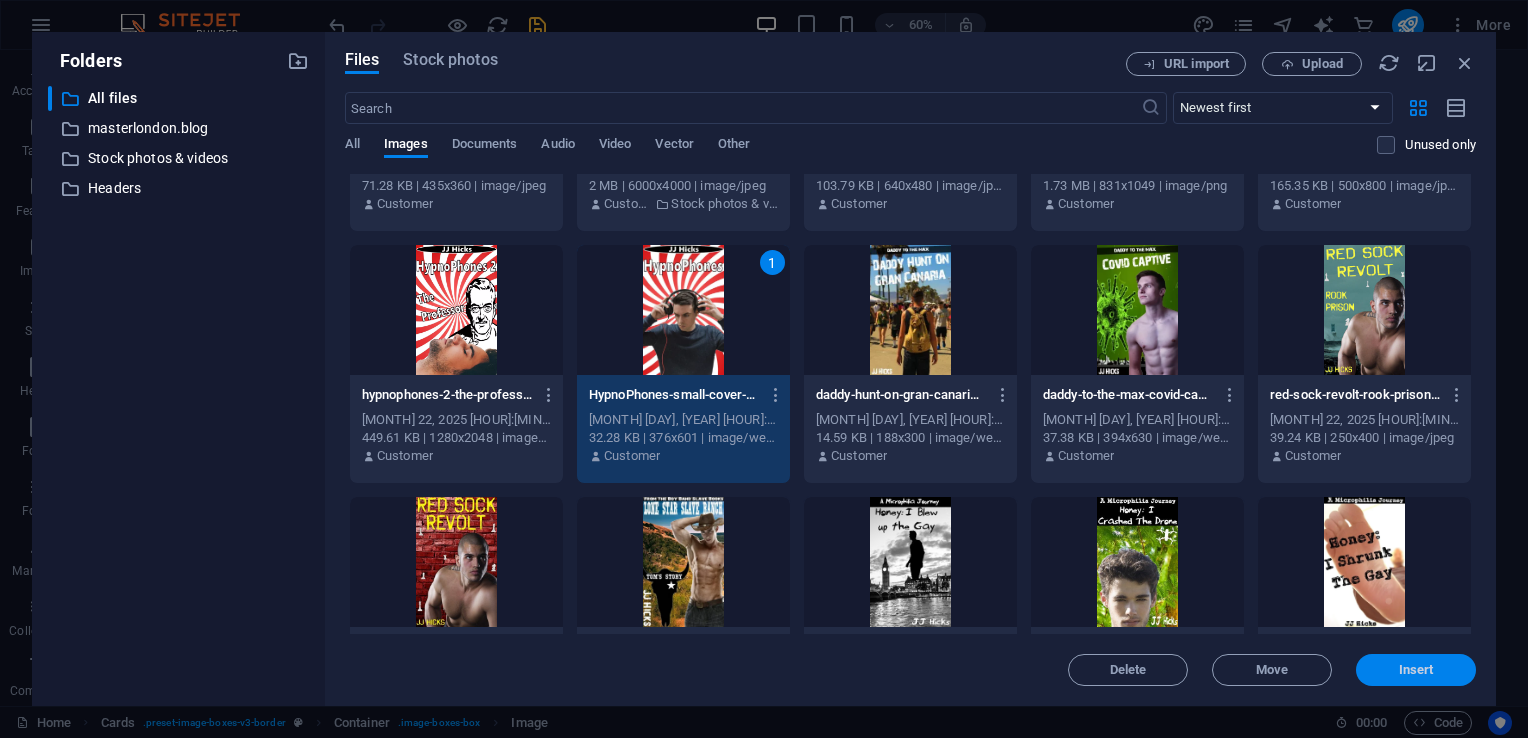 click on "Insert" at bounding box center [1416, 670] 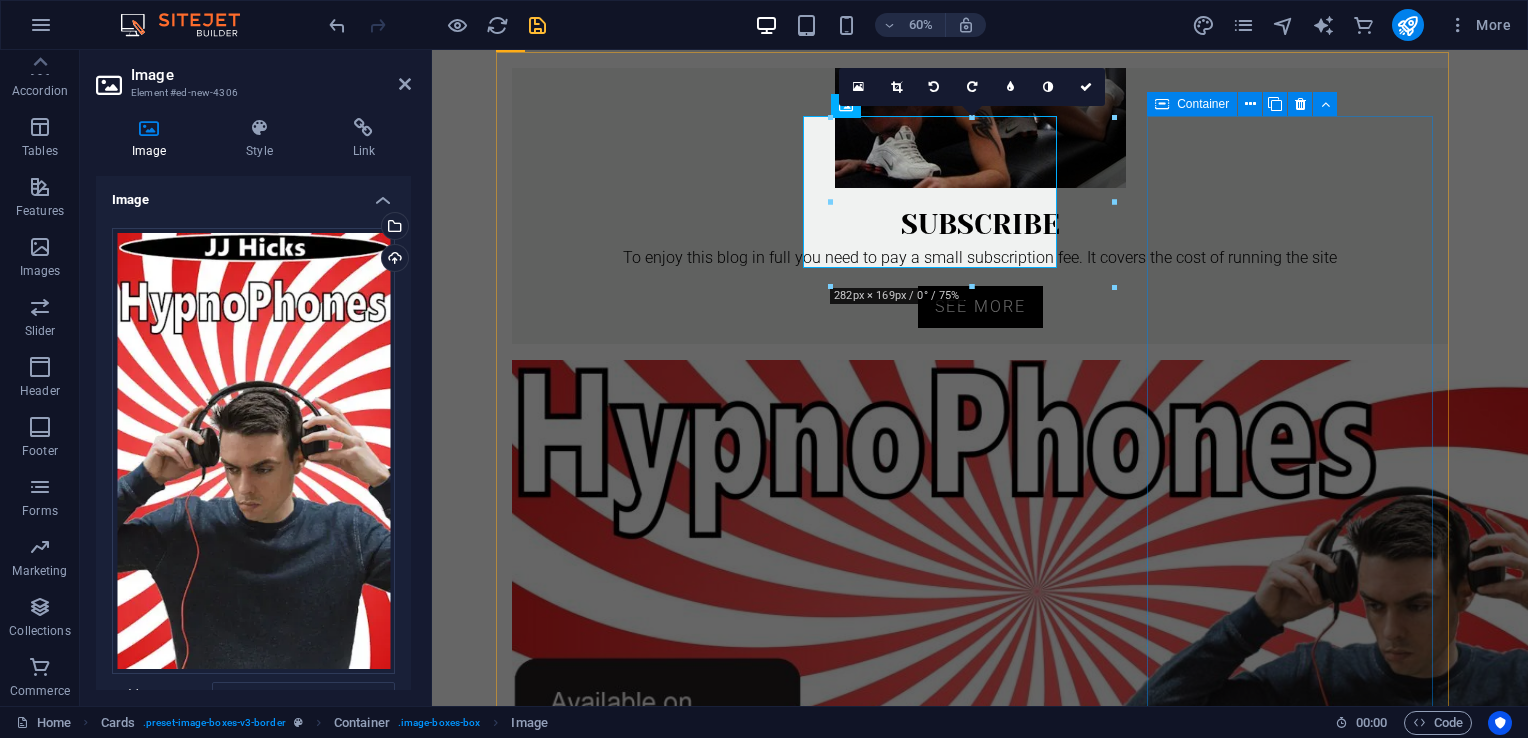 scroll, scrollTop: 836, scrollLeft: 0, axis: vertical 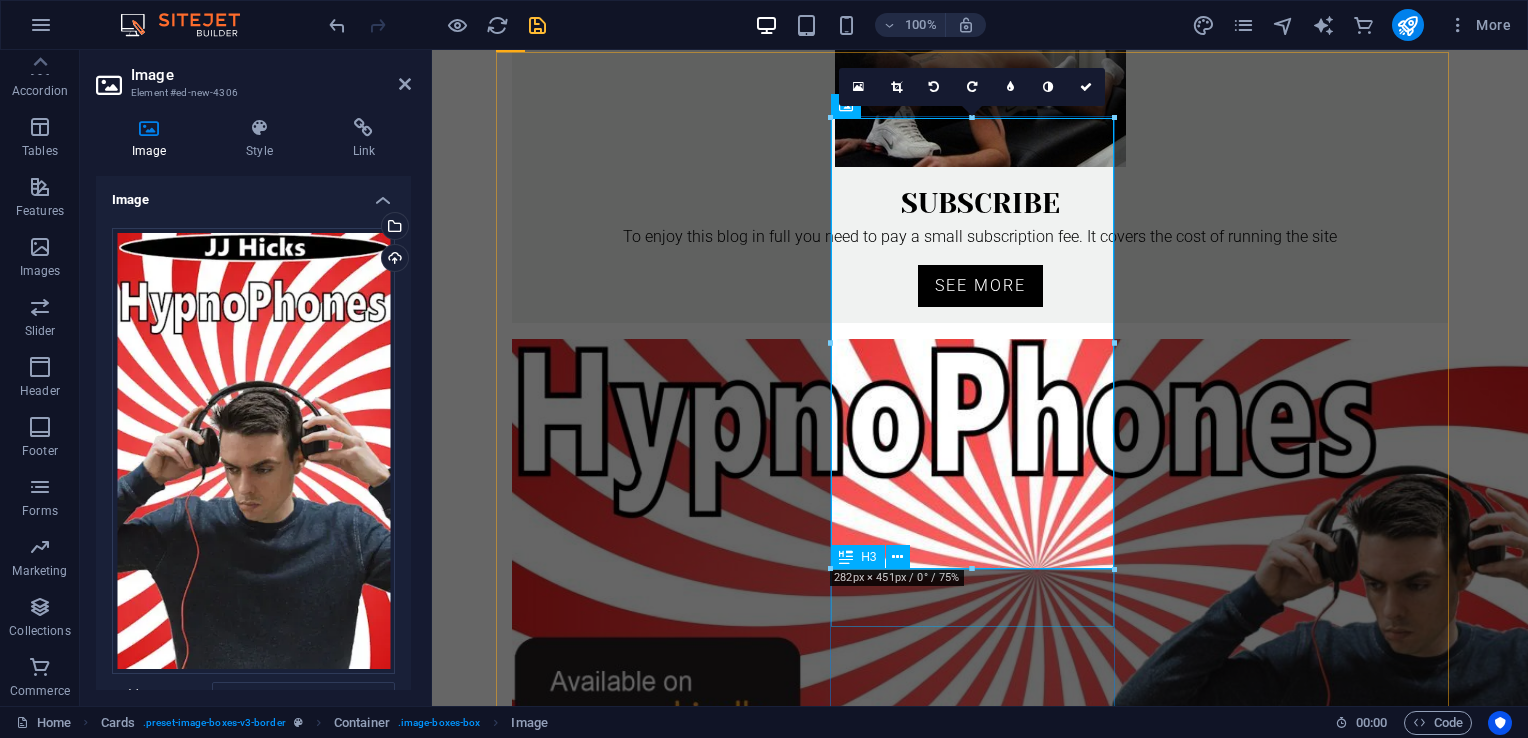 click on "Headline" at bounding box center (657, 2223) 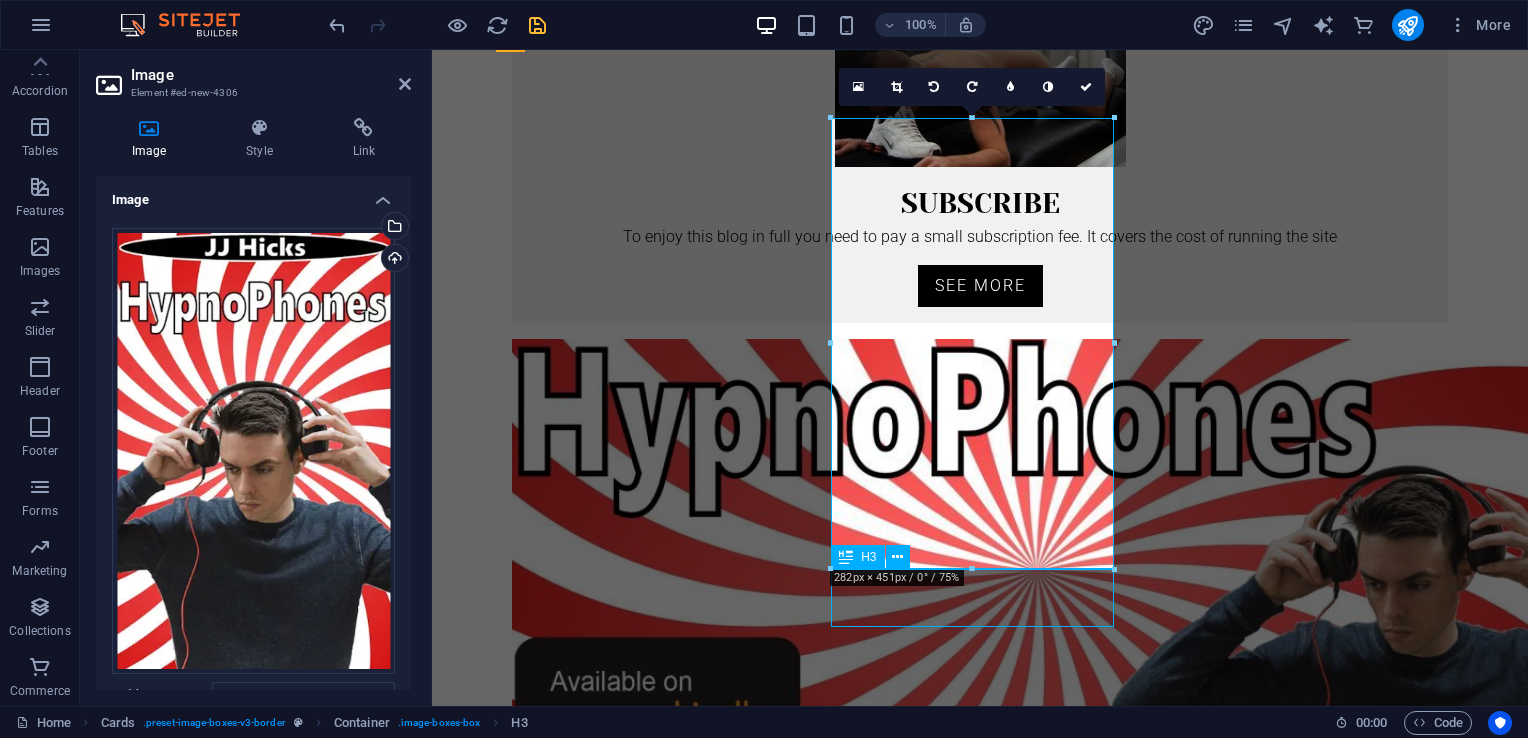 click on "Headline" at bounding box center [657, 2223] 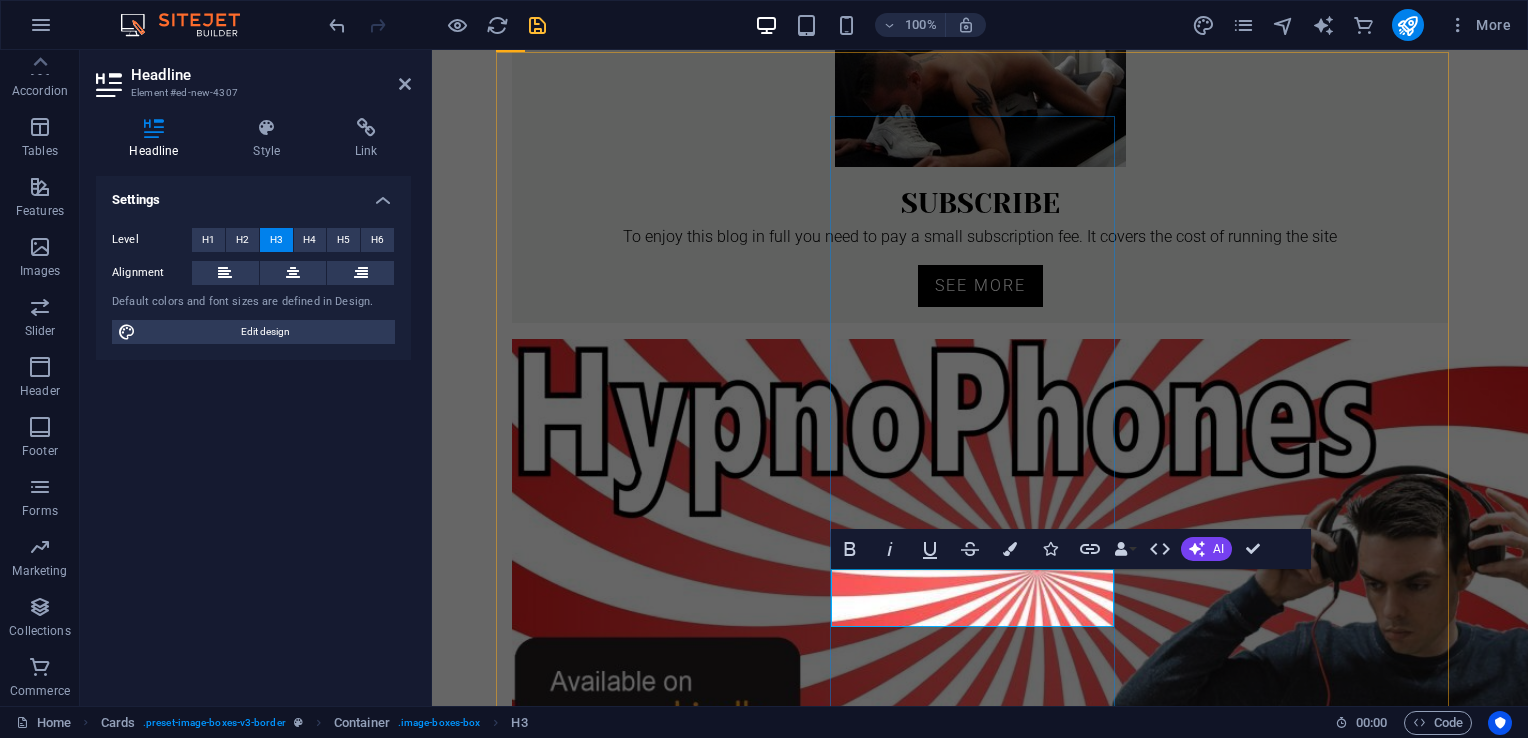 type 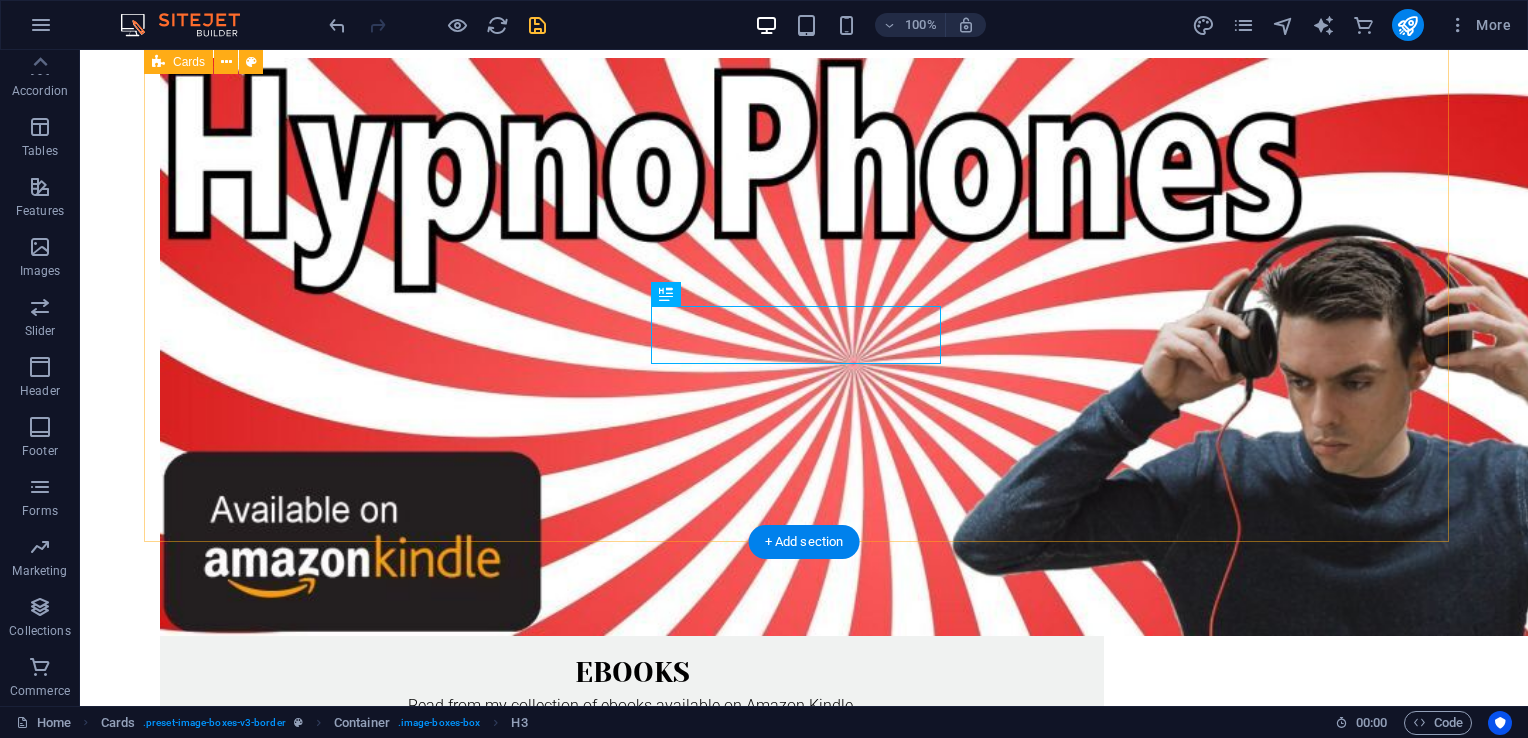 scroll, scrollTop: 1203, scrollLeft: 0, axis: vertical 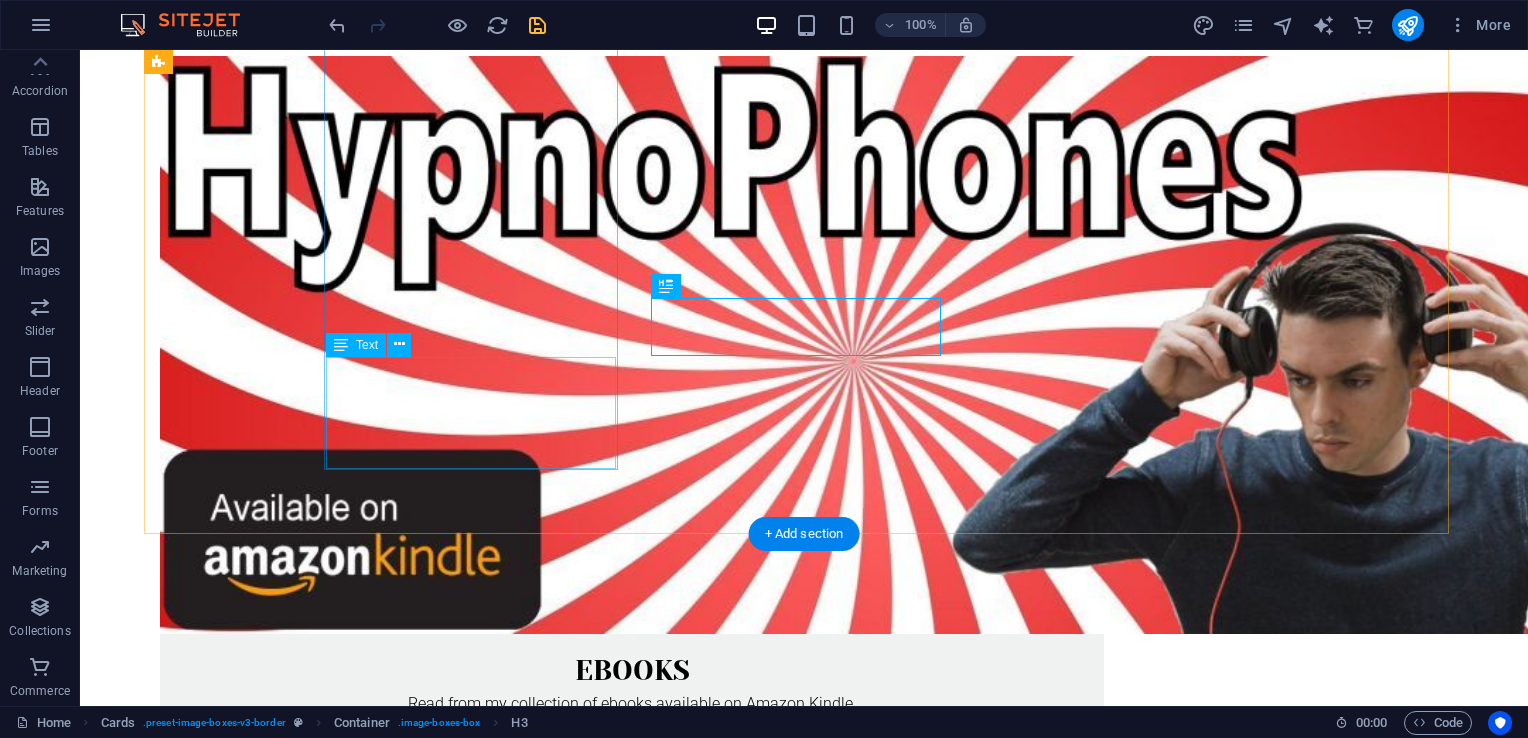 click on "As his loyal staff looks on in confusion, is the big boss about to hand everything over to a young, cocky upstart? Read More ..." at bounding box center [306, 1521] 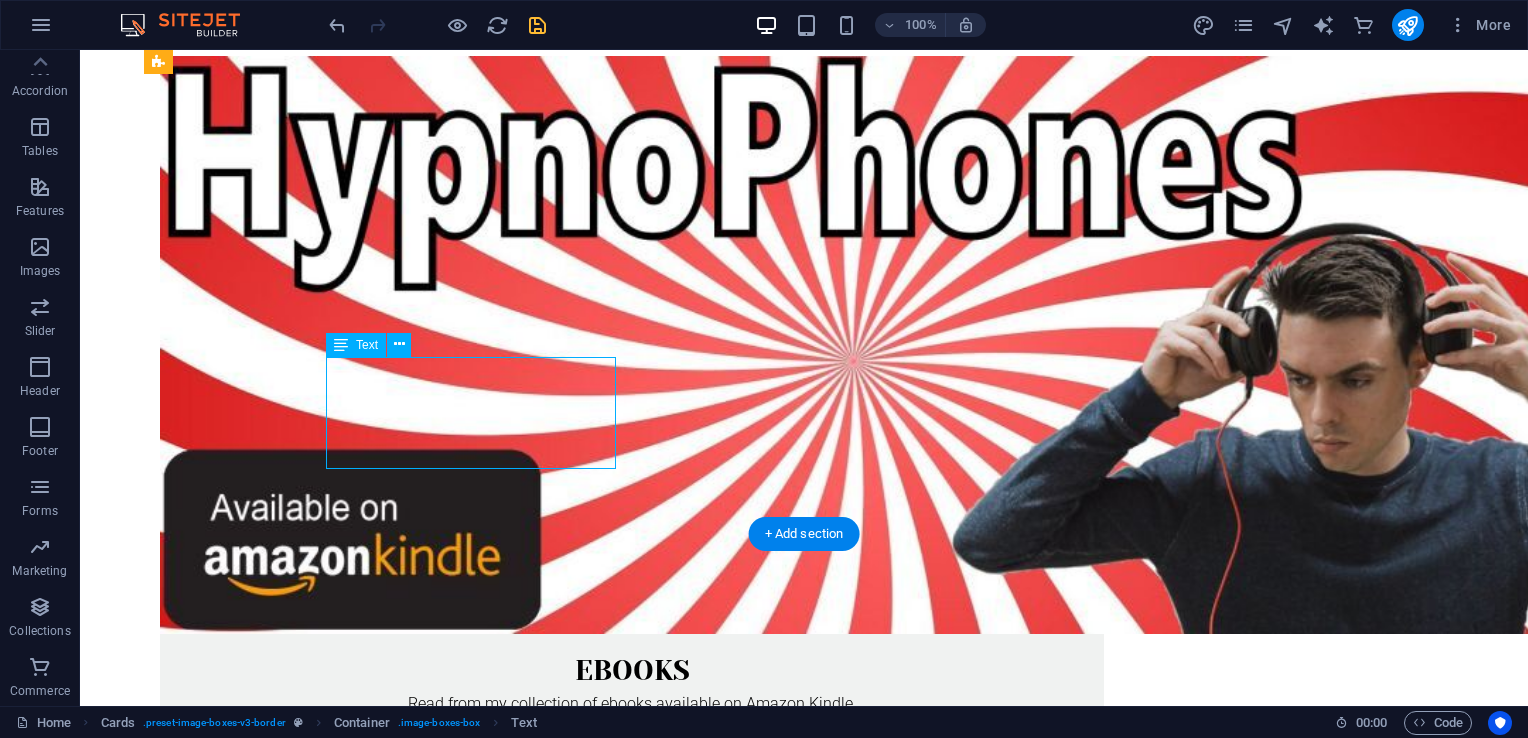 click on "As his loyal staff looks on in confusion, is the big boss about to hand everything over to a young, cocky upstart? Read More ..." at bounding box center [306, 1521] 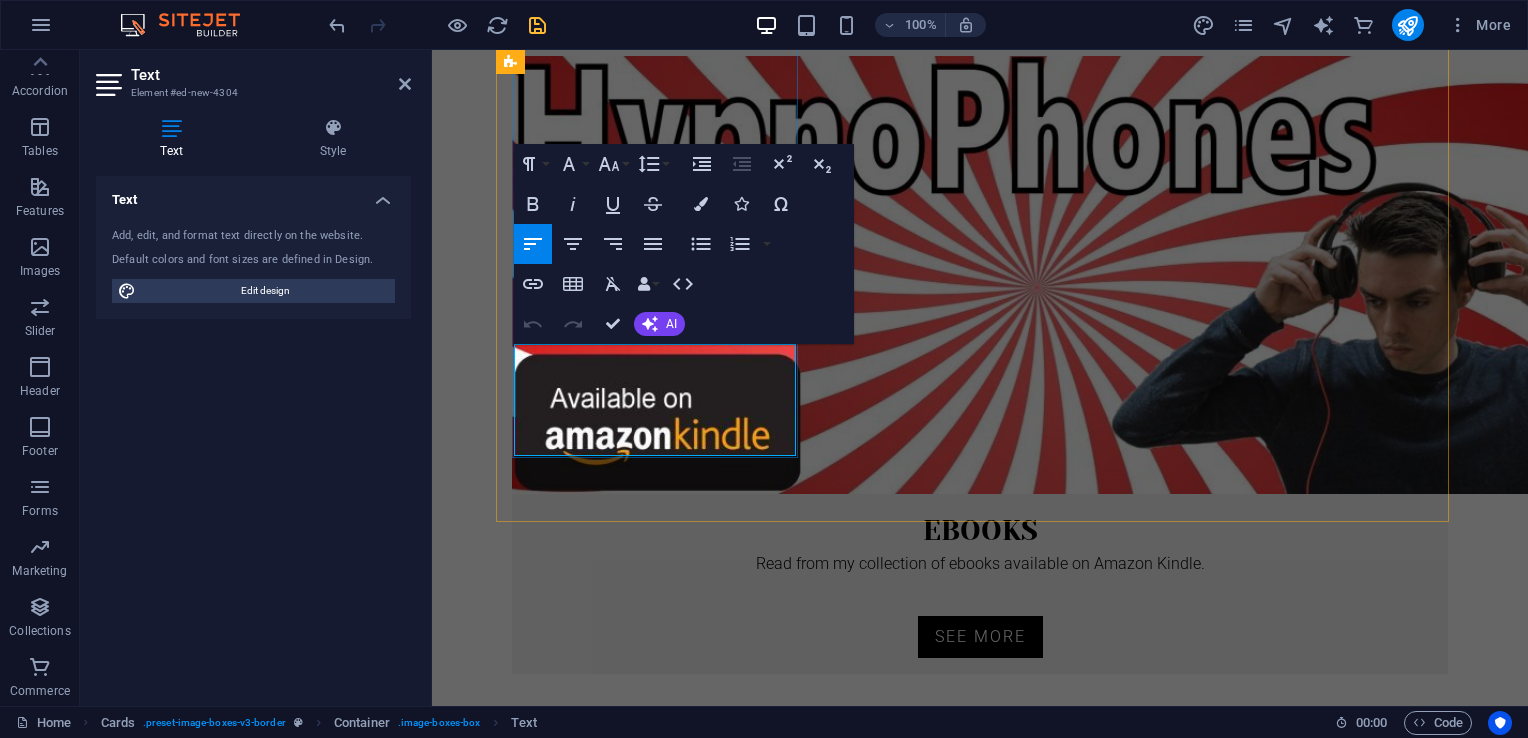 drag, startPoint x: 637, startPoint y: 426, endPoint x: 713, endPoint y: 429, distance: 76.05919 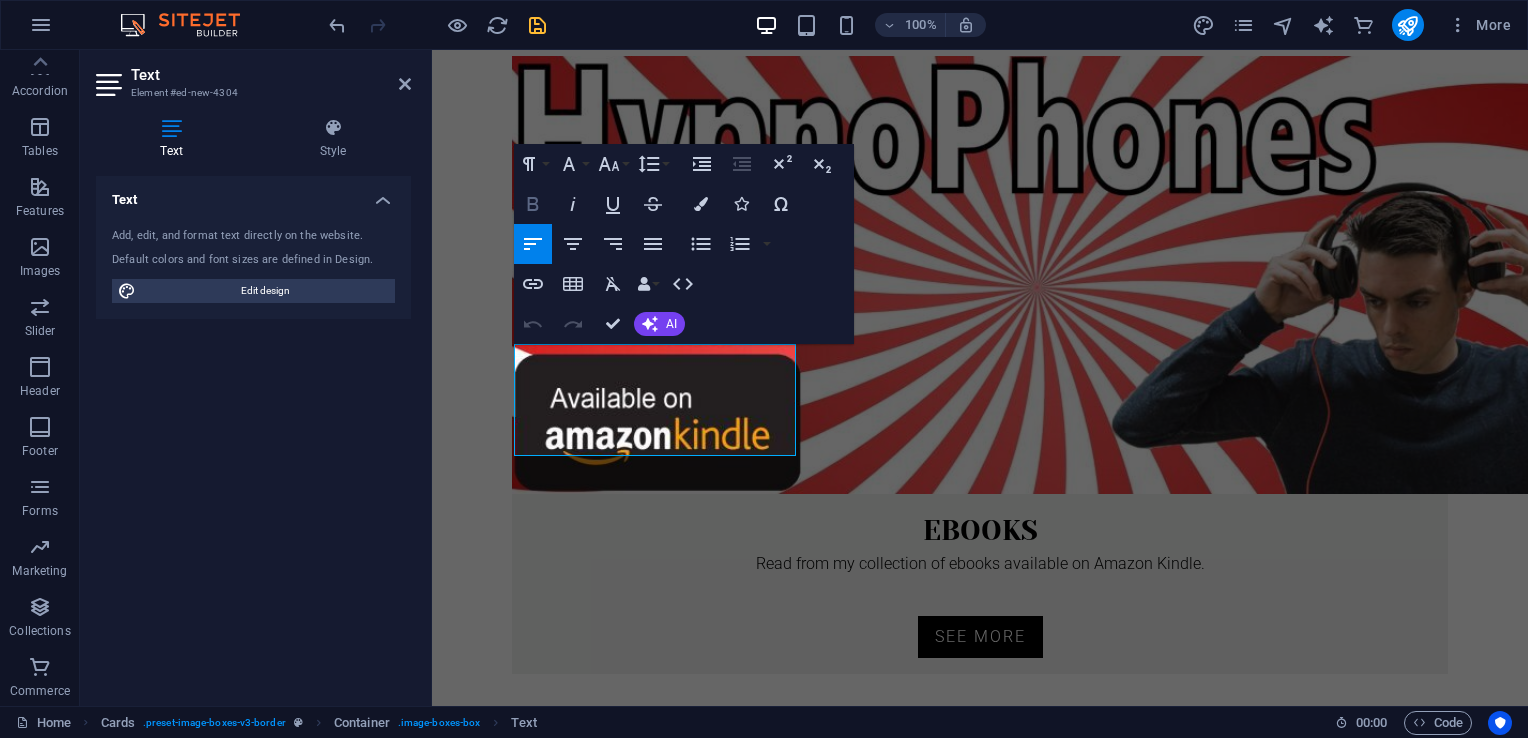 click 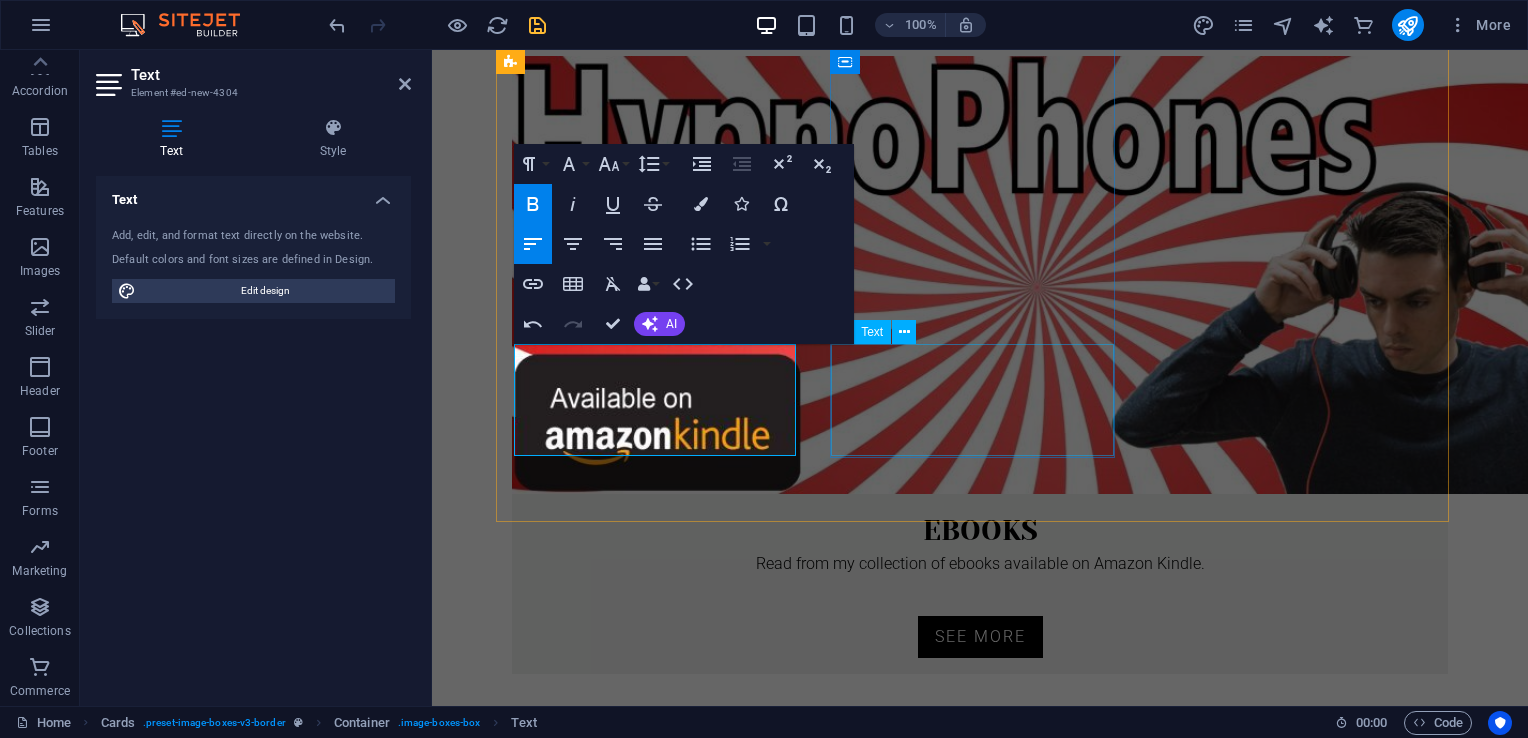 click on "Lorem ipsum dolor sit amet, consectetuer adipiscing elit. Aenean commodo ligula eget dolor. Lorem ipsum dolor sit amet." at bounding box center [657, 2025] 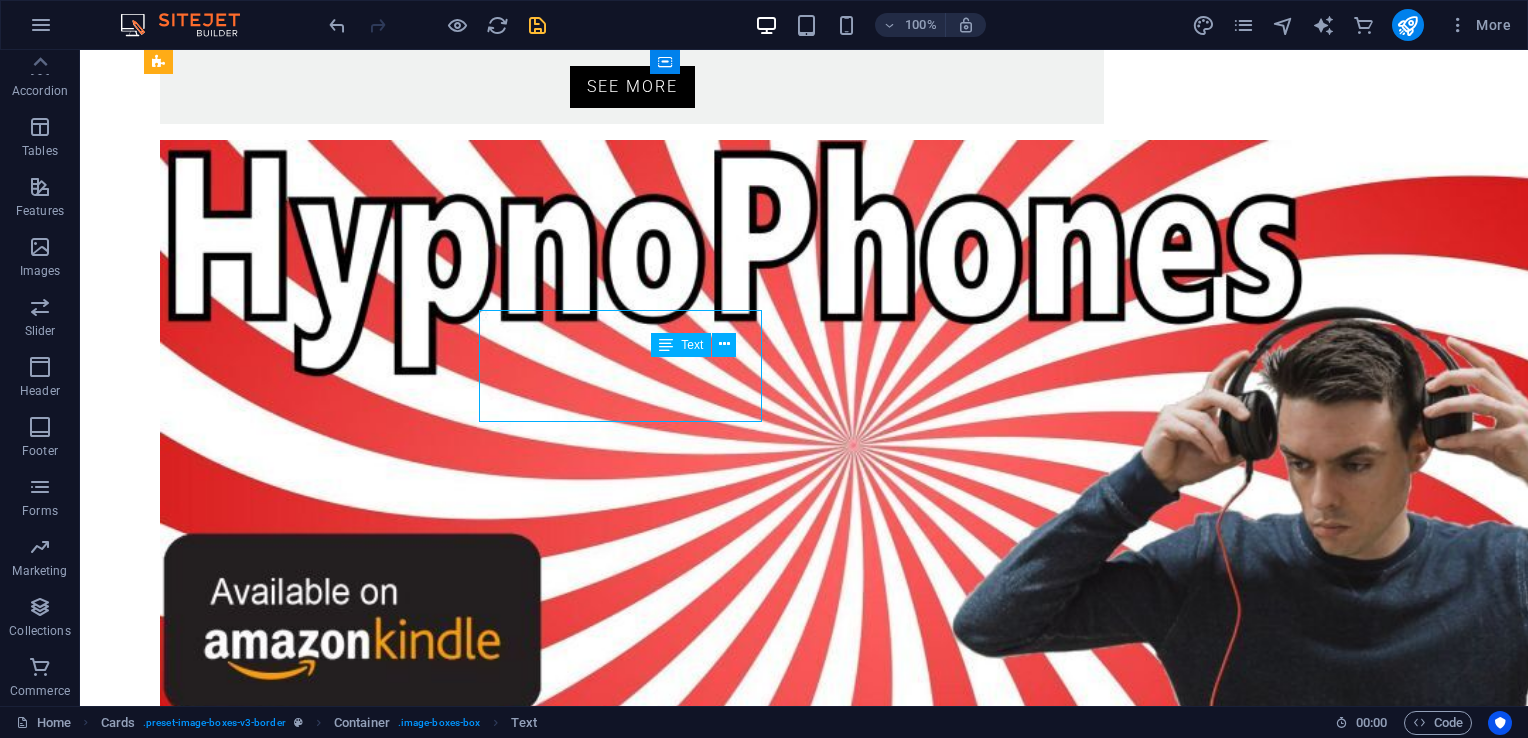scroll, scrollTop: 1203, scrollLeft: 0, axis: vertical 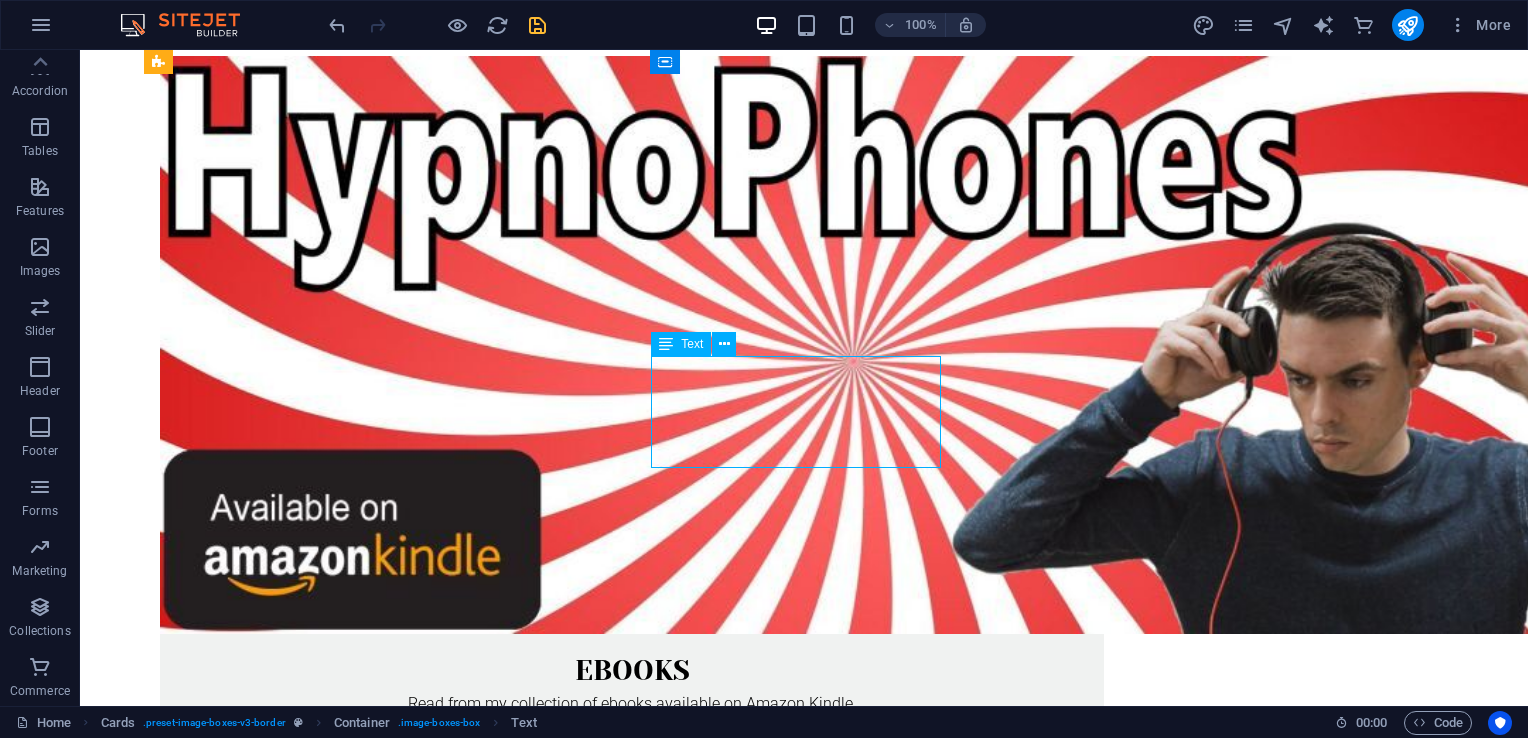 click on "Lorem ipsum dolor sit amet, consectetuer adipiscing elit. Aenean commodo ligula eget dolor. Lorem ipsum dolor sit amet." at bounding box center (306, 2174) 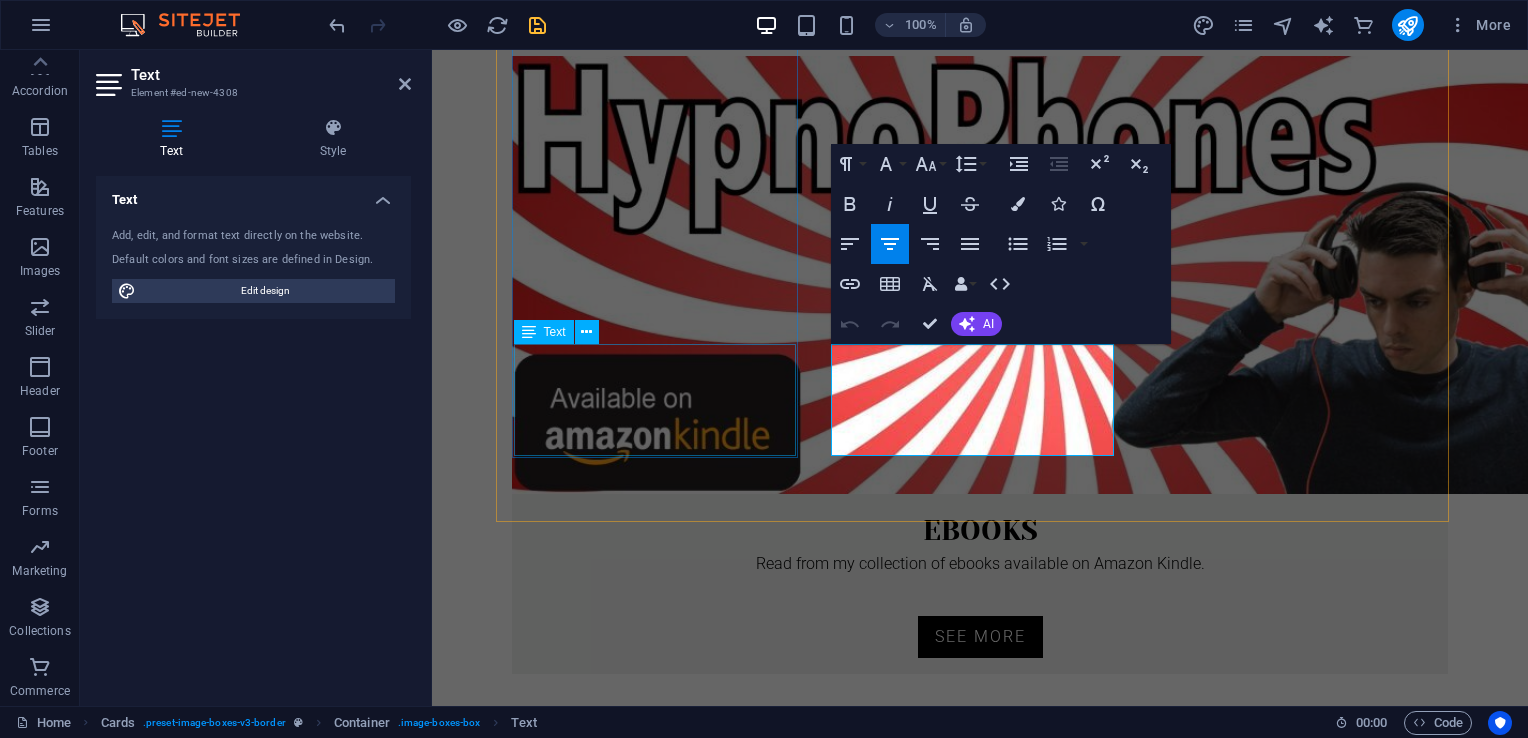type 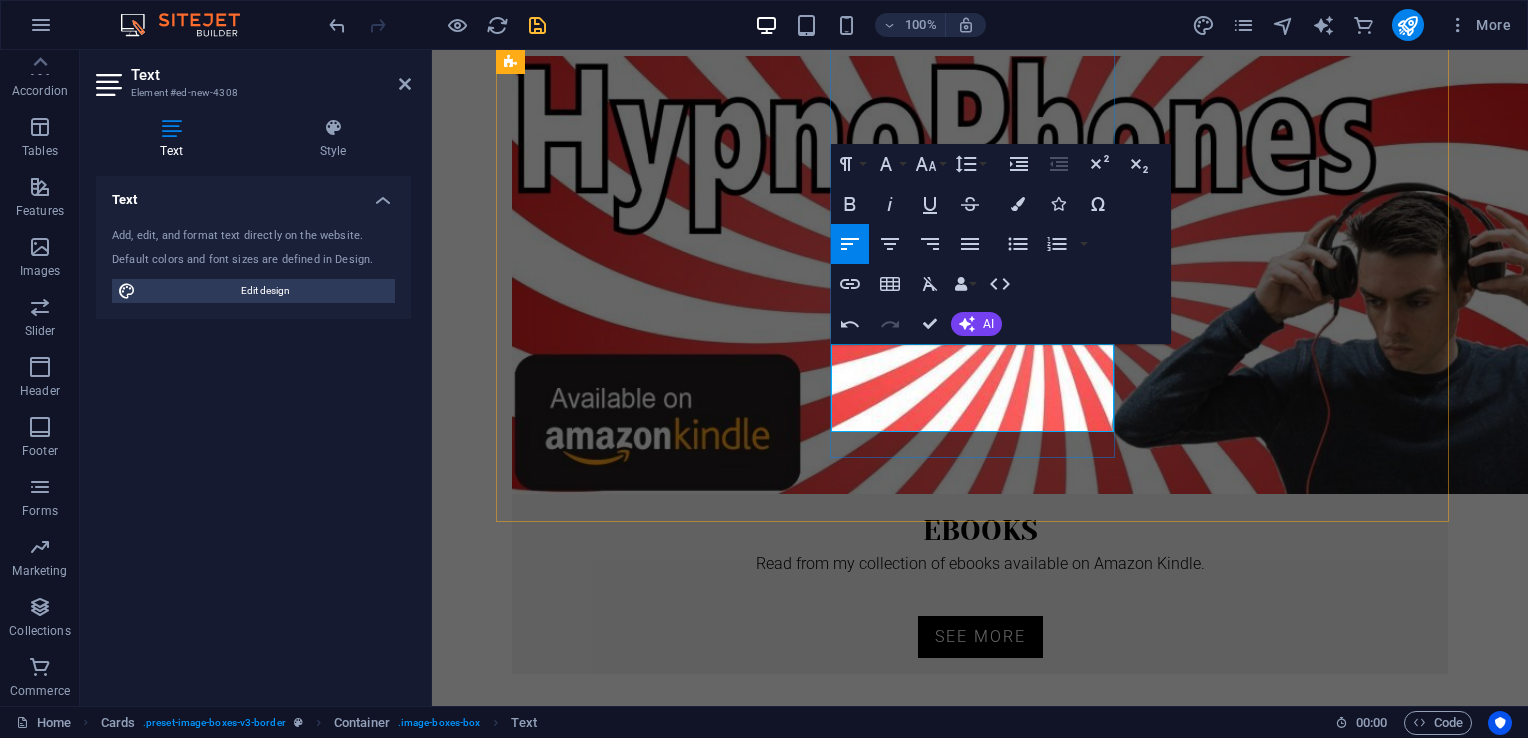 click on "If you could control others, would you use it wisely or take what you wanted? Read More ..." at bounding box center (657, 2005) 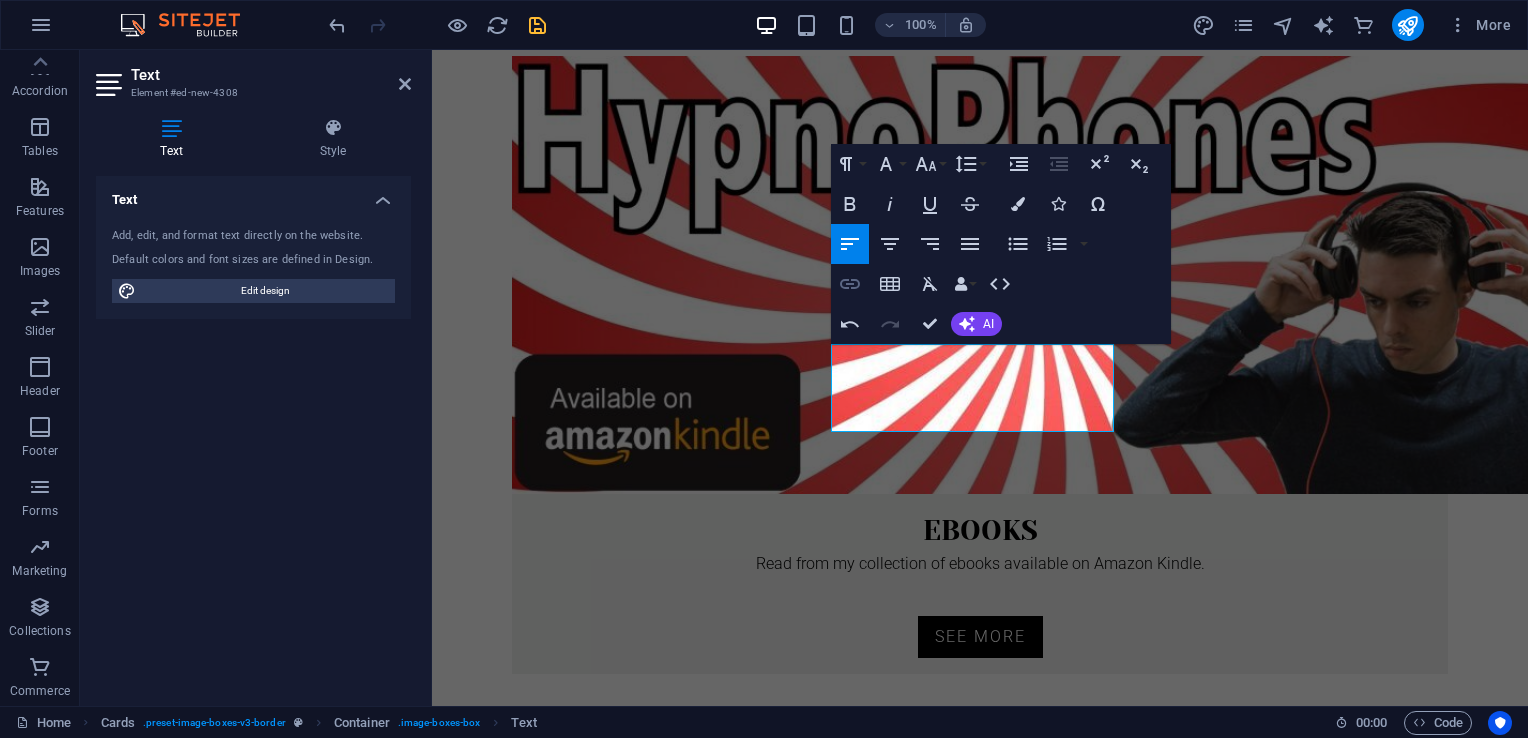 click 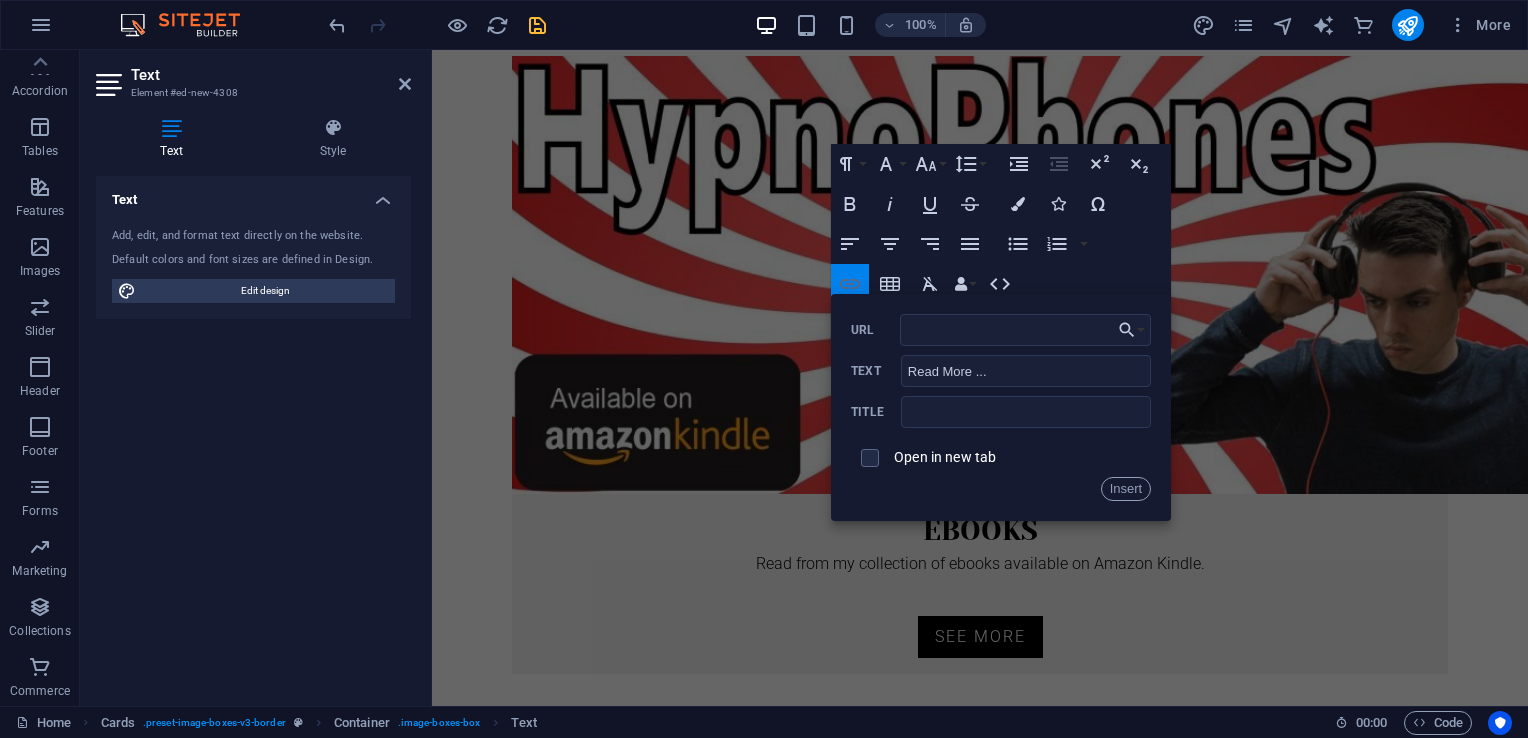 type on "https://masterlondon.blog/ebooks-item/hypnophones/" 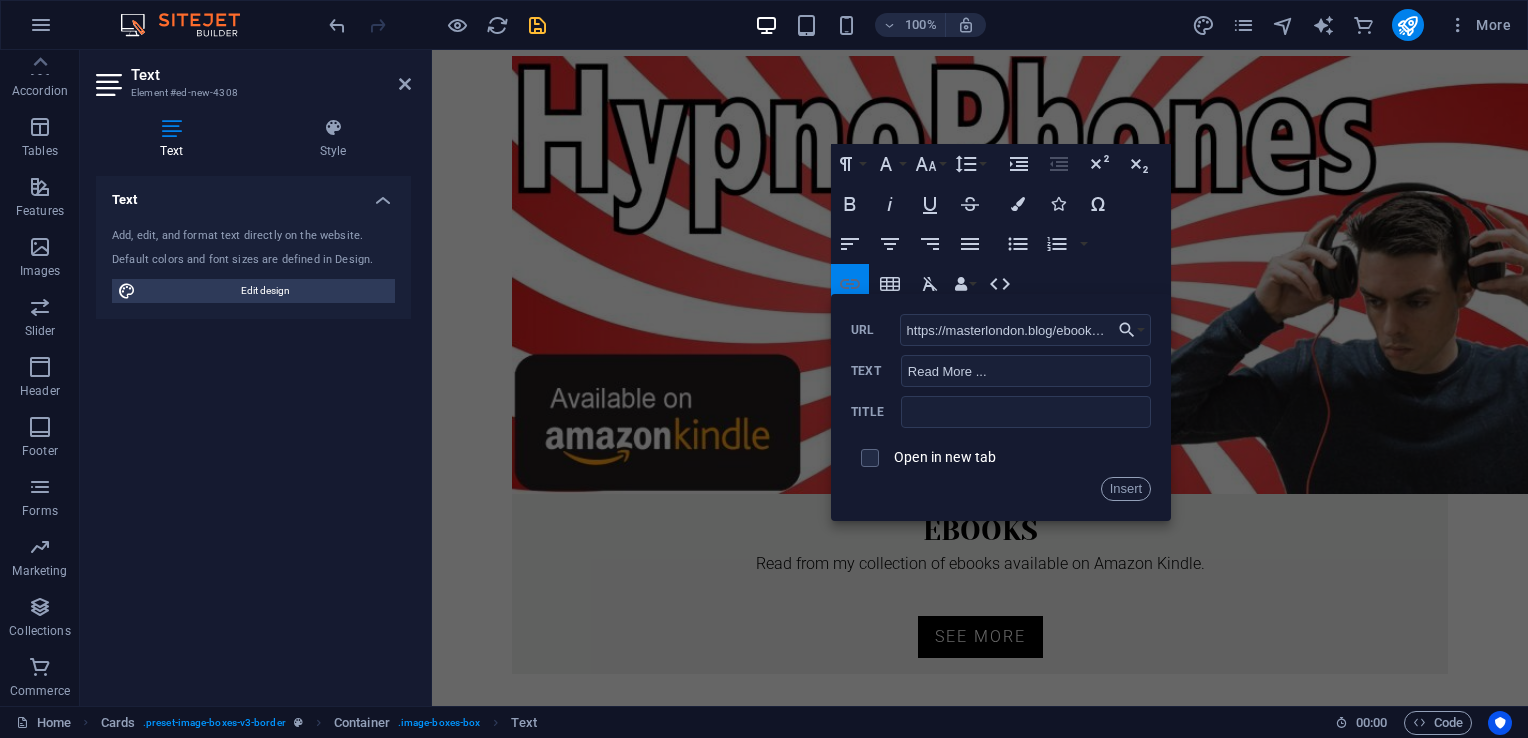 scroll, scrollTop: 0, scrollLeft: 103, axis: horizontal 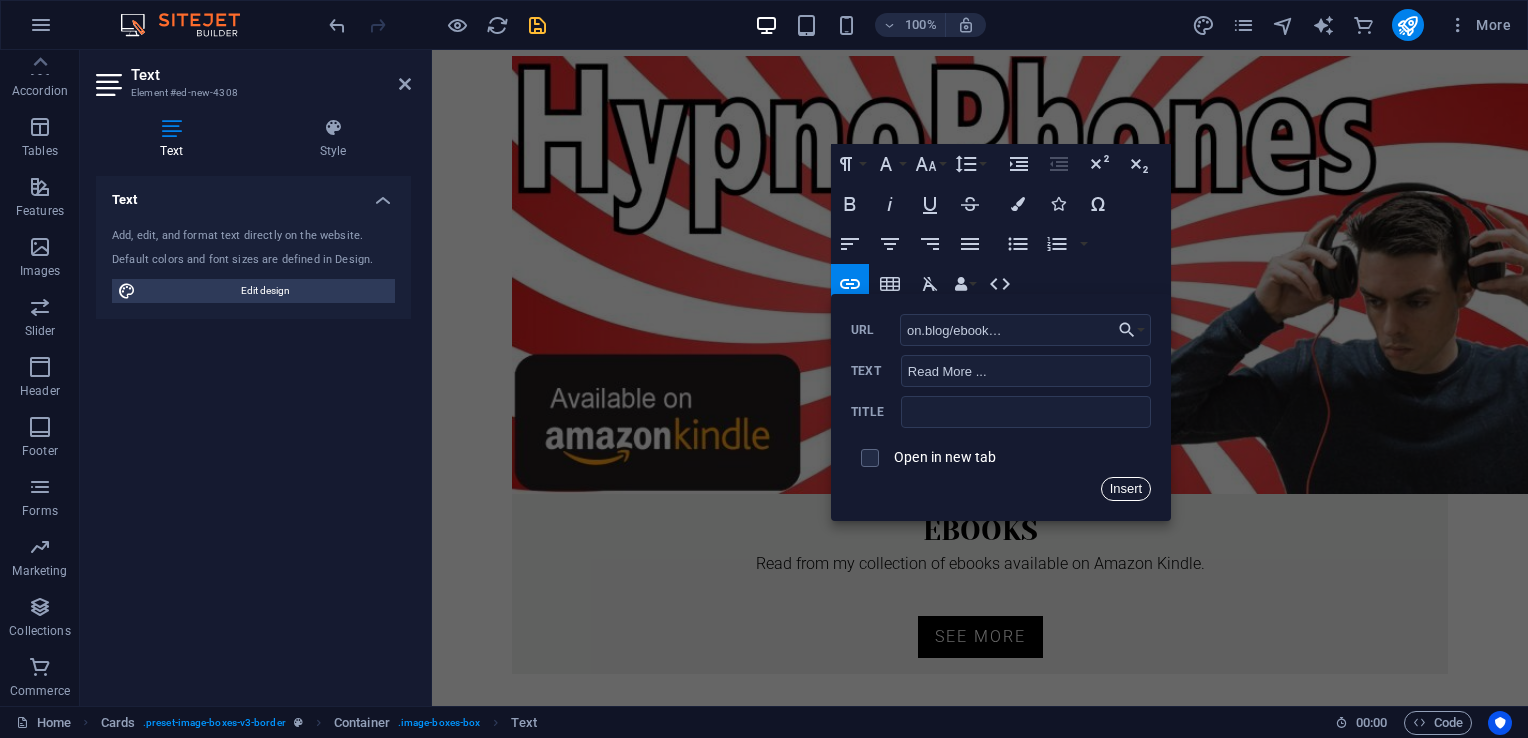 click on "Insert" at bounding box center (1126, 489) 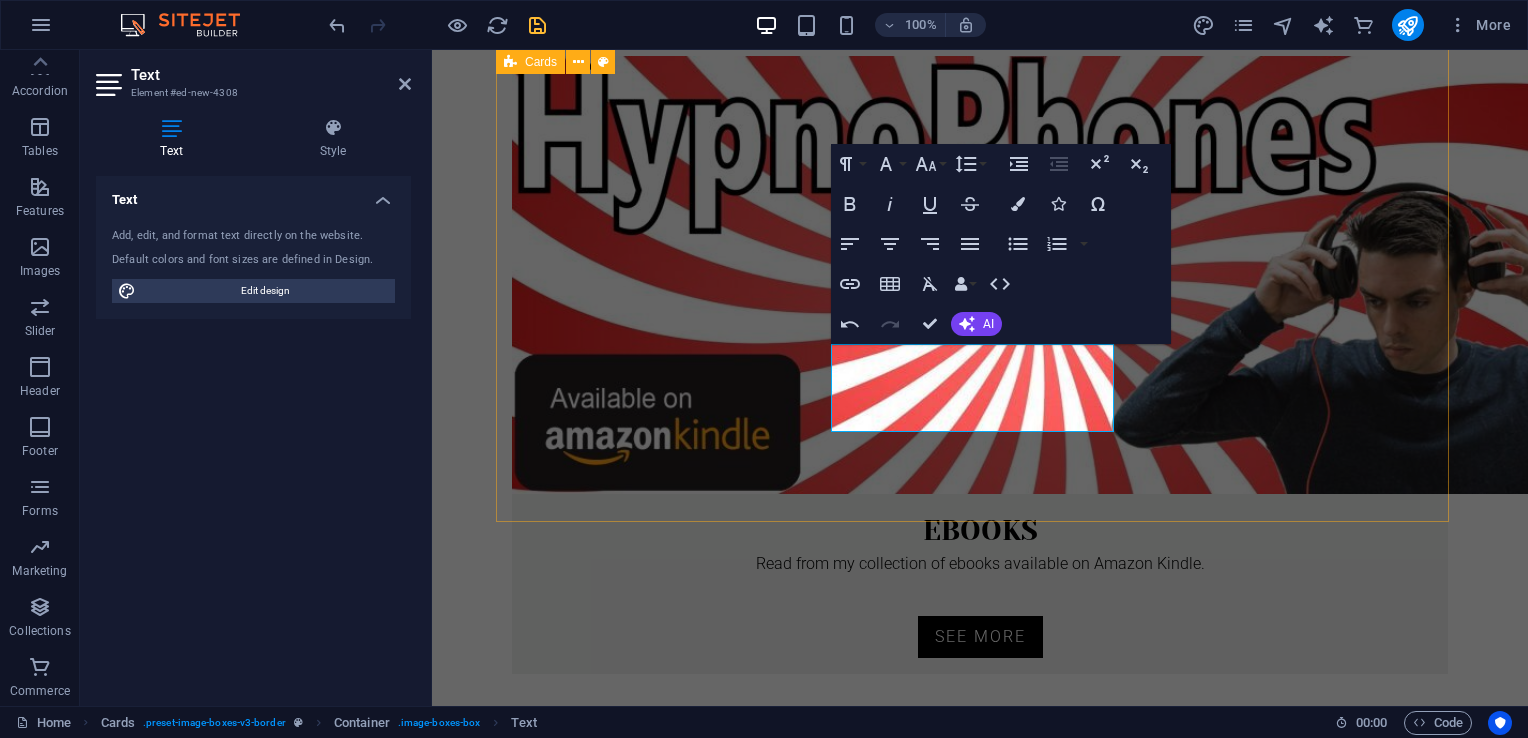 scroll, scrollTop: 0, scrollLeft: 0, axis: both 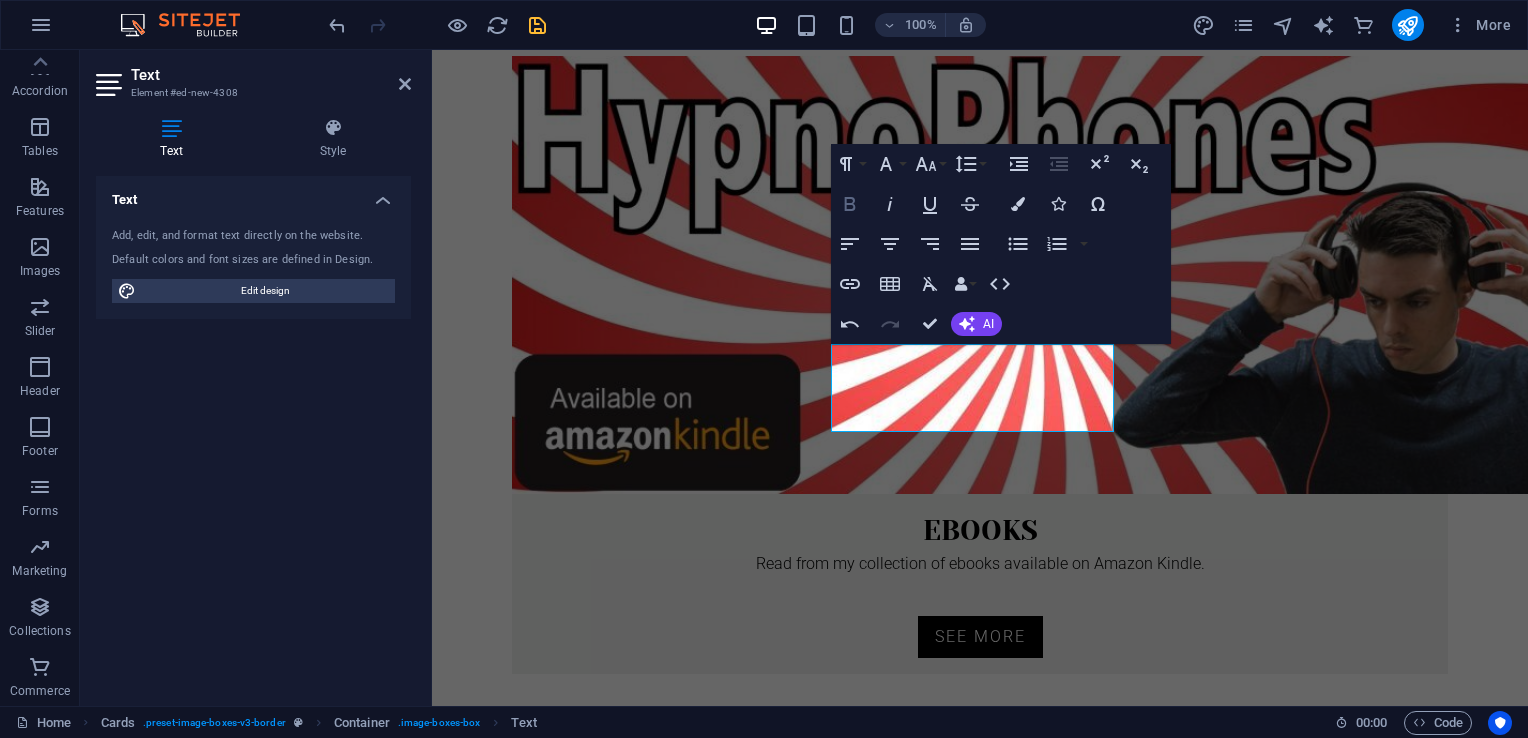 click 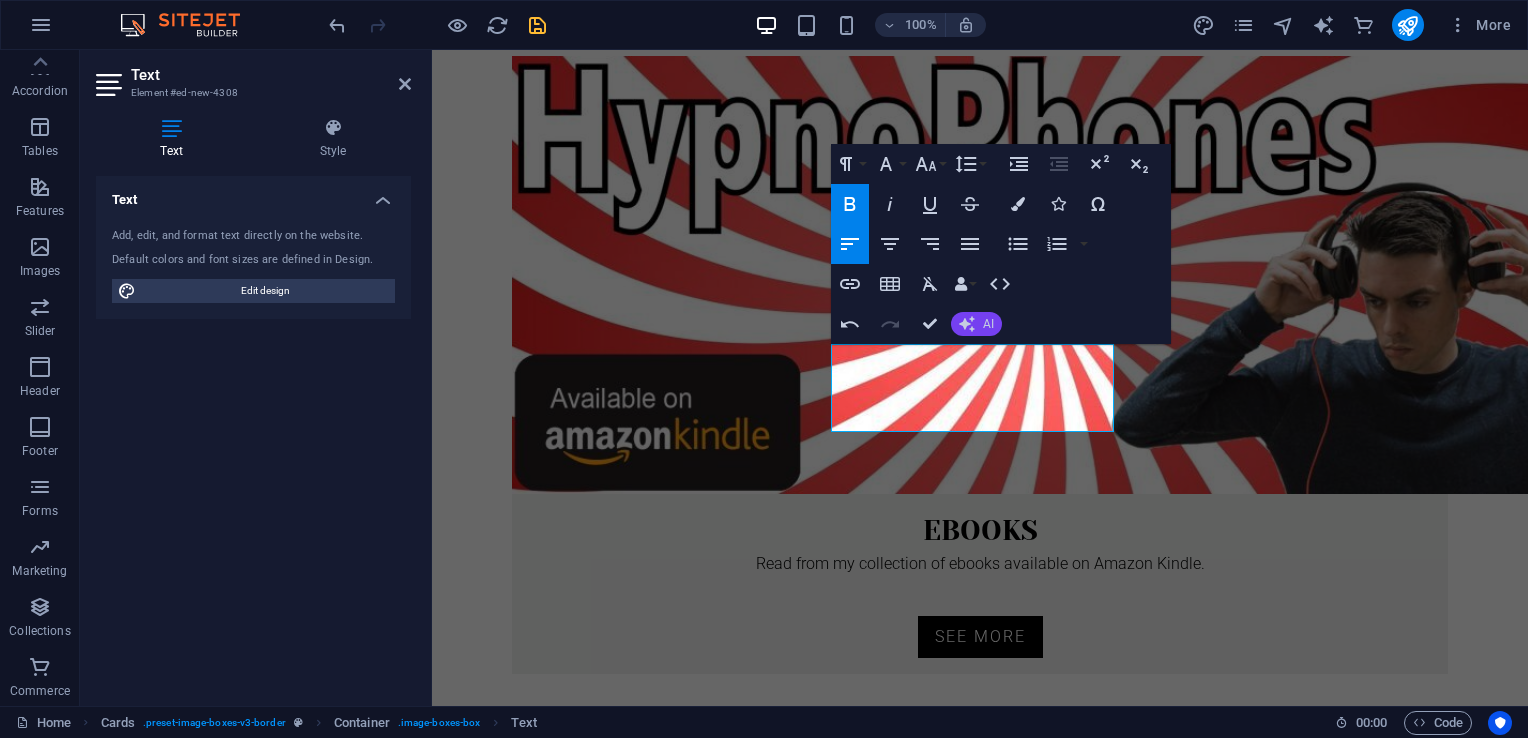 click on "AI" at bounding box center (988, 324) 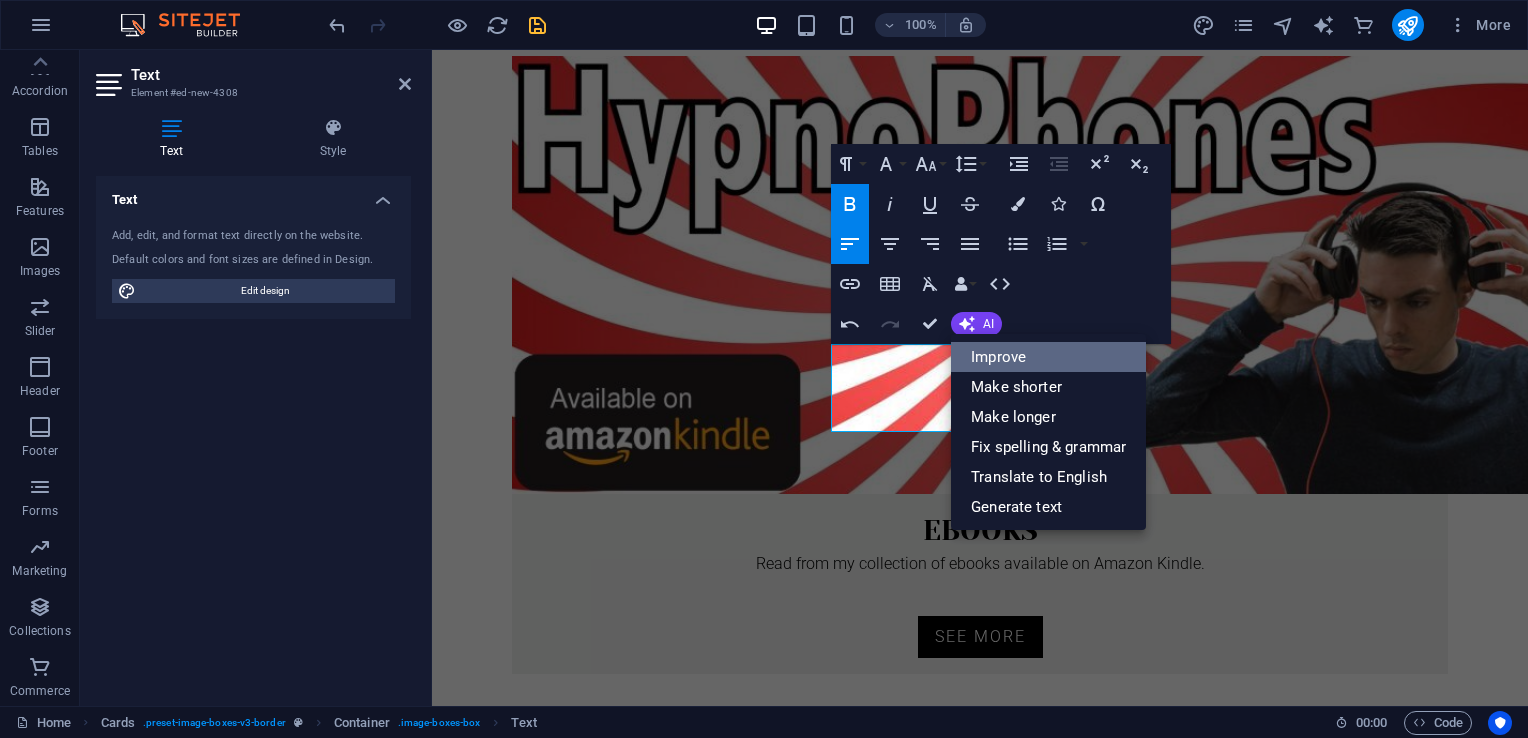 click on "Improve" at bounding box center (1048, 357) 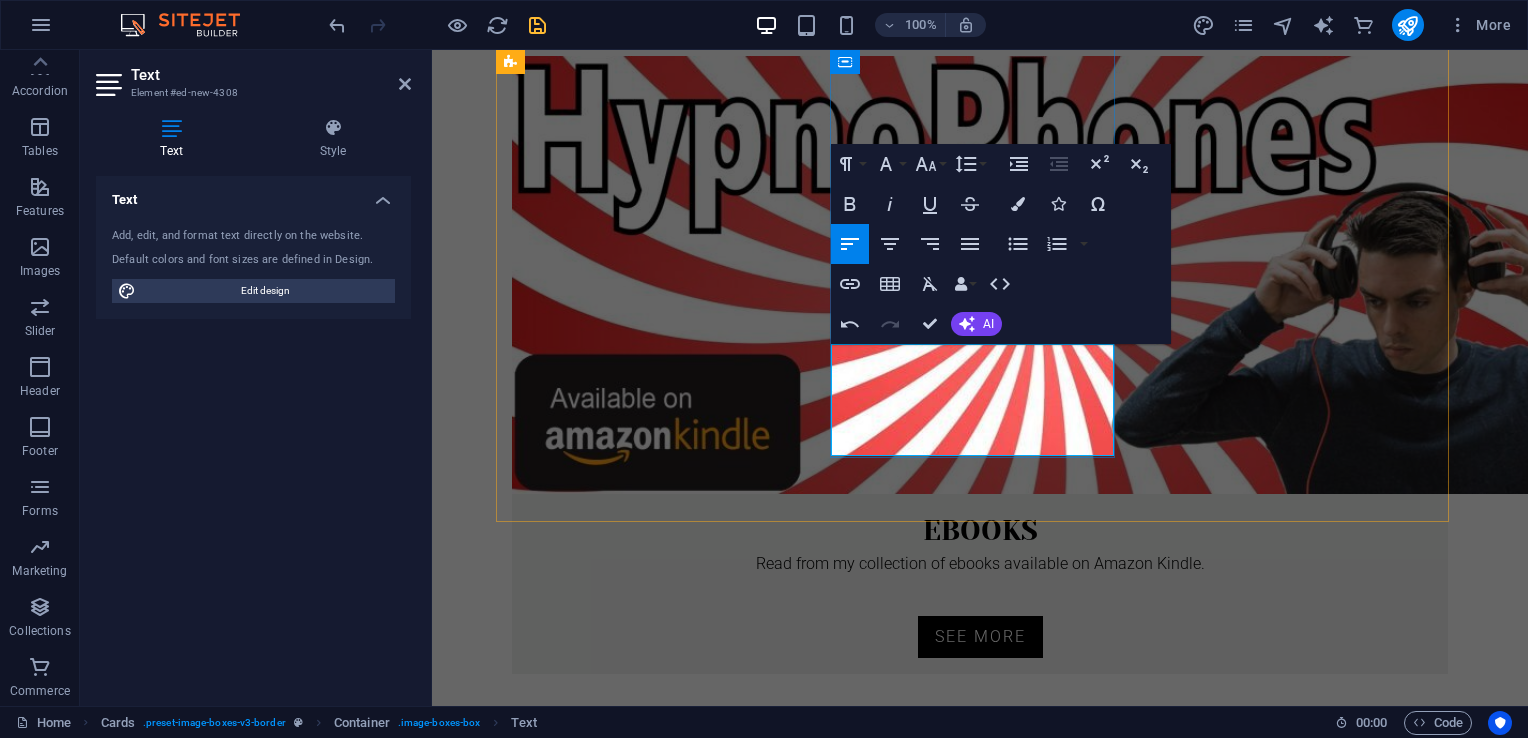 click on "If you had the power to control others, would you wield it wisely or use it to fulfil your own desires? Read More ..." at bounding box center (657, 2017) 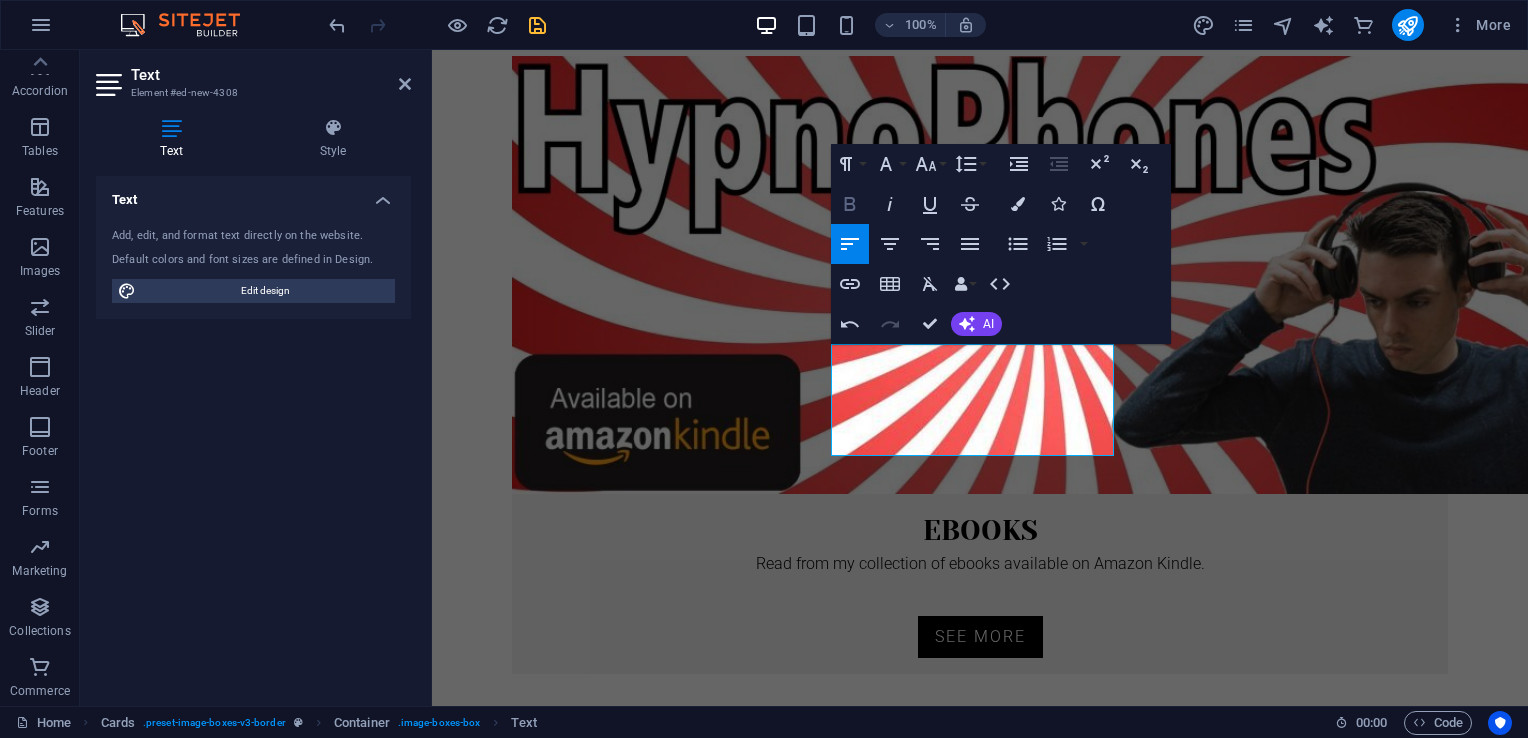 click 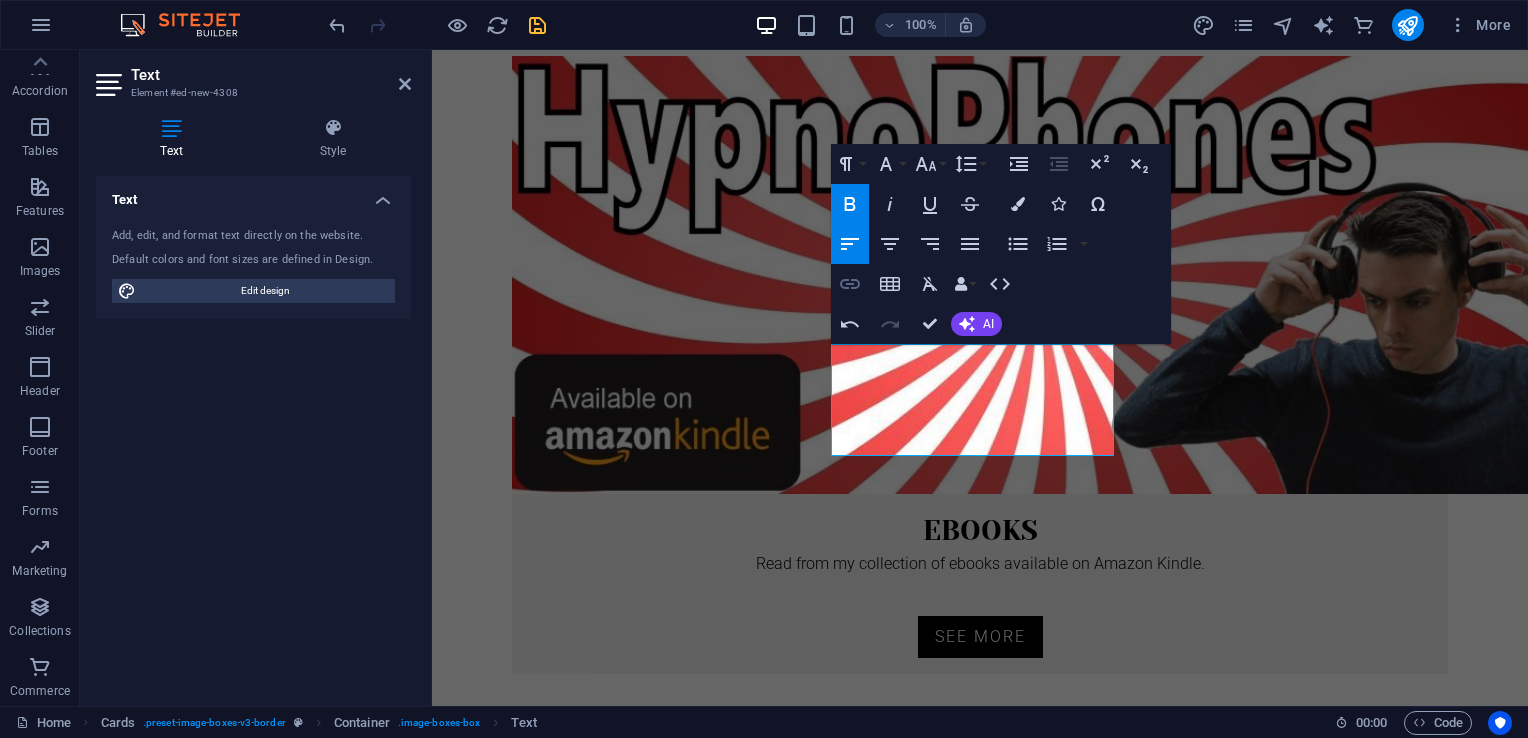 click 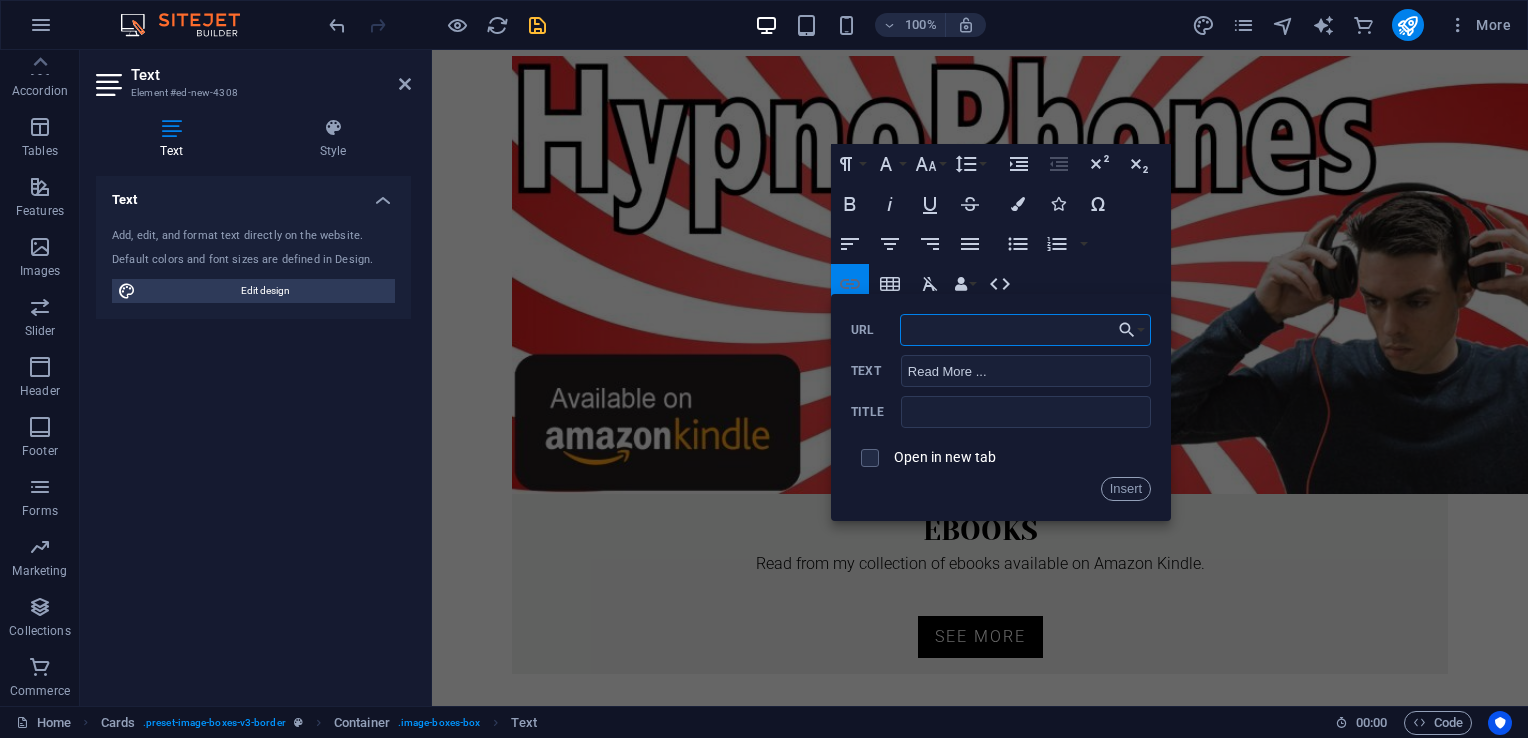 type on "https://masterlondon.blog/ebooks-item/hypnophones/" 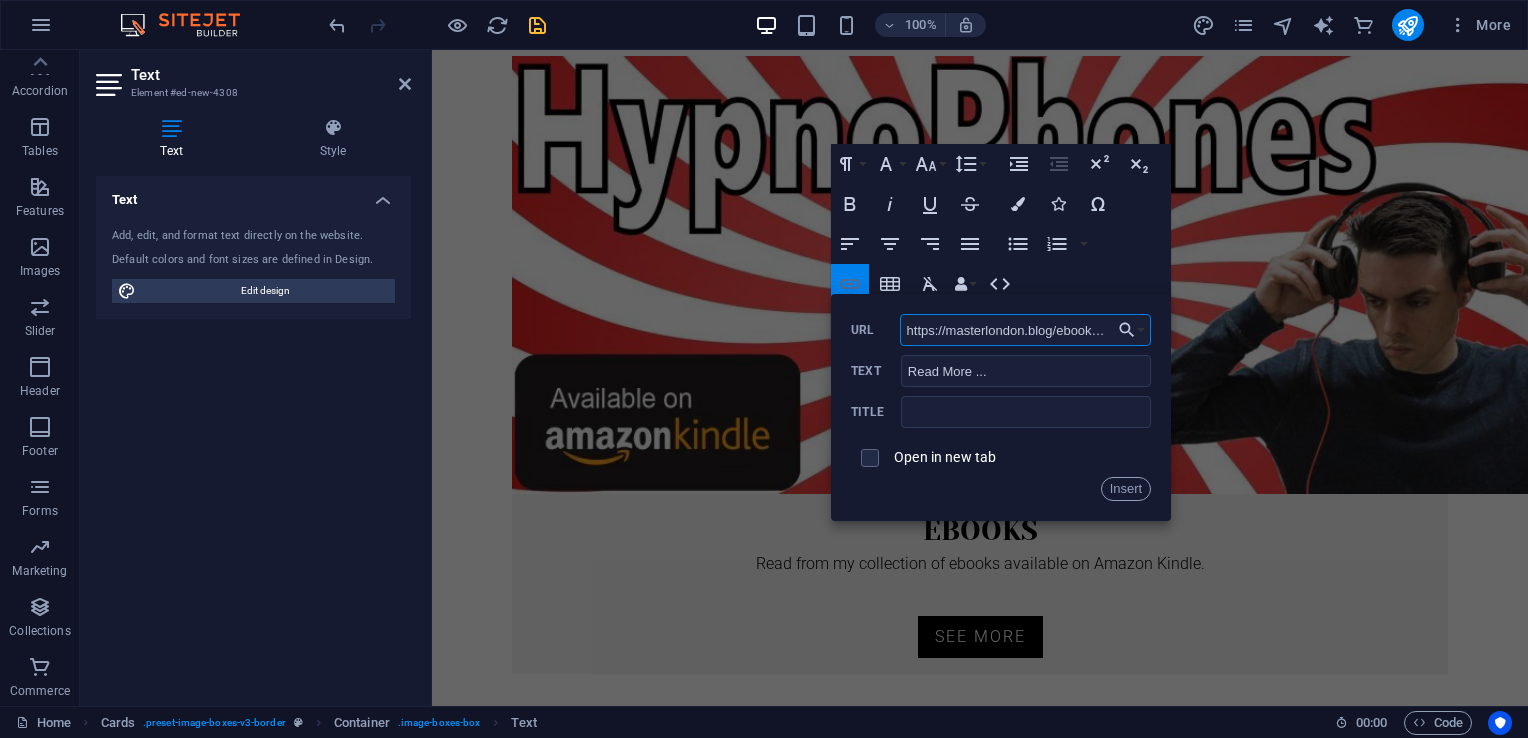 scroll, scrollTop: 0, scrollLeft: 103, axis: horizontal 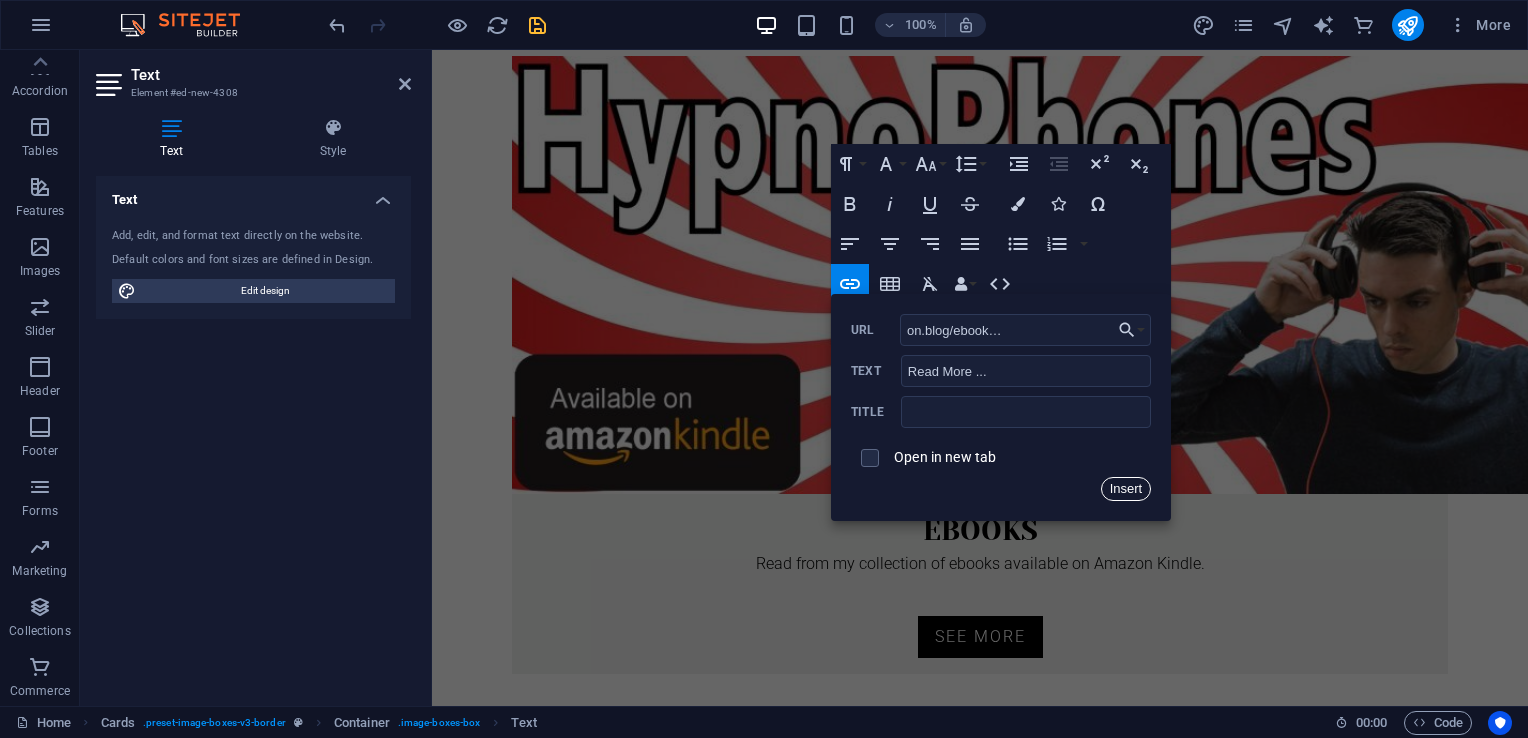 click on "Insert" at bounding box center (1126, 489) 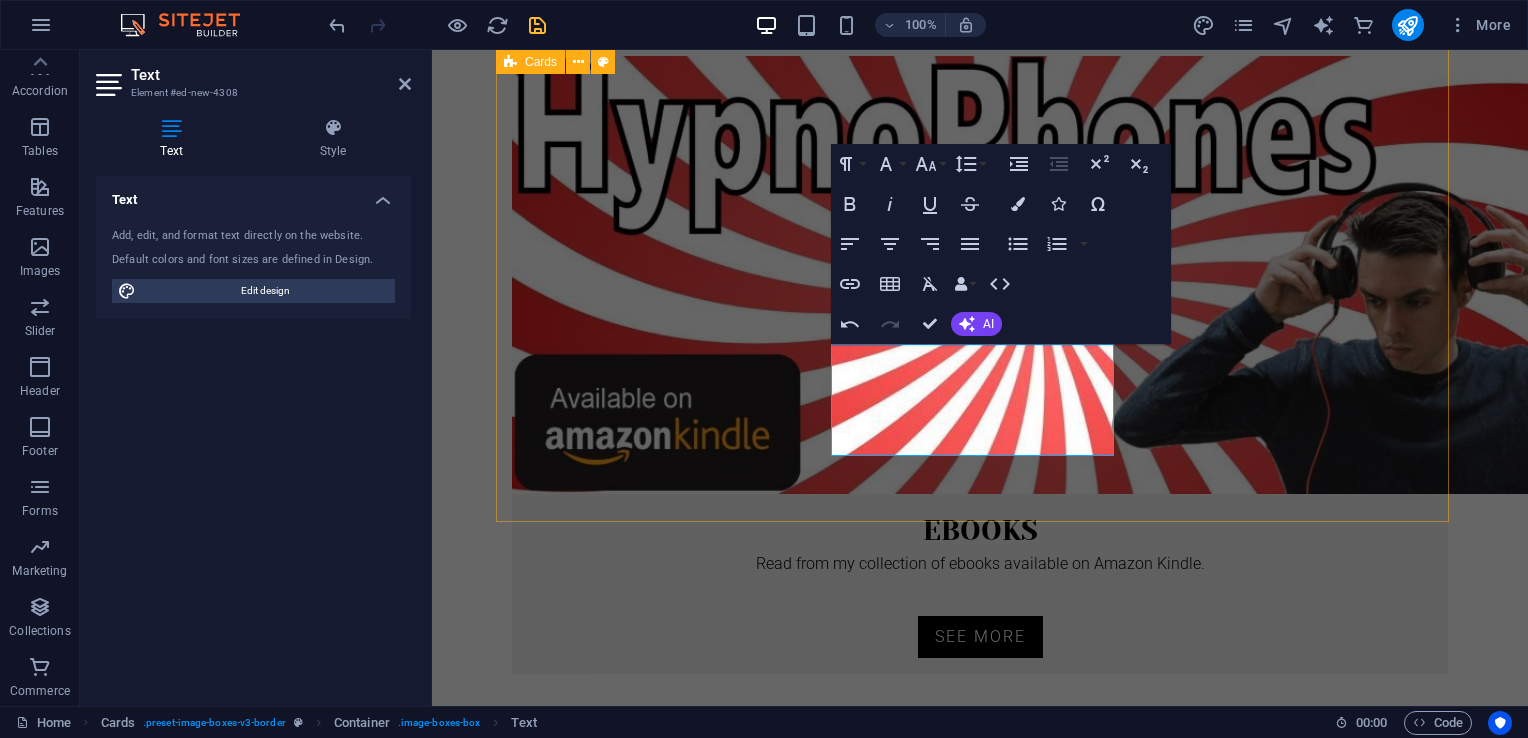 scroll, scrollTop: 0, scrollLeft: 0, axis: both 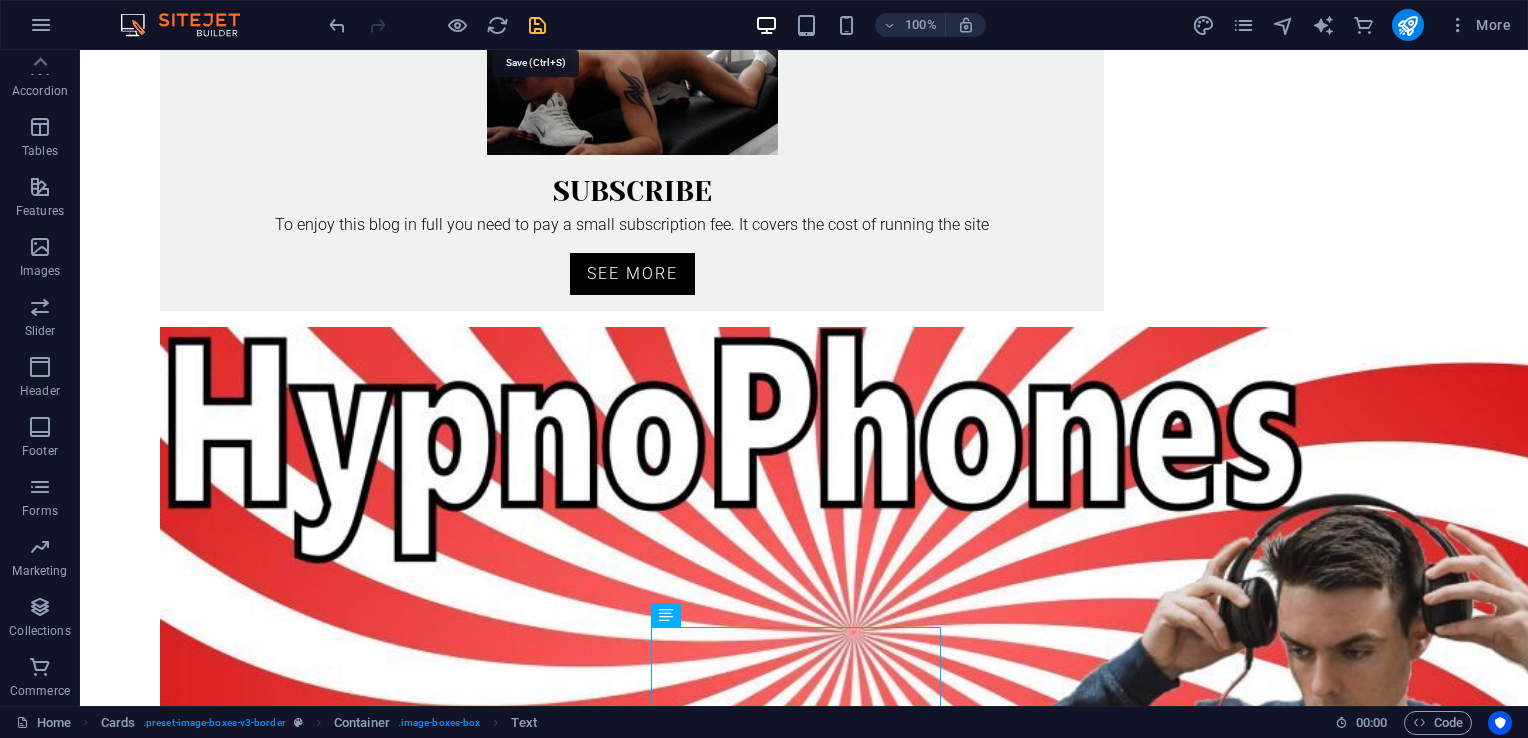 click at bounding box center (537, 25) 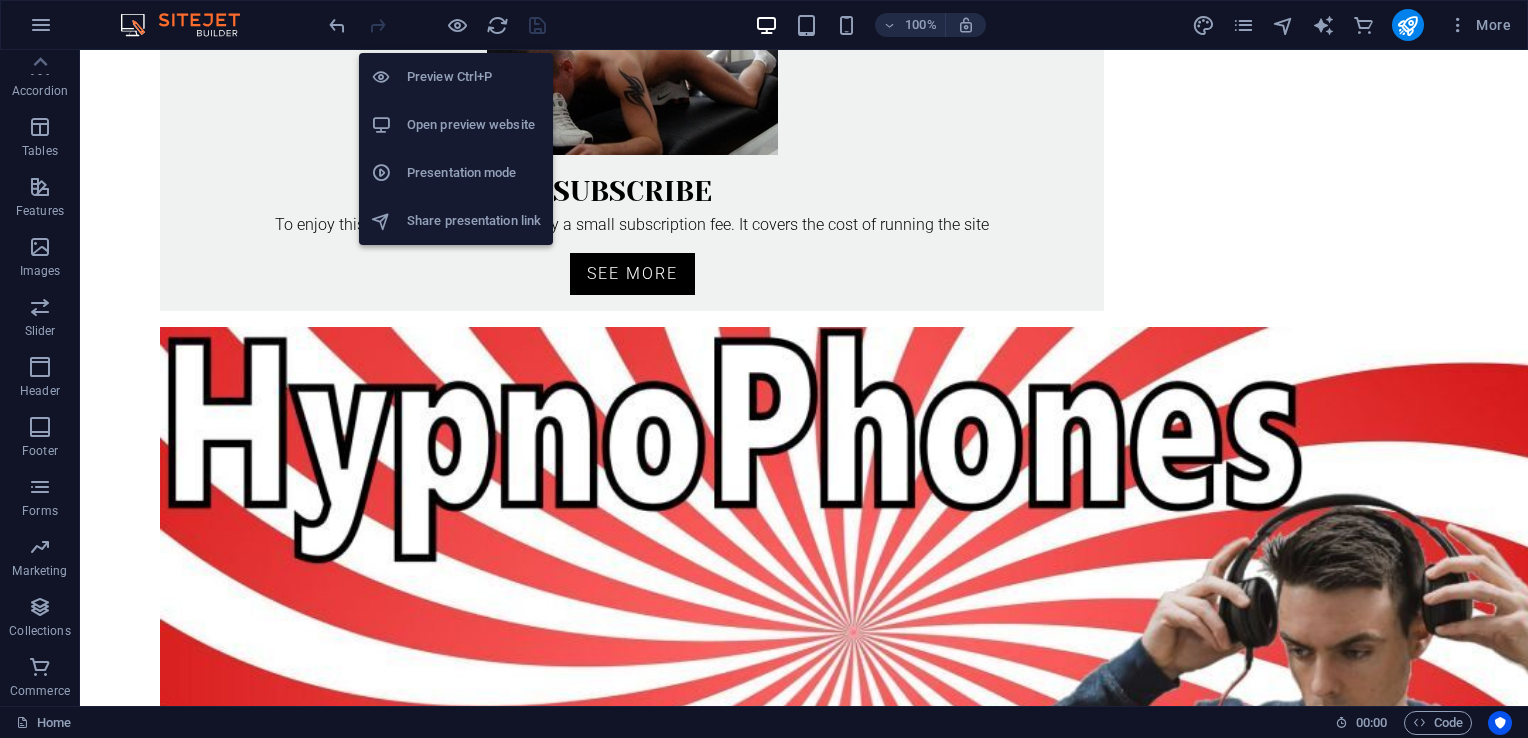 click on "Open preview website" at bounding box center (474, 125) 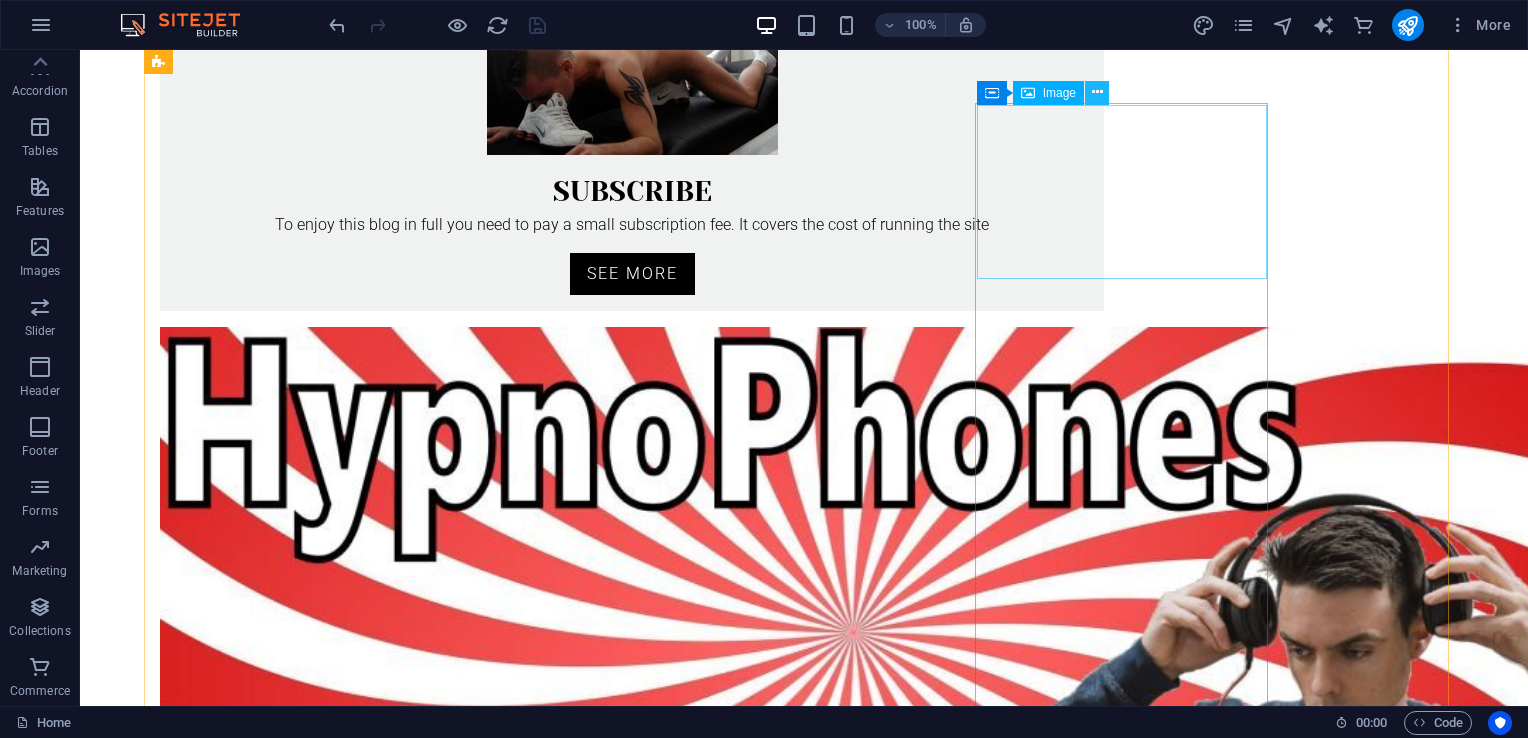click at bounding box center (1097, 92) 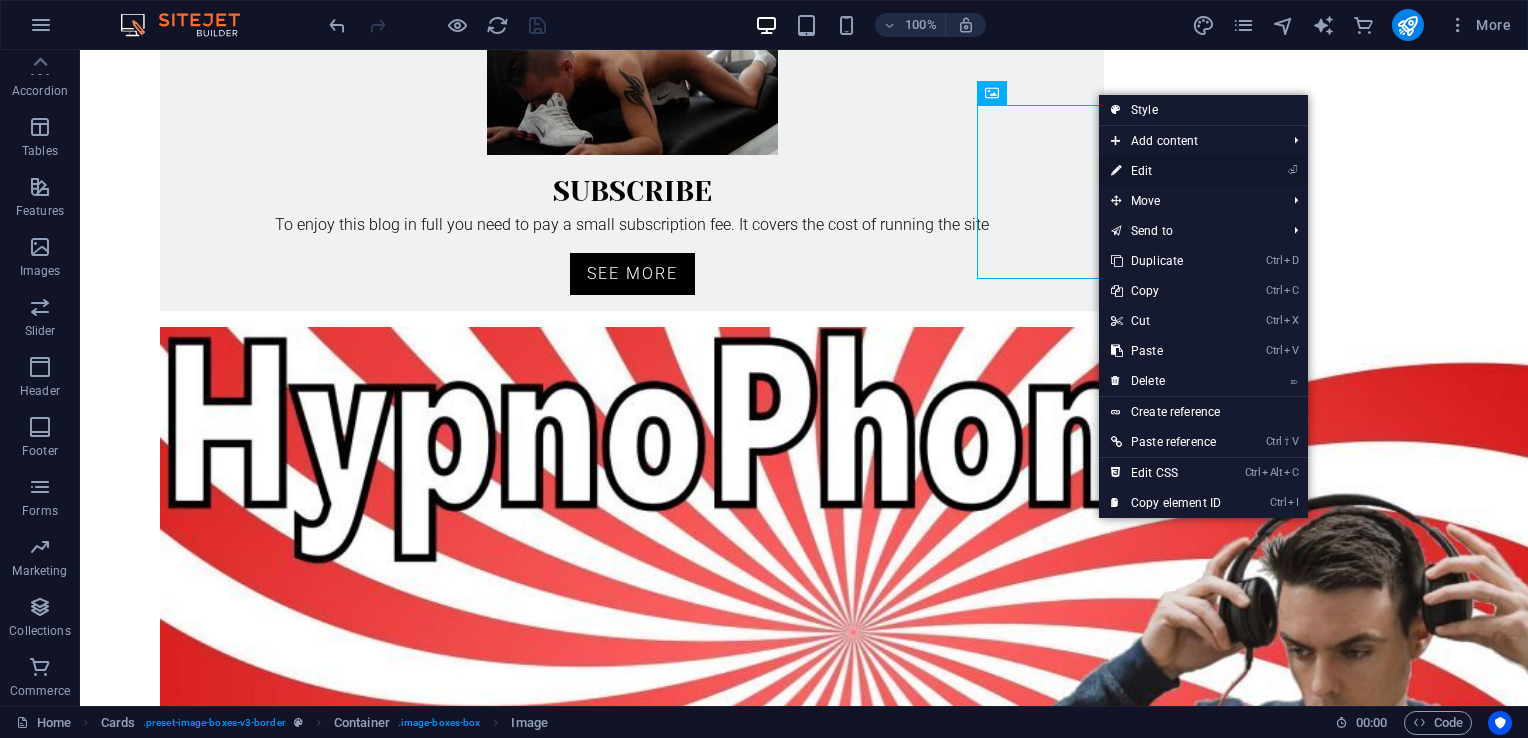 click on "⏎  Edit" at bounding box center (1166, 171) 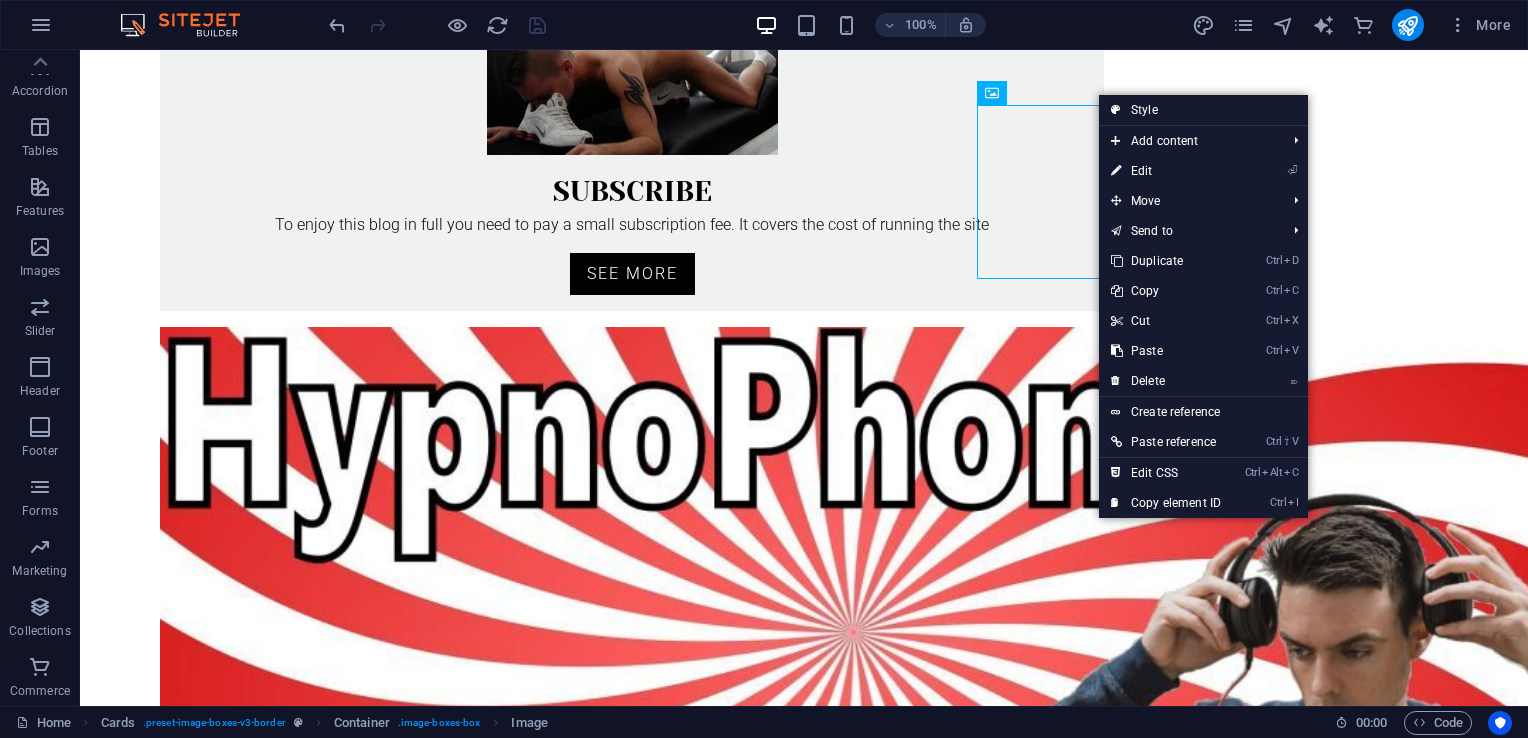 select on "%" 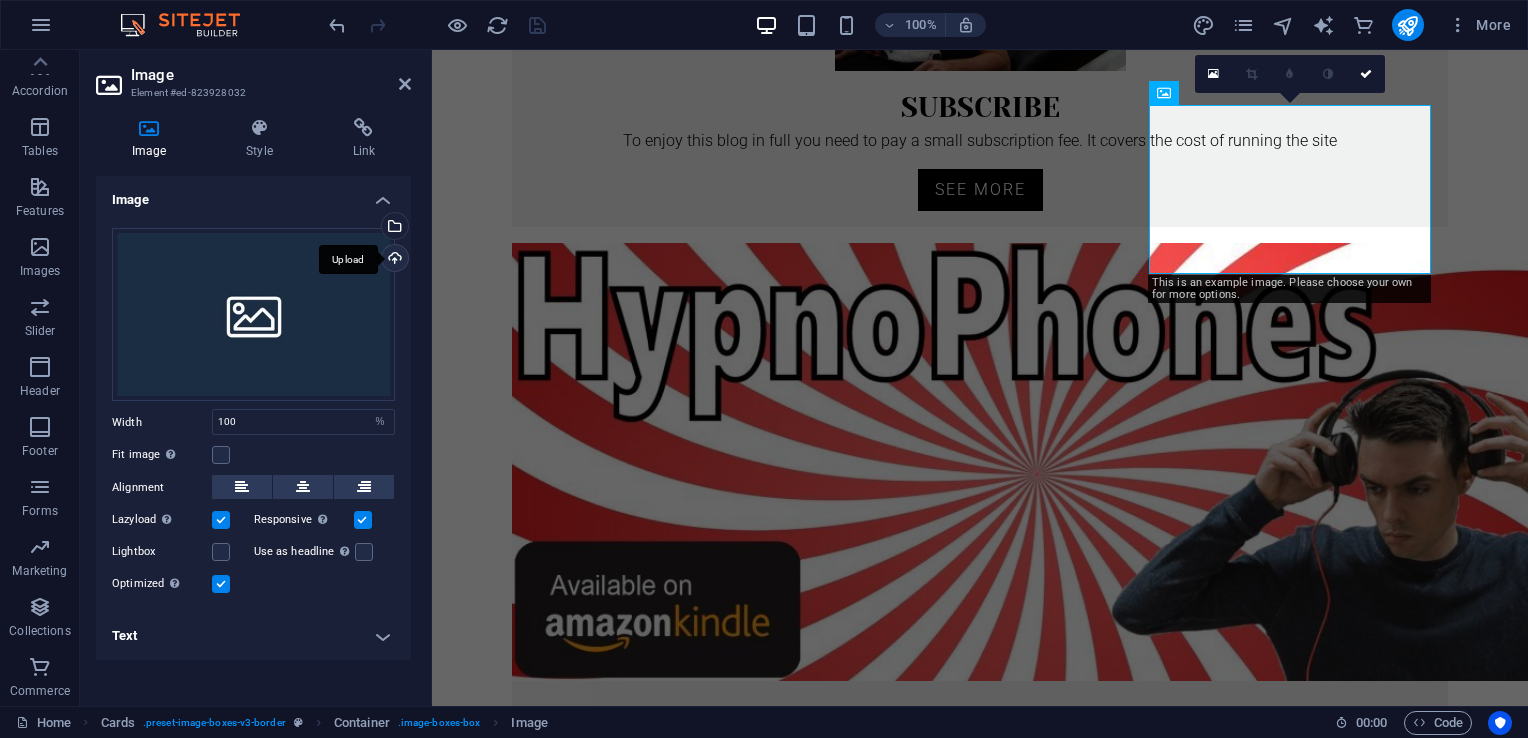 scroll, scrollTop: 848, scrollLeft: 0, axis: vertical 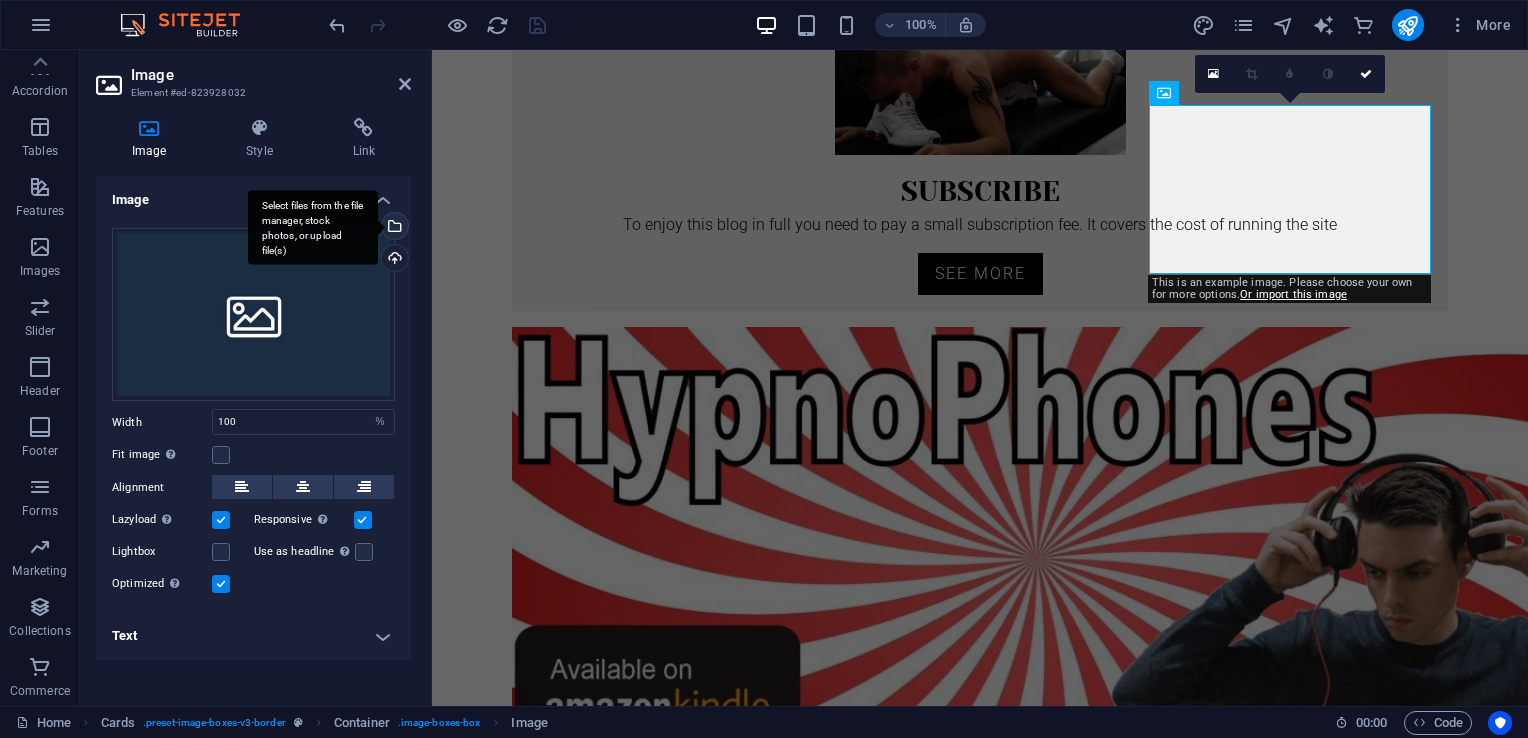 click on "Select files from the file manager, stock photos, or upload file(s)" at bounding box center (313, 227) 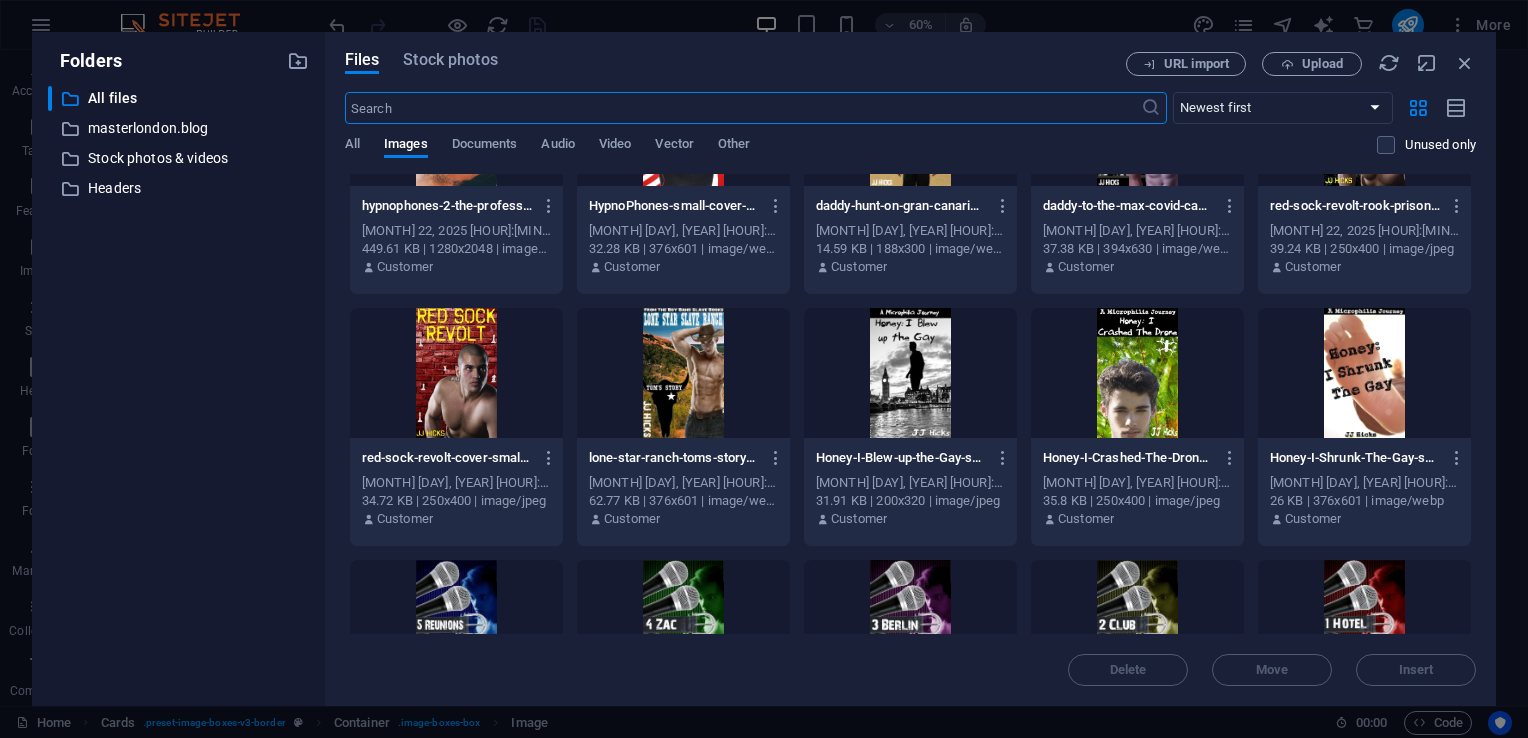scroll, scrollTop: 2136, scrollLeft: 0, axis: vertical 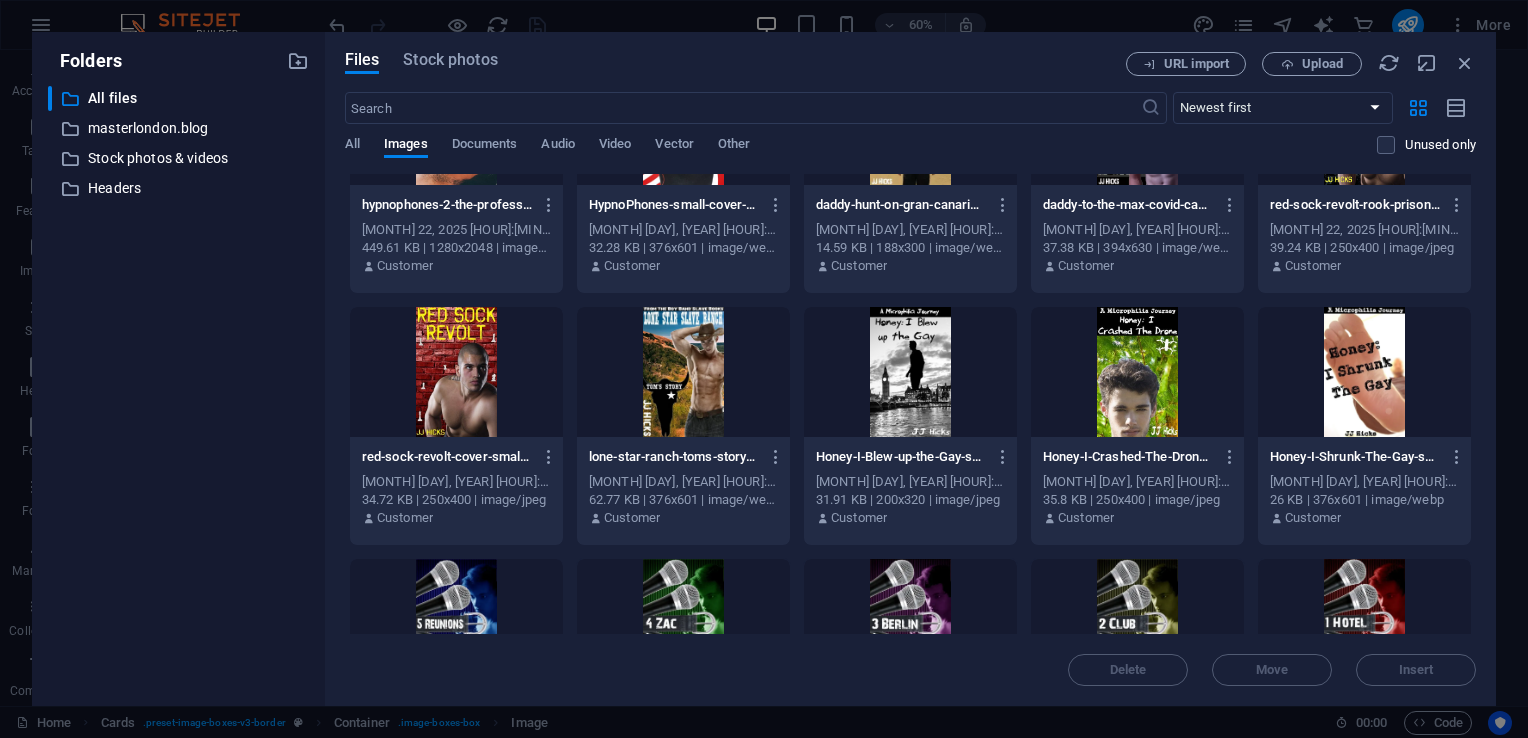 click at bounding box center [1364, 372] 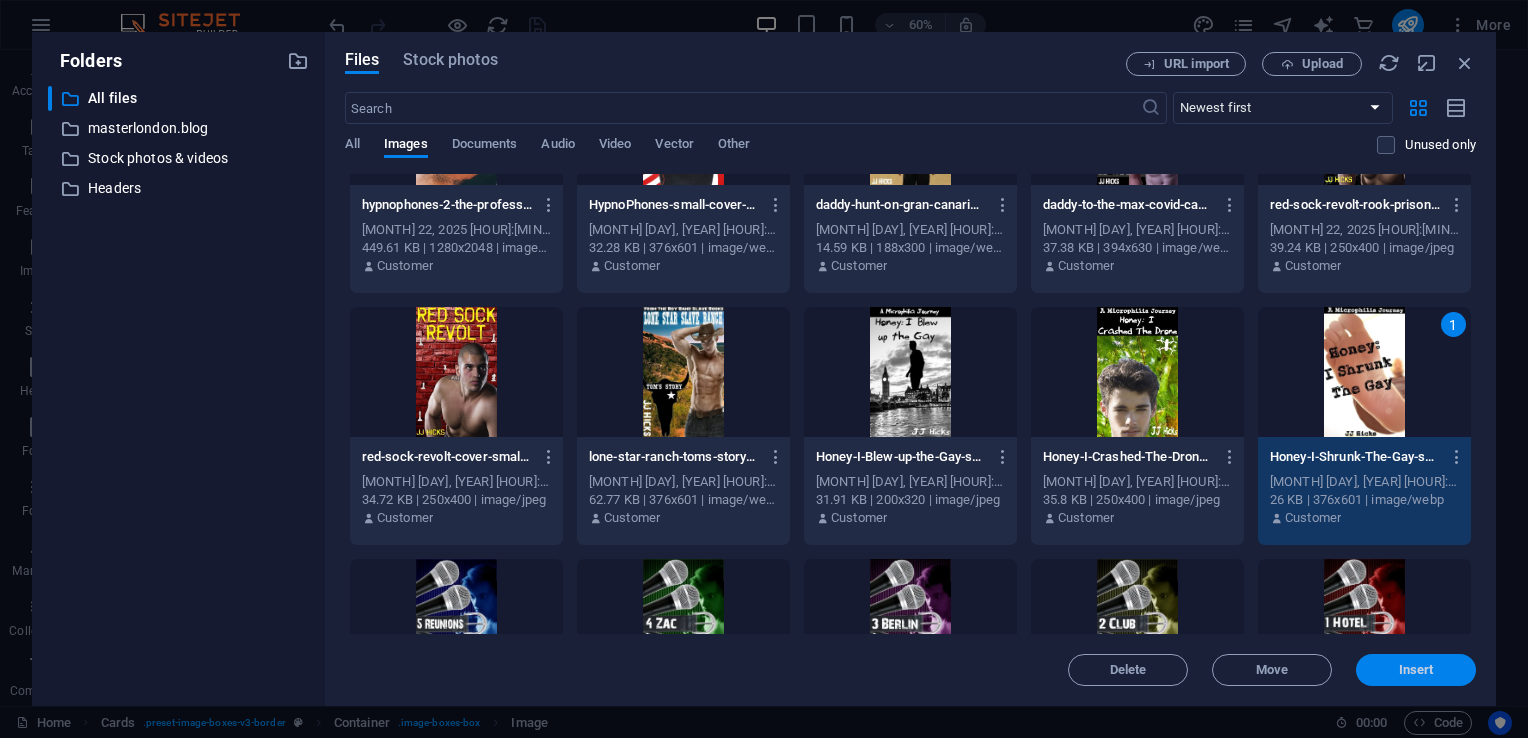 click on "Insert" at bounding box center [1416, 670] 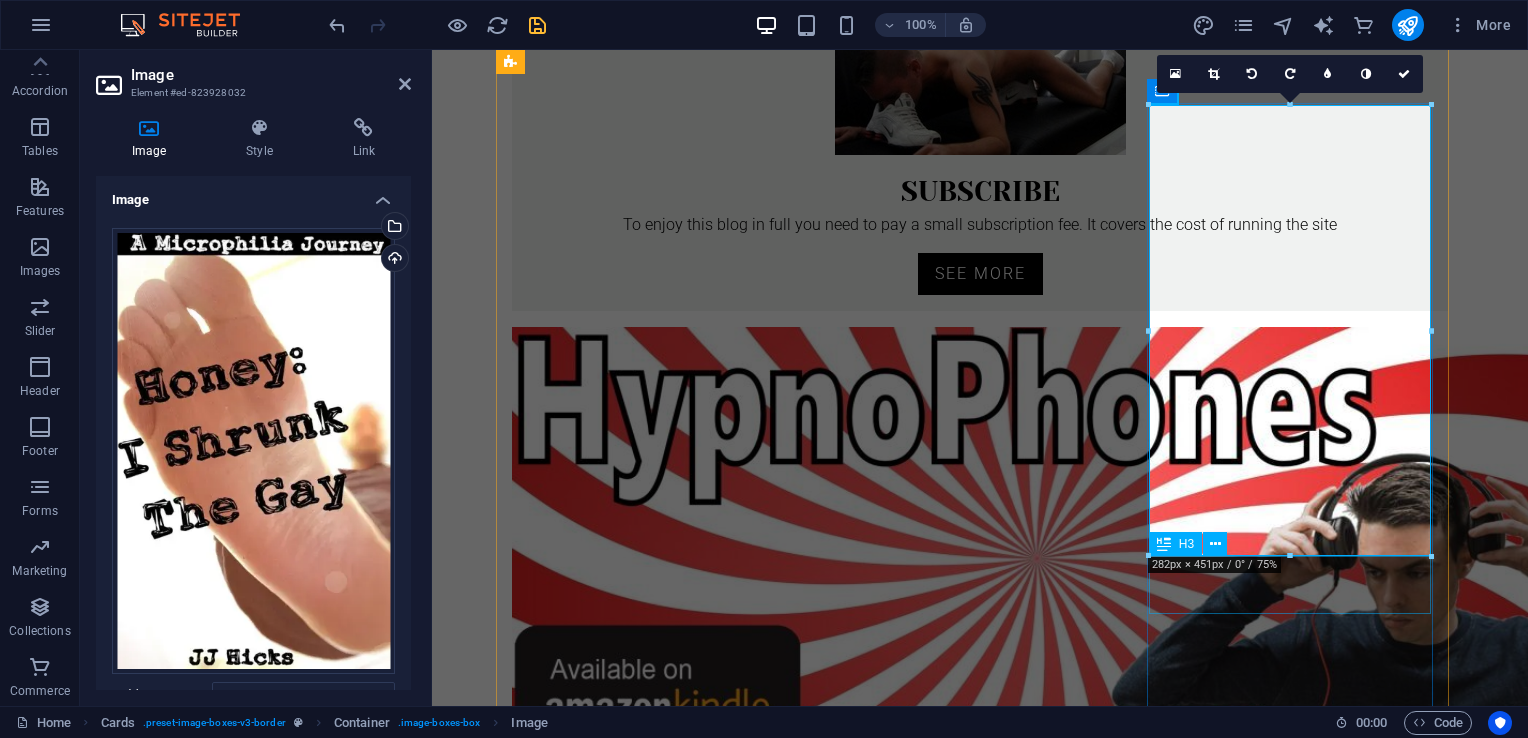 click on "Headline" at bounding box center [657, 2859] 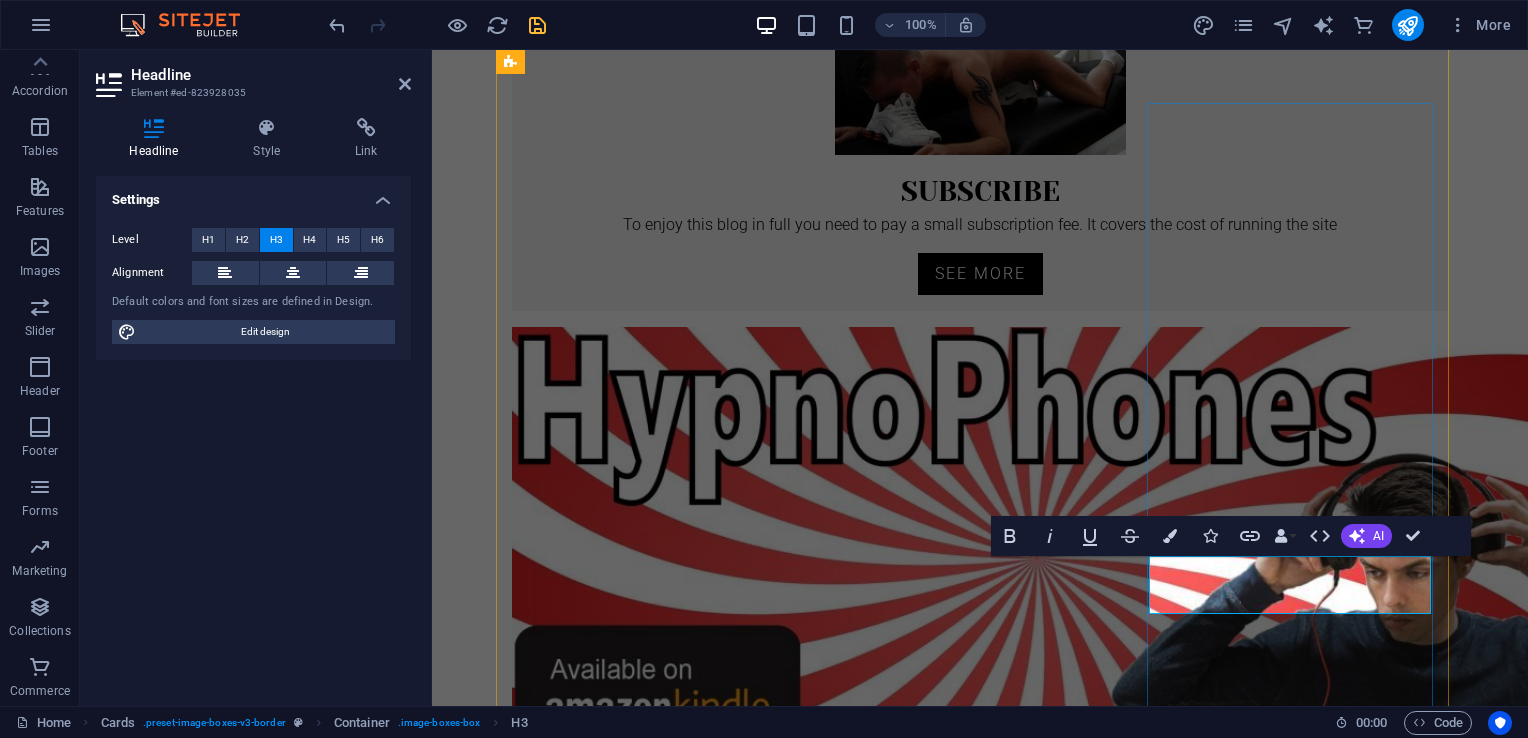 type 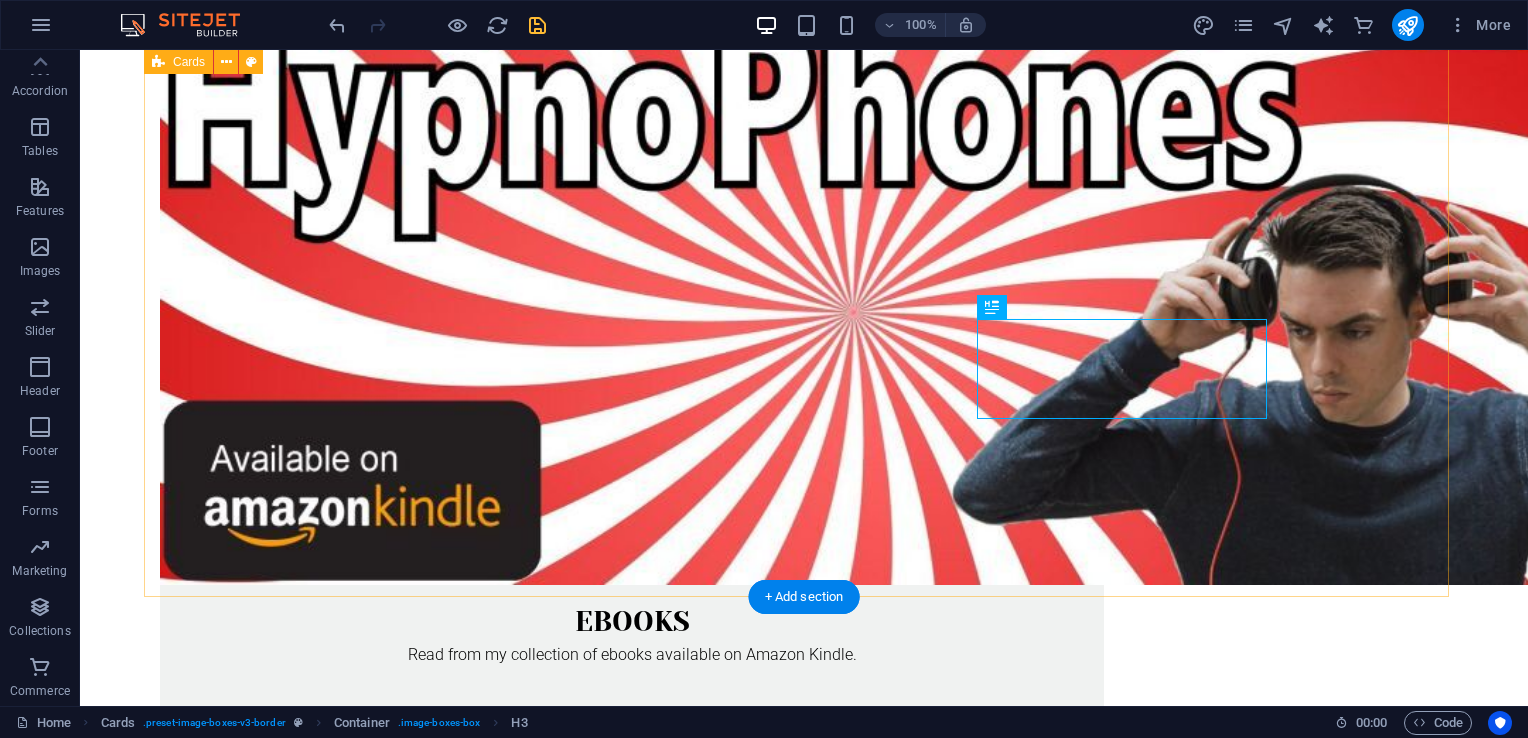 scroll, scrollTop: 1289, scrollLeft: 0, axis: vertical 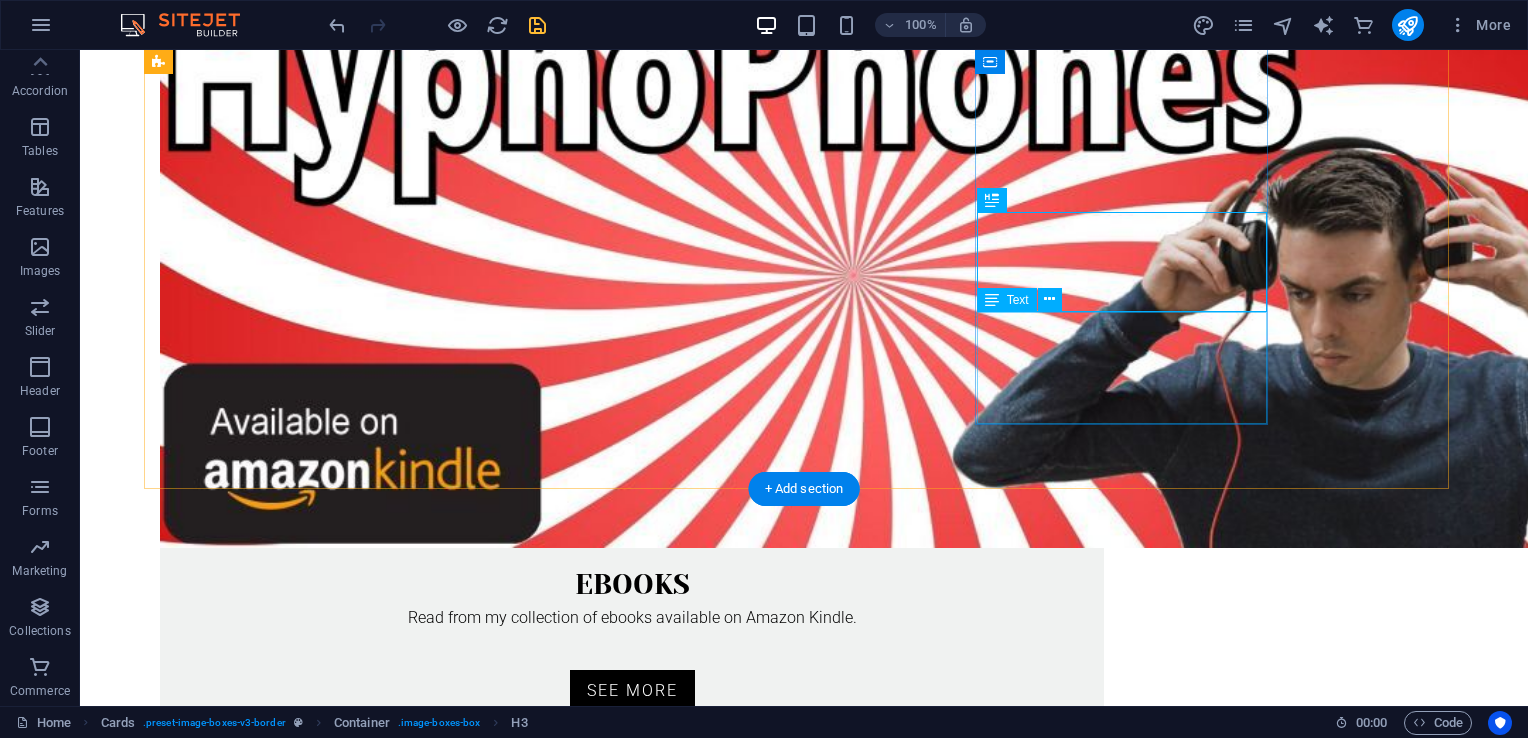click on "Lorem ipsum dolor sit amet, consectetuer adipiscing elit. Aenean commodo ligula eget dolor. Lorem ipsum dolor sit amet." at bounding box center [306, 2782] 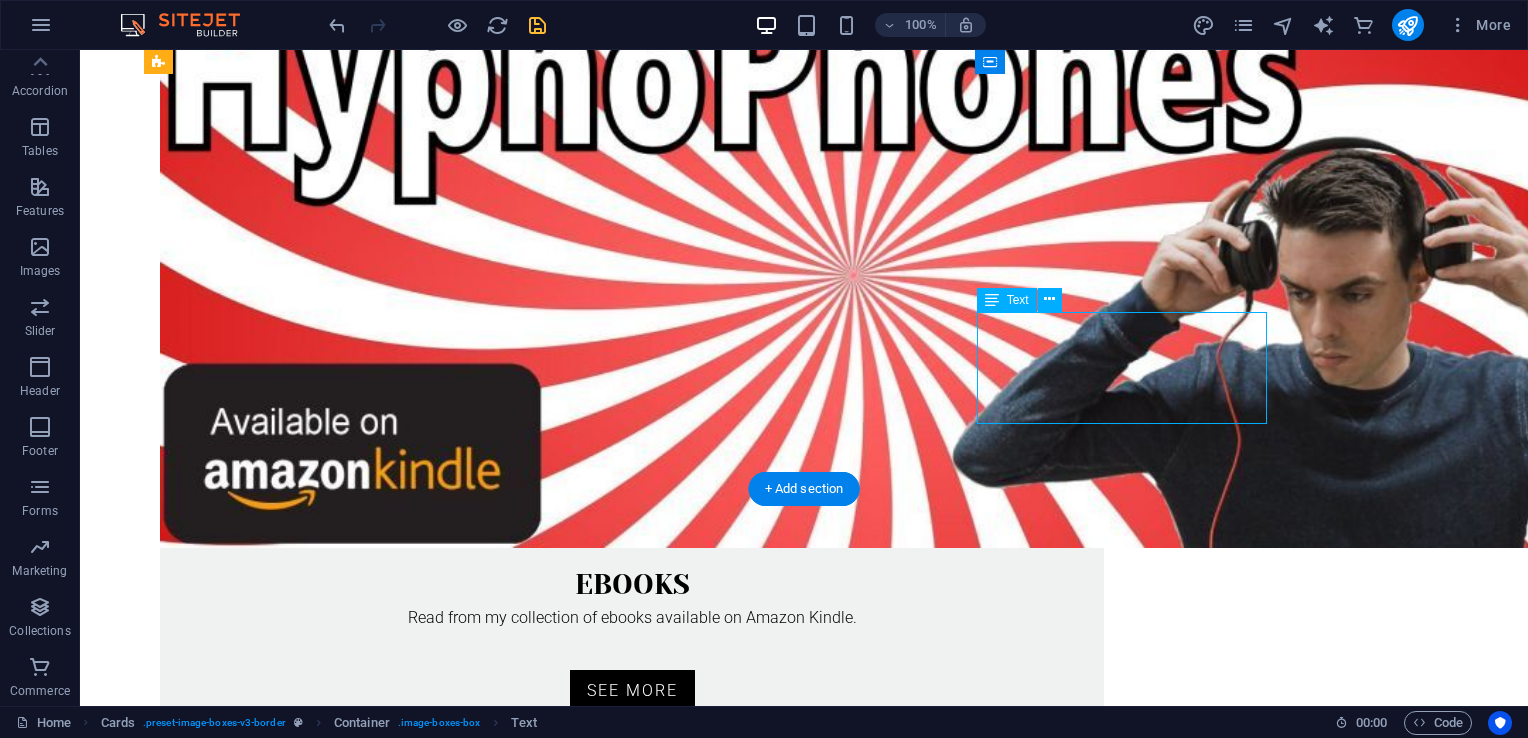 click on "Lorem ipsum dolor sit amet, consectetuer adipiscing elit. Aenean commodo ligula eget dolor. Lorem ipsum dolor sit amet." at bounding box center [306, 2782] 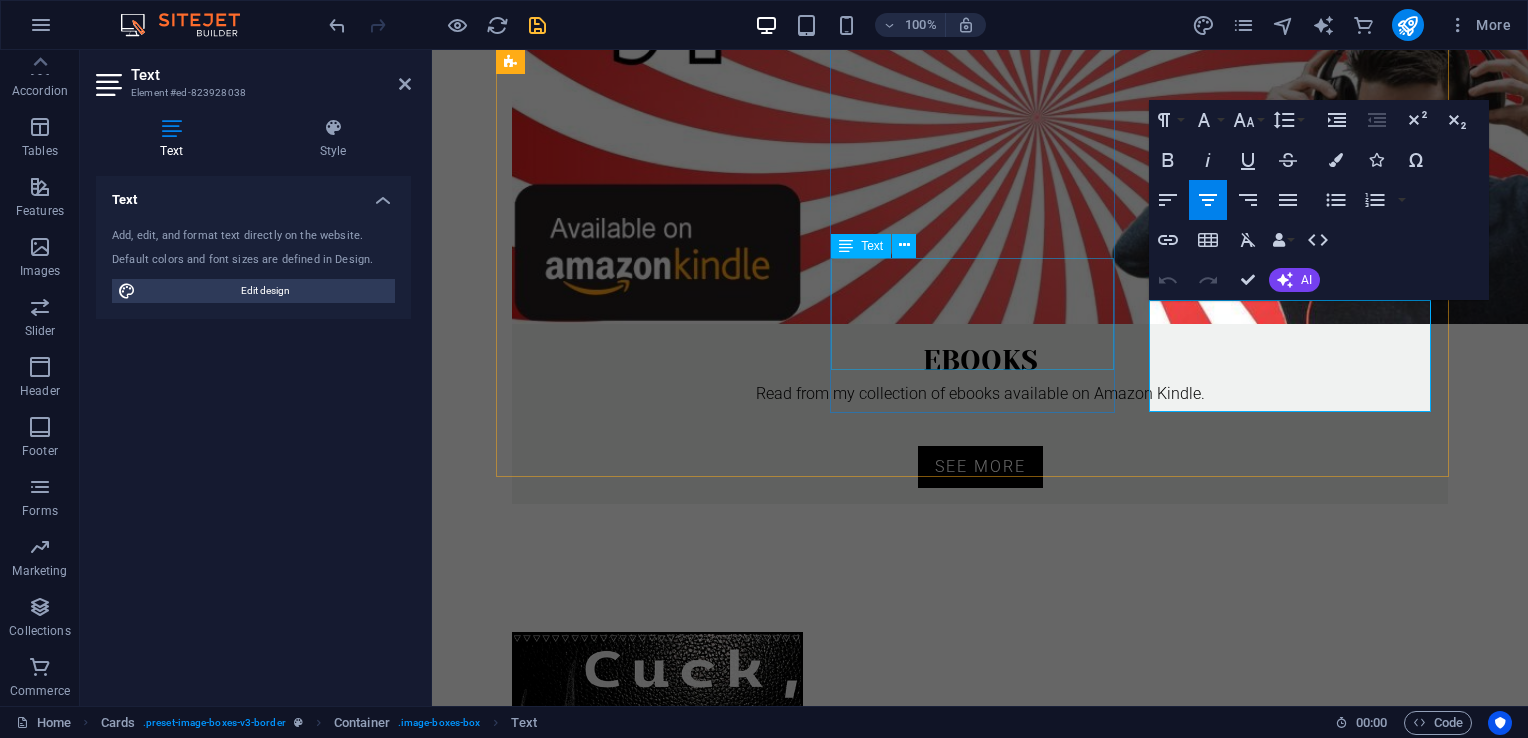 scroll, scrollTop: 1205, scrollLeft: 0, axis: vertical 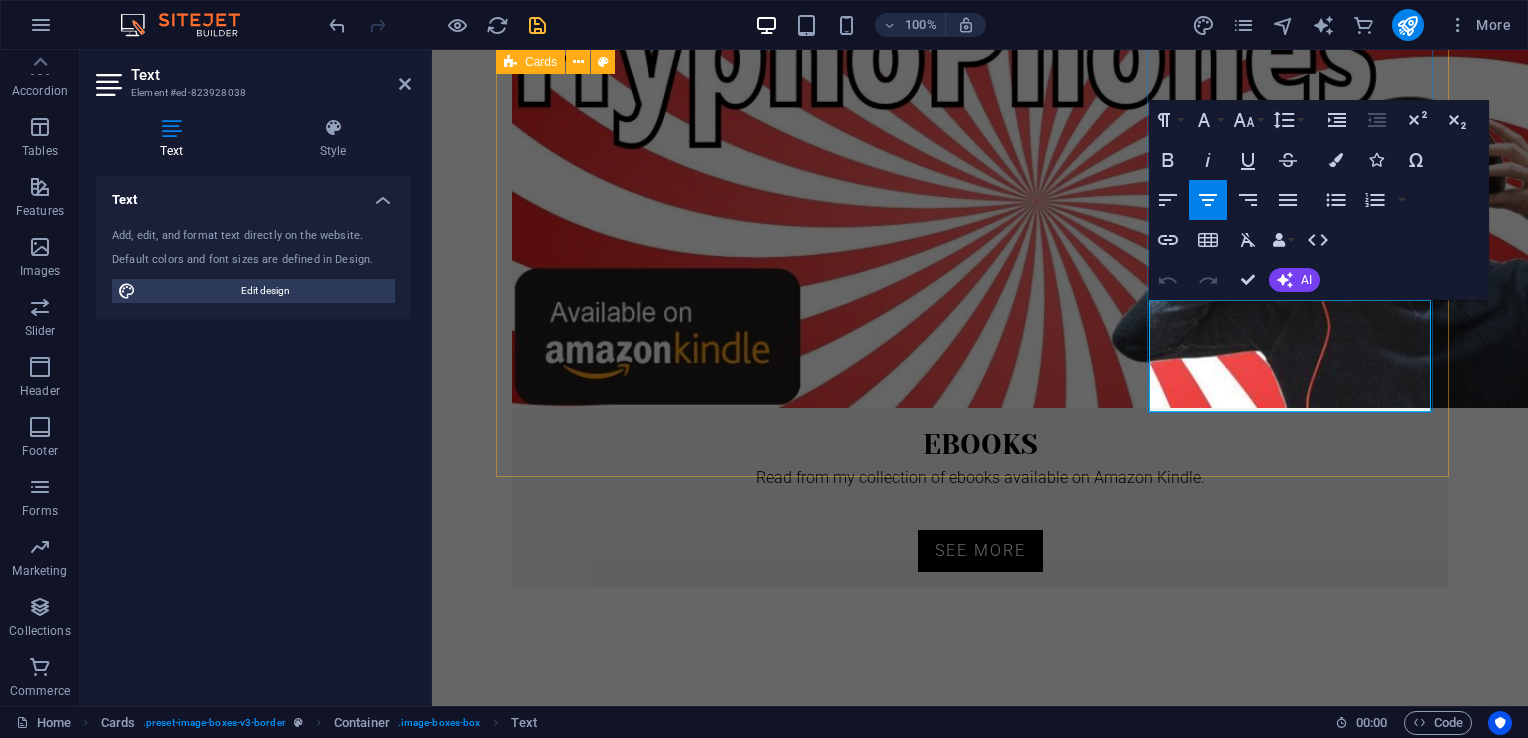 type 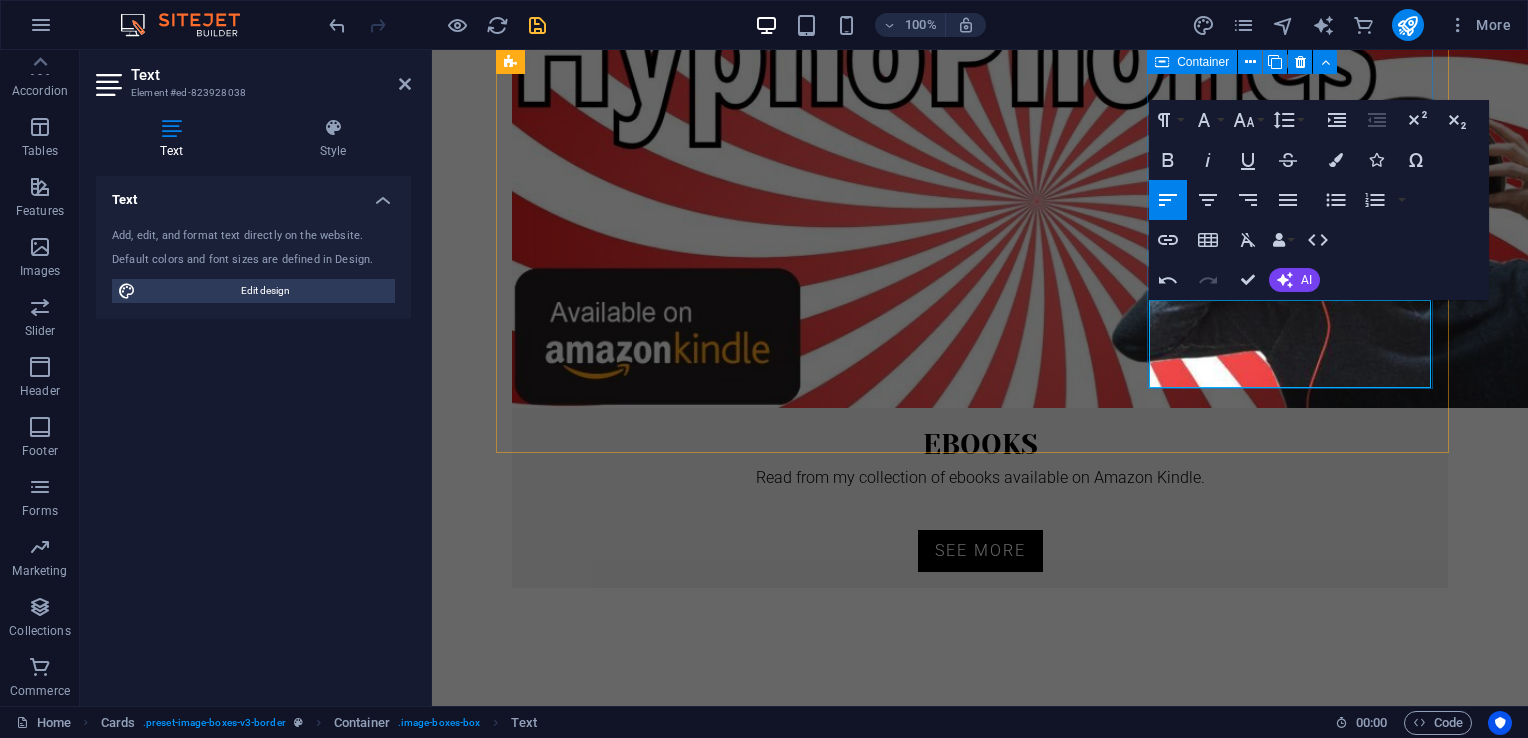 click on "Imagine being shrunk so tiny that you could live on another man. Imagine no more! Read More ..." at bounding box center [657, 2609] 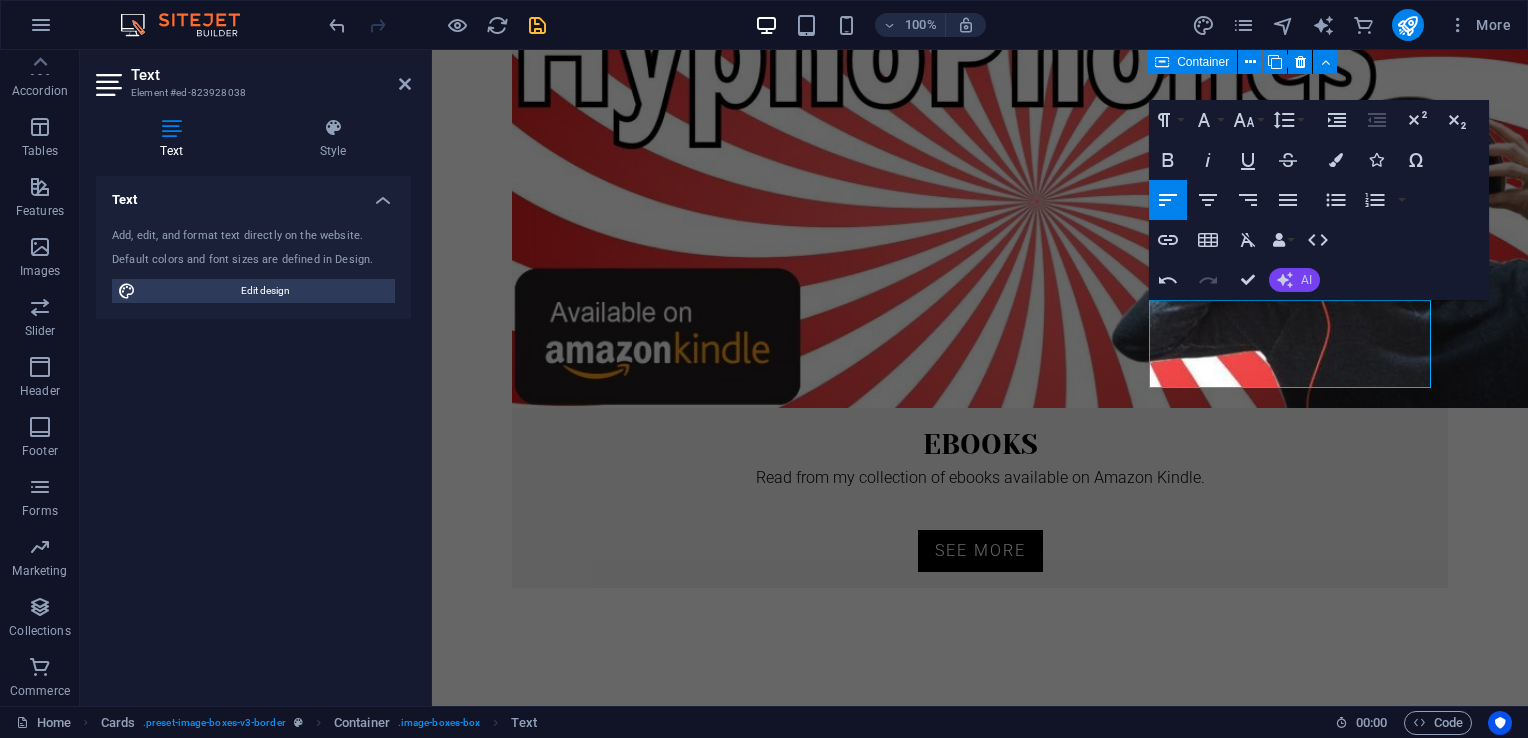 click on "AI" at bounding box center [1306, 280] 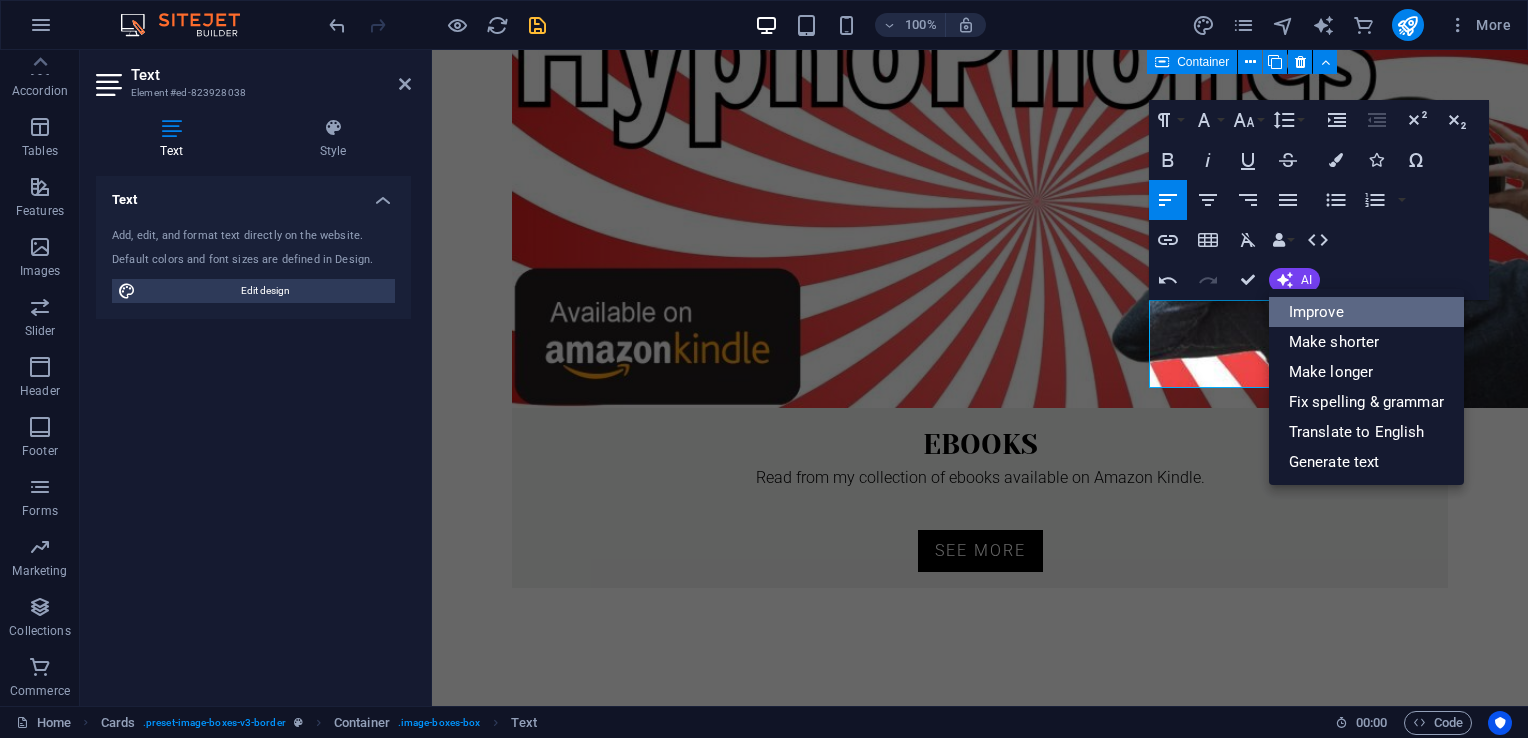 click on "Improve" at bounding box center (1366, 312) 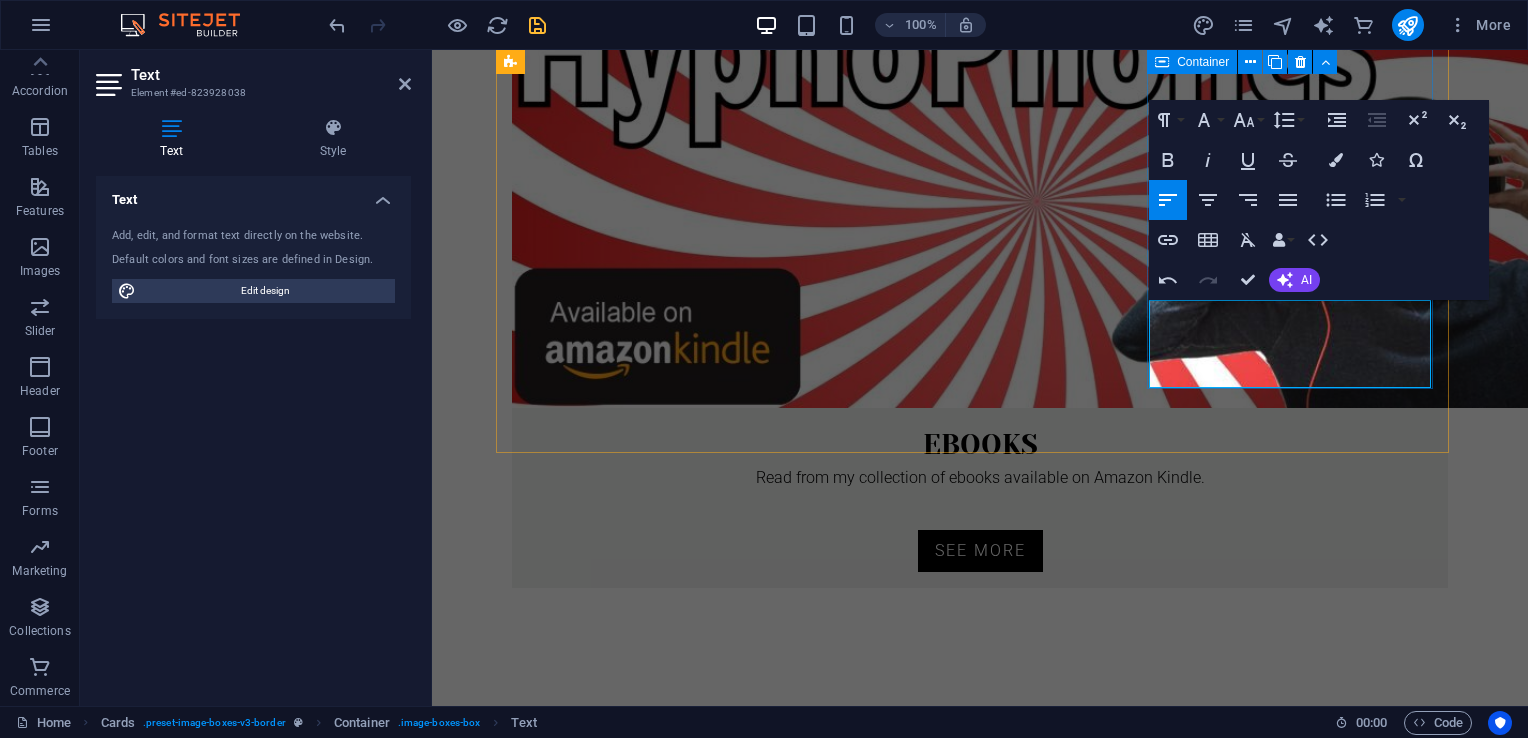 click on "Imagine being so tiny that you could reside on another person. Envision it no more! Read More ..." at bounding box center (657, 2609) 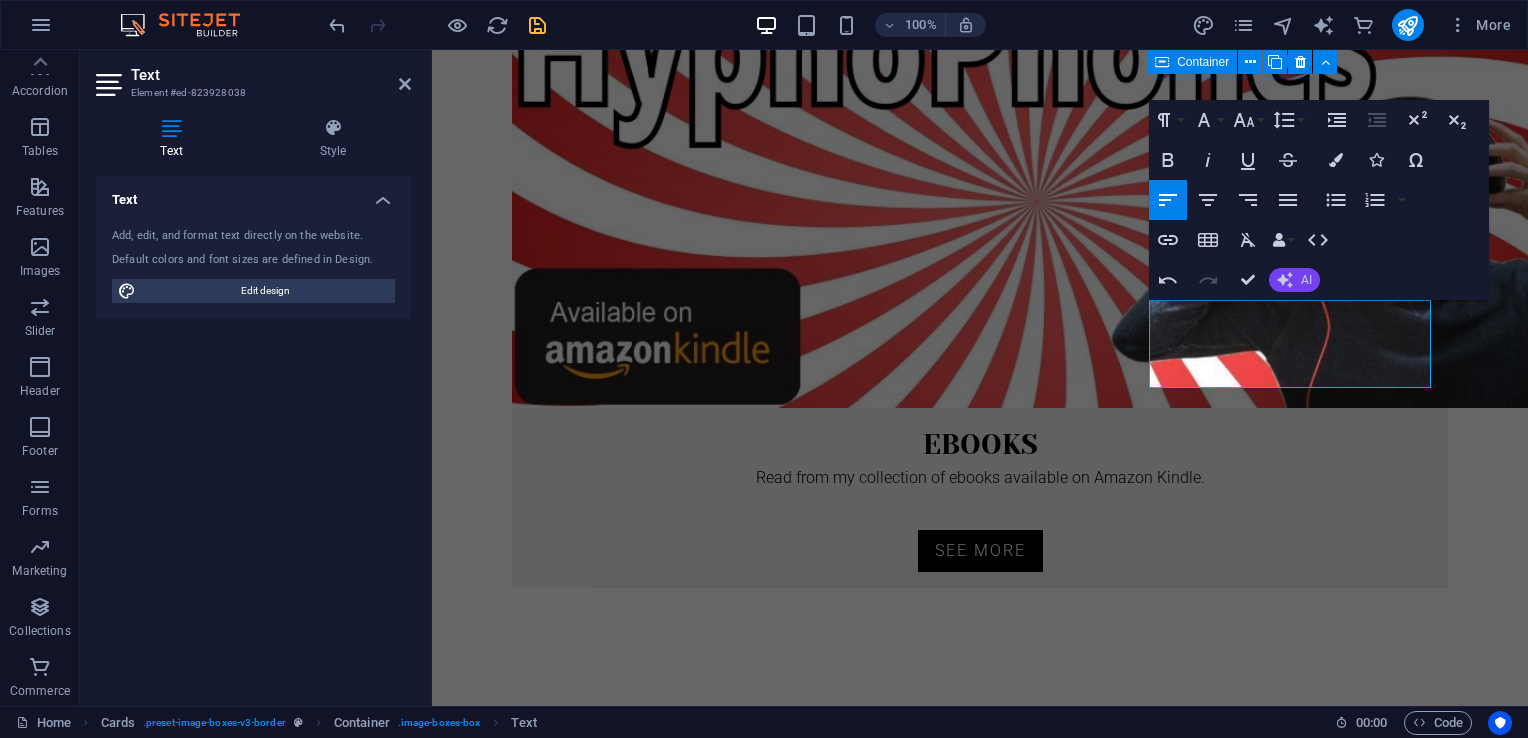 click 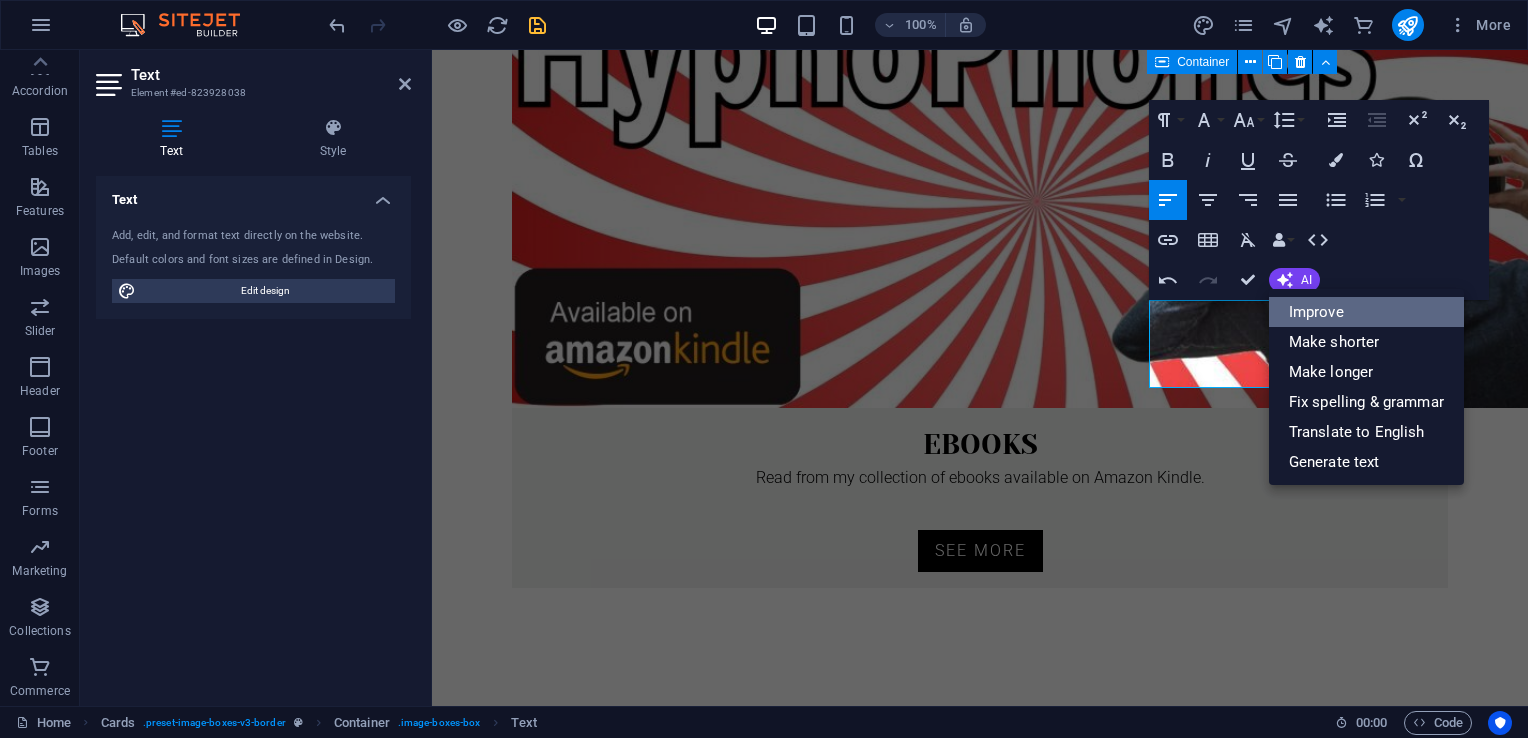 click on "Improve" at bounding box center [1366, 312] 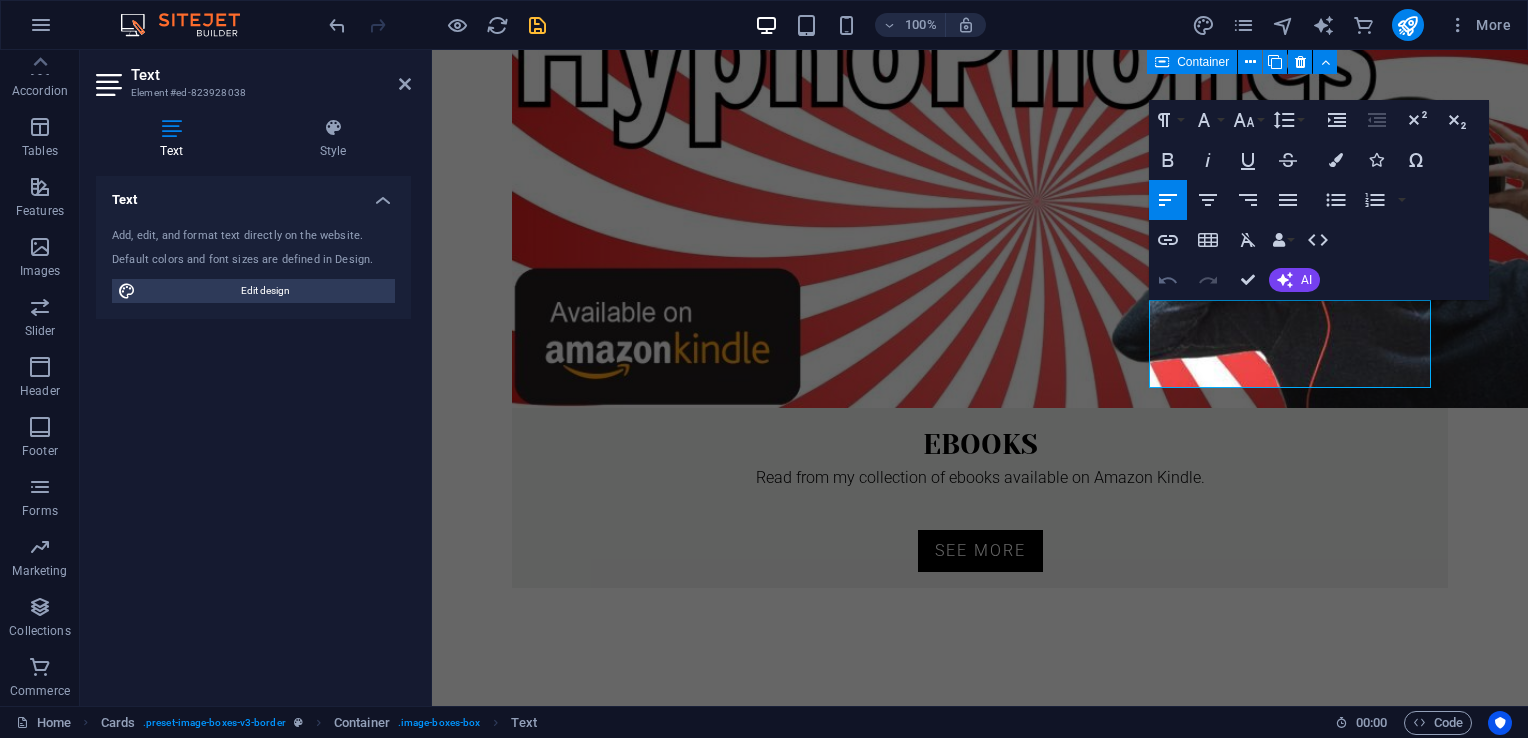 click 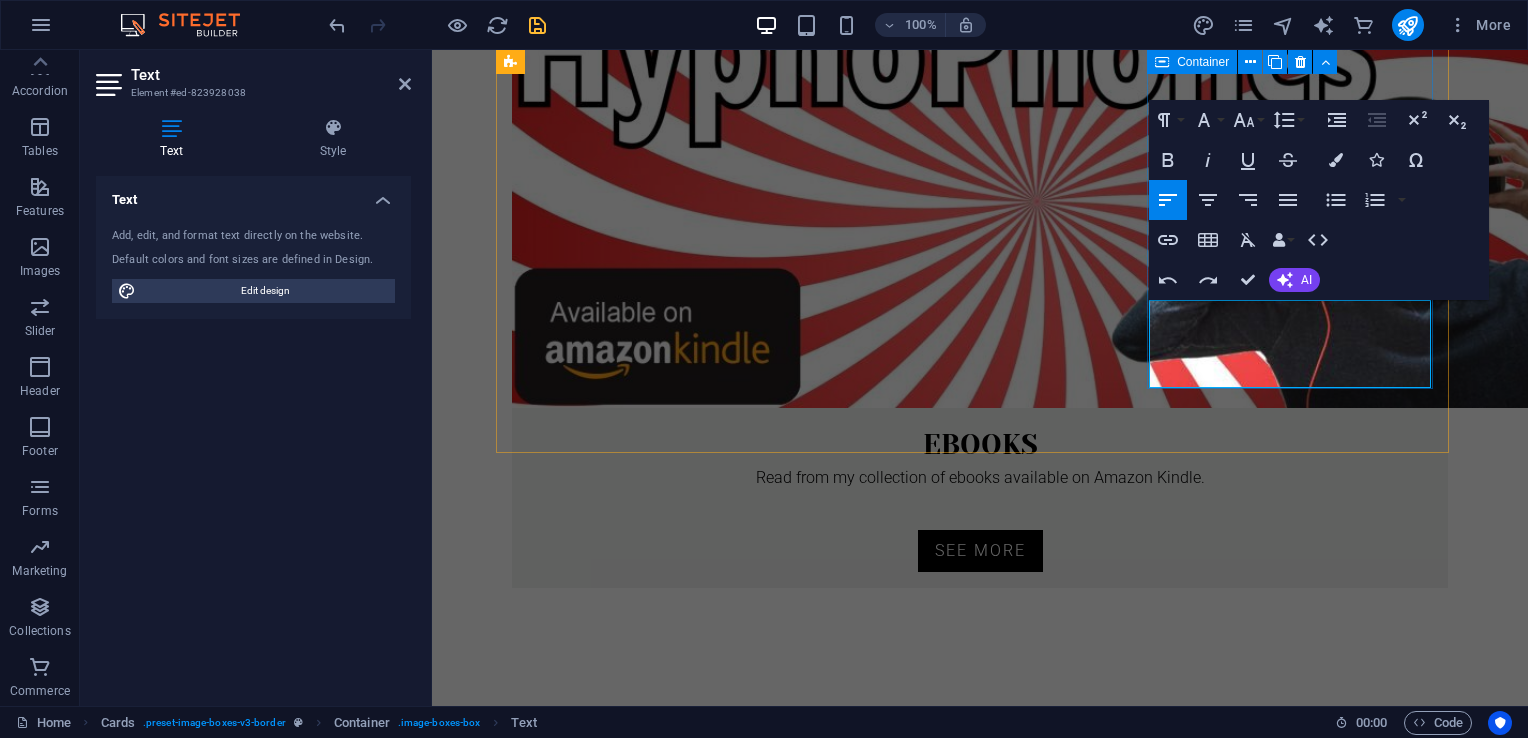 click on "Imagine being so tiny that you could live on another man. Read More ..." at bounding box center (657, 2609) 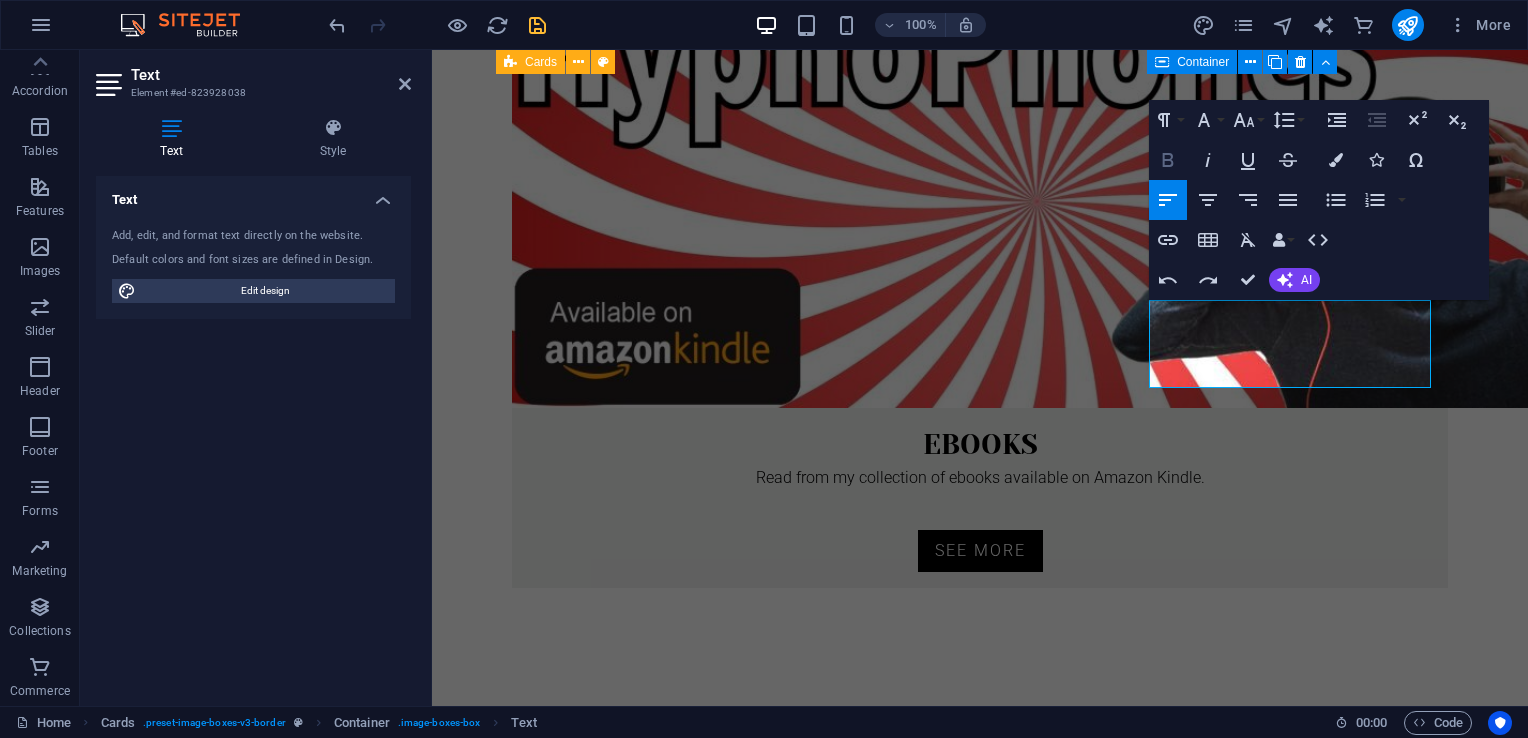 click 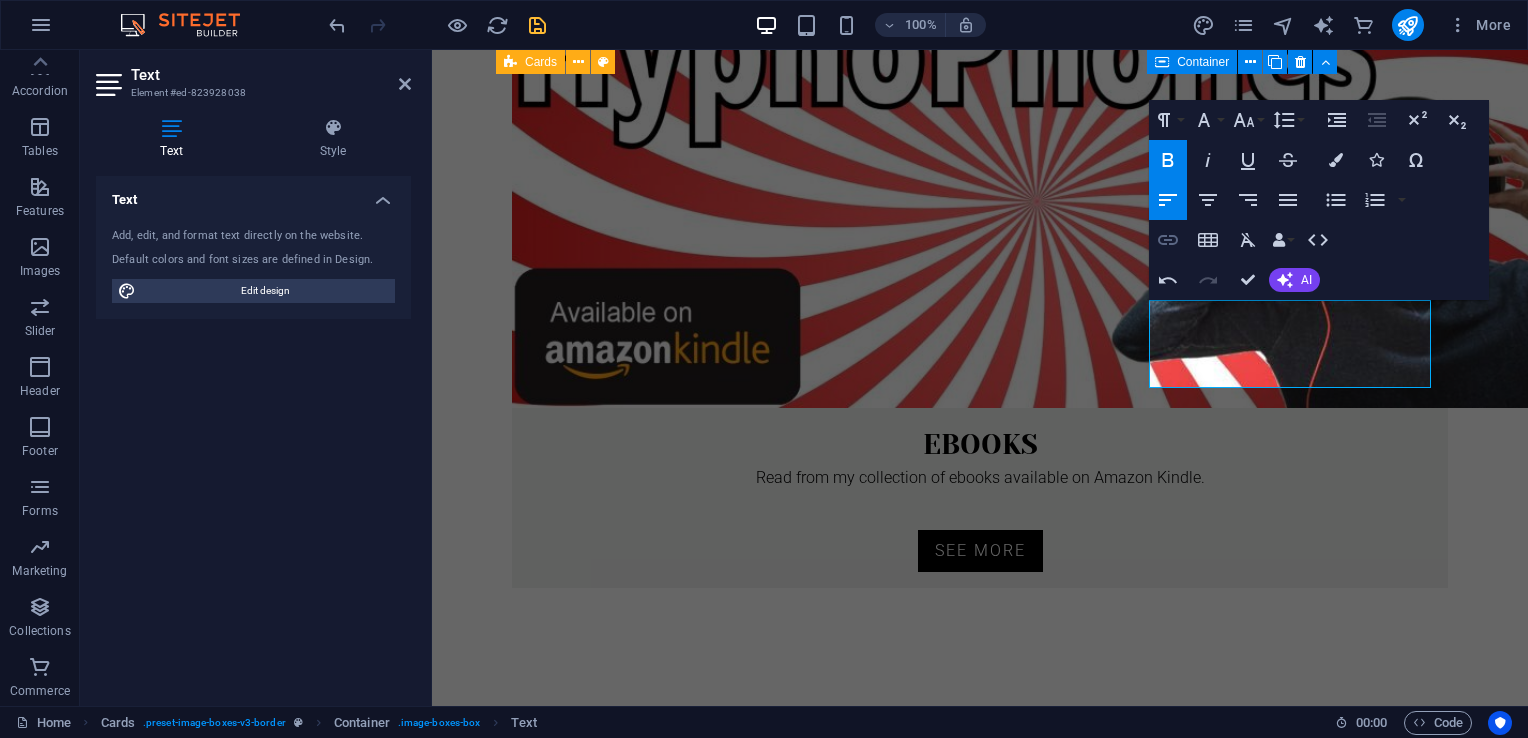 click 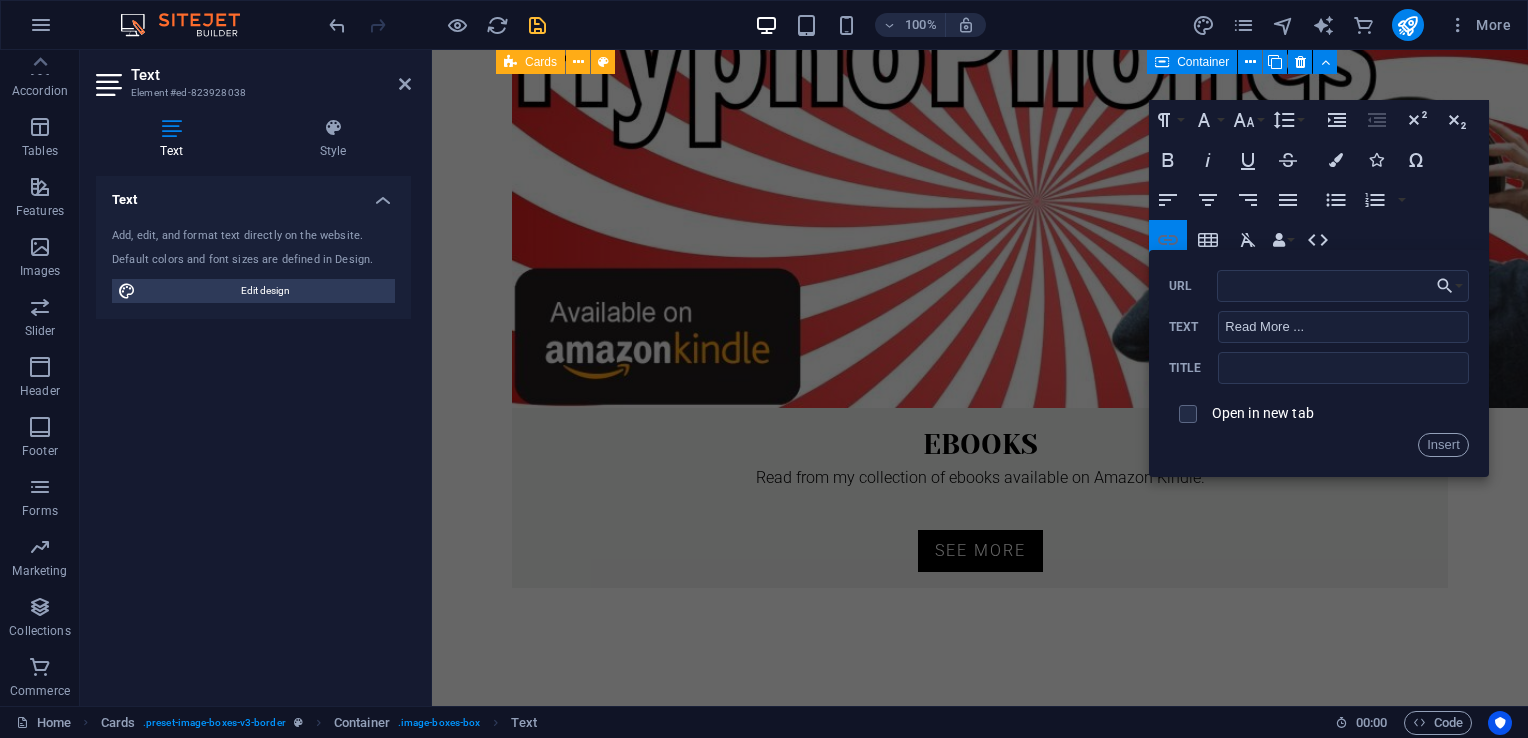 type on "https://masterlondon.blog/ebooks-item/honey-i-shrunk-the-gay/" 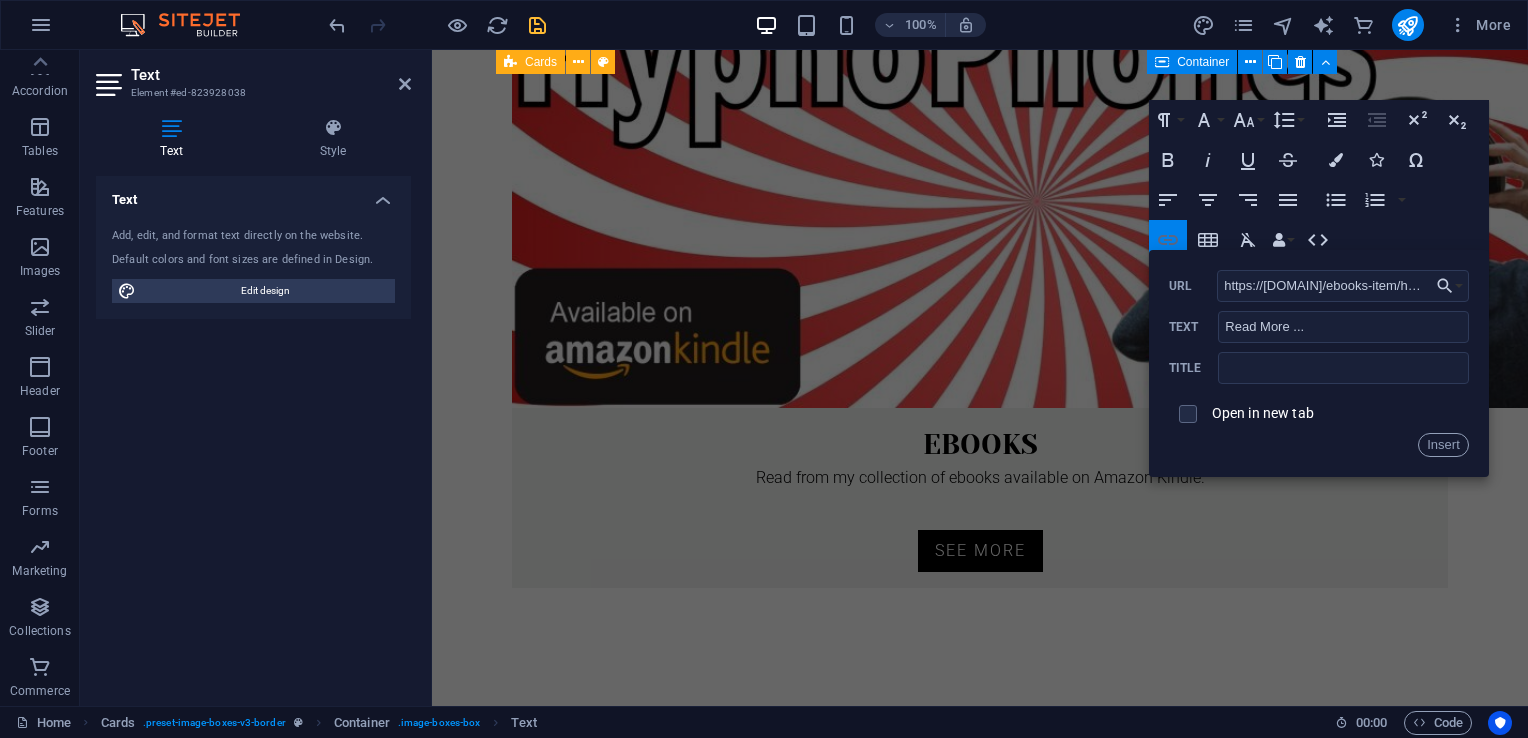 scroll, scrollTop: 0, scrollLeft: 159, axis: horizontal 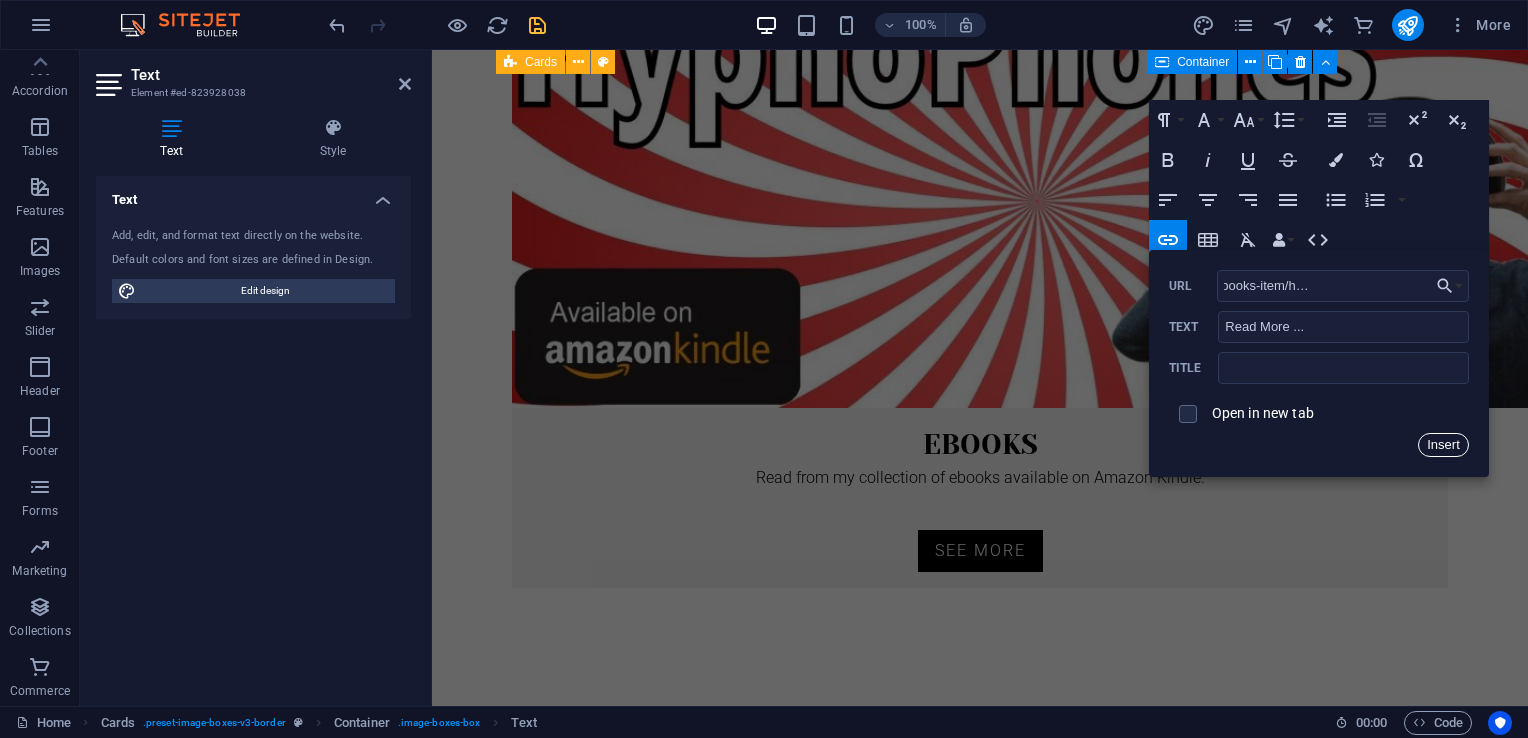 click on "Insert" at bounding box center [1443, 445] 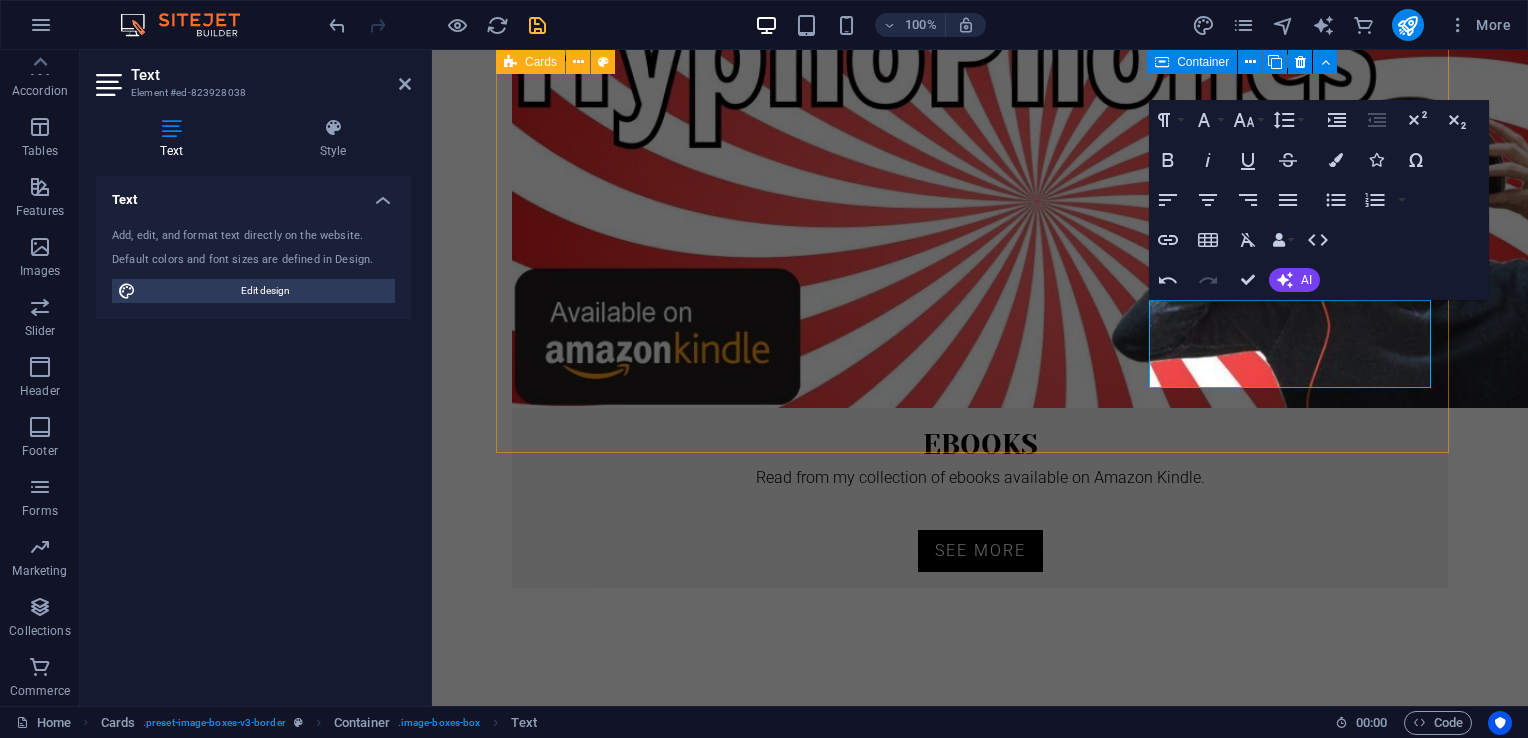 scroll, scrollTop: 0, scrollLeft: 0, axis: both 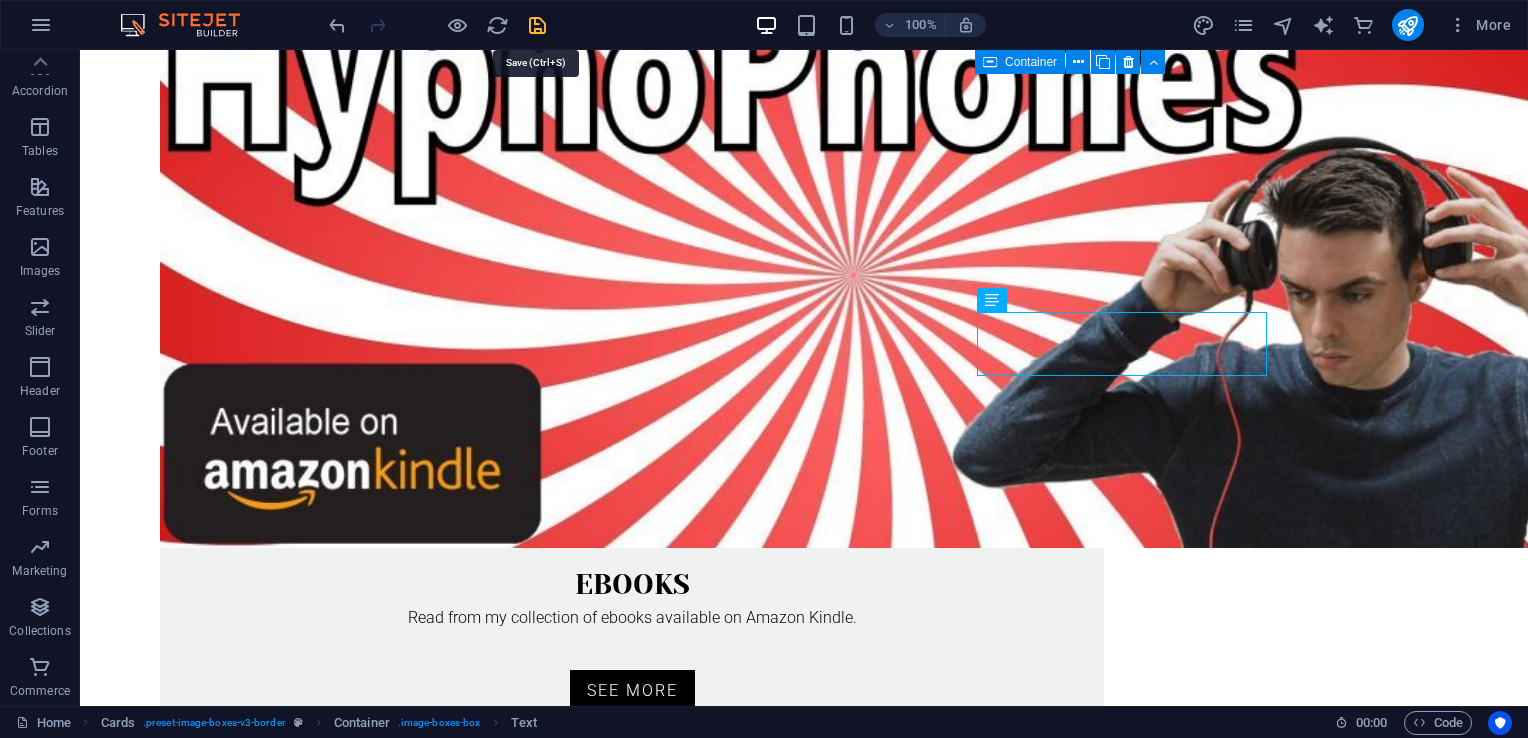 click at bounding box center (537, 25) 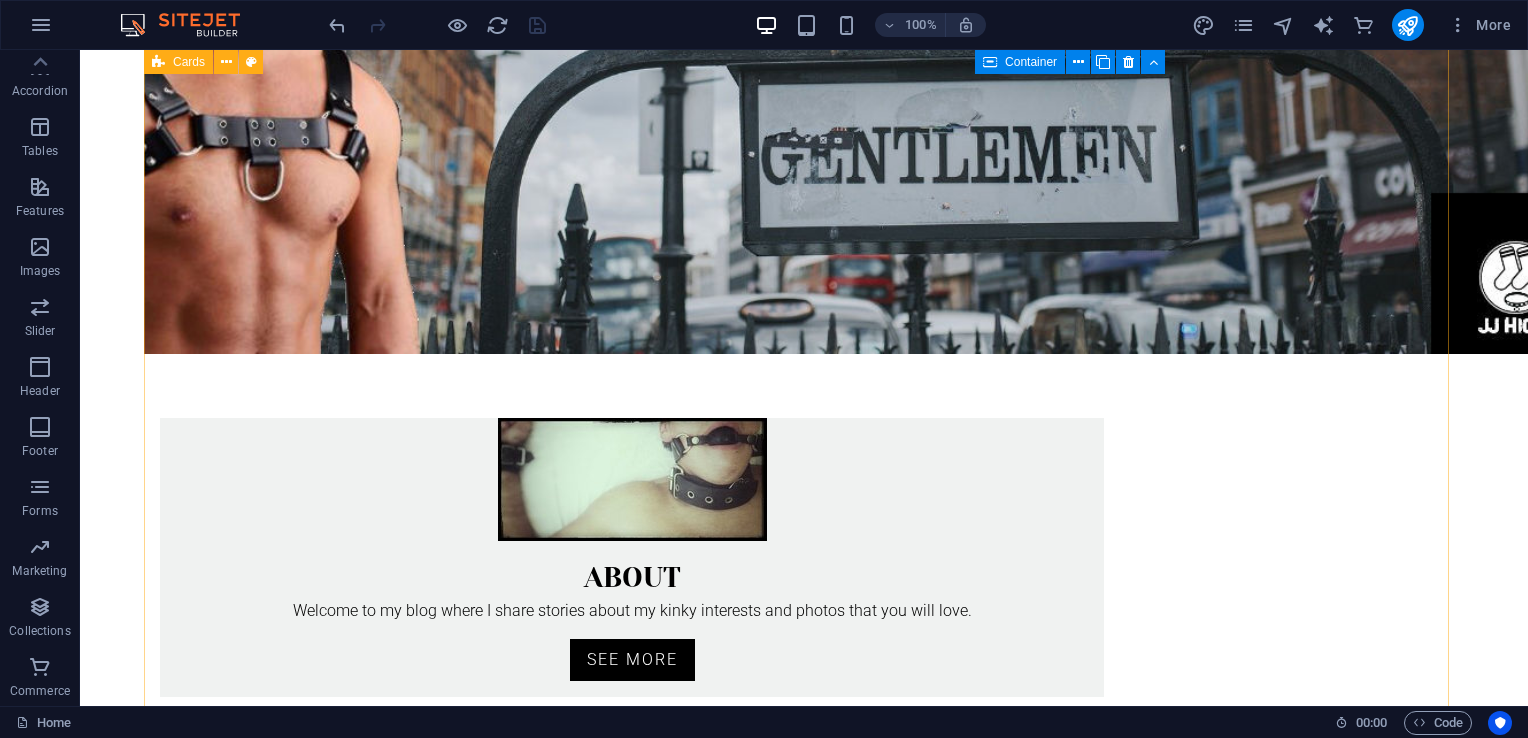 scroll, scrollTop: 0, scrollLeft: 0, axis: both 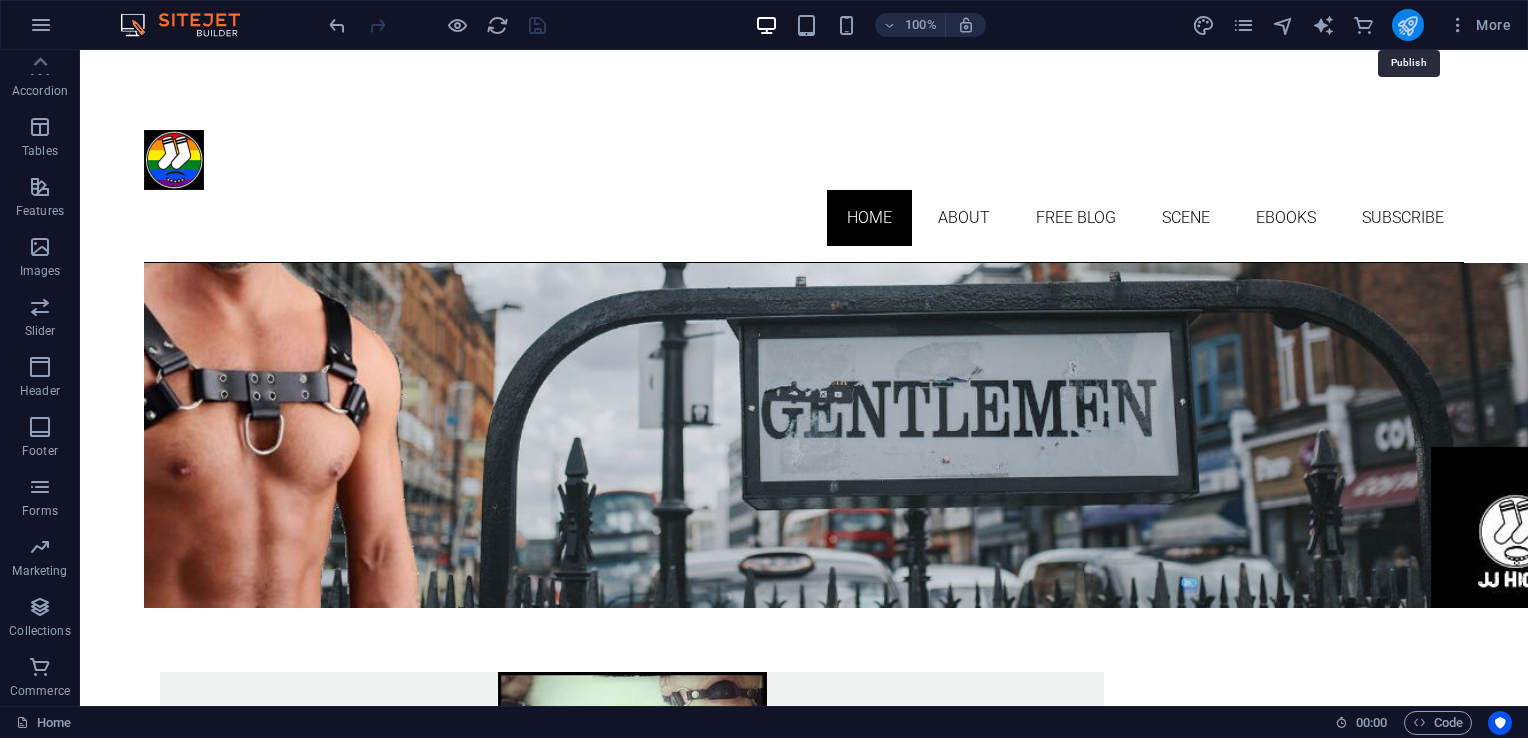 click at bounding box center [1407, 25] 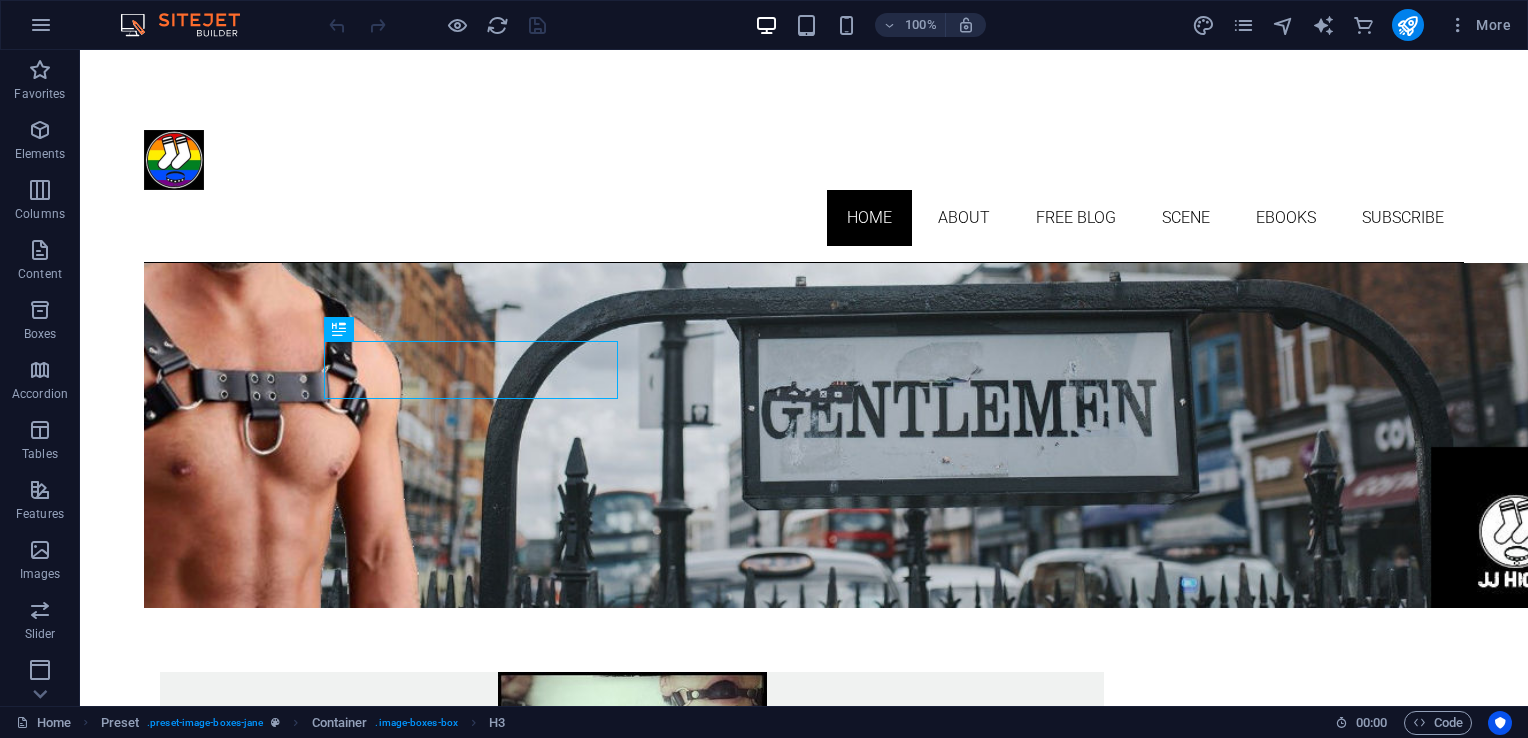 scroll, scrollTop: 363, scrollLeft: 0, axis: vertical 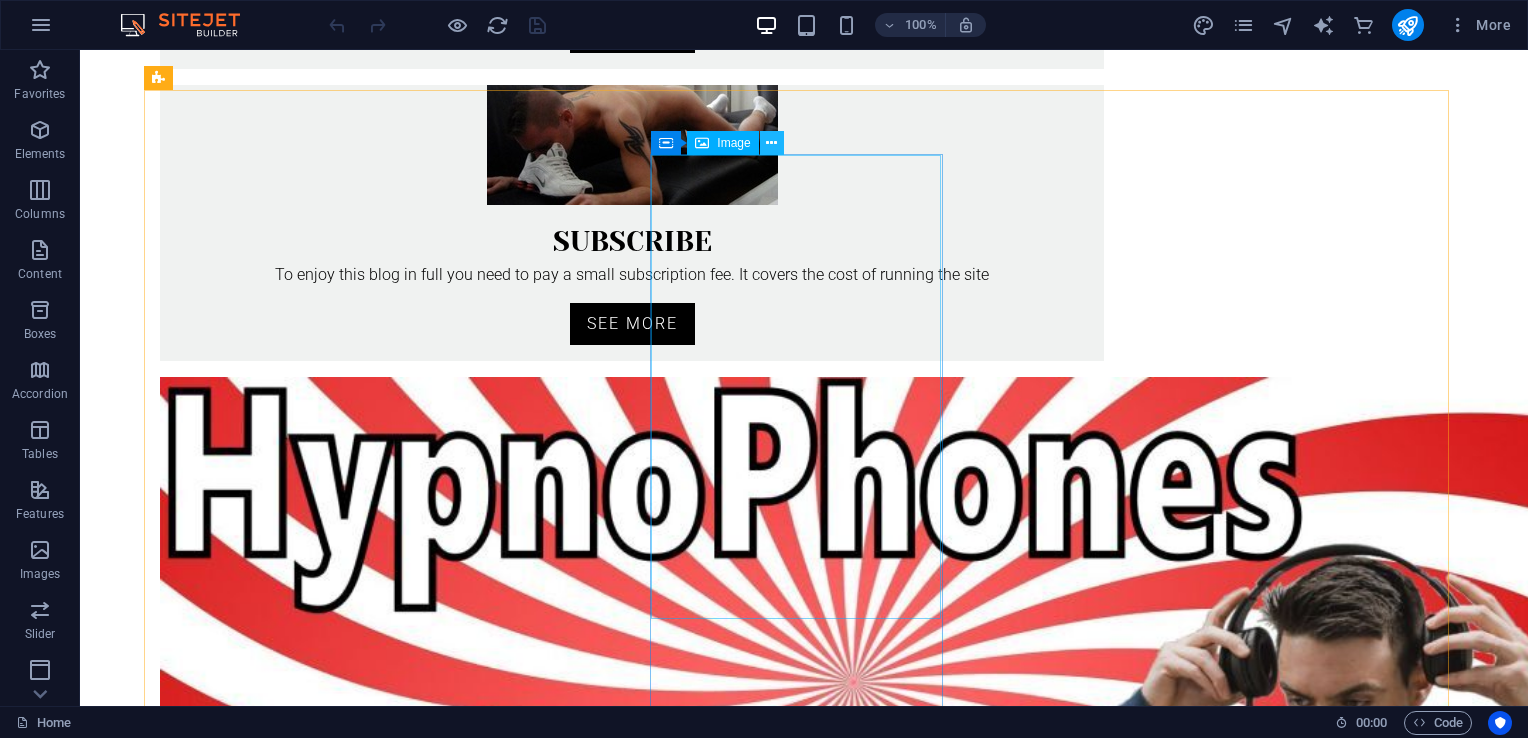 click at bounding box center (771, 143) 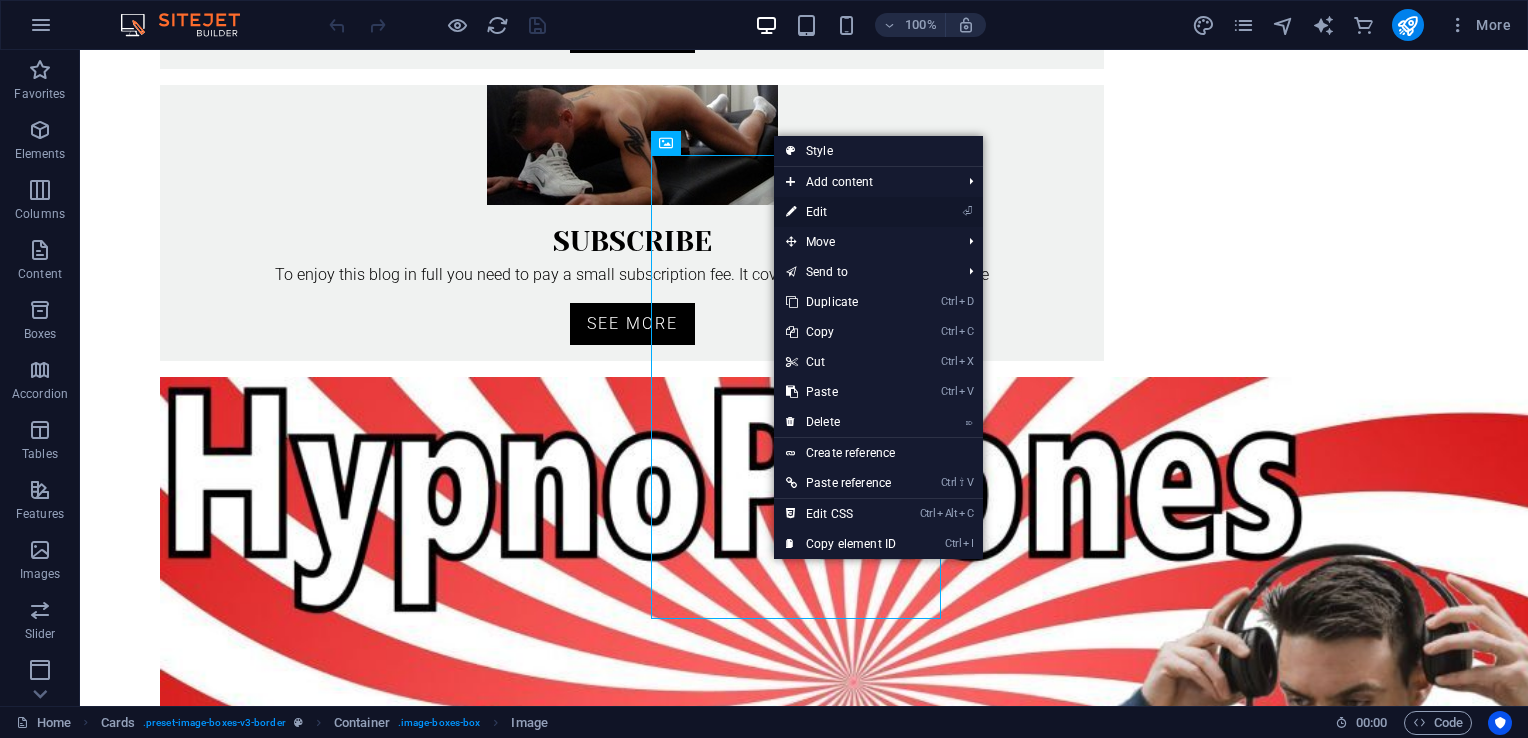 click on "⏎  Edit" at bounding box center (841, 212) 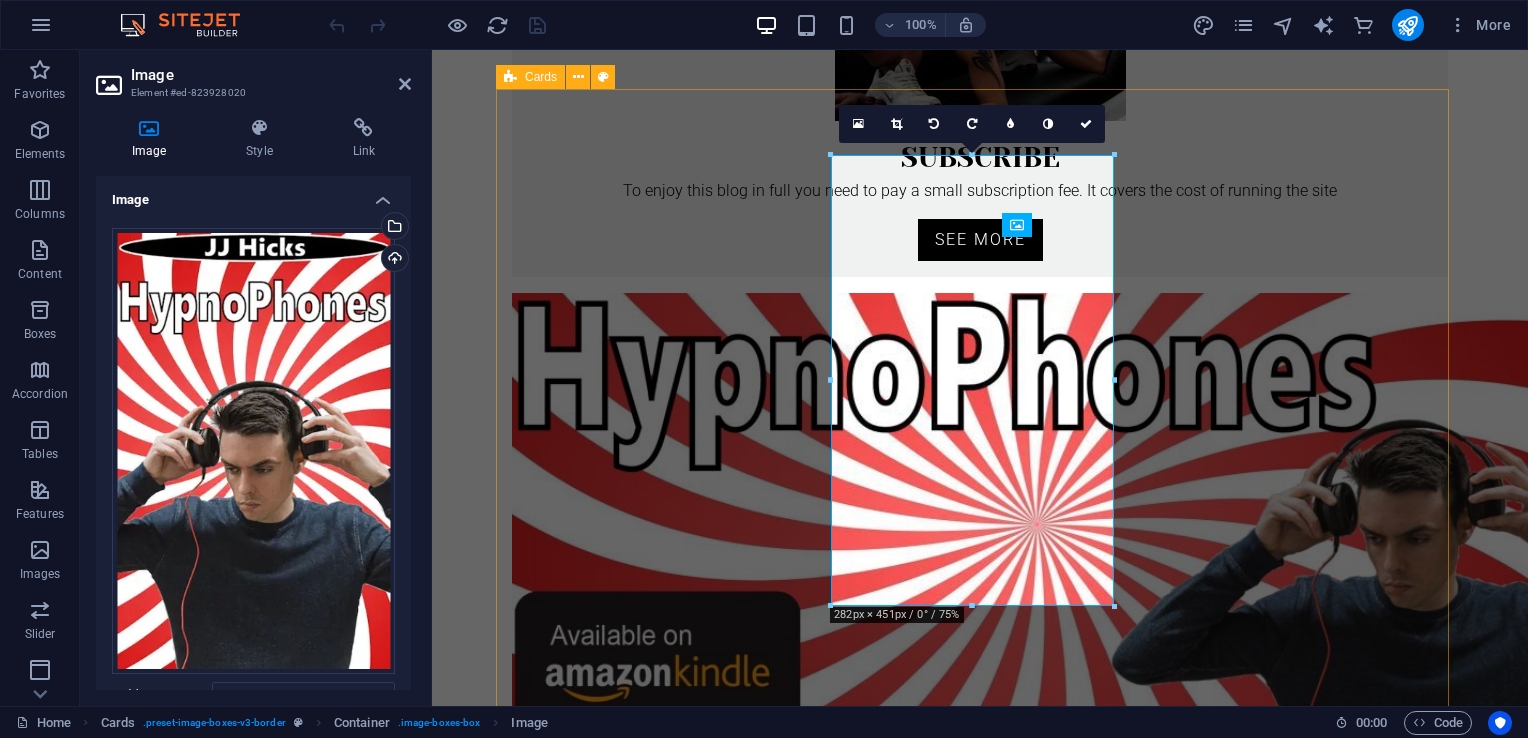 scroll, scrollTop: 799, scrollLeft: 0, axis: vertical 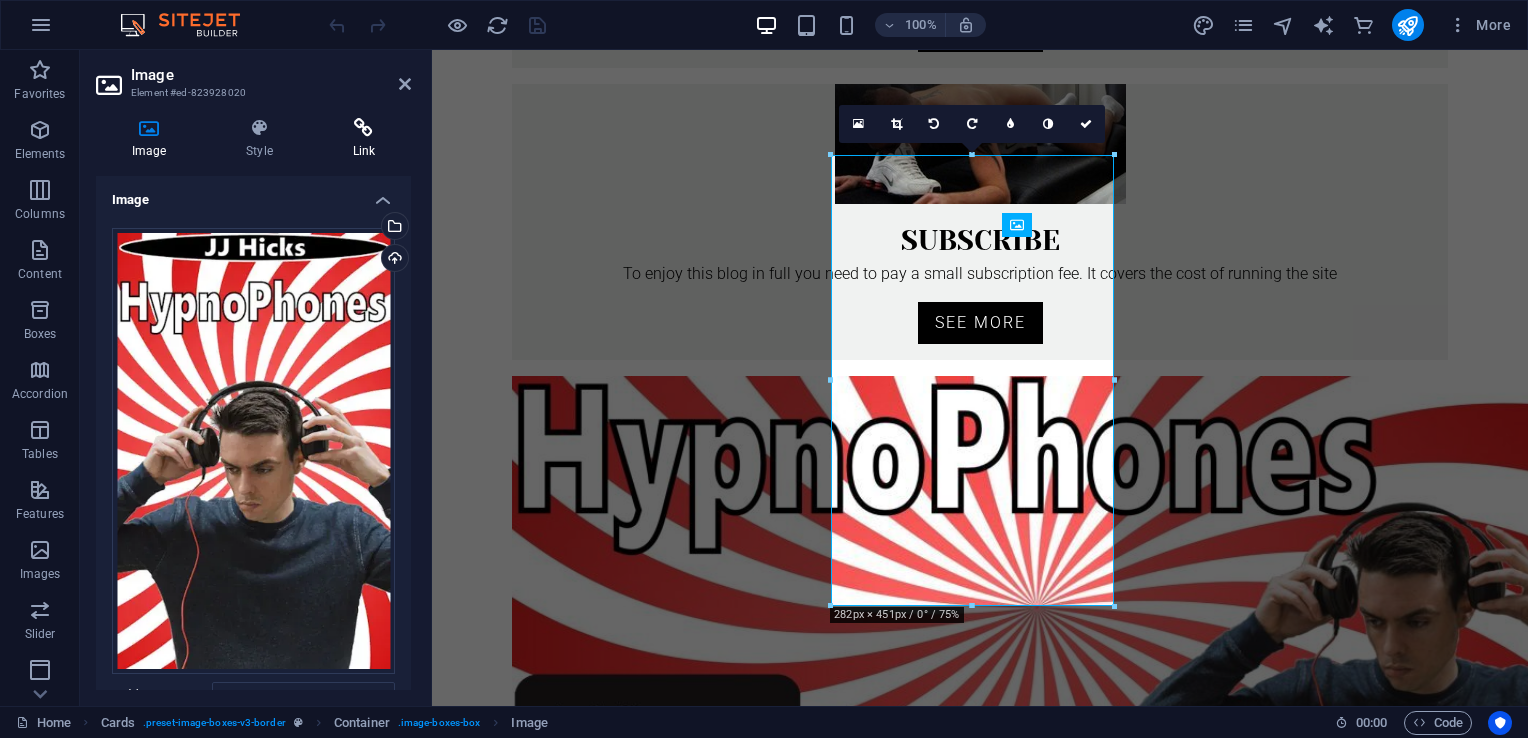 click at bounding box center [364, 128] 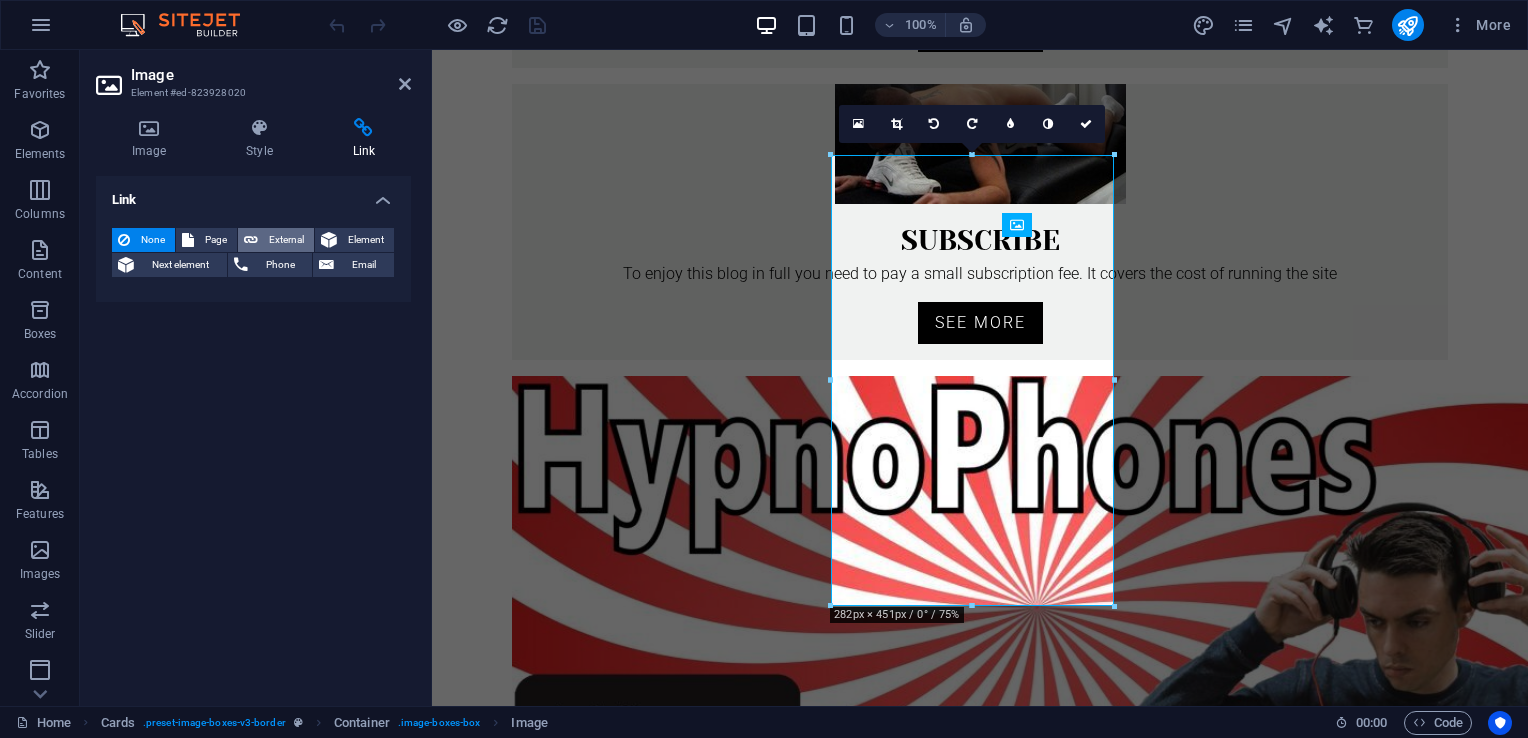 click on "External" at bounding box center [286, 240] 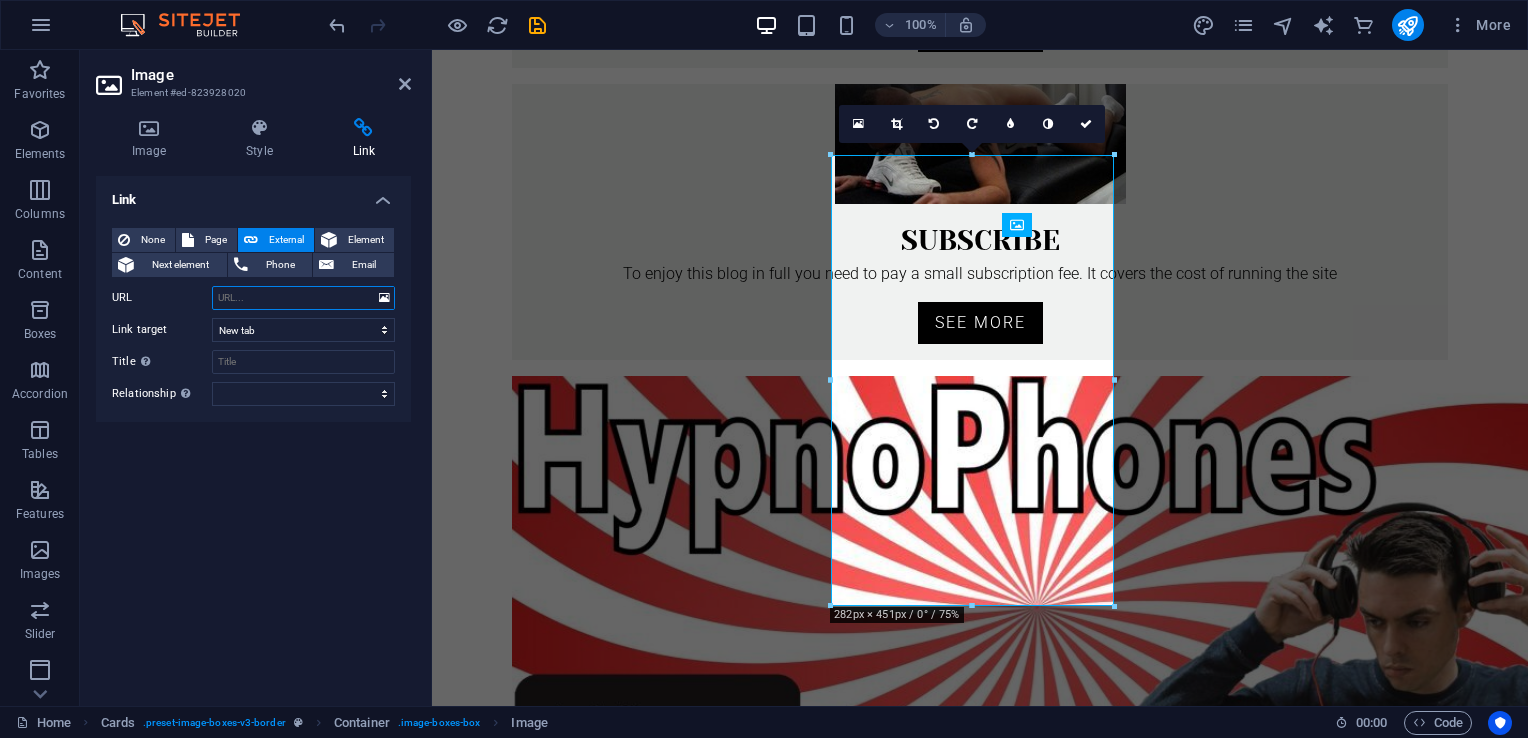 click on "URL" at bounding box center (303, 298) 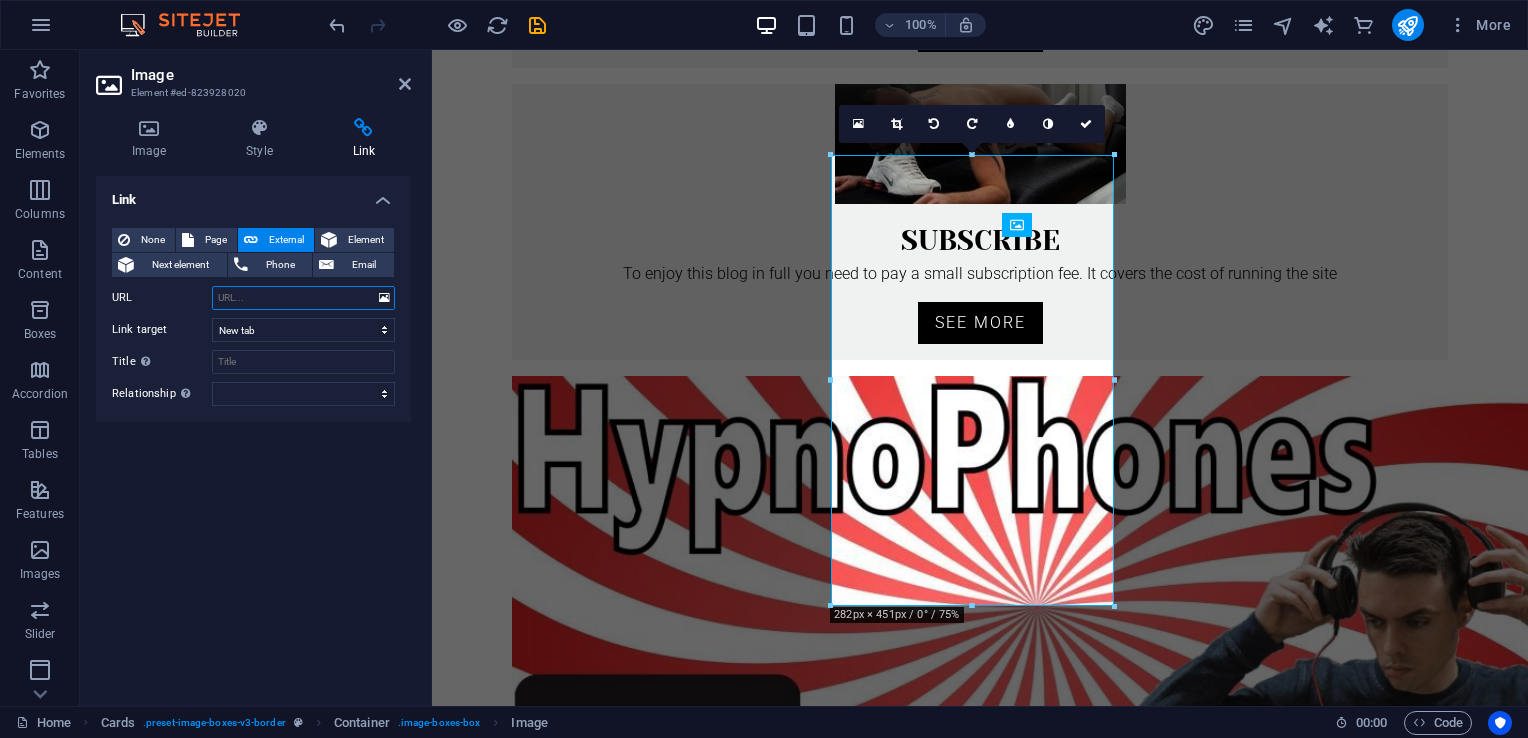 paste on "https://masterlondon.blog/ebooks-item/hypnophones/" 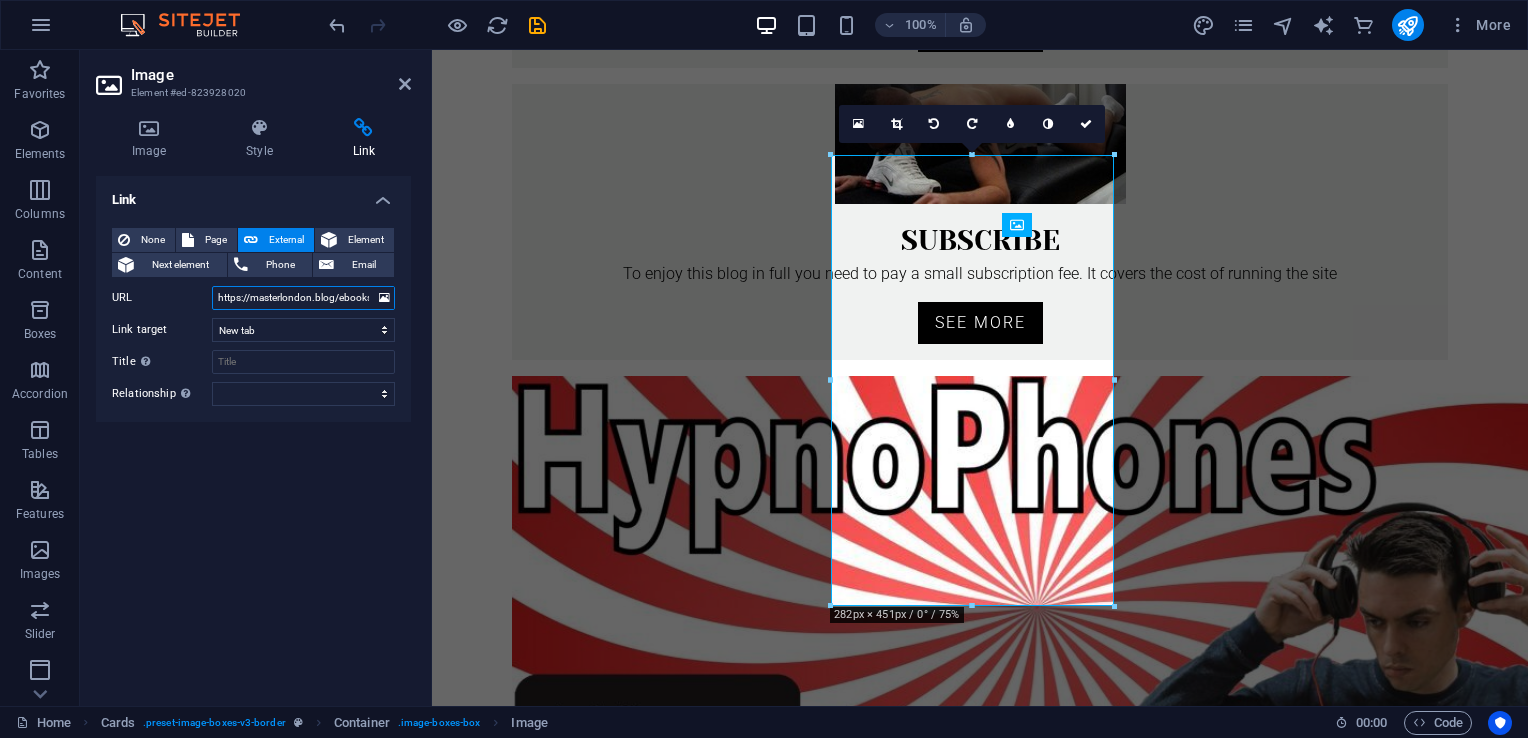 scroll, scrollTop: 0, scrollLeft: 92, axis: horizontal 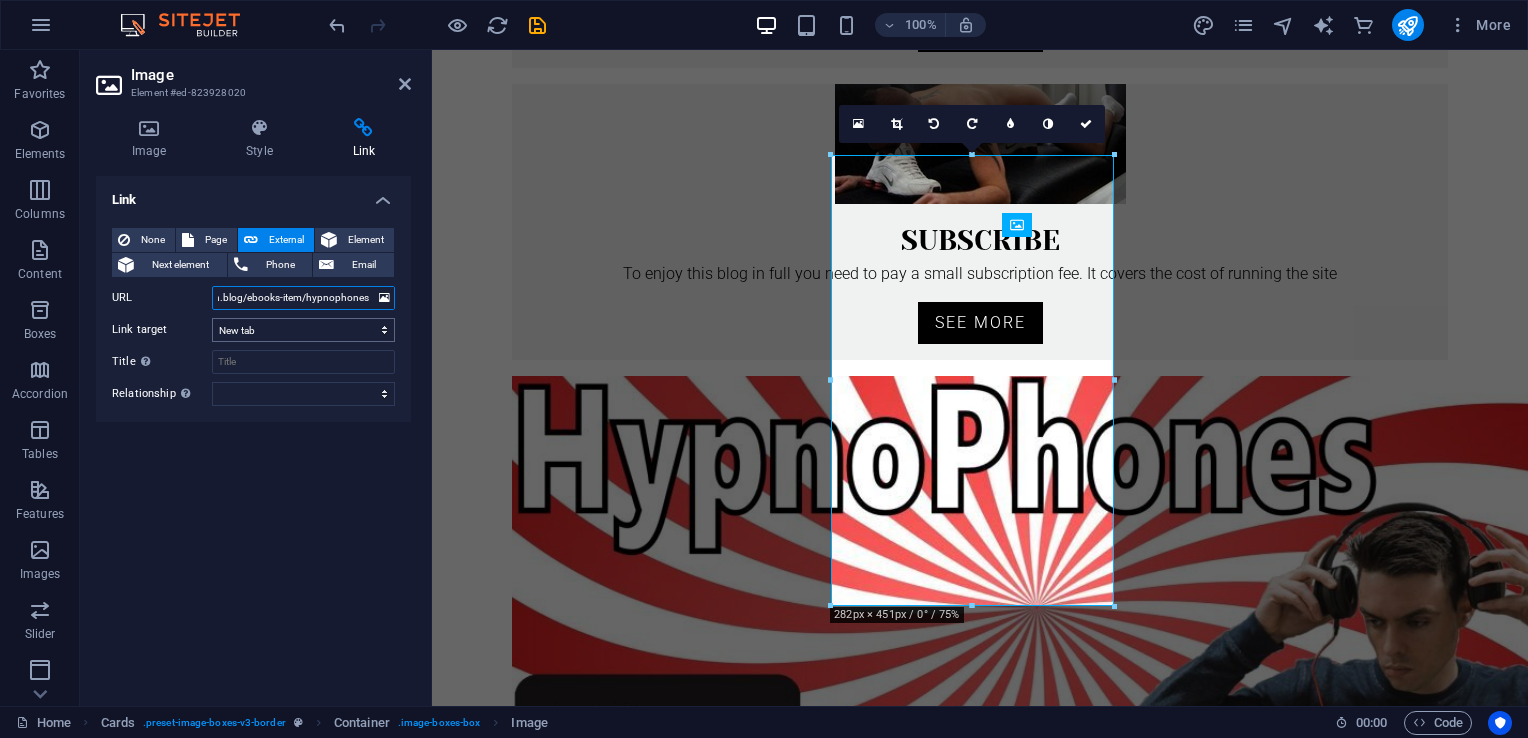 type on "https://masterlondon.blog/ebooks-item/hypnophones/" 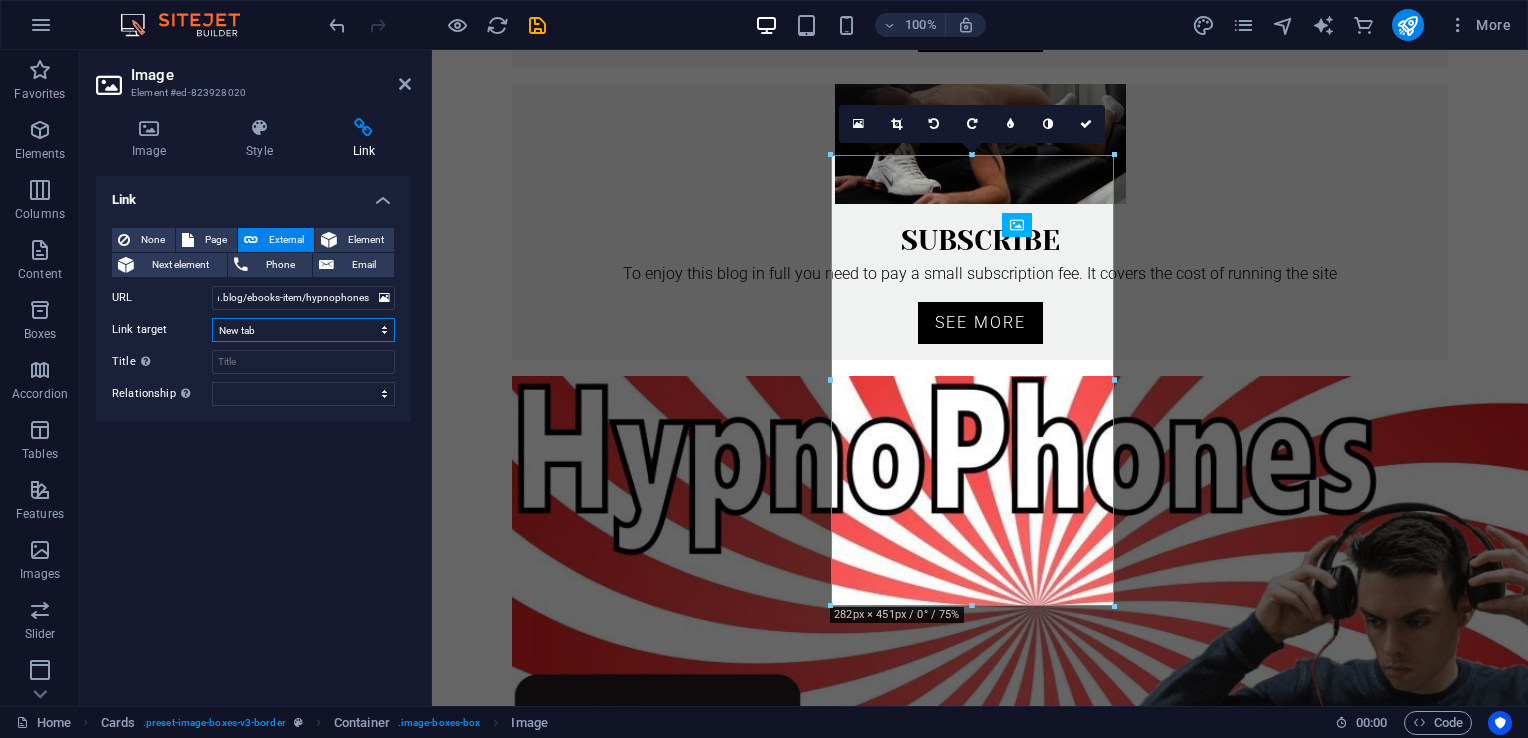 scroll, scrollTop: 0, scrollLeft: 0, axis: both 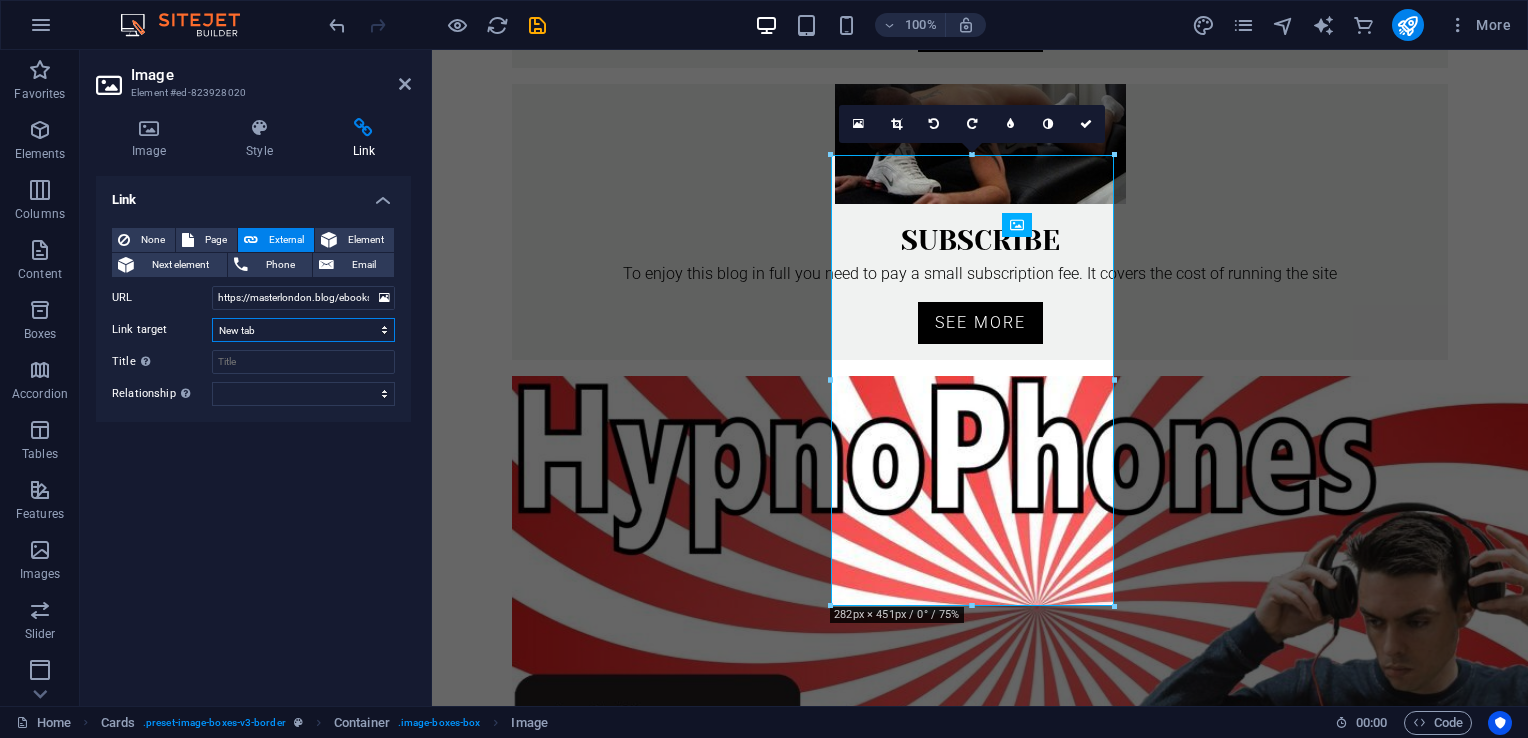 click on "New tab Same tab Overlay" at bounding box center [303, 330] 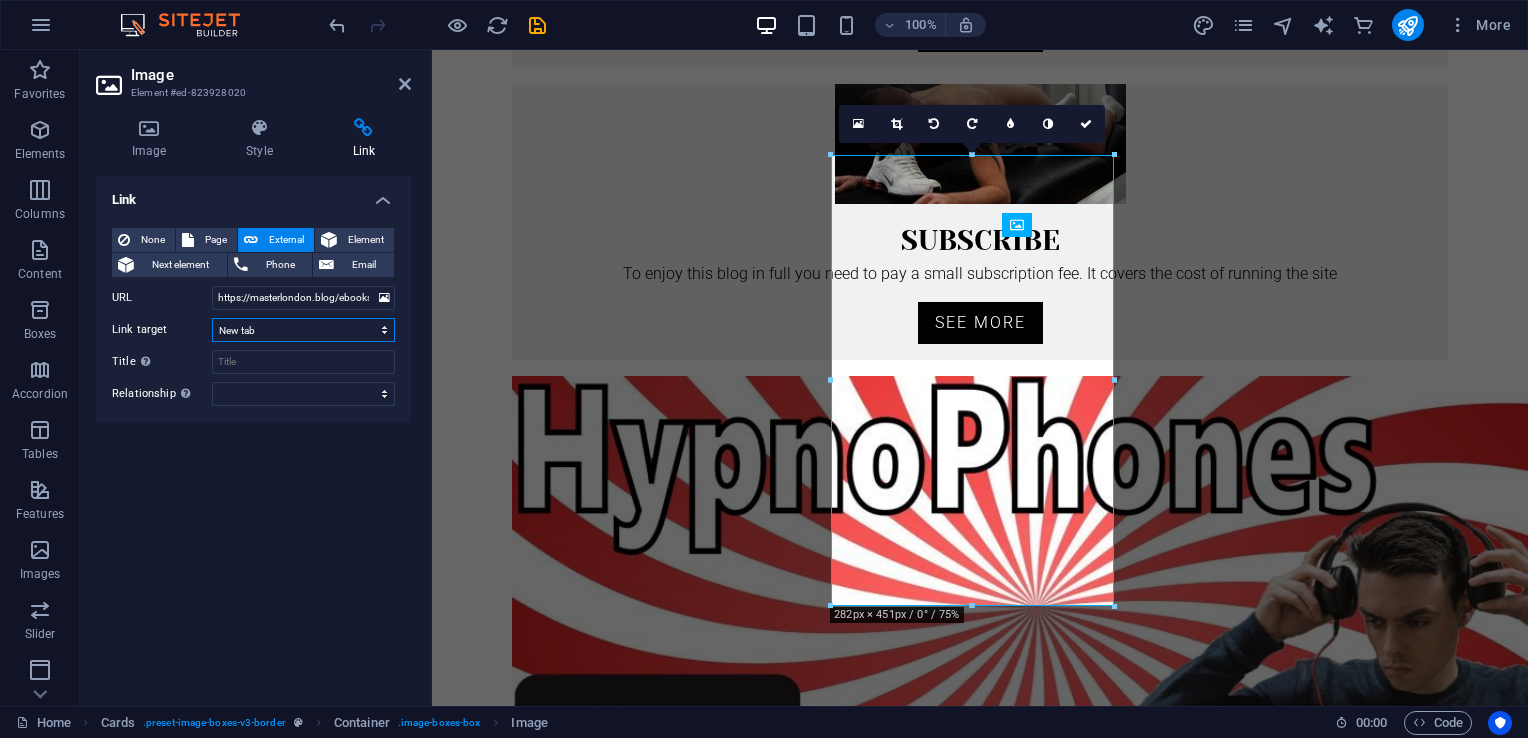 select 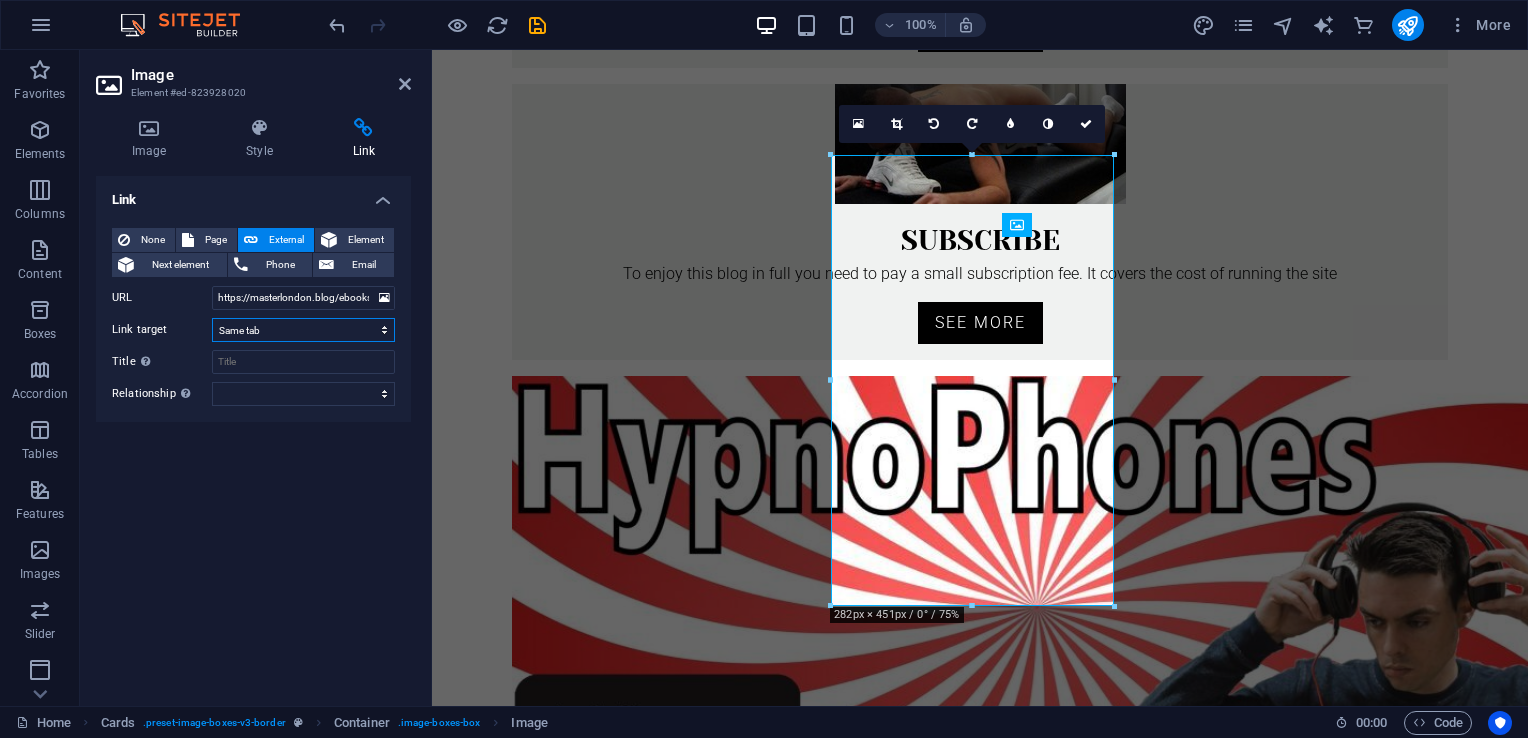 click on "New tab Same tab Overlay" at bounding box center [303, 330] 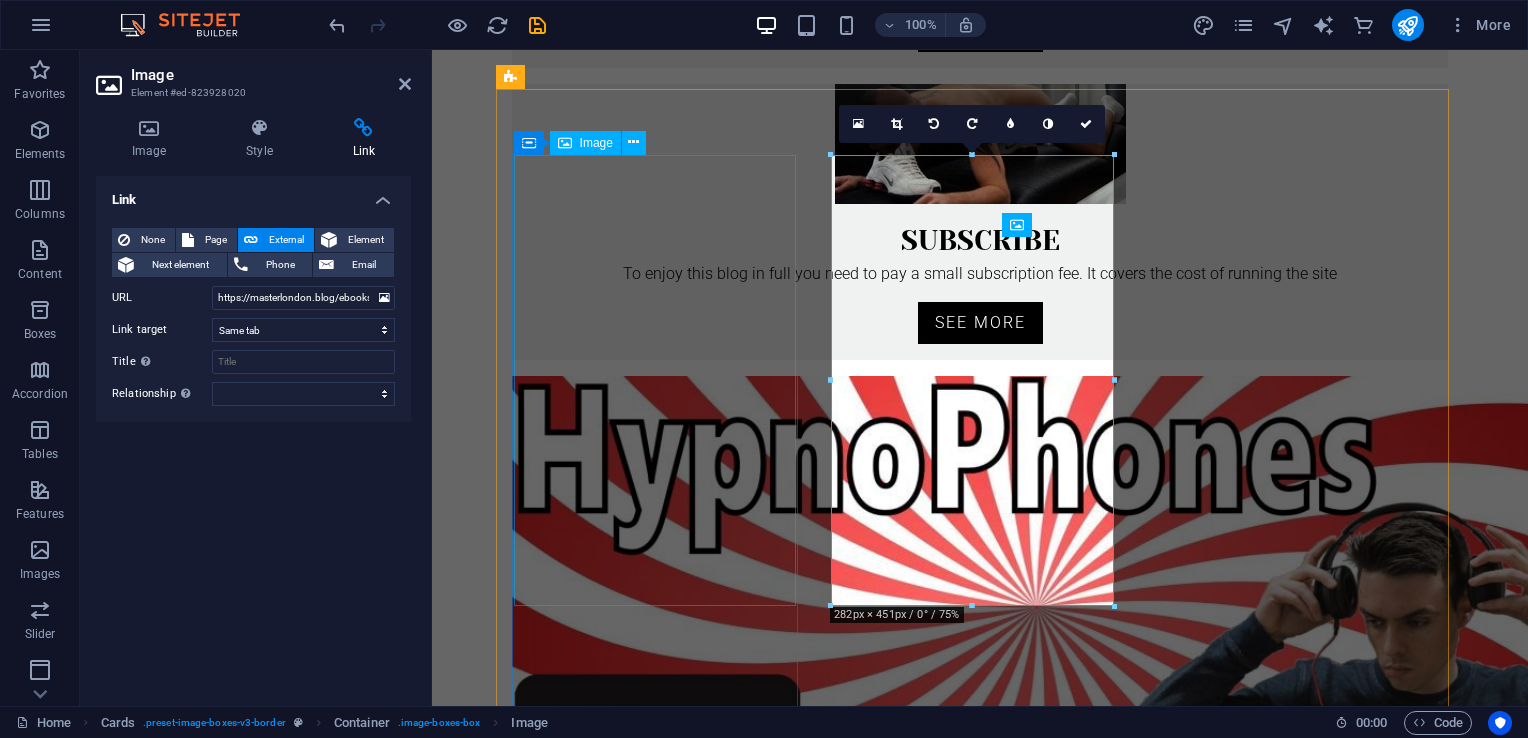 click at bounding box center (657, 1353) 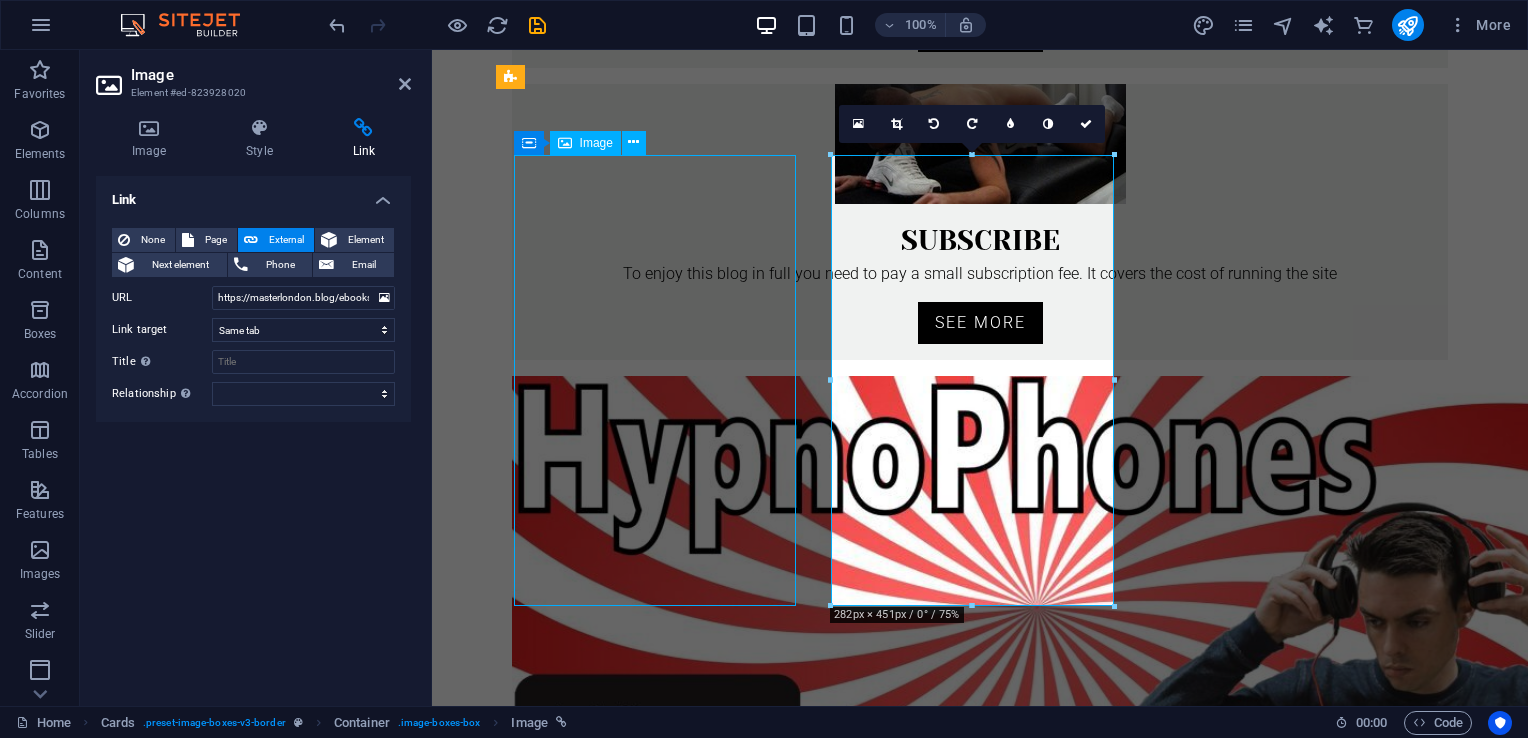 scroll, scrollTop: 882, scrollLeft: 0, axis: vertical 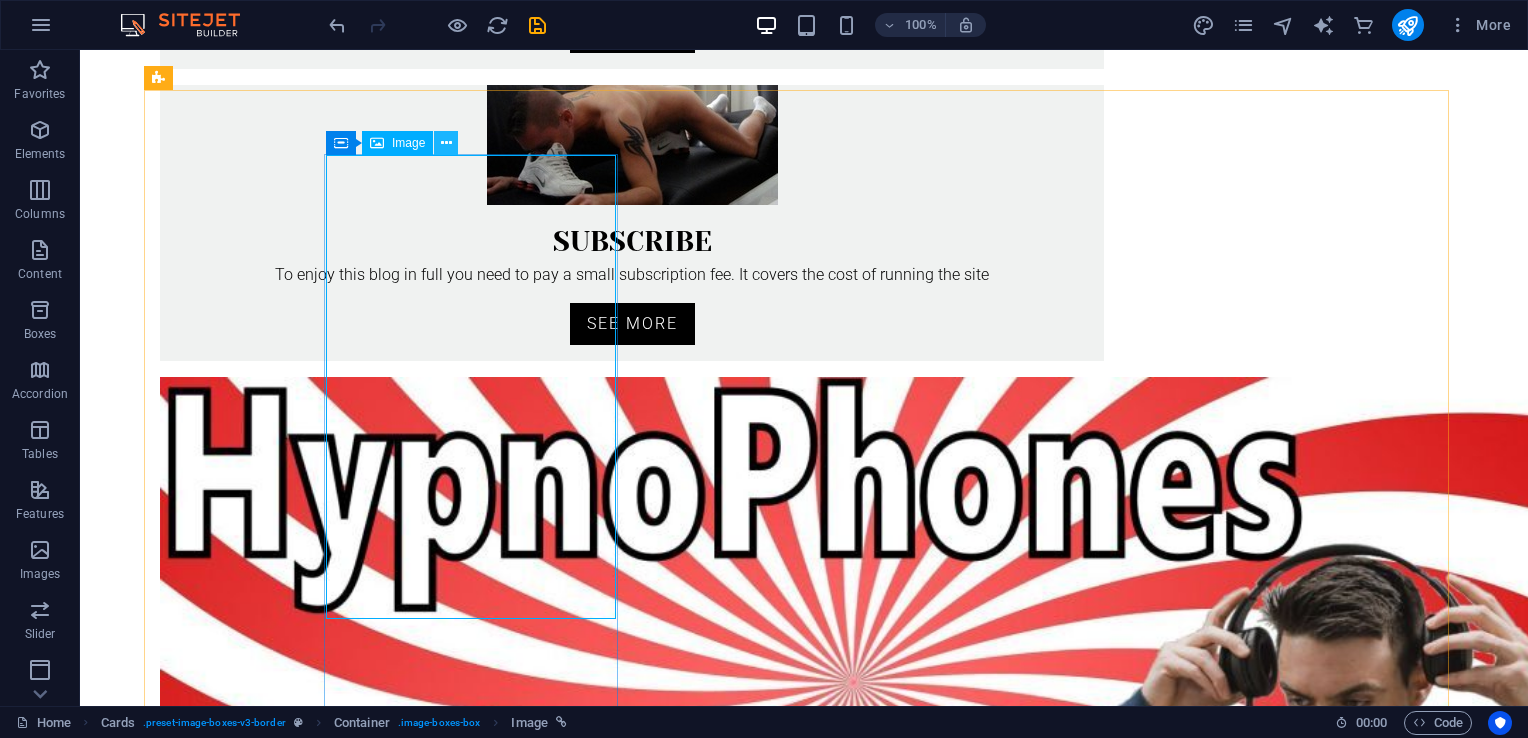 click at bounding box center [446, 143] 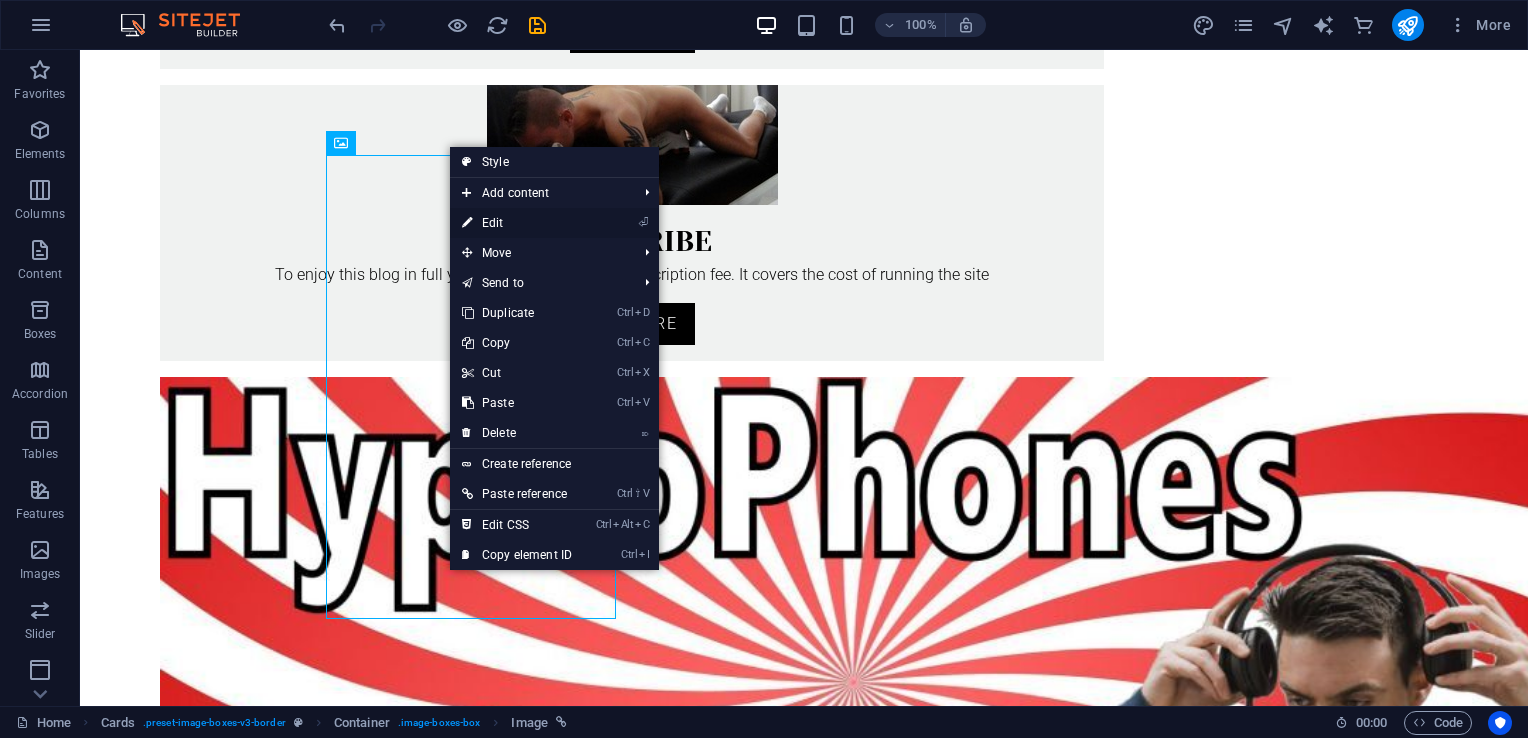 click on "⏎  Edit" at bounding box center (517, 223) 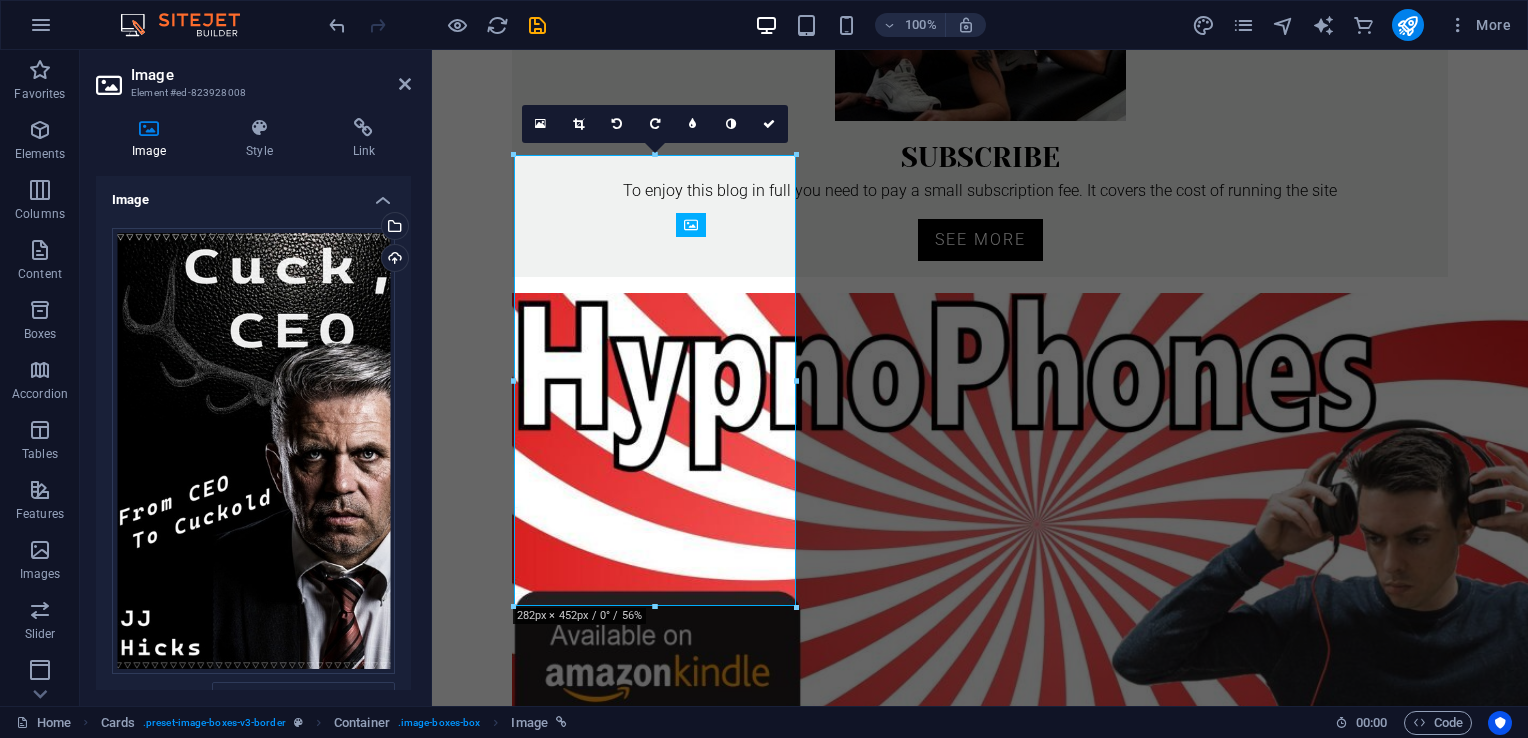 scroll, scrollTop: 799, scrollLeft: 0, axis: vertical 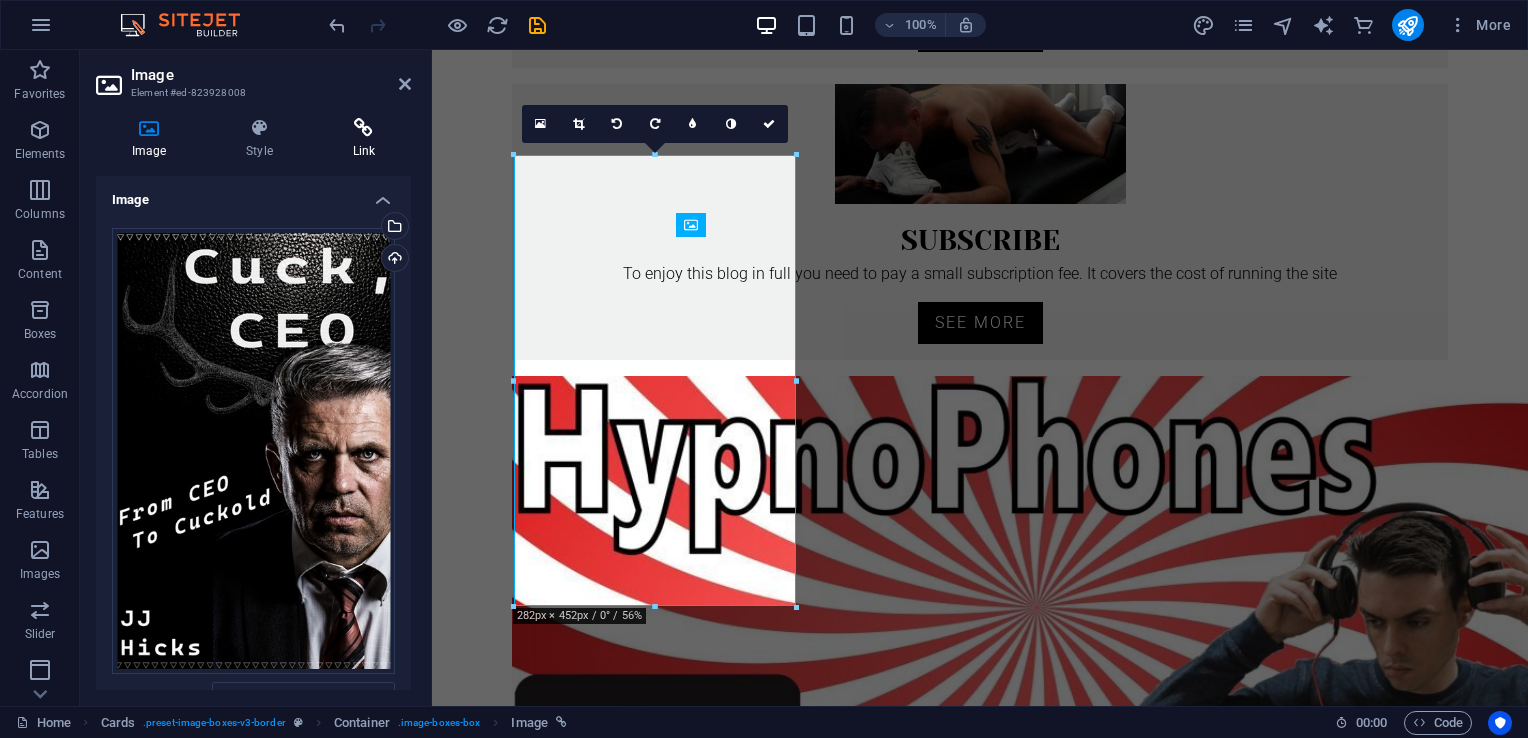 click at bounding box center (364, 128) 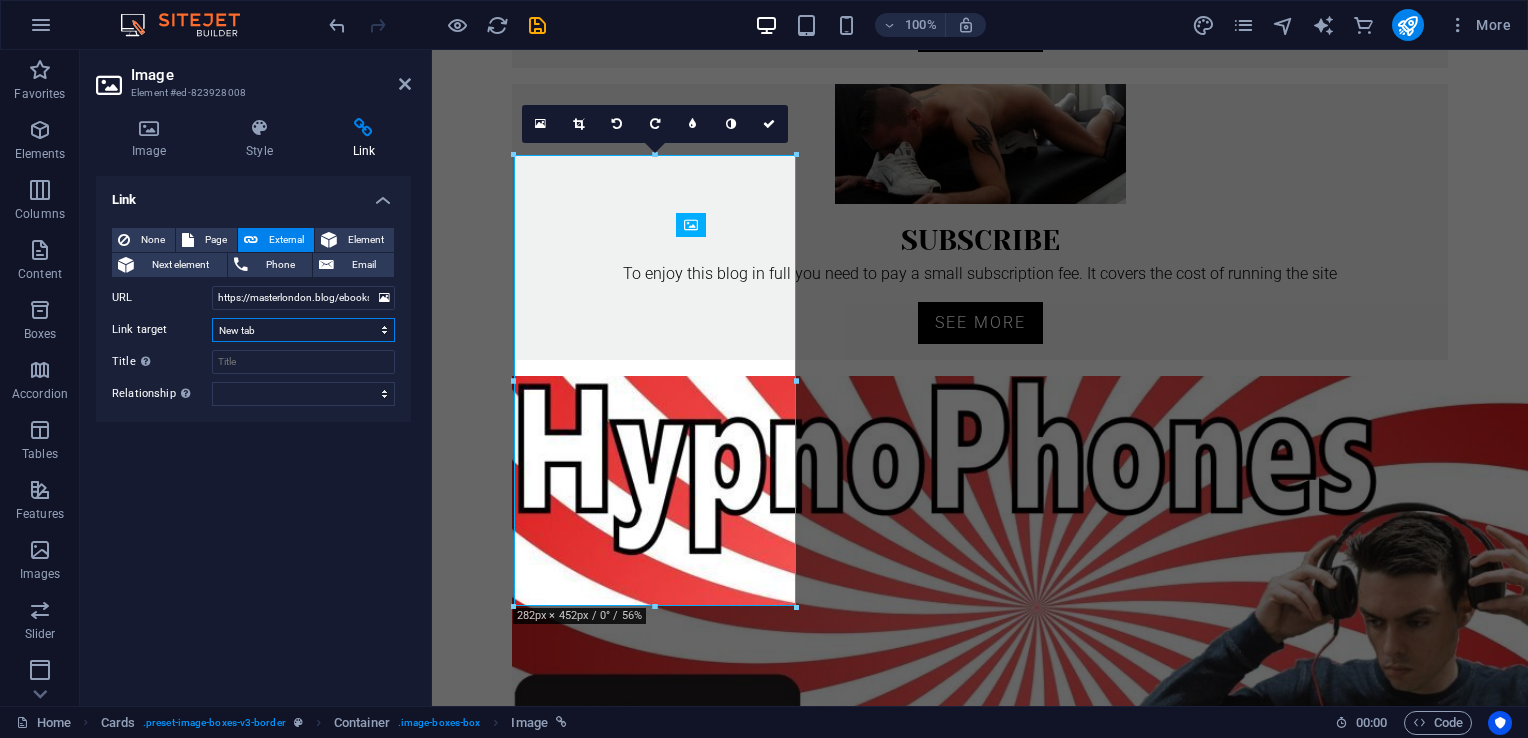 click on "New tab Same tab Overlay" at bounding box center (303, 330) 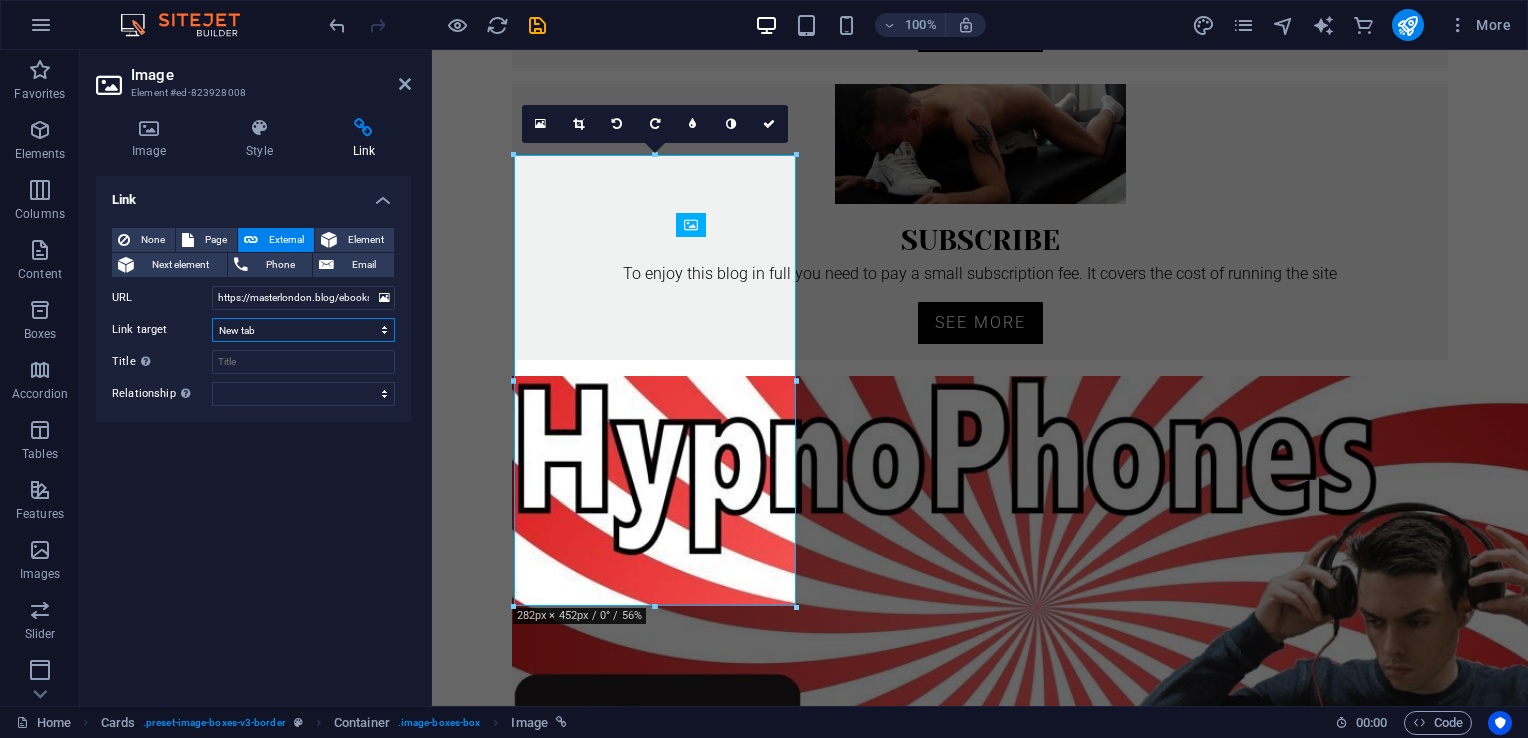 select 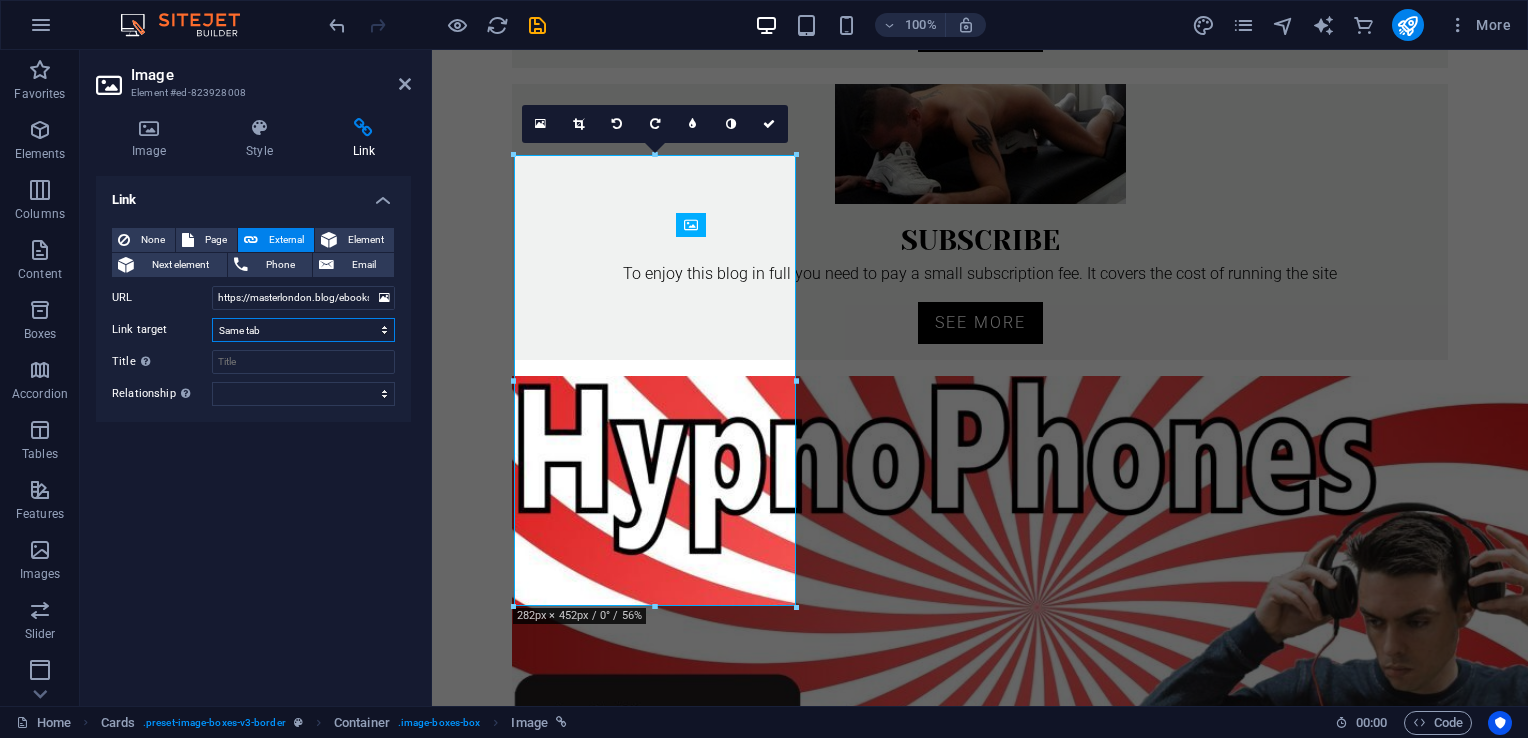 click on "New tab Same tab Overlay" at bounding box center (303, 330) 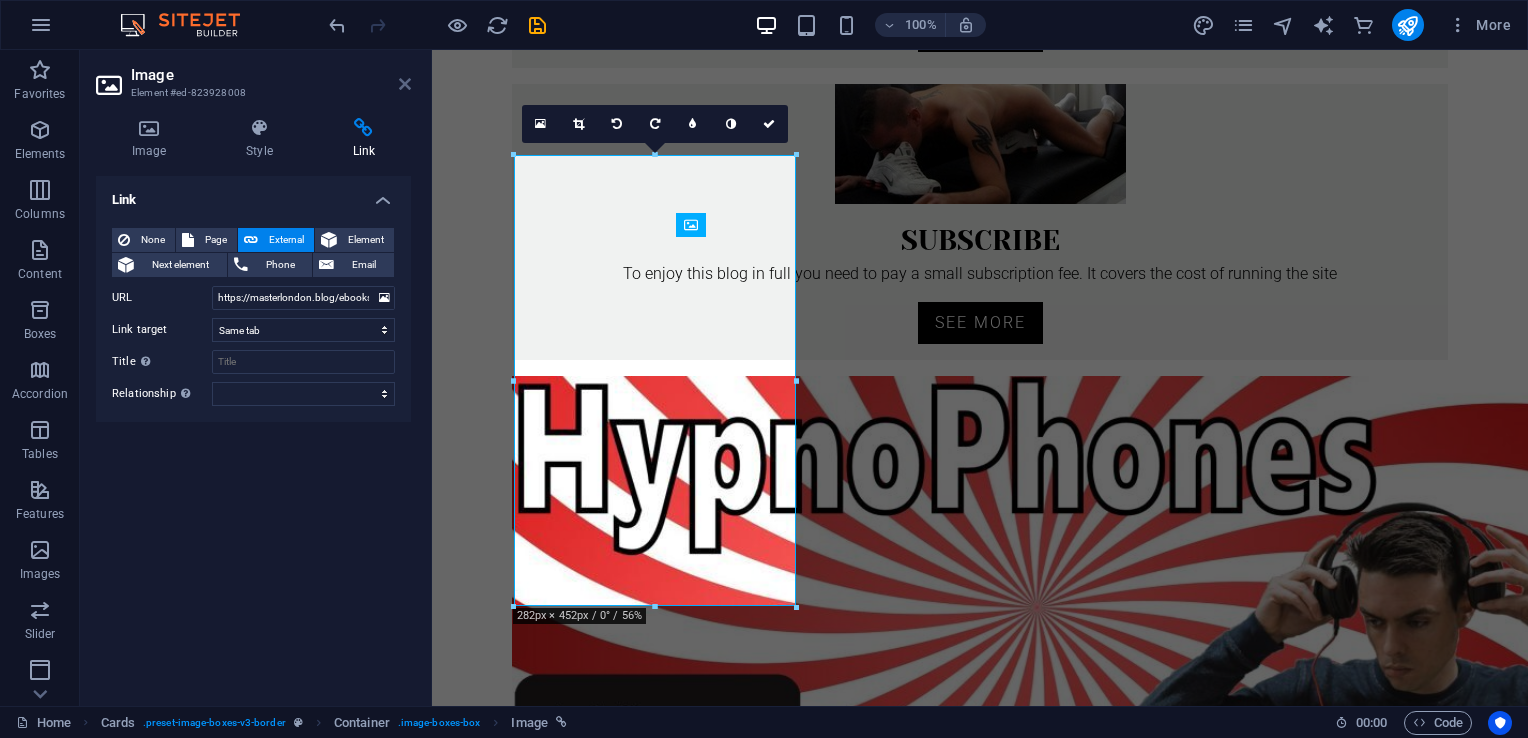 click at bounding box center (405, 84) 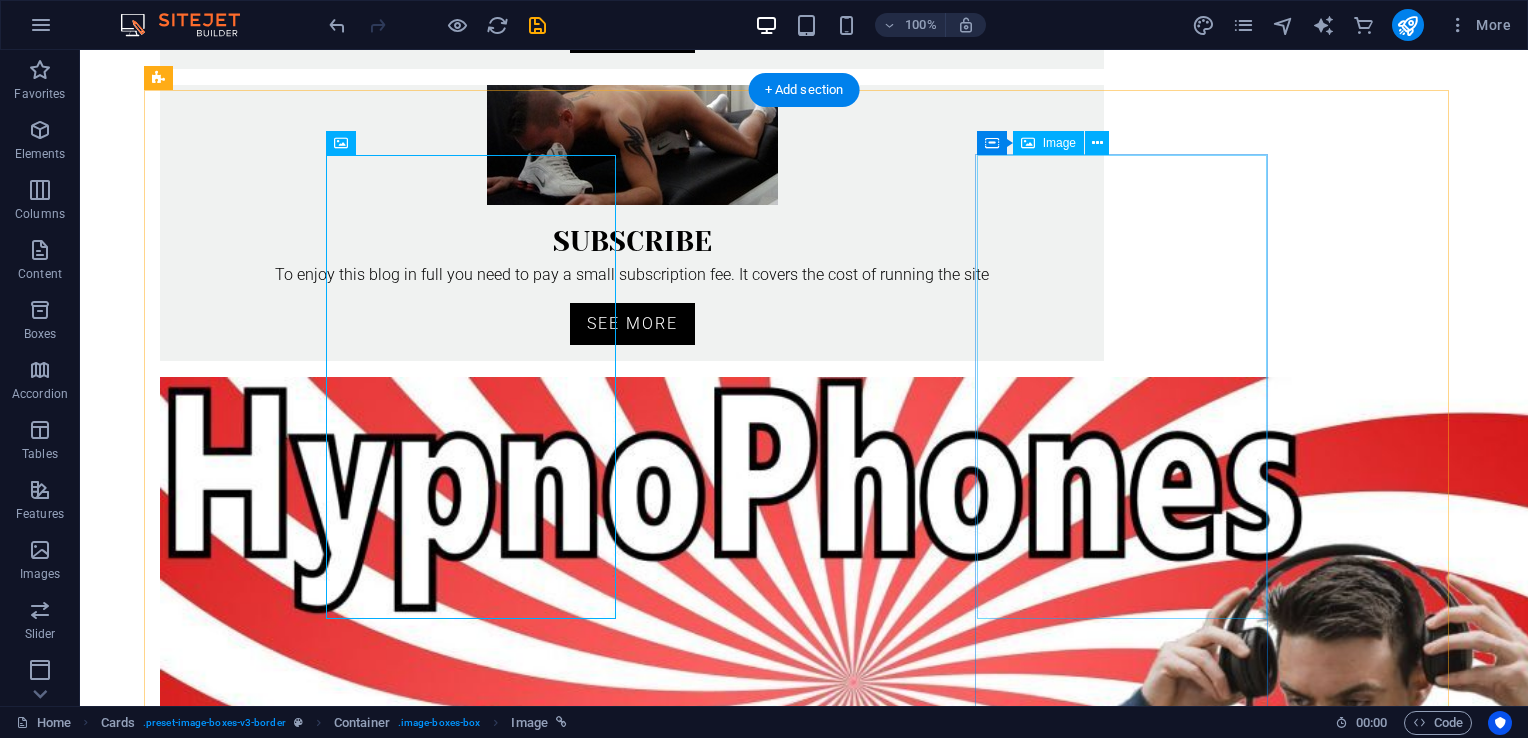 click at bounding box center (306, 2802) 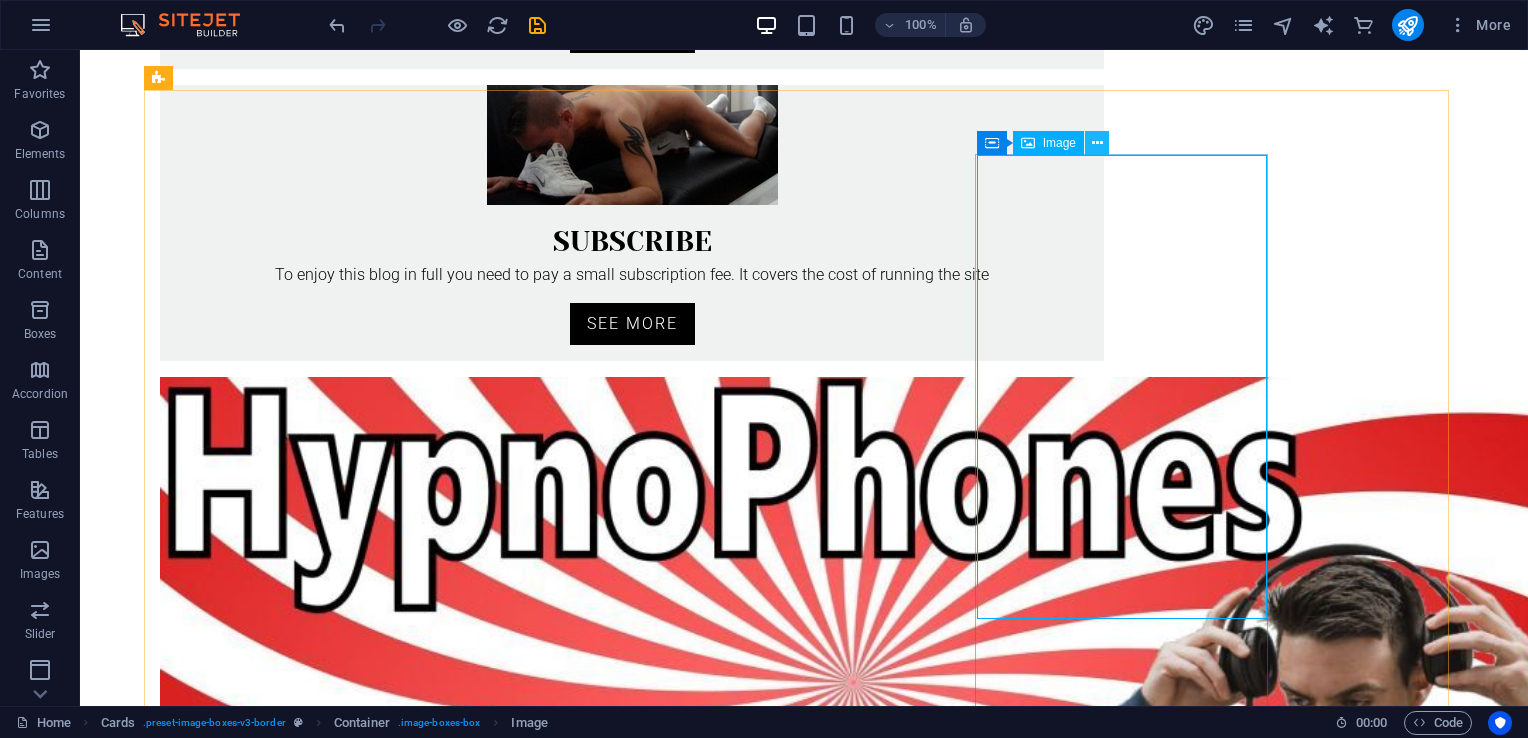 click at bounding box center (1097, 143) 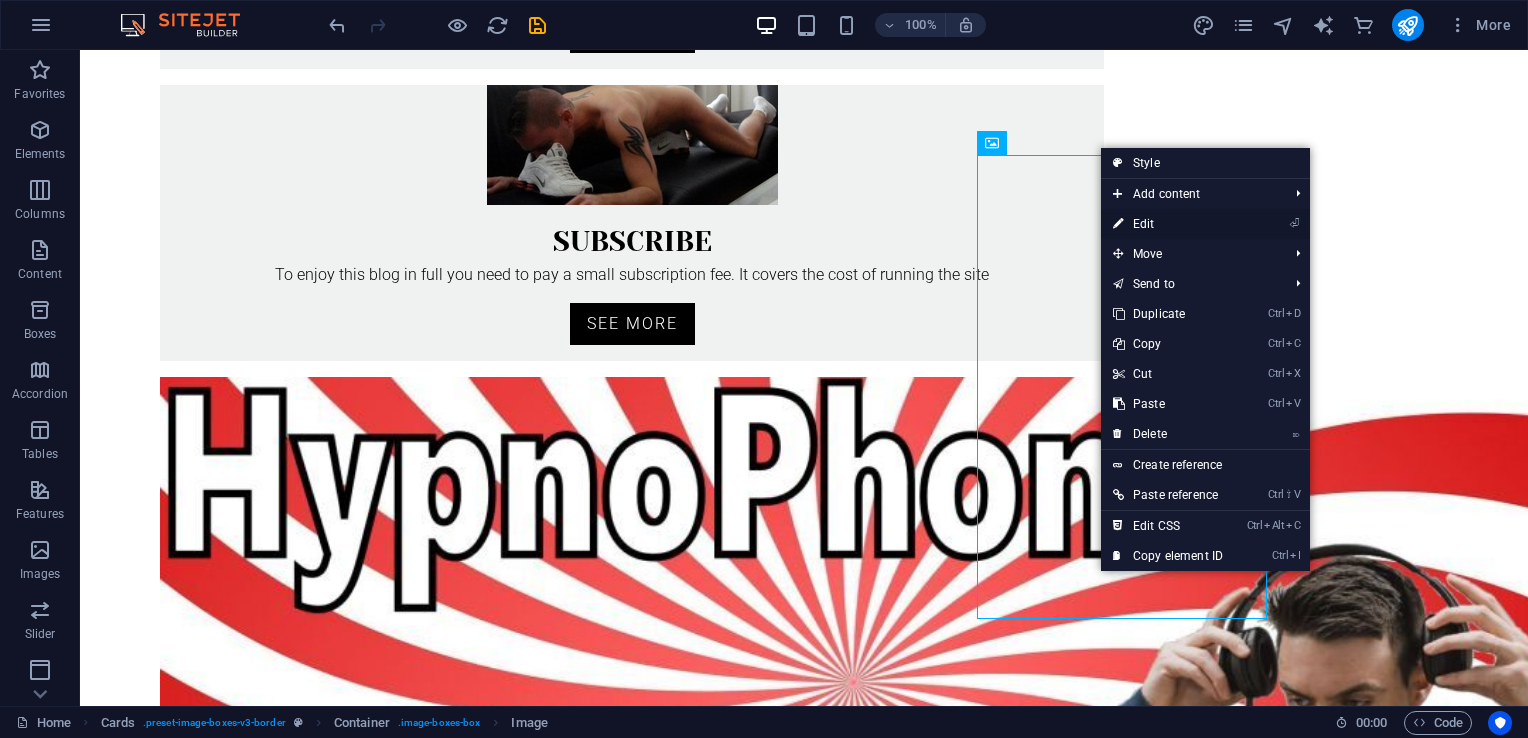 click on "⏎  Edit" at bounding box center [1168, 224] 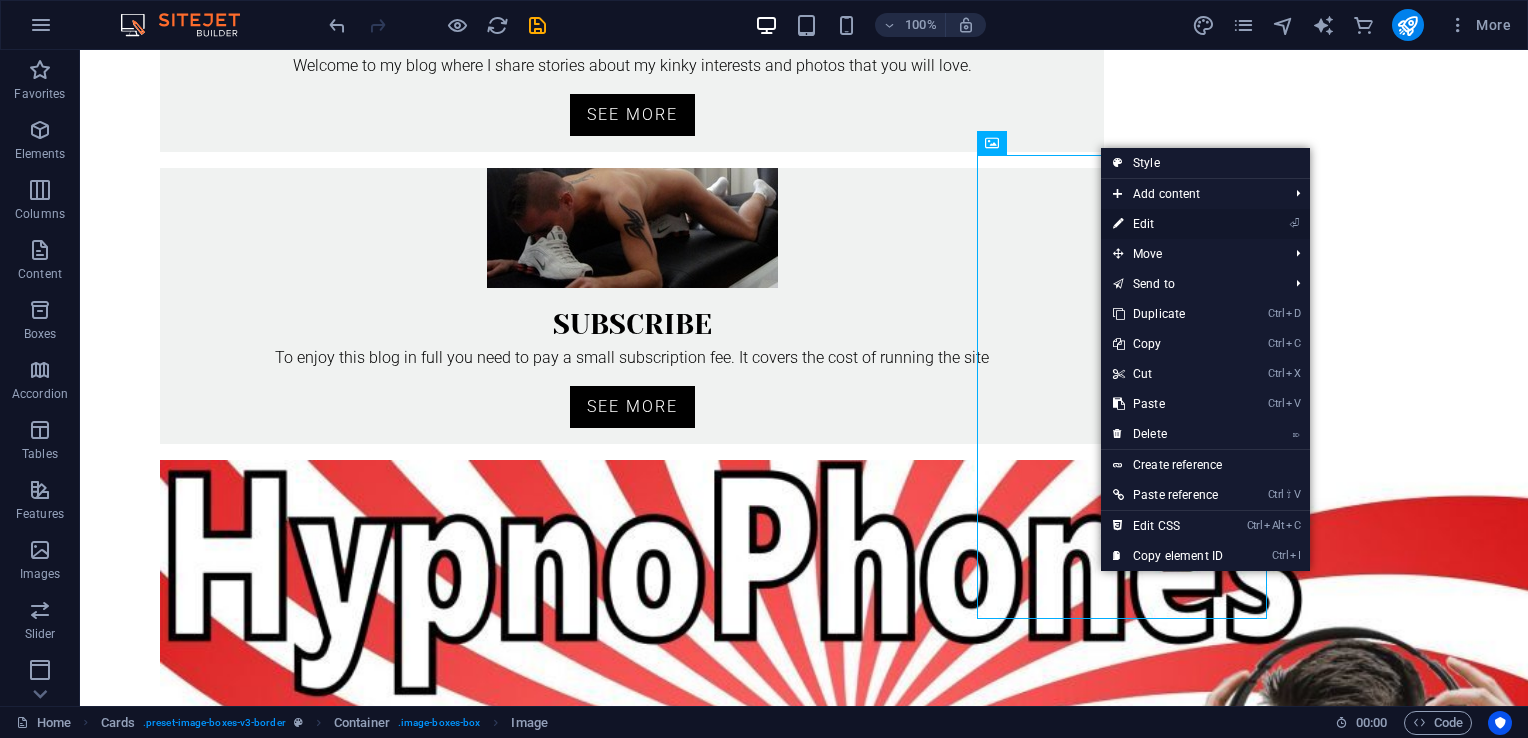 select on "%" 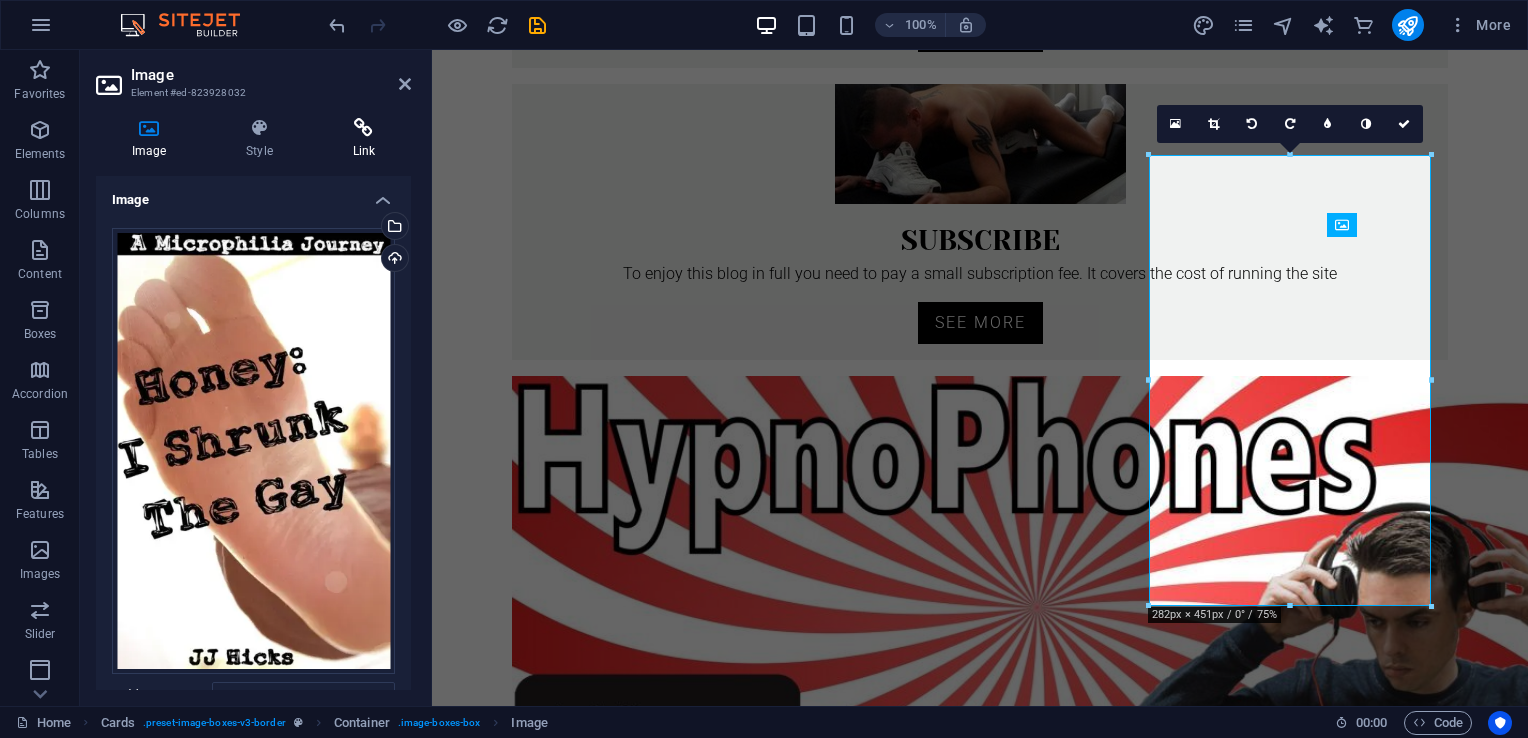 click at bounding box center [364, 128] 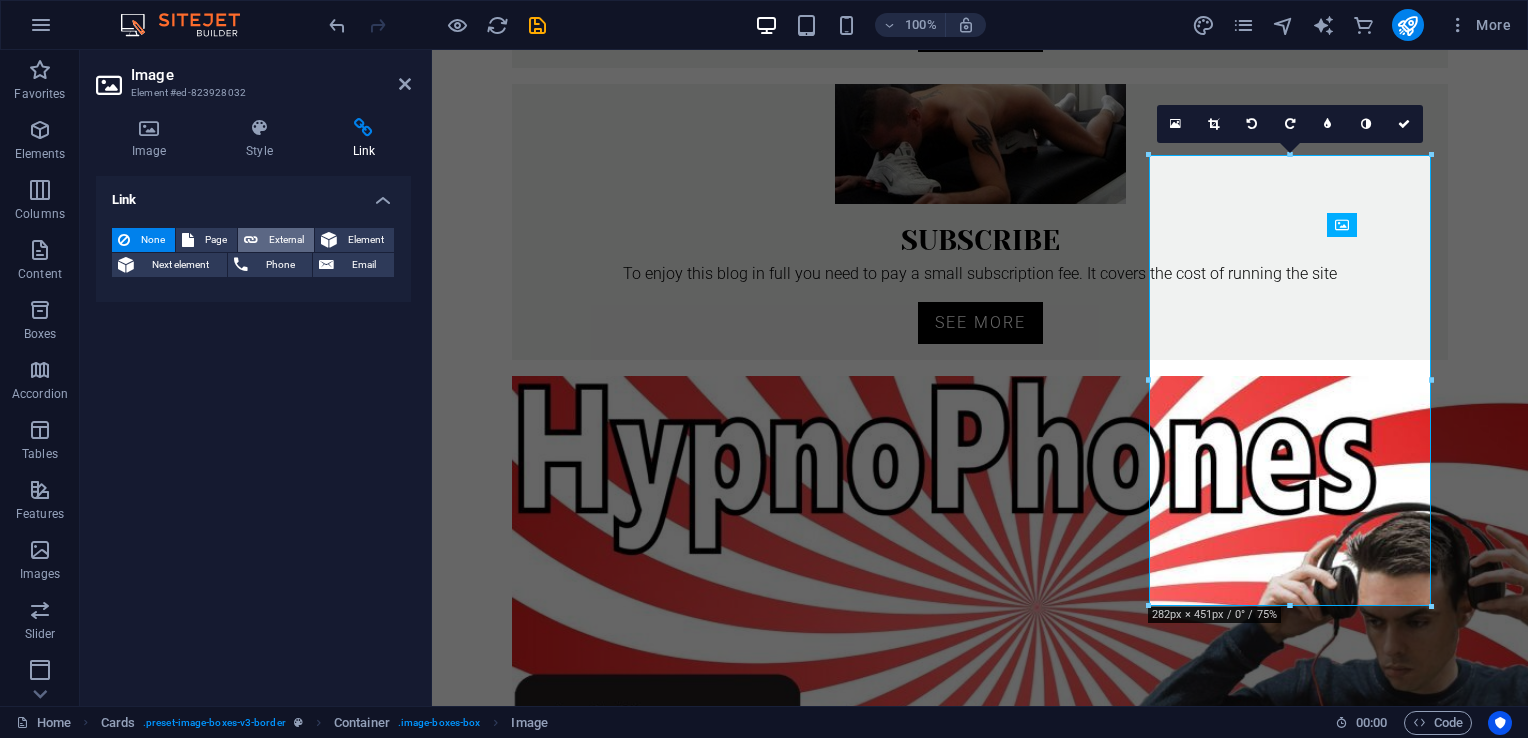 click on "External" at bounding box center [286, 240] 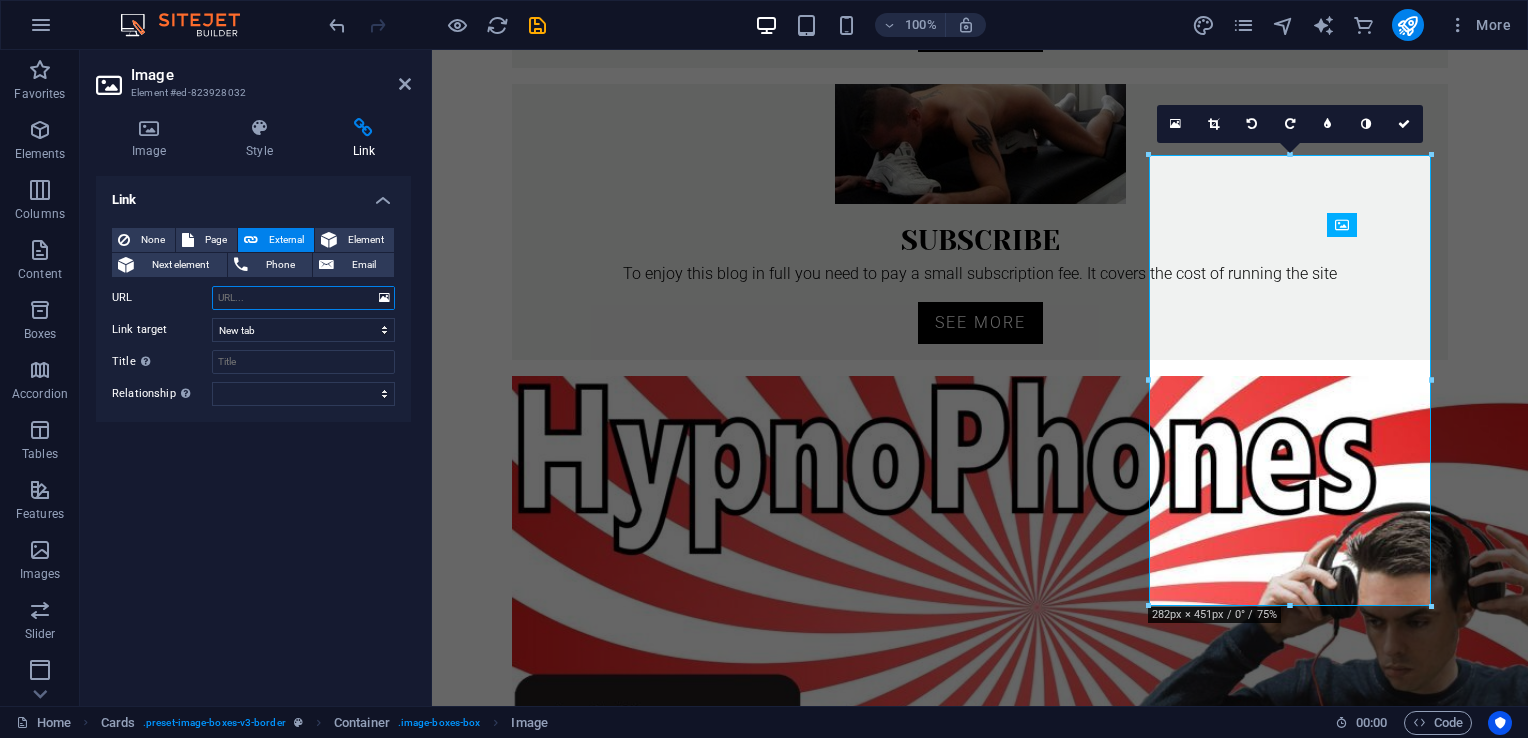 paste on "https://masterlondon.blog/ebooks-item/honey-i-shrunk-the-gay/" 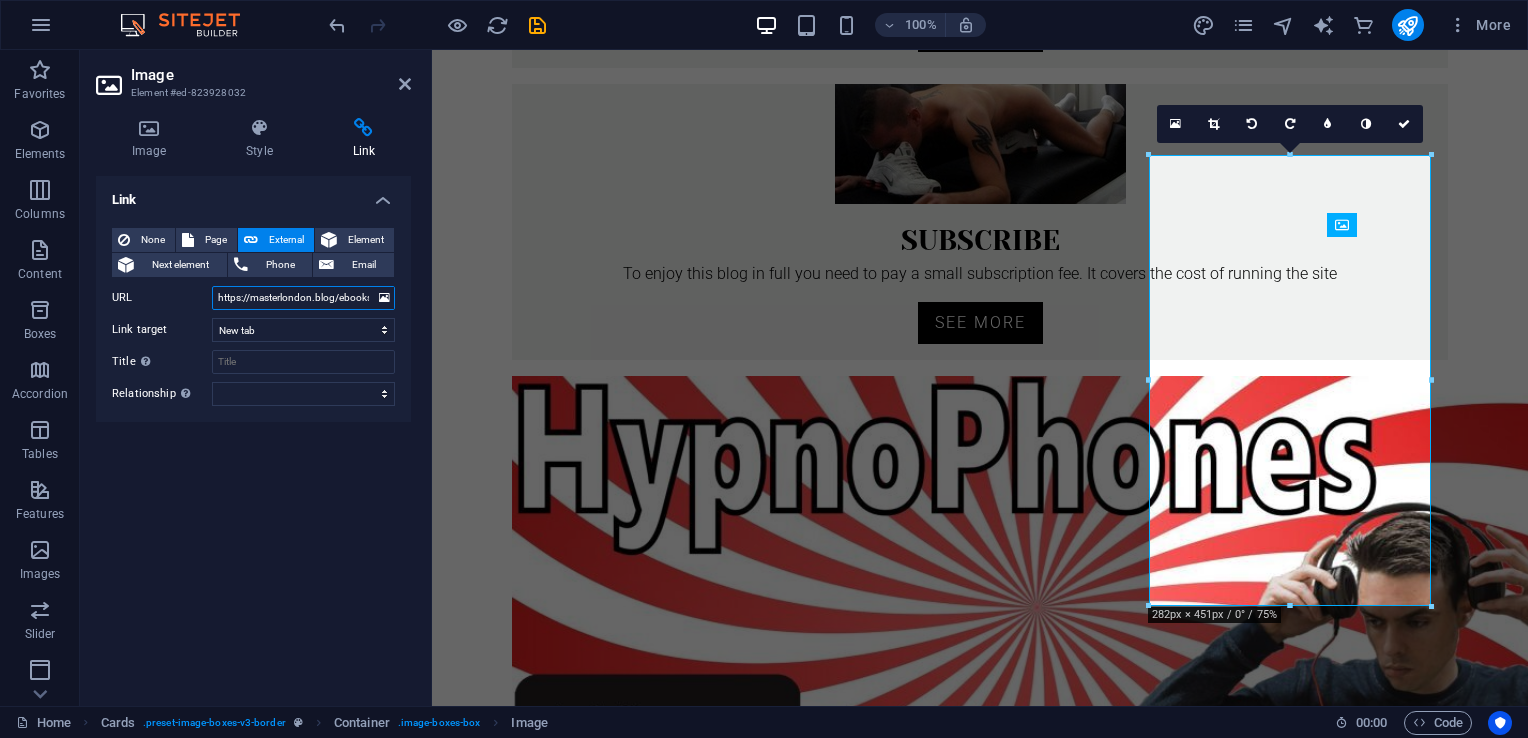 scroll, scrollTop: 0, scrollLeft: 132, axis: horizontal 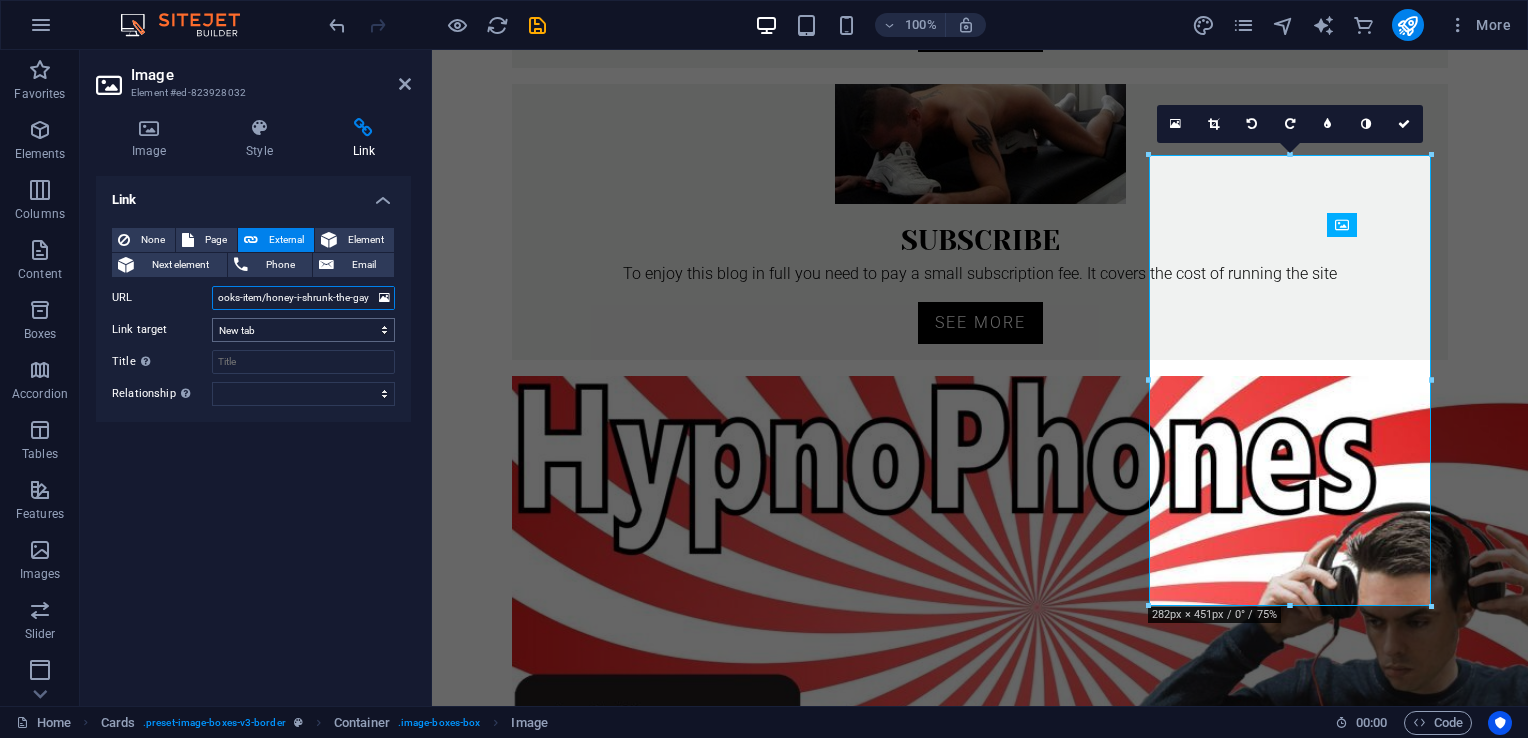 type on "https://masterlondon.blog/ebooks-item/honey-i-shrunk-the-gay/" 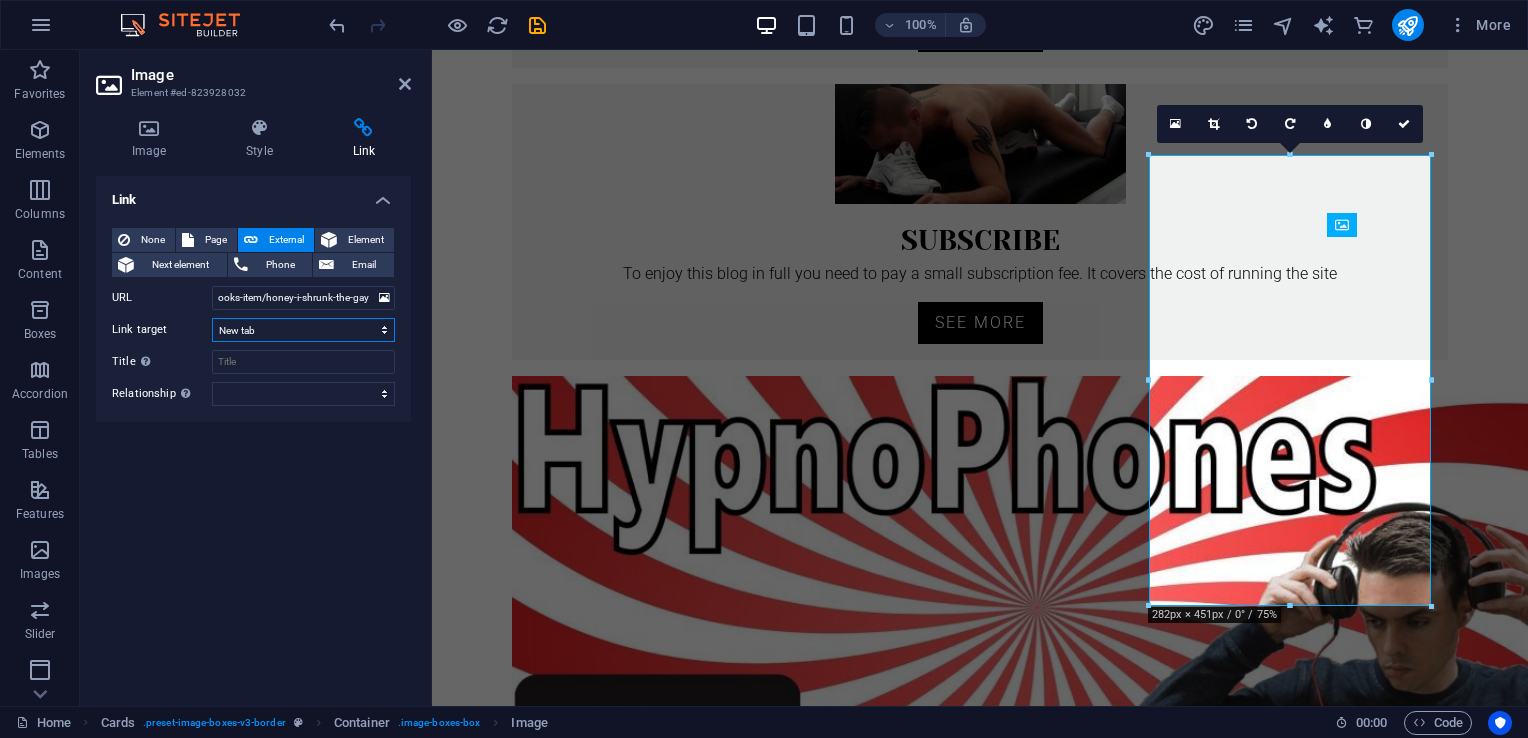 scroll, scrollTop: 0, scrollLeft: 0, axis: both 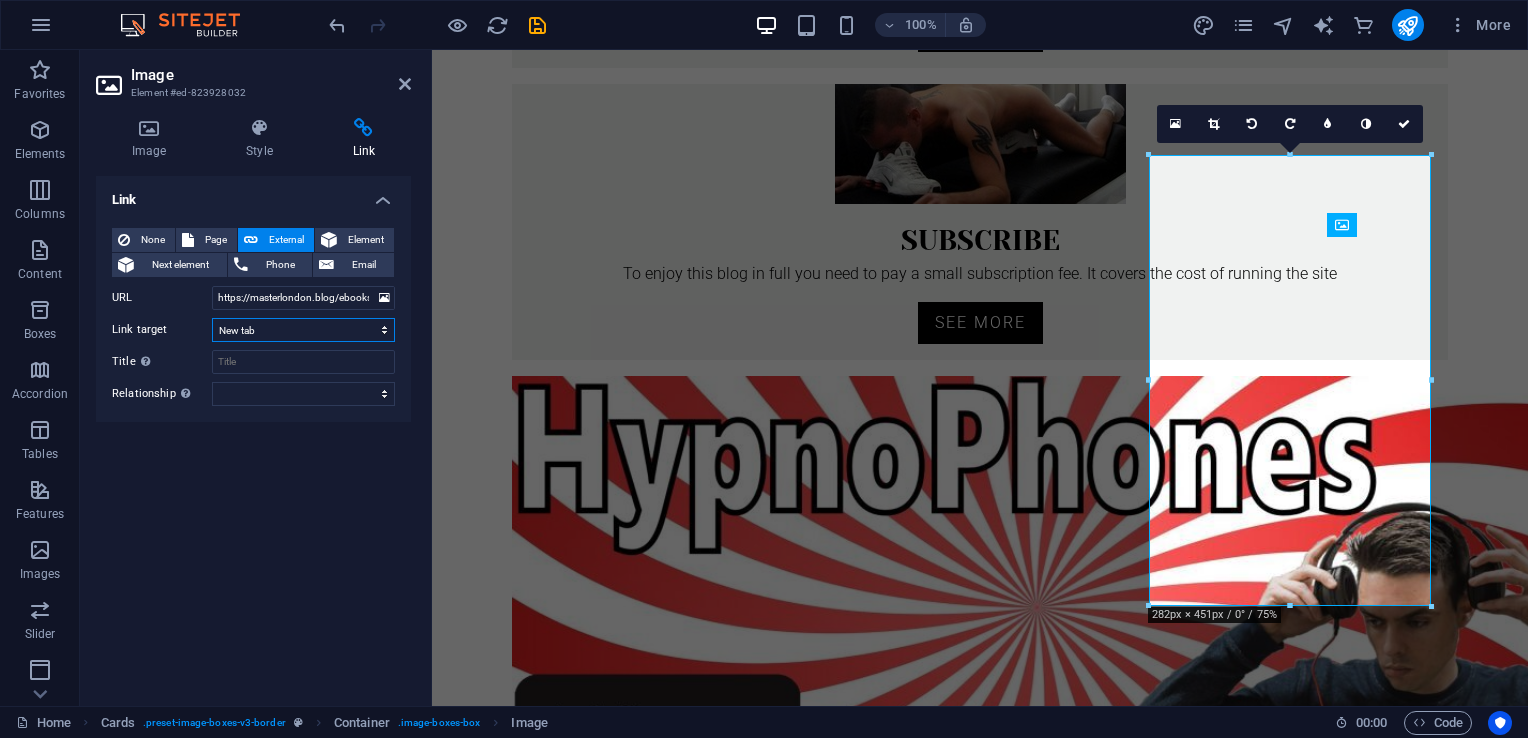 click on "New tab Same tab Overlay" at bounding box center (303, 330) 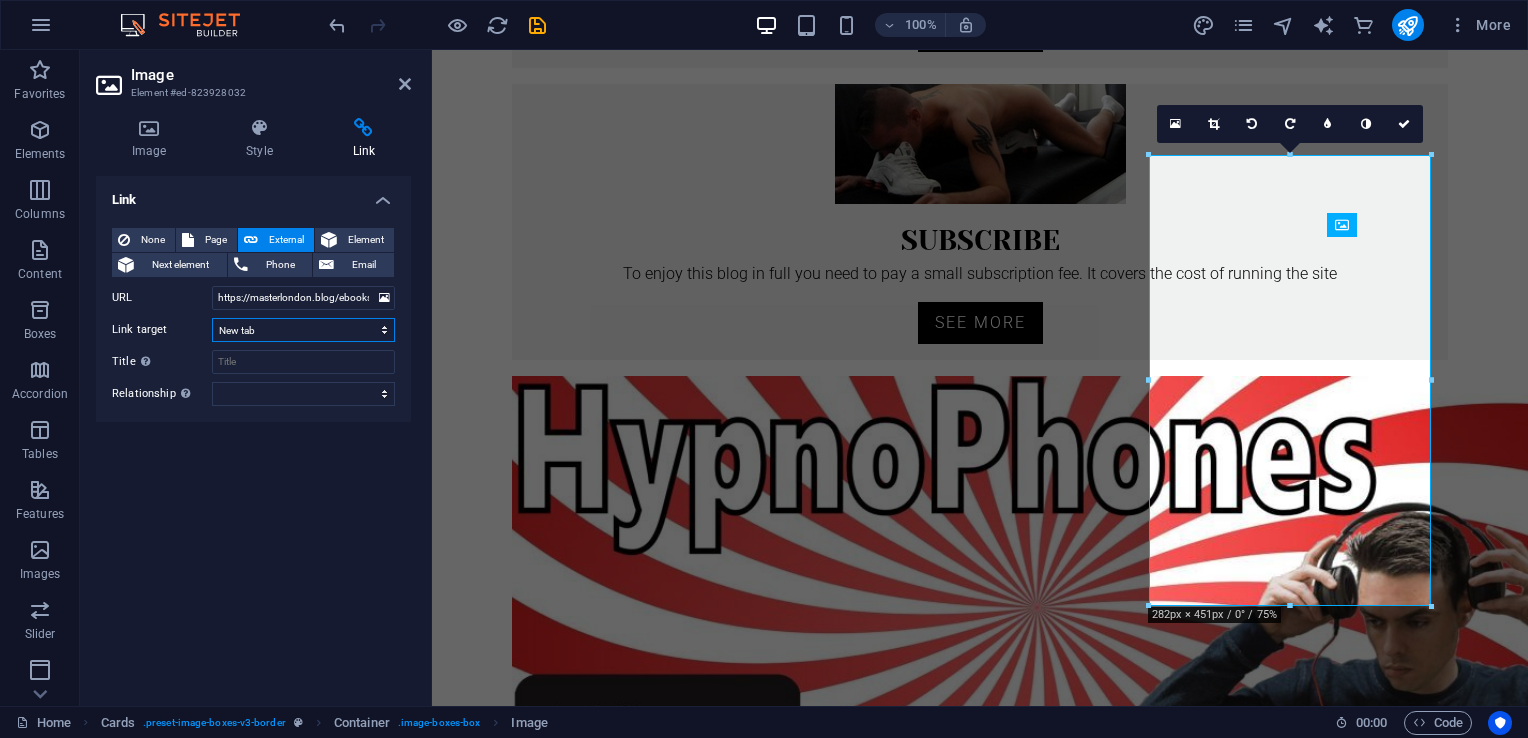 select 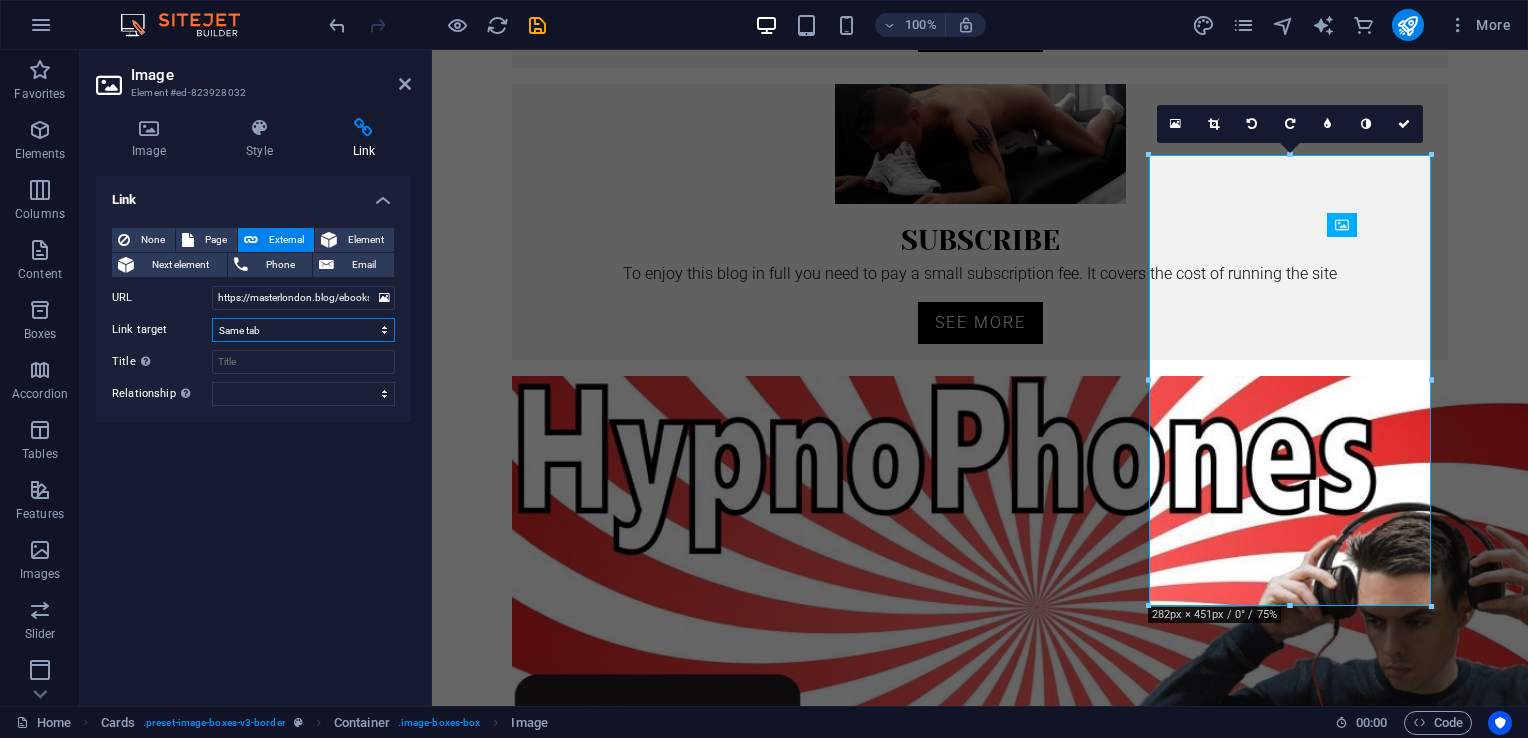 click on "New tab Same tab Overlay" at bounding box center (303, 330) 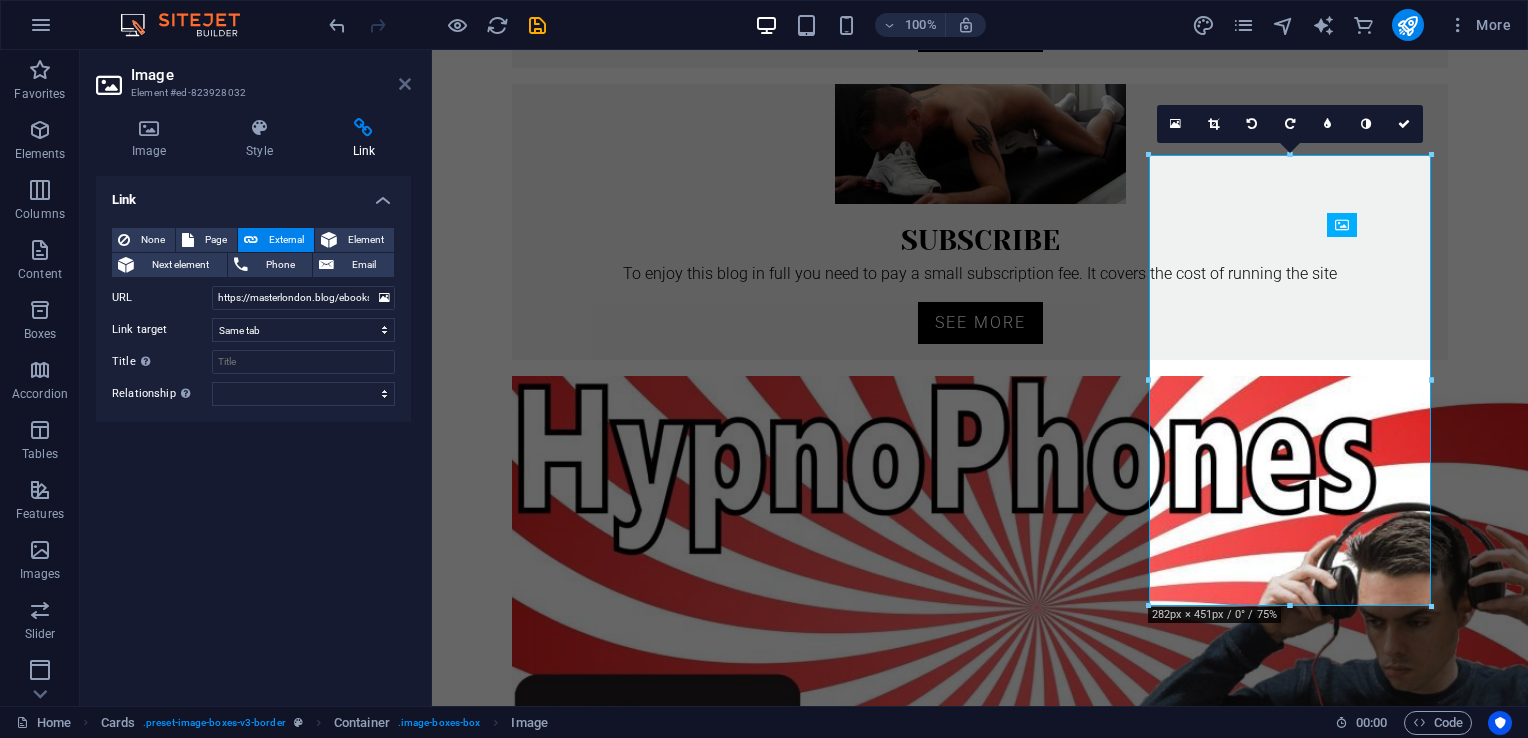 click at bounding box center [405, 84] 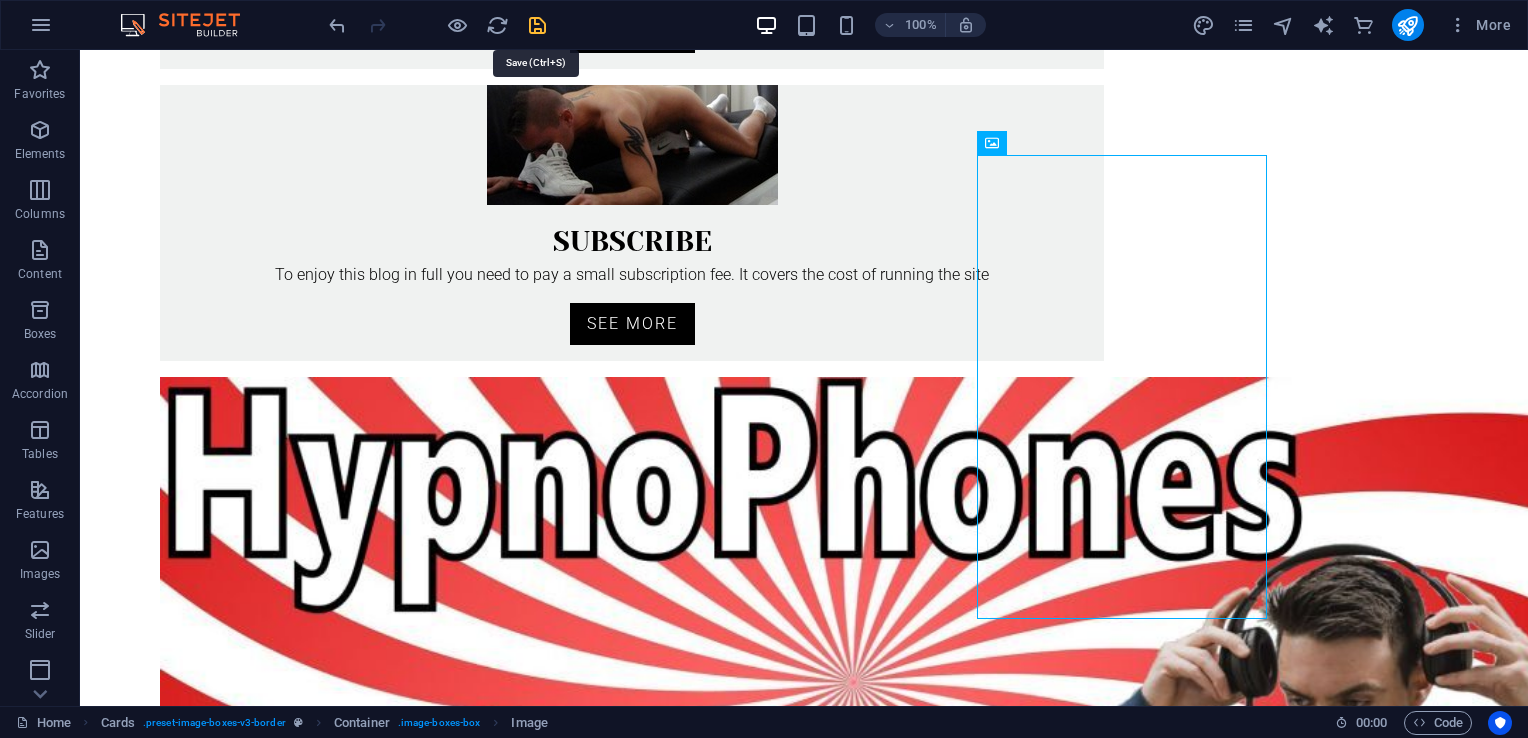 click at bounding box center (537, 25) 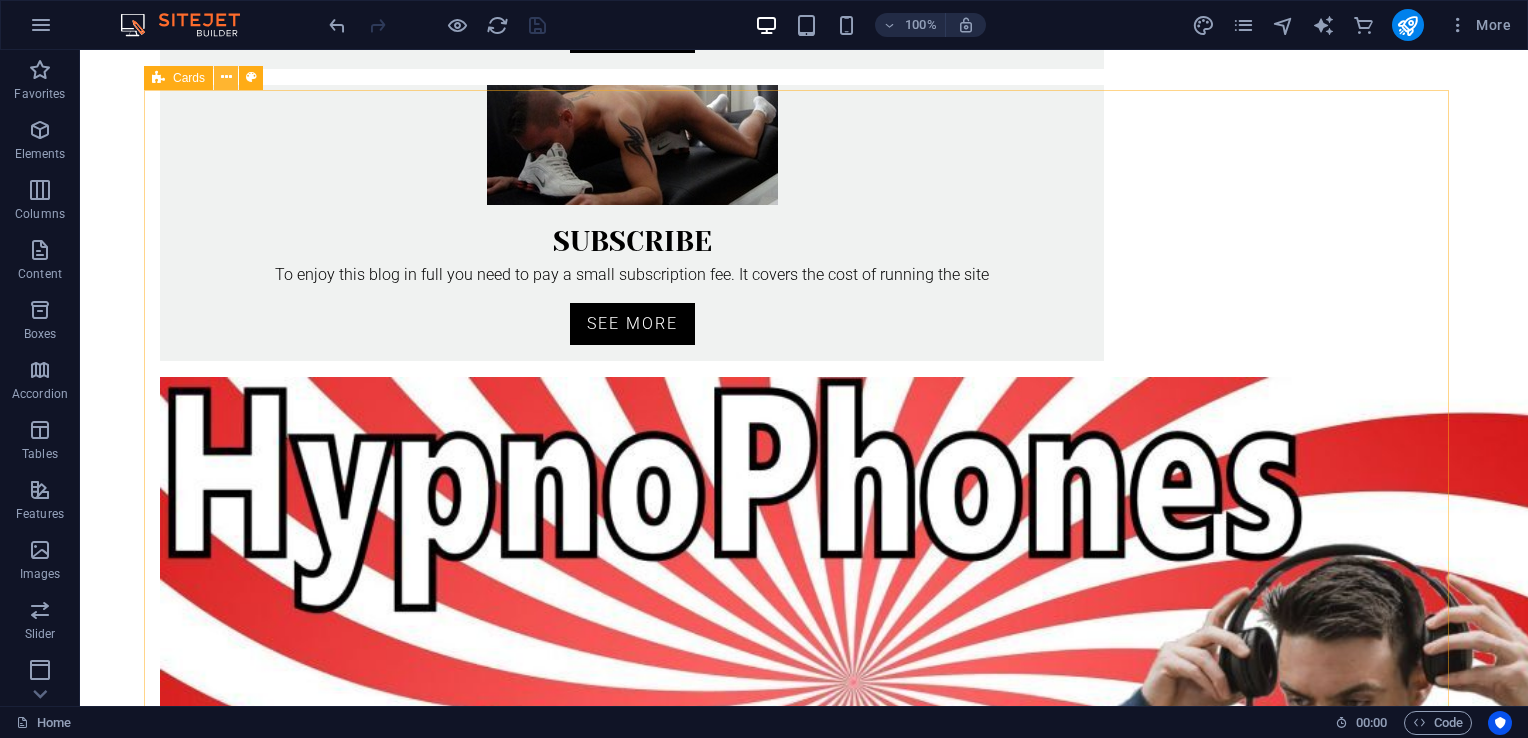 click at bounding box center (226, 78) 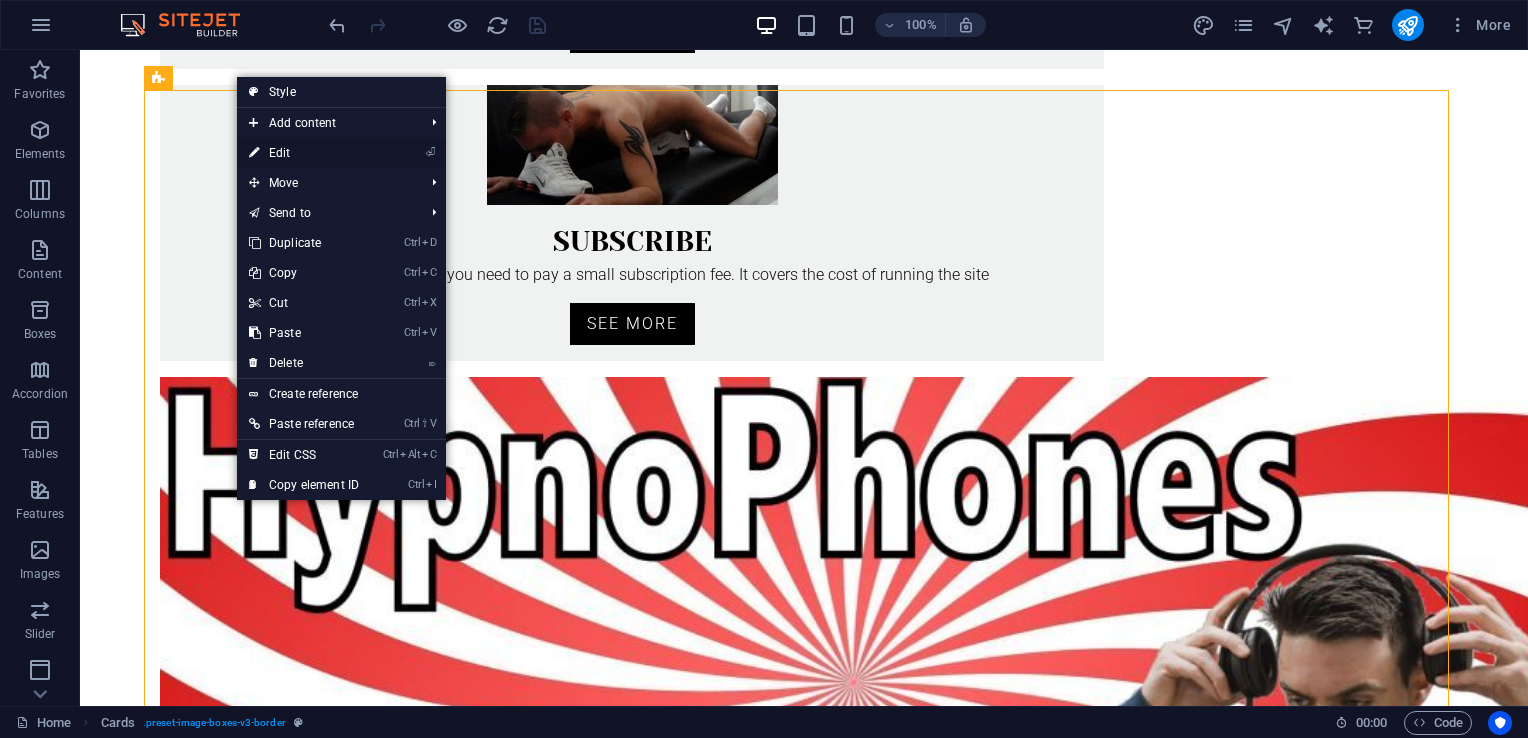 click on "⏎  Edit" at bounding box center (304, 153) 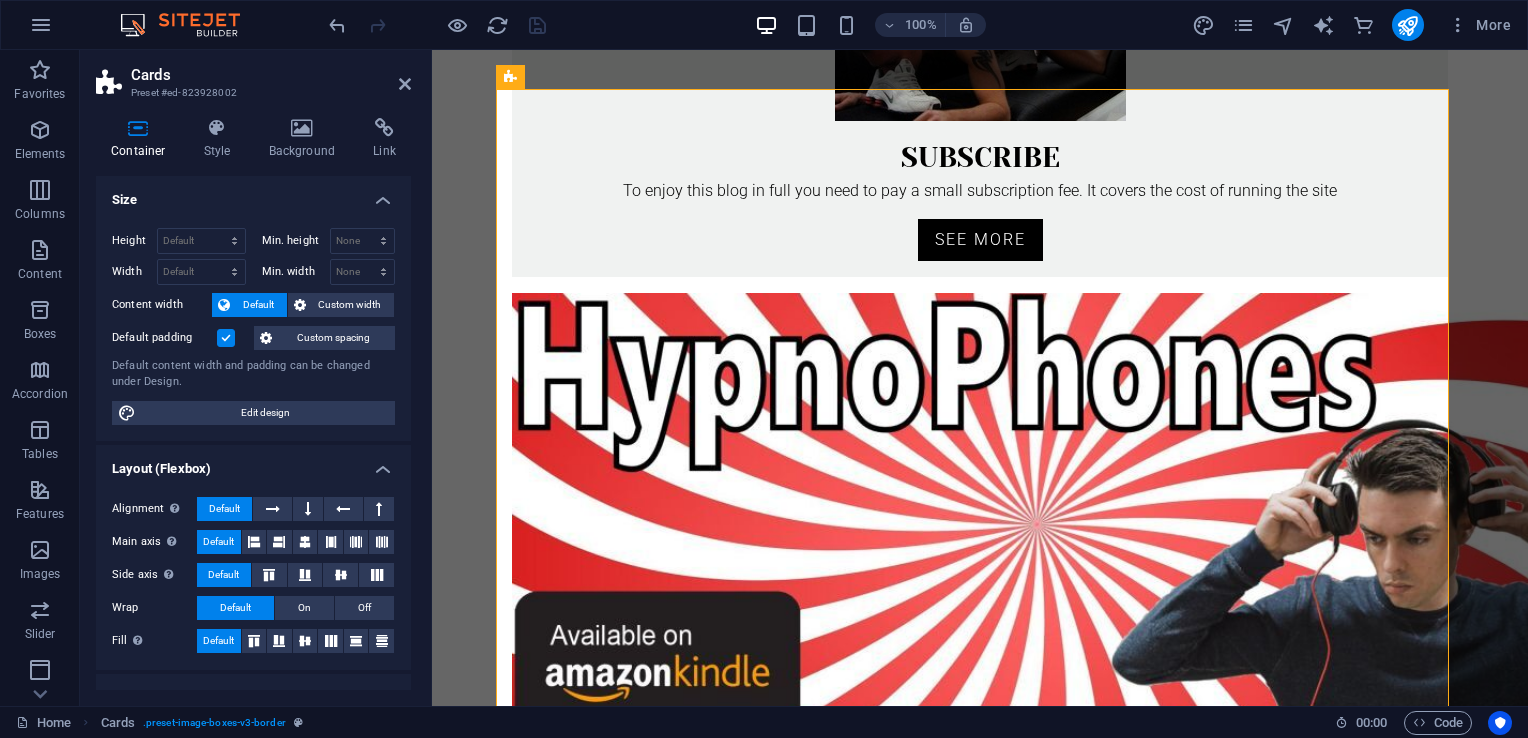 scroll, scrollTop: 799, scrollLeft: 0, axis: vertical 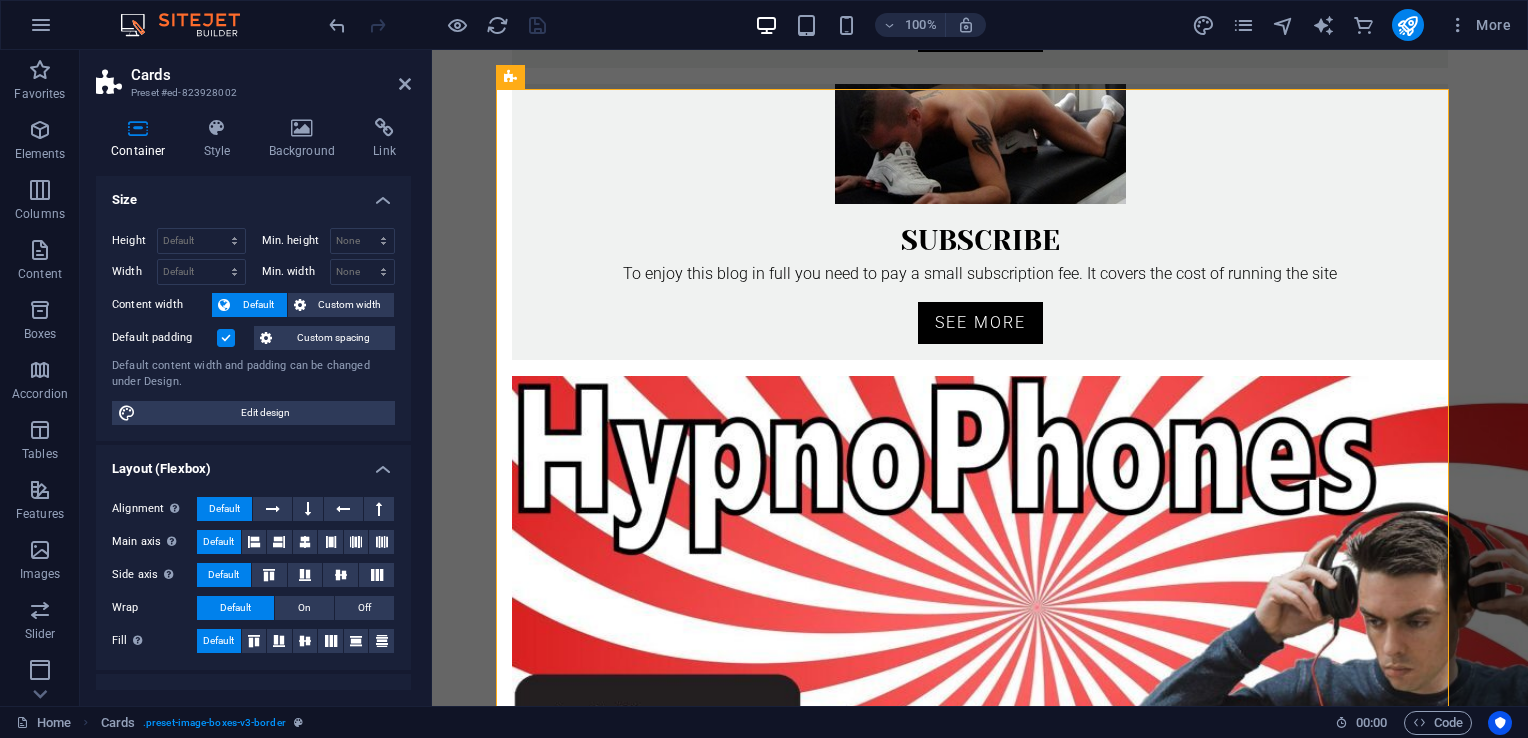 click on "Background" at bounding box center [306, 139] 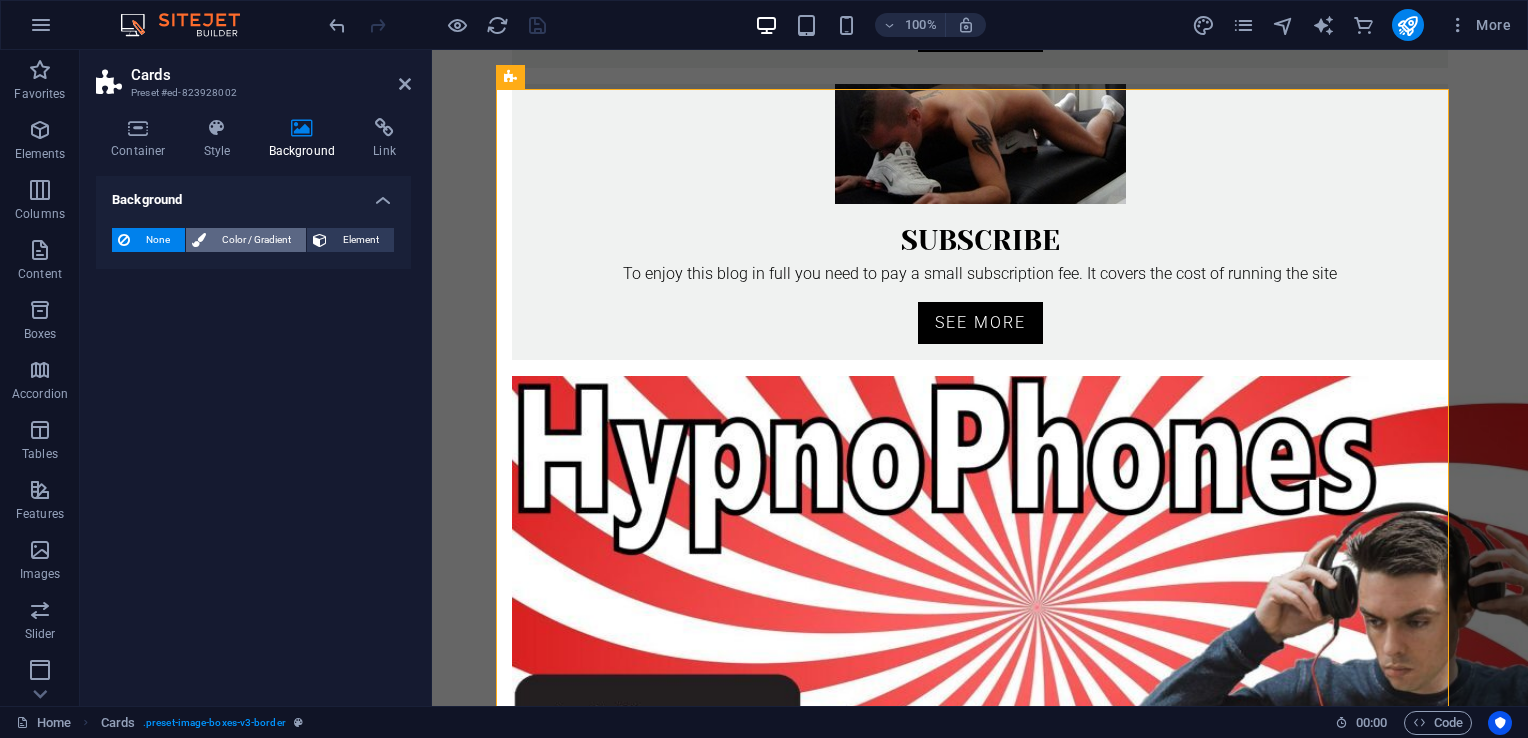 click on "Color / Gradient" at bounding box center (256, 240) 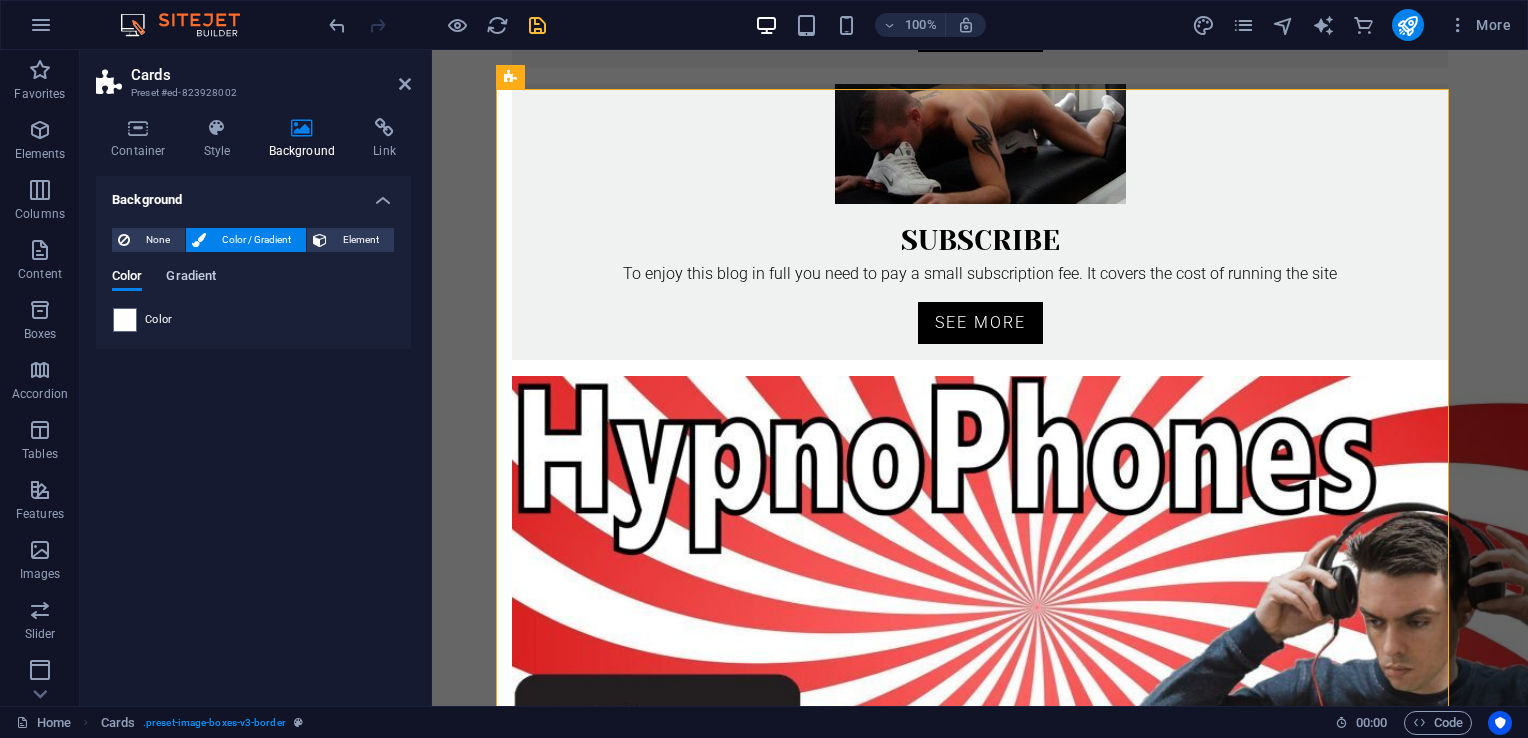 click on "Gradient" at bounding box center (191, 278) 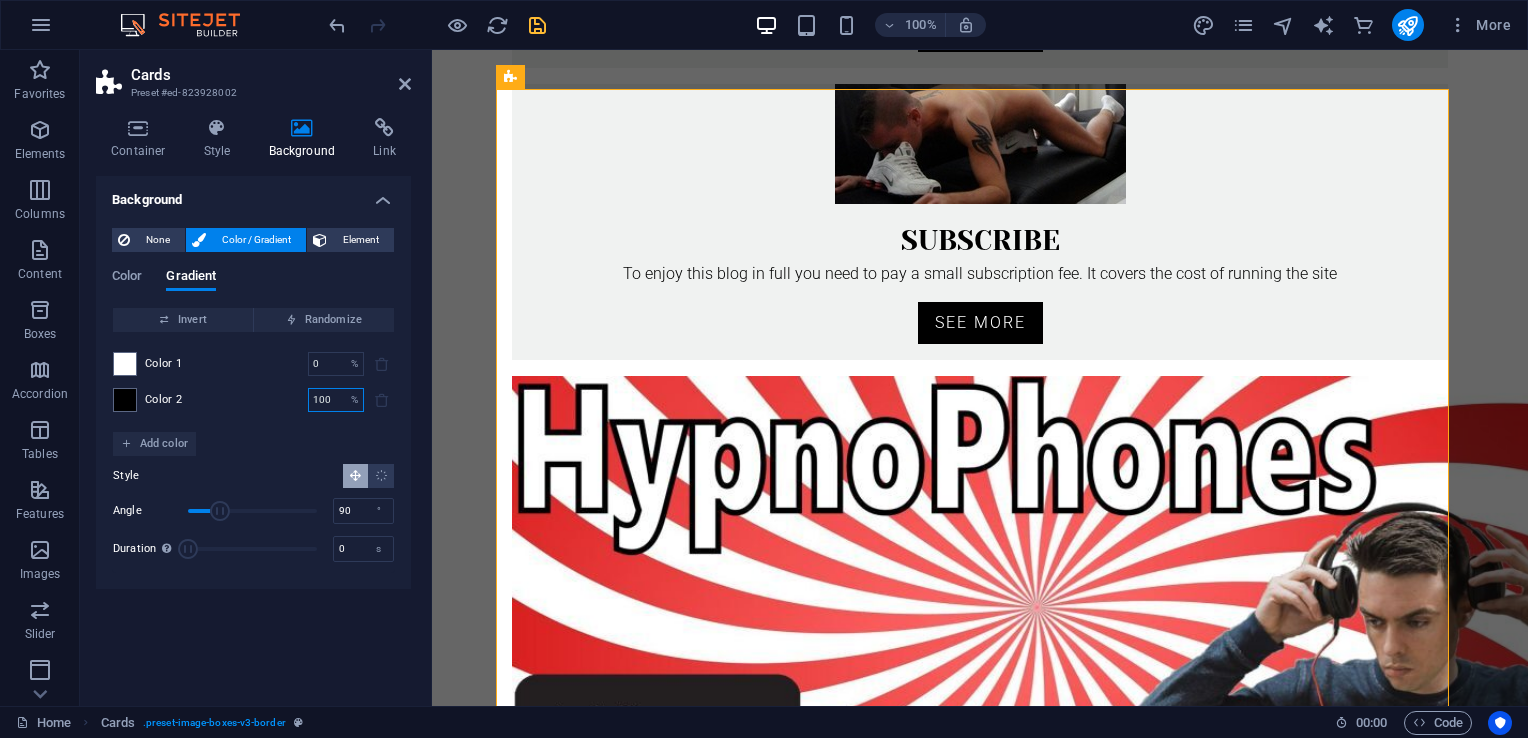 drag, startPoint x: 323, startPoint y: 402, endPoint x: 289, endPoint y: 399, distance: 34.132095 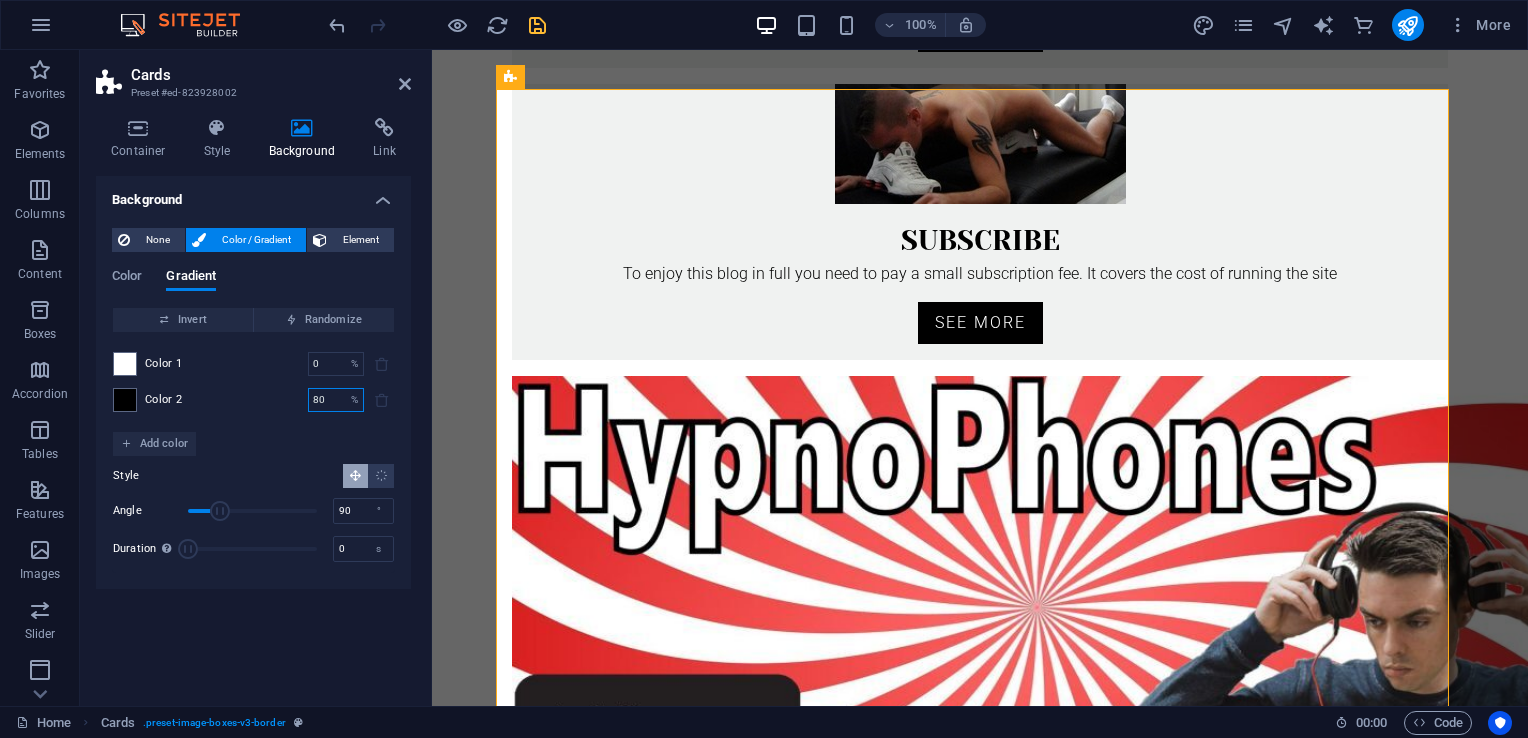 type on "80" 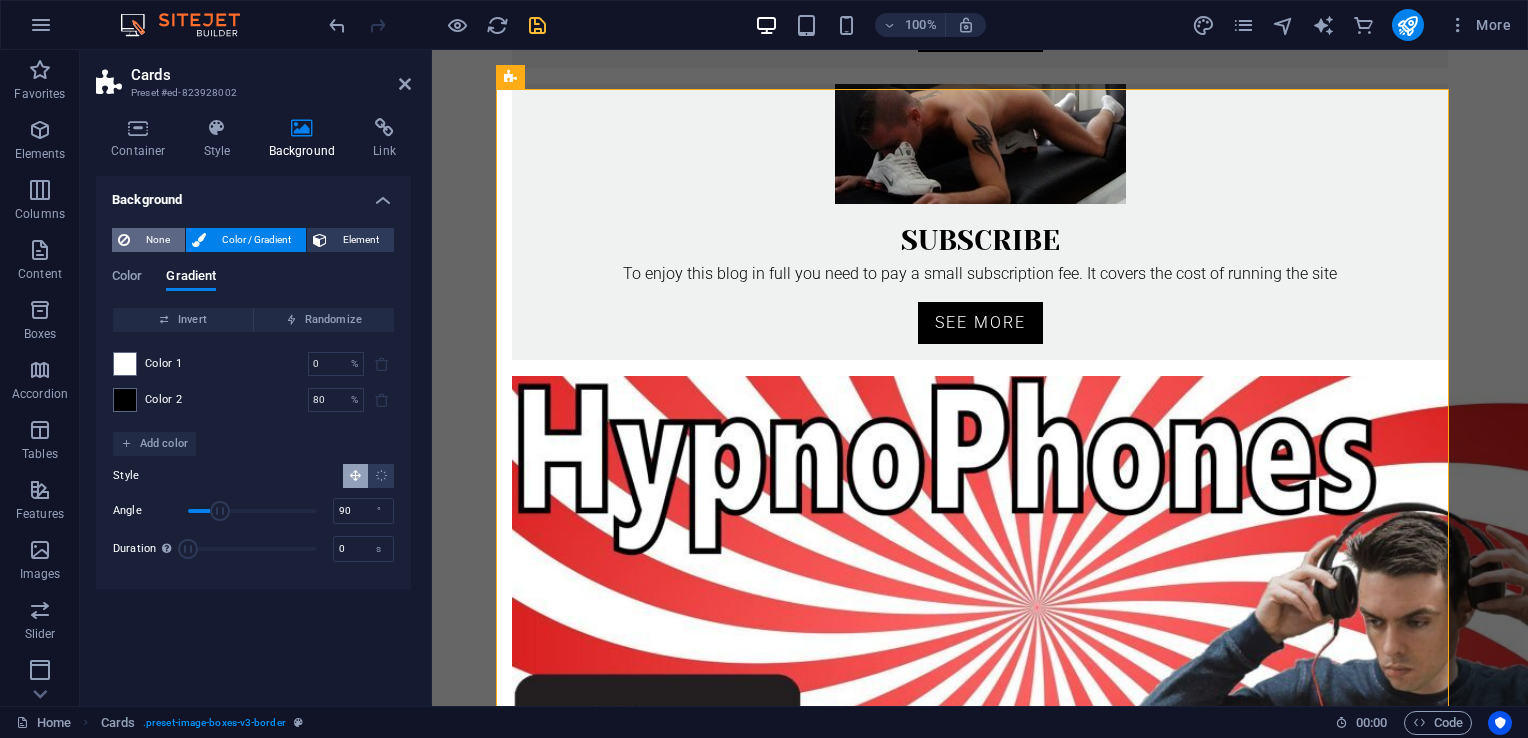 click on "None" at bounding box center (157, 240) 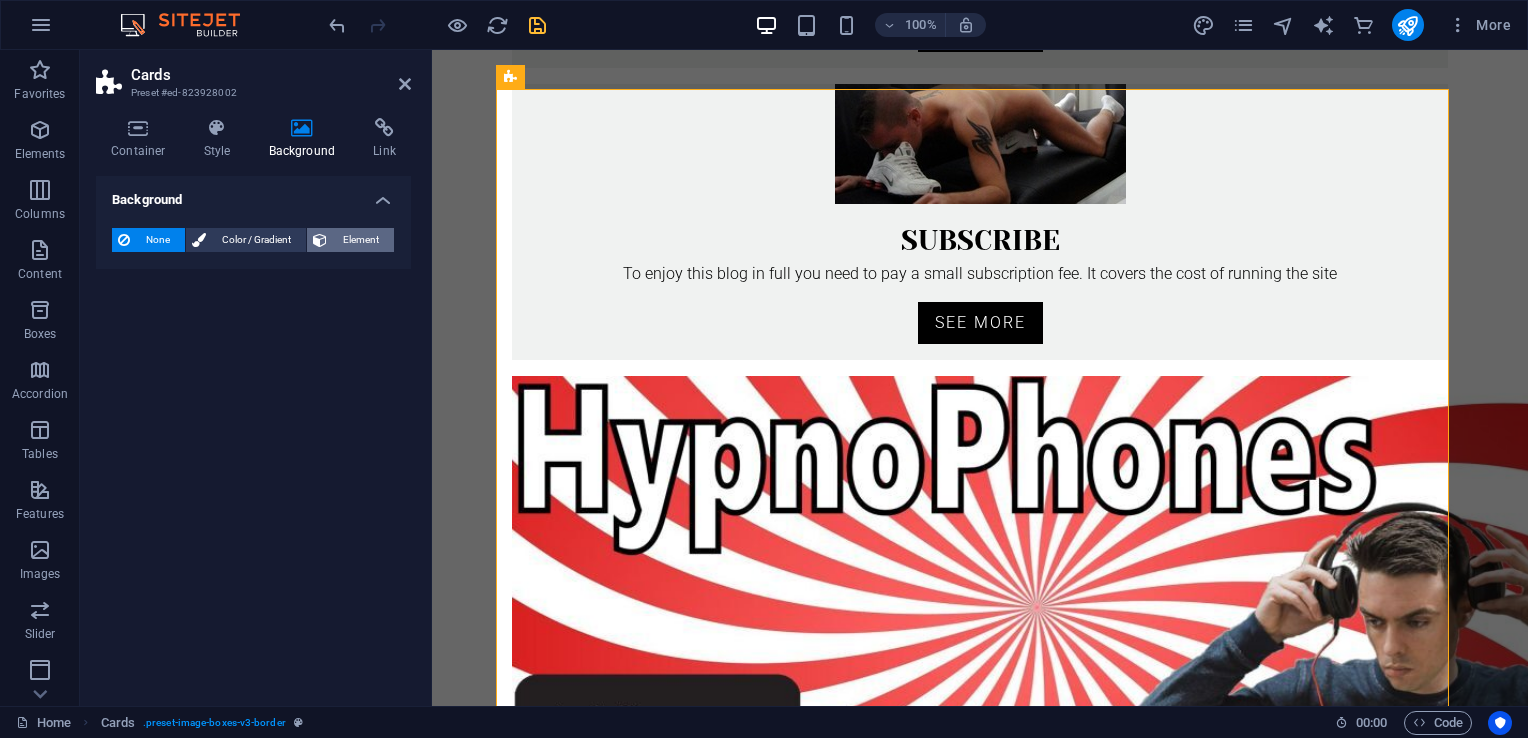 click on "Element" at bounding box center [360, 240] 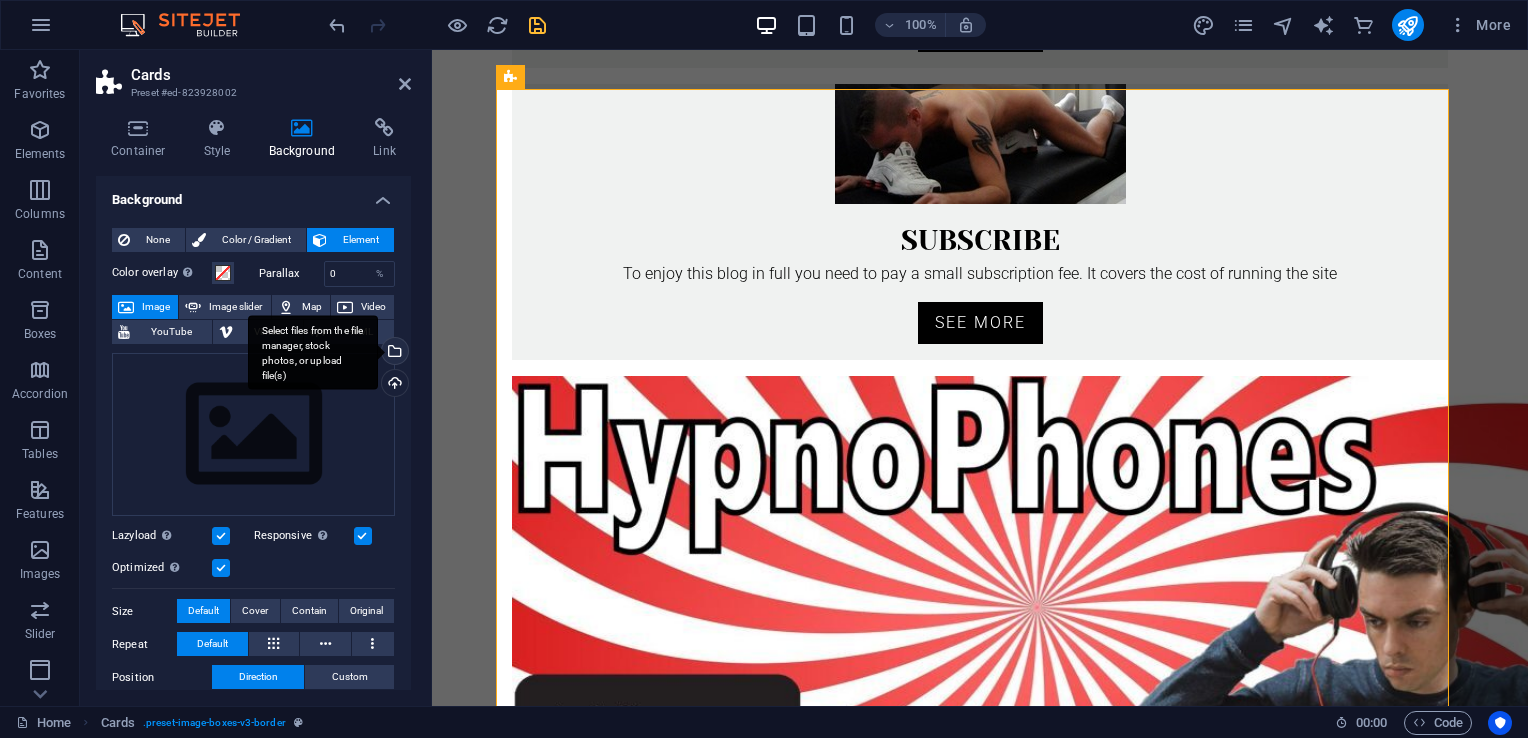 click on "Select files from the file manager, stock photos, or upload file(s)" at bounding box center (393, 353) 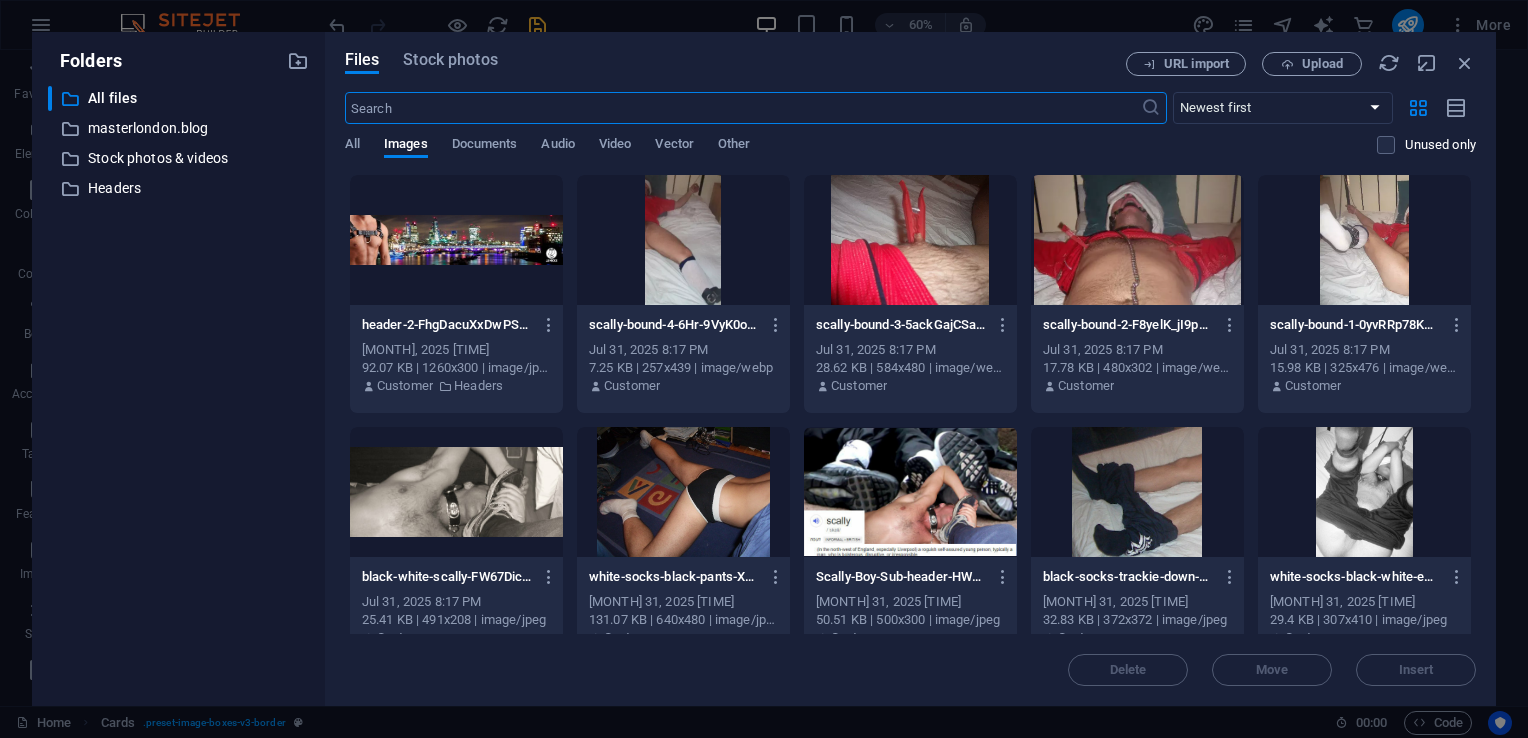 scroll, scrollTop: 778, scrollLeft: 0, axis: vertical 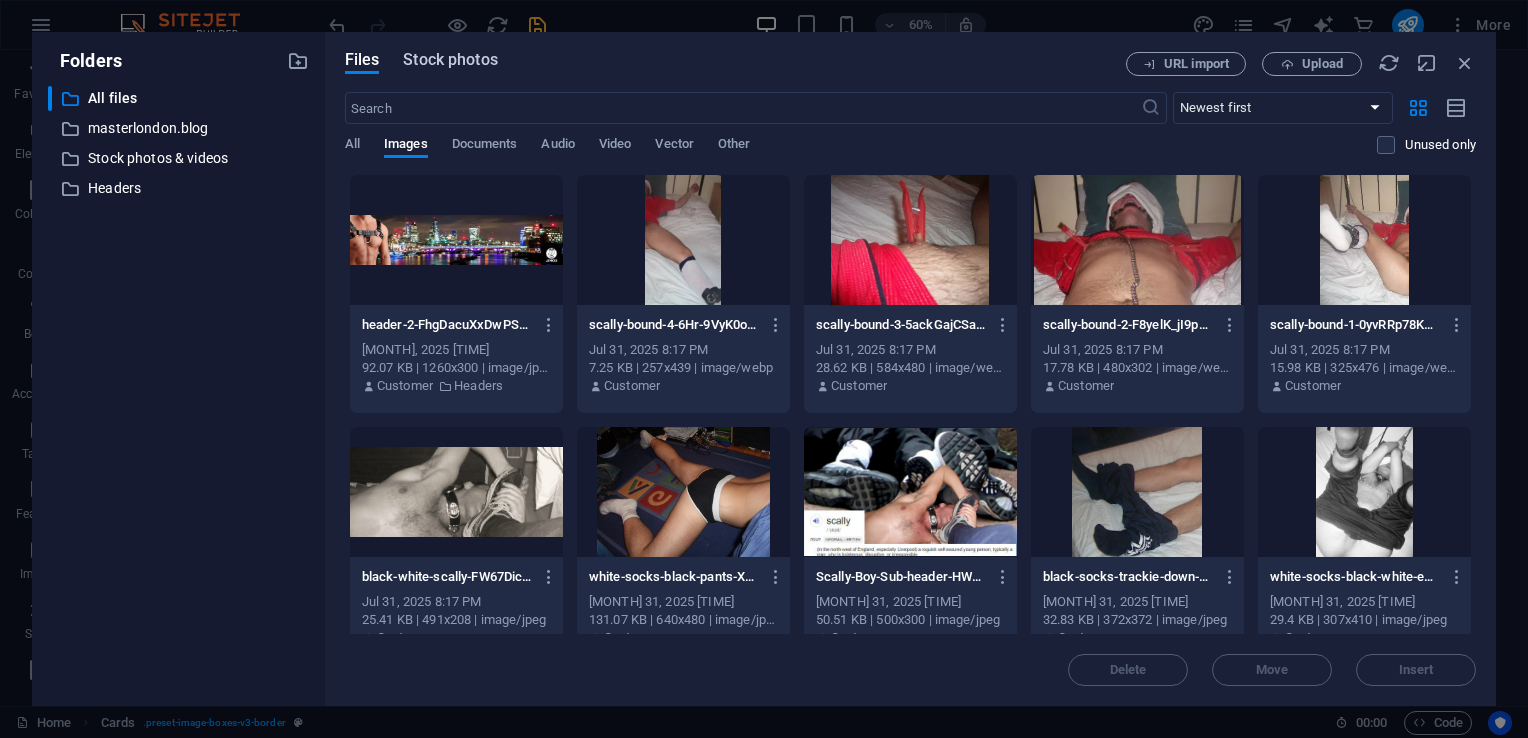 click on "Stock photos" at bounding box center [450, 60] 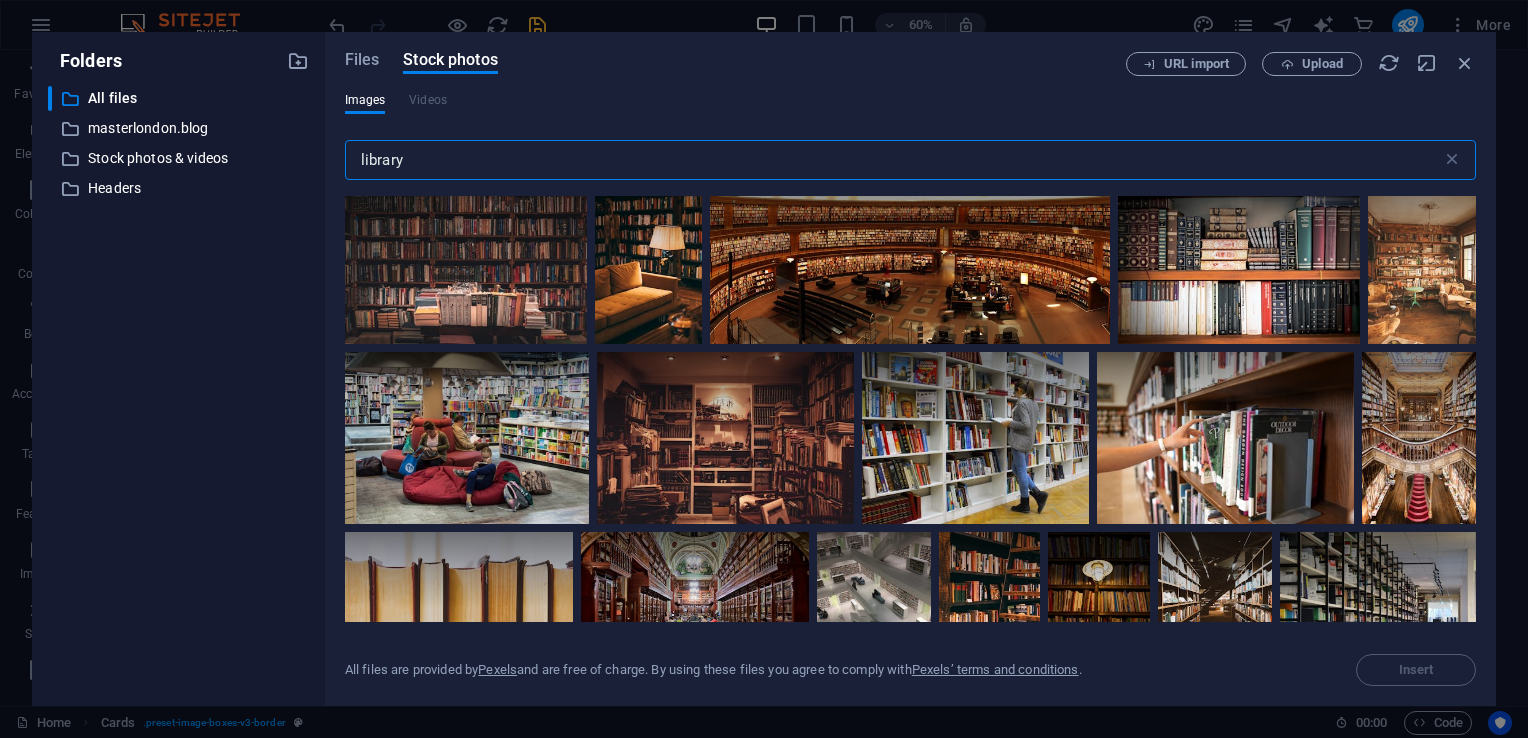 scroll, scrollTop: 0, scrollLeft: 0, axis: both 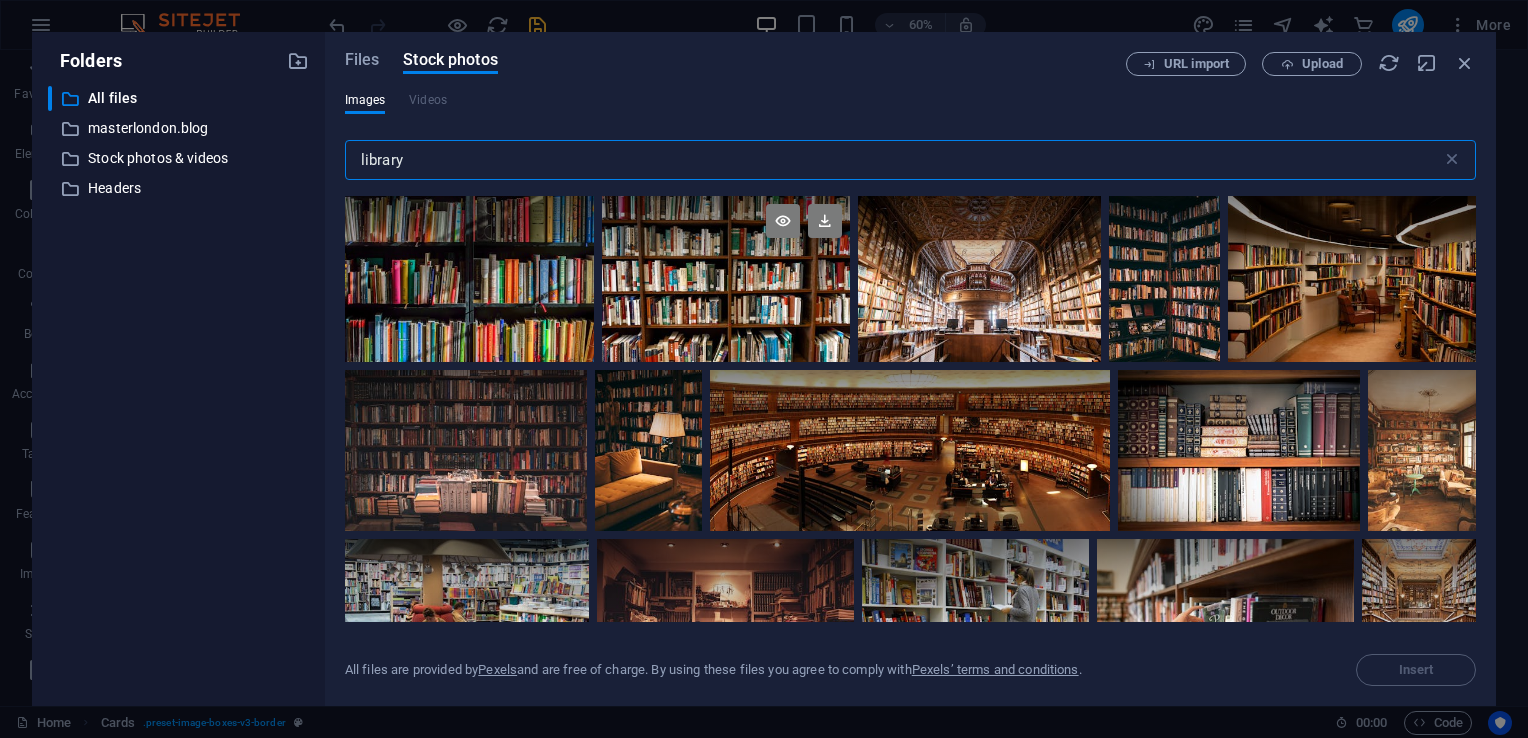 type on "library" 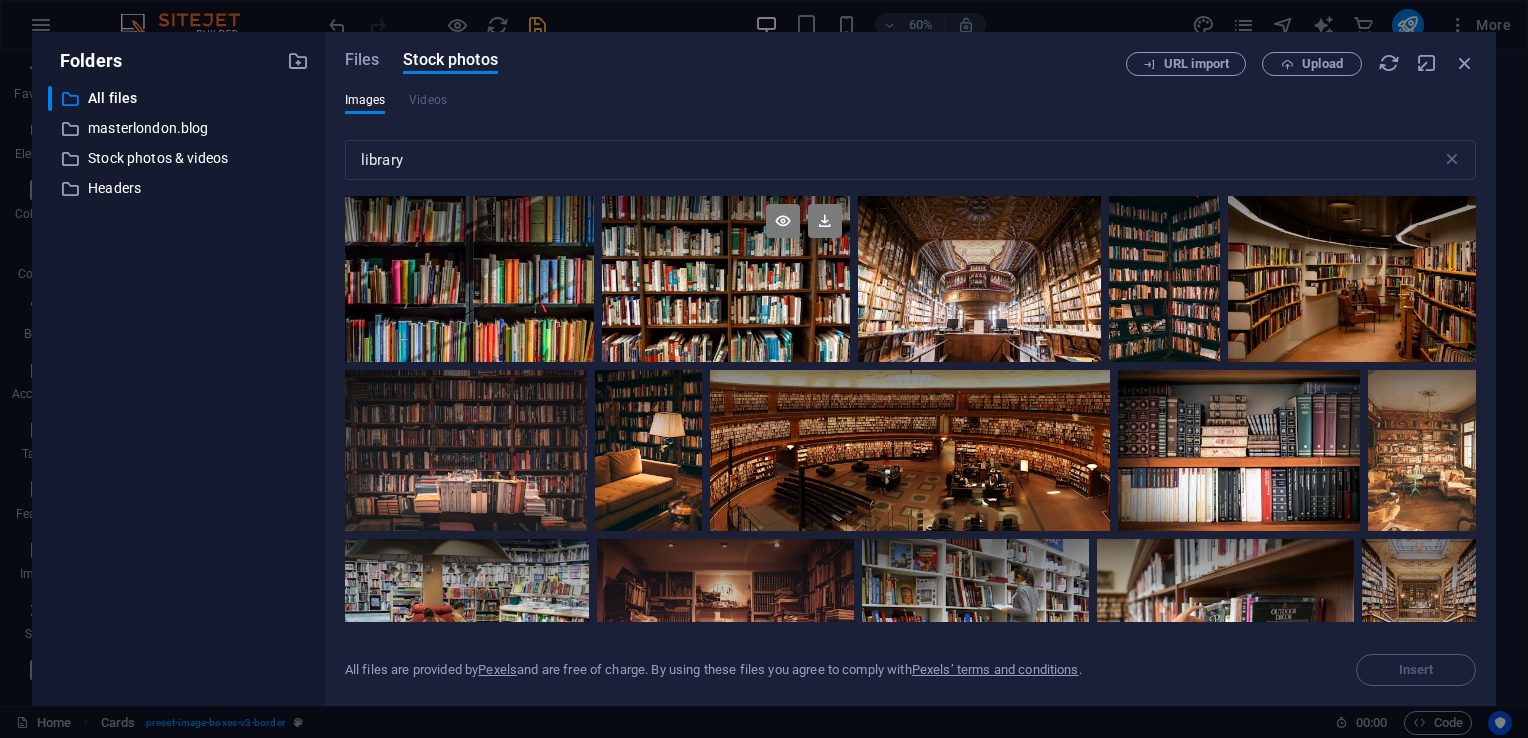 click at bounding box center [726, 279] 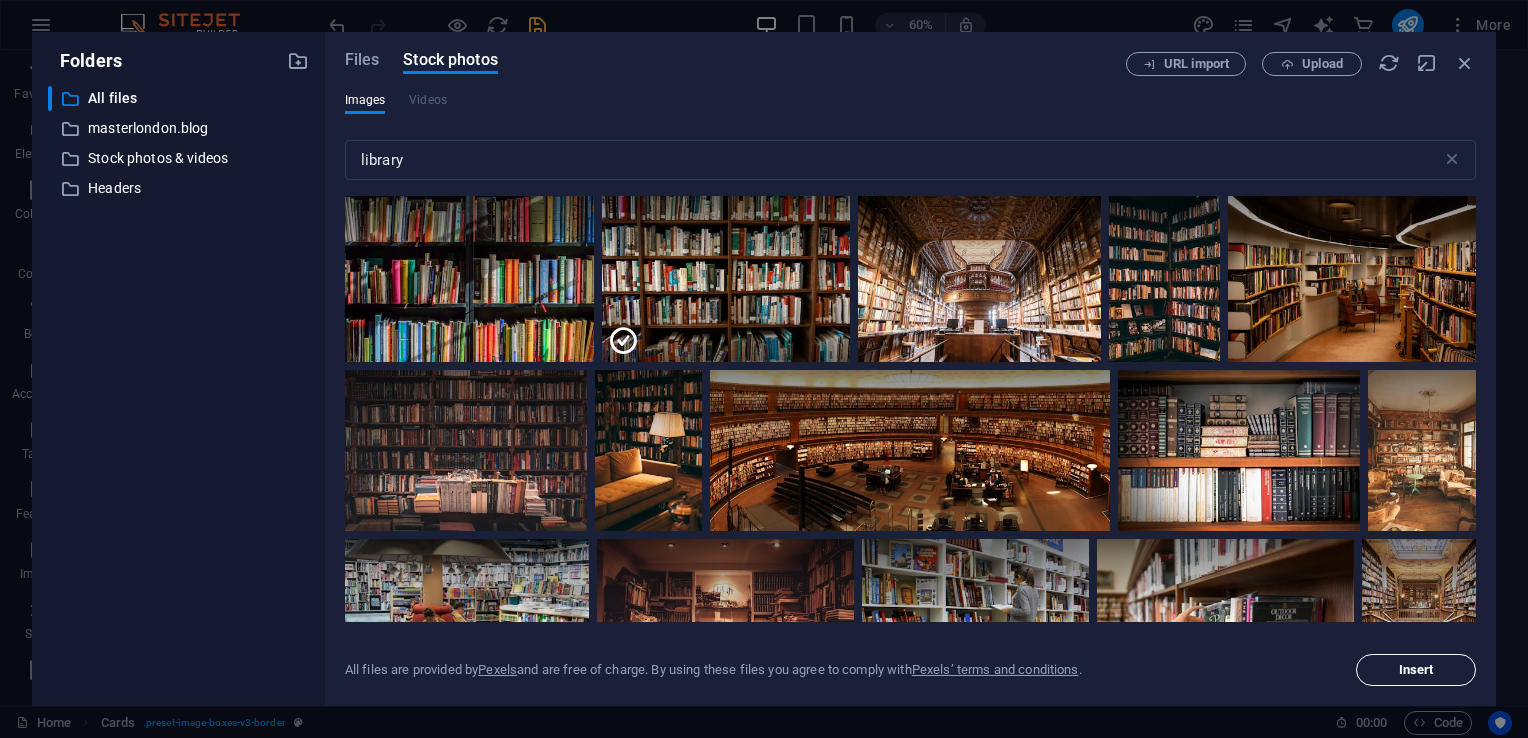 click on "Insert" at bounding box center [1416, 670] 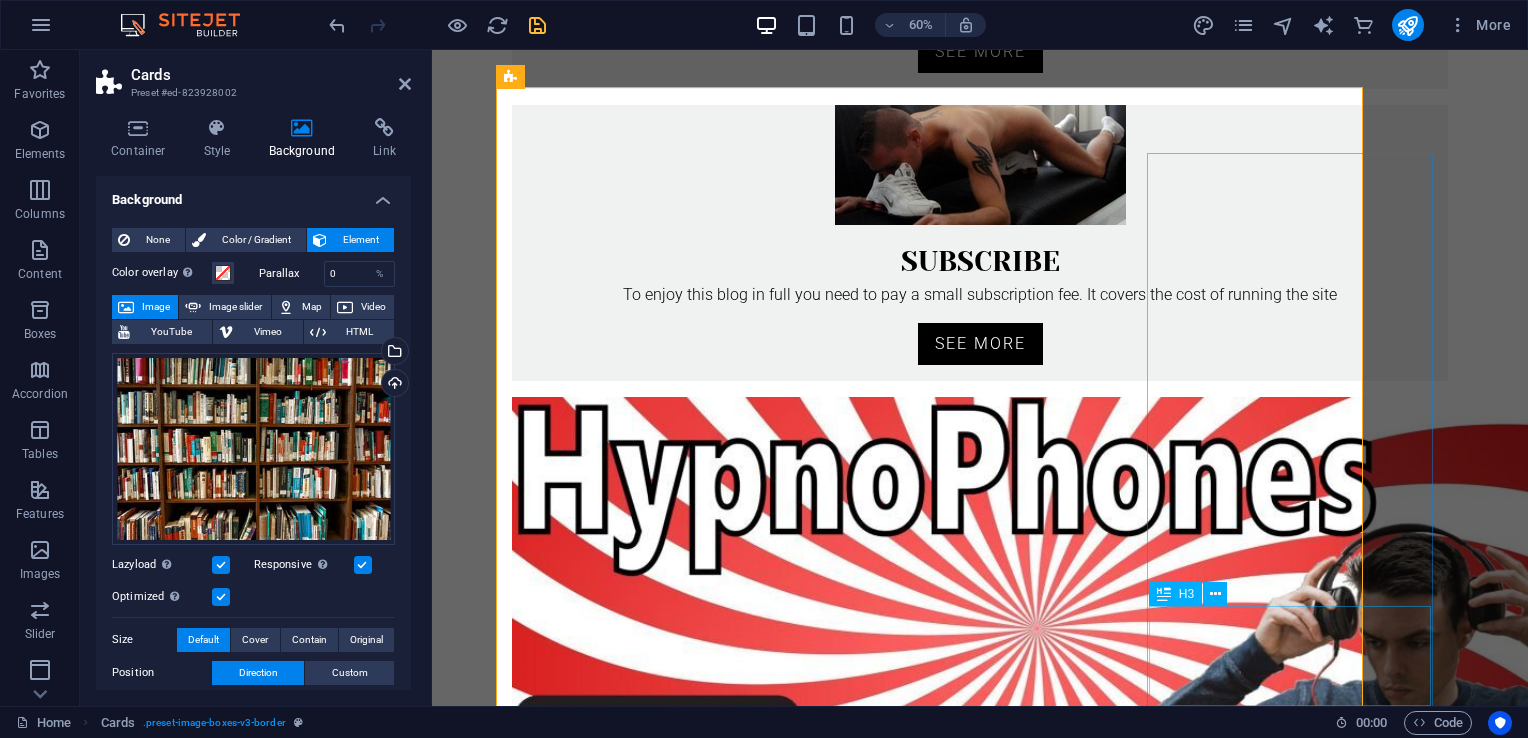 scroll, scrollTop: 799, scrollLeft: 0, axis: vertical 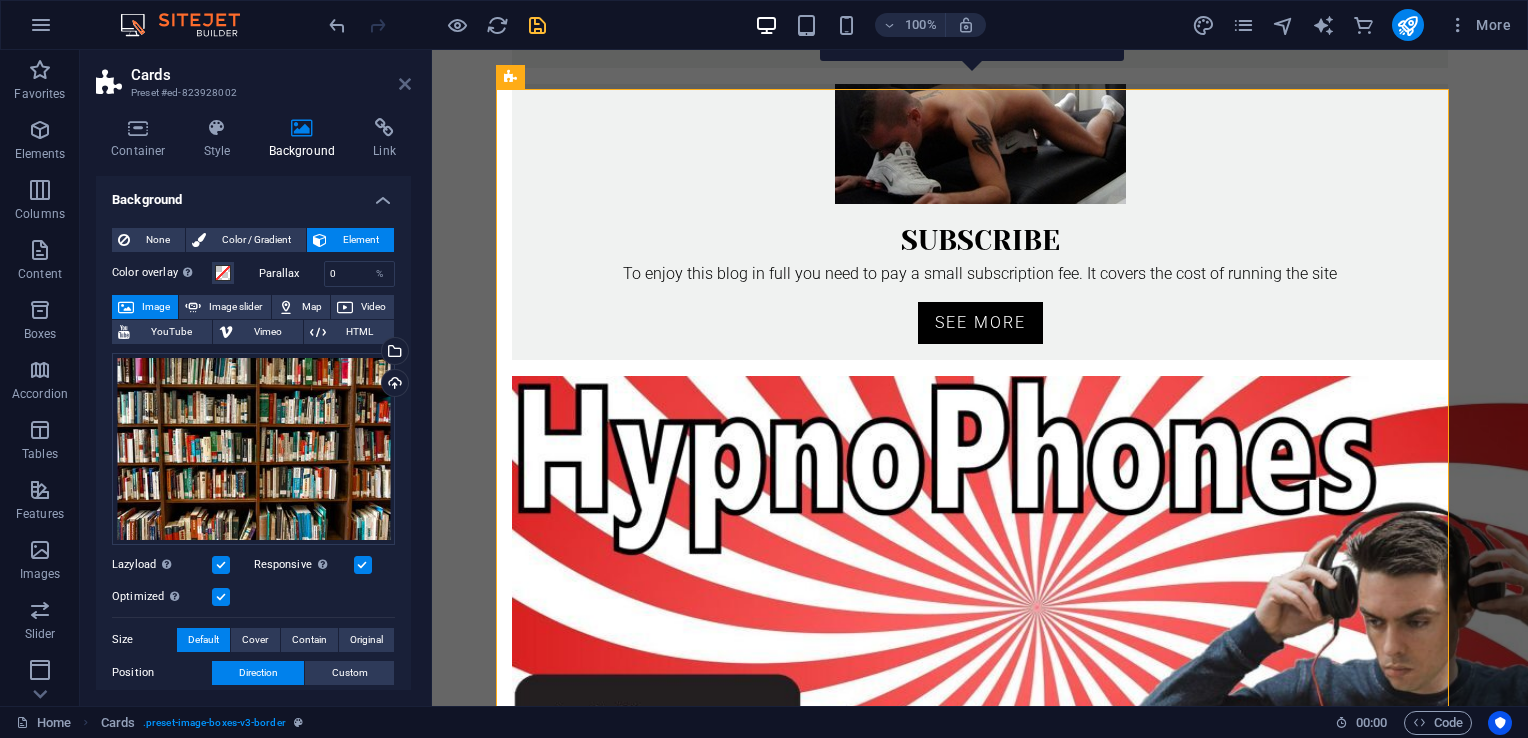click at bounding box center (405, 84) 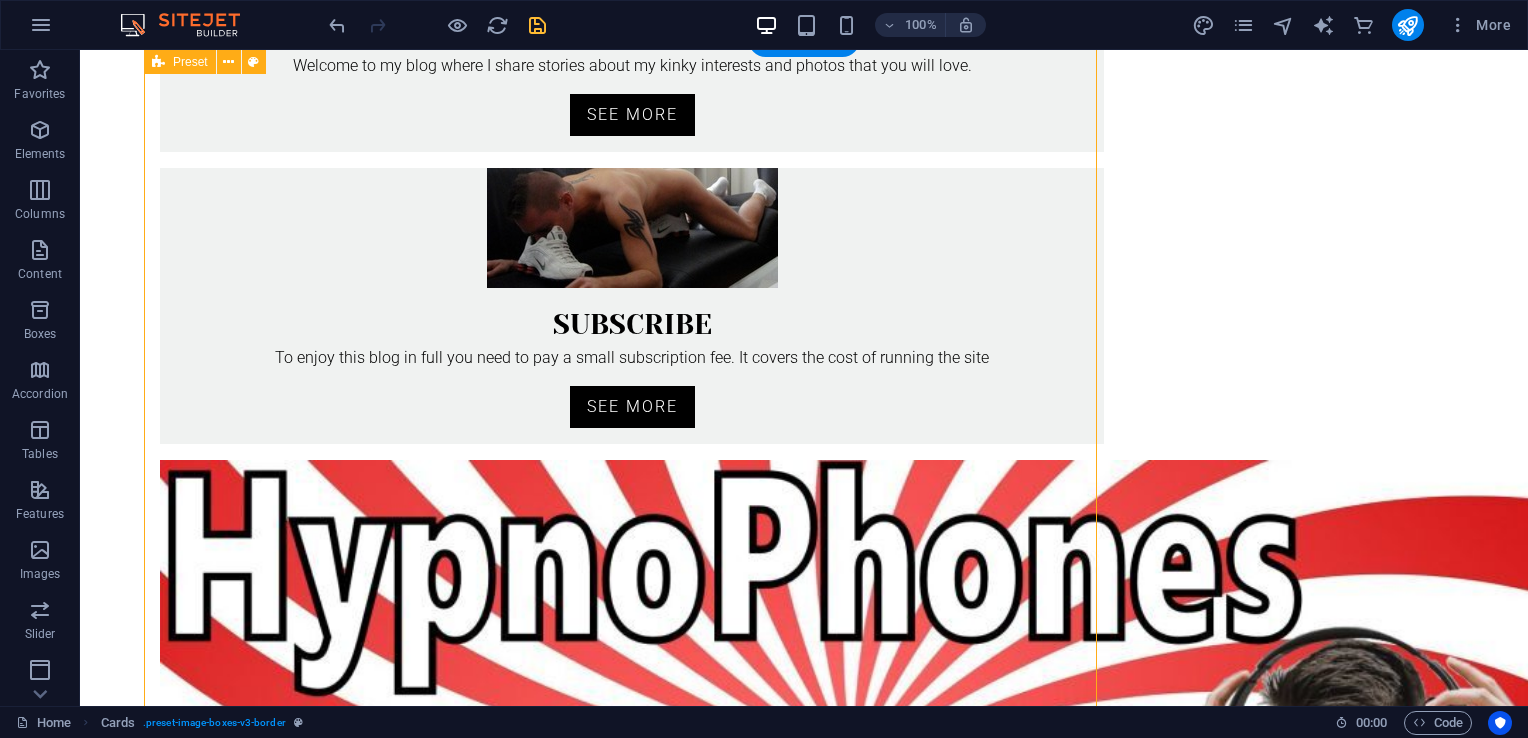 scroll, scrollTop: 882, scrollLeft: 0, axis: vertical 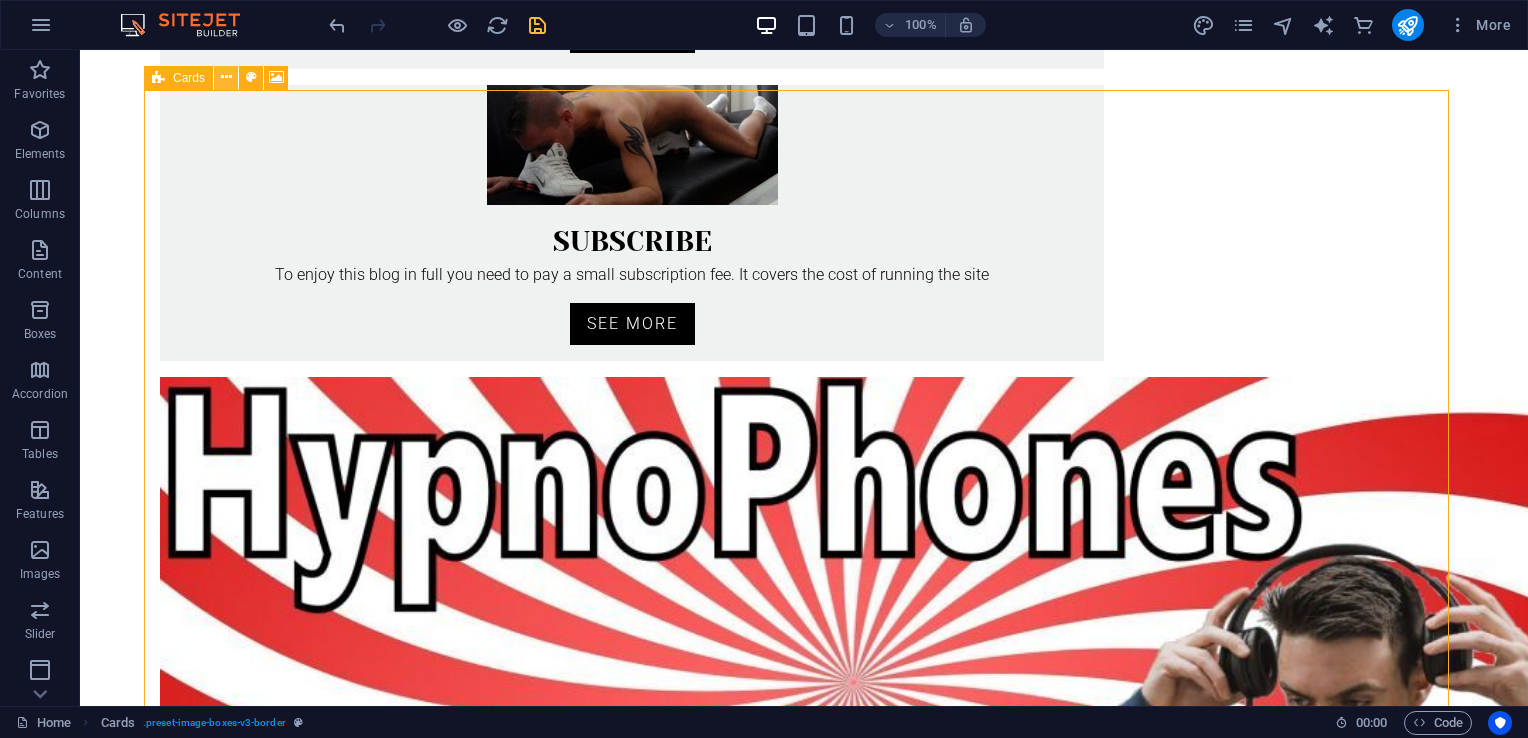 click at bounding box center (226, 77) 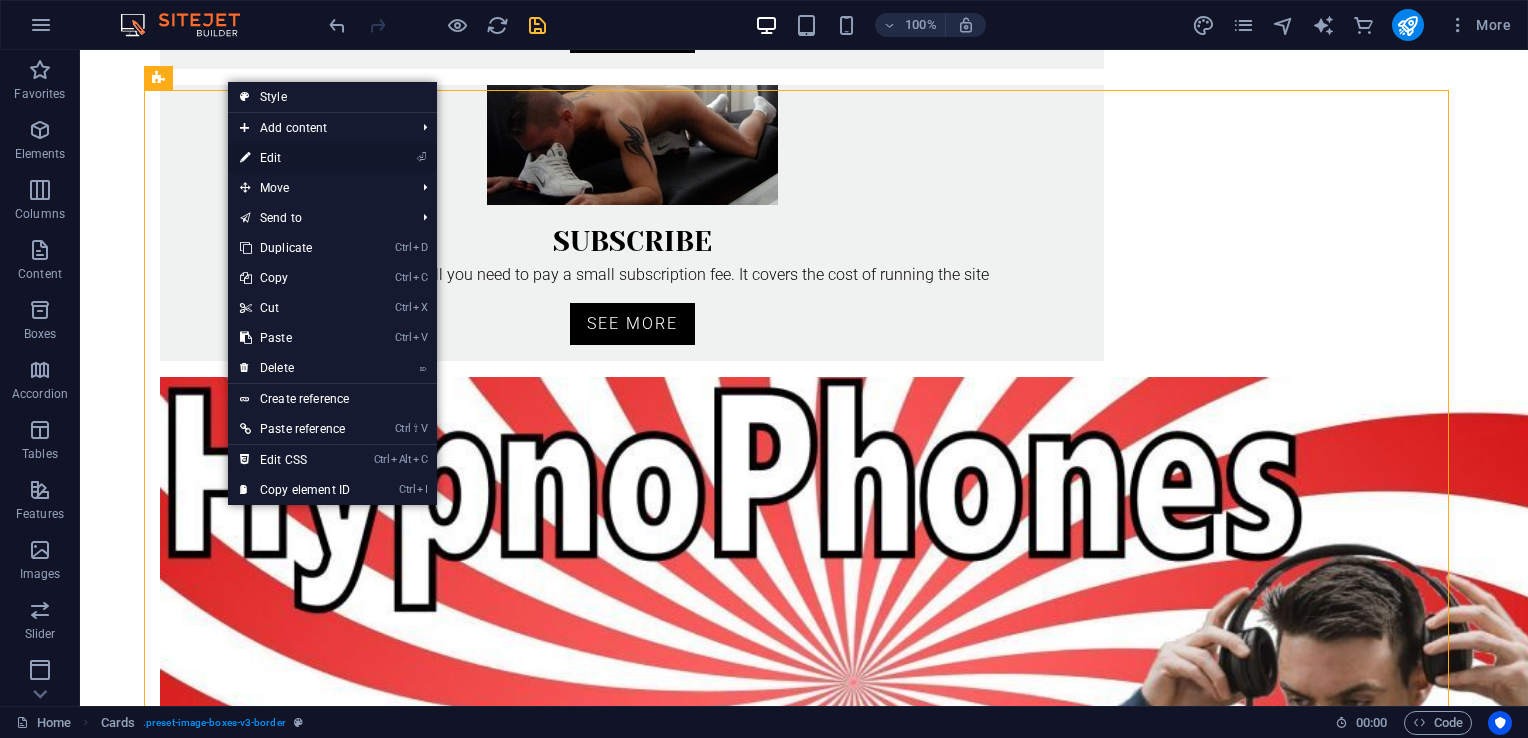 click on "⏎  Edit" at bounding box center [295, 158] 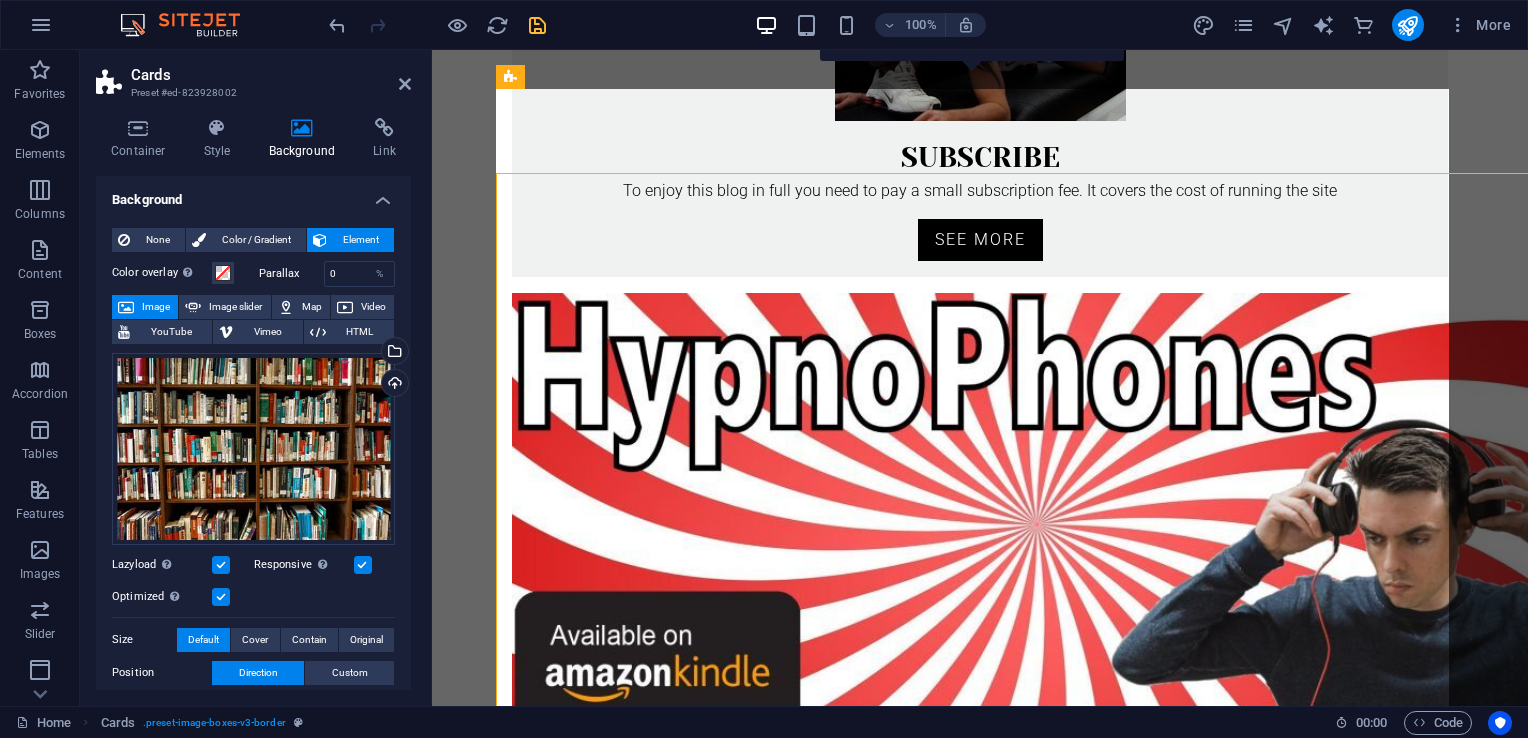 scroll, scrollTop: 799, scrollLeft: 0, axis: vertical 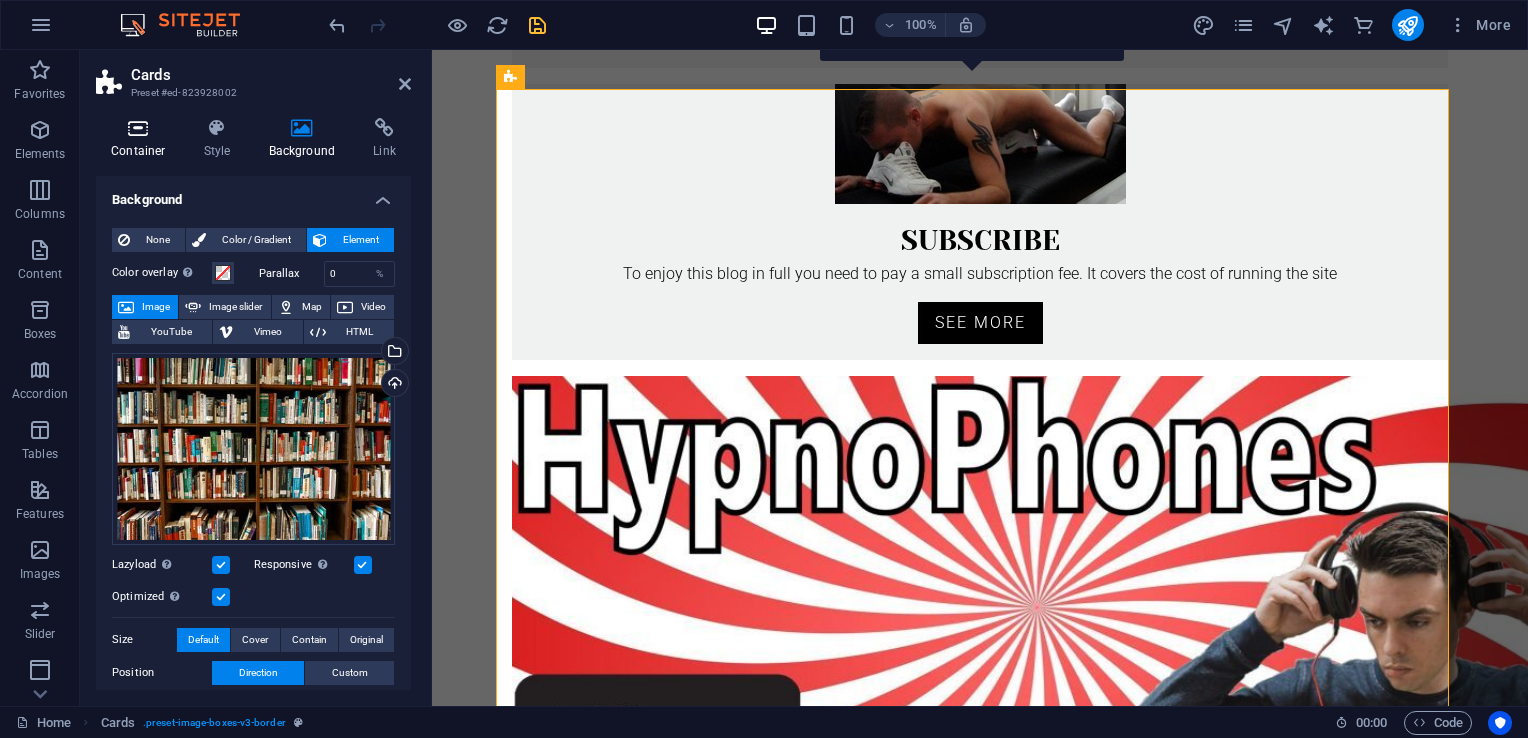click at bounding box center [138, 128] 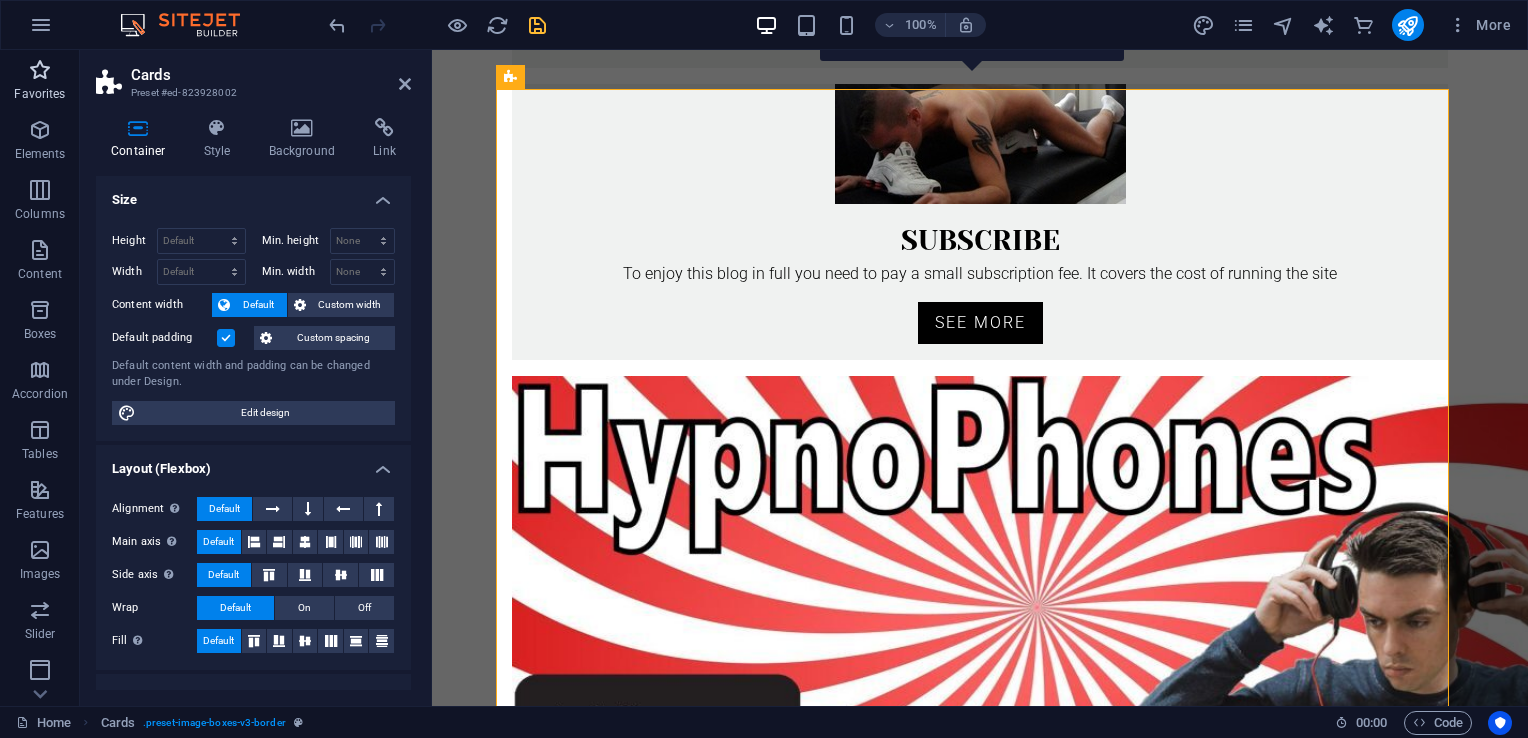click at bounding box center [40, 70] 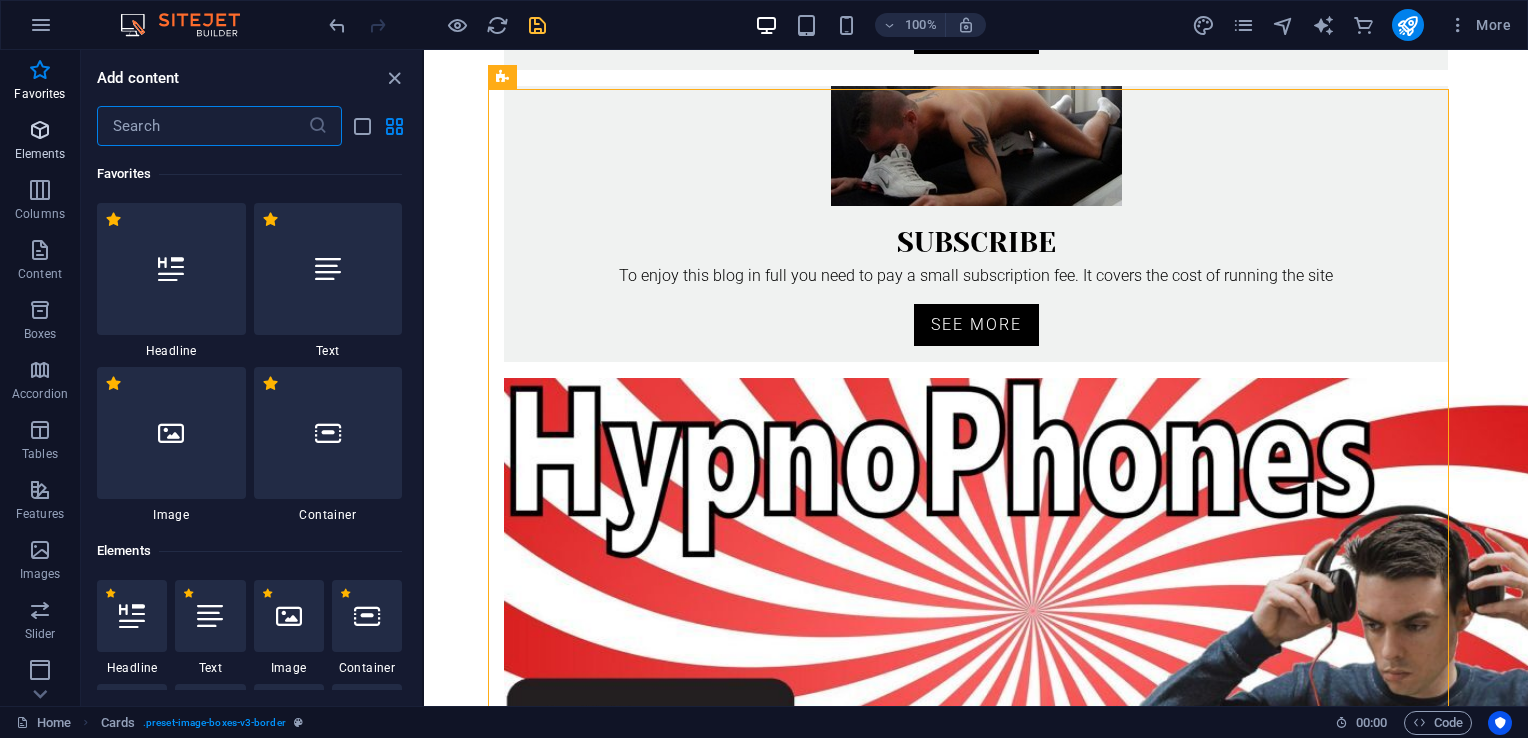 scroll, scrollTop: 800, scrollLeft: 0, axis: vertical 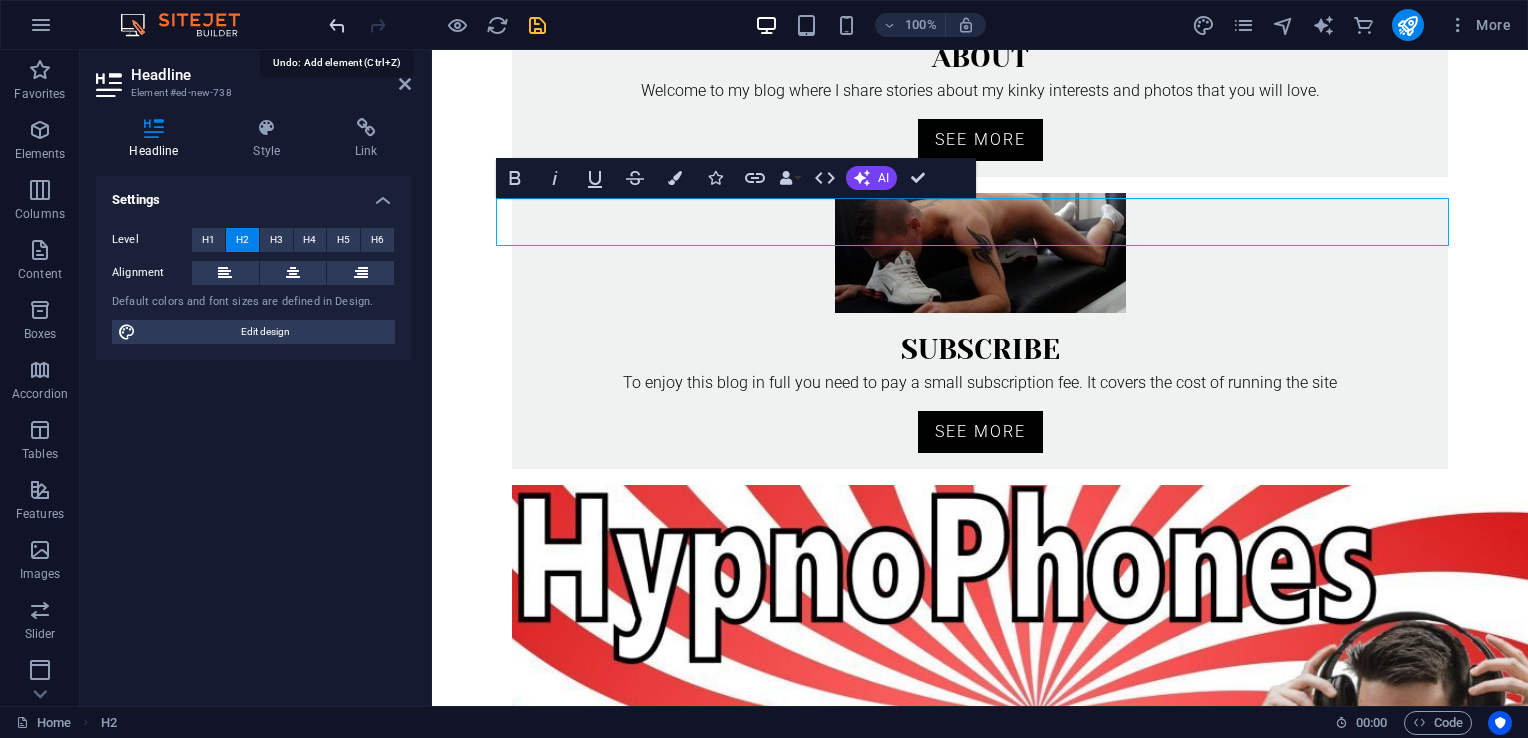 click at bounding box center (337, 25) 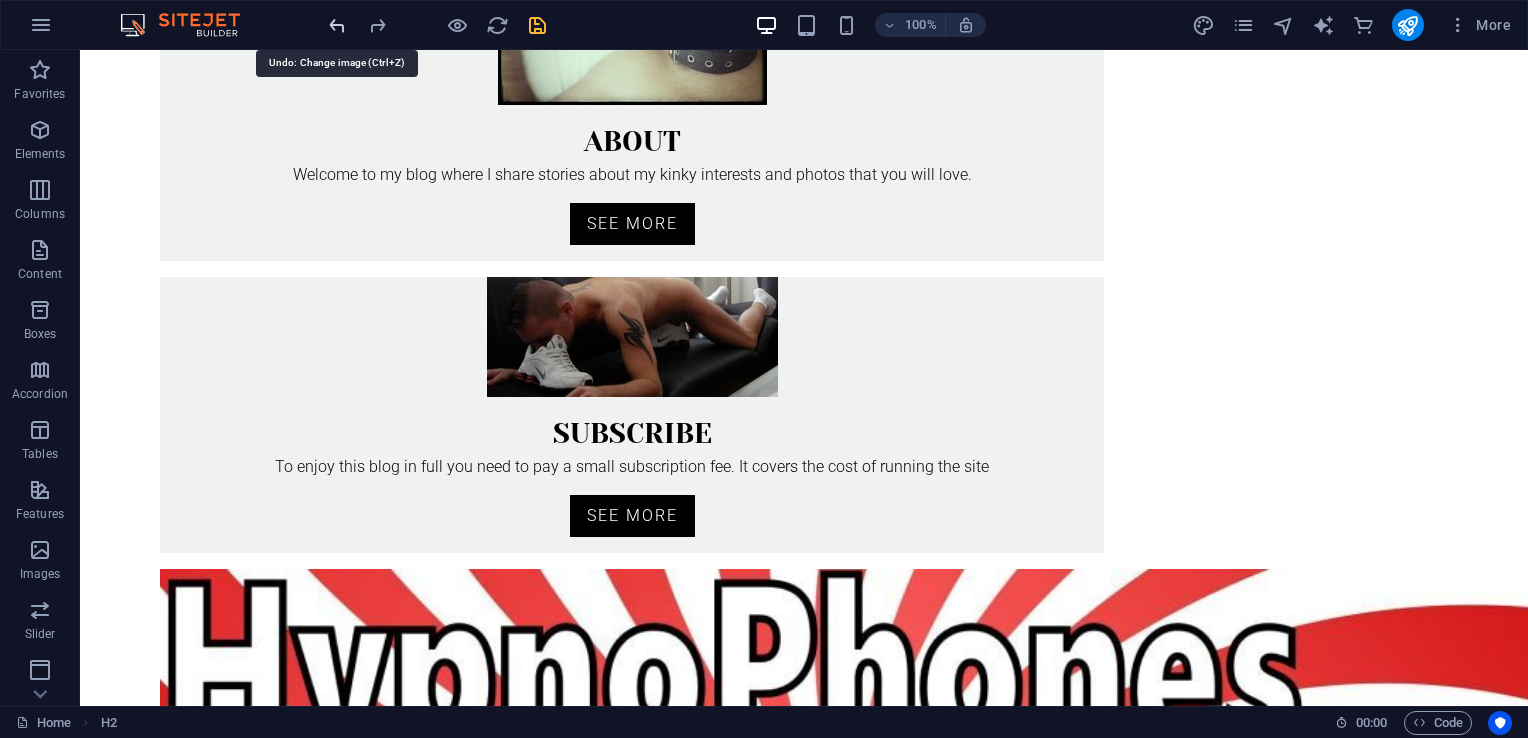 scroll, scrollTop: 774, scrollLeft: 0, axis: vertical 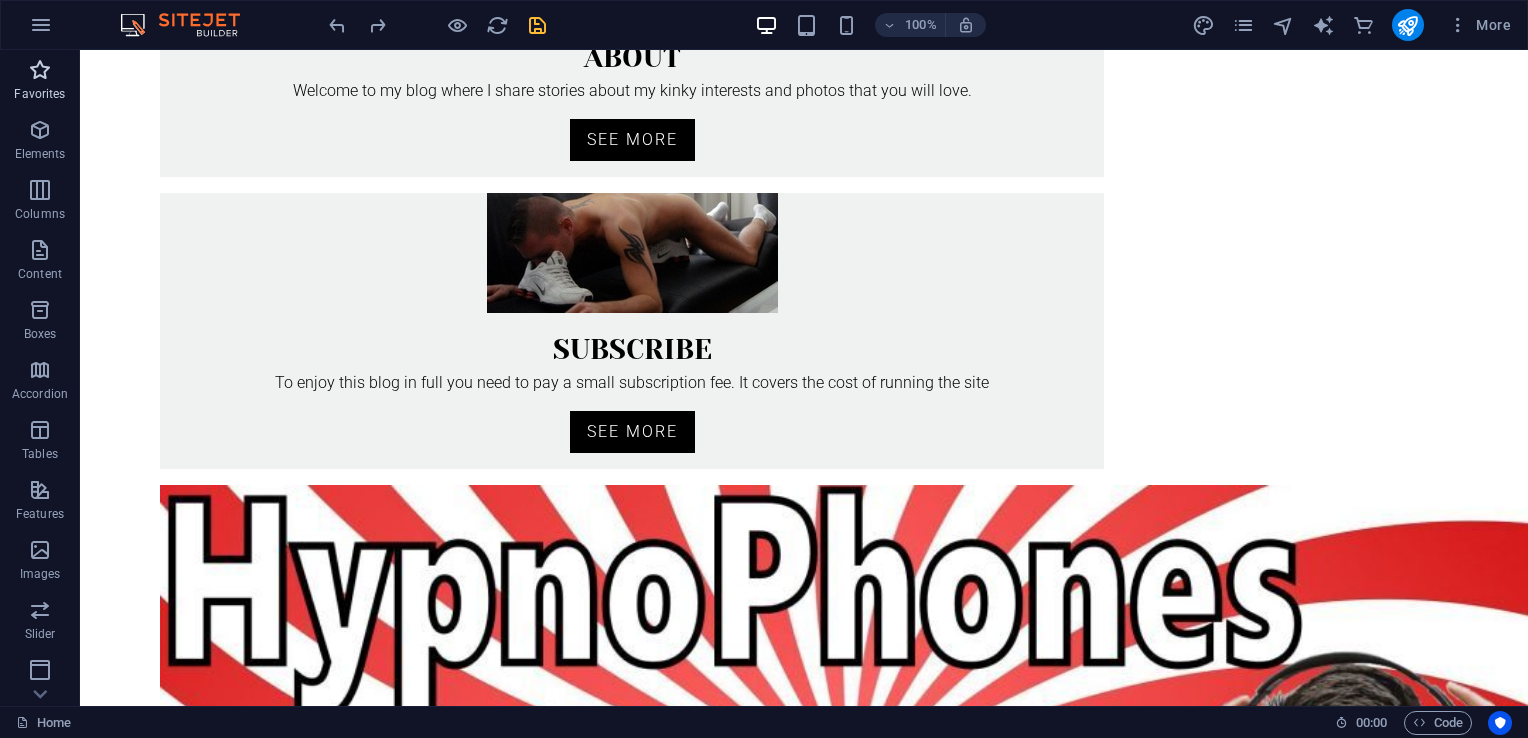 click on "Favorites" at bounding box center [39, 94] 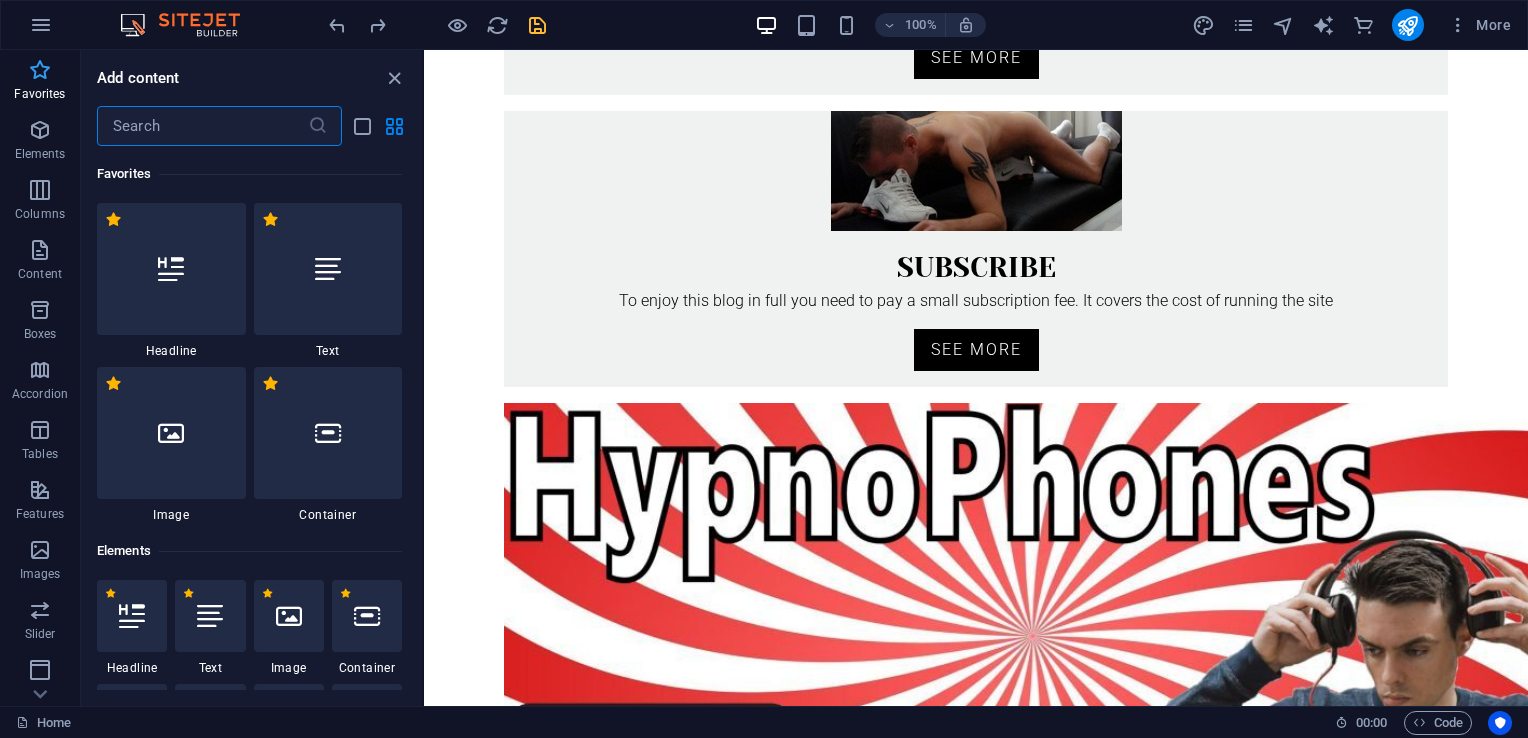 scroll, scrollTop: 692, scrollLeft: 0, axis: vertical 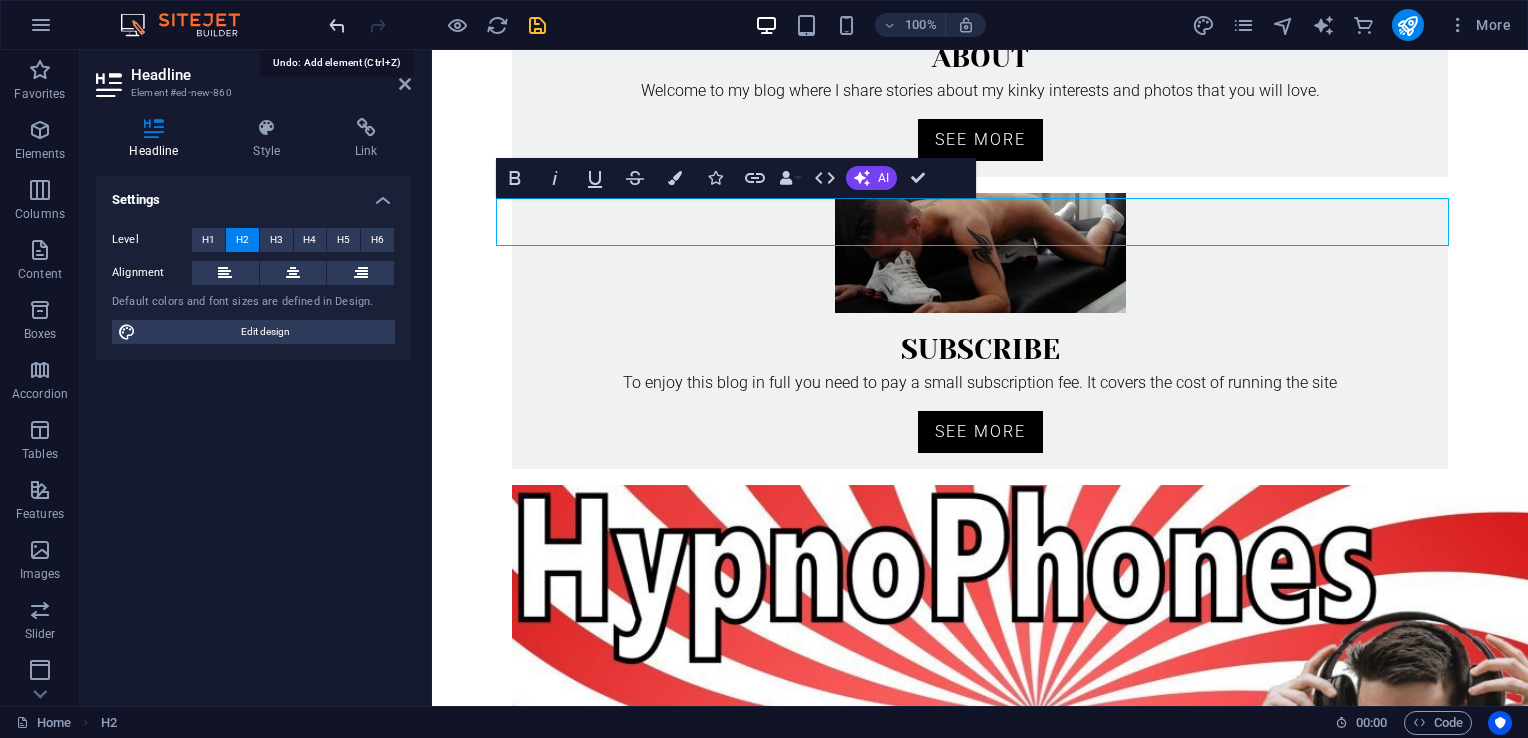 type 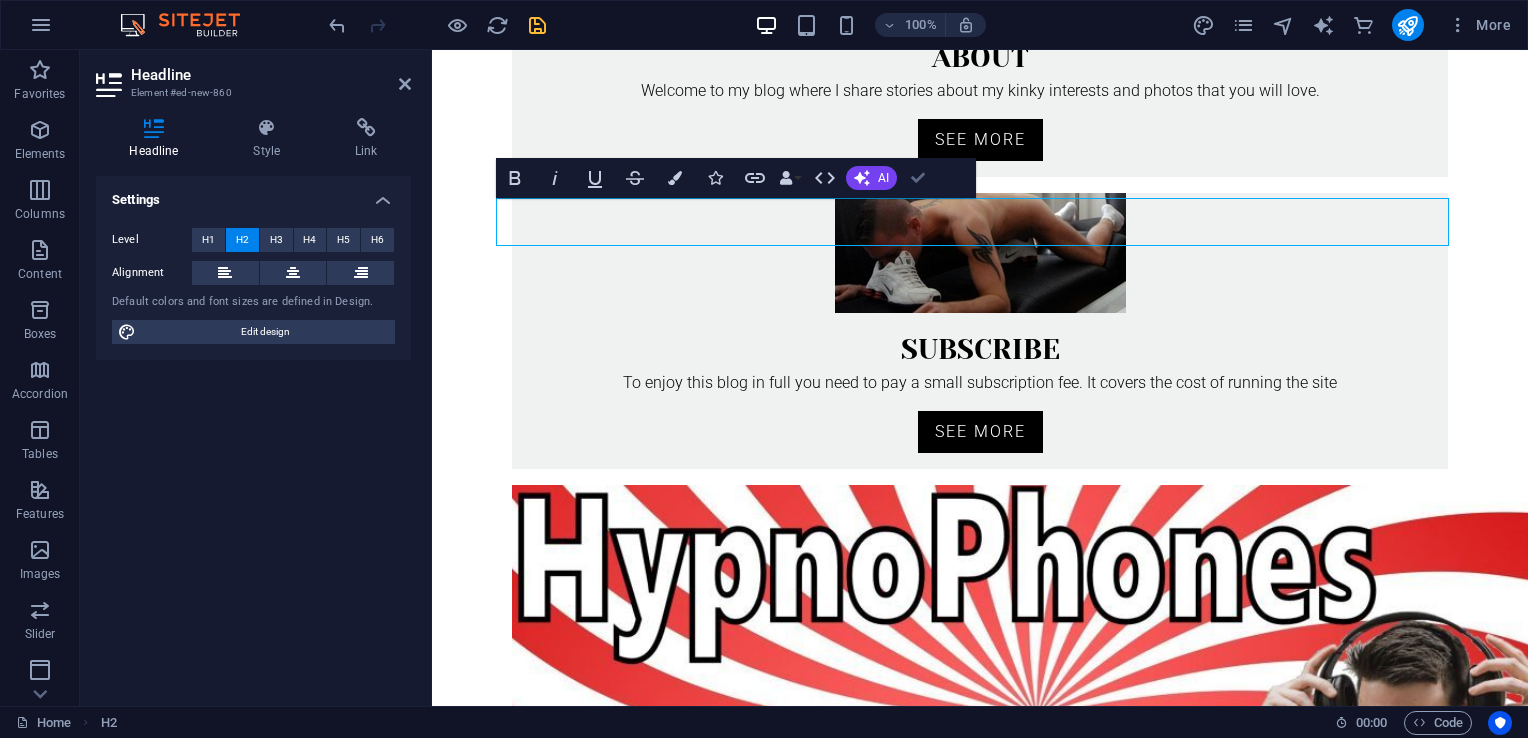 scroll, scrollTop: 774, scrollLeft: 0, axis: vertical 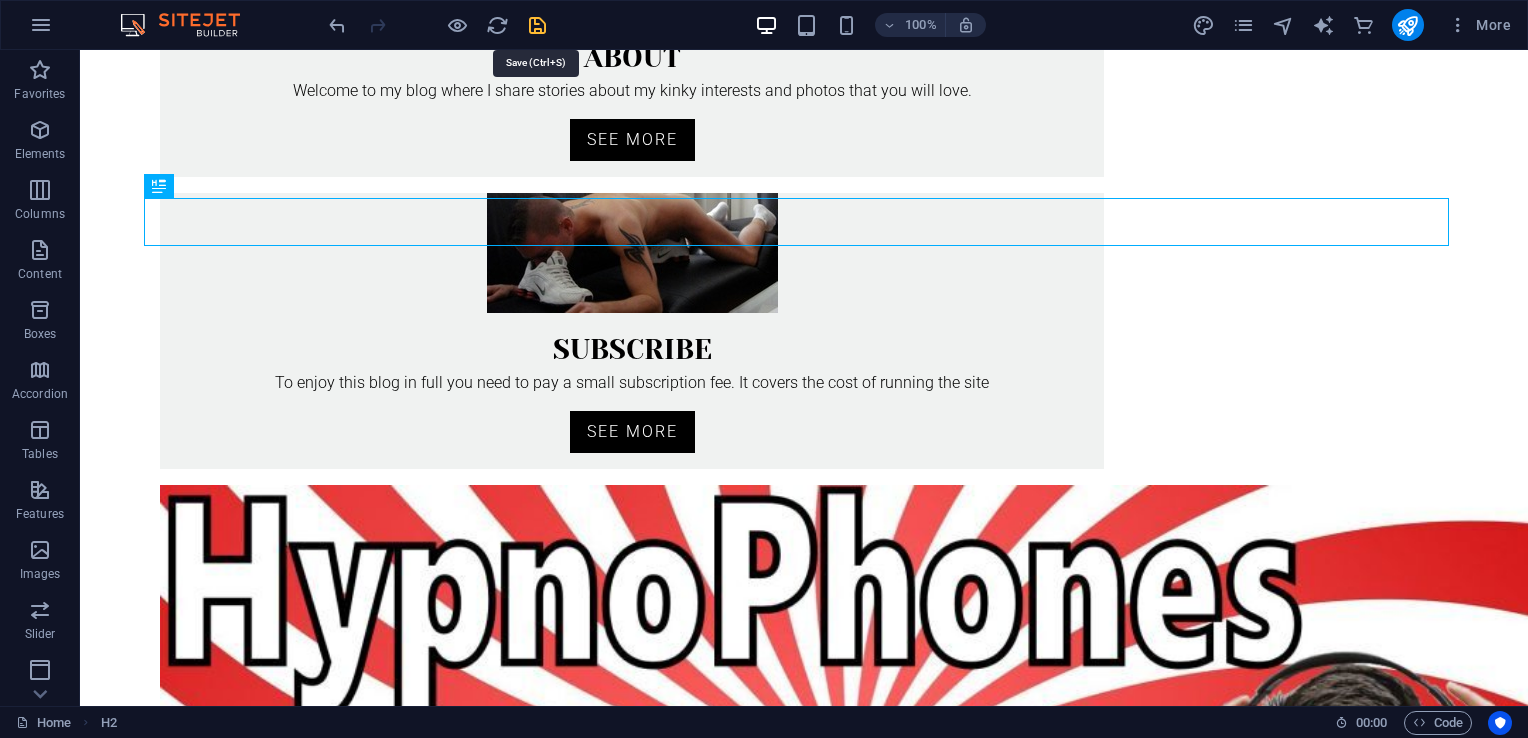 click at bounding box center (537, 25) 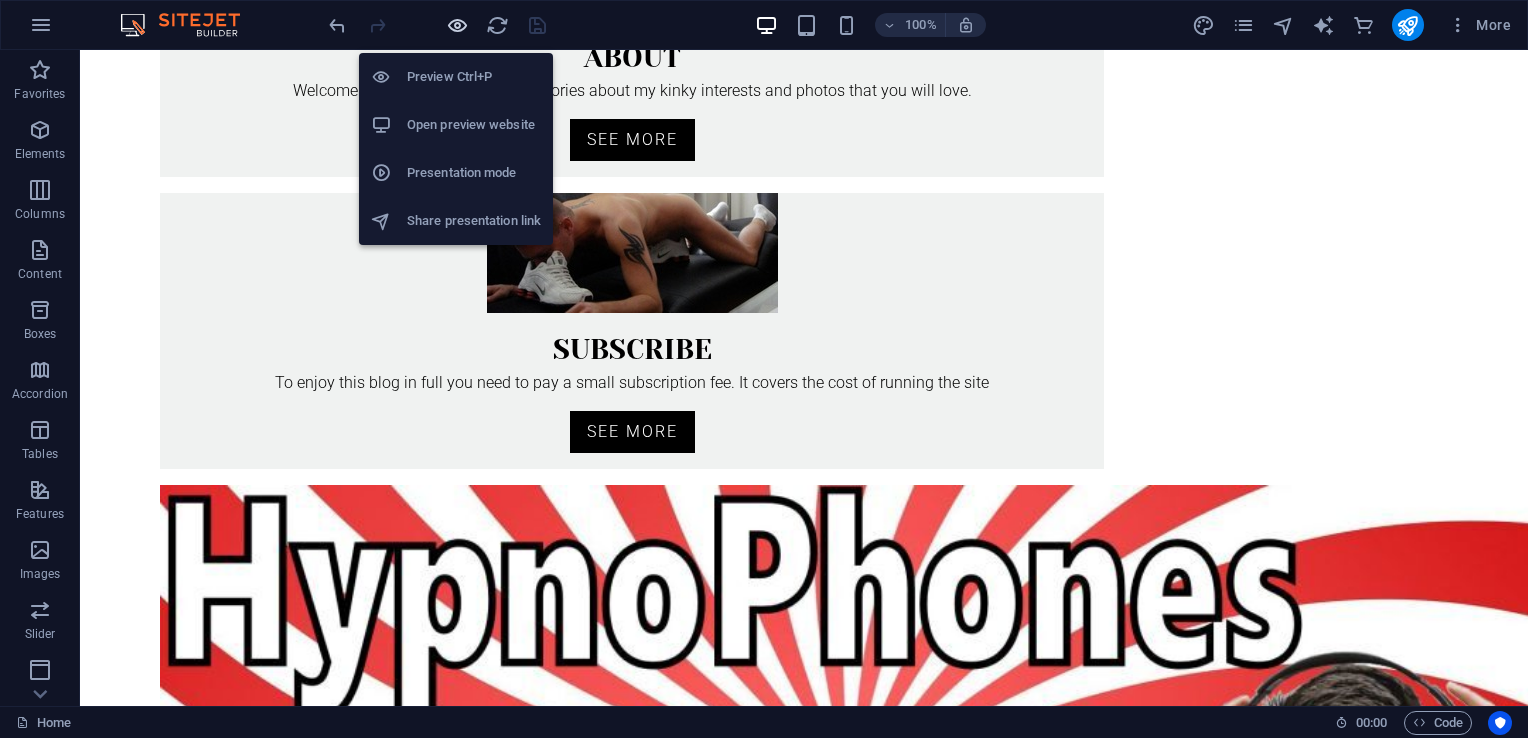 click at bounding box center [457, 25] 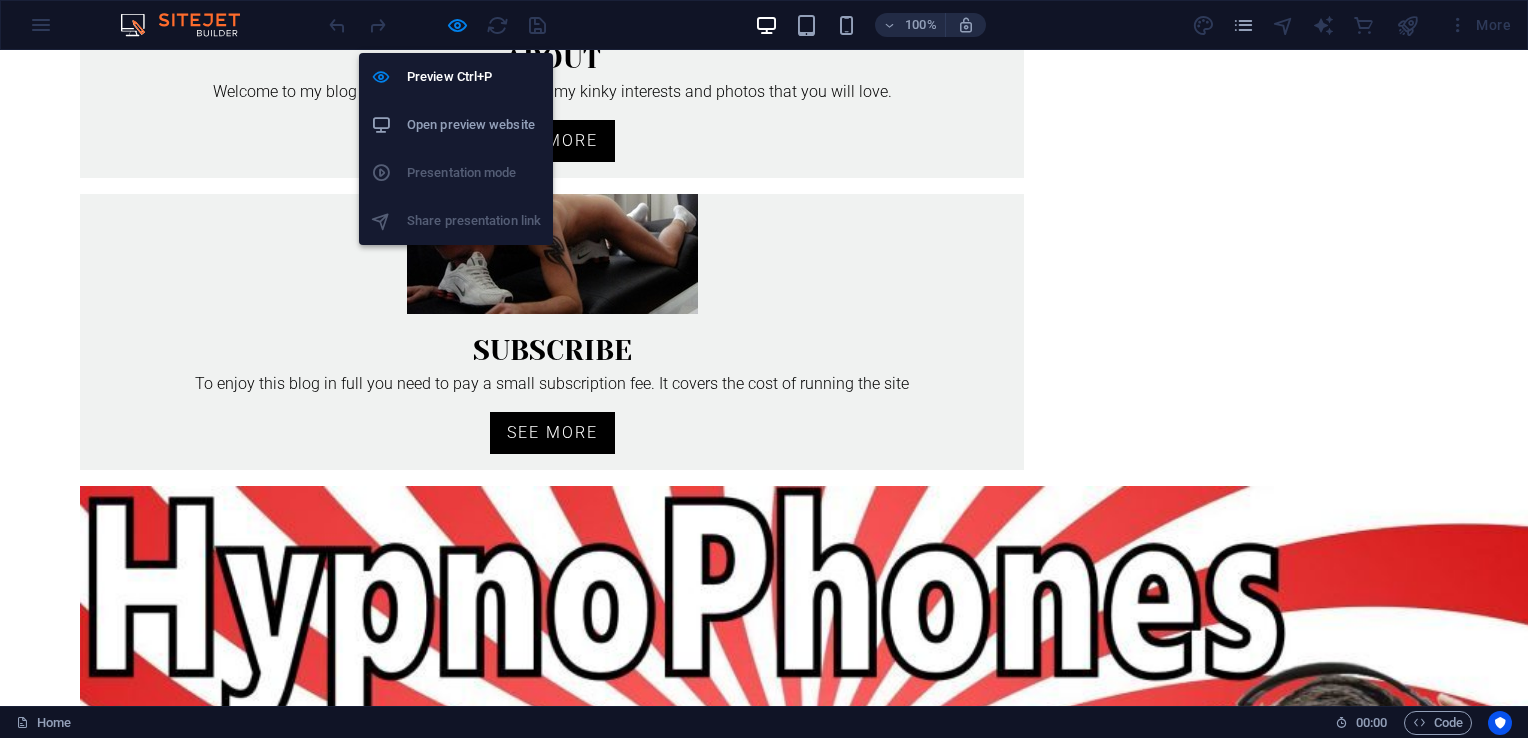 click on "Open preview website" at bounding box center [474, 125] 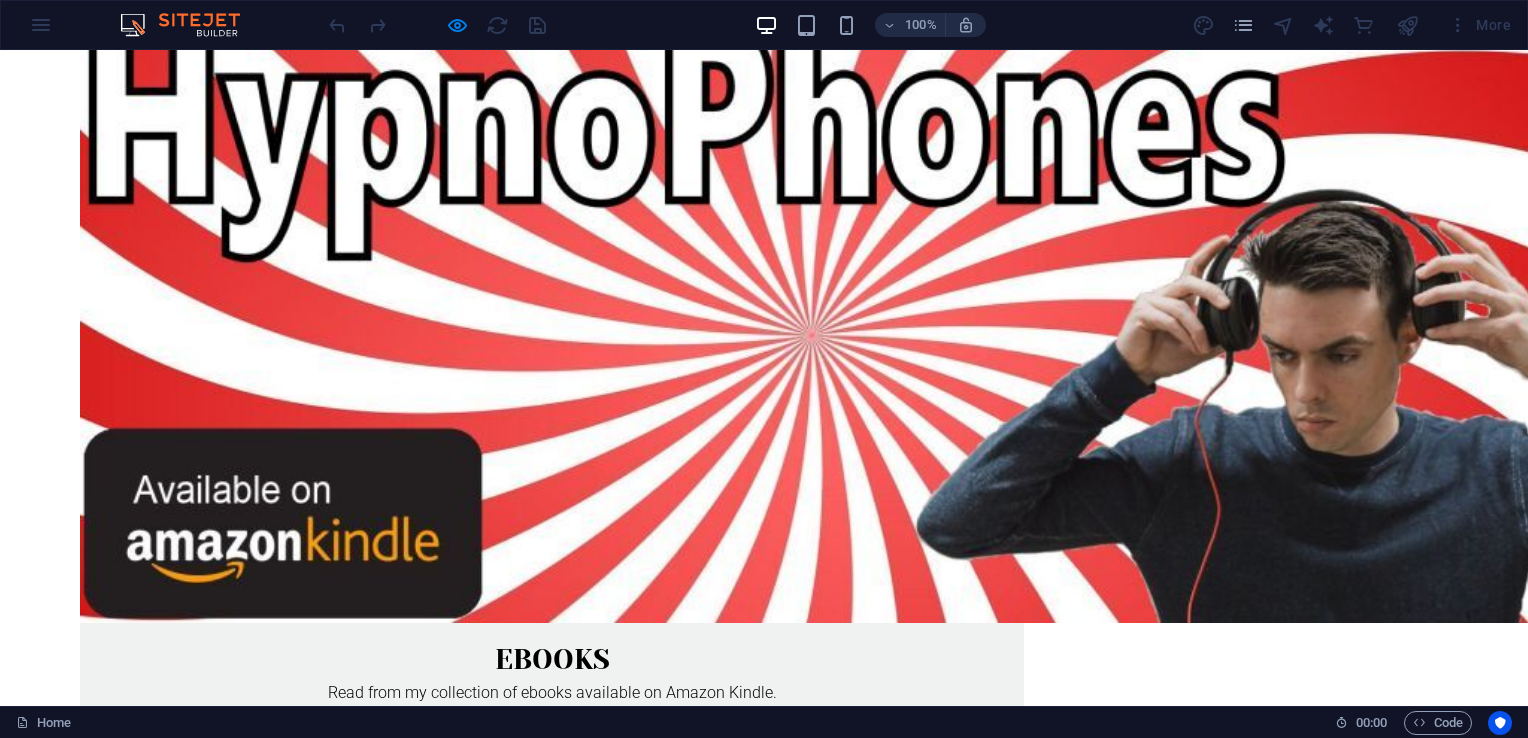 scroll, scrollTop: 1266, scrollLeft: 0, axis: vertical 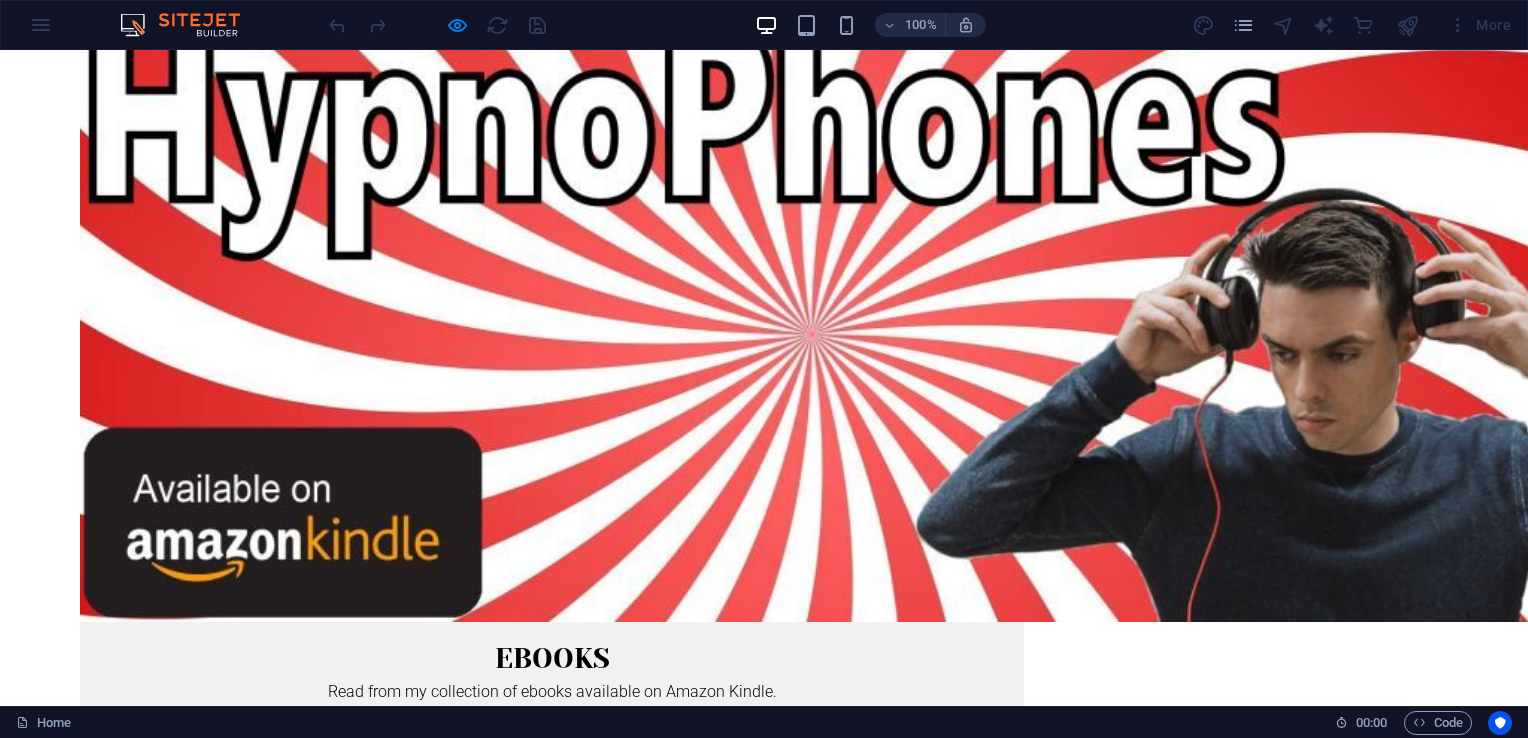 click on "Cuck, CEO" at bounding box center (226, 2238) 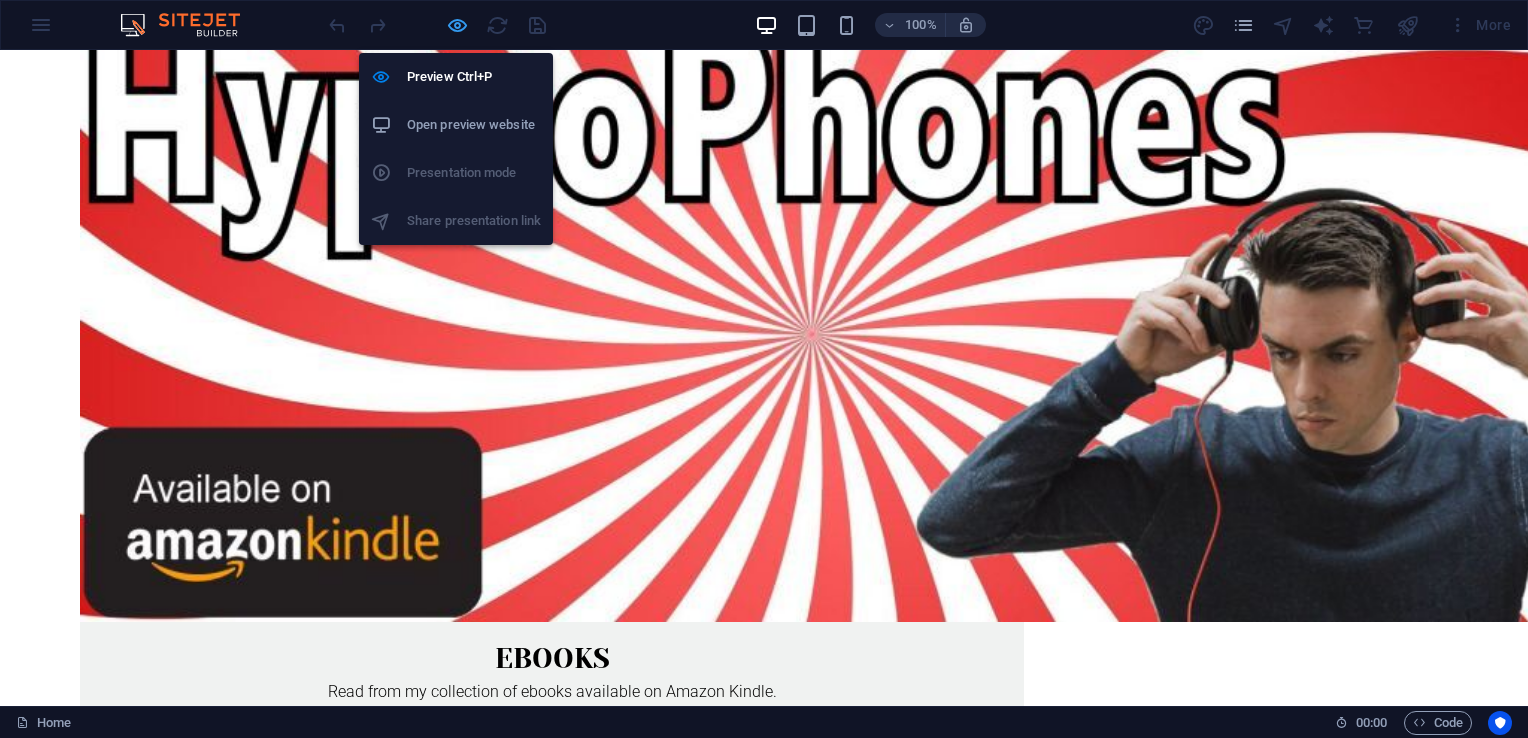 click at bounding box center [457, 25] 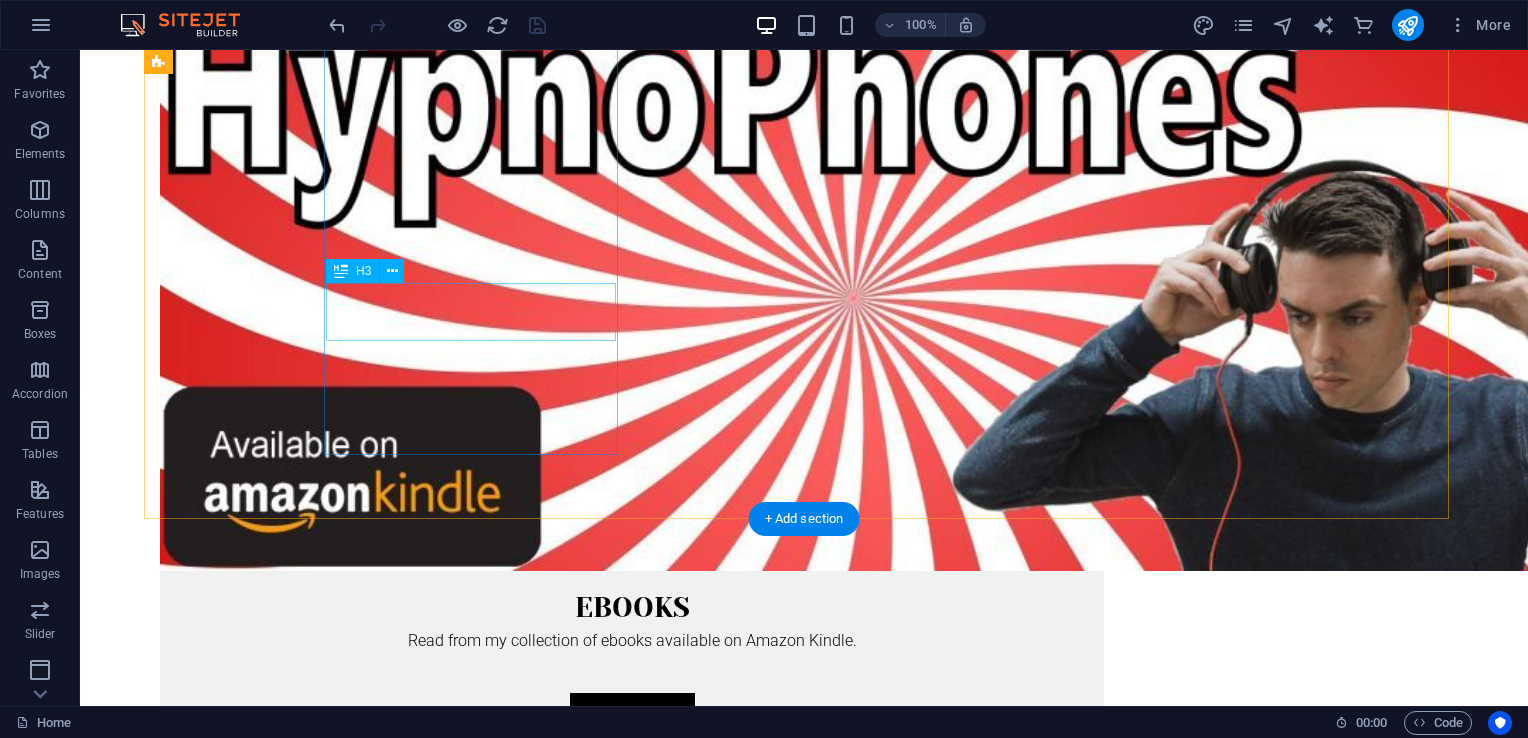 click on "Cuck, CEO" at bounding box center (306, 2187) 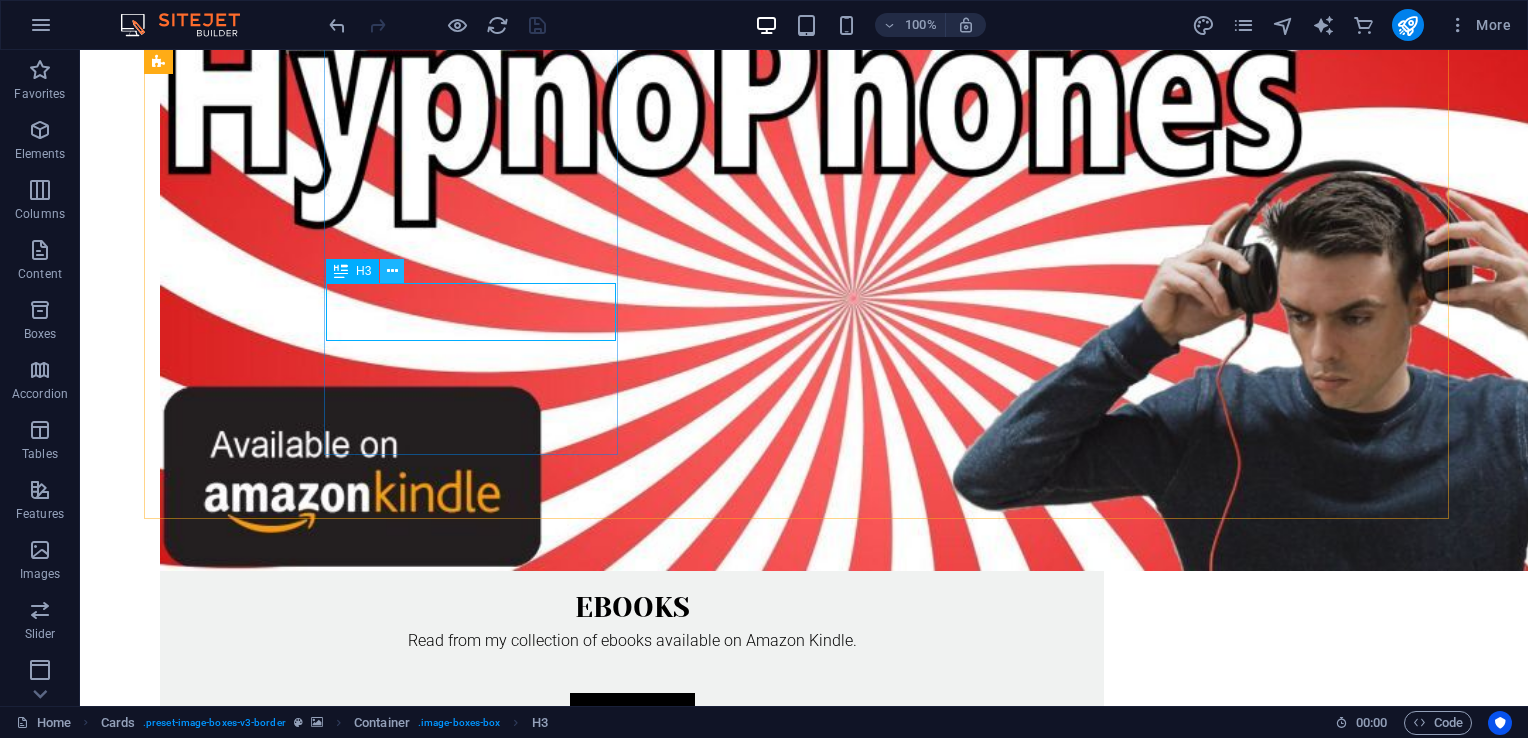 click at bounding box center (392, 271) 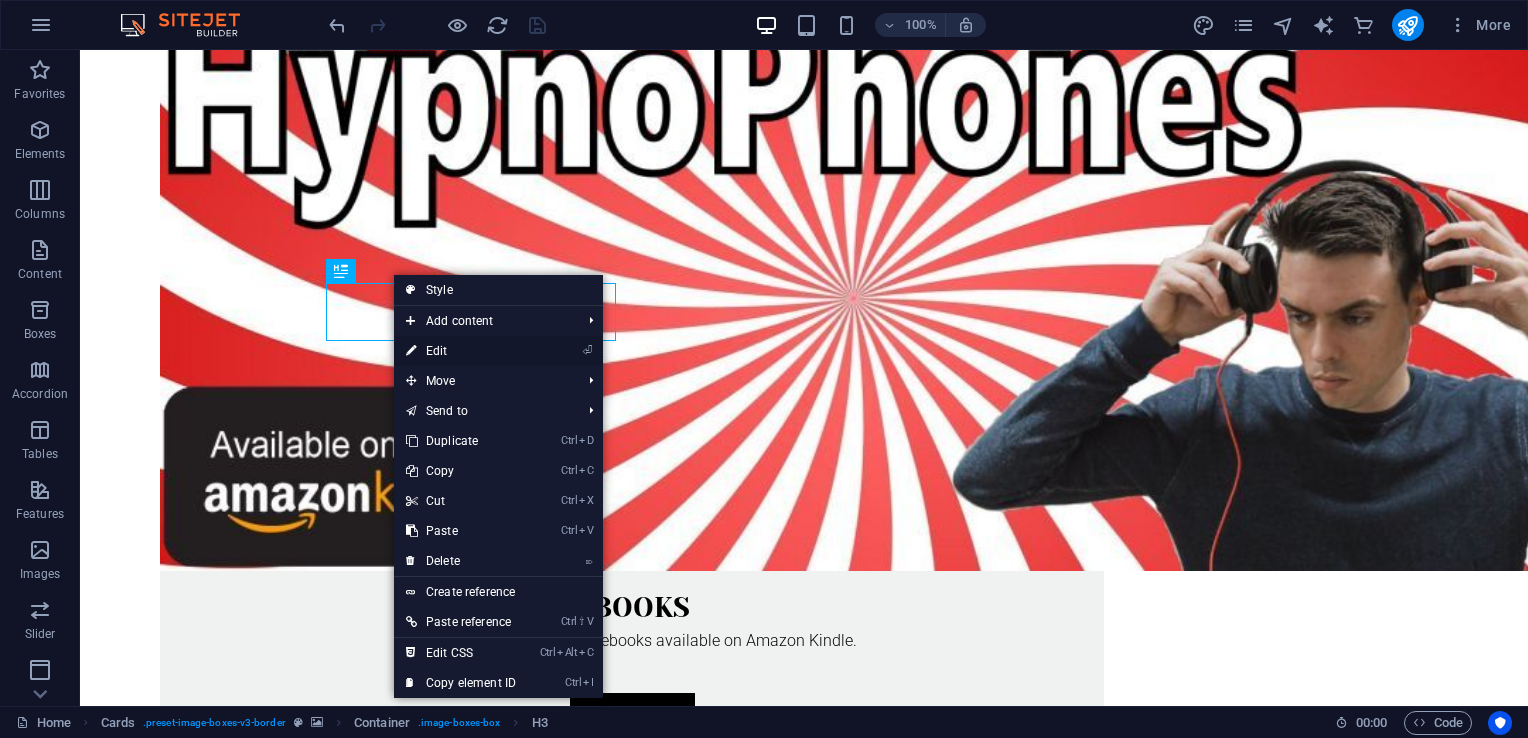 click on "⏎  Edit" at bounding box center [461, 351] 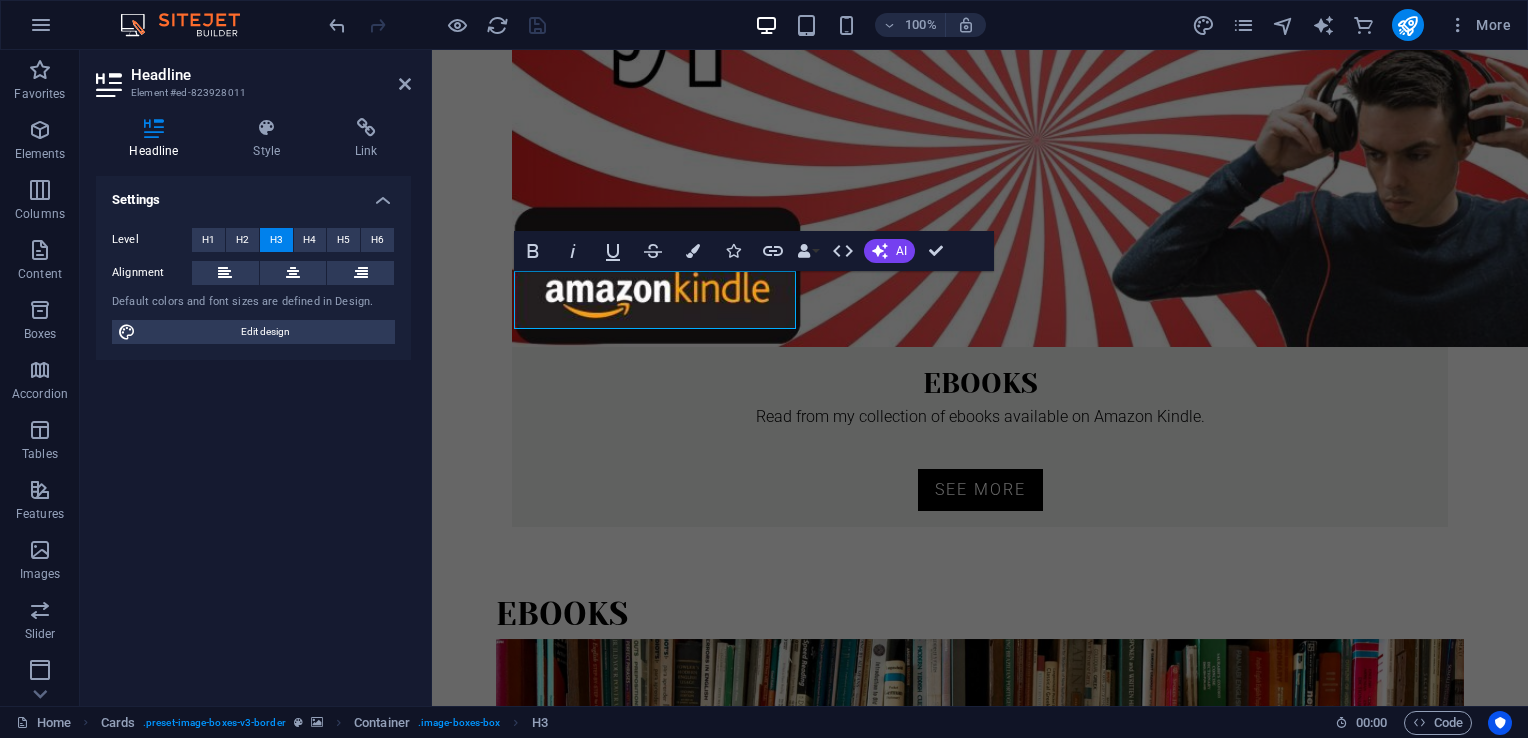 scroll, scrollTop: 1182, scrollLeft: 0, axis: vertical 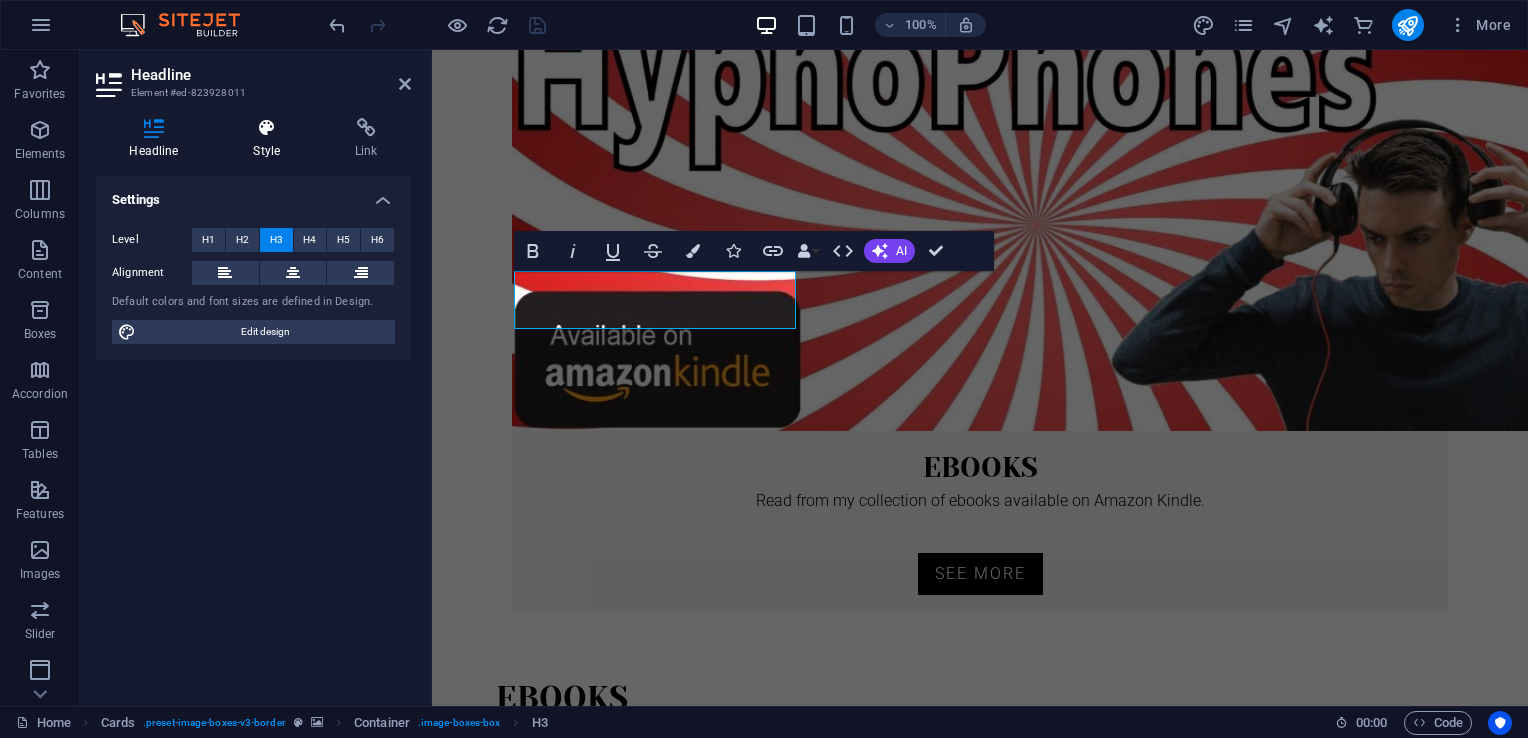 click at bounding box center [267, 128] 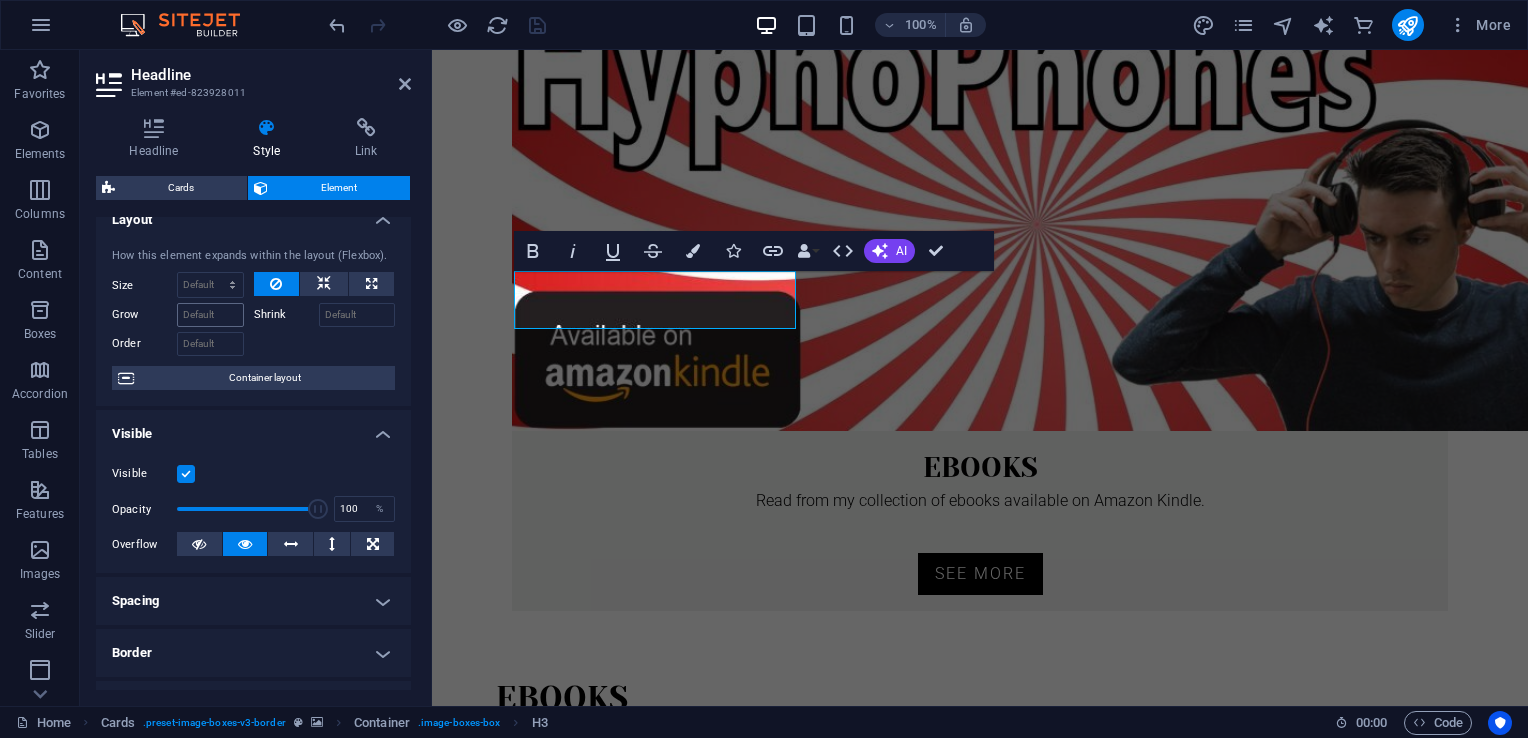 scroll, scrollTop: 19, scrollLeft: 0, axis: vertical 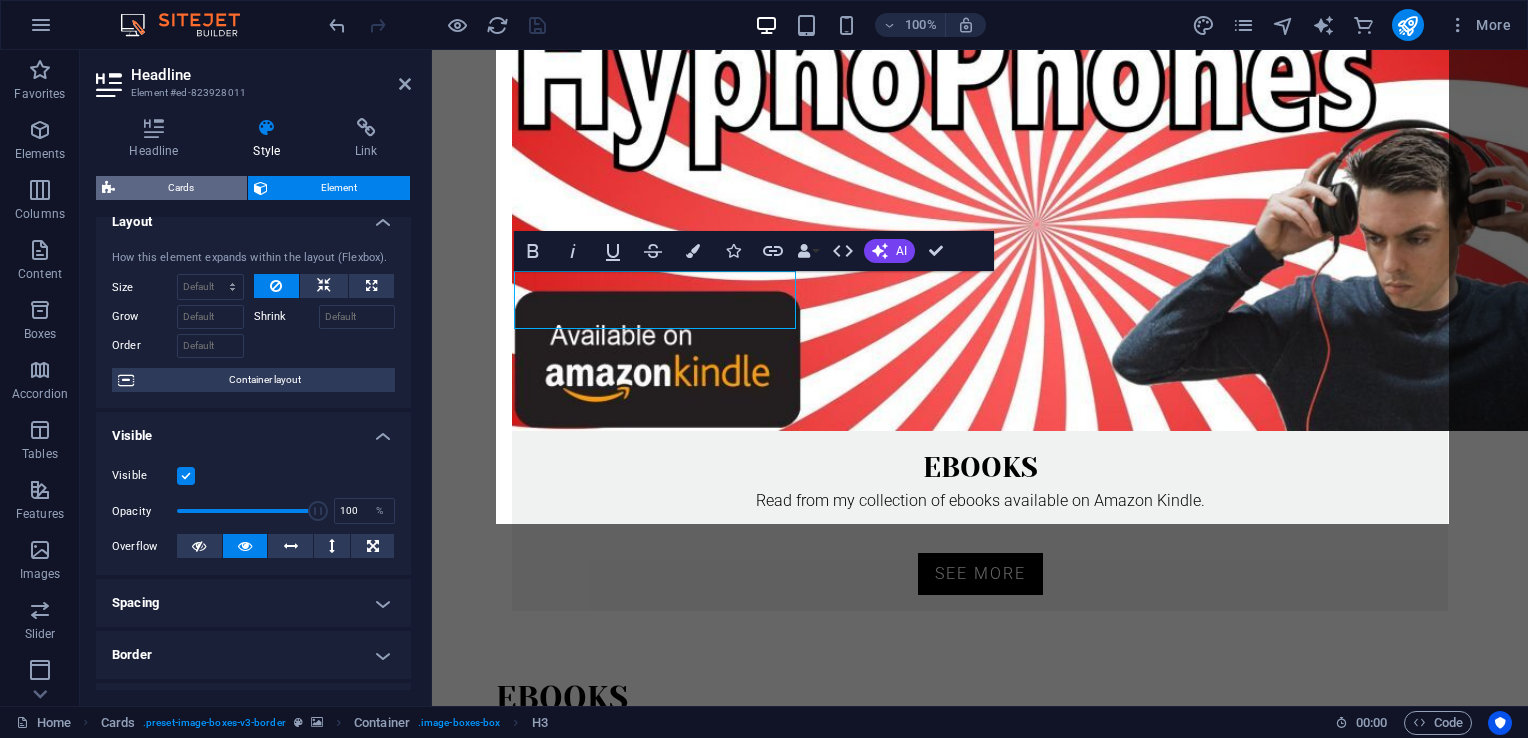click on "Cards" at bounding box center (181, 188) 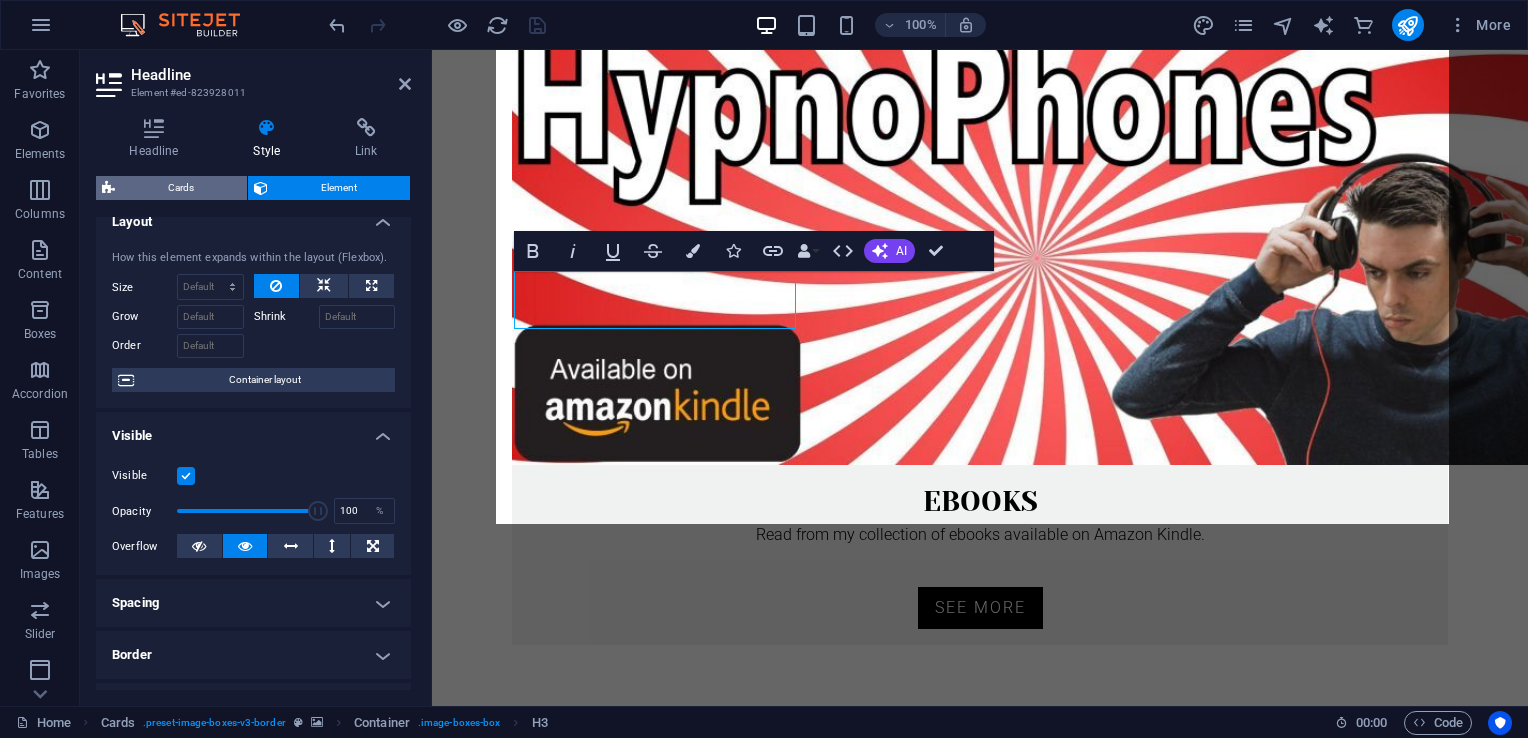 select on "rem" 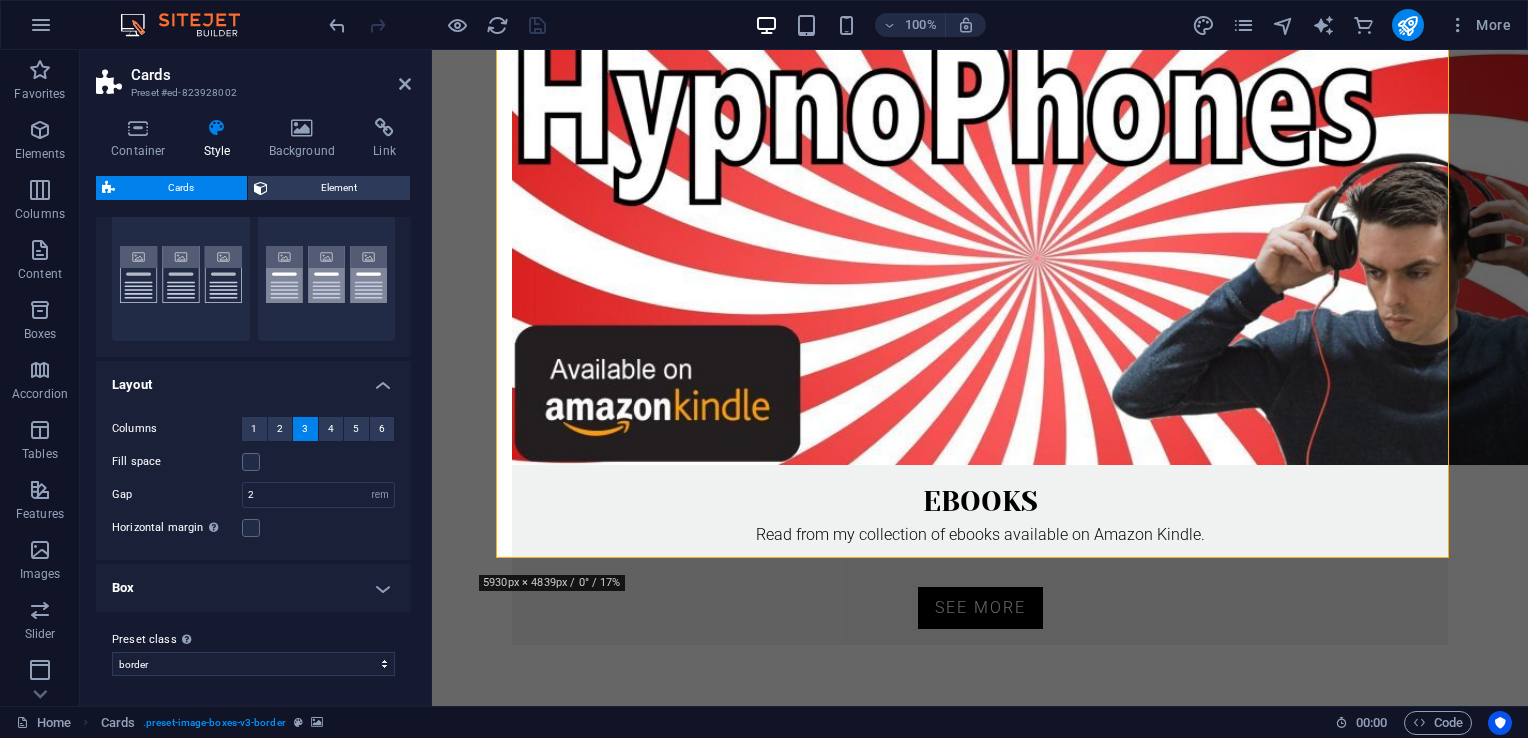 scroll, scrollTop: 0, scrollLeft: 0, axis: both 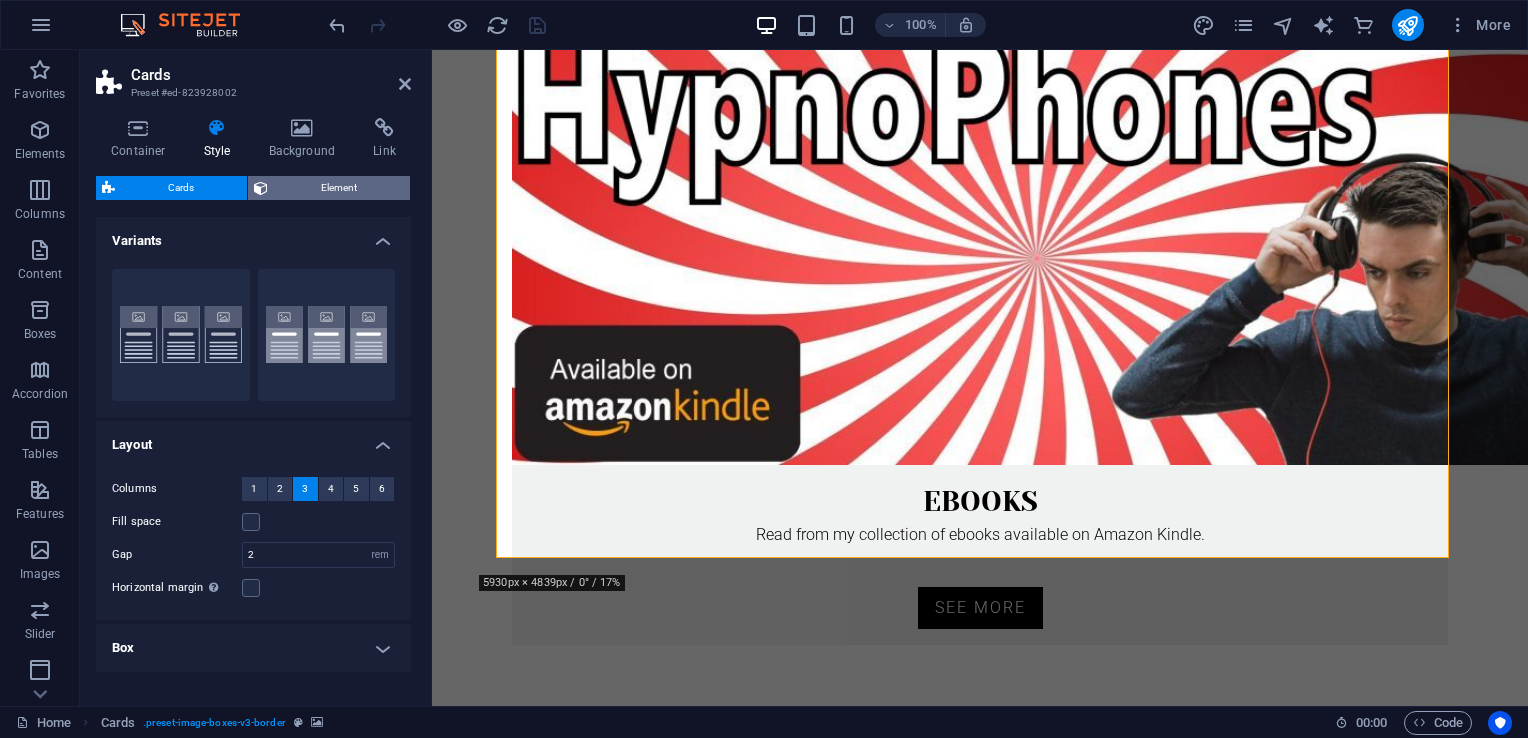 click on "Element" at bounding box center (339, 188) 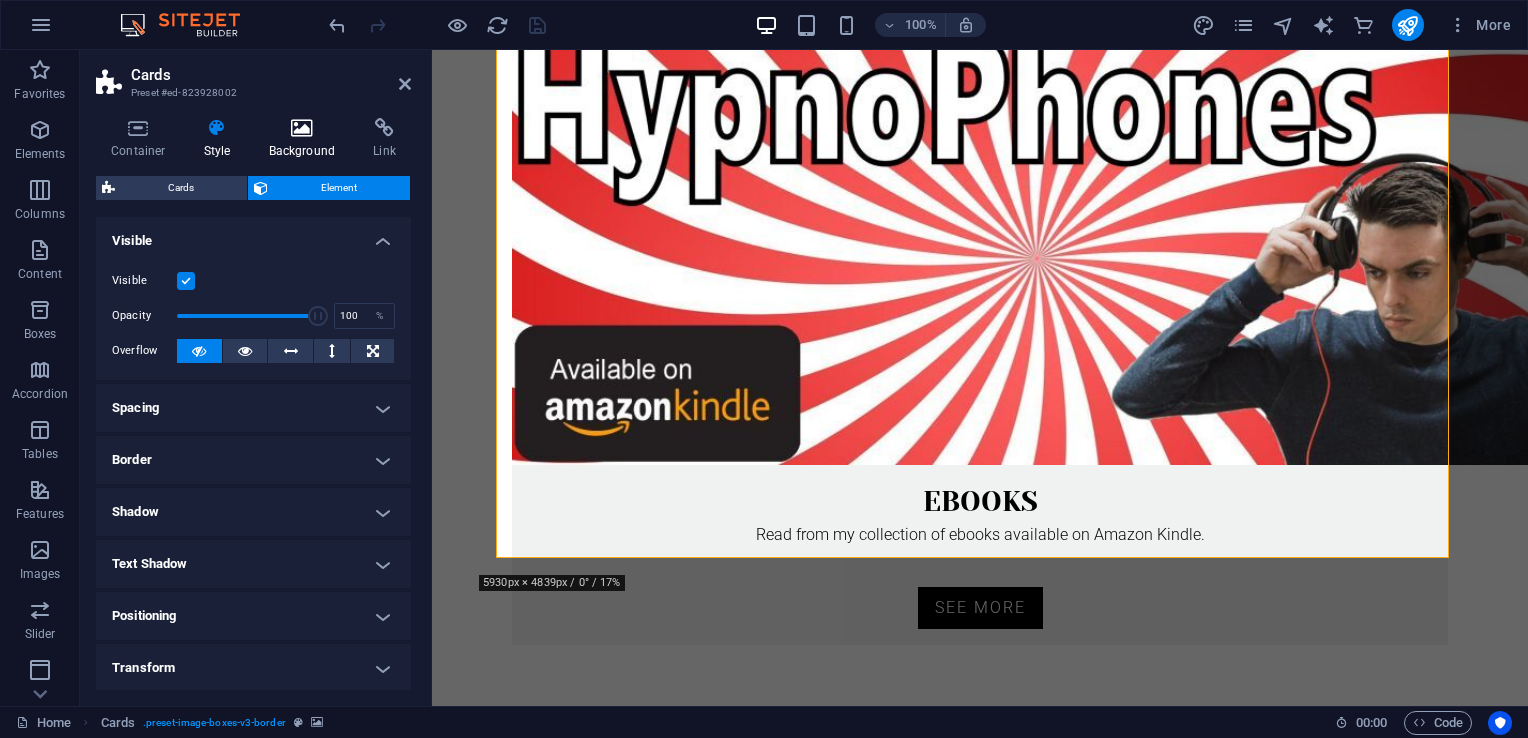 click at bounding box center [302, 128] 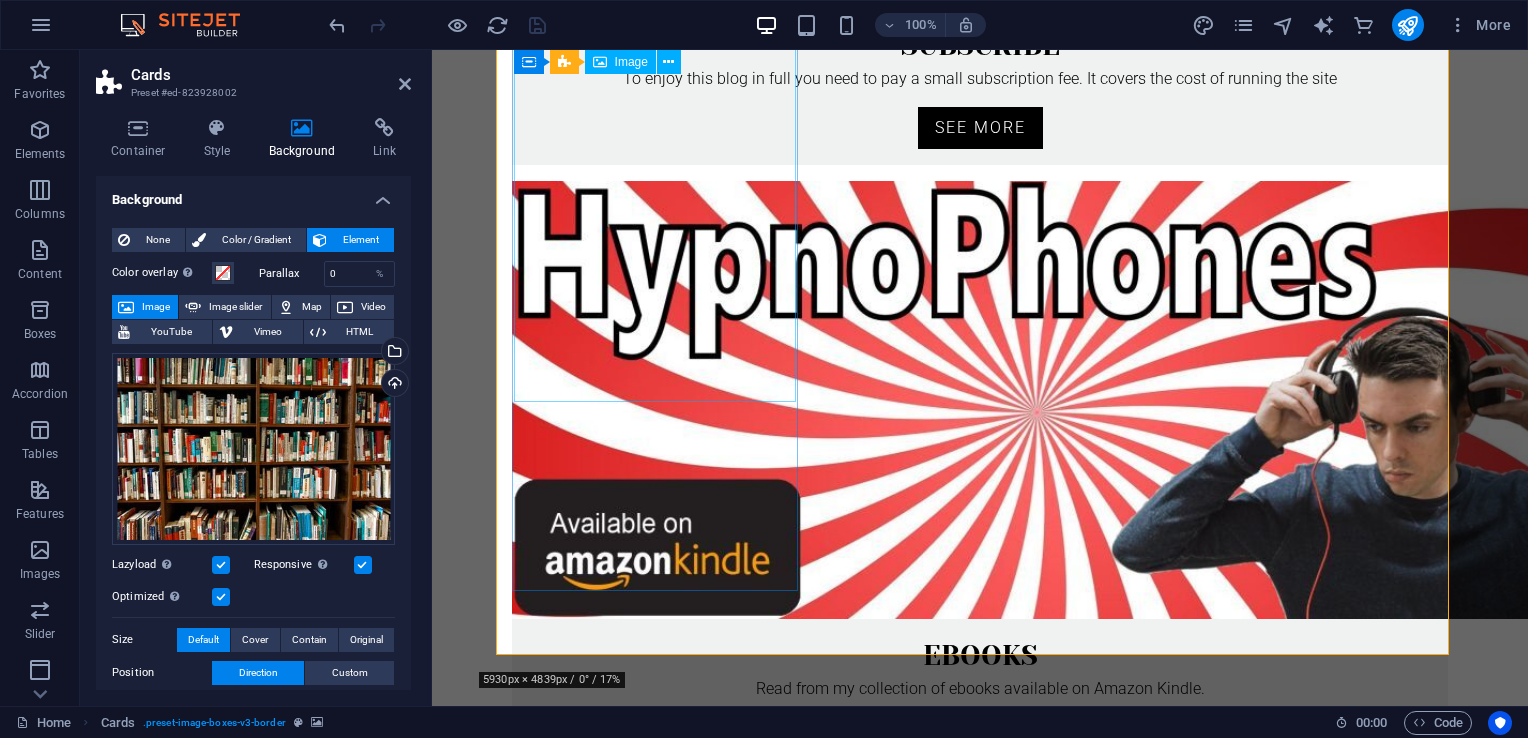 scroll, scrollTop: 987, scrollLeft: 0, axis: vertical 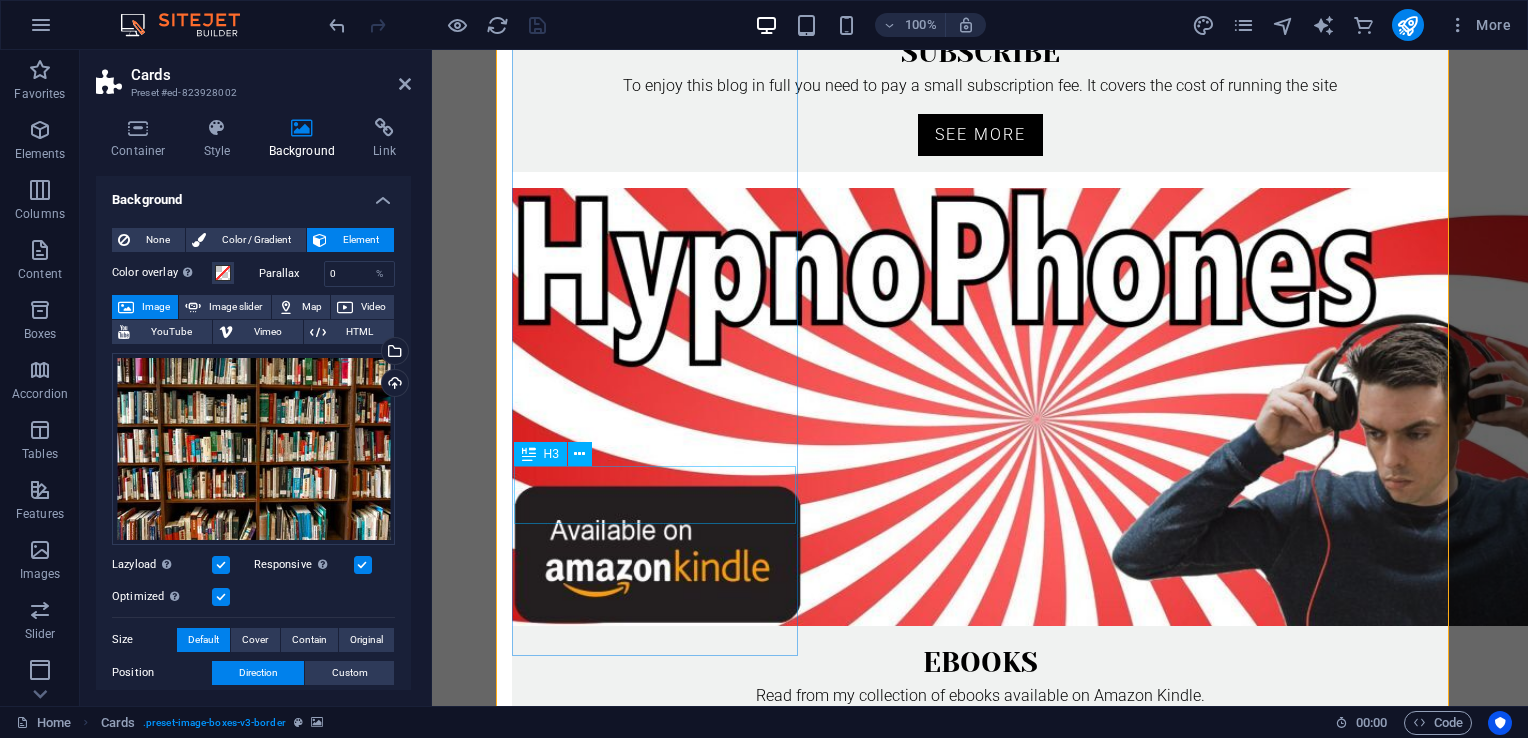 click on "Cuck, CEO" at bounding box center [657, 2242] 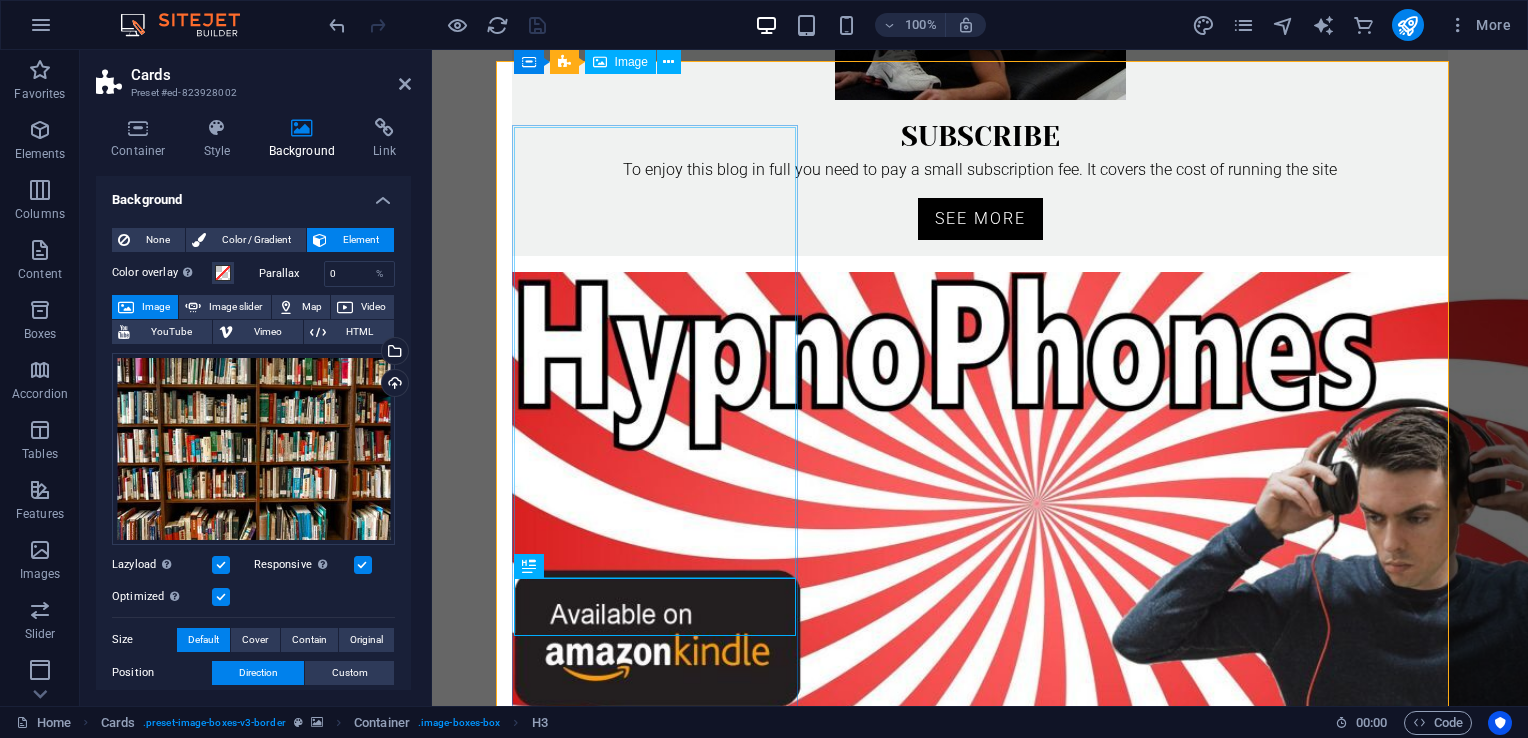 scroll, scrollTop: 875, scrollLeft: 0, axis: vertical 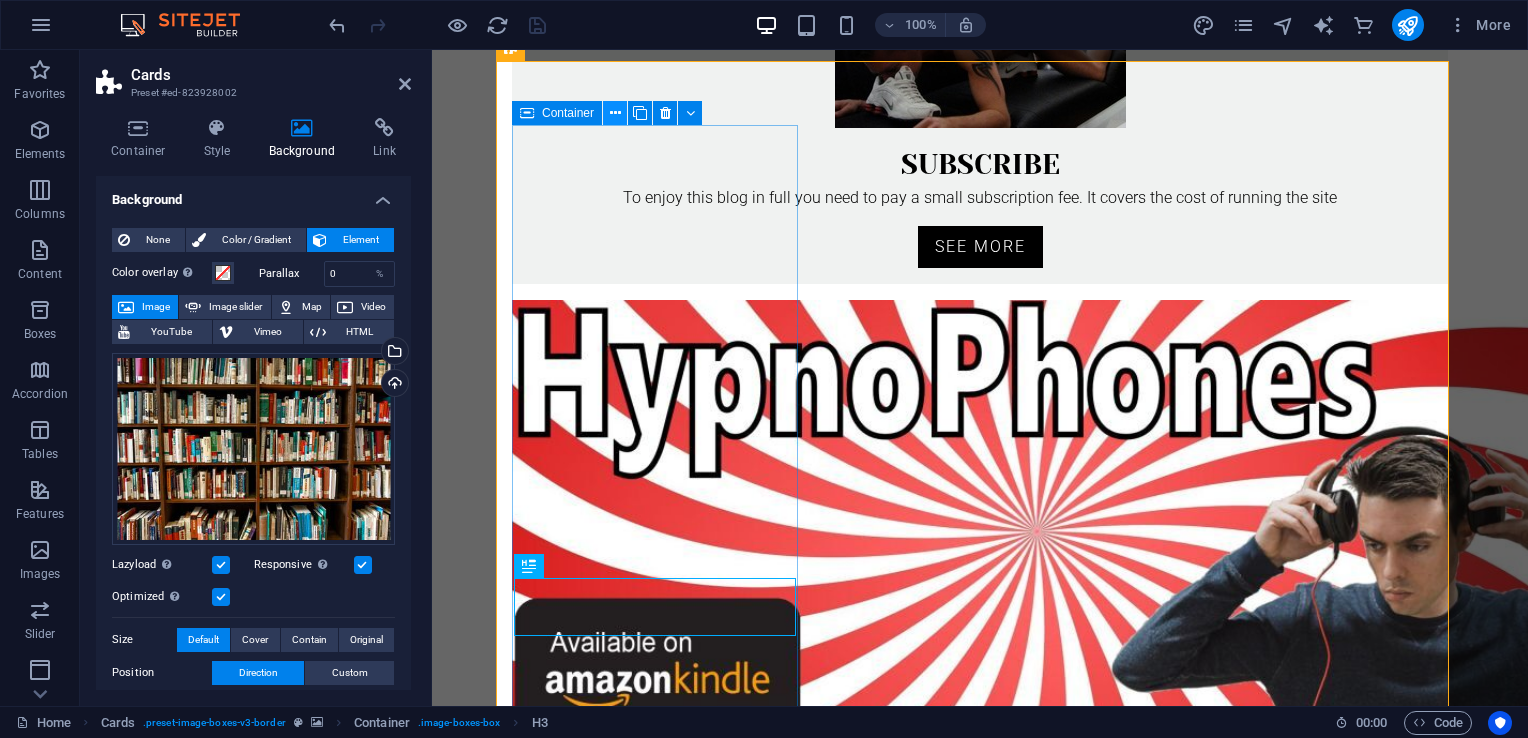 click at bounding box center [615, 113] 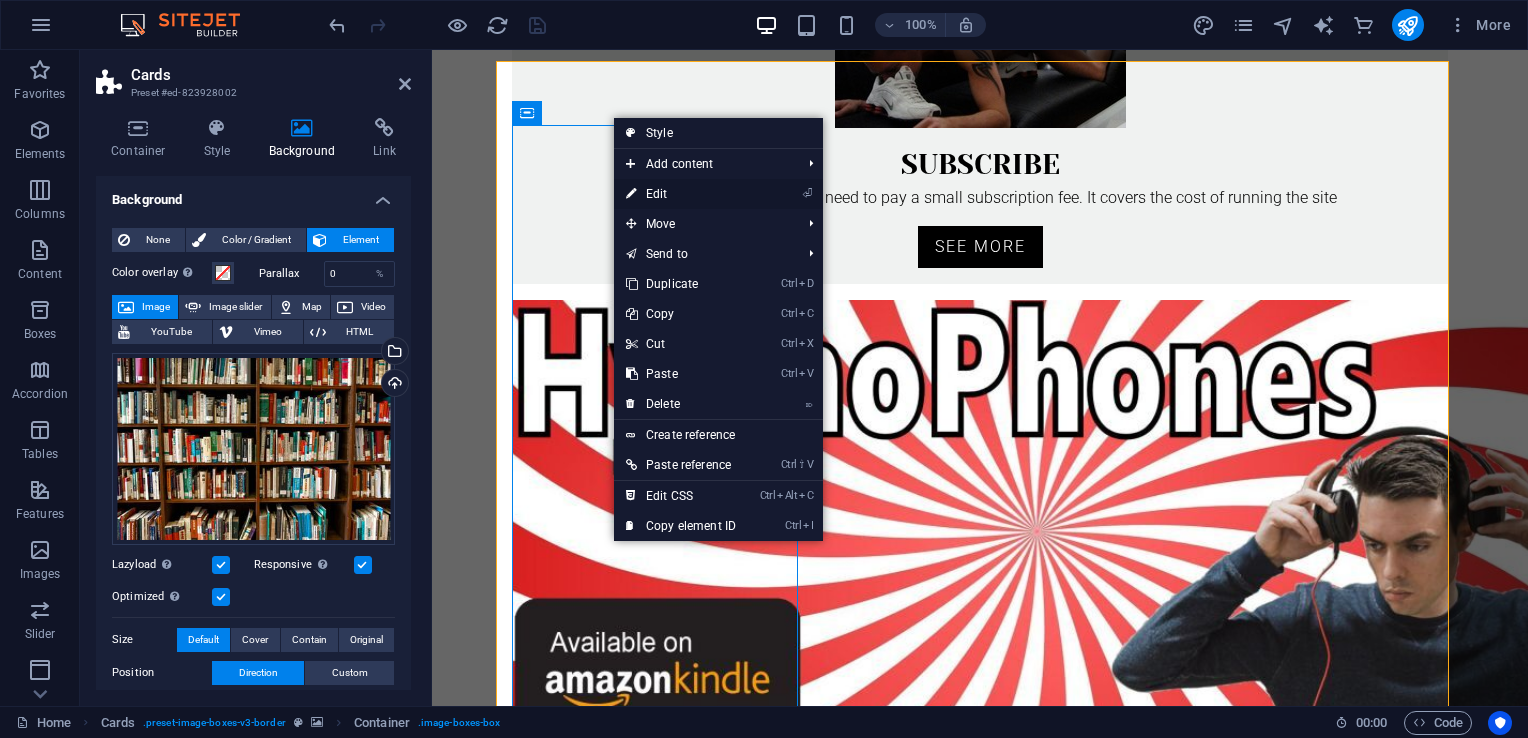 drag, startPoint x: 672, startPoint y: 198, endPoint x: 170, endPoint y: 160, distance: 503.4362 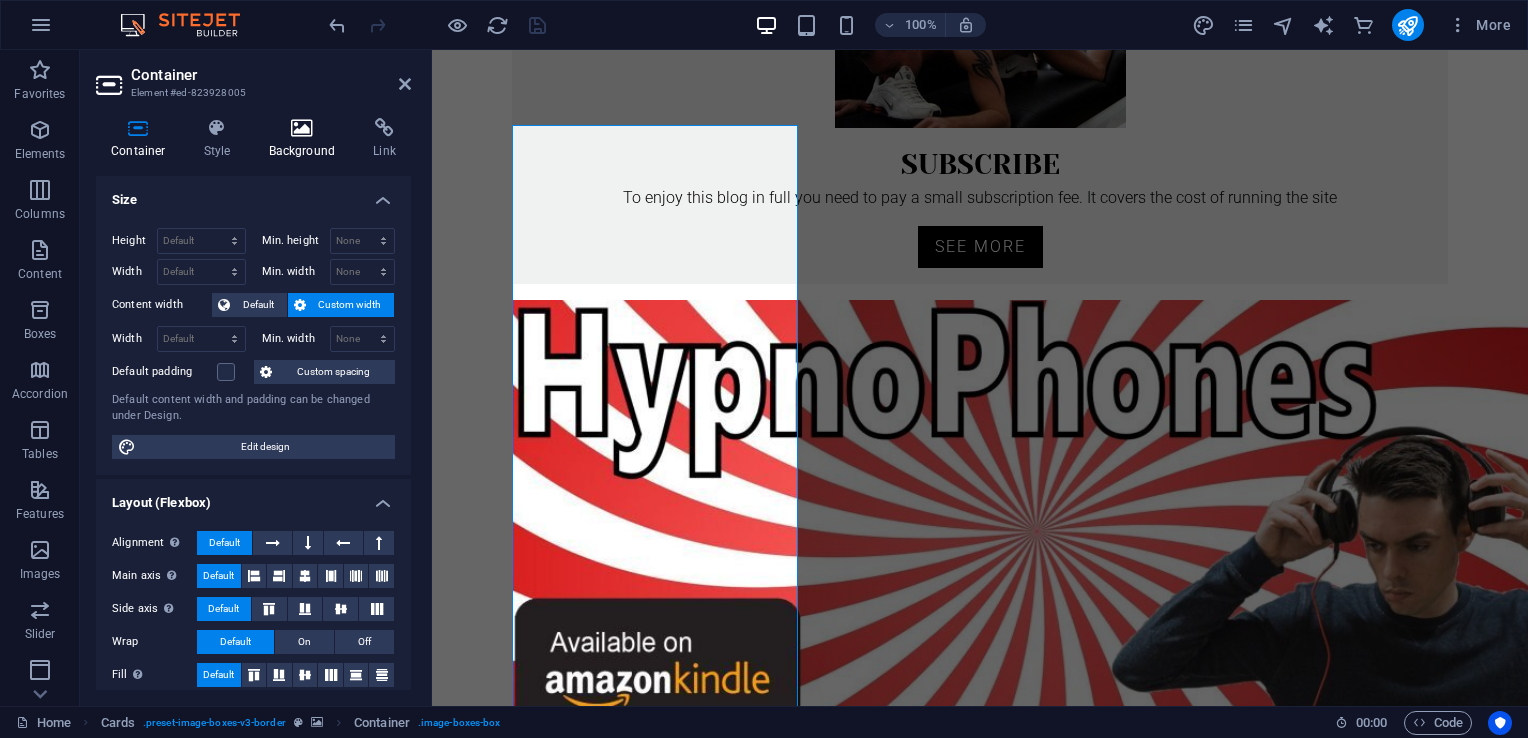 click at bounding box center [302, 128] 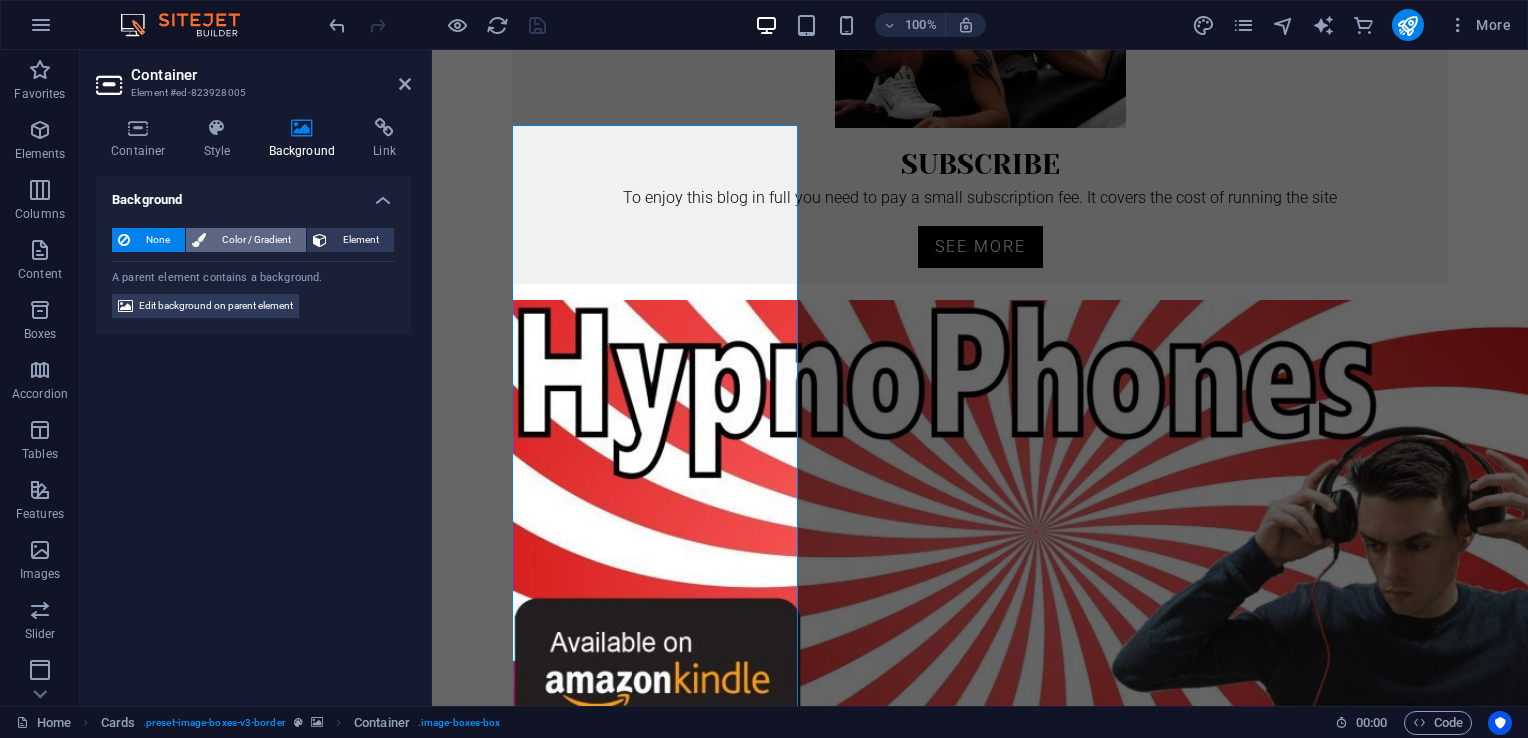 click on "Color / Gradient" at bounding box center (256, 240) 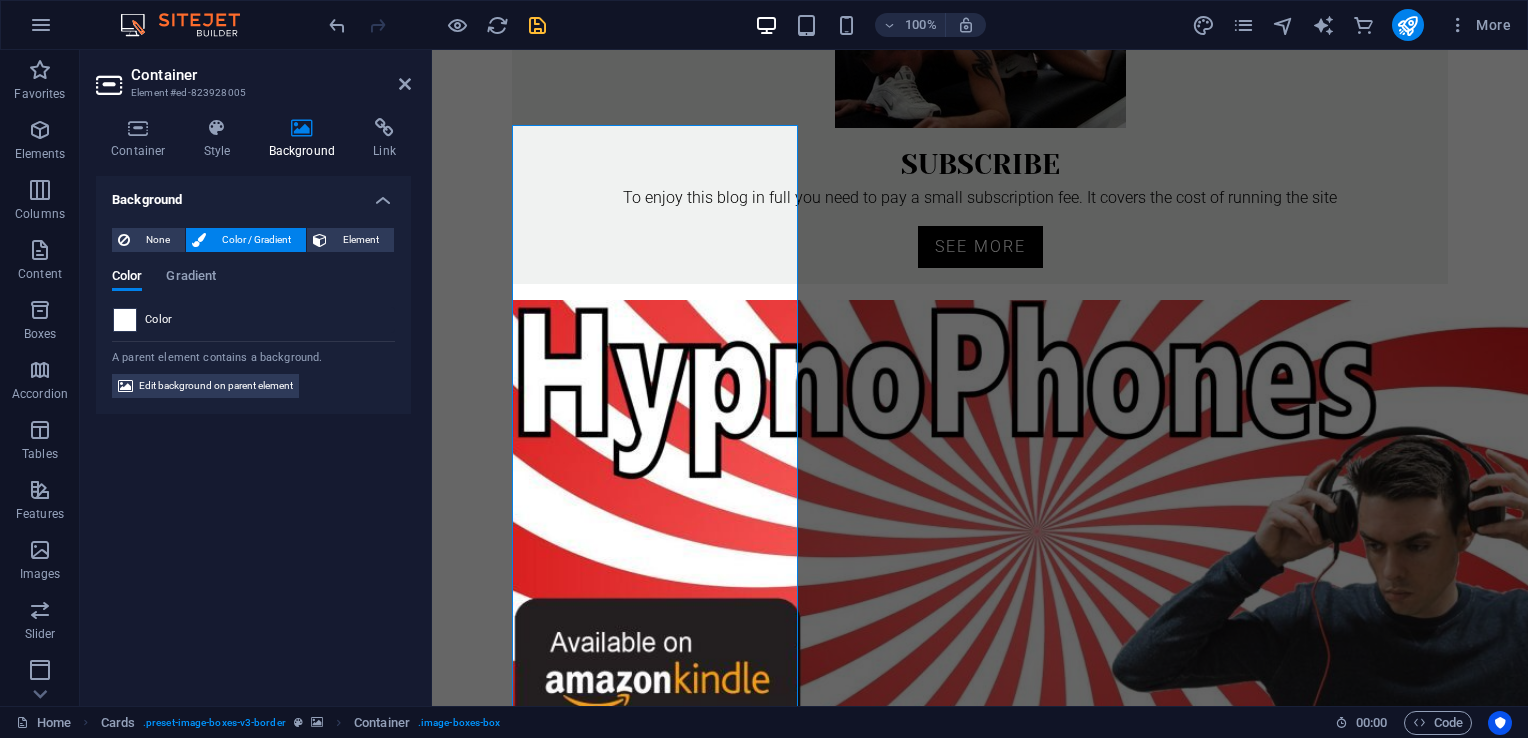 click at bounding box center (125, 320) 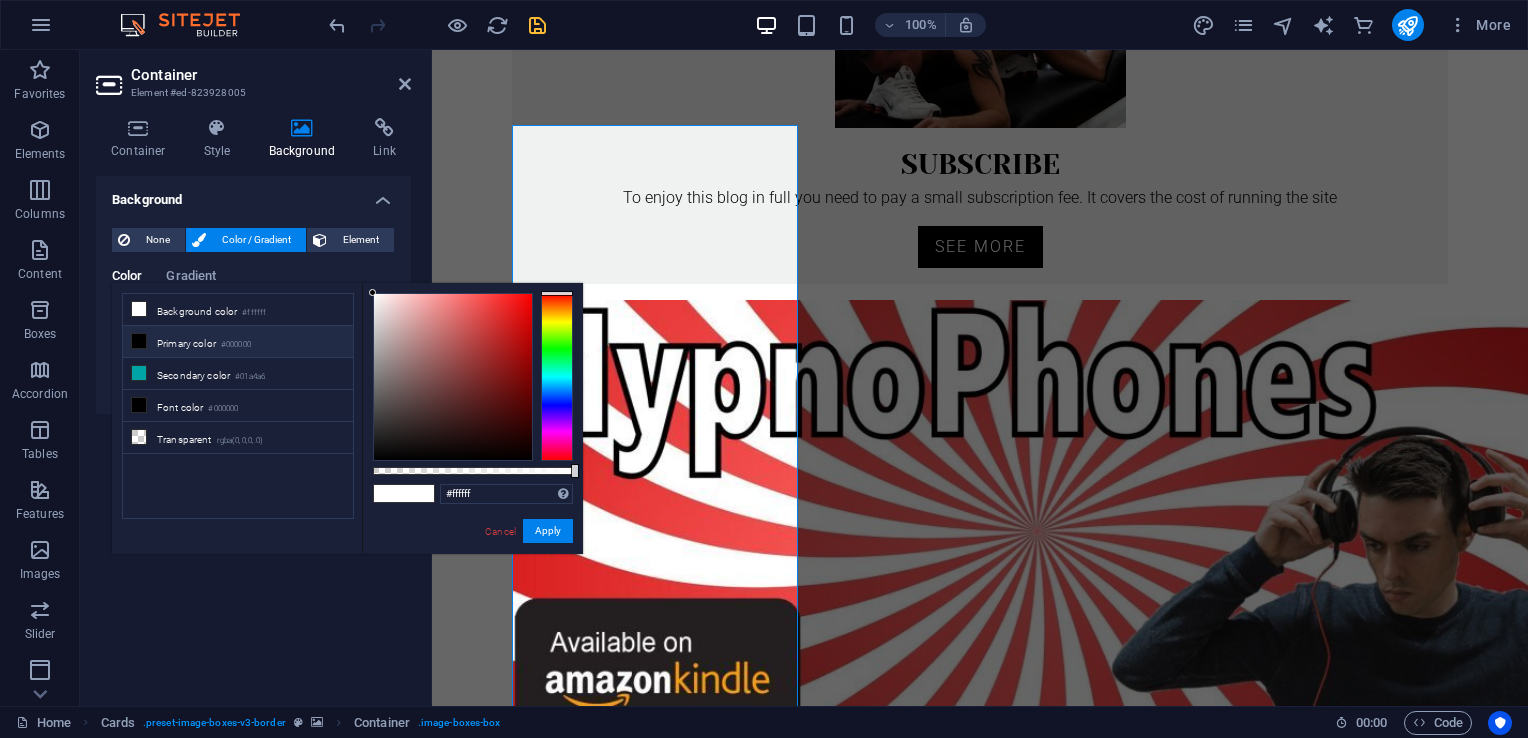 click on "Background None Color / Gradient Element Stretch background to full-width Color overlay Places an overlay over the background to colorize it Parallax 0 % Image Image slider Map Video YouTube Vimeo HTML Color Gradient Color A parent element contains a background. Edit background on parent element" at bounding box center [253, 433] 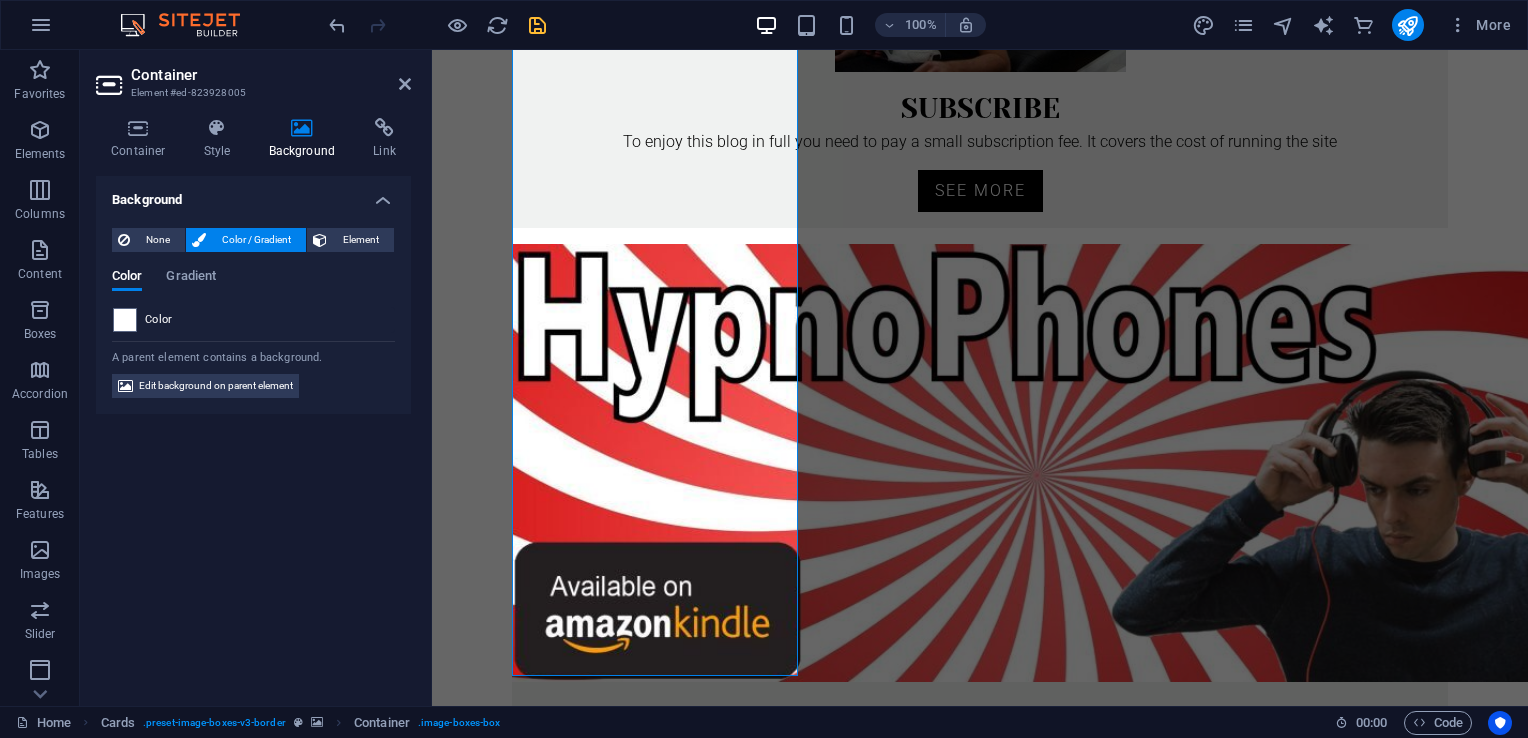 scroll, scrollTop: 923, scrollLeft: 0, axis: vertical 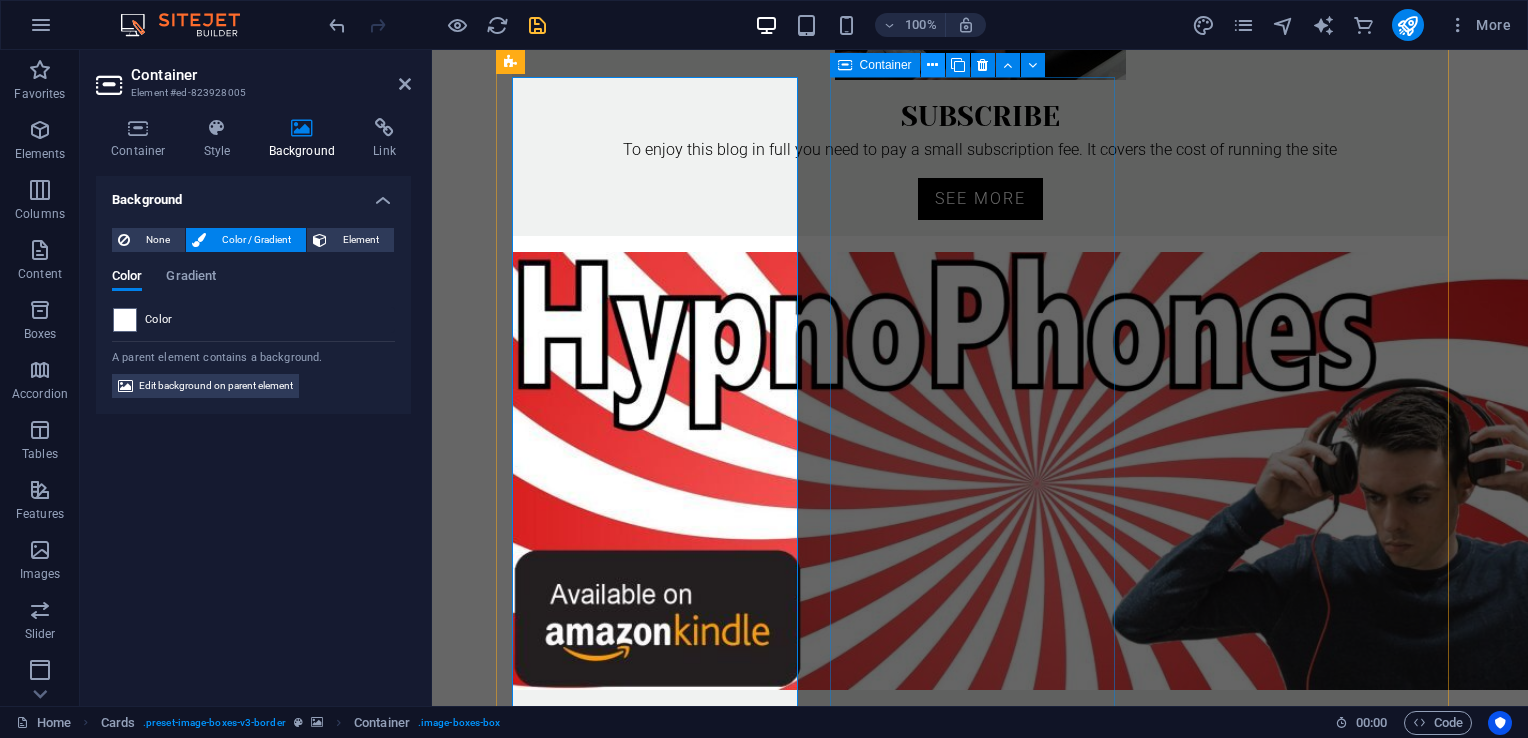 click at bounding box center (933, 65) 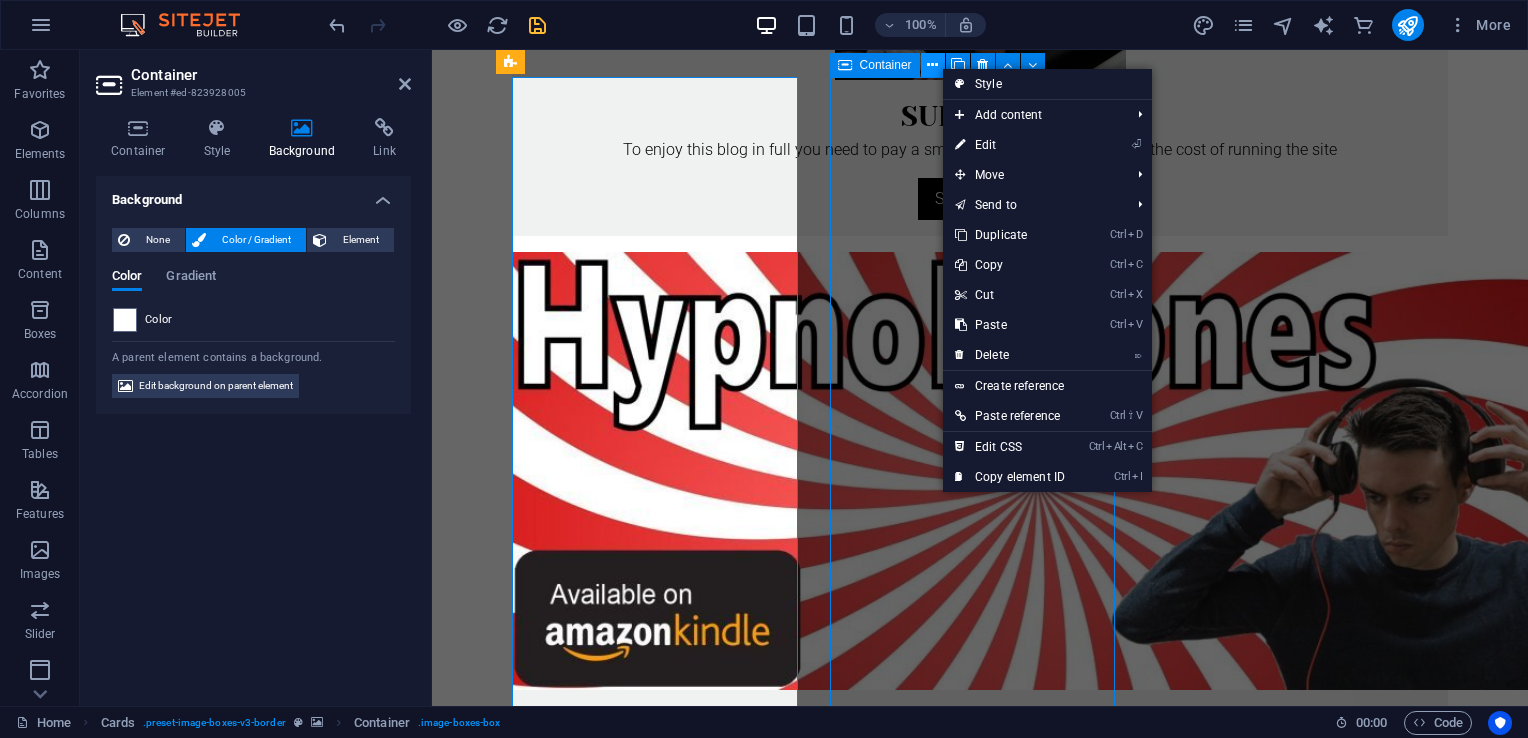 scroll, scrollTop: 973, scrollLeft: 0, axis: vertical 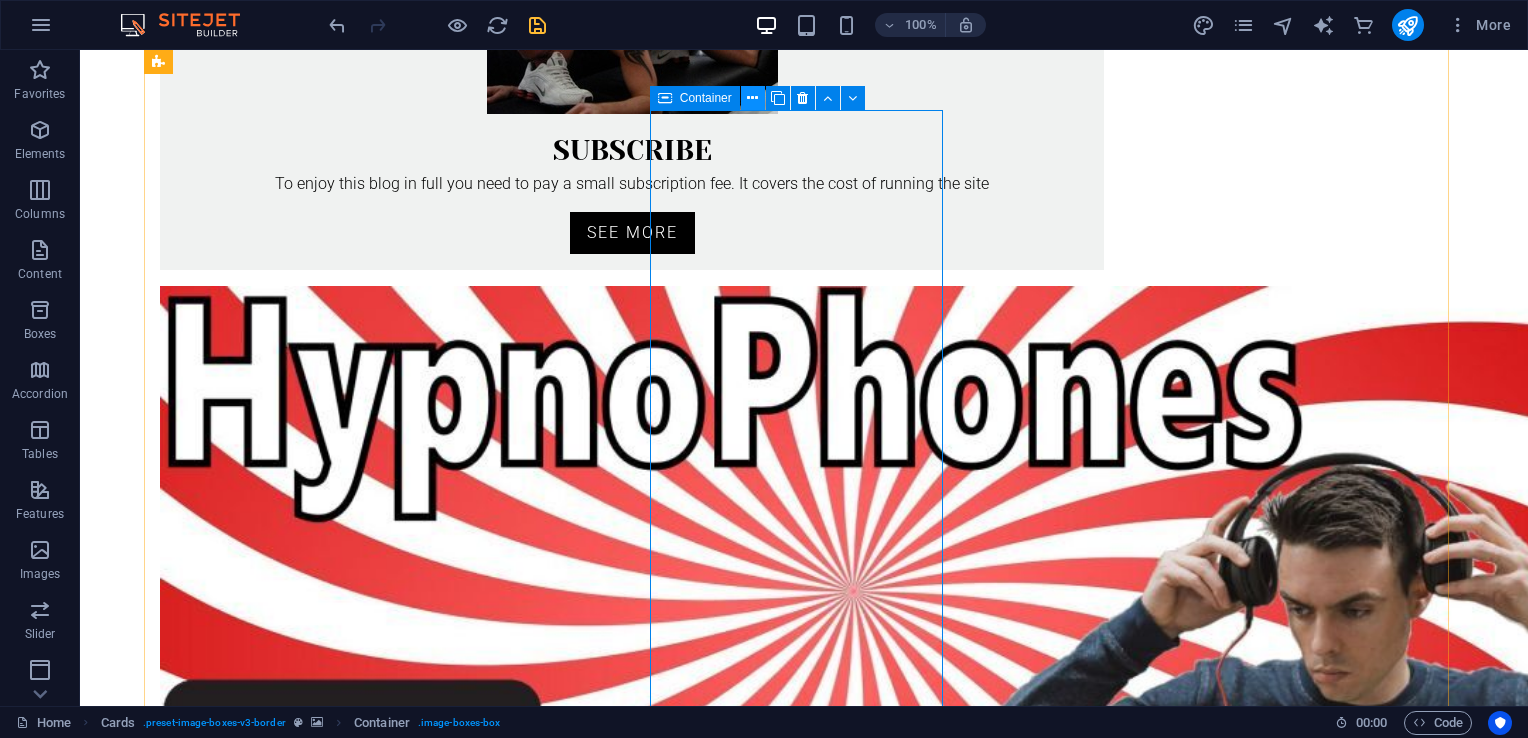 click at bounding box center (752, 98) 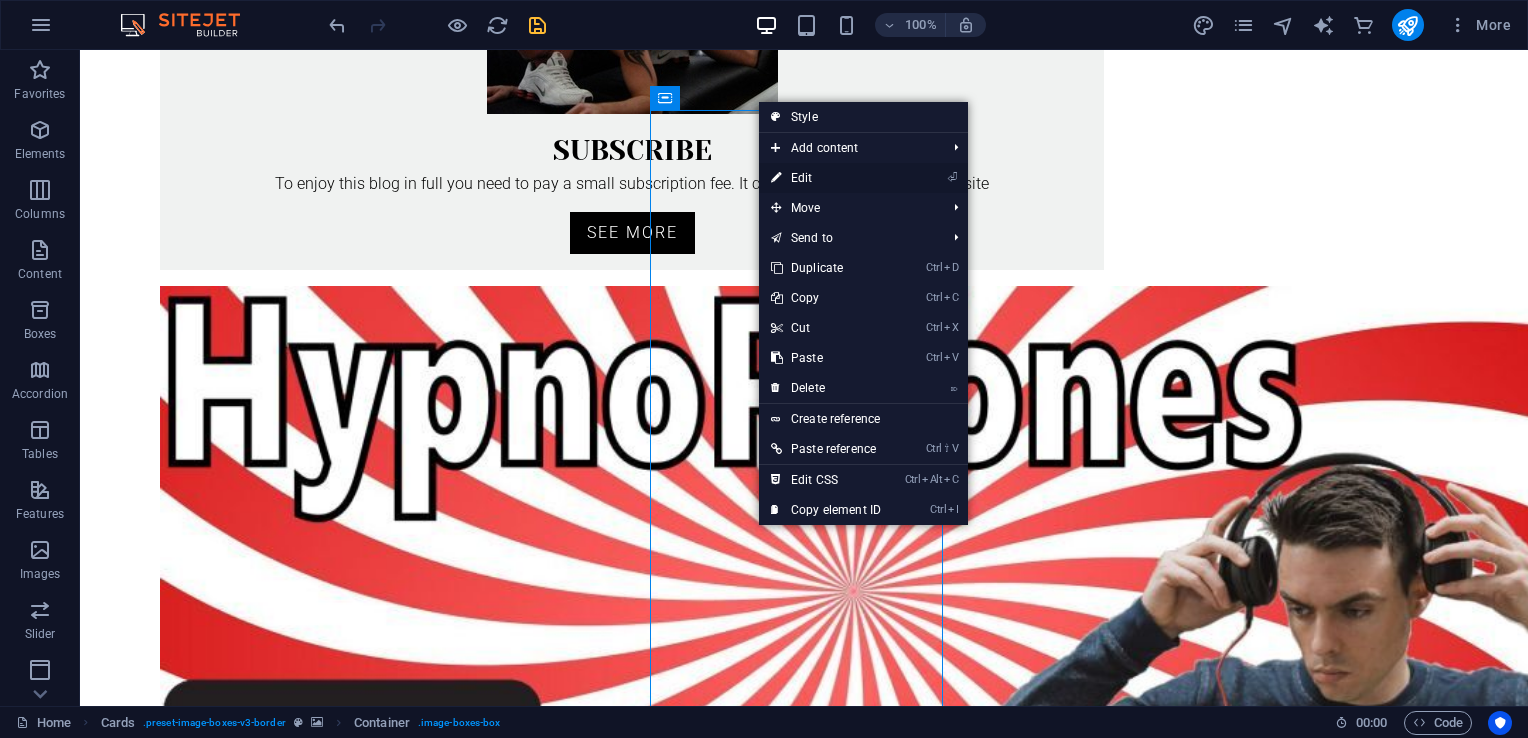 click on "⏎  Edit" at bounding box center (826, 178) 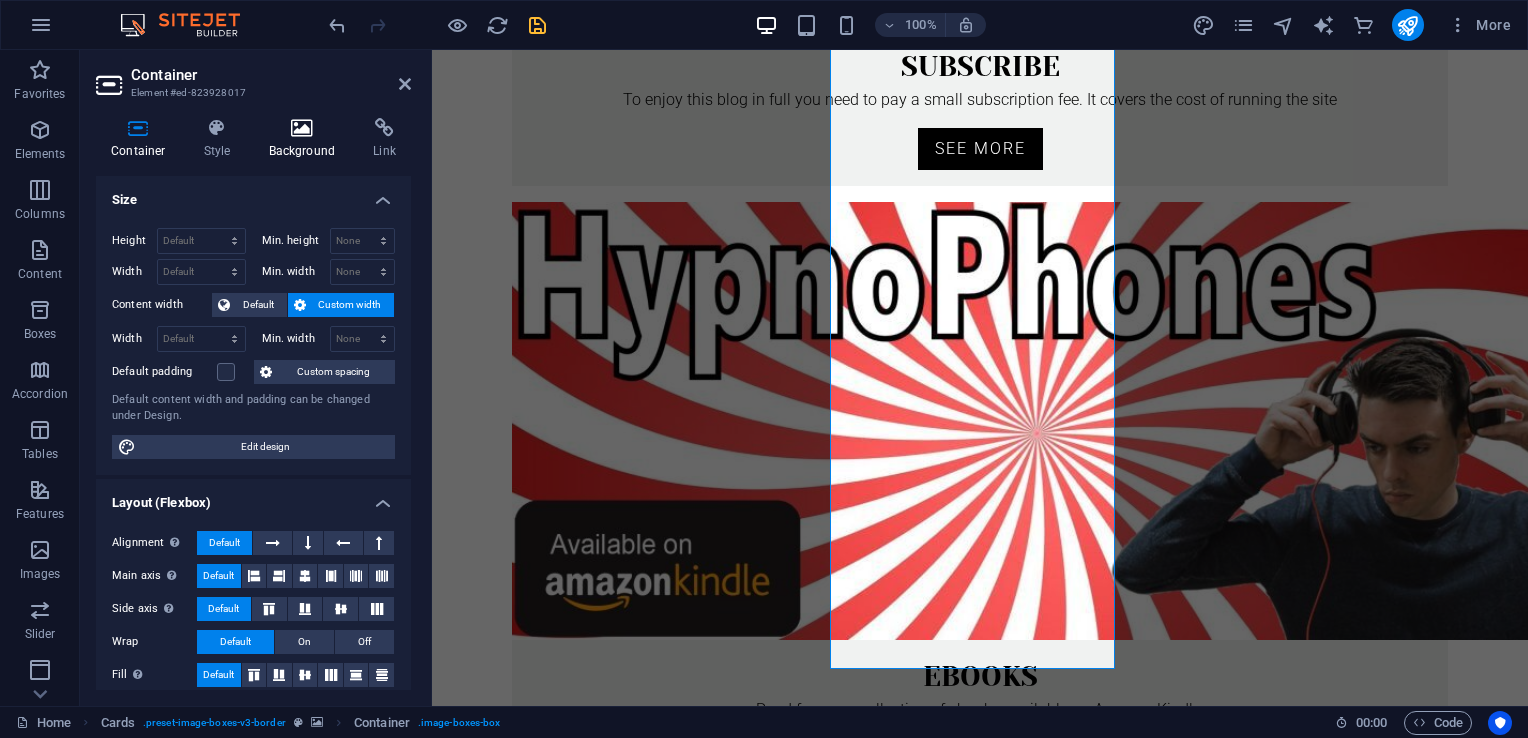 click at bounding box center [302, 128] 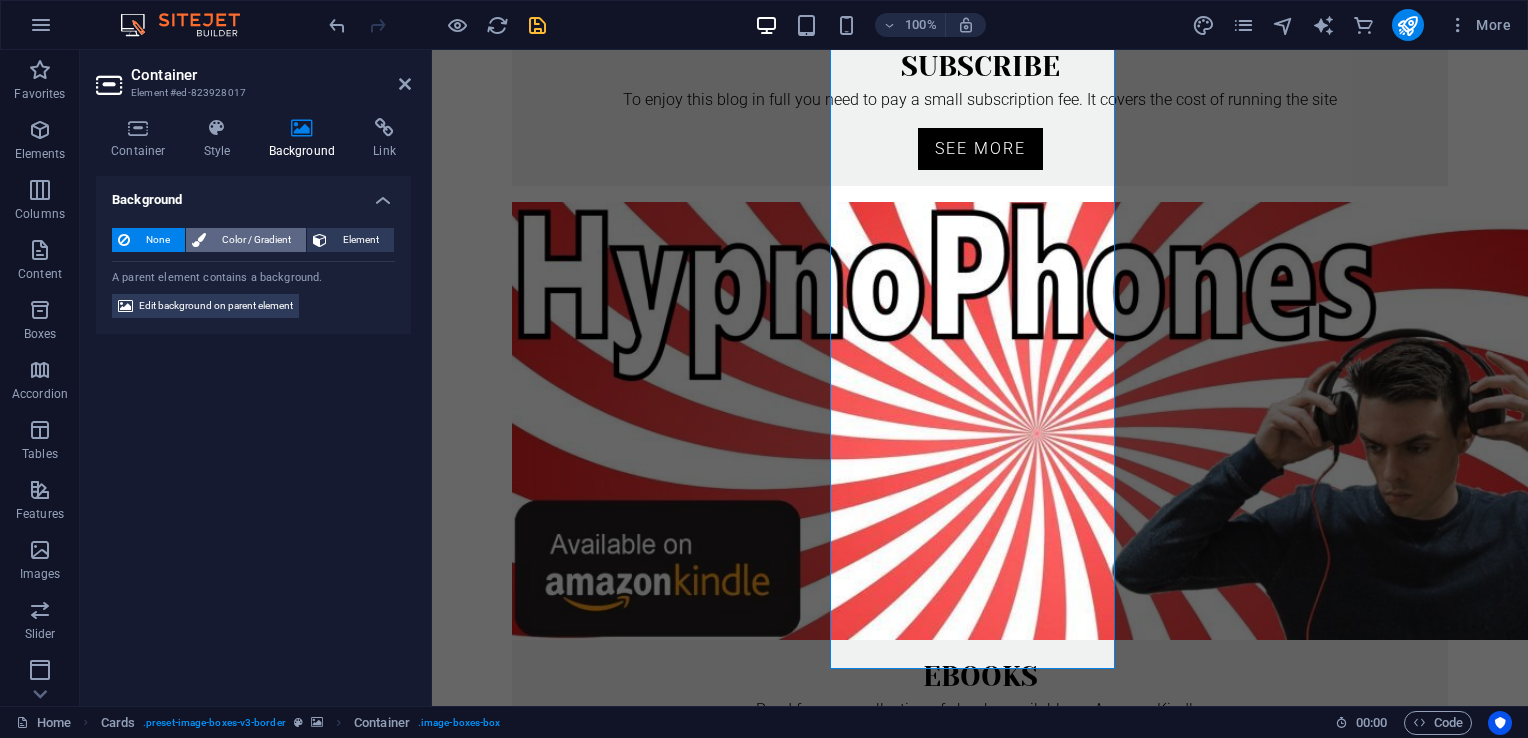 click on "Color / Gradient" at bounding box center (256, 240) 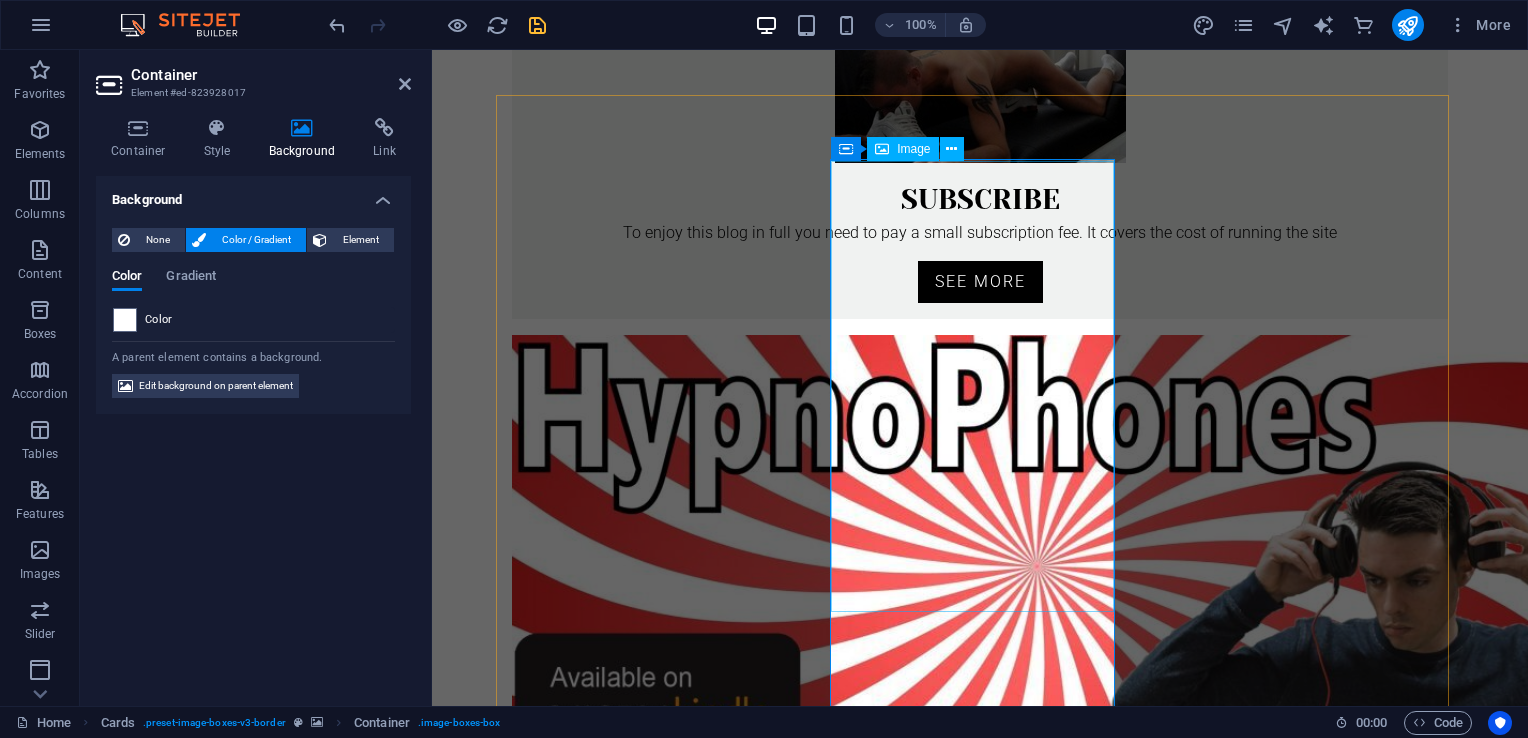 scroll, scrollTop: 832, scrollLeft: 0, axis: vertical 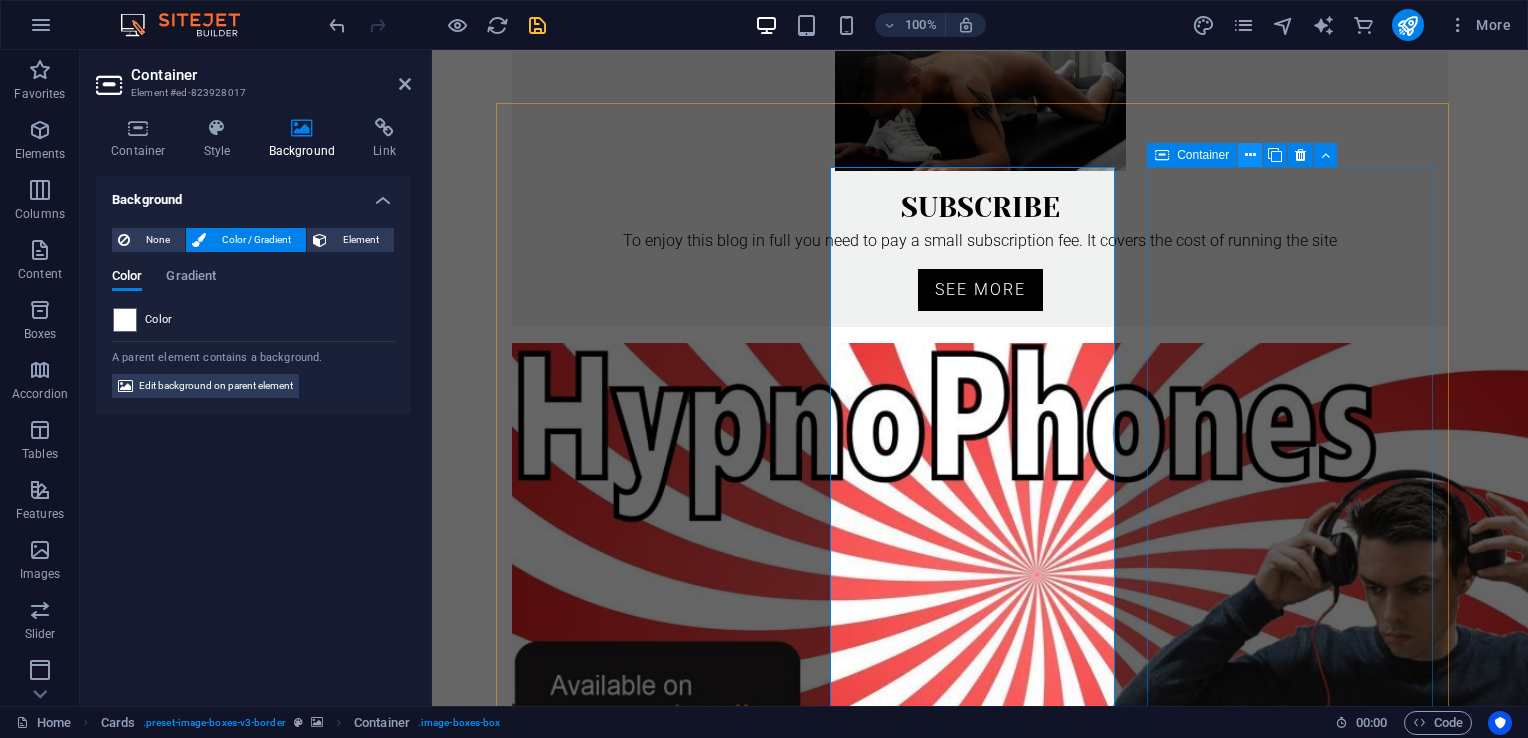 click at bounding box center [1250, 155] 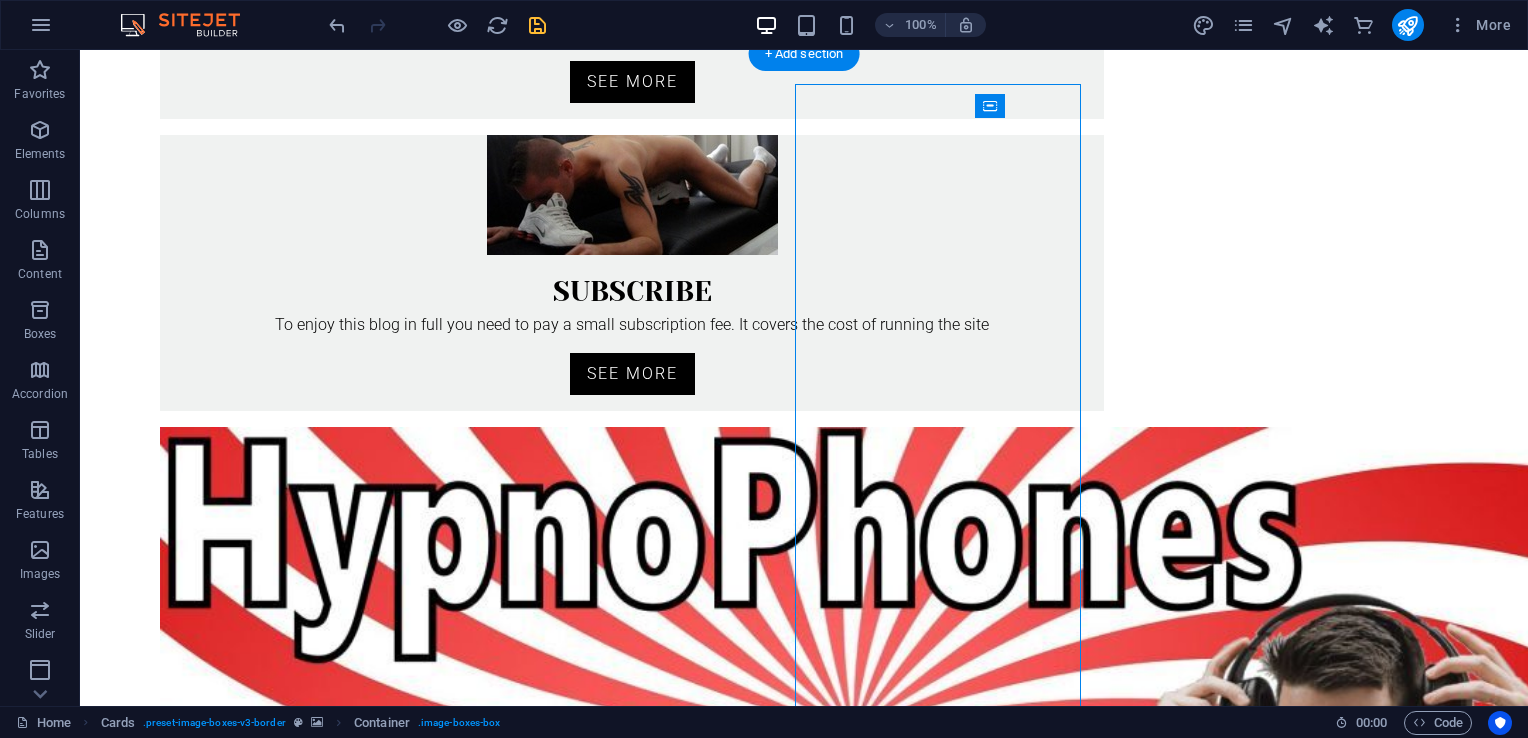 scroll, scrollTop: 916, scrollLeft: 0, axis: vertical 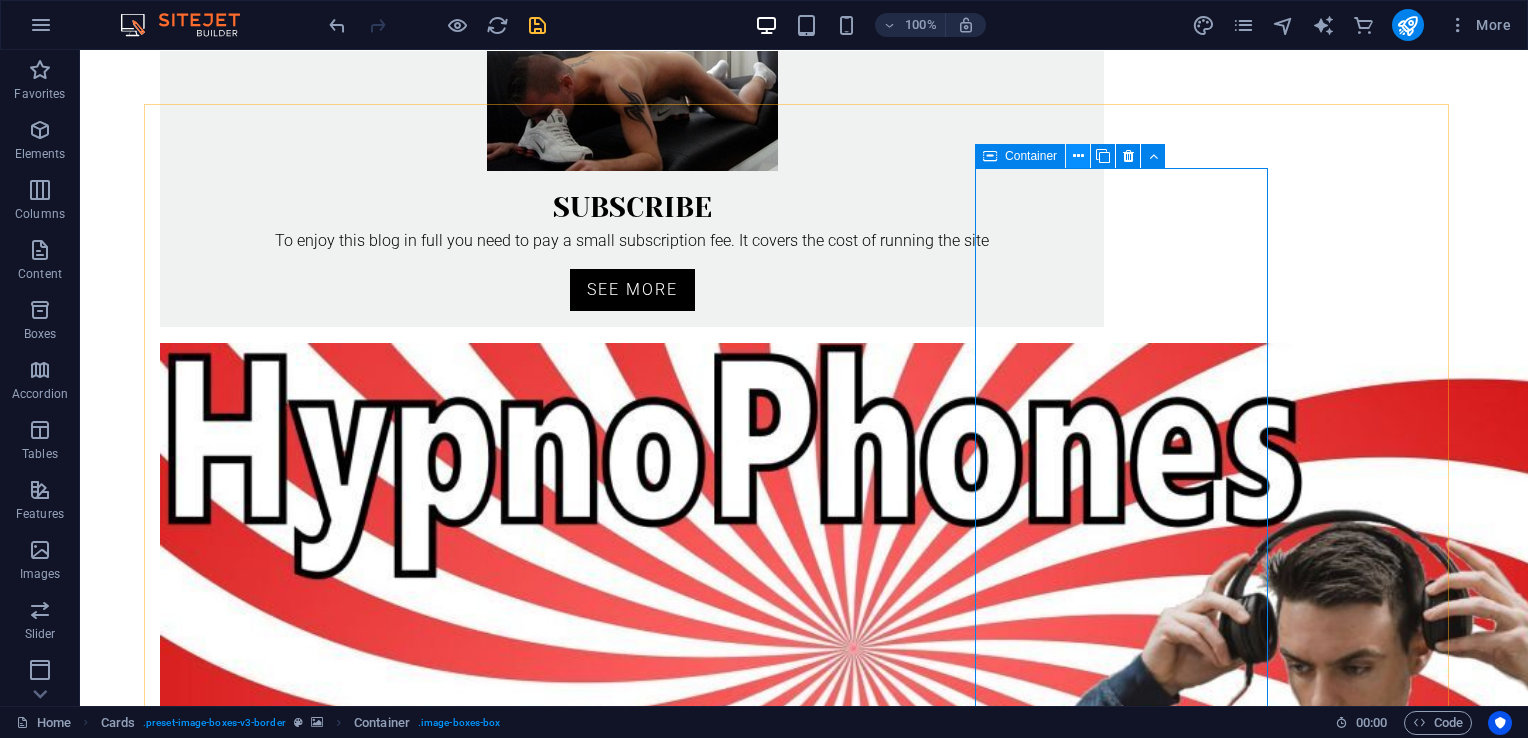 click at bounding box center (1078, 156) 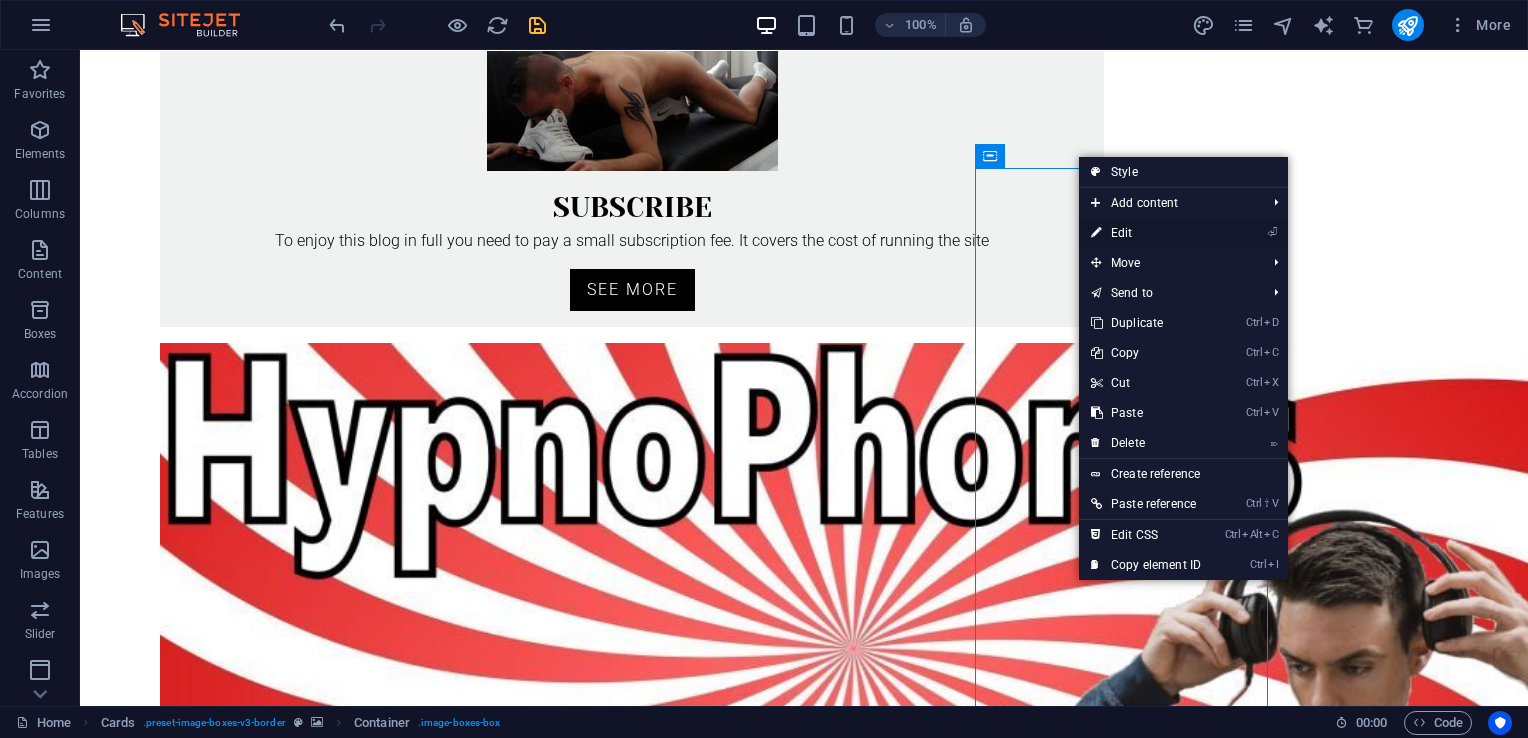 drag, startPoint x: 1117, startPoint y: 234, endPoint x: 45, endPoint y: 154, distance: 1074.981 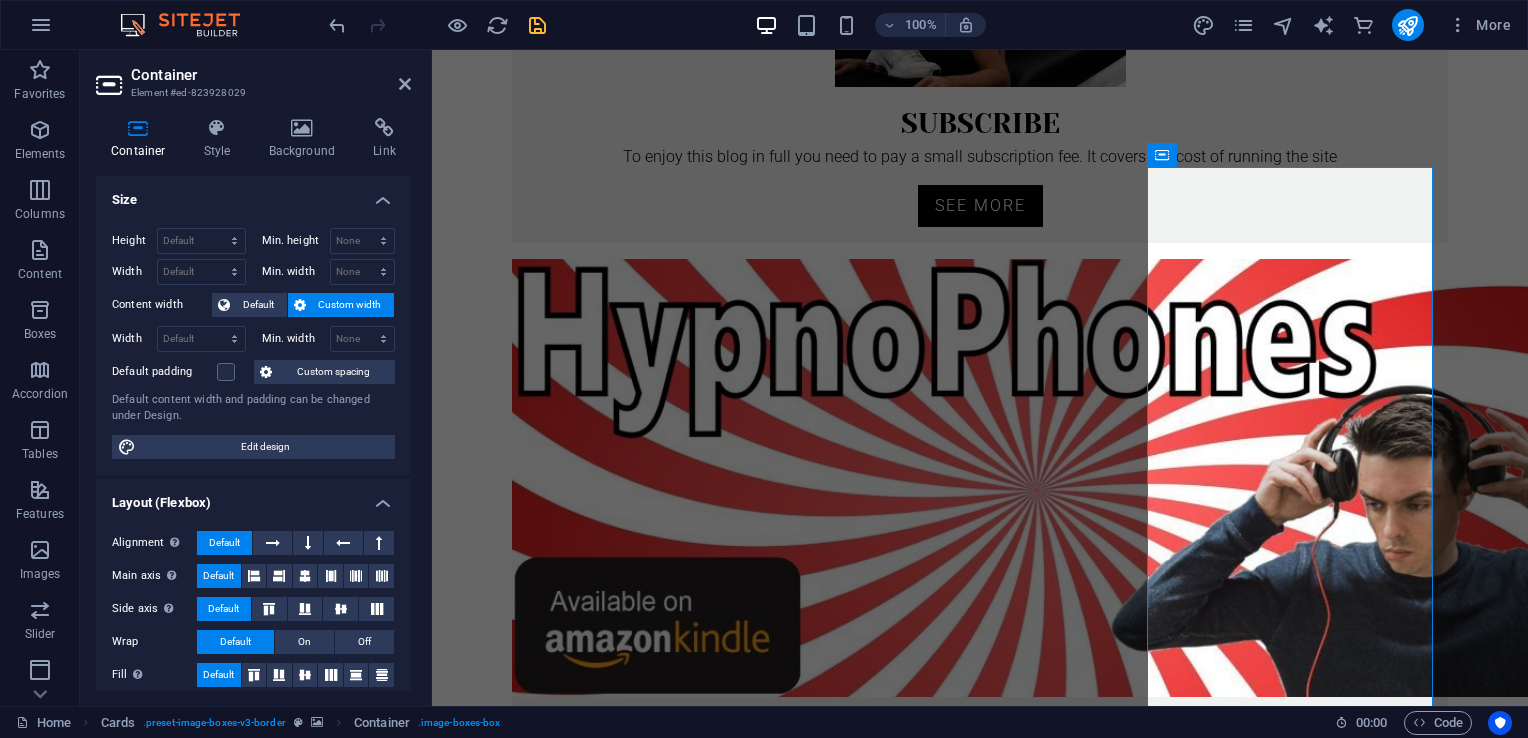 scroll, scrollTop: 832, scrollLeft: 0, axis: vertical 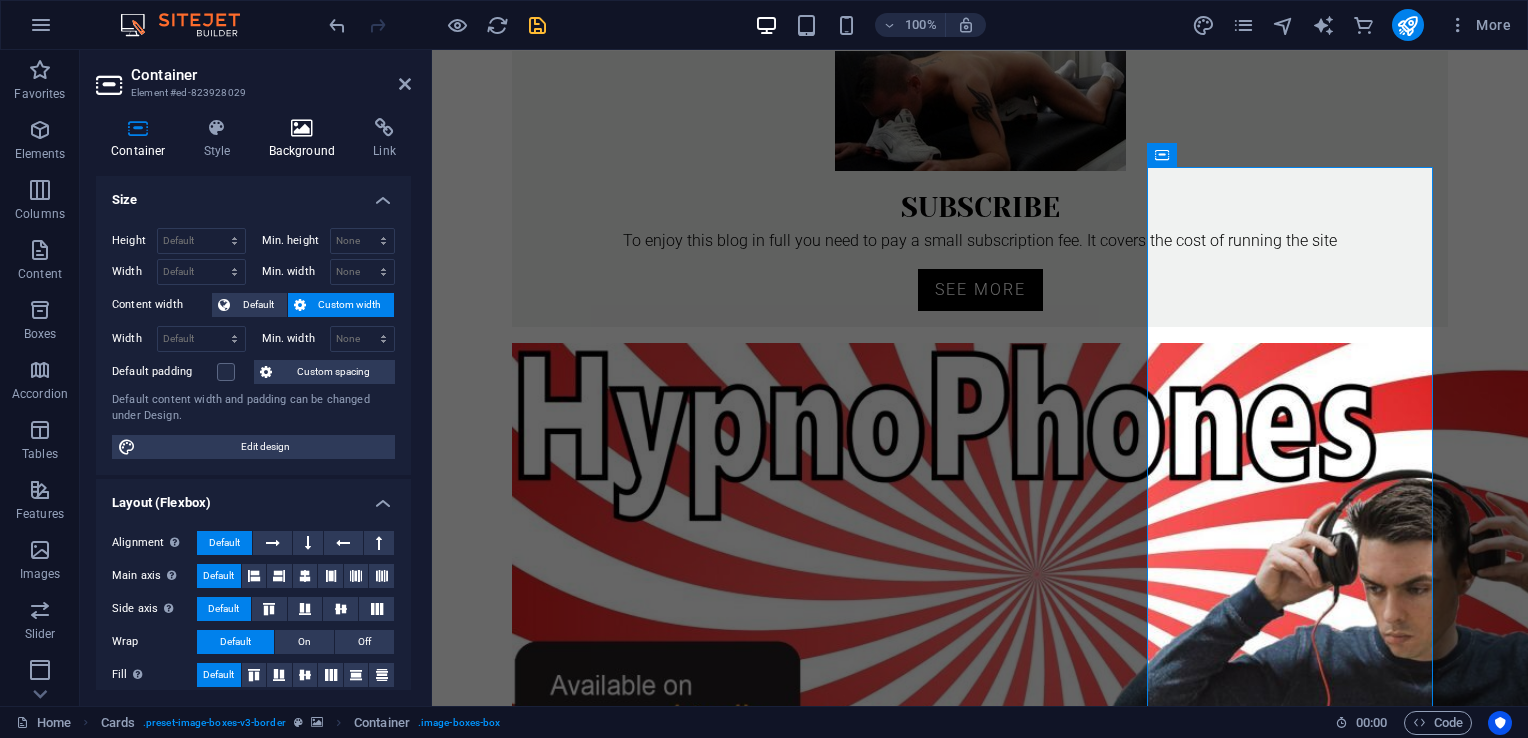 click at bounding box center [302, 128] 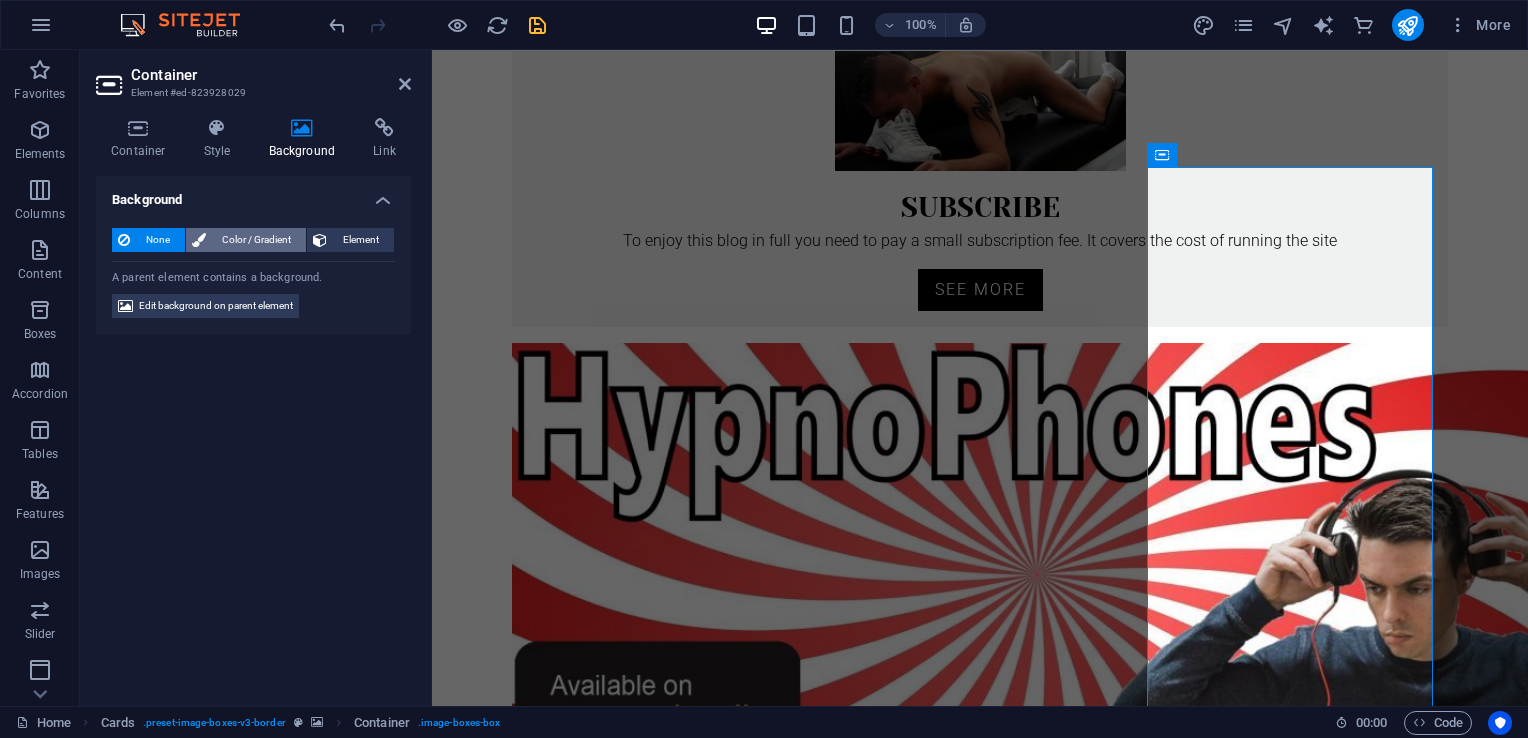 click on "Color / Gradient" at bounding box center [256, 240] 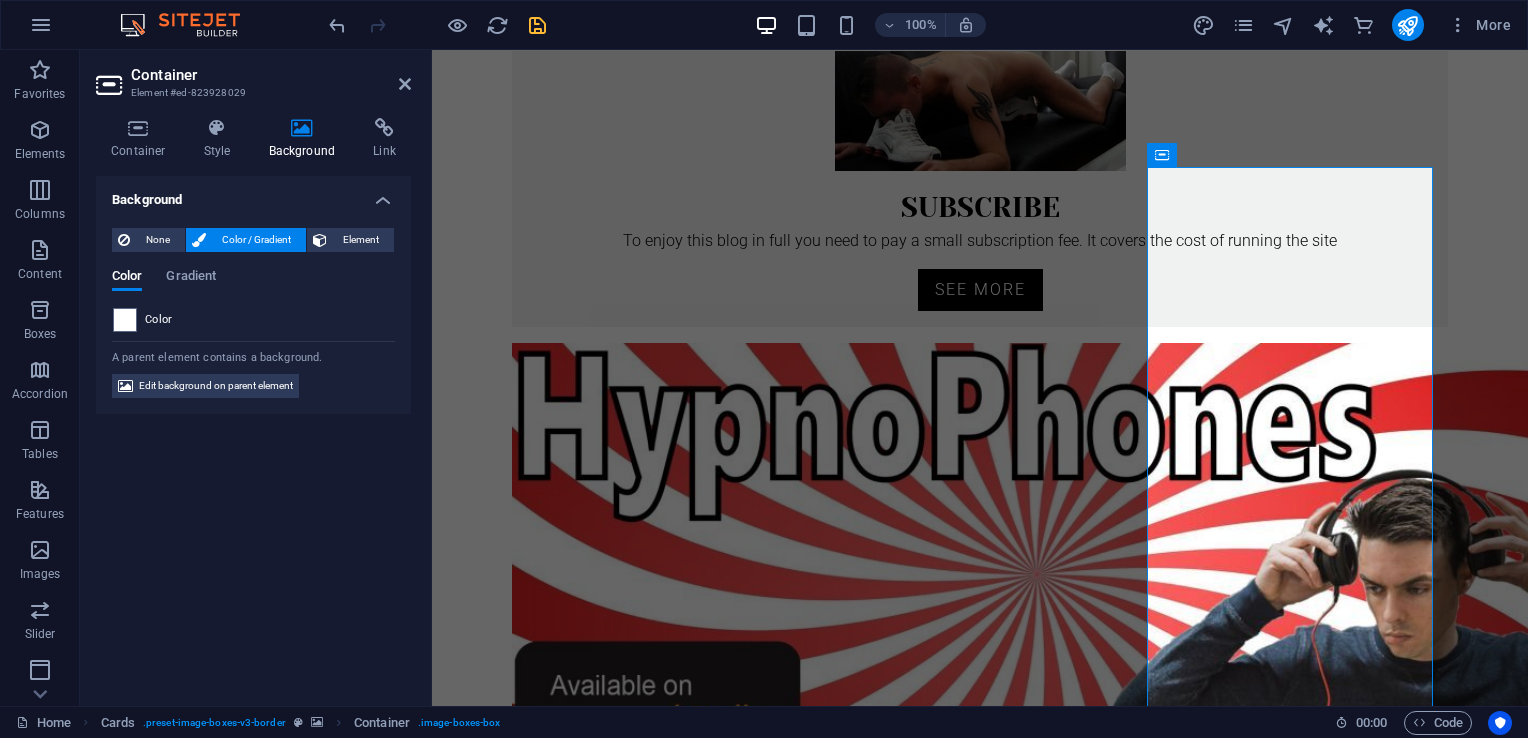 click on "Container Element #ed-823928029" at bounding box center [253, 76] 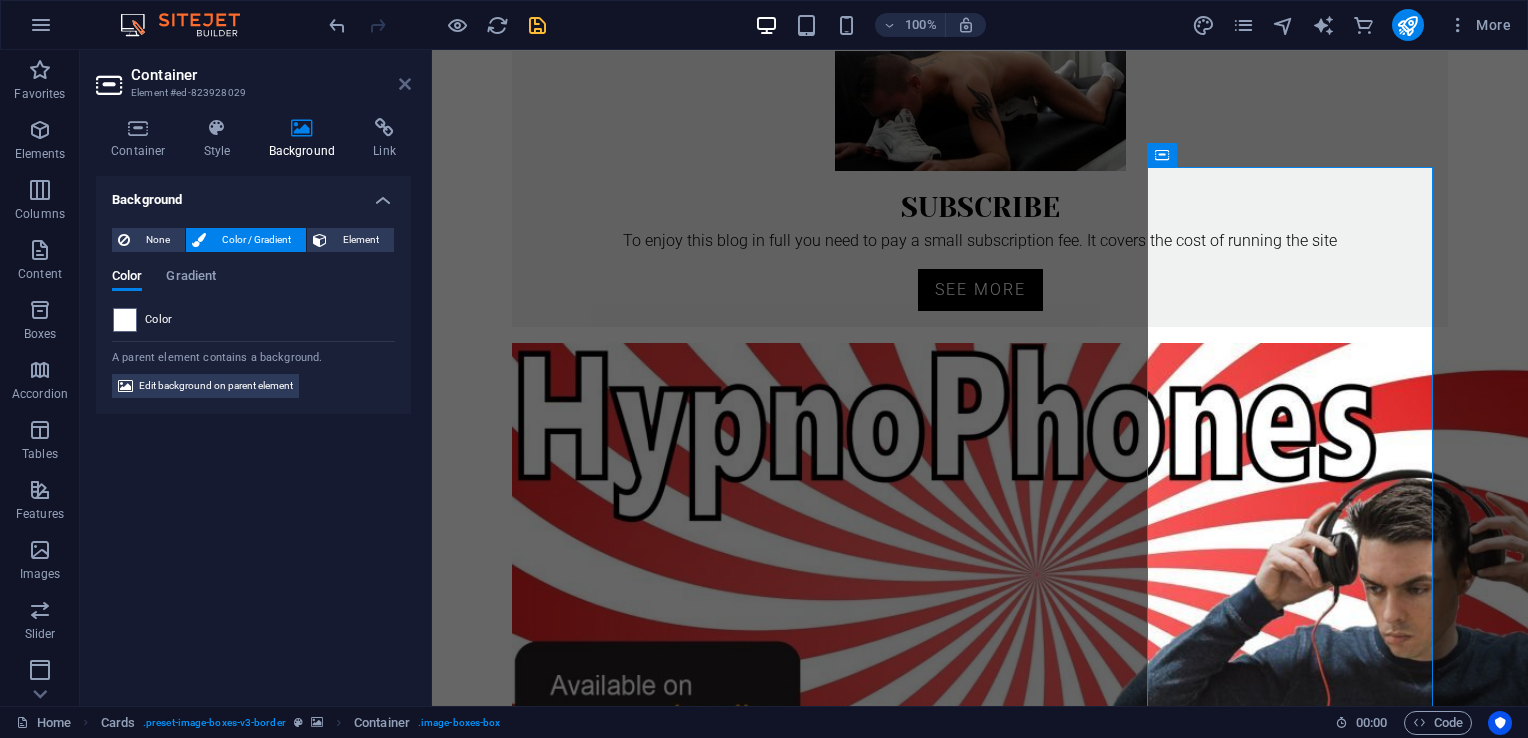 click at bounding box center [405, 84] 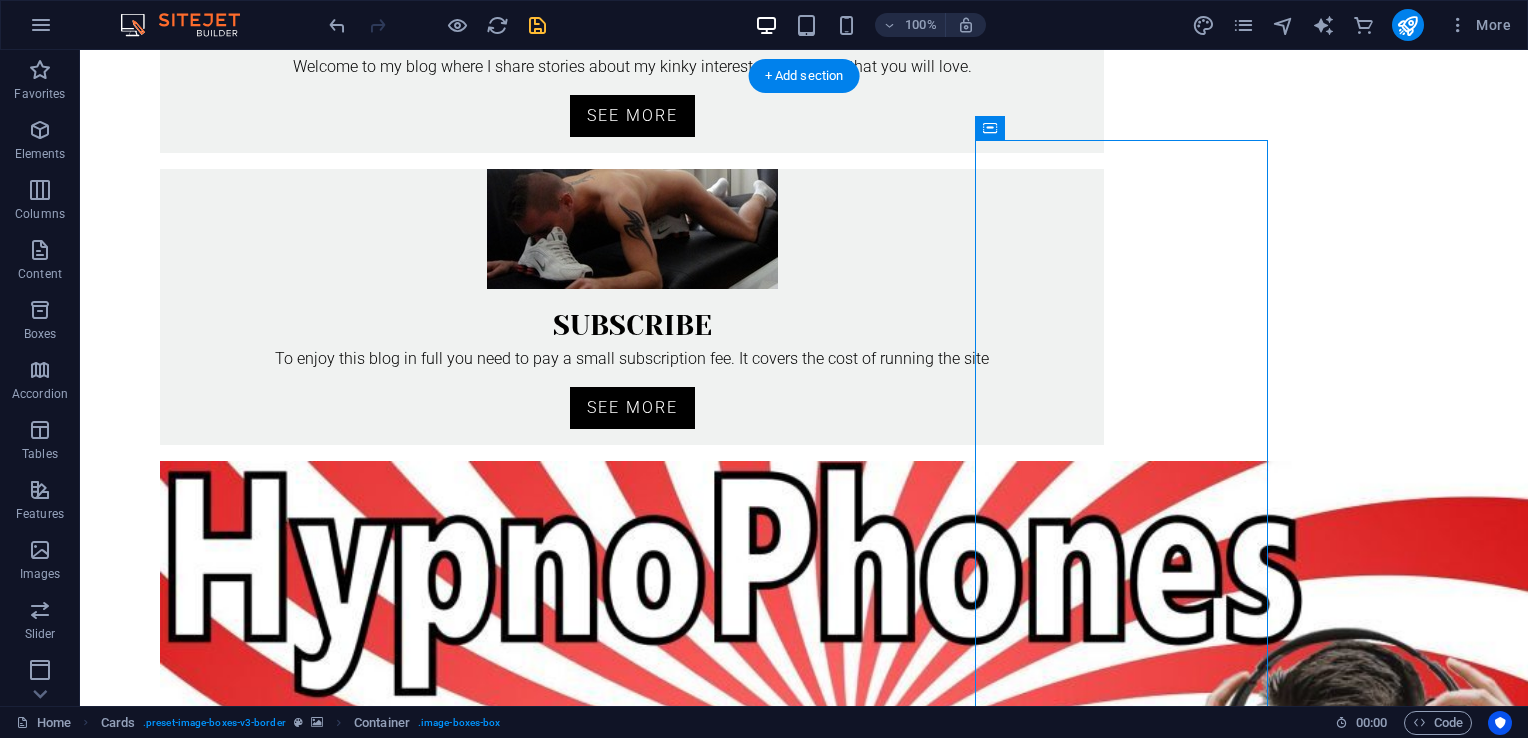 scroll, scrollTop: 784, scrollLeft: 0, axis: vertical 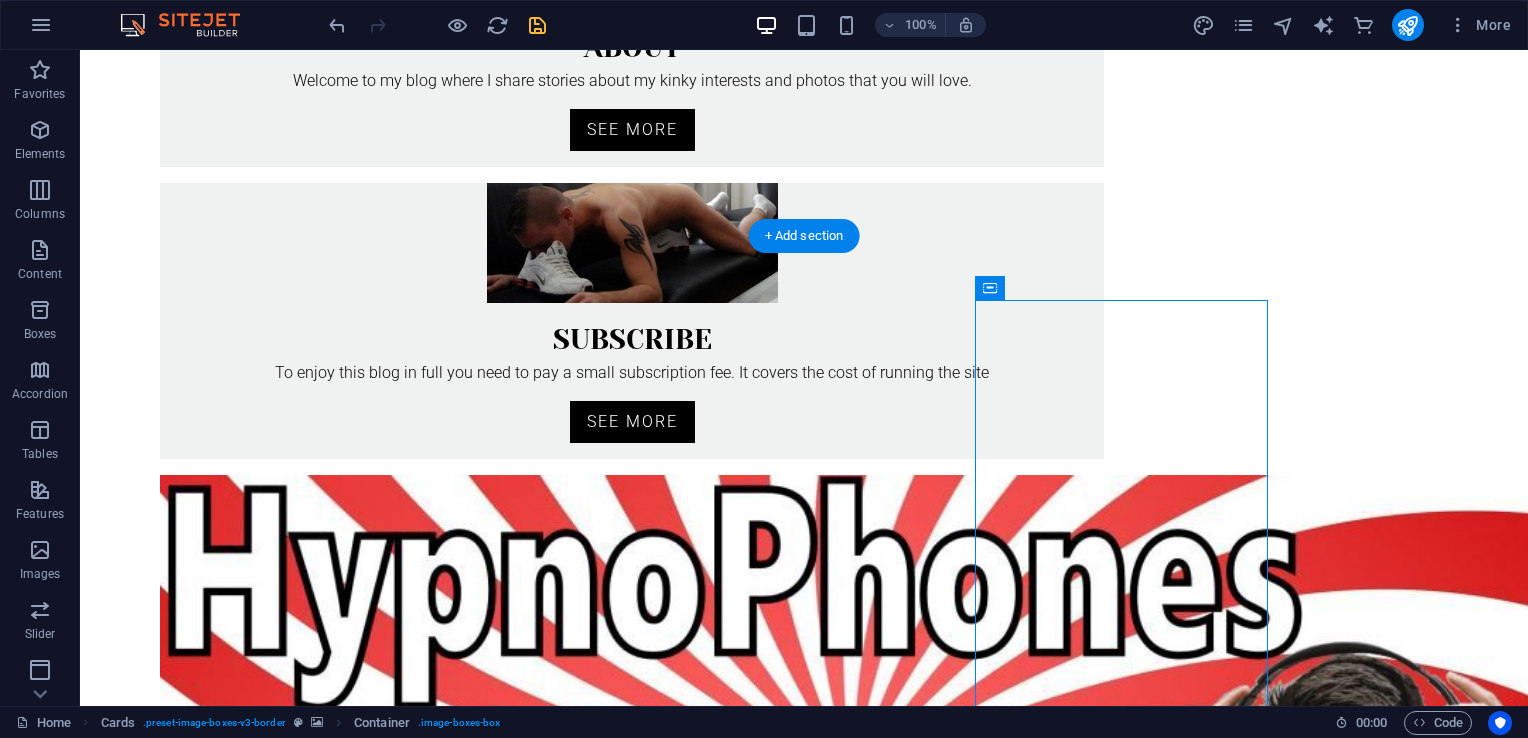 click at bounding box center (804, 1728) 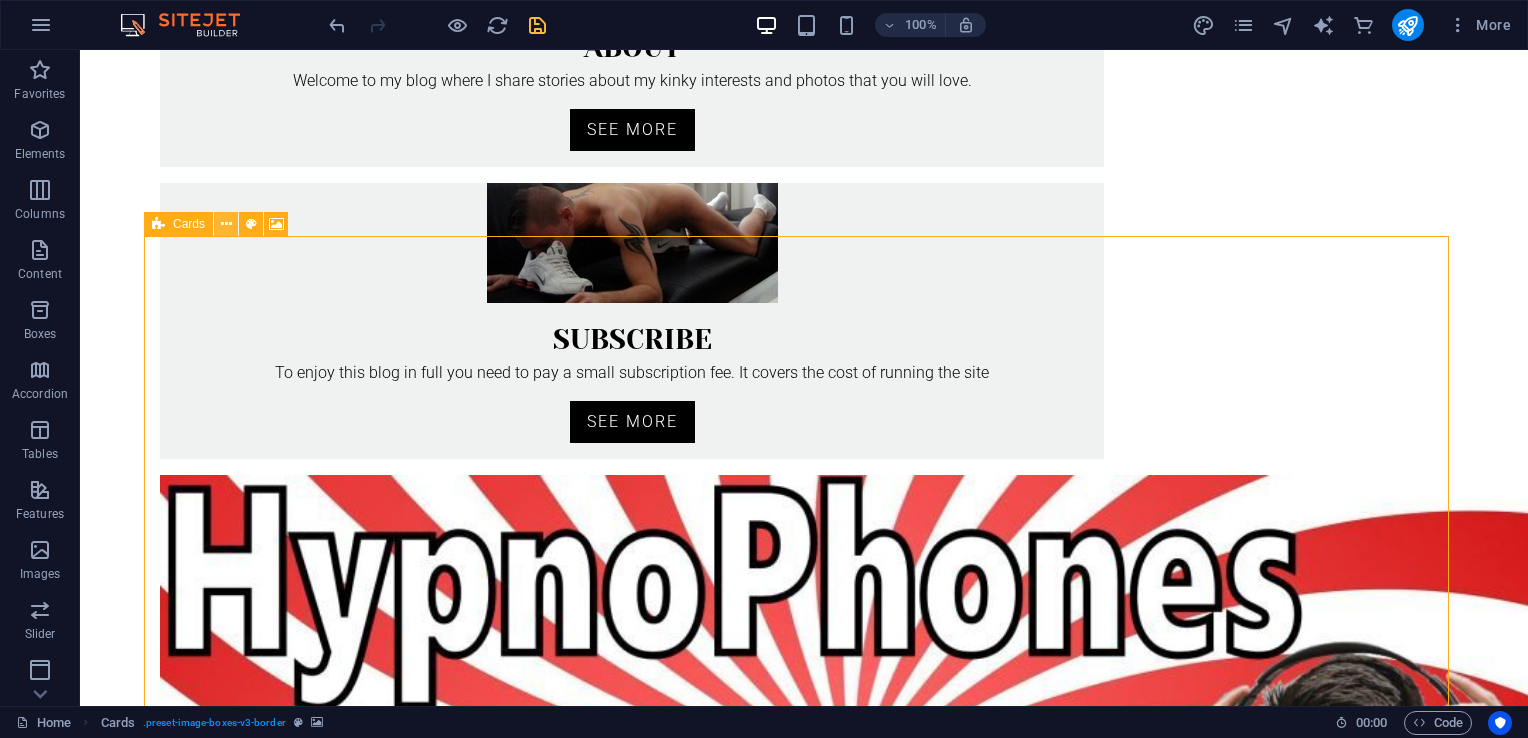 click at bounding box center [226, 224] 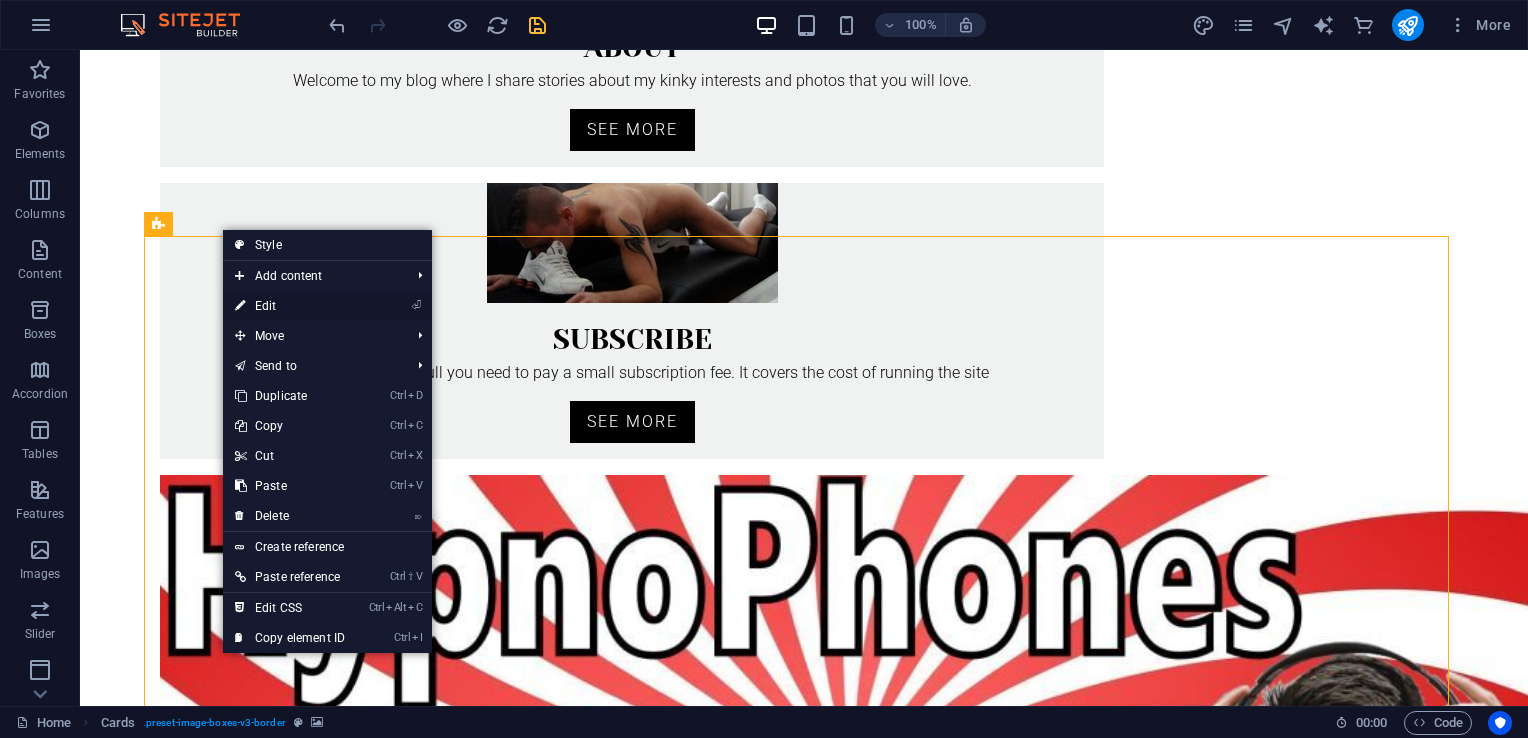 click on "⏎  Edit" at bounding box center [290, 306] 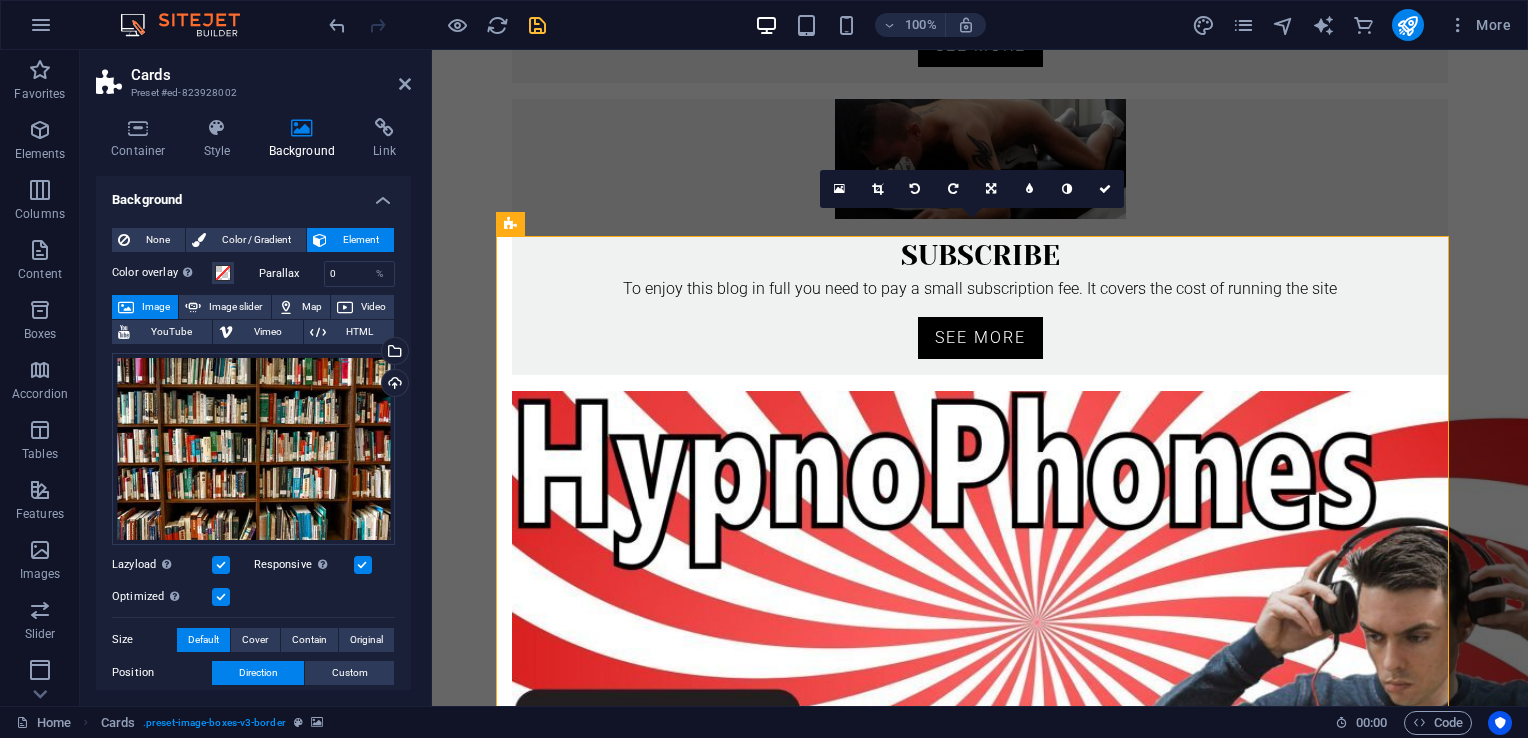 scroll, scrollTop: 700, scrollLeft: 0, axis: vertical 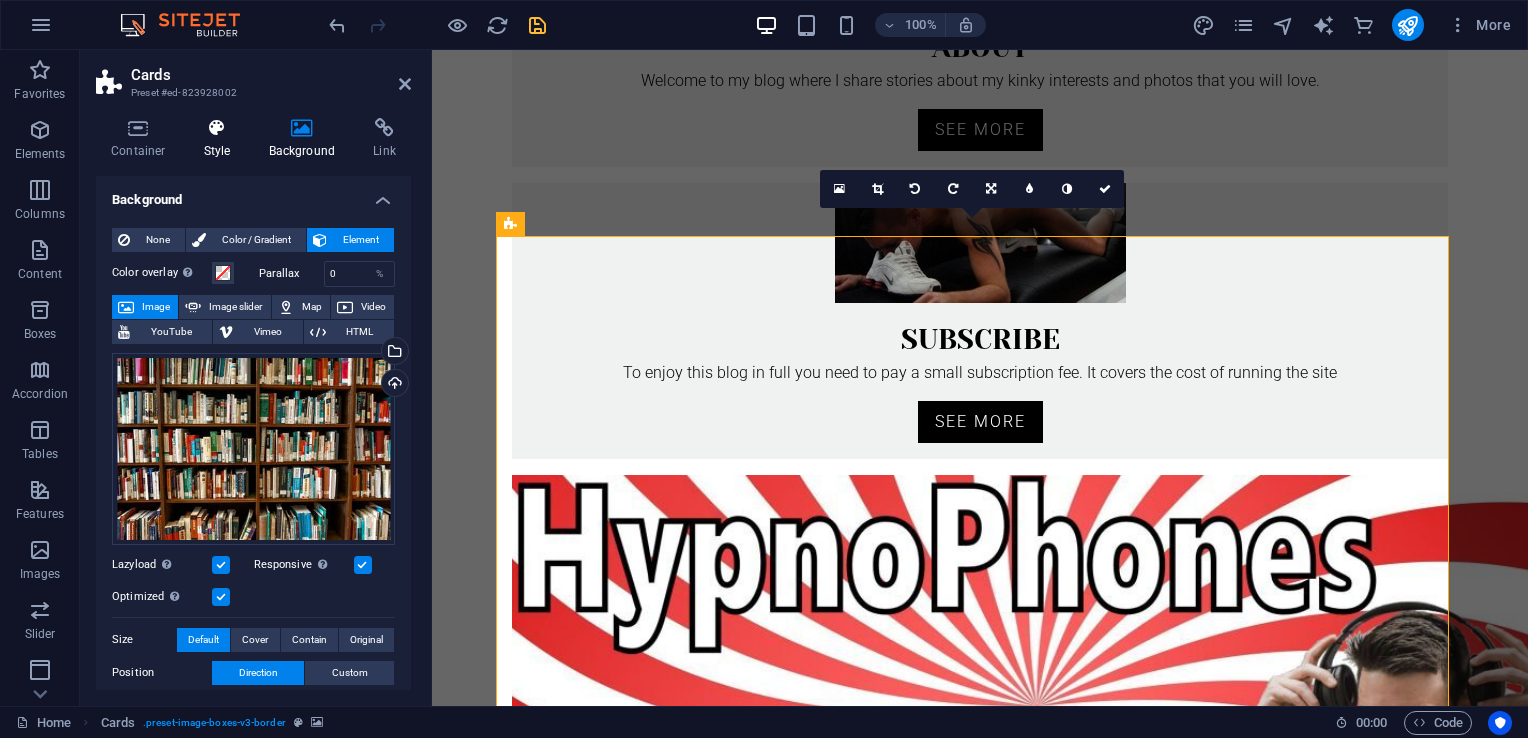 click at bounding box center (217, 128) 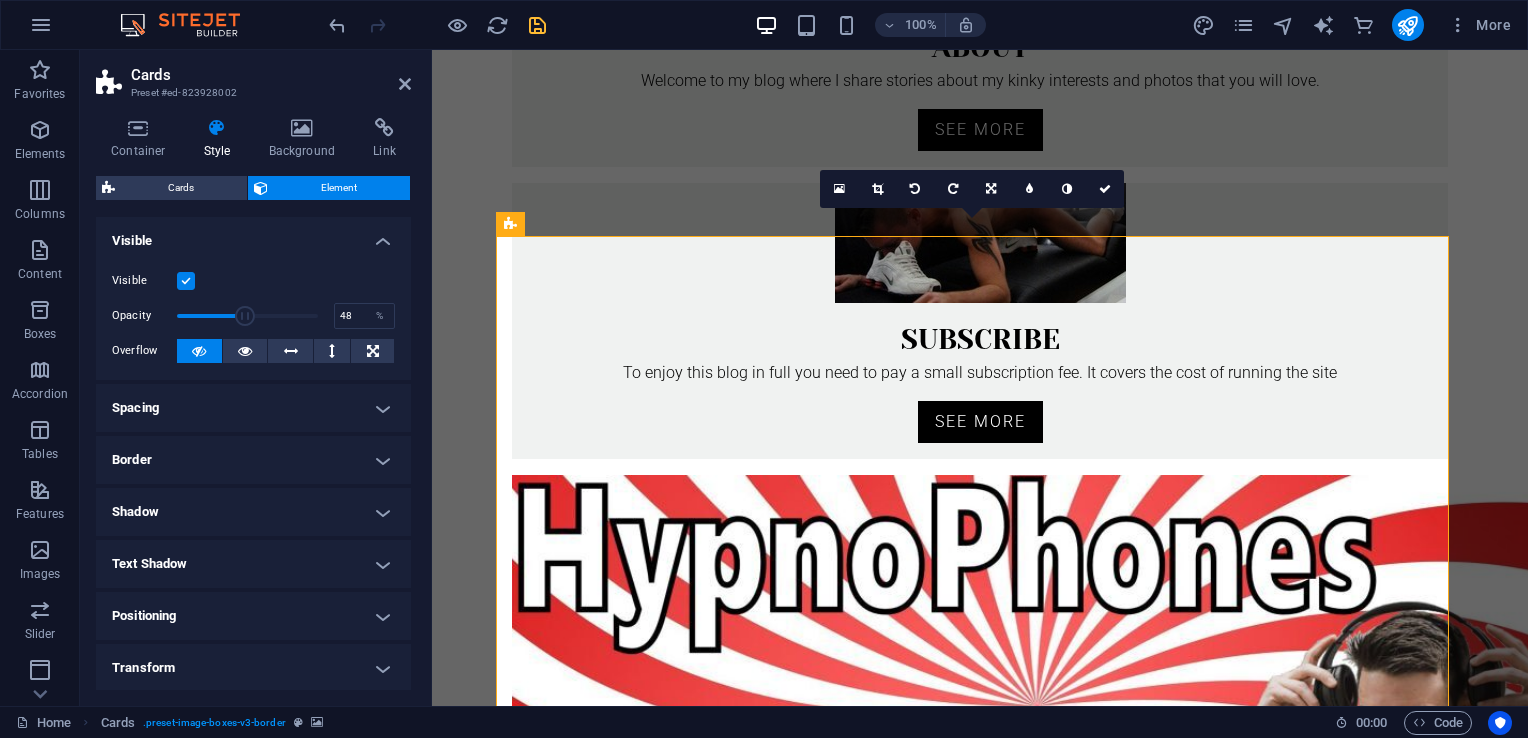 drag, startPoint x: 316, startPoint y: 315, endPoint x: 242, endPoint y: 321, distance: 74.24284 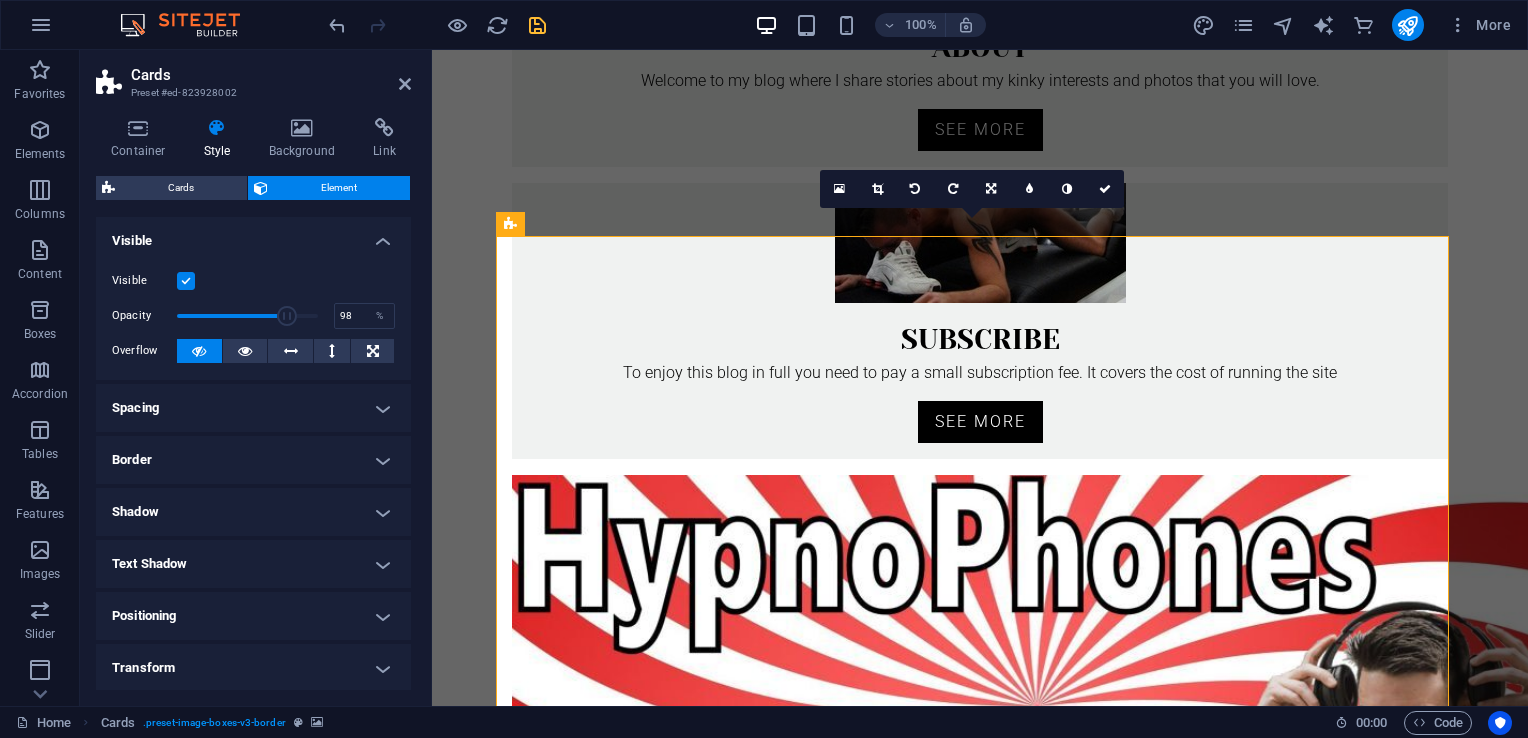 type on "100" 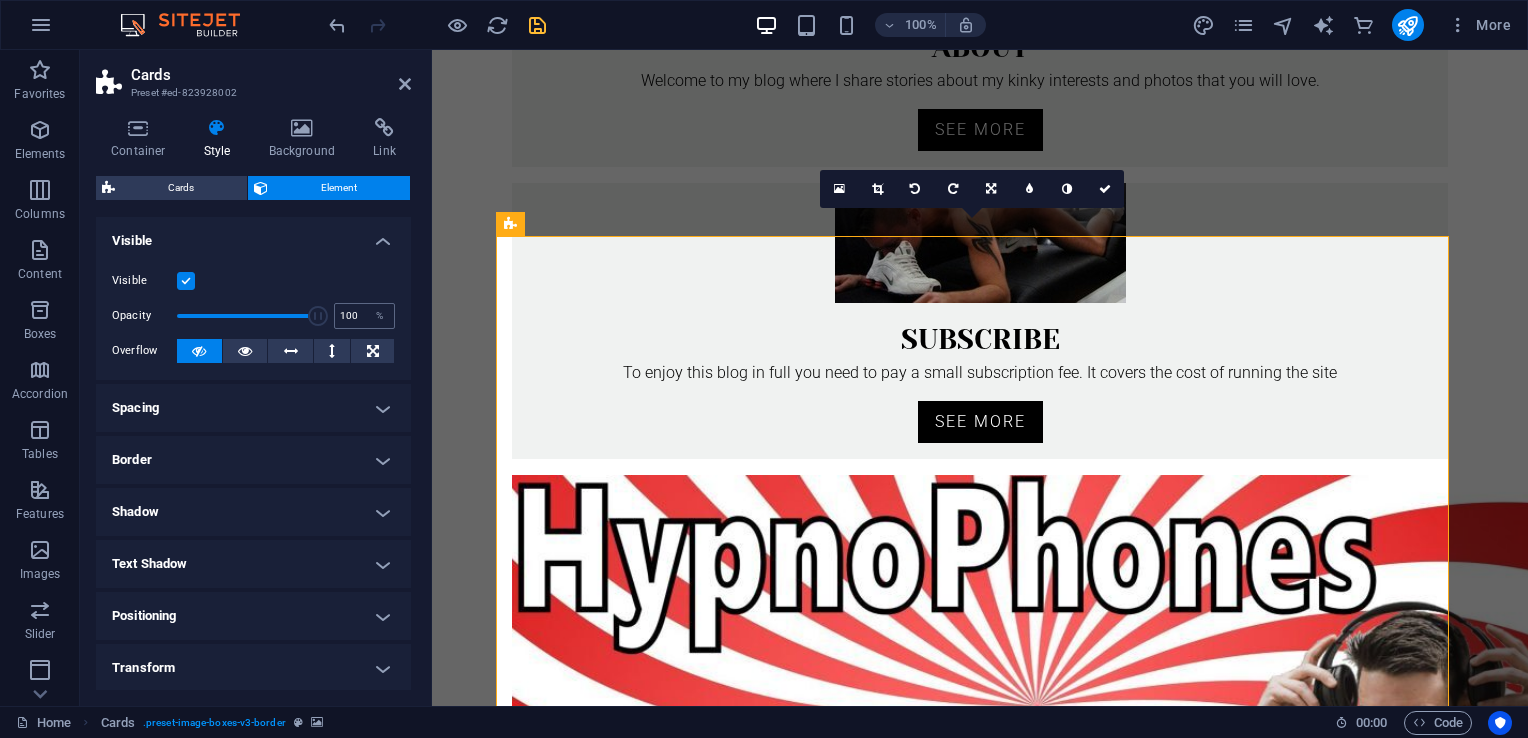 drag, startPoint x: 242, startPoint y: 321, endPoint x: 336, endPoint y: 320, distance: 94.00532 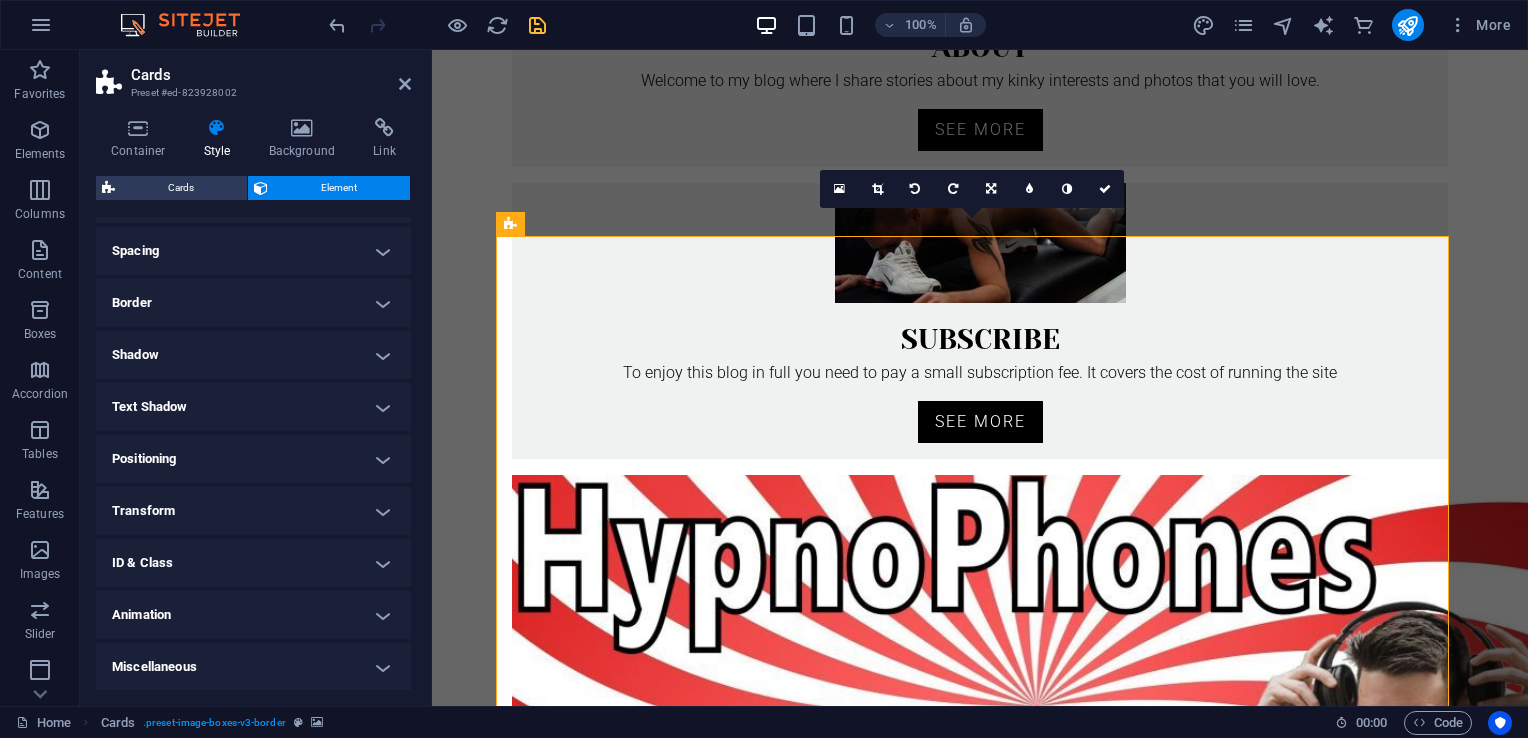 scroll, scrollTop: 0, scrollLeft: 0, axis: both 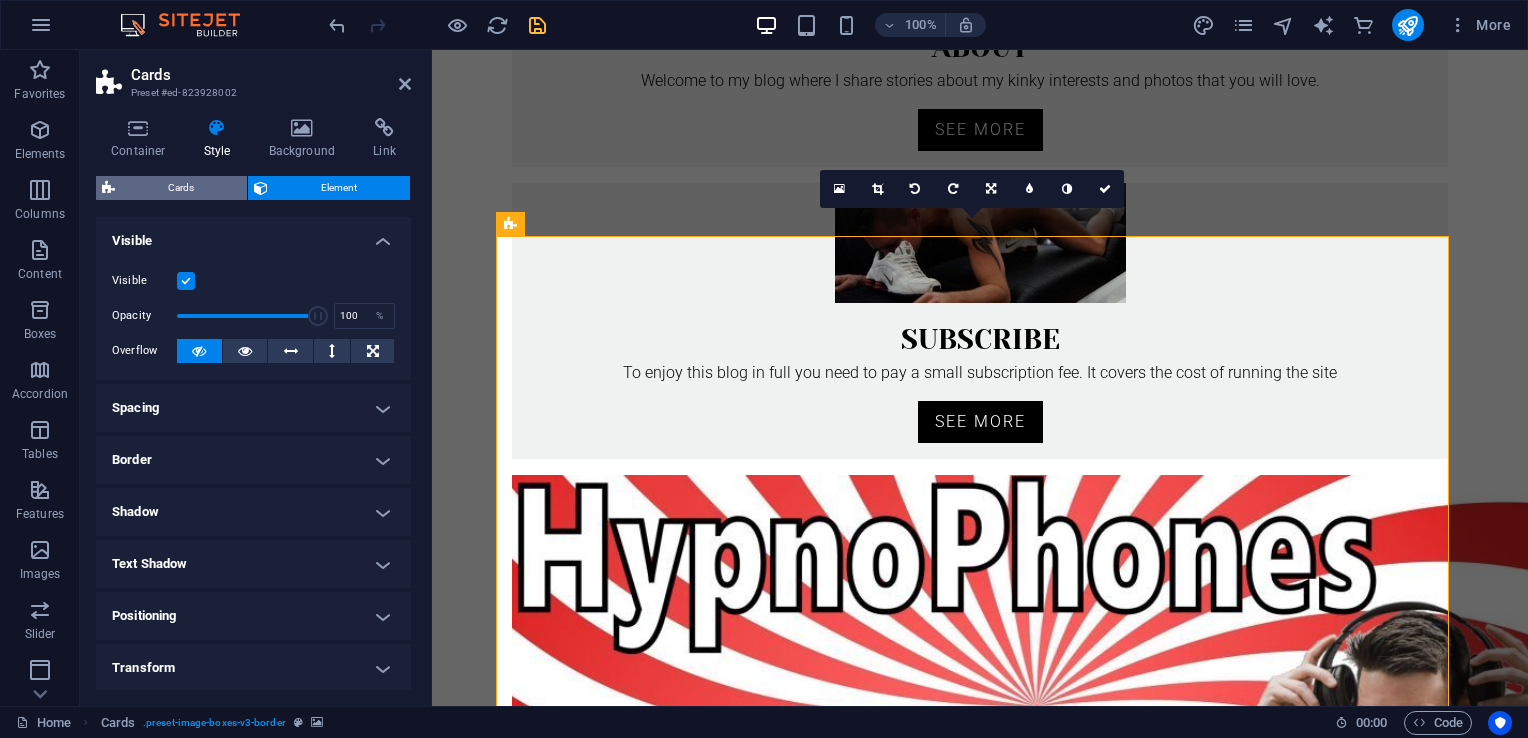 click on "Cards" at bounding box center [181, 188] 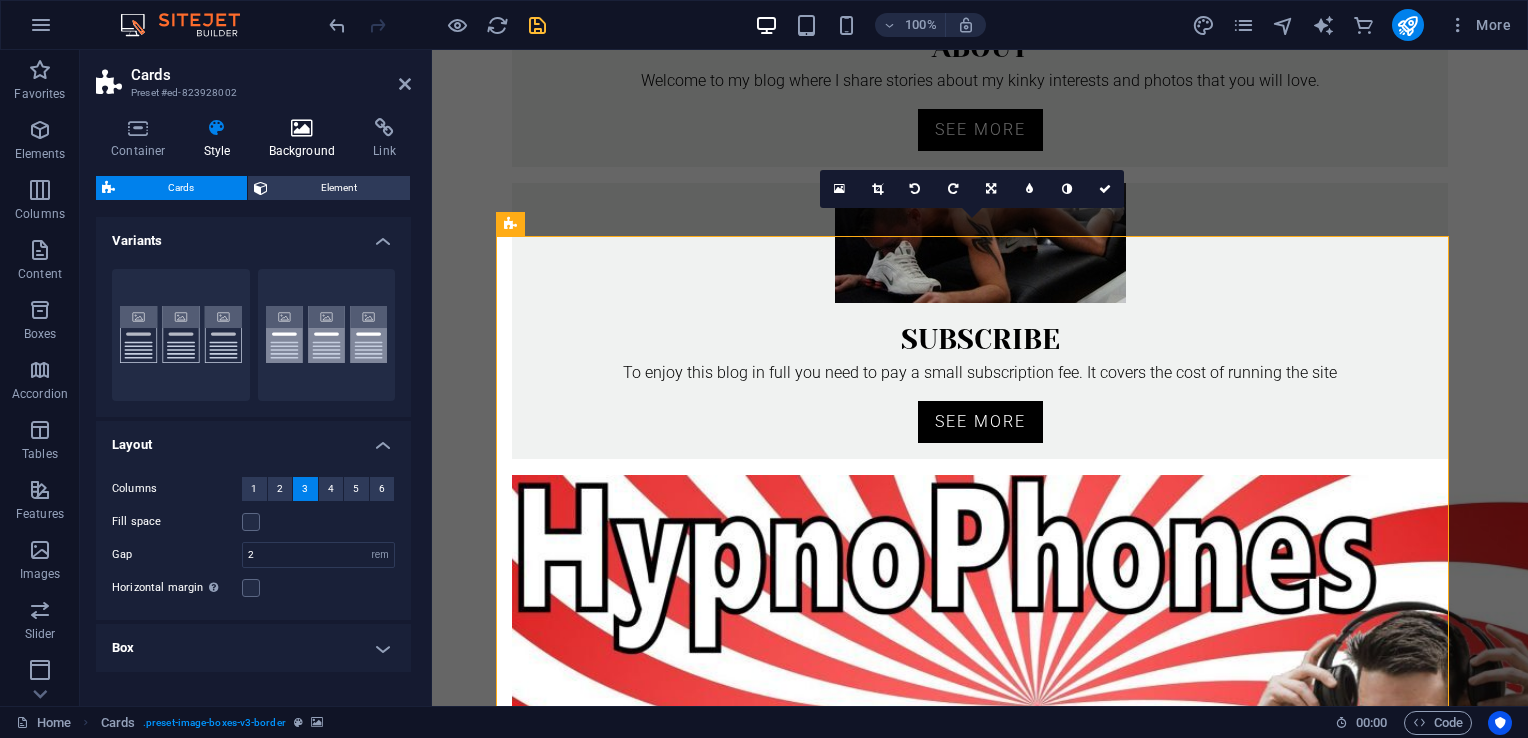 click on "Background" at bounding box center (306, 139) 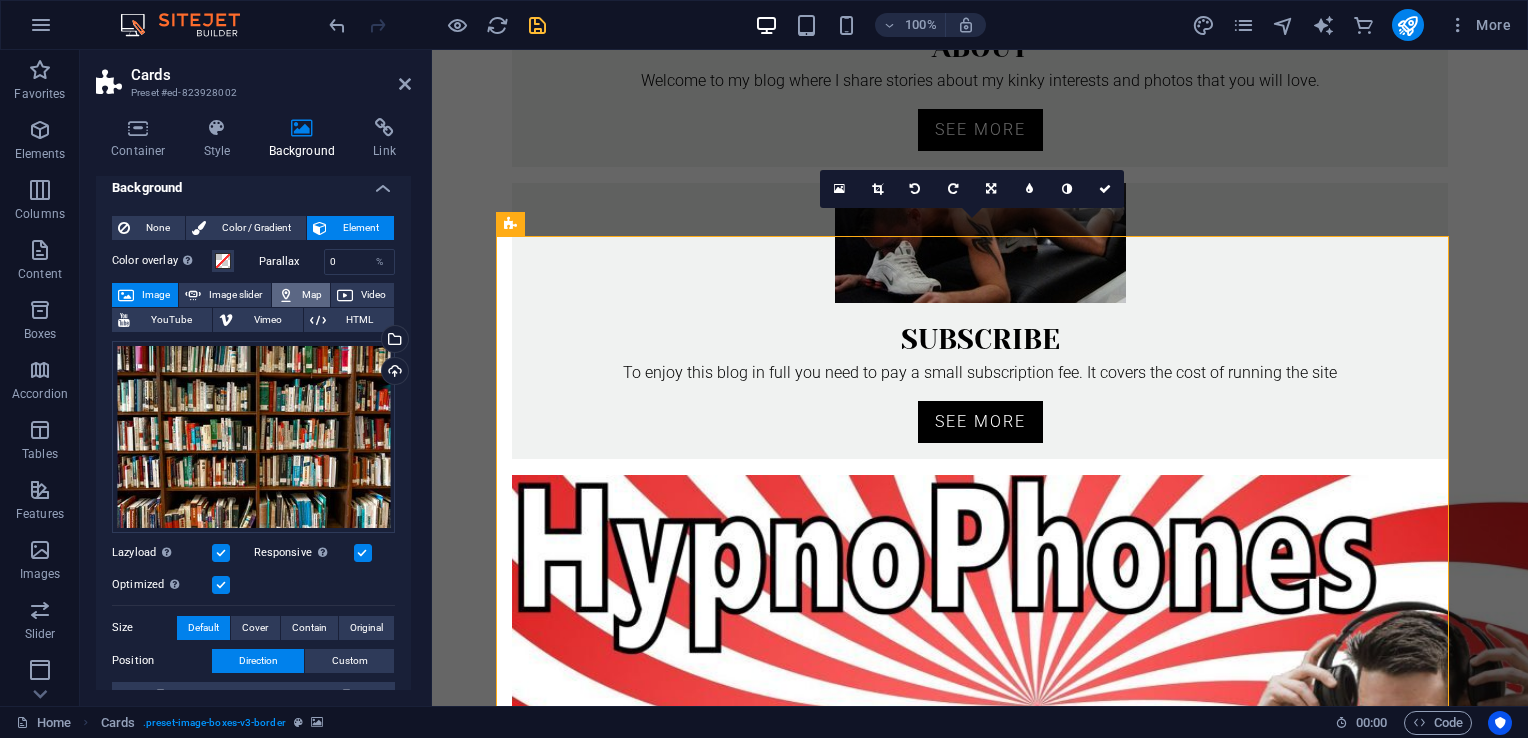 scroll, scrollTop: 10, scrollLeft: 0, axis: vertical 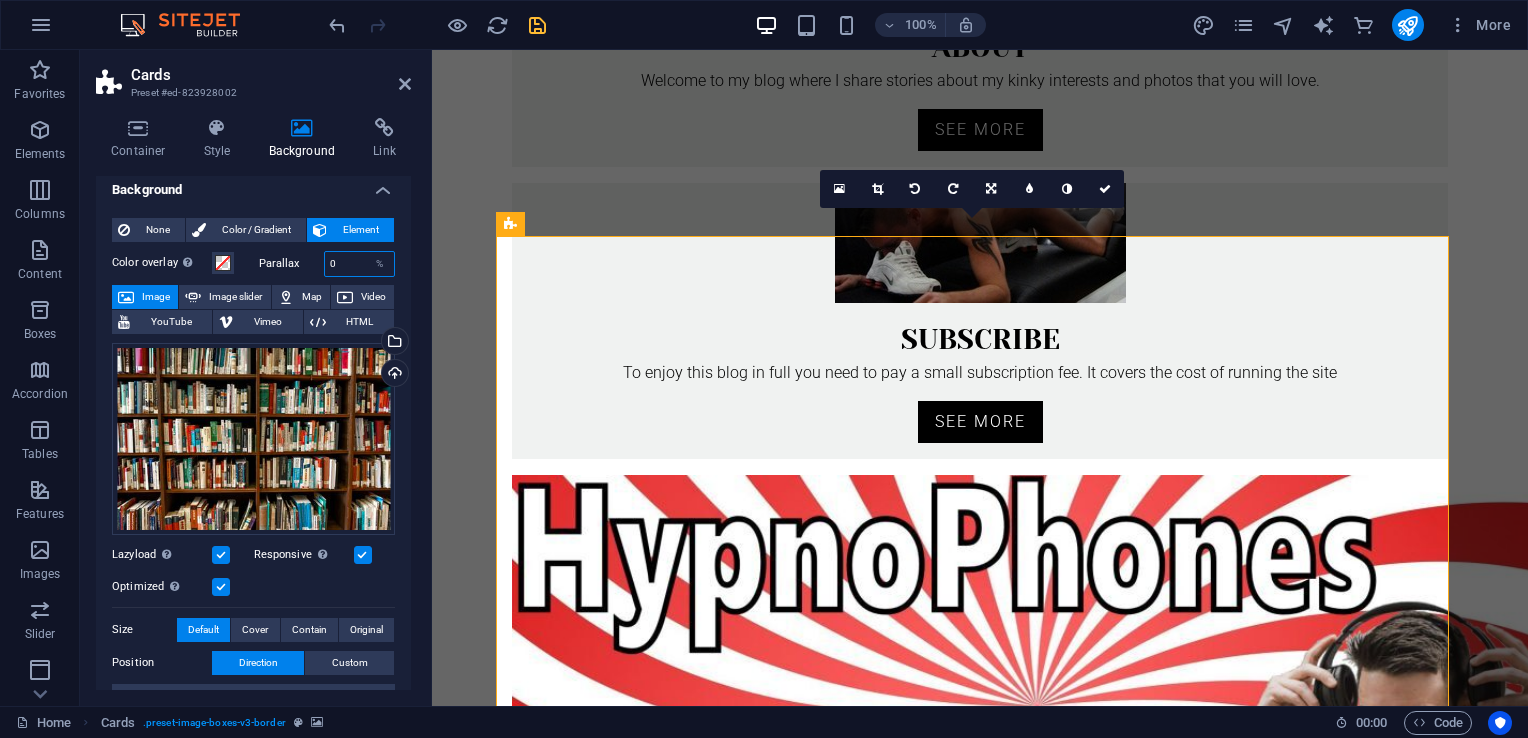 click on "0" at bounding box center [360, 264] 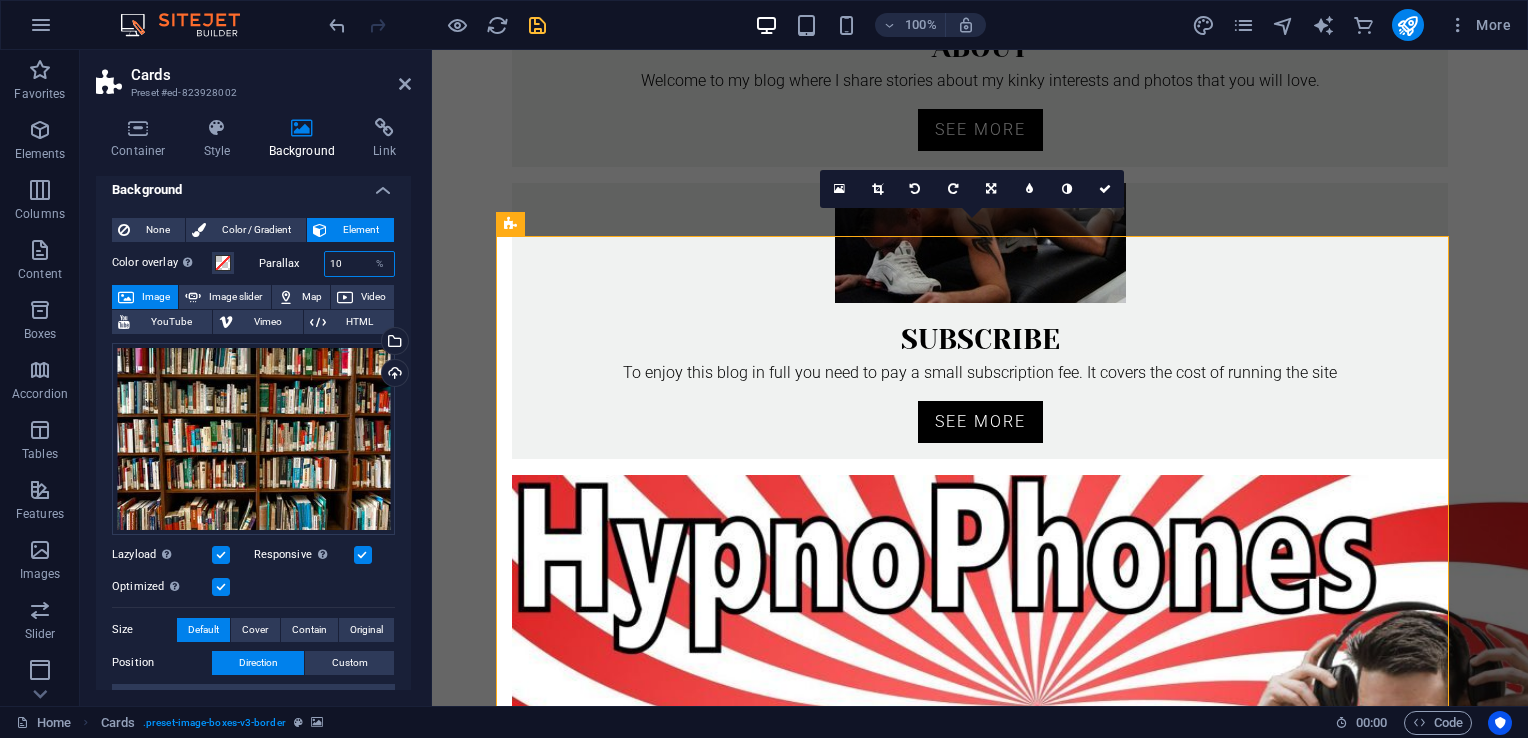 type on "1" 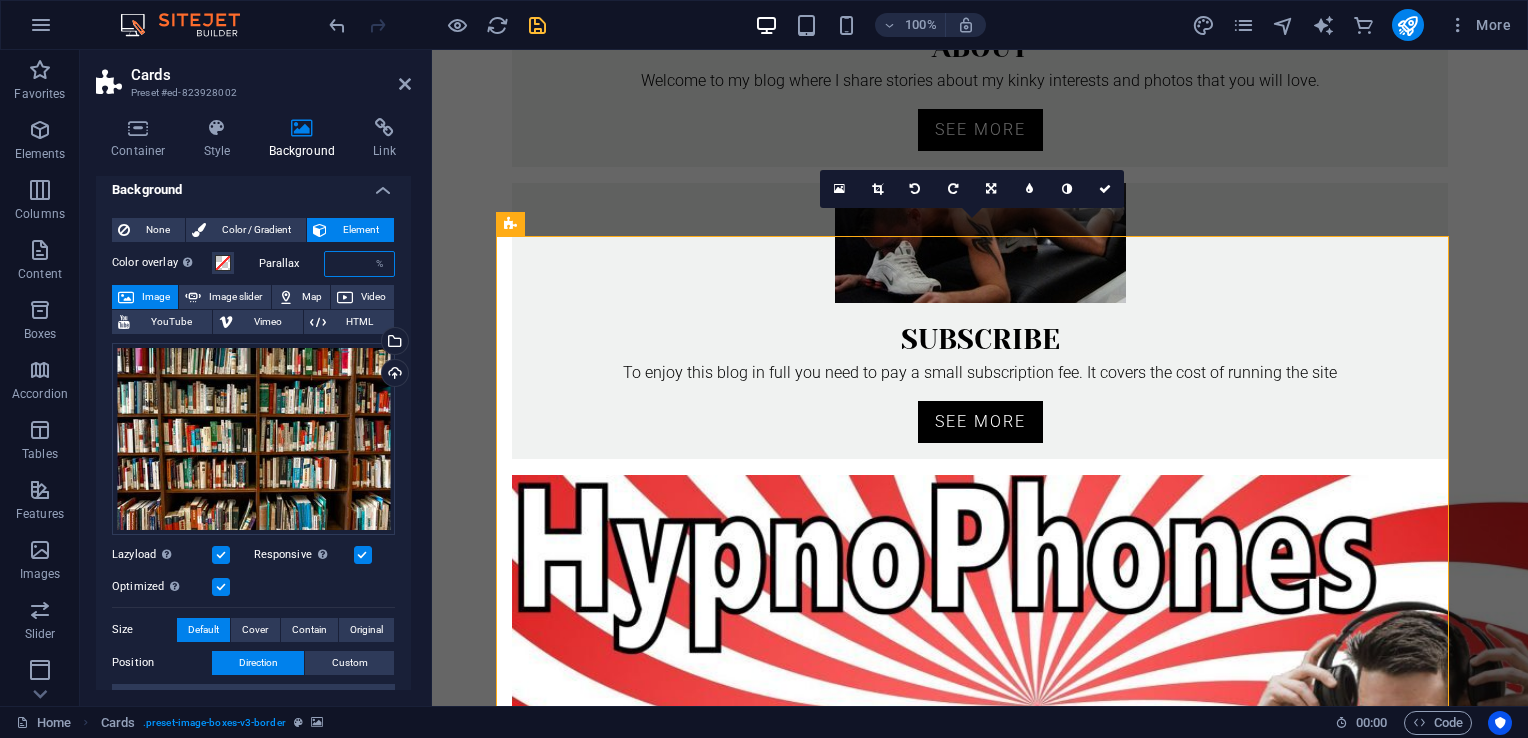 type on "0" 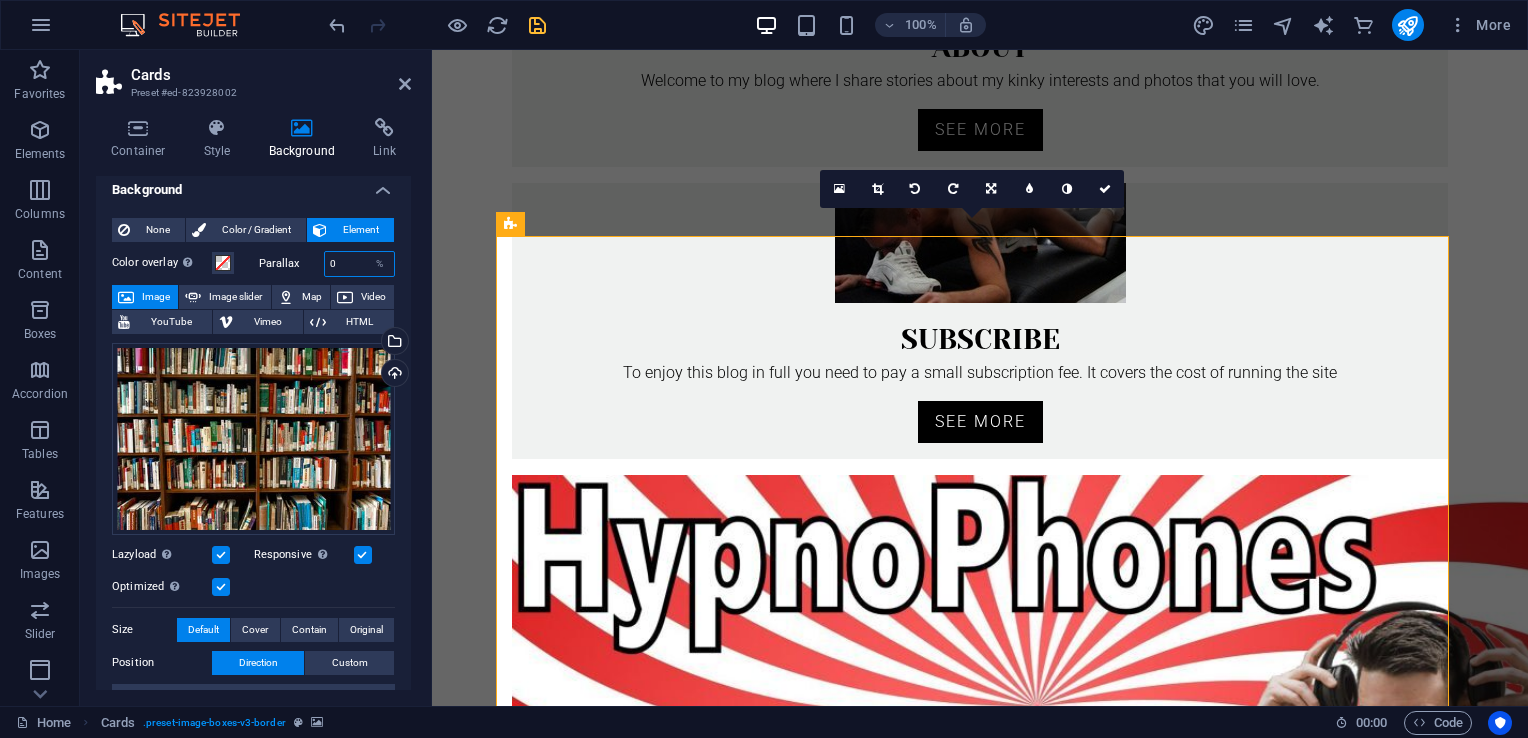 click on "0" at bounding box center (360, 264) 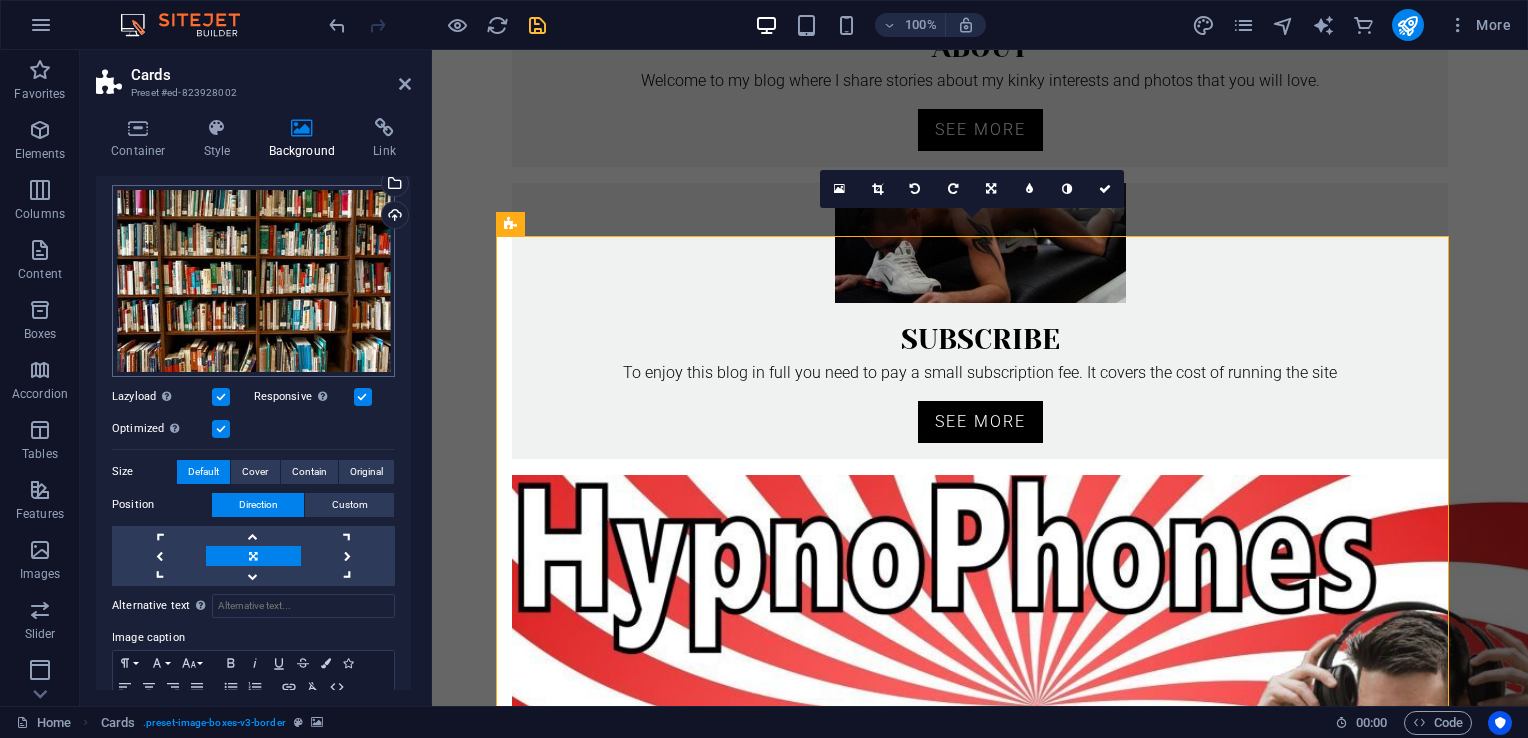scroll, scrollTop: 252, scrollLeft: 0, axis: vertical 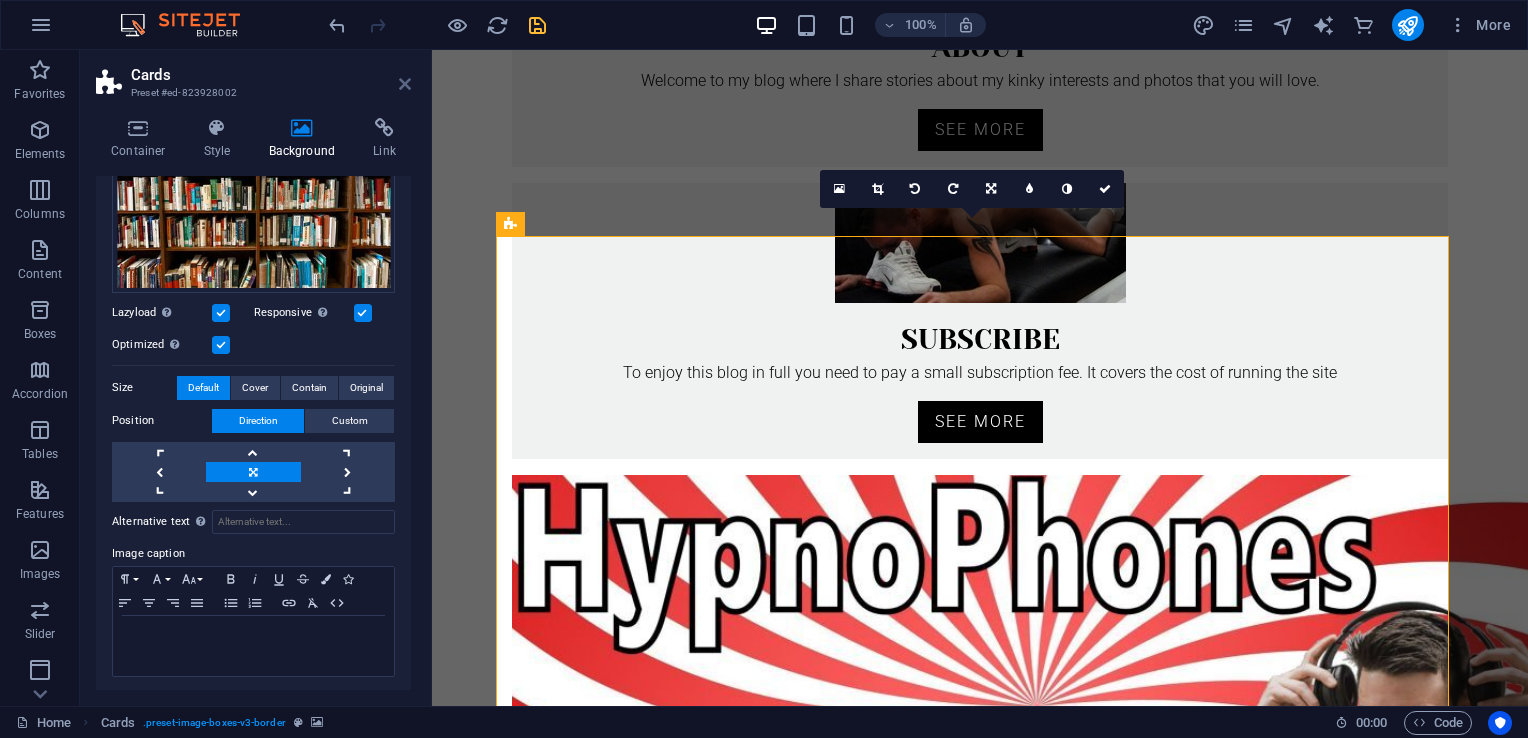 click at bounding box center (405, 84) 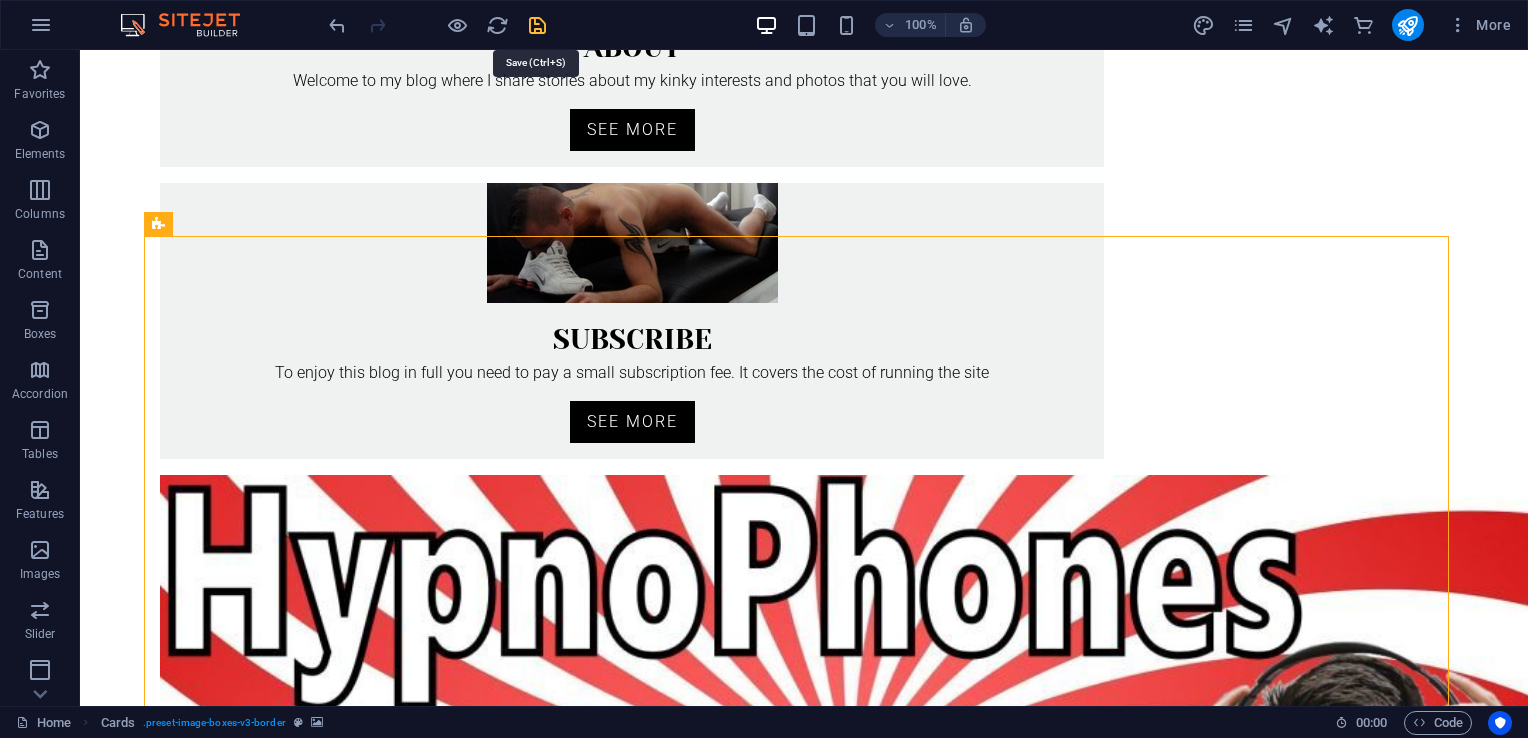 click at bounding box center (537, 25) 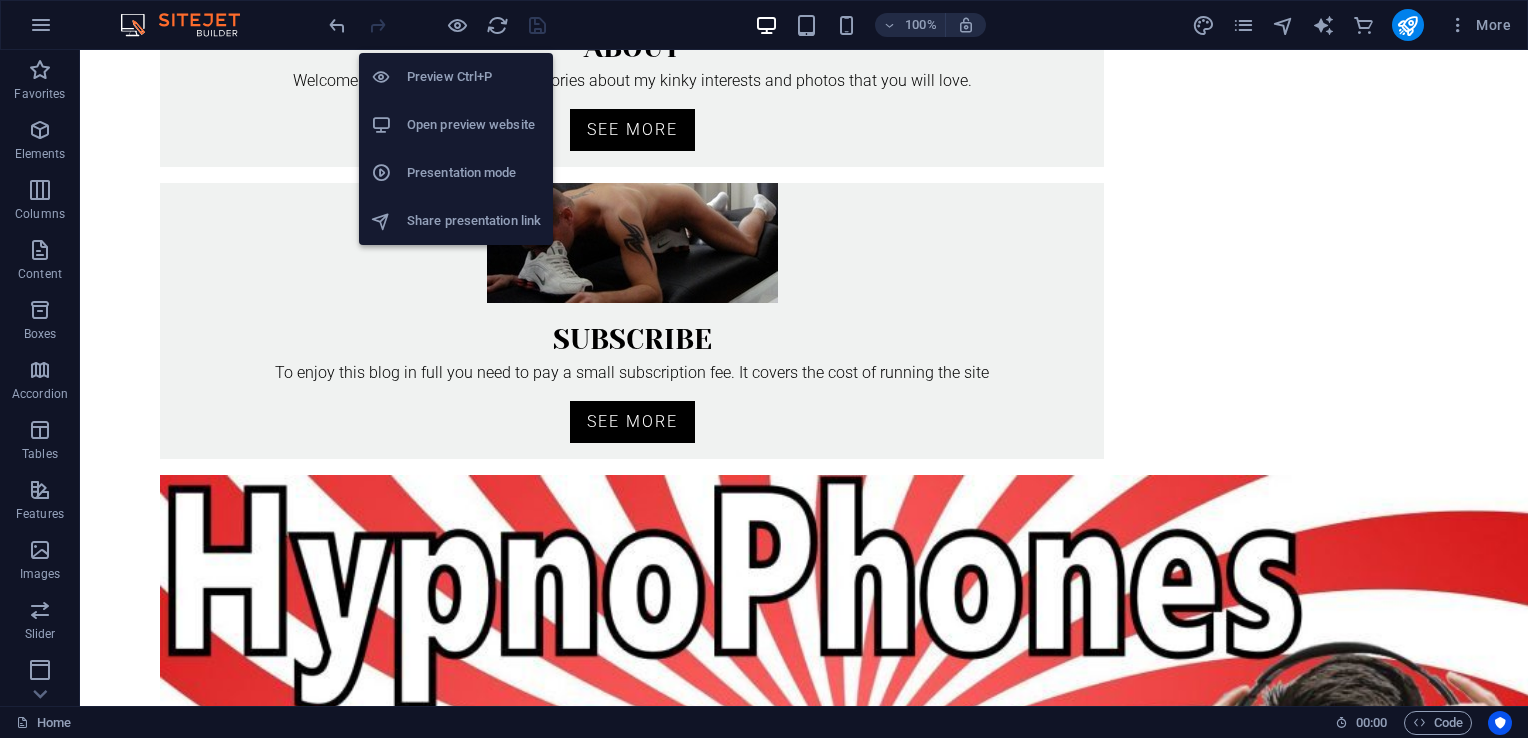 click on "Open preview website" at bounding box center [456, 125] 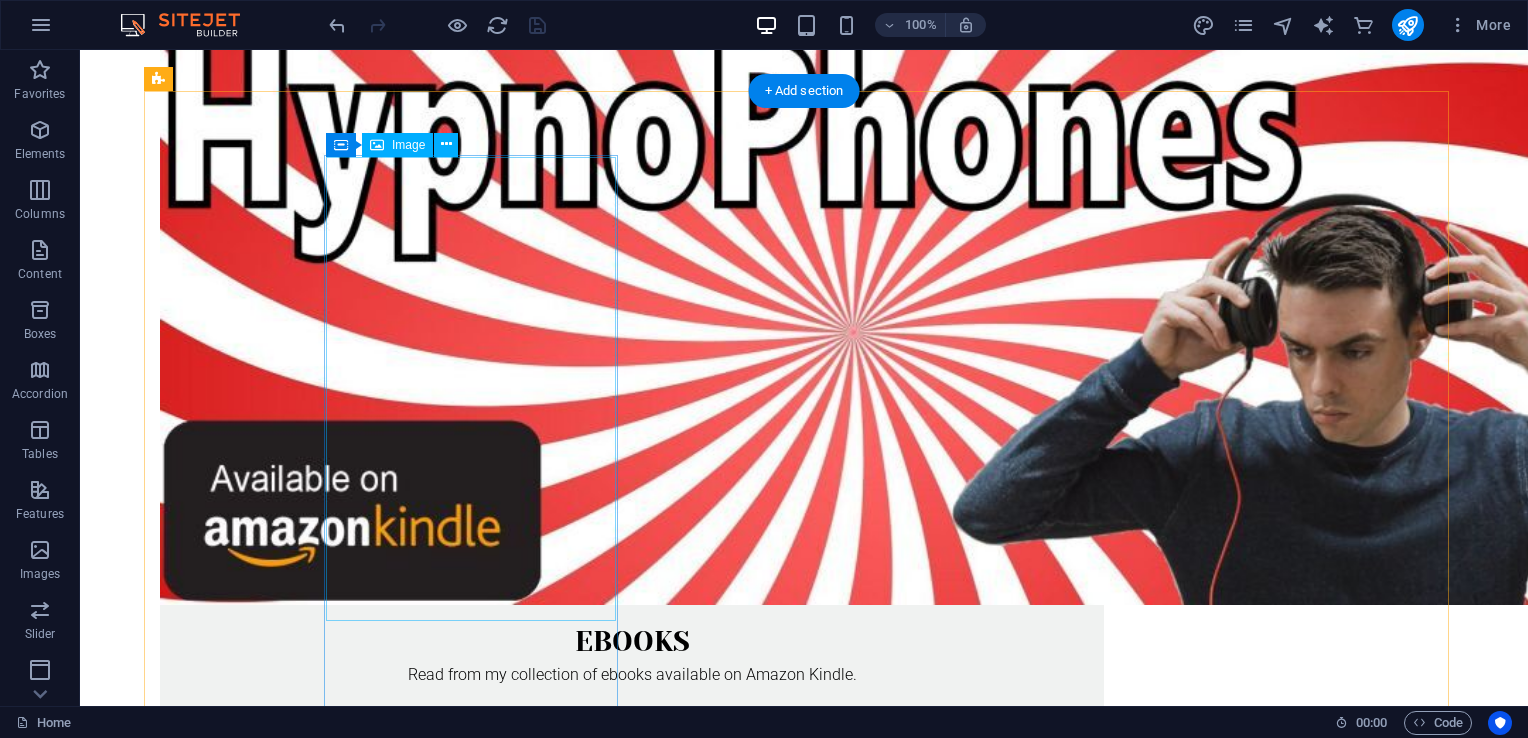 scroll, scrollTop: 1234, scrollLeft: 0, axis: vertical 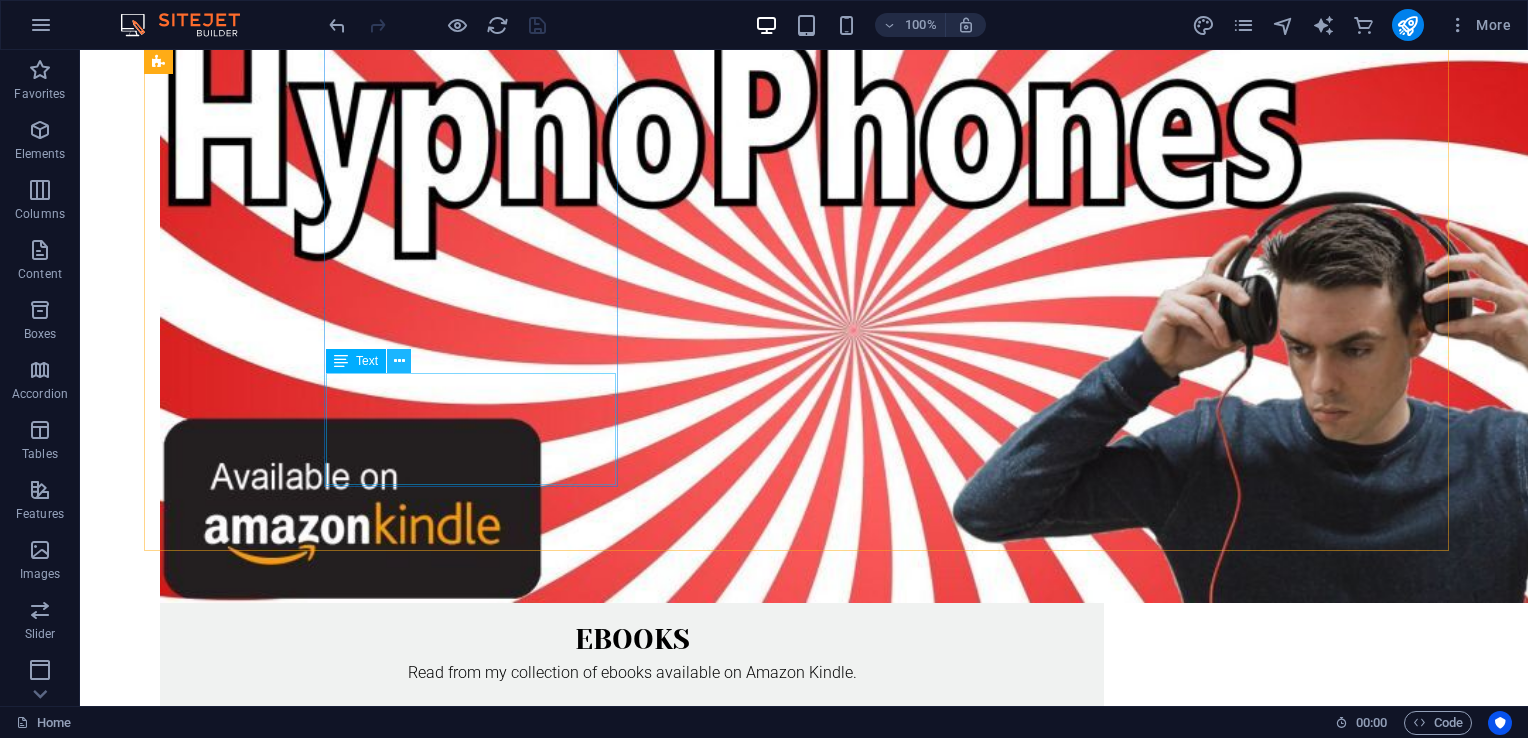 click at bounding box center (399, 361) 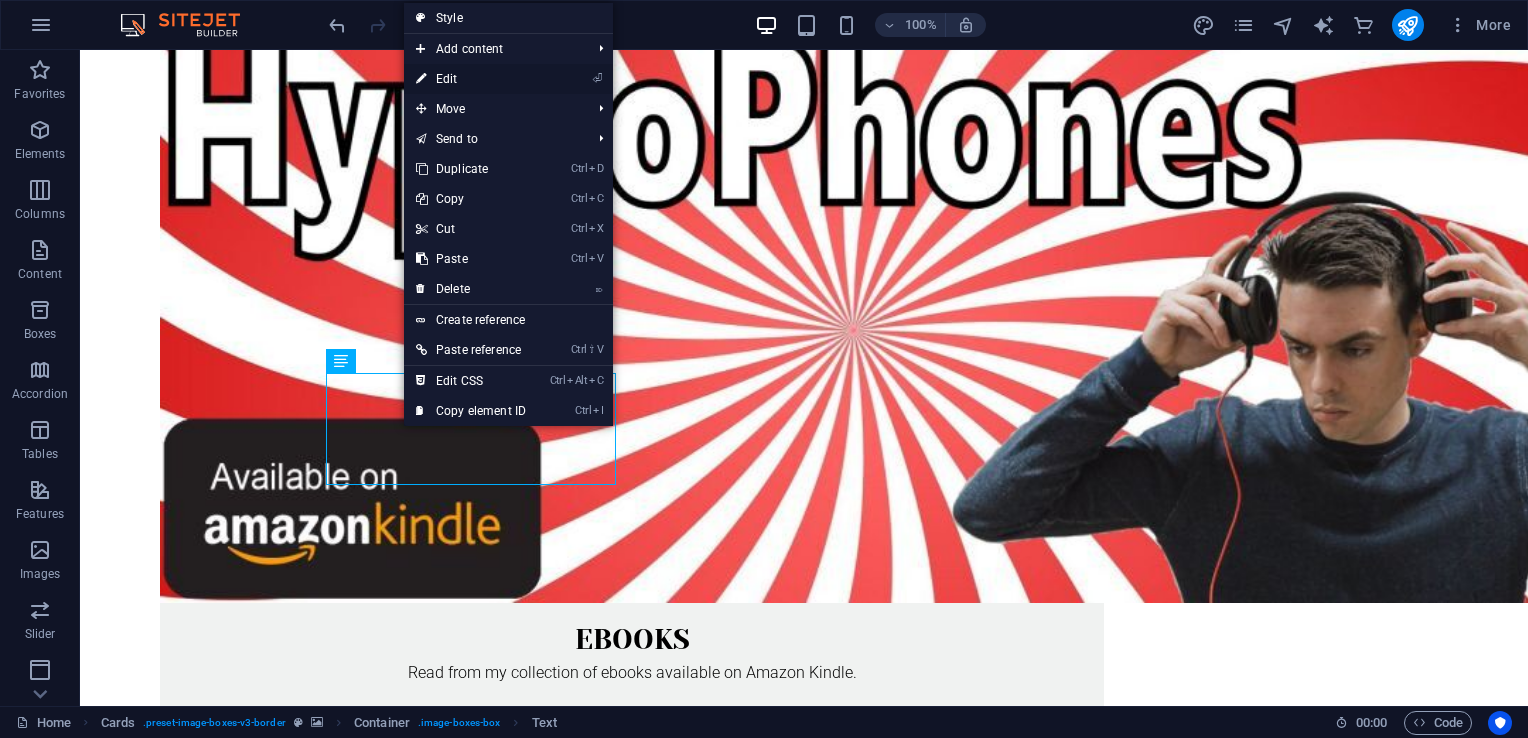 click on "⏎  Edit" at bounding box center [471, 79] 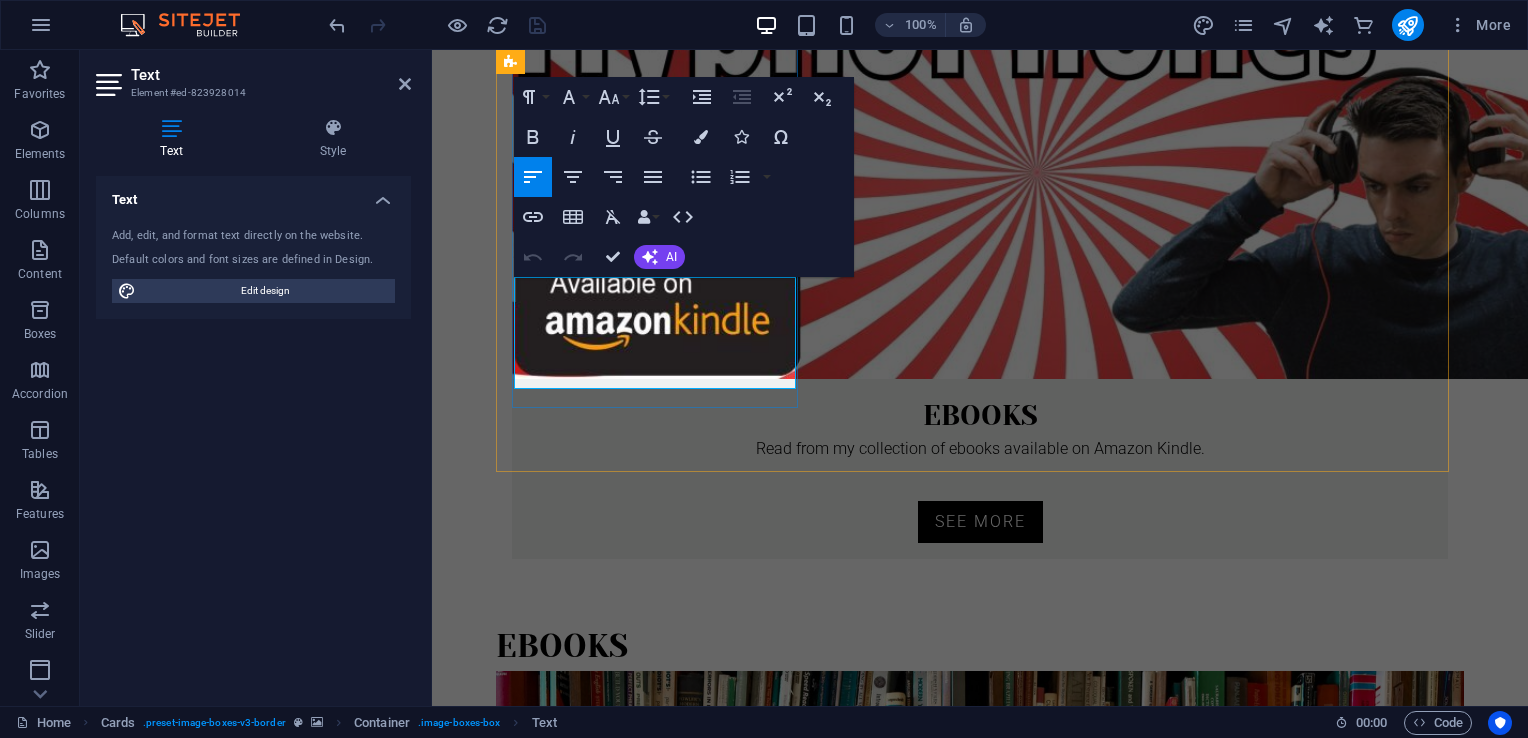 drag, startPoint x: 639, startPoint y: 358, endPoint x: 737, endPoint y: 361, distance: 98.045906 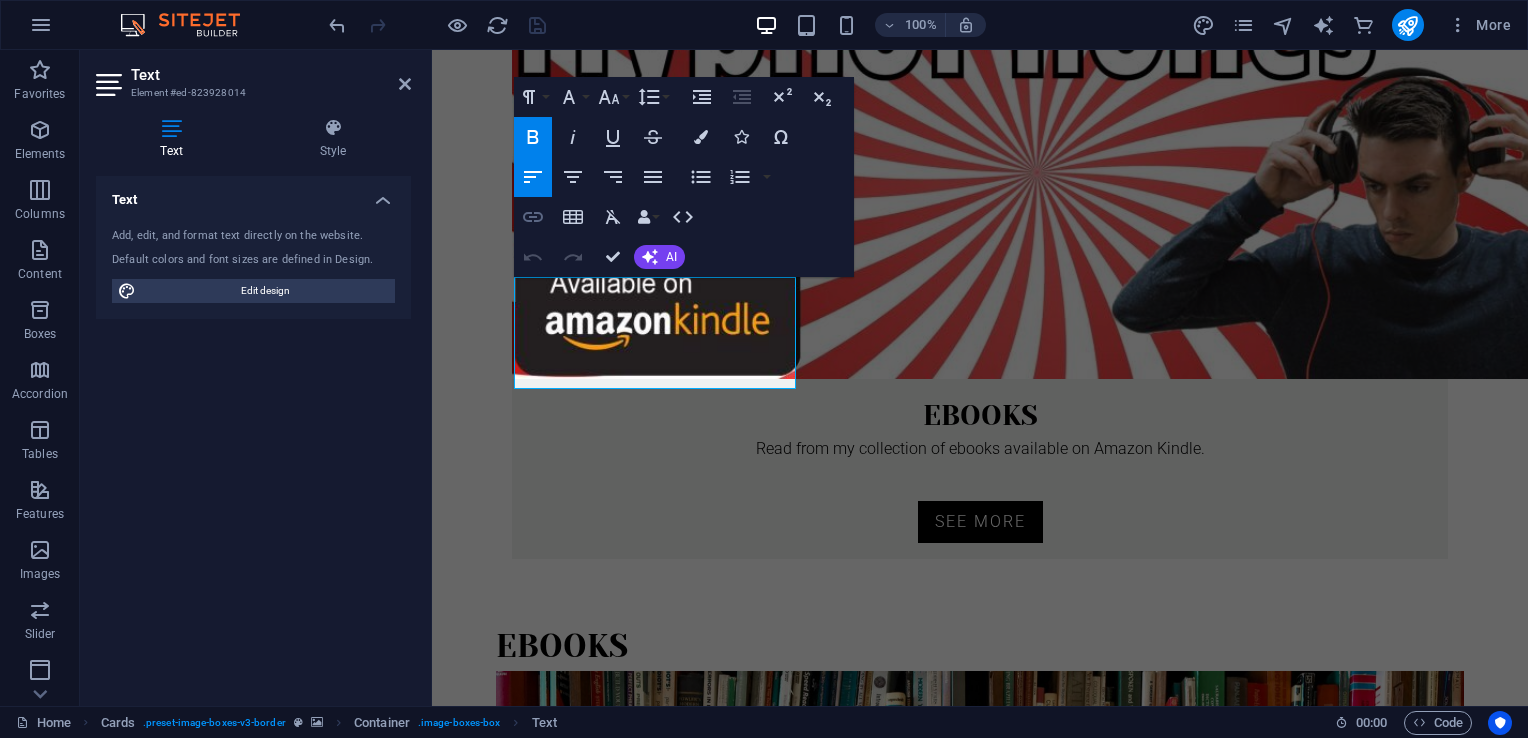 click 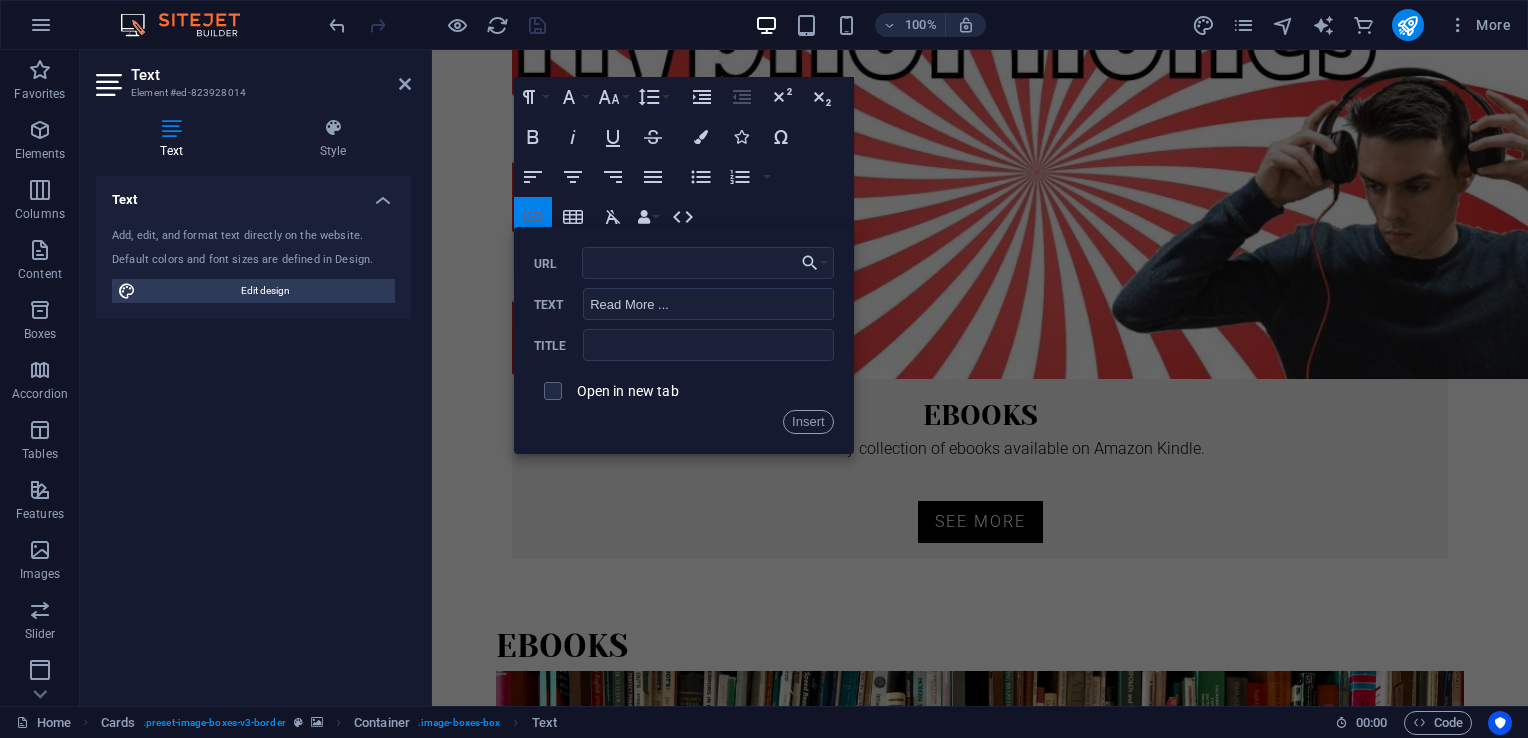 type on "https://masterlondon.blog/ebooks-item/cuck-ceo/" 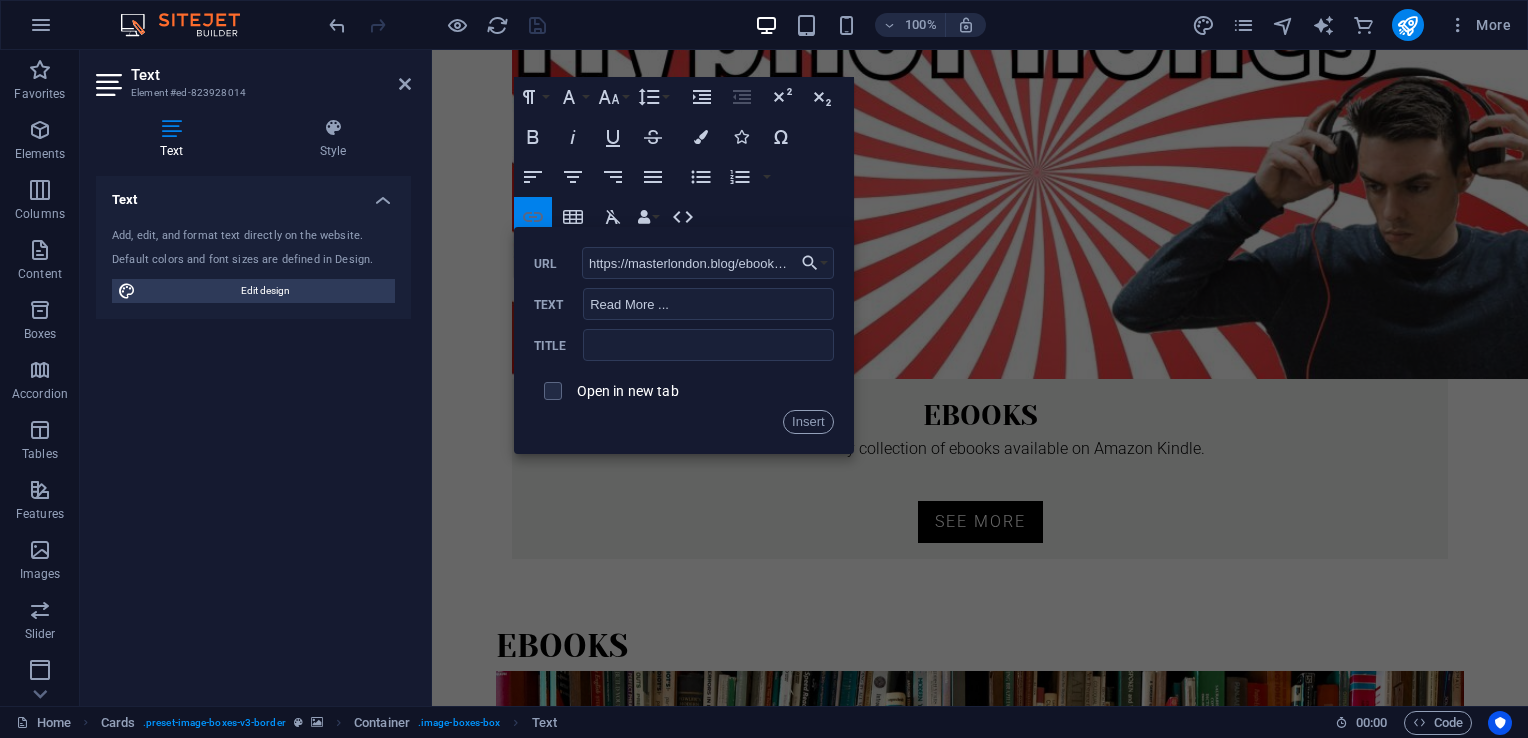 scroll, scrollTop: 0, scrollLeft: 77, axis: horizontal 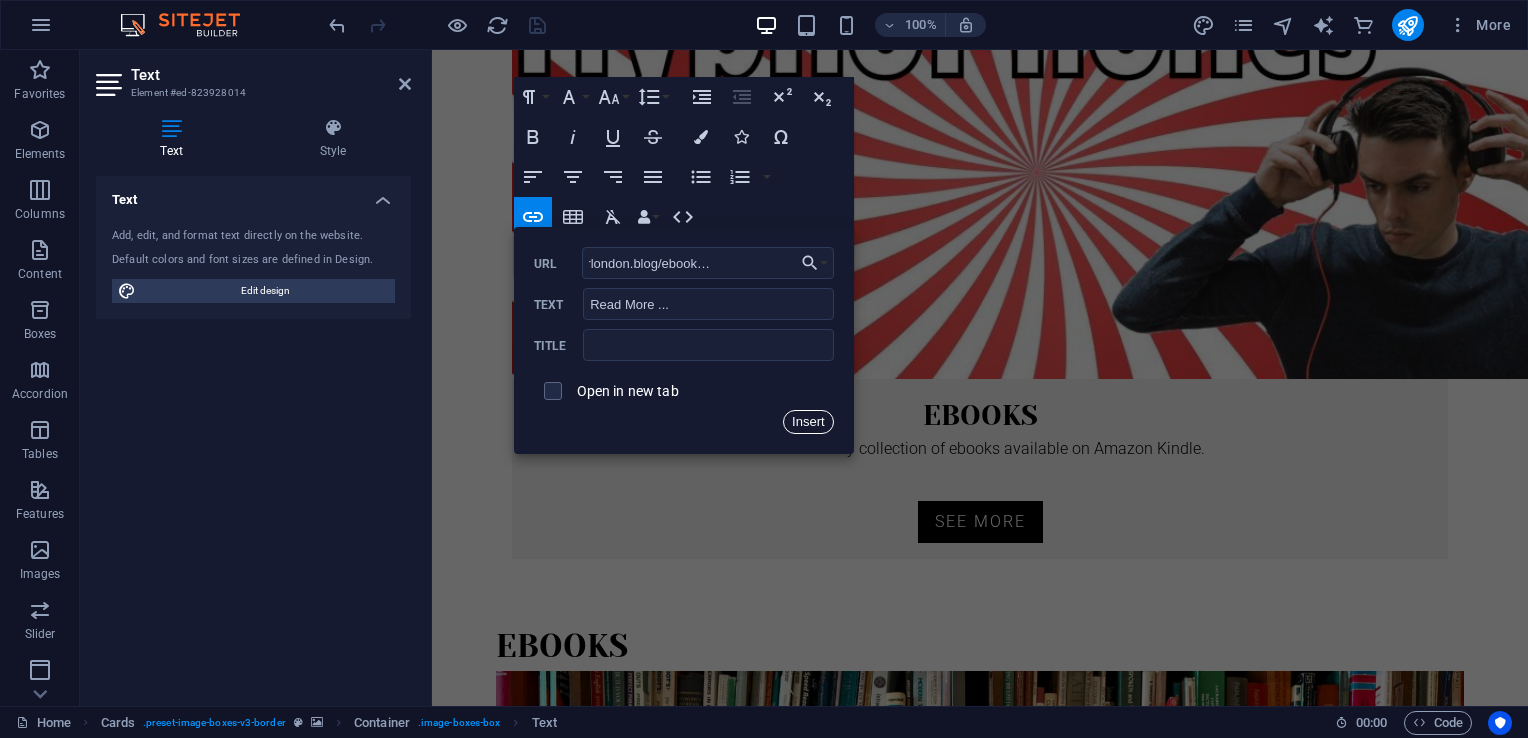 click on "Insert" at bounding box center (808, 422) 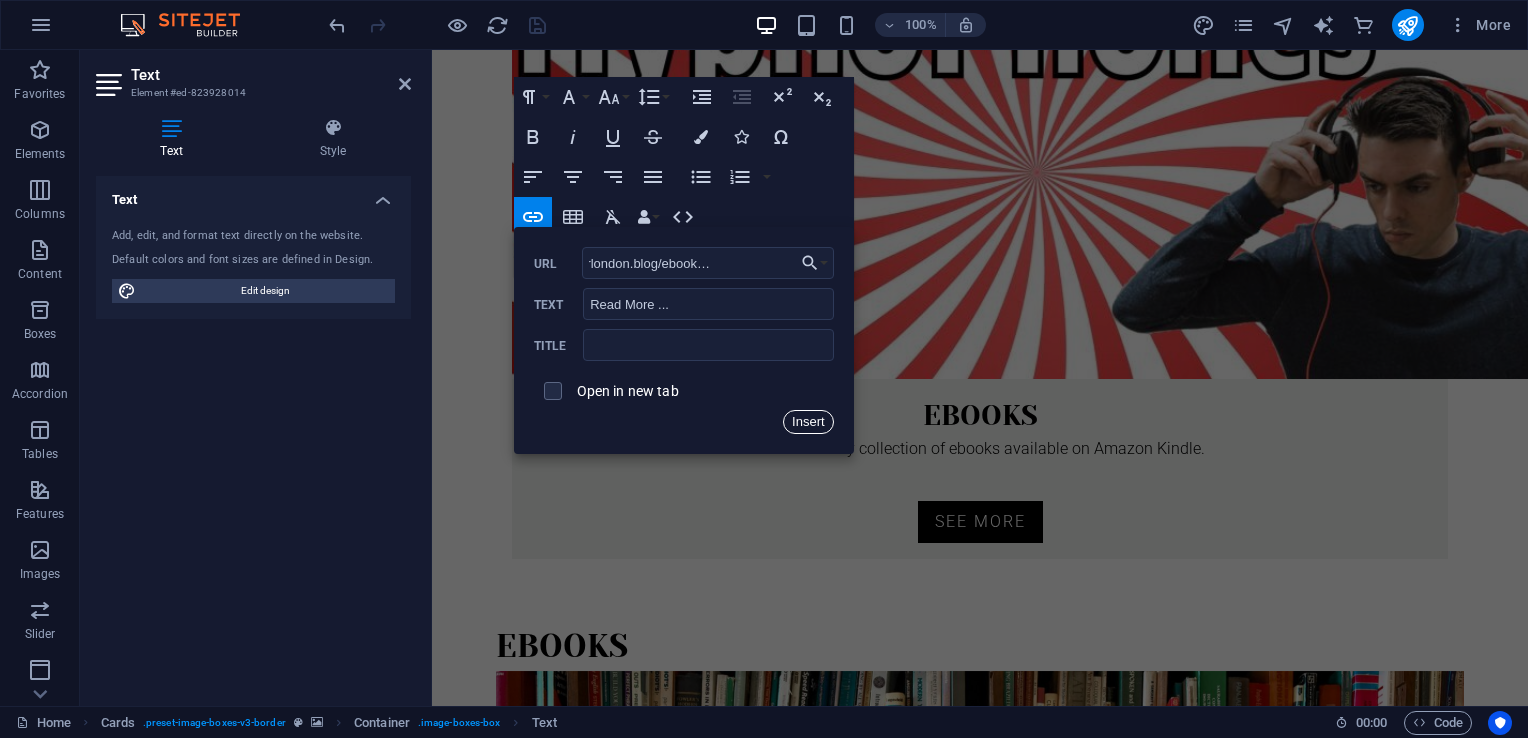 scroll, scrollTop: 0, scrollLeft: 0, axis: both 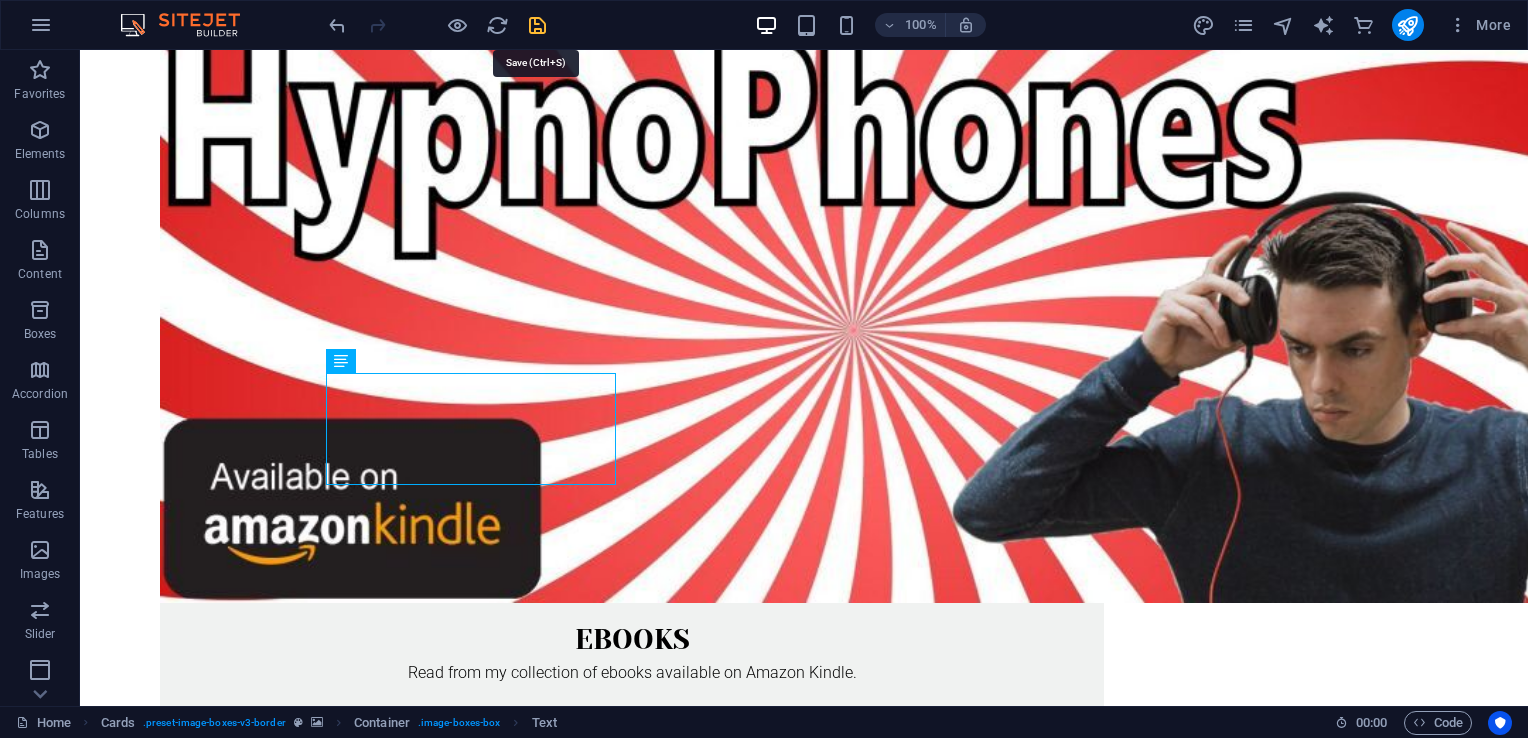 click at bounding box center (537, 25) 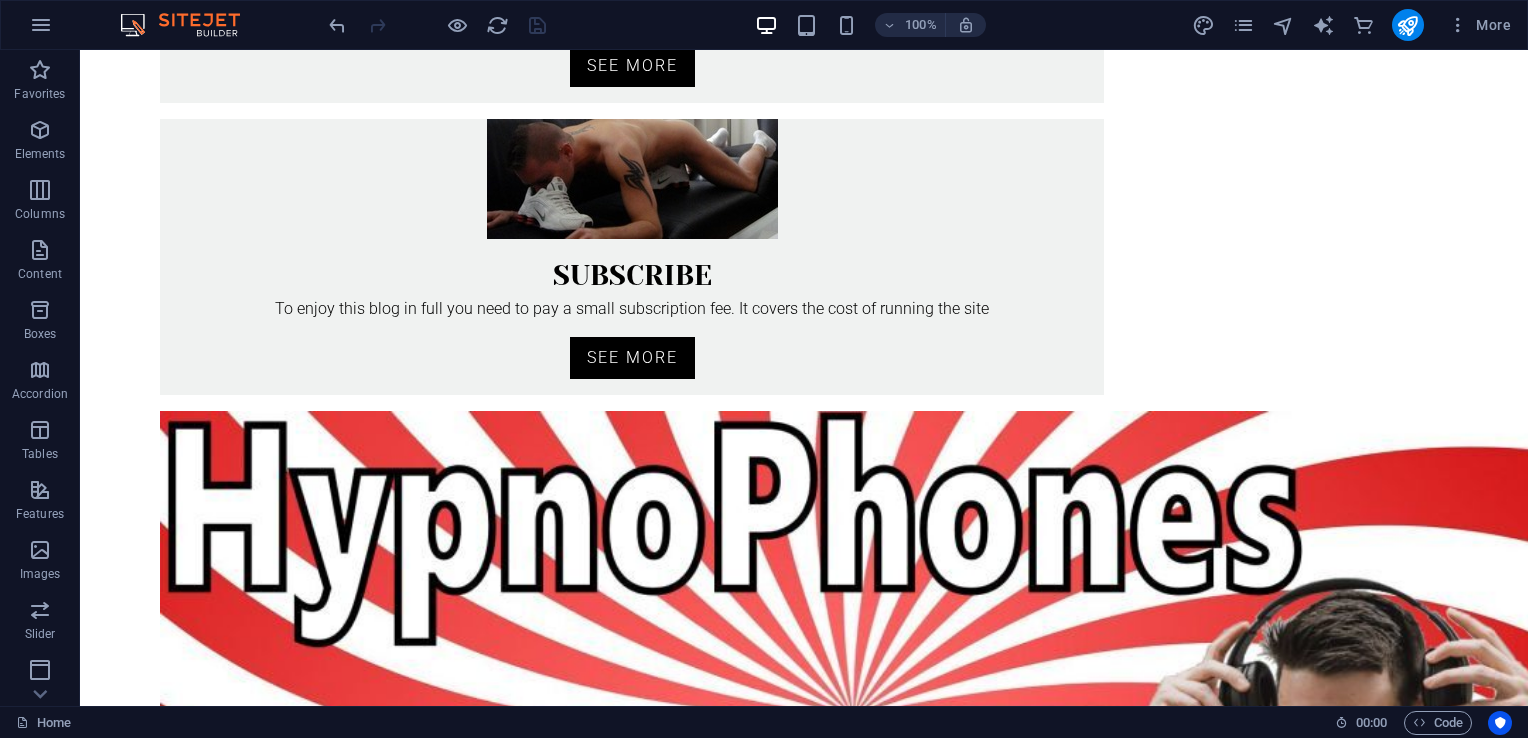 scroll, scrollTop: 848, scrollLeft: 0, axis: vertical 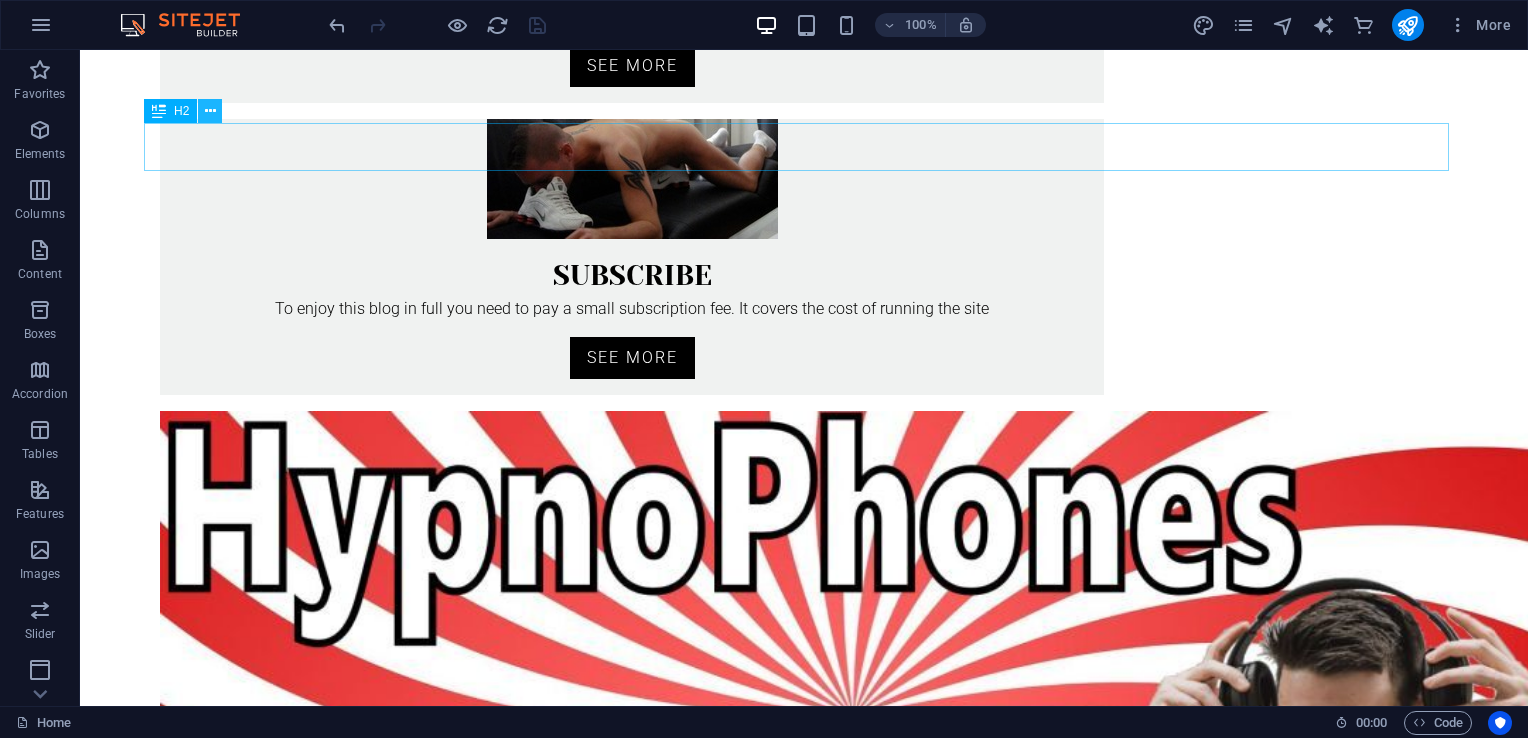 click at bounding box center [210, 111] 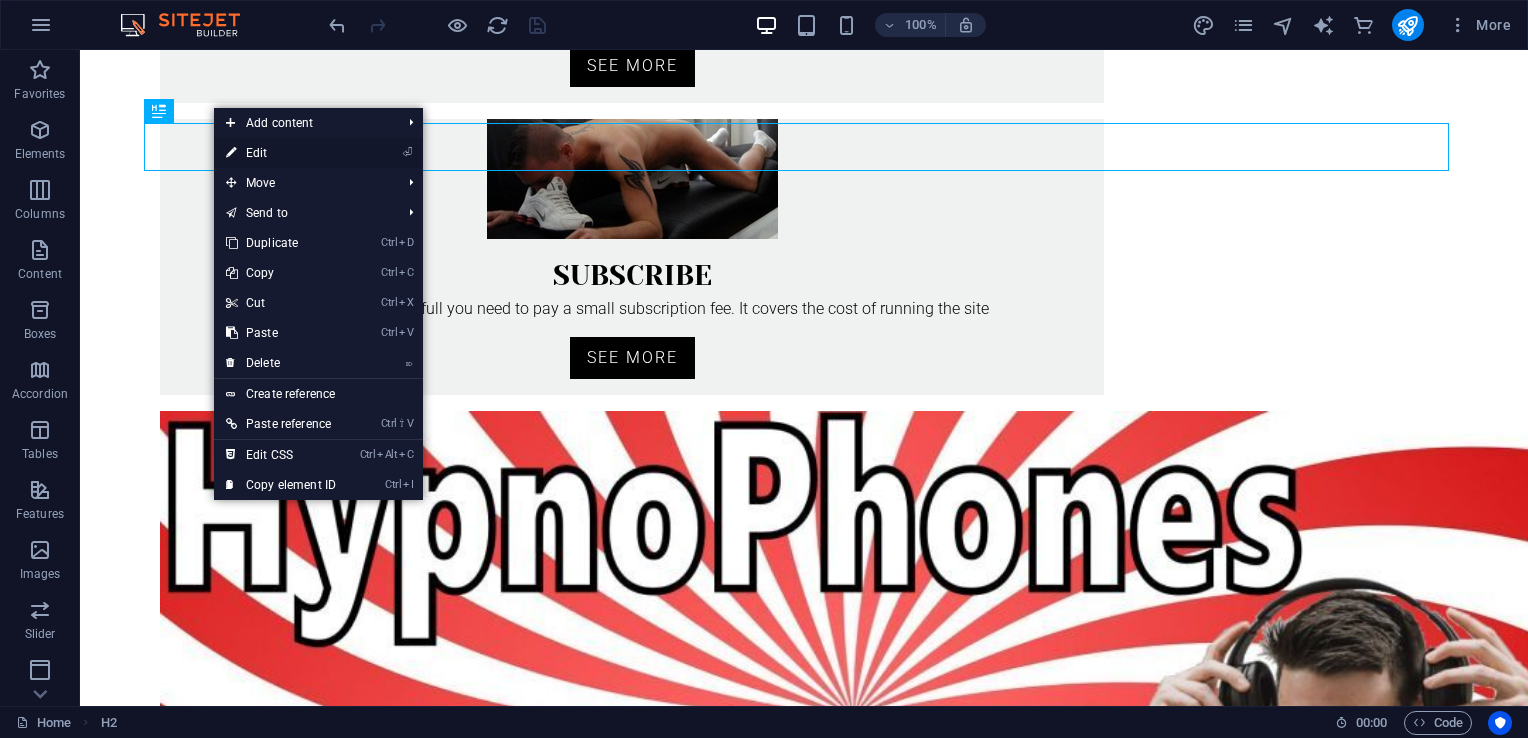 click on "⏎  Edit" at bounding box center (281, 153) 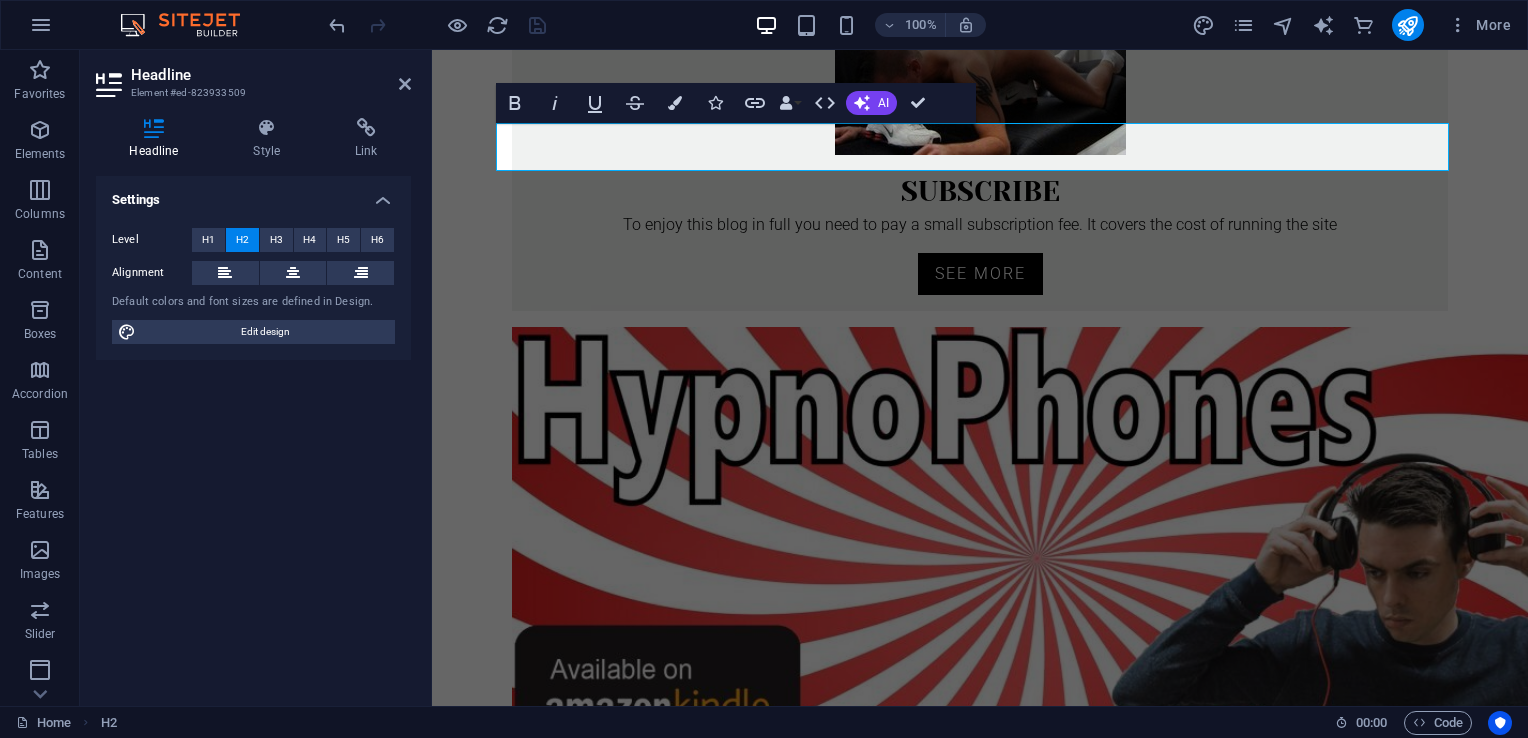 scroll, scrollTop: 764, scrollLeft: 0, axis: vertical 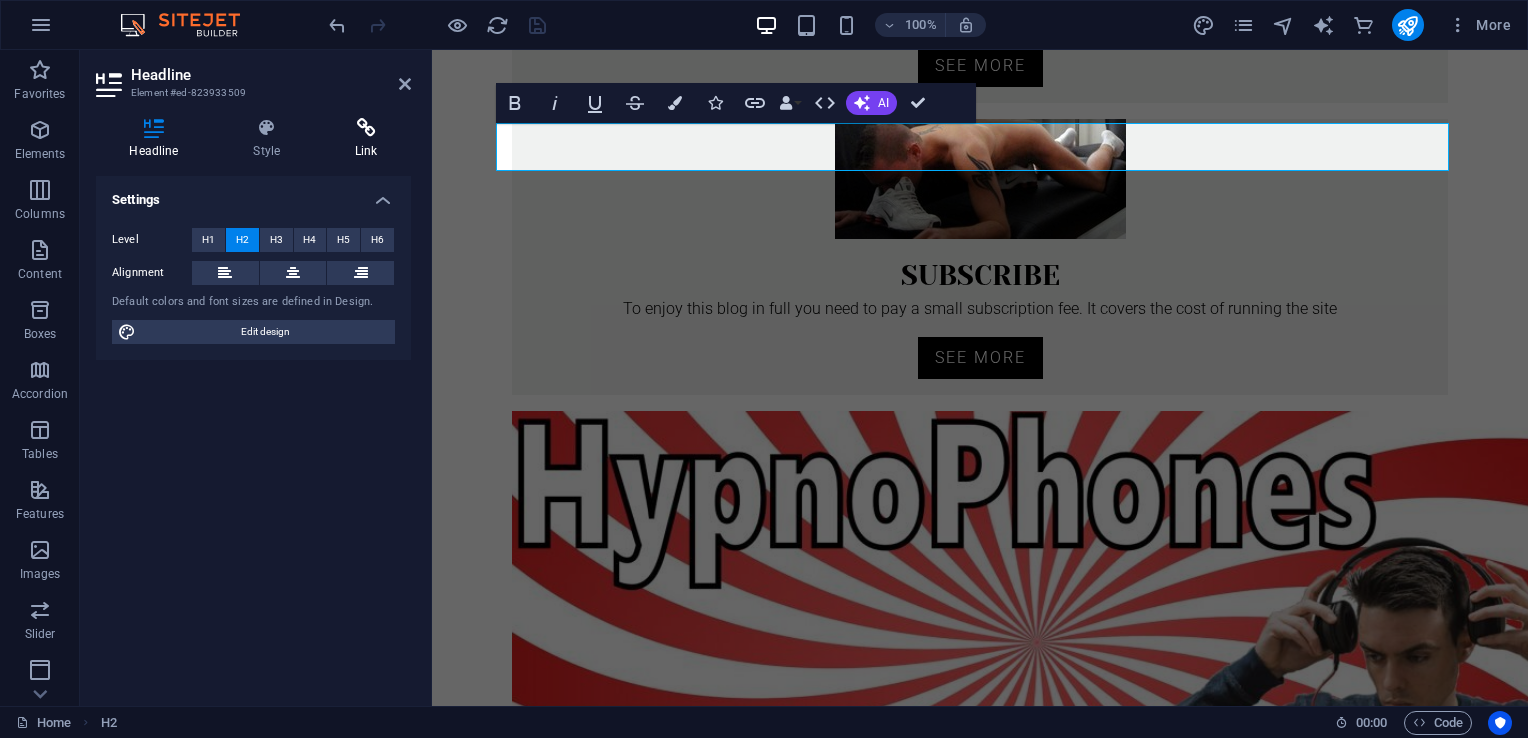 click at bounding box center [366, 128] 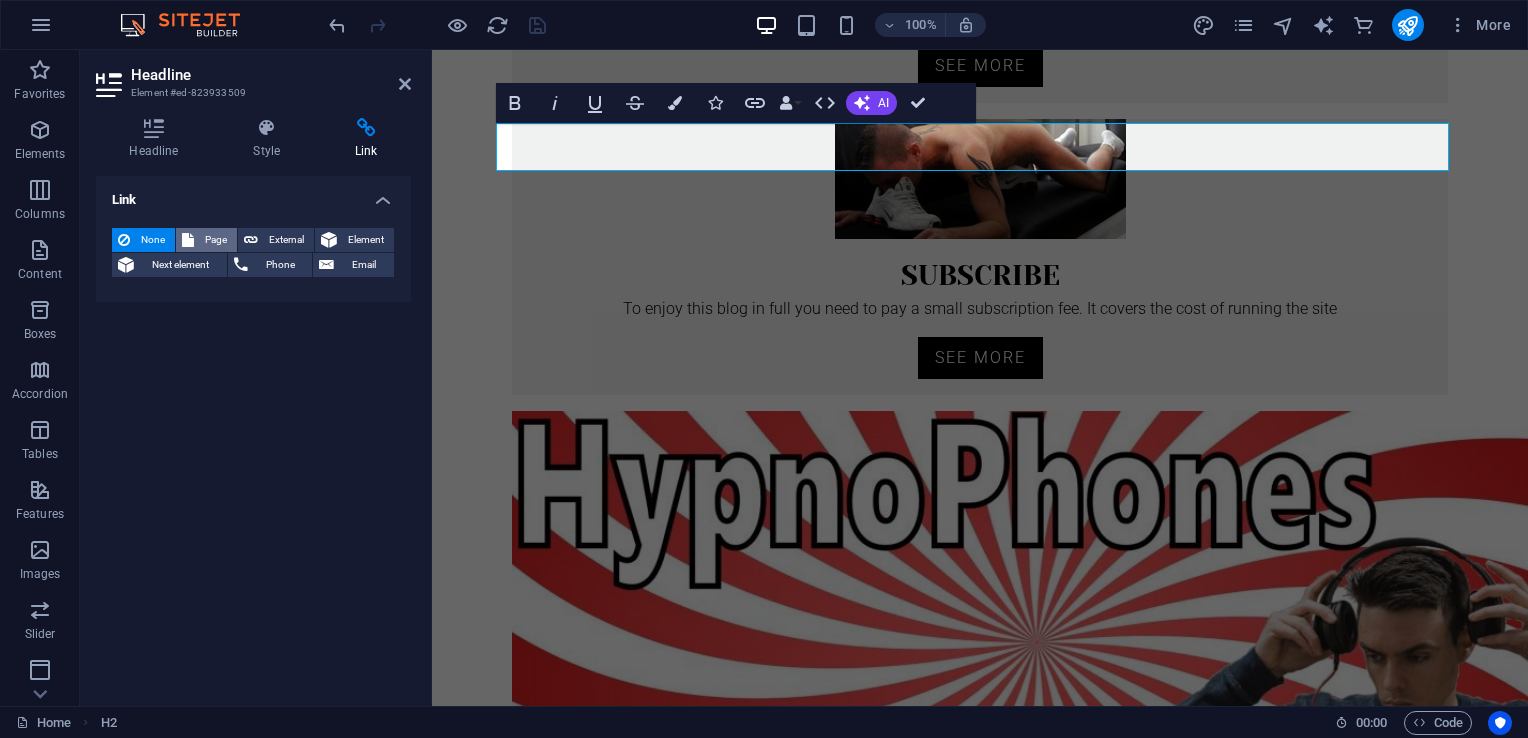 click on "Page" at bounding box center (215, 240) 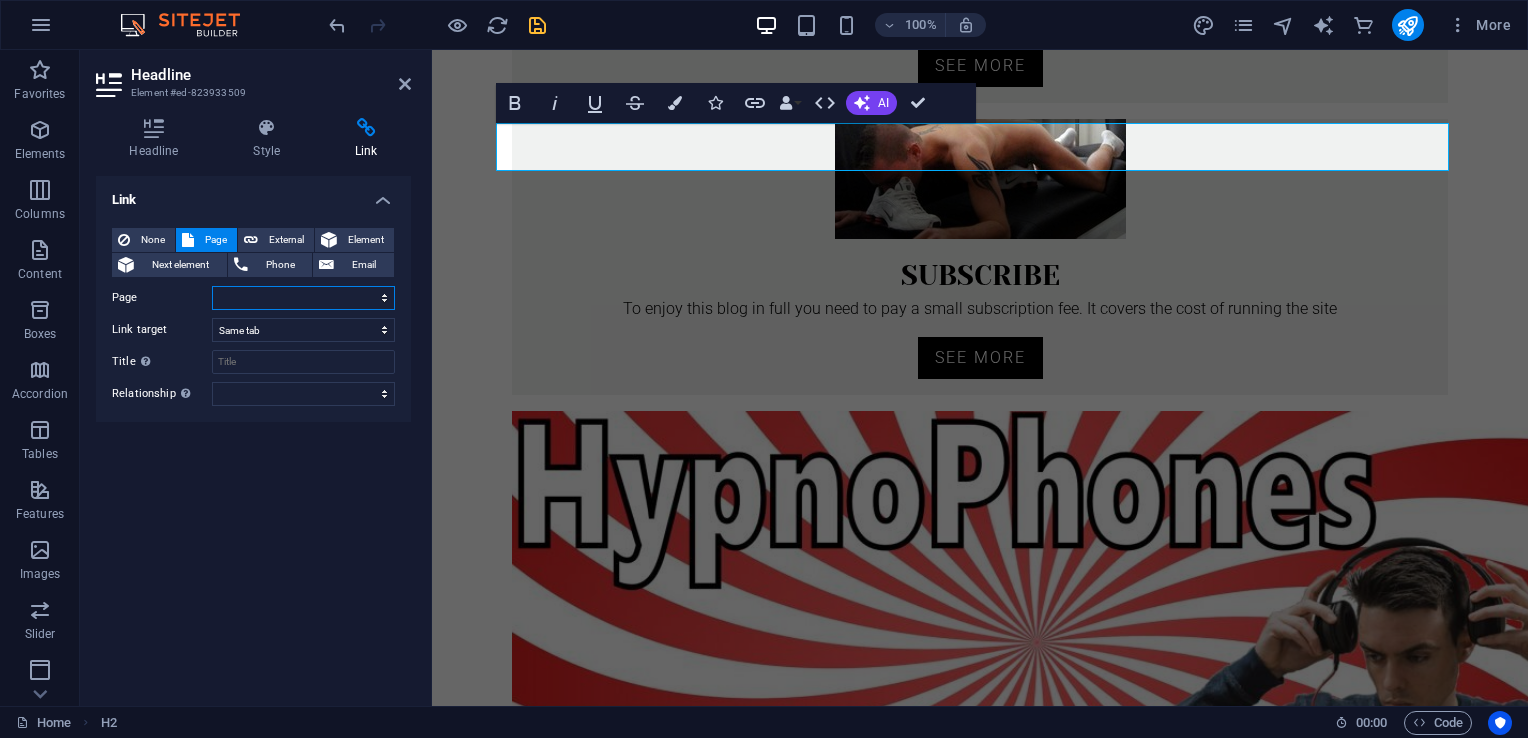 click on "Home About Free Blog Scene Ebooks Subscribe Legal Notice" at bounding box center [303, 298] 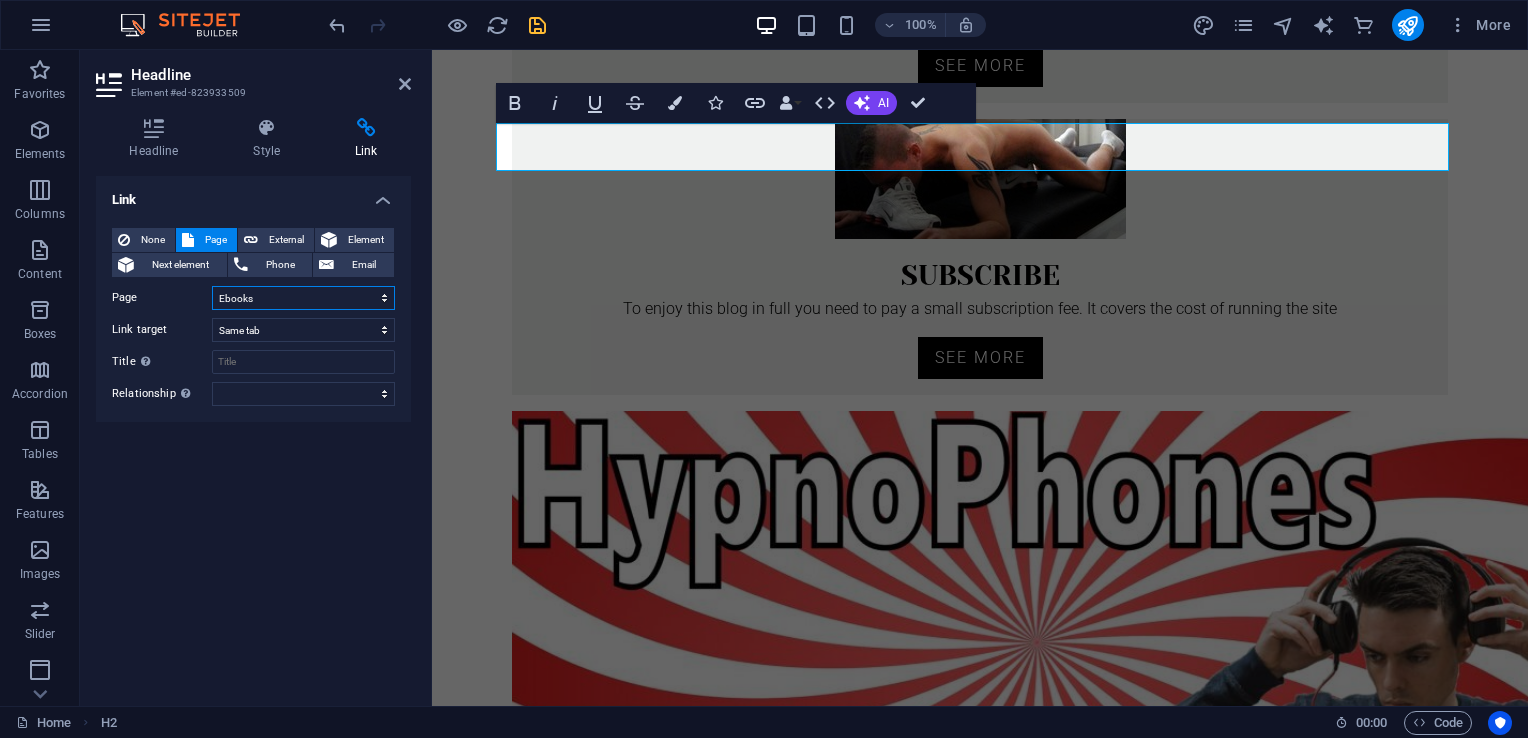 click on "Home About Free Blog Scene Ebooks Subscribe Legal Notice" at bounding box center [303, 298] 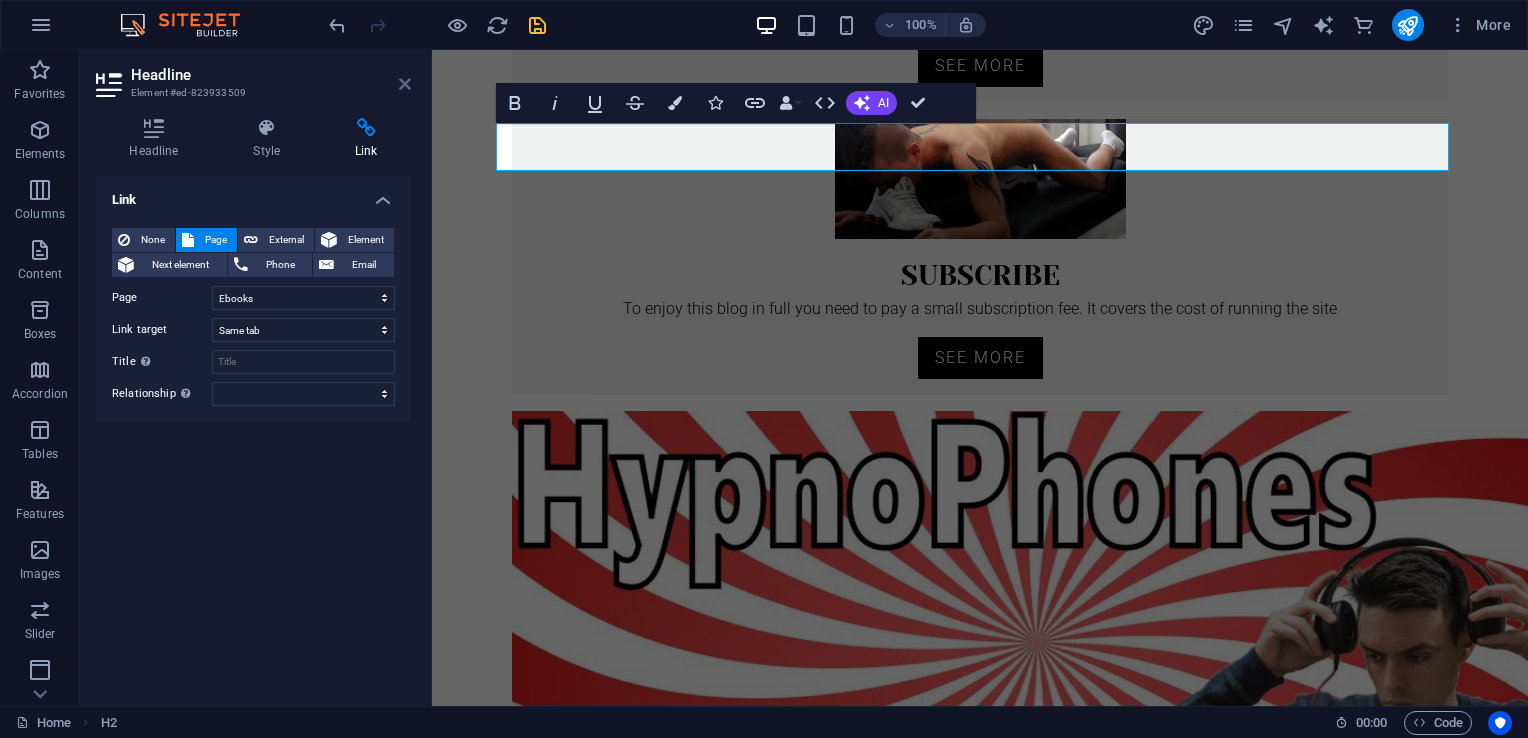 click at bounding box center (405, 84) 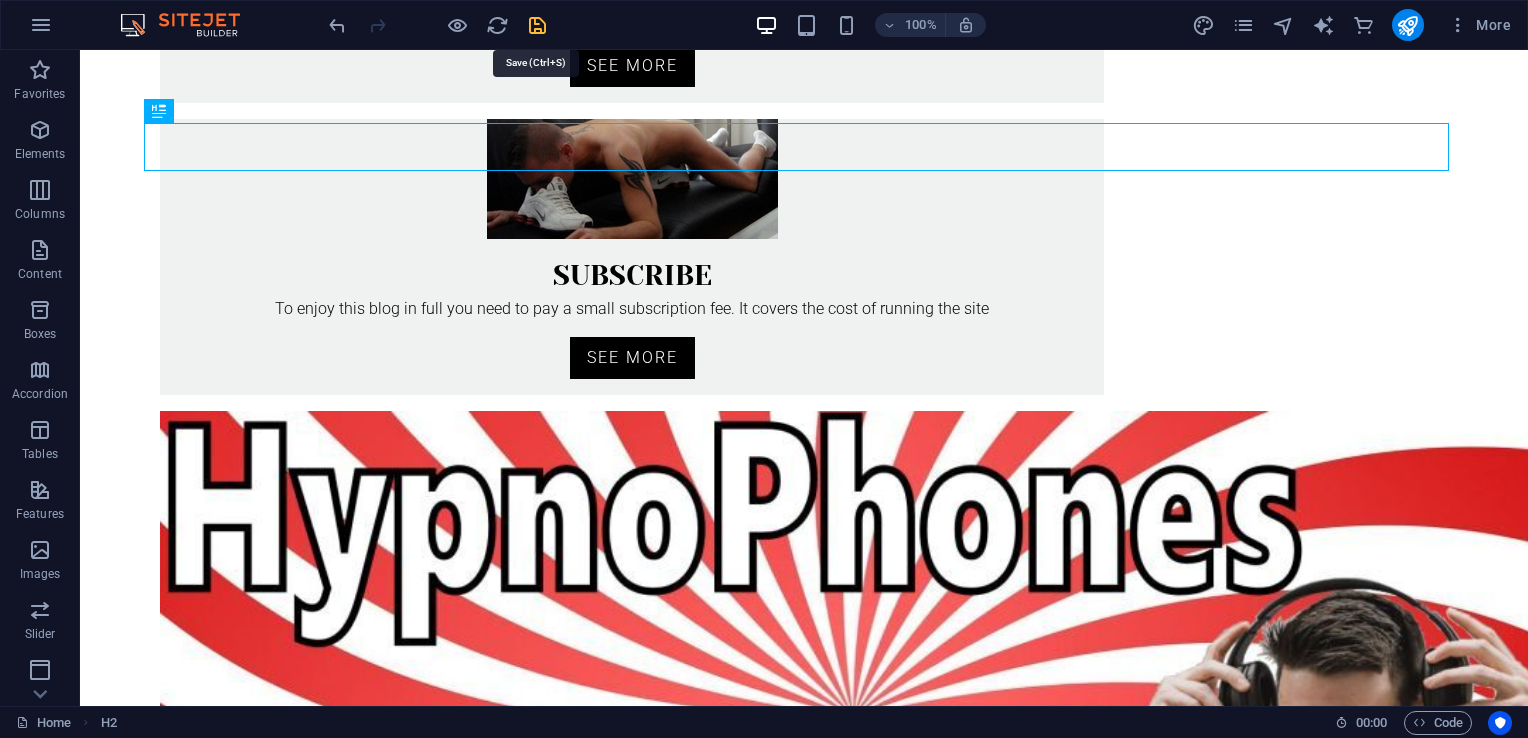 click at bounding box center [537, 25] 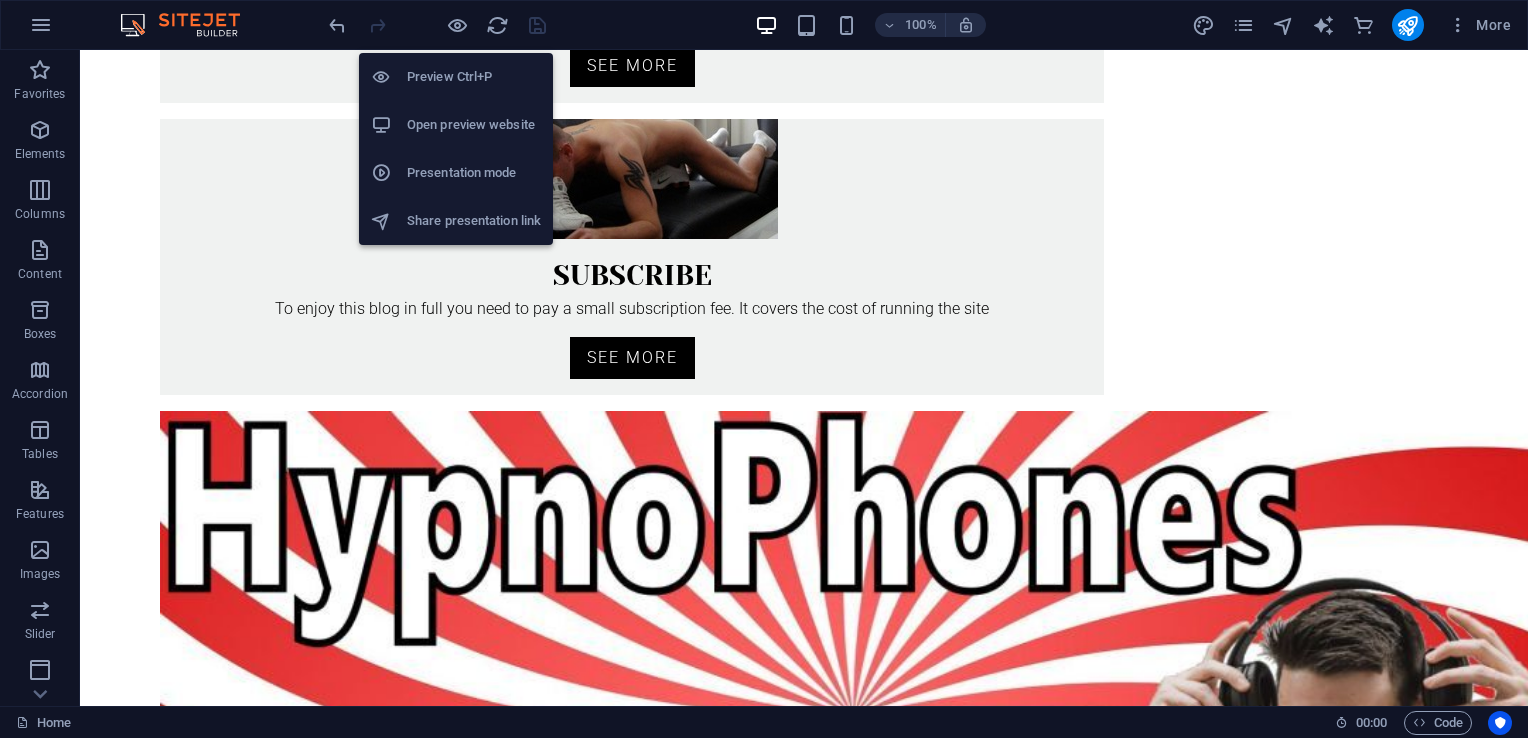 click on "Open preview website" at bounding box center (474, 125) 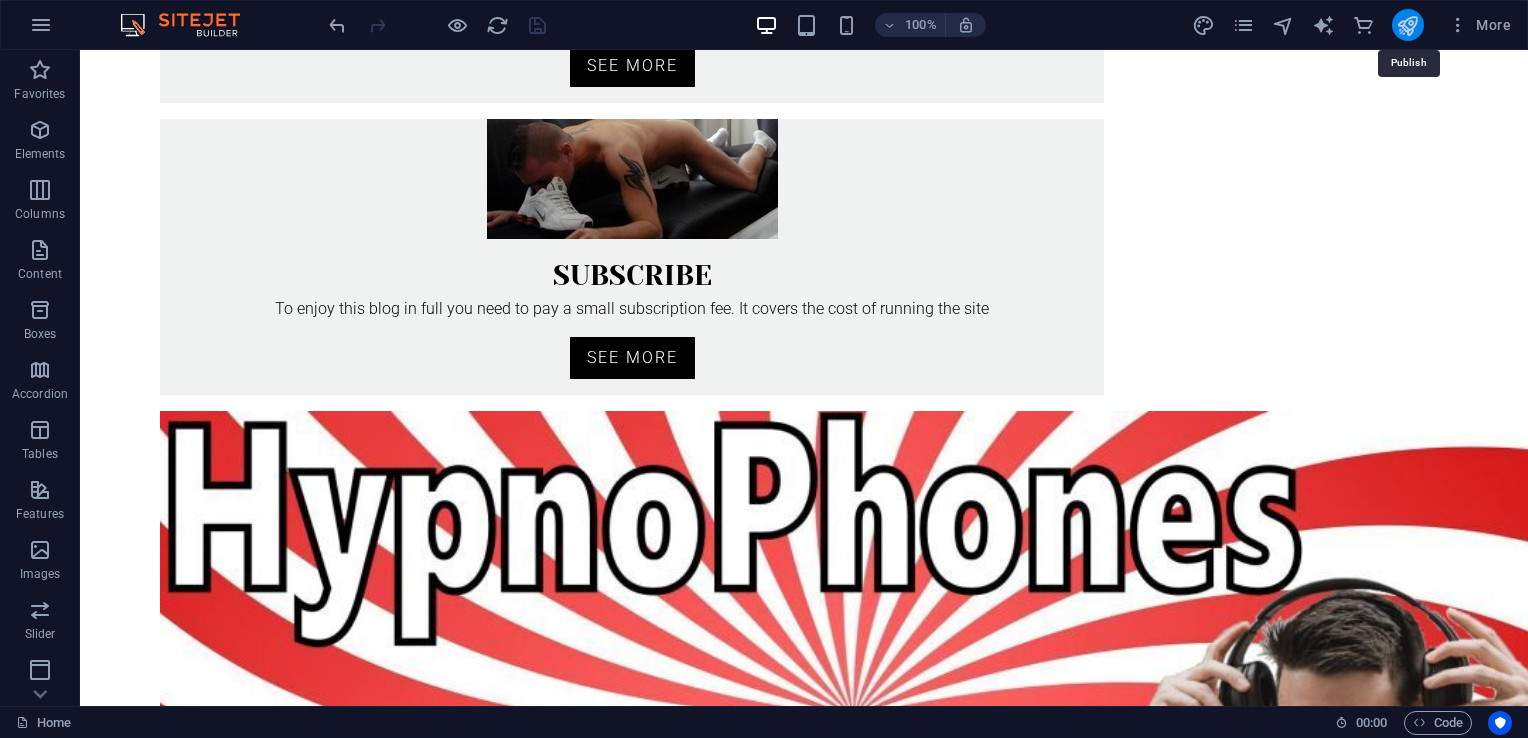 click at bounding box center (1407, 25) 